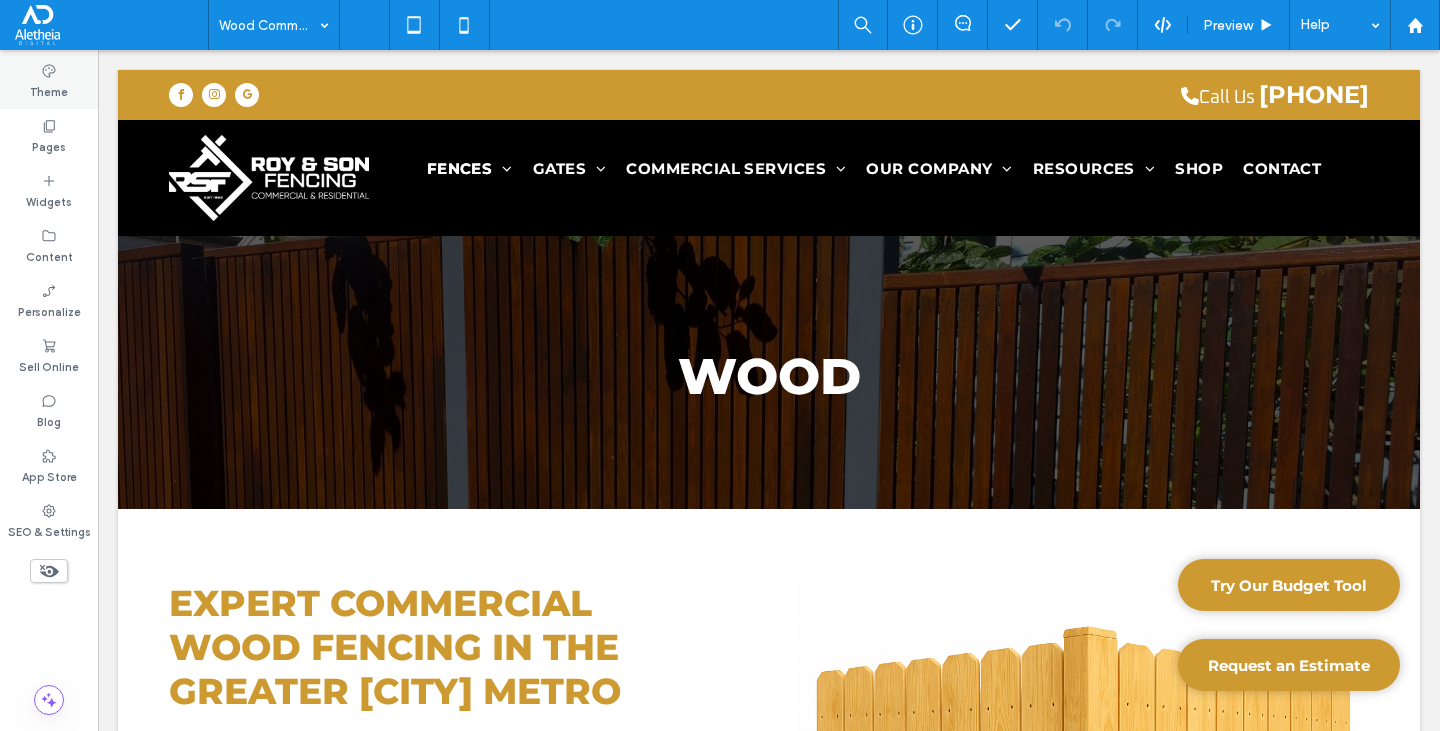 scroll, scrollTop: 0, scrollLeft: 0, axis: both 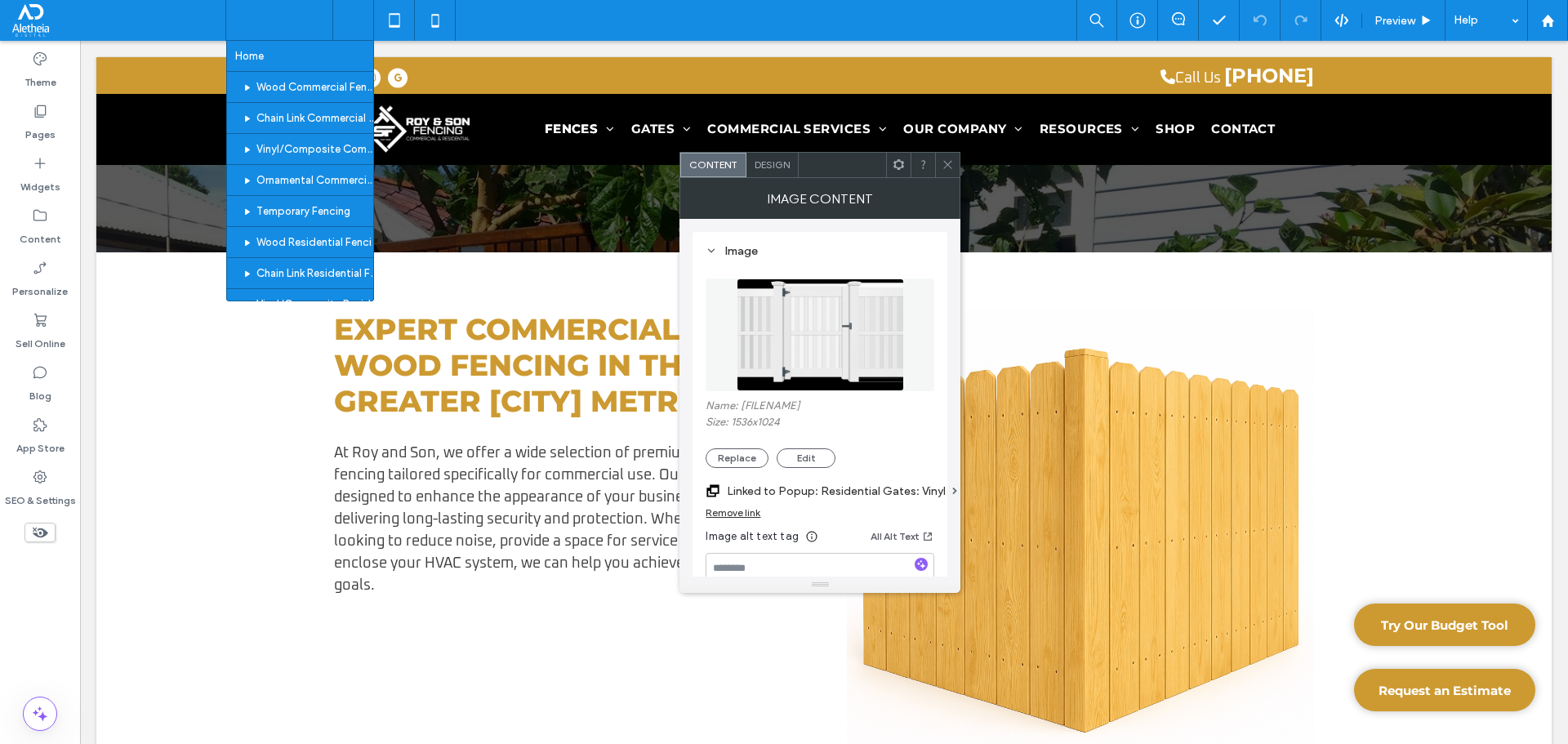 click at bounding box center (820, 335) 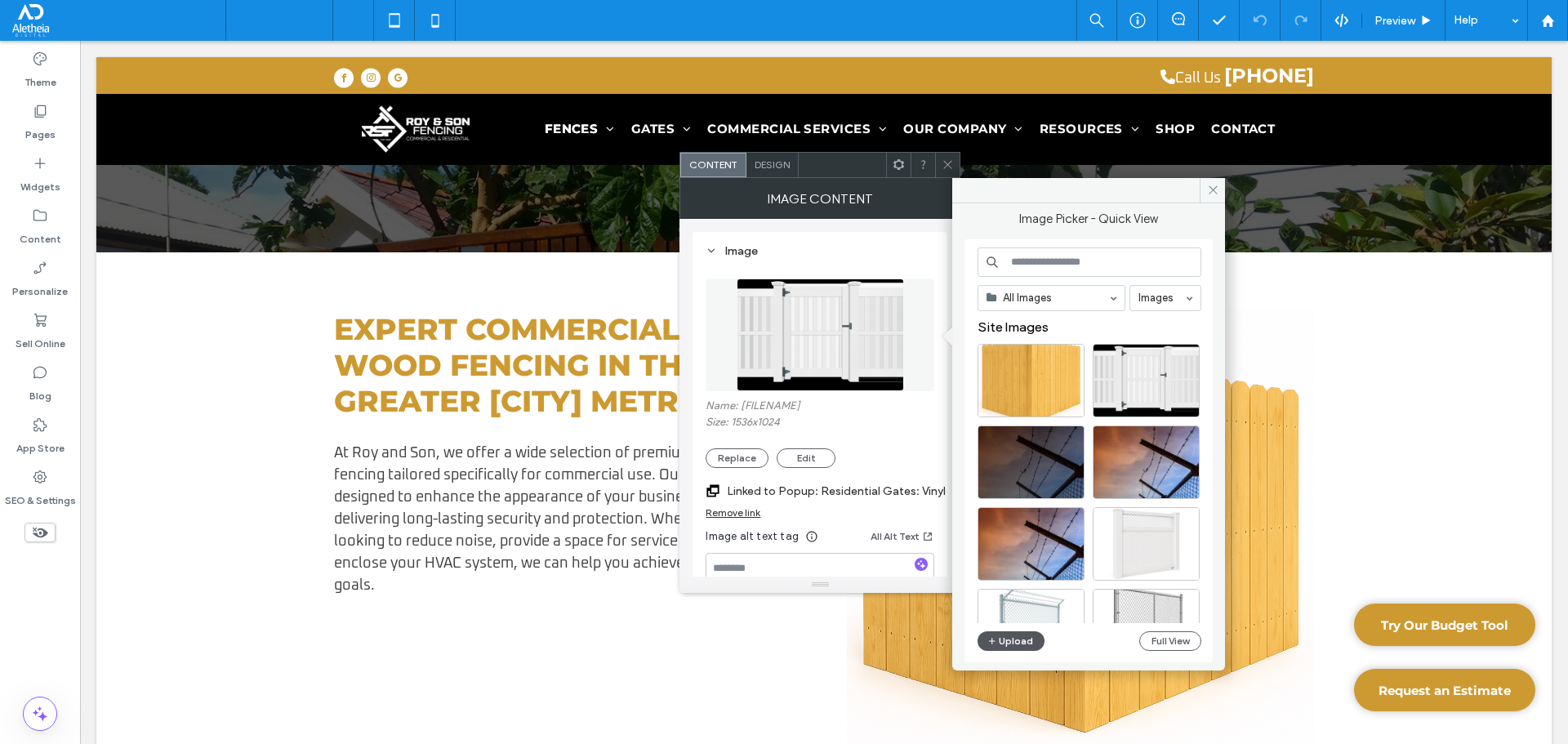 click on "Upload" at bounding box center (1011, 641) 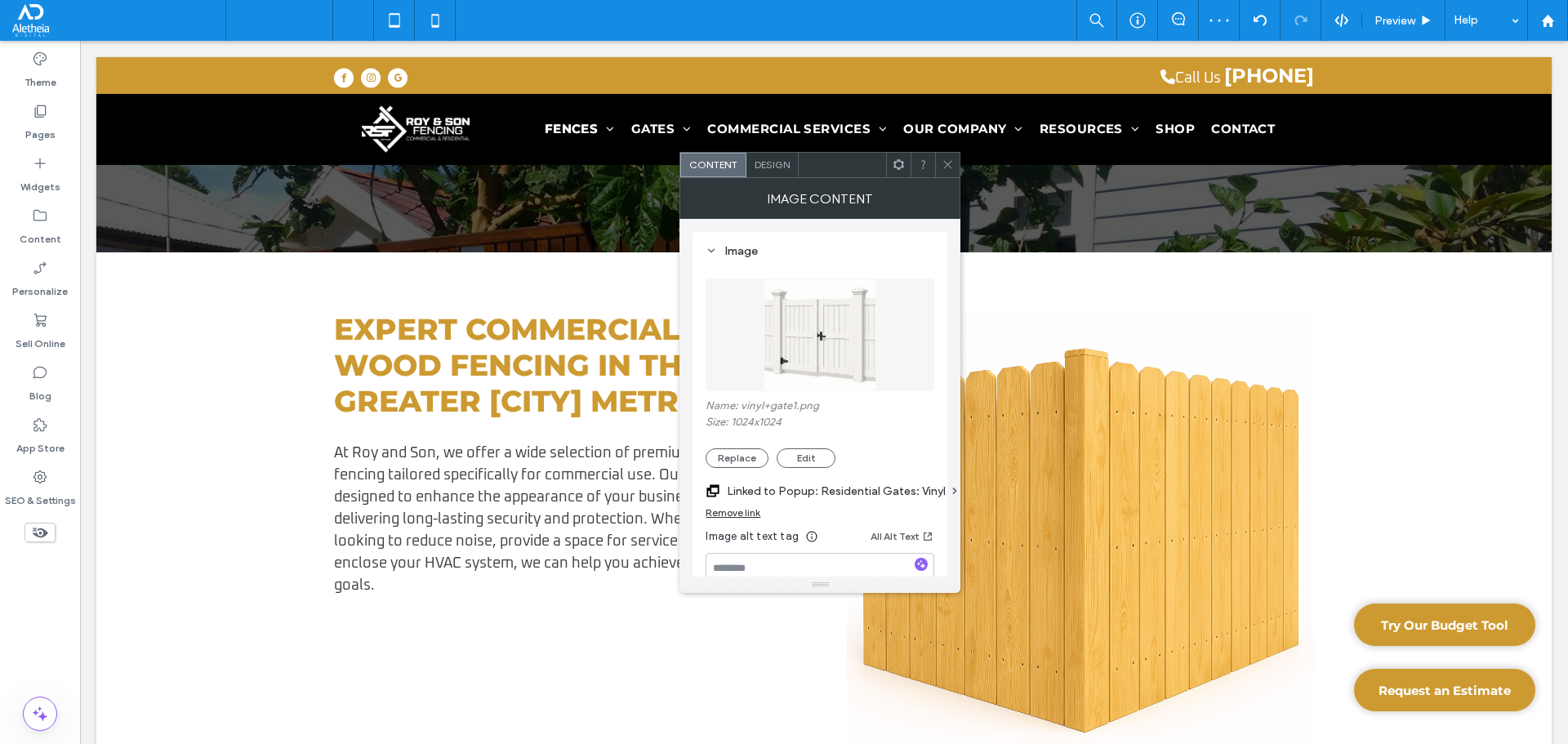 click at bounding box center [947, 165] 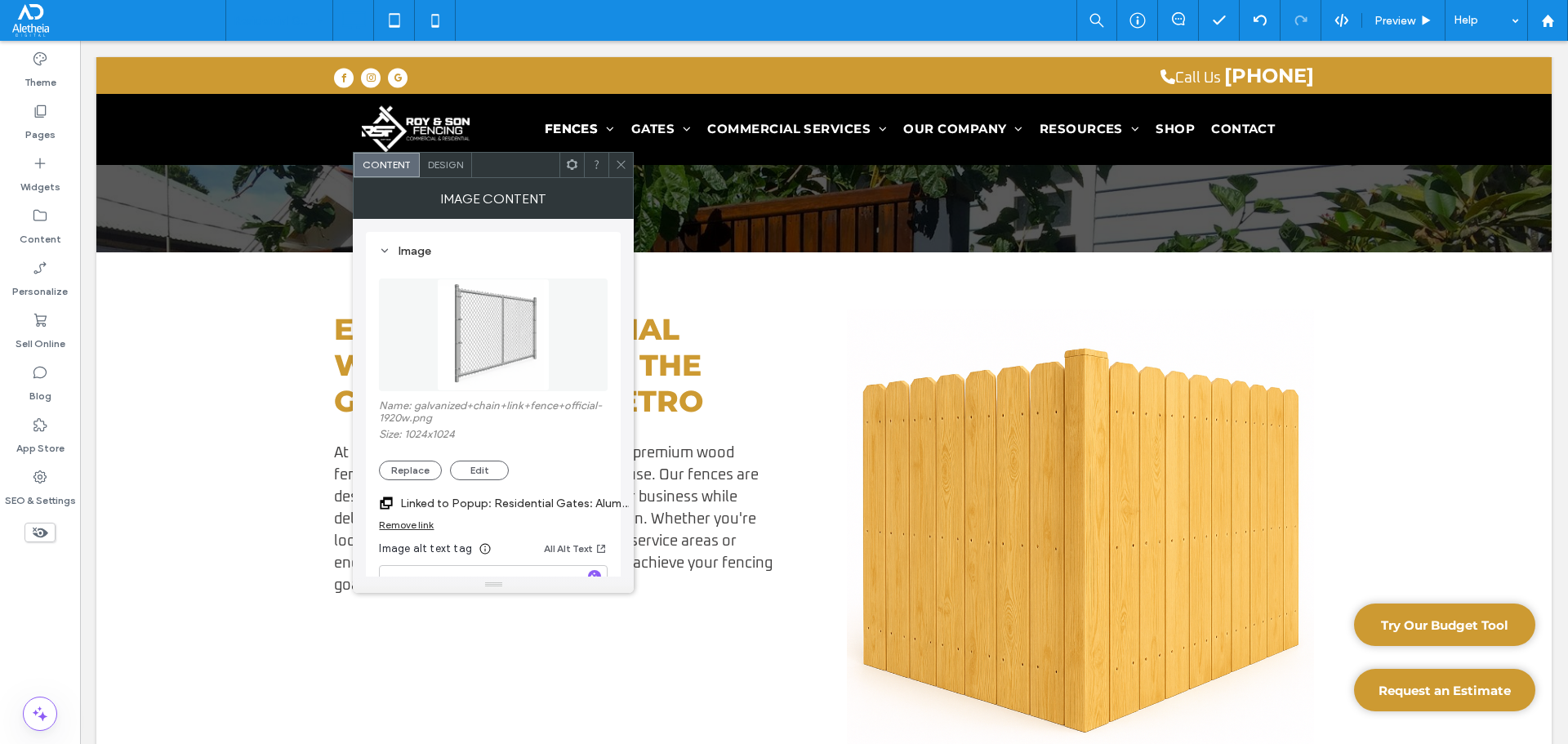 click on "Size: 1024x1024" at bounding box center (493, 436) 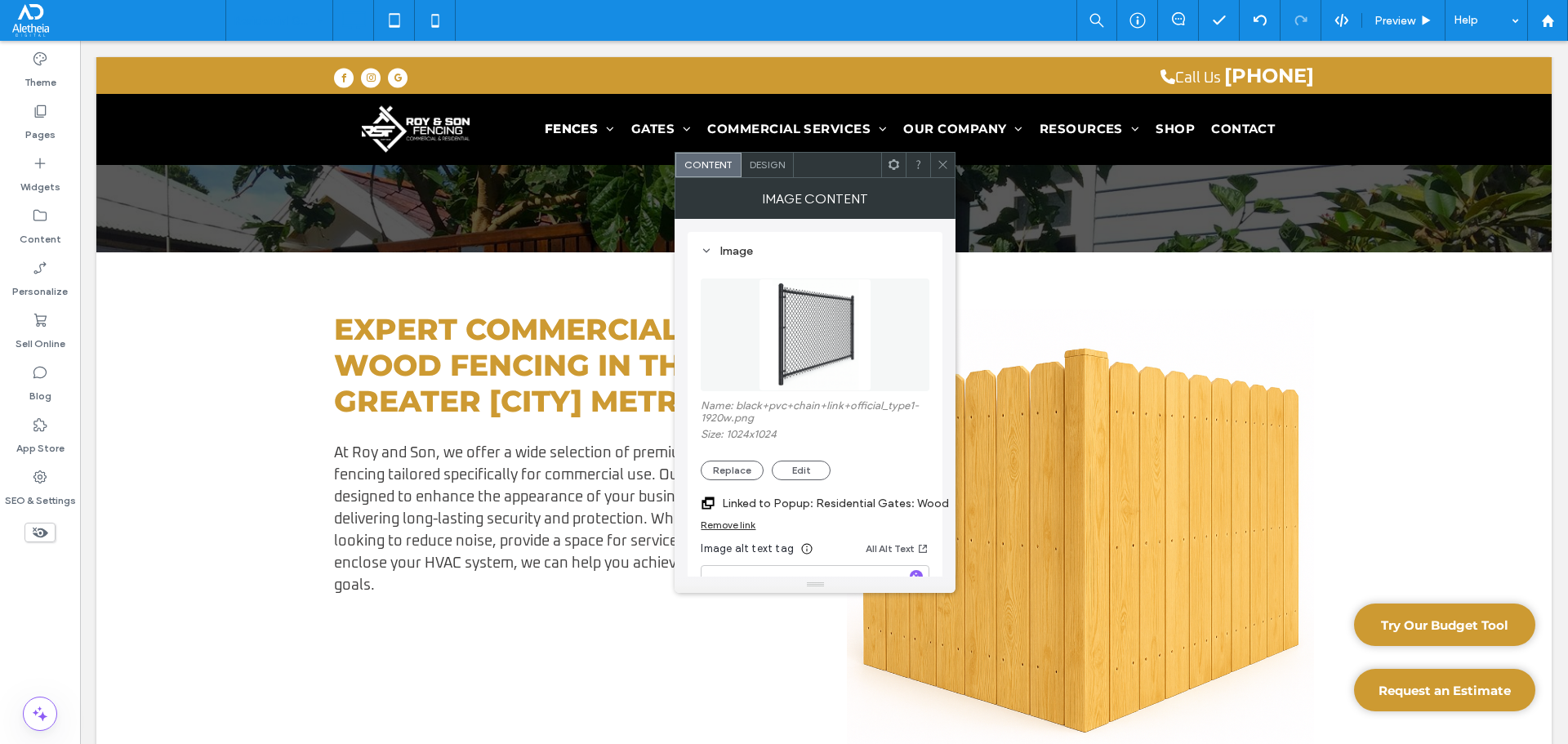 click at bounding box center (815, 335) 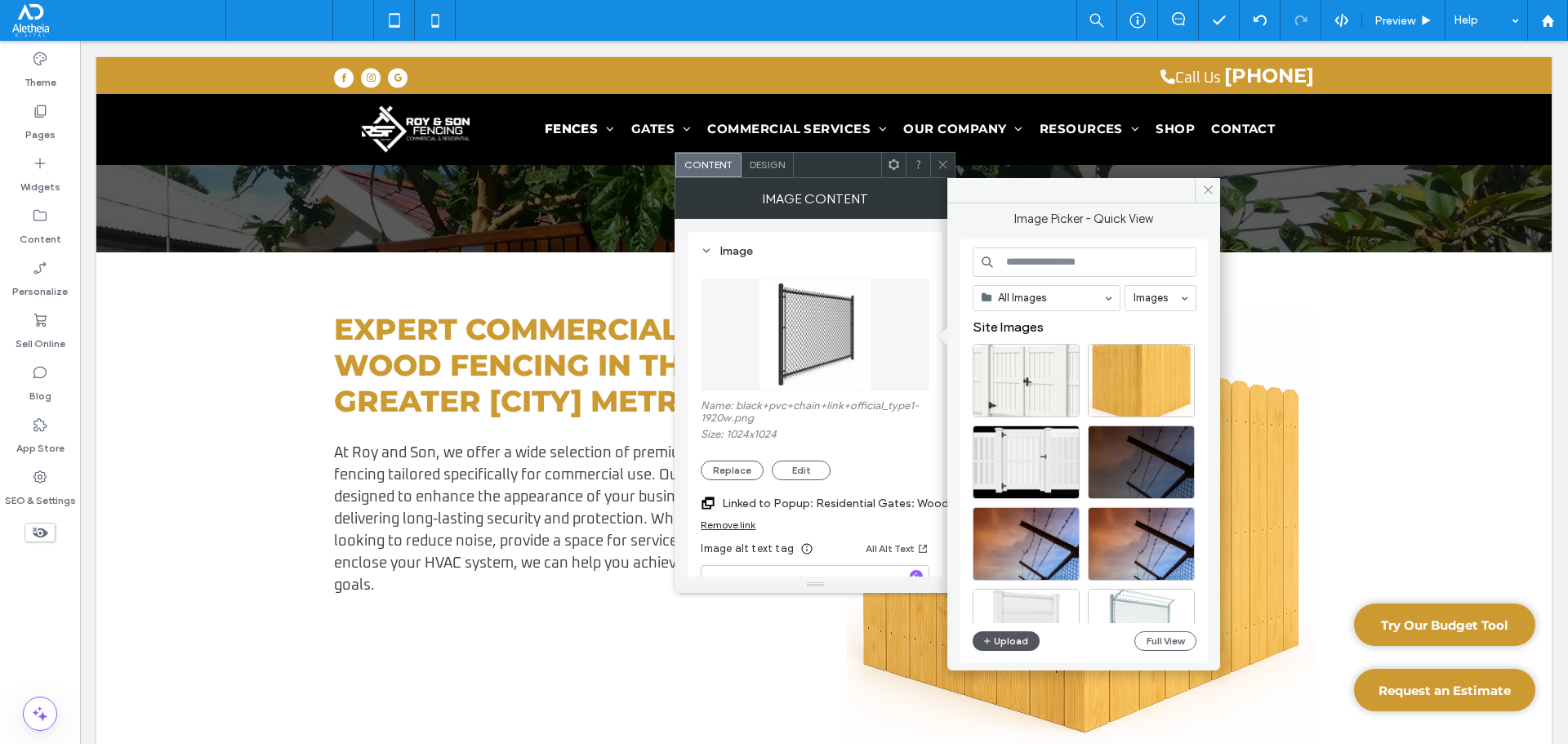 click on "Upload" at bounding box center [1006, 641] 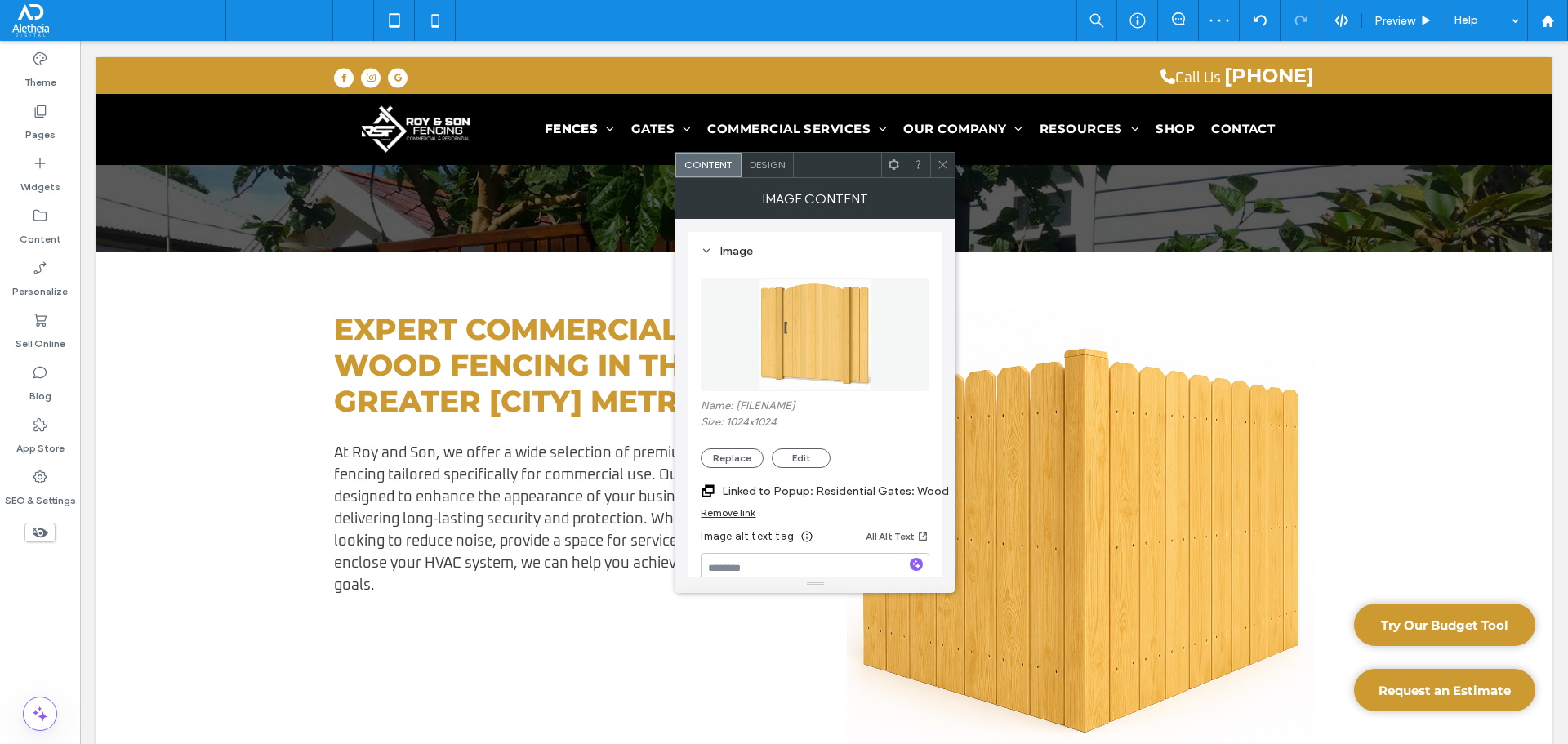 click 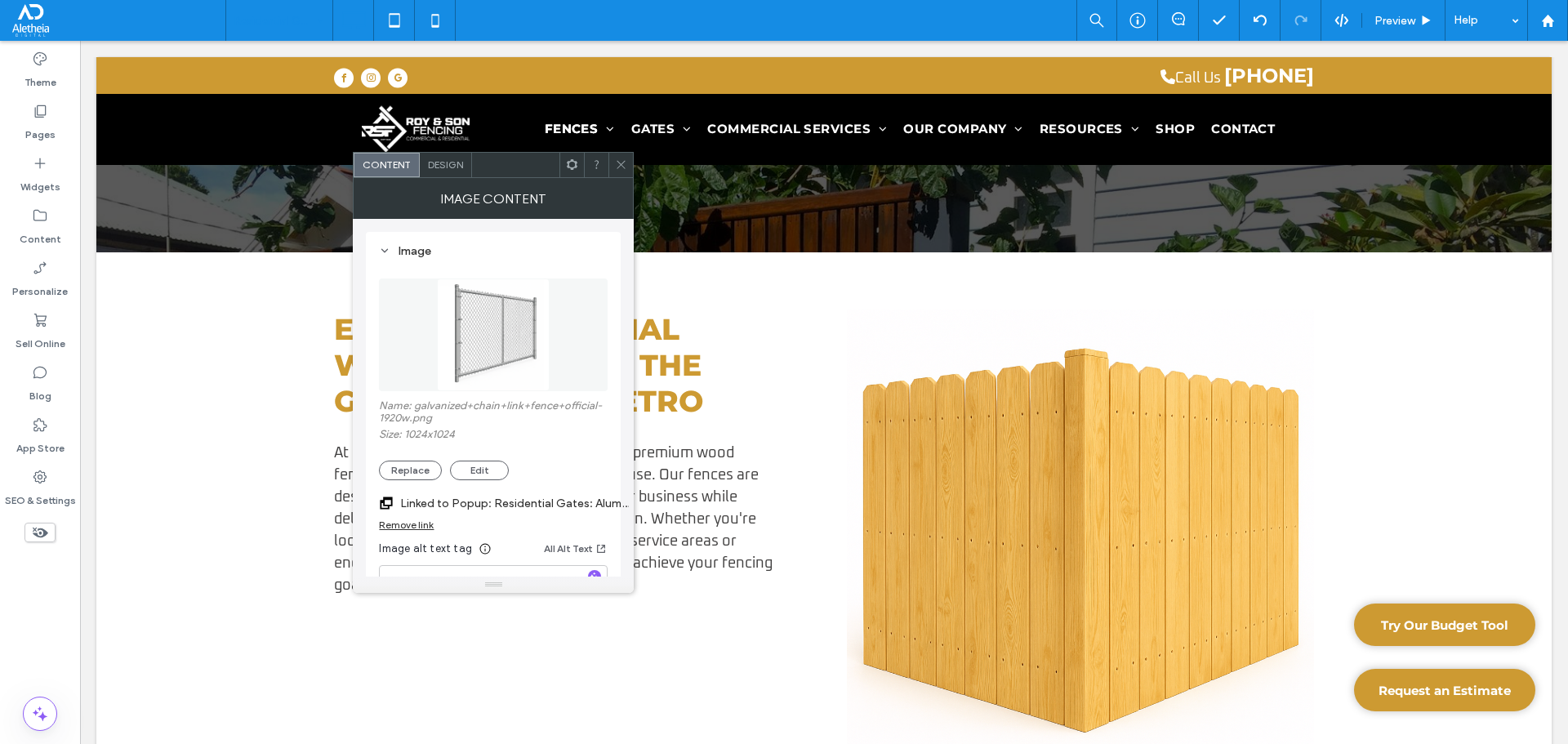 click at bounding box center (493, 335) 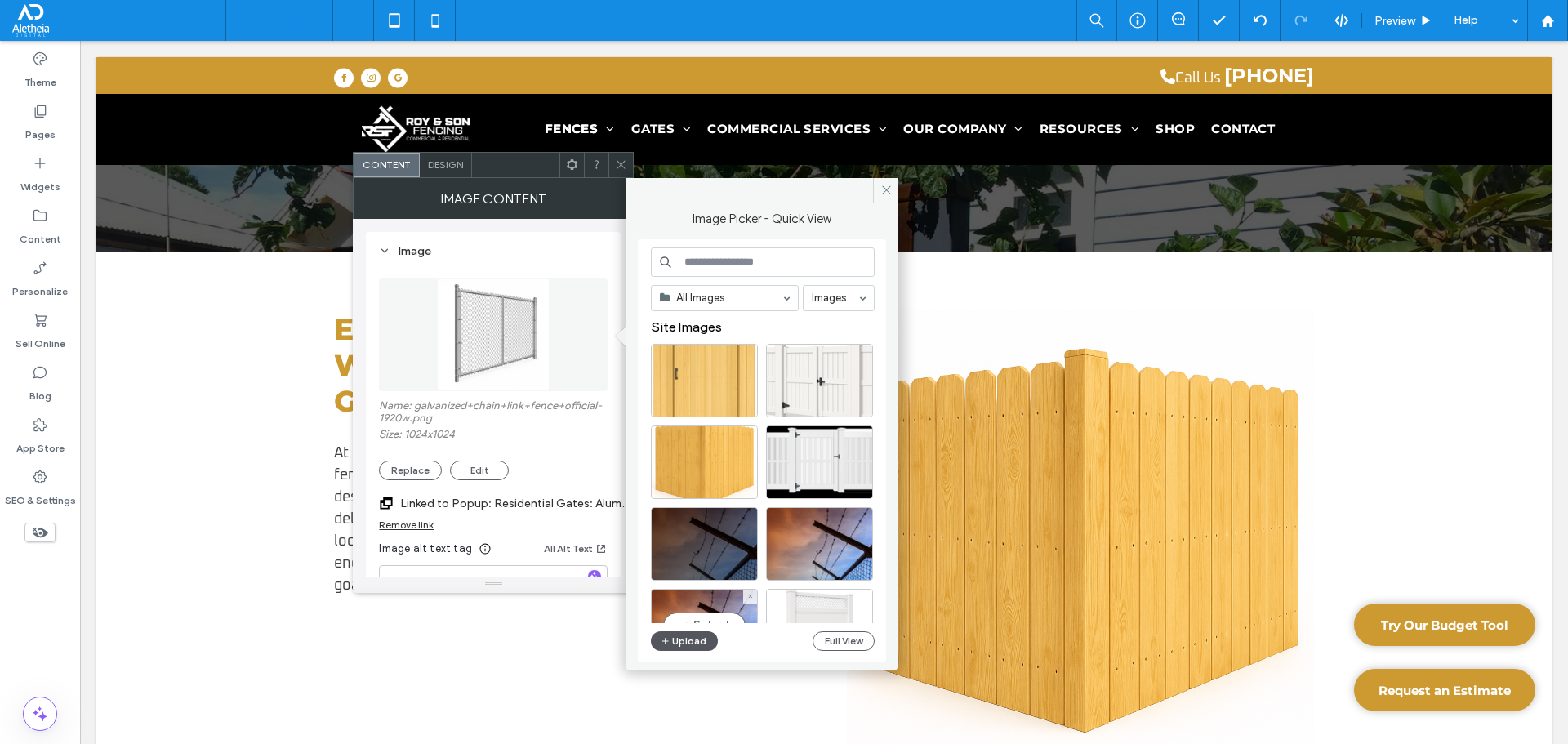 click on "Upload" at bounding box center [684, 641] 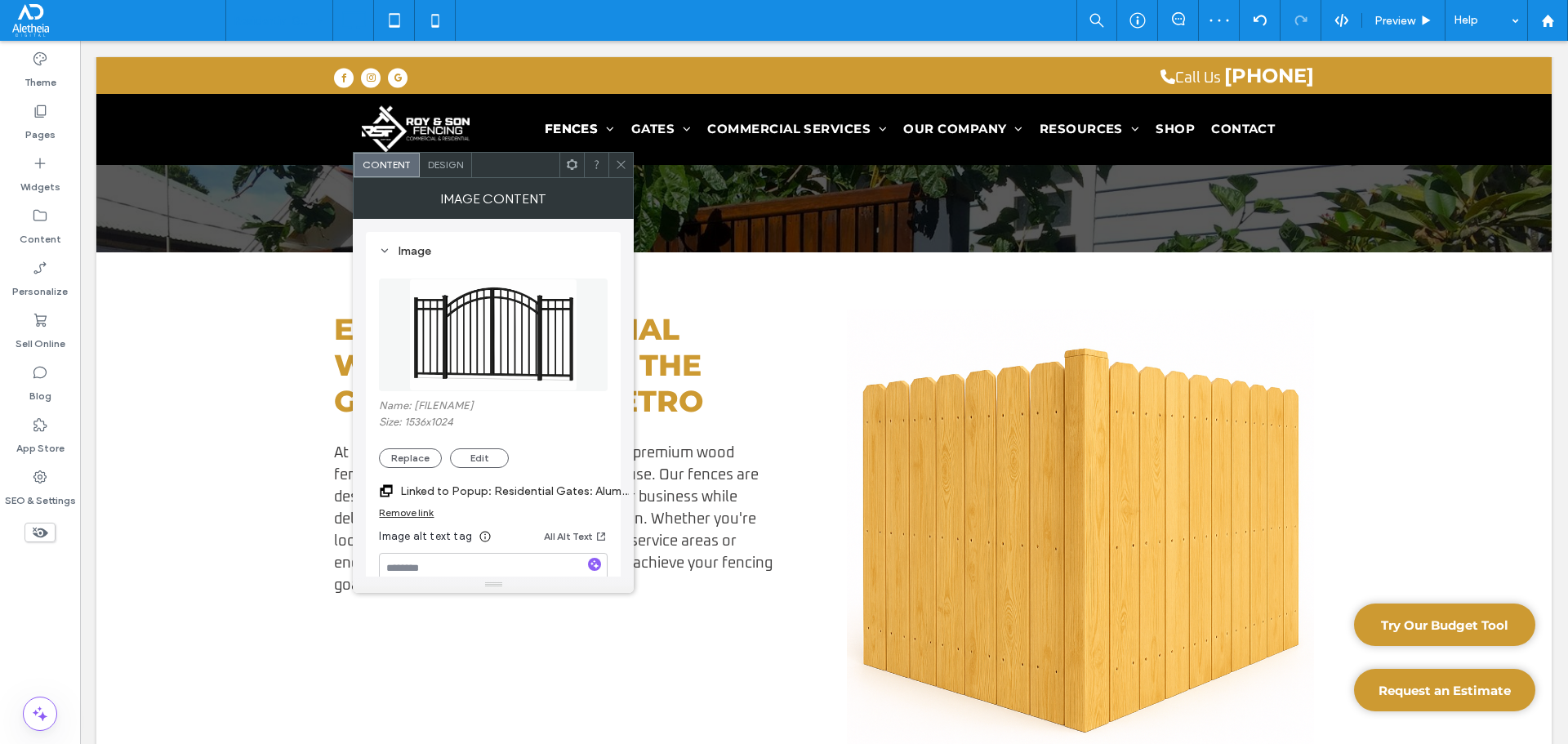 click 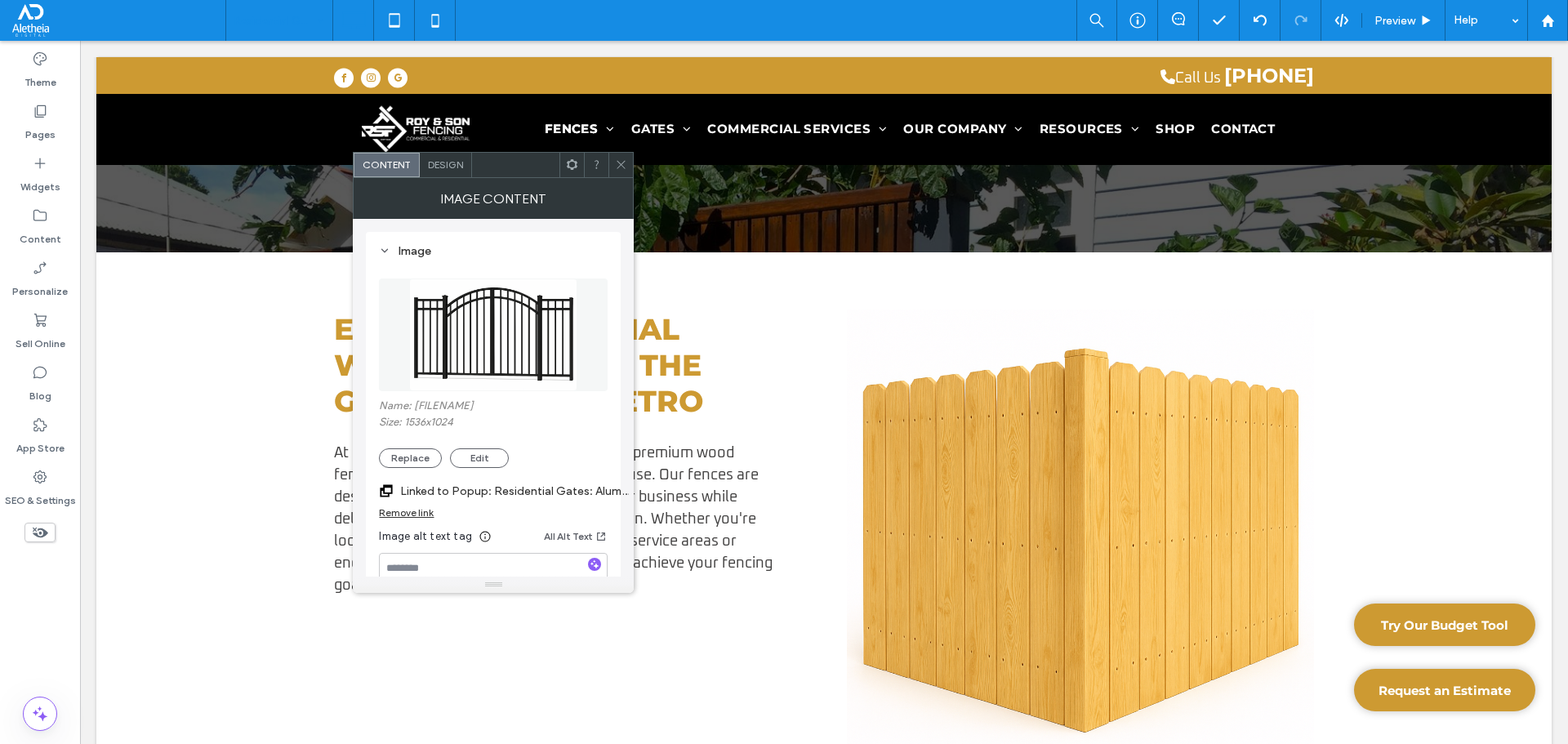 click at bounding box center (493, 335) 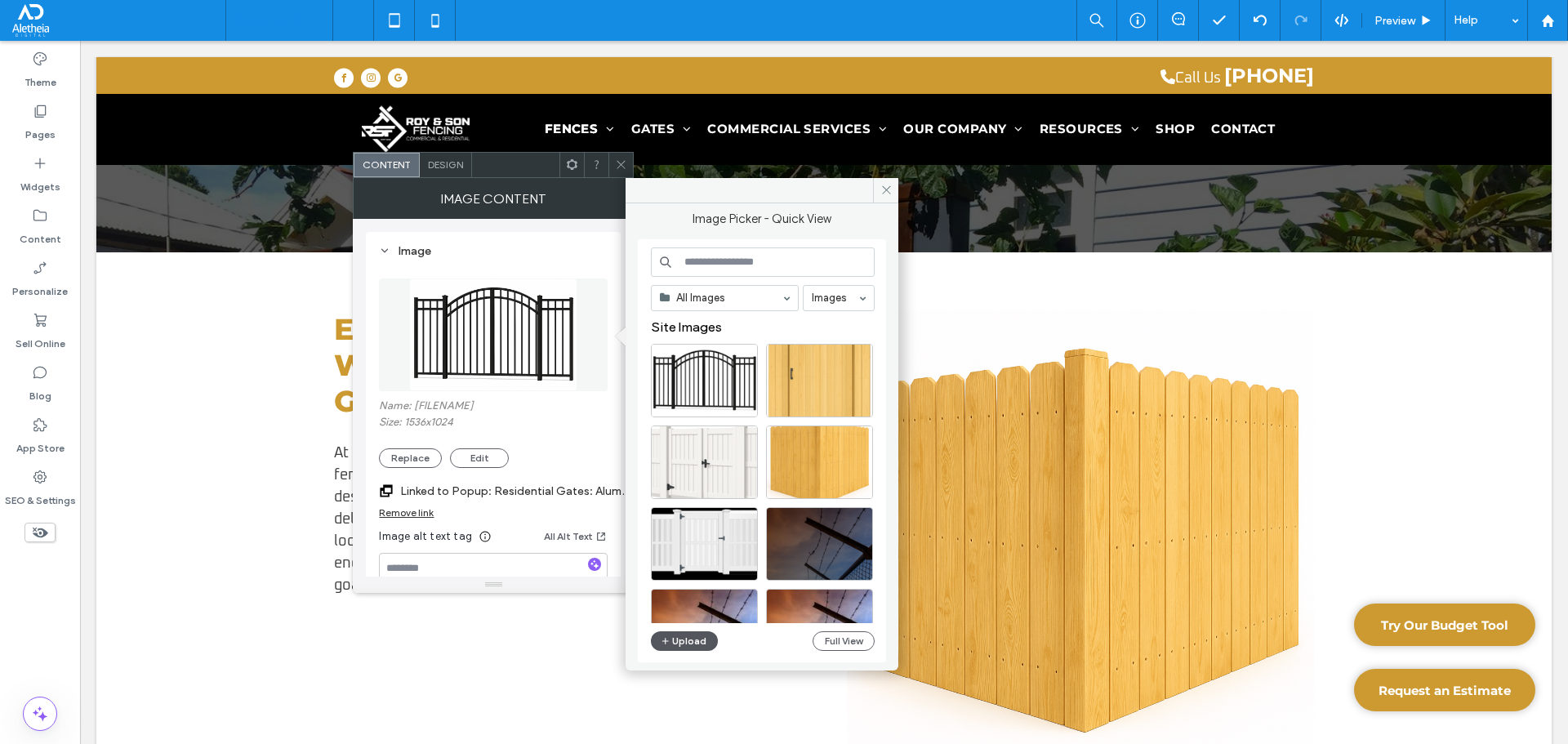 click on "Upload" at bounding box center (684, 641) 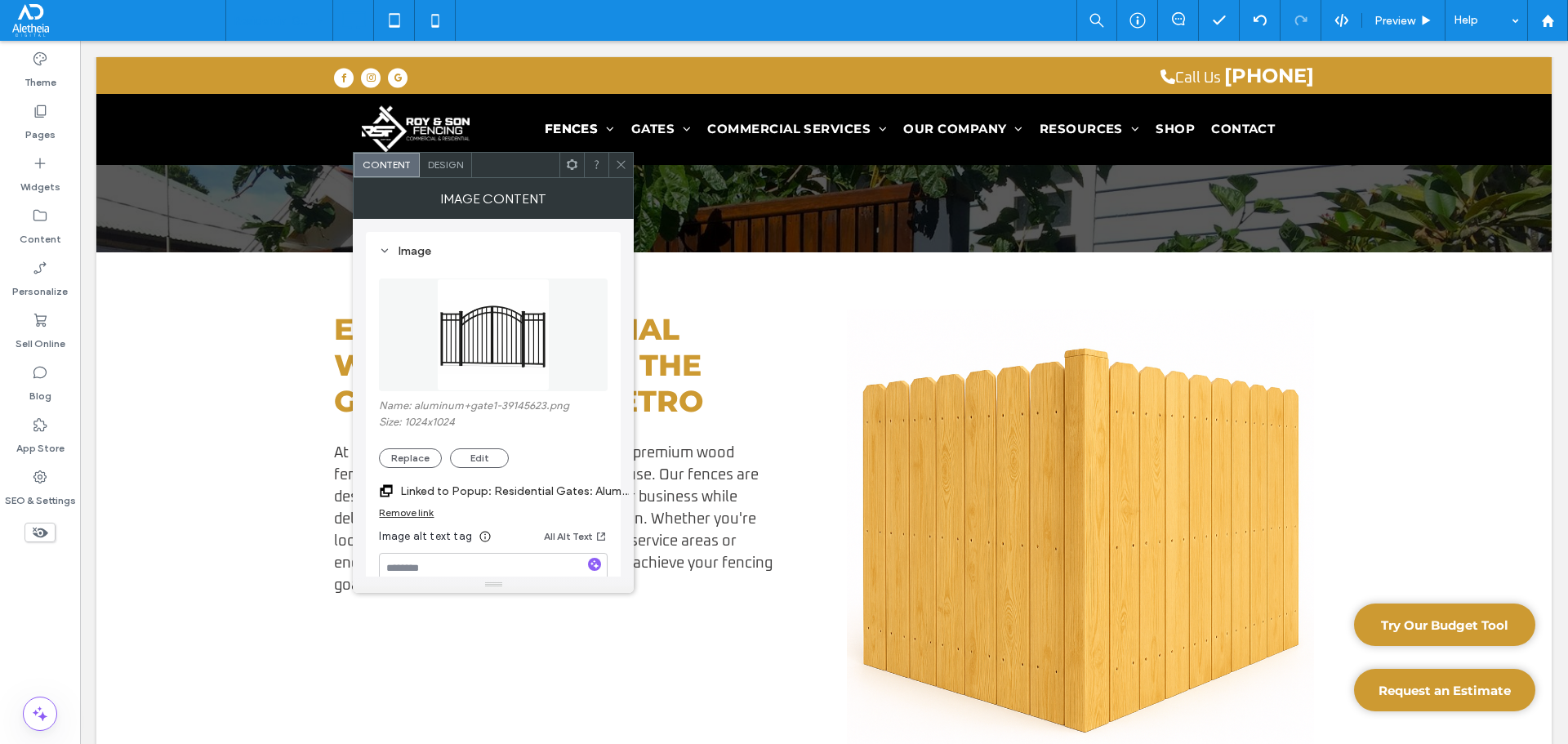 click 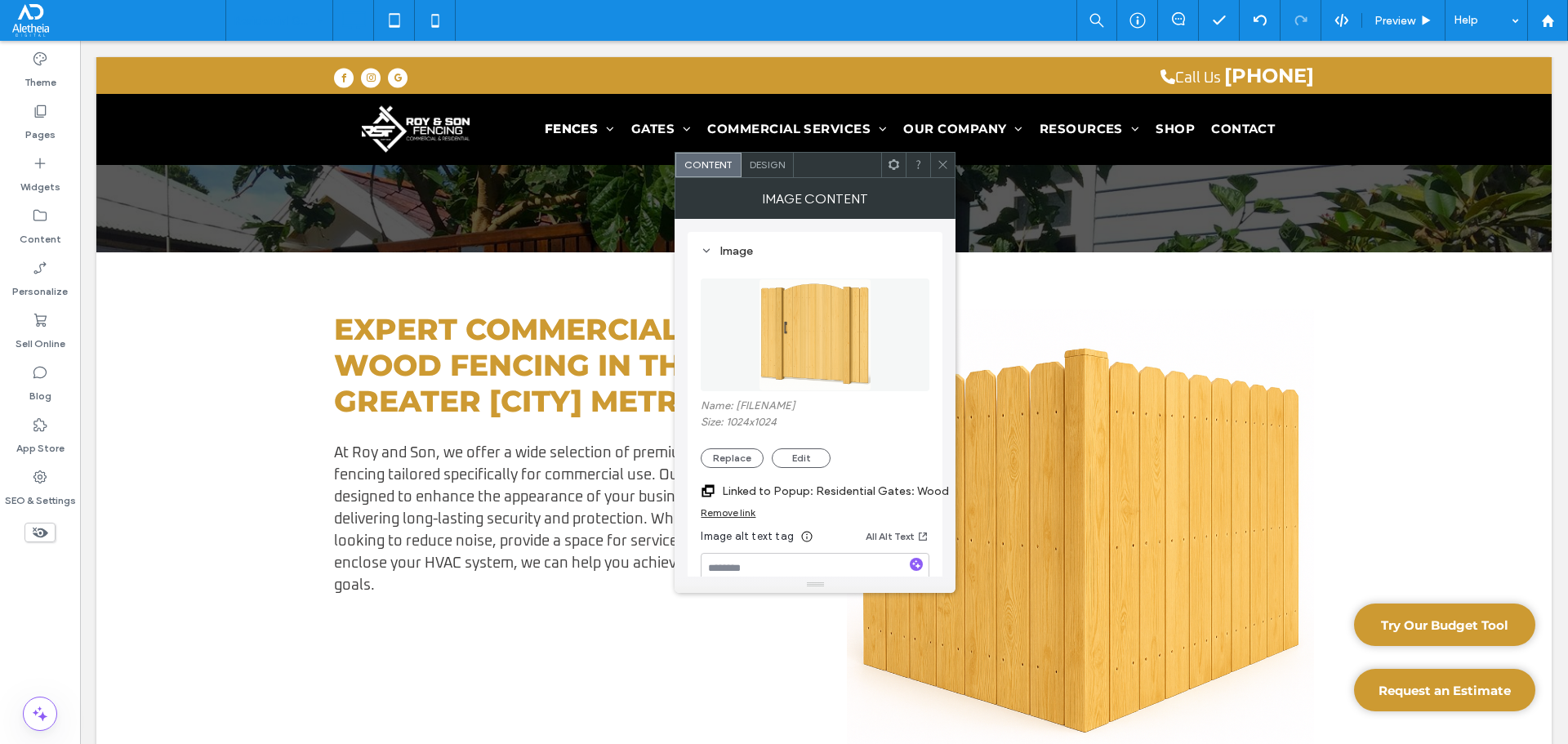 click at bounding box center (815, 335) 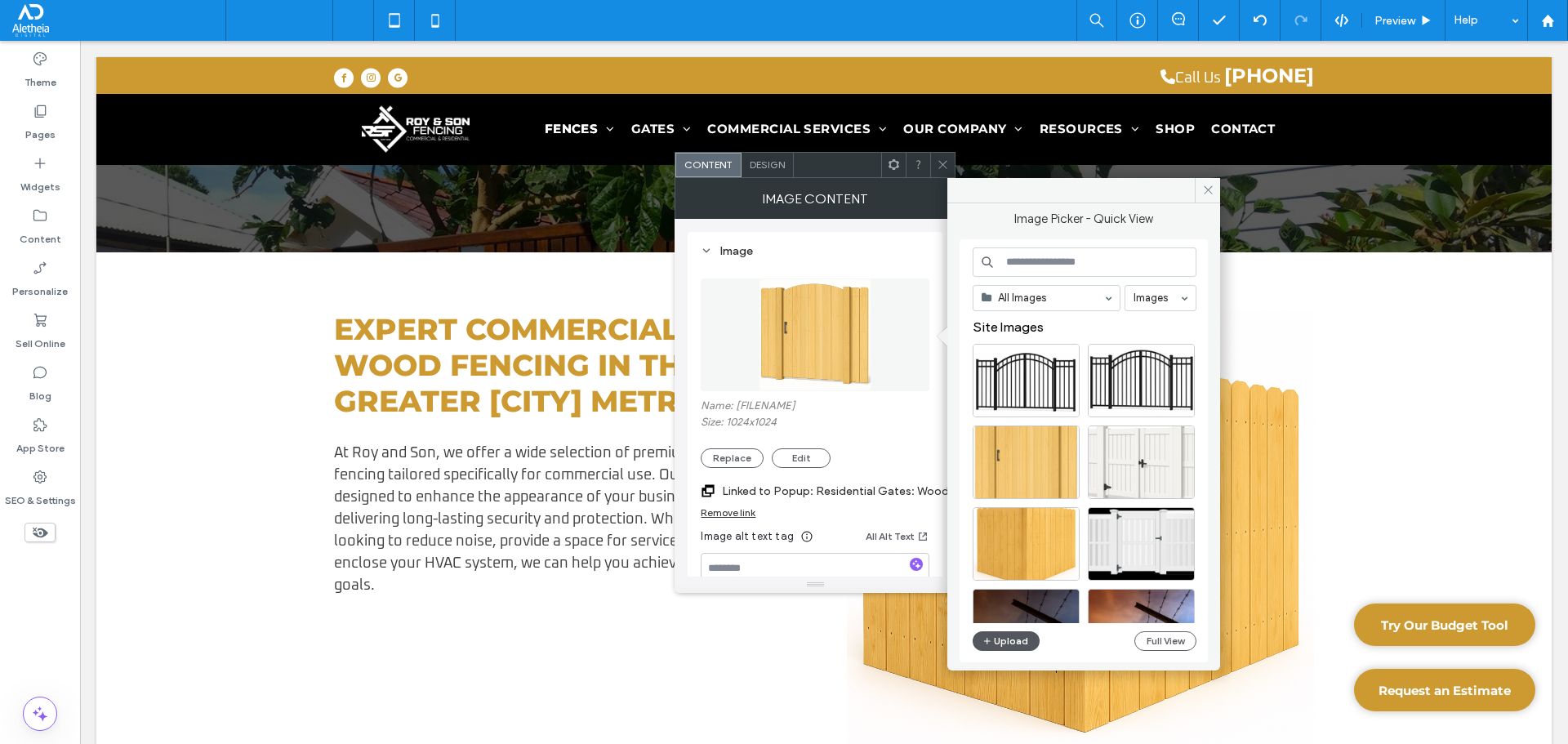 click on "Upload" at bounding box center [1006, 641] 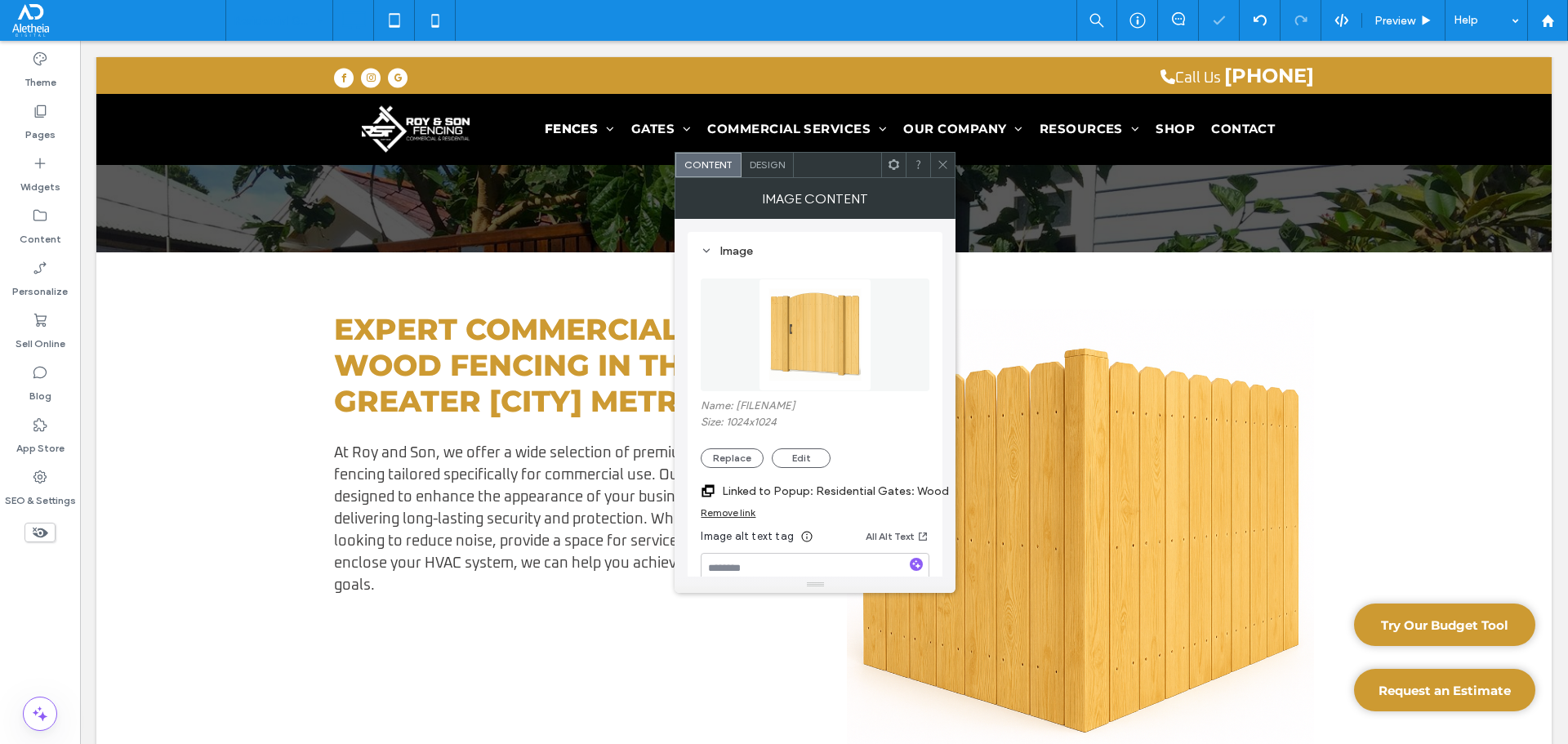 click 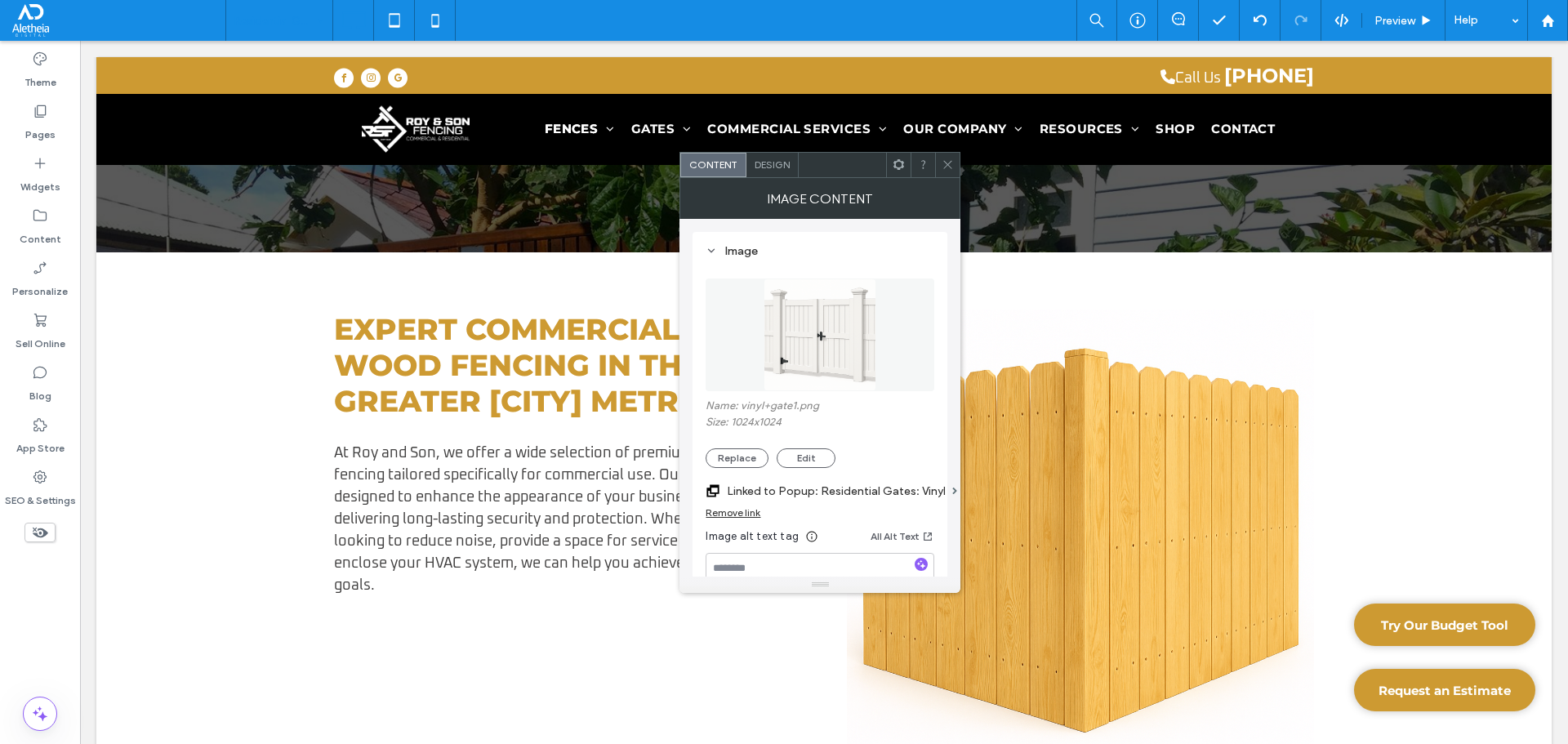 click at bounding box center (820, 335) 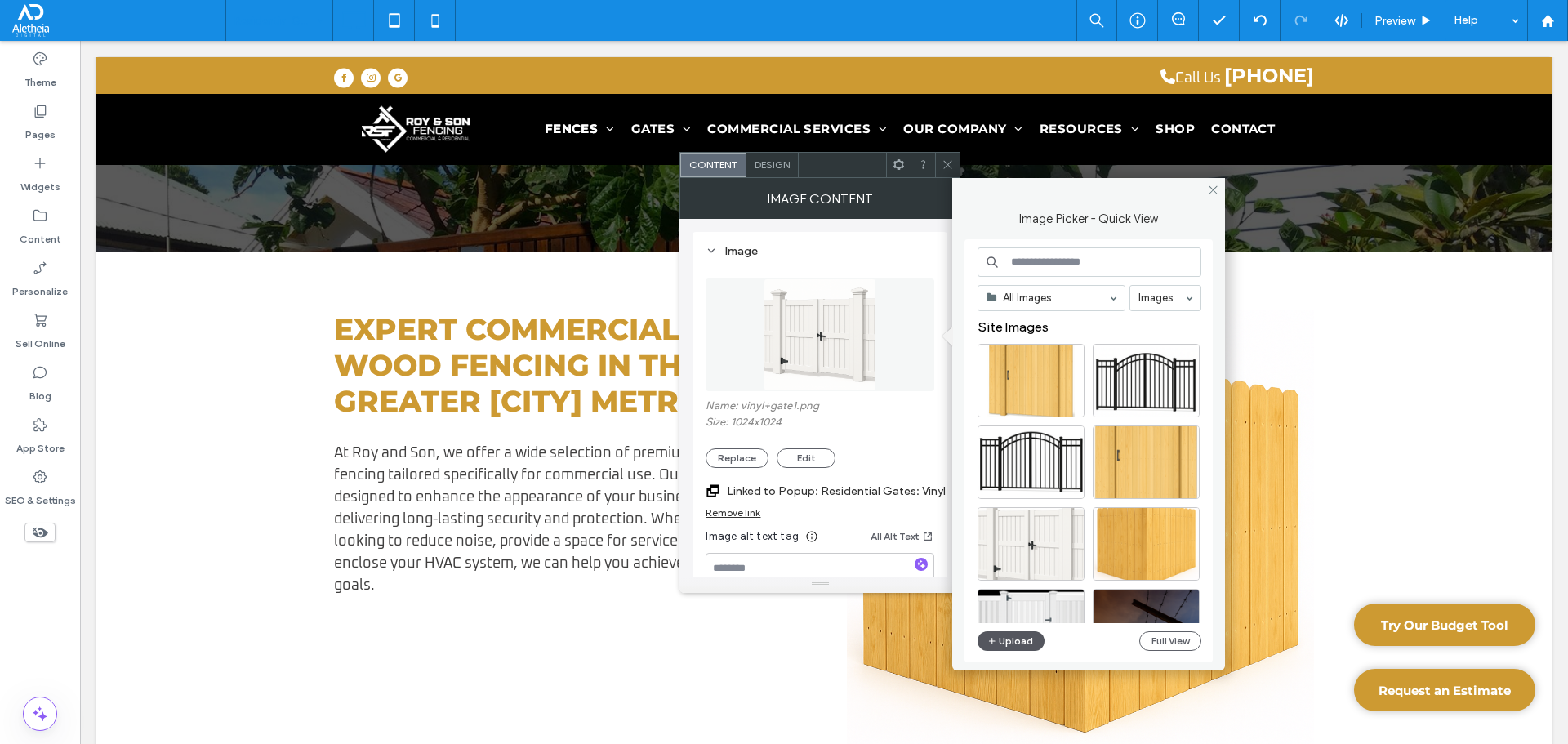 click on "Upload" at bounding box center [1011, 641] 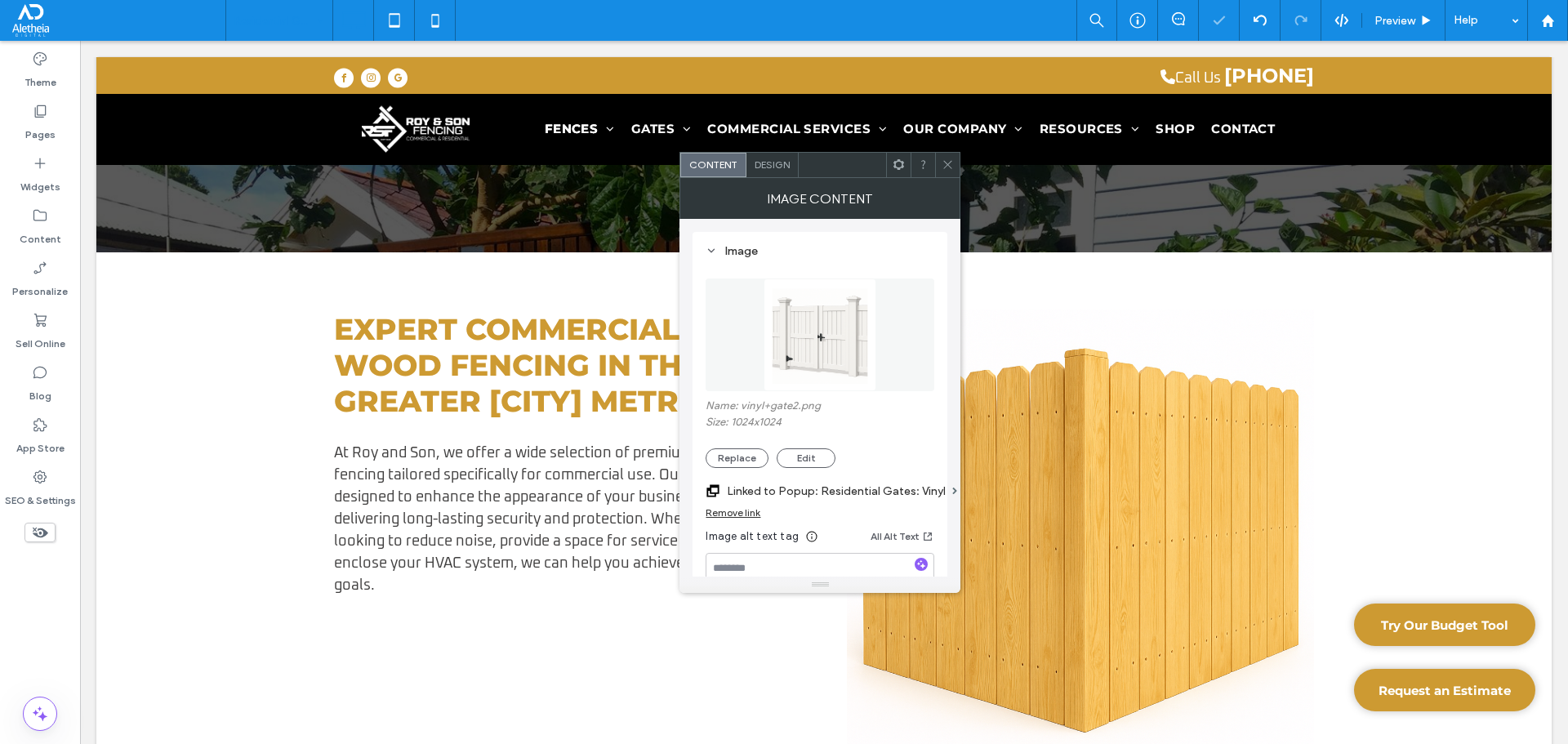 click 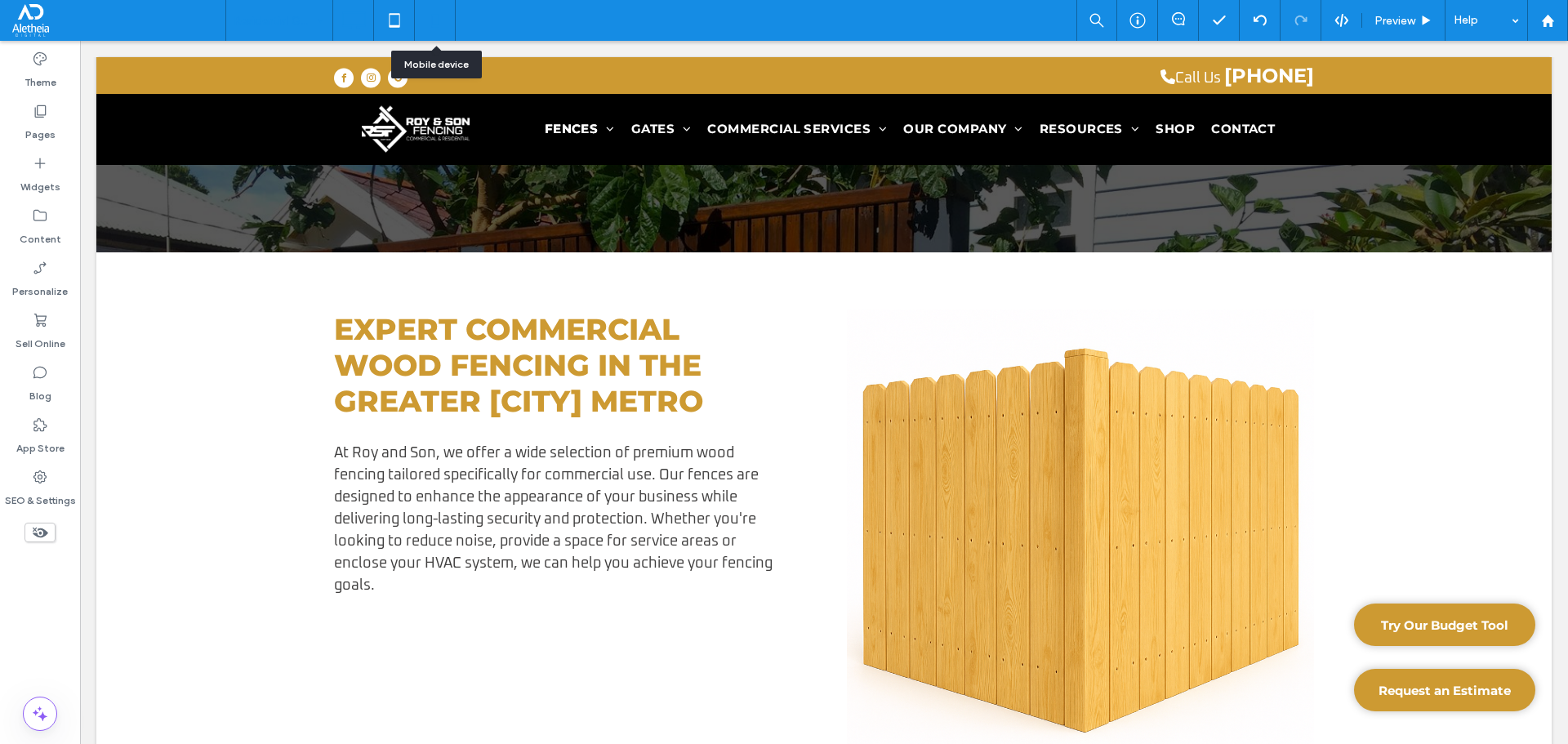 click 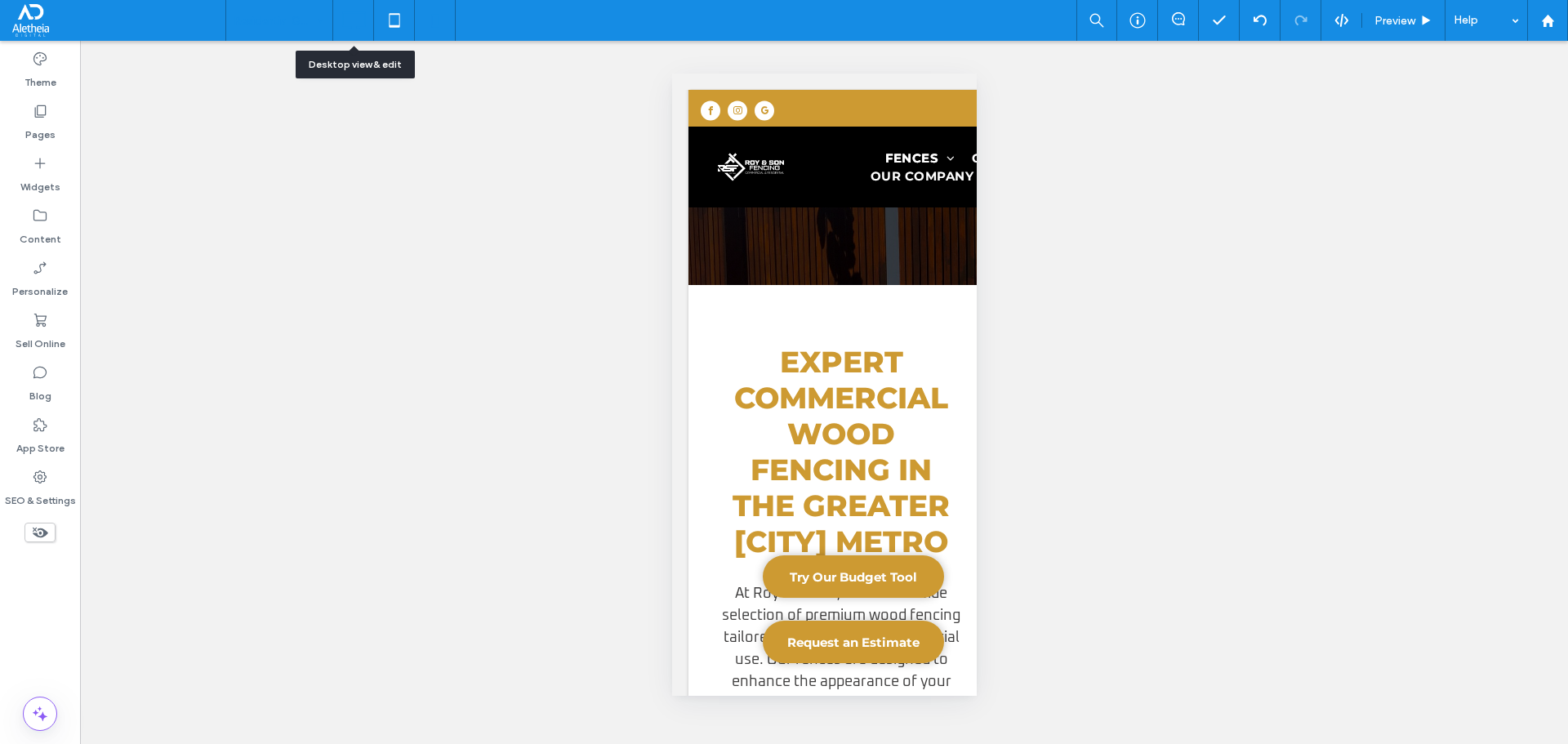 click 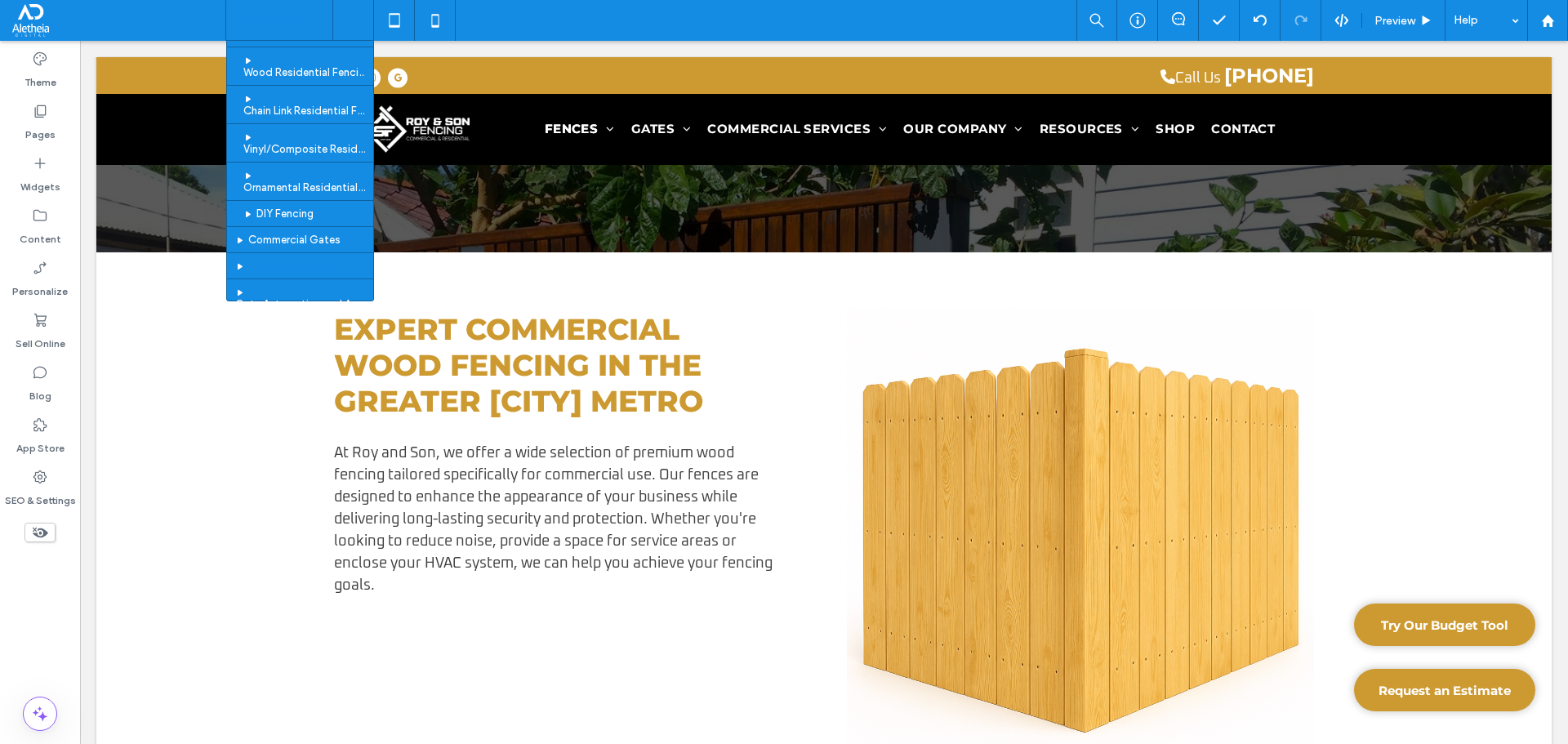 scroll, scrollTop: 245, scrollLeft: 0, axis: vertical 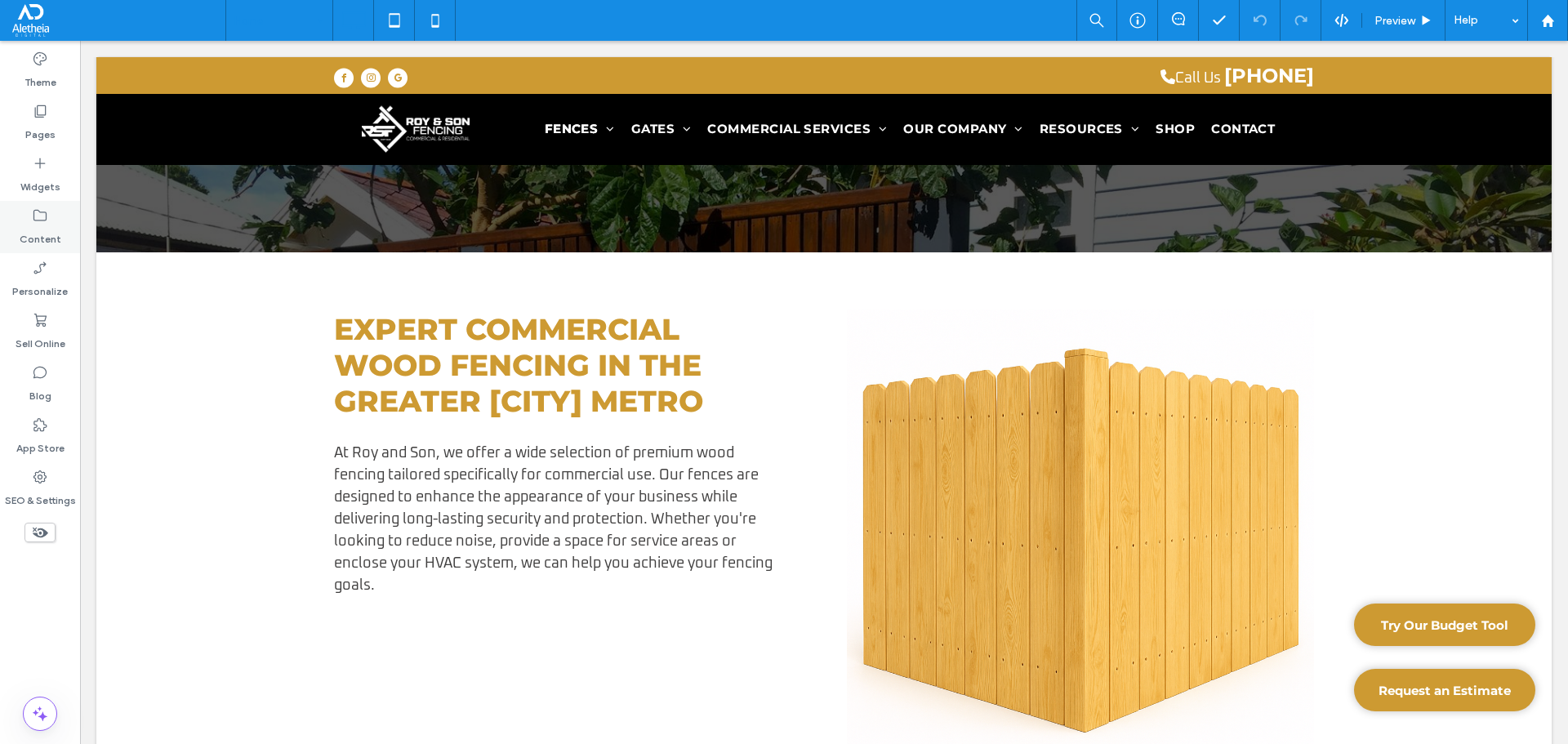 click 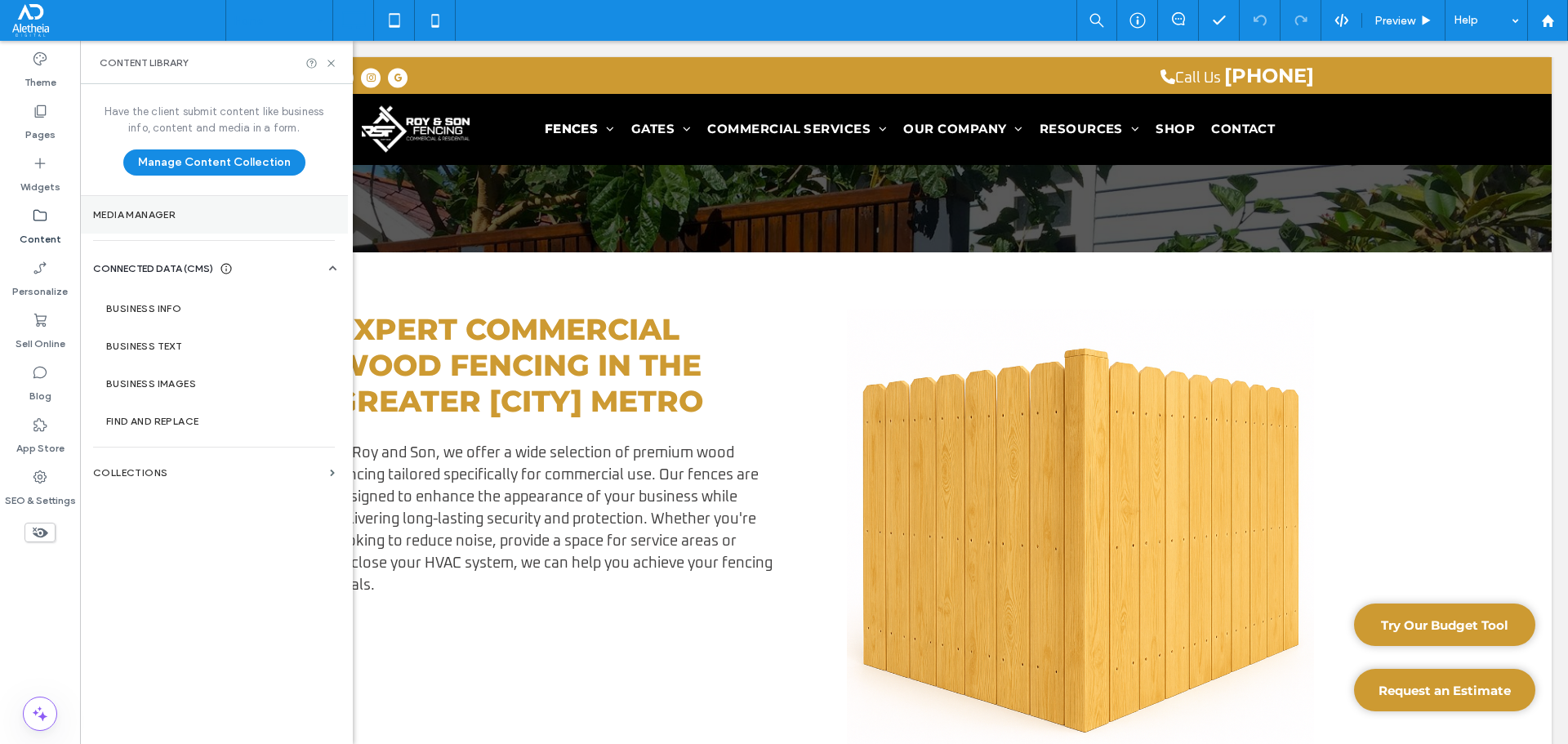 click on "Media Manager" at bounding box center (214, 215) 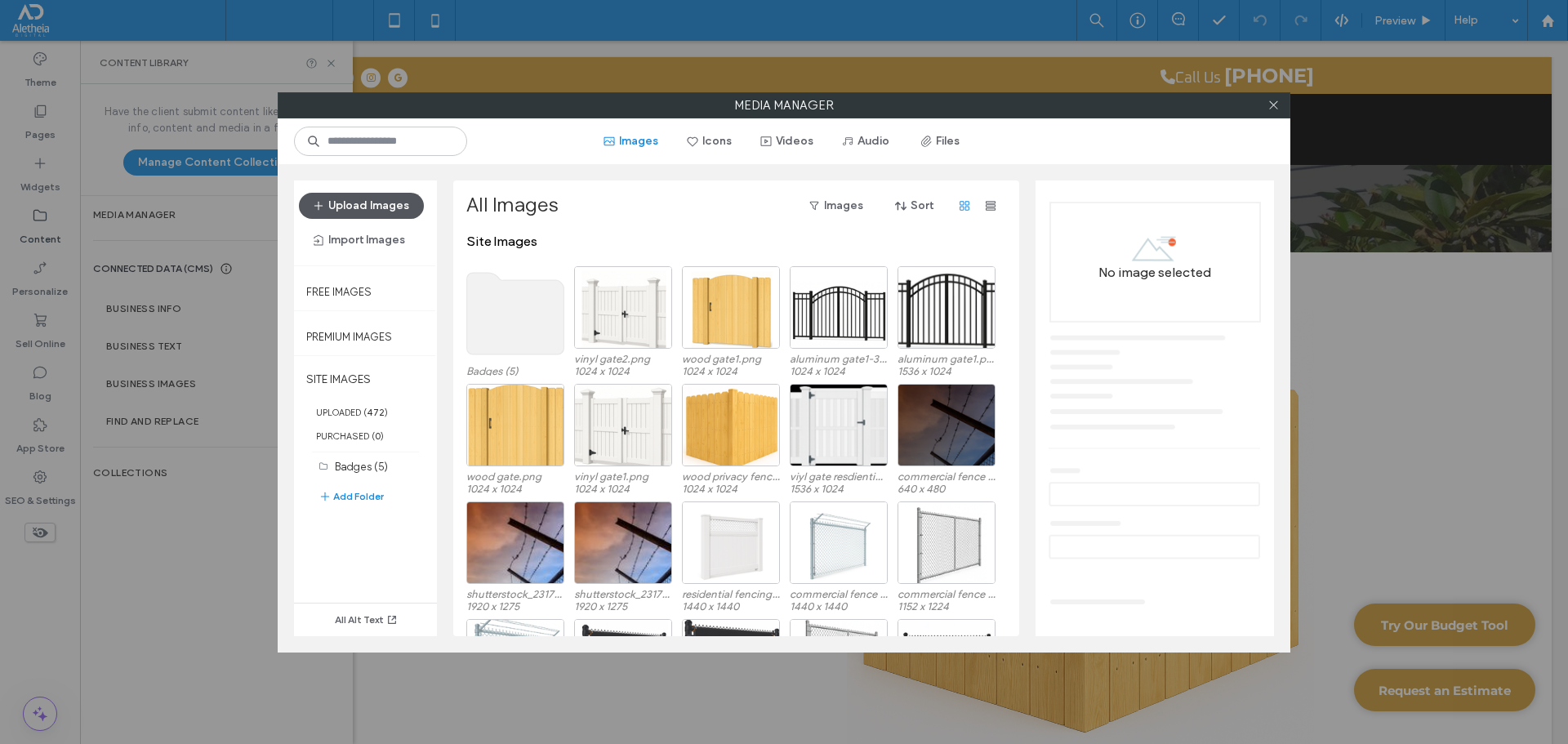 click on "Upload Images" at bounding box center [361, 206] 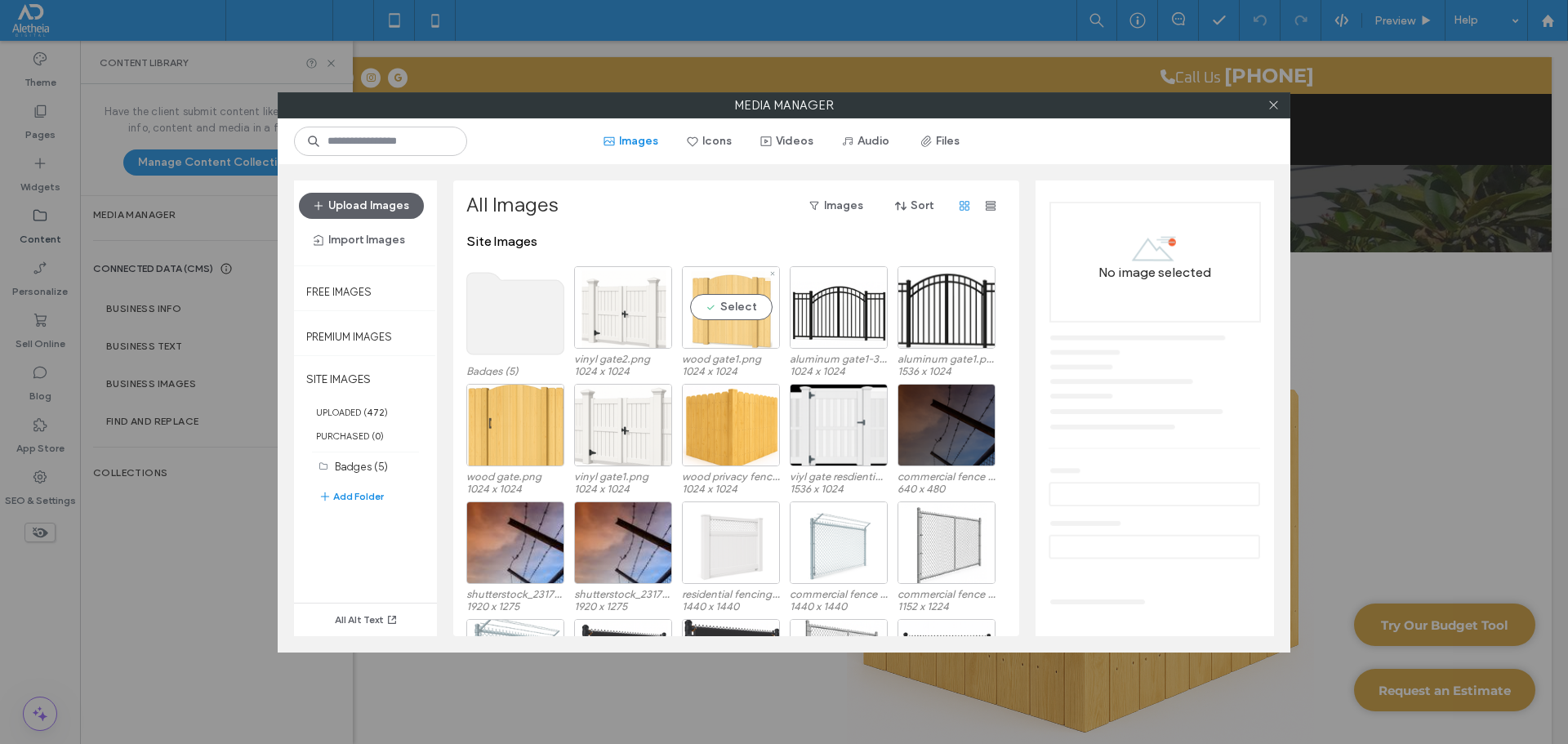click on "Select" at bounding box center [731, 307] 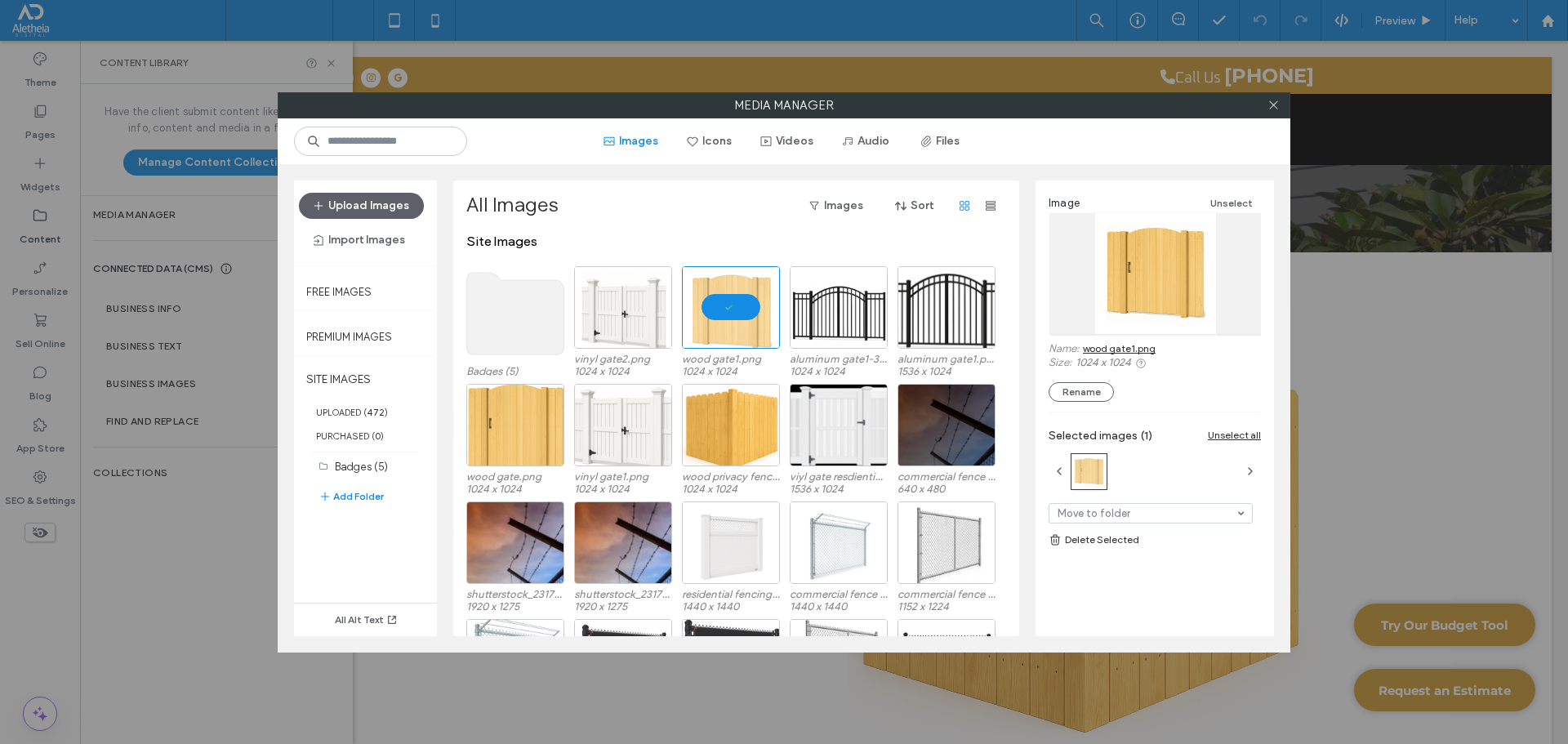 click on "wood gate1.png" at bounding box center [1119, 348] 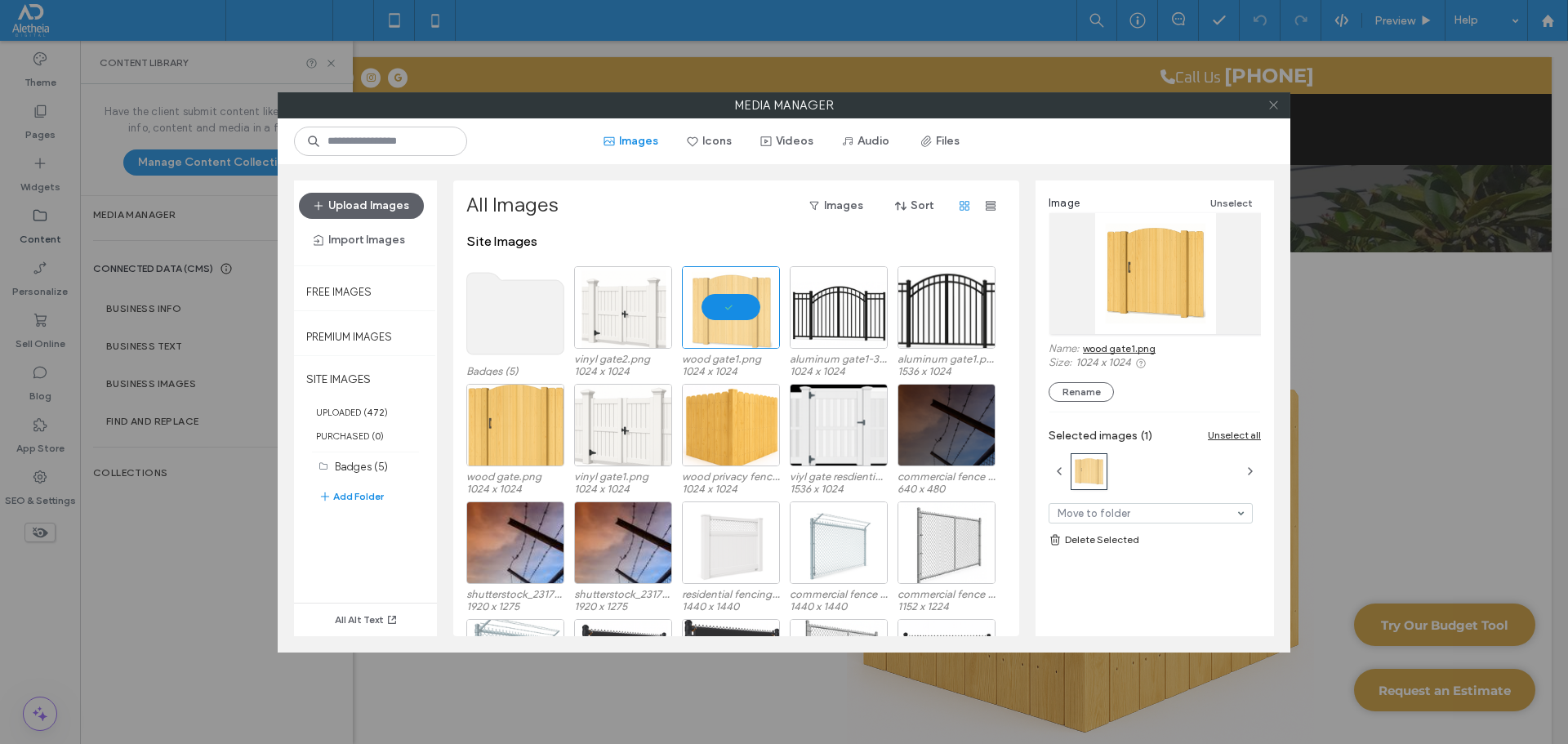 click 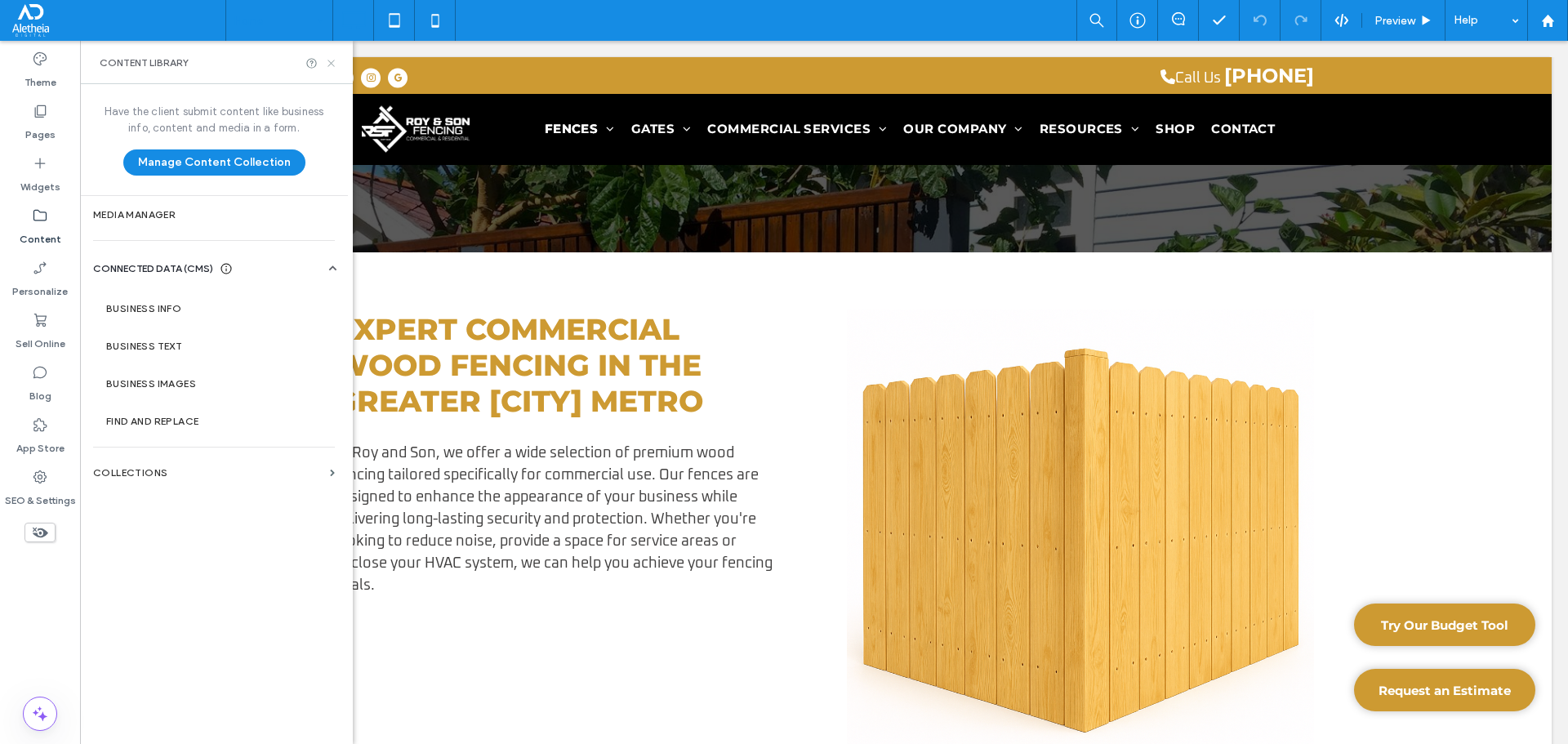 click 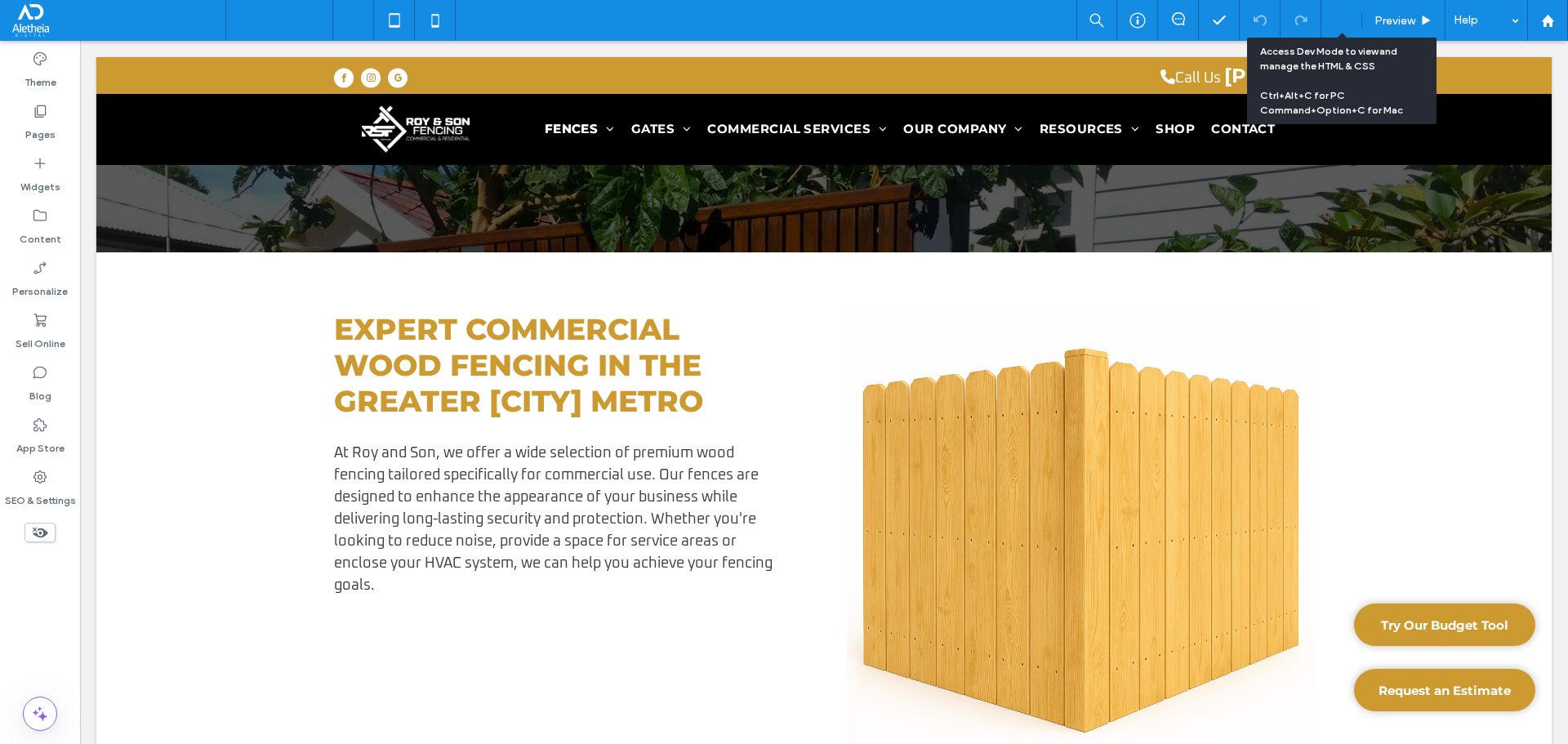 click 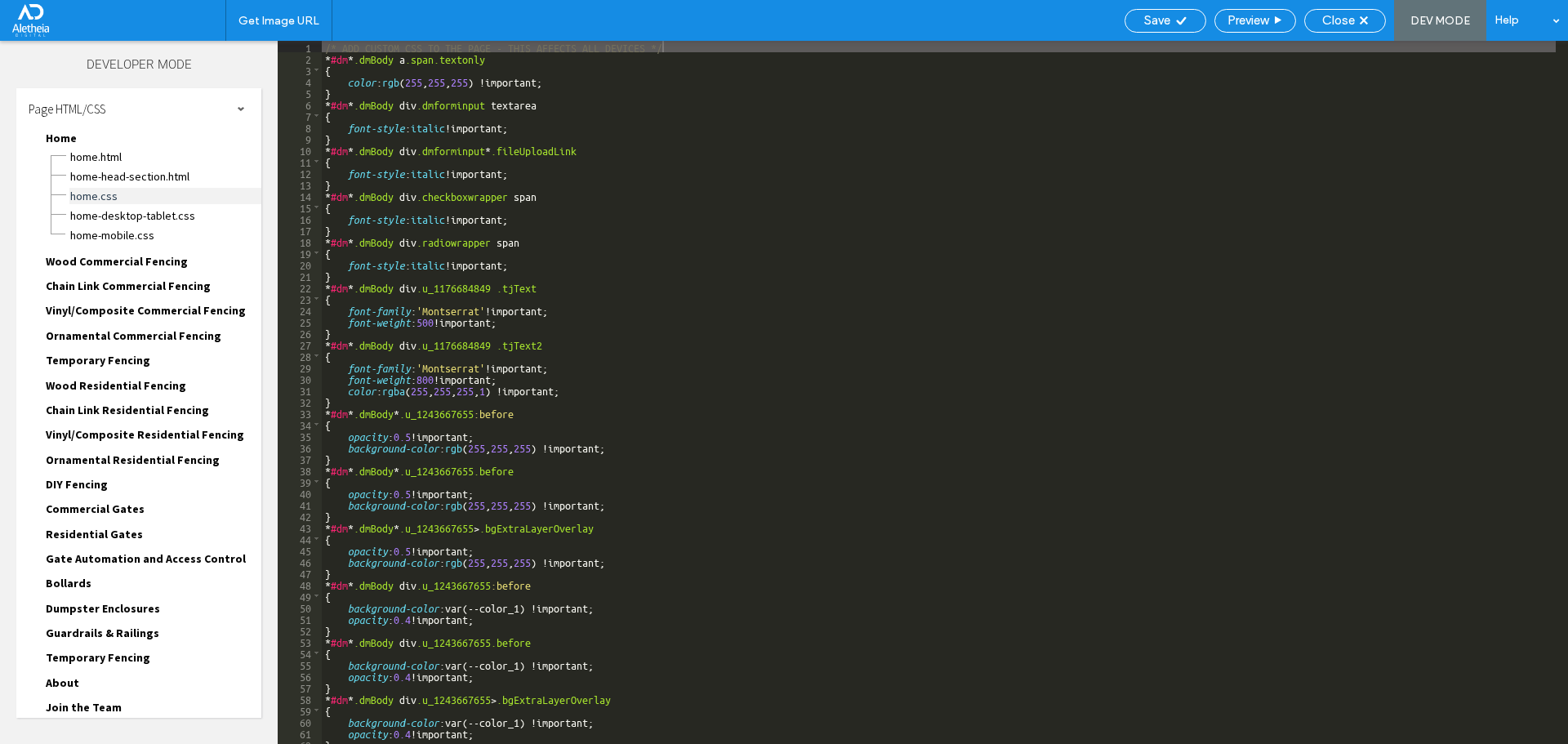 click on "Home.css" at bounding box center [165, 196] 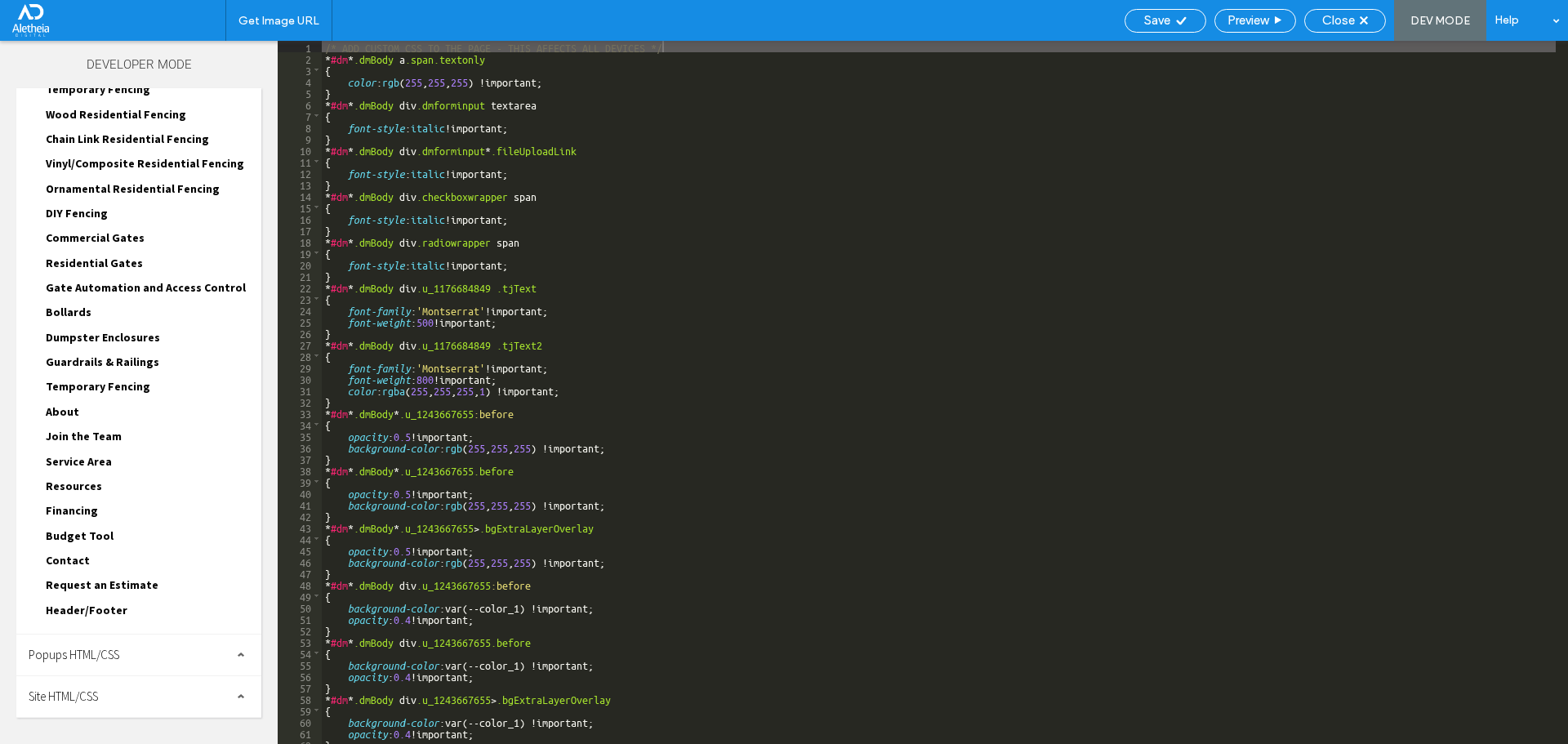 click on "Site HTML/CSS" at bounding box center [63, 696] 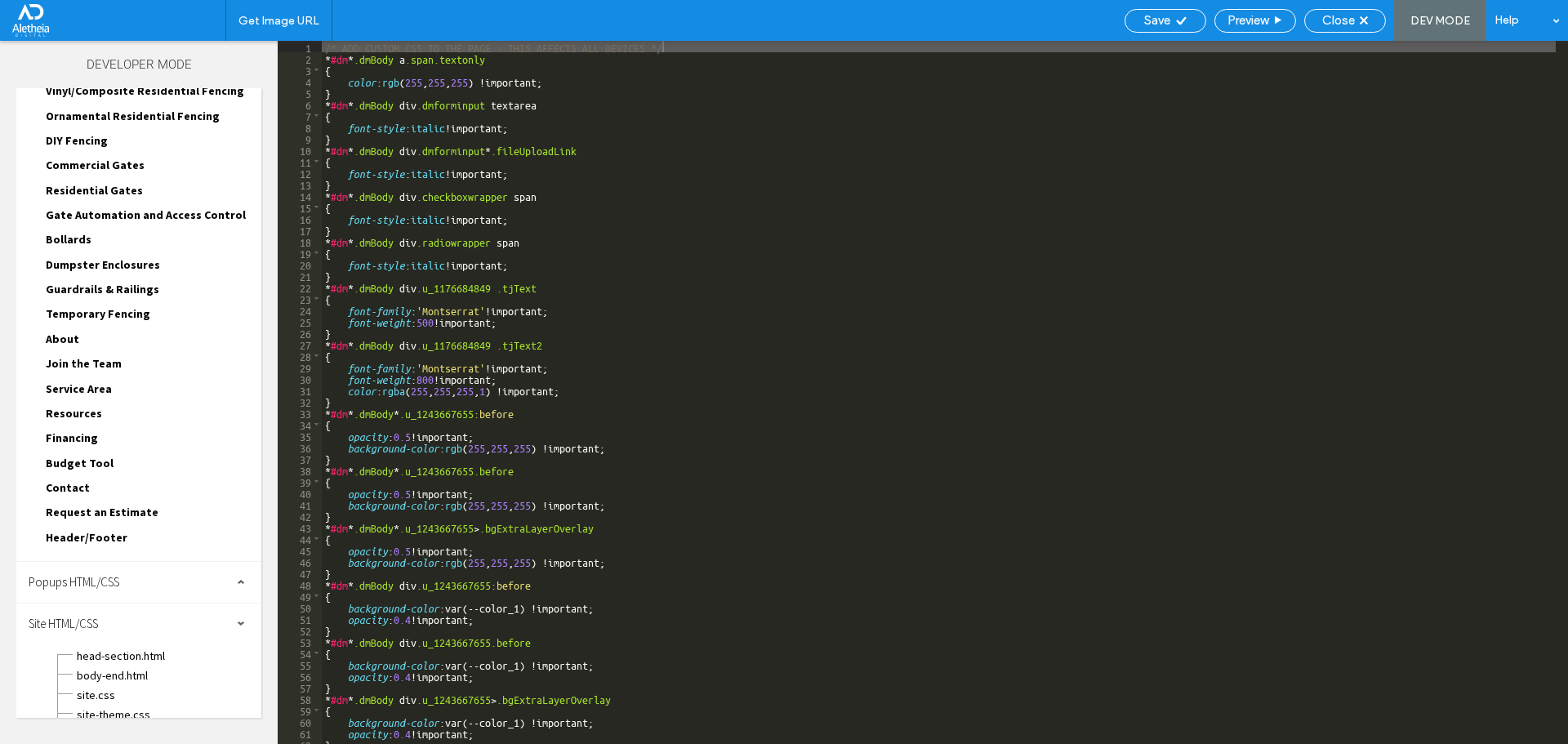 scroll, scrollTop: 418, scrollLeft: 0, axis: vertical 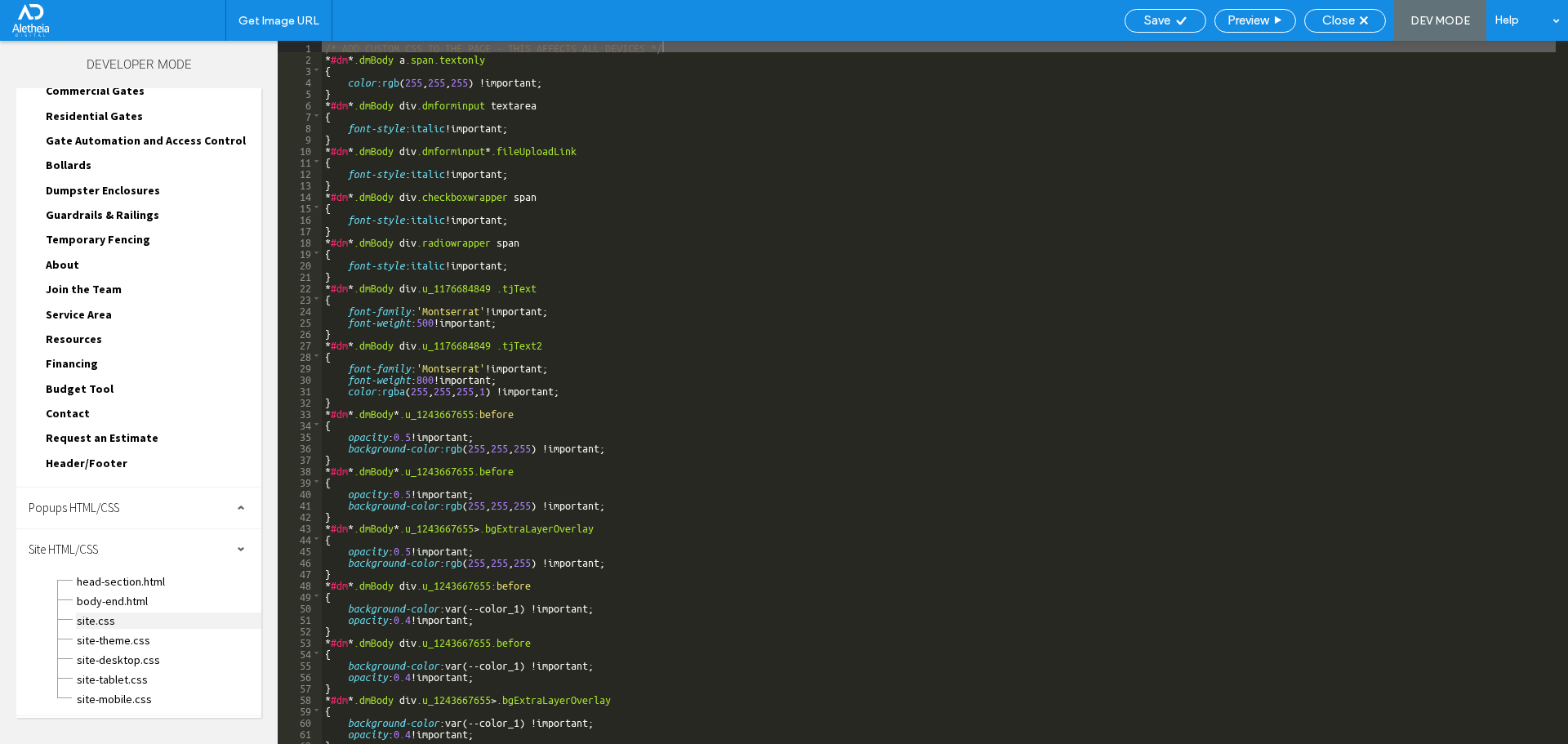 click on "site.css" at bounding box center (168, 621) 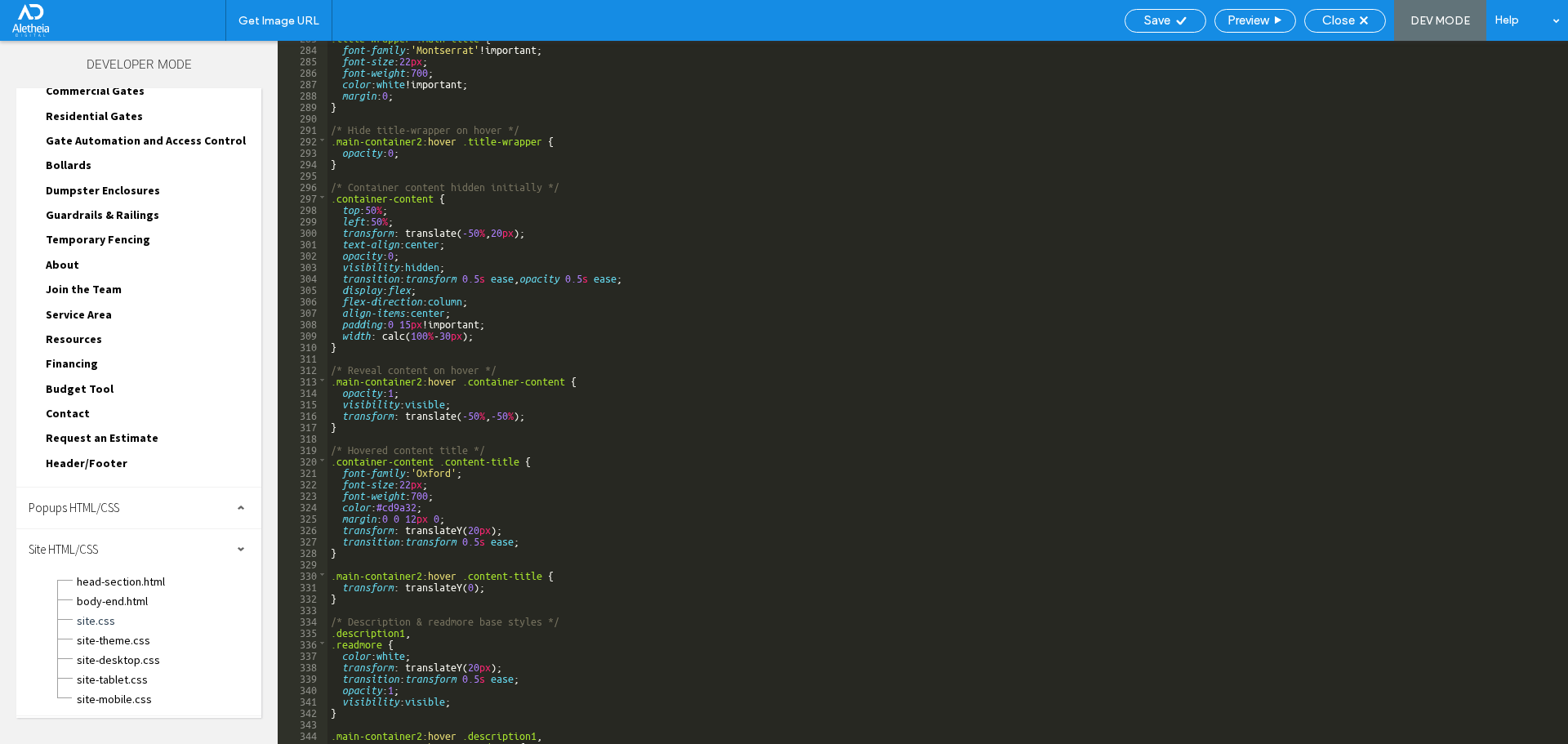 scroll, scrollTop: 3920, scrollLeft: 0, axis: vertical 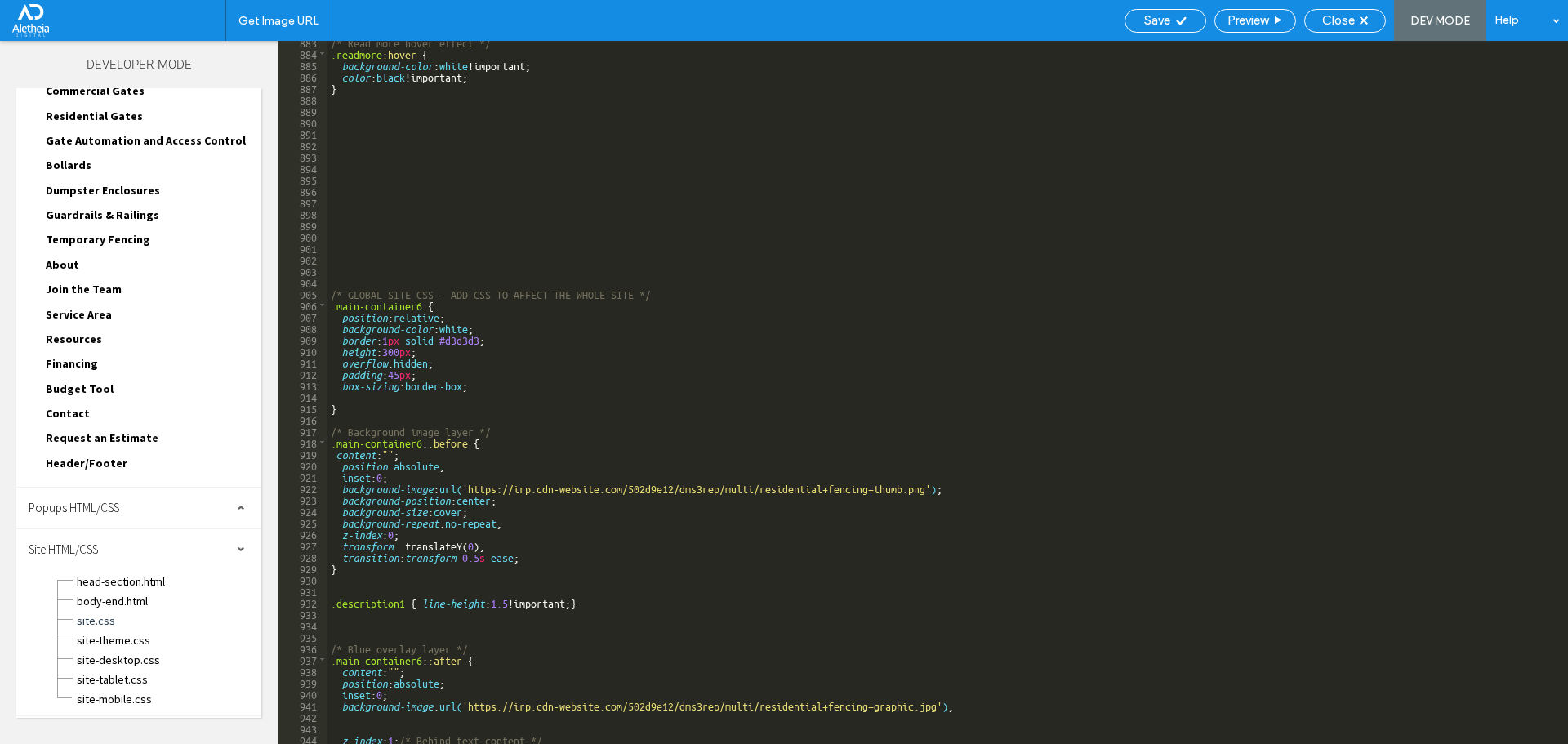 click on "/* Read more hover effect */ .readmore :hover   {    background-color :  white  !important;    color :  black  !important; } /* GLOBAL SITE CSS - ADD CSS TO AFFECT THE WHOLE SITE */ .main-container6   {    position :  relative ;    background-color :  white ;    border :  1 px   solid   #d3d3d3 ;    height :  300 px ;    overflow :  hidden ;    padding :  45 px ;    box-sizing :  border-box ;   } /* Background image layer */ .main-container6 : :before   {   content :  "" ;    position :  absolute ;    inset :  0 ;    background-image :  url( 'https://irp.cdn-website.com/502d9e12/dms3rep/multi/residential+fencing+thumb.png' ) ;    background-position :  center ;    background-size :  cover ;    background-repeat :  no-repeat ;    z-index :  0 ;    transform : translateY( 0 );    transition :  transform   0.5 s   ease ; } .description1   {   line-height :  1.5  !important; } /* Blue overlay layer */ .main-container6 : :after   {    content :  "" ;    position :  absolute ;    inset :  0 ;    background-image :" at bounding box center [942, 399] 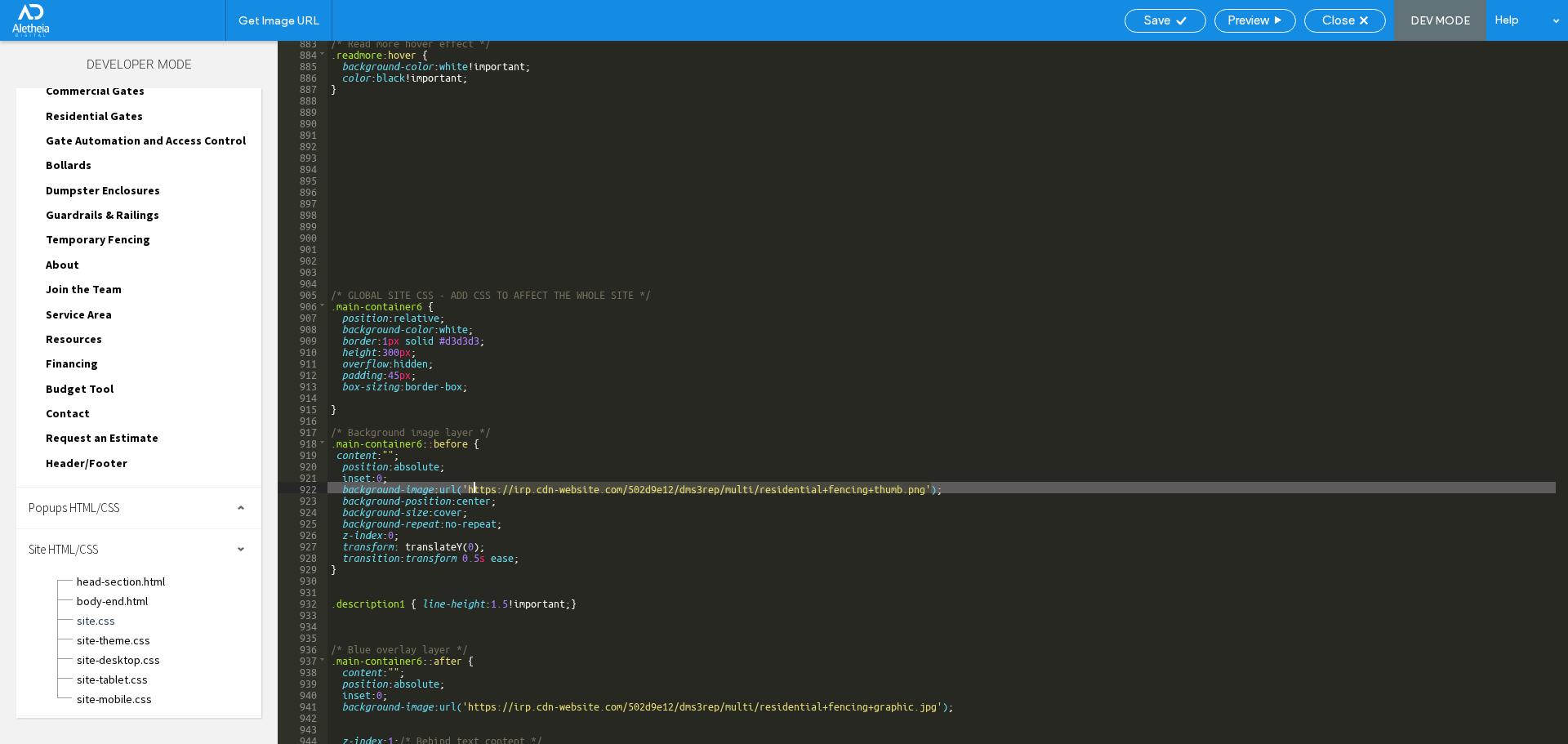 drag, startPoint x: 929, startPoint y: 488, endPoint x: 474, endPoint y: 492, distance: 455.01758 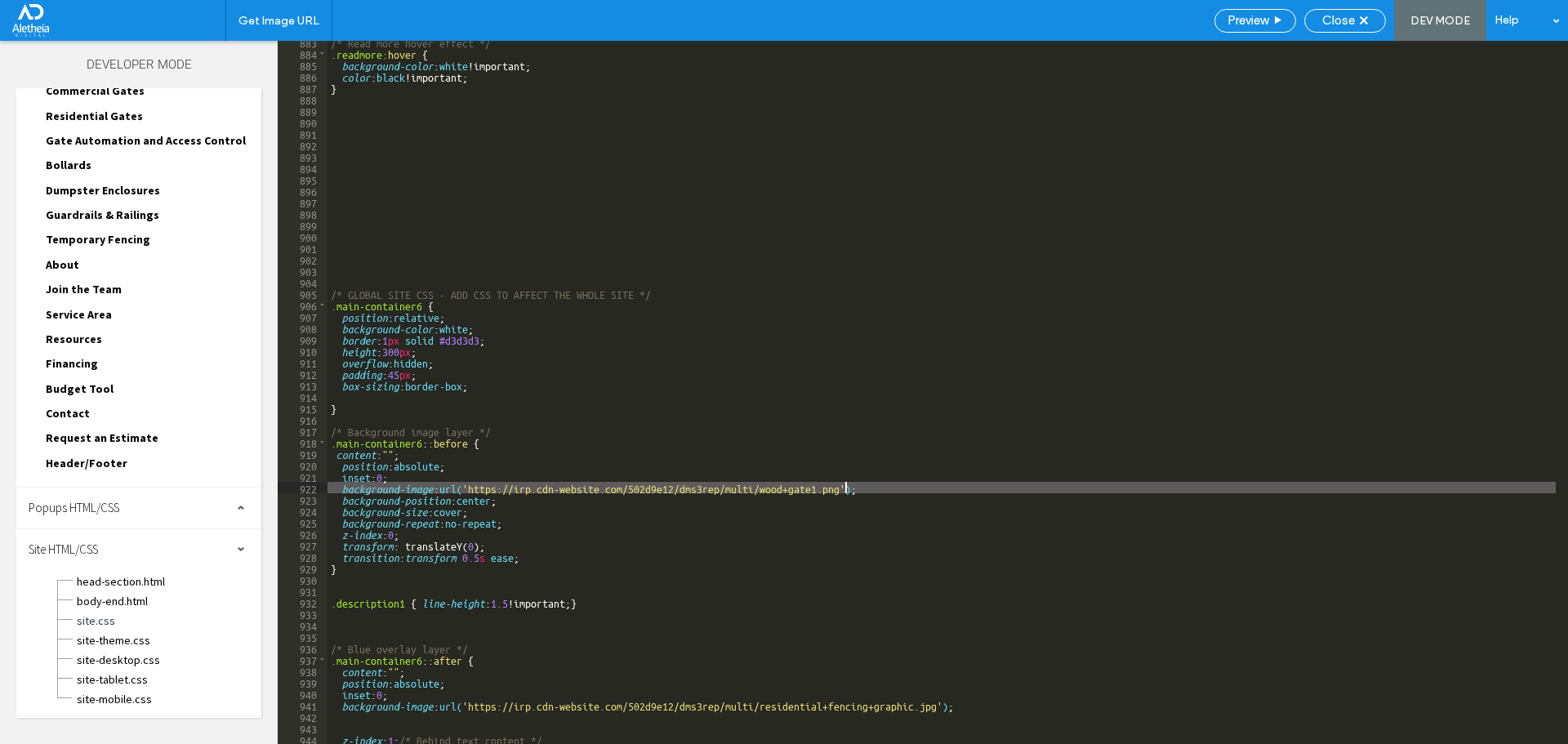 click 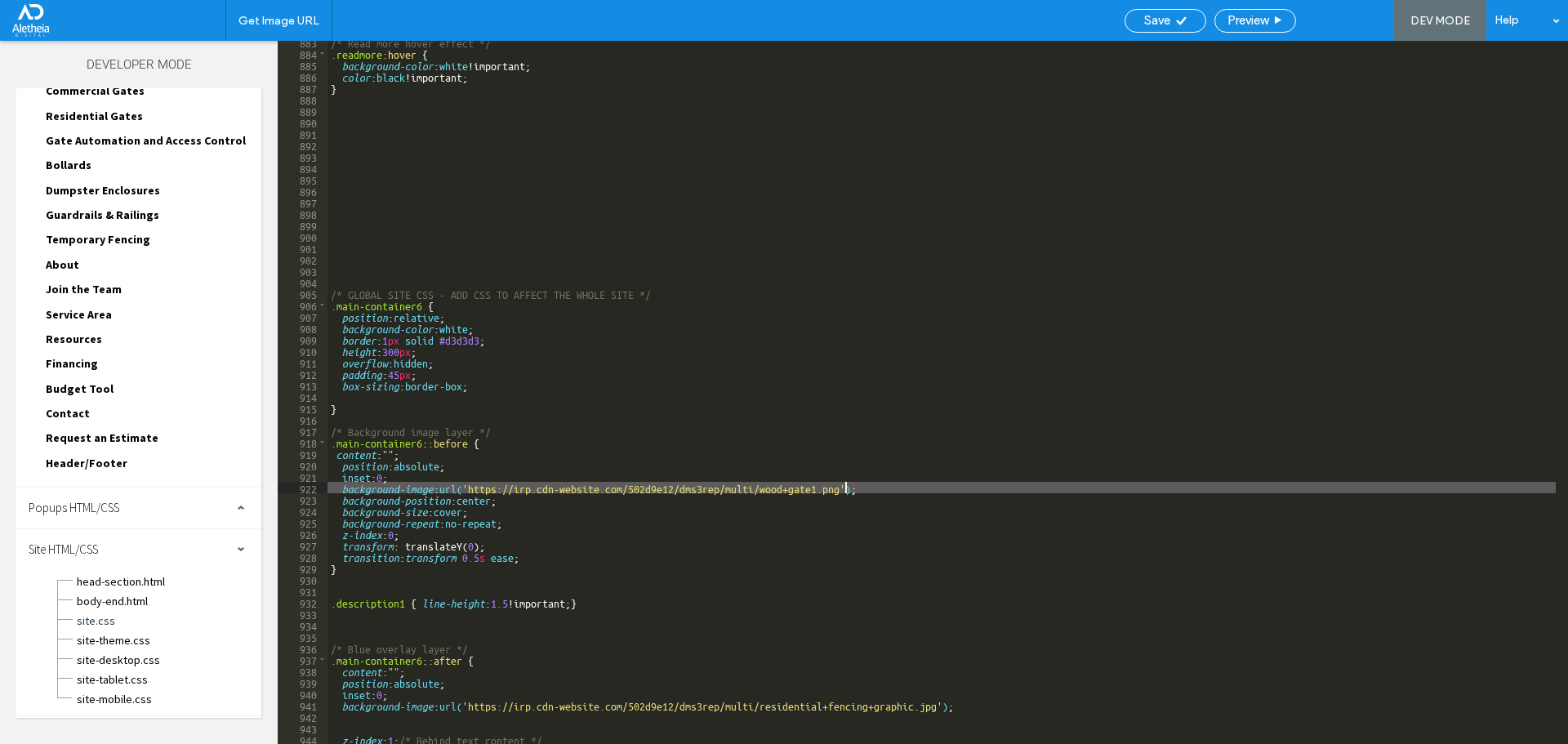 click on "Close" at bounding box center [1339, 20] 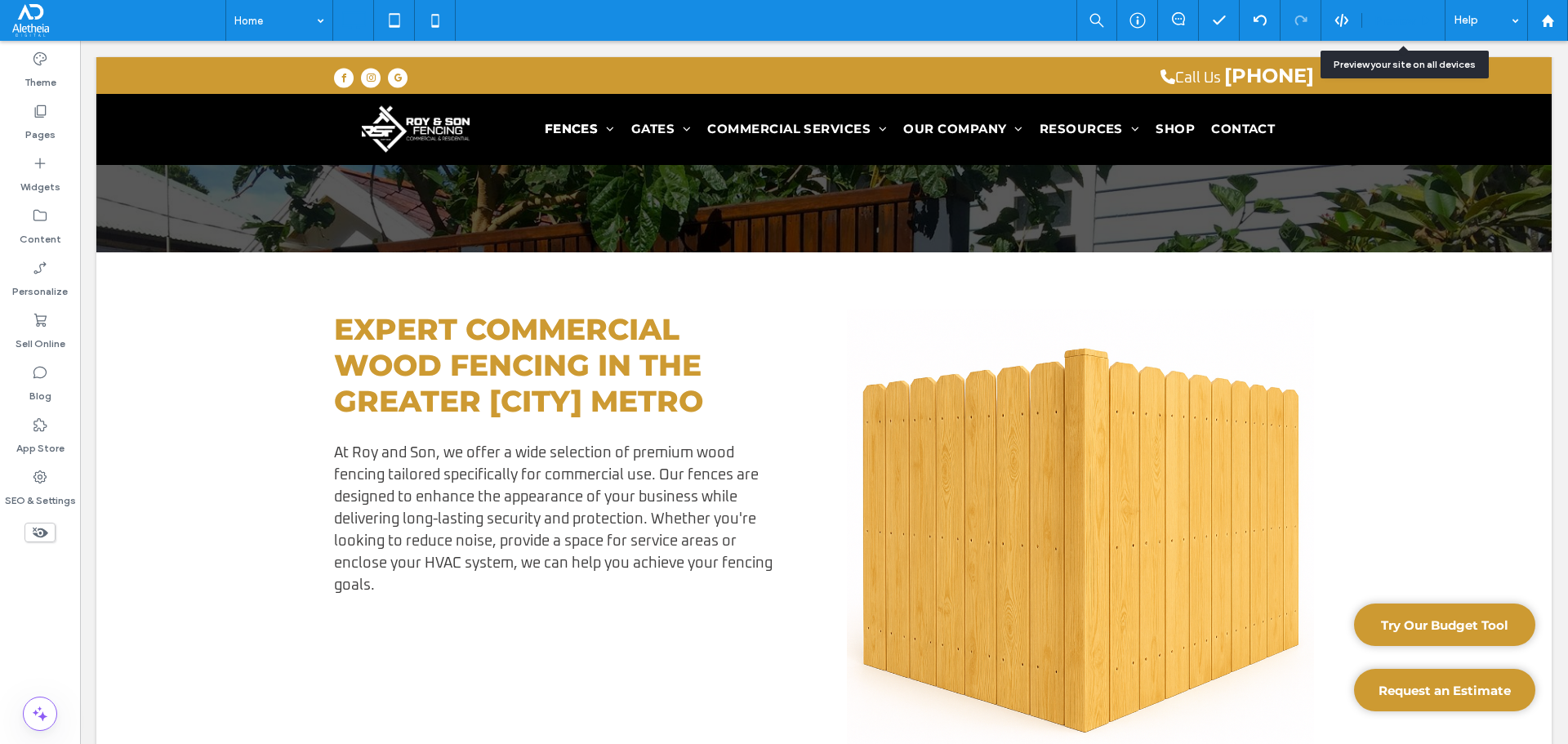 click on "Preview" at bounding box center [1395, 20] 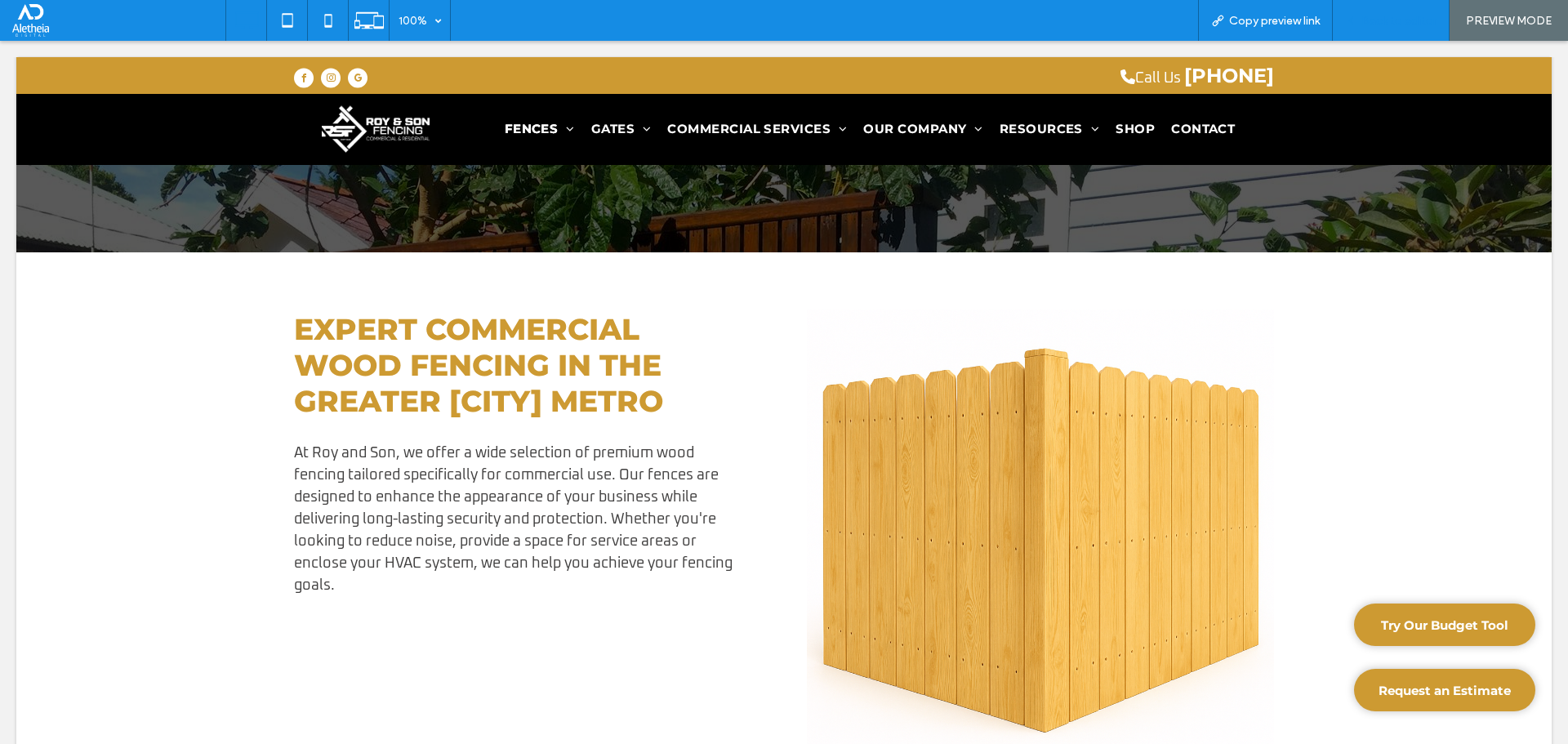 click on "Back to editor" at bounding box center (1399, 20) 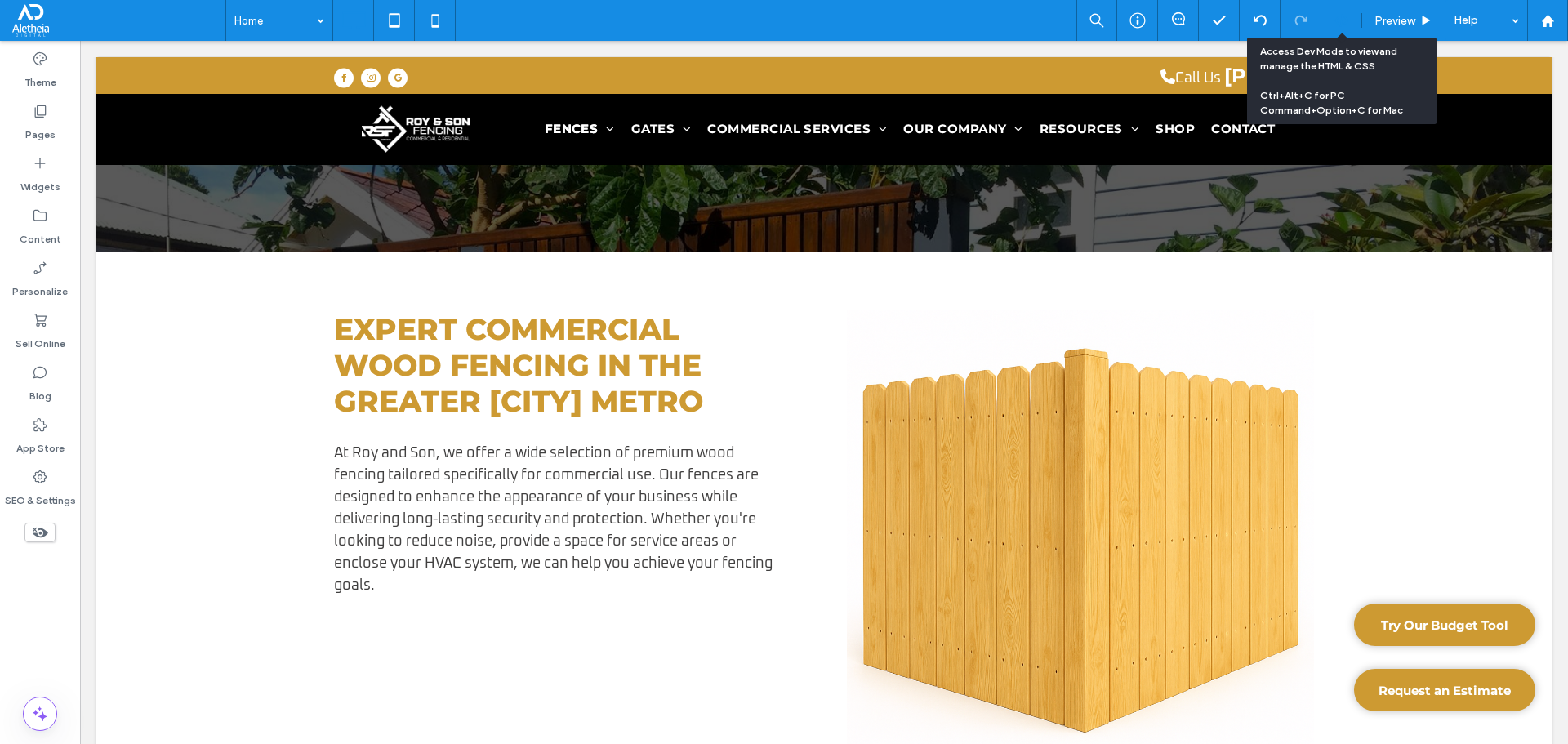 click 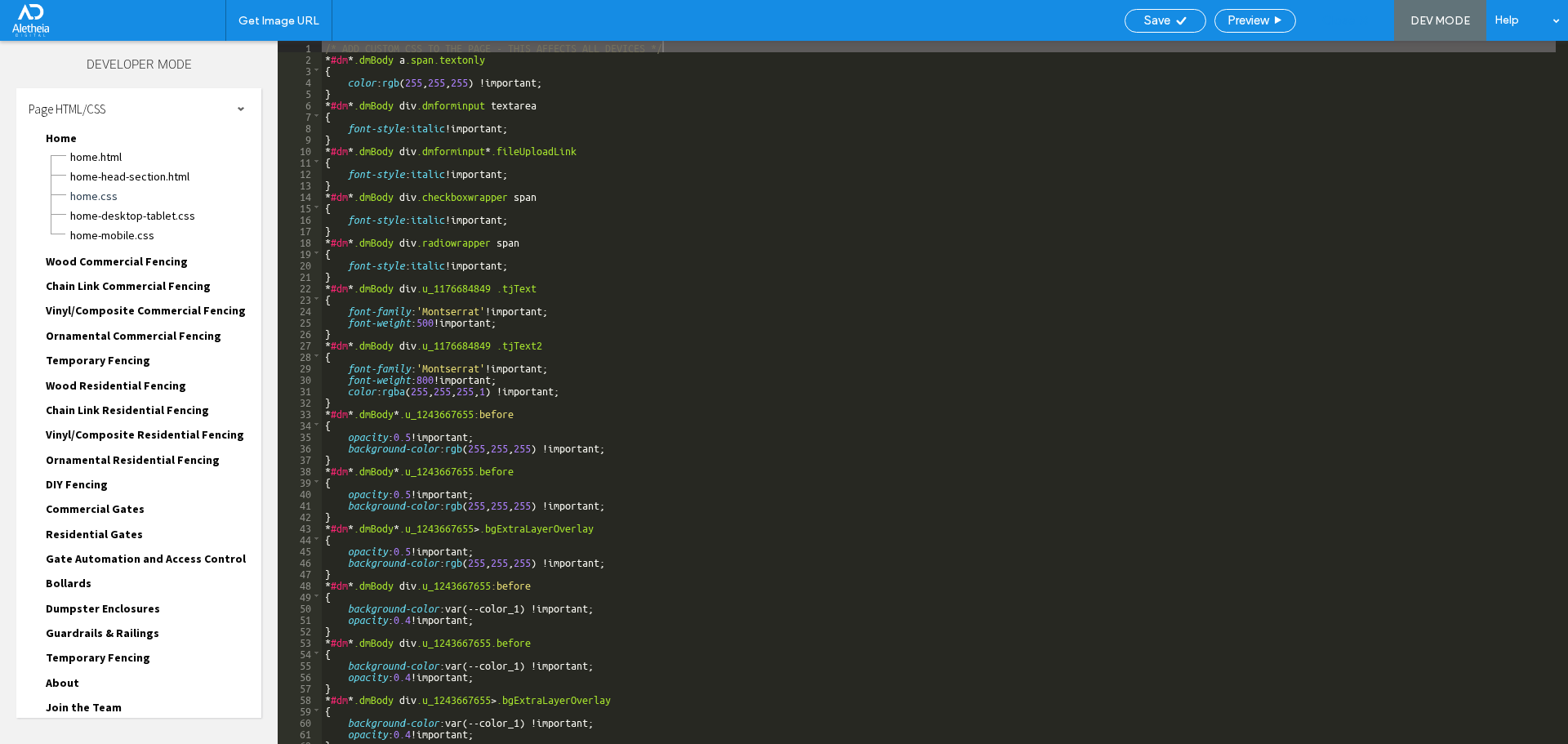 click on "Close" at bounding box center (1339, 20) 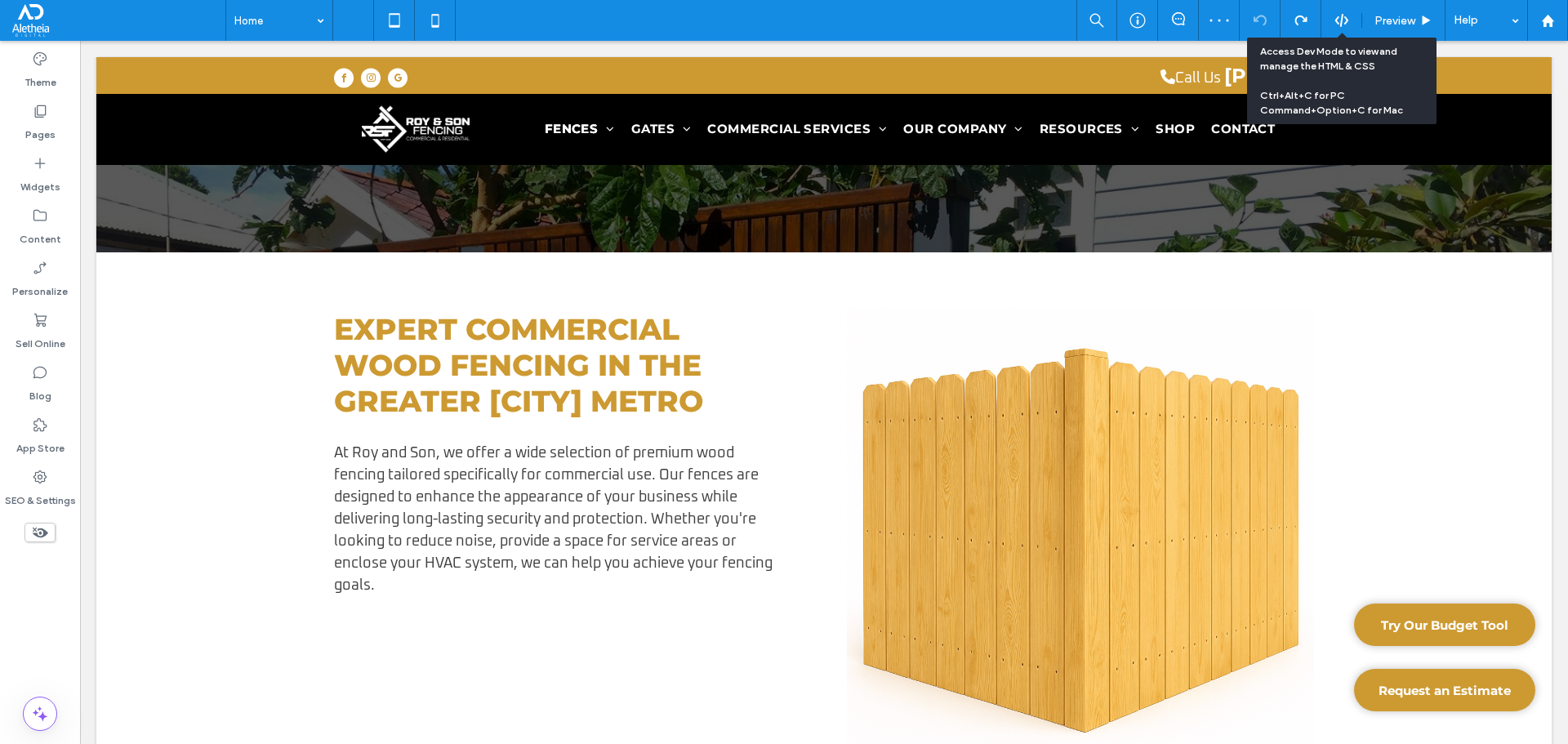 click on "Preview Help" at bounding box center [1322, 20] 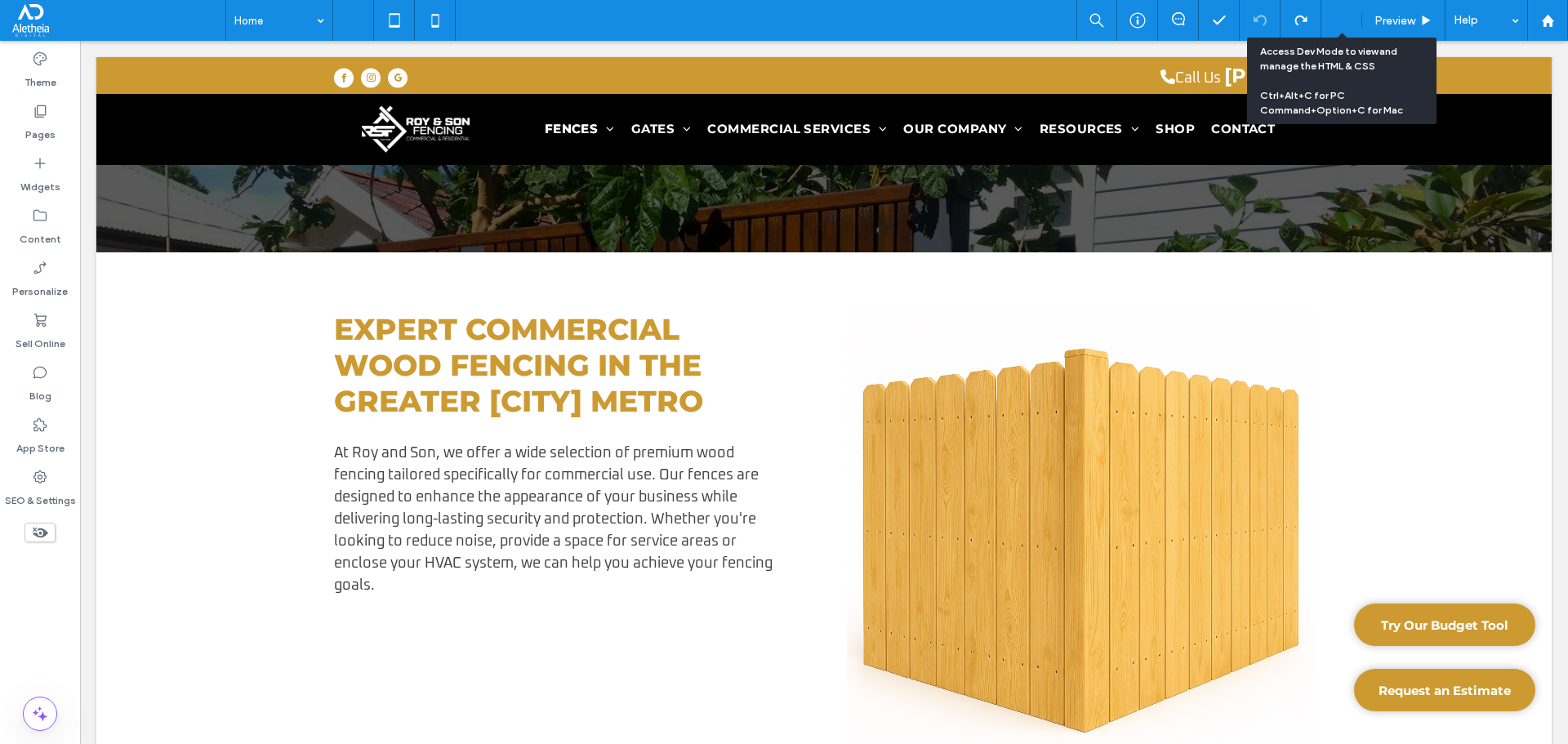 click 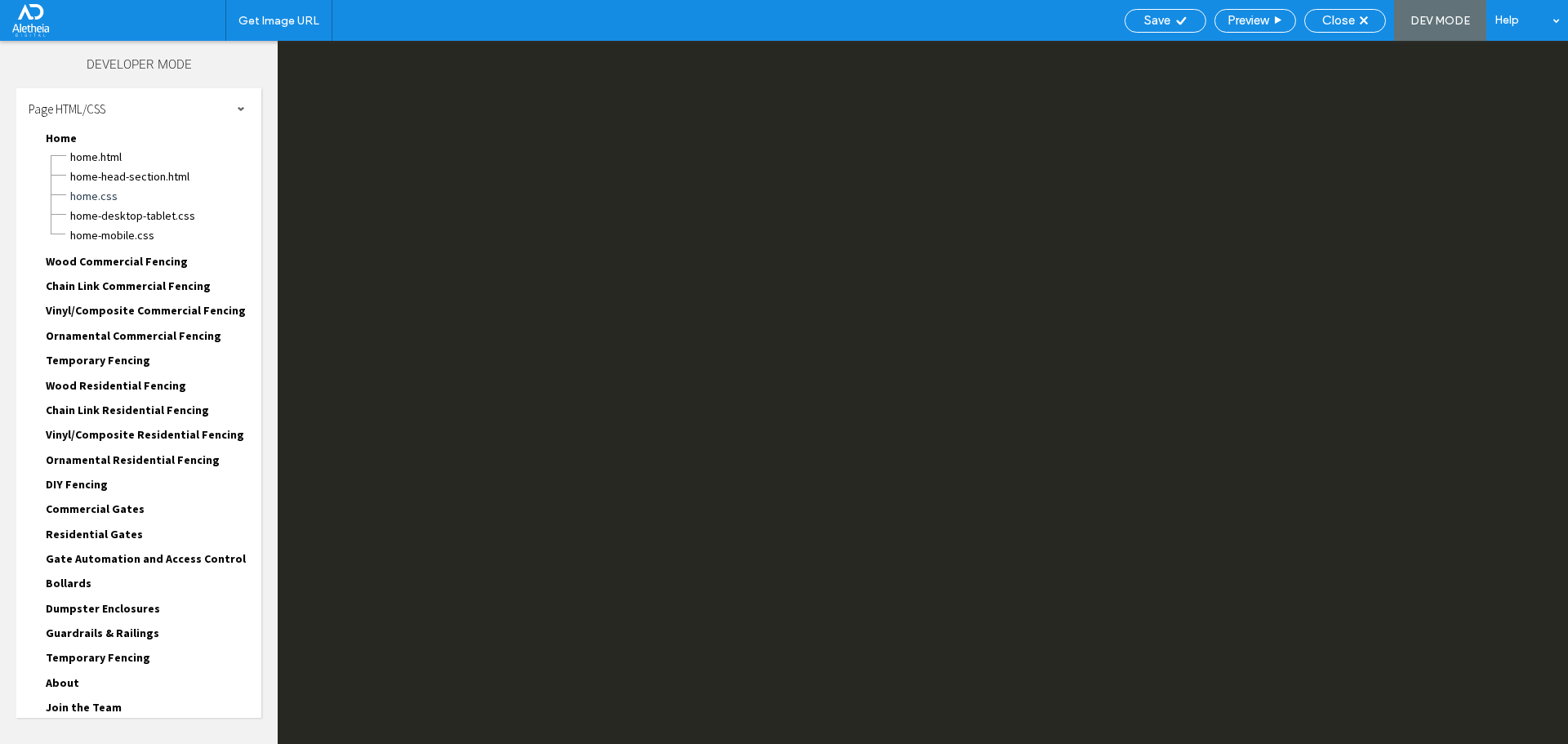 scroll, scrollTop: 343, scrollLeft: 0, axis: vertical 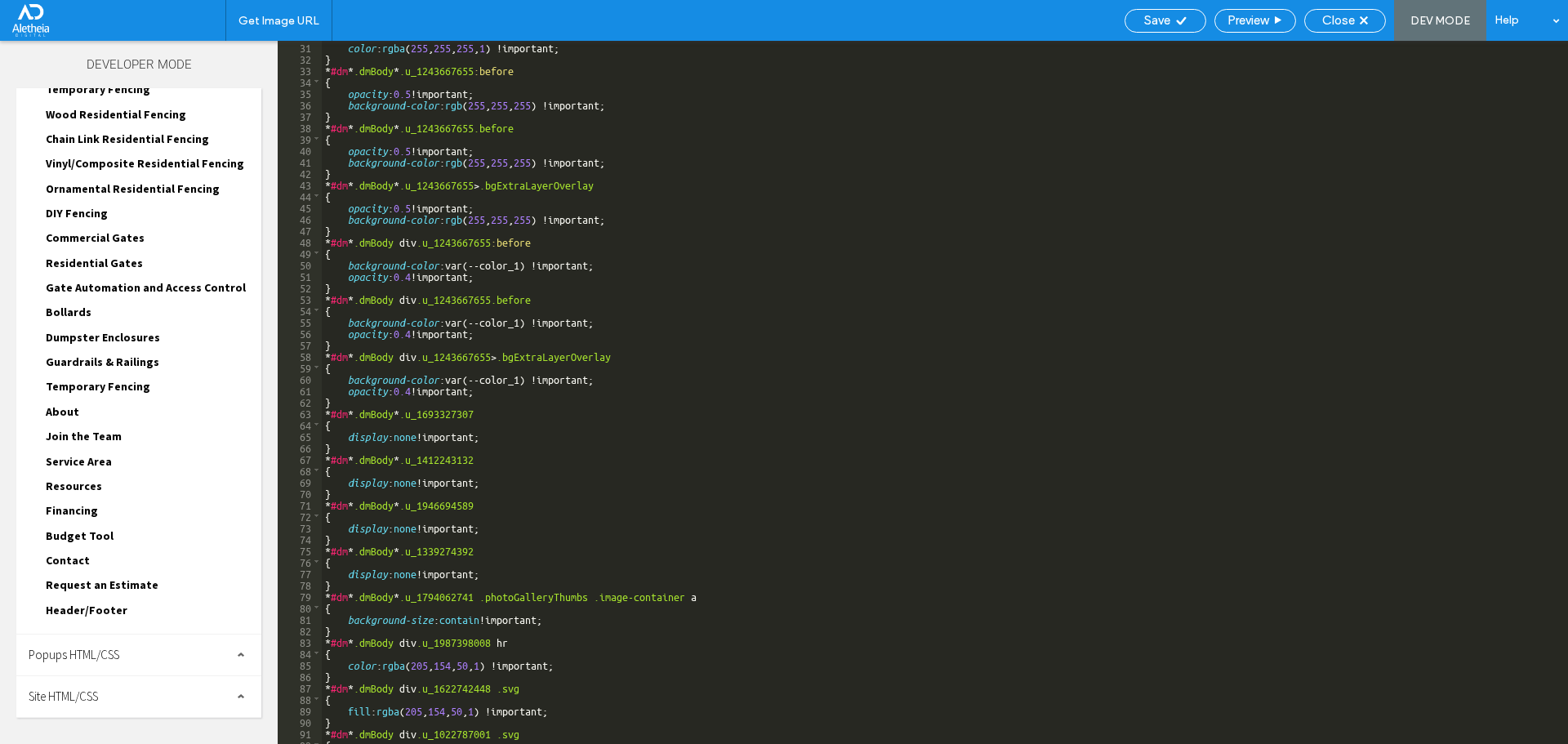 click on "Site HTML/CSS" at bounding box center (63, 696) 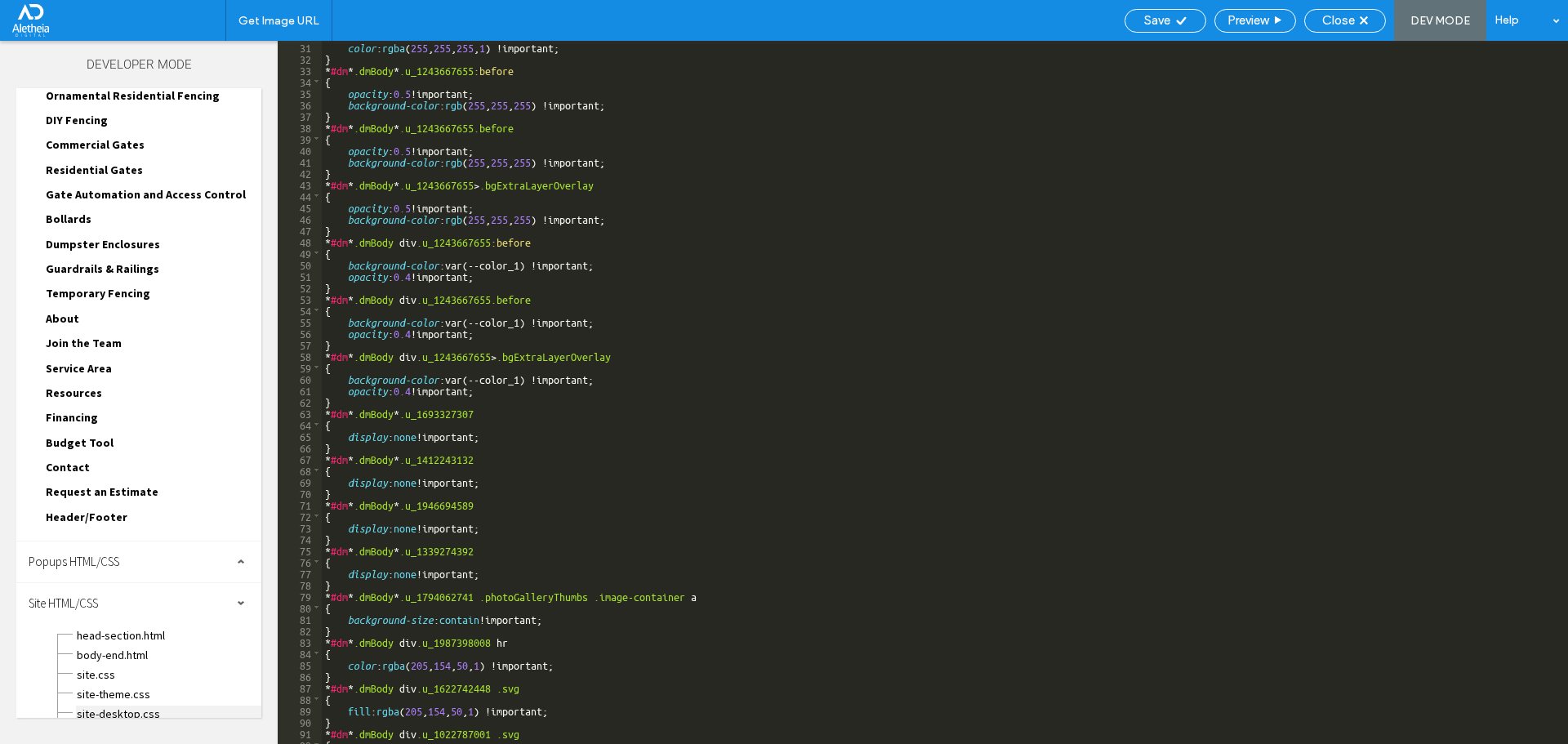 scroll, scrollTop: 418, scrollLeft: 0, axis: vertical 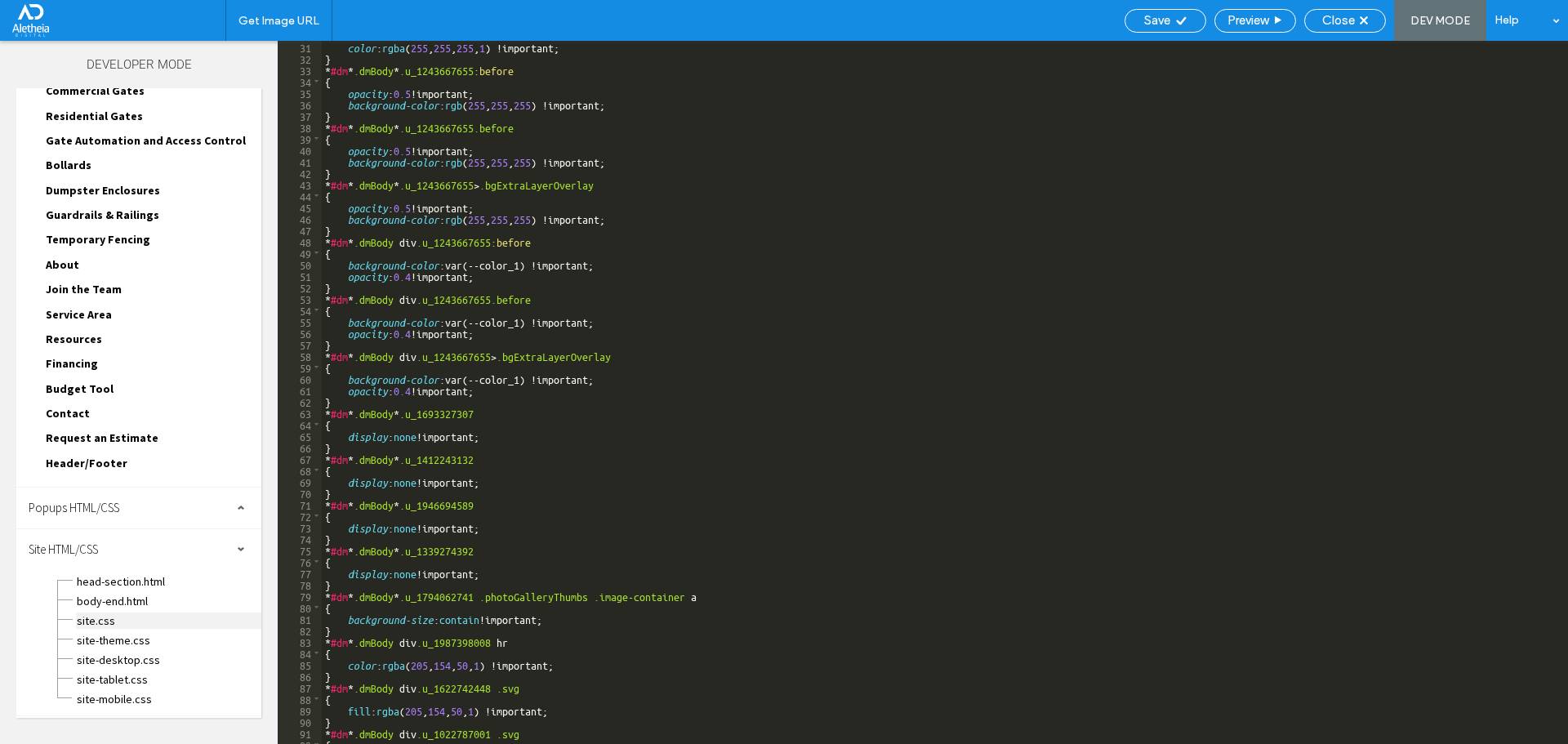 click on "site.css" at bounding box center (168, 621) 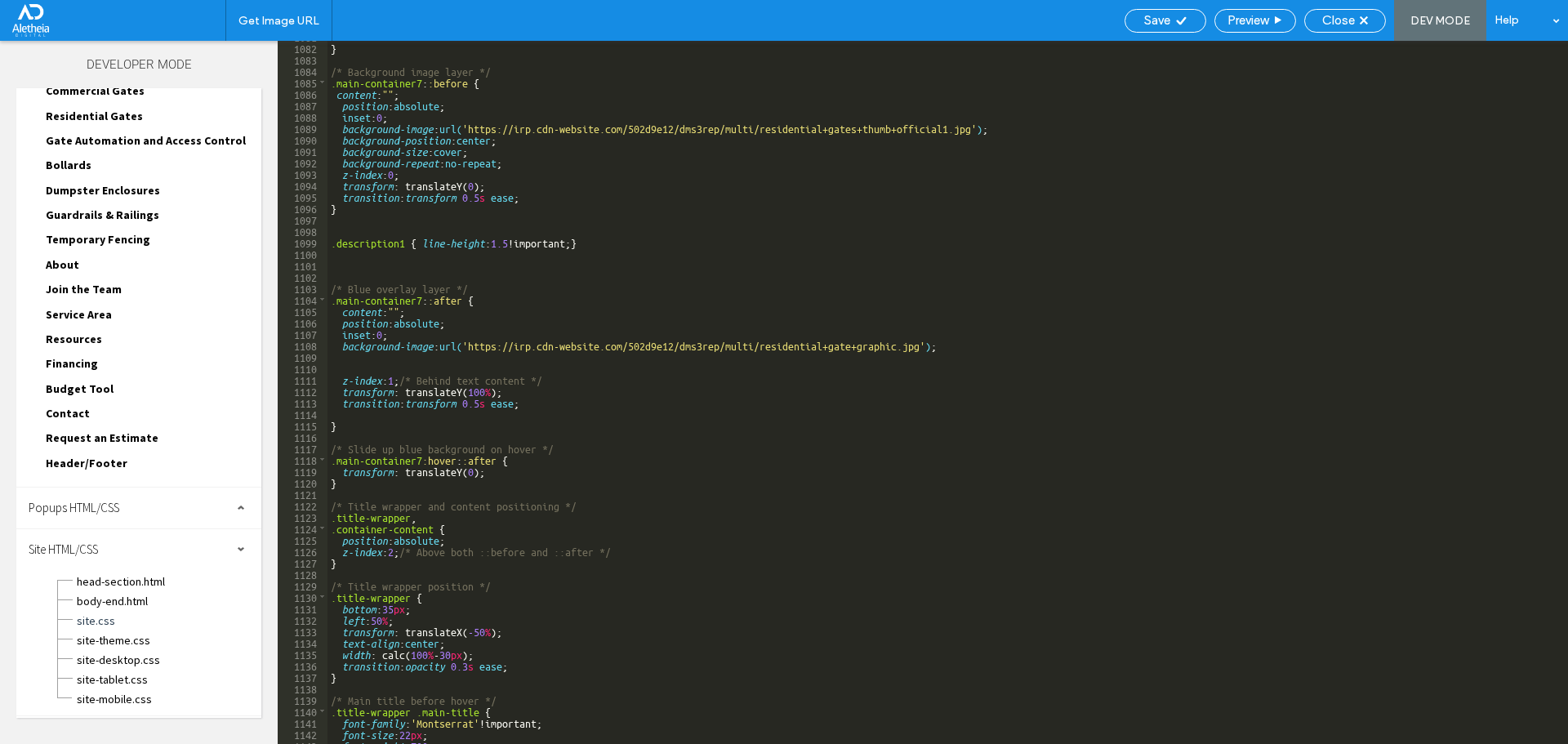 scroll, scrollTop: 12359, scrollLeft: 0, axis: vertical 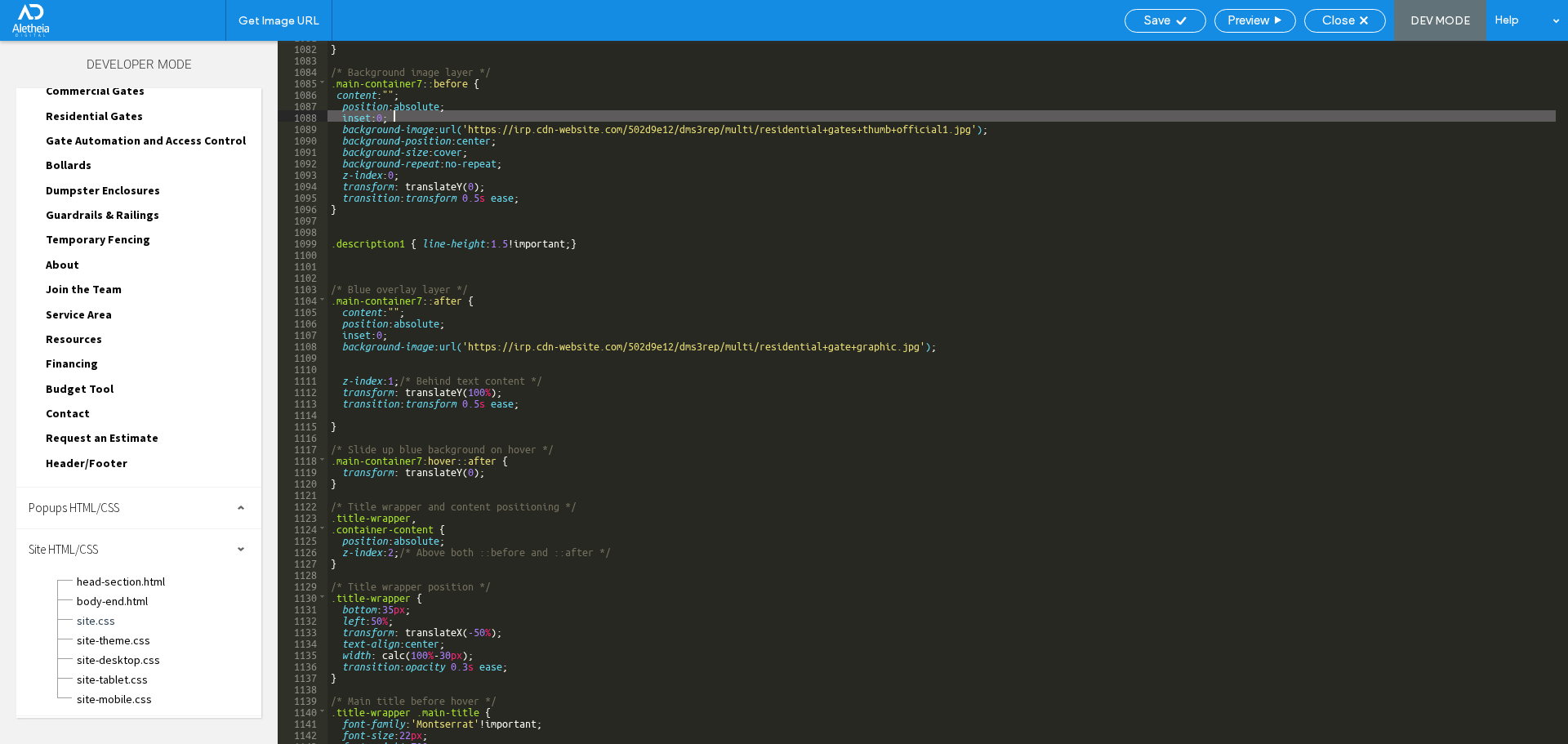 click on "} /* Background image layer */ .main-container7 : :before   {   content :  "" ;    position :  absolute ;    inset :  0 ;    background-image :  url( 'https://irp.cdn-website.com/502d9e12/dms3rep/multi/residential+gates+thumb+official1.jpg' ) ;    background-position :  center ;    background-size :  cover ;    background-repeat :  no-repeat ;    z-index :  0 ;    transform : translateY( 0 );    transition :  transform   0.5 s   ease ; } .description1   {   line-height :  1.5  !important; } /* Blue overlay layer */ .main-container7 : :after   {    content :  "" ;    position :  absolute ;    inset :  0 ;    background-image :  url( 'https://irp.cdn-website.com/502d9e12/dms3rep/multi/residential+gate+graphic.jpg' ) ;    z-index :  1 ;  /* Behind text content */    transform : translateY( 100 % );    transition :  transform   0.5 s   ease ;   } /* Slide up blue background on hover */ .main-container7 :hover : :after   {    transform : translateY( 0 ); } /* Title wrapper and content positioning */ ,   {    :" at bounding box center (942, 393) 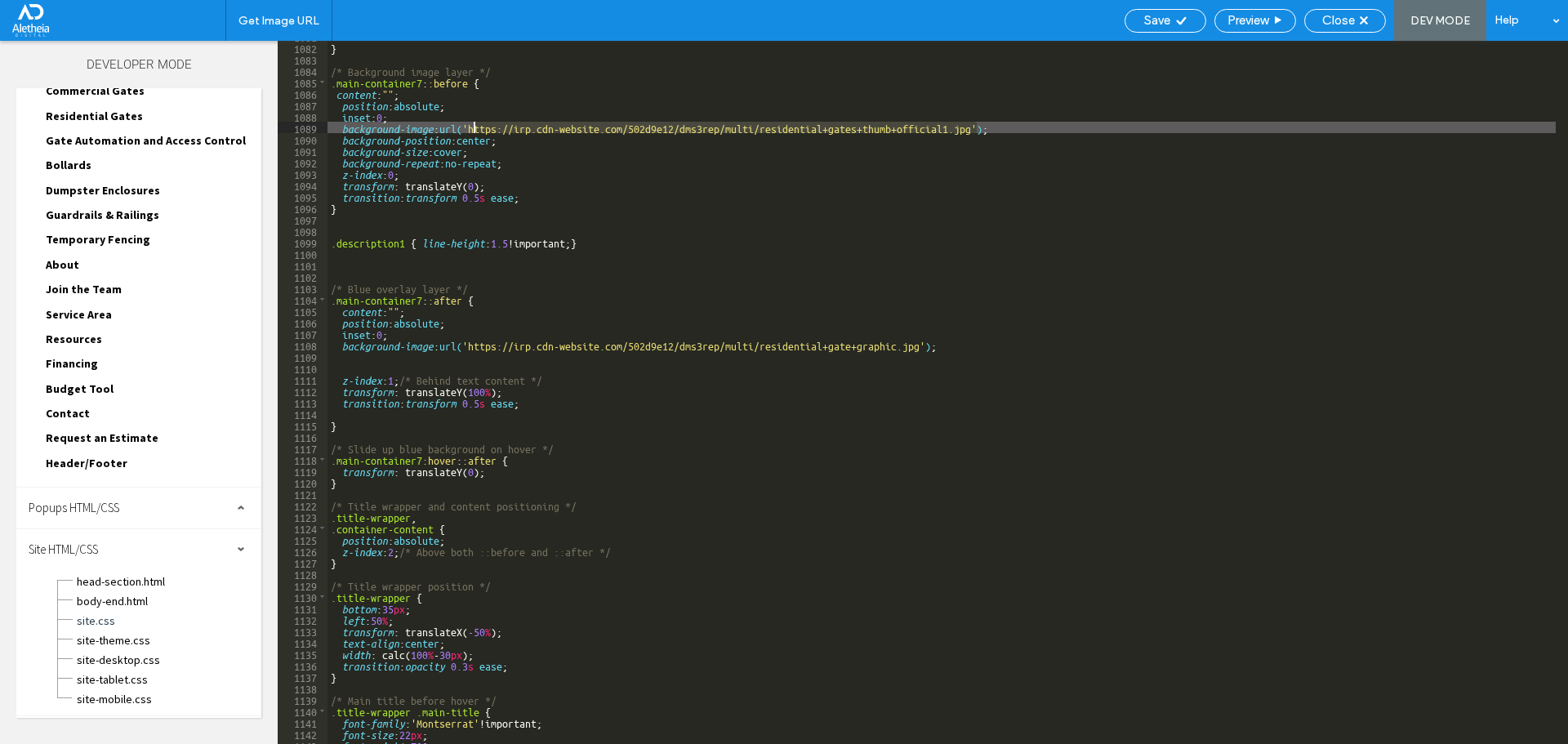 drag, startPoint x: 977, startPoint y: 127, endPoint x: 474, endPoint y: 132, distance: 503.02485 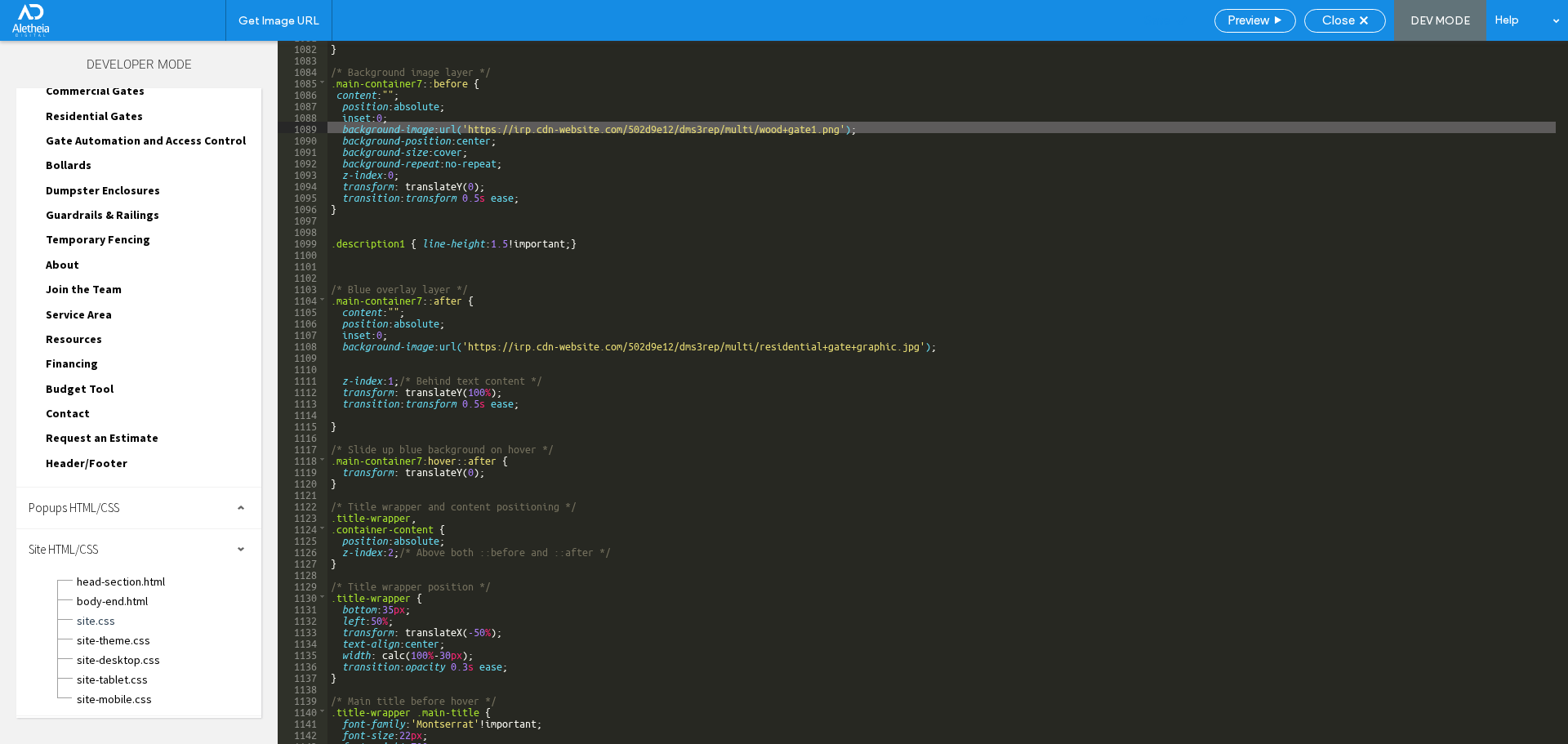 click on "Save" at bounding box center (1157, 20) 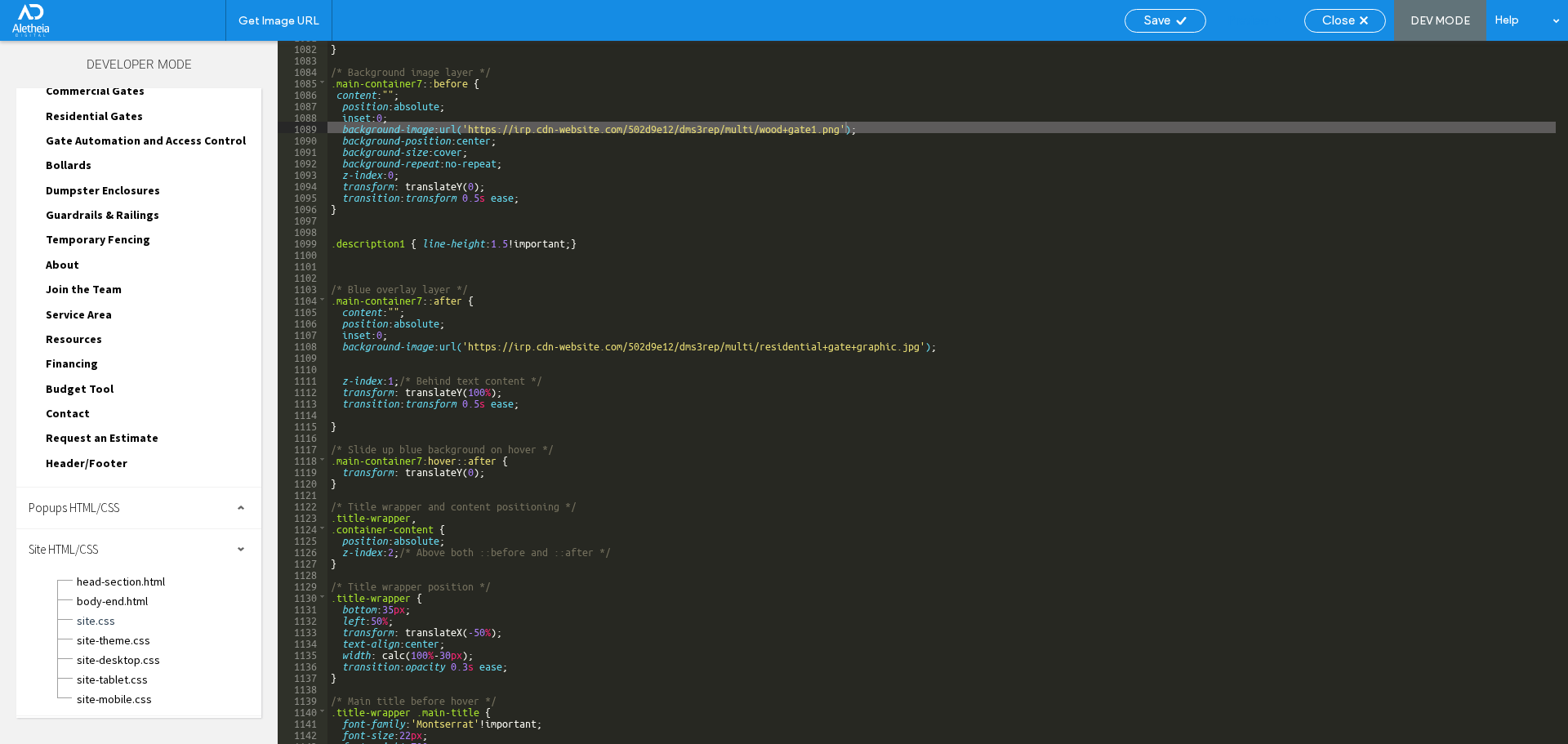 click on "Preview" at bounding box center (1248, 20) 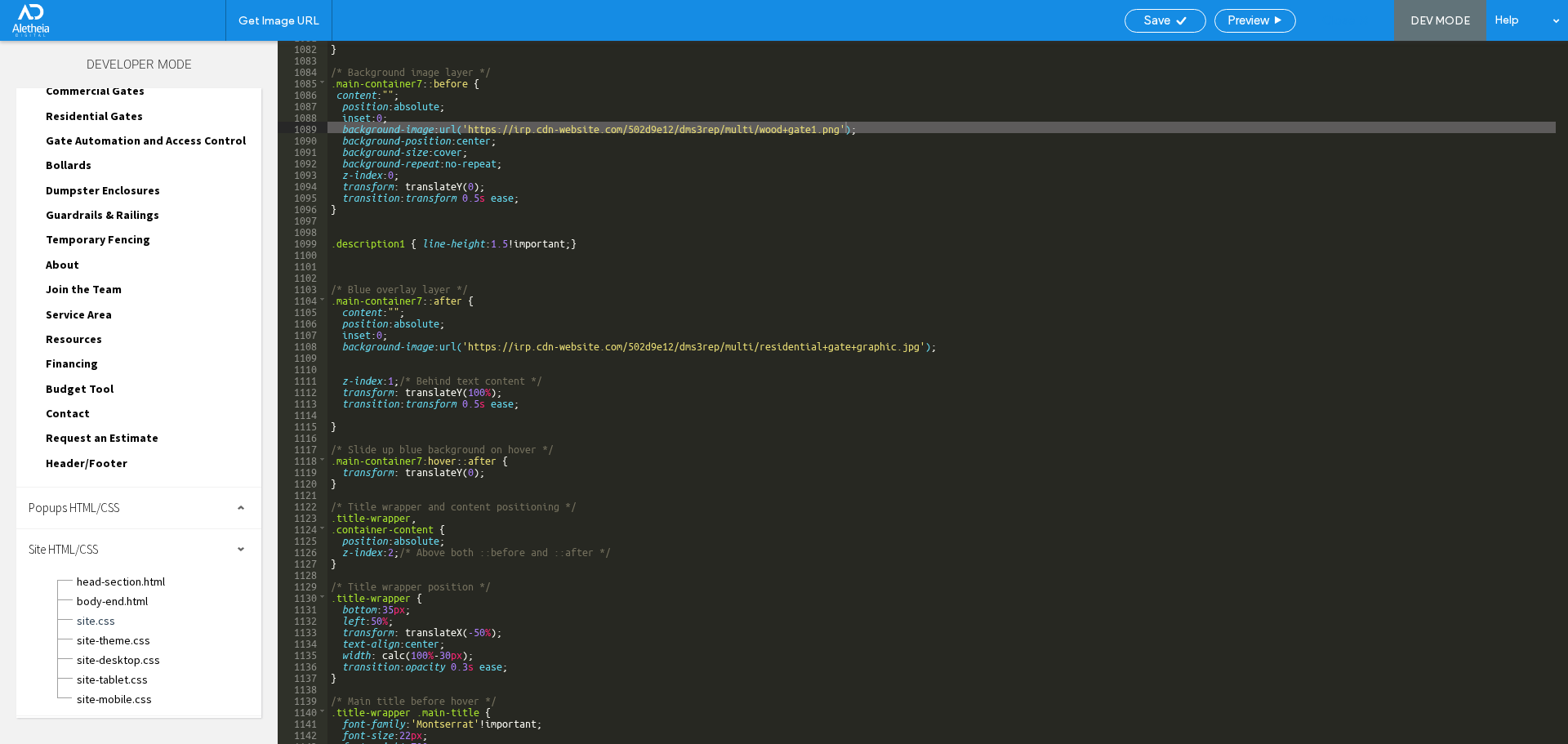 click 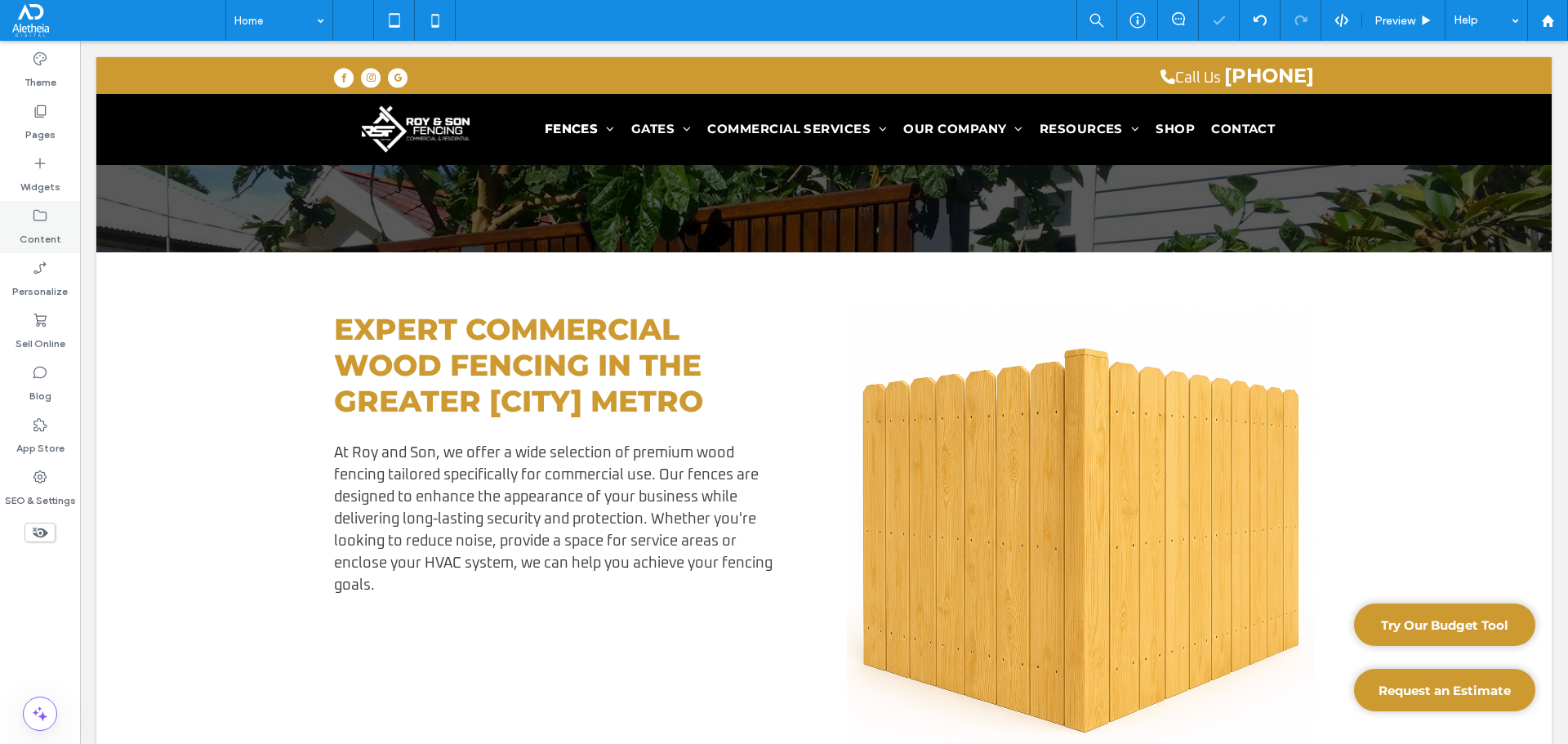 click 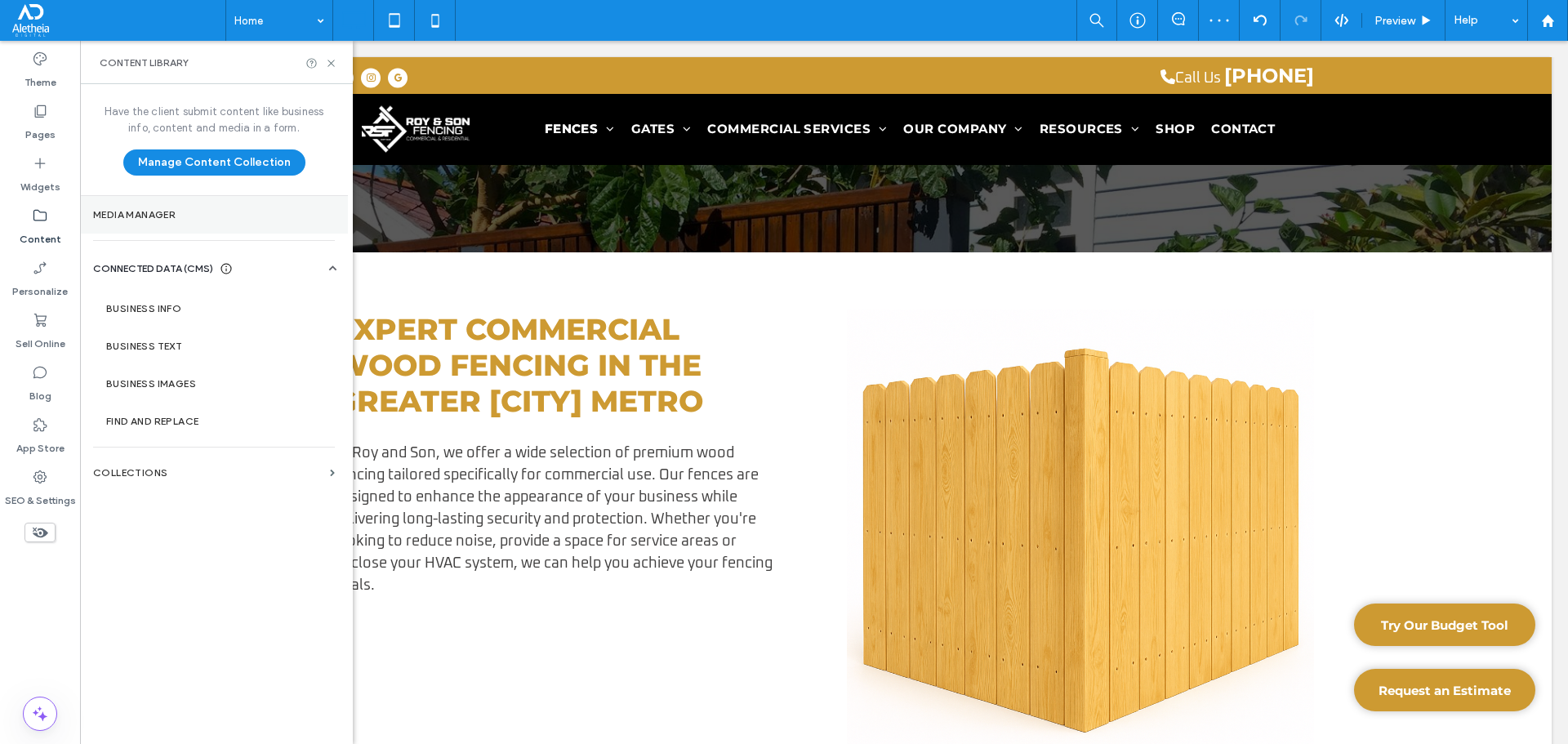 click on "Media Manager" at bounding box center (214, 215) 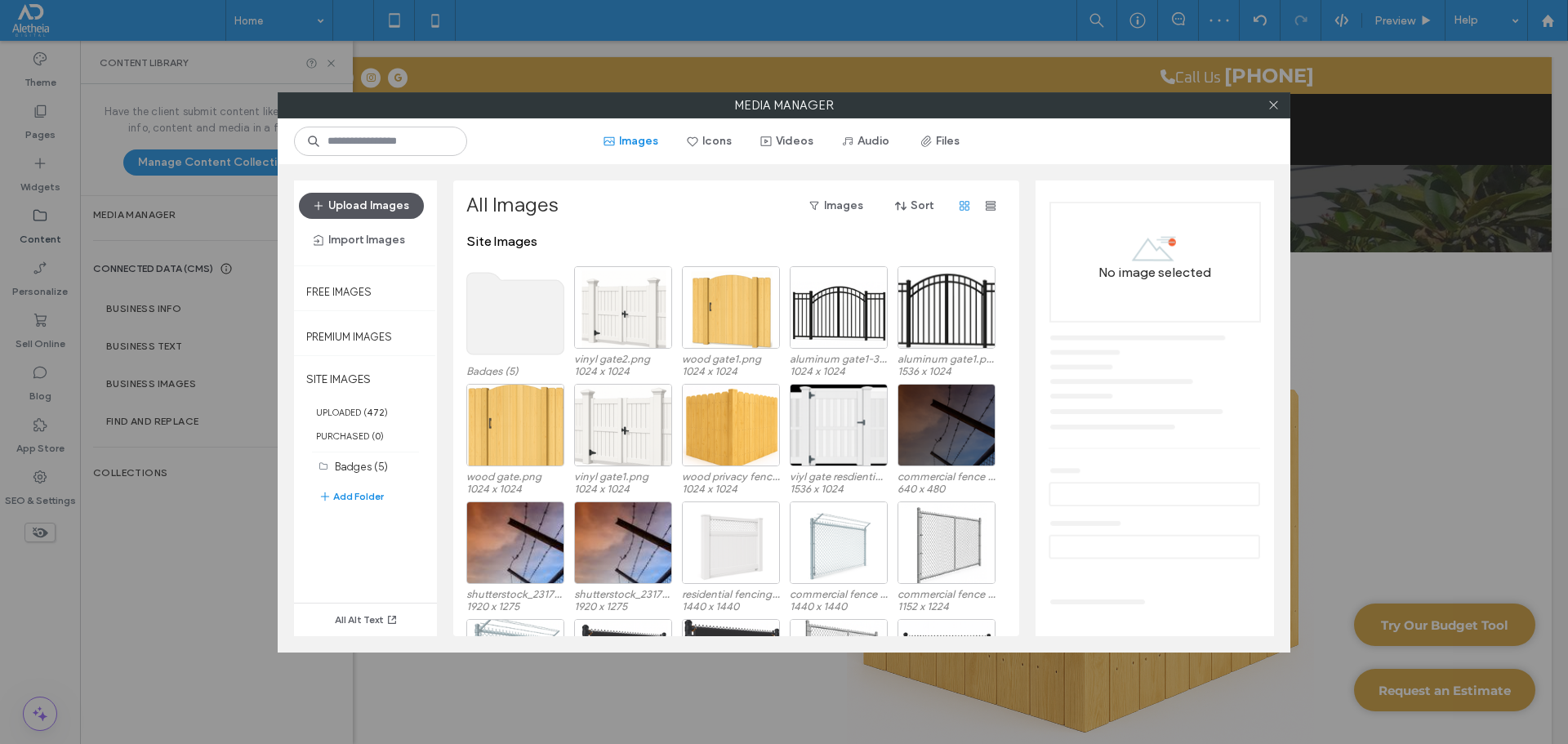 click on "Upload Images" at bounding box center [361, 206] 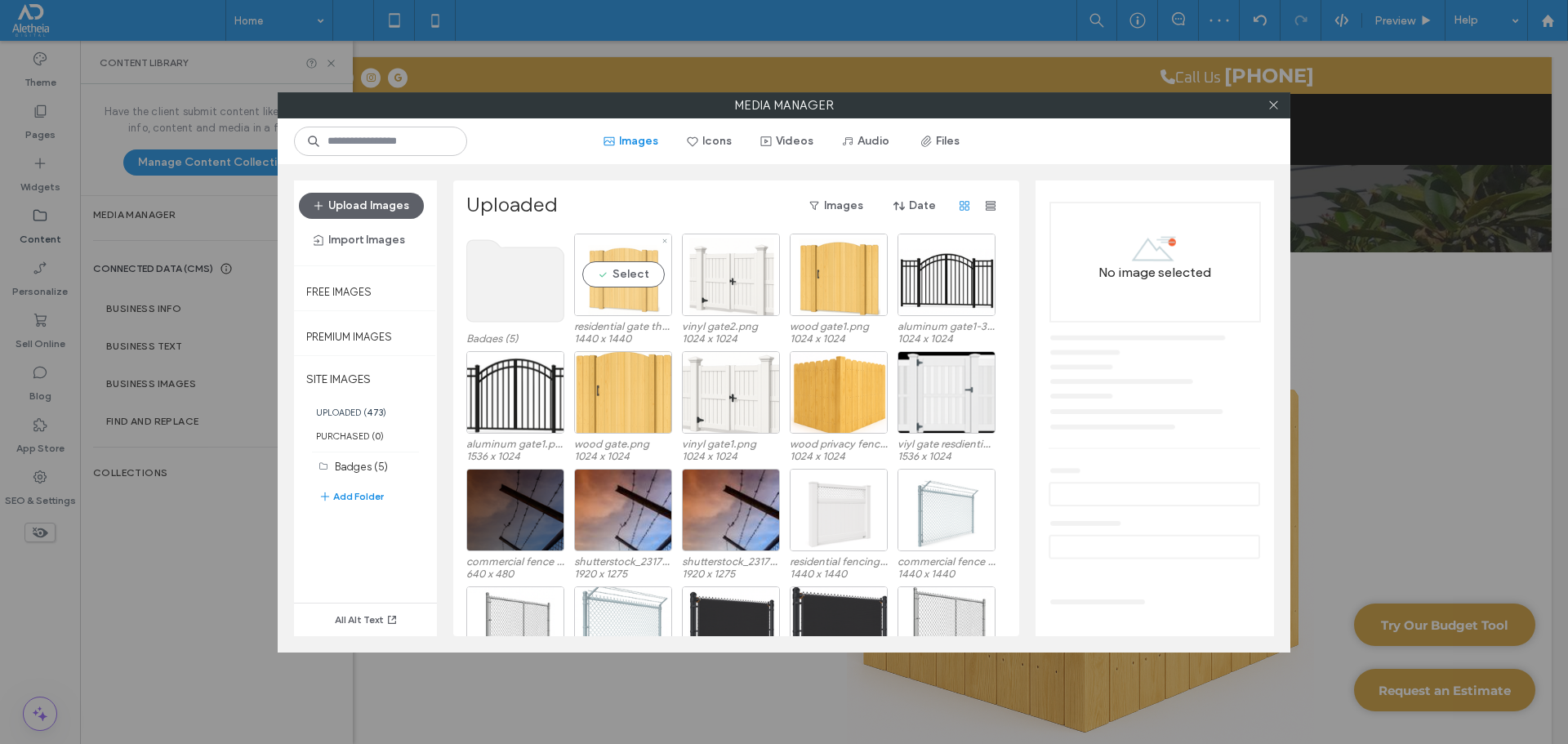 click on "Select" at bounding box center [623, 274] 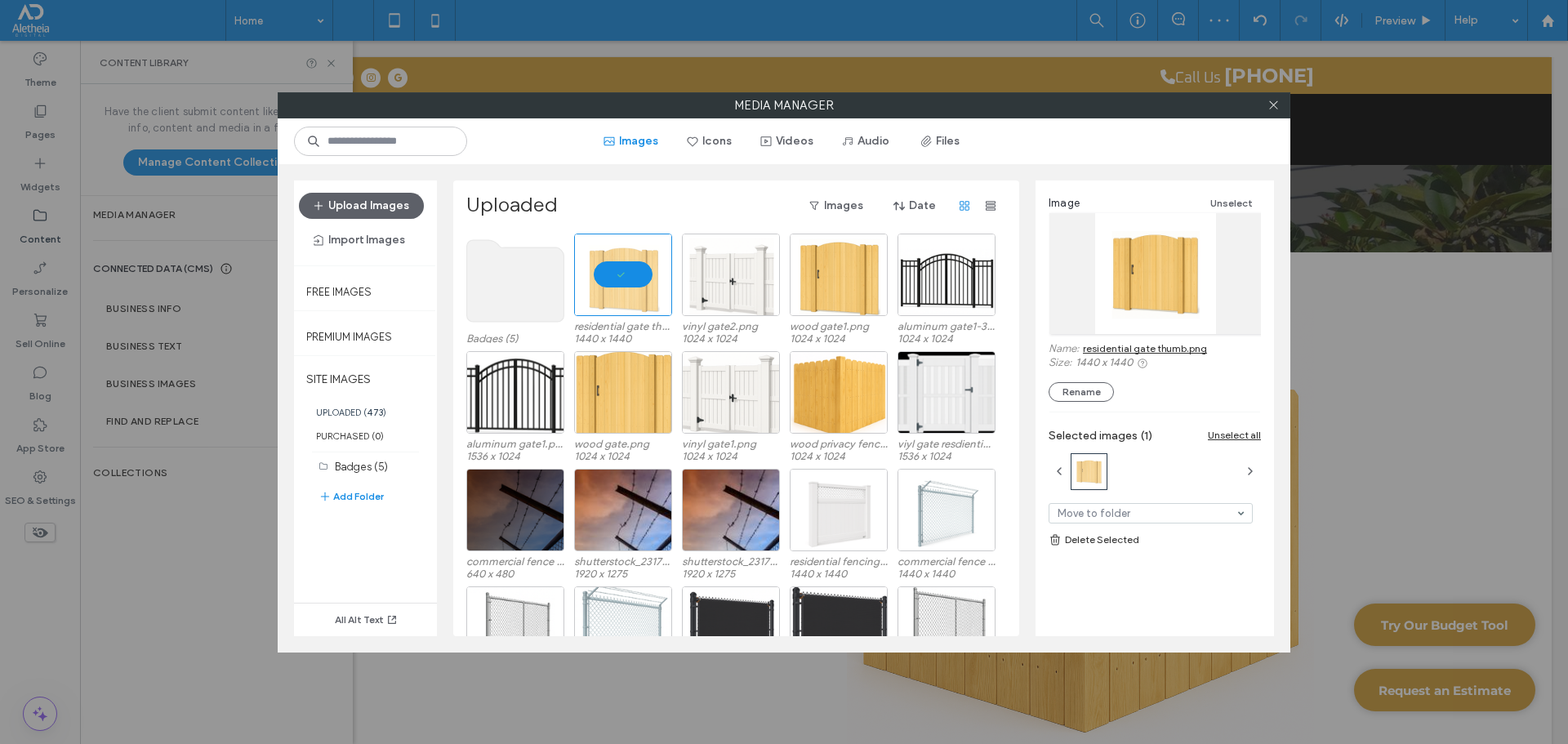 click on "residential gate thumb.png" at bounding box center (1145, 348) 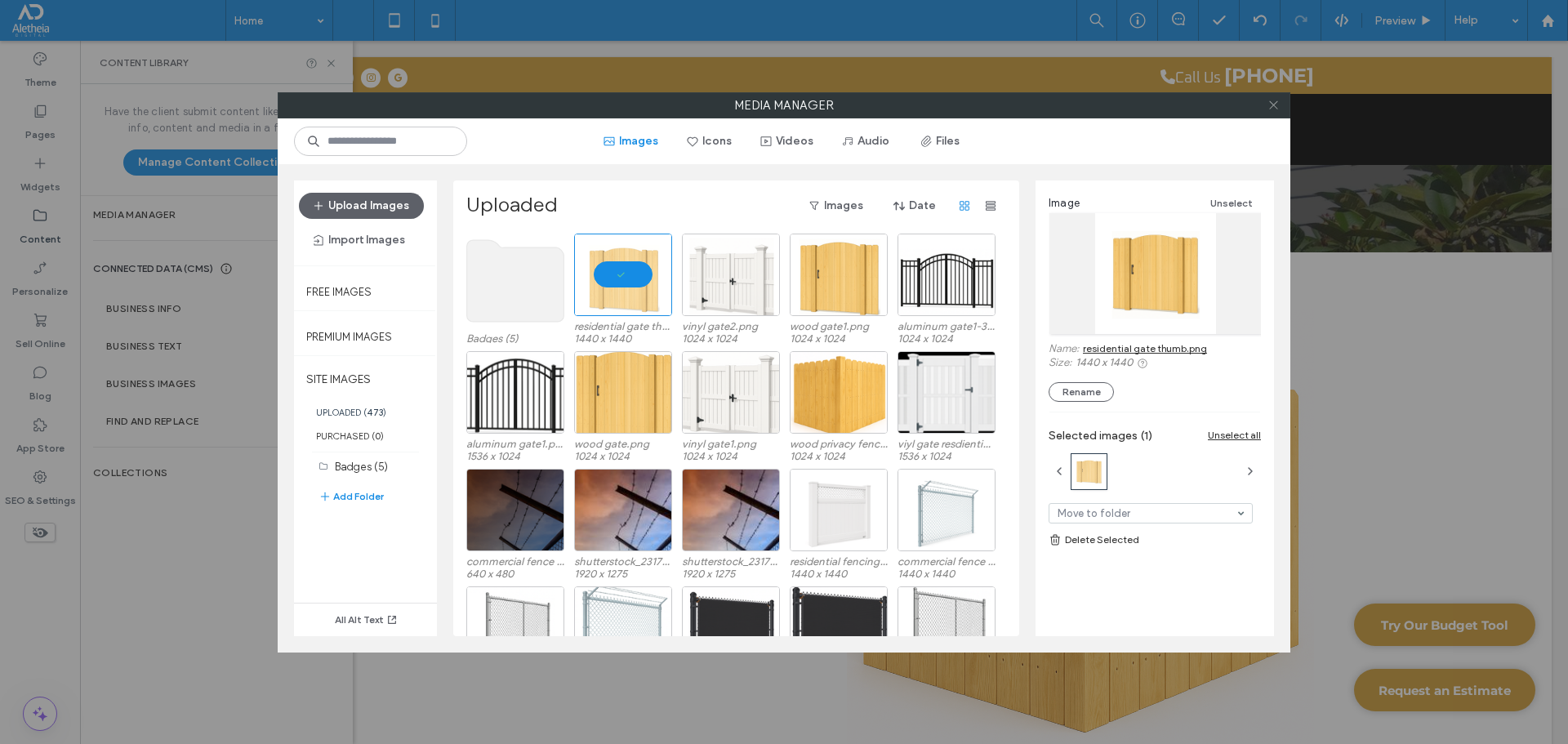 drag, startPoint x: 1268, startPoint y: 108, endPoint x: 1069, endPoint y: 130, distance: 200.2124 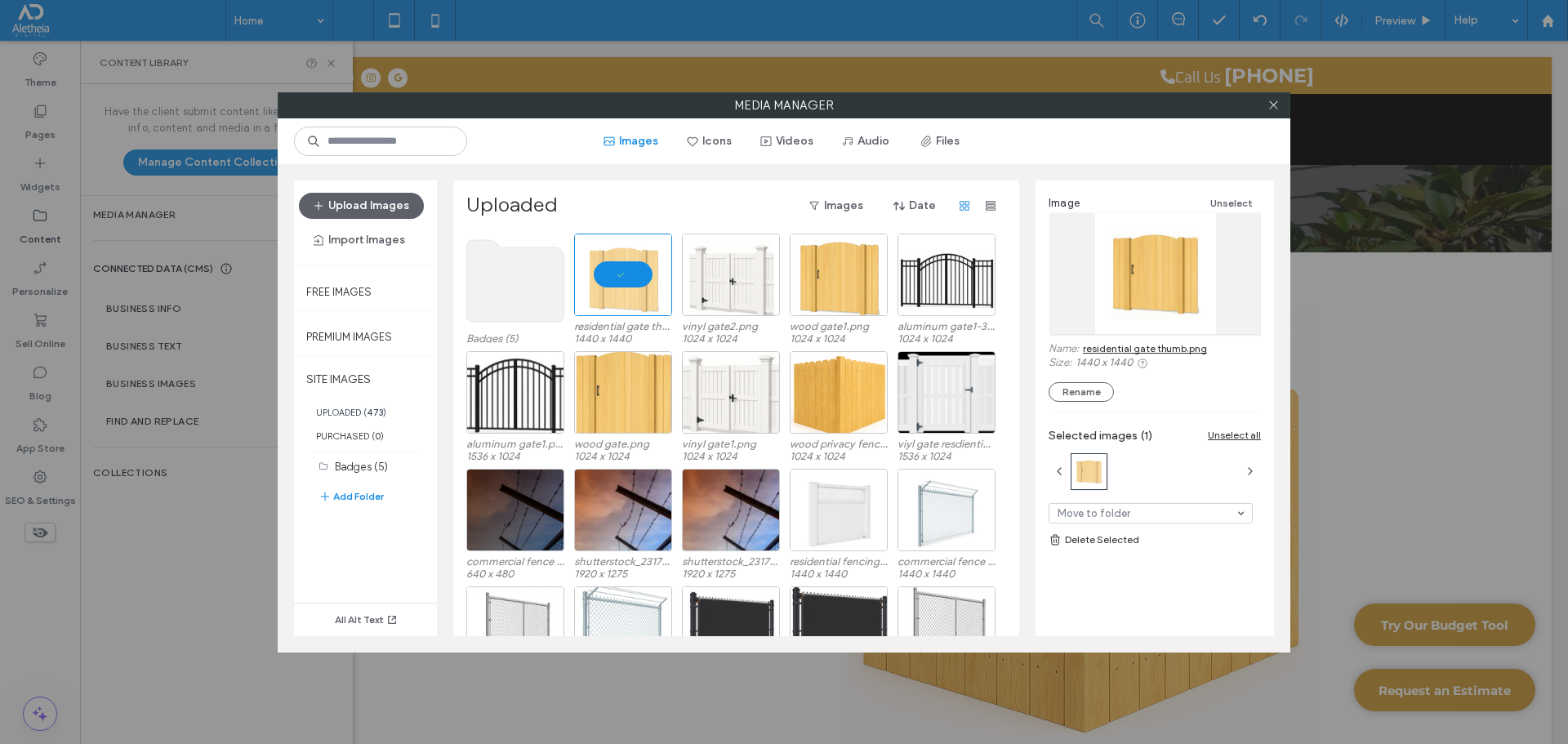 click 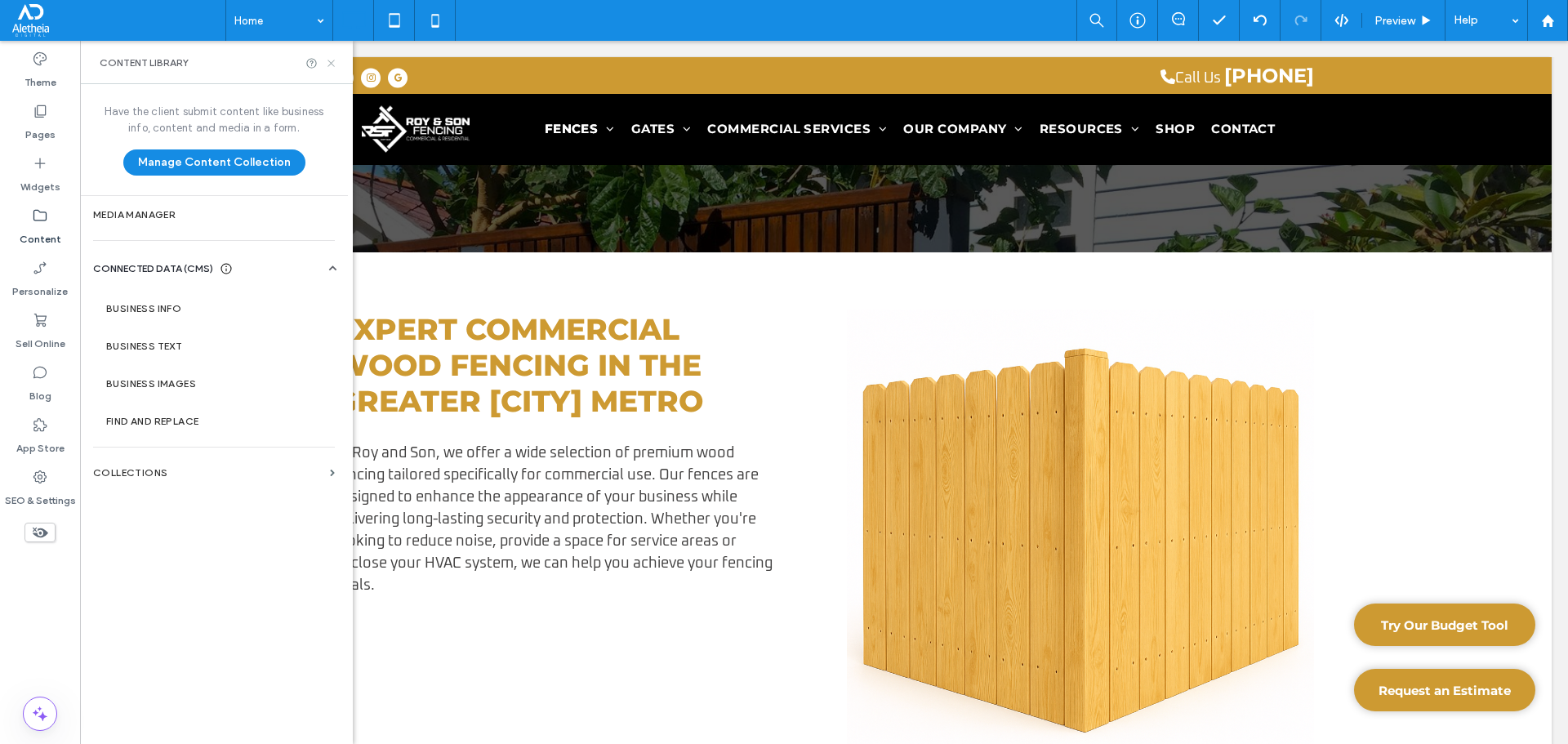 click 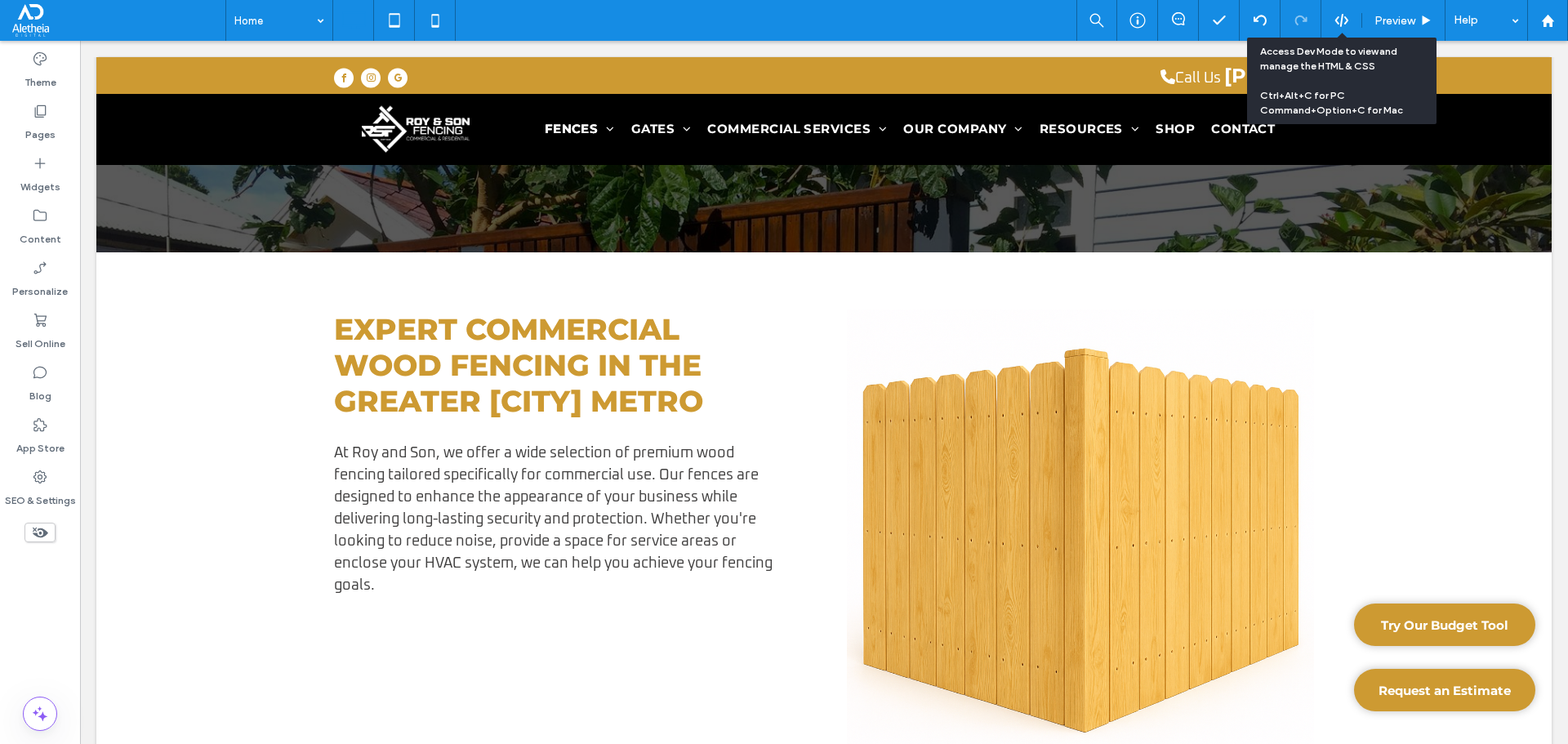 click 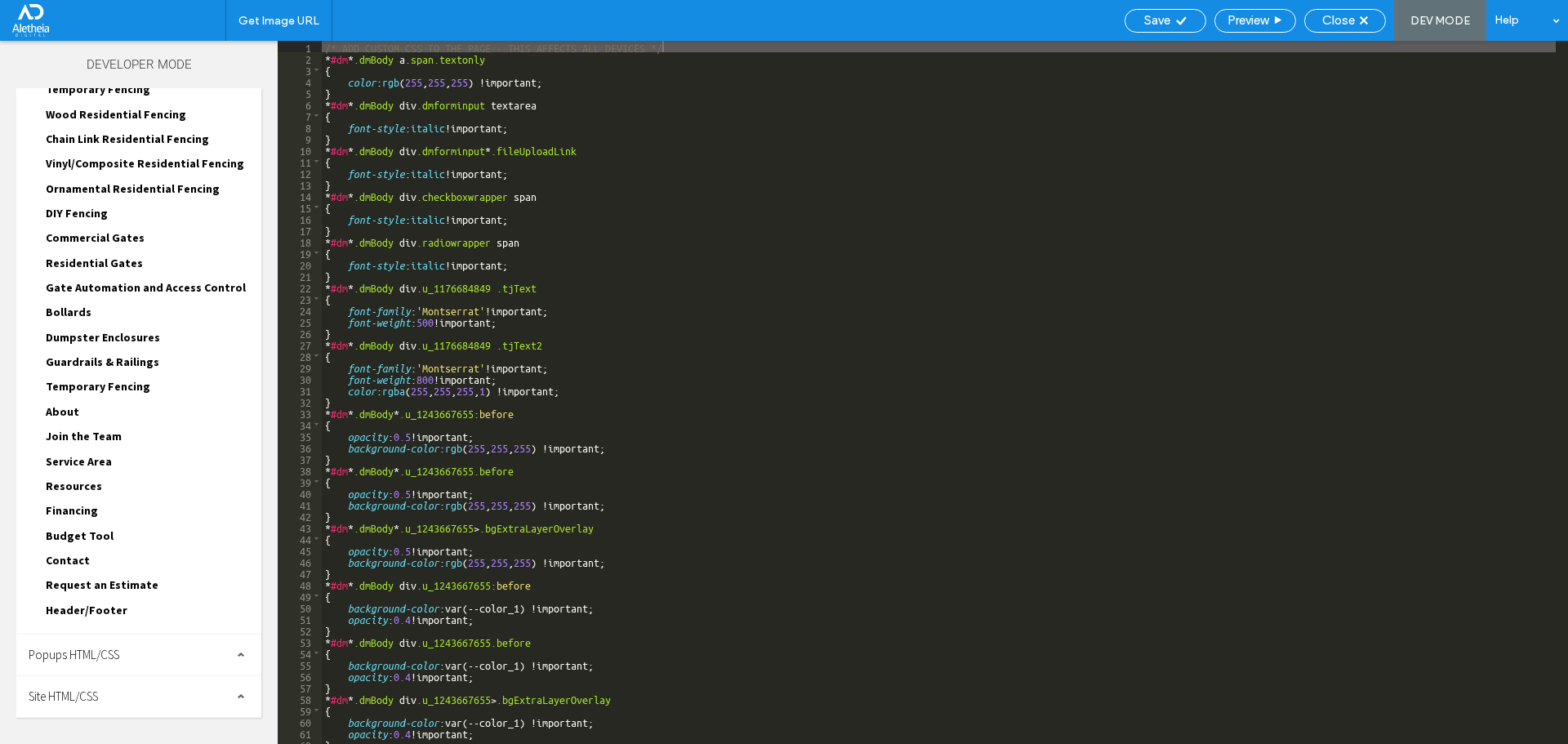 click on "Site HTML/CSS" at bounding box center (139, 697) 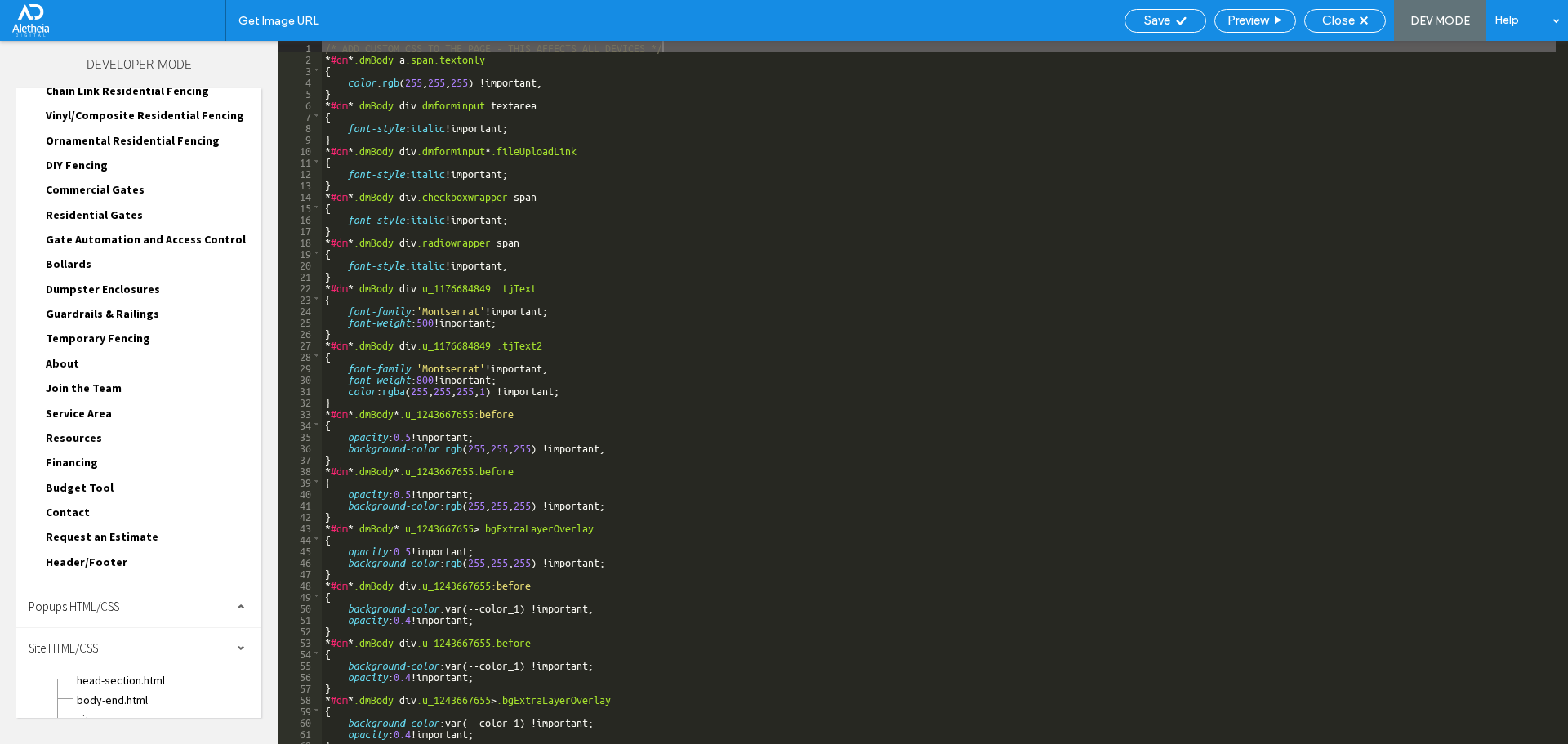 scroll, scrollTop: 418, scrollLeft: 0, axis: vertical 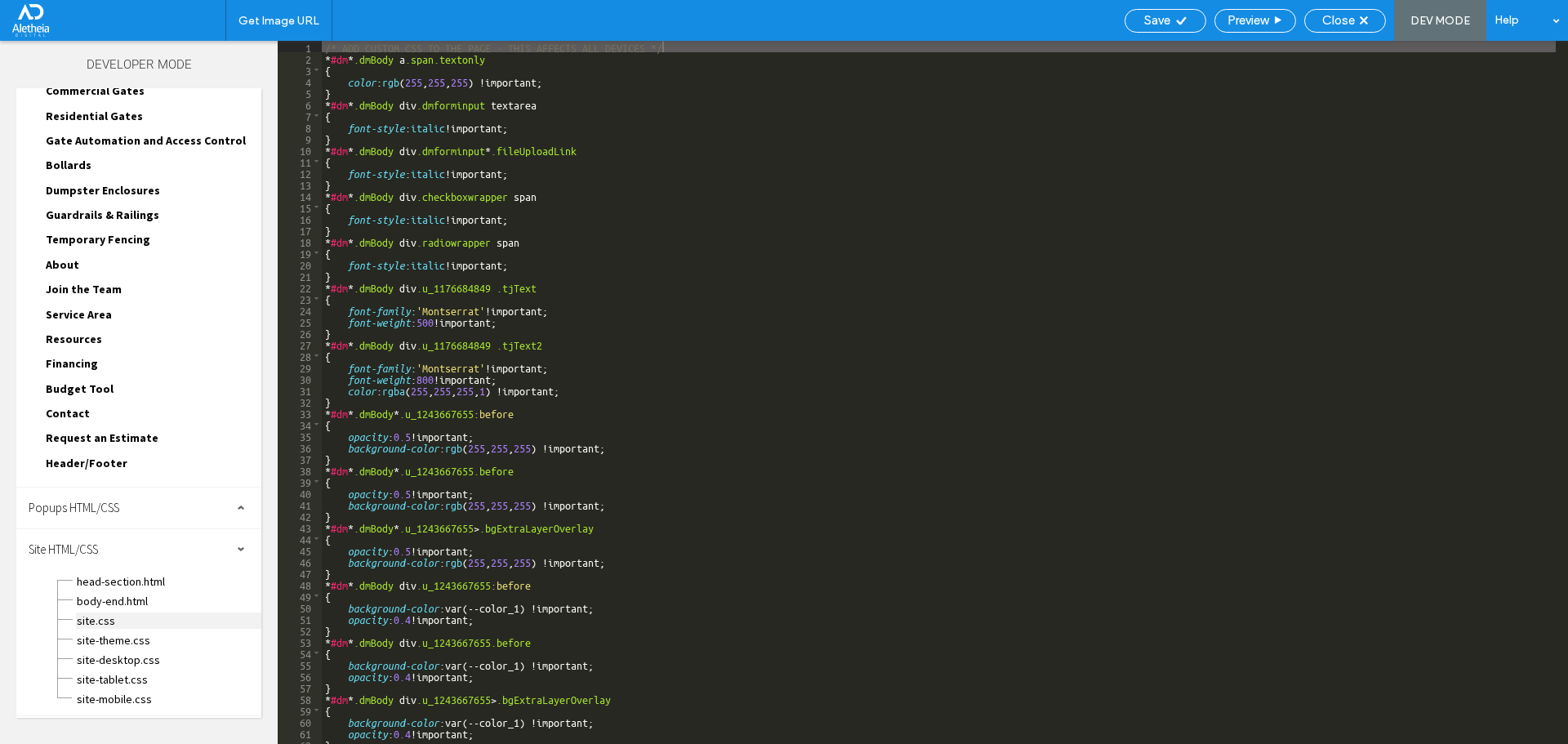 click on "site.css" at bounding box center [168, 621] 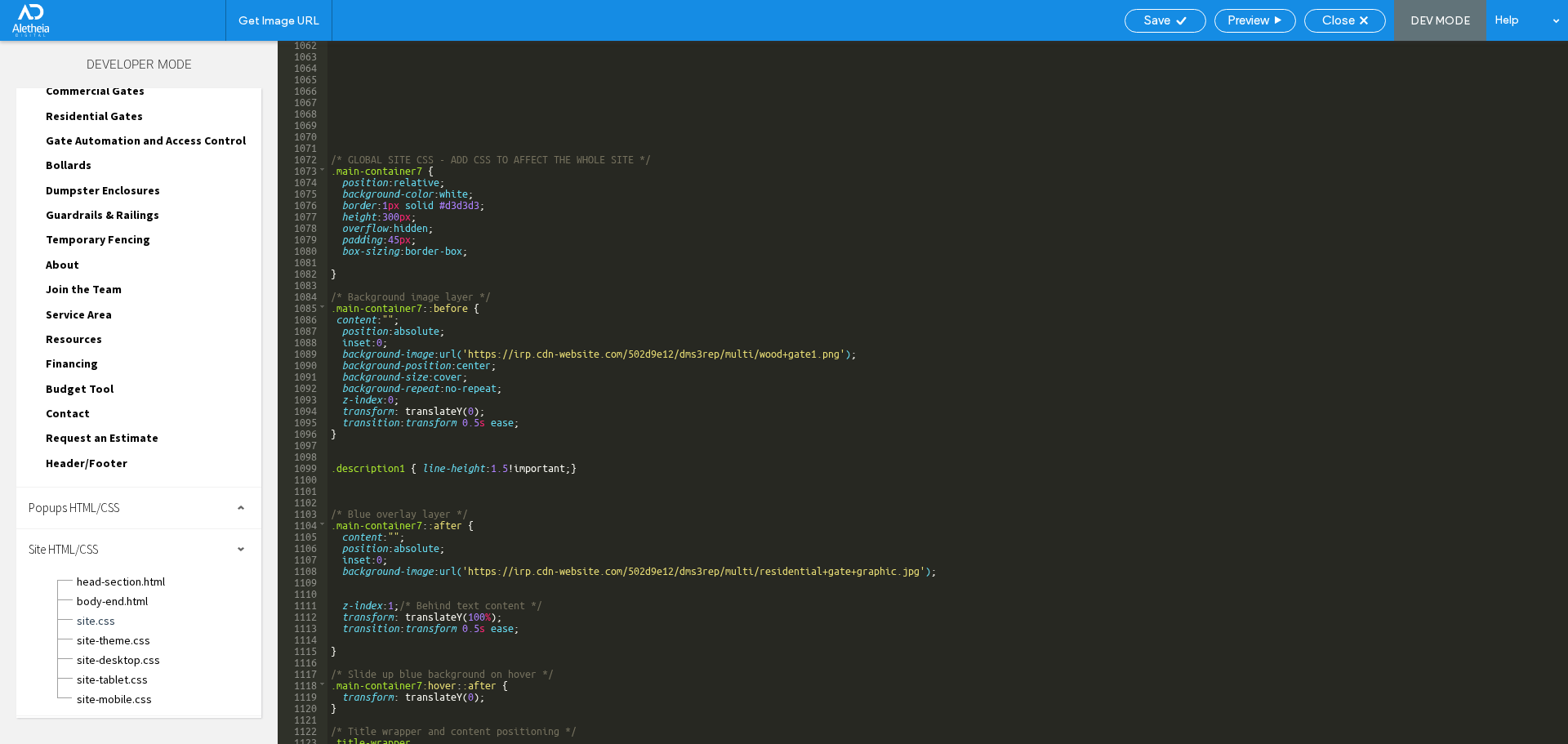 scroll, scrollTop: 12134, scrollLeft: 0, axis: vertical 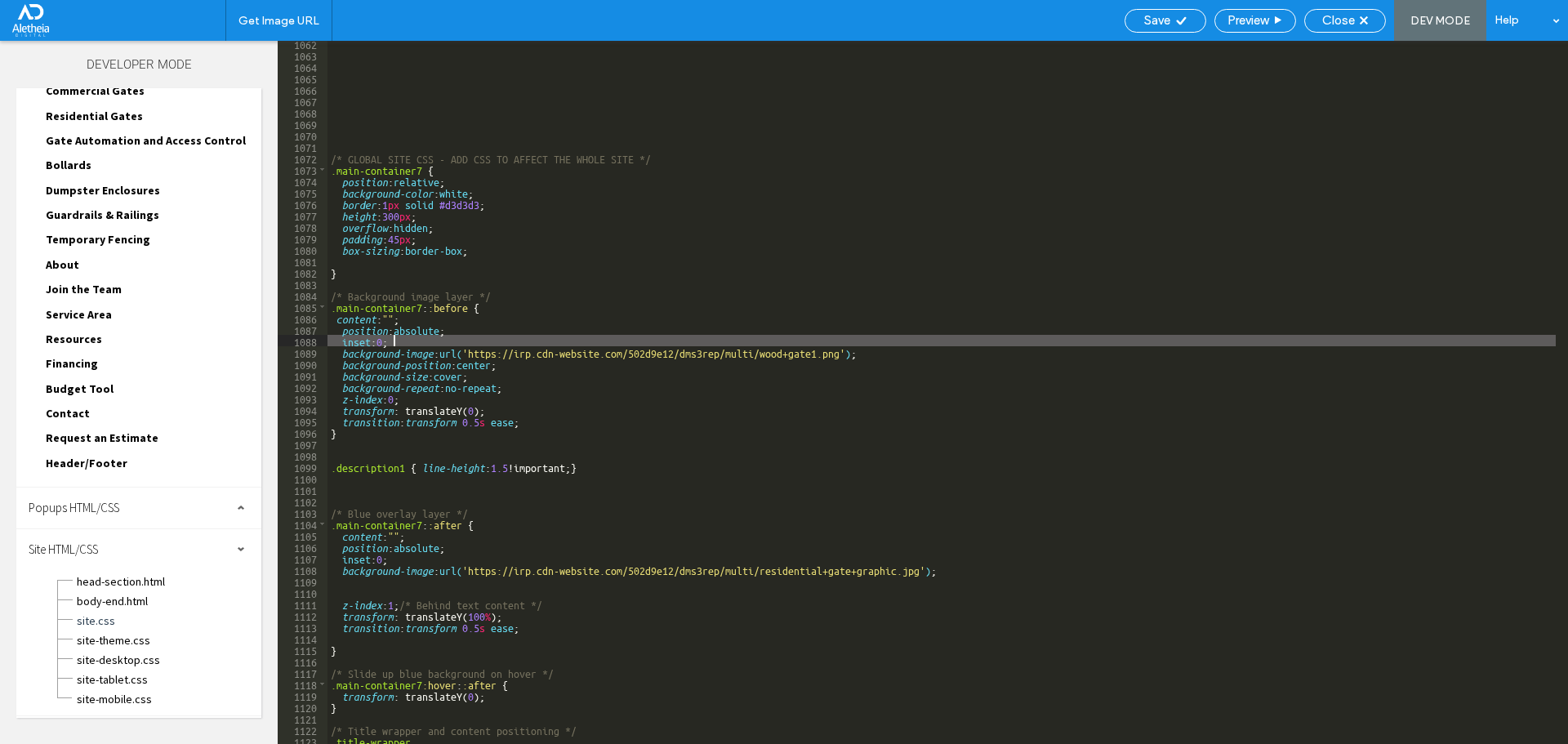 click on "/* GLOBAL SITE CSS - ADD CSS TO AFFECT THE WHOLE SITE */ .main-container7   {    position :  relative ;    background-color :  white ;    border :  1 px   solid   #d3d3d3 ;    height :  300 px ;    overflow :  hidden ;    padding :  45 px ;    box-sizing :  border-box ;   } /* Background image layer */ .main-container7 : :before   {   content :  "" ;    position :  absolute ;    inset :  0 ;    background-image :  url( 'https://irp.cdn-website.com/502d9e12/dms3rep/multi/wood+gate1.png' ) ;    background-position :  center ;    background-size :  cover ;    background-repeat :  no-repeat ;    z-index :  0 ;    transform : translateY( 0 );    transition :  transform   0.5 s   ease ; } .description1   {   line-height :  1.5  !important; } /* Blue overlay layer */ .main-container7 : :after   {    content :  "" ;    position :  absolute ;    inset :  0 ;    background-image :  url( 'https://irp.cdn-website.com/502d9e12/dms3rep/multi/residential+gate+graphic.jpg' ) ;    z-index :  1 ;  /* Behind text content */" at bounding box center (942, 400) 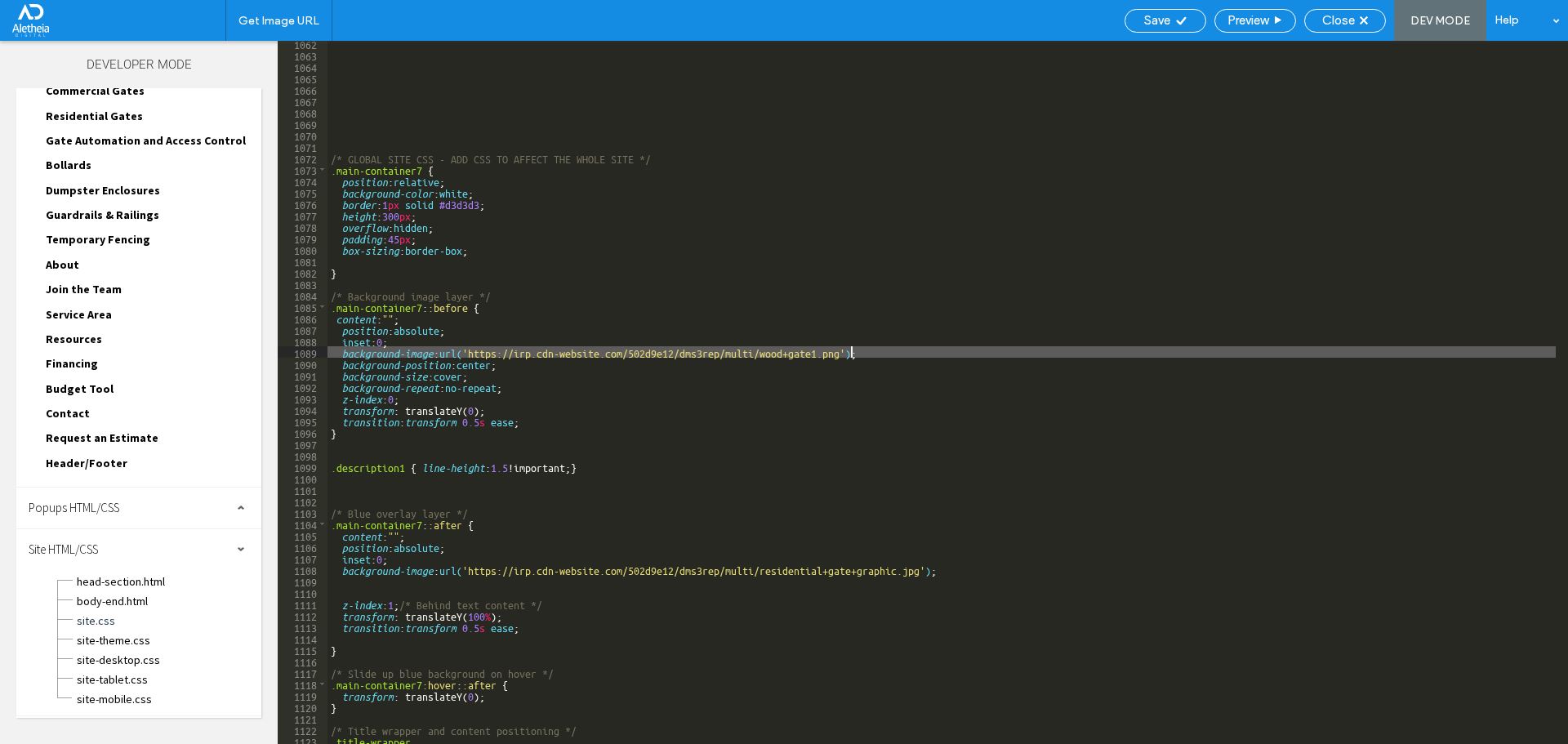 click on "/* GLOBAL SITE CSS - ADD CSS TO AFFECT THE WHOLE SITE */ .main-container7   {    position :  relative ;    background-color :  white ;    border :  1 px   solid   #d3d3d3 ;    height :  300 px ;    overflow :  hidden ;    padding :  45 px ;    box-sizing :  border-box ;   } /* Background image layer */ .main-container7 : :before   {   content :  "" ;    position :  absolute ;    inset :  0 ;    background-image :  url( 'https://irp.cdn-website.com/502d9e12/dms3rep/multi/wood+gate1.png' ) ;    background-position :  center ;    background-size :  cover ;    background-repeat :  no-repeat ;    z-index :  0 ;    transform : translateY( 0 );    transition :  transform   0.5 s   ease ; } .description1   {   line-height :  1.5  !important; } /* Blue overlay layer */ .main-container7 : :after   {    content :  "" ;    position :  absolute ;    inset :  0 ;    background-image :  url( 'https://irp.cdn-website.com/502d9e12/dms3rep/multi/residential+gate+graphic.jpg' ) ;    z-index :  1 ;  /* Behind text content */" at bounding box center [942, 400] 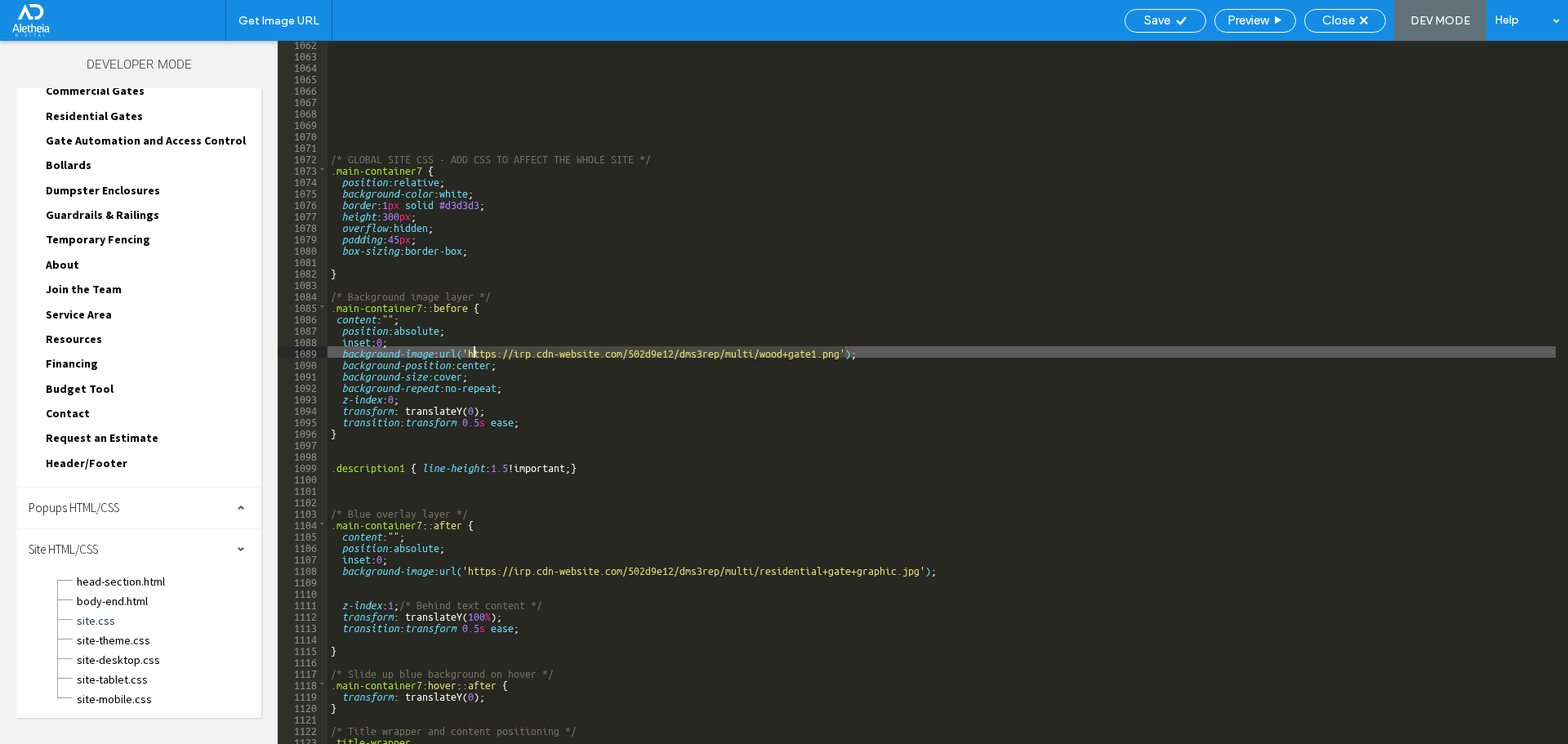 drag, startPoint x: 845, startPoint y: 351, endPoint x: 474, endPoint y: 350, distance: 371.0013 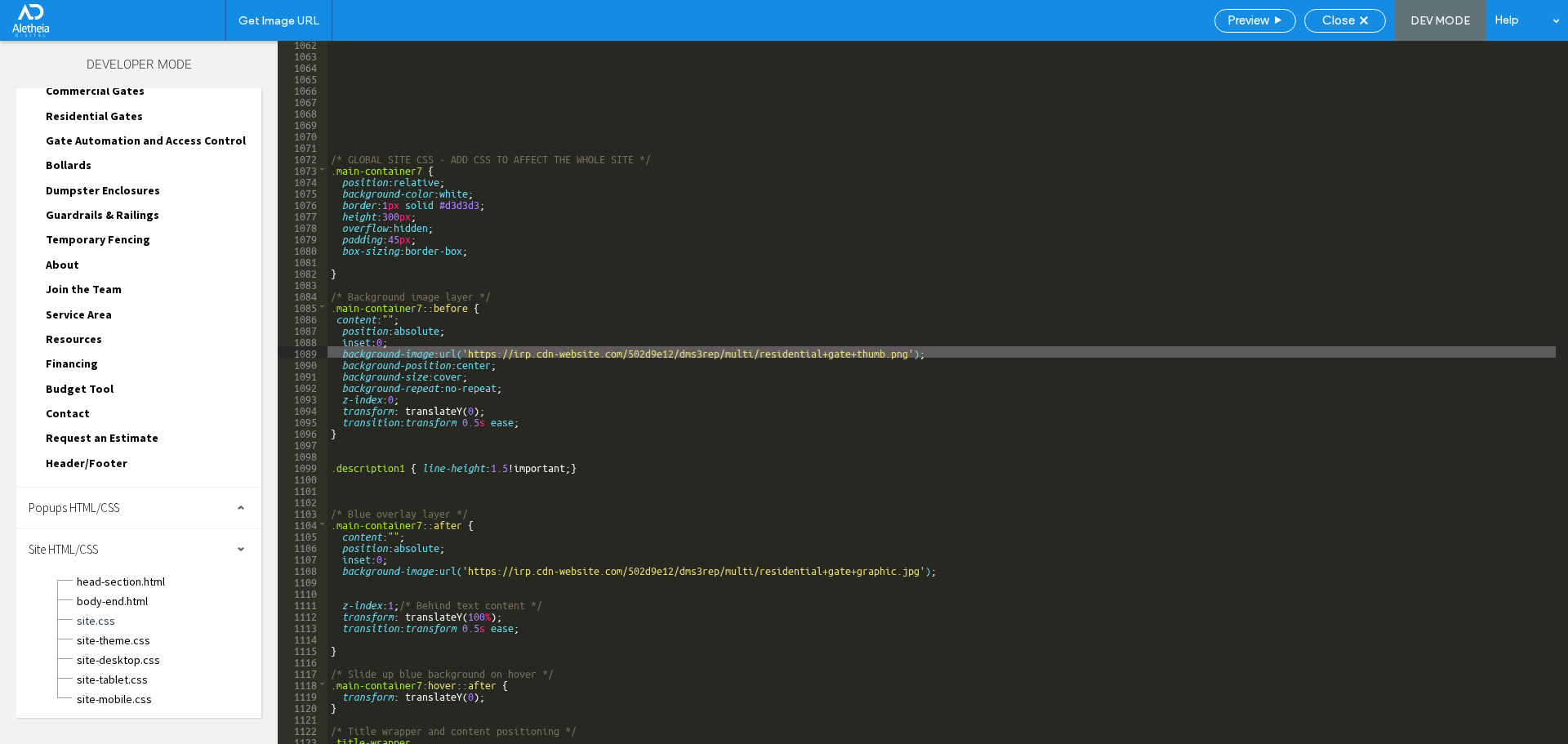 click on "Save" at bounding box center [1165, 20] 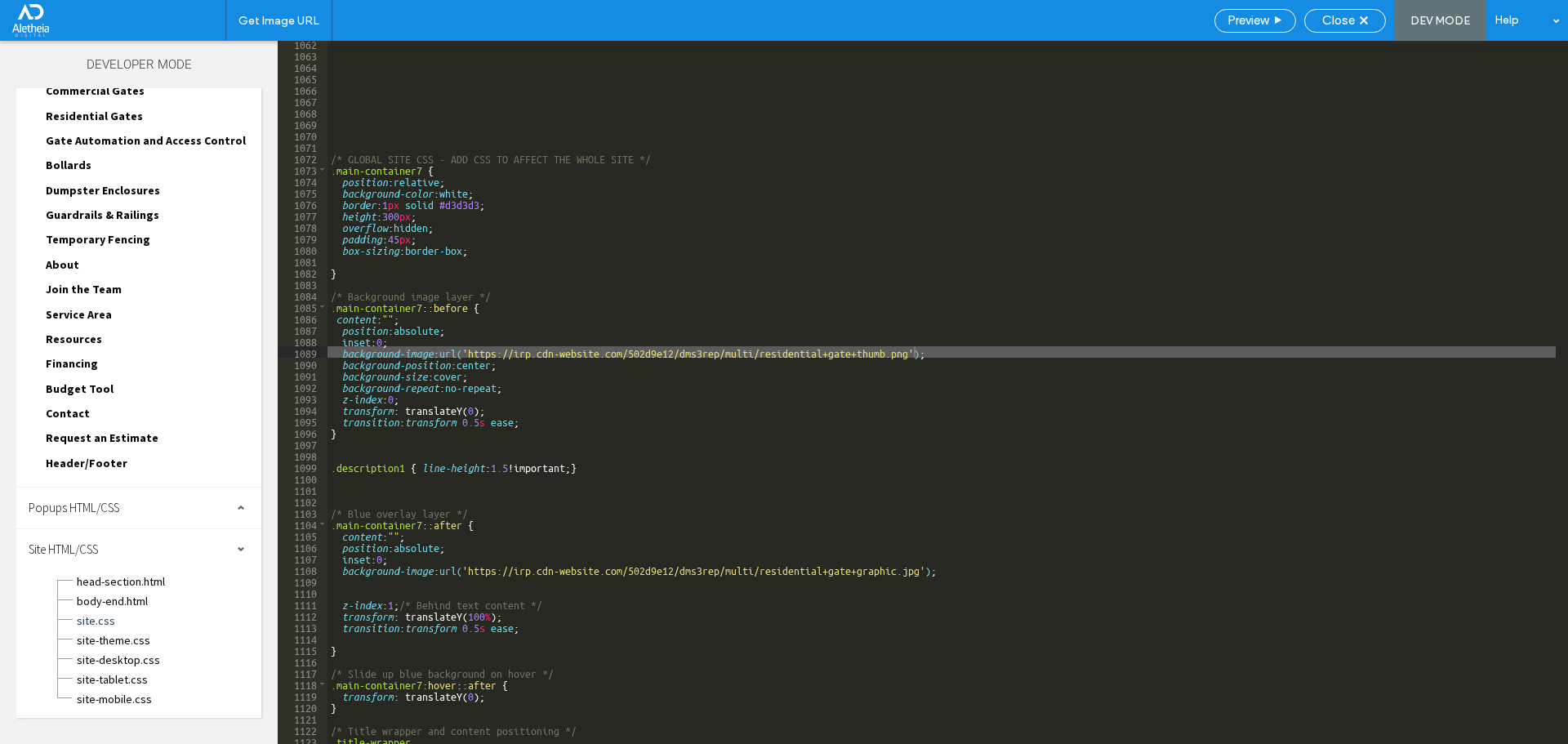 click 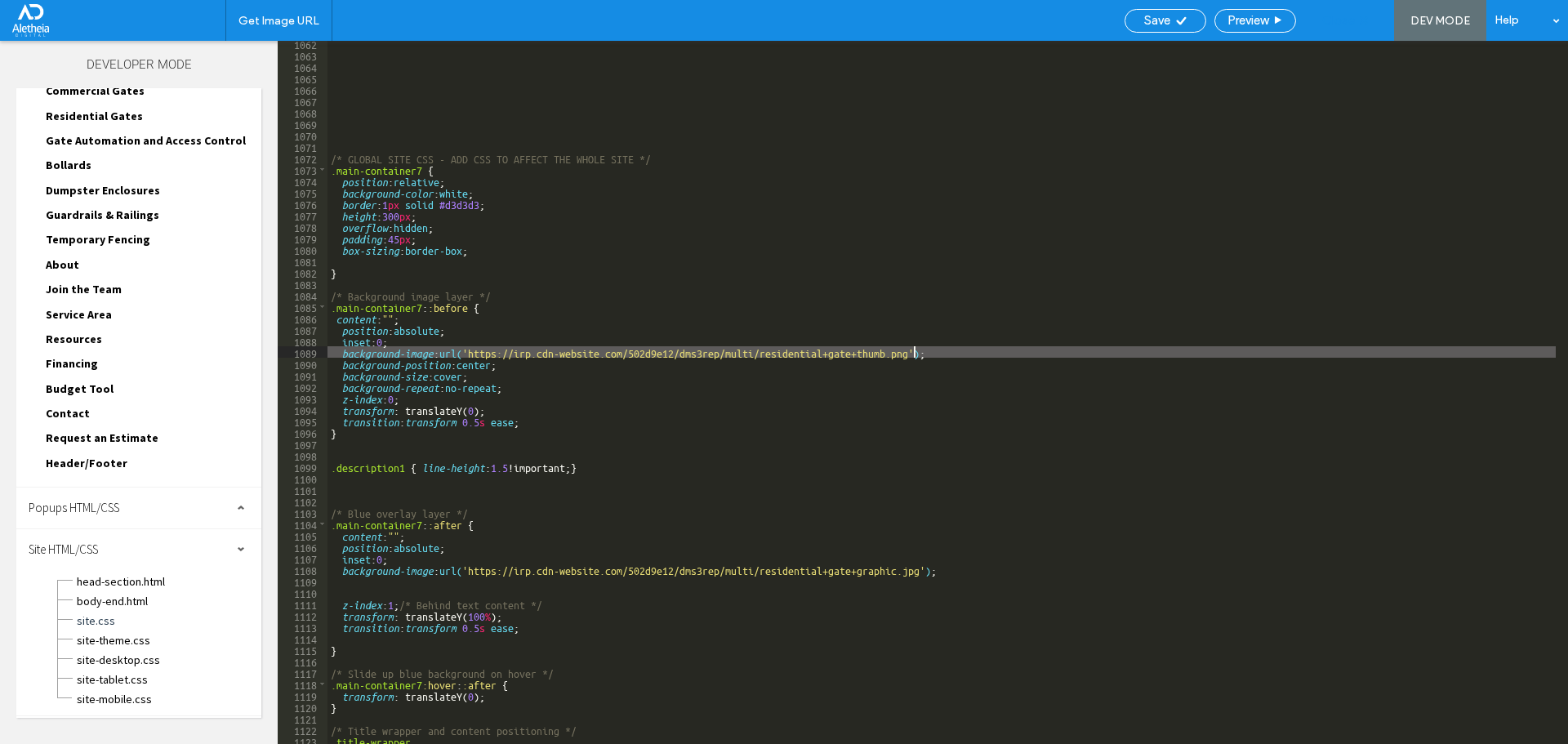 click on "Close" at bounding box center (1339, 20) 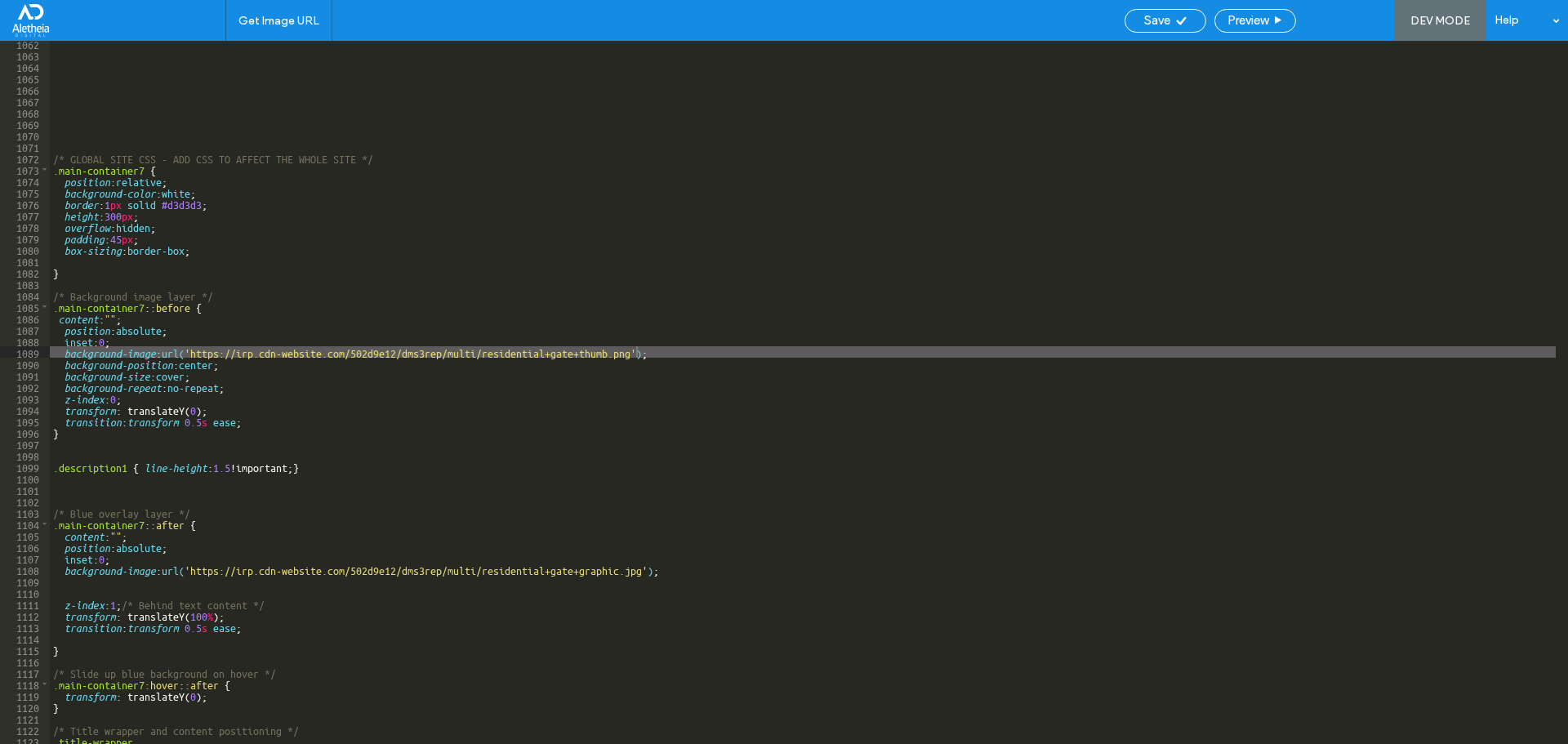 scroll, scrollTop: 377, scrollLeft: 0, axis: vertical 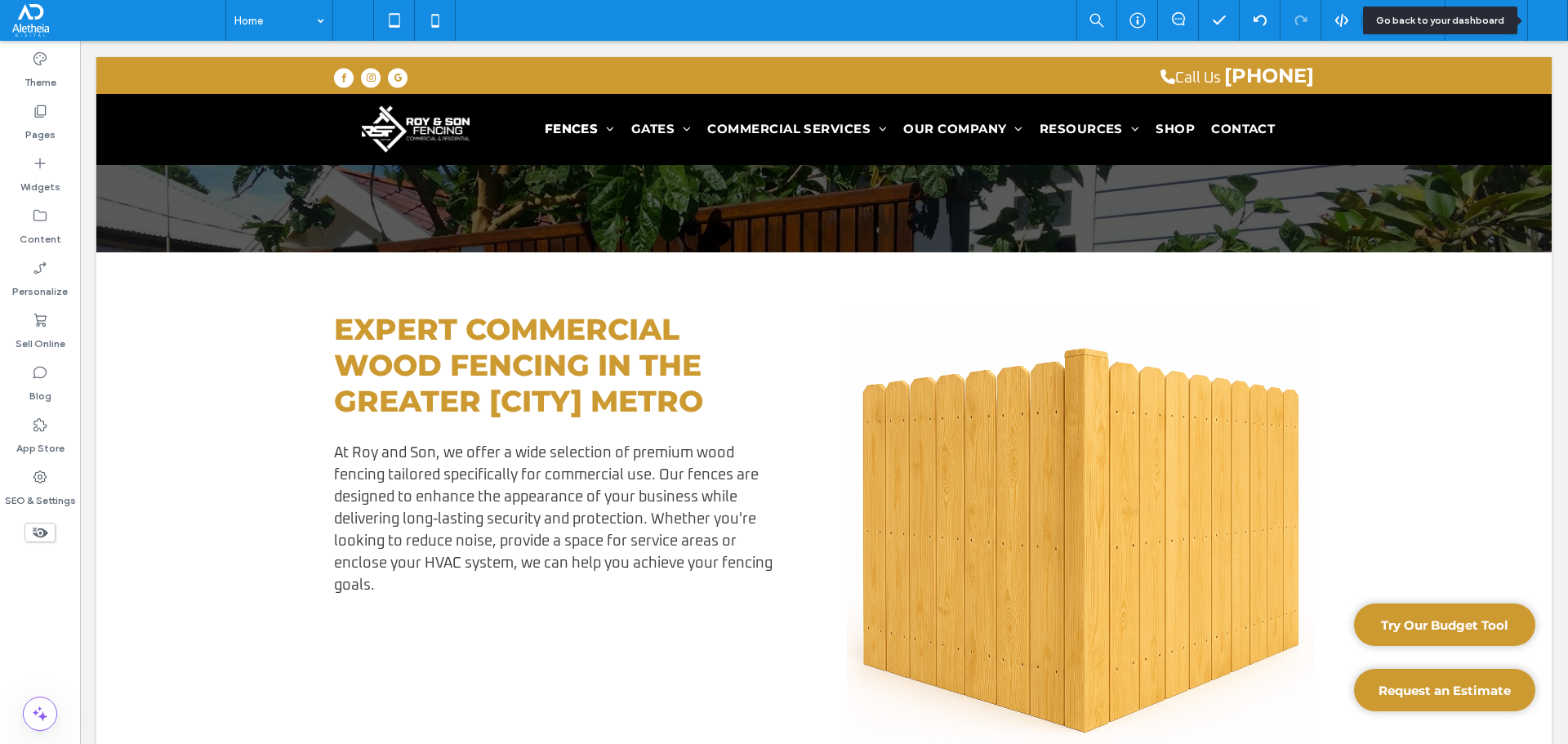 click at bounding box center (1548, 20) 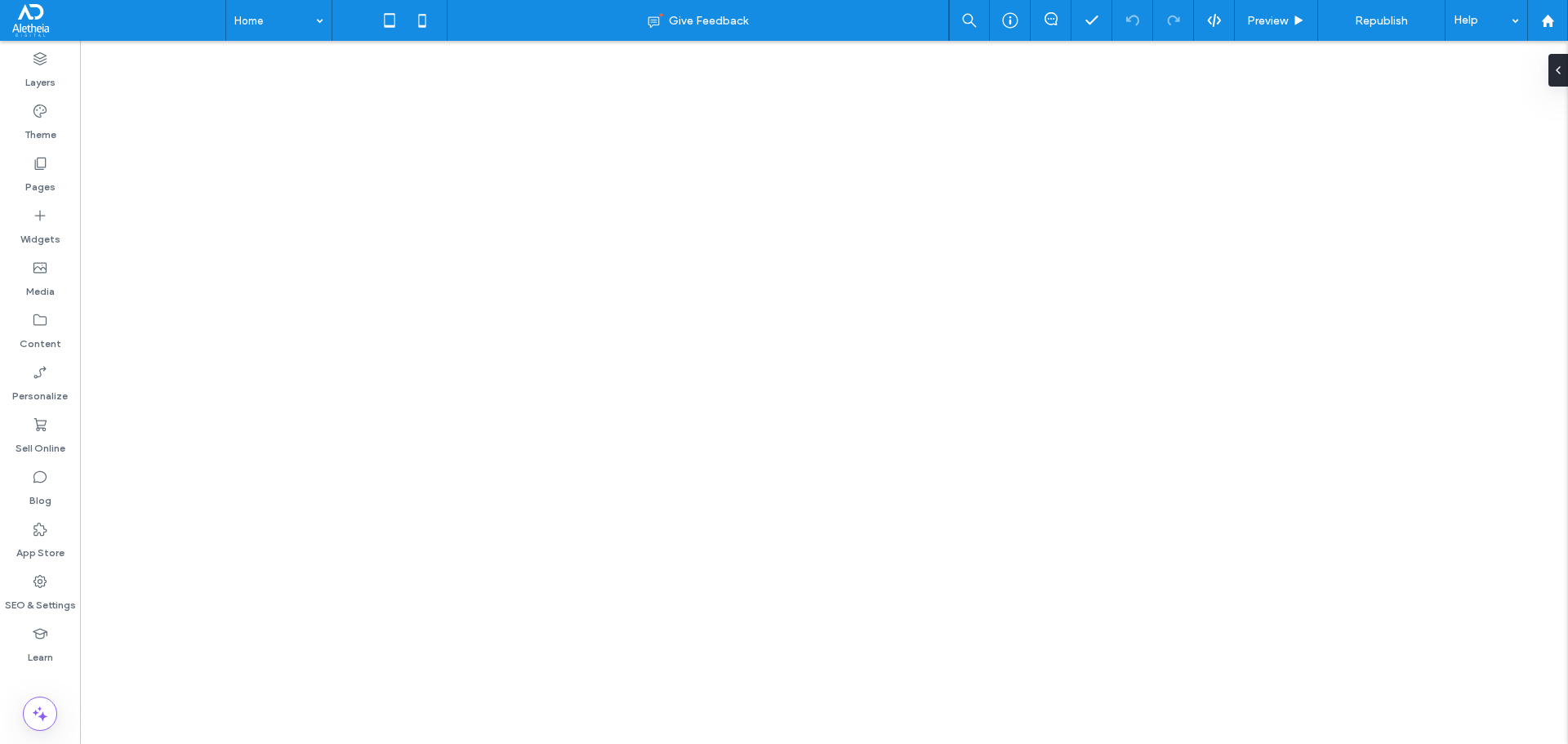 scroll, scrollTop: 0, scrollLeft: 0, axis: both 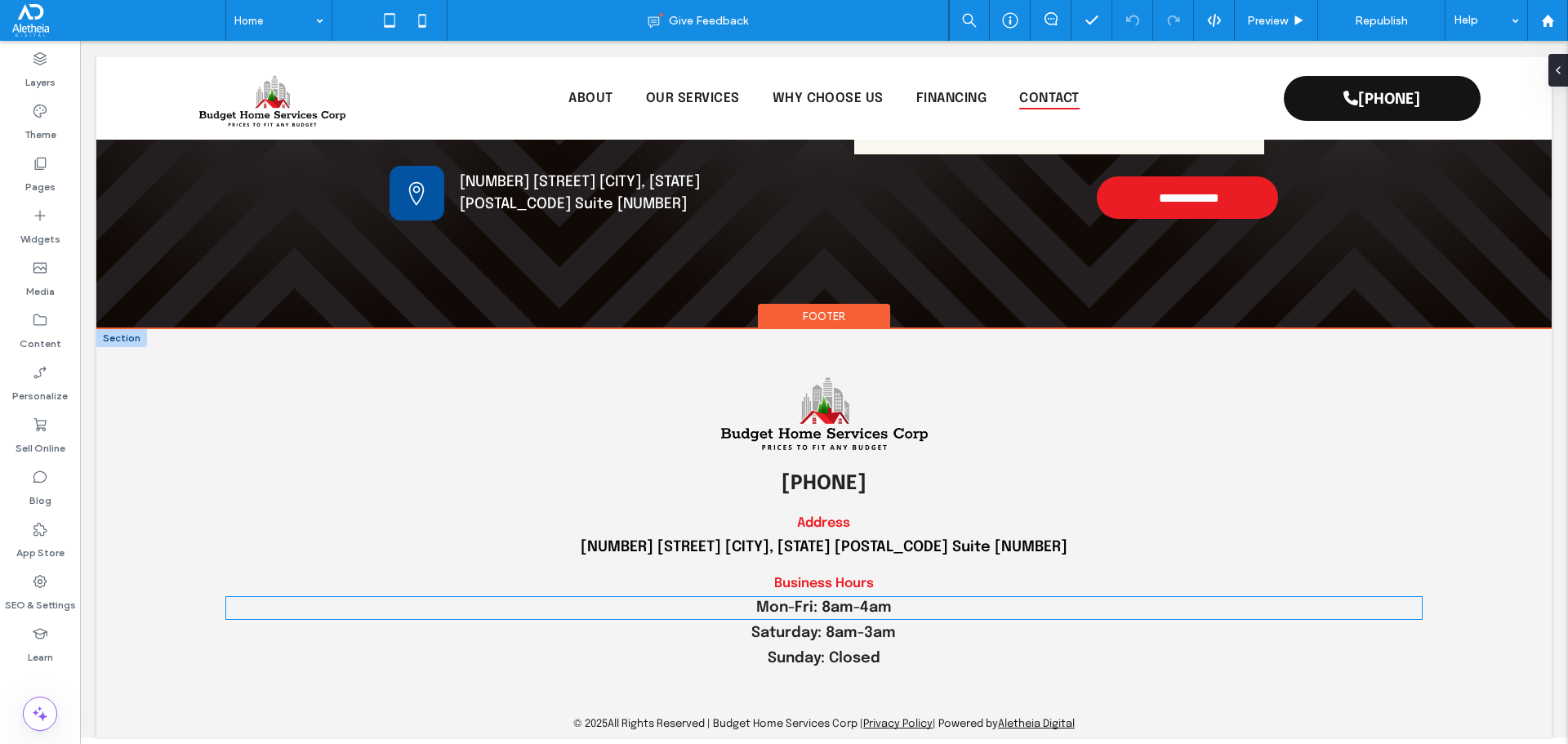 click on "Mon-Fri: 8am-4am" at bounding box center [824, 608] 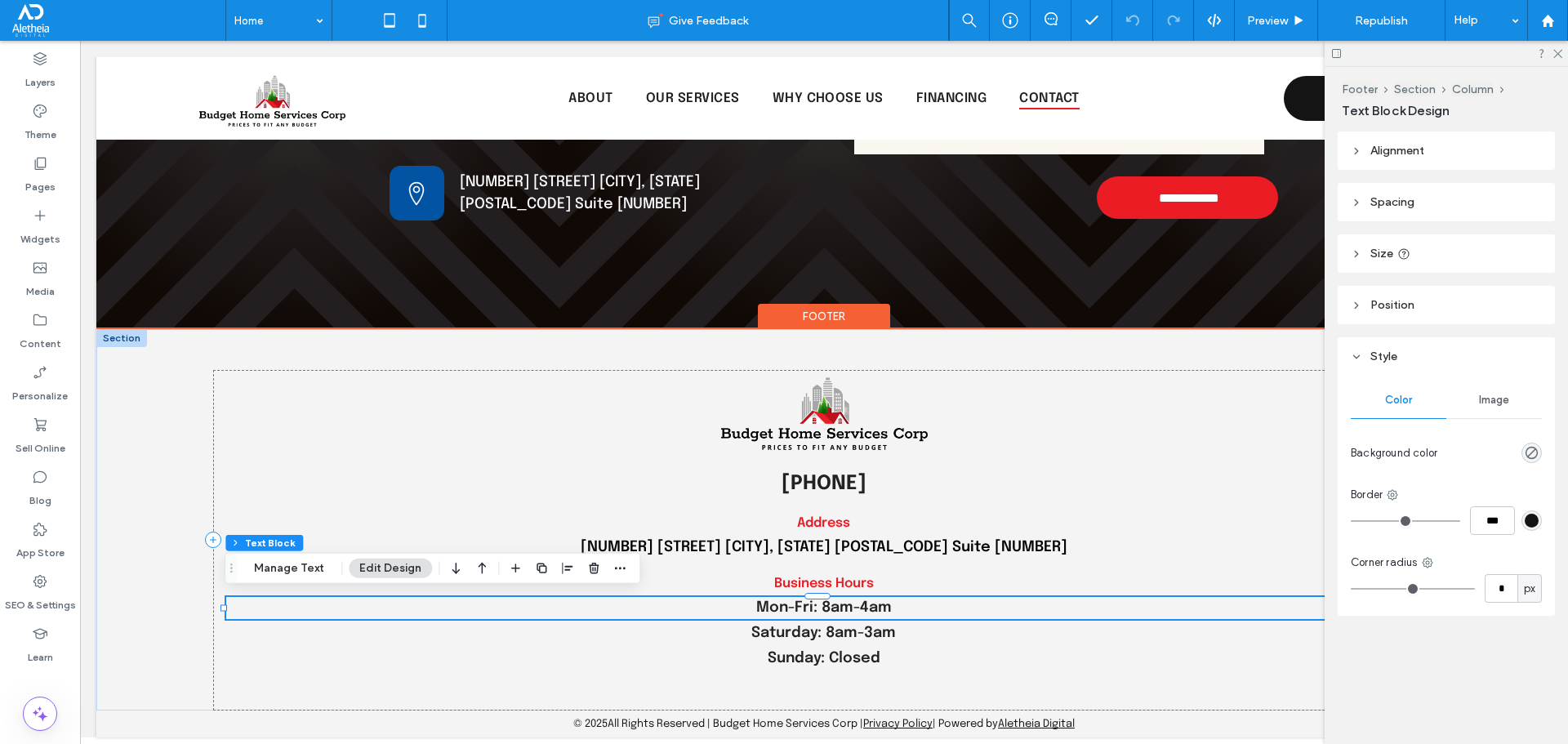 click on "Mon-Fri: 8am-4am" at bounding box center (824, 608) 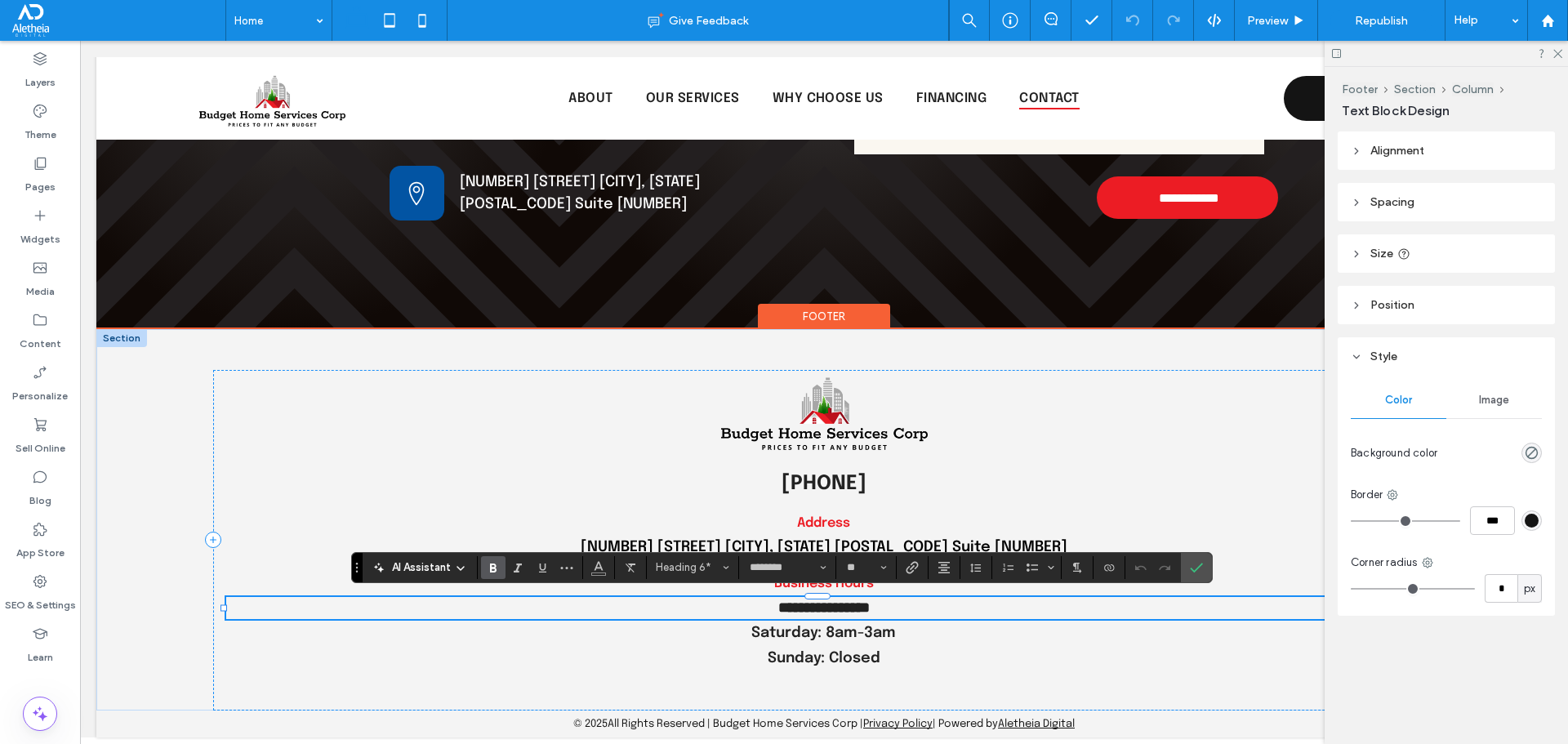 click on "**********" at bounding box center [824, 608] 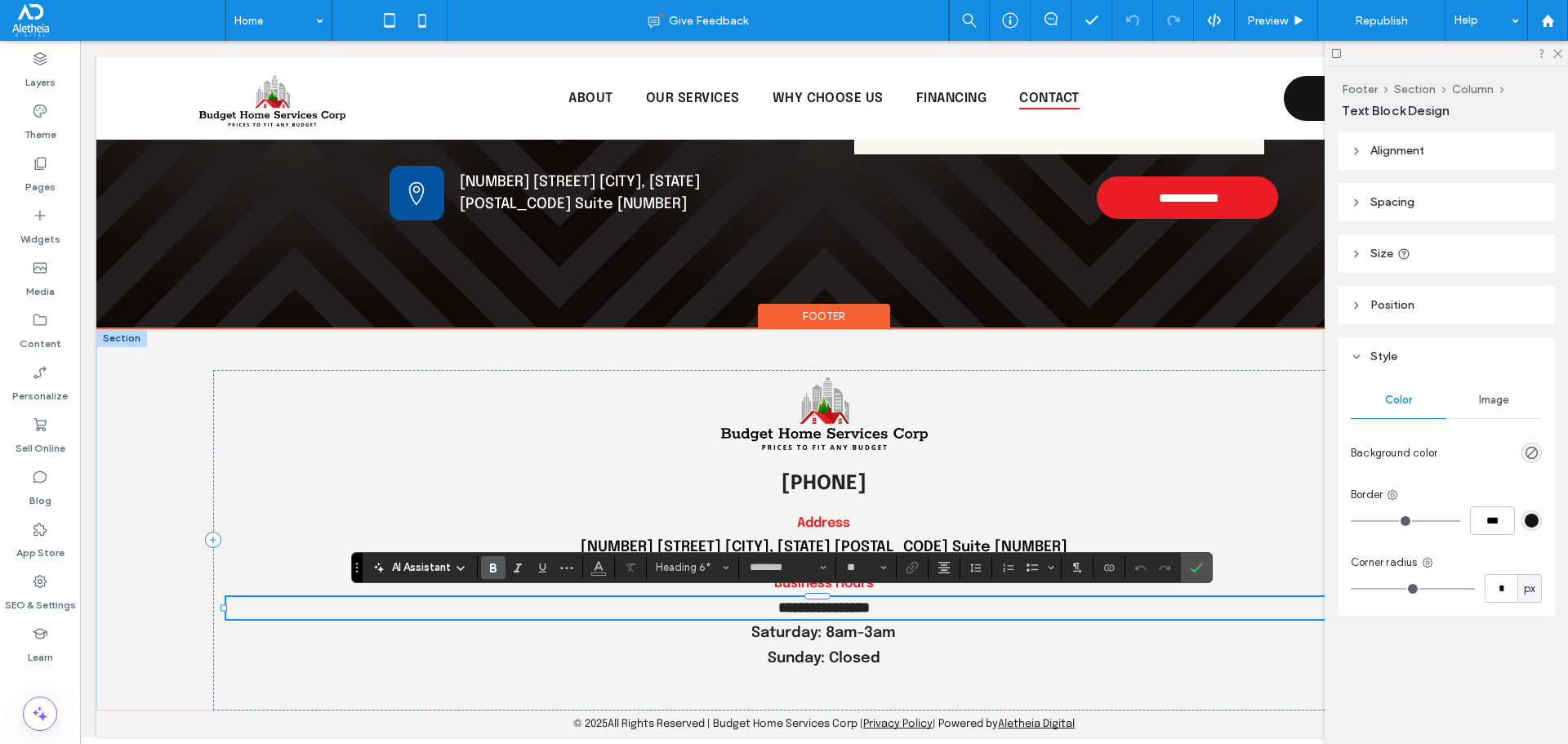 type 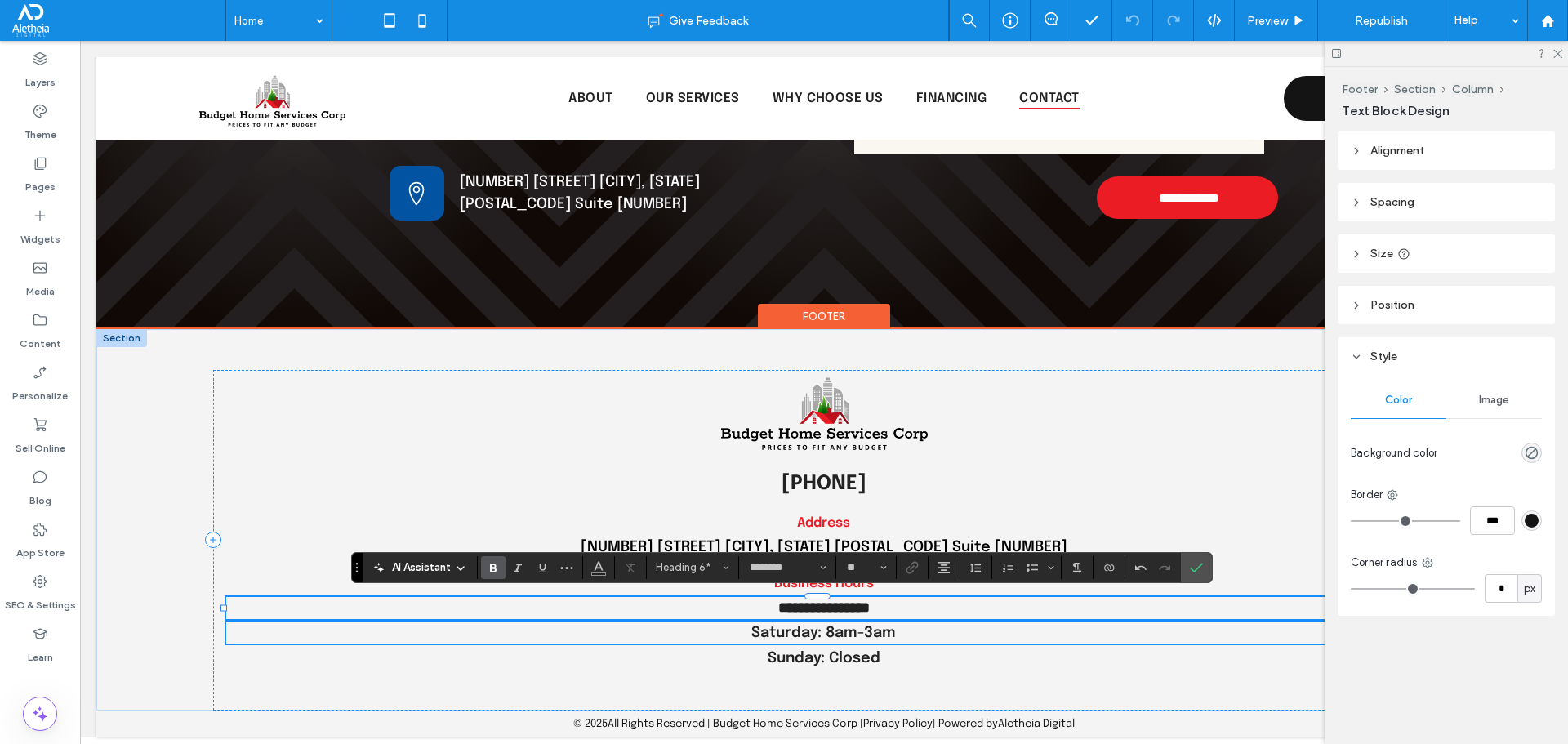 click on "Saturday: 8am-3am" at bounding box center (823, 633) 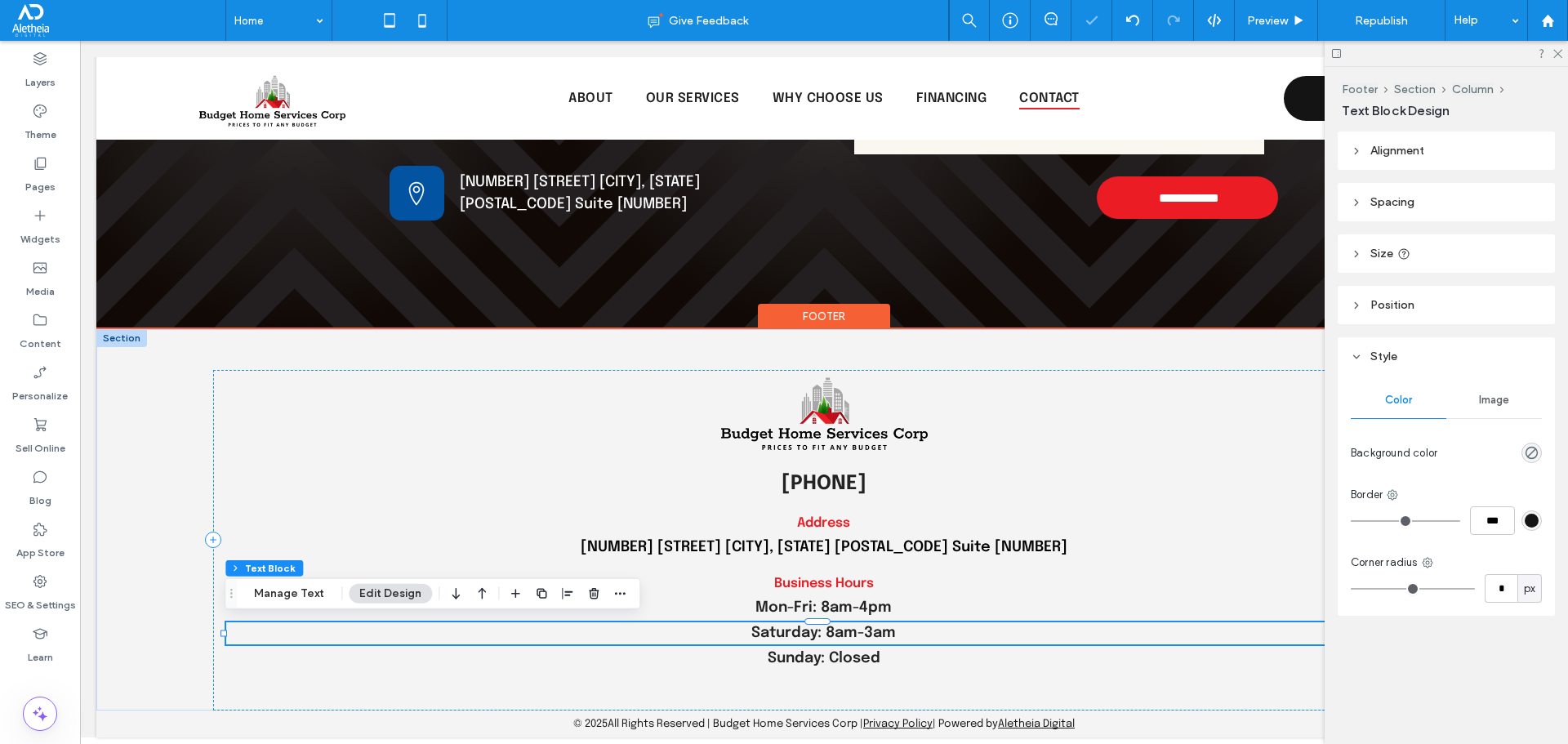 click on "Saturday: 8am-3am" at bounding box center (823, 633) 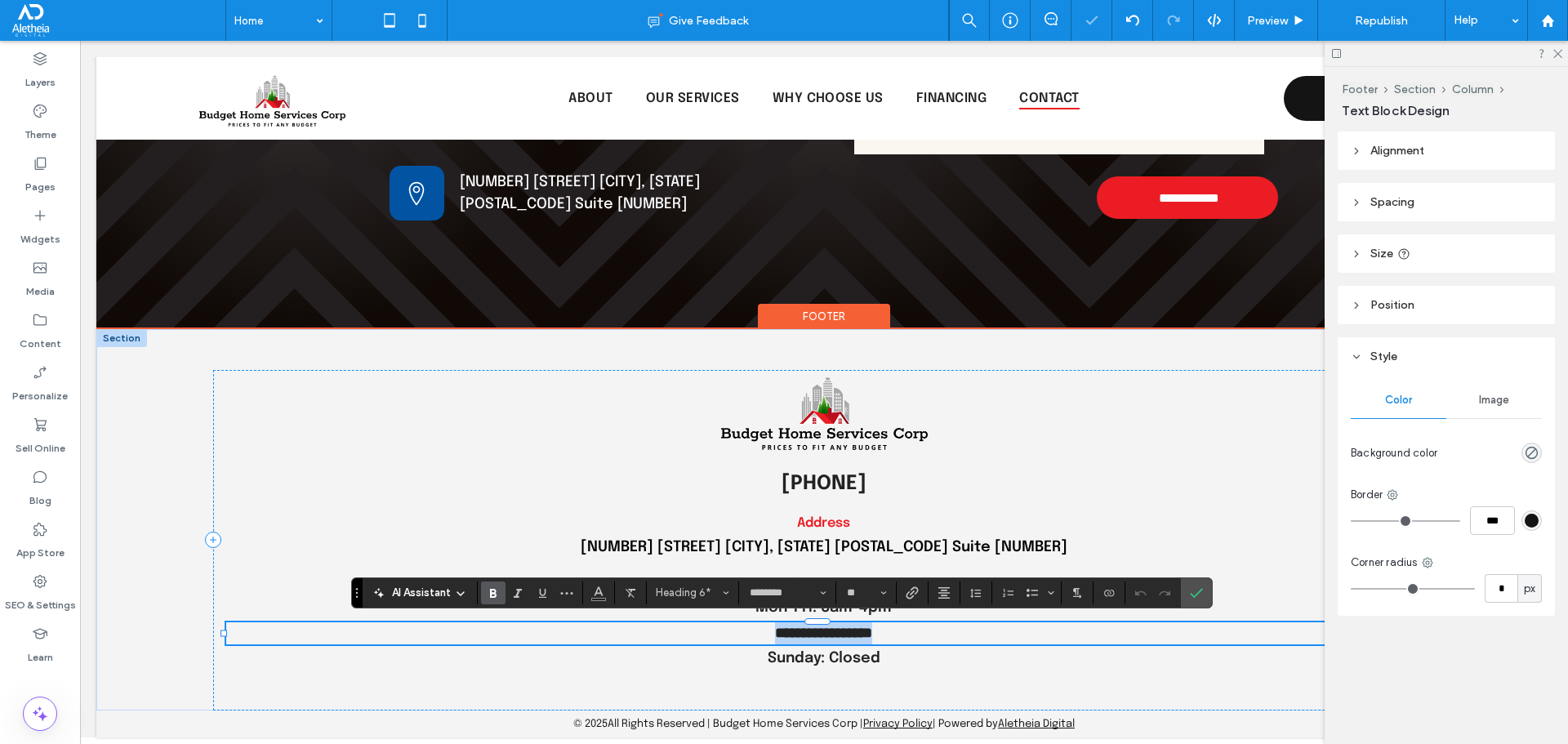 click on "**********" at bounding box center (823, 633) 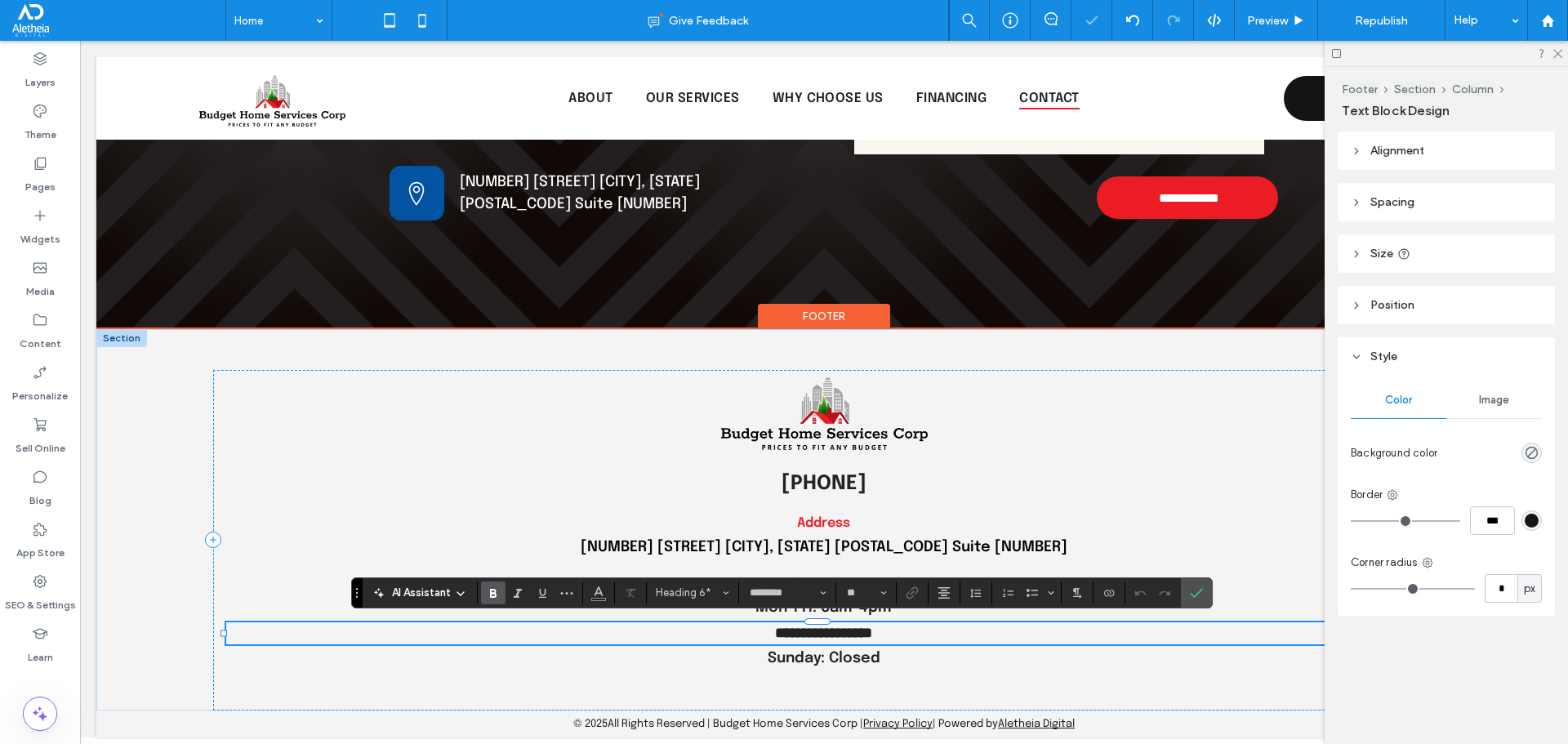 click on "**********" at bounding box center [823, 633] 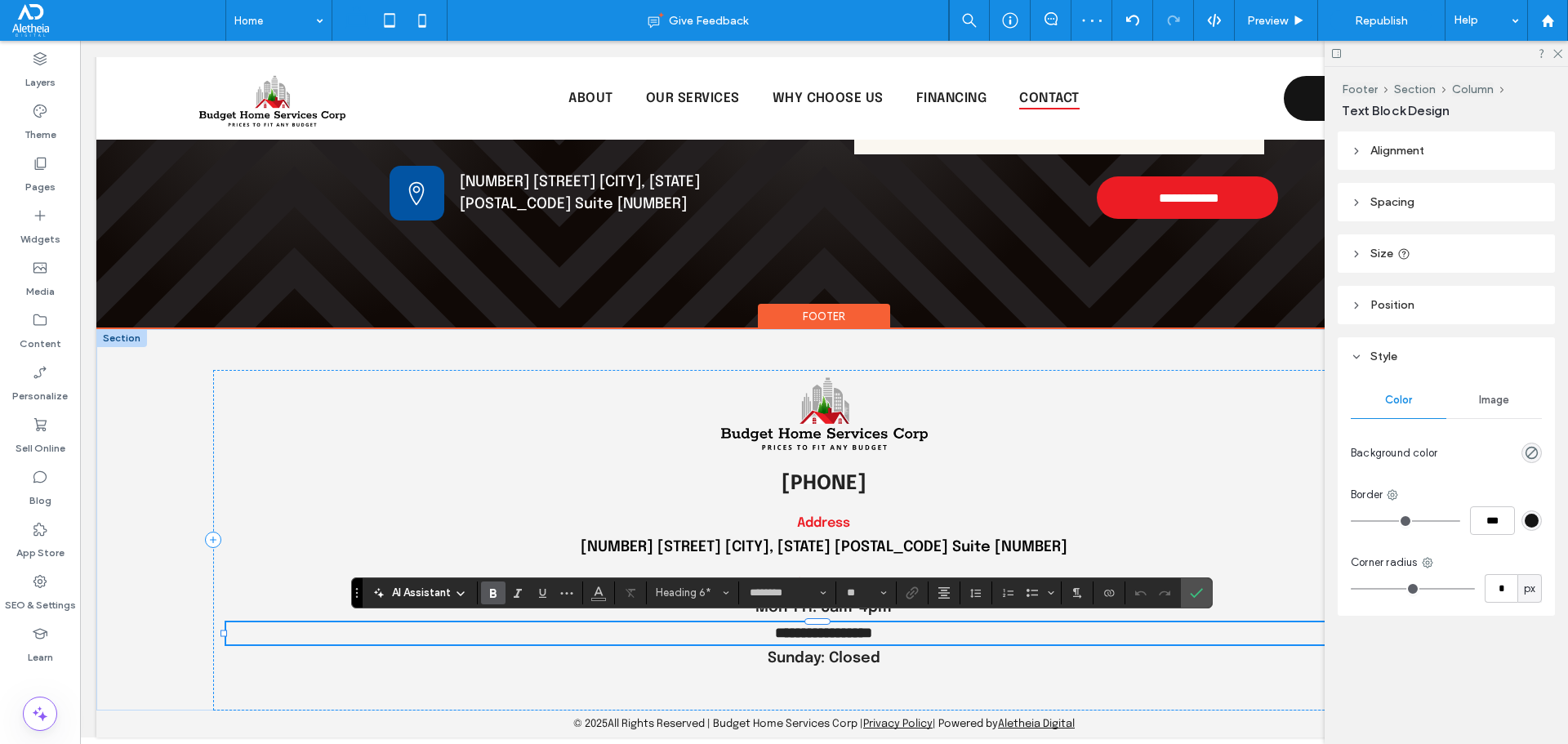 type 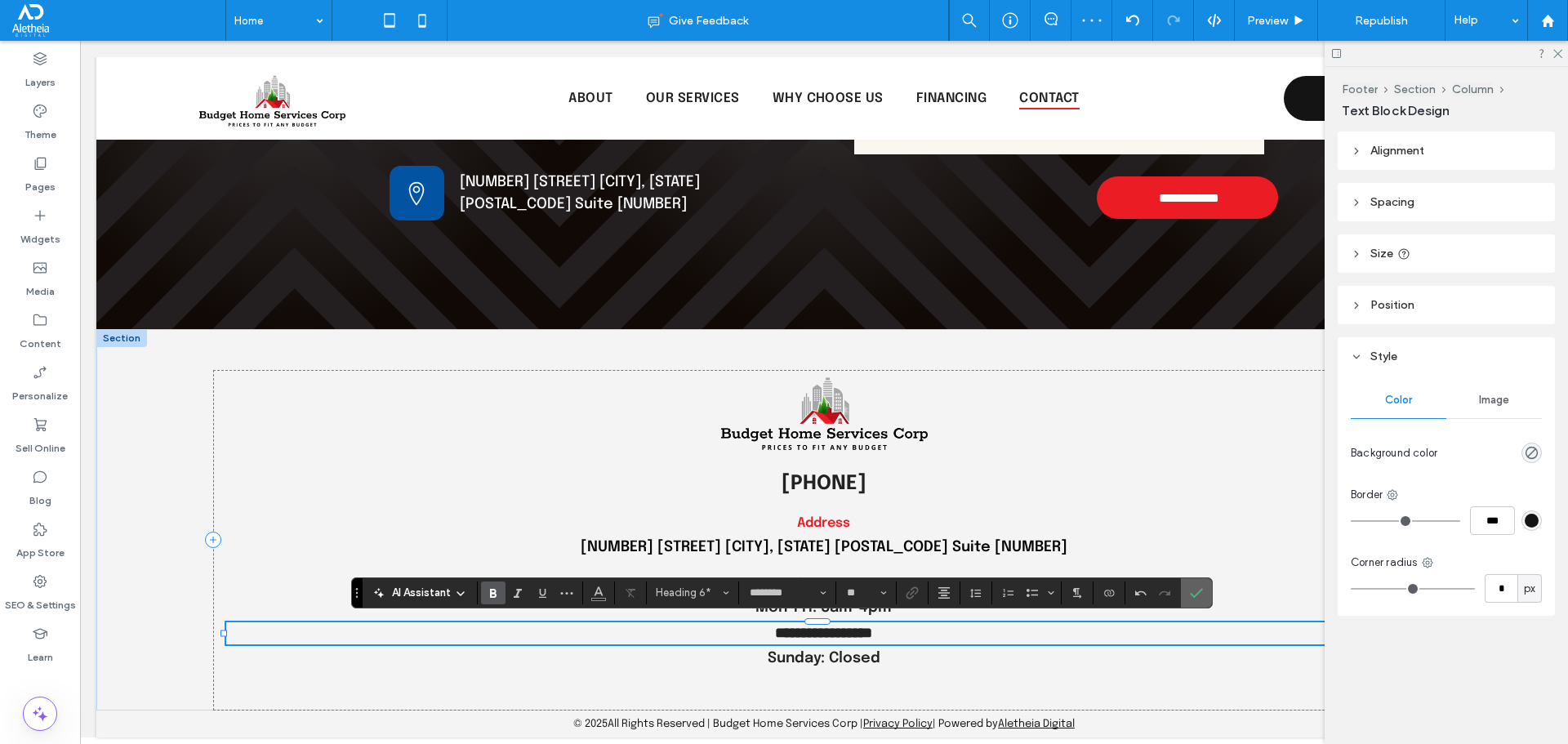 click at bounding box center [1193, 593] 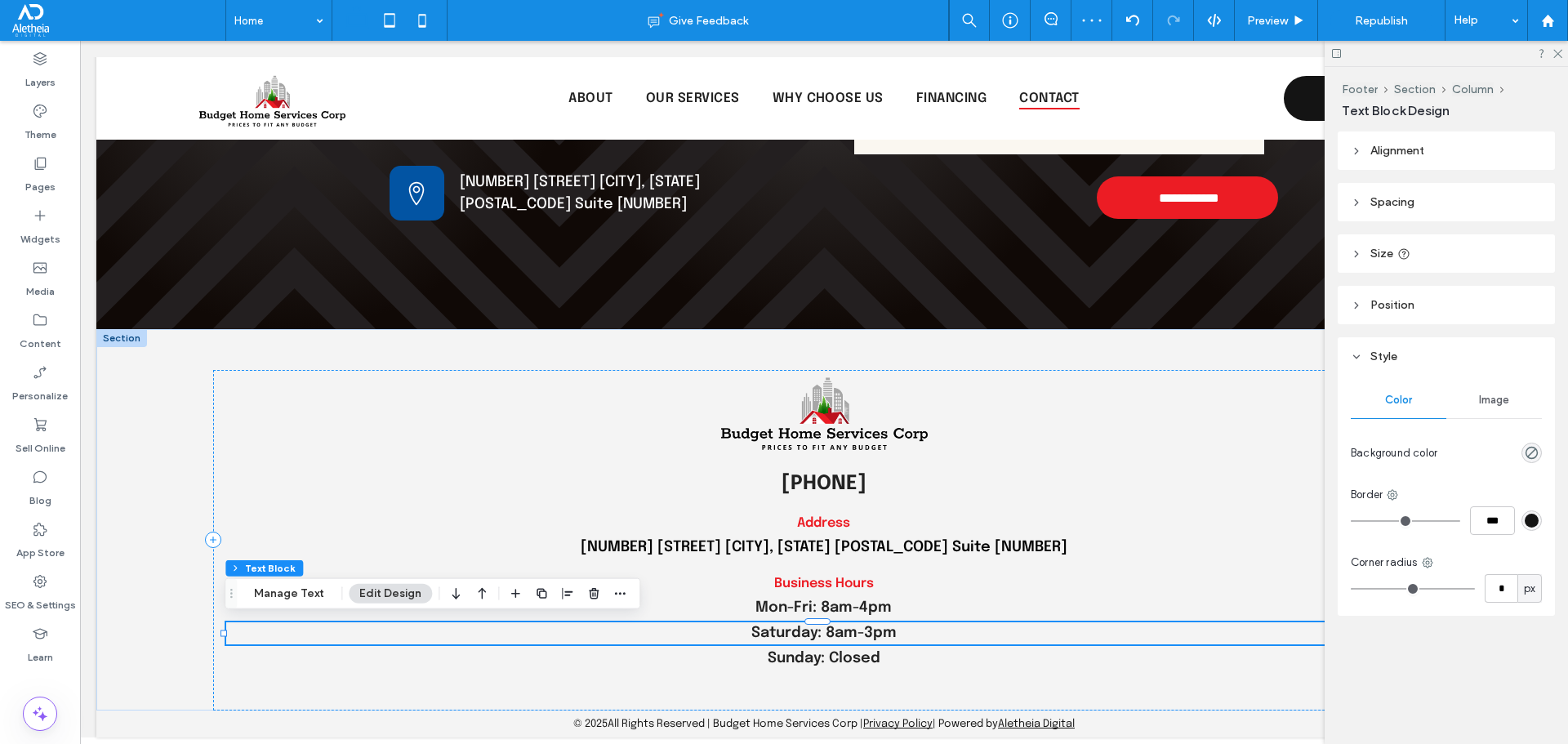 click at bounding box center (1446, 53) 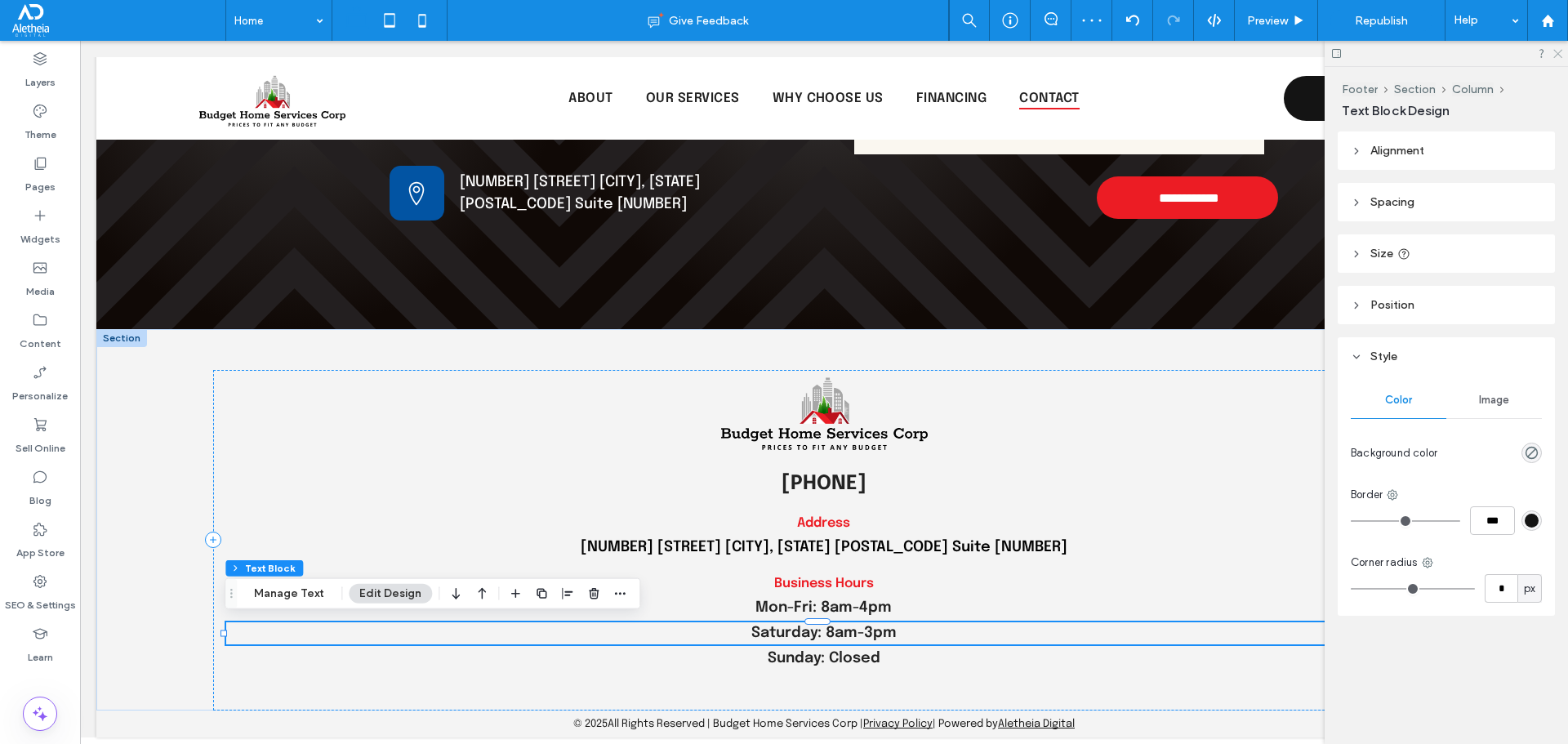 click 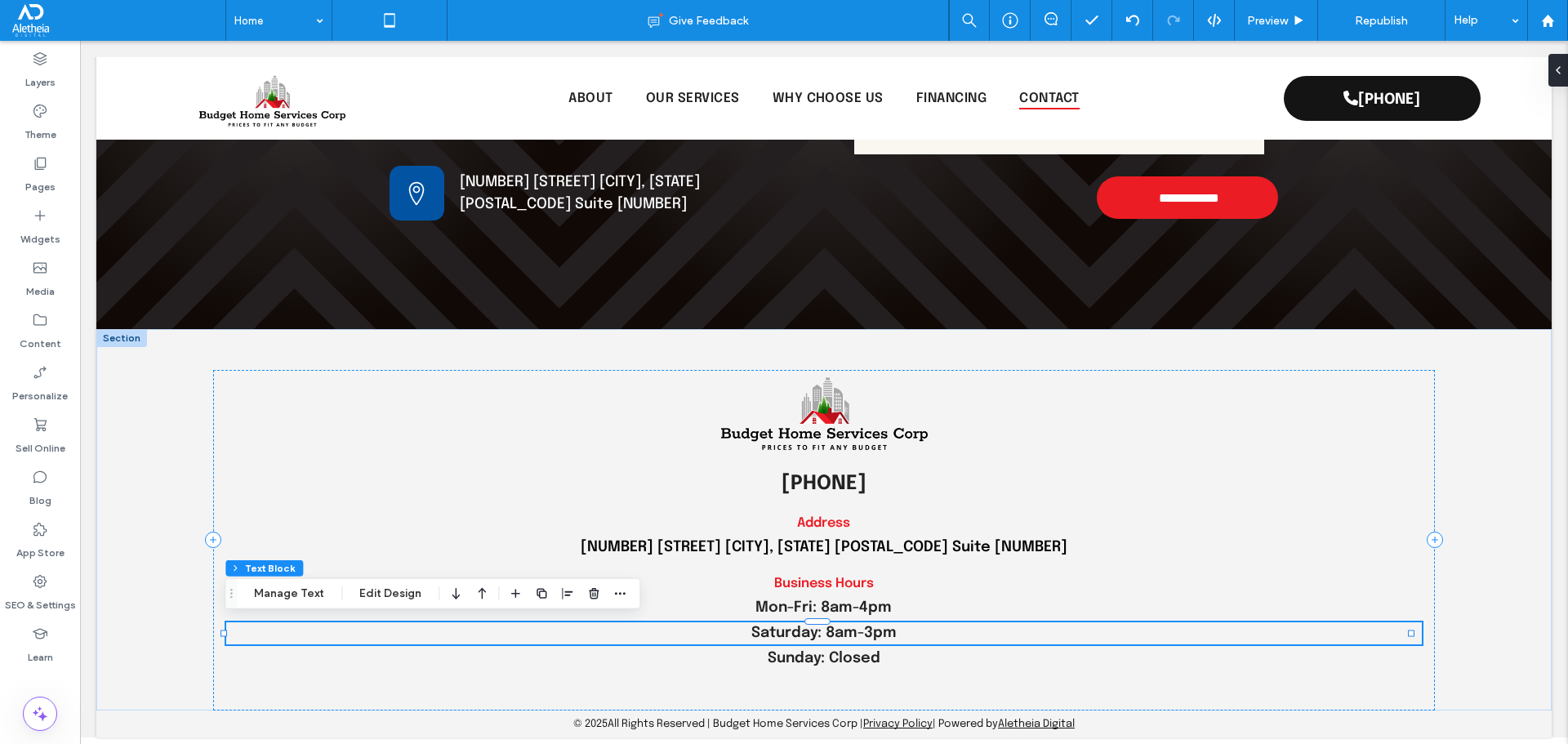 click 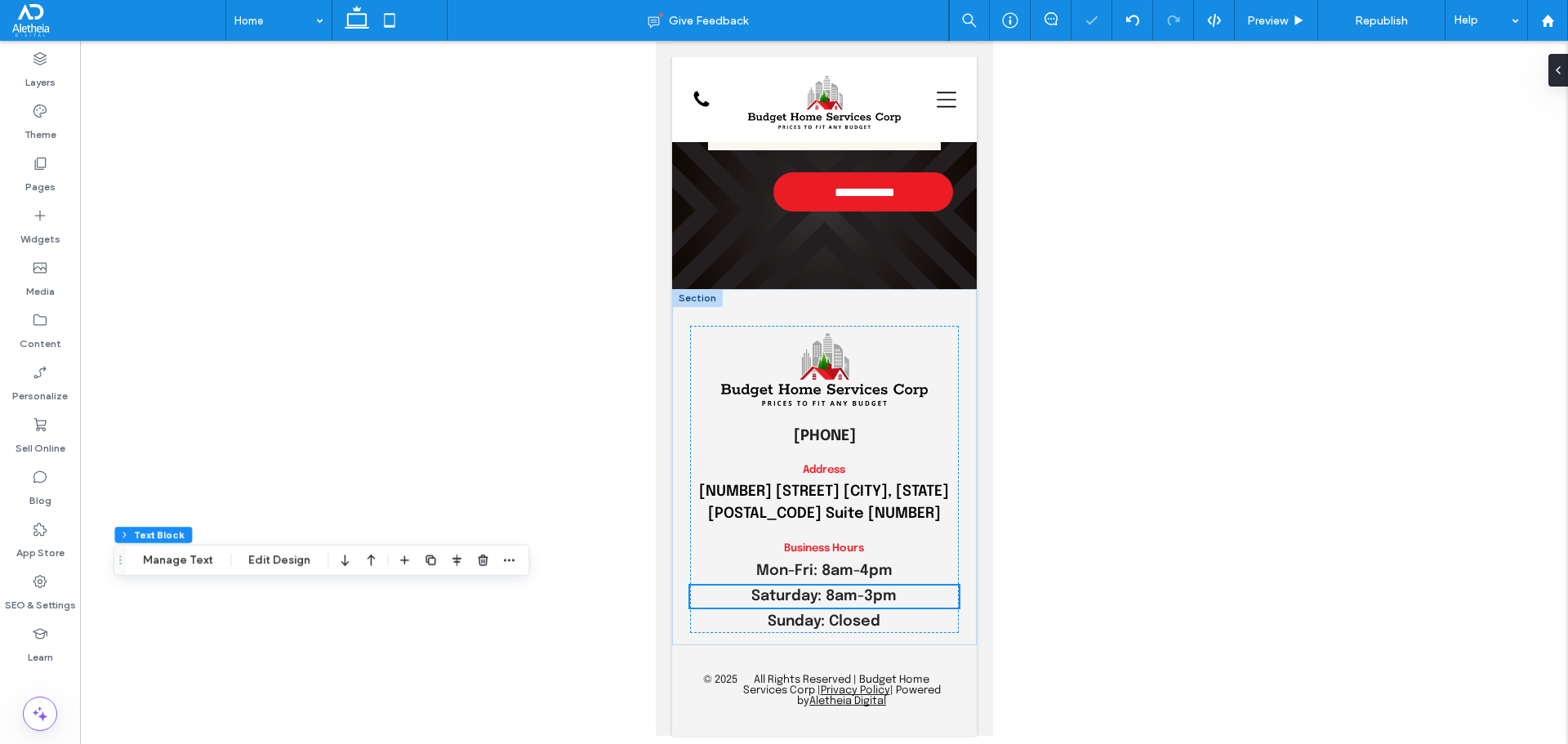 scroll, scrollTop: 5960, scrollLeft: 0, axis: vertical 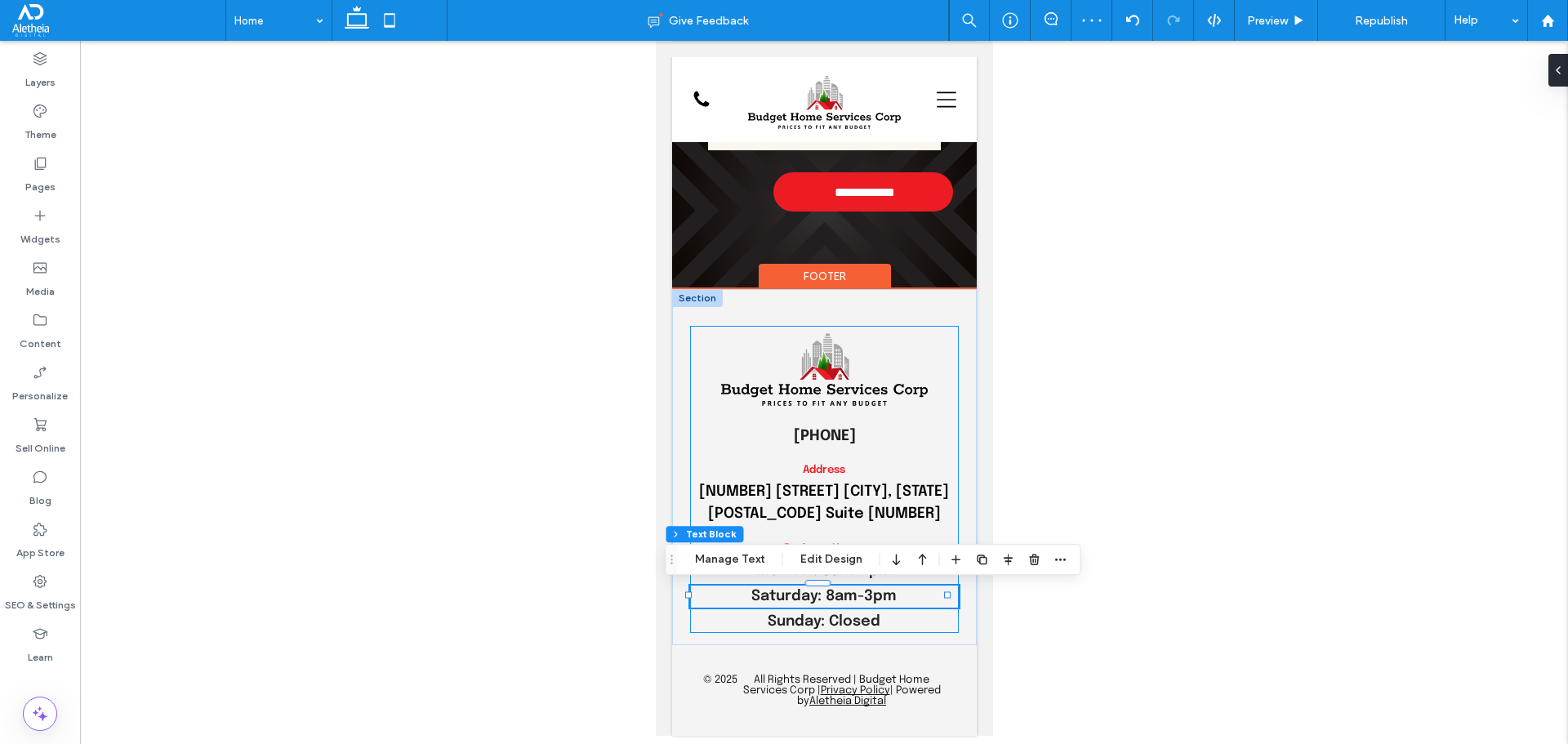 click on "631-771-0016
Address
25 Melville Park Road Melville, NY 11747 Suite 230
Business Hours
Mon-Fri: 8am-4pm
Saturday: 8am-3pm
Sunday: Closed" at bounding box center [823, 479] 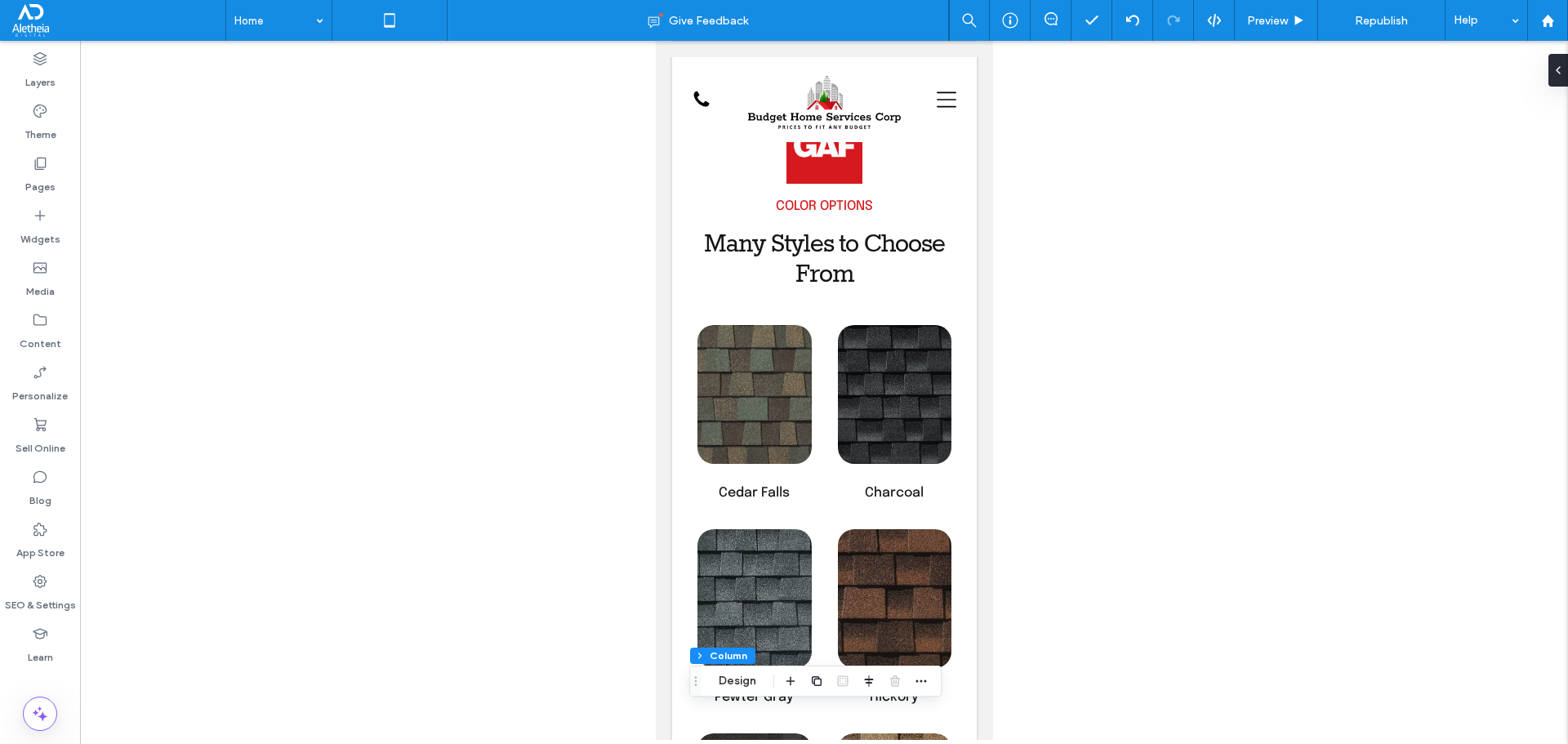 click 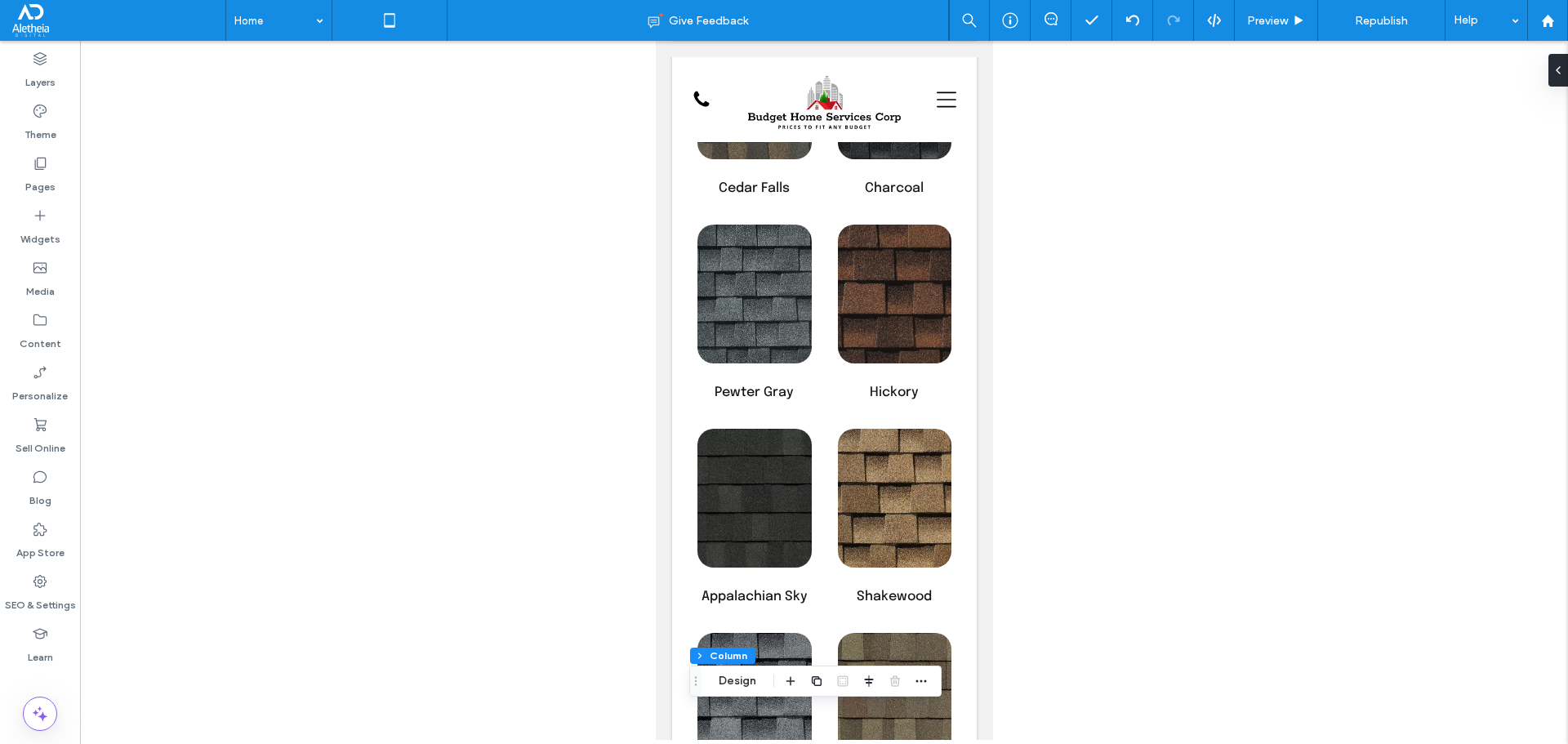 scroll, scrollTop: 4625, scrollLeft: 0, axis: vertical 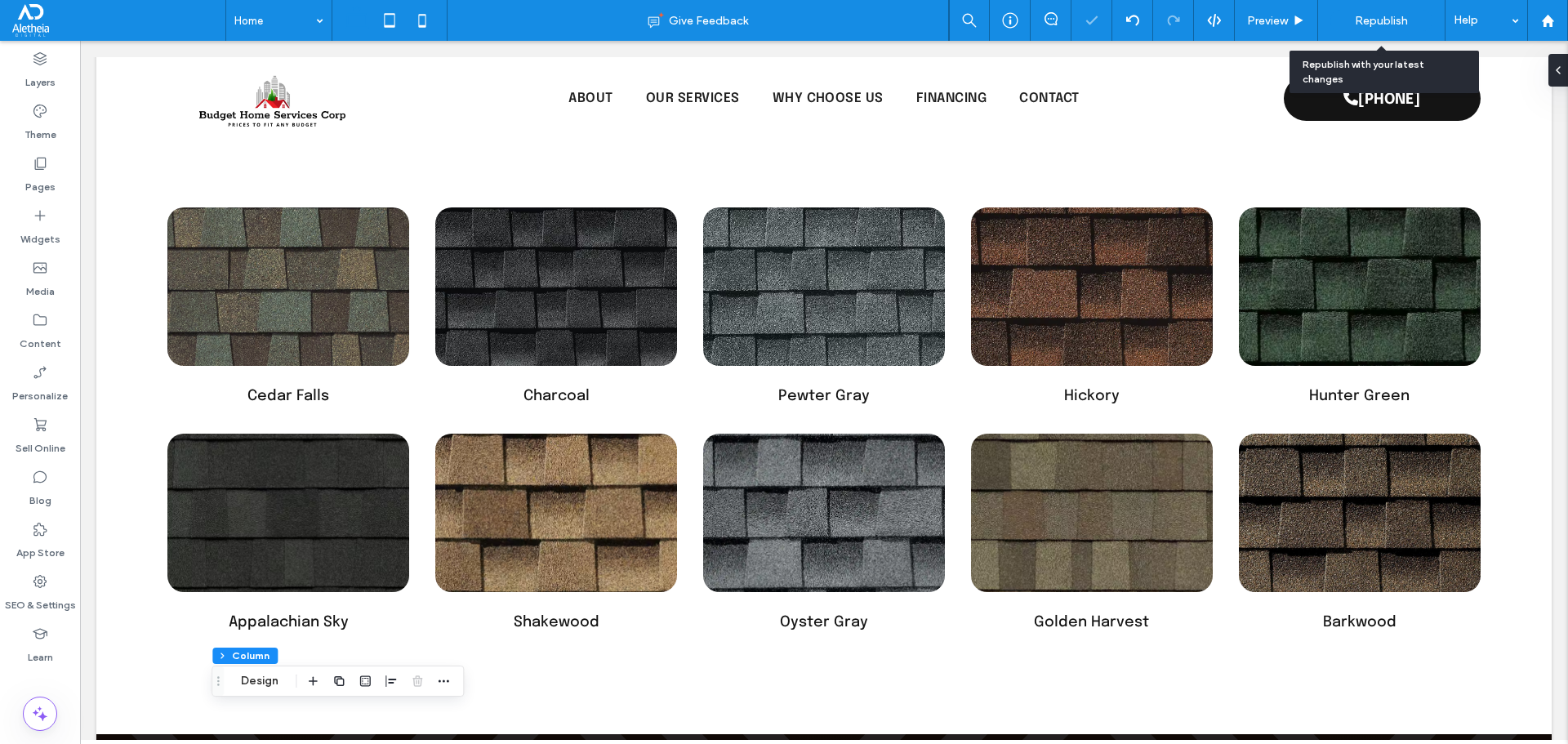click on "Republish" at bounding box center (1381, 20) 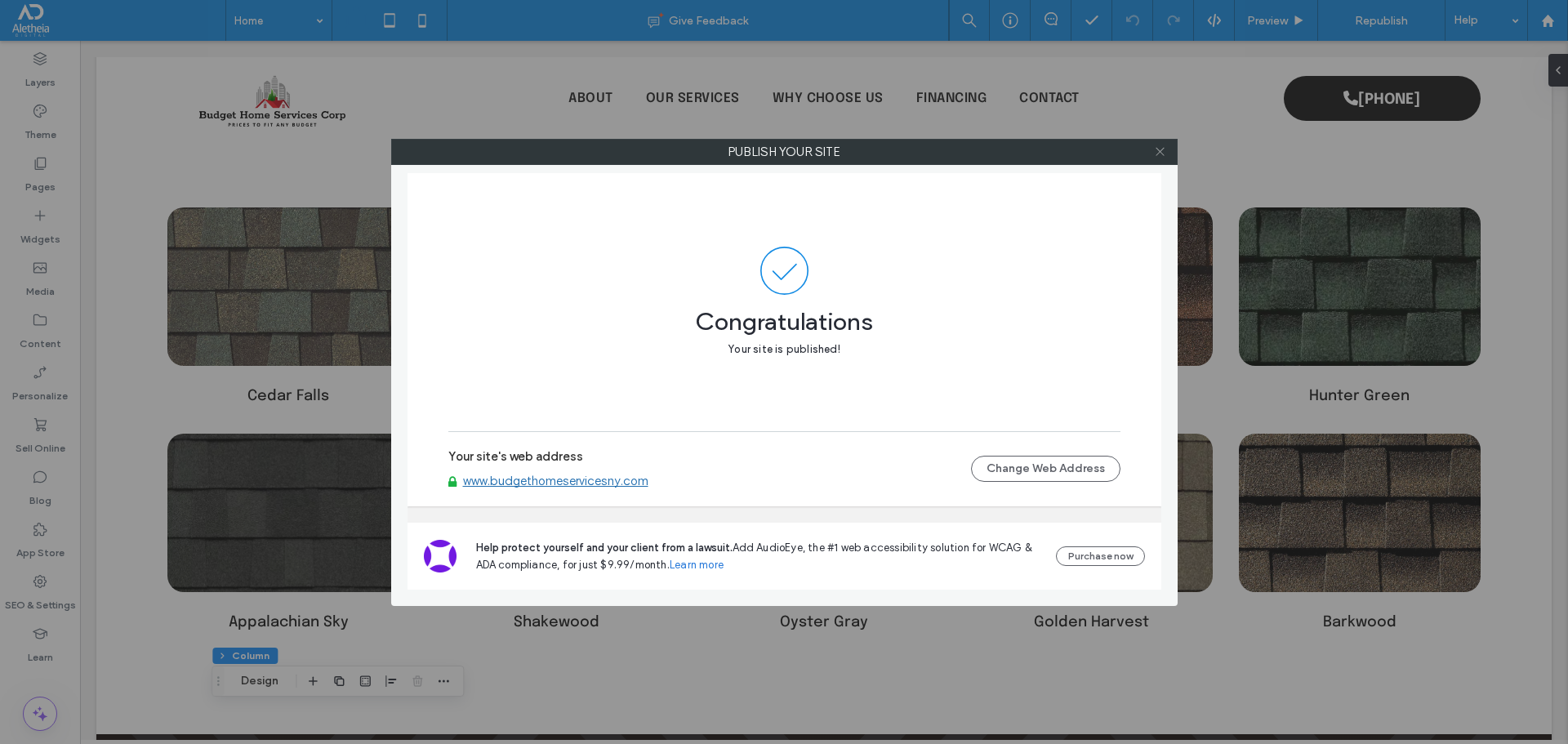 click at bounding box center [1160, 152] 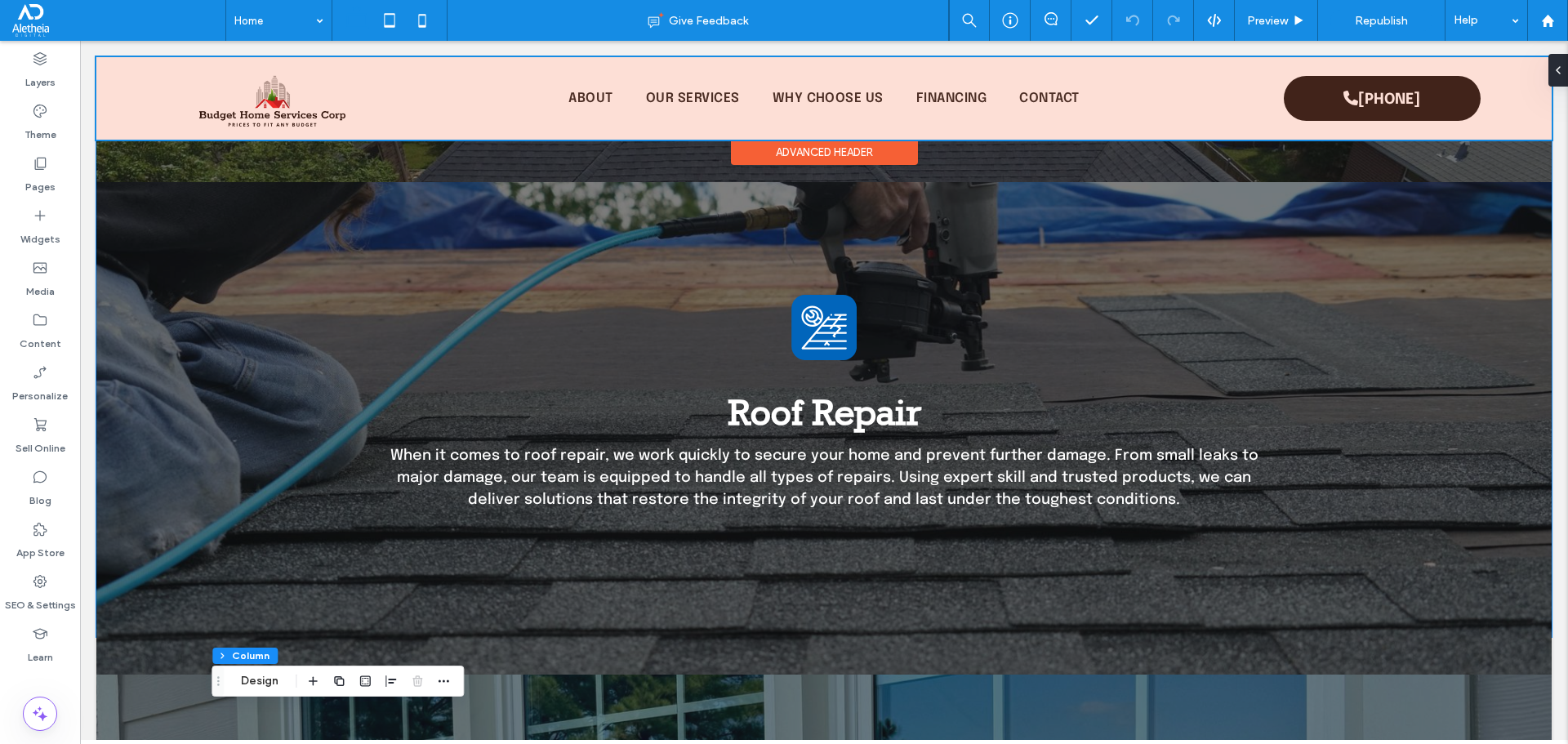scroll, scrollTop: 1276, scrollLeft: 0, axis: vertical 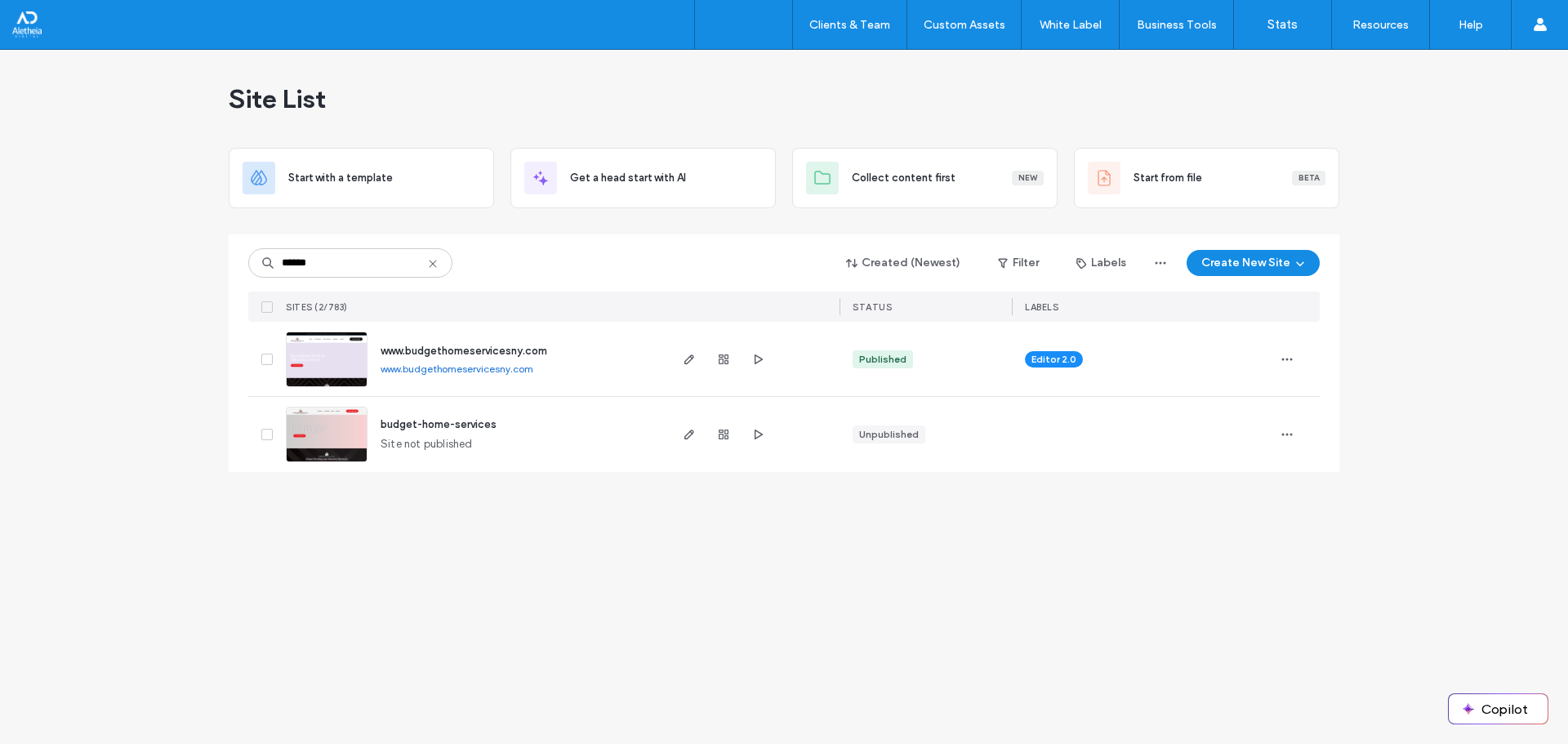 type on "******" 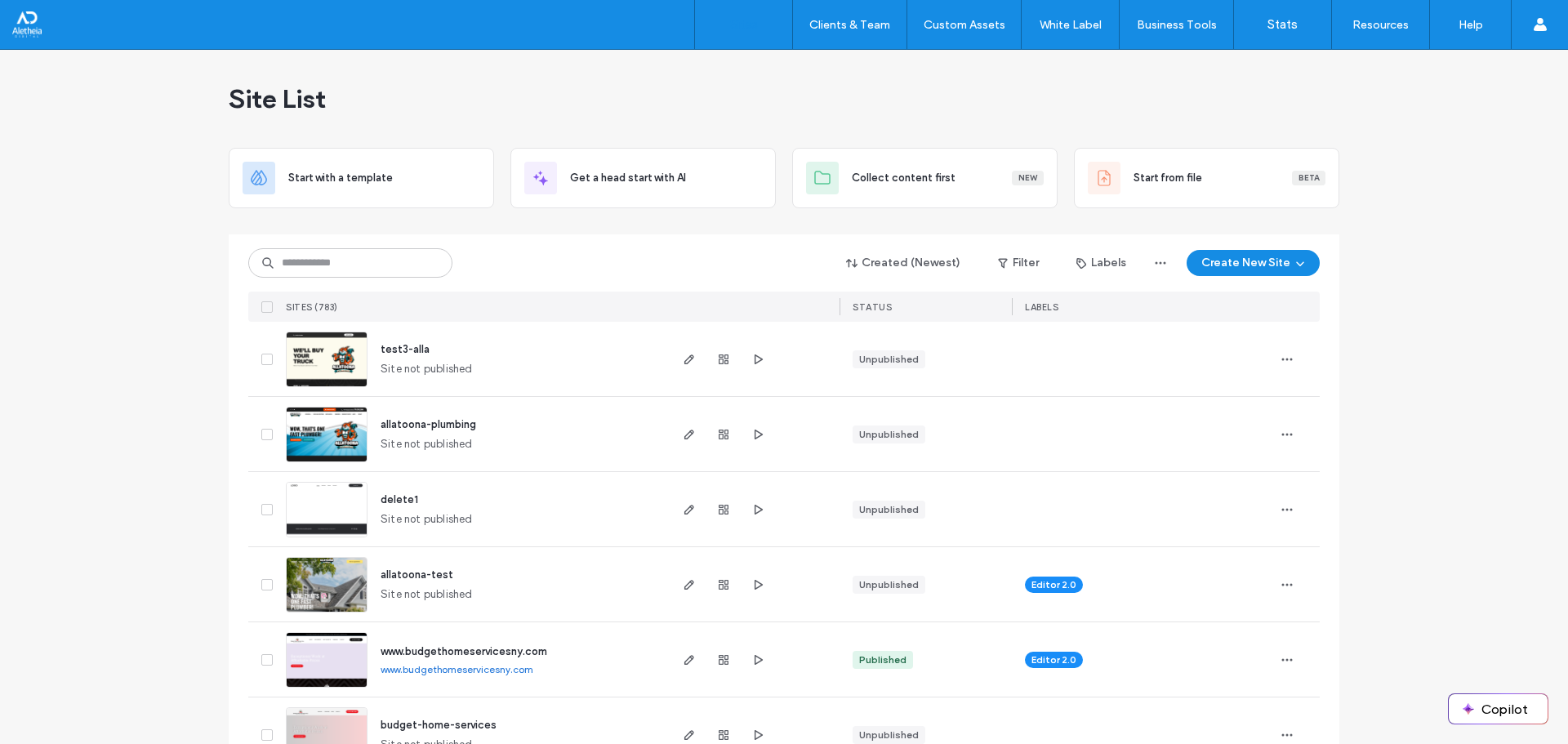 click at bounding box center (350, 263) 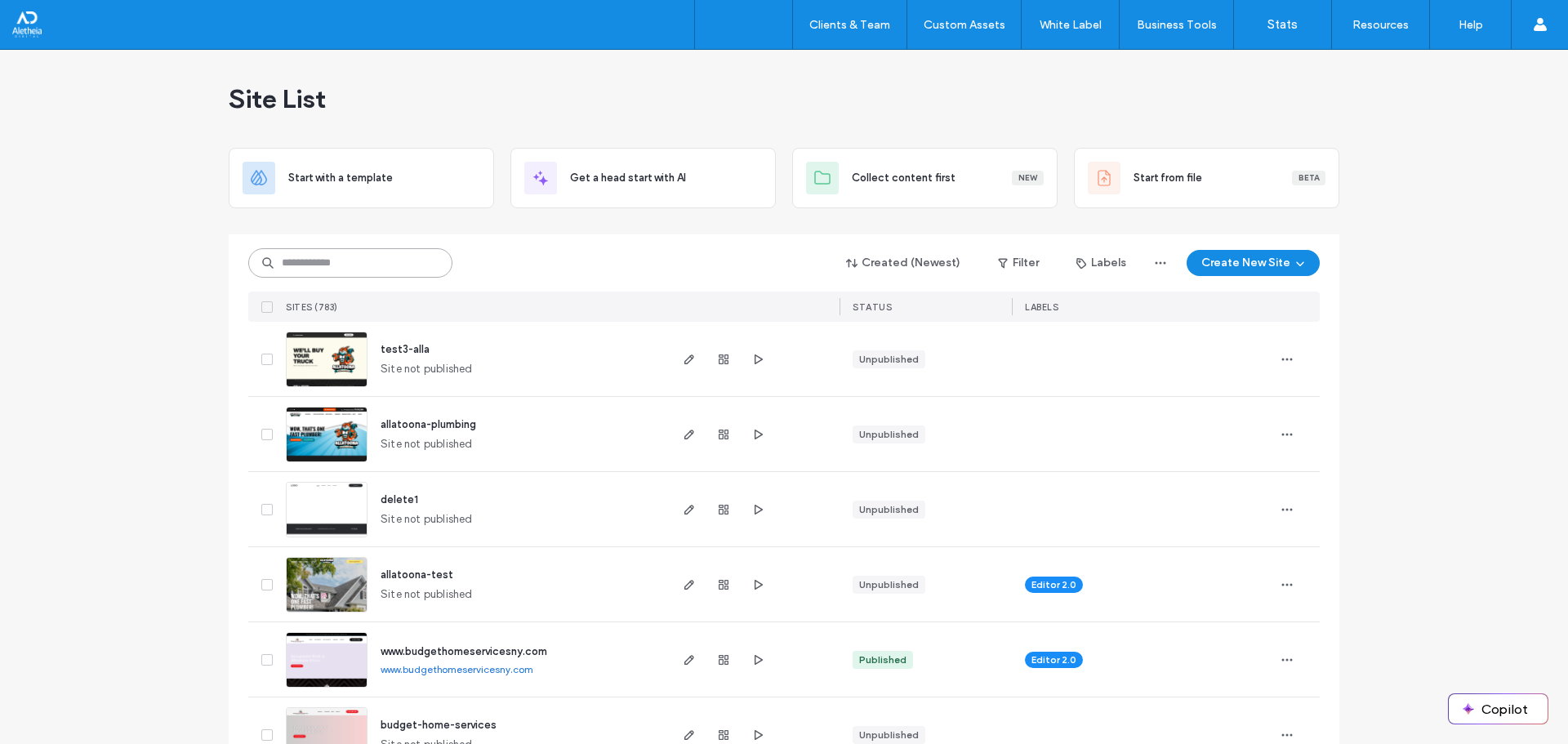 click at bounding box center [350, 263] 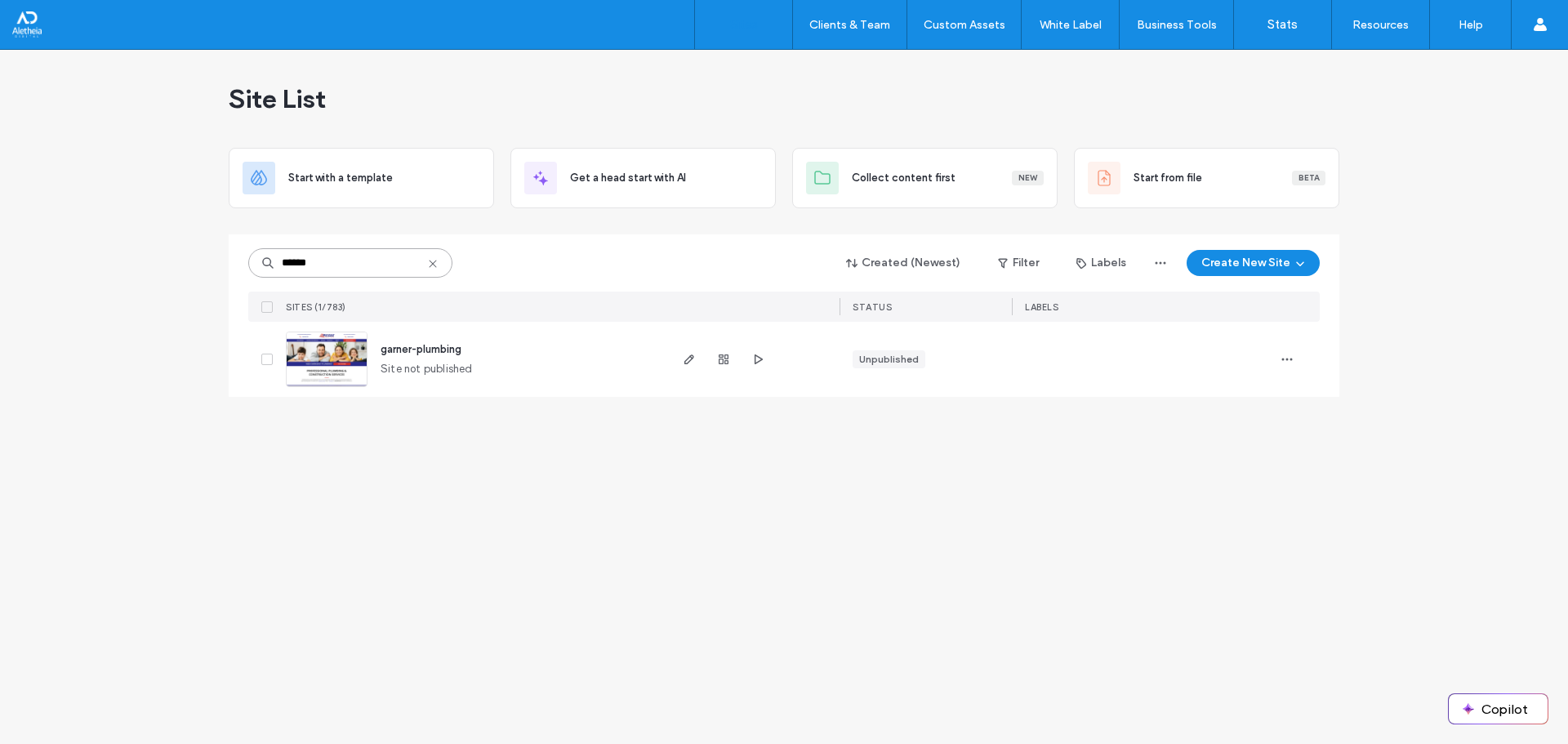 type on "******" 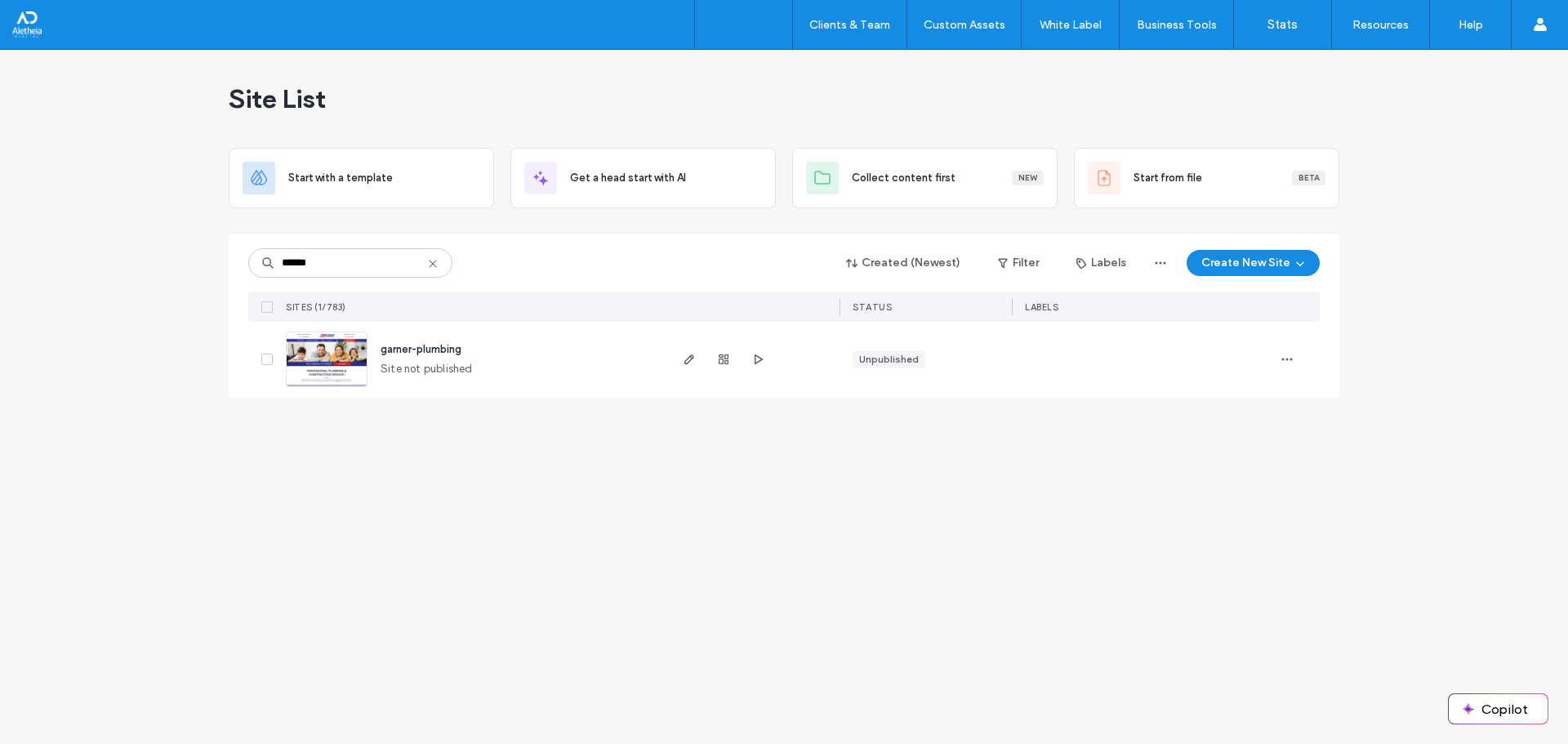 click on "garner-plumbing" at bounding box center (421, 349) 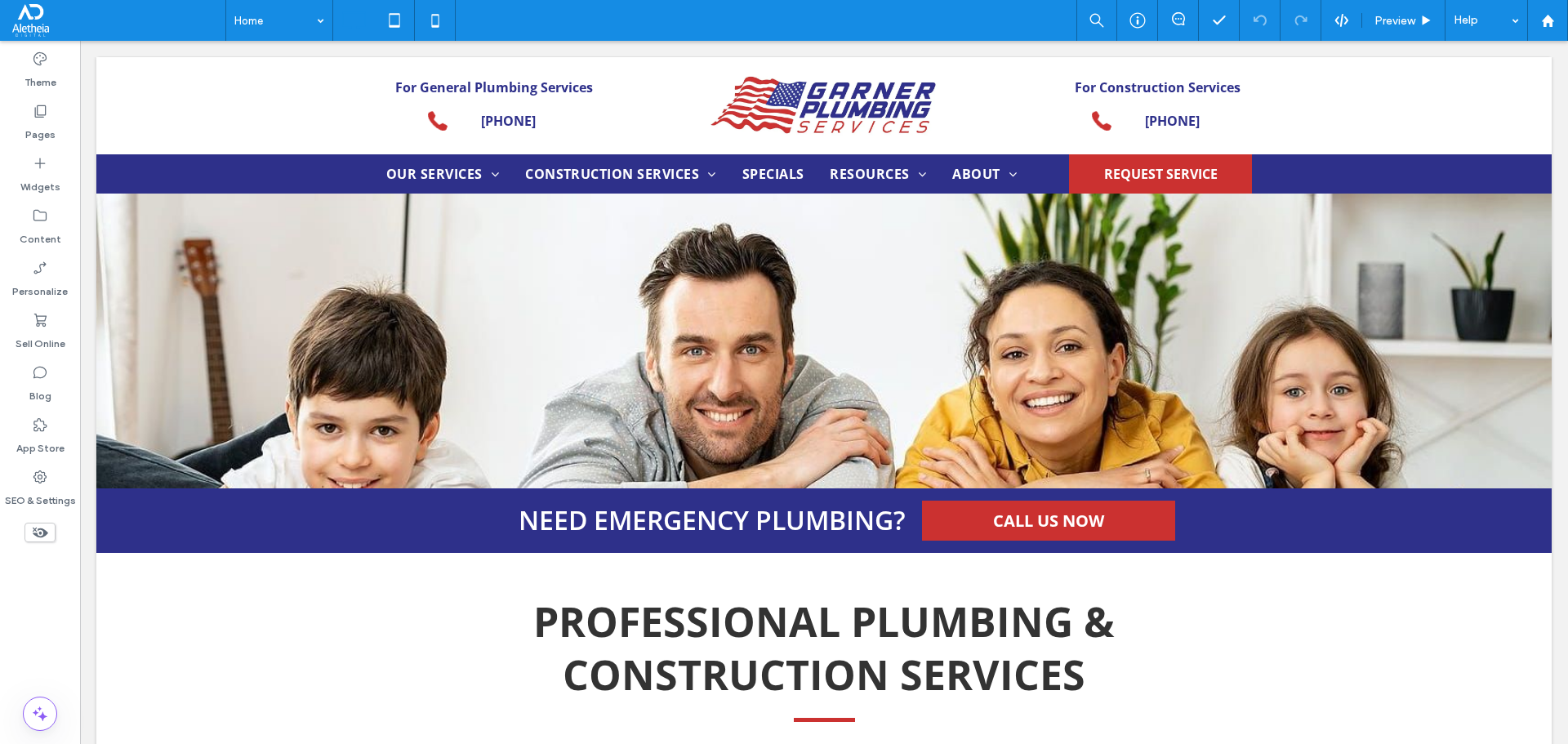 scroll, scrollTop: 0, scrollLeft: 0, axis: both 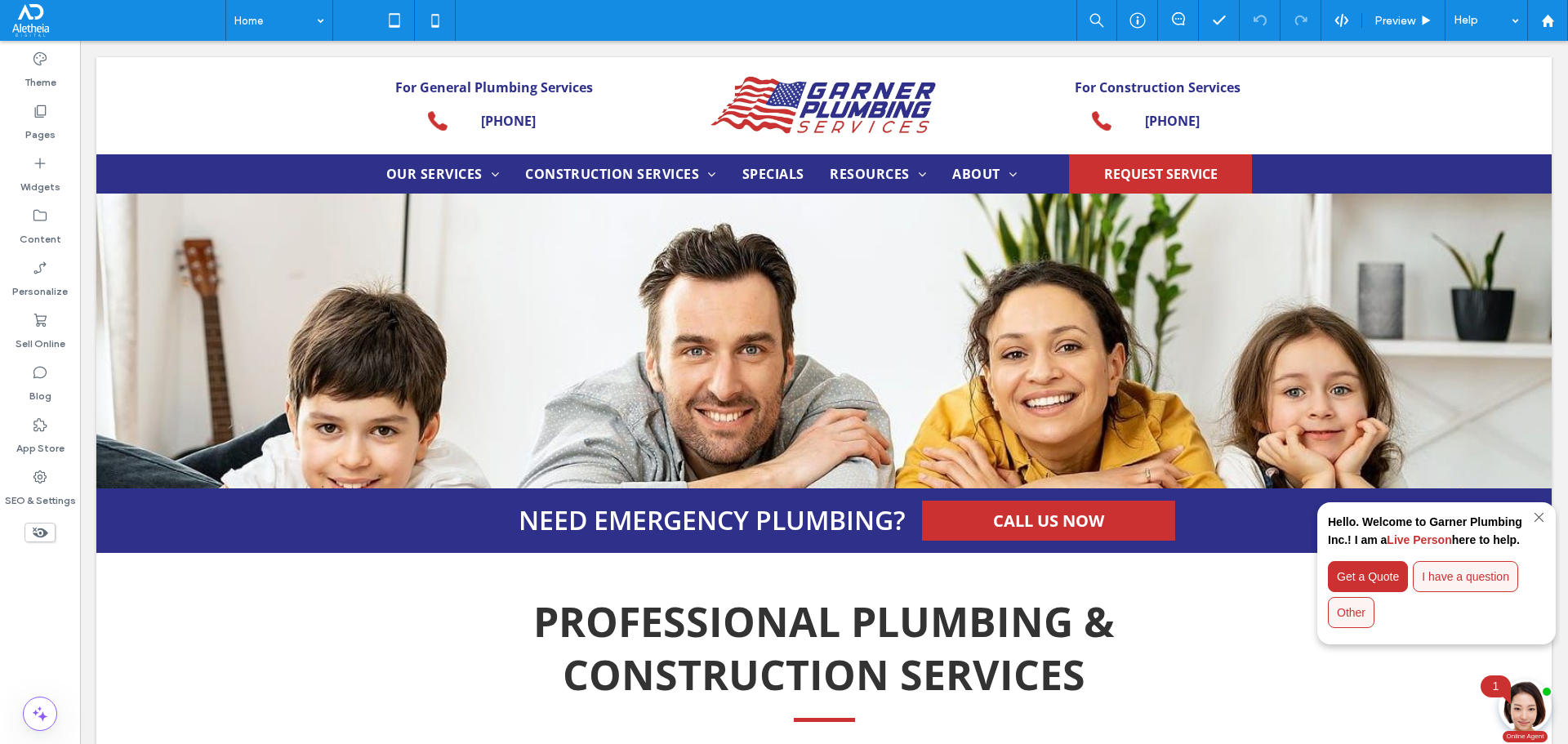 click at bounding box center [1537, 517] 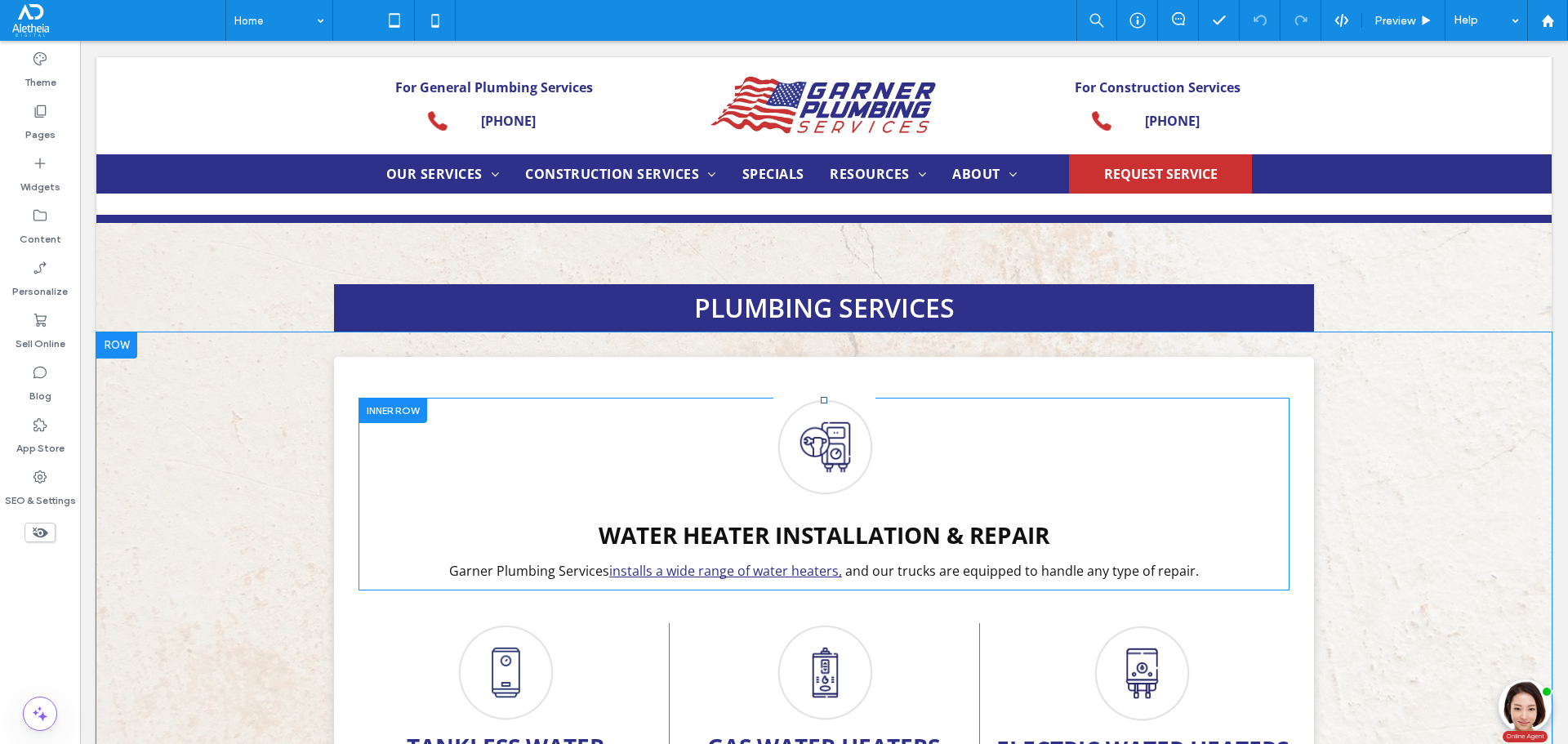 scroll, scrollTop: 653, scrollLeft: 0, axis: vertical 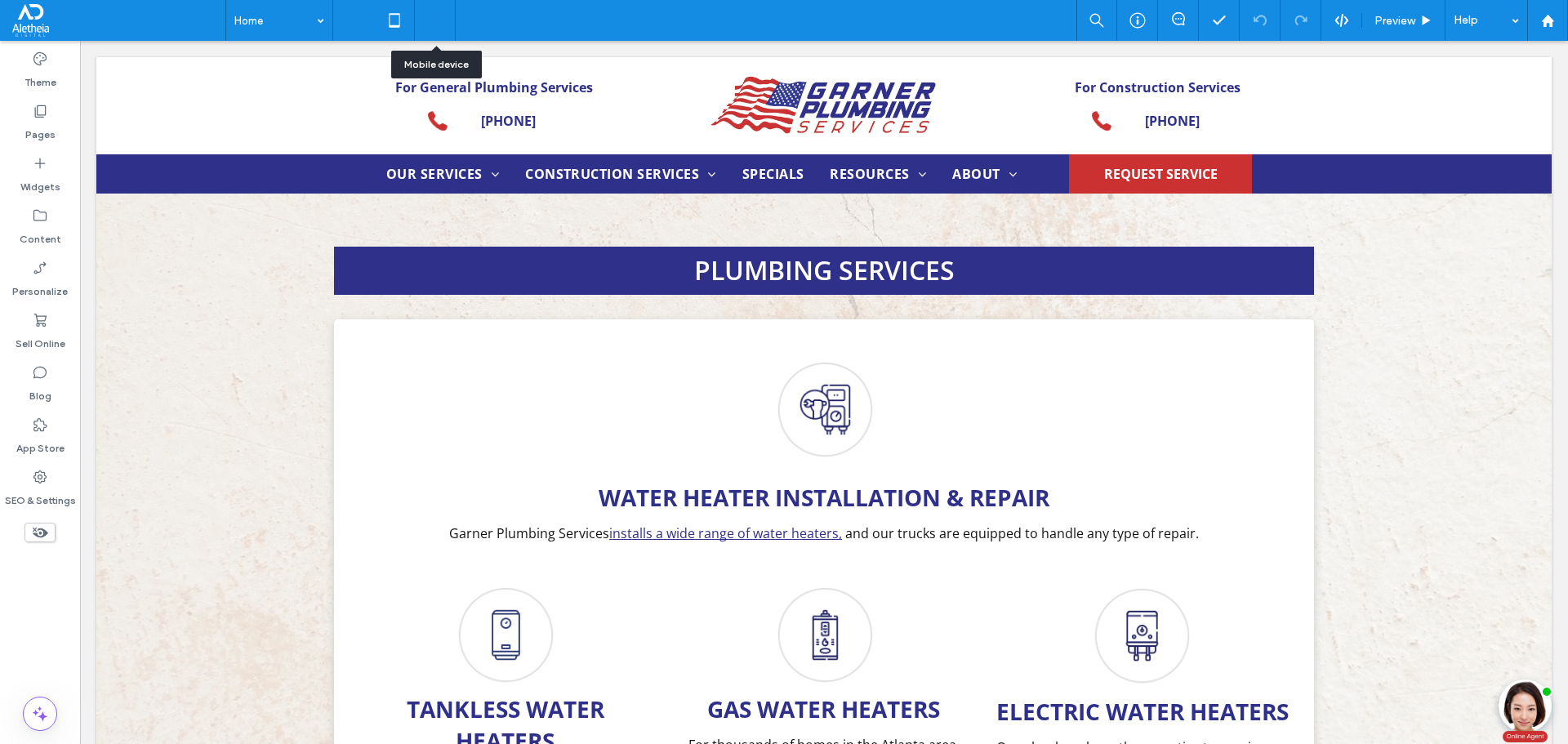 click 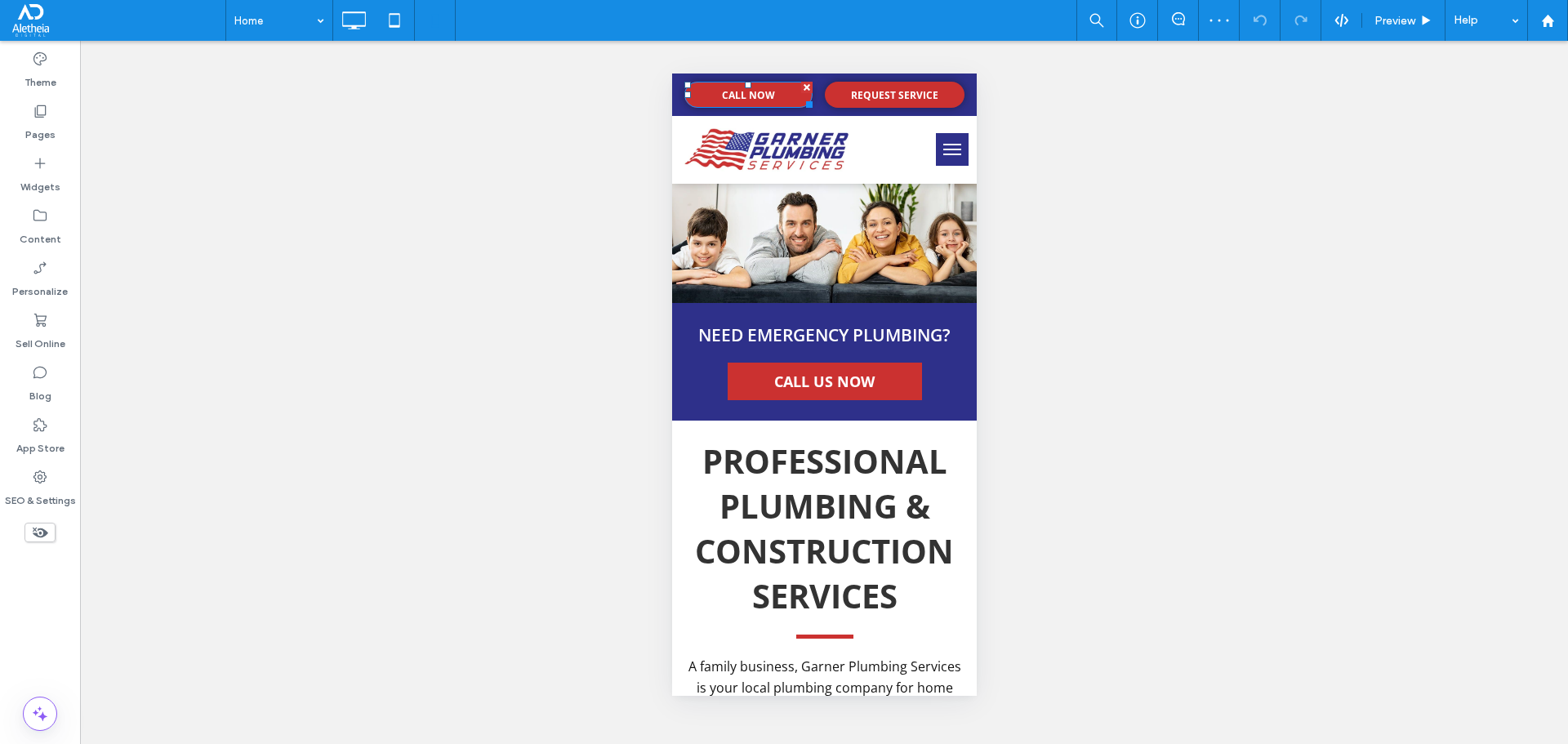scroll, scrollTop: 0, scrollLeft: 0, axis: both 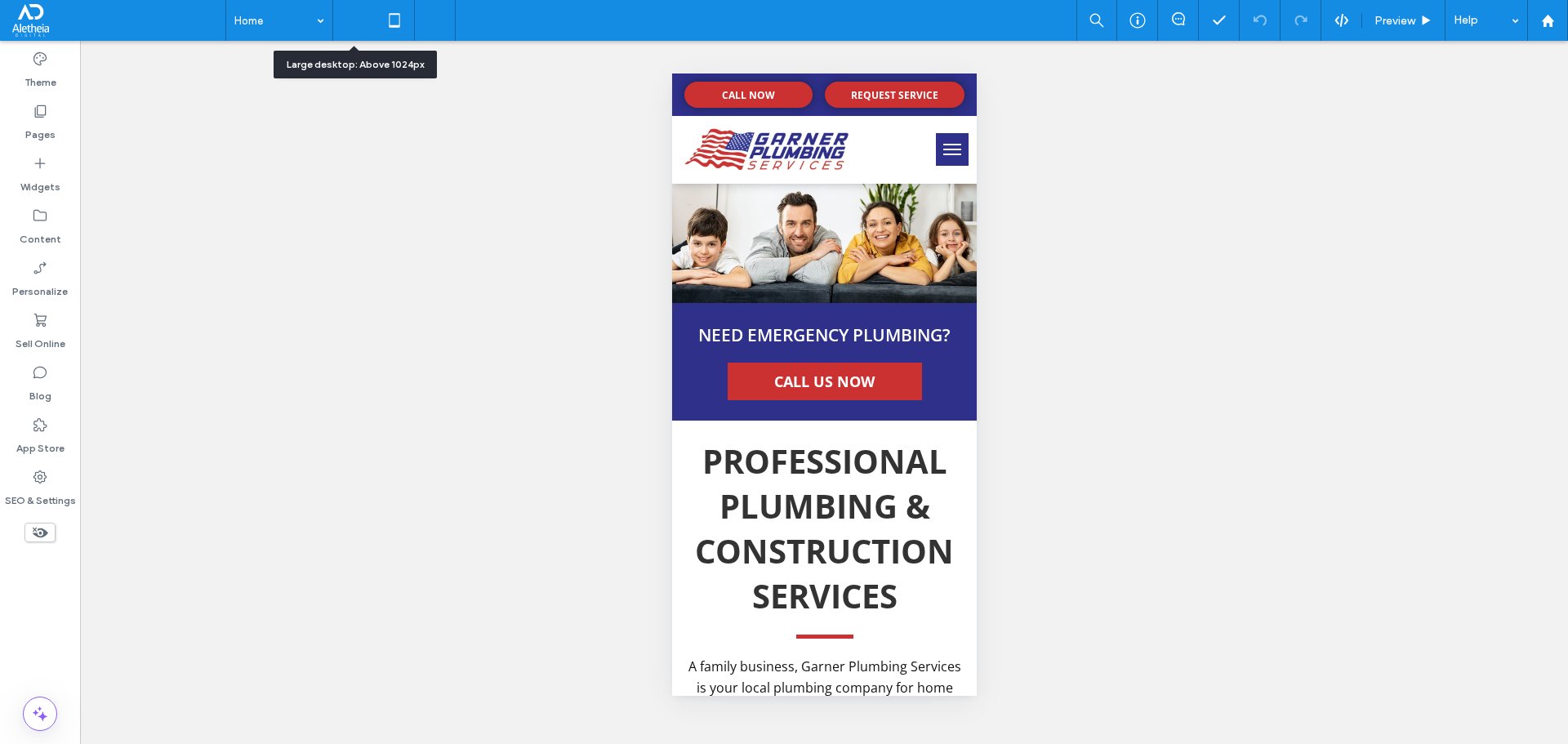 click 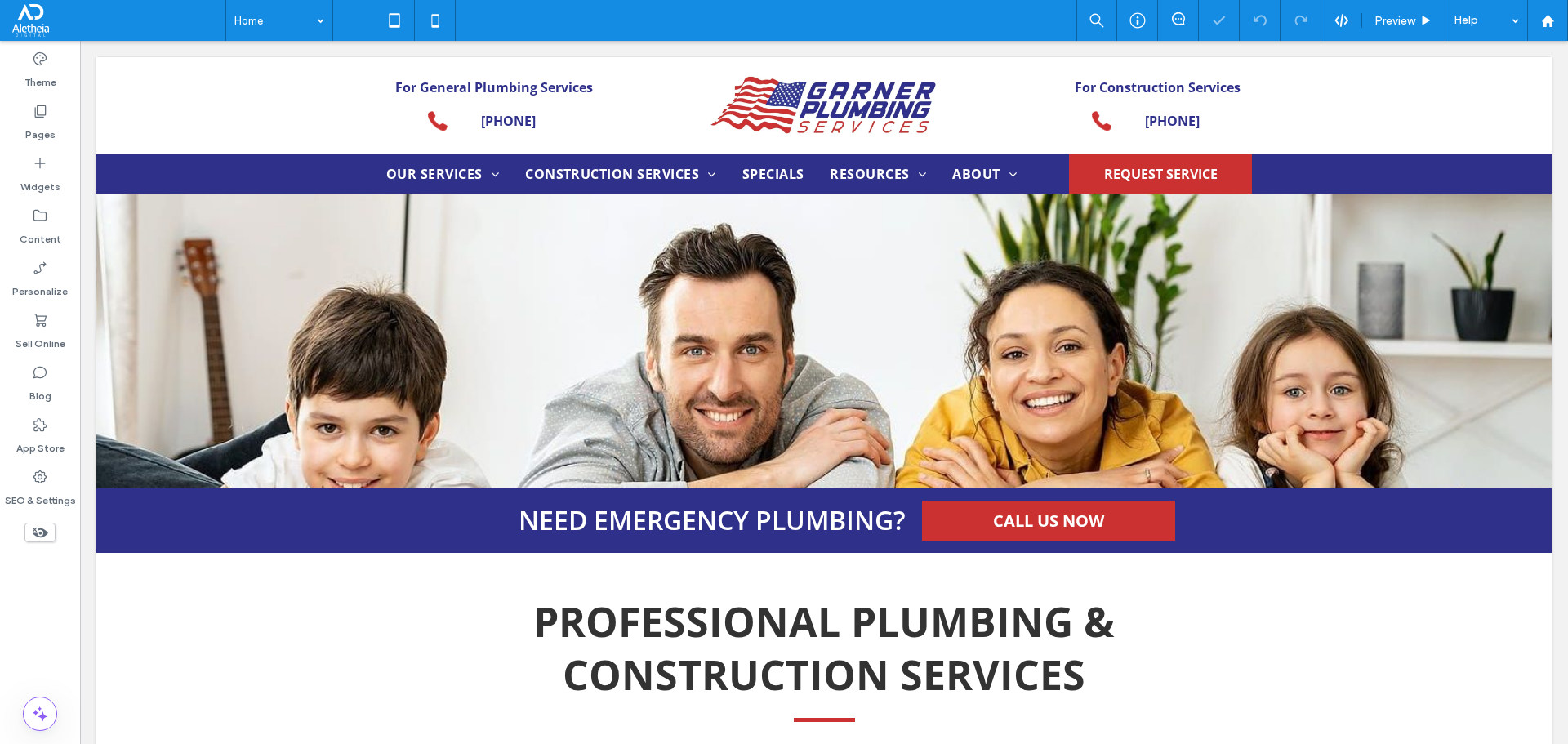 scroll, scrollTop: 0, scrollLeft: 0, axis: both 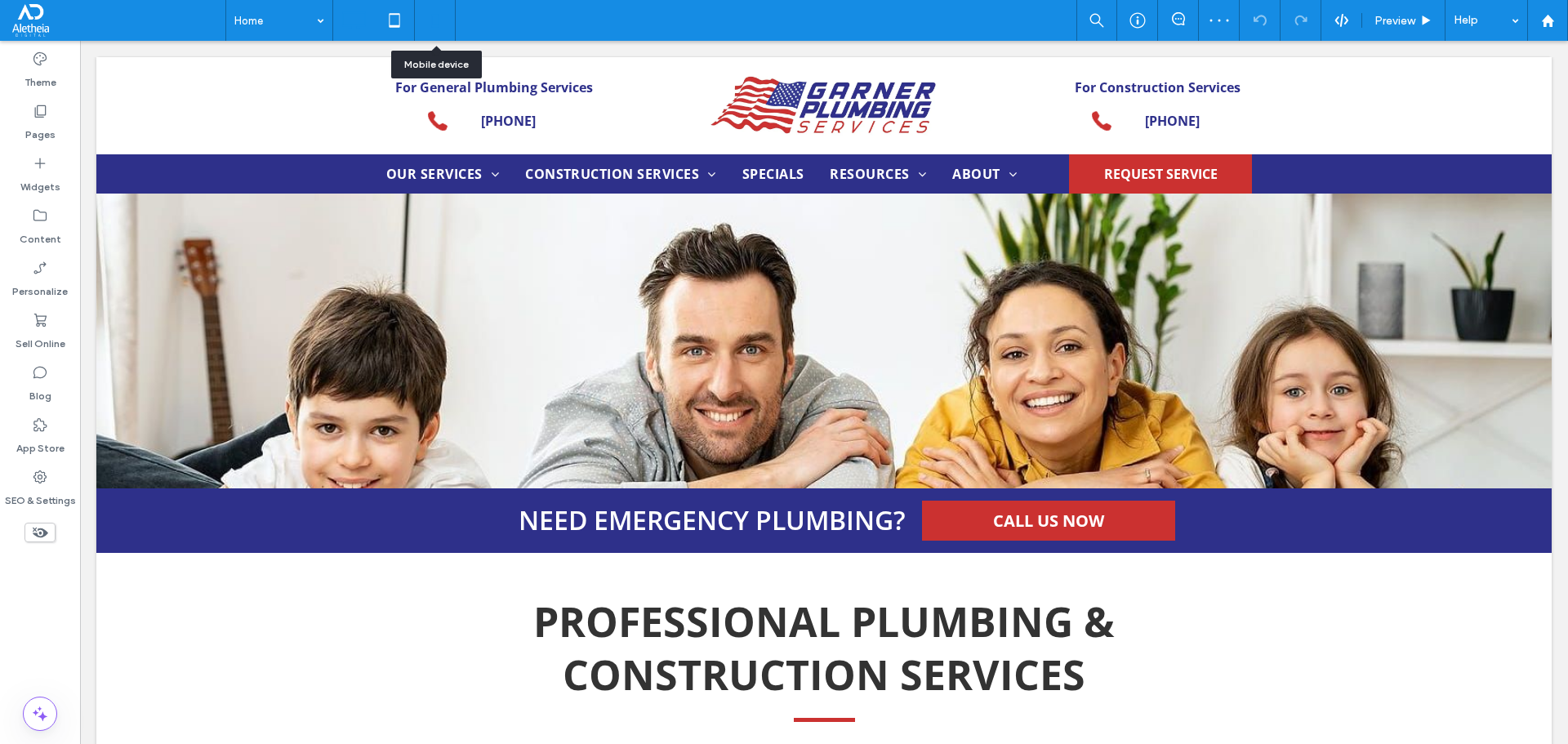 click 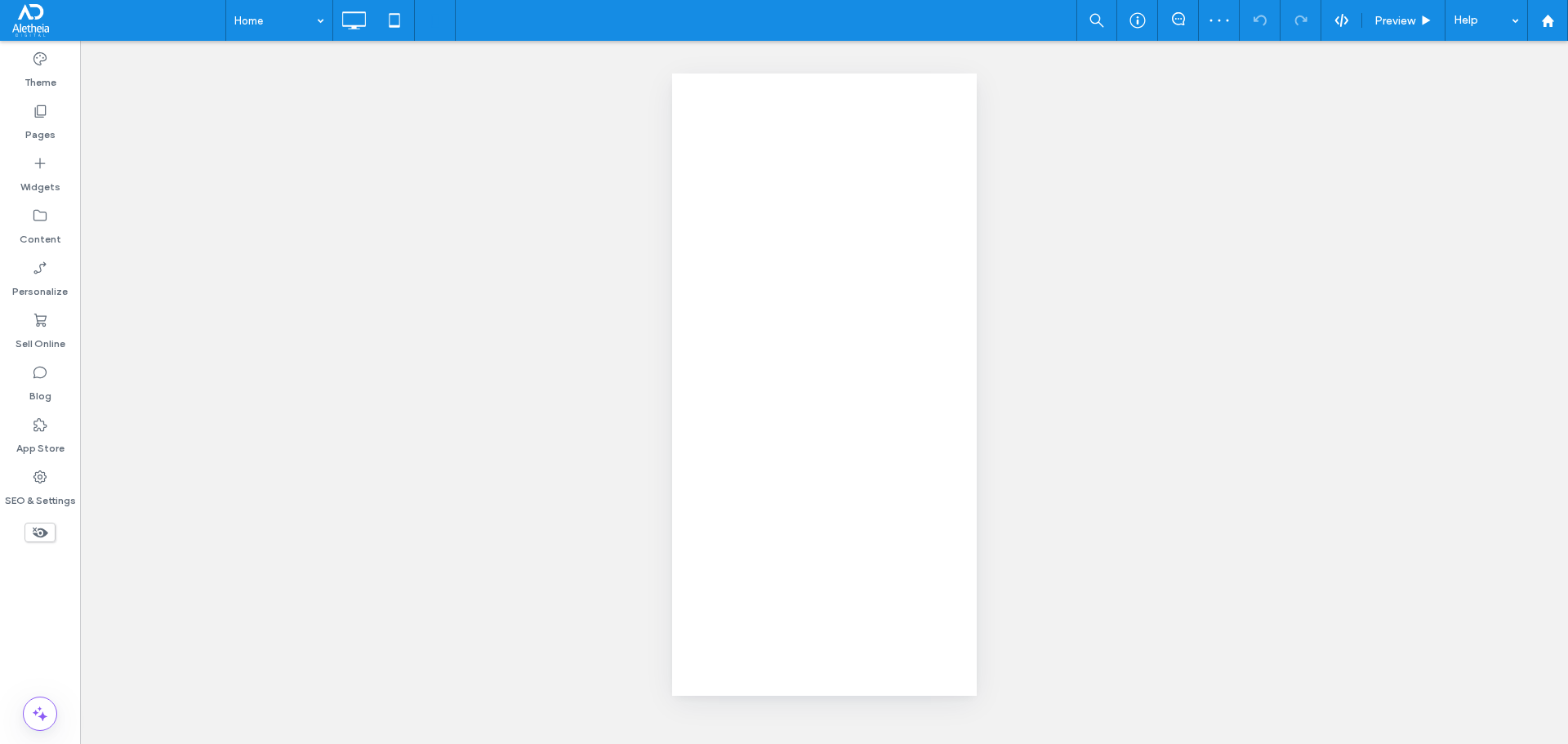 scroll, scrollTop: 0, scrollLeft: 0, axis: both 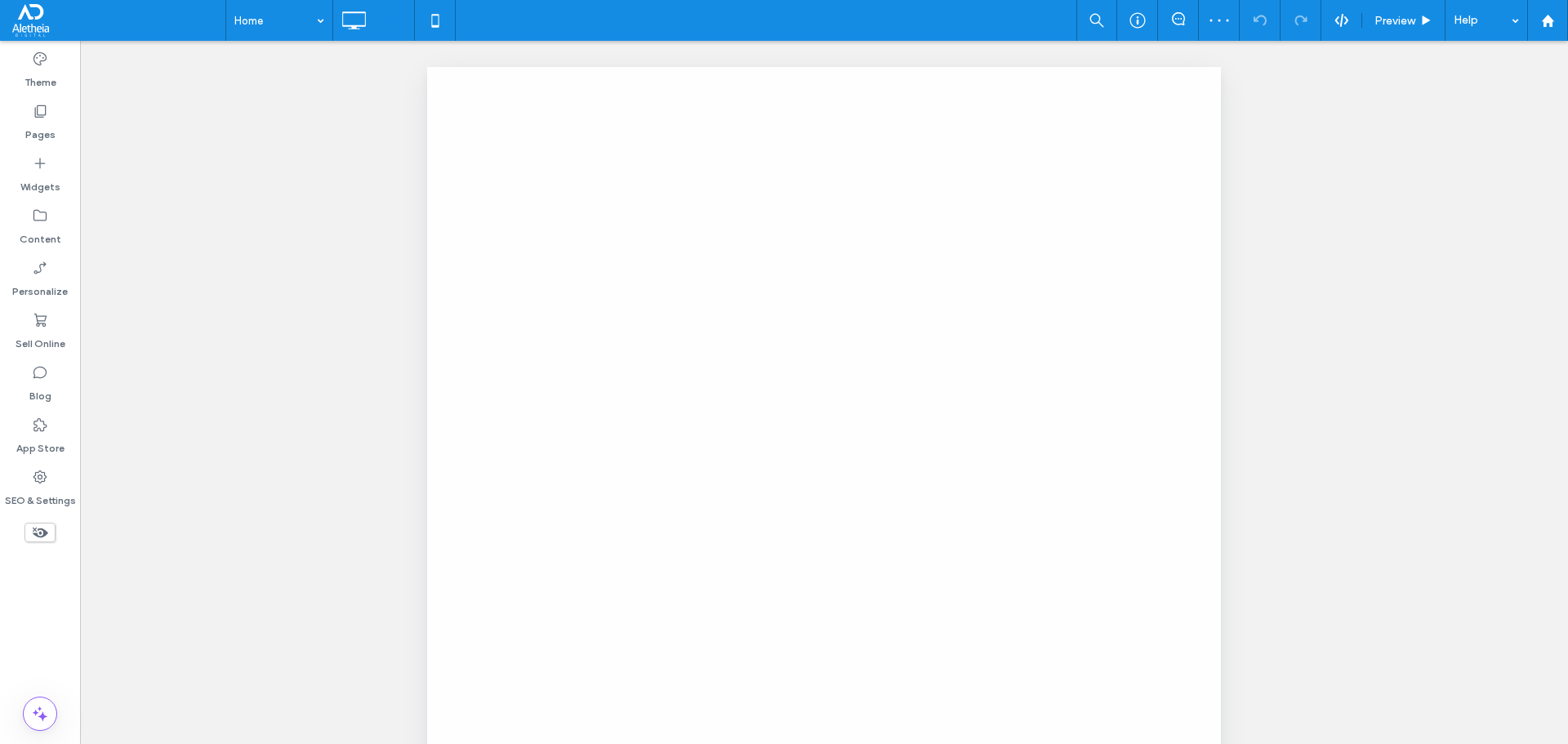 click at bounding box center [784, 372] 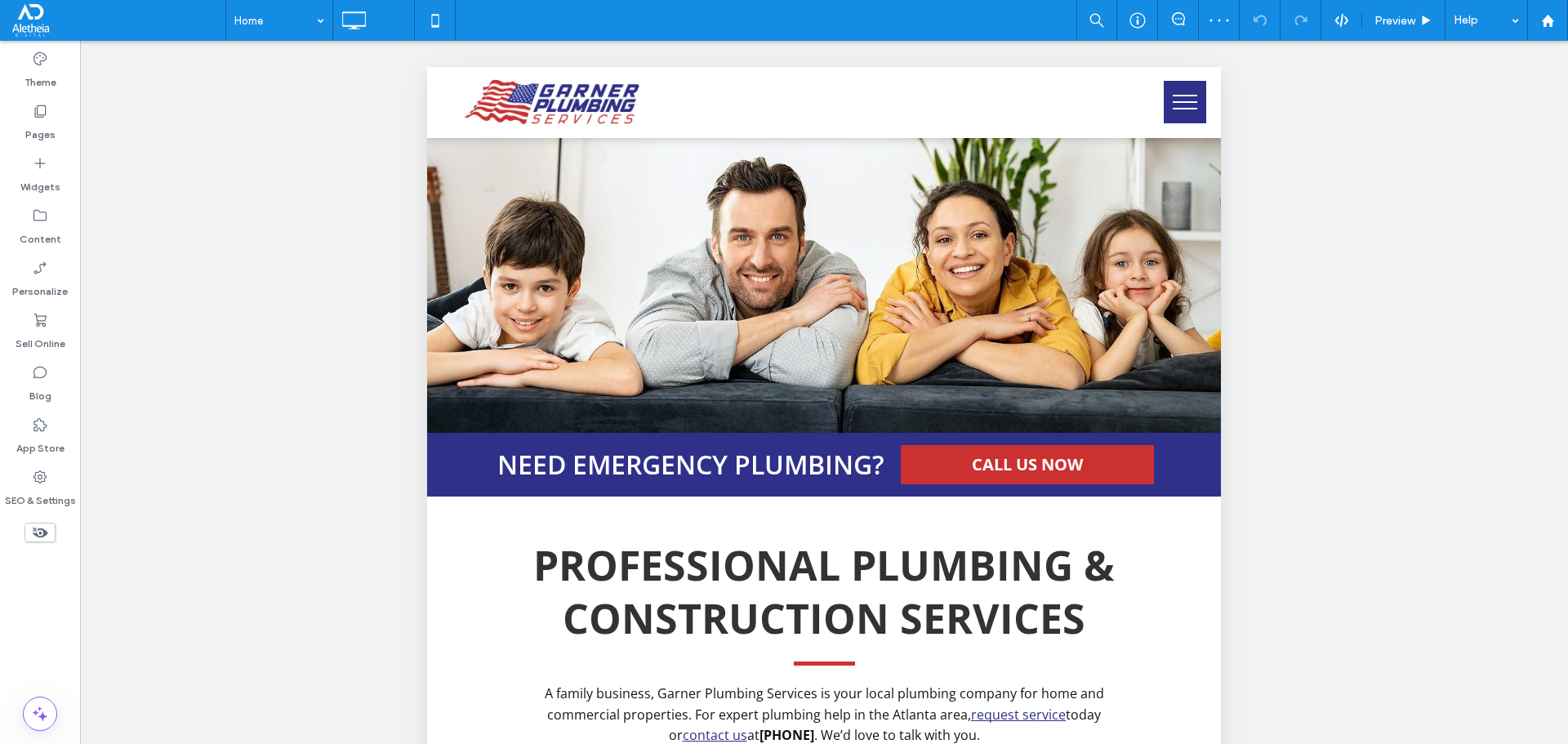 scroll, scrollTop: 0, scrollLeft: 0, axis: both 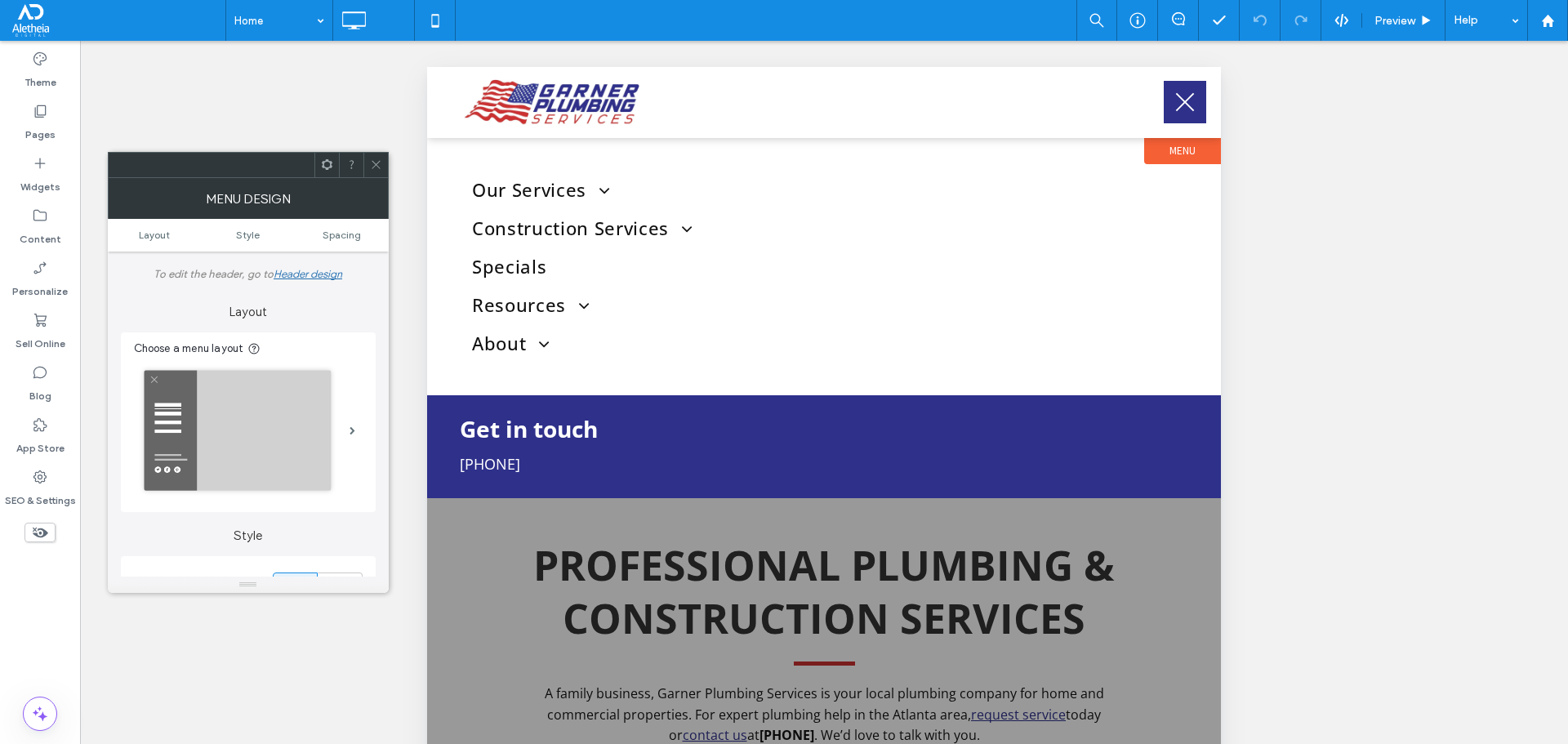 click 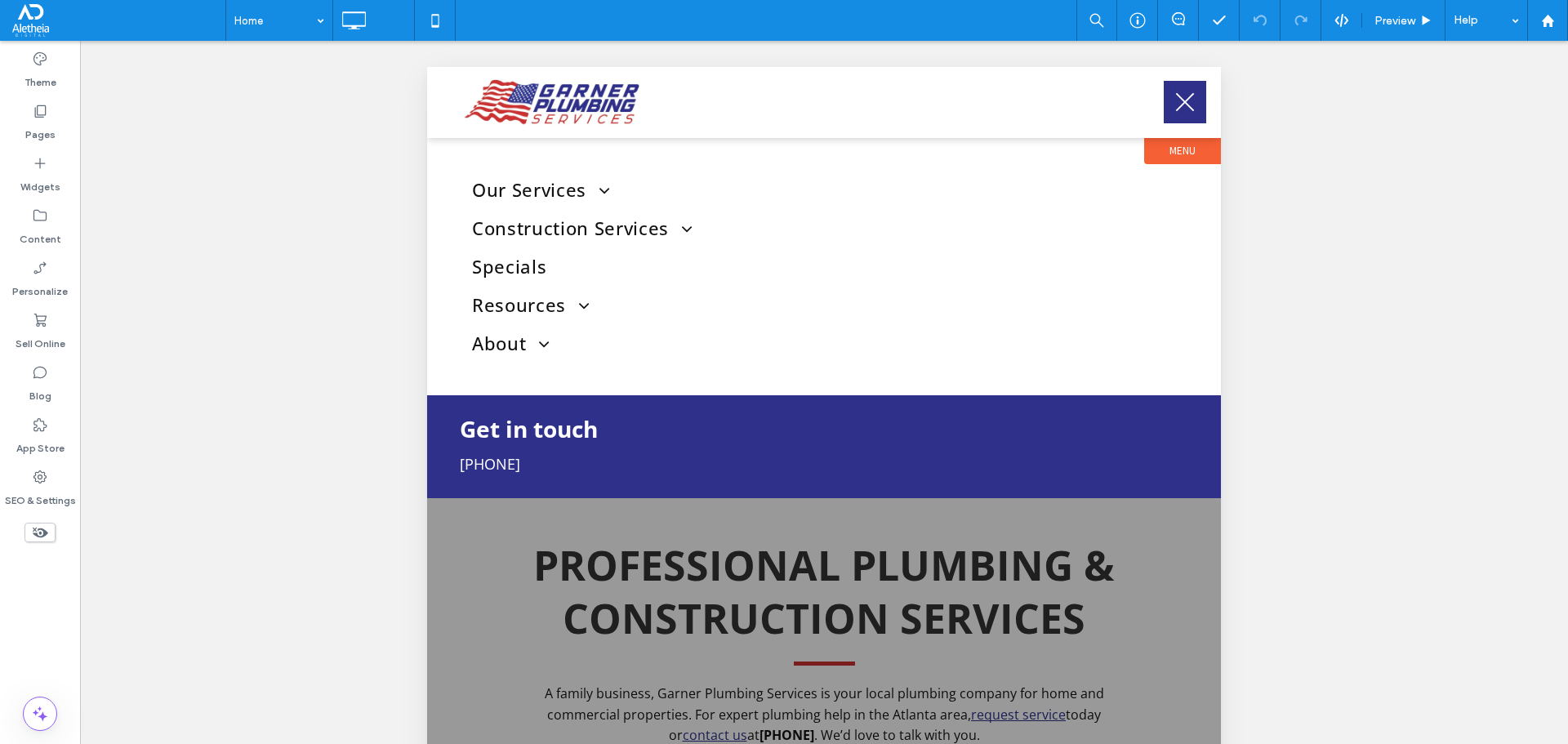 click at bounding box center (1185, 102) 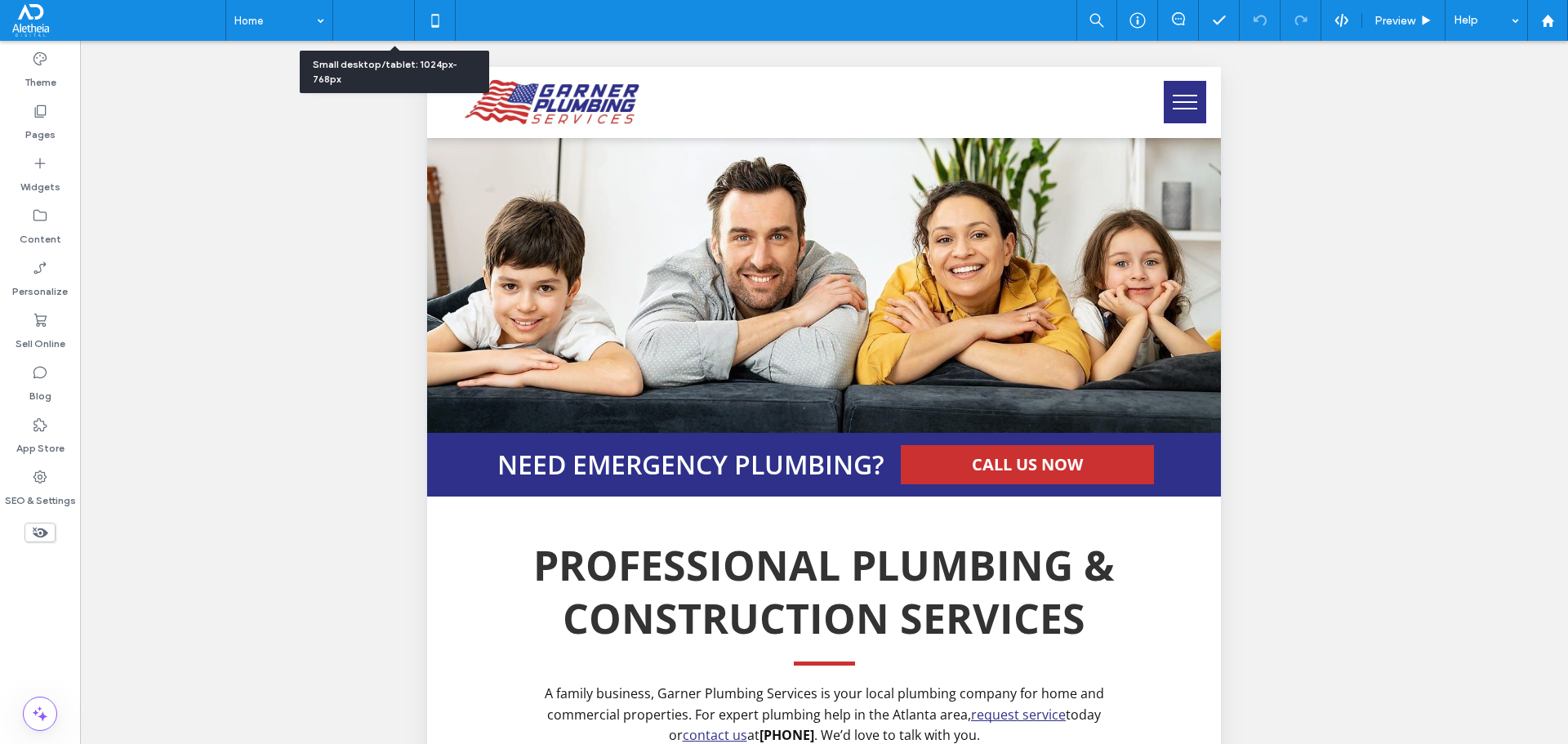 click 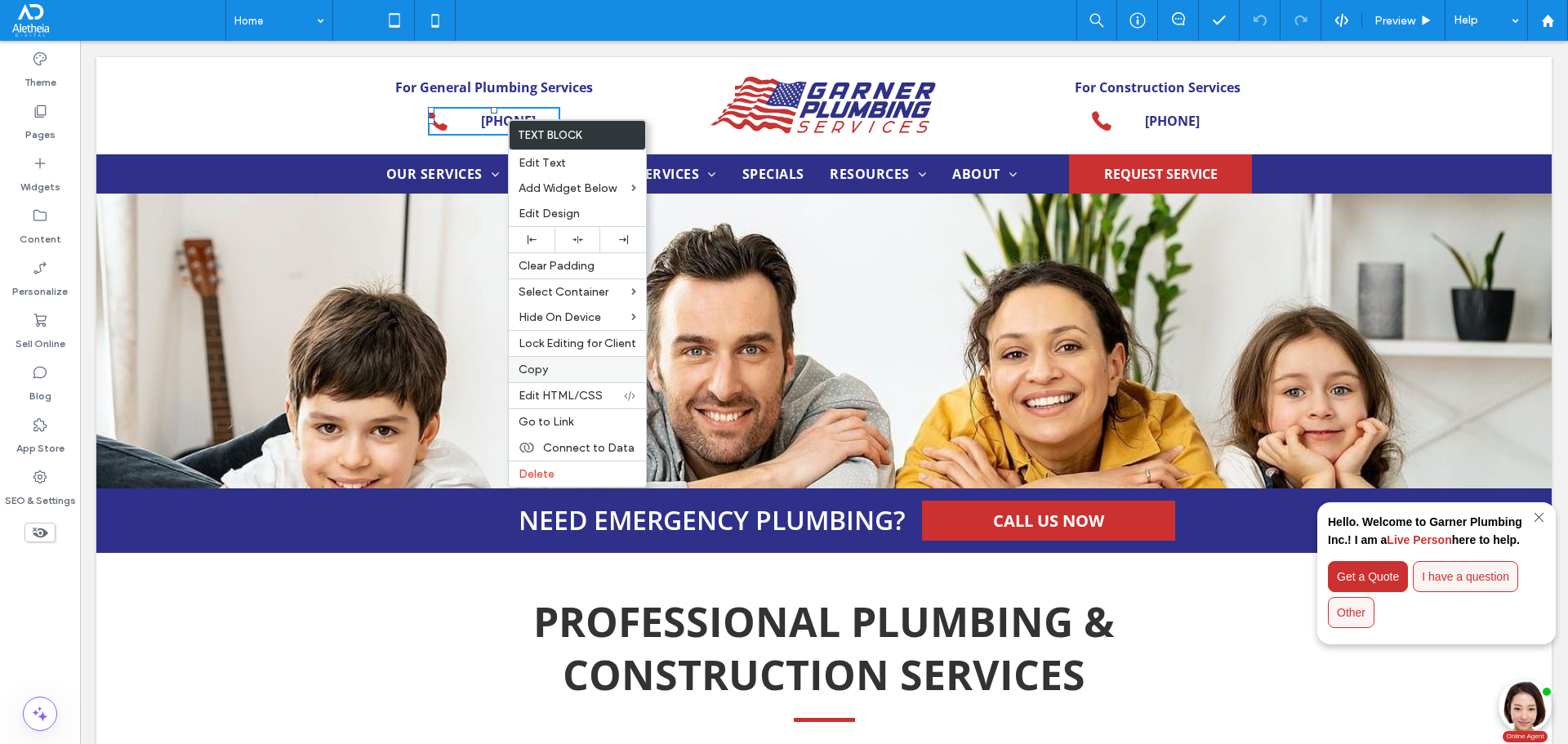 click on "Copy" at bounding box center [533, 369] 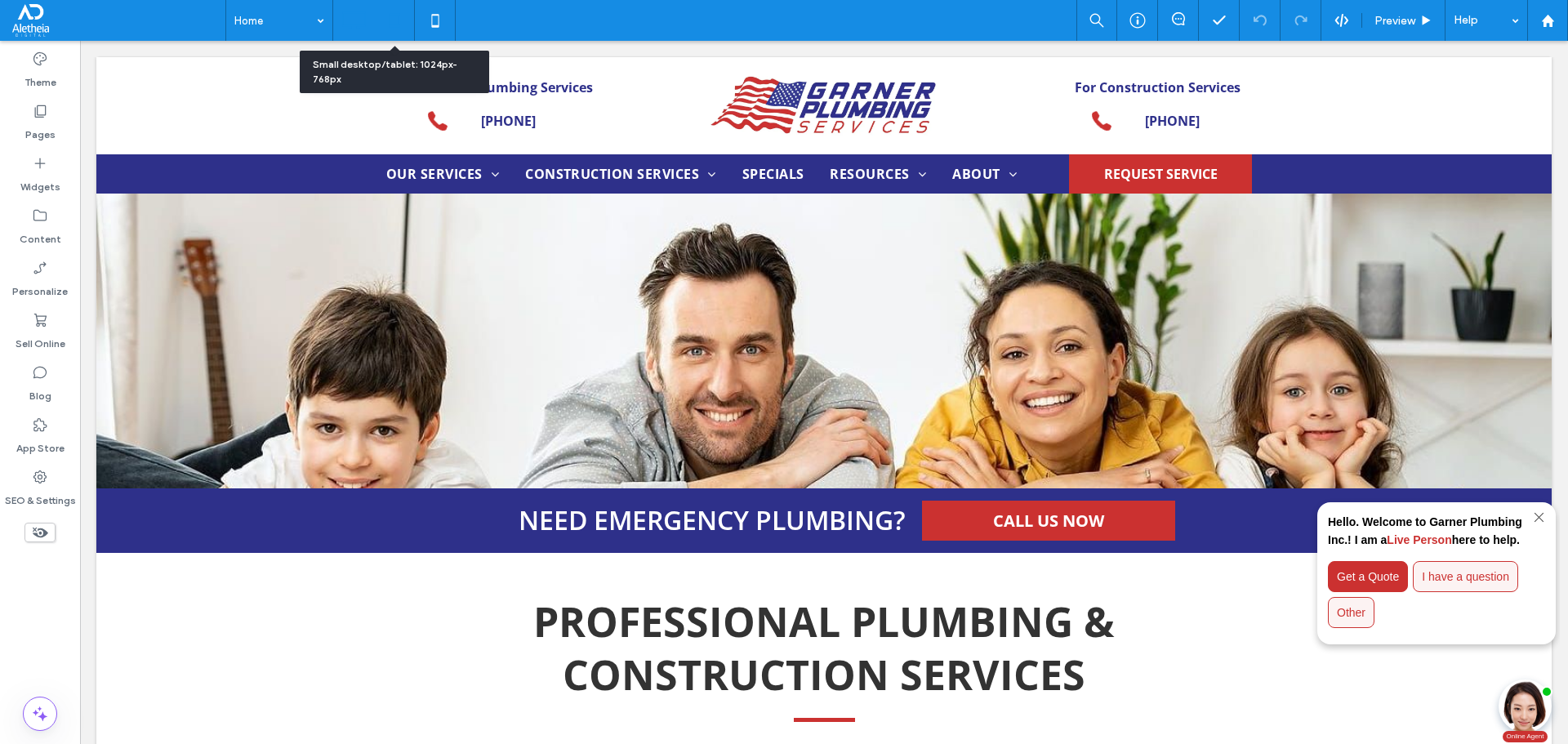 click 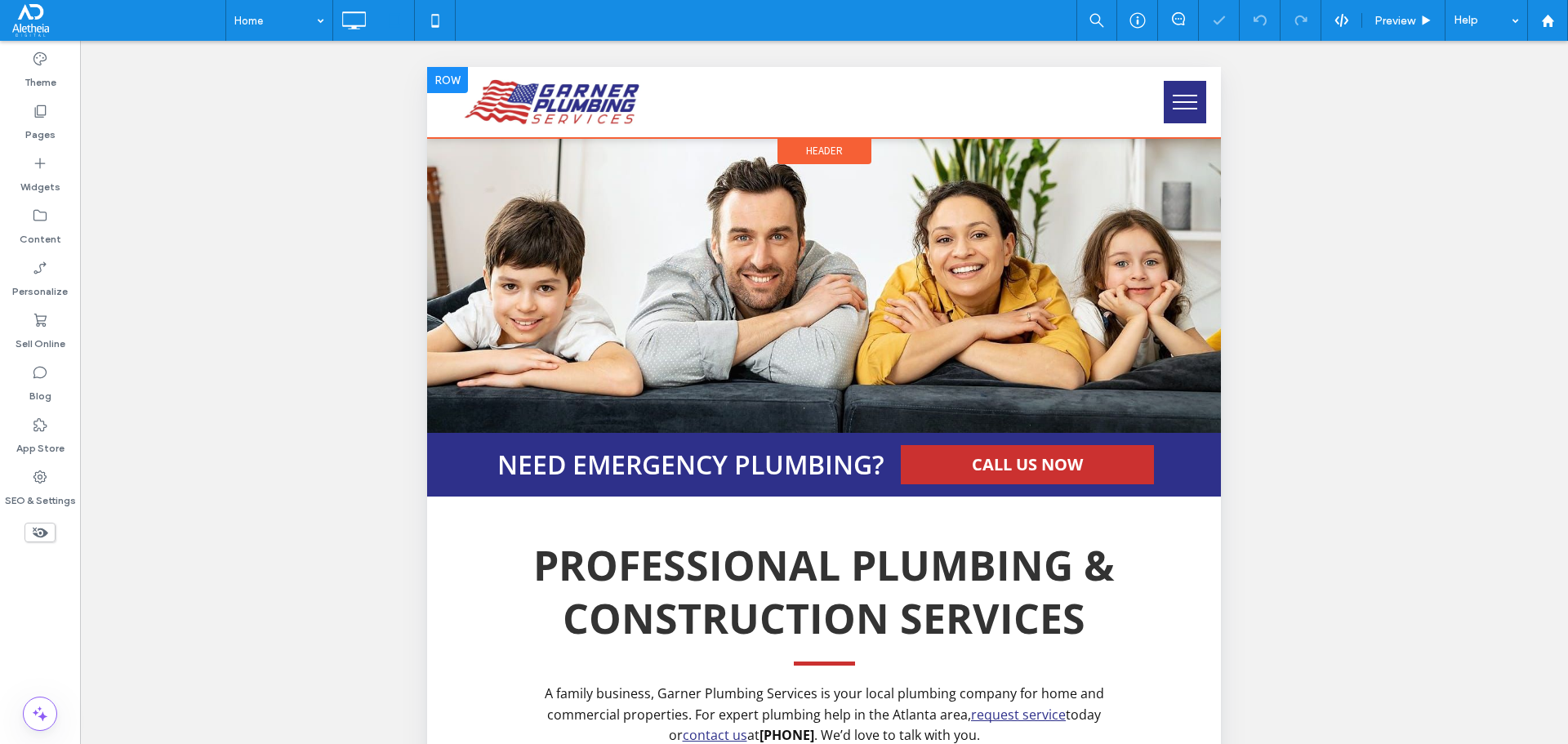 click at bounding box center (448, 80) 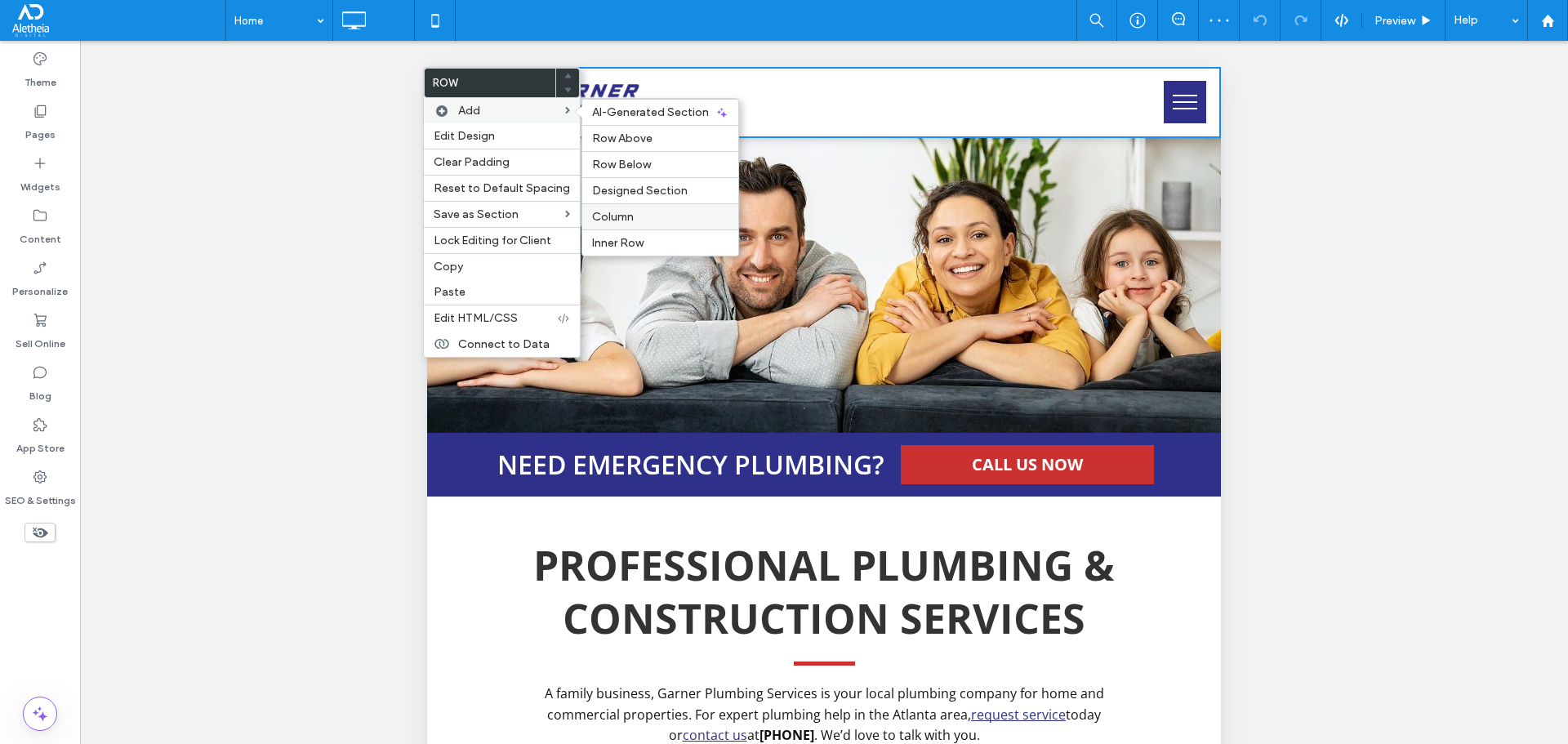 click on "Column" at bounding box center [660, 216] 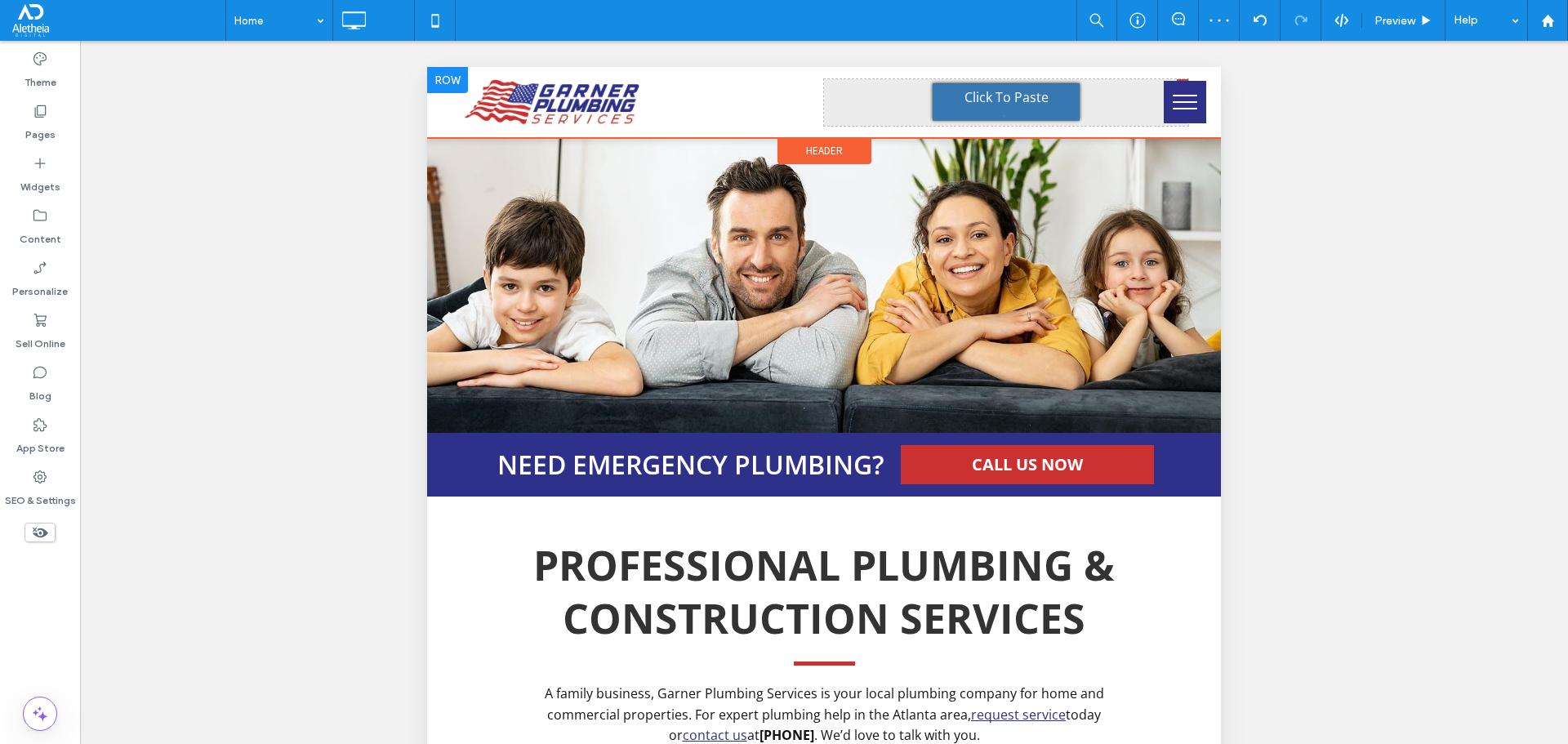 click on "Click To Paste" at bounding box center [1006, 102] 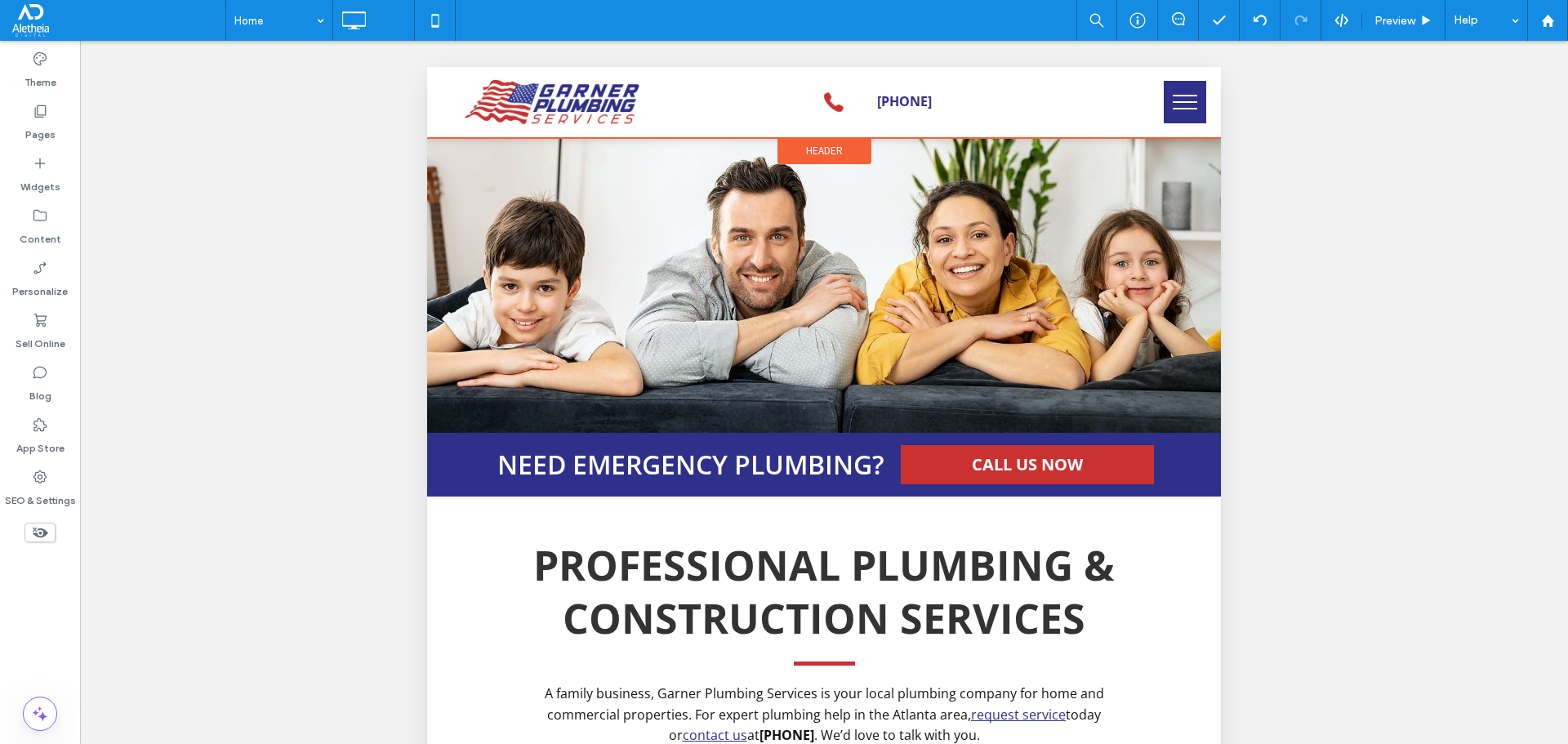 click on "Header" at bounding box center (824, 150) 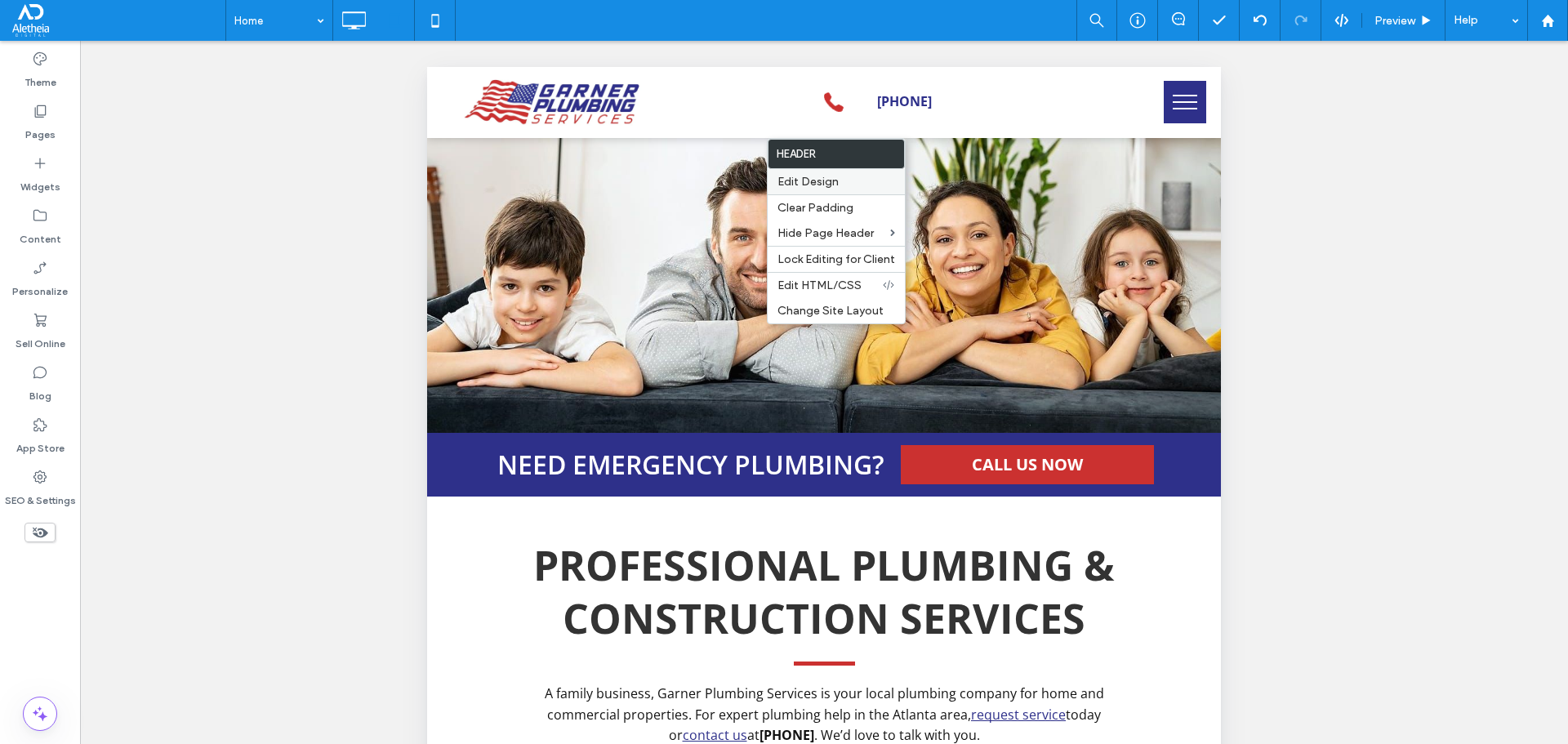 click on "Edit Design" at bounding box center [808, 181] 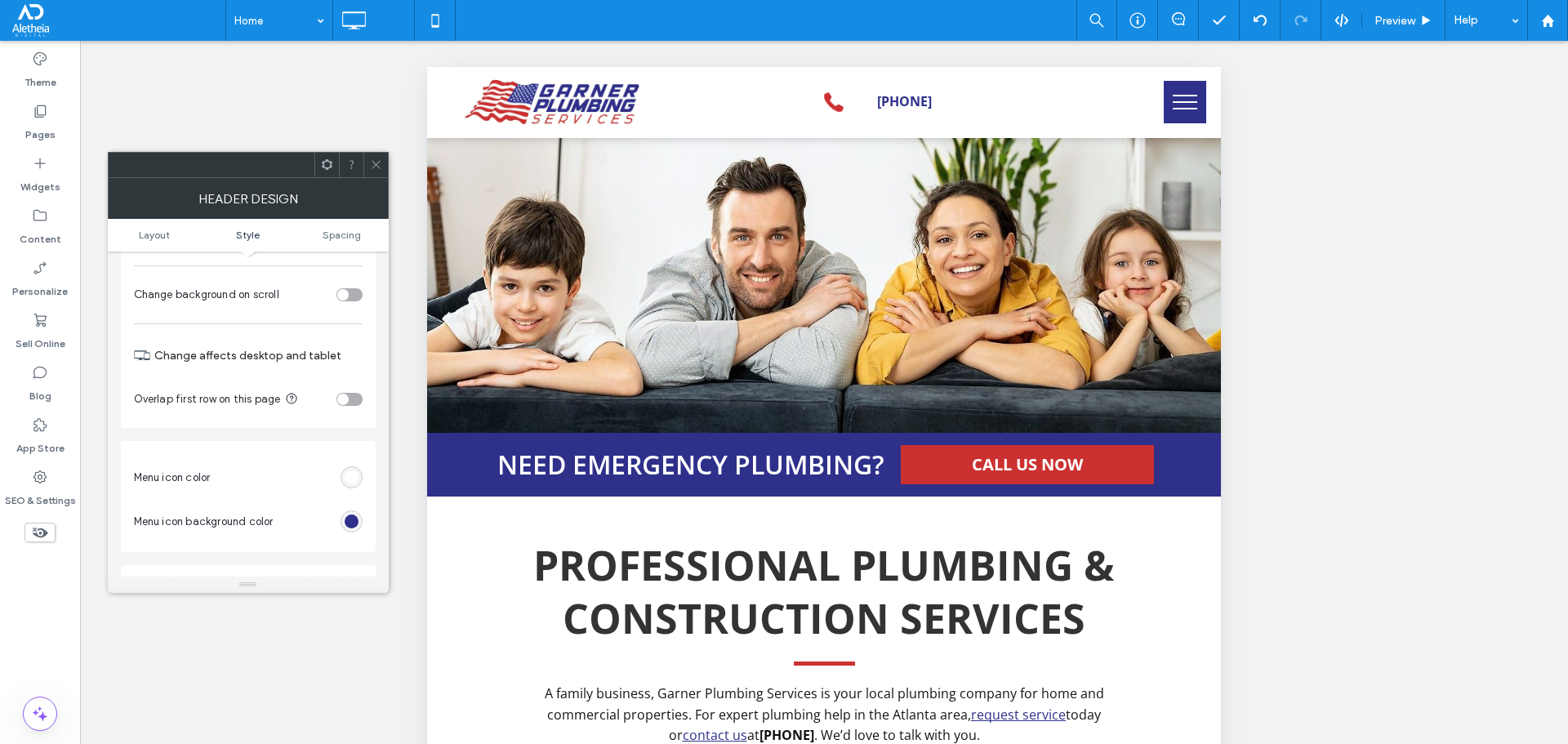 scroll, scrollTop: 408, scrollLeft: 0, axis: vertical 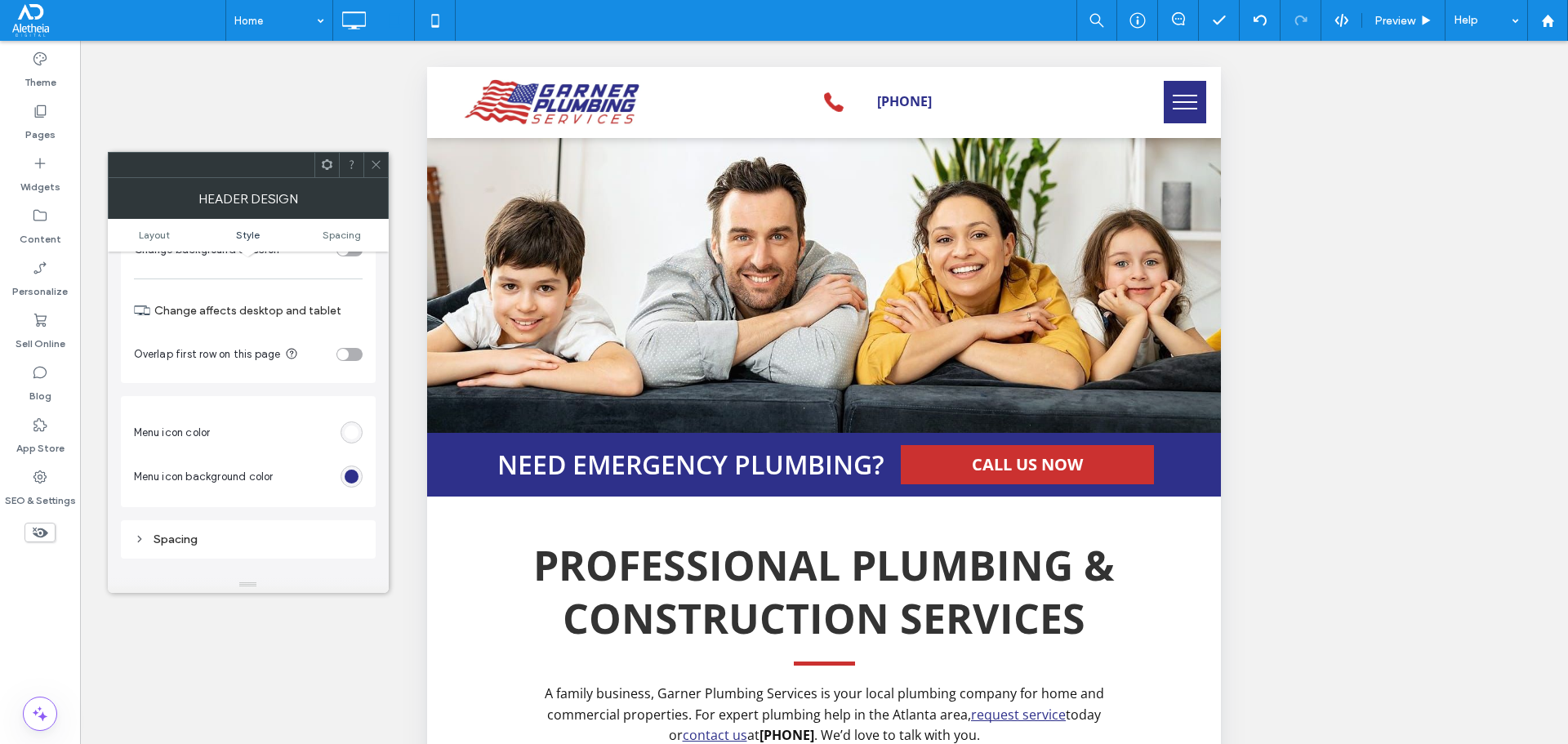 click at bounding box center [351, 432] 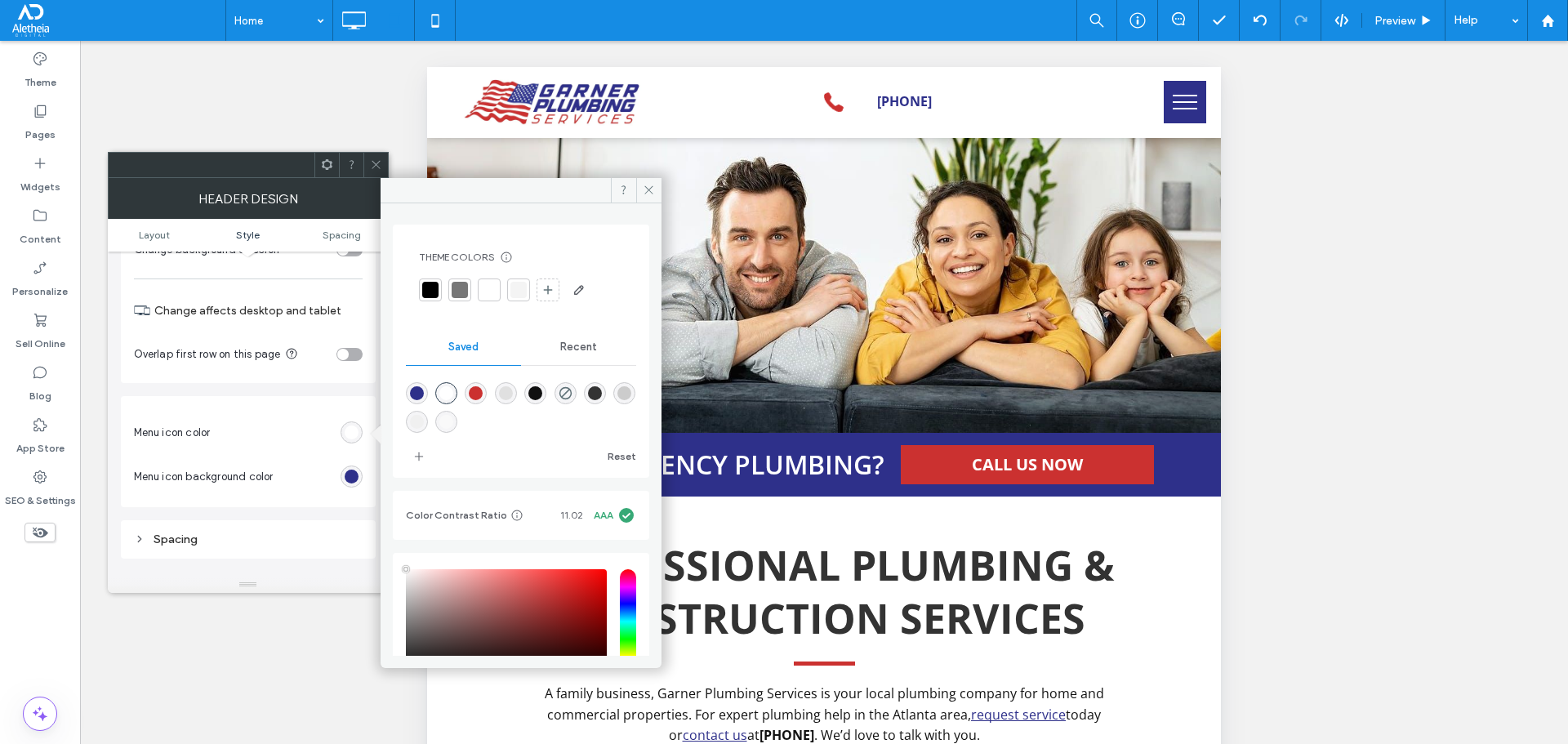 click at bounding box center (416, 393) 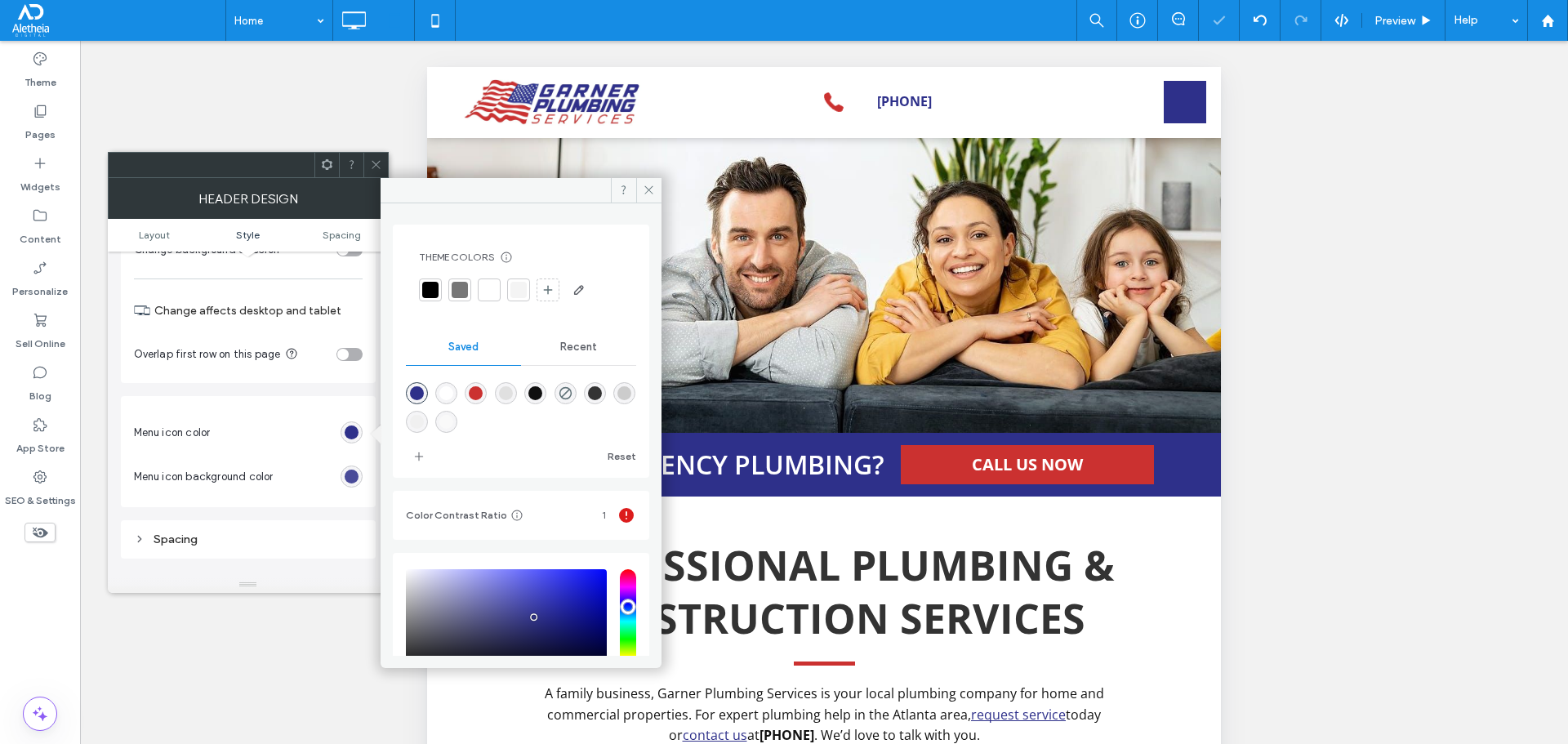 click at bounding box center (351, 476) 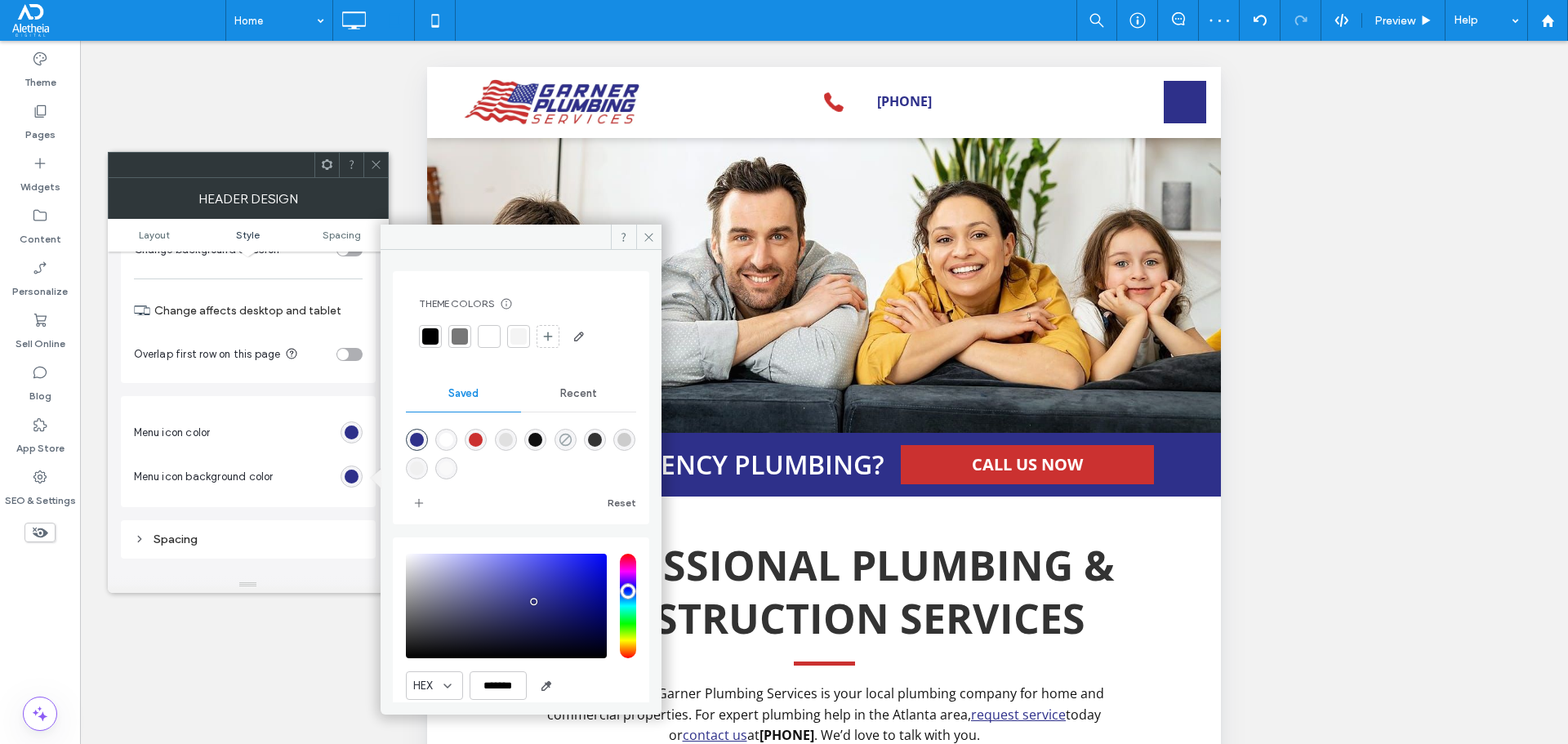 click 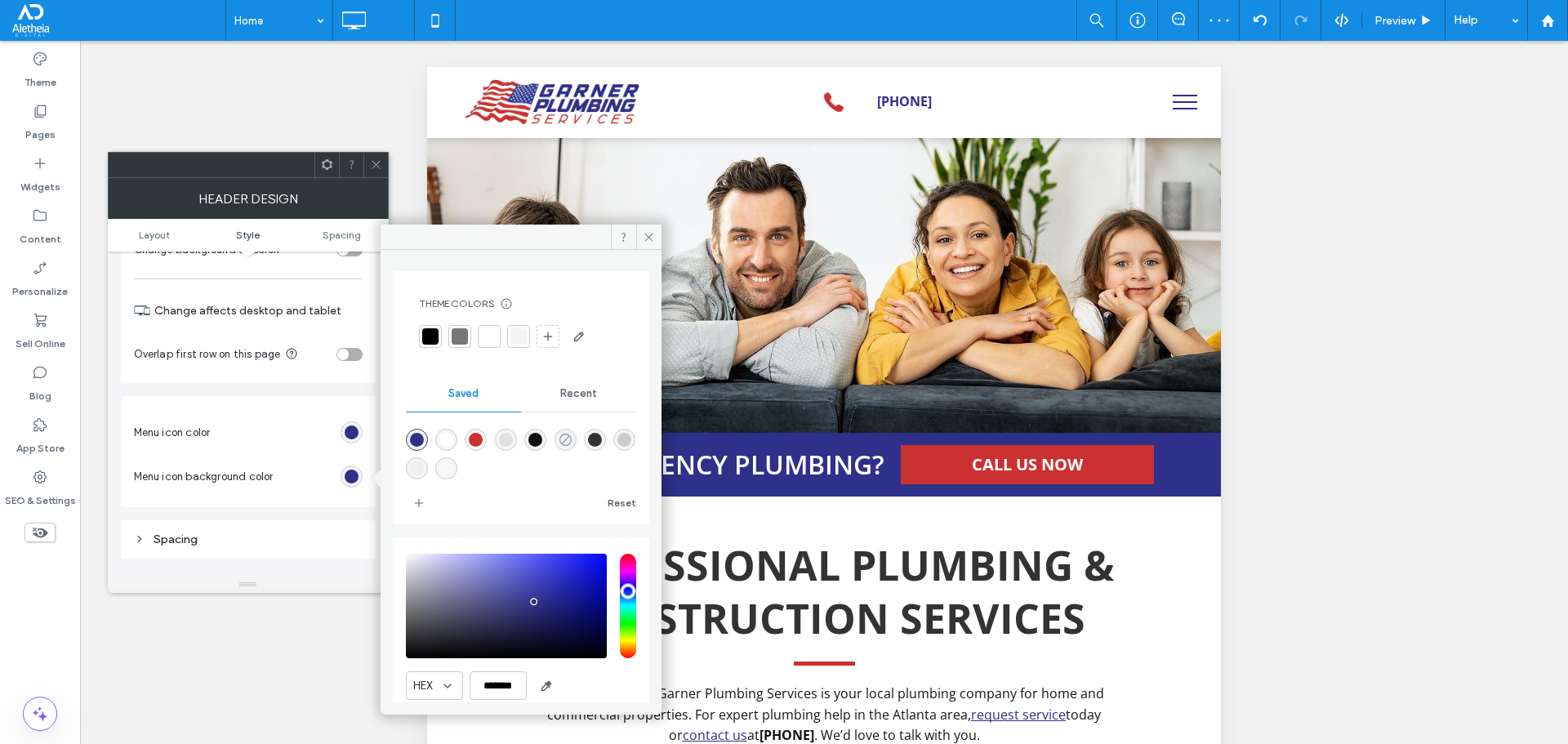 type on "*******" 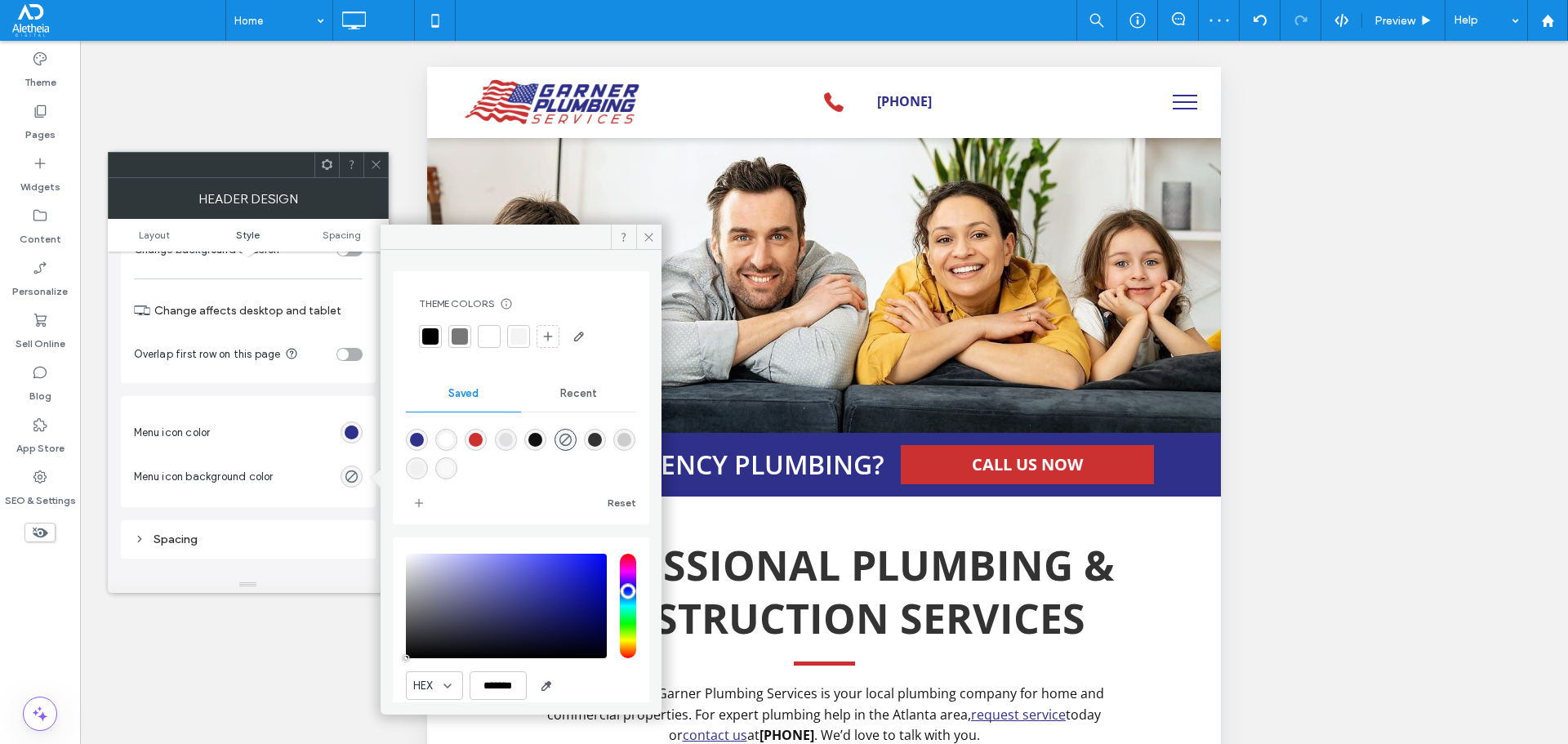 click at bounding box center [376, 165] 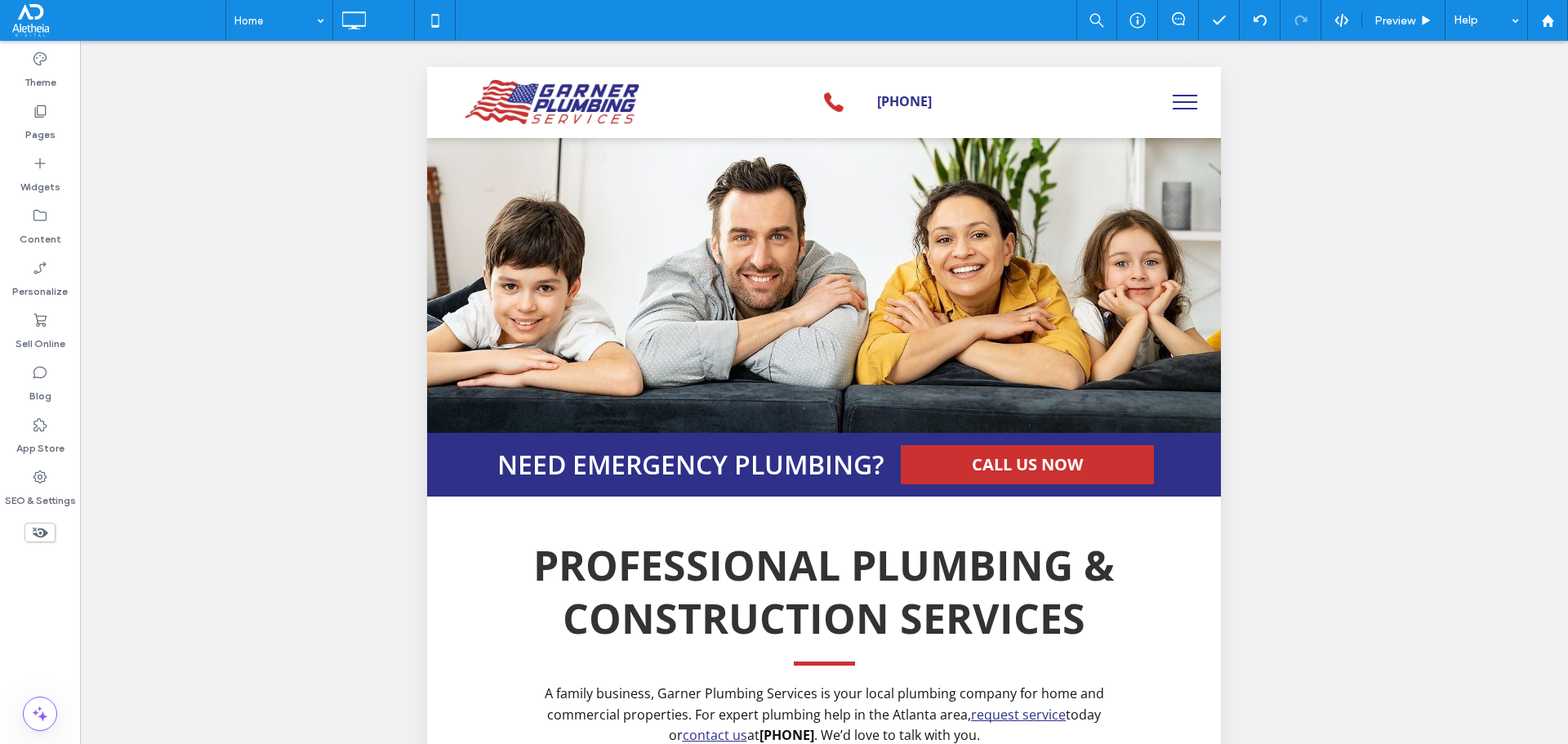 click at bounding box center (1185, 102) 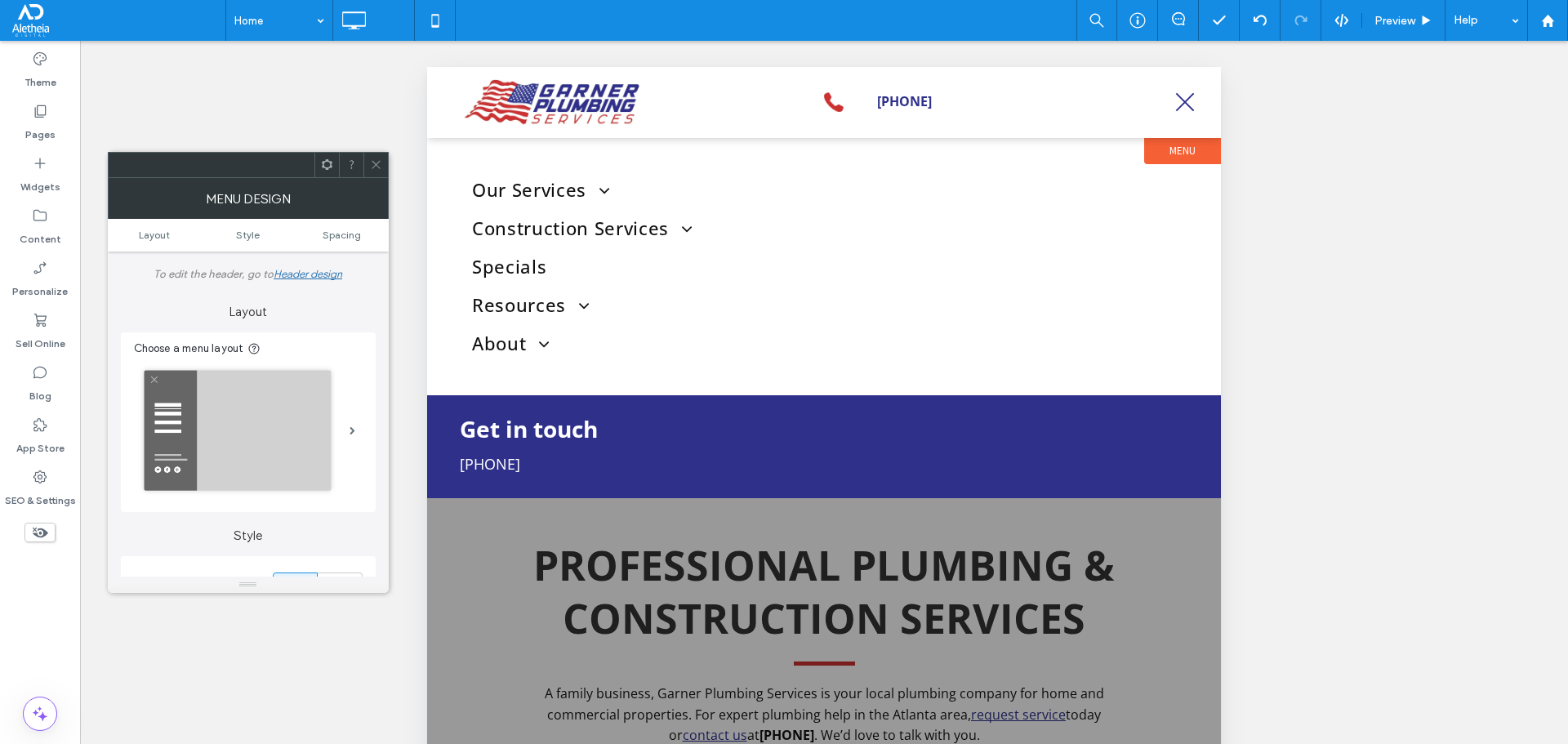 click at bounding box center [1185, 102] 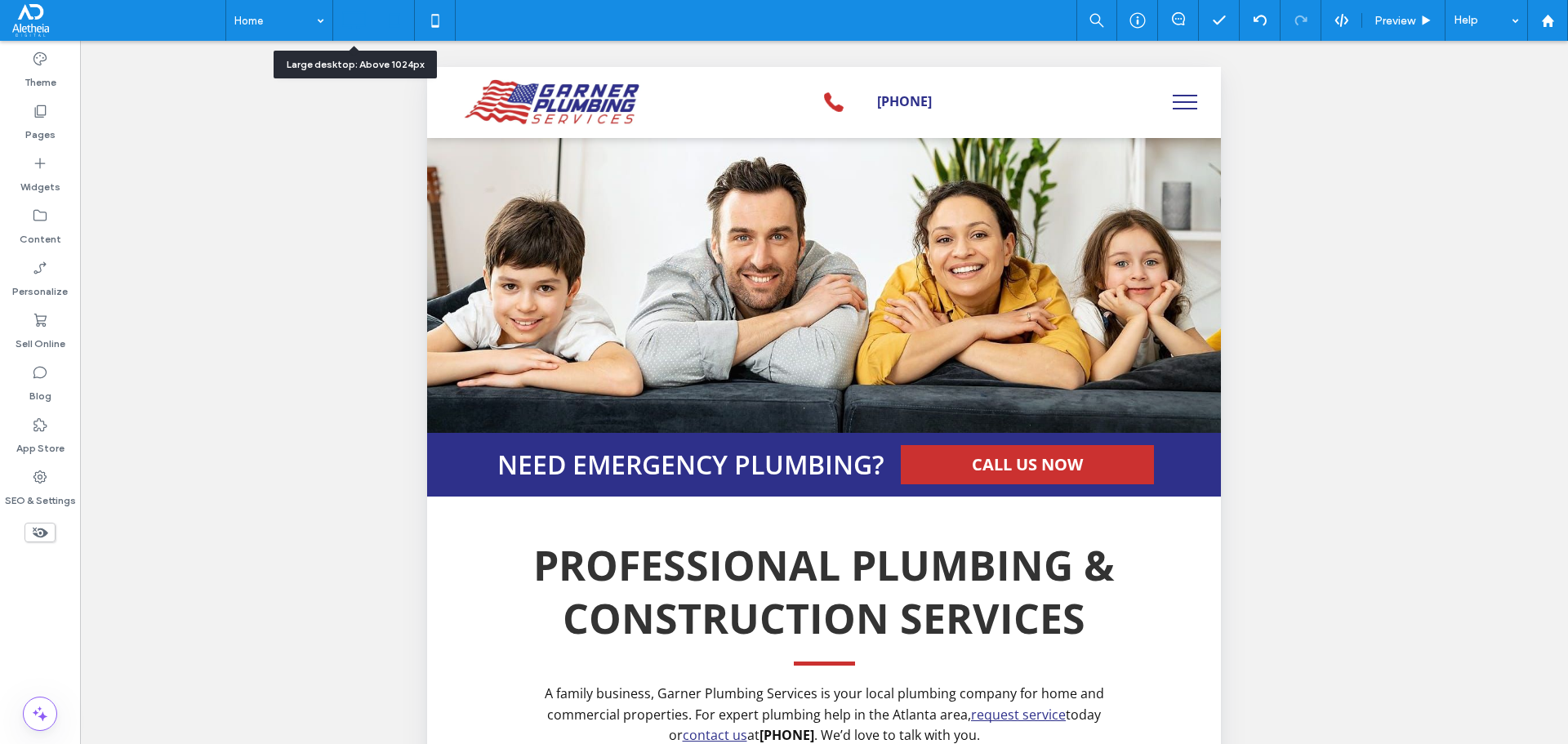 click 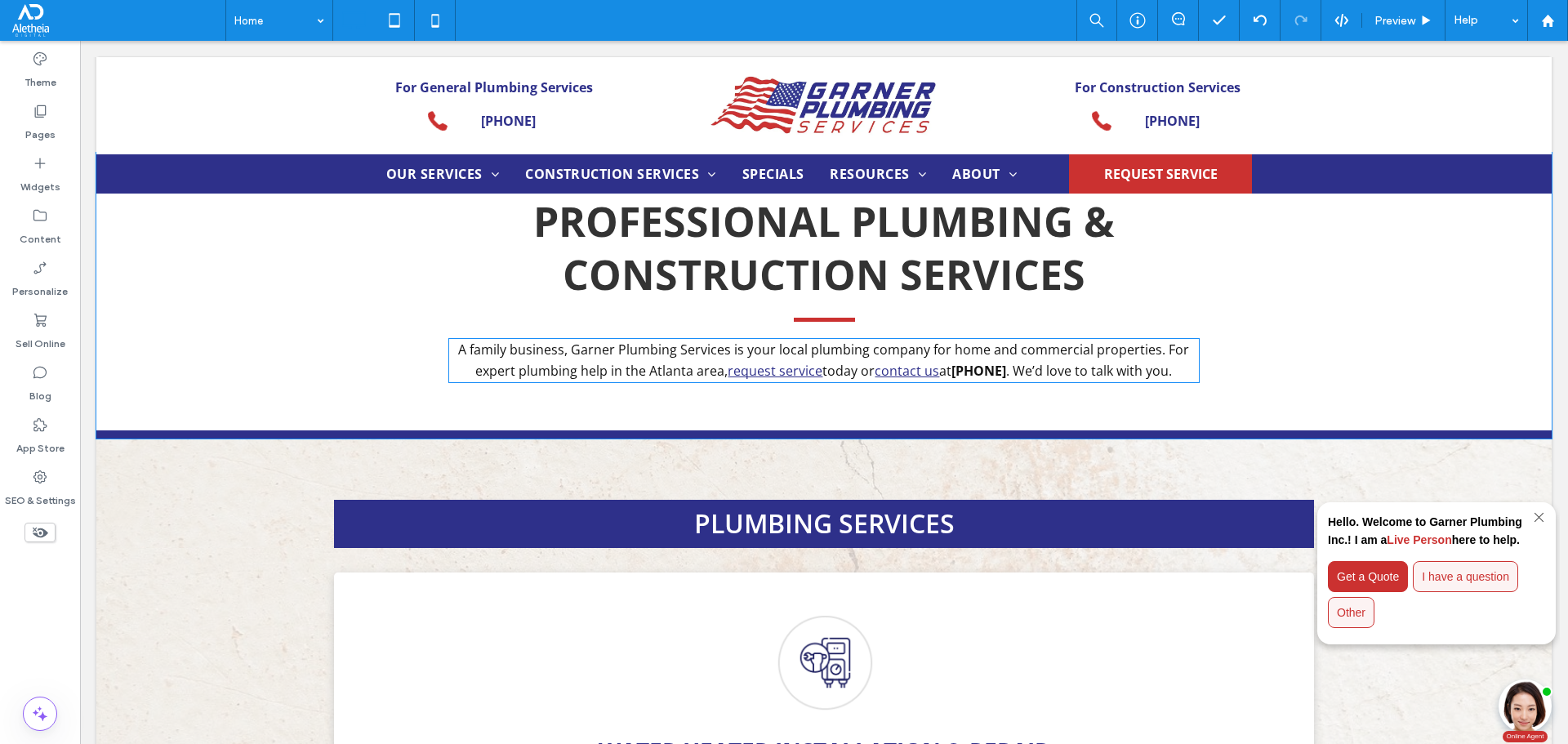 scroll, scrollTop: 163, scrollLeft: 0, axis: vertical 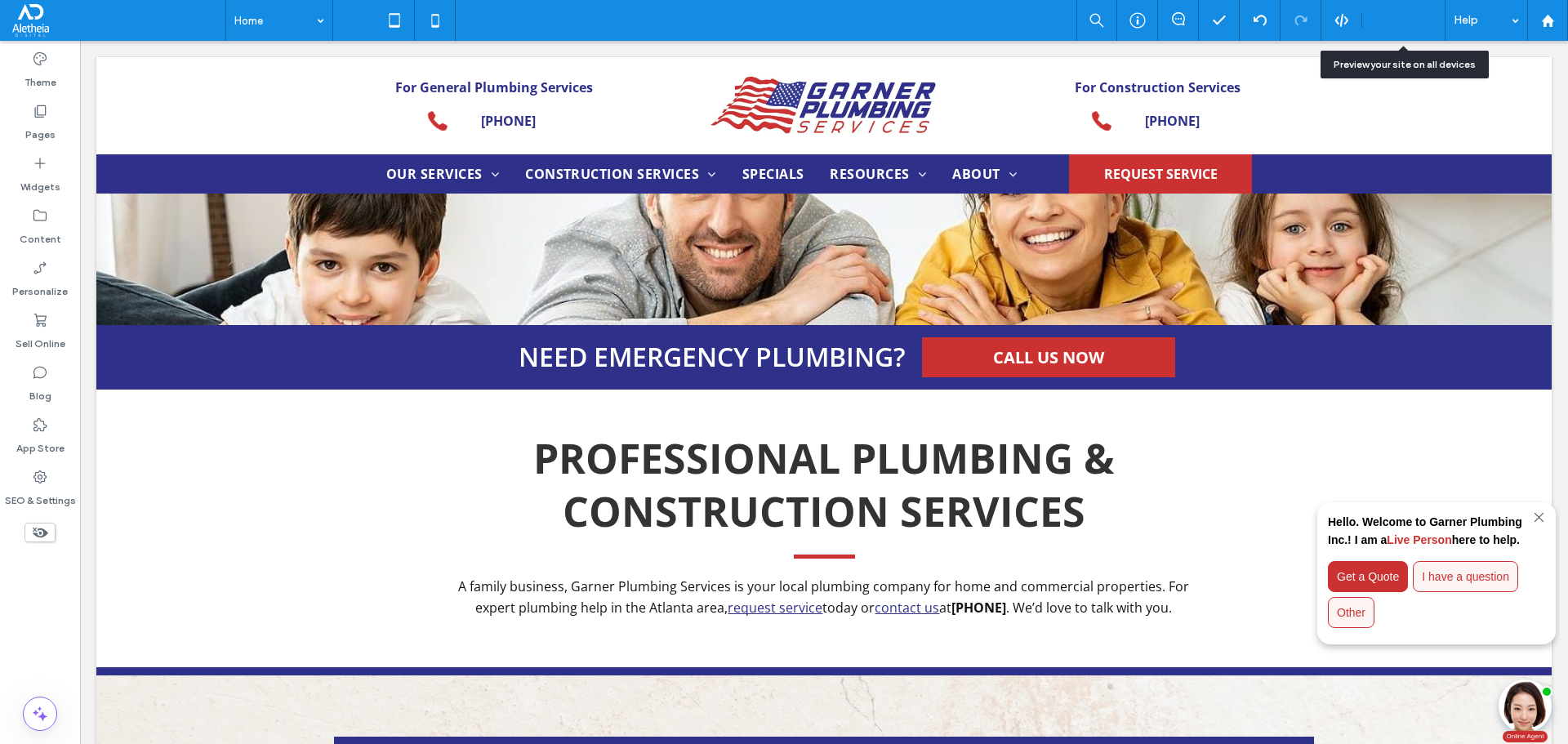 click on "Preview" at bounding box center [1395, 20] 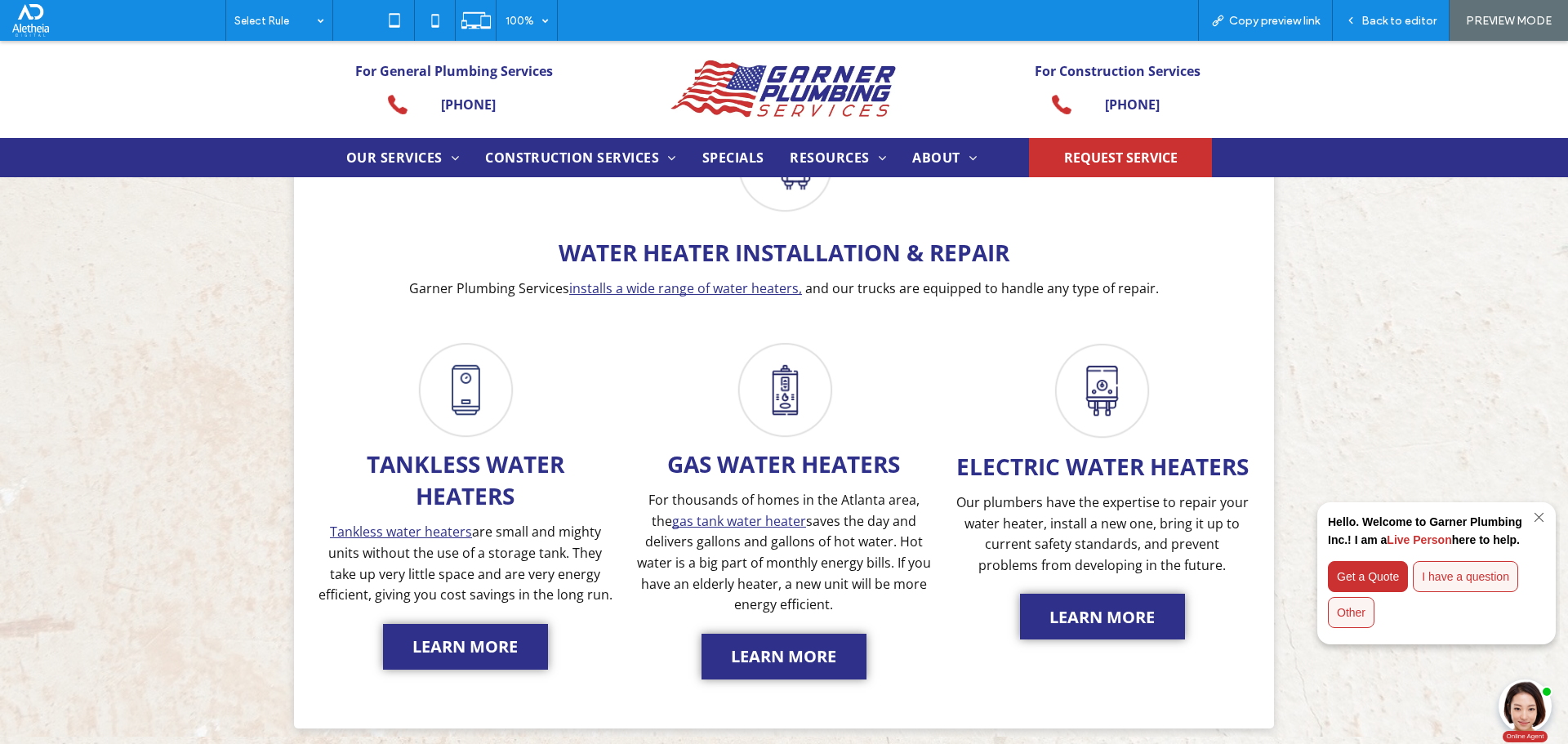 scroll, scrollTop: 898, scrollLeft: 0, axis: vertical 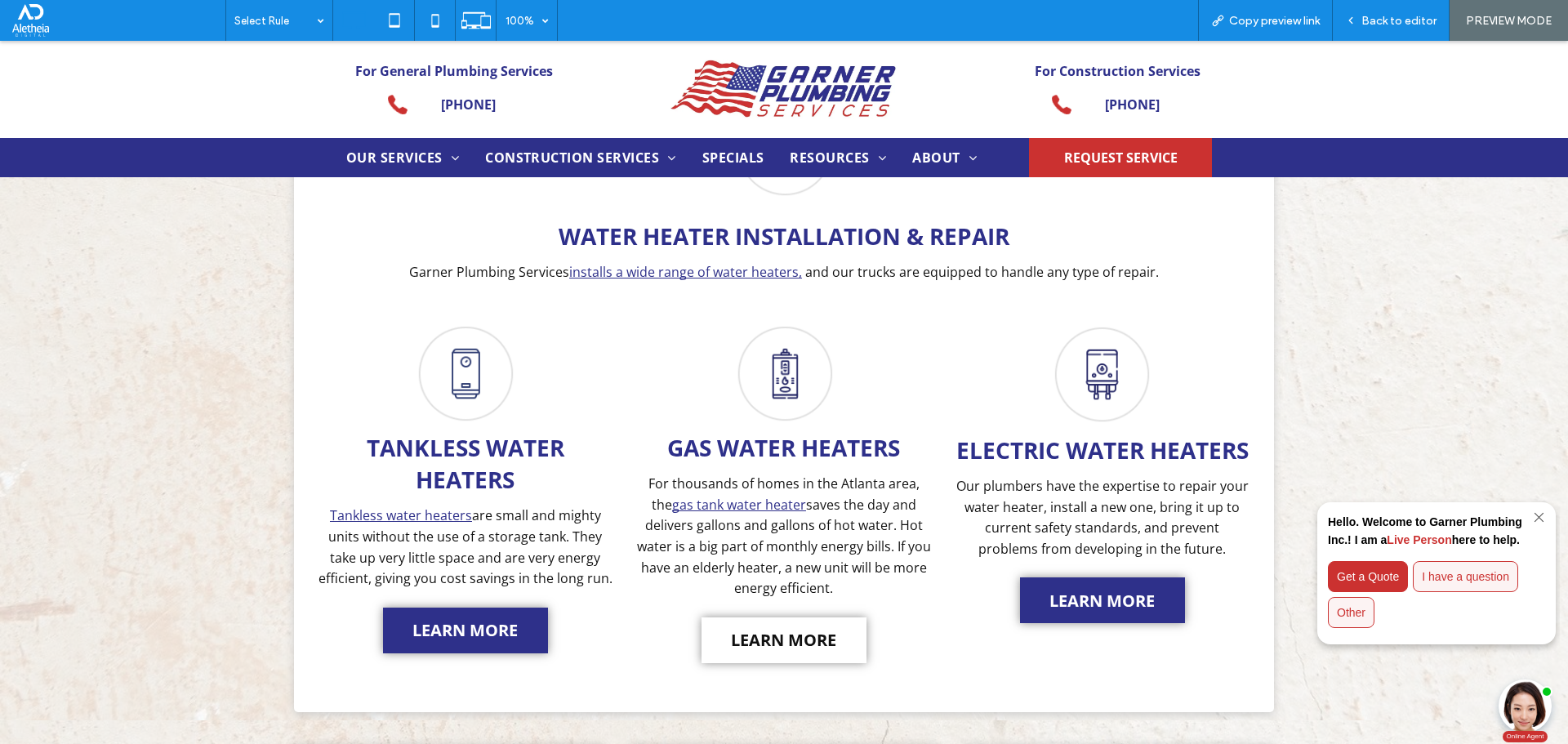 click on "LEARN MORE" at bounding box center (783, 639) 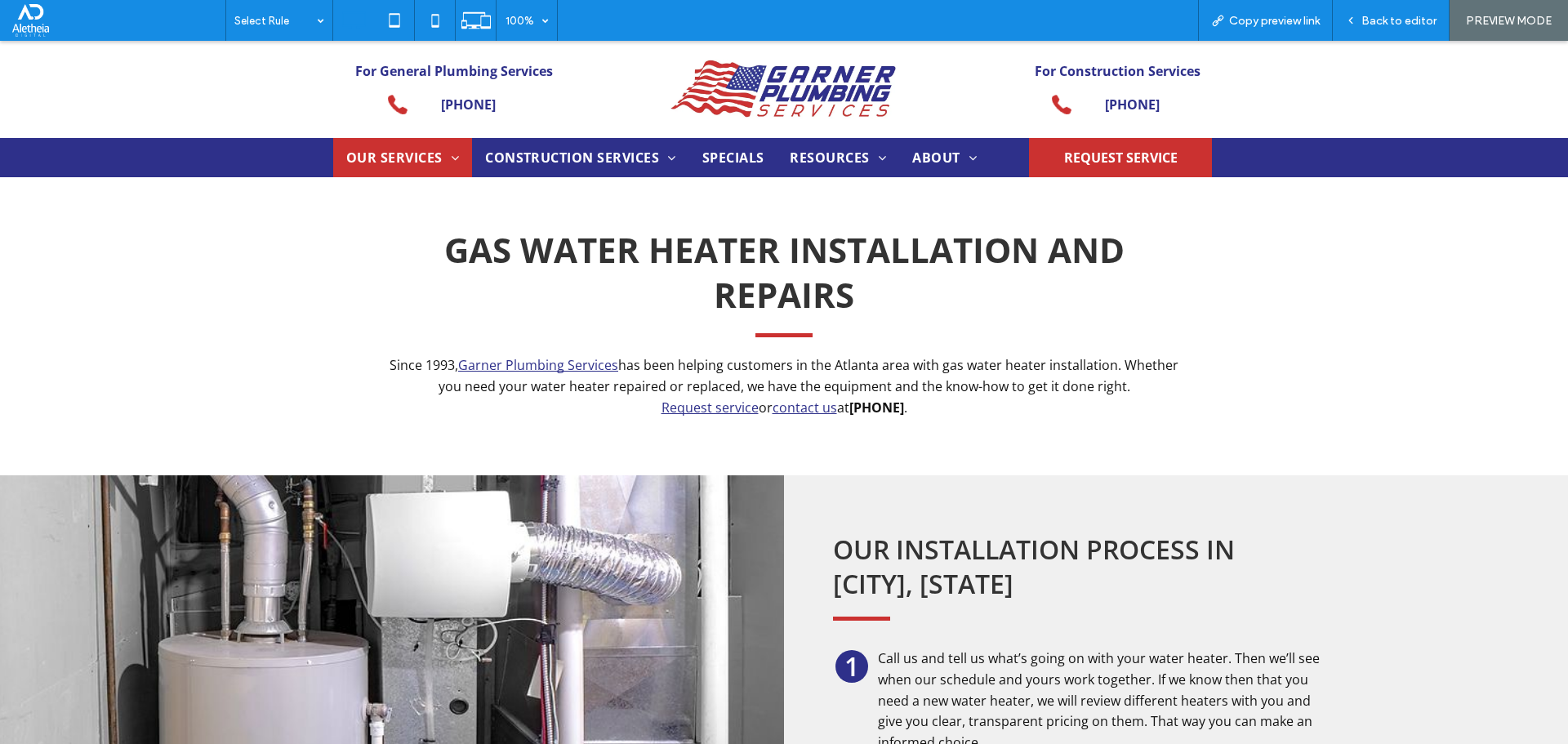 scroll, scrollTop: 0, scrollLeft: 0, axis: both 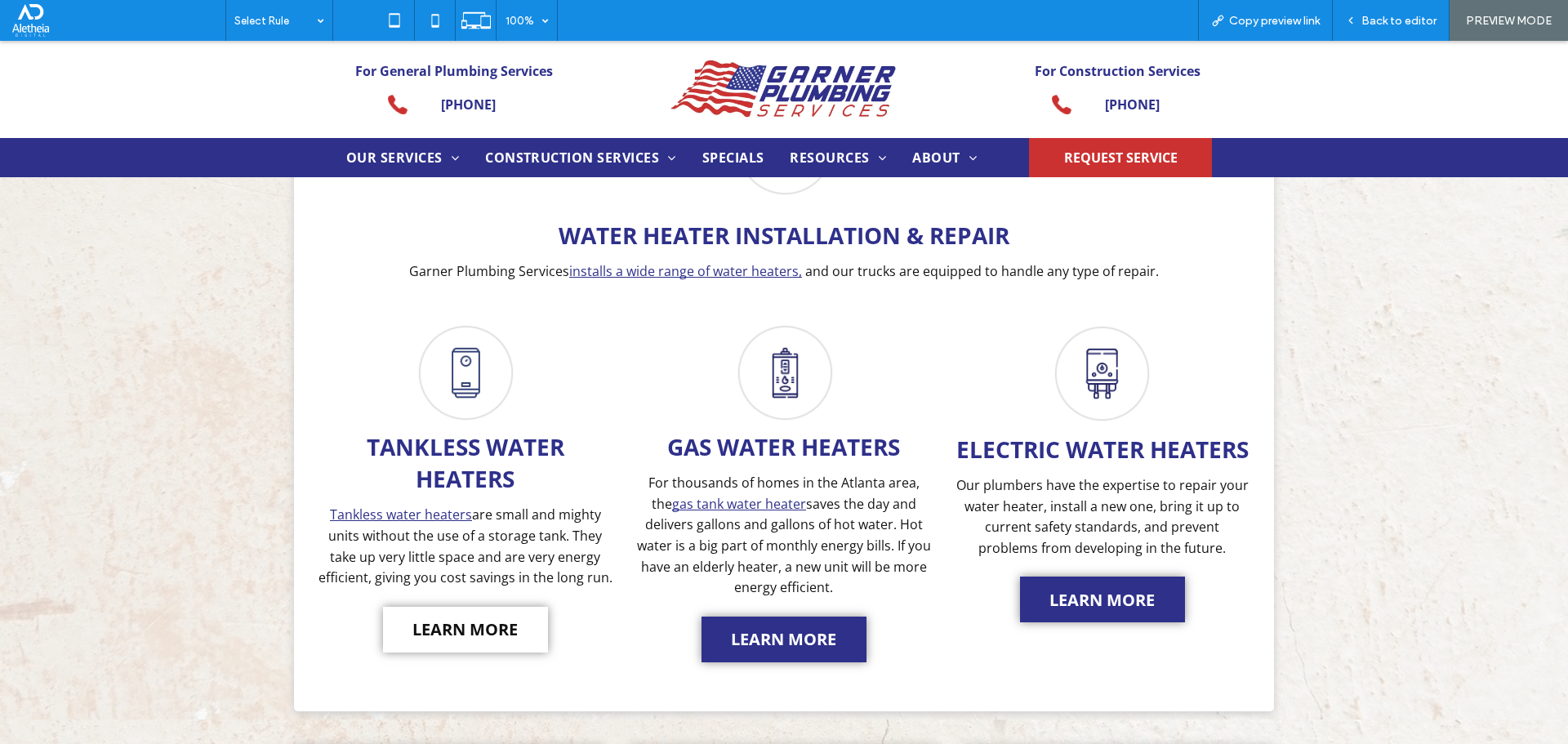 click on "LEARN MORE" at bounding box center (465, 629) 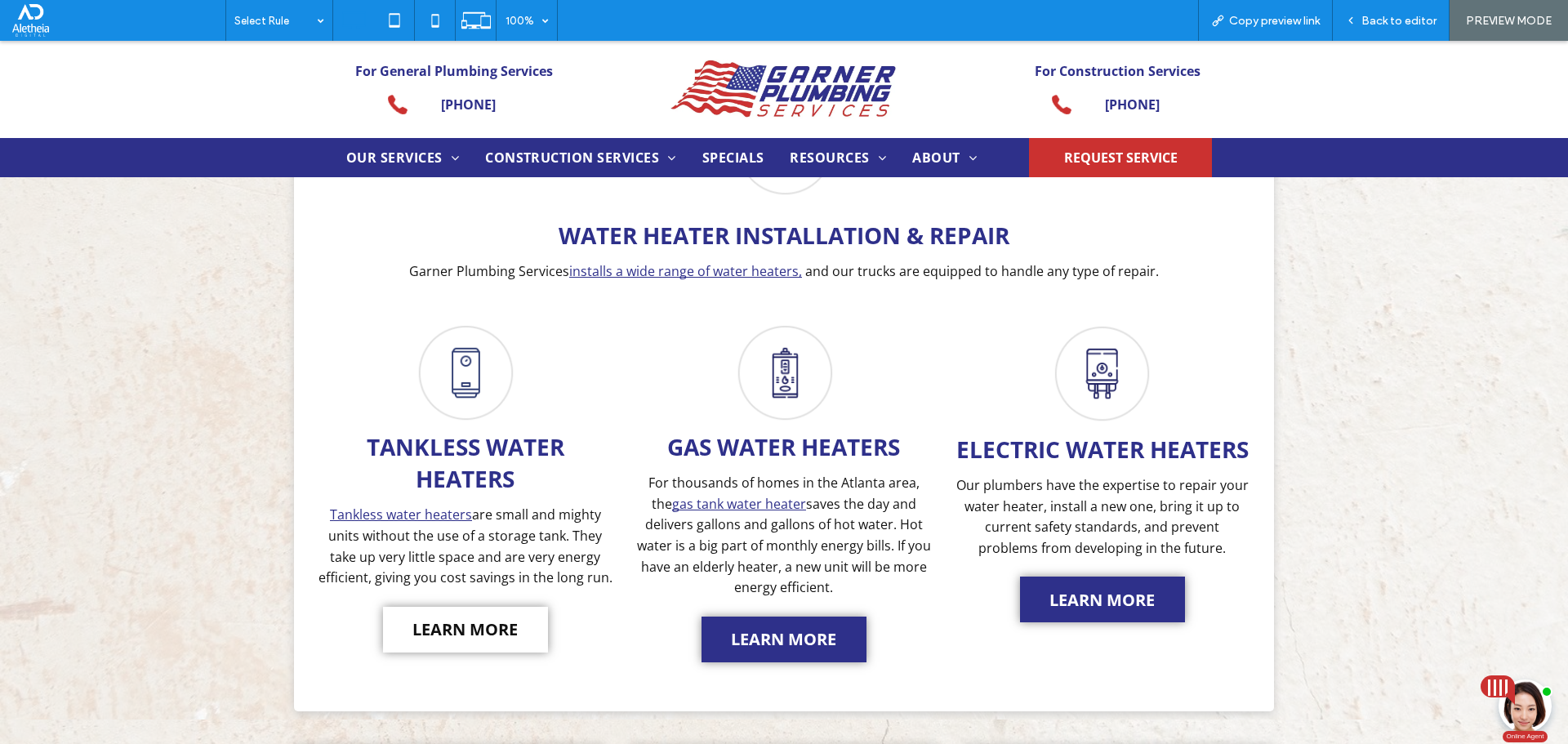 scroll, scrollTop: 0, scrollLeft: 0, axis: both 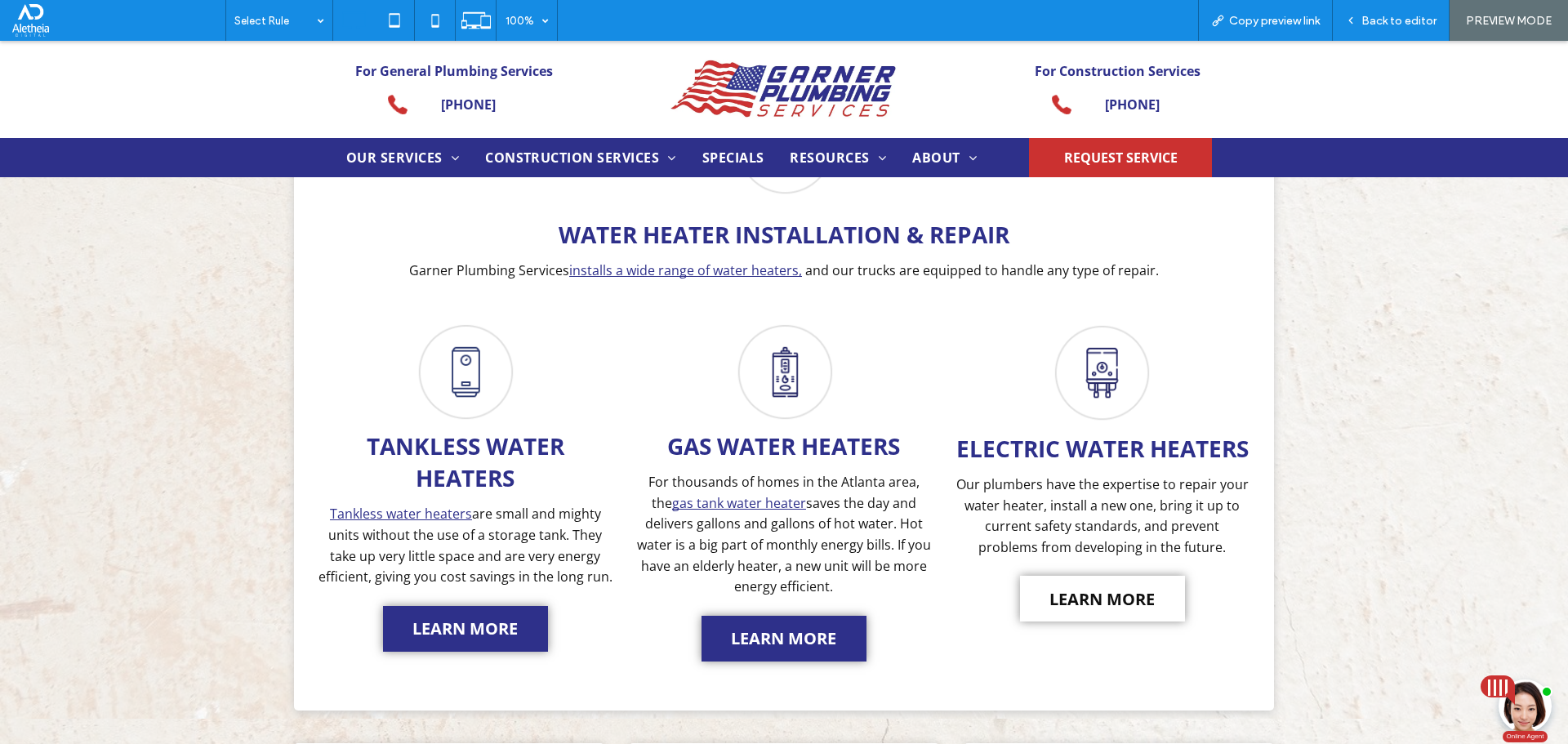 click on "LEARN MORE" at bounding box center (1102, 599) 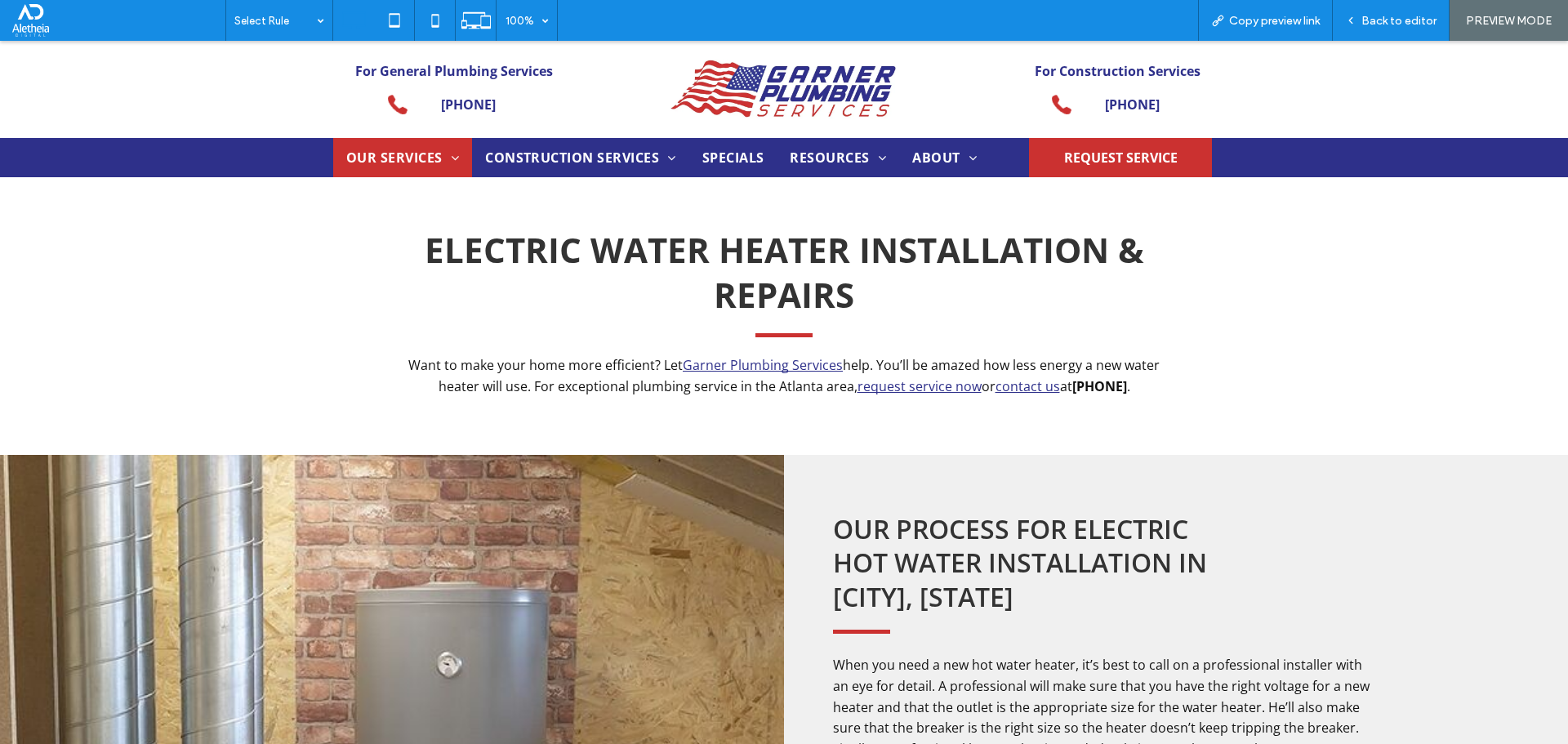 scroll, scrollTop: 76, scrollLeft: 0, axis: vertical 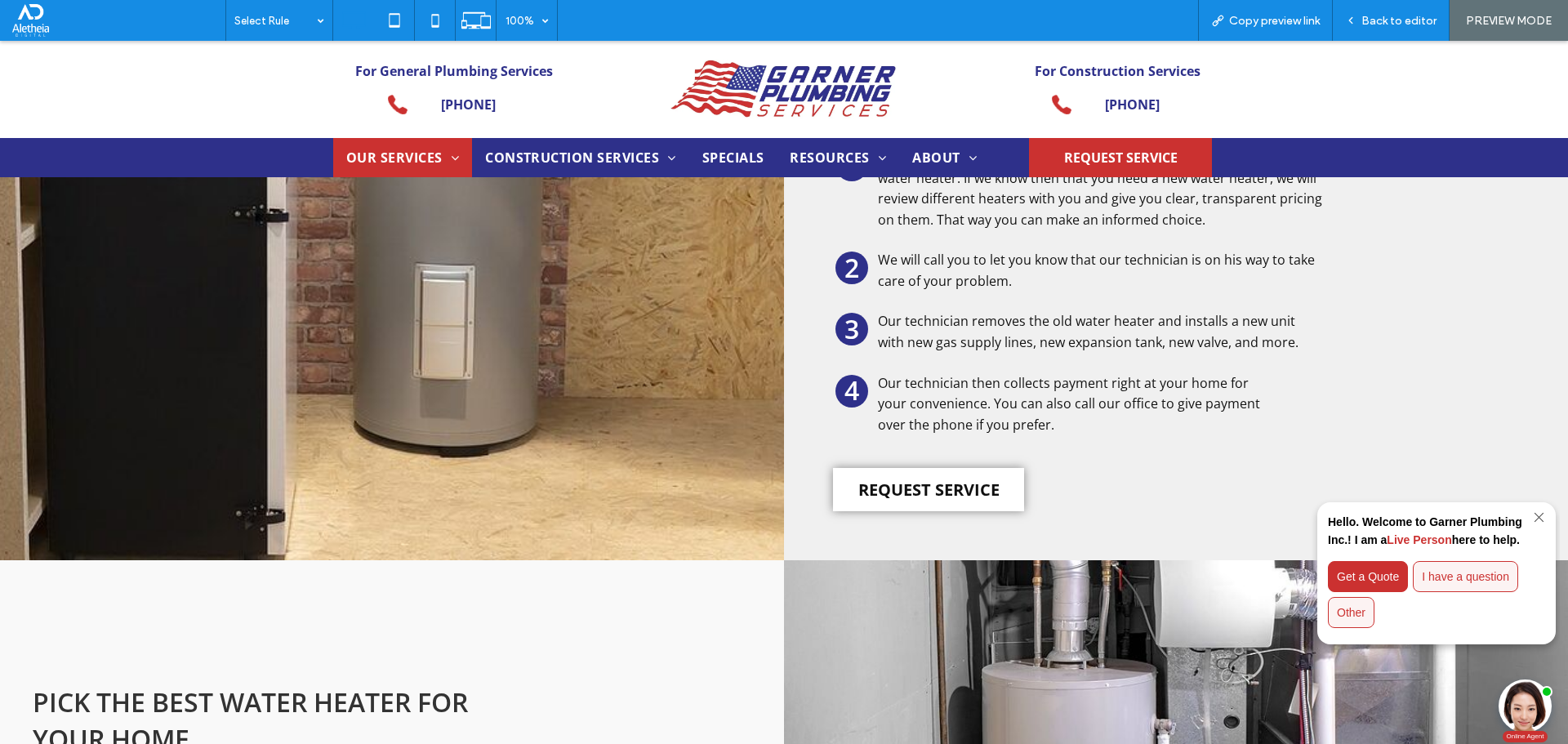 click on "REQUEST SERVICE" at bounding box center (929, 489) 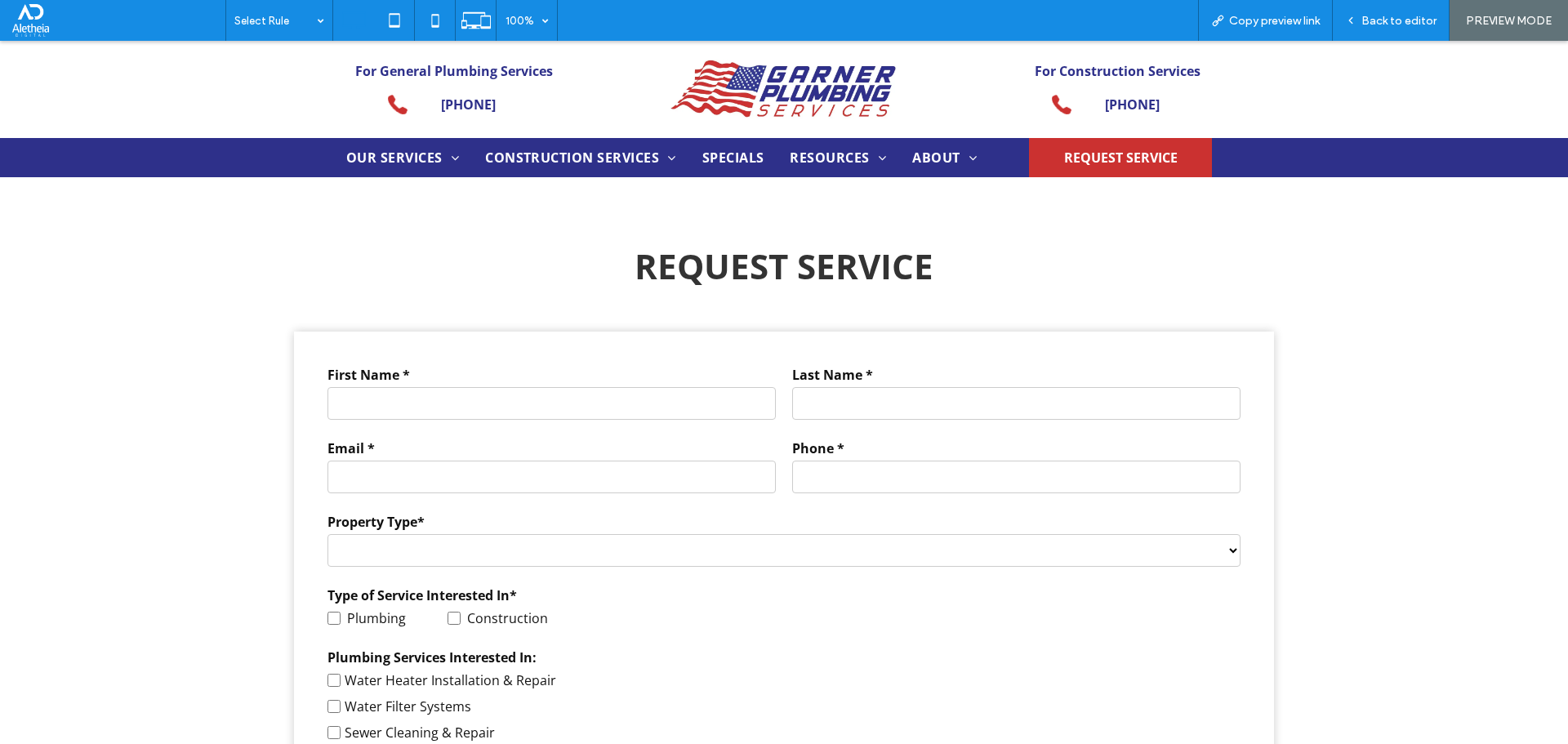 scroll, scrollTop: 491, scrollLeft: 0, axis: vertical 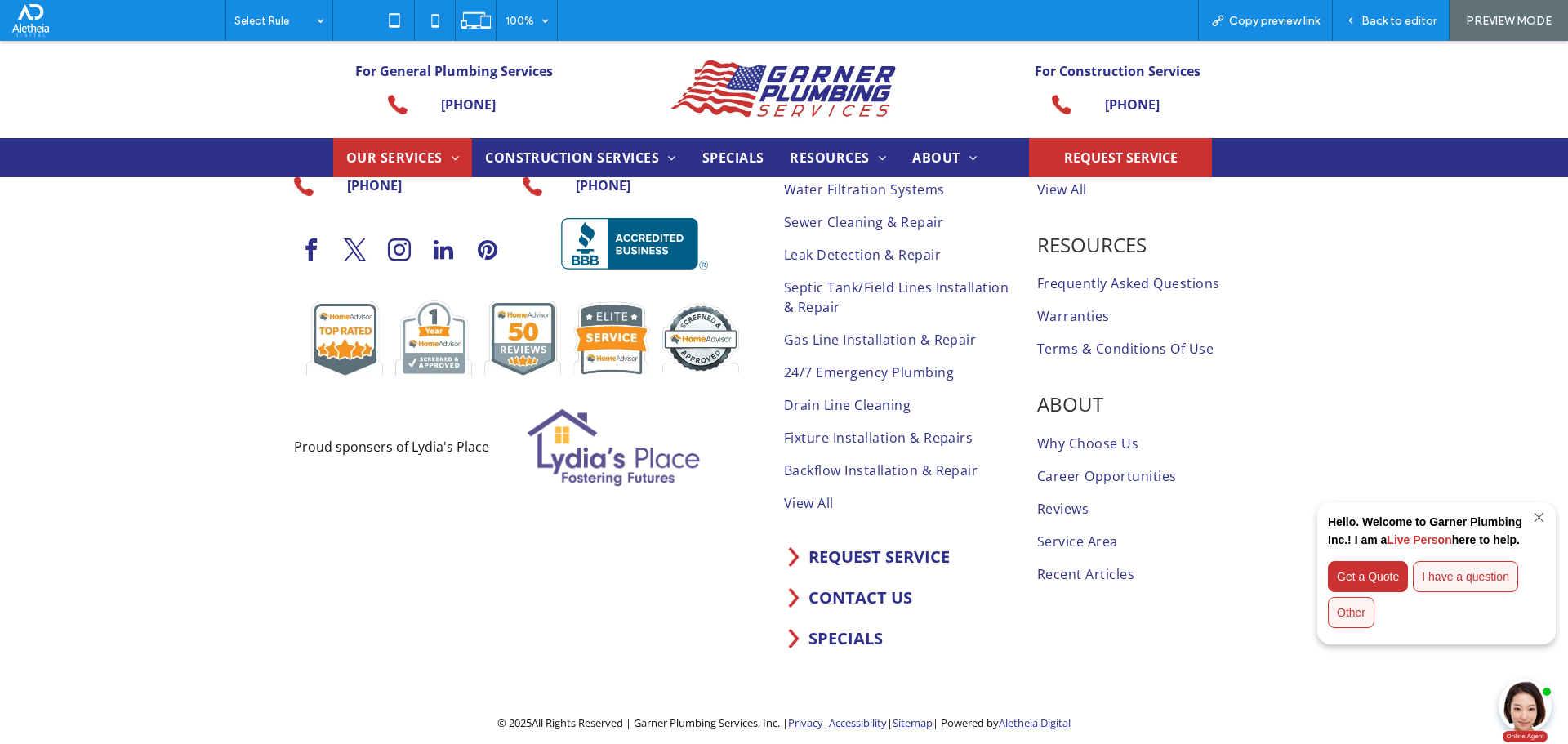 drag, startPoint x: 764, startPoint y: 601, endPoint x: 439, endPoint y: 608, distance: 325.07538 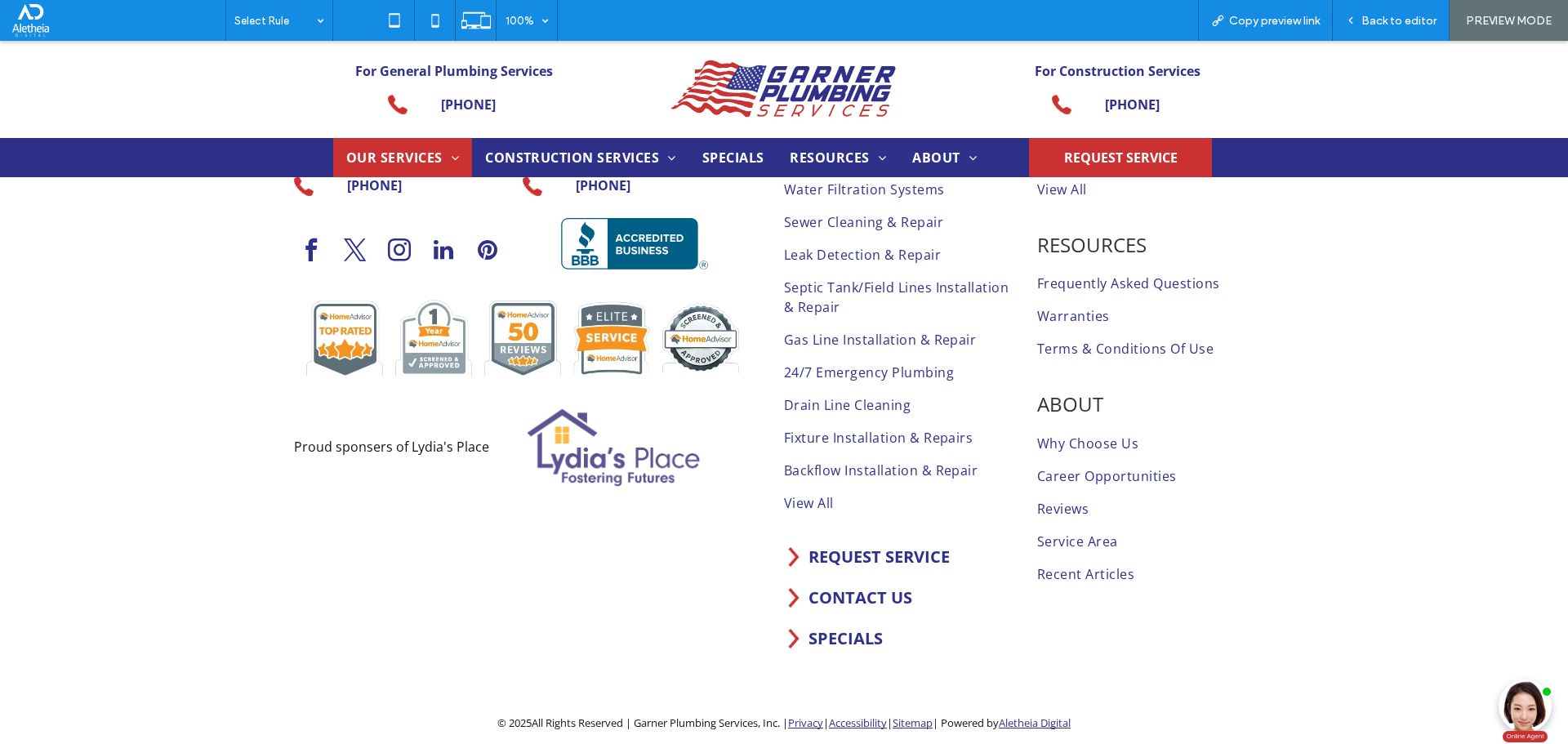 click on "741 W Winder Industrial Pkwy, Winder, GA 30680
Click To Paste
For Residential Services:
Click To Paste
For Construction Services:
Click To Paste
(706) 658-4236
Click To Paste
(706) 654-5822
Click To Paste
Click To Paste
Click To Paste
Button
Button
Button
Button
Button
Click To Paste
Proud sponsers of Lydia's Place
Click To Paste
Click To Paste
Click To Paste
OUR SERVICE
Water Heater Installation & Repair
Tankless Water Heater" at bounding box center [784, 334] 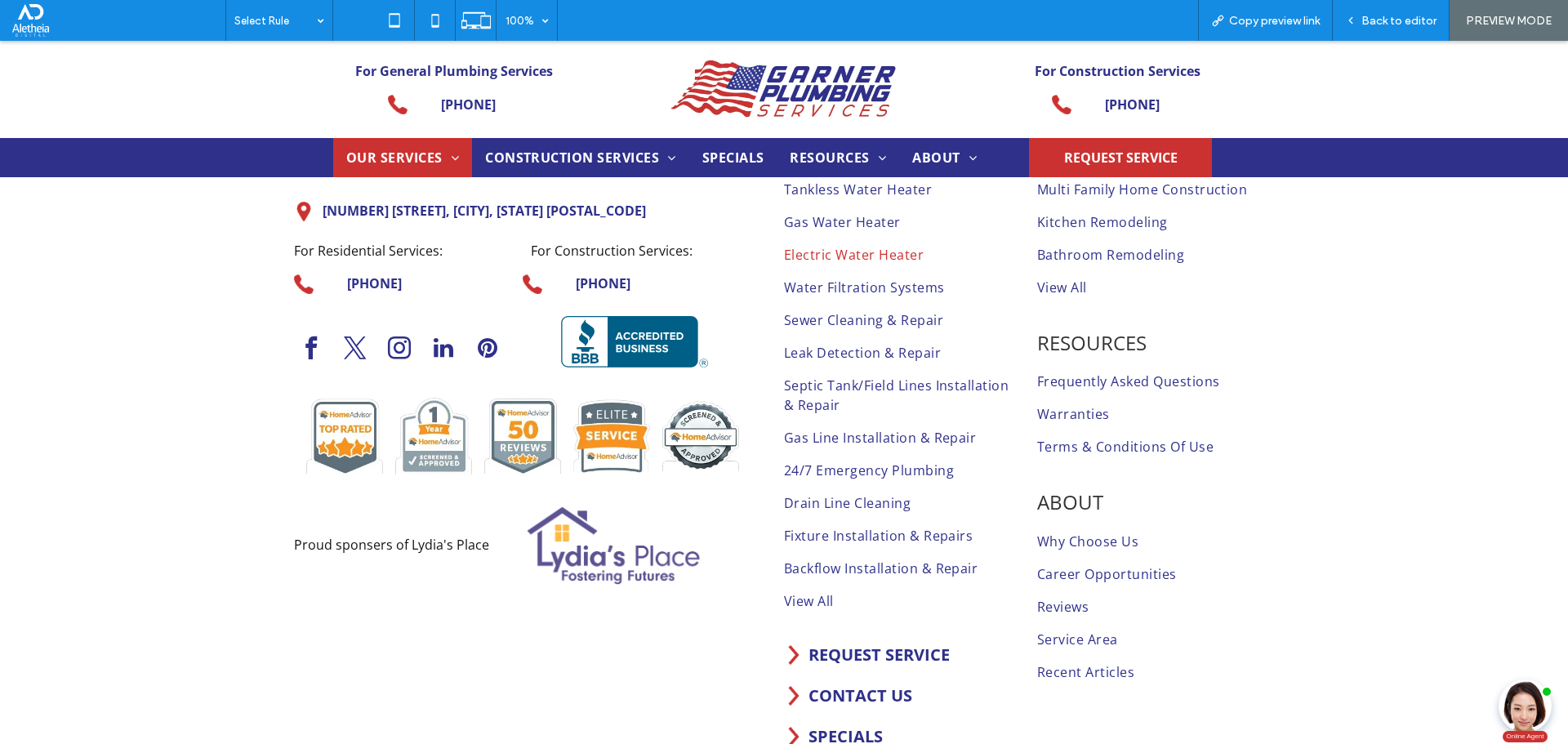 drag, startPoint x: 1379, startPoint y: 523, endPoint x: 1383, endPoint y: 506, distance: 17.464249 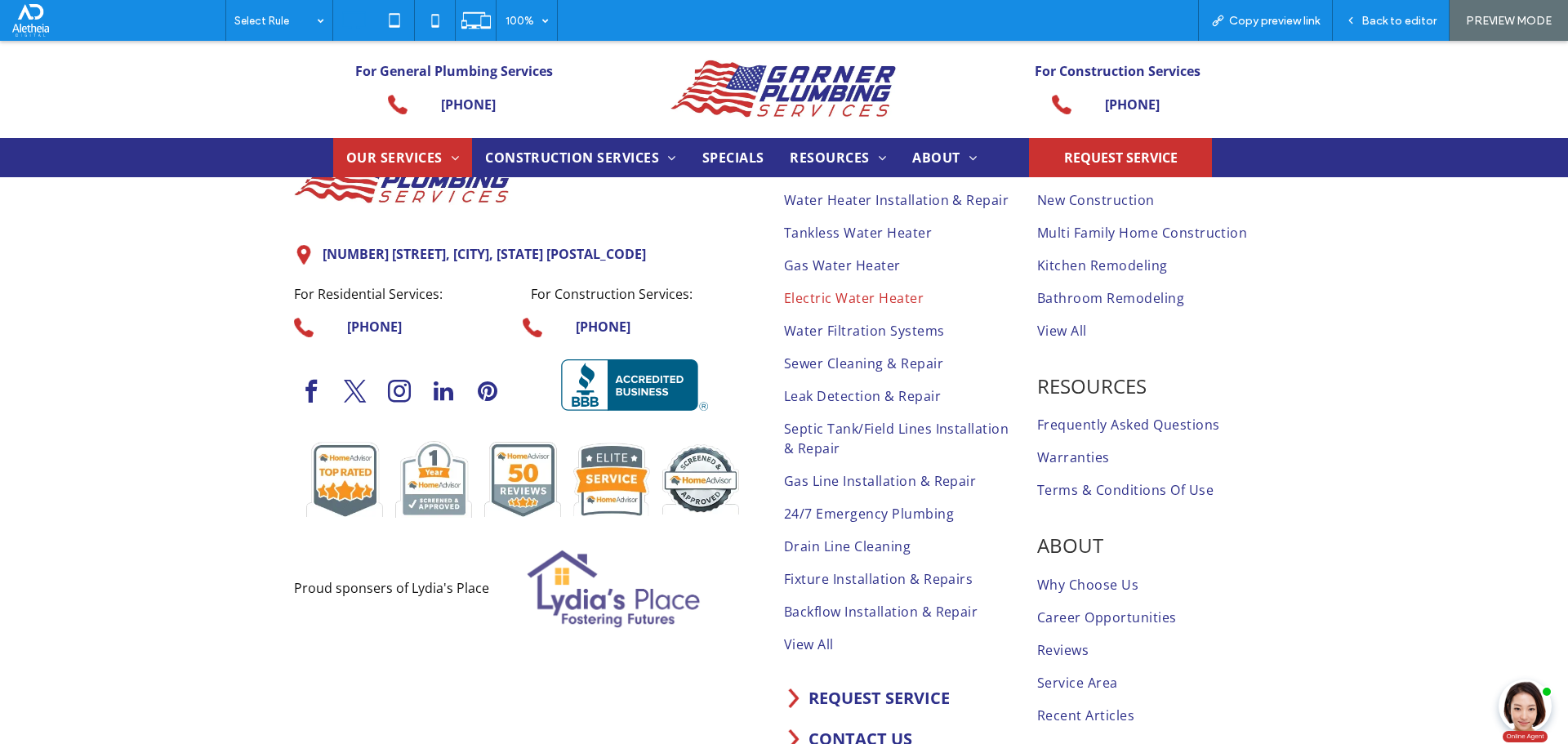 drag, startPoint x: 1392, startPoint y: 513, endPoint x: 1392, endPoint y: 492, distance: 21 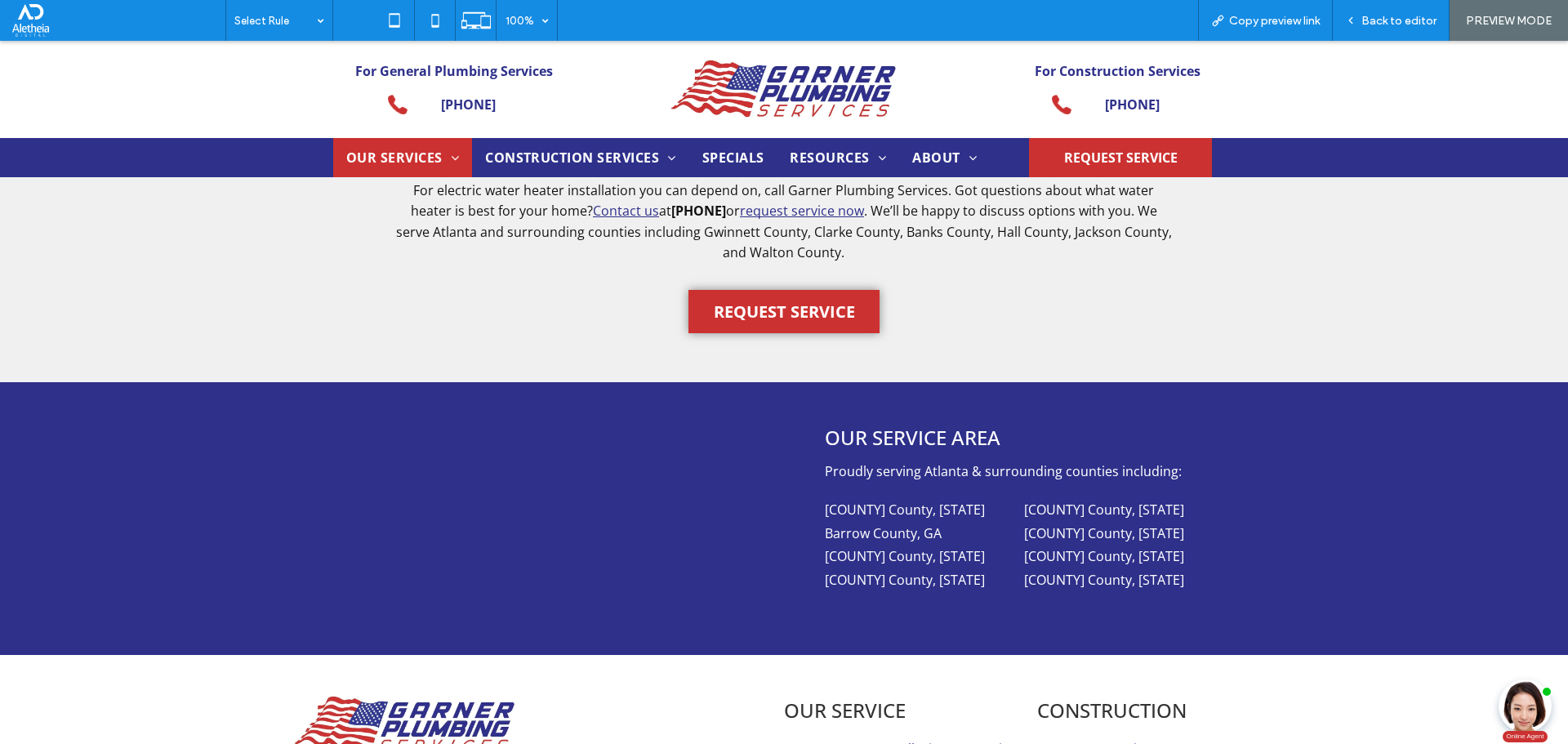 drag, startPoint x: 1391, startPoint y: 492, endPoint x: 1361, endPoint y: 381, distance: 114.98261 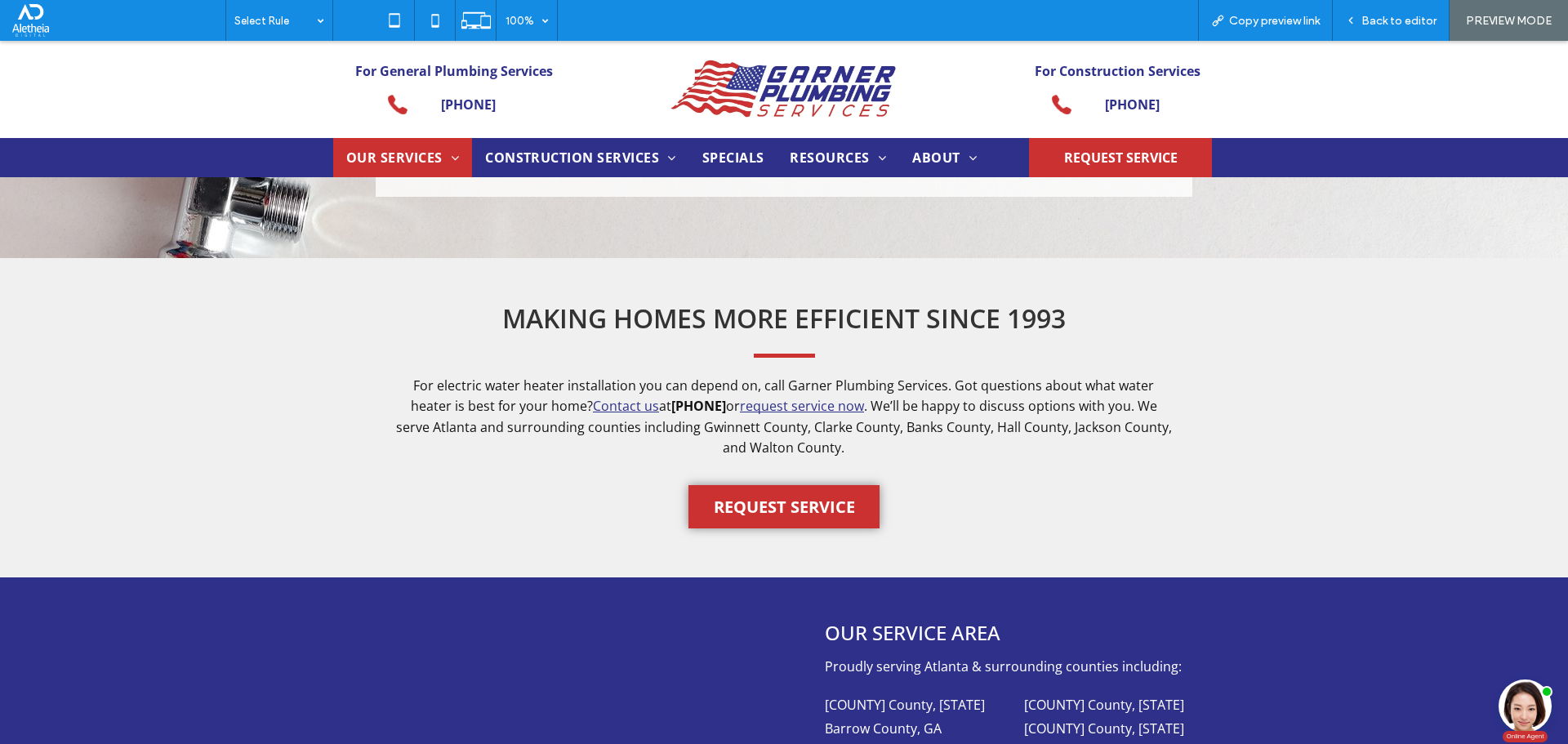 drag, startPoint x: 1351, startPoint y: 419, endPoint x: 1368, endPoint y: 382, distance: 40.718546 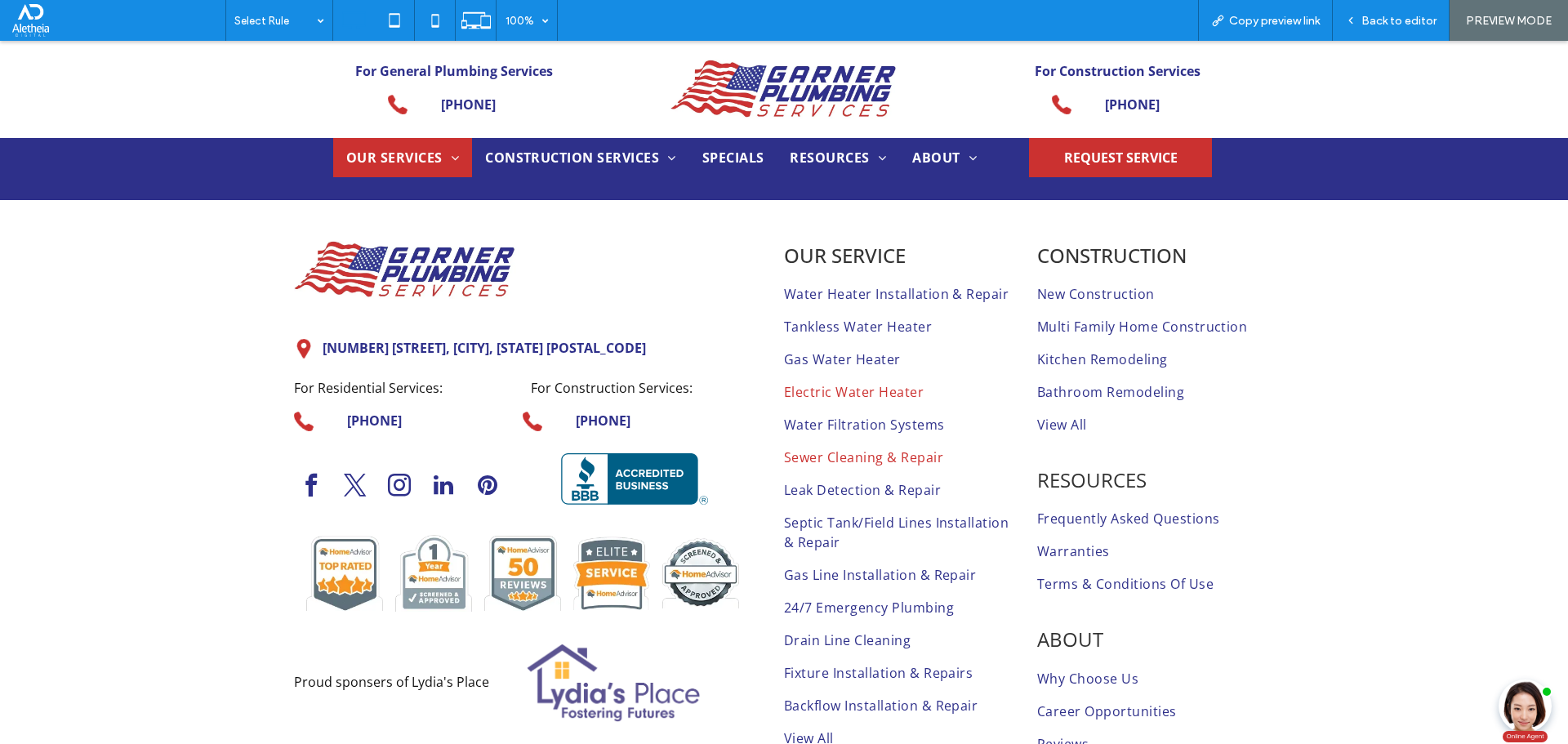 scroll, scrollTop: 2900, scrollLeft: 0, axis: vertical 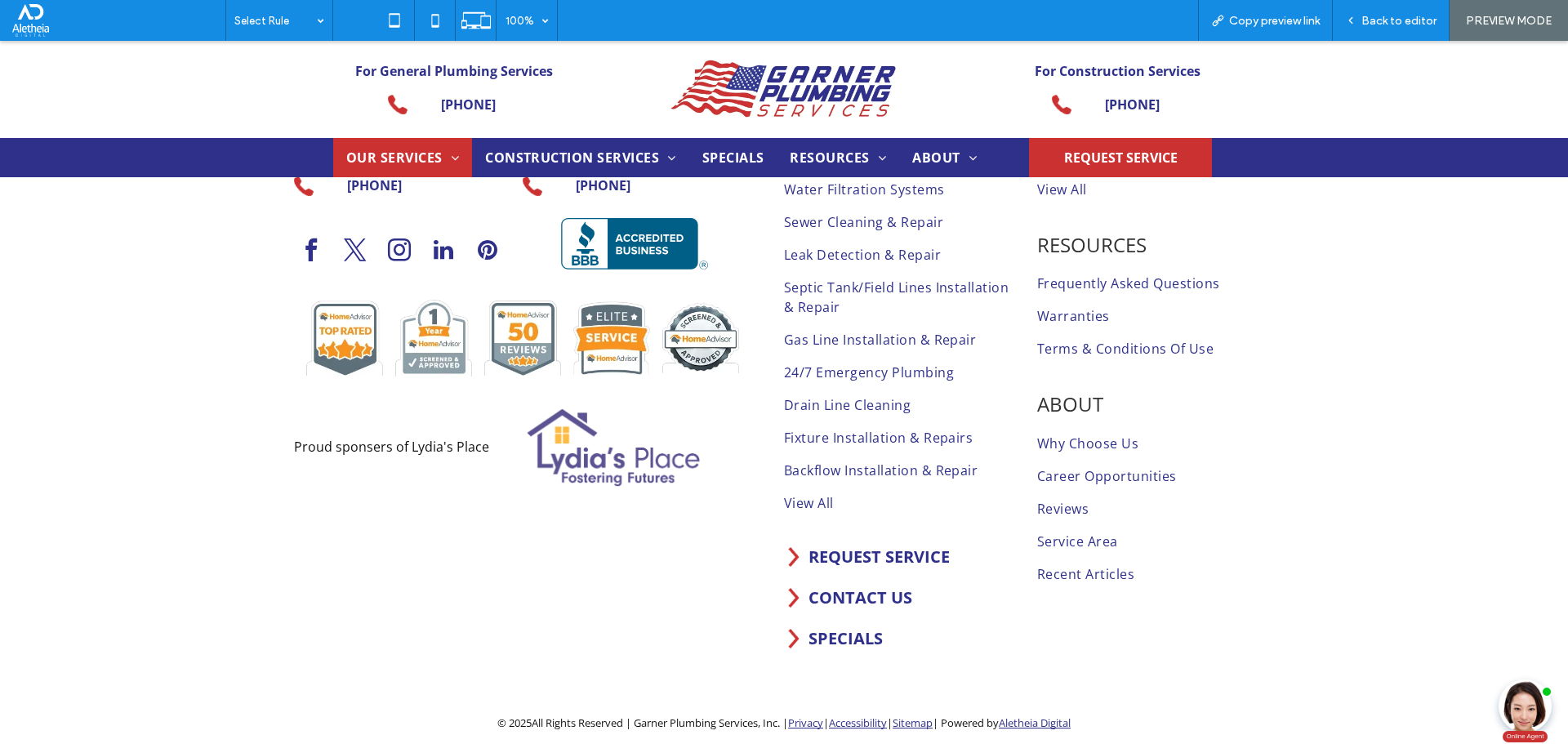 click at bounding box center (523, 338) 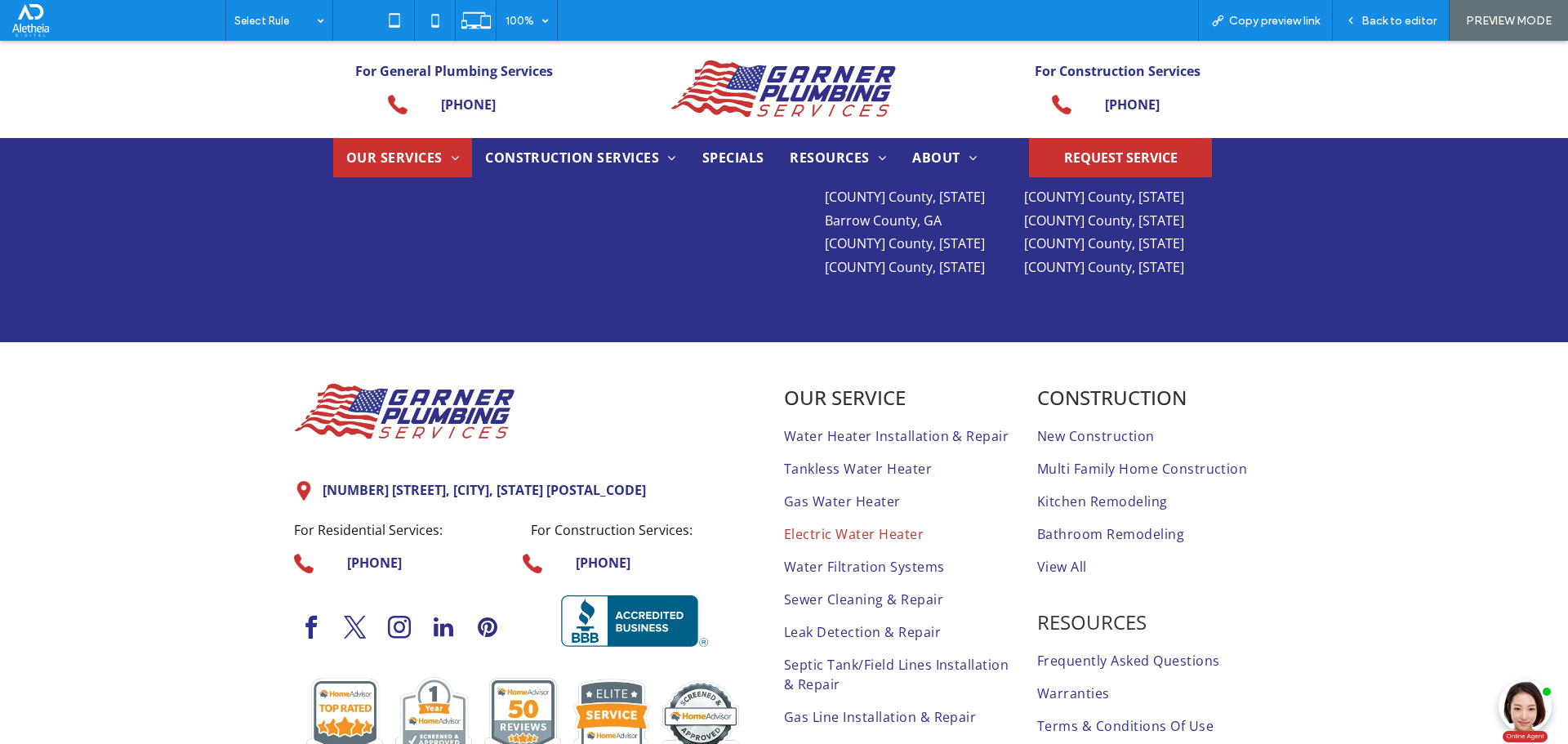 scroll, scrollTop: 2328, scrollLeft: 0, axis: vertical 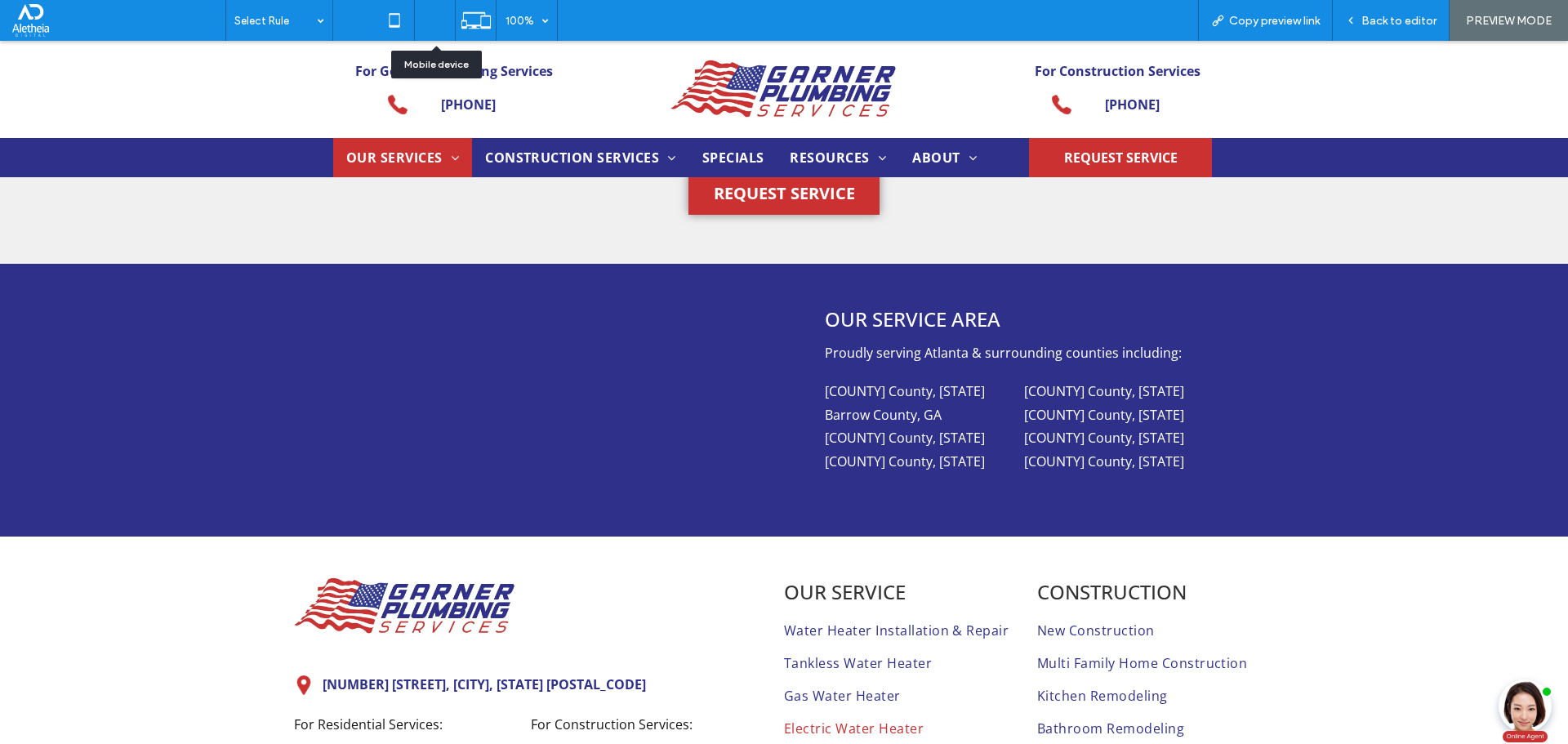 click 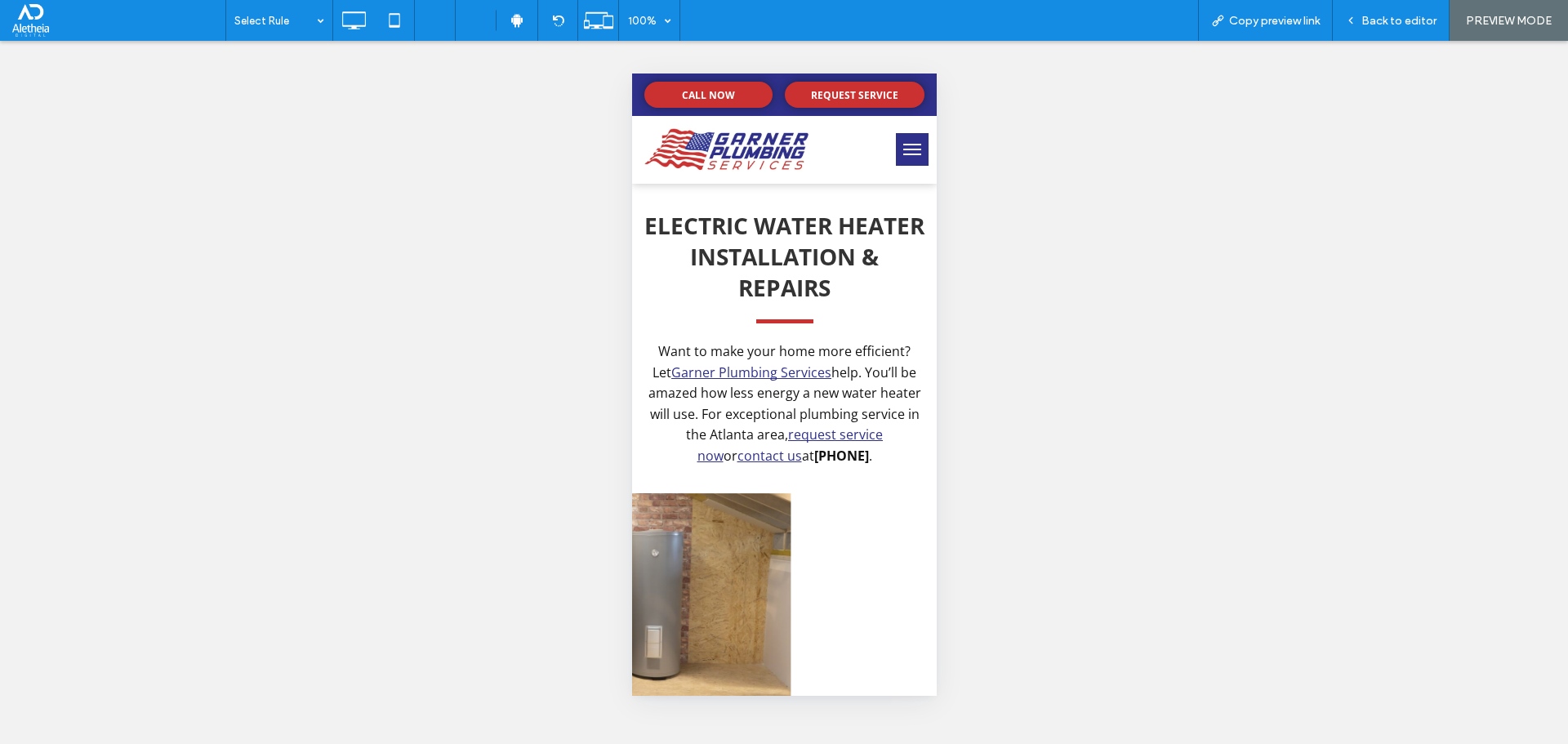 scroll, scrollTop: 0, scrollLeft: 0, axis: both 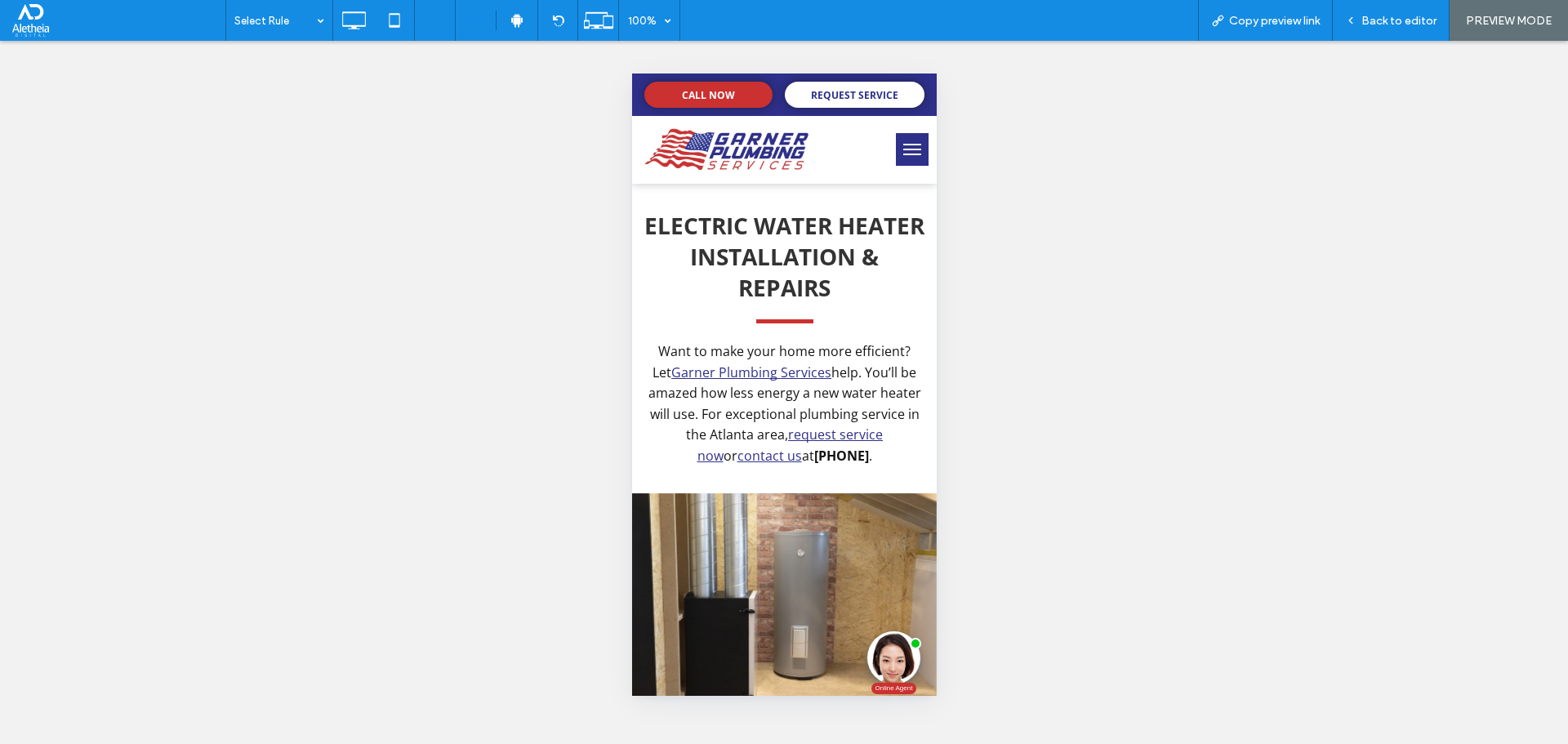 click on "REQUEST SERVICE" at bounding box center (853, 95) 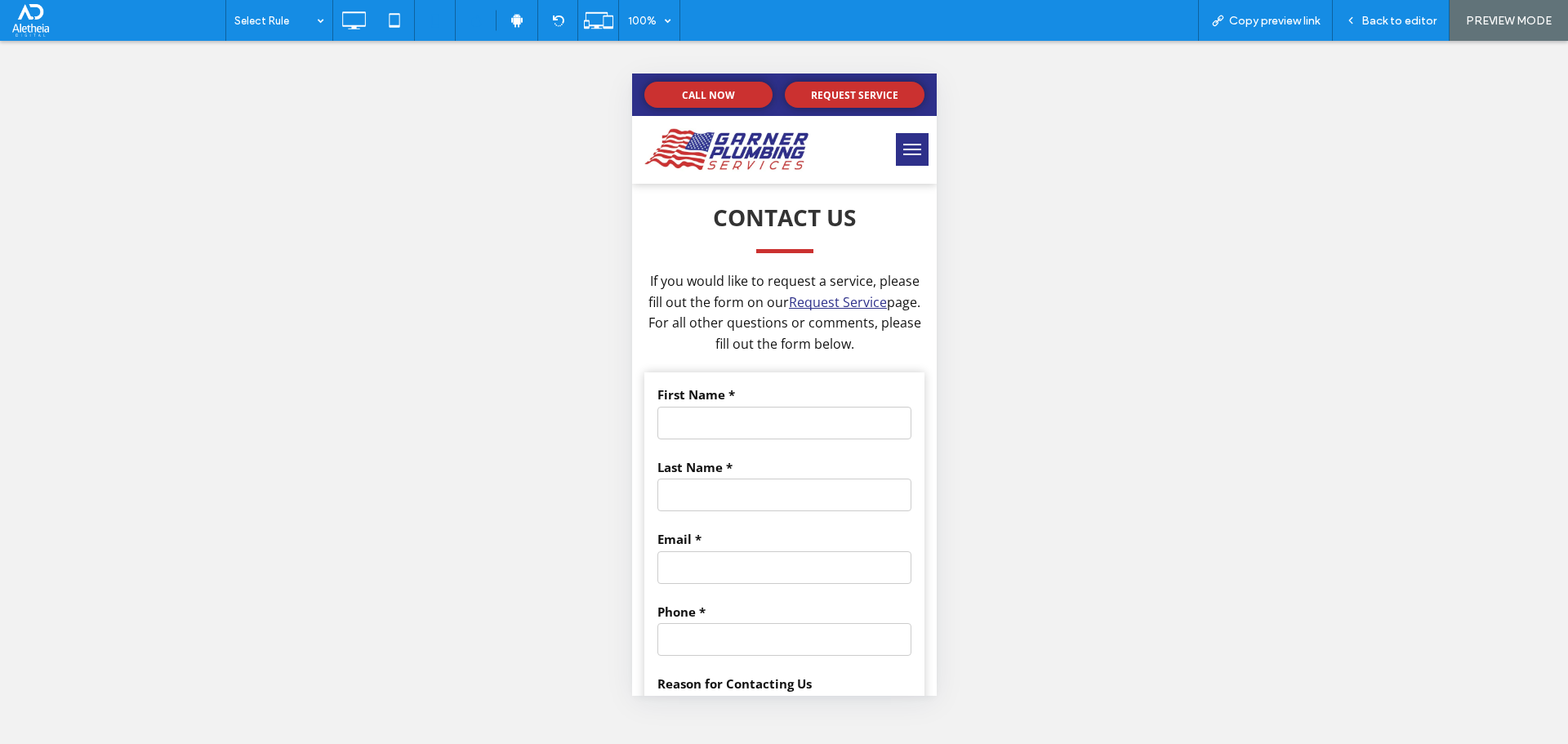 scroll, scrollTop: 0, scrollLeft: 0, axis: both 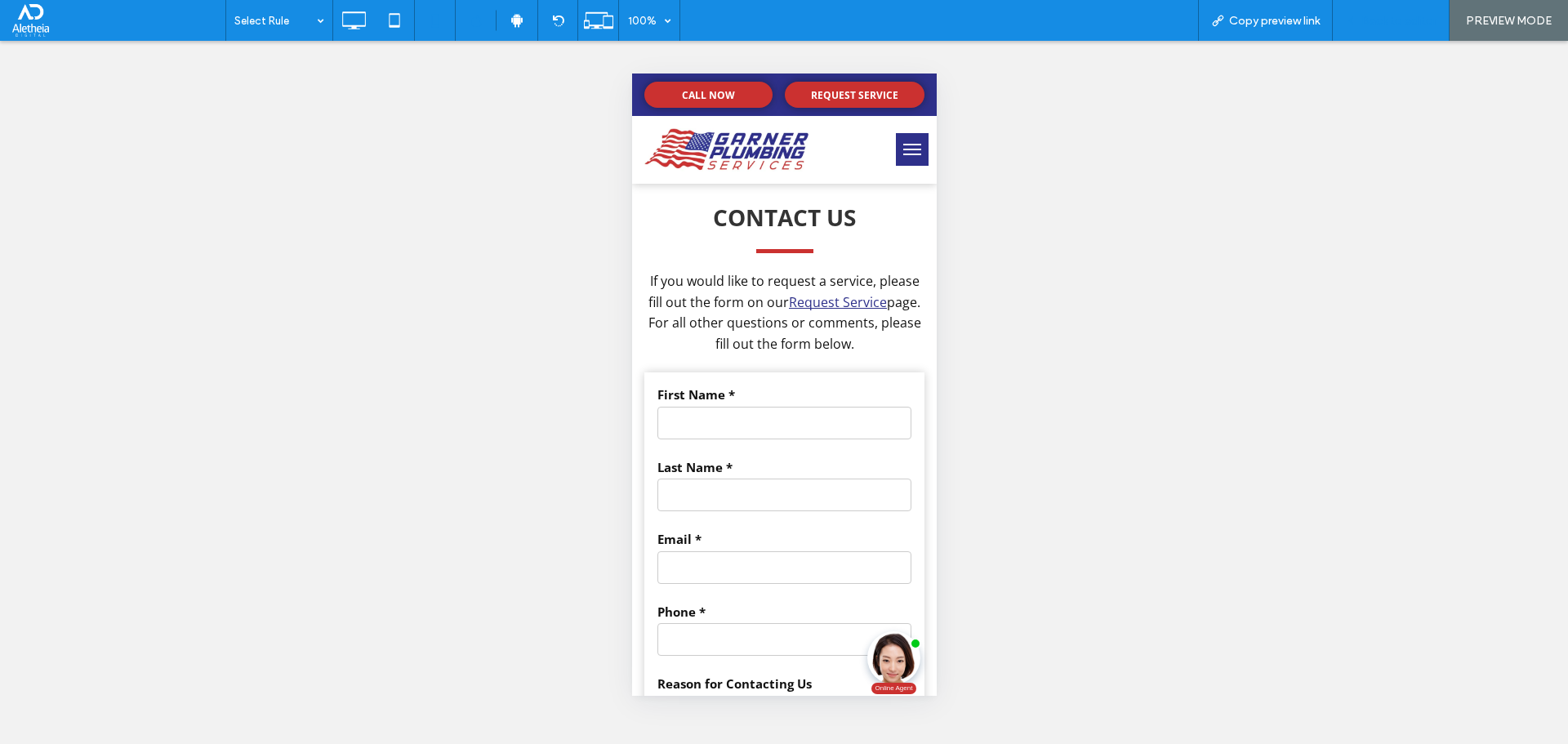 click on "Back to editor" at bounding box center (1399, 20) 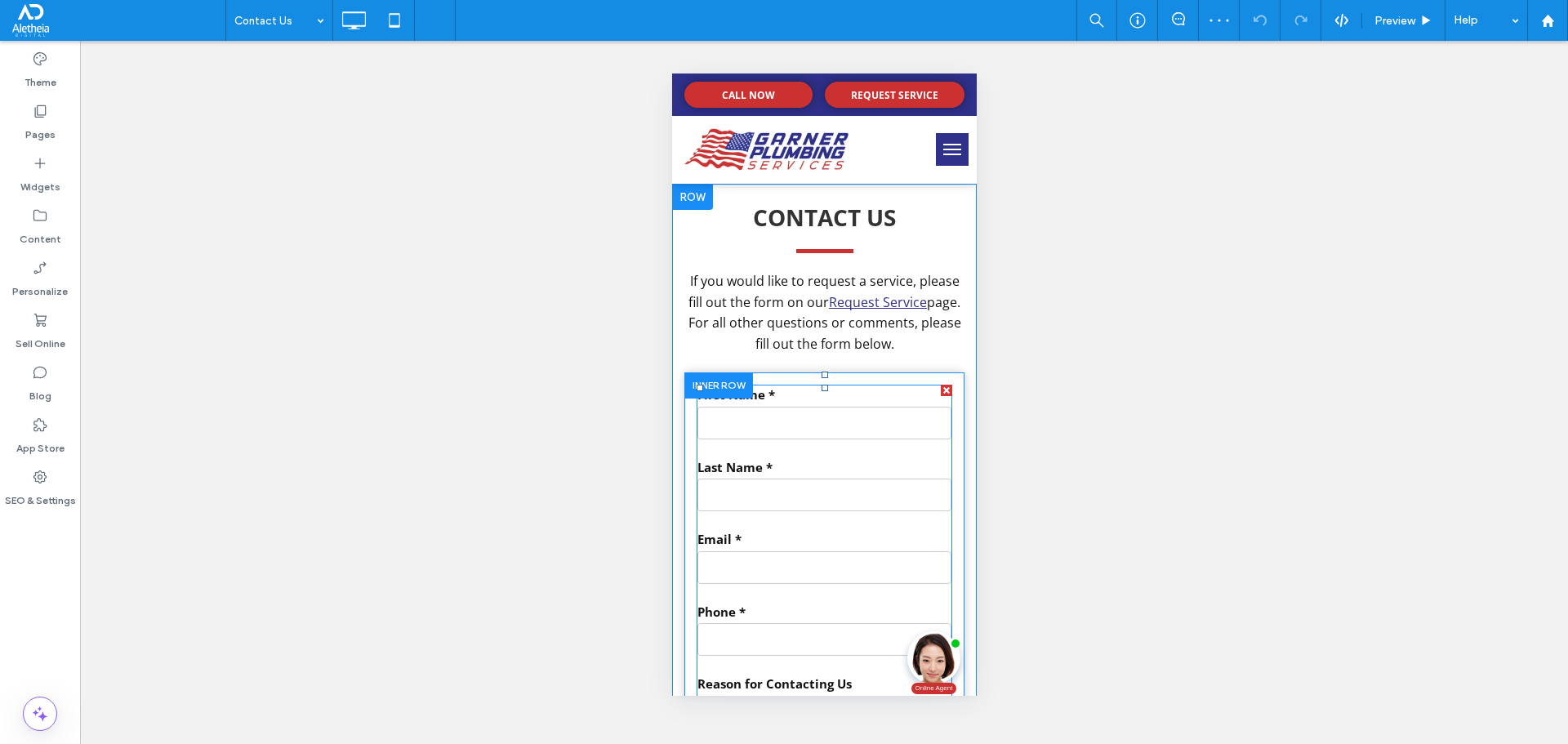 click on "First Name *" at bounding box center [823, 394] 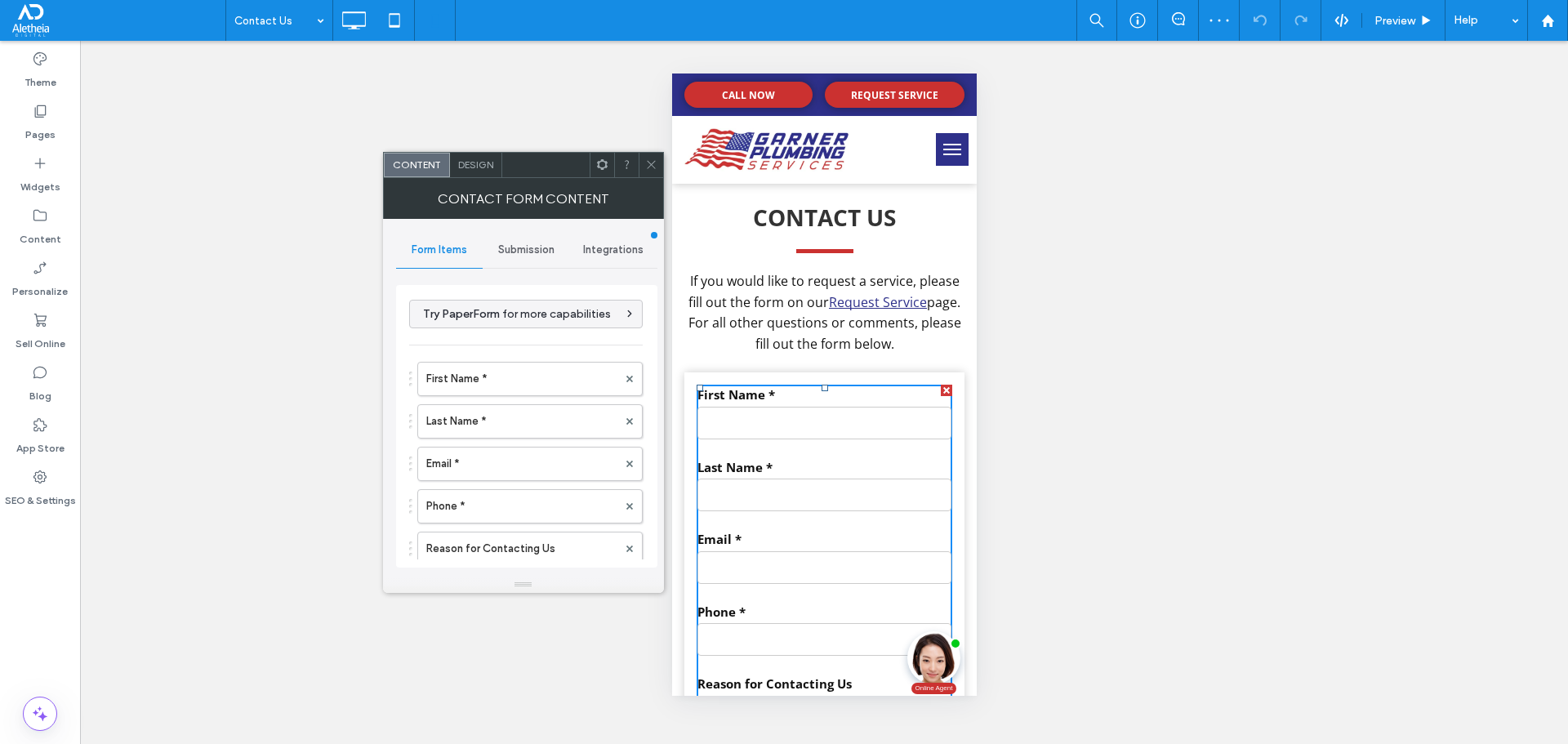 click on "Submission" at bounding box center (526, 250) 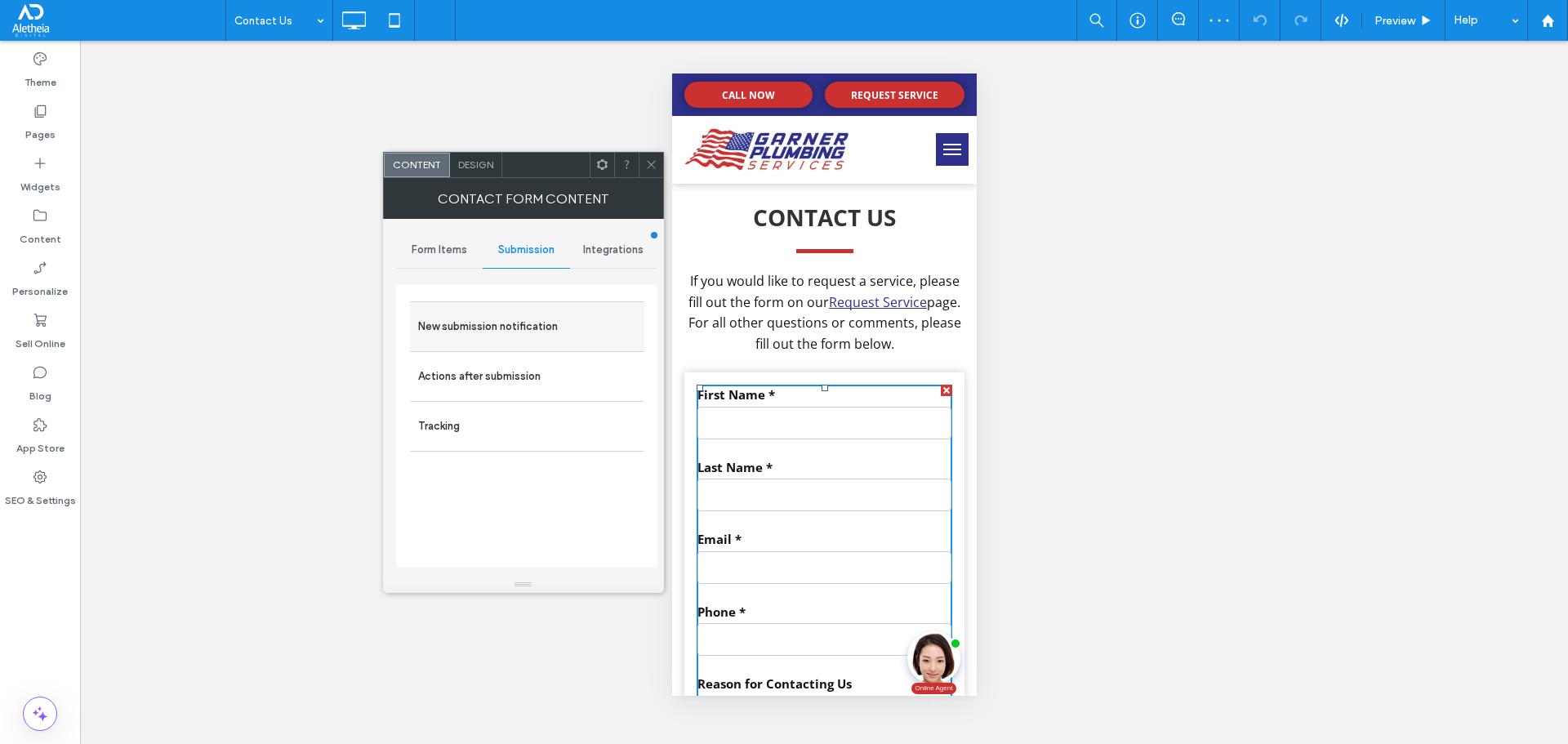 click on "New submission notification" at bounding box center (527, 327) 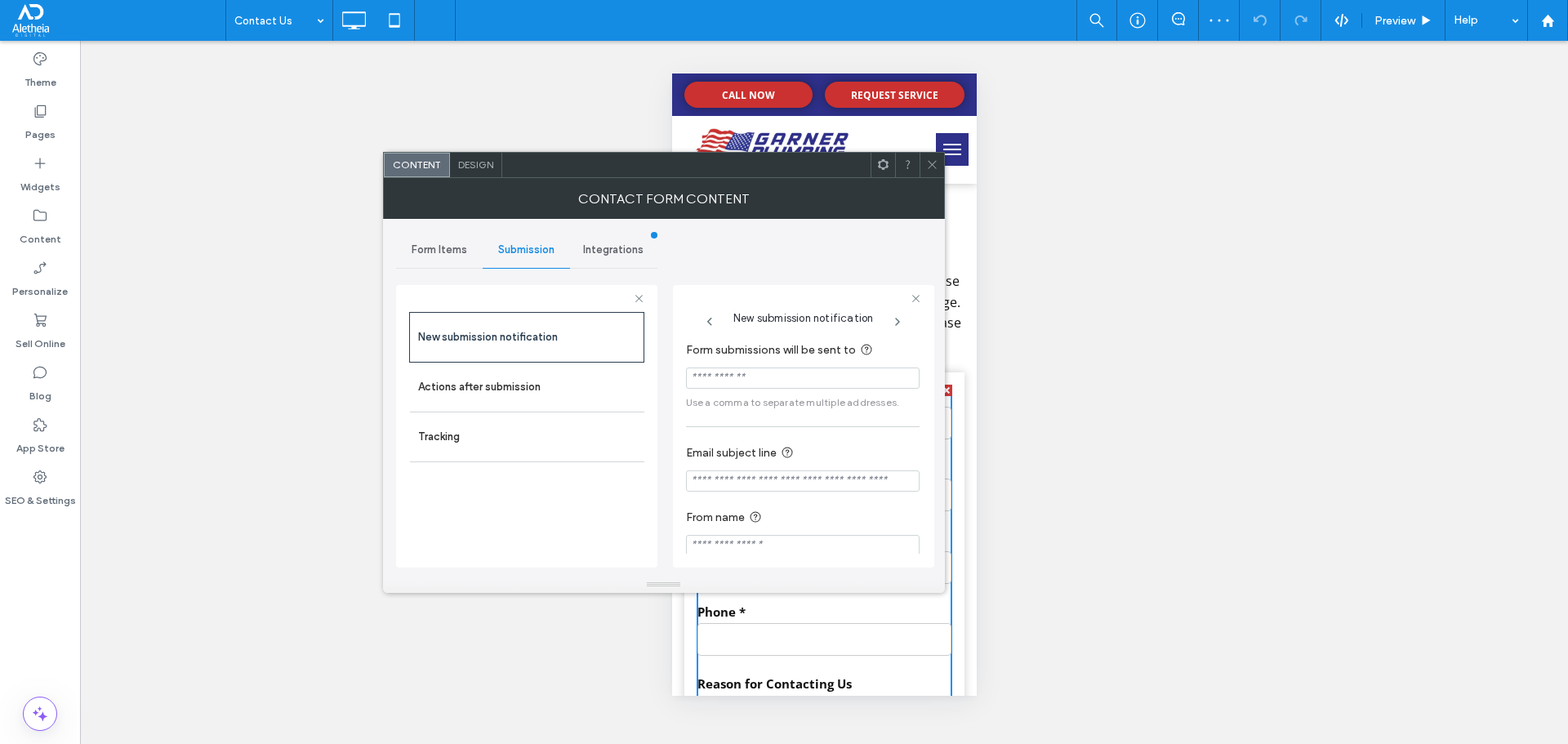 scroll, scrollTop: 0, scrollLeft: 0, axis: both 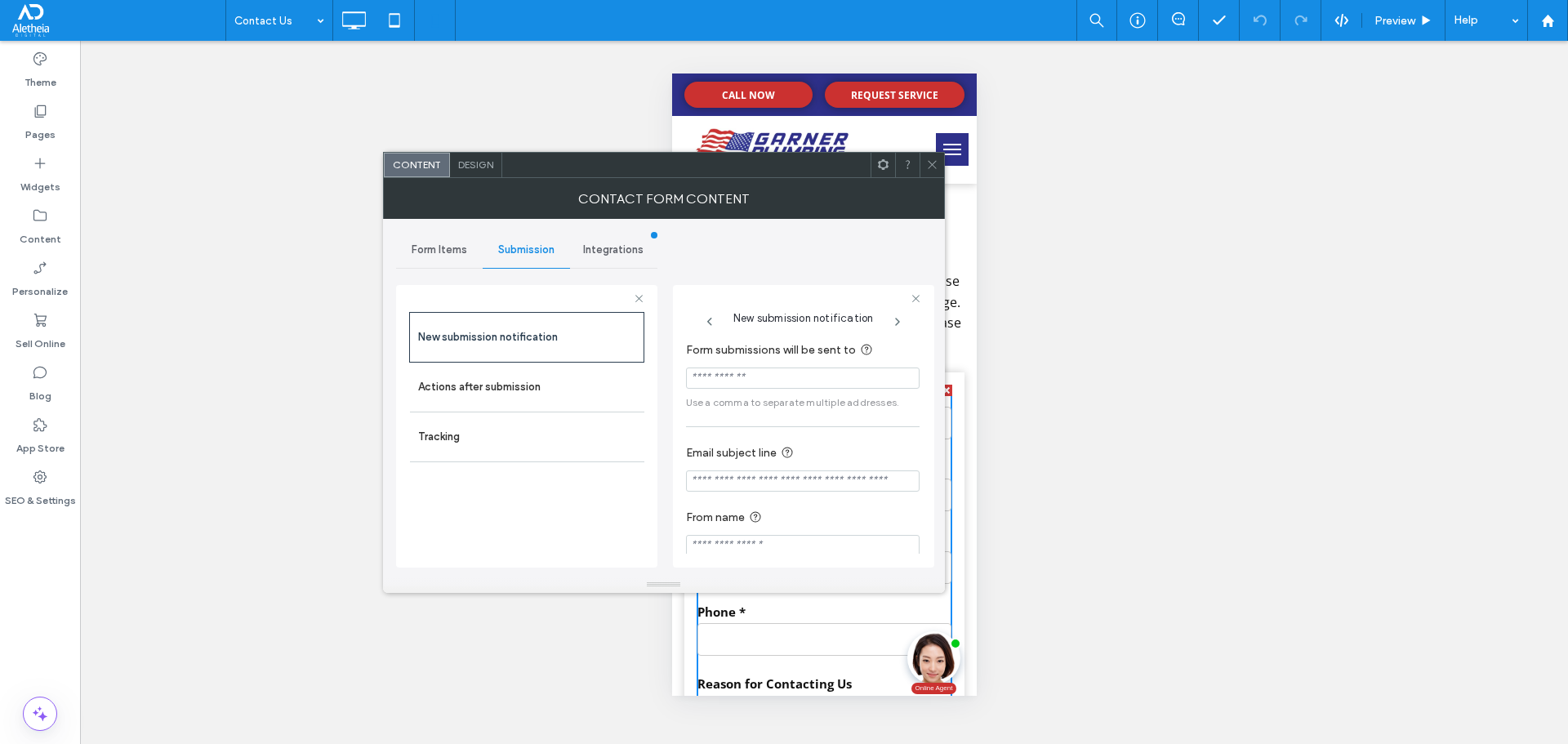 click 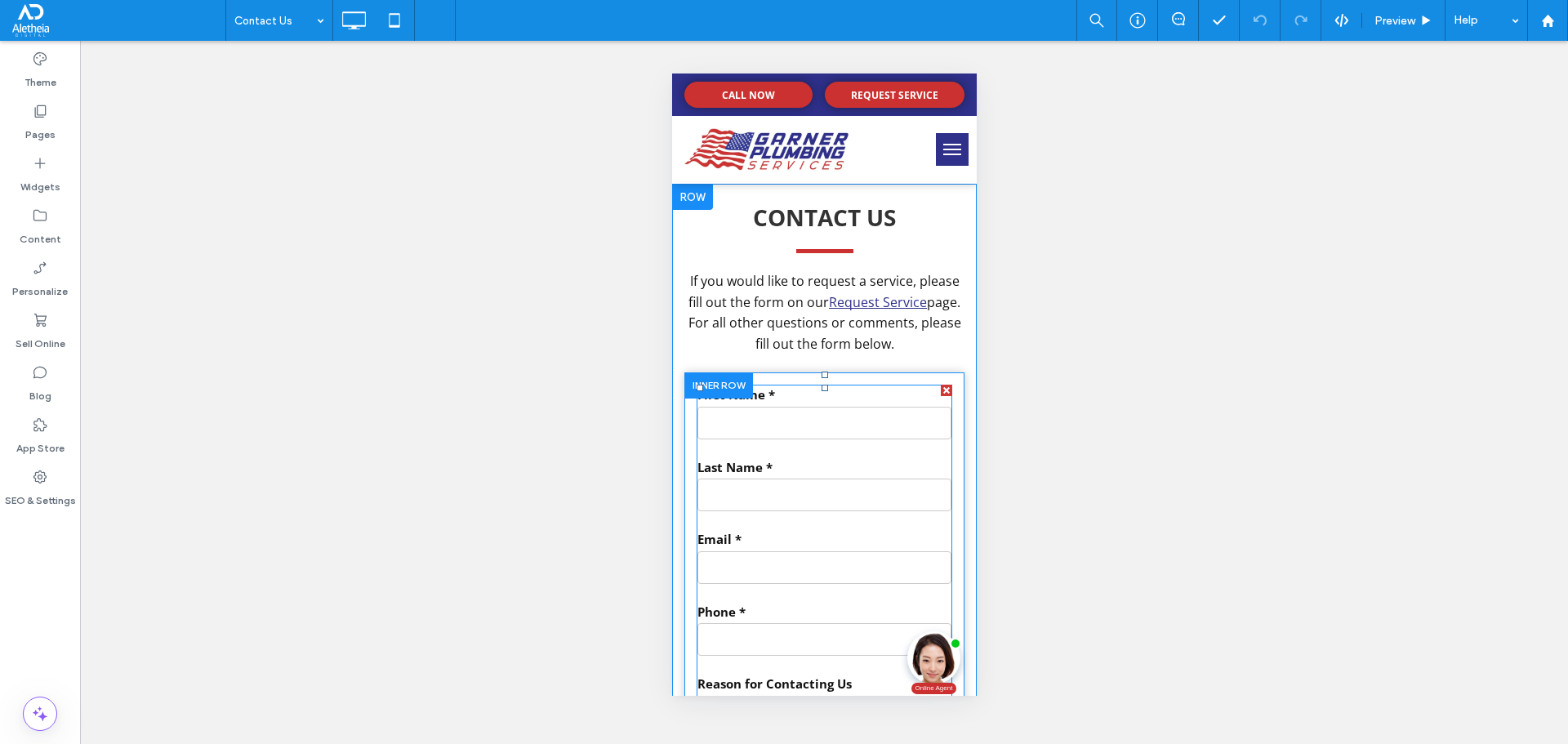 click at bounding box center [823, 423] 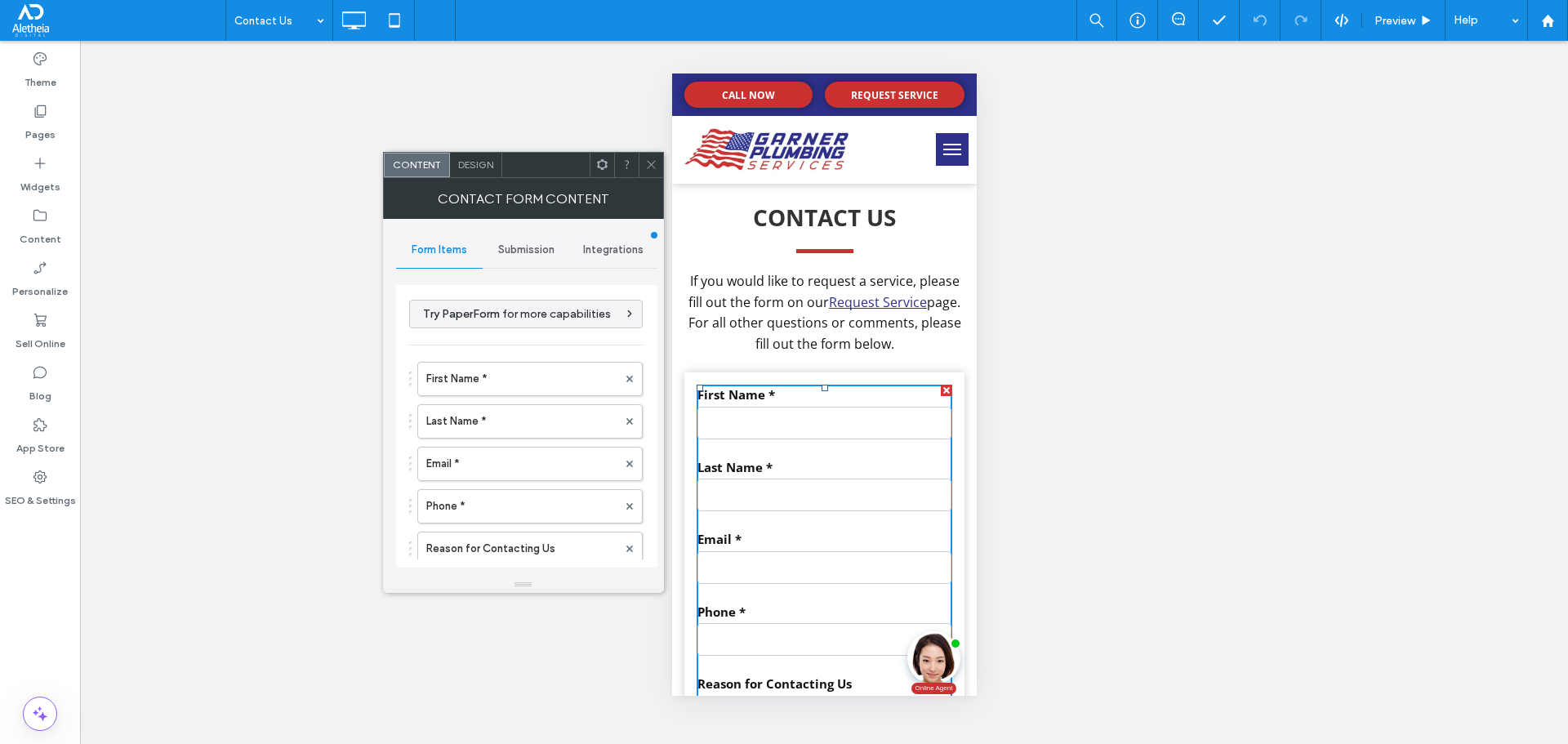 click on "Submission" at bounding box center [526, 250] 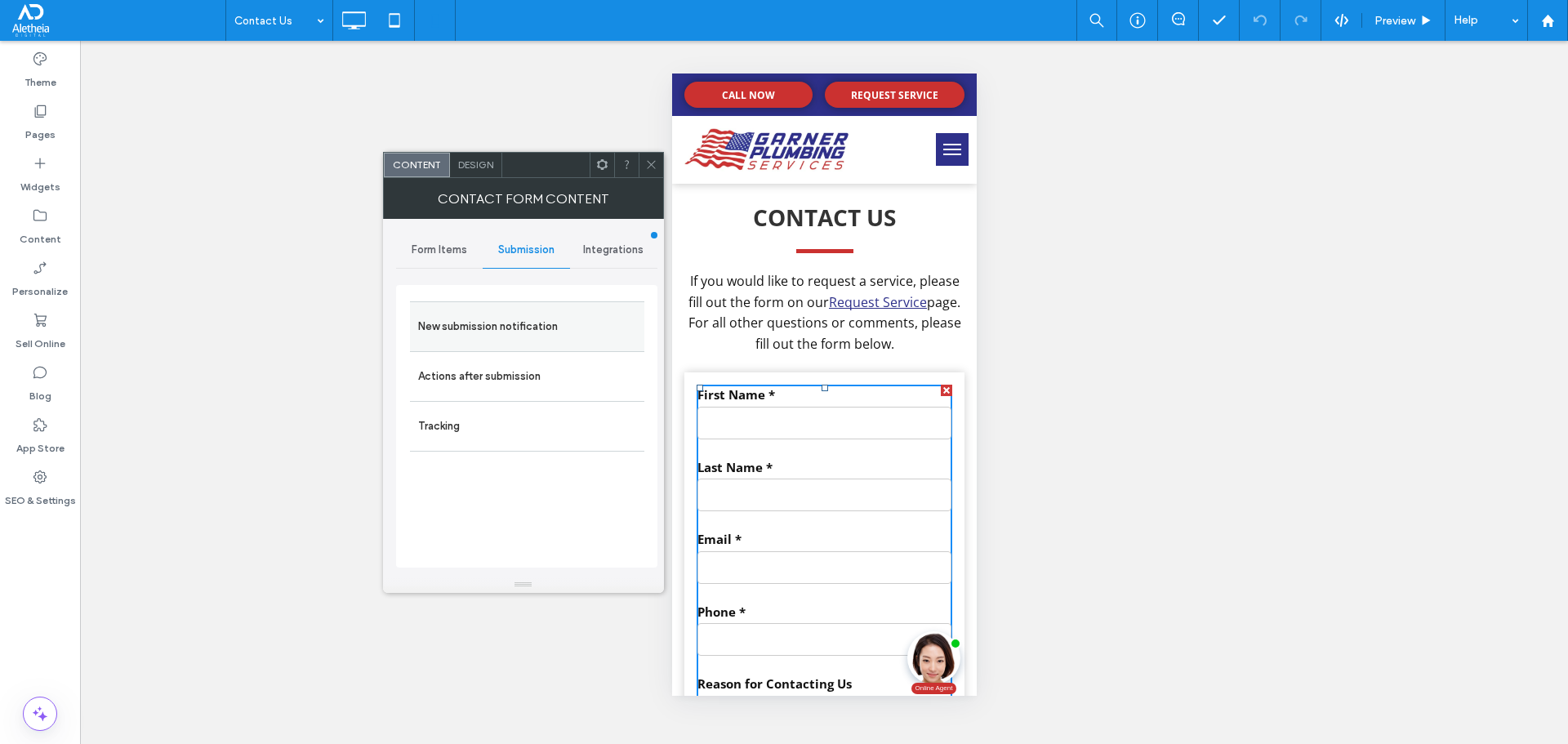 click on "New submission notification" at bounding box center (527, 327) 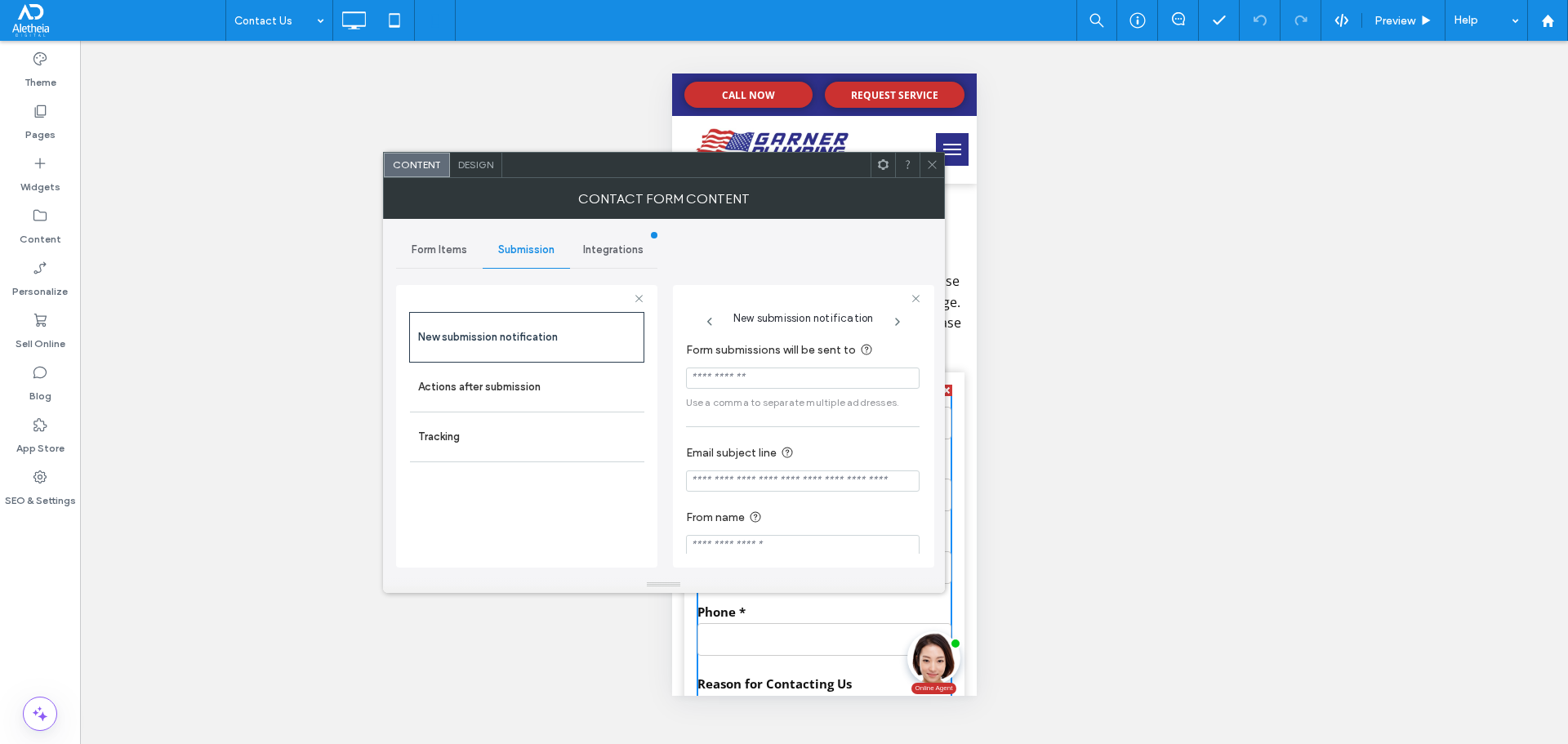 click on "Form submissions will be sent to" at bounding box center (800, 350) 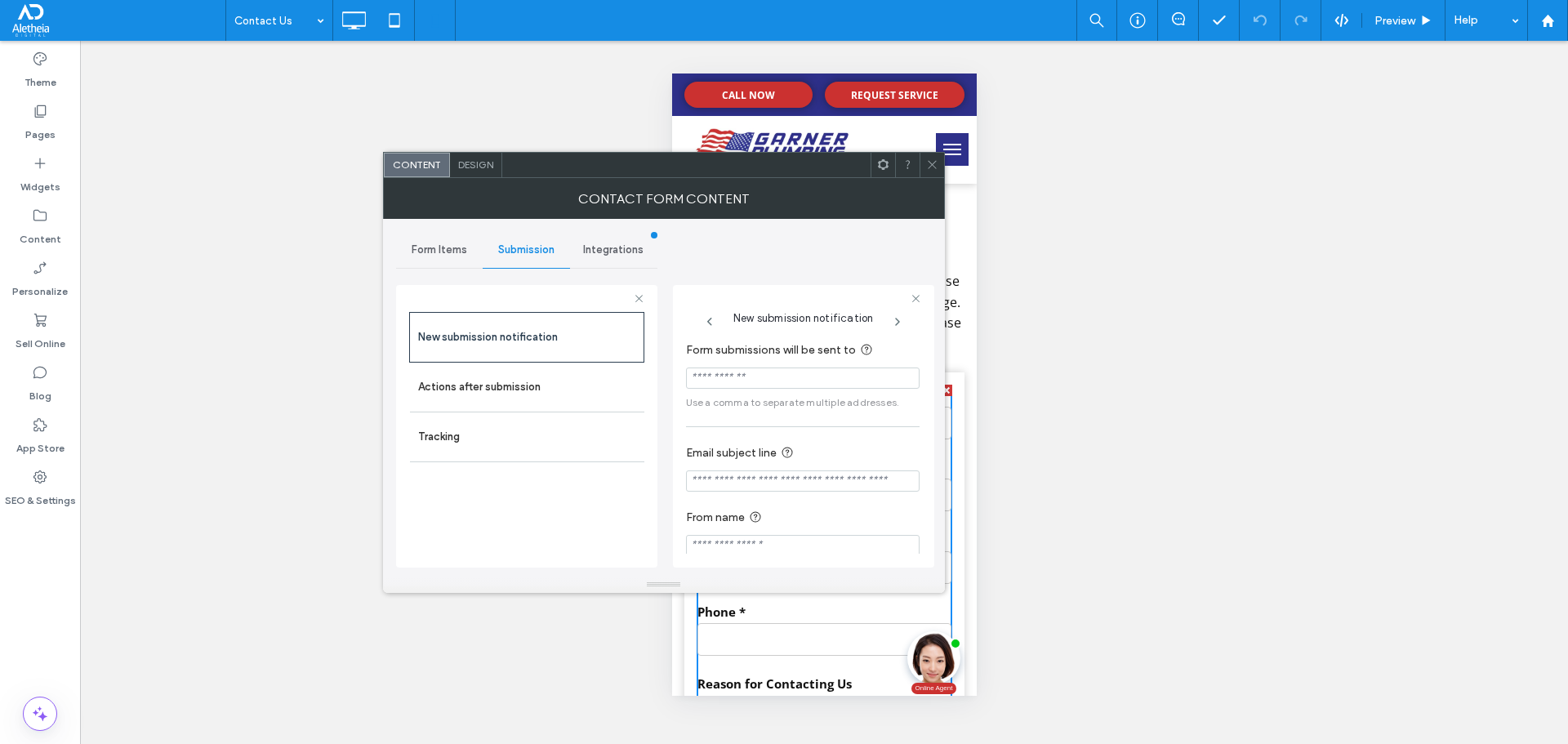 click at bounding box center [803, 378] 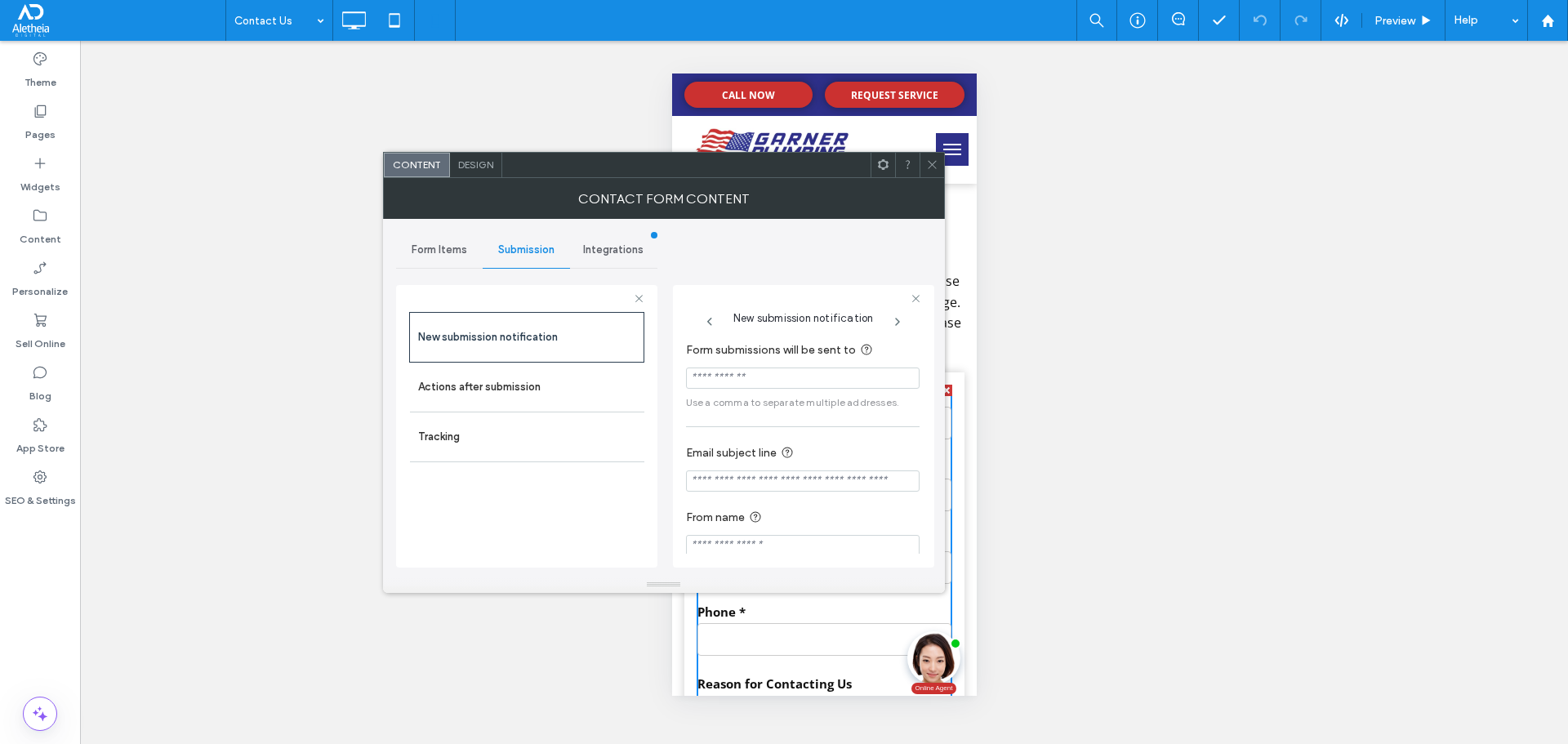paste on "**********" 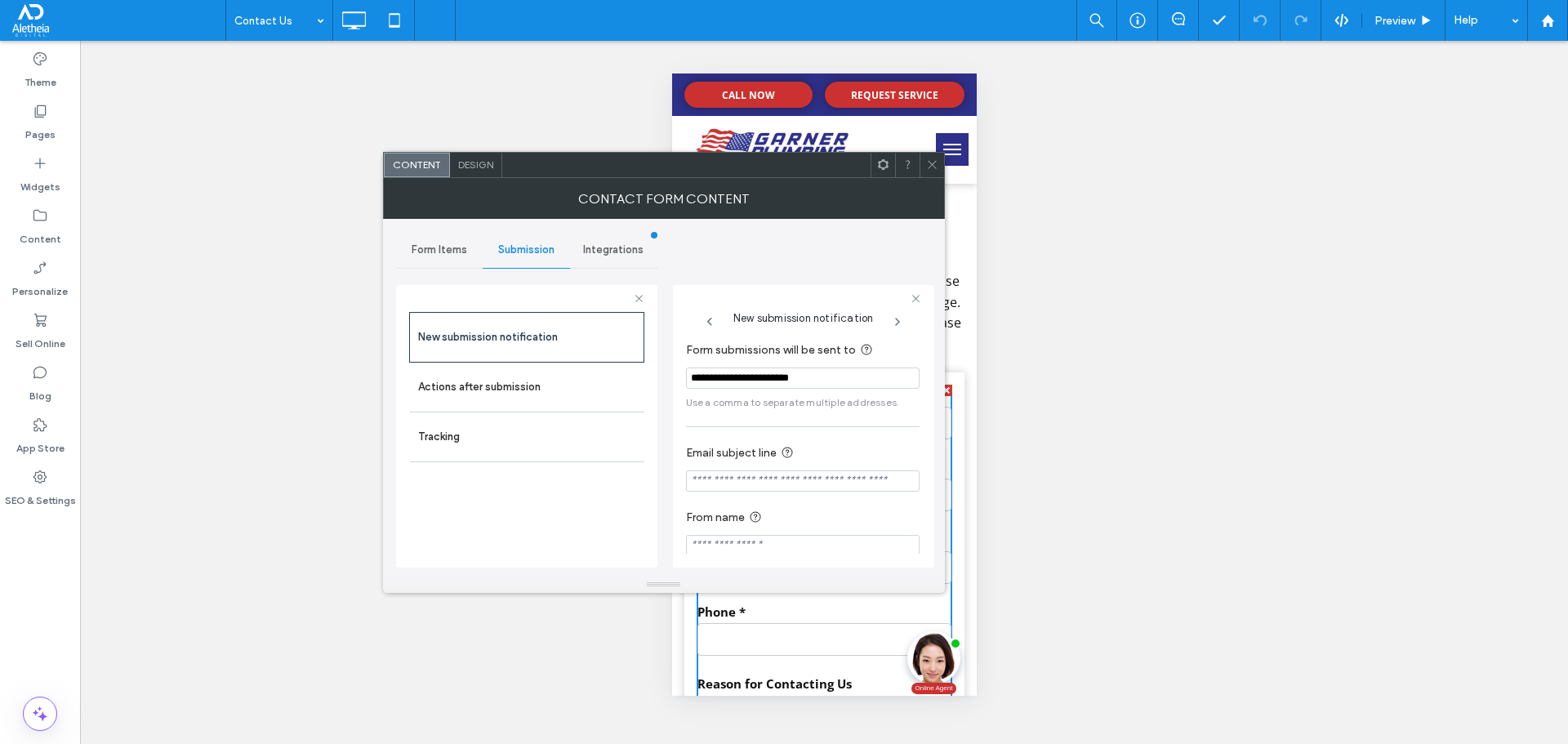 type on "**********" 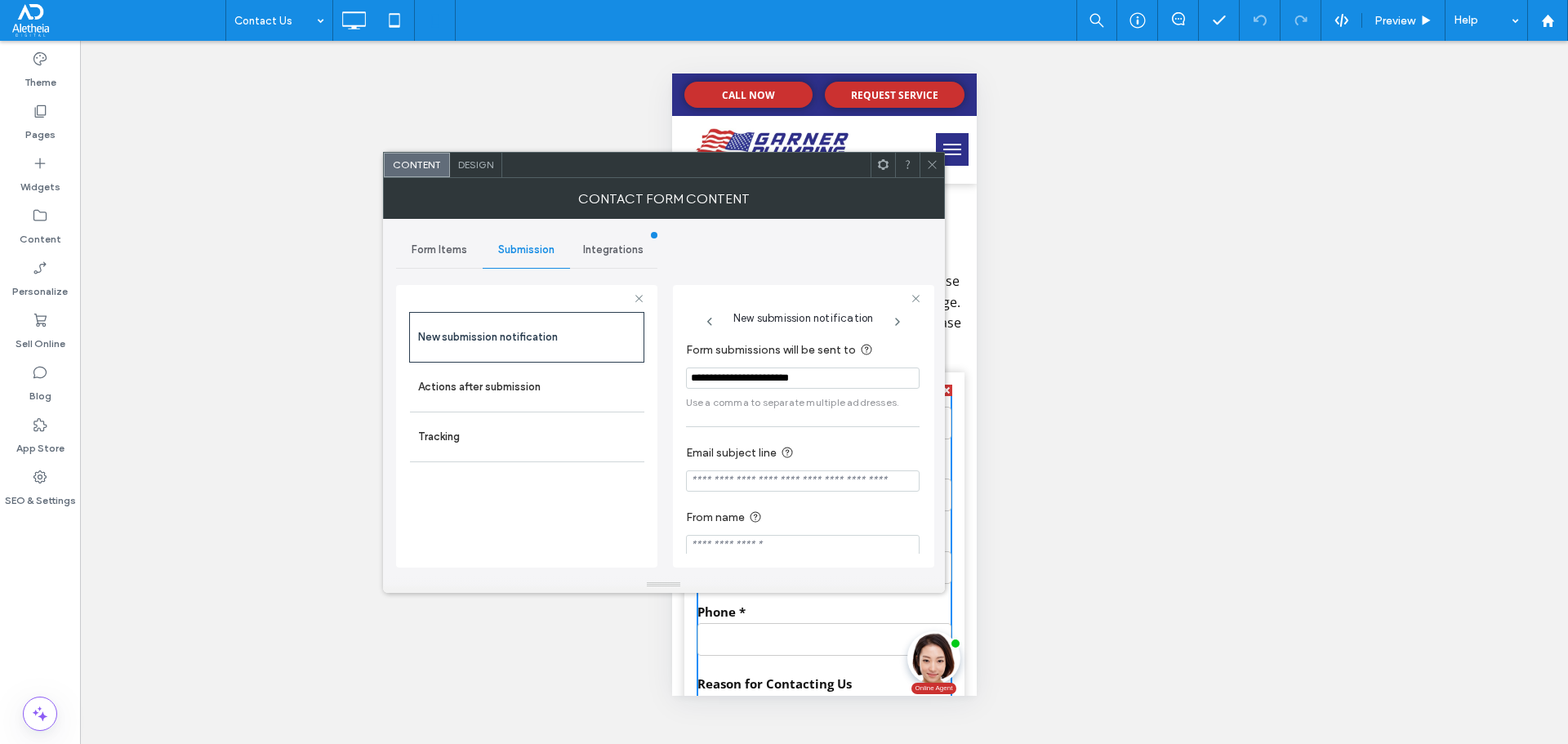 click at bounding box center [803, 481] 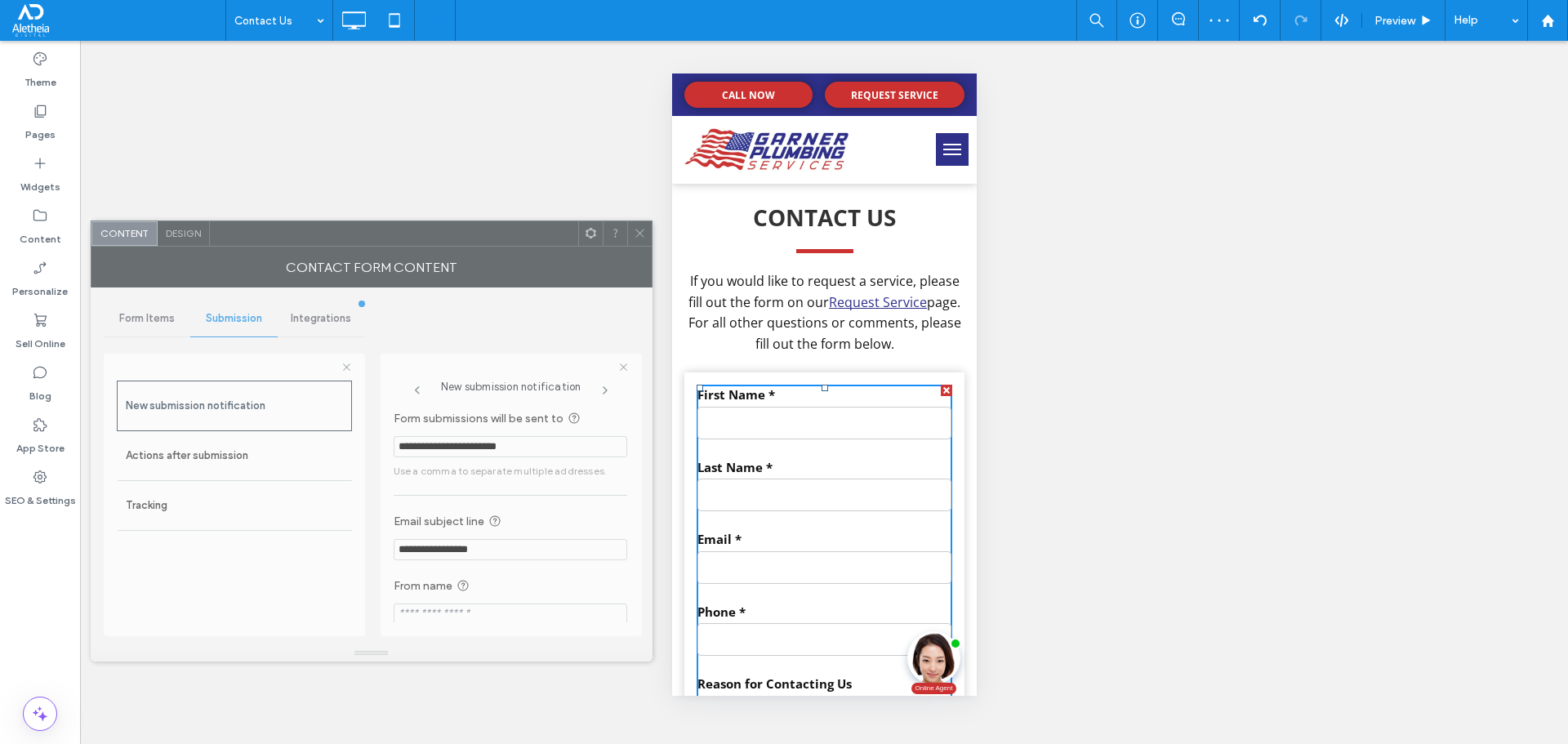 drag, startPoint x: 808, startPoint y: 175, endPoint x: 516, endPoint y: 243, distance: 299.81328 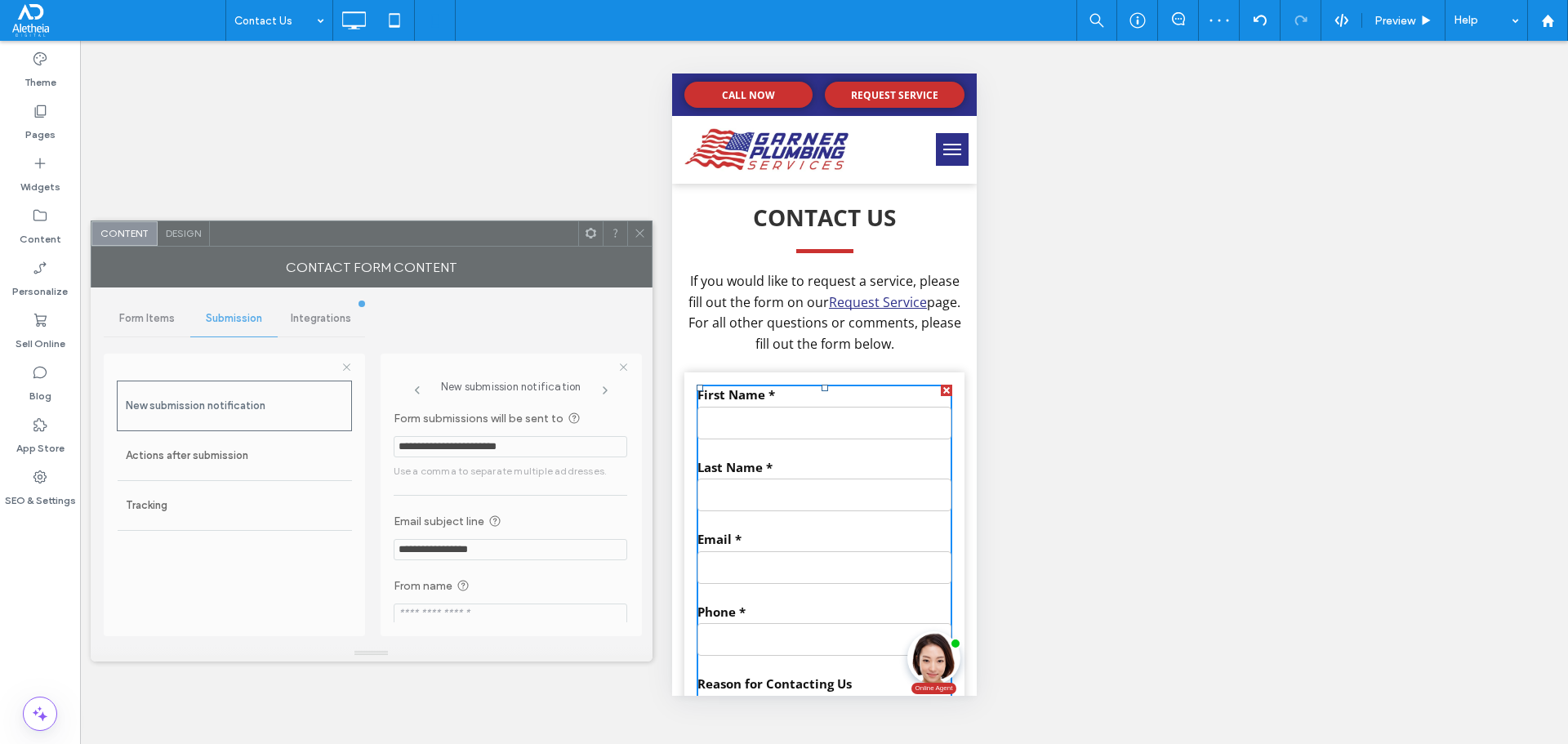 click at bounding box center (394, 234) 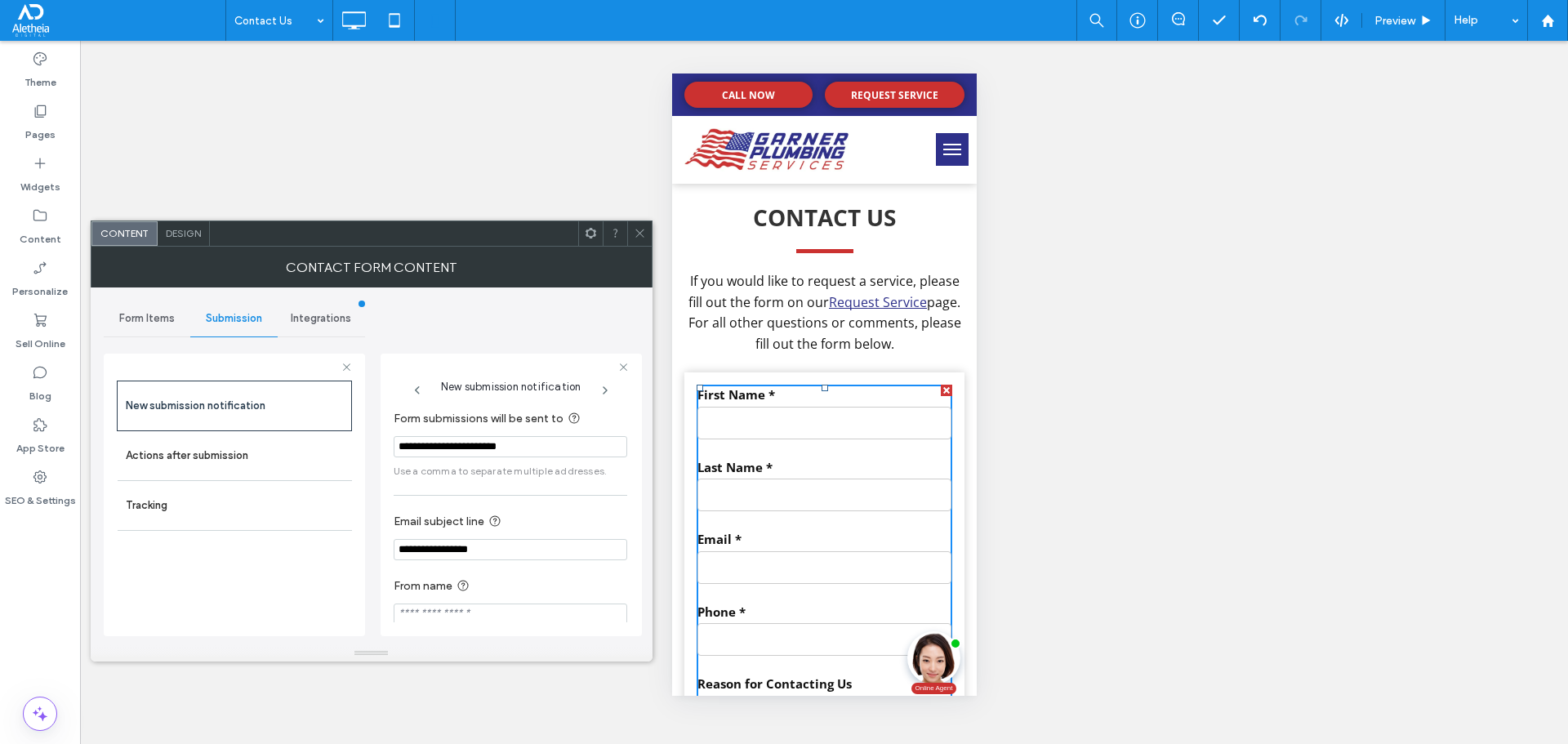 click on "**********" at bounding box center (510, 550) 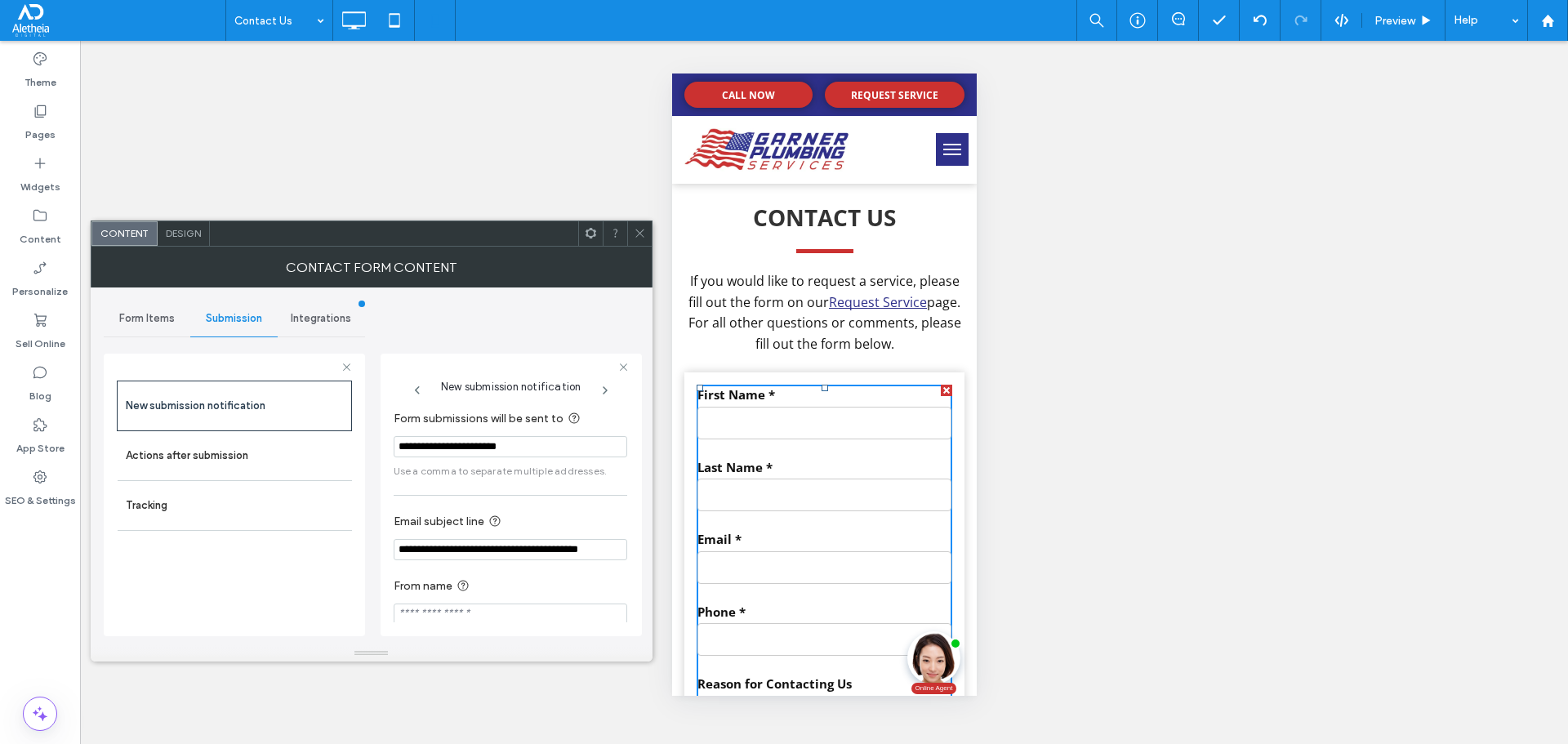 scroll, scrollTop: 0, scrollLeft: 5, axis: horizontal 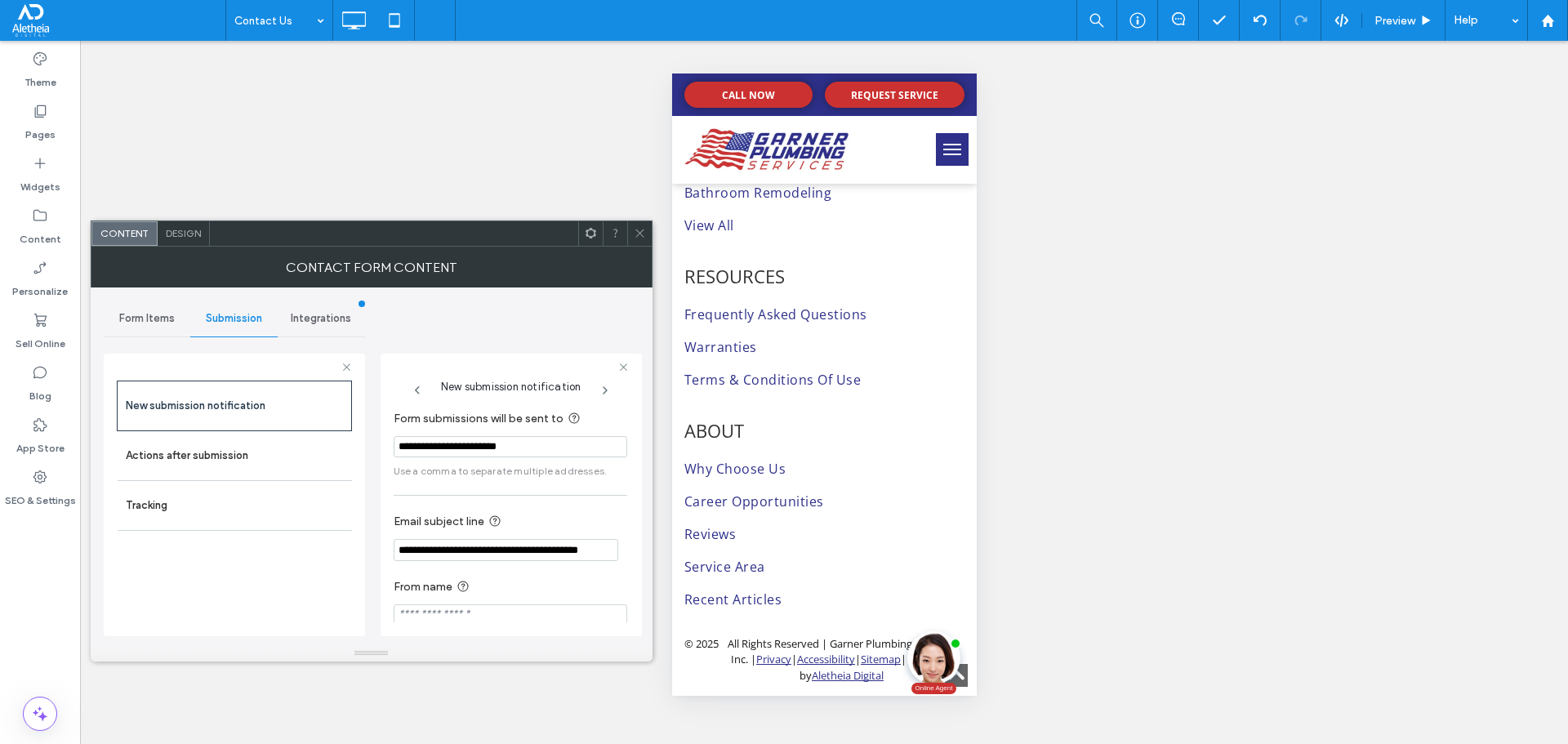 type on "**********" 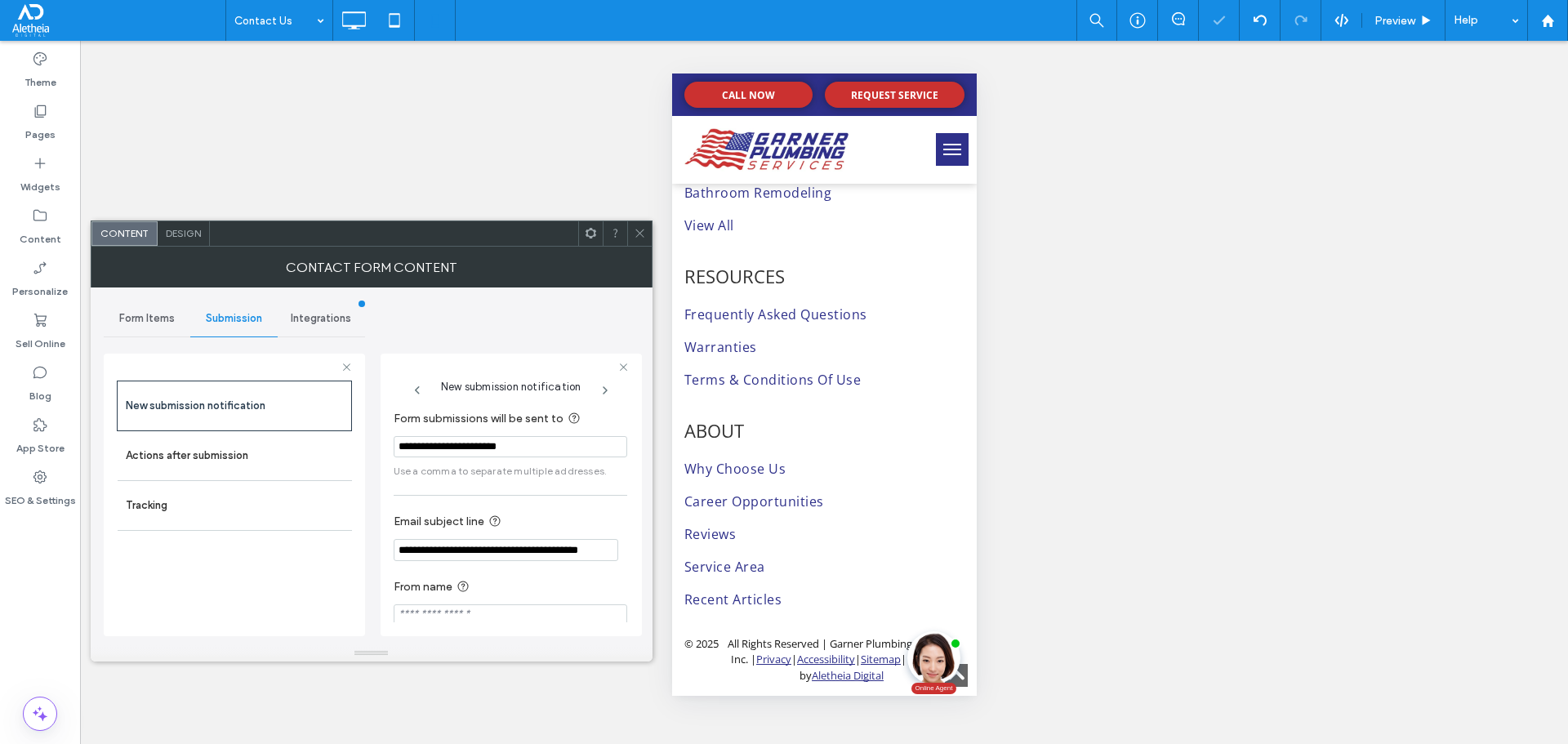 click at bounding box center [510, 615] 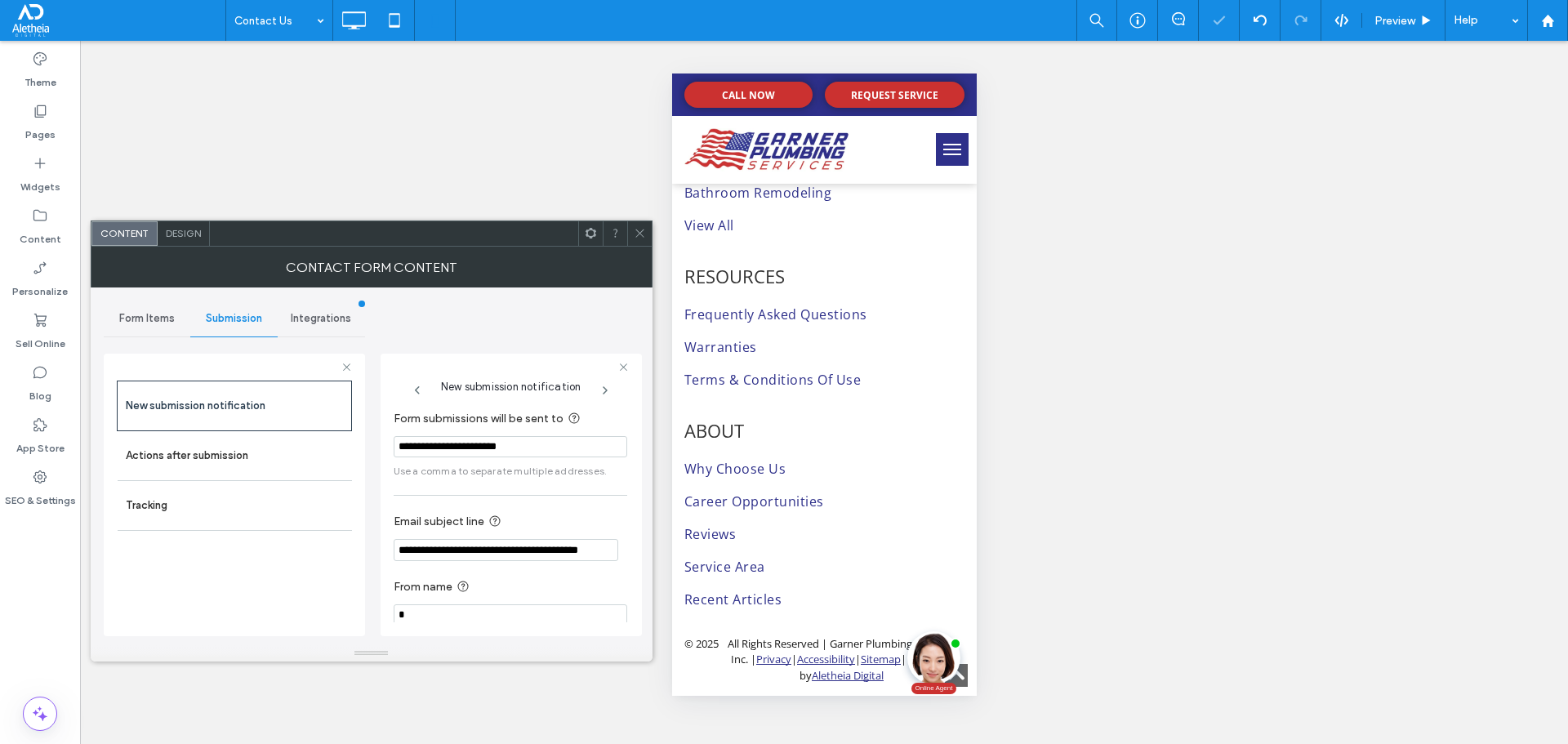 scroll, scrollTop: 1, scrollLeft: 0, axis: vertical 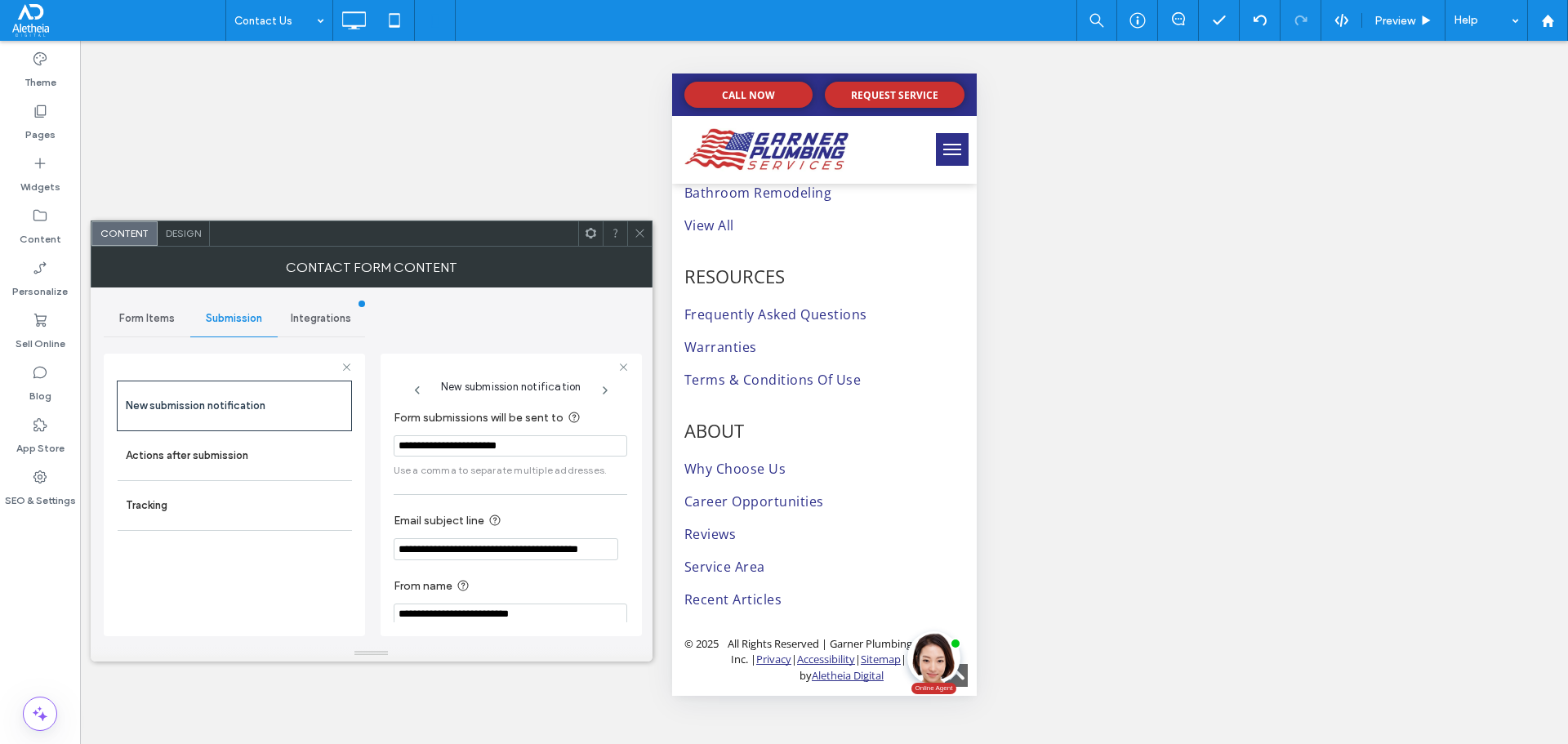 type on "**********" 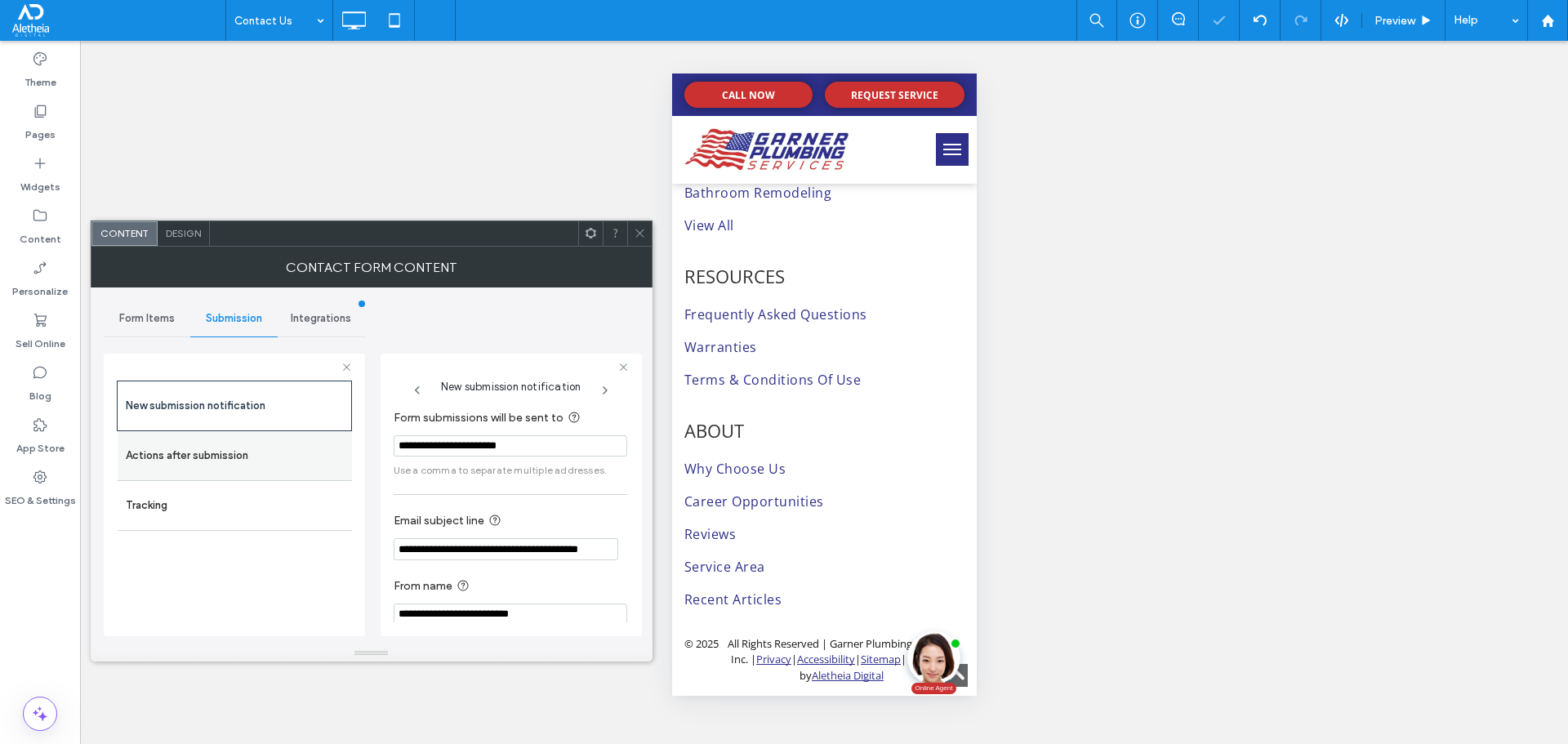click on "Actions after submission" at bounding box center (234, 456) 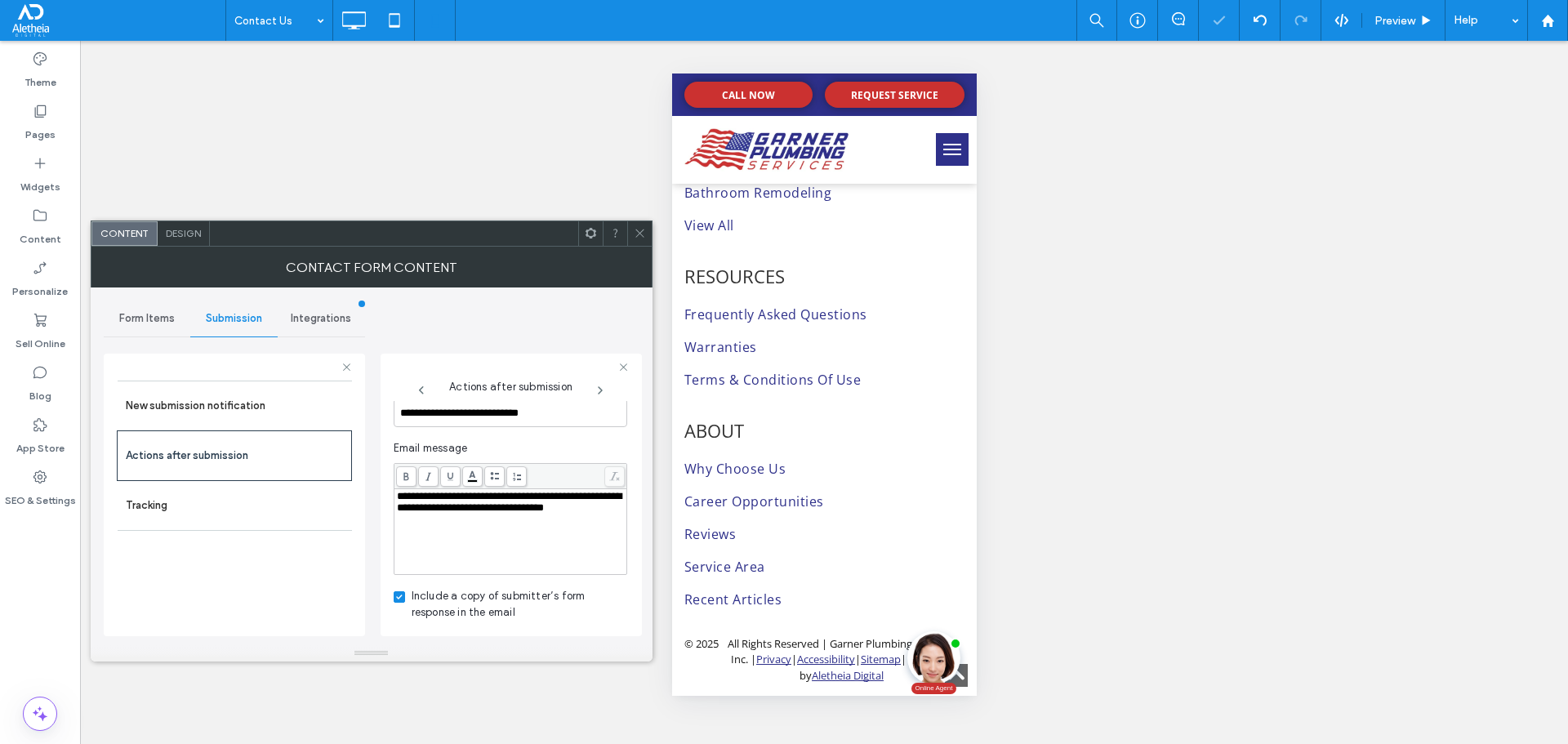 scroll, scrollTop: 359, scrollLeft: 0, axis: vertical 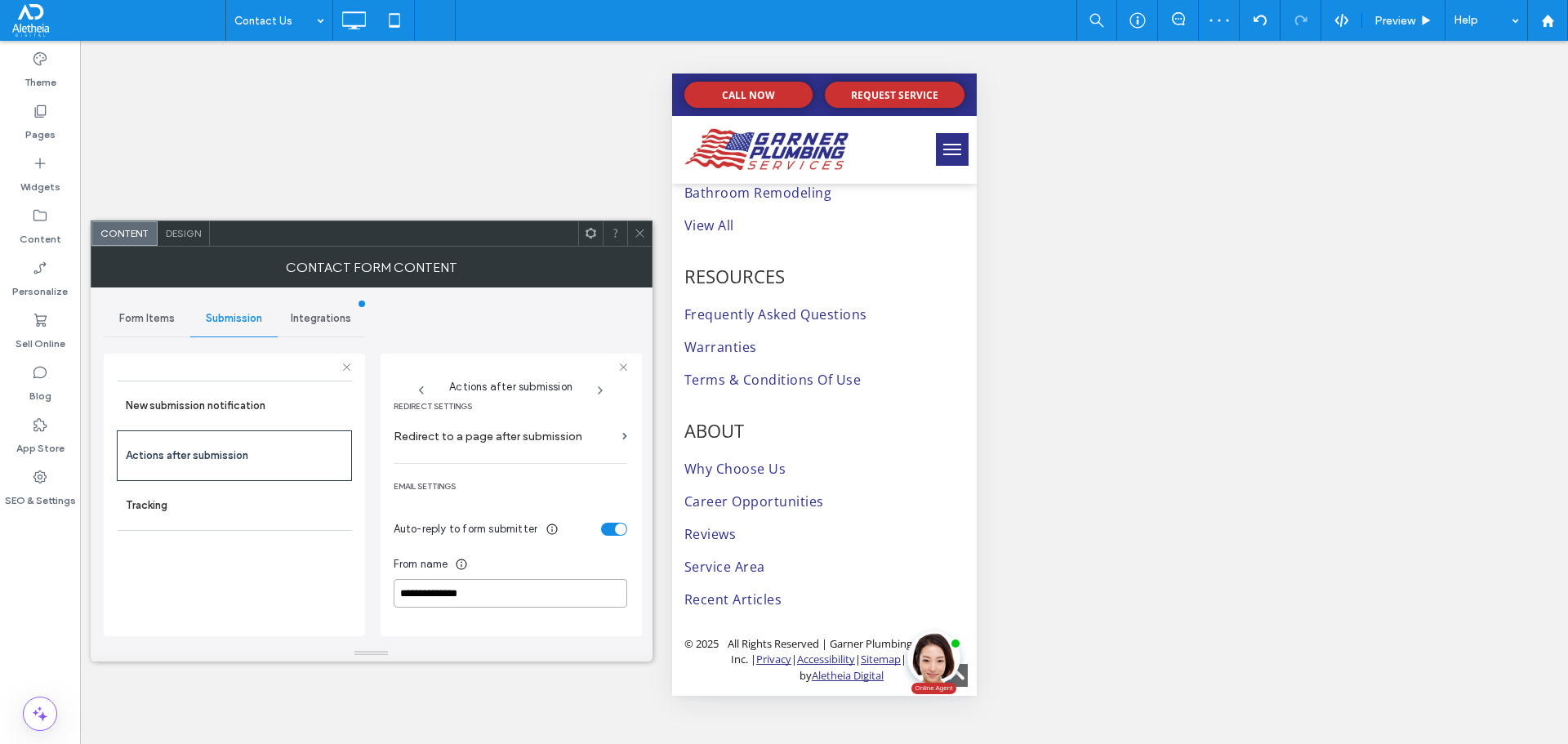 click on "**********" at bounding box center [510, 593] 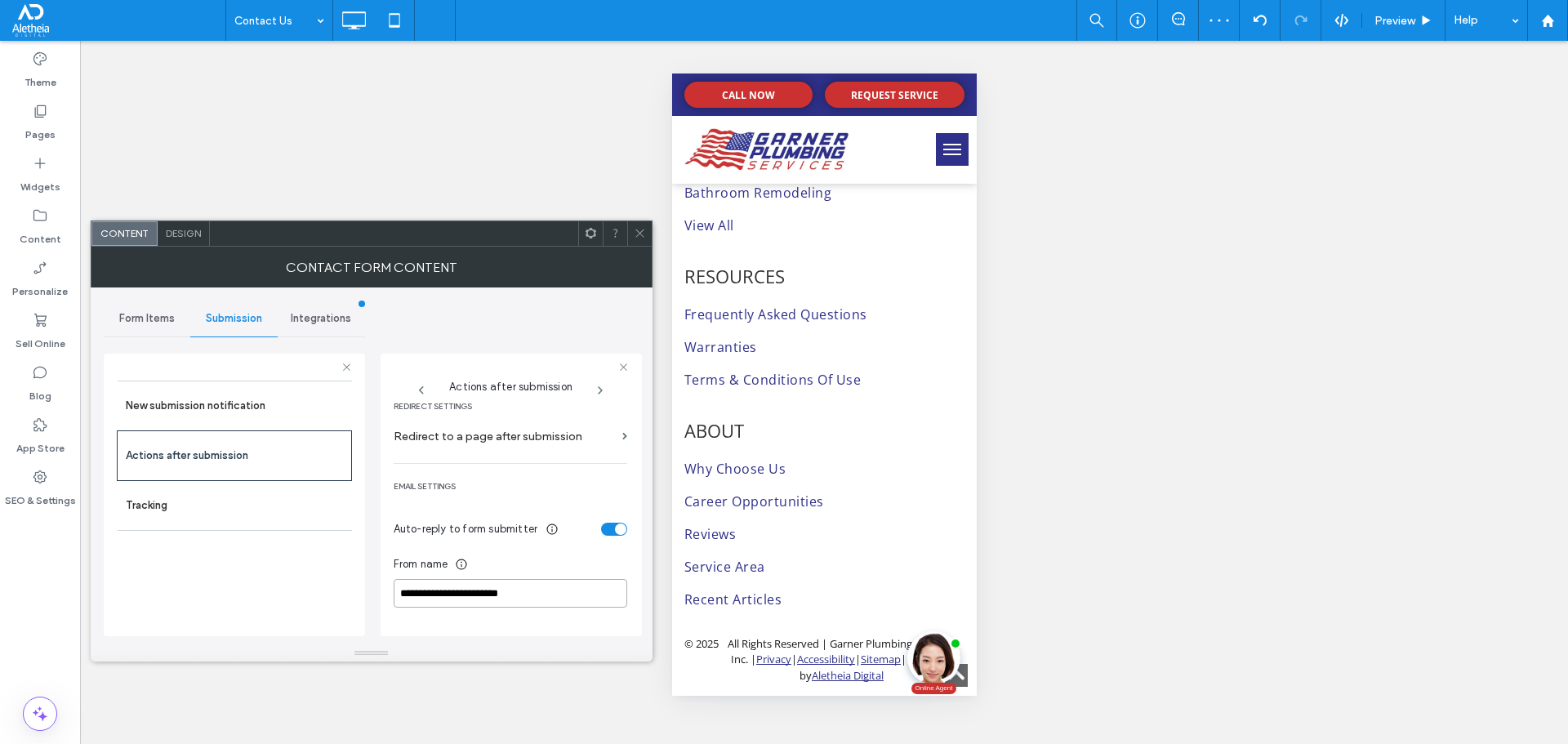 type on "**********" 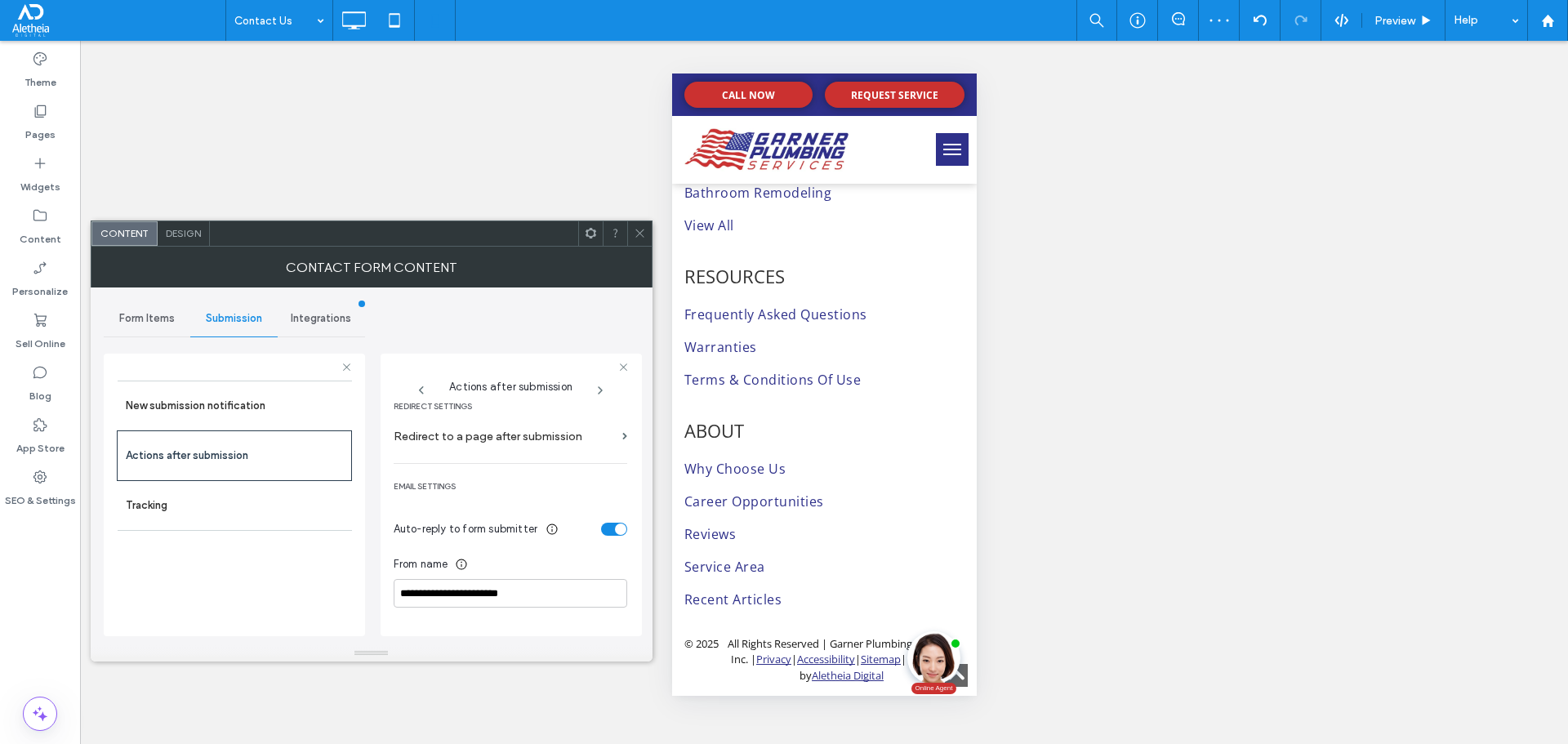 drag, startPoint x: 536, startPoint y: 550, endPoint x: 528, endPoint y: 560, distance: 12.8062 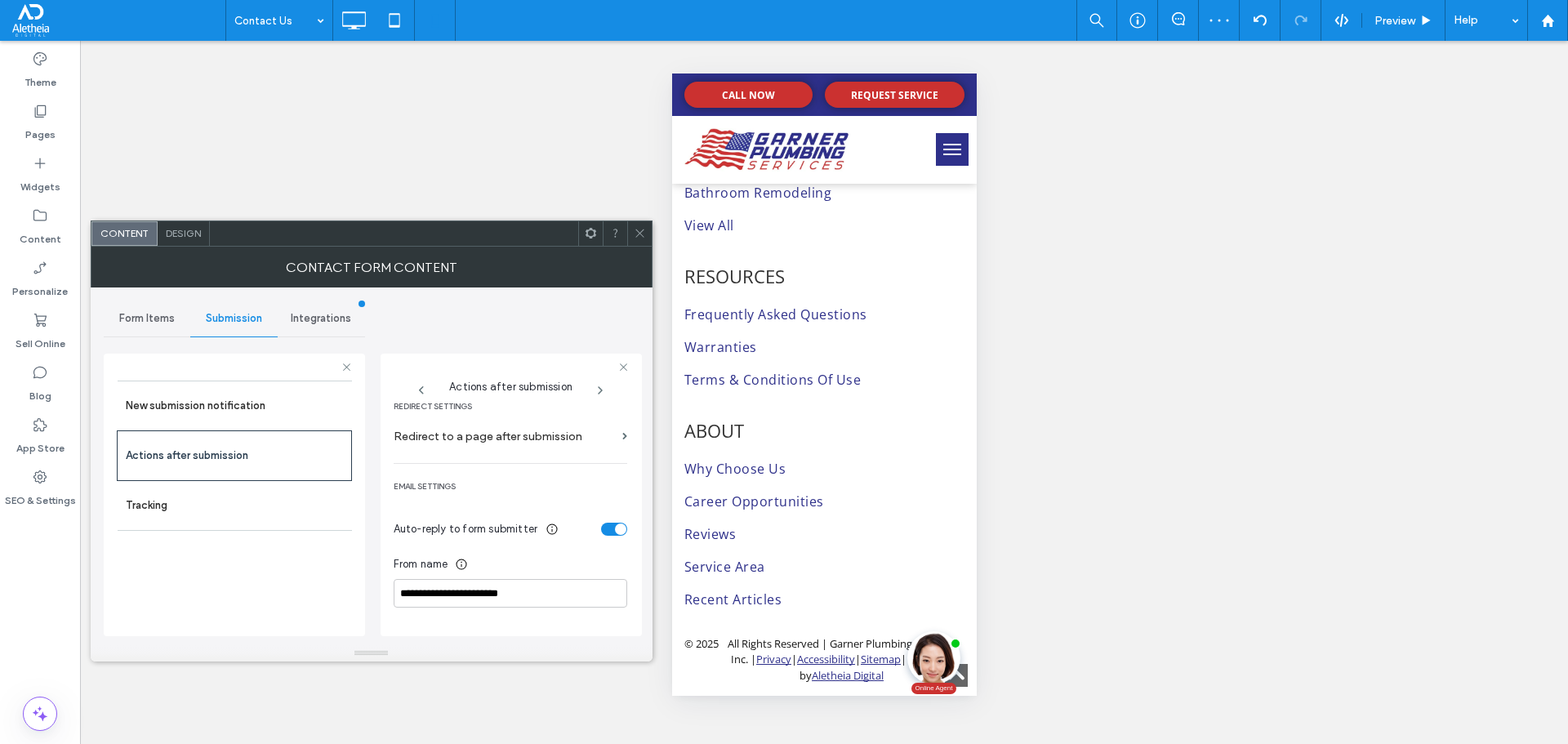 click on "**********" at bounding box center [510, 665] 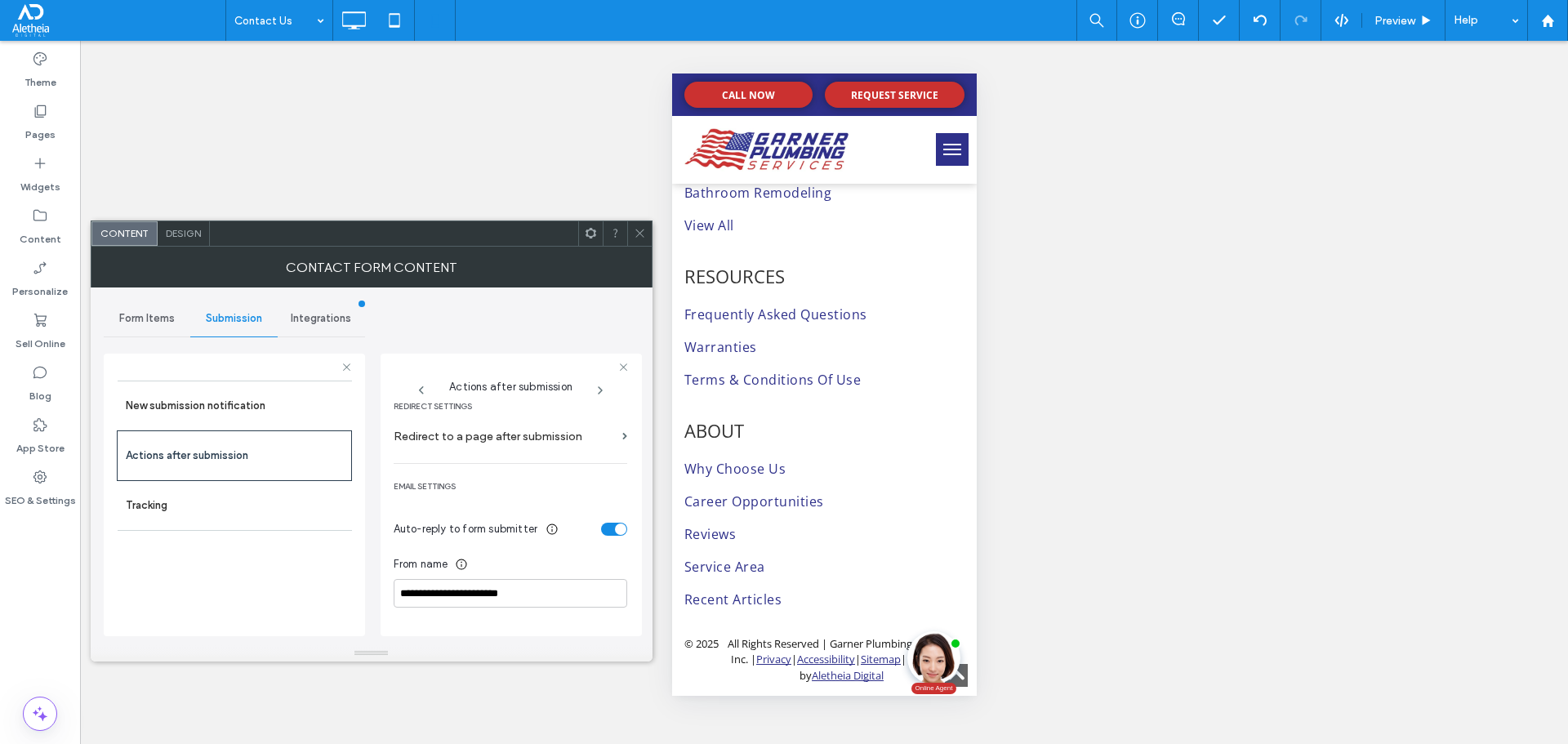 click on "Contact Form Content" at bounding box center [372, 267] 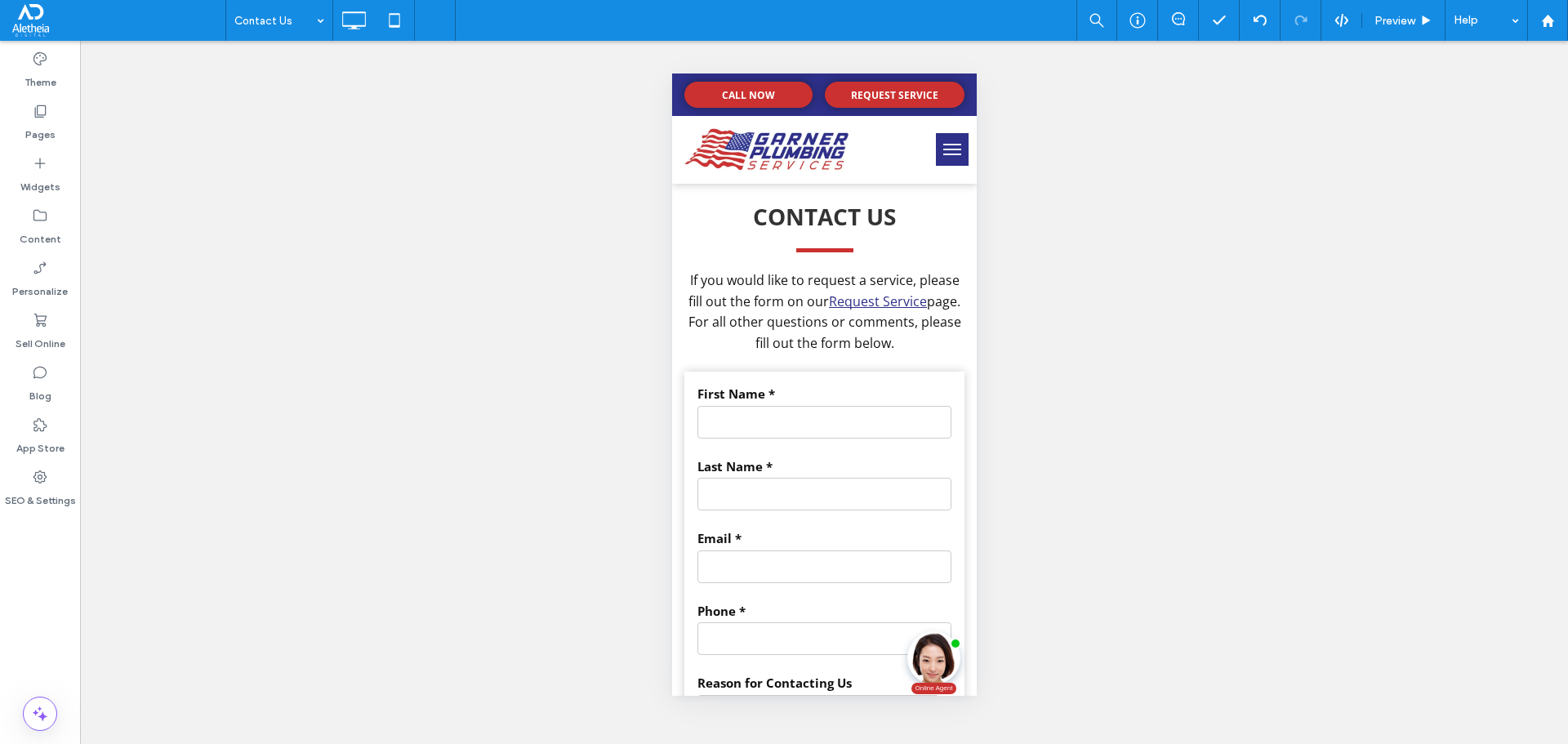 scroll, scrollTop: 0, scrollLeft: 0, axis: both 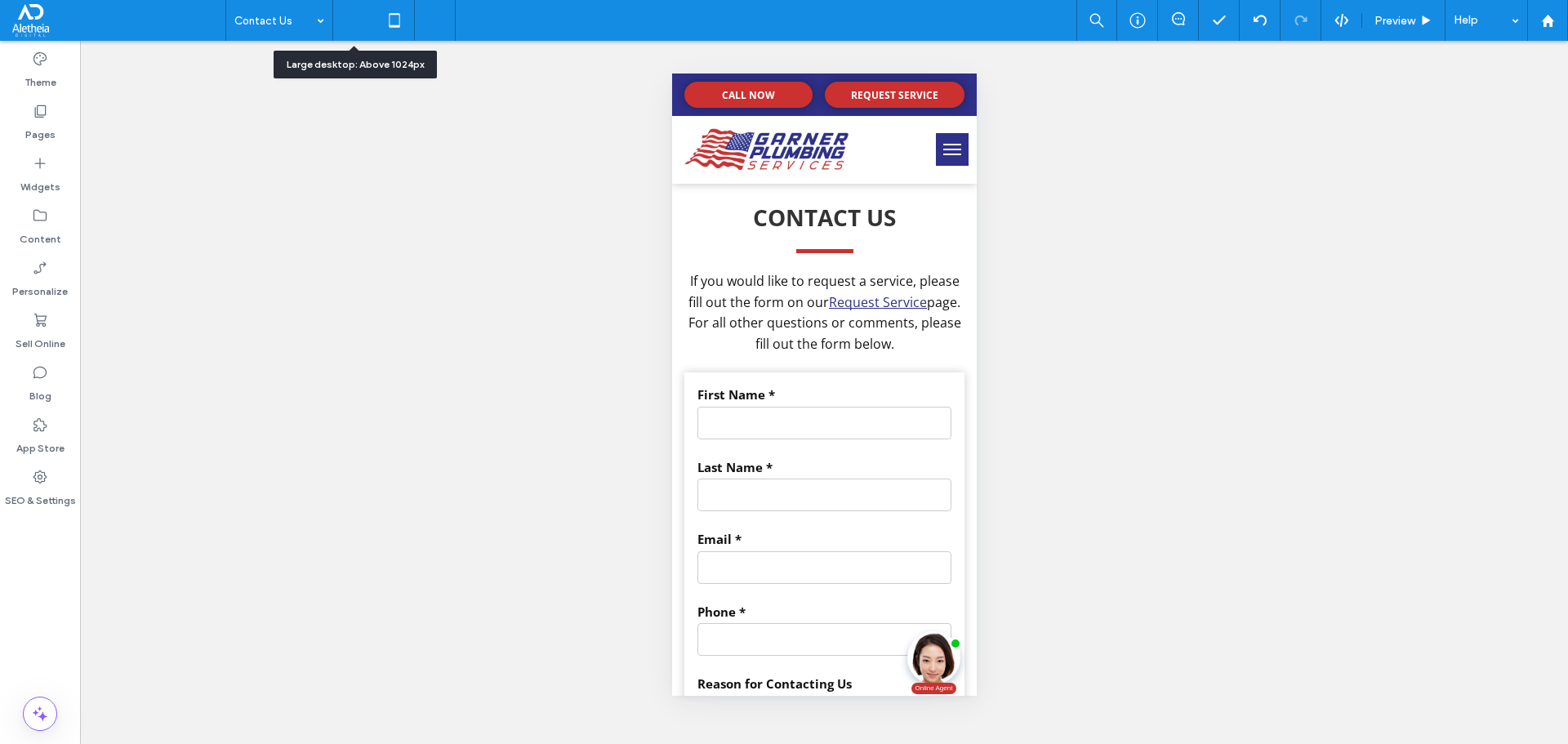 click 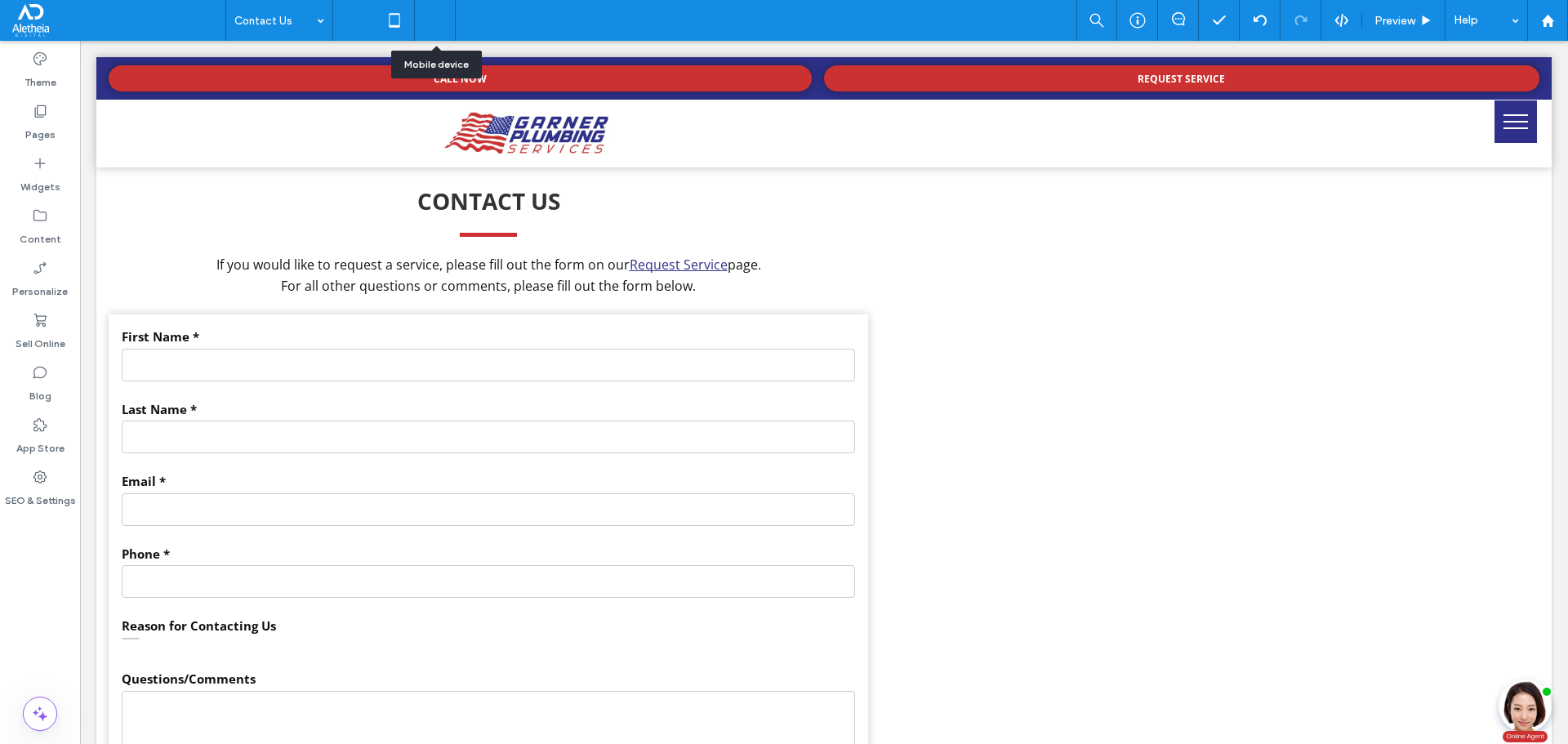 click 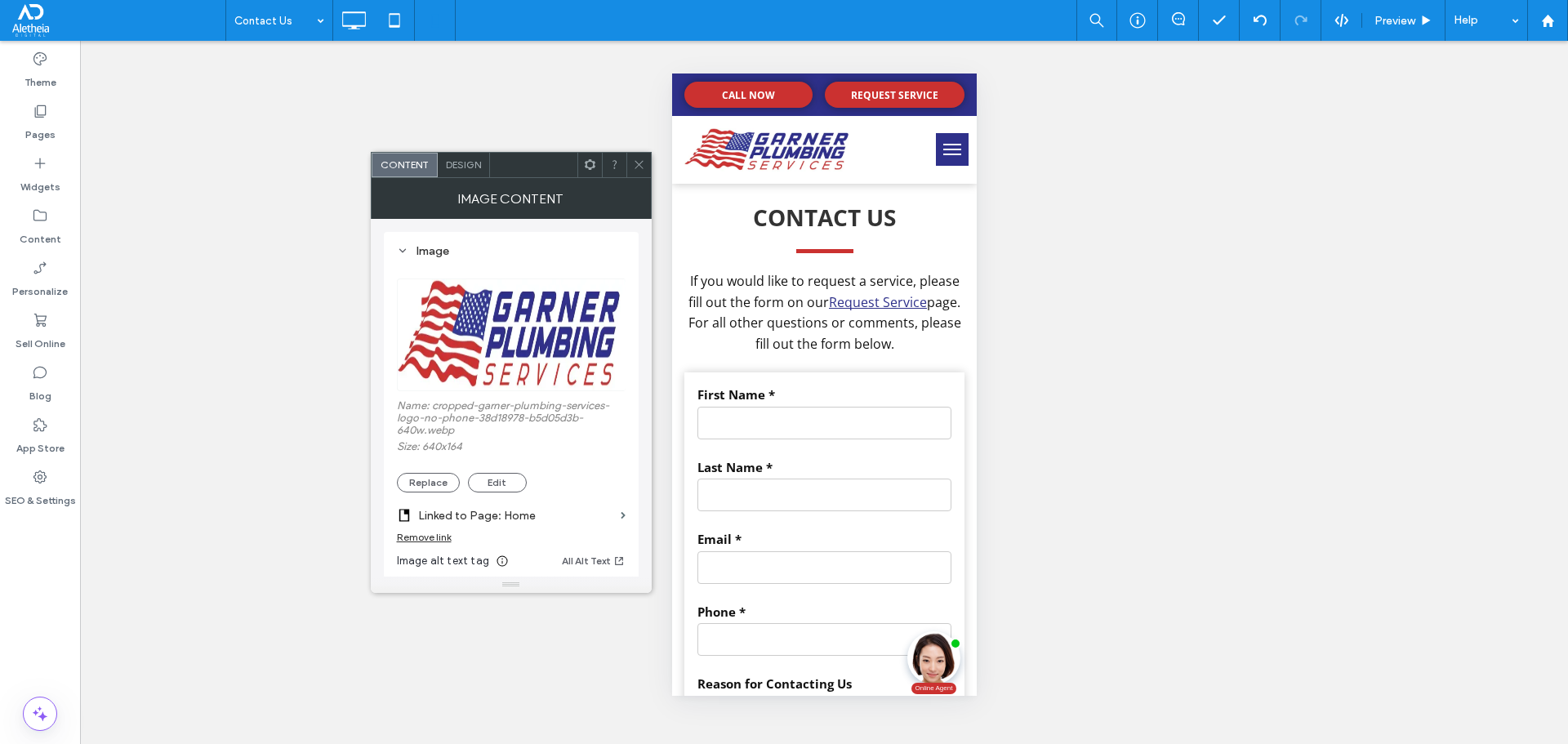 click 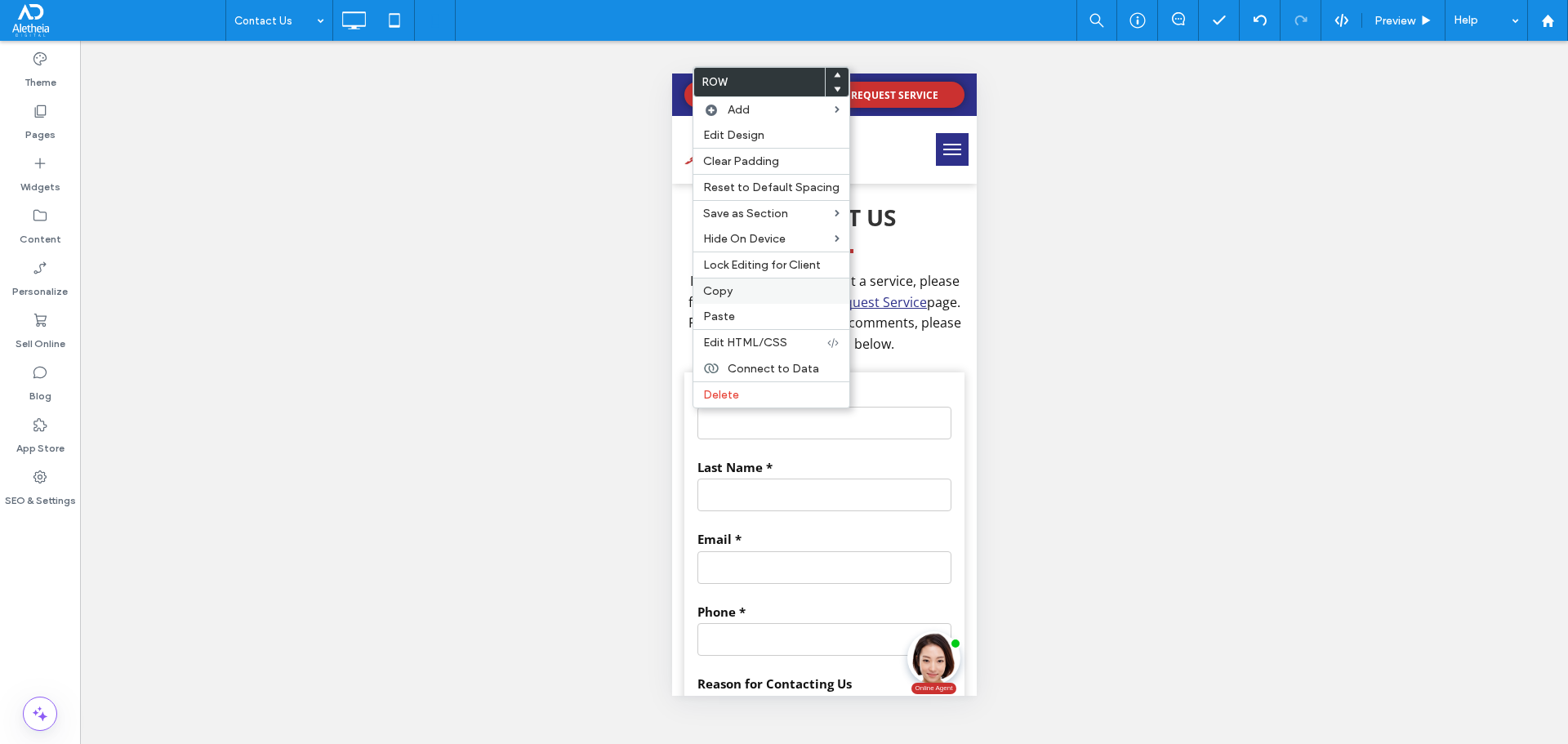 click on "Copy" at bounding box center (771, 291) 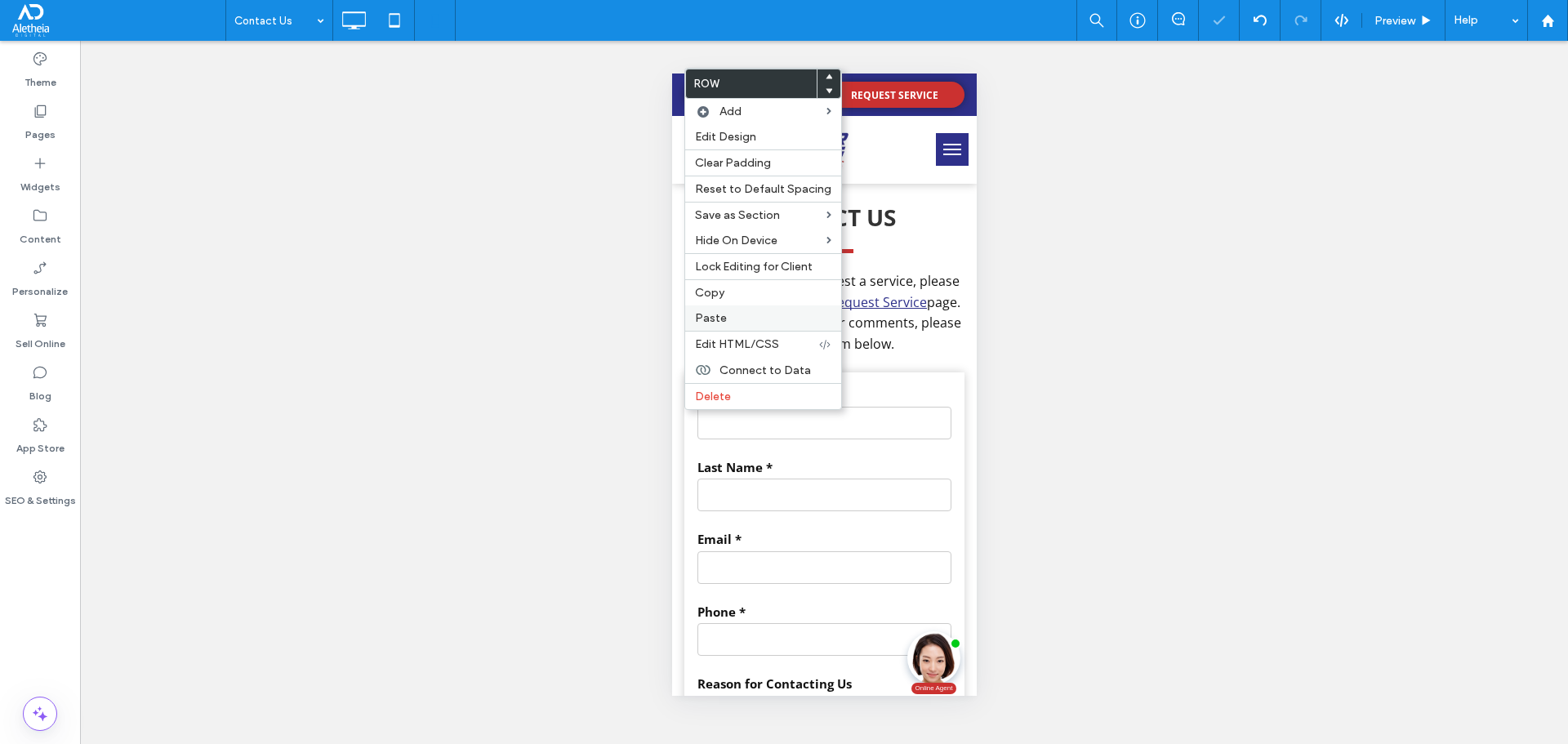click on "Paste" at bounding box center (710, 318) 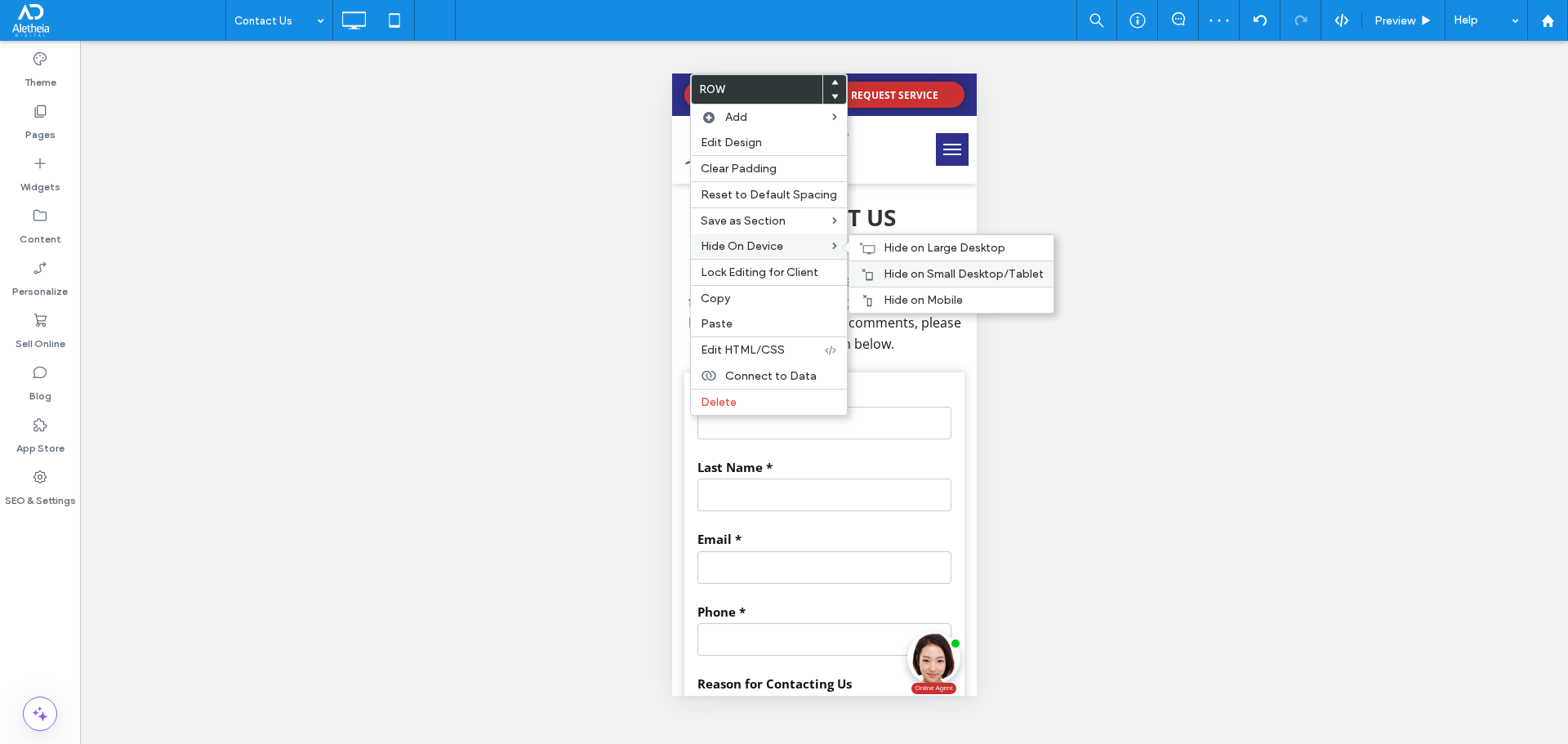 click on "Hide on Small Desktop/Tablet" at bounding box center (964, 274) 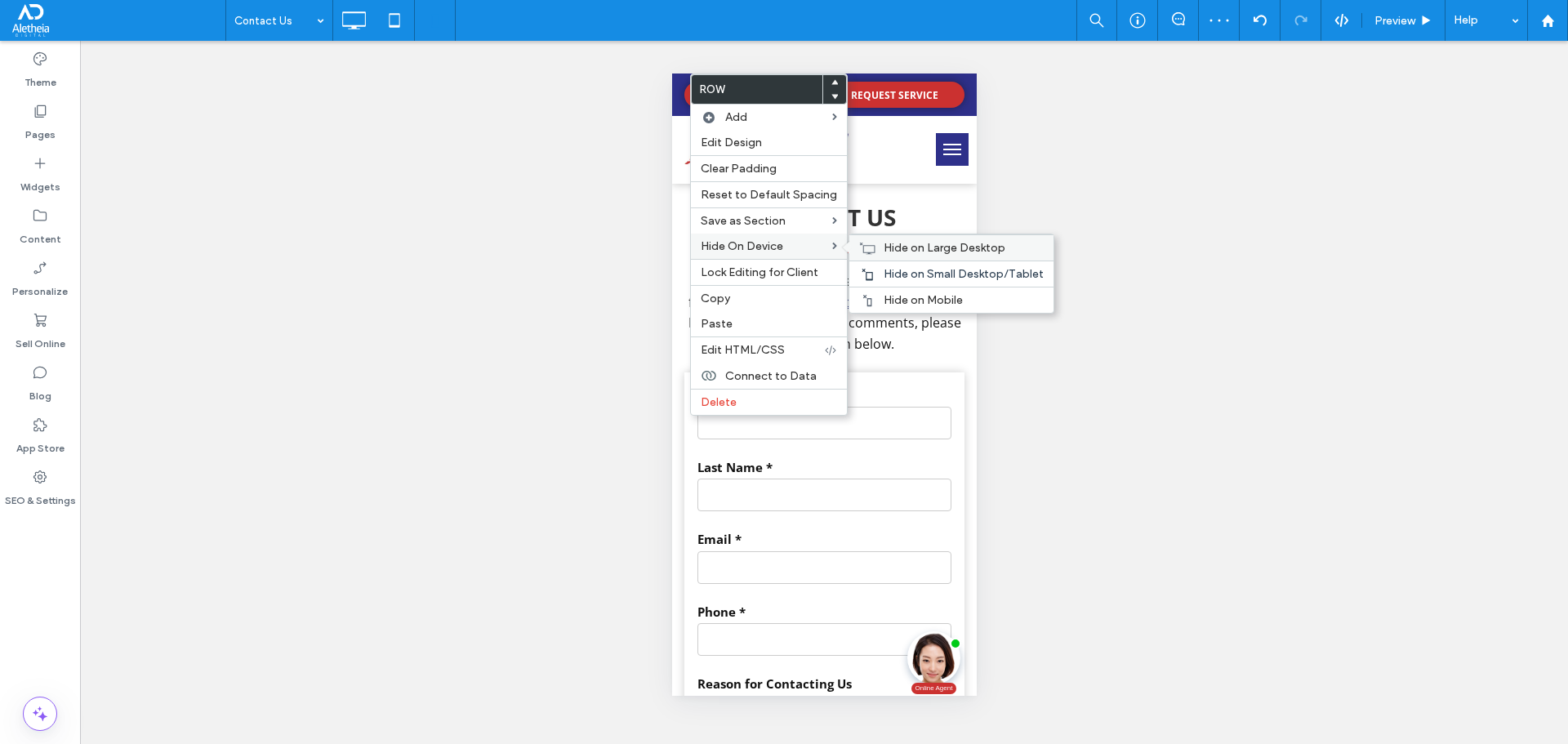 click on "Hide on Large Desktop" at bounding box center (944, 247) 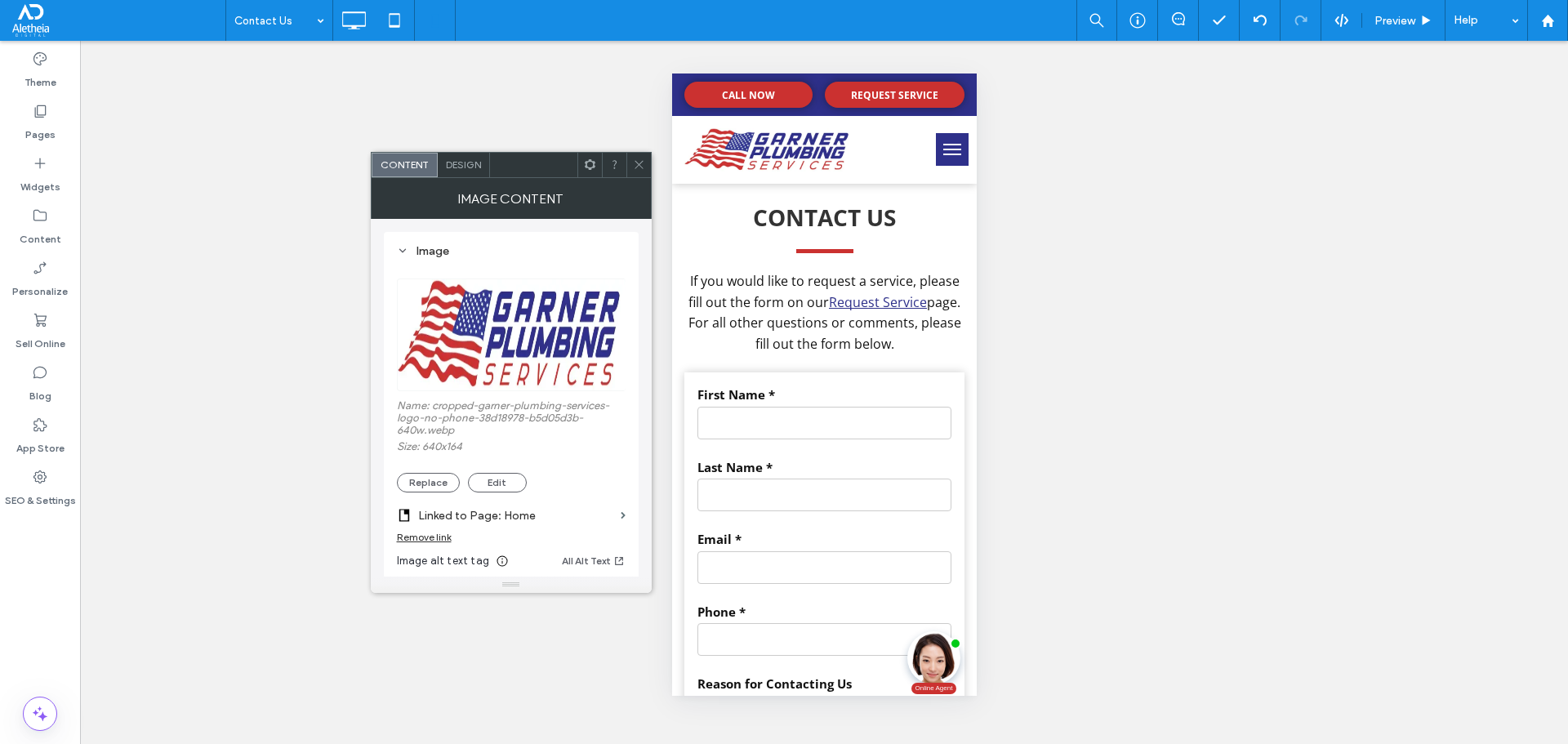 click on "Design" at bounding box center (464, 165) 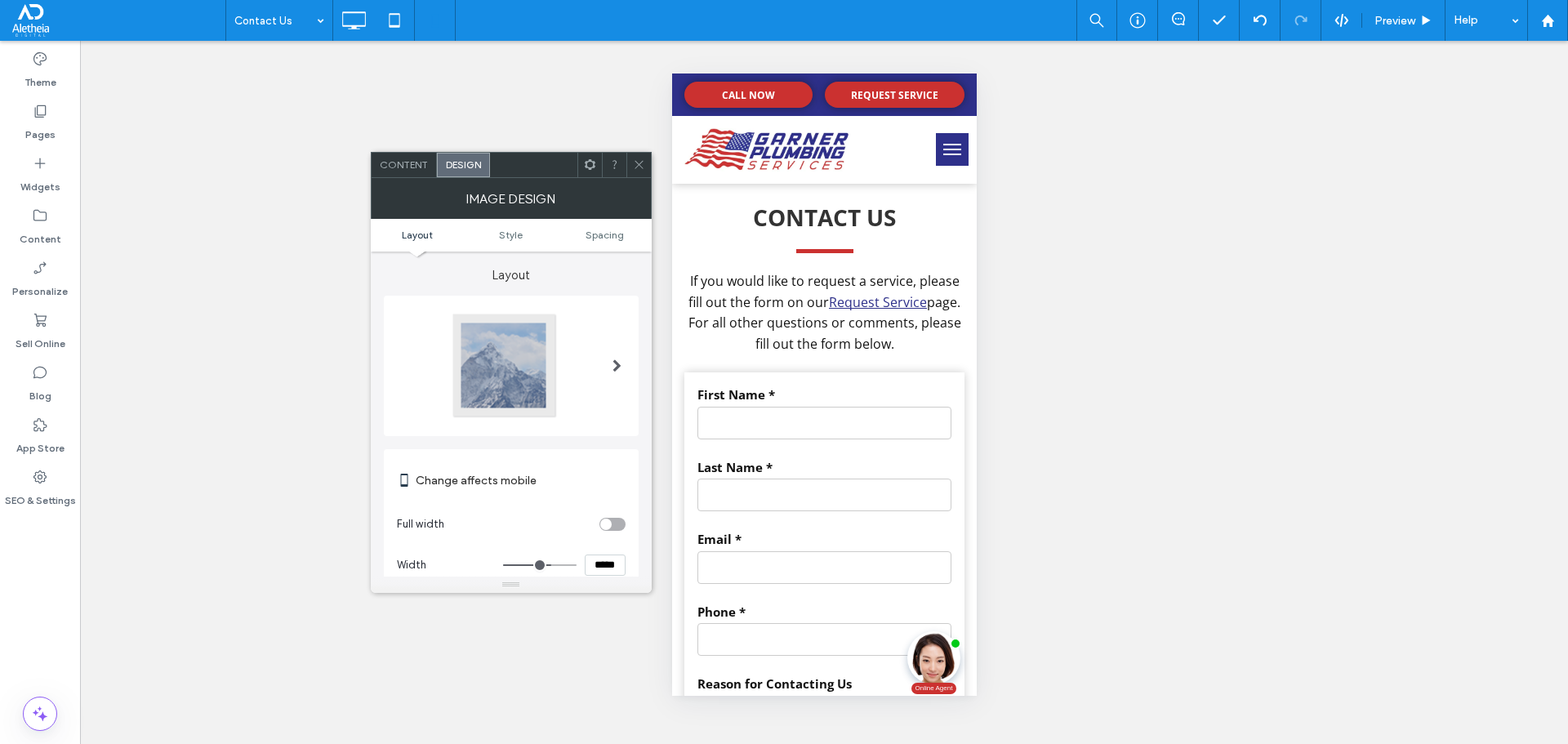 click 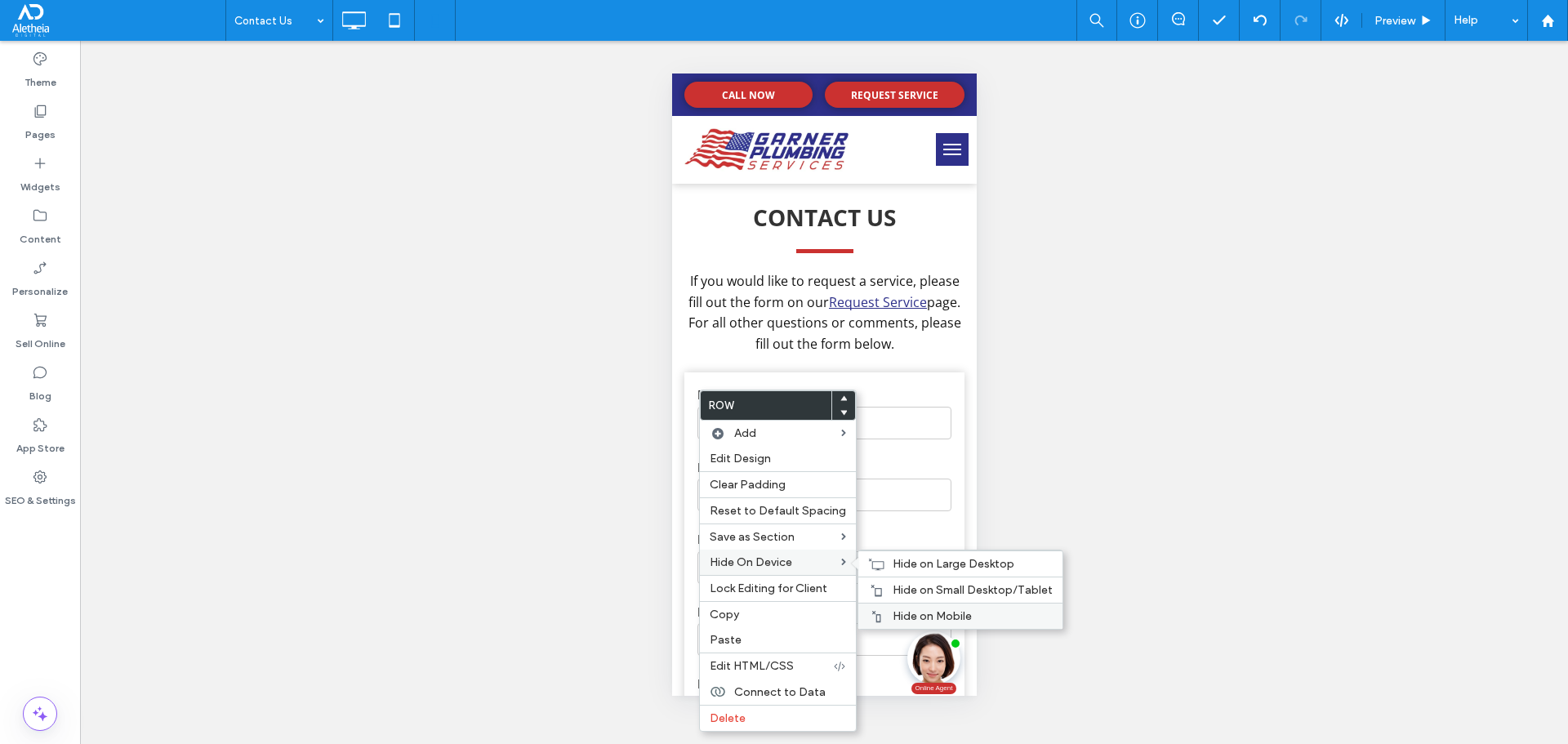 click on "Hide on Mobile" at bounding box center (932, 616) 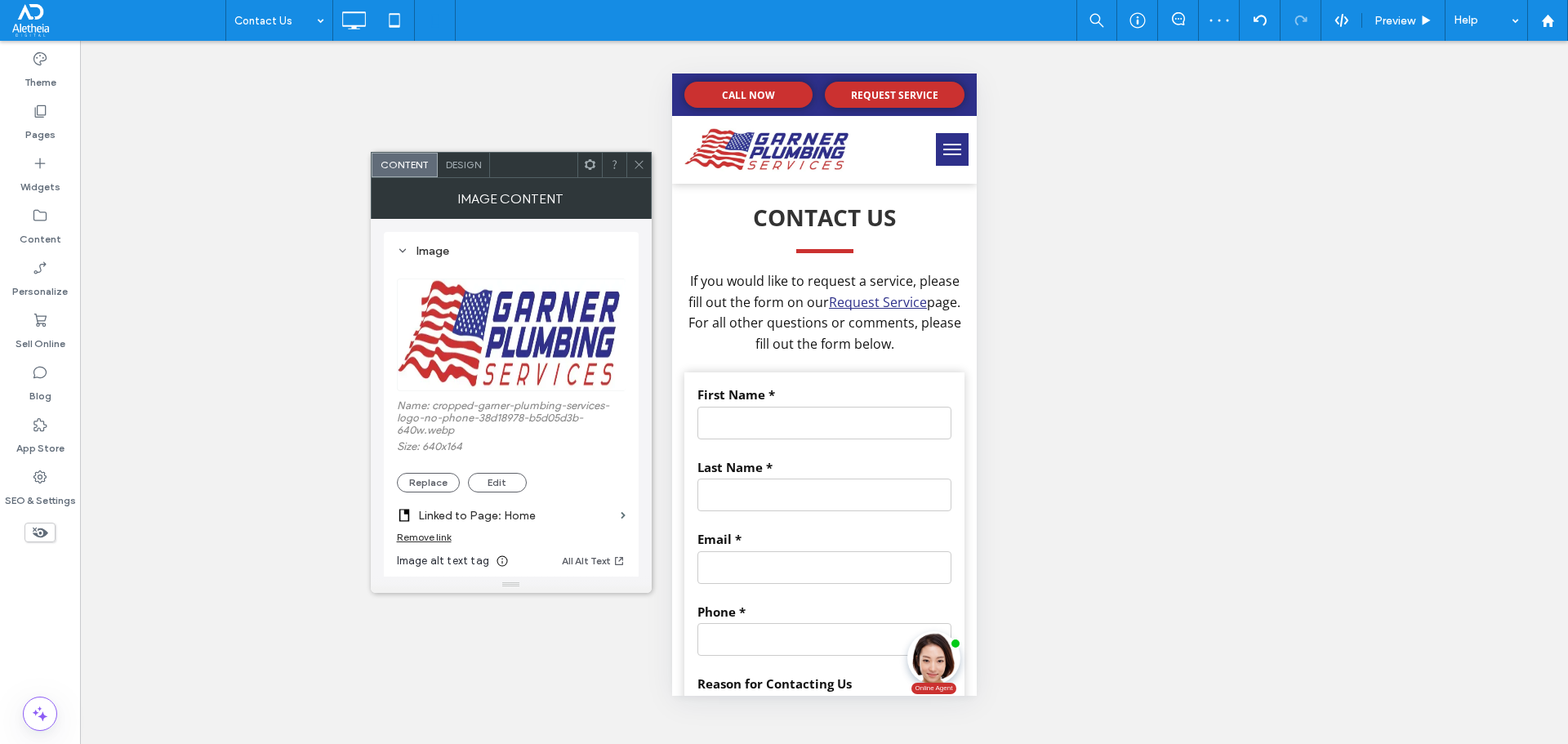click on "Design" at bounding box center [463, 164] 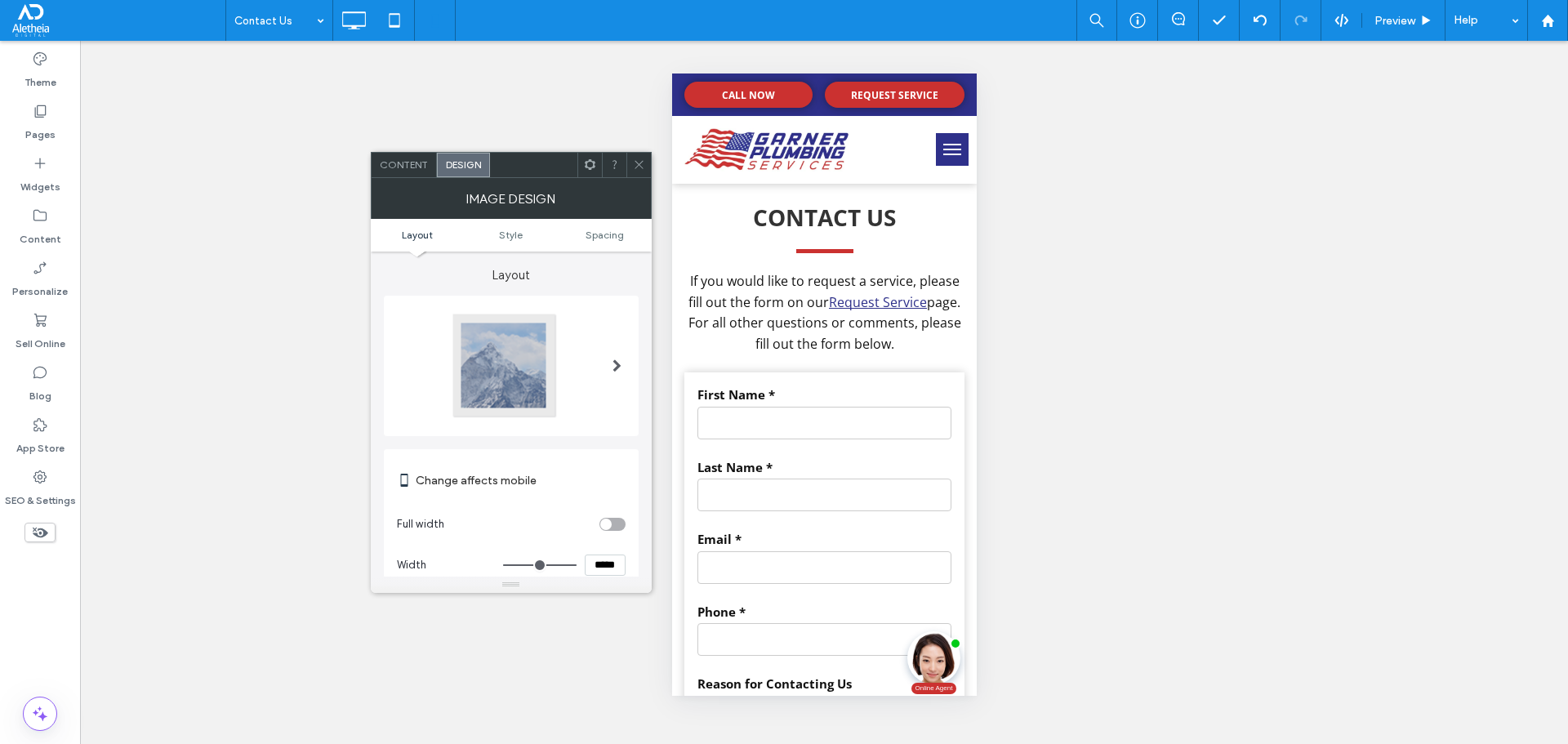 click on "*****" at bounding box center (605, 565) 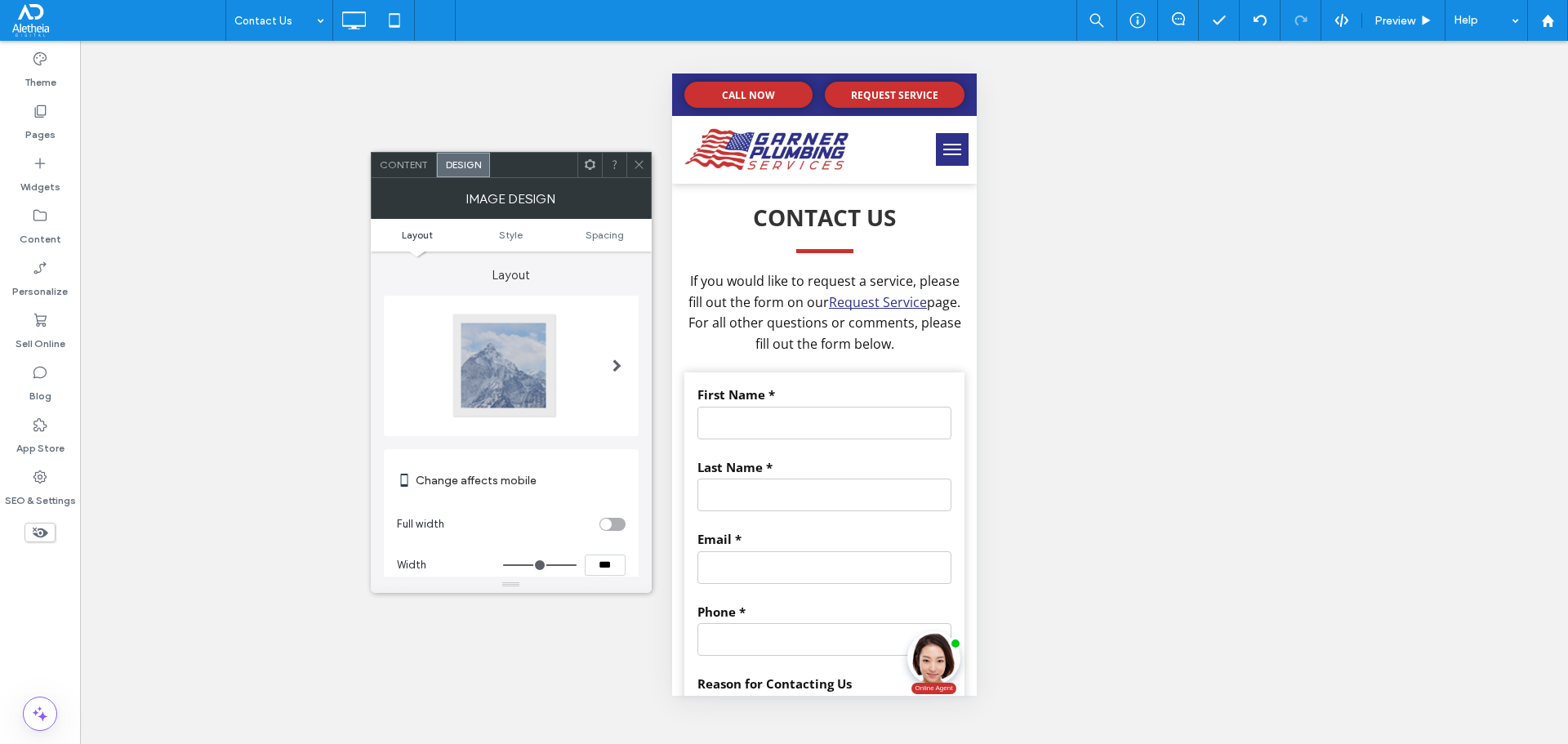type on "*****" 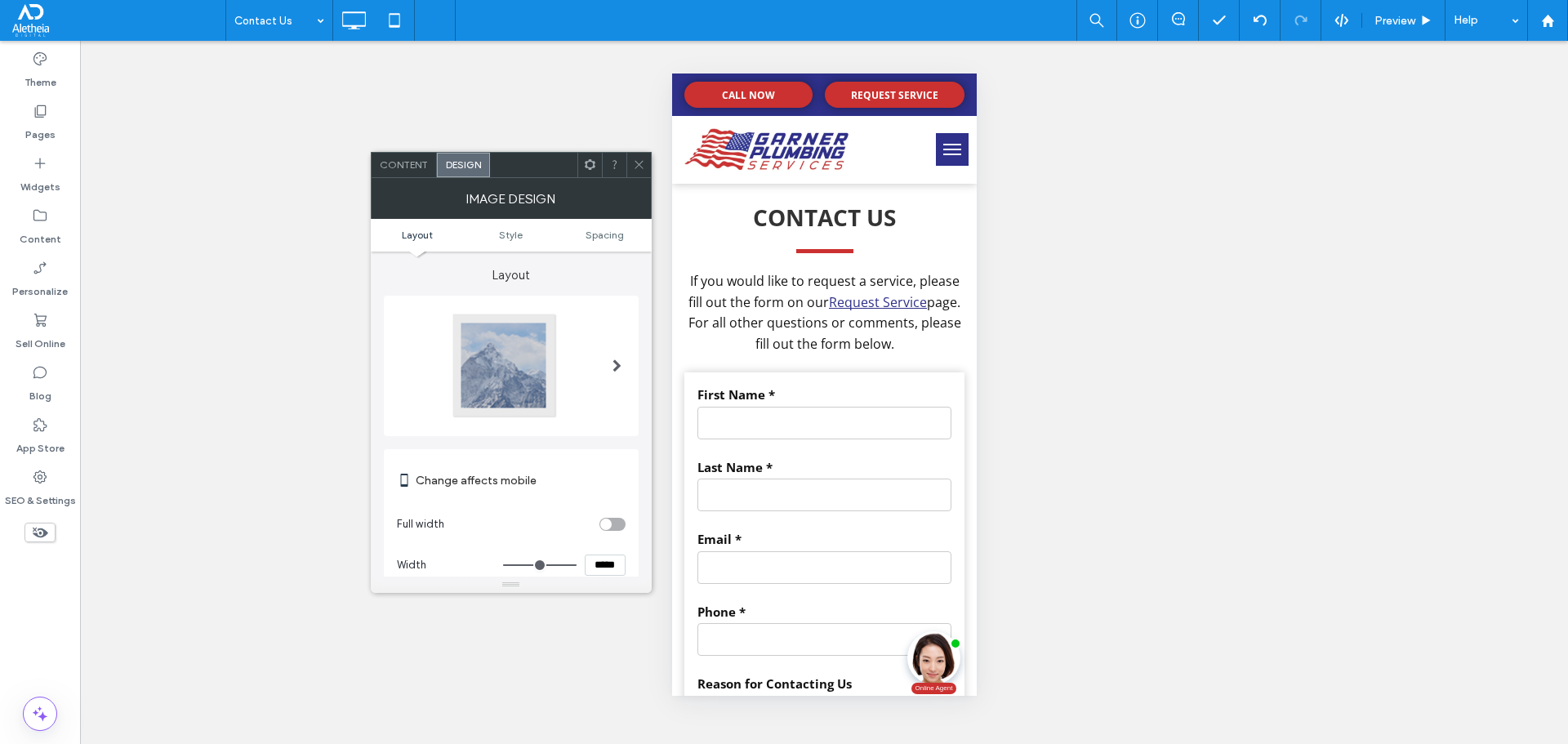 type on "***" 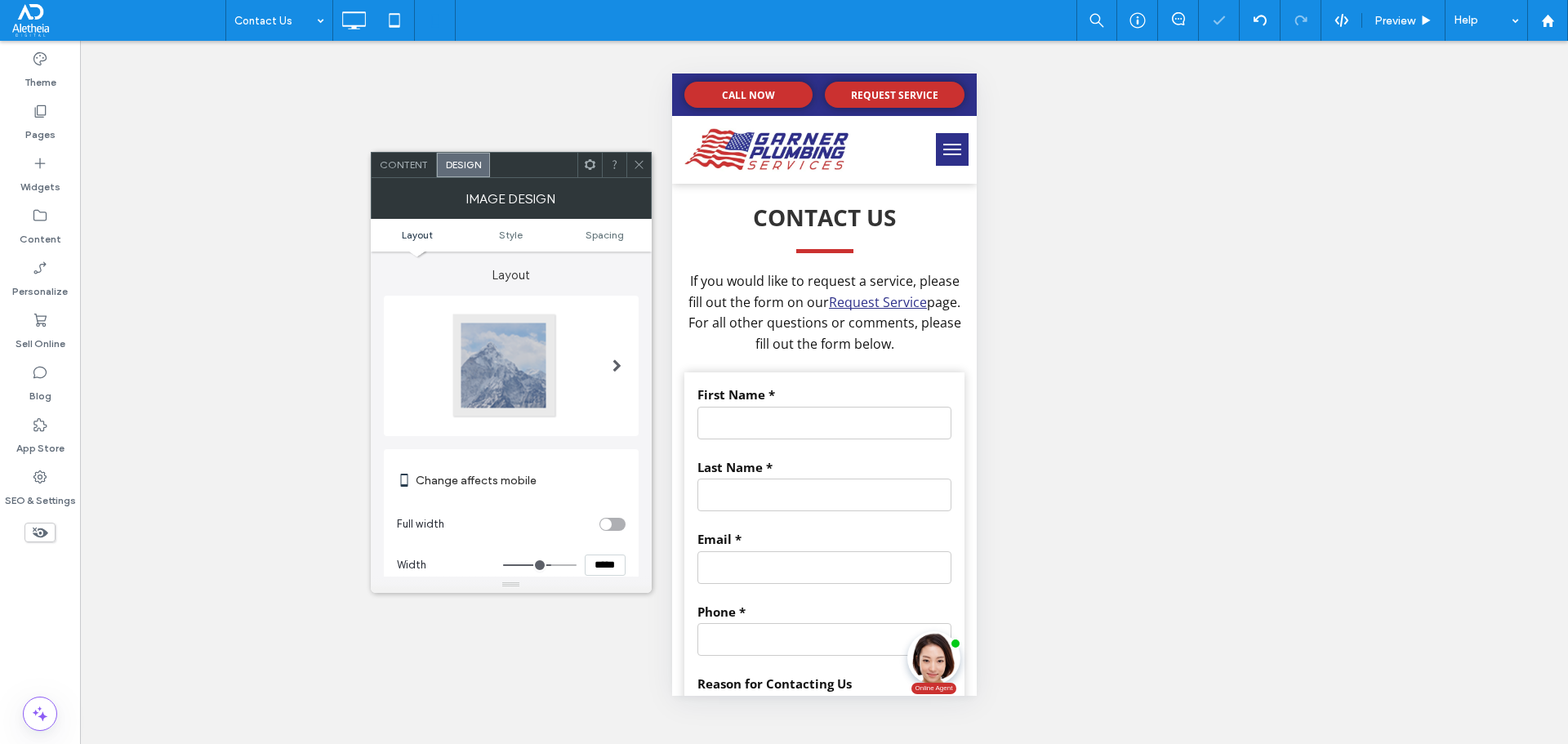 click 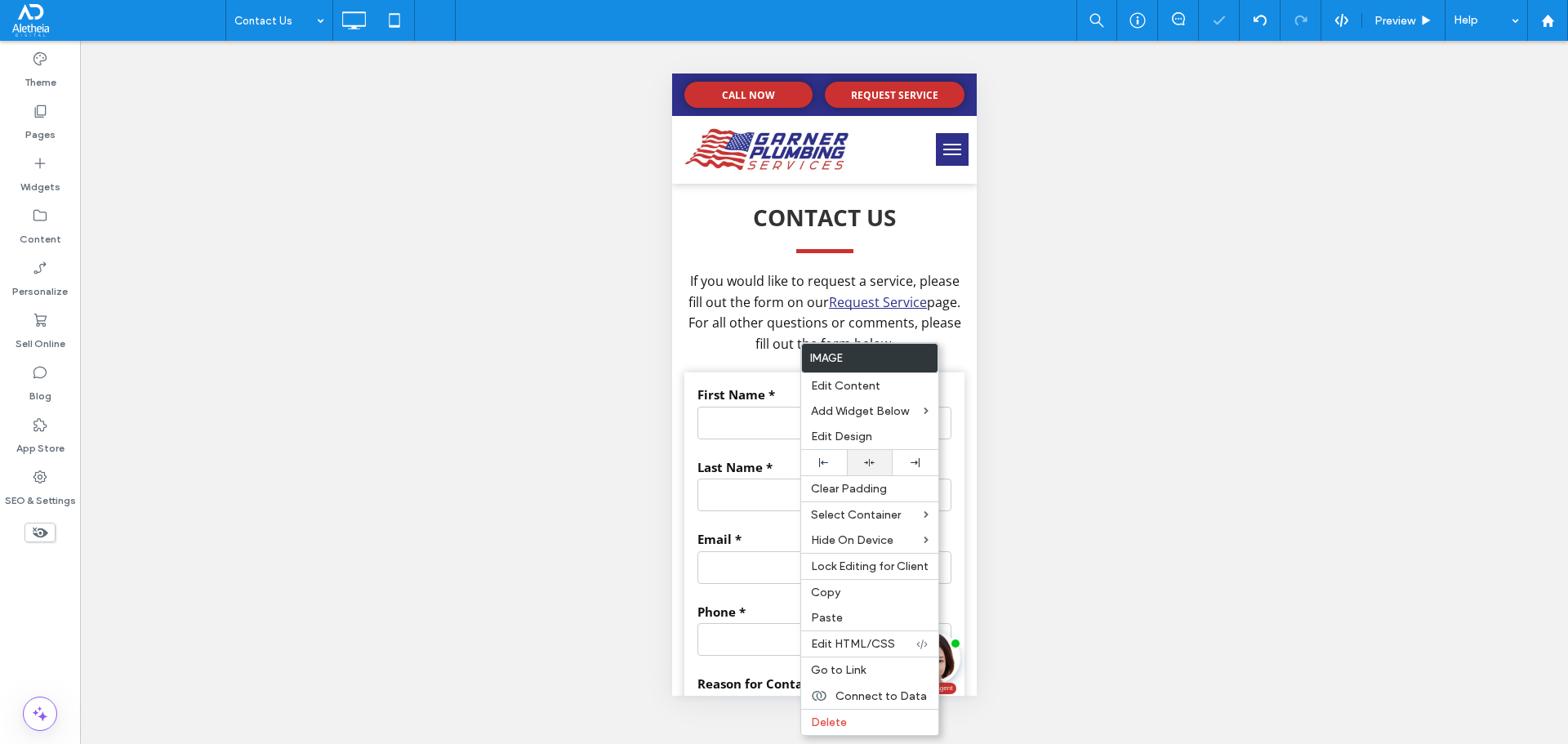 click 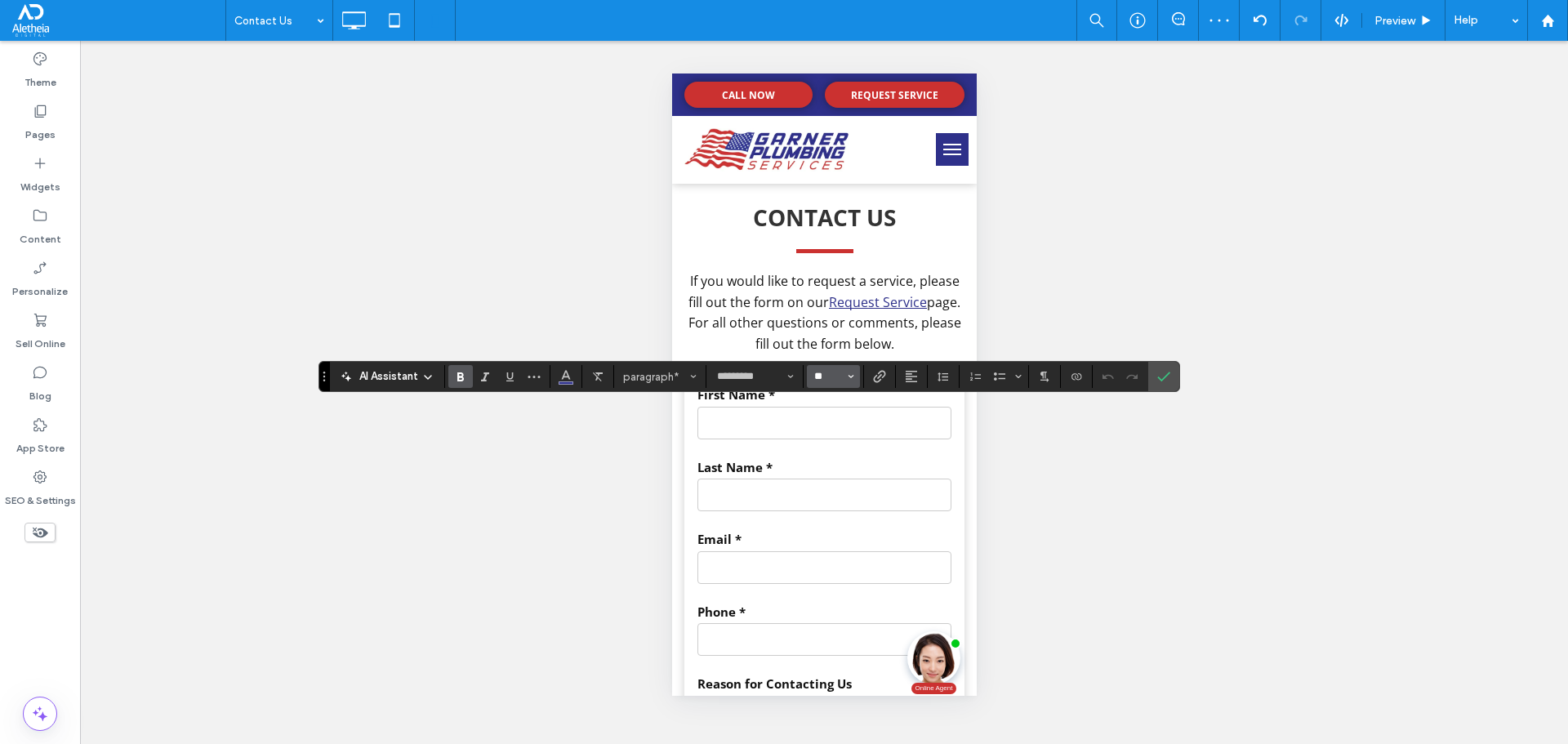 click on "**" at bounding box center [828, 376] 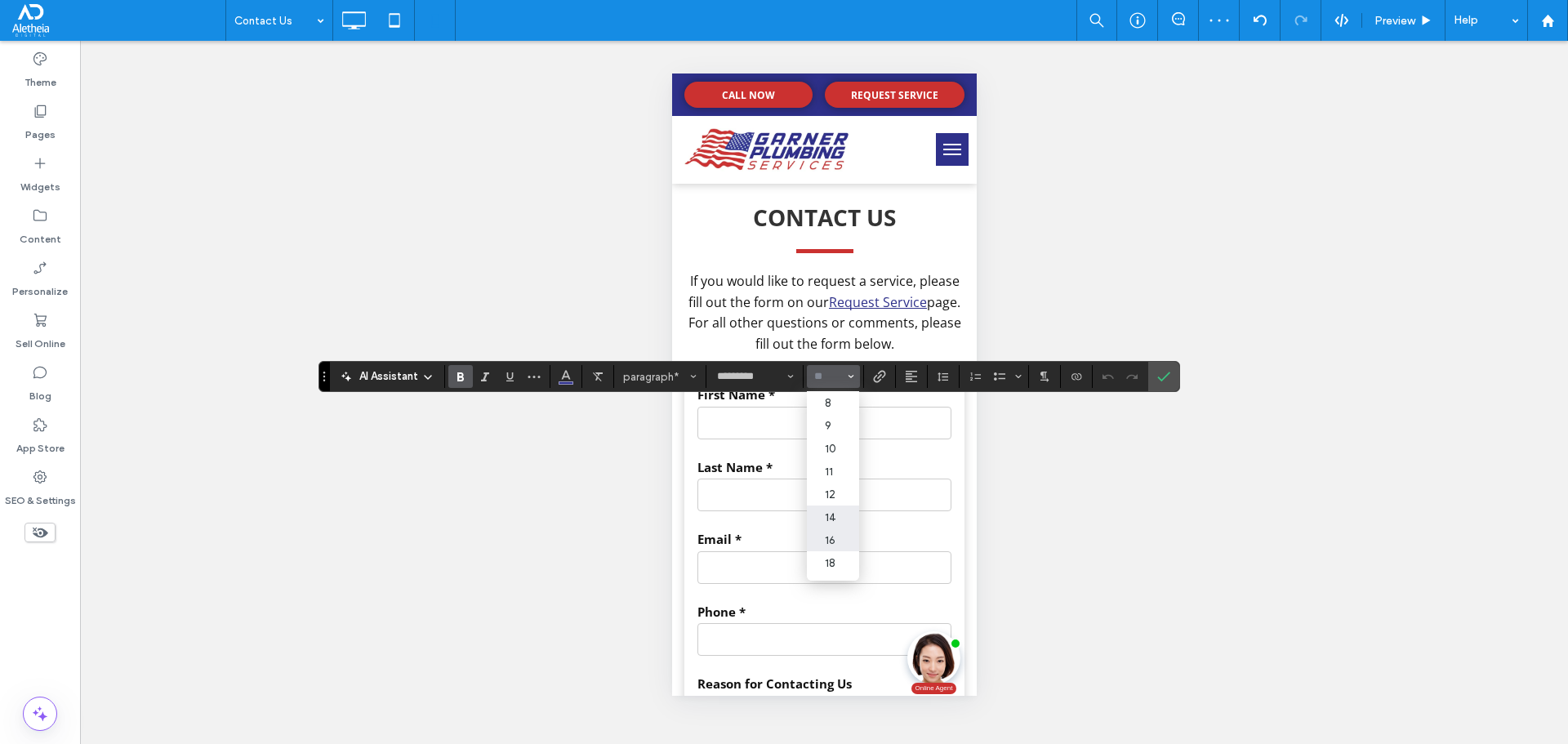 click on "14" at bounding box center [833, 517] 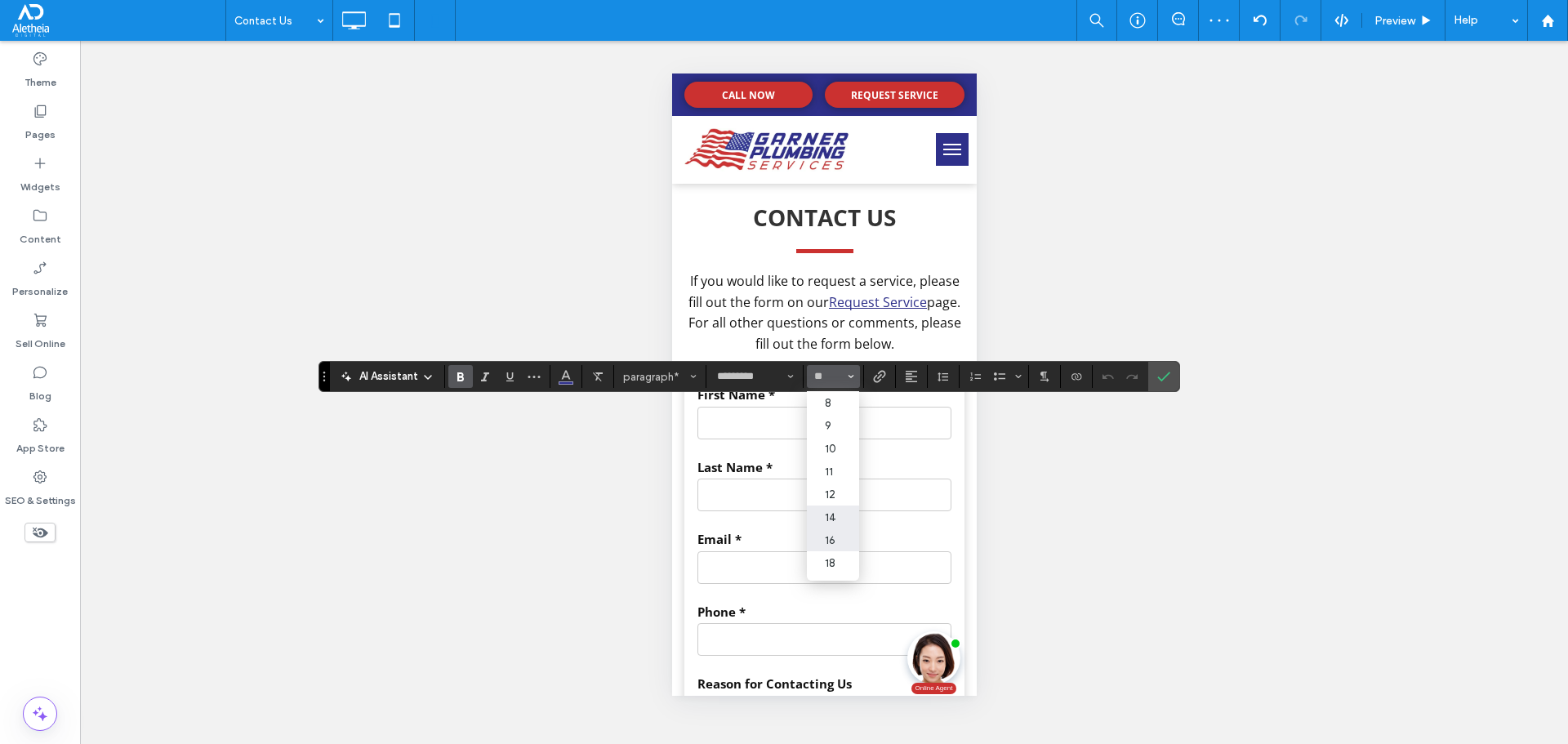 type on "**" 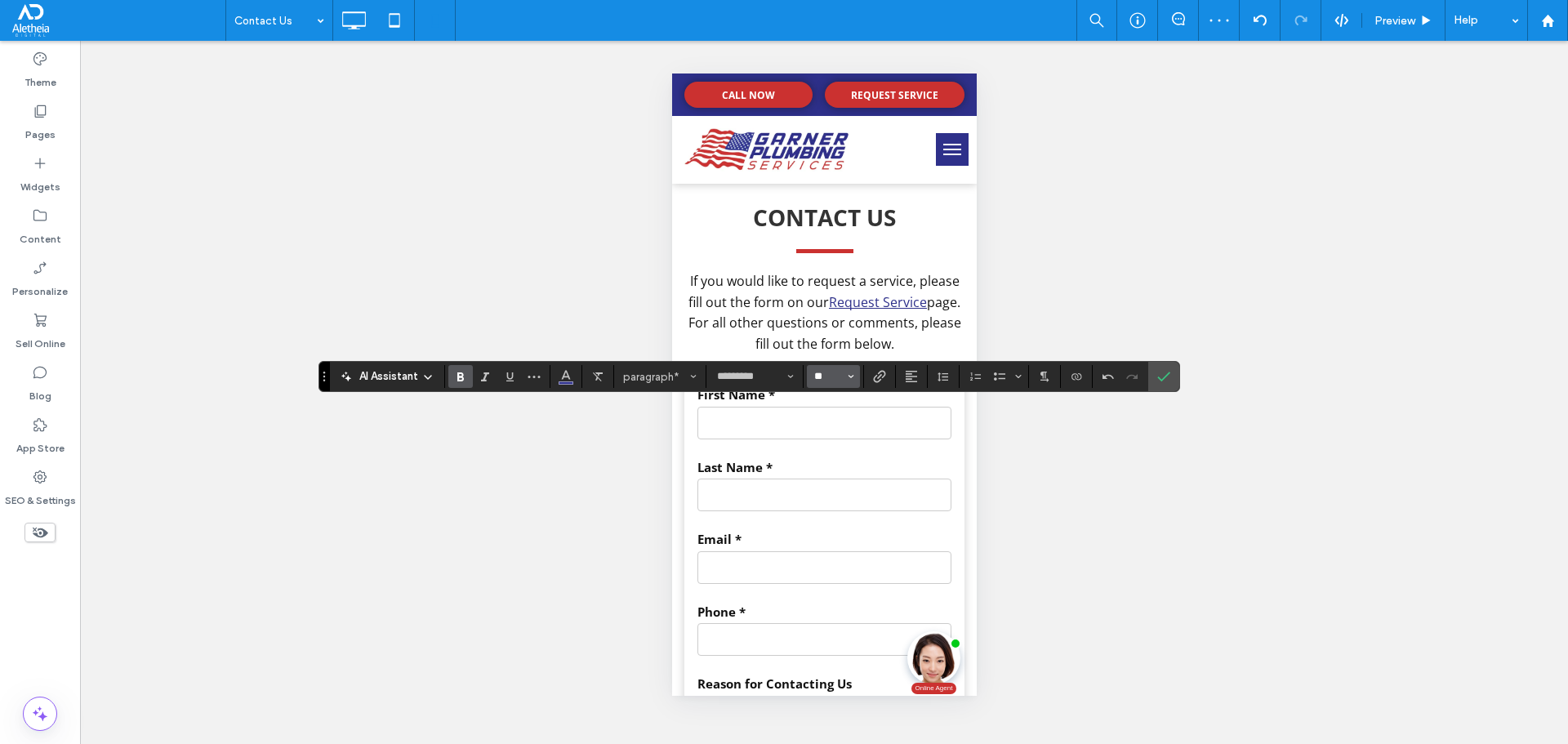 click on "**" at bounding box center [828, 376] 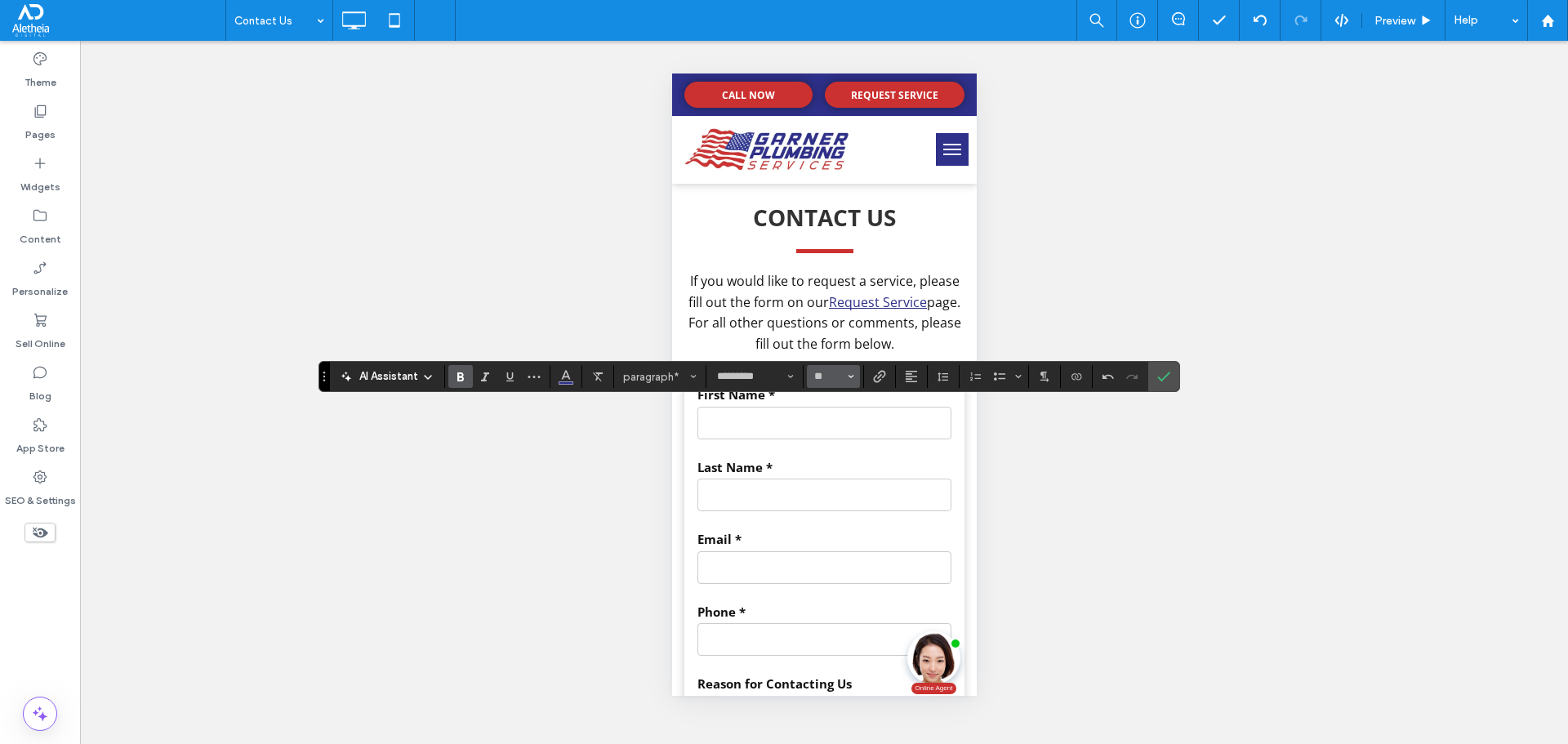 type on "**" 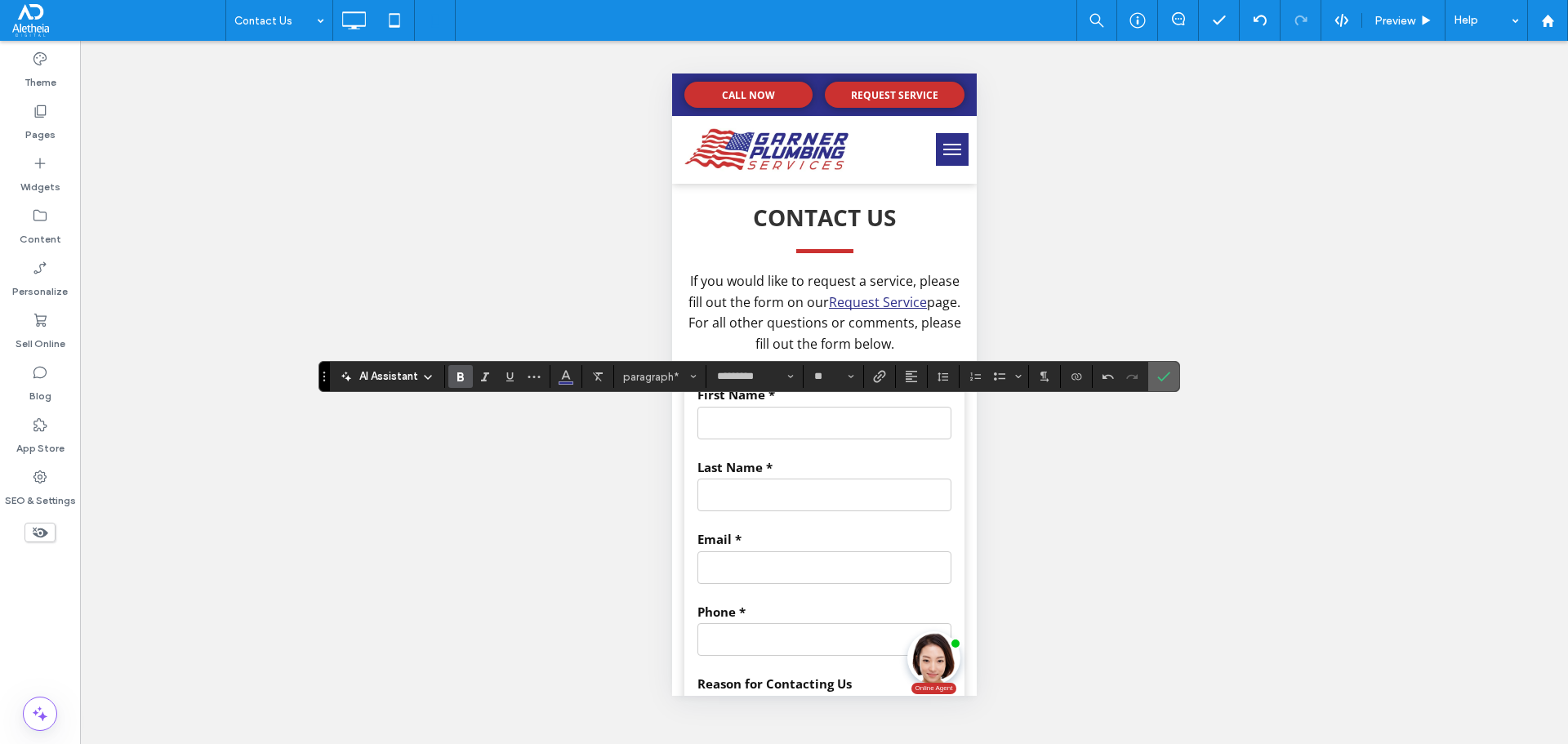 click 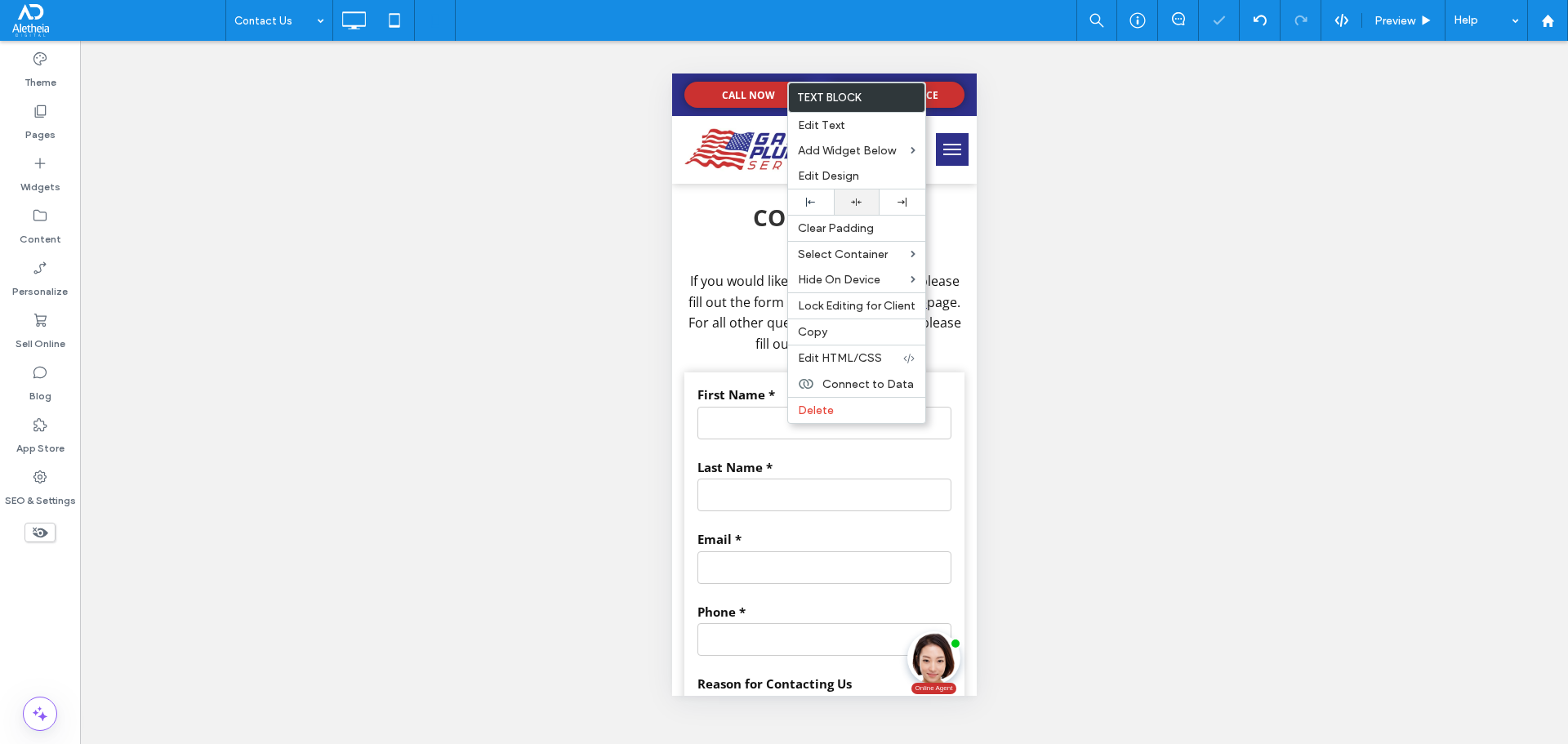 click 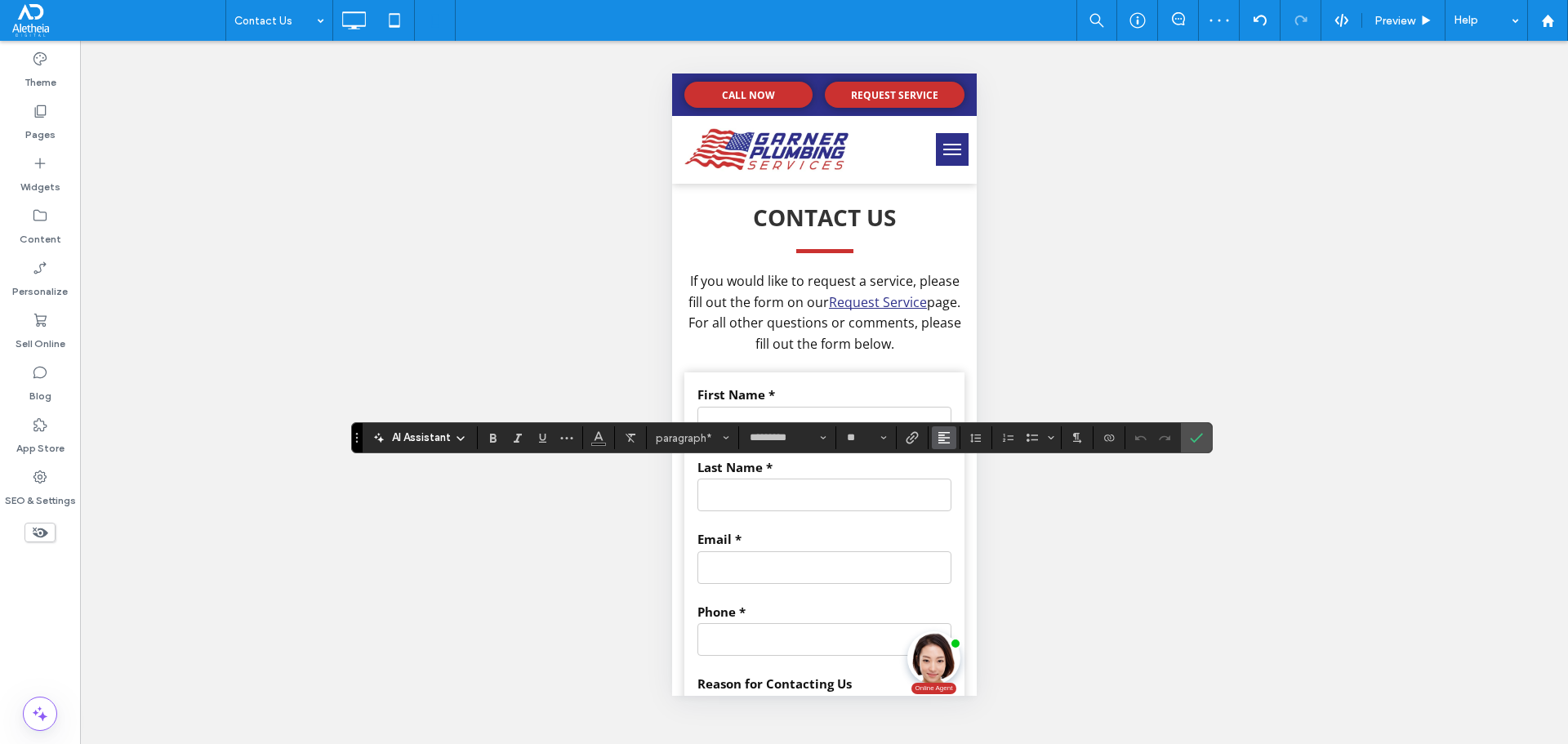 click at bounding box center (944, 438) 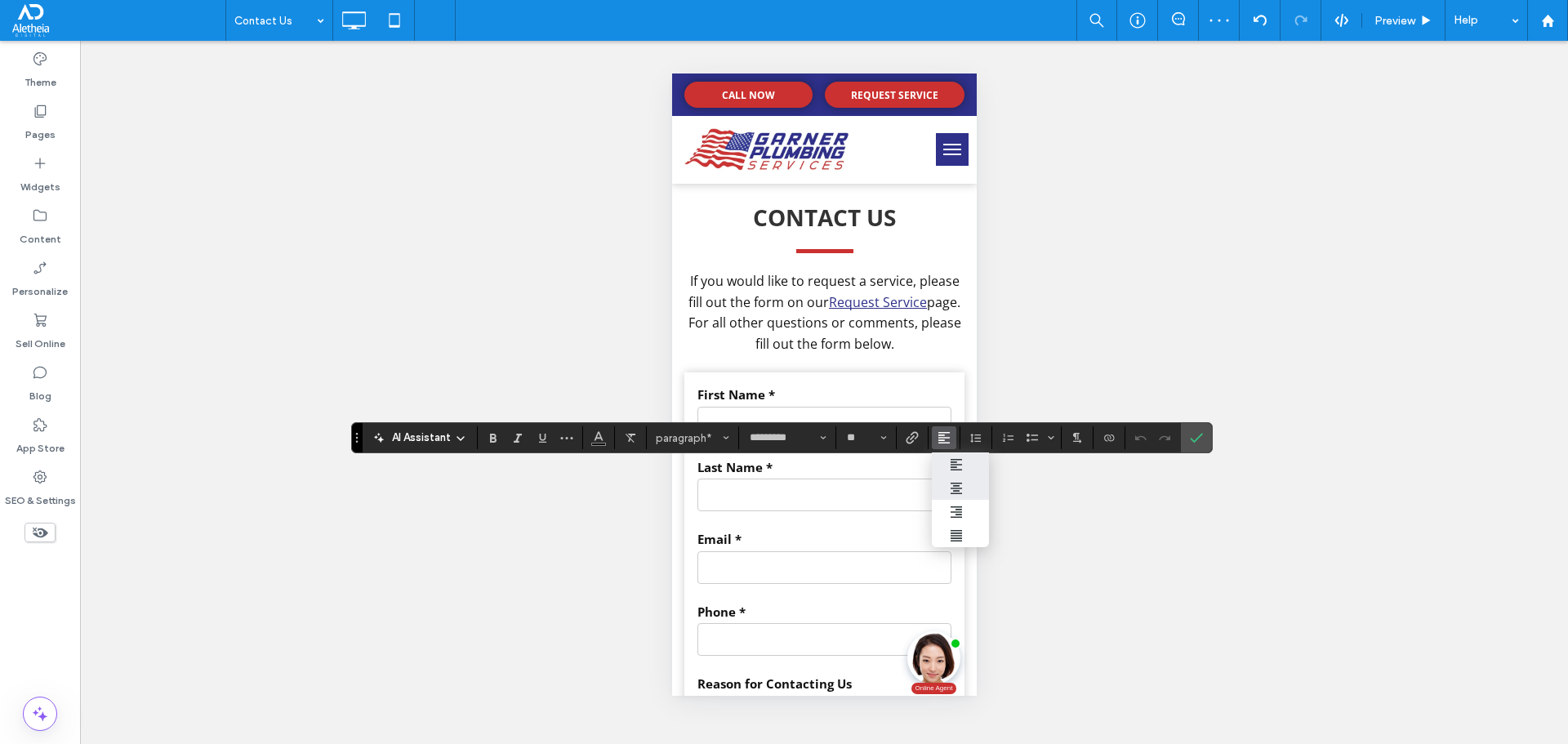 click at bounding box center (960, 488) 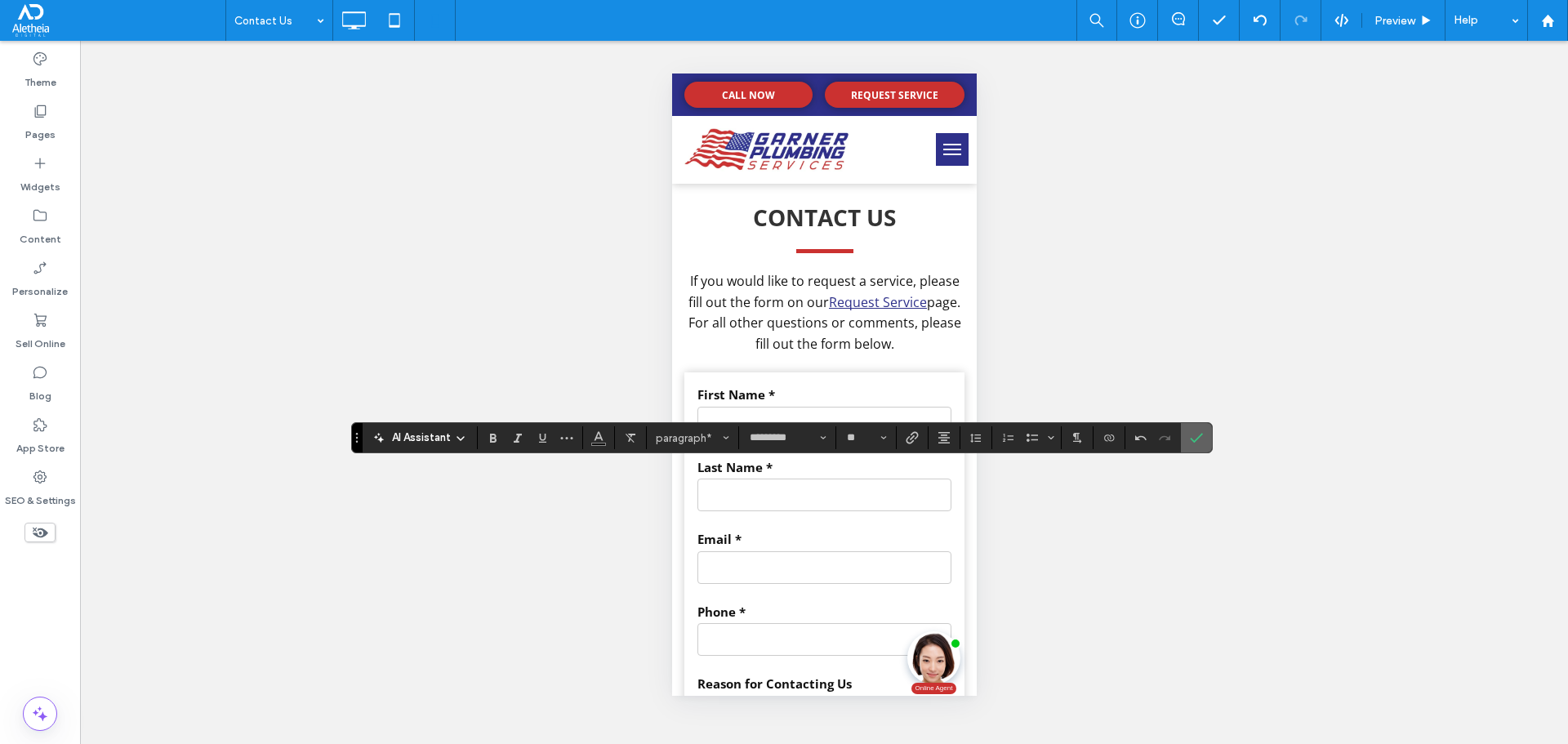 click 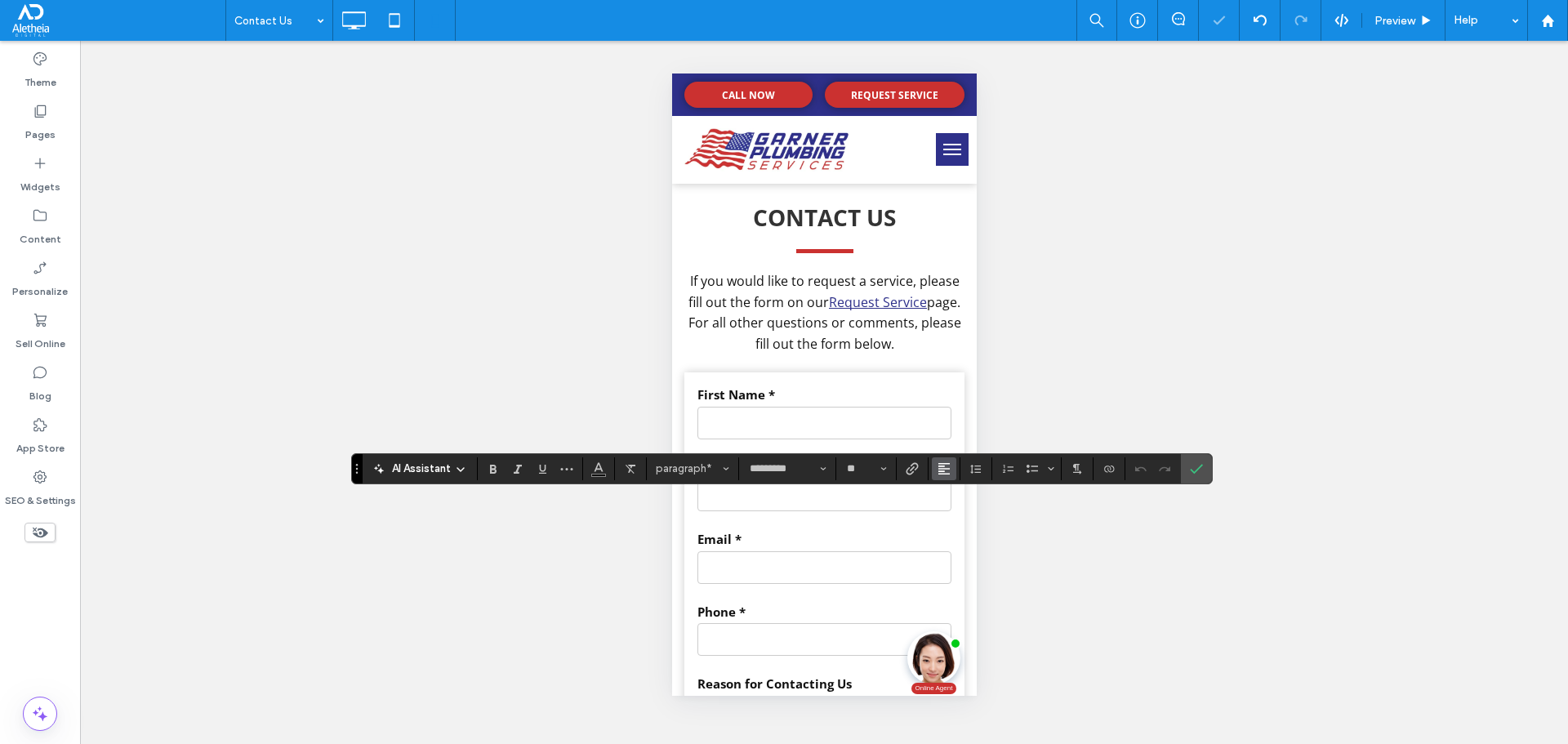 click at bounding box center [944, 469] 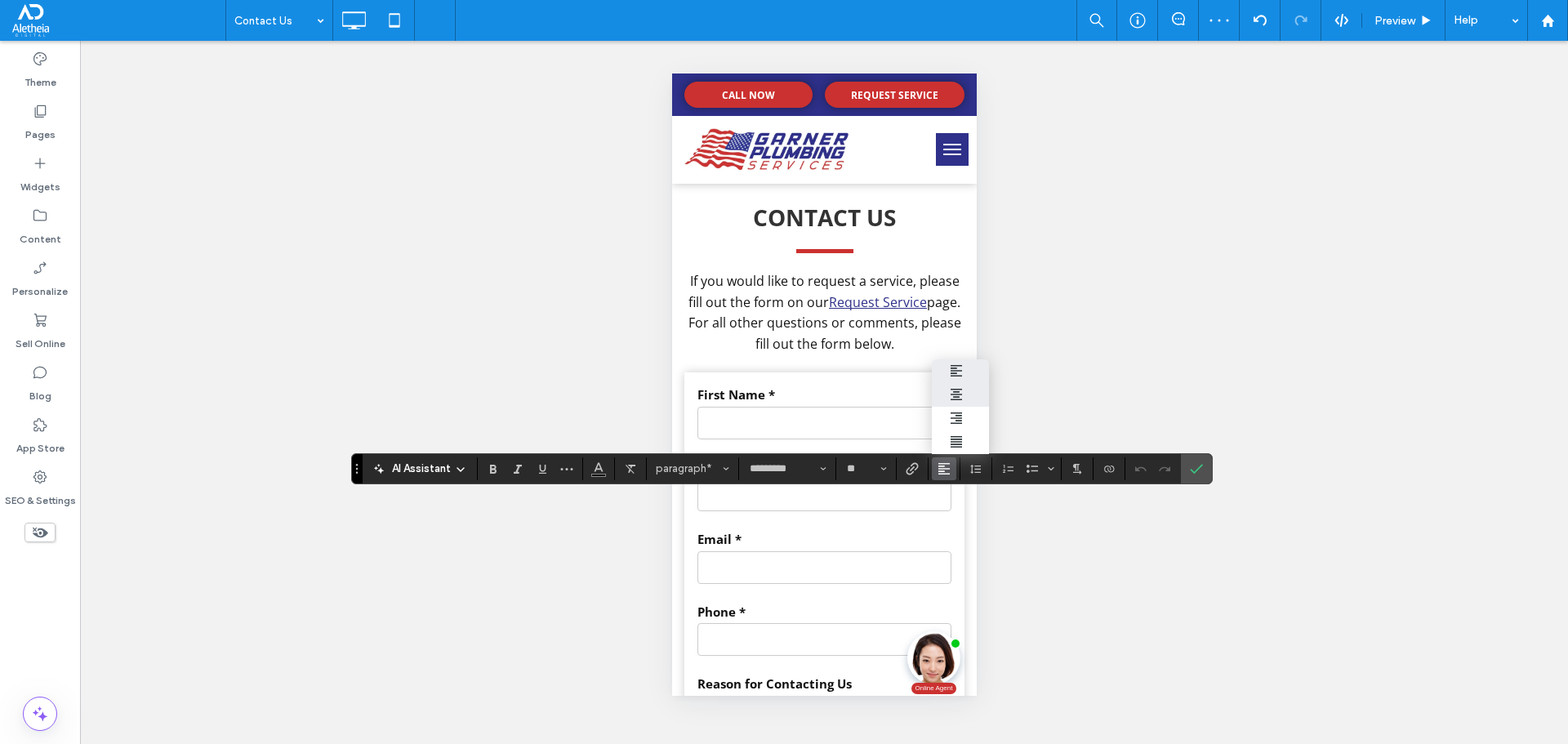 click at bounding box center [960, 394] 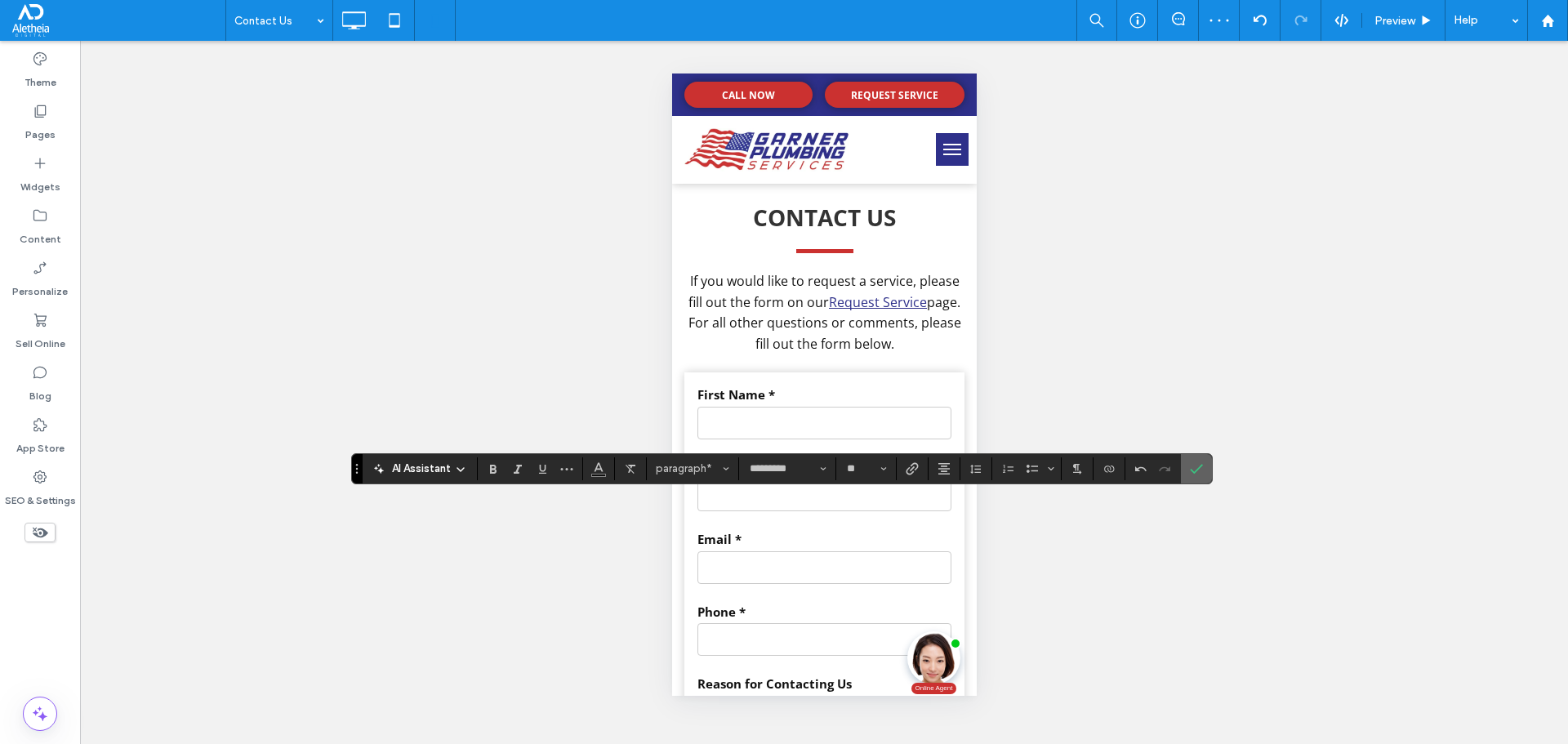 click 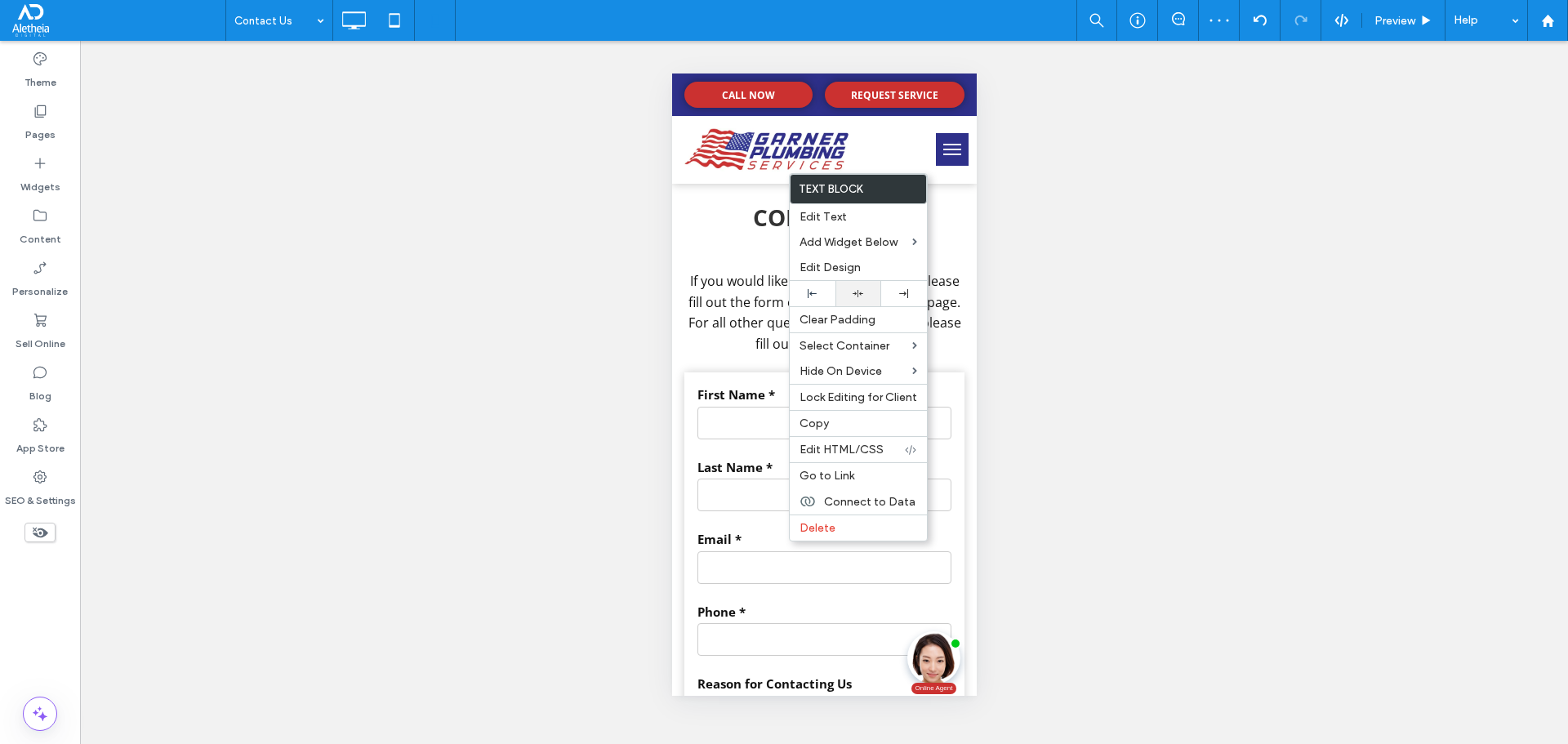click at bounding box center [858, 293] 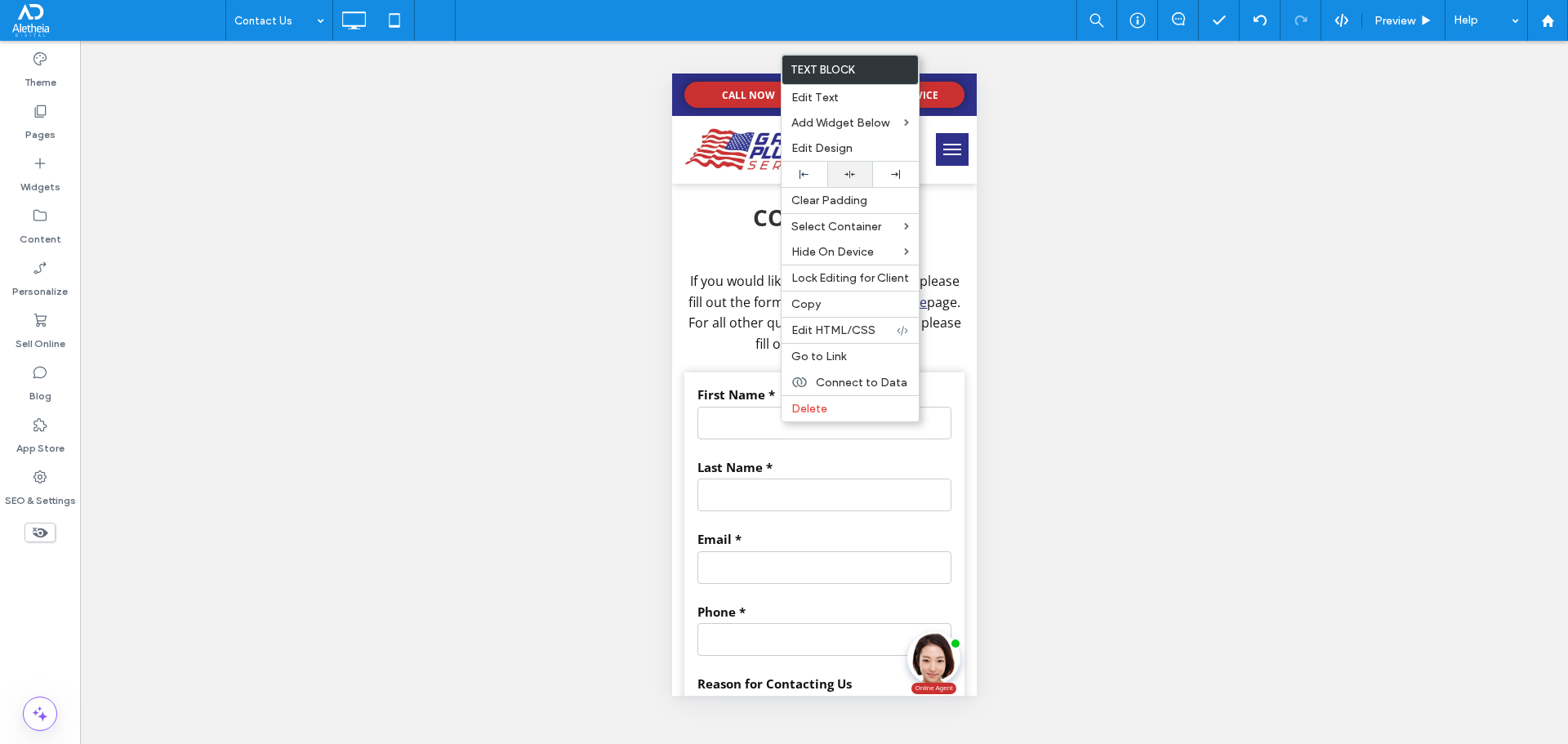 click at bounding box center [850, 174] 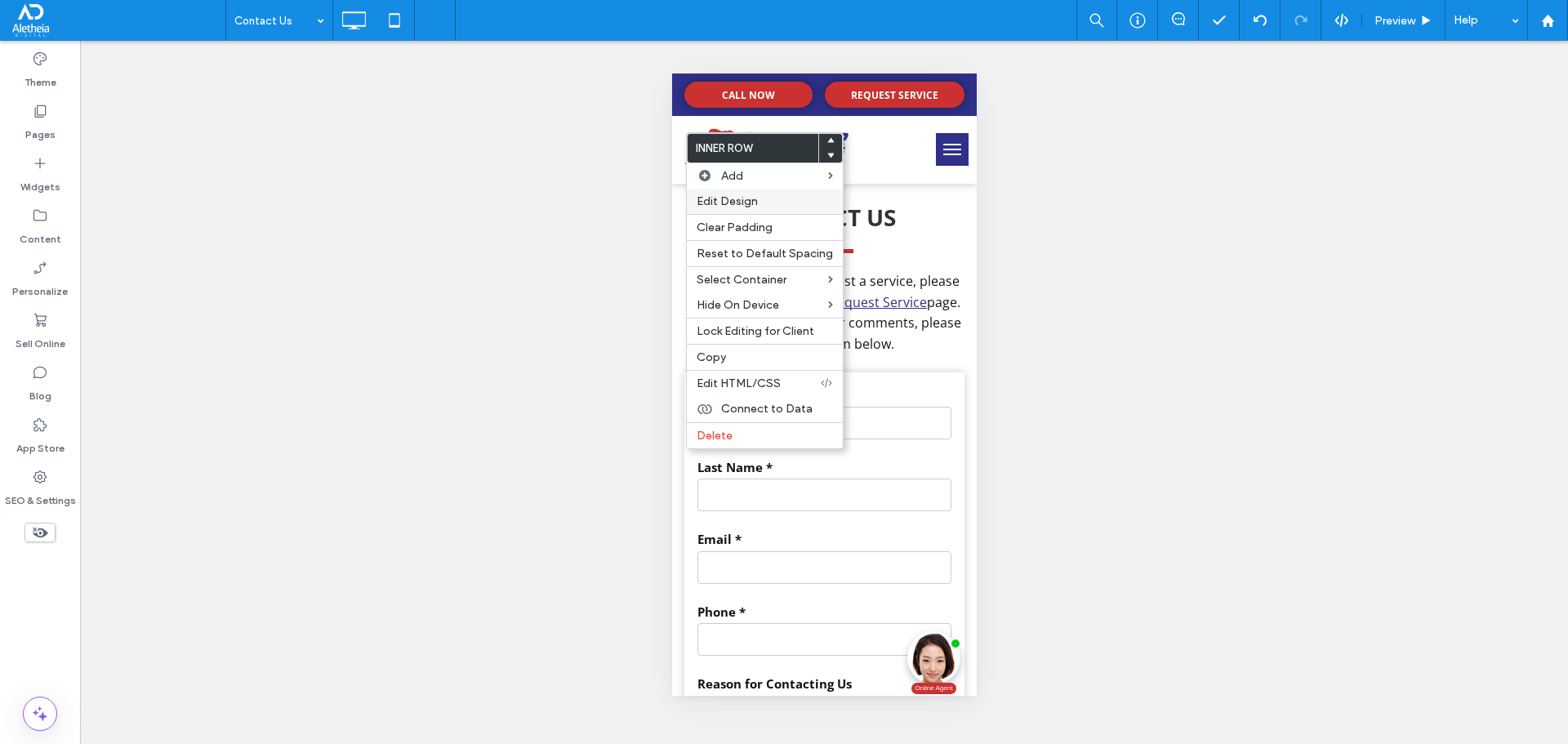 click on "Edit Design" at bounding box center (727, 201) 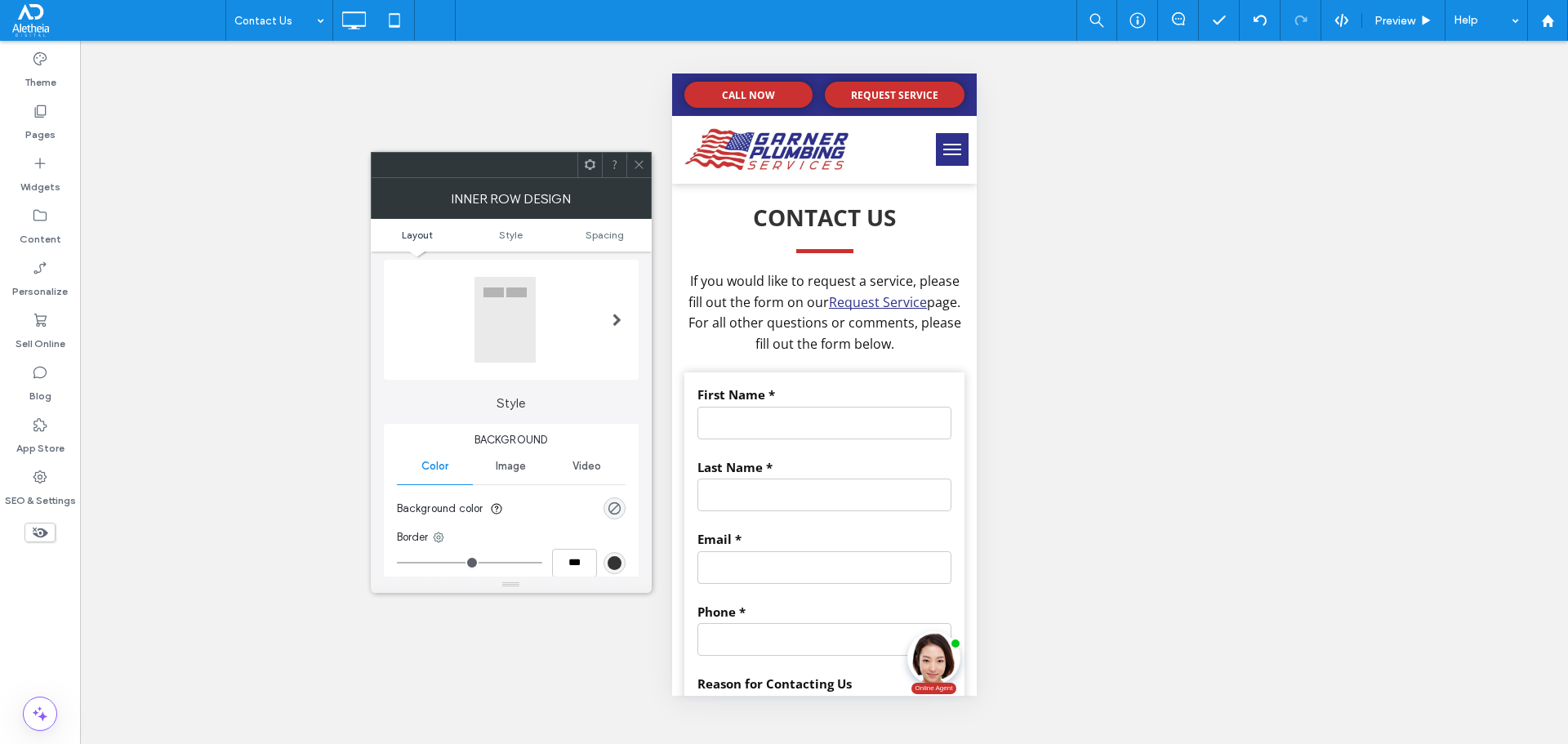 scroll, scrollTop: 82, scrollLeft: 0, axis: vertical 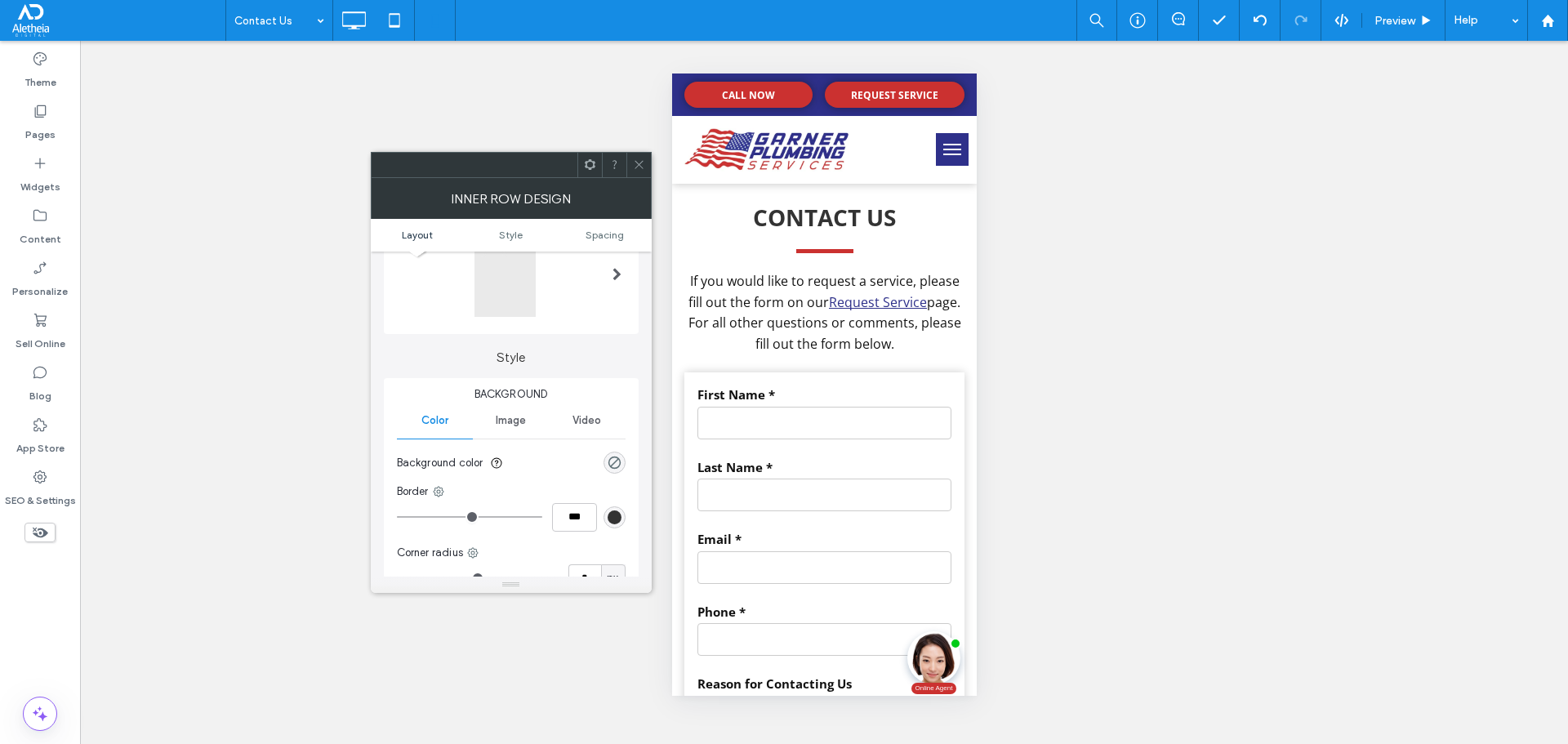 click at bounding box center [511, 274] 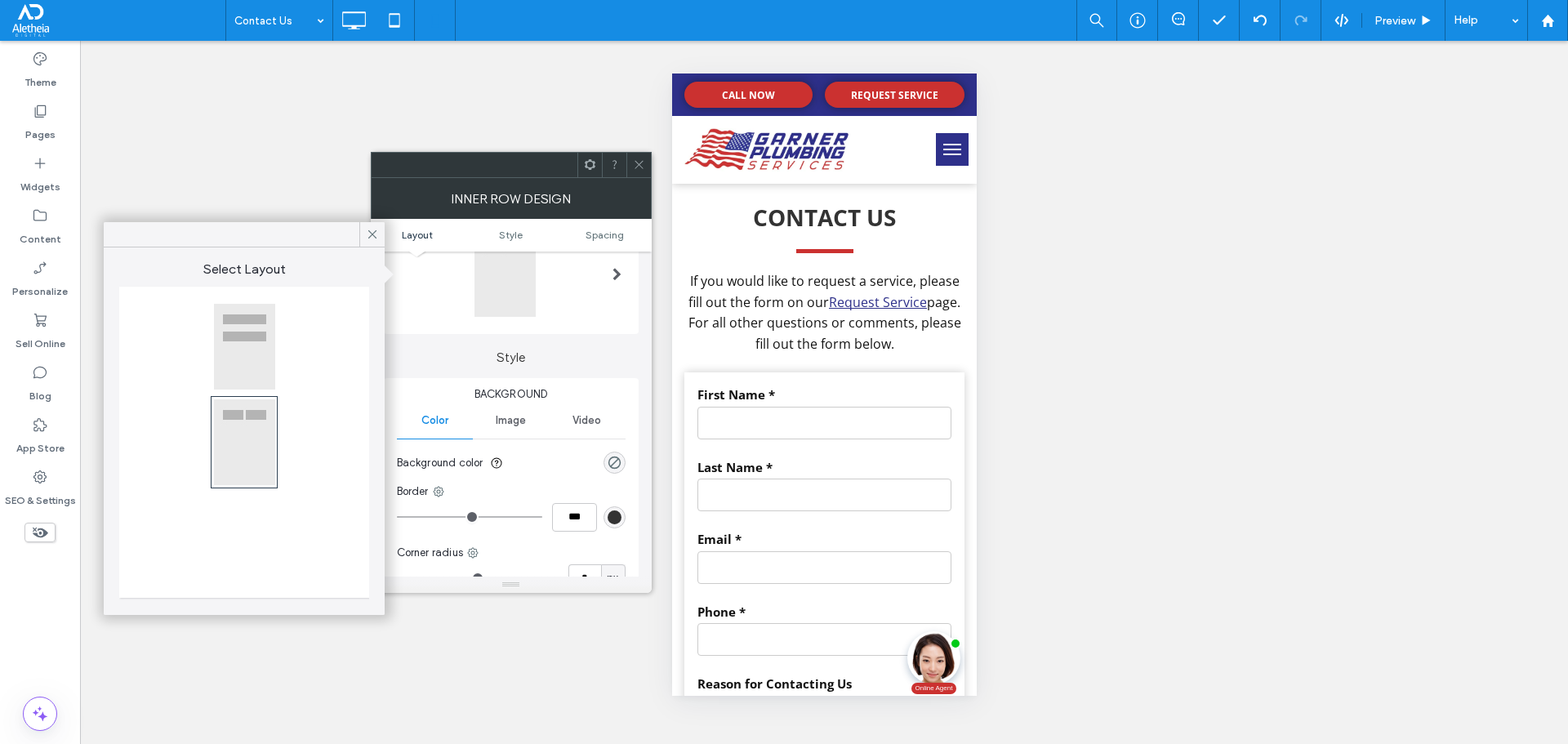 click at bounding box center (244, 346) 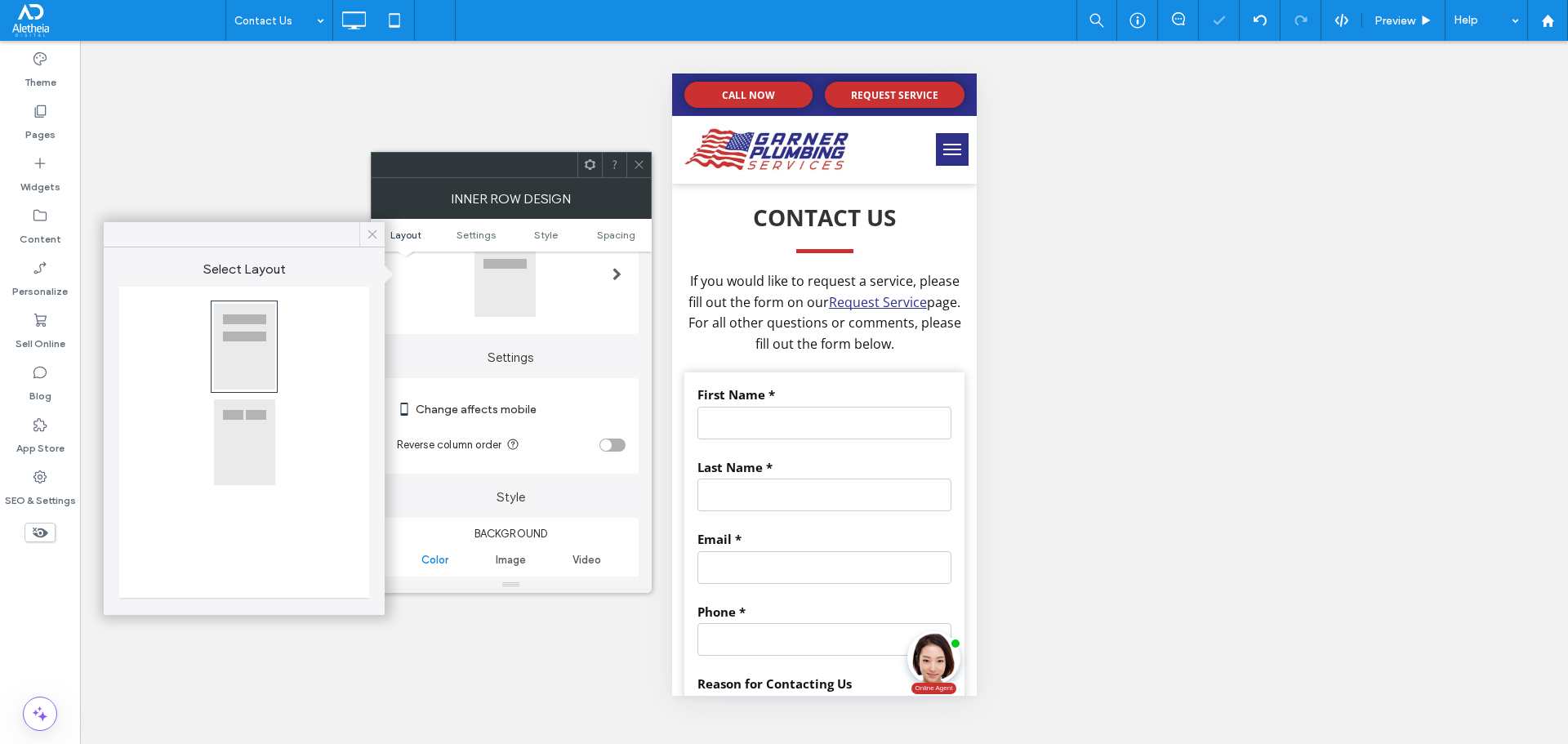 click at bounding box center [372, 234] 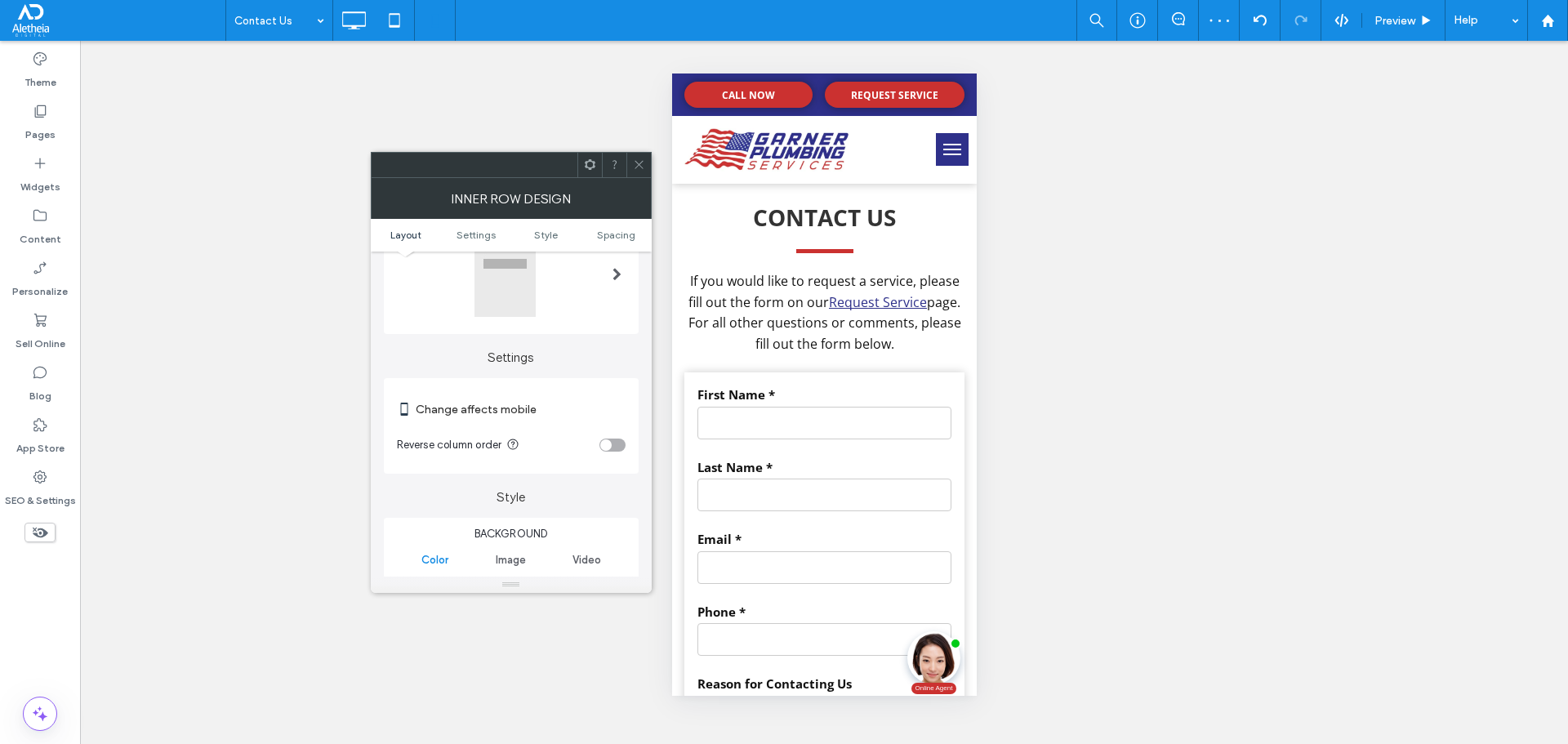 click 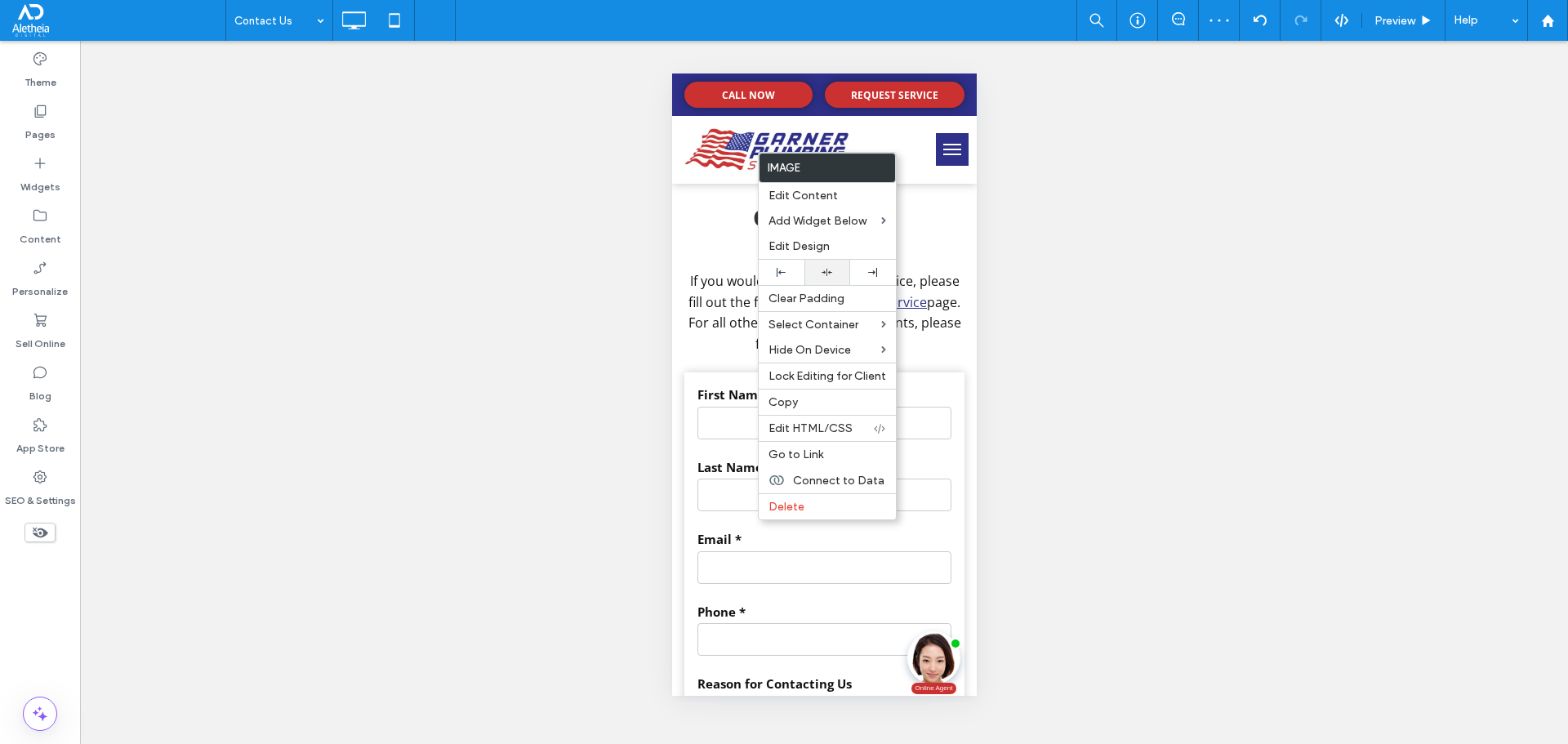 click at bounding box center (827, 272) 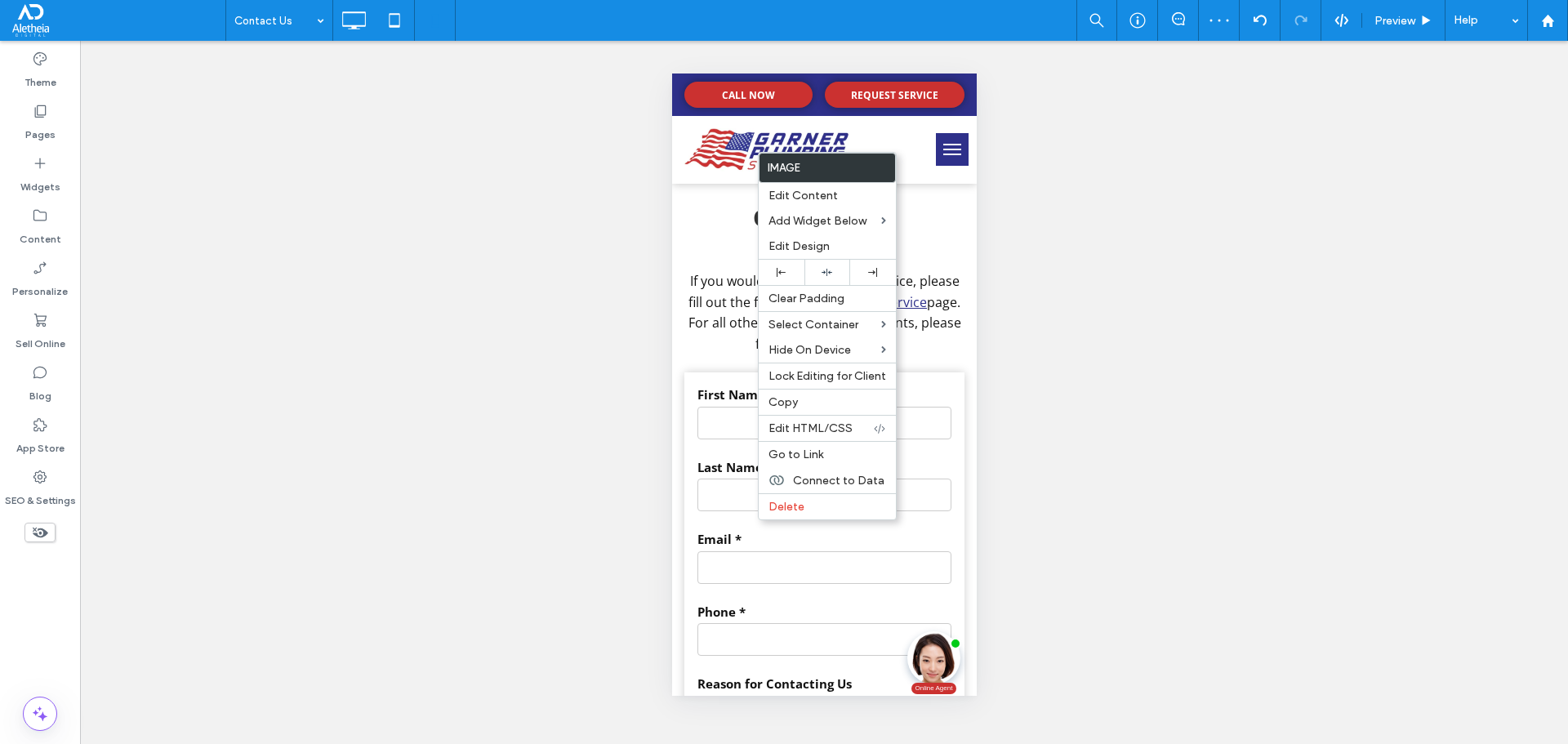 click on "Unhide?
Yes
Unhide?
Yes
Unhide?
Yes
Unhide?
Yes
Unhide?
Yes
Unhide?
Yes
Unhide?
Yes
Unhide?
Yes
Unhide?
Yes
Unhide?
Yes
Unhide?
Yes
Unhide?
Yes
Yes" at bounding box center (824, 392) 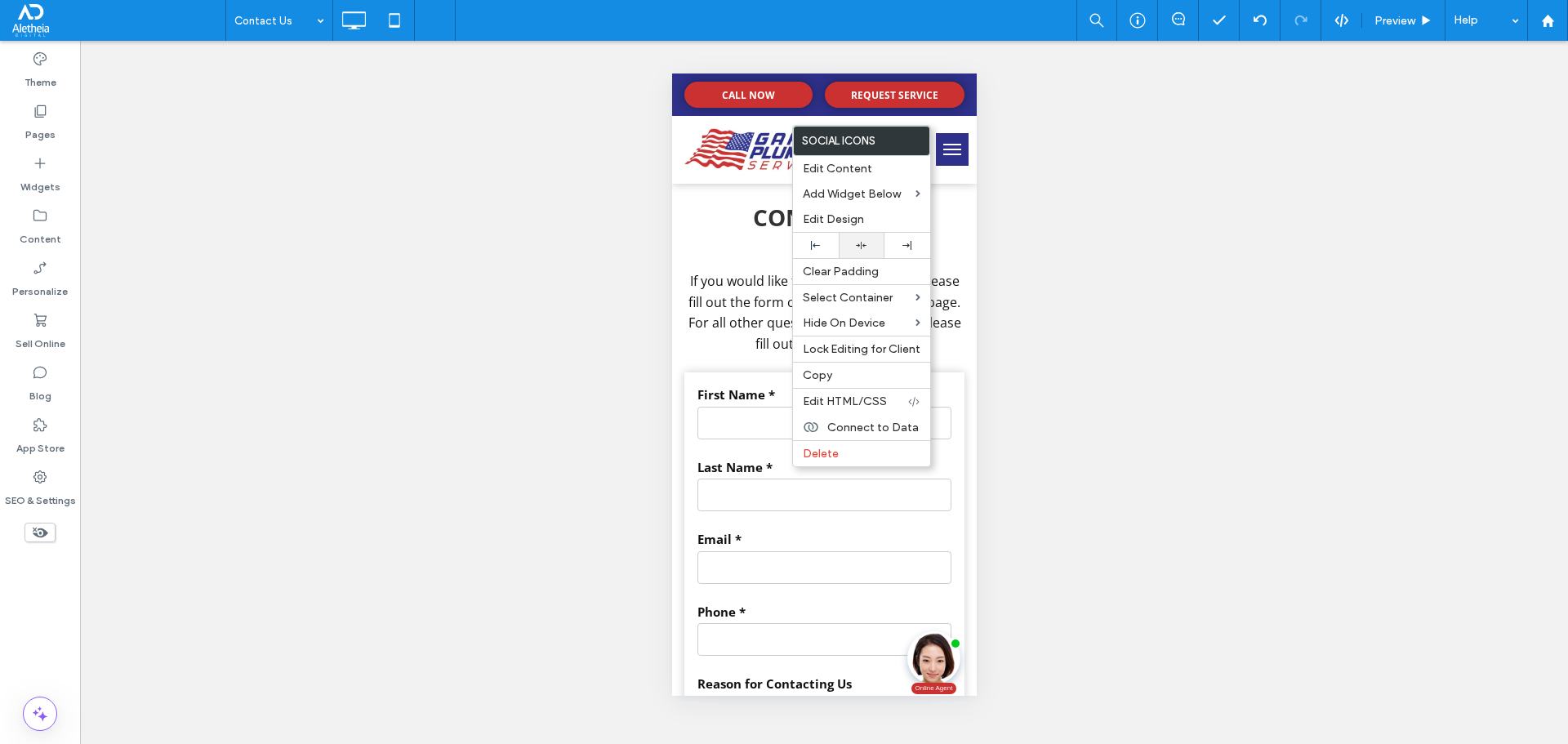 click at bounding box center [862, 245] 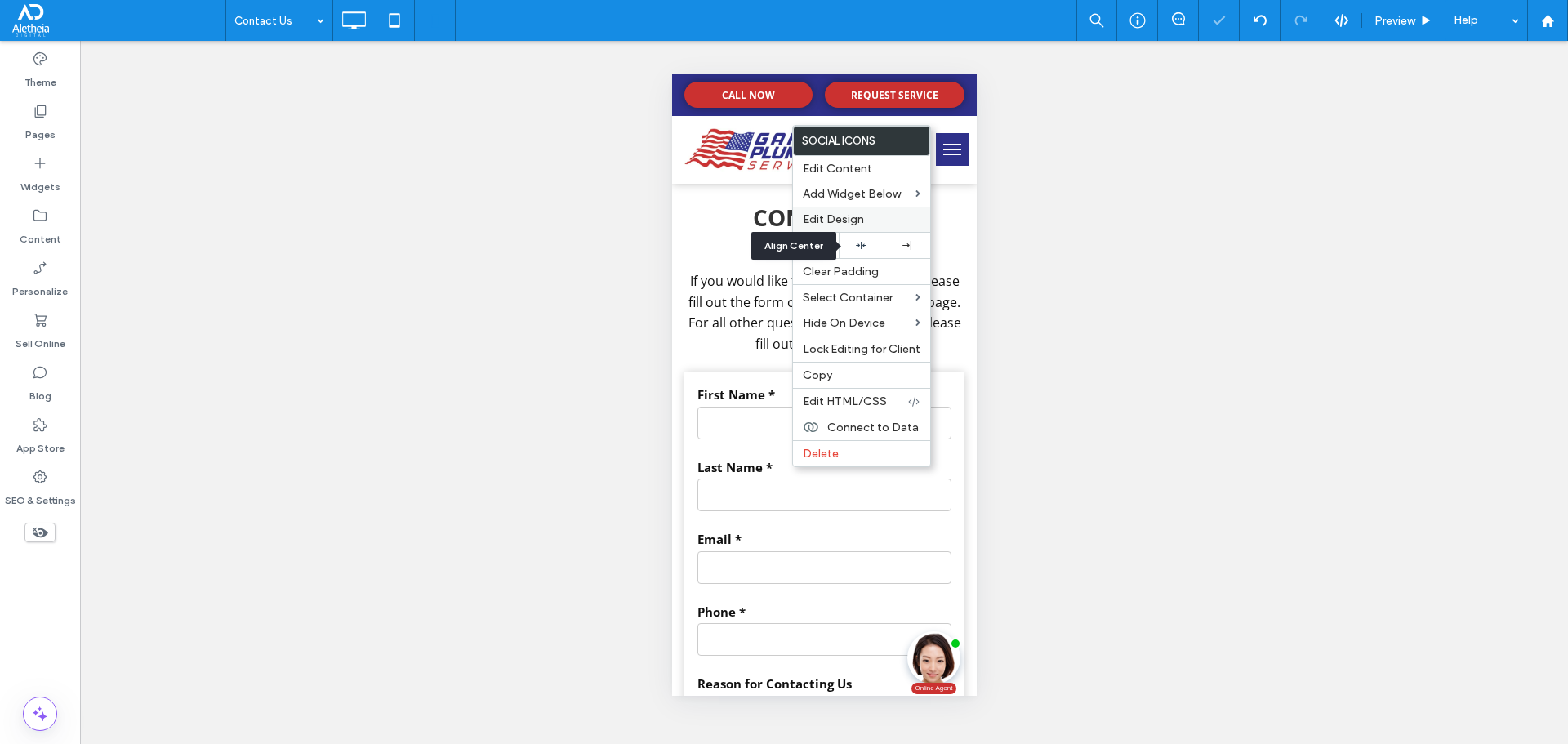 click on "Edit Design" at bounding box center (833, 219) 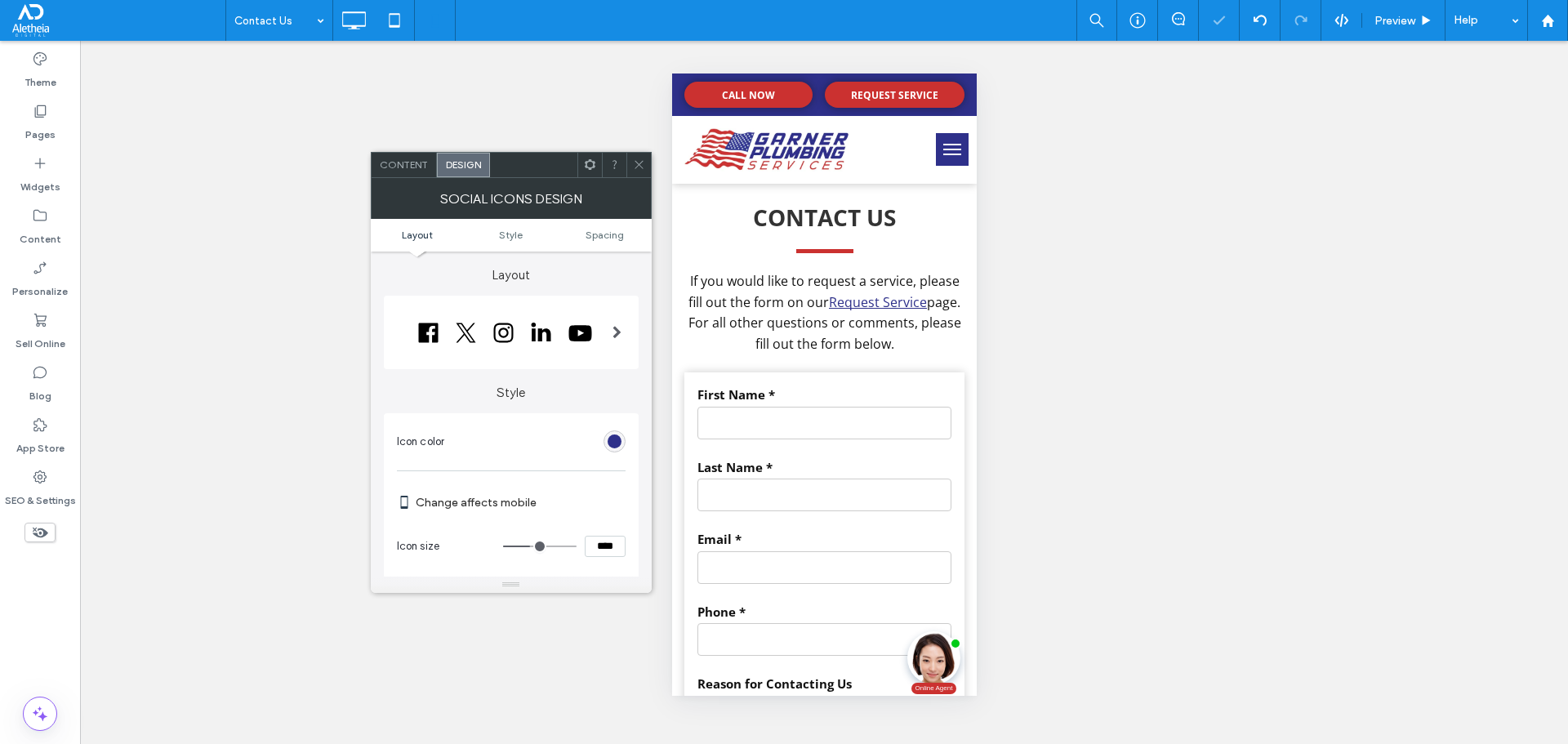 click on "****" at bounding box center (605, 546) 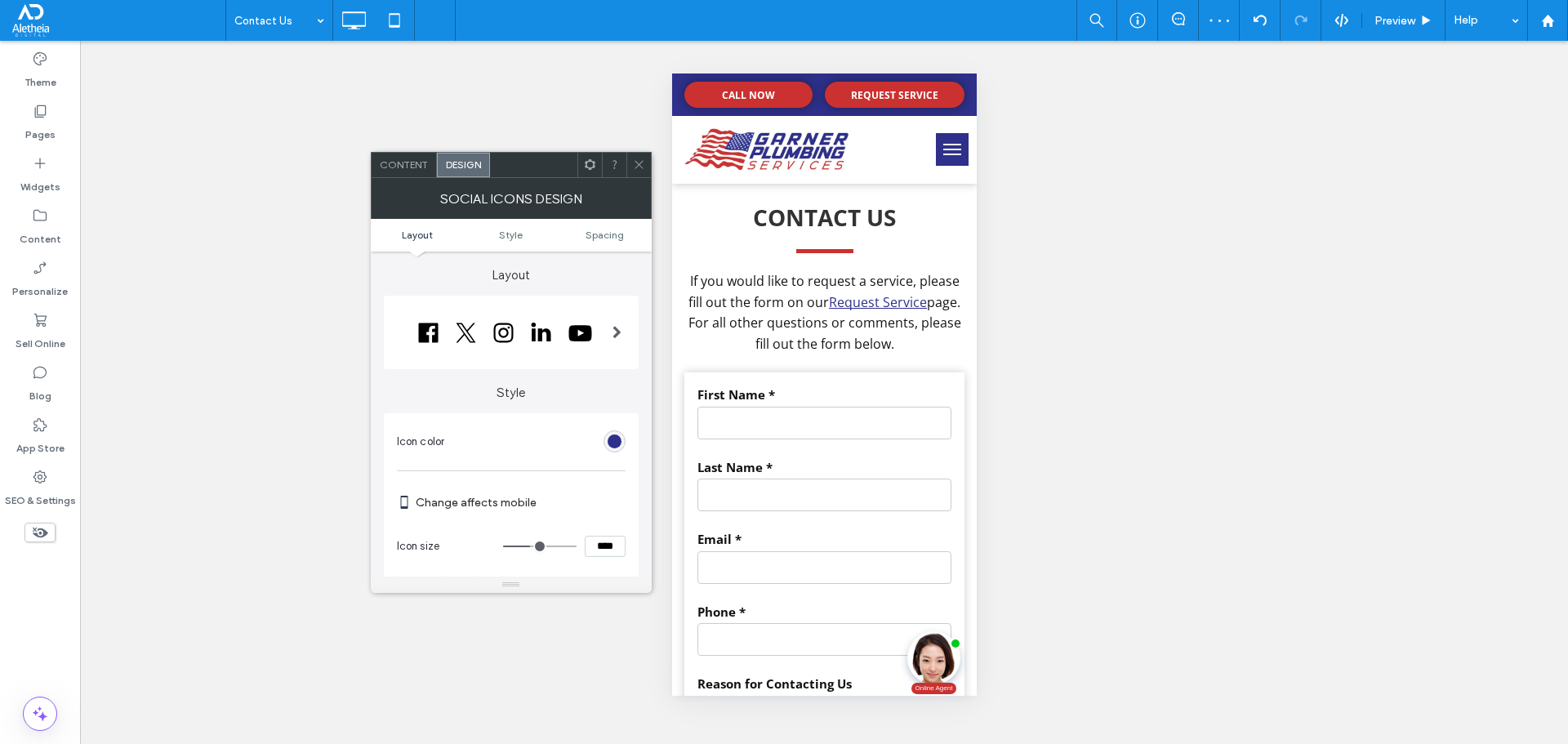click on "****" at bounding box center [605, 546] 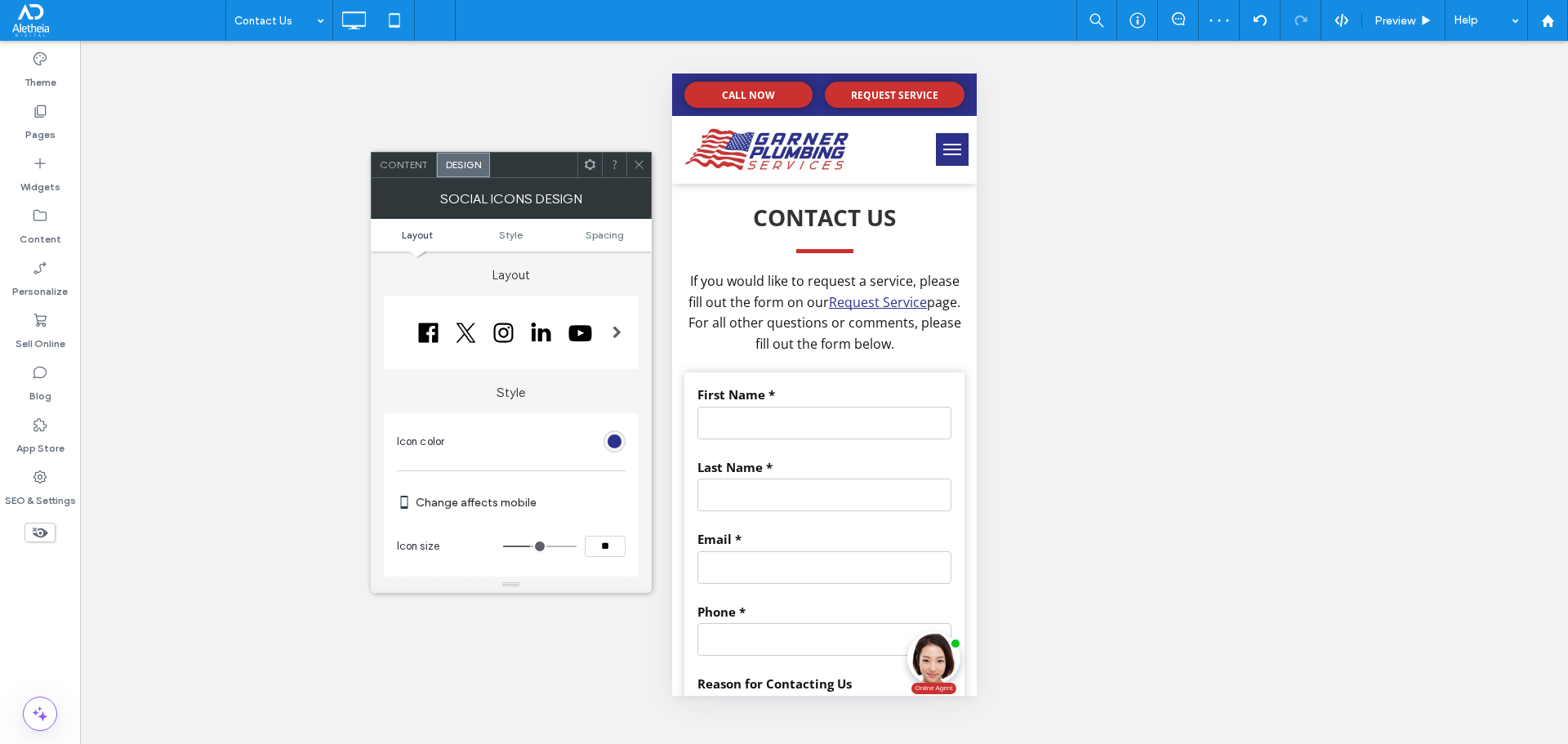 type on "****" 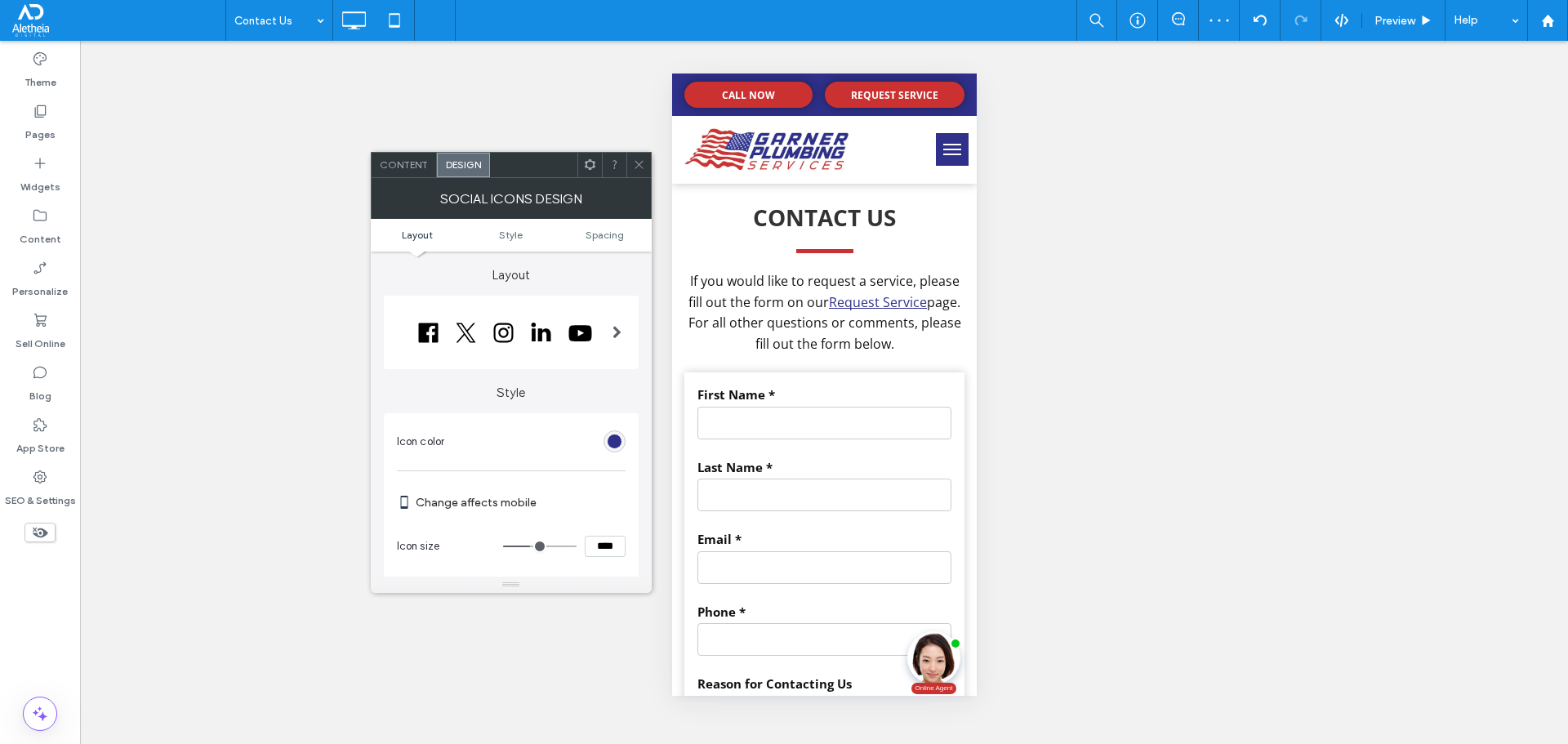 type on "**" 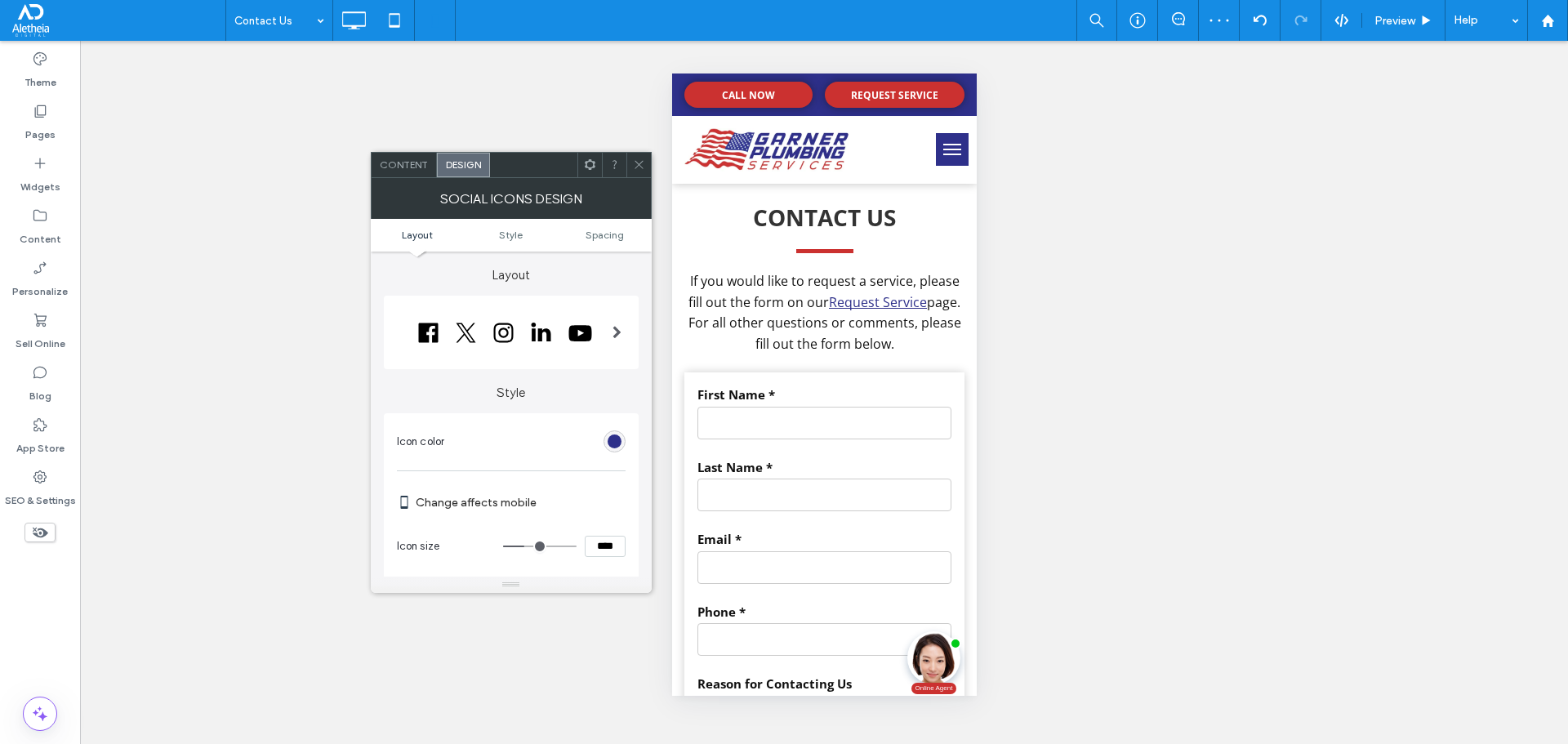 click at bounding box center [639, 165] 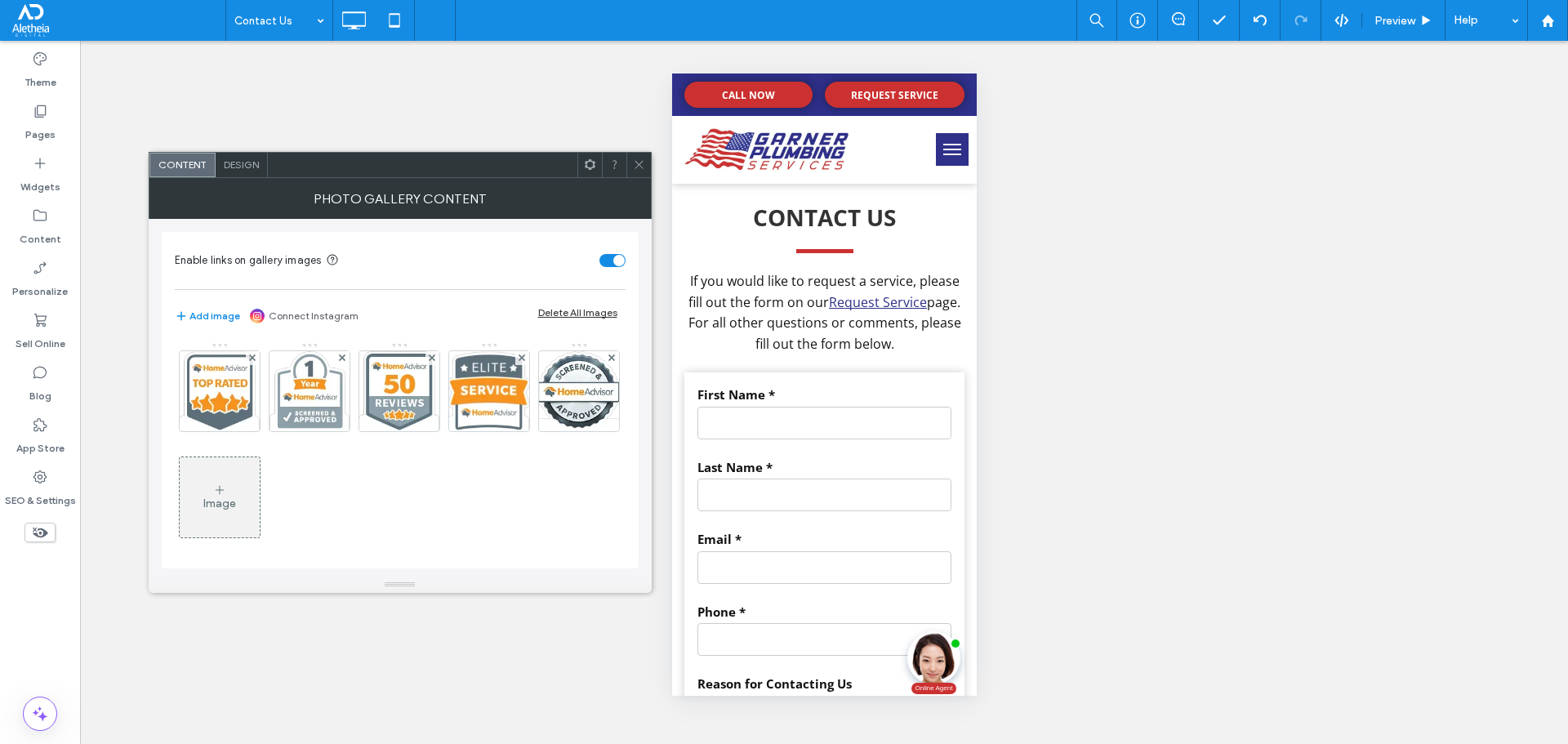 click on "Design" at bounding box center [241, 164] 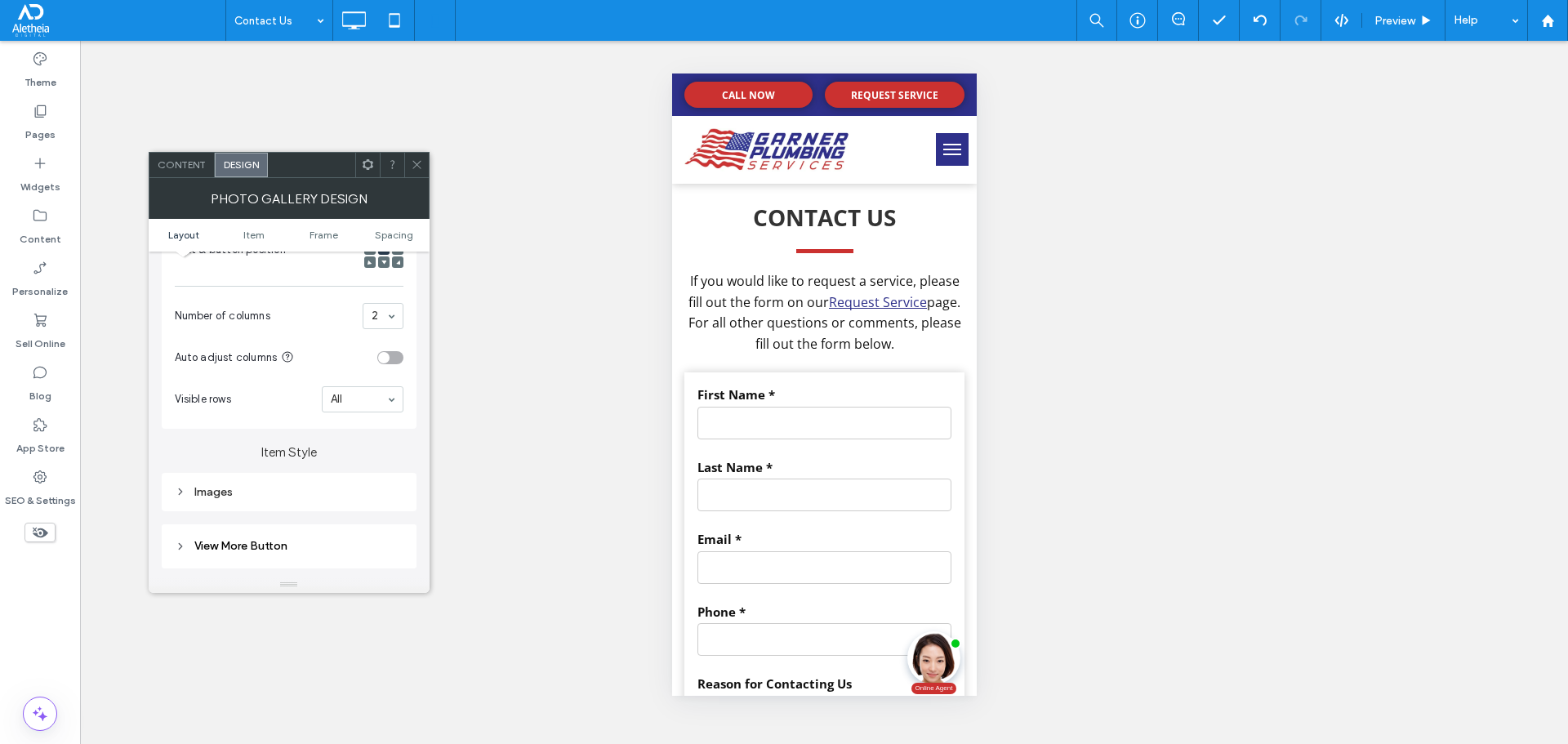 scroll, scrollTop: 408, scrollLeft: 0, axis: vertical 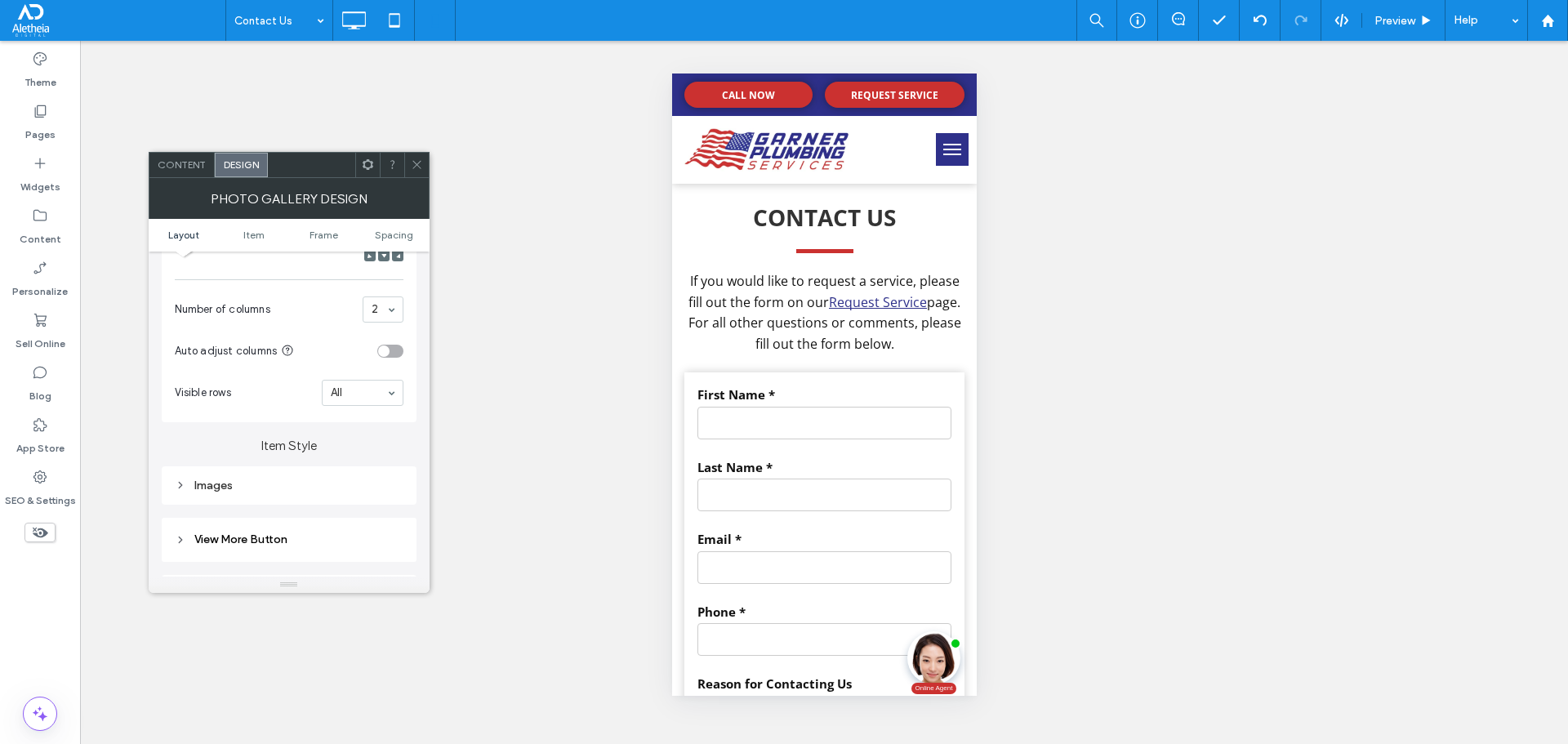 click on "Images" at bounding box center (289, 485) 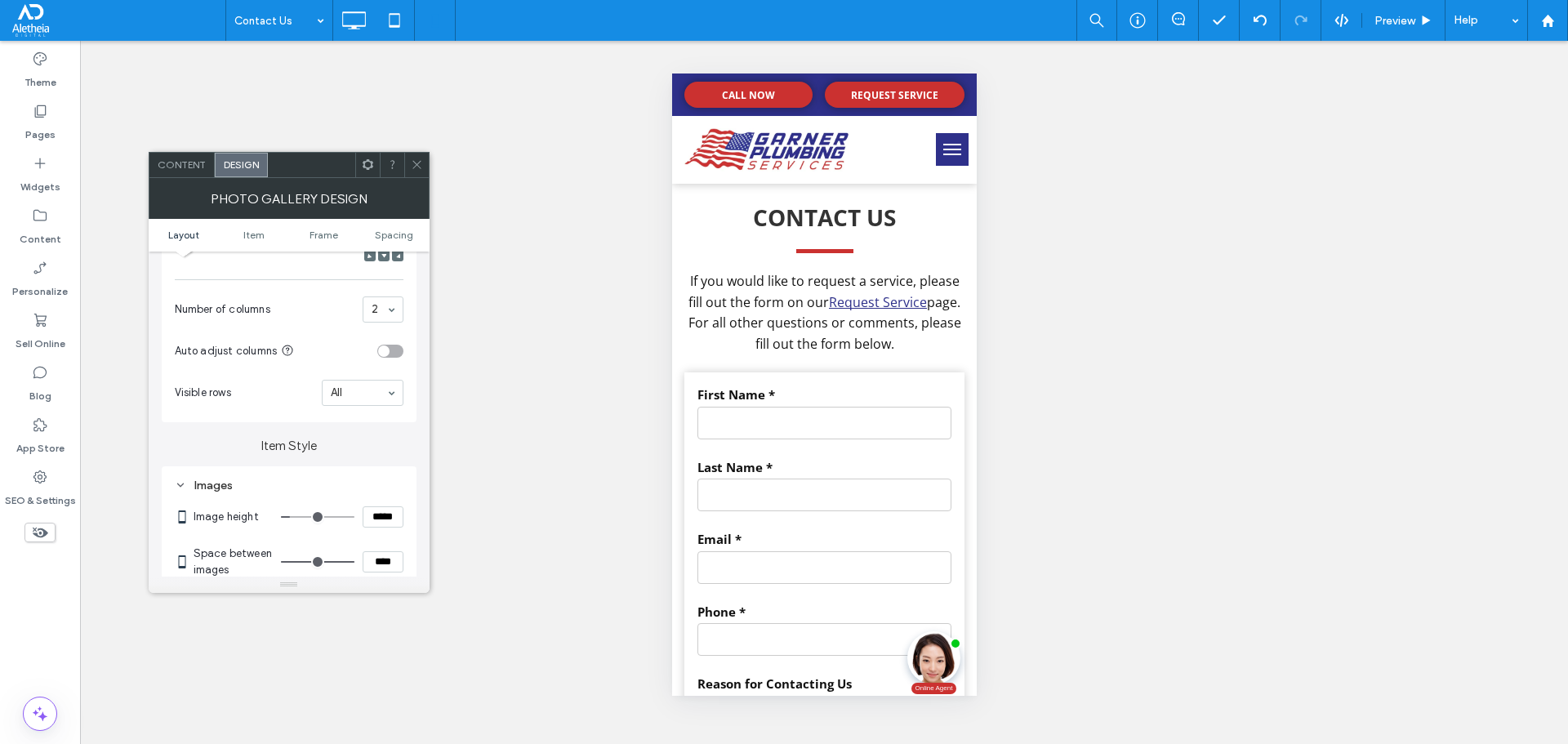 scroll, scrollTop: 490, scrollLeft: 0, axis: vertical 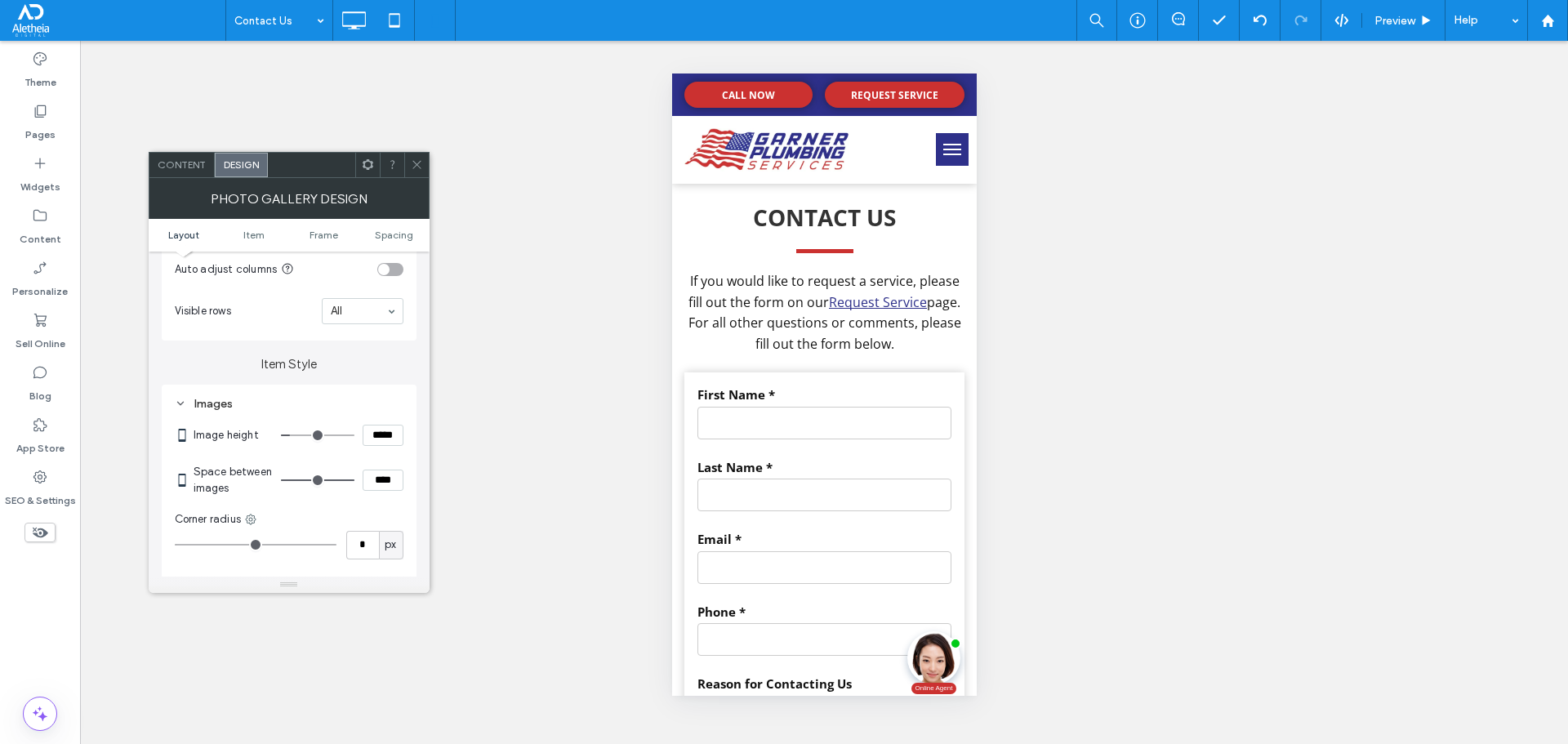click on "*****" at bounding box center (383, 435) 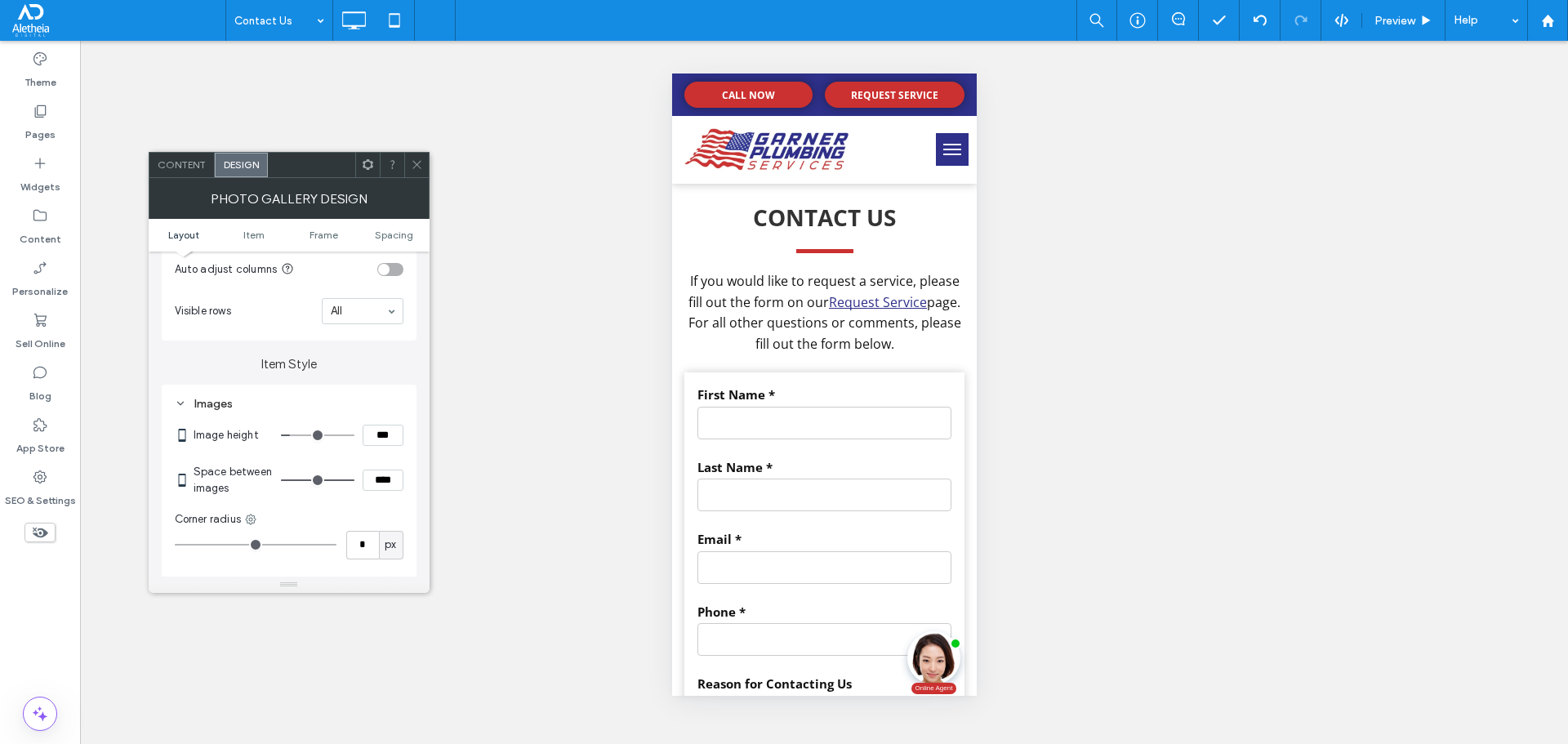 type on "*****" 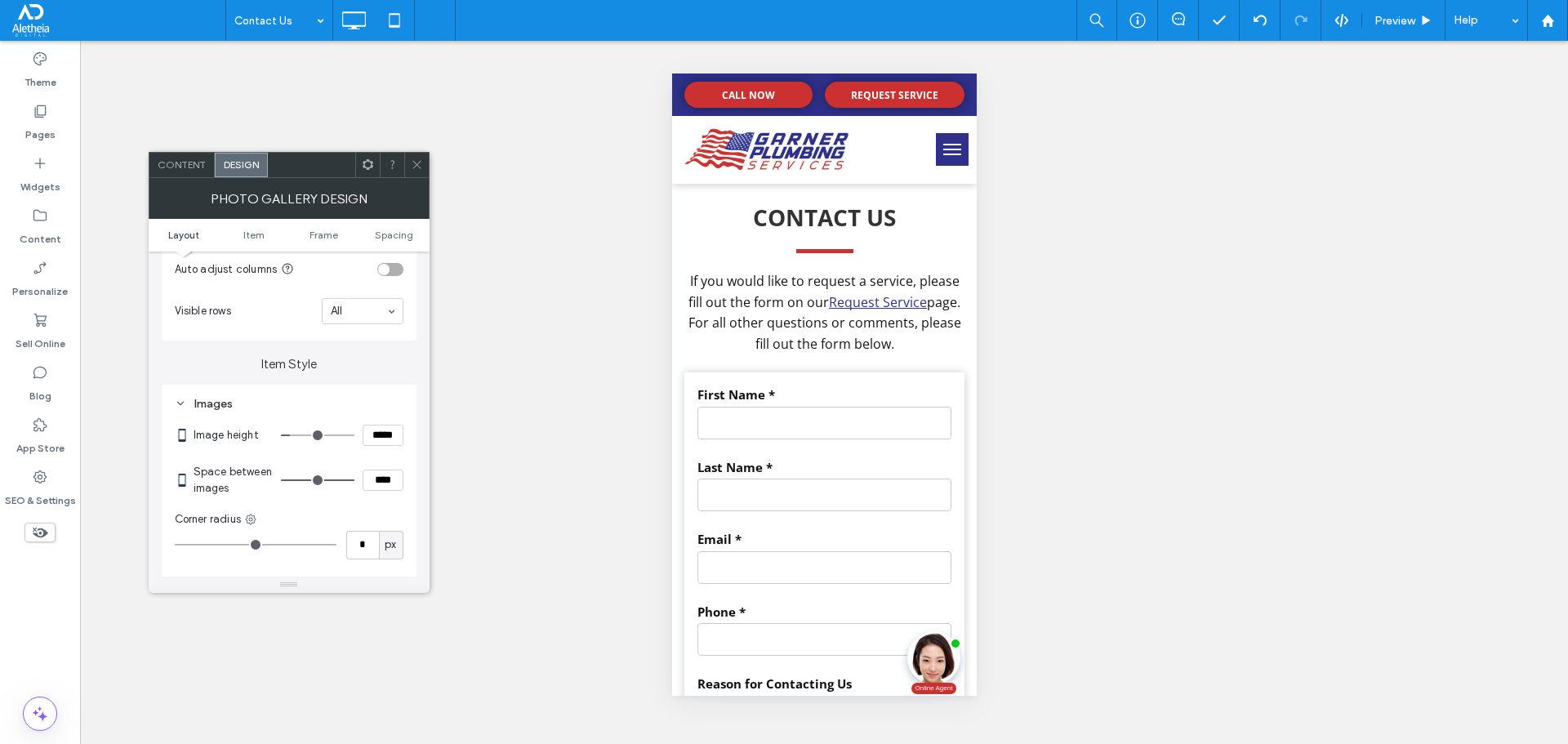 type on "***" 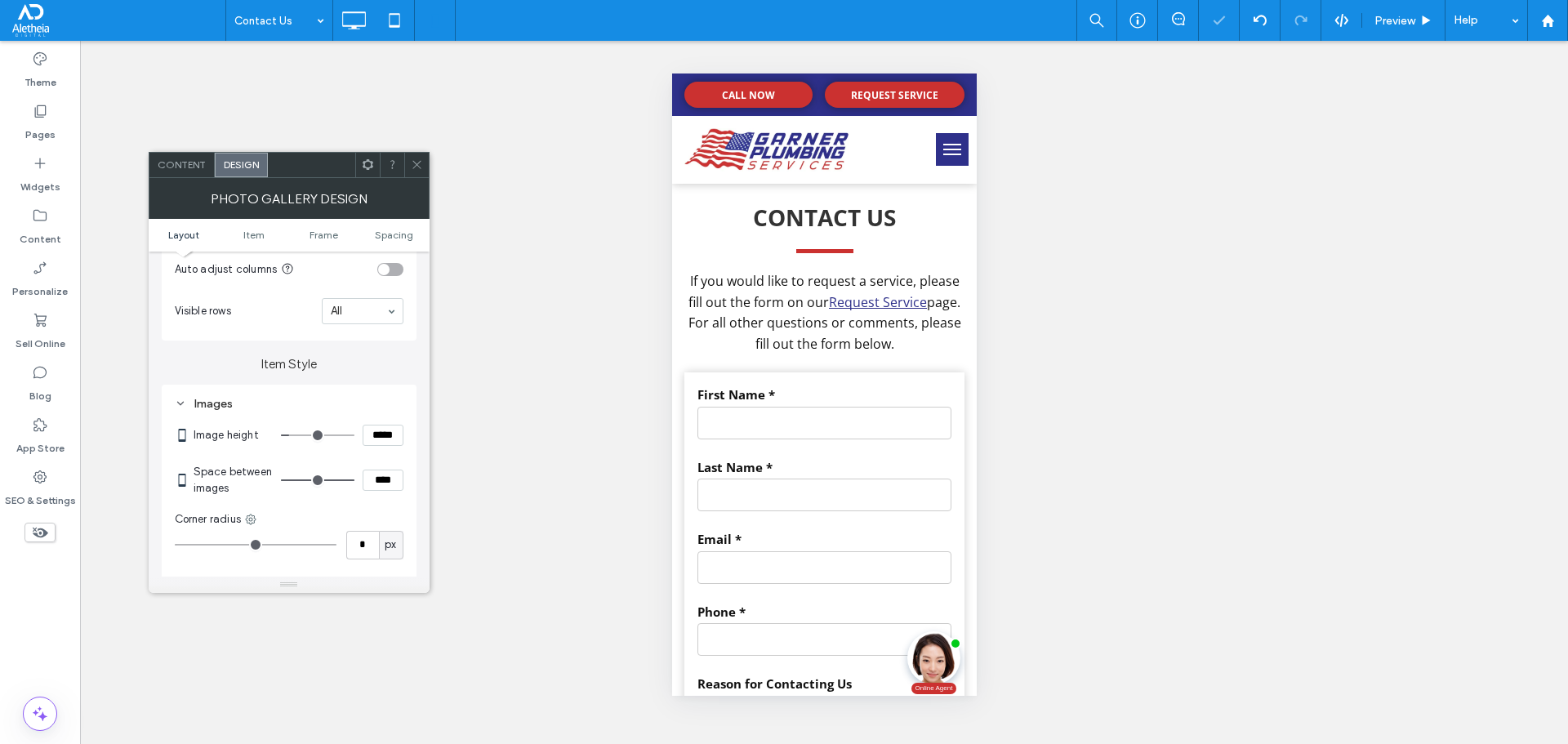 click on "*****" at bounding box center (383, 435) 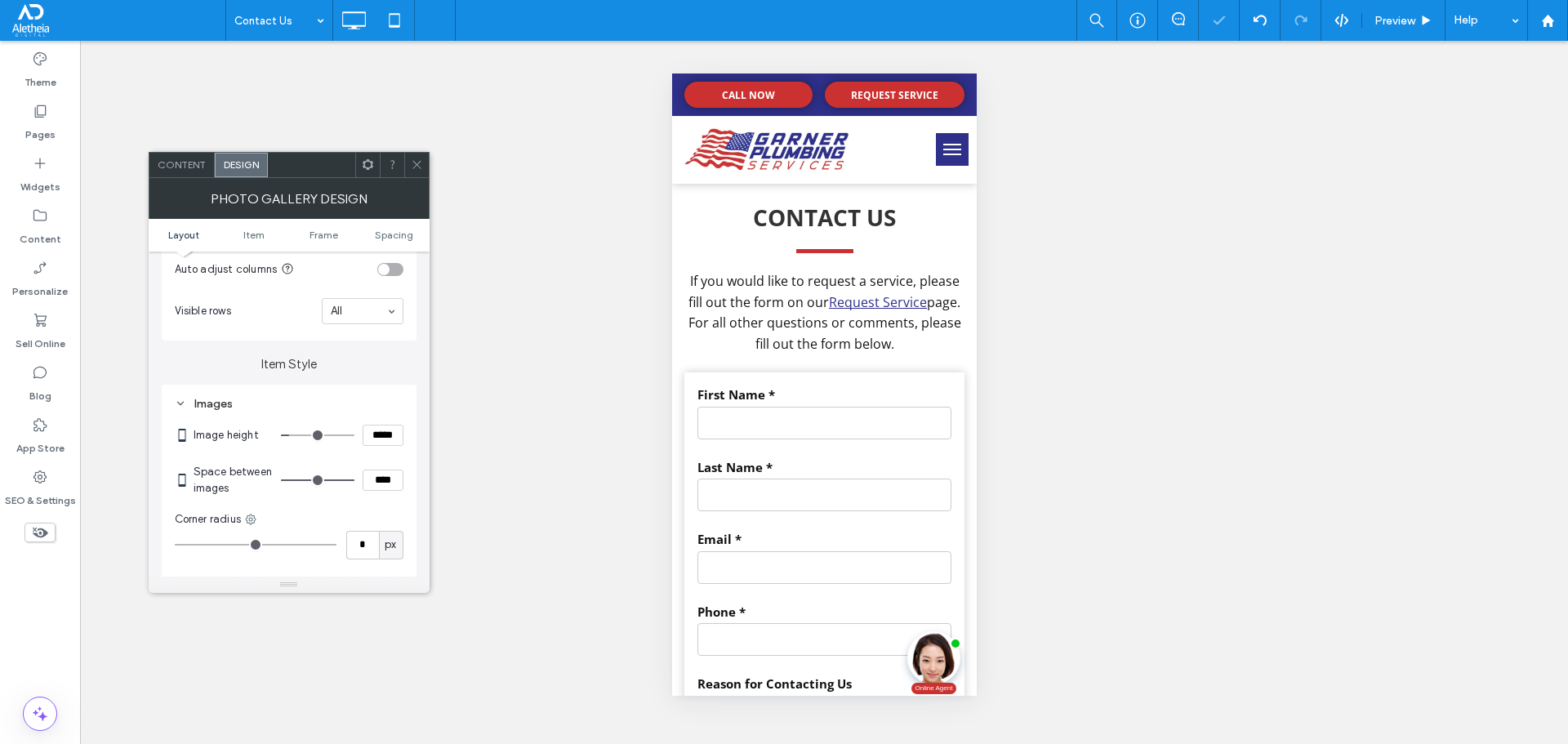 click on "*****" at bounding box center [383, 435] 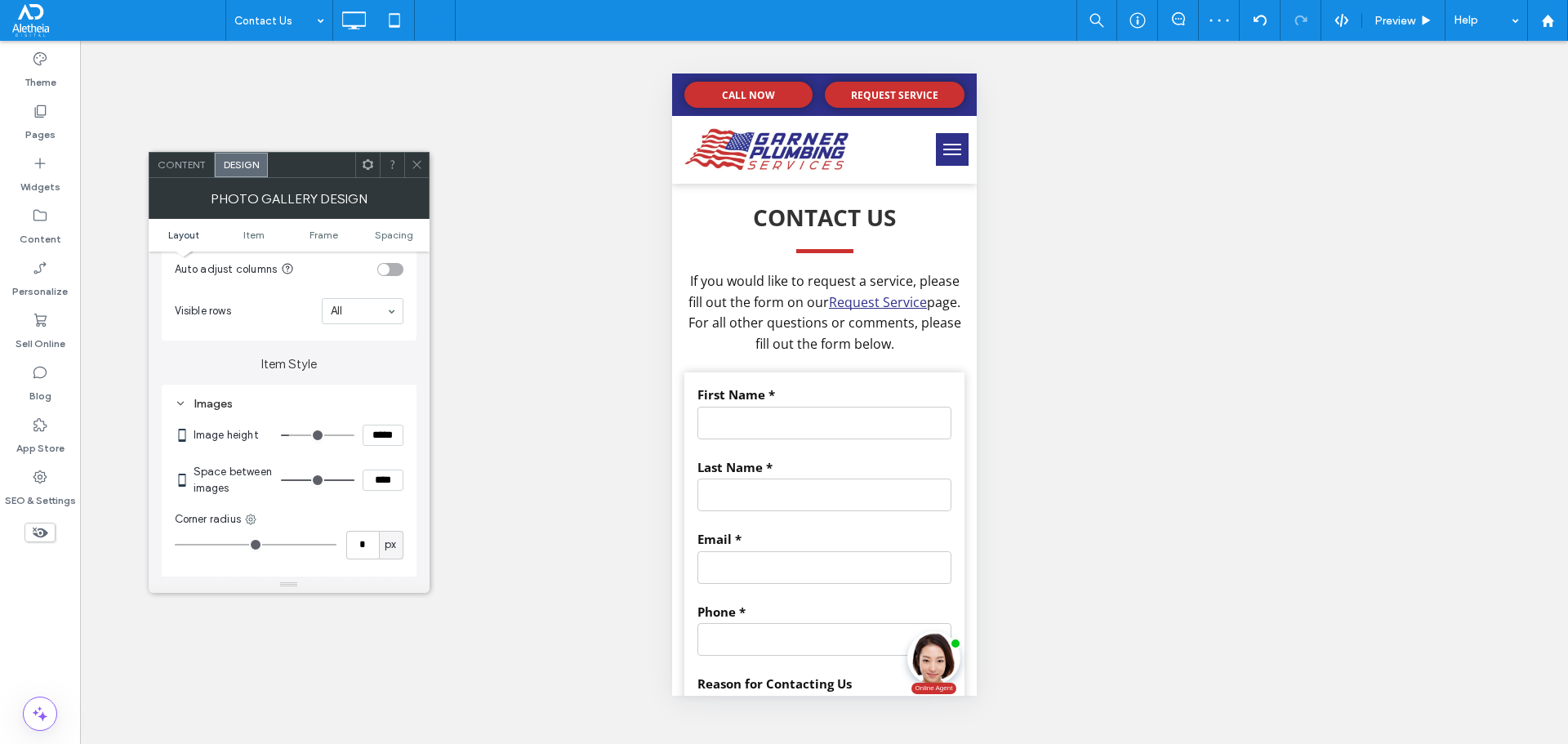 click on "*****" at bounding box center (383, 435) 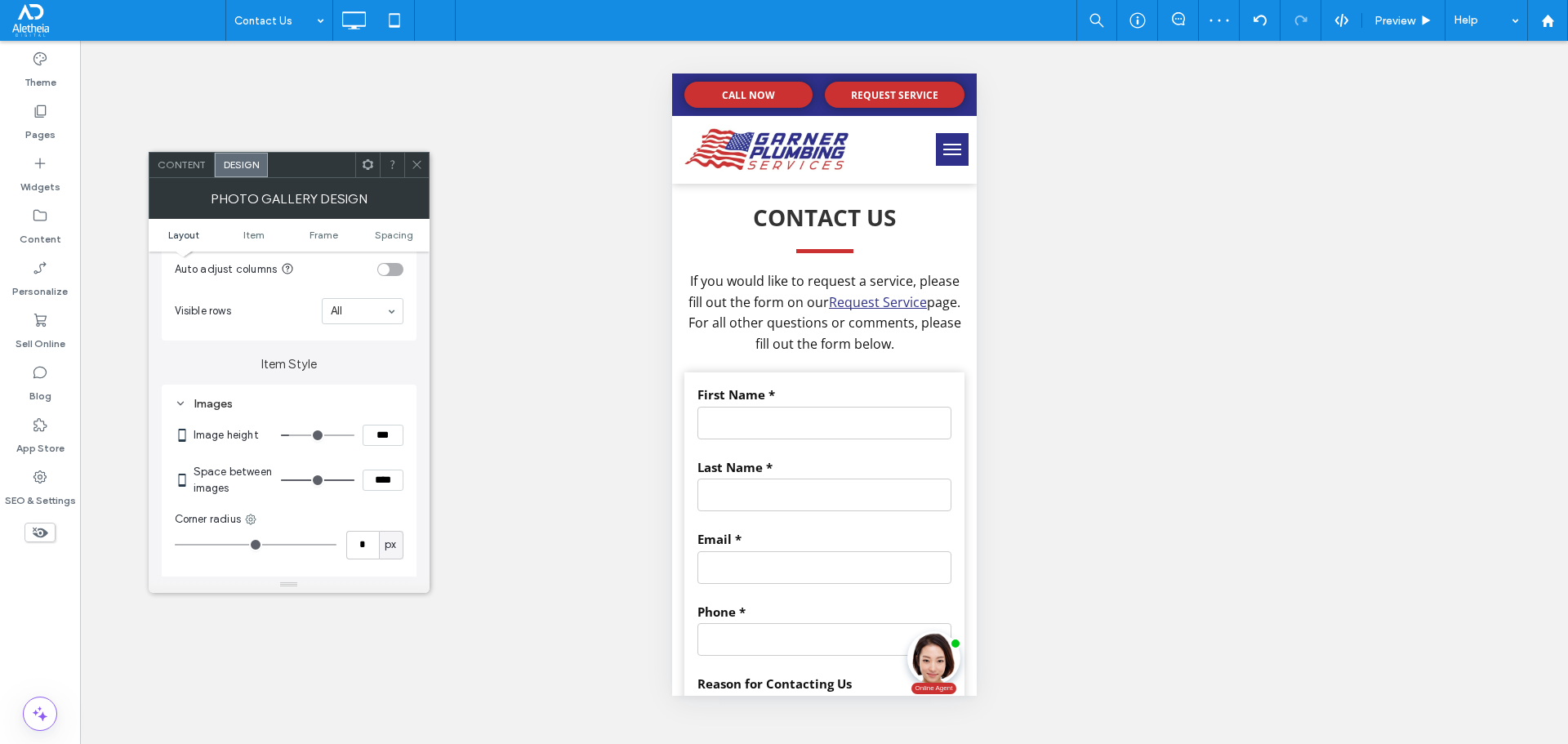 type on "*****" 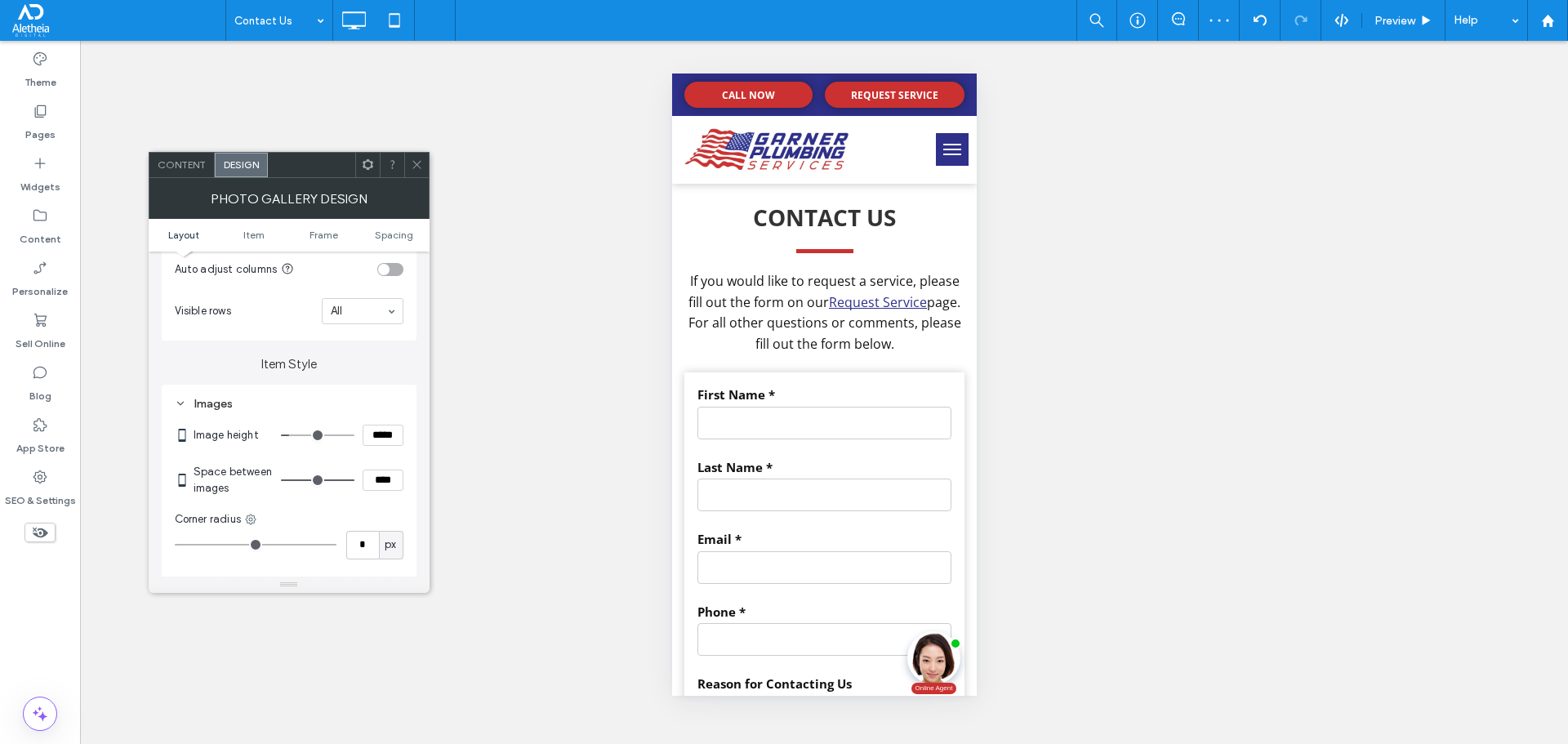 type on "***" 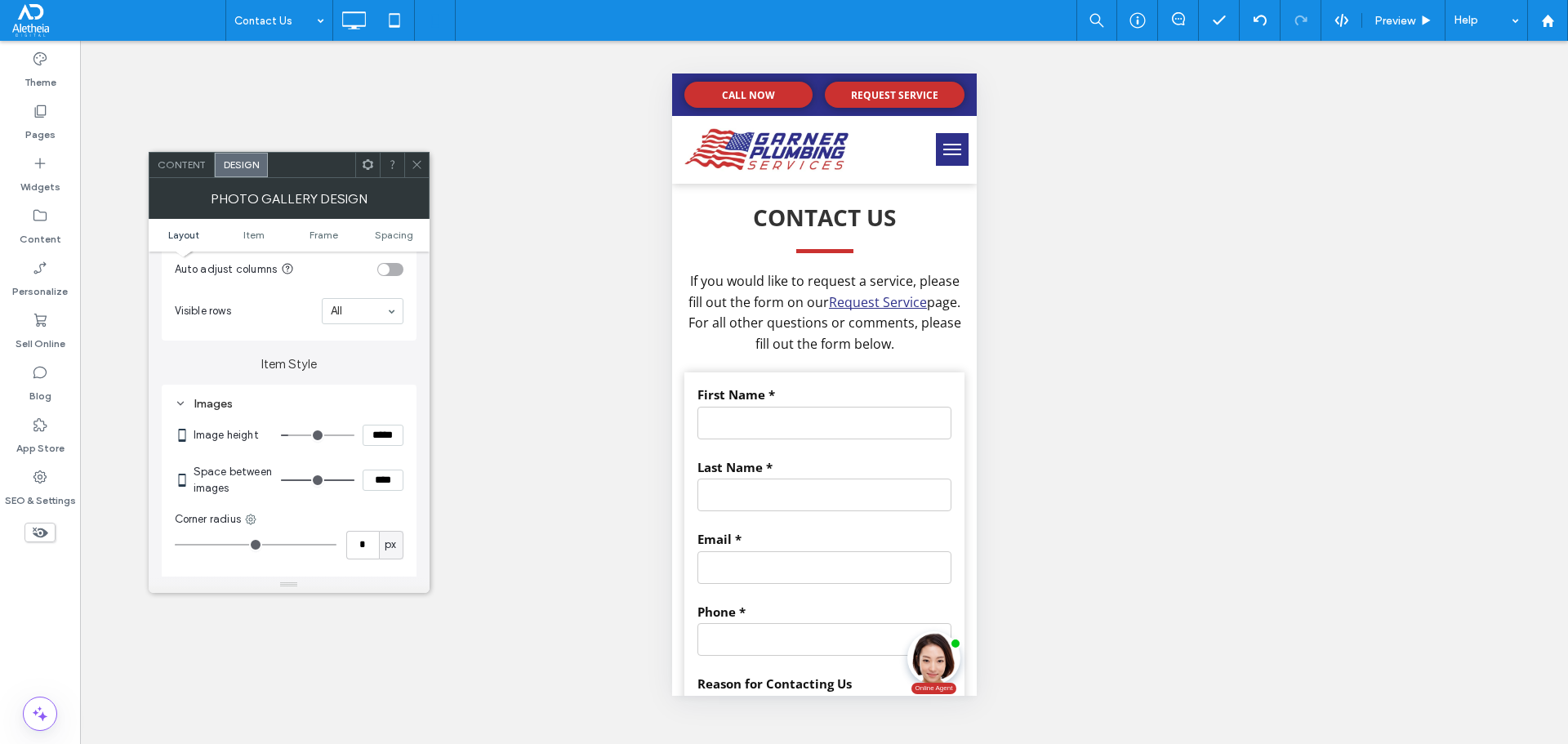 click 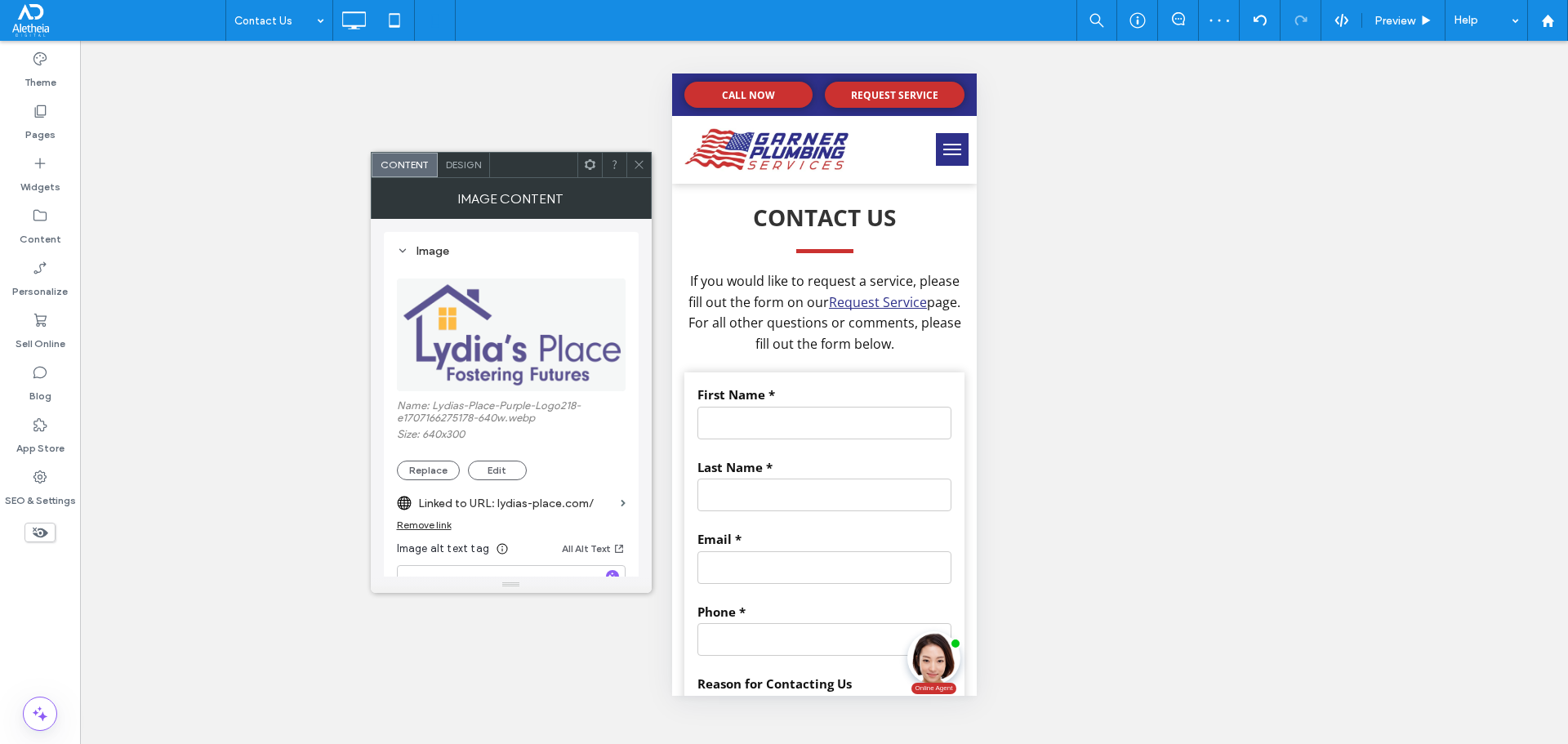 click on "Unhide?
Yes
Unhide?
Yes
Unhide?
Yes
Unhide?
Yes
Unhide?
Yes
Unhide?
Yes
Unhide?
Yes
Unhide?
Yes
Unhide?
Yes
Unhide?
Yes
Unhide?
Yes
Unhide?
Yes
Yes" at bounding box center [824, 392] 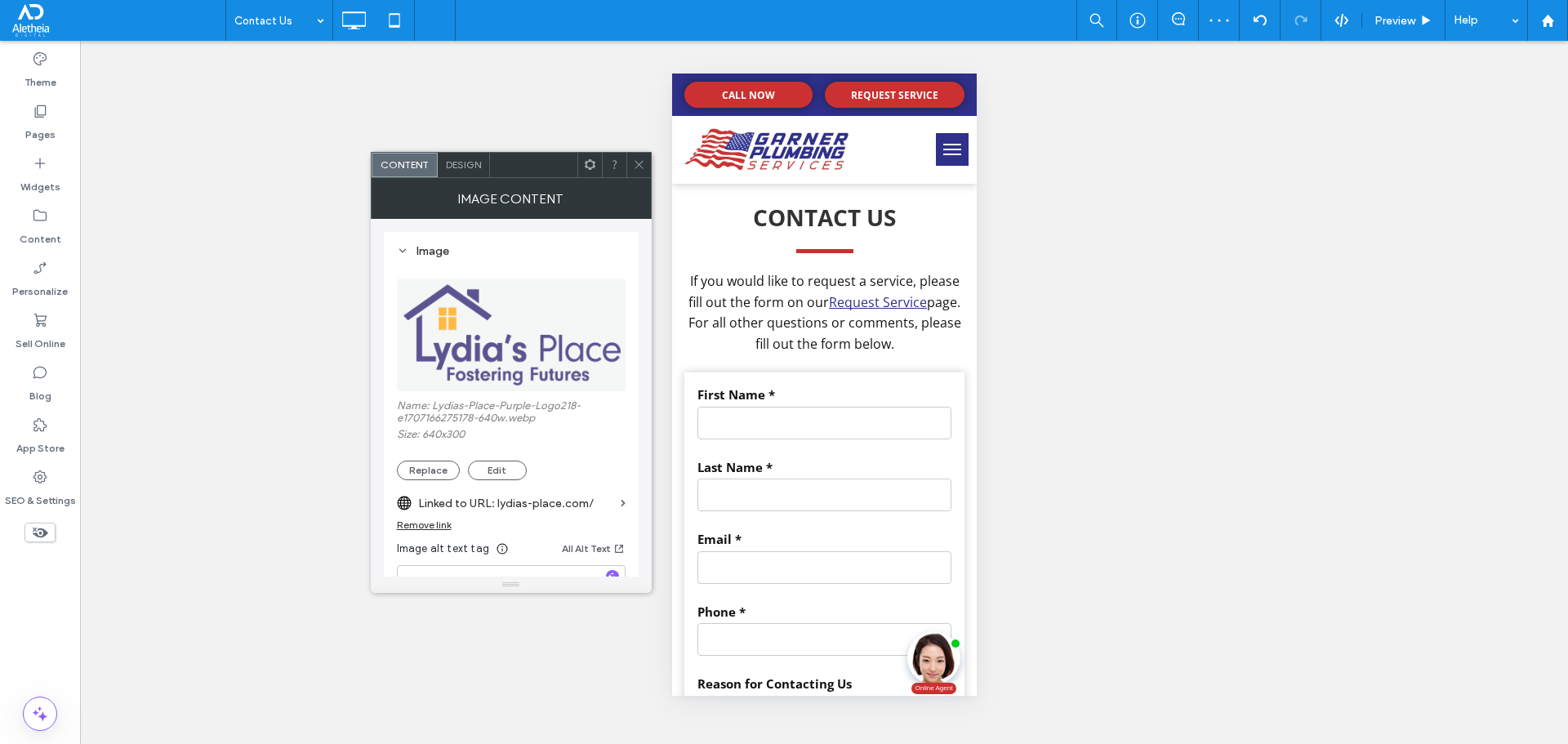 click on "Design" at bounding box center (464, 165) 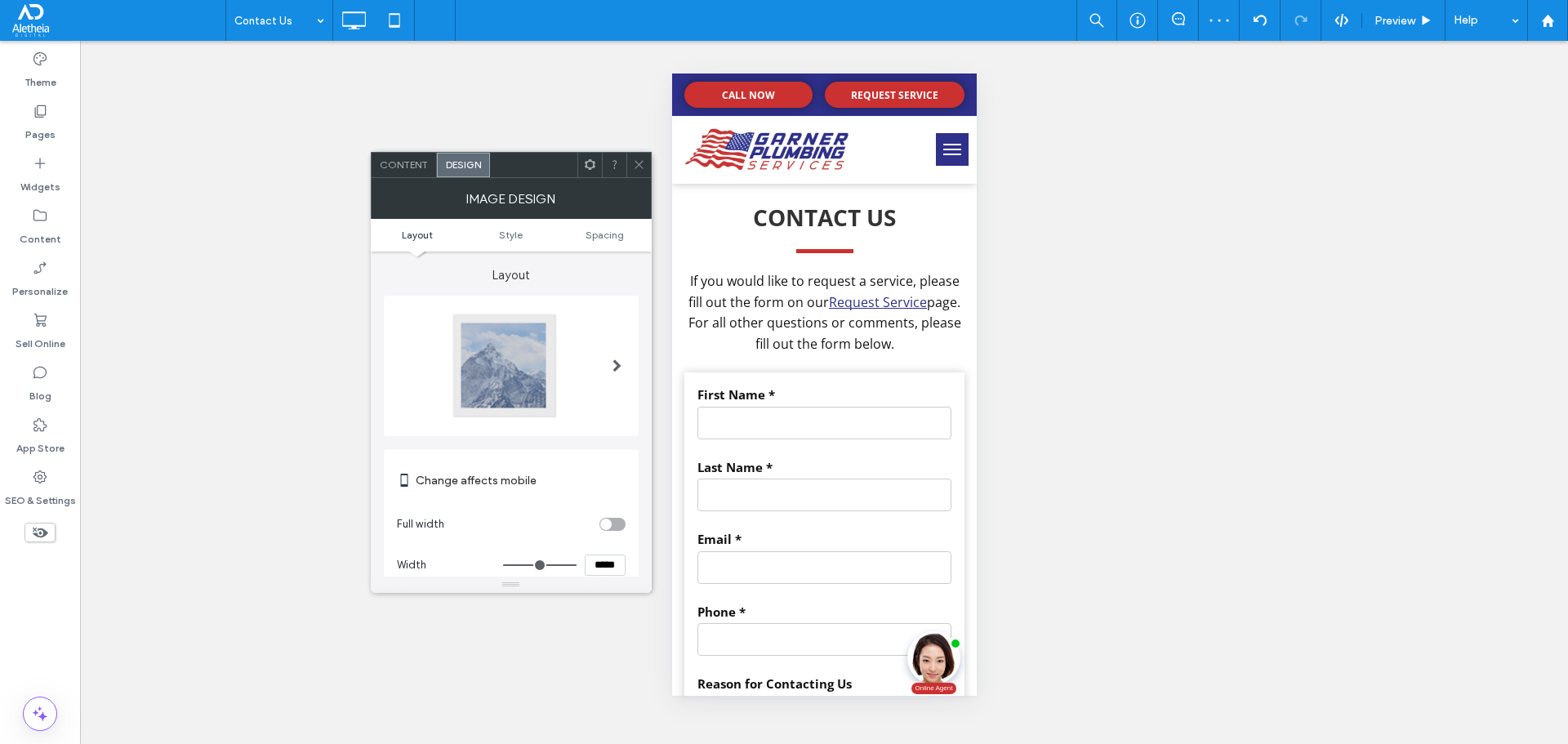 click on "*****" at bounding box center [605, 565] 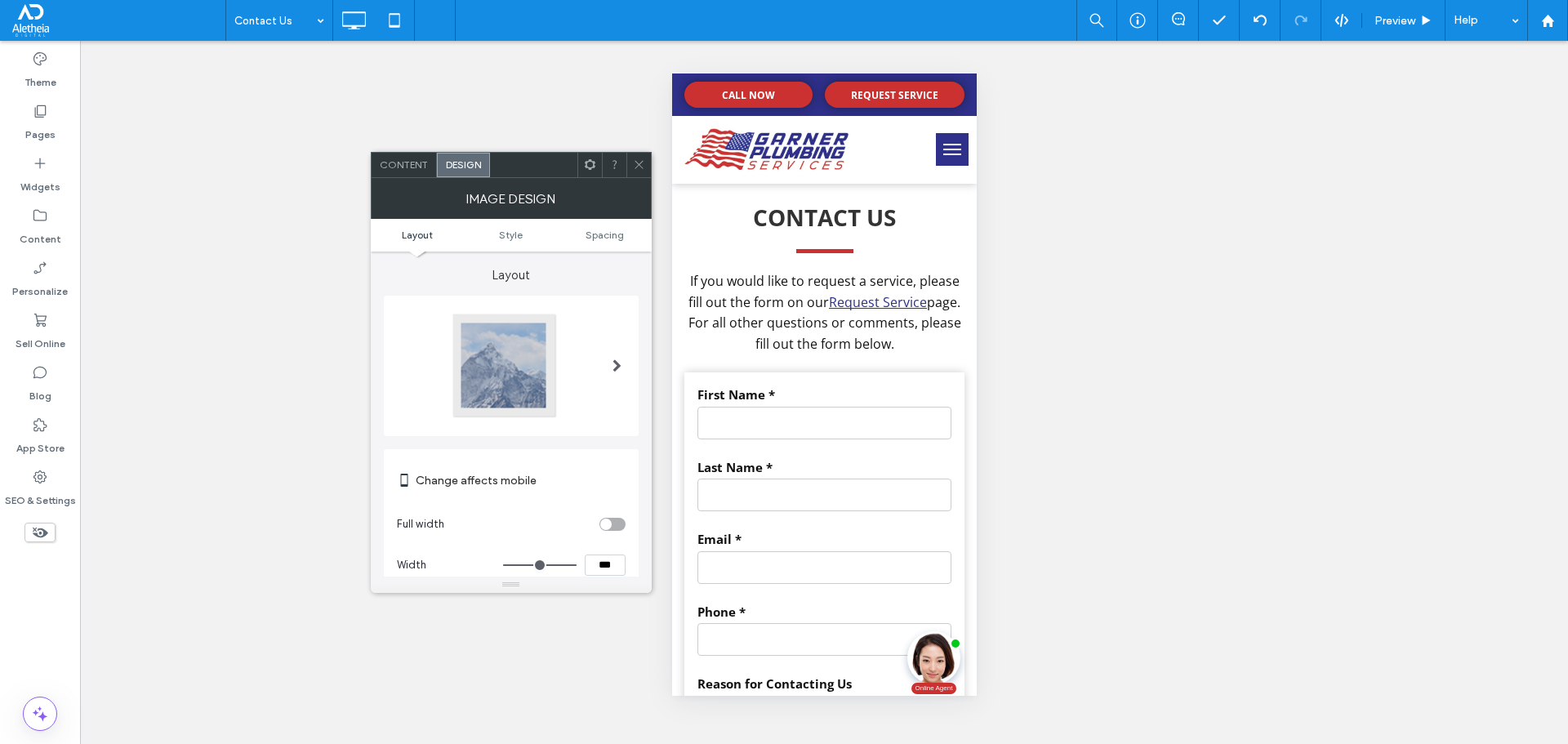 type on "*****" 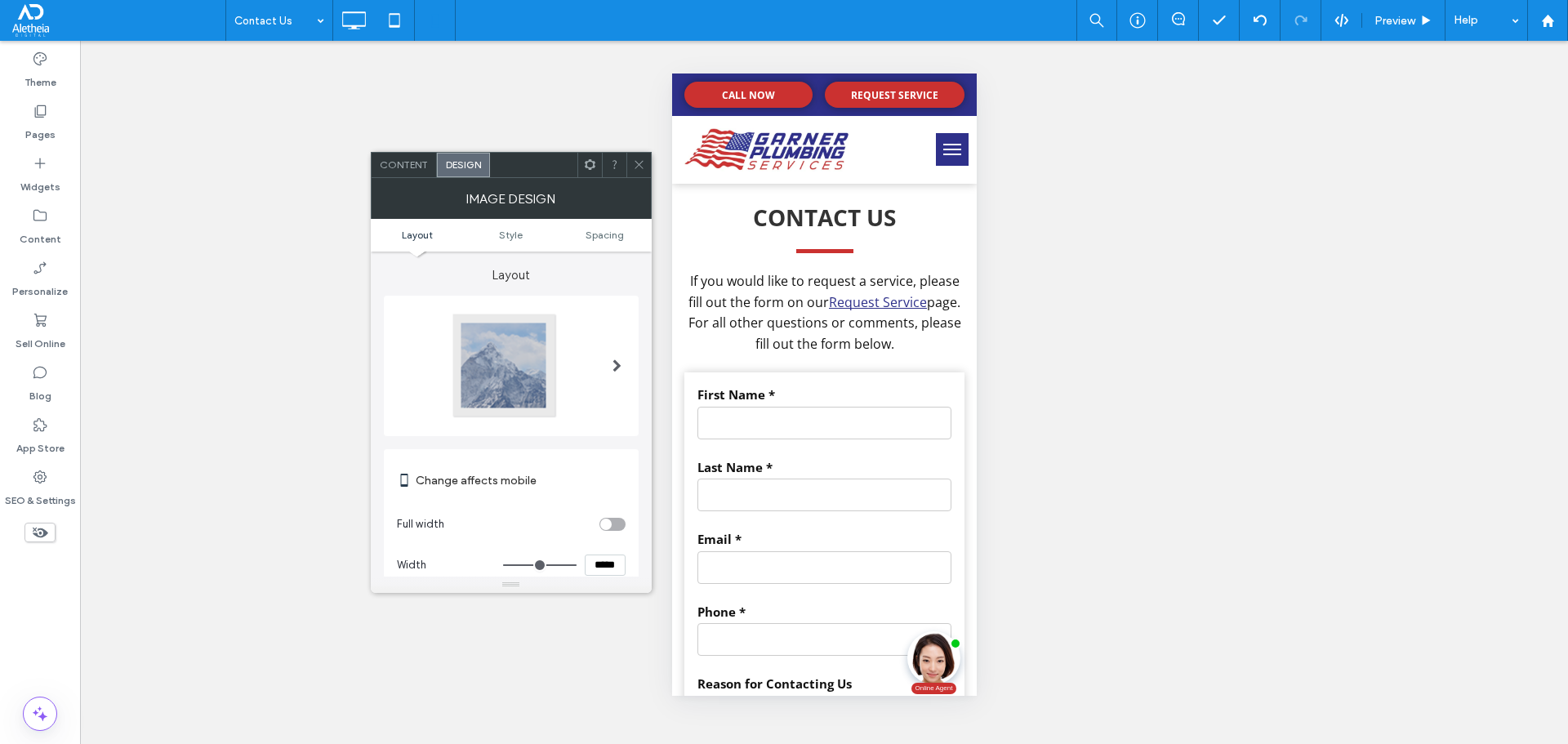 type on "***" 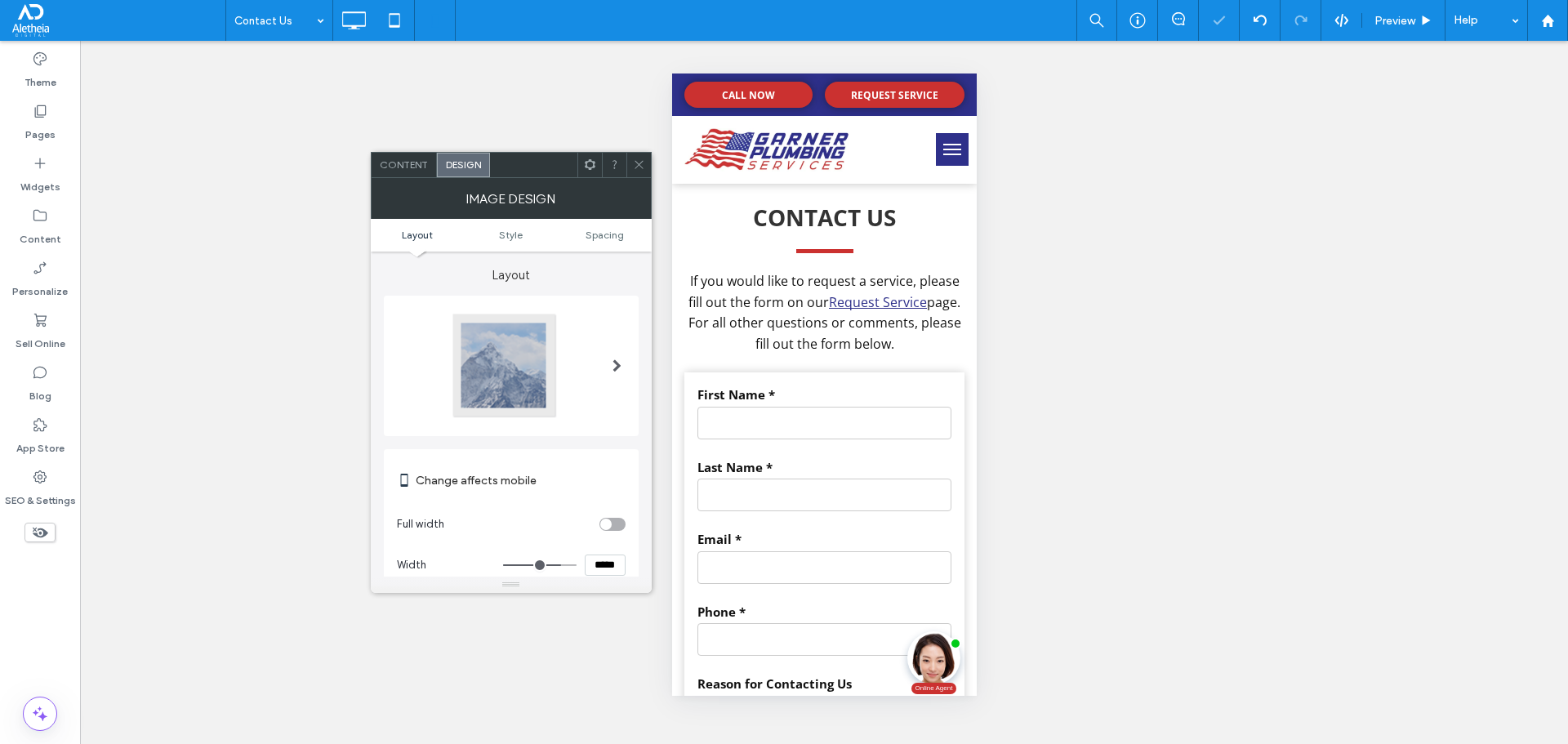 click on "*****" at bounding box center [605, 565] 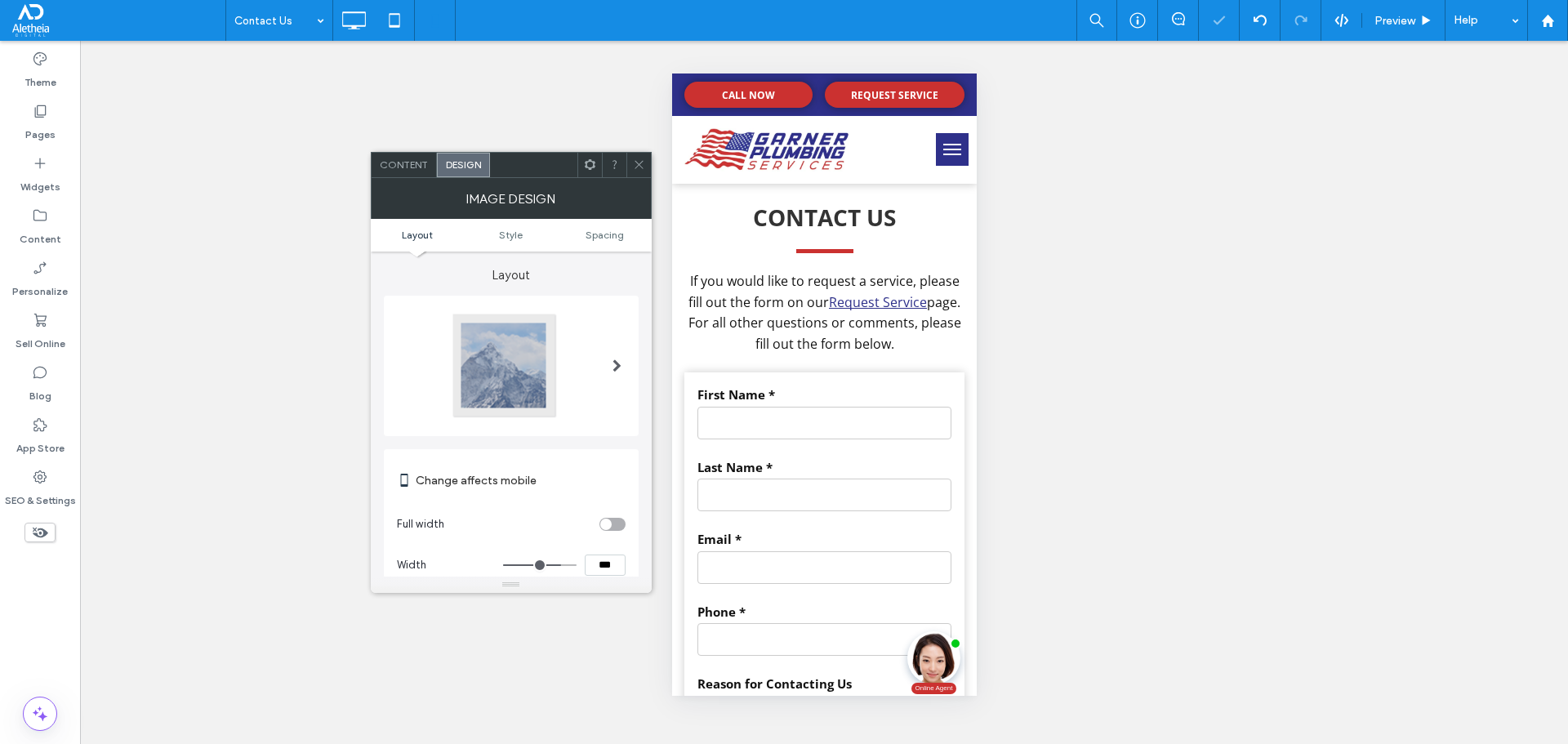 type on "*****" 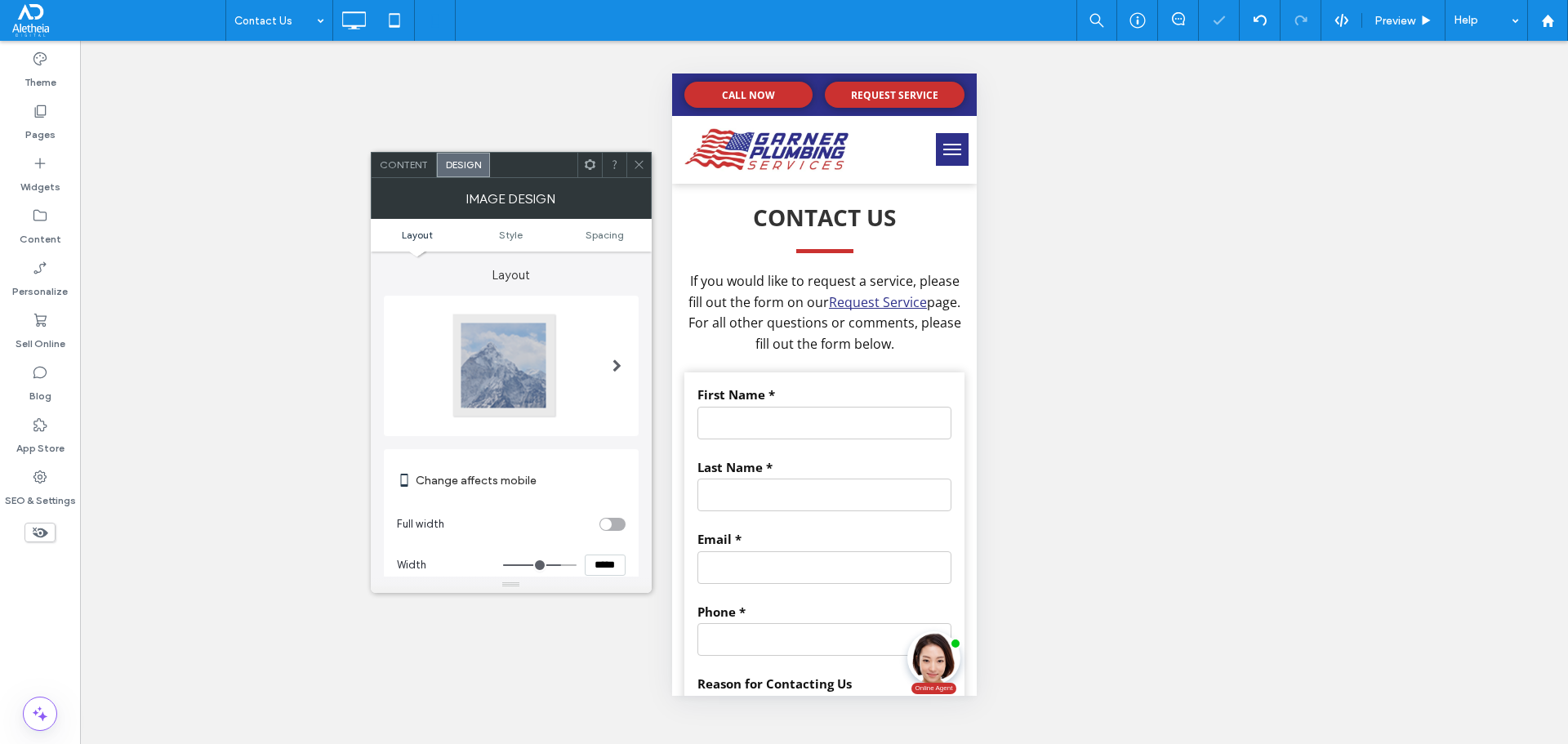 type on "***" 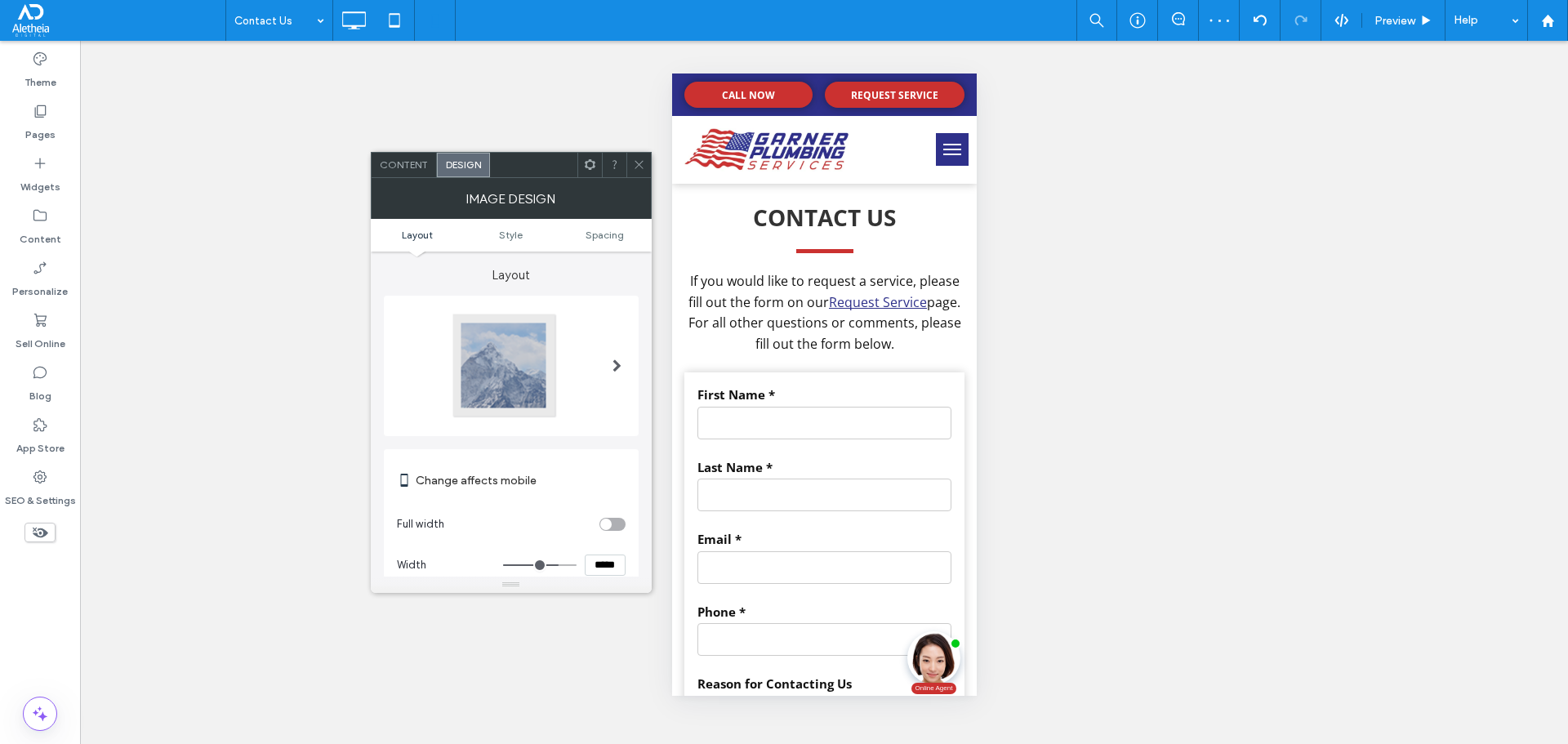 click on "*****" at bounding box center [605, 565] 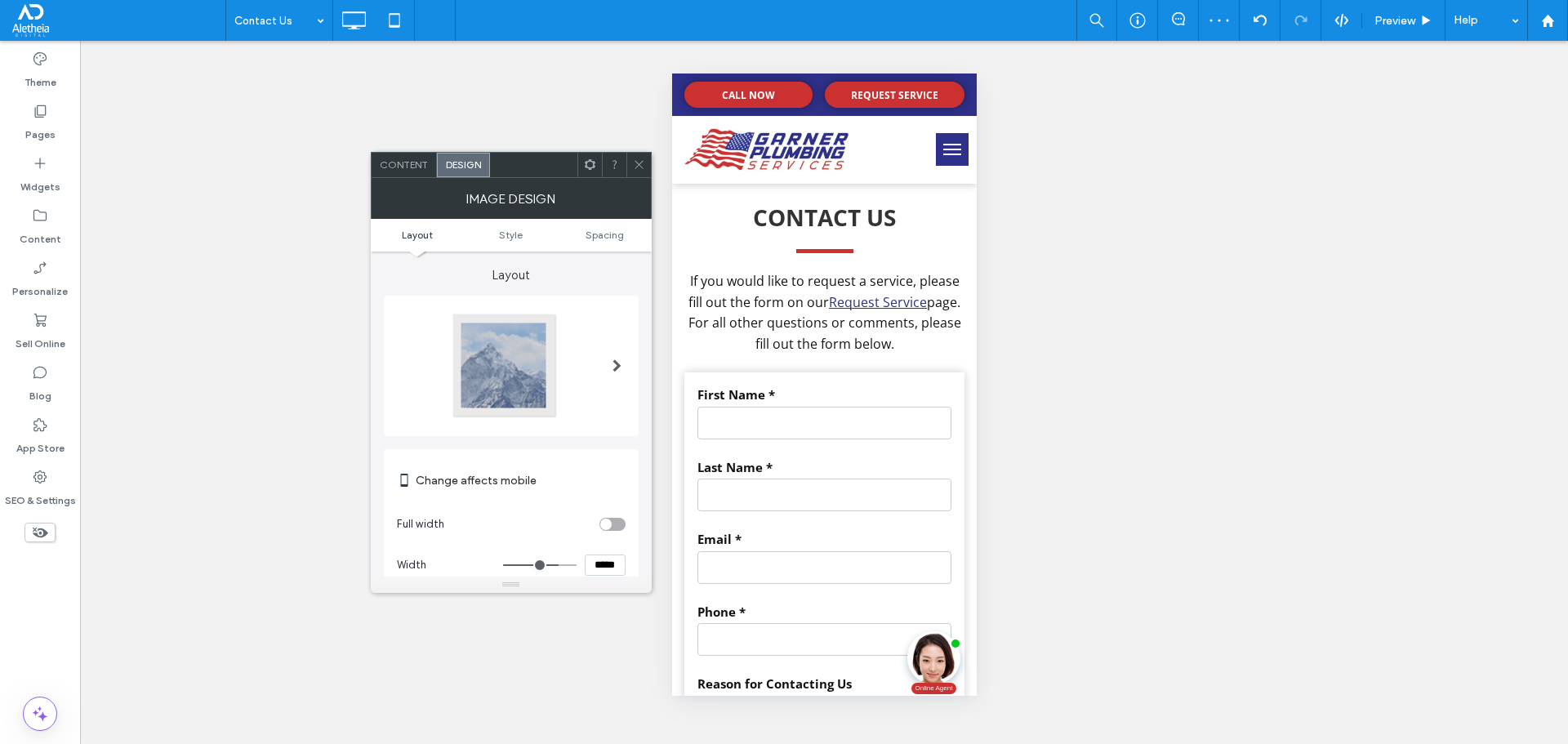 click on "*****" at bounding box center [605, 565] 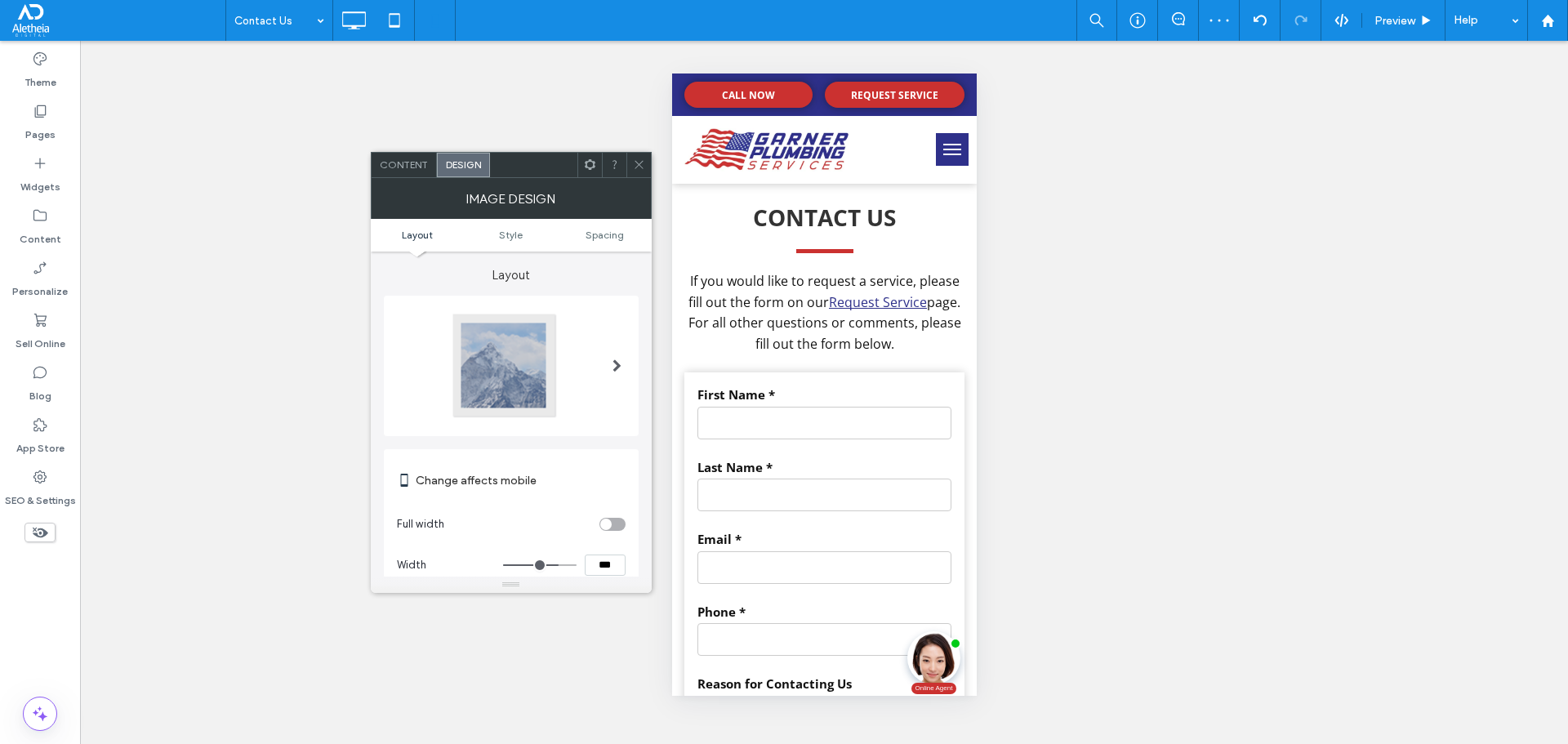 type on "*****" 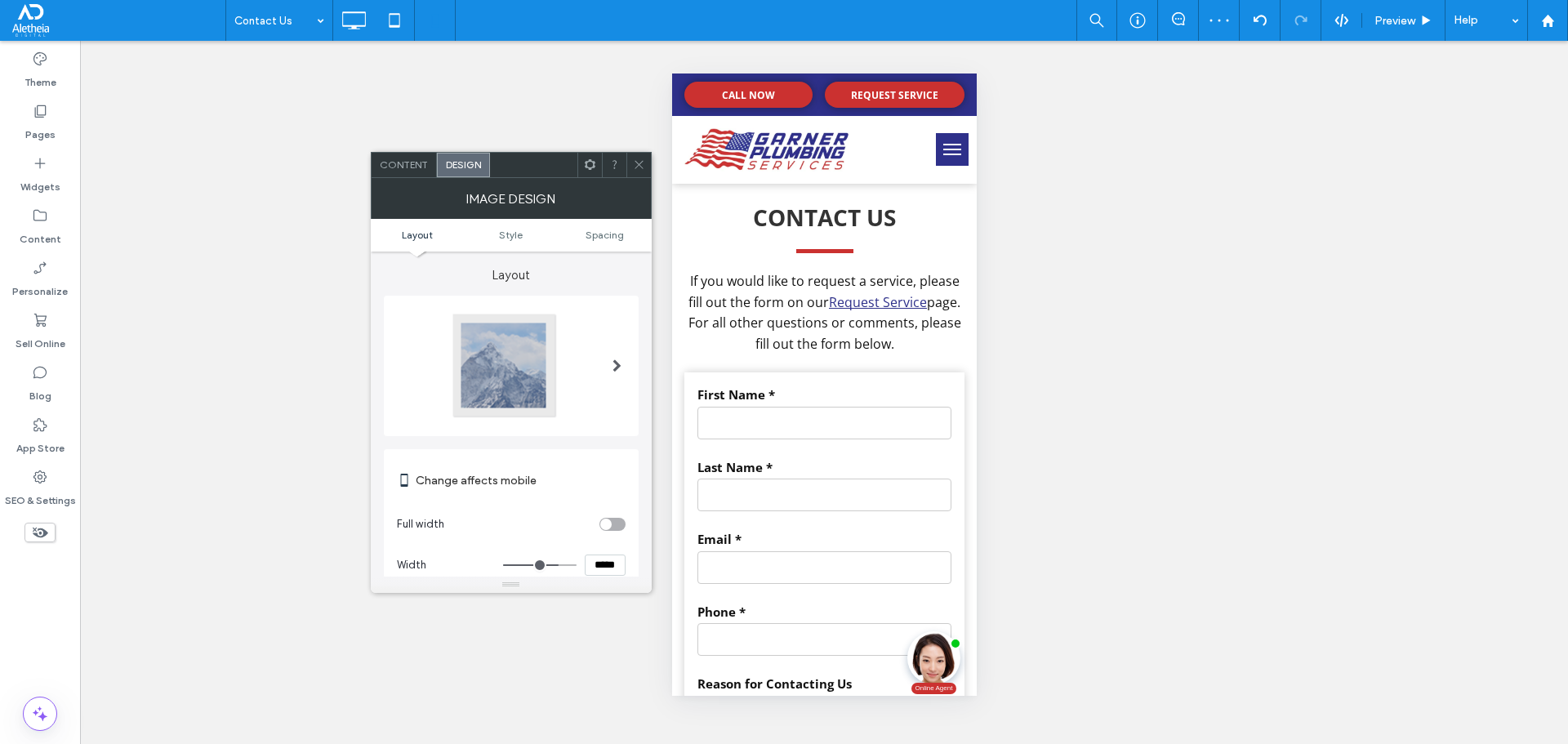 type on "***" 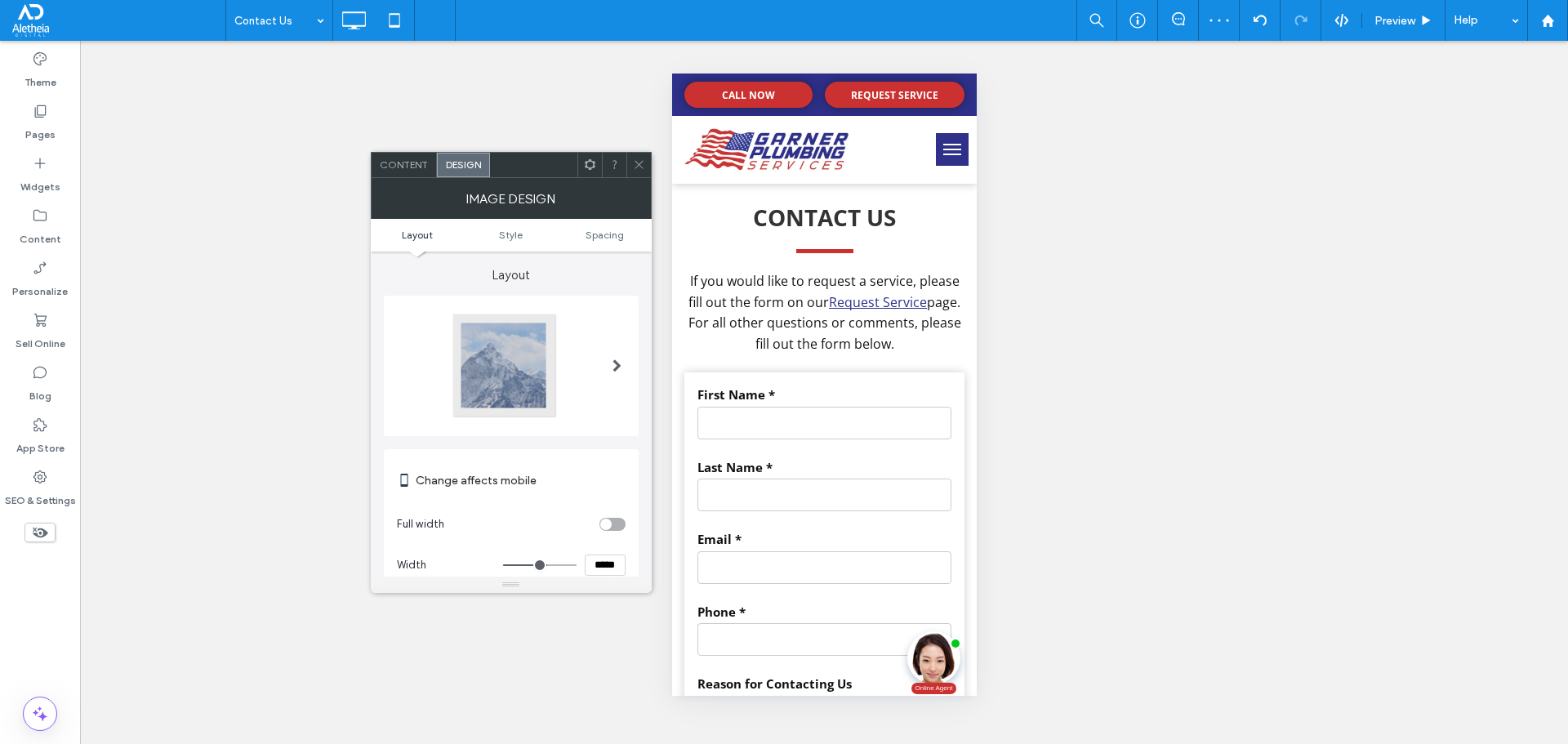 click at bounding box center (639, 165) 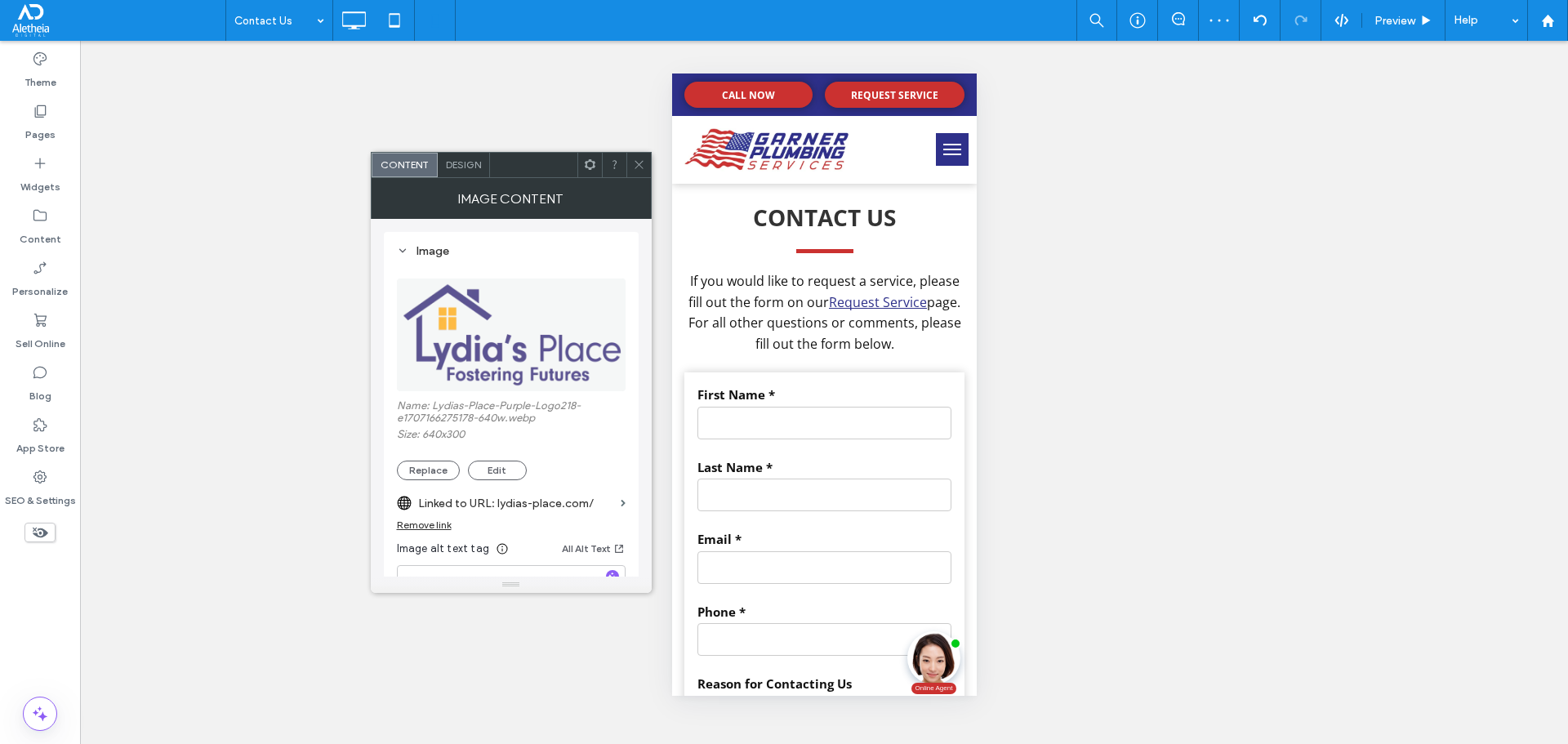 click on "Design" at bounding box center [464, 165] 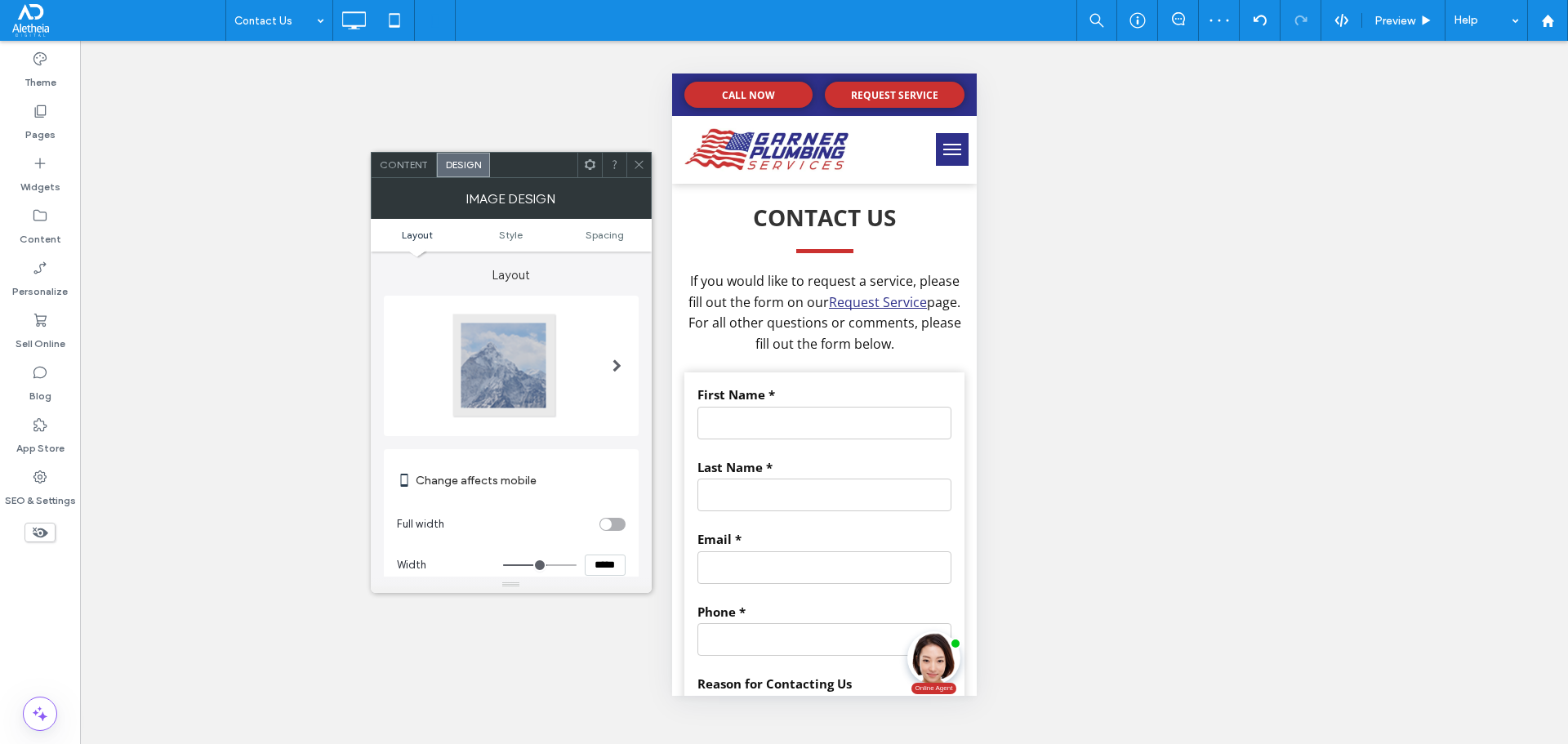click on "*****" at bounding box center [605, 565] 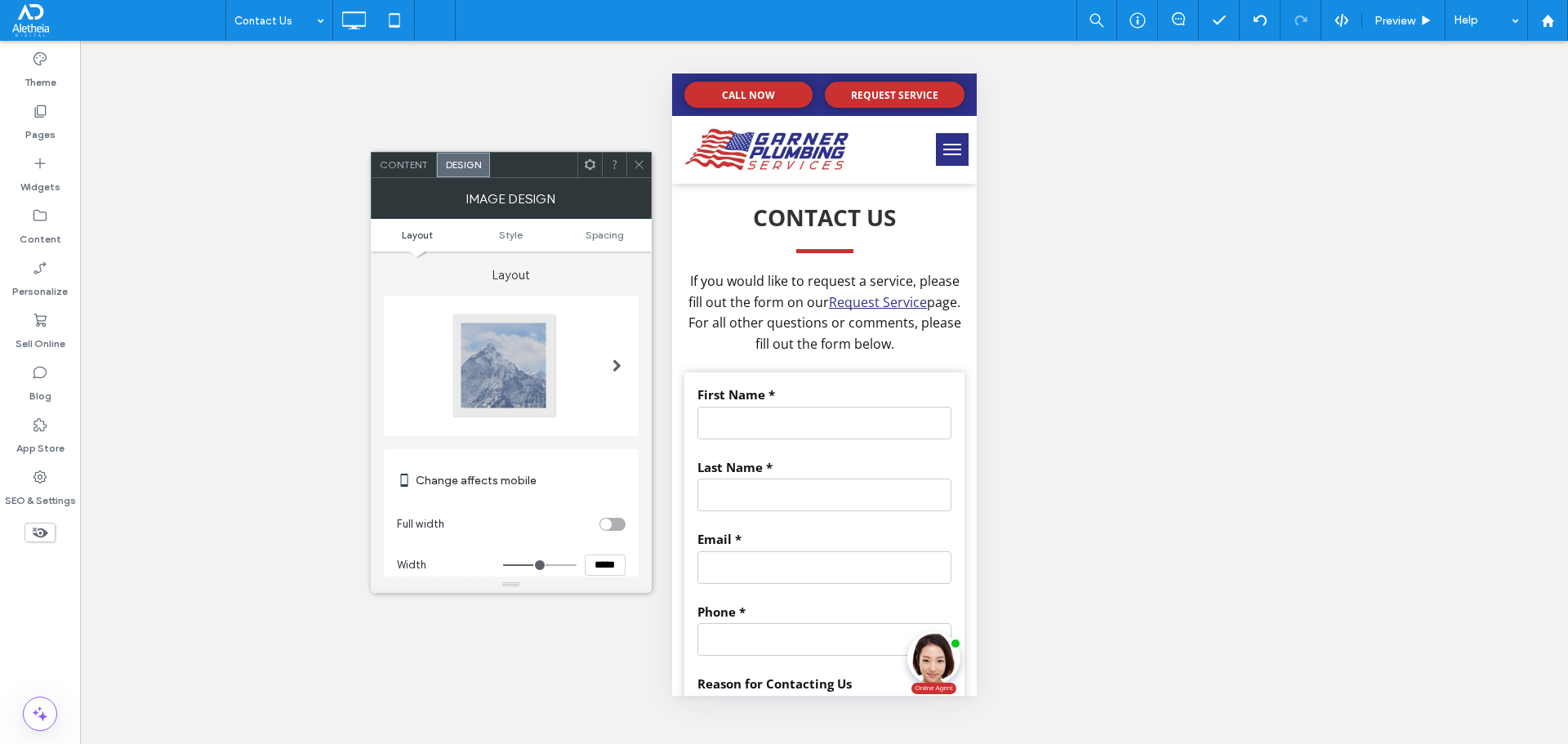 click on "*****" at bounding box center [605, 565] 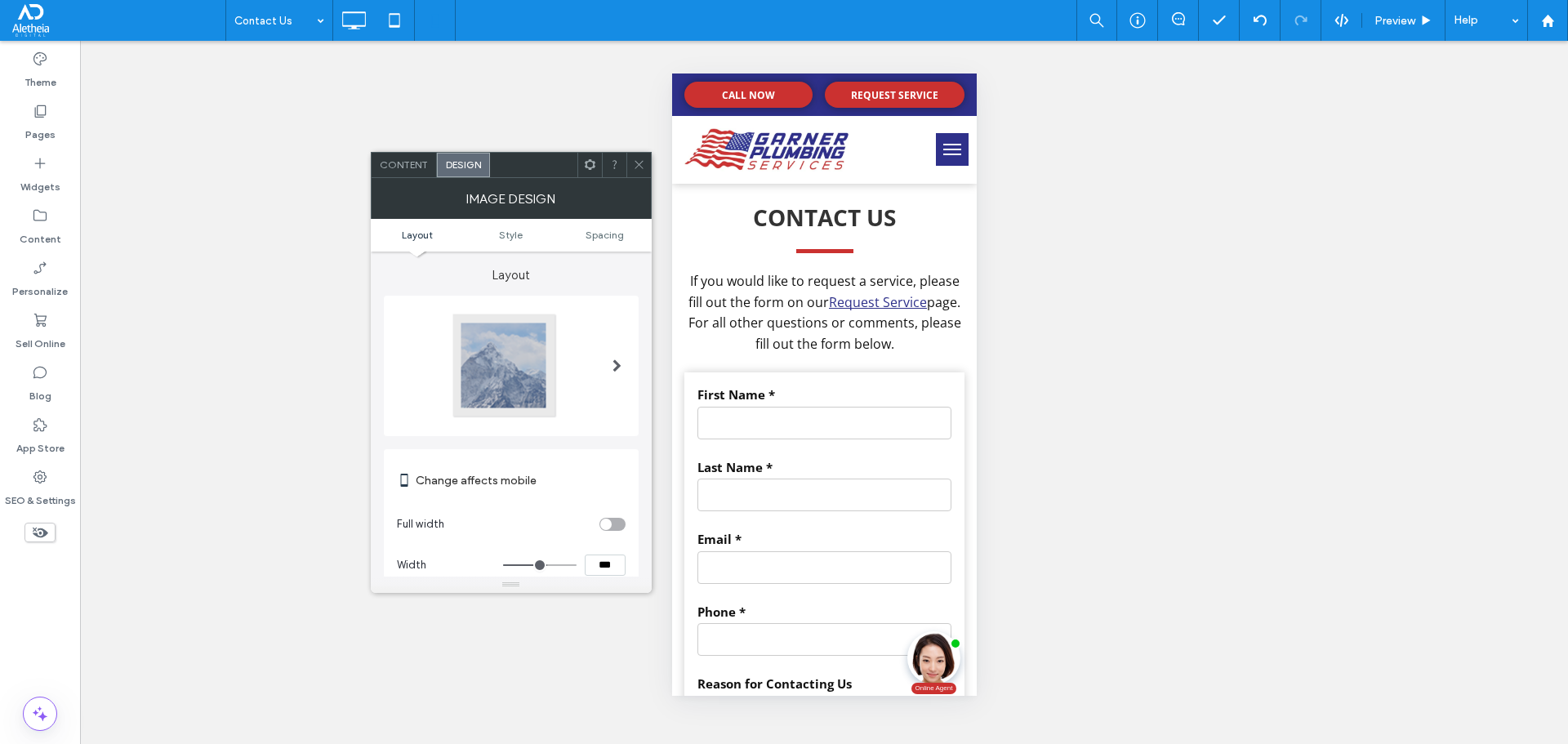 type on "*****" 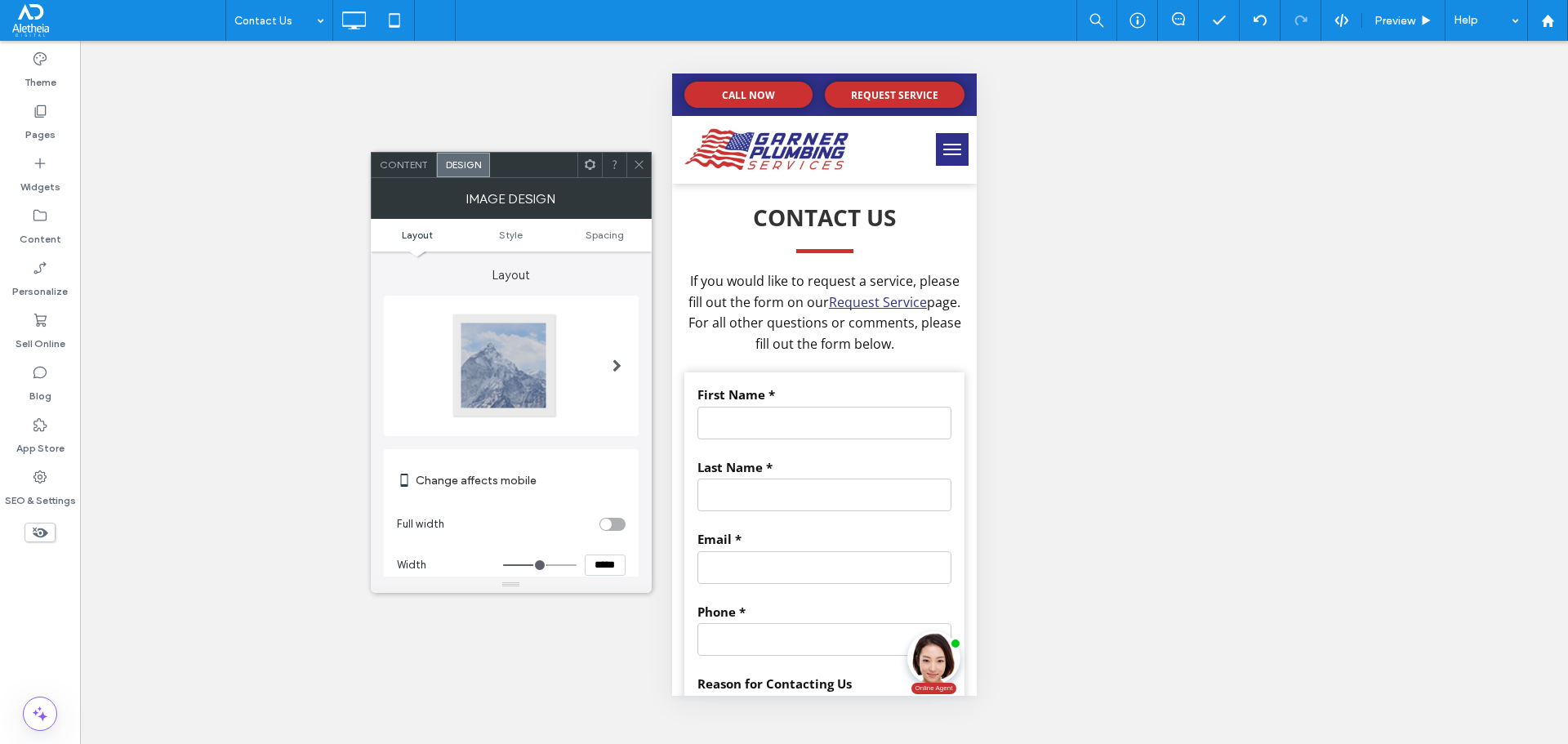 type on "***" 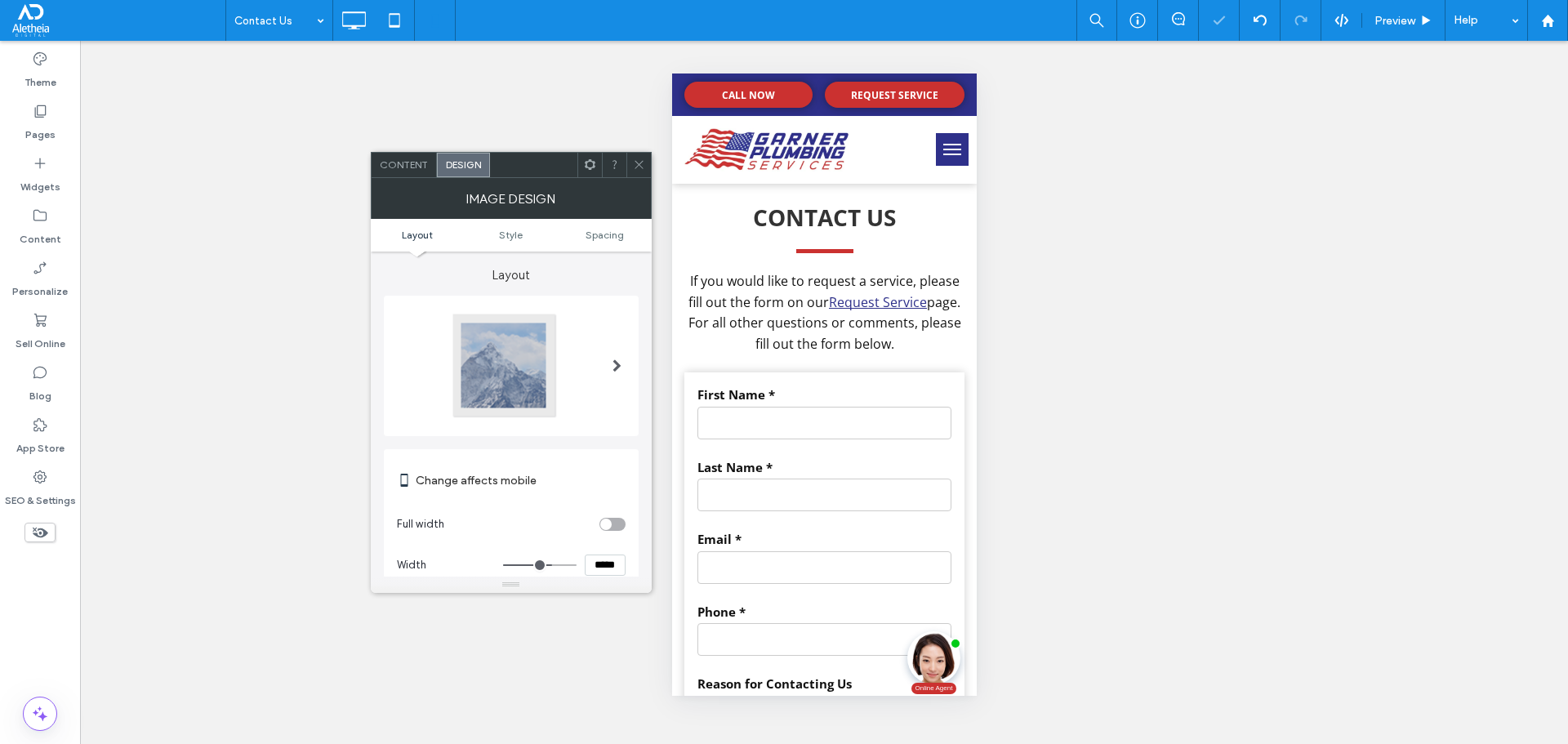 click at bounding box center (639, 165) 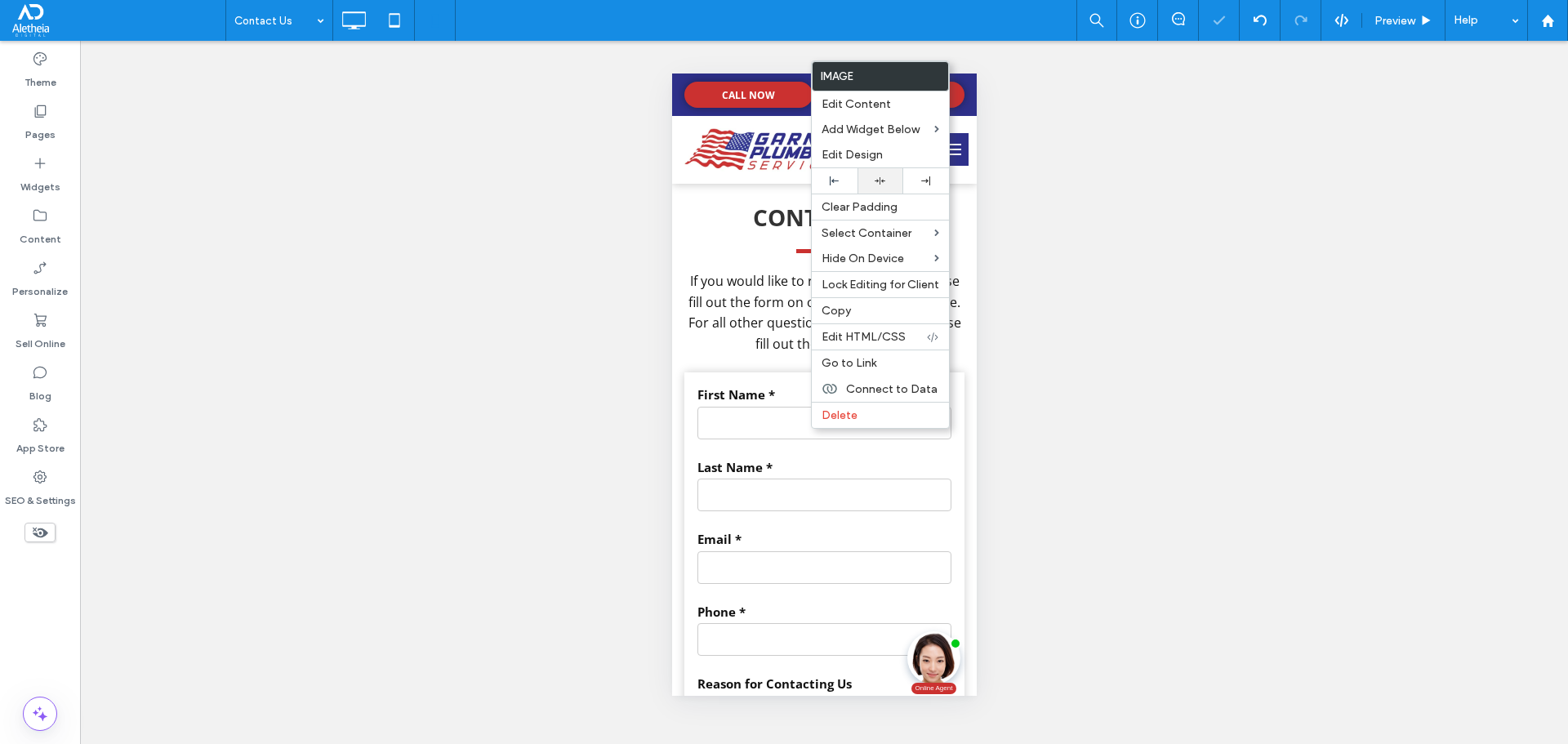 click at bounding box center (880, 180) 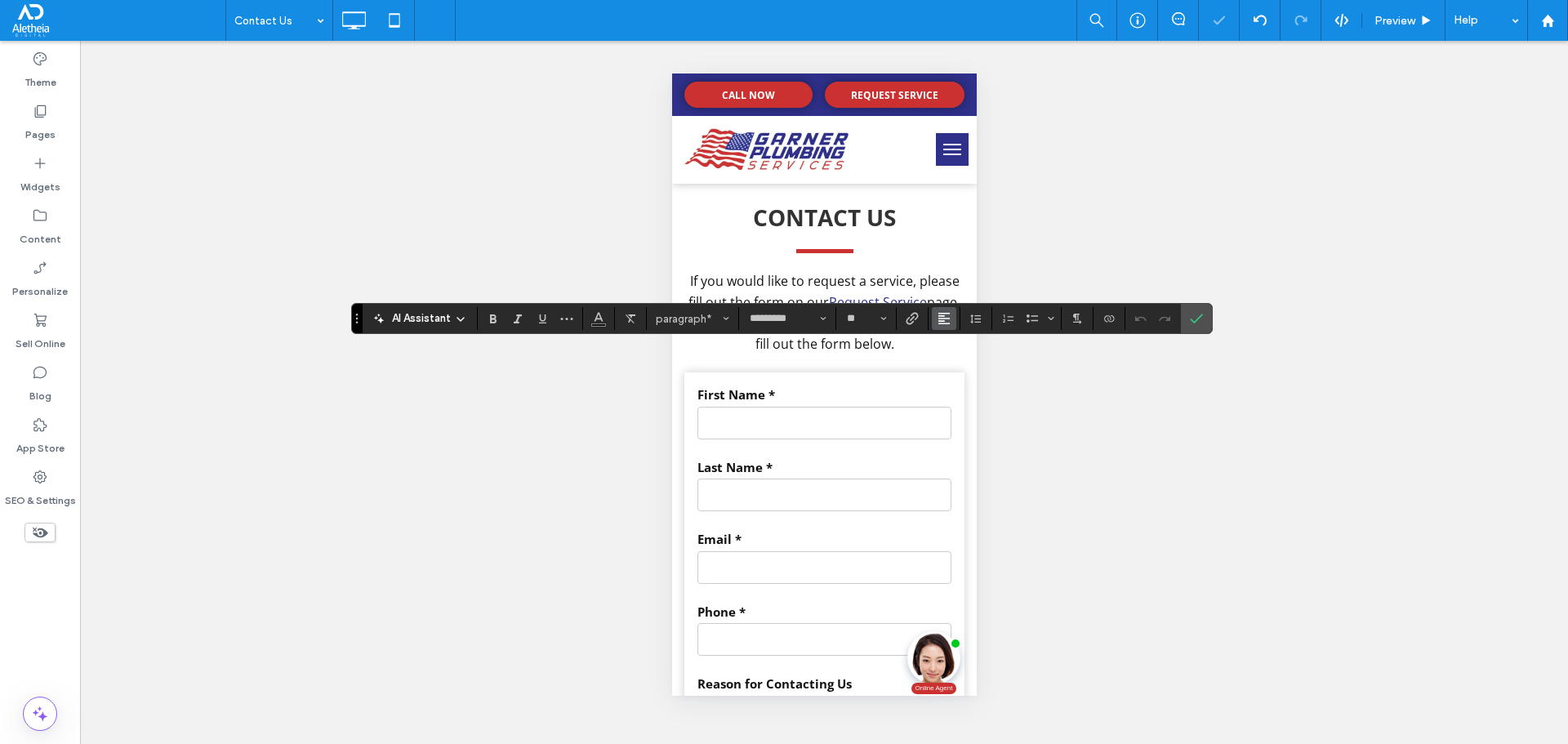click 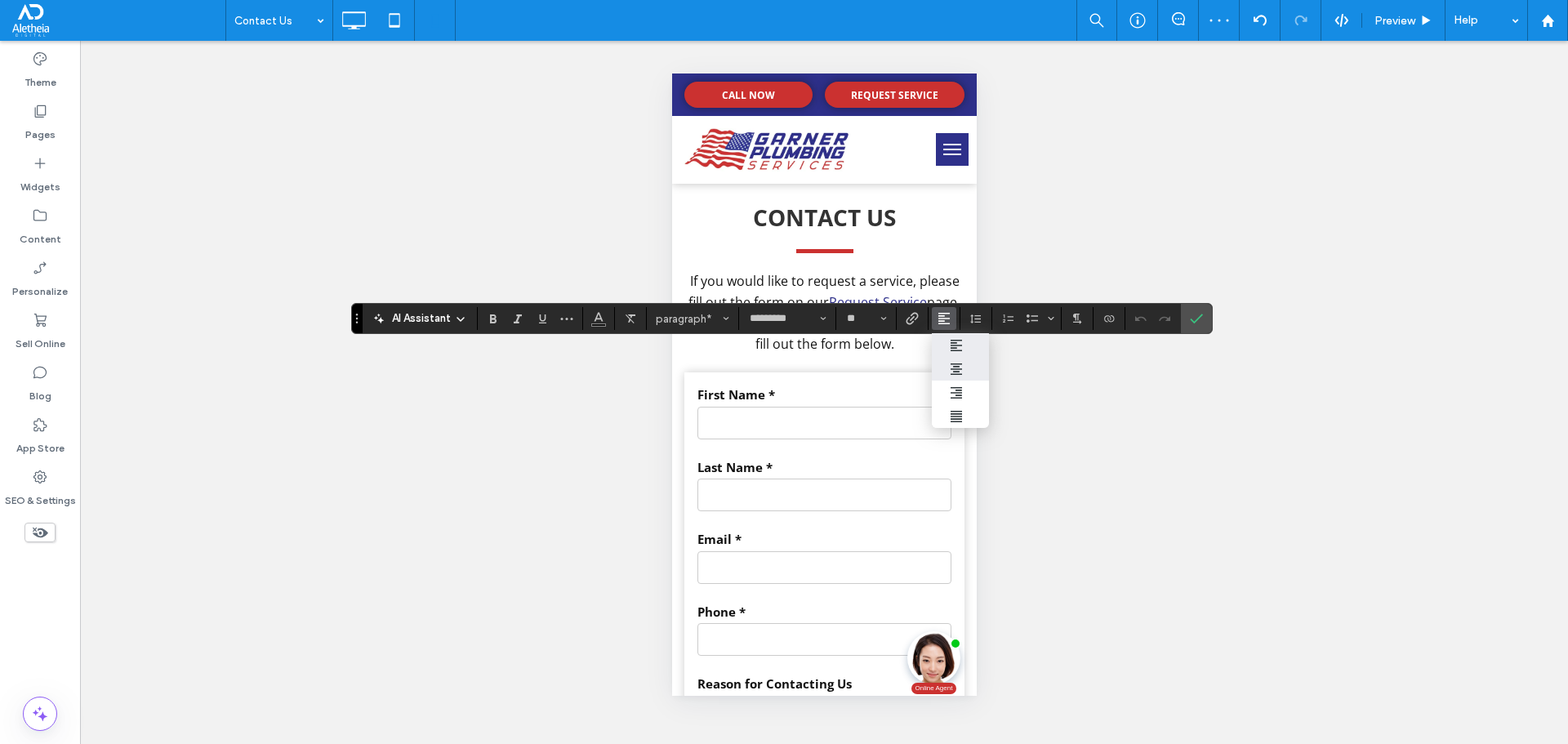 click at bounding box center (960, 368) 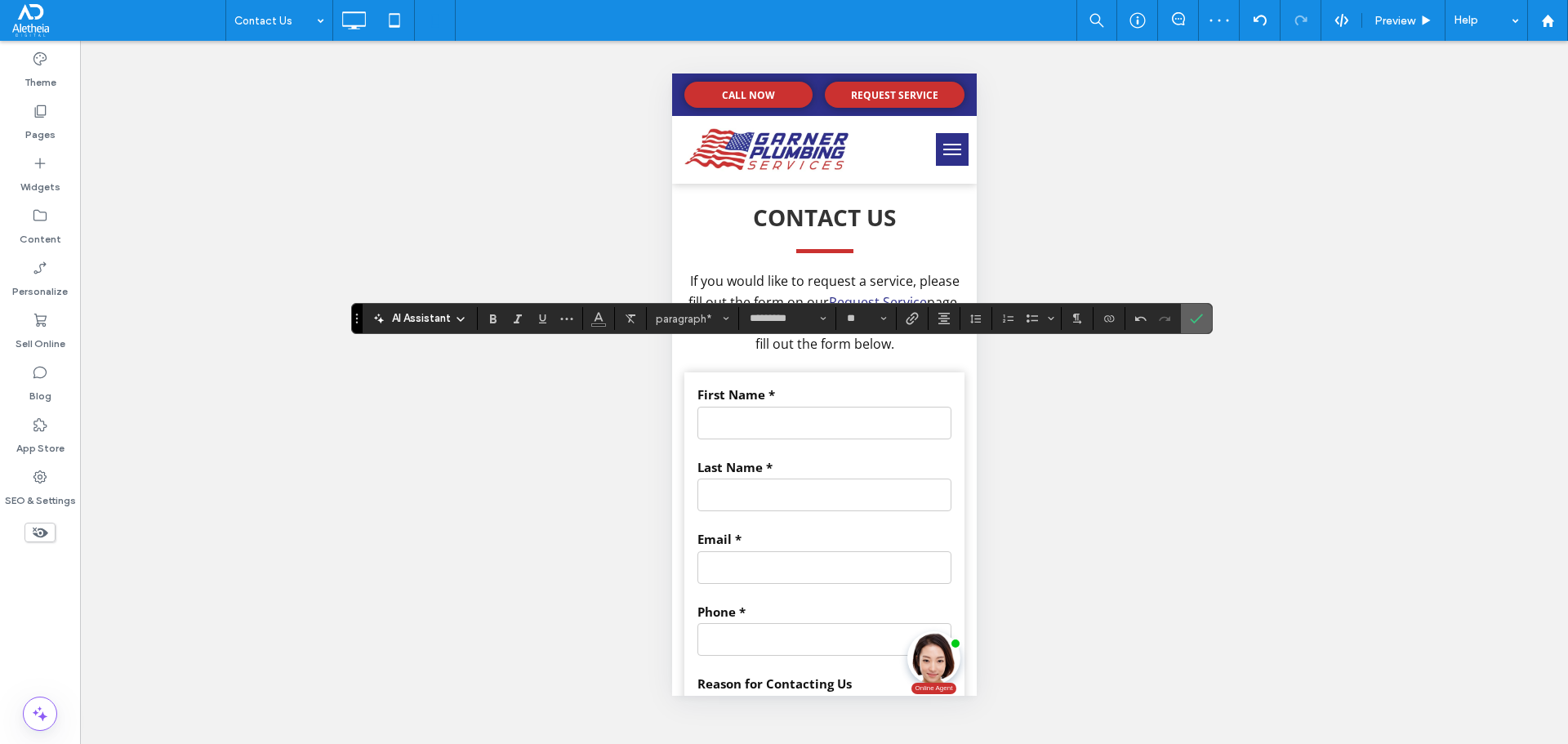 click at bounding box center (1193, 319) 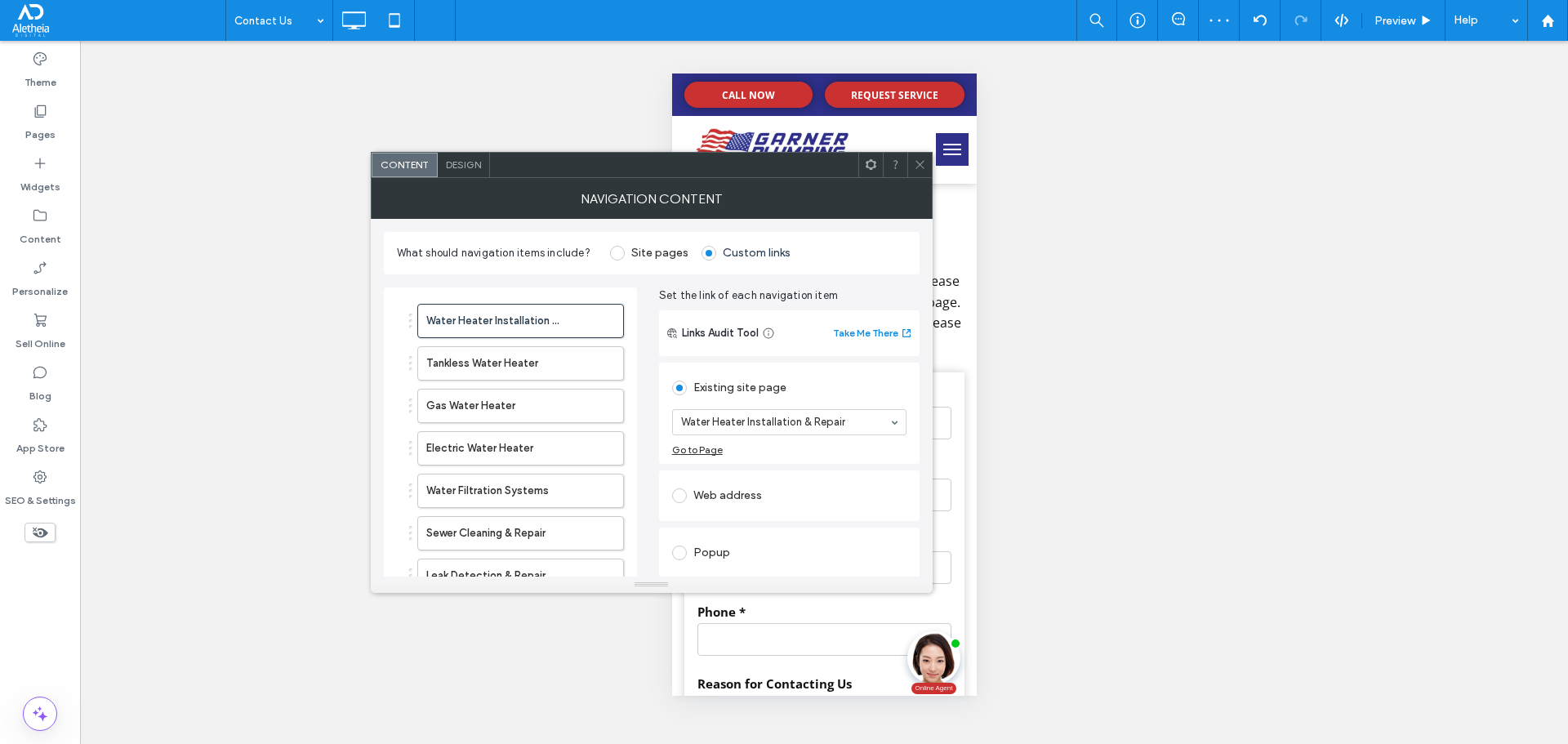 click on "Design" at bounding box center (464, 165) 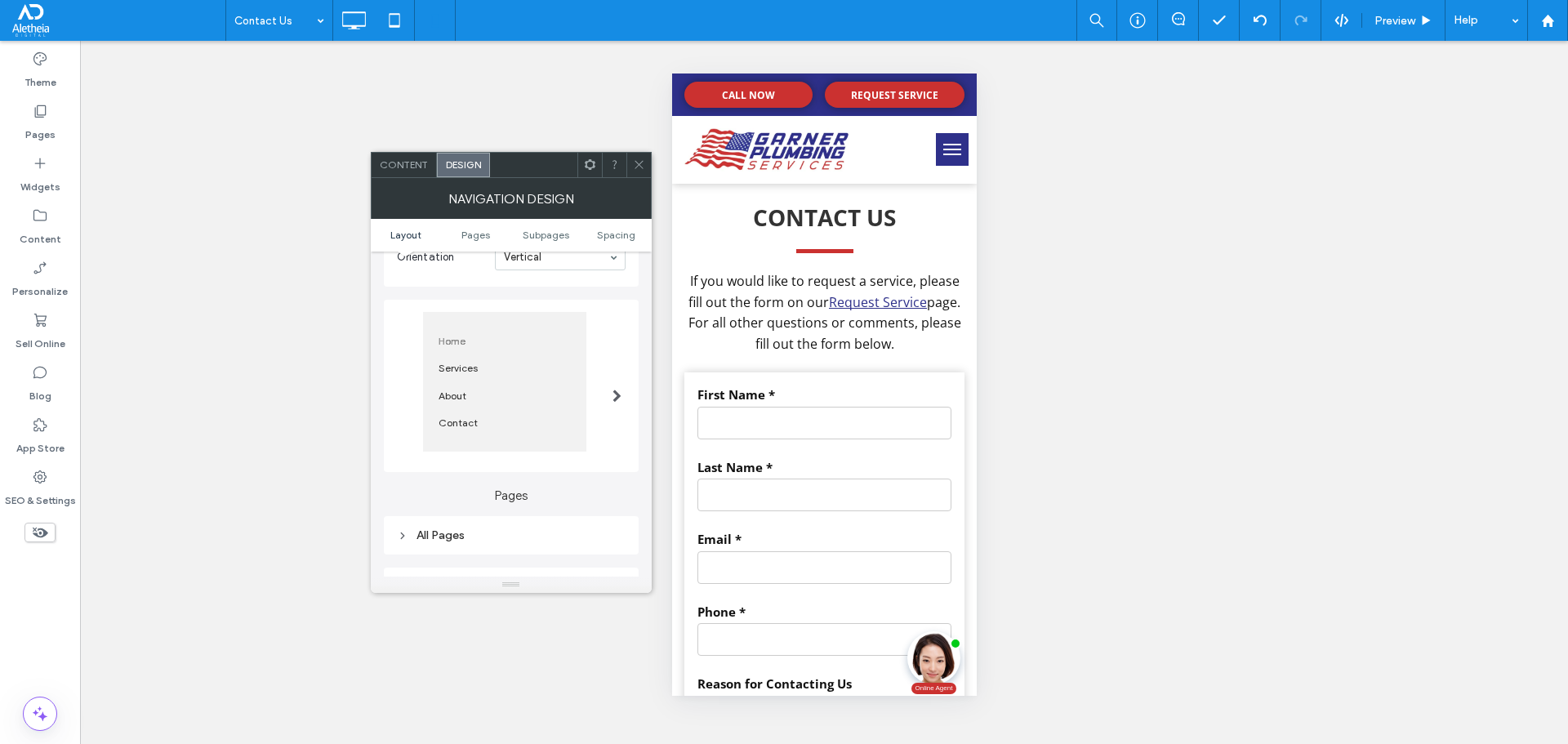 scroll, scrollTop: 245, scrollLeft: 0, axis: vertical 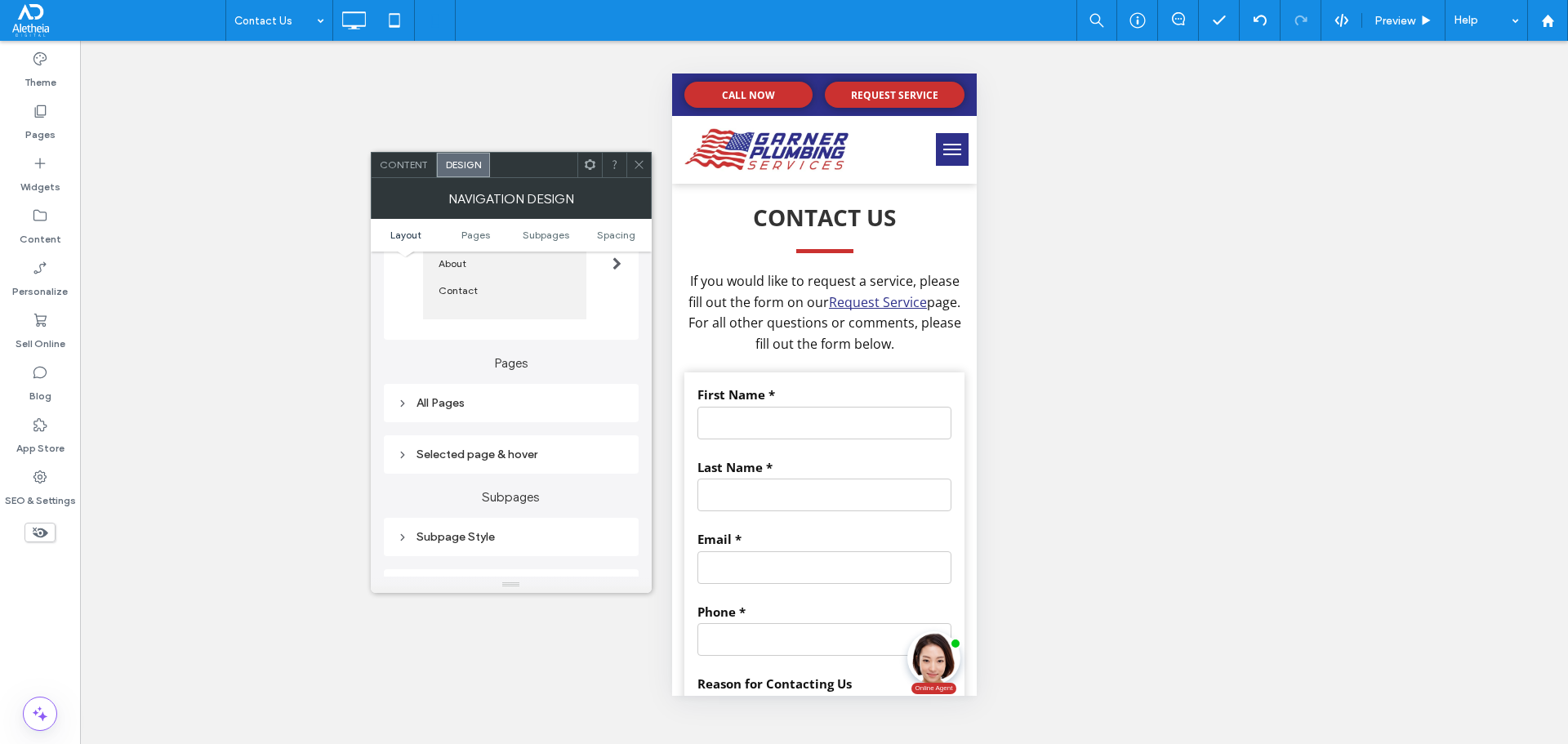 click on "All Pages" at bounding box center (511, 403) 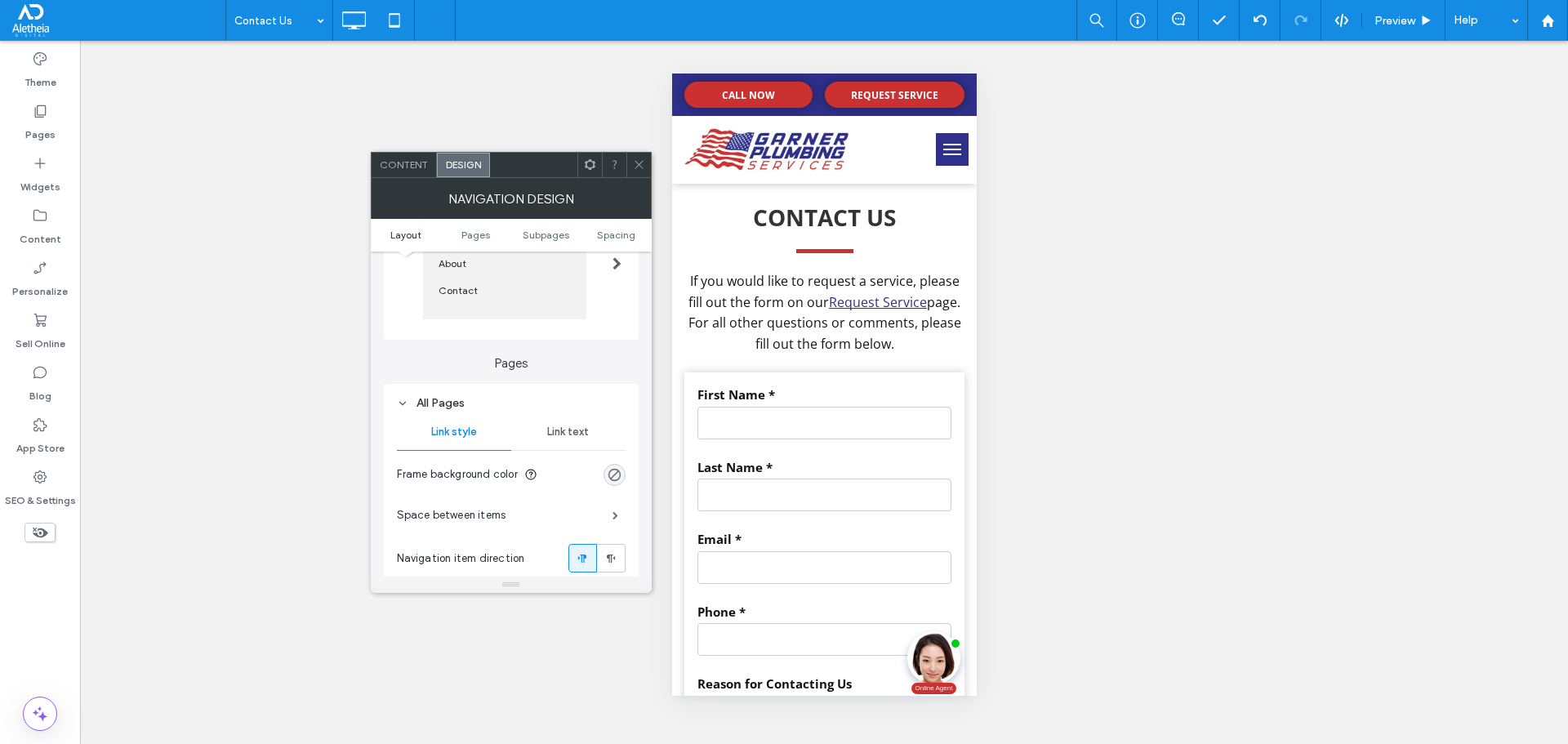 click on "Link text" at bounding box center (568, 432) 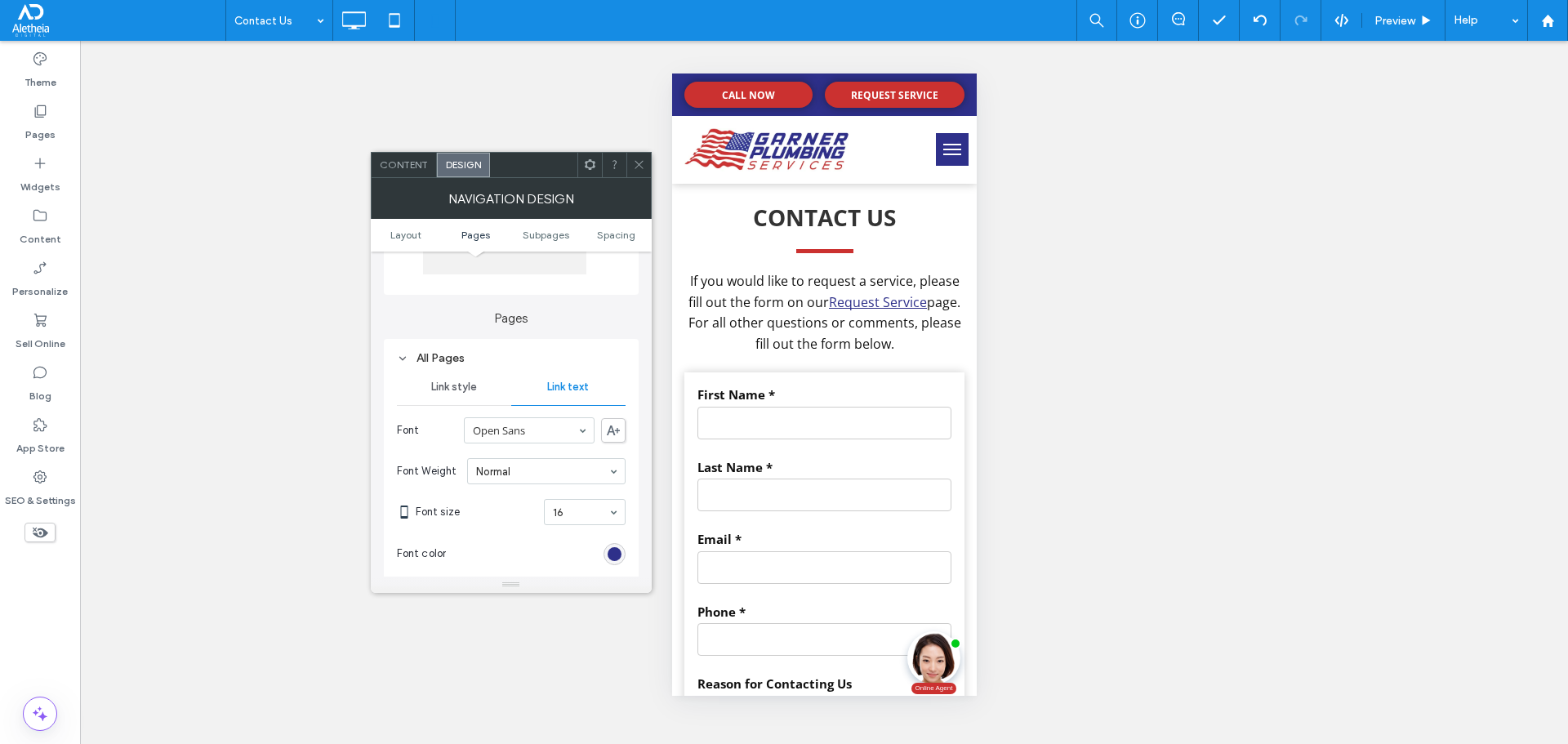 scroll, scrollTop: 408, scrollLeft: 0, axis: vertical 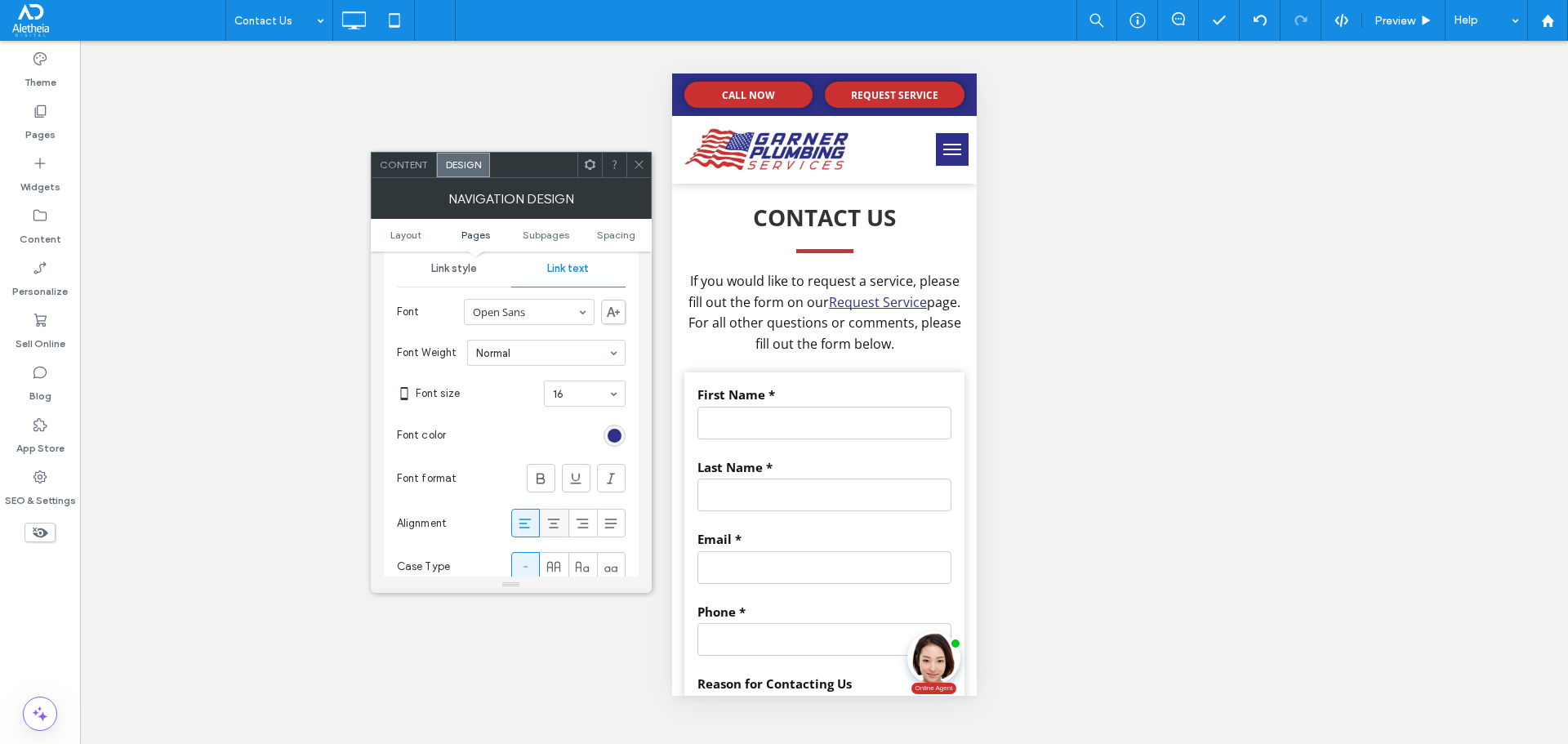click 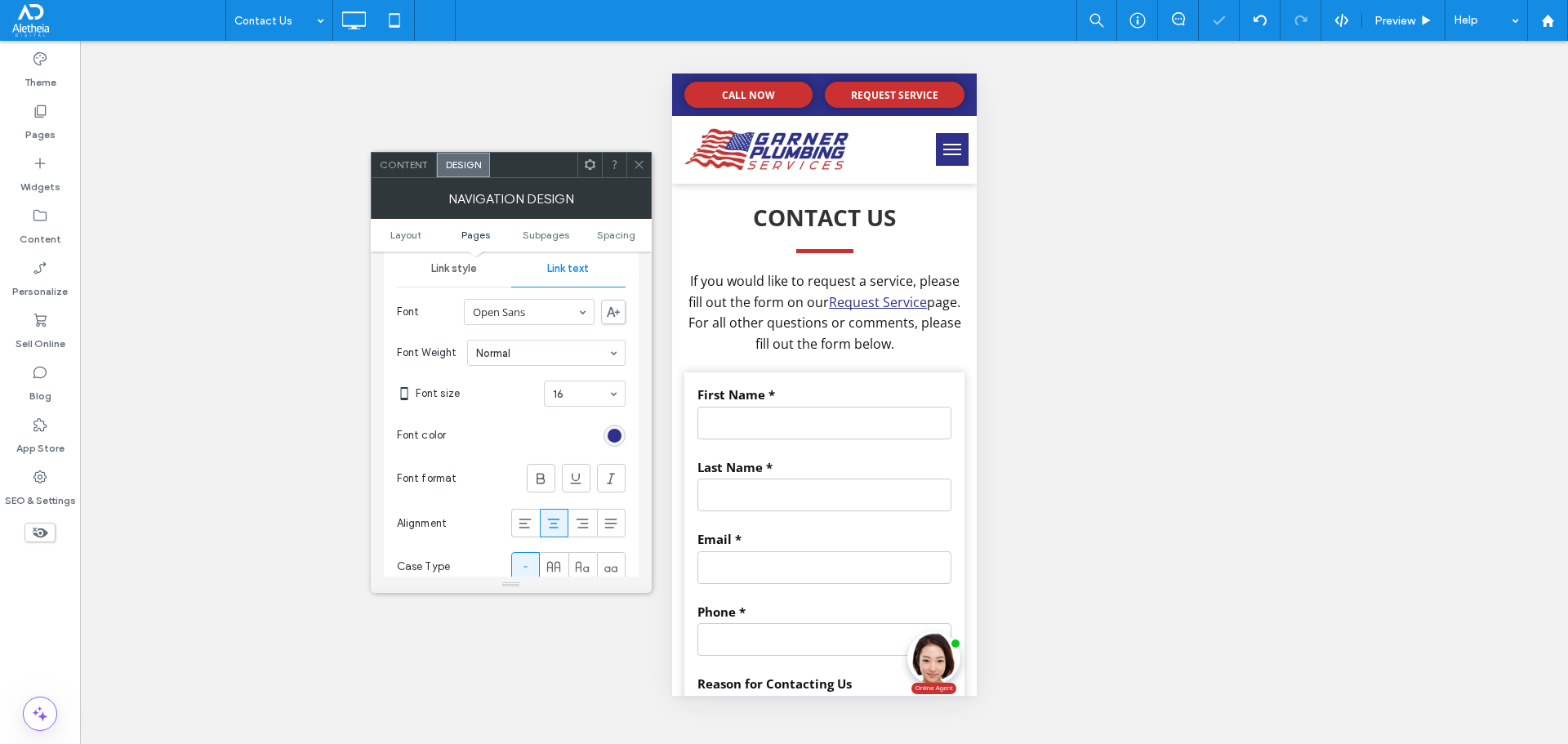 click at bounding box center (639, 165) 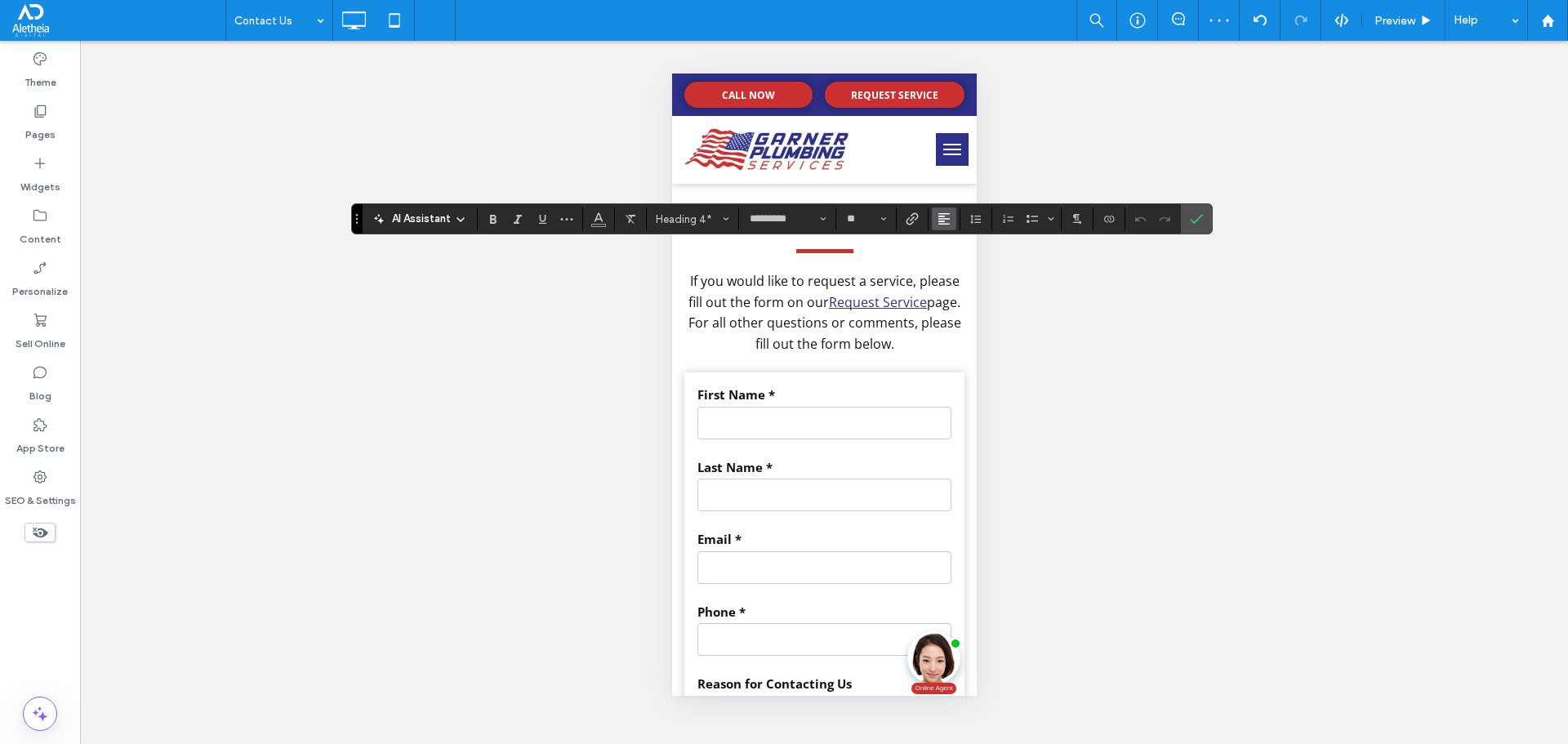 click at bounding box center [944, 219] 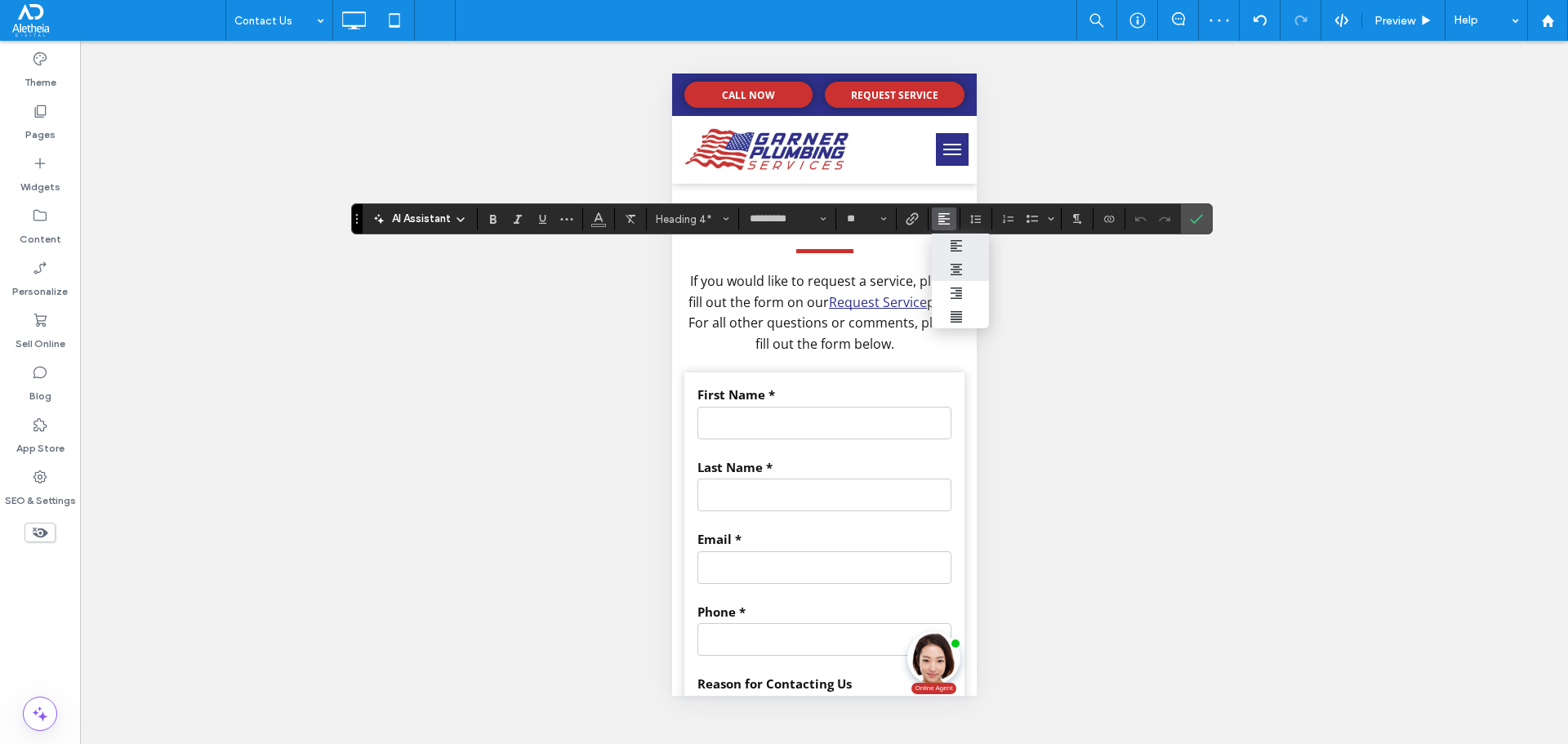 click at bounding box center [960, 269] 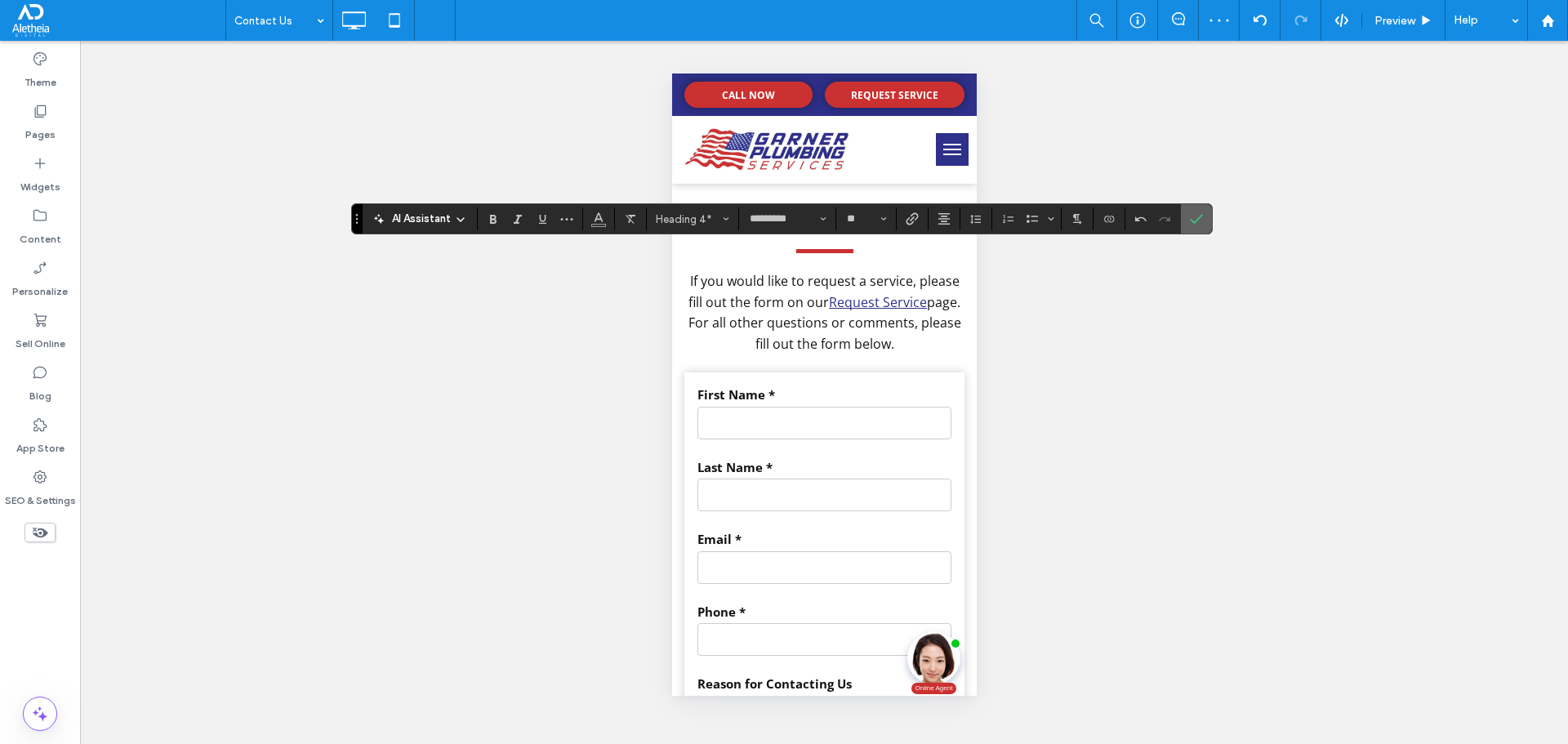 click 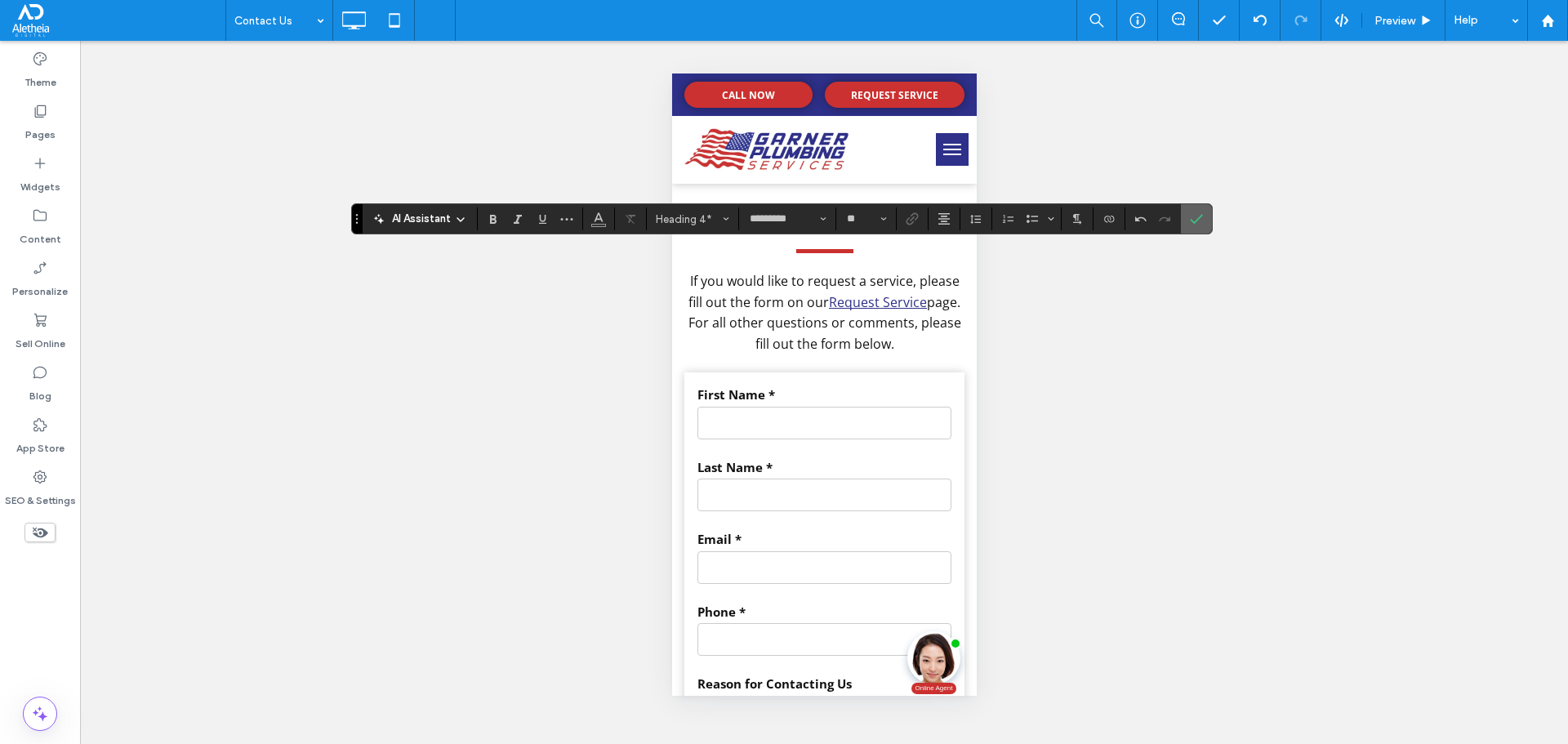 click 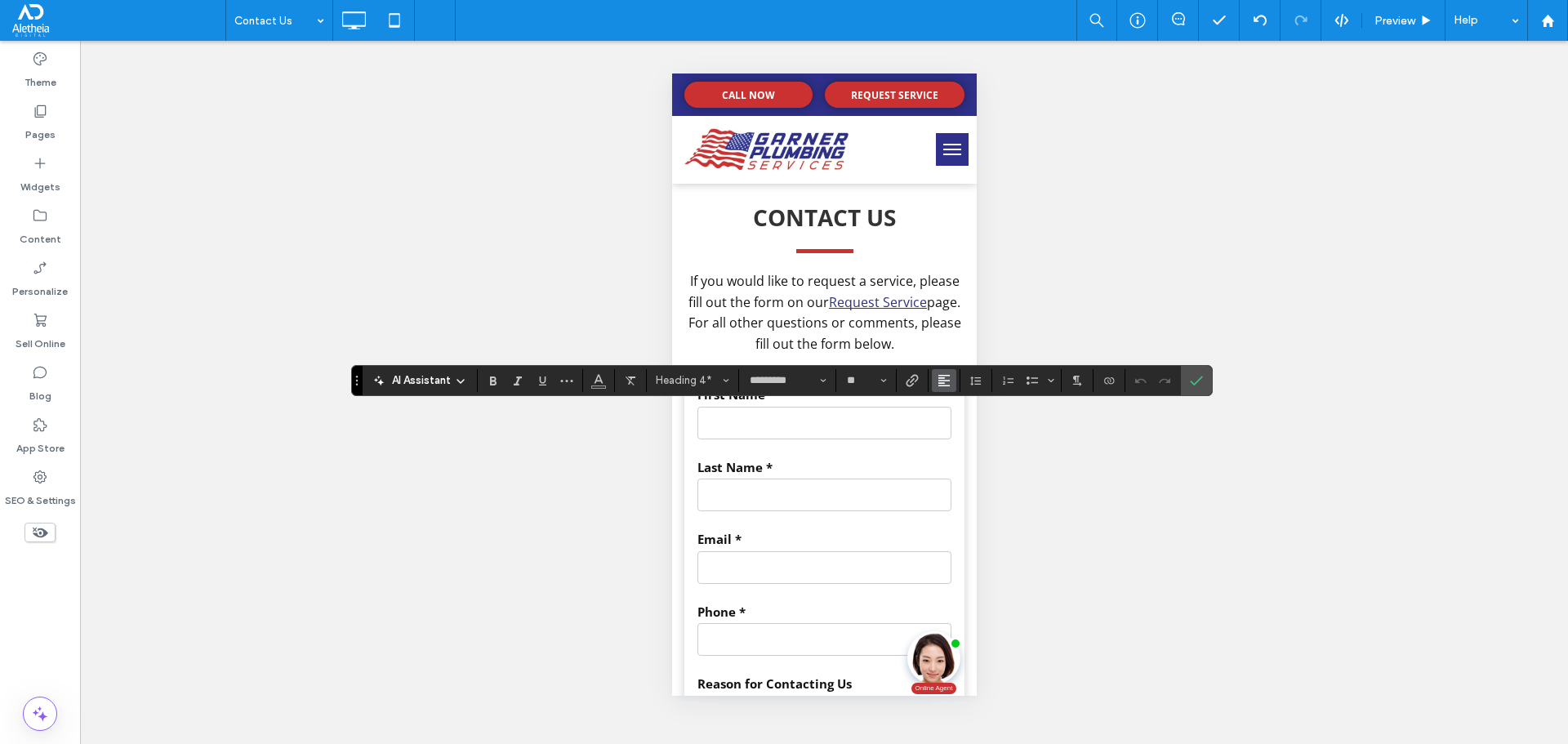 click at bounding box center (944, 381) 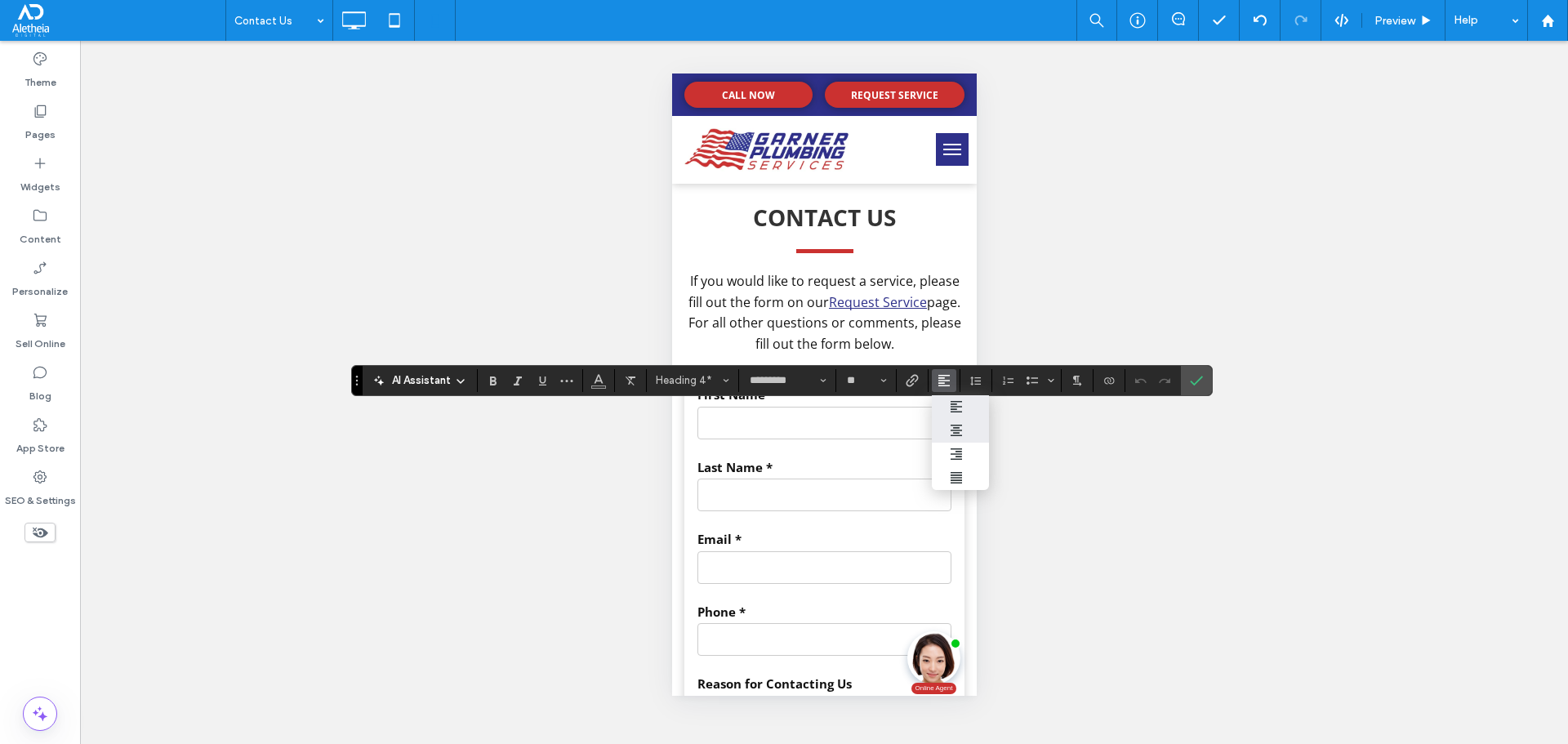 click at bounding box center (960, 430) 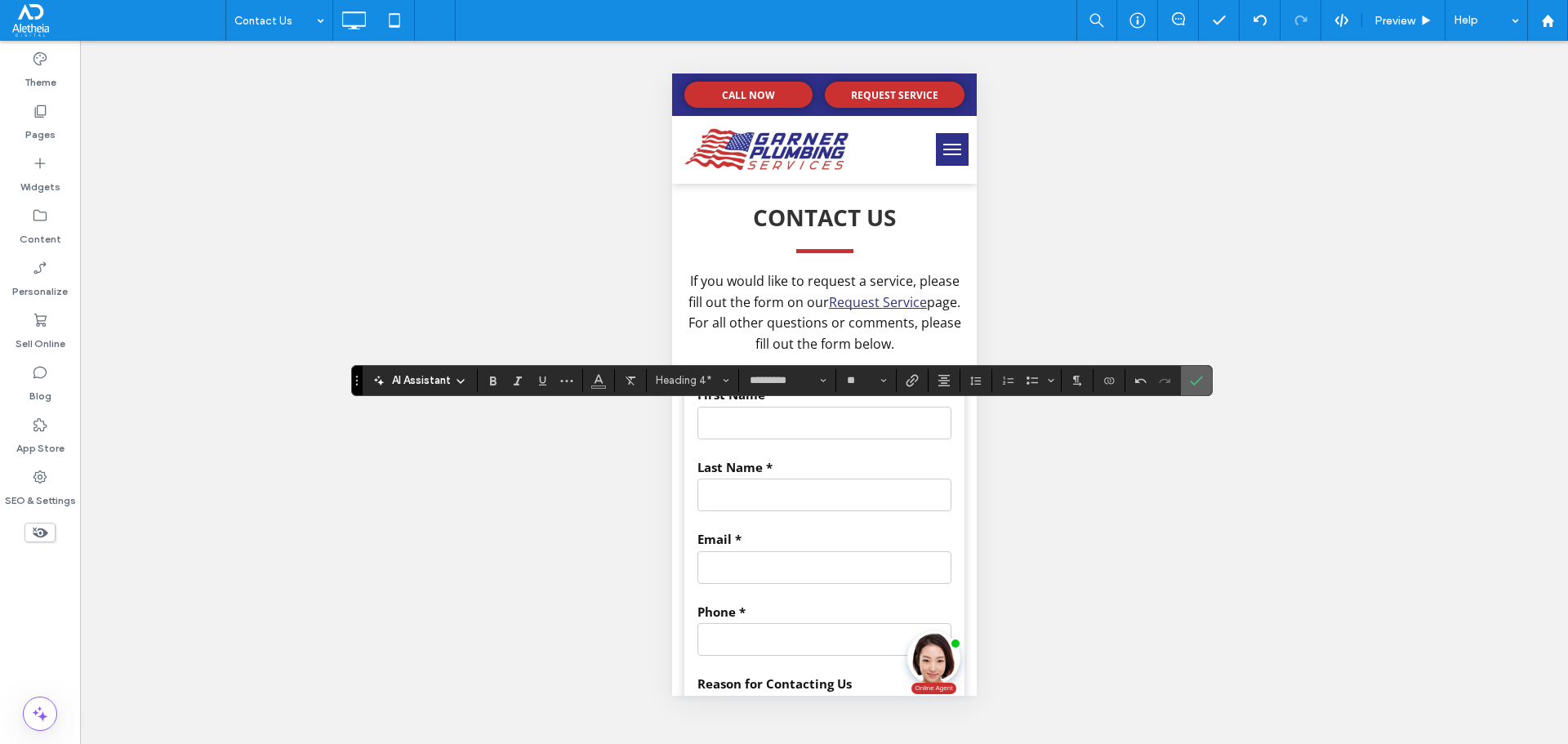 click at bounding box center [1196, 381] 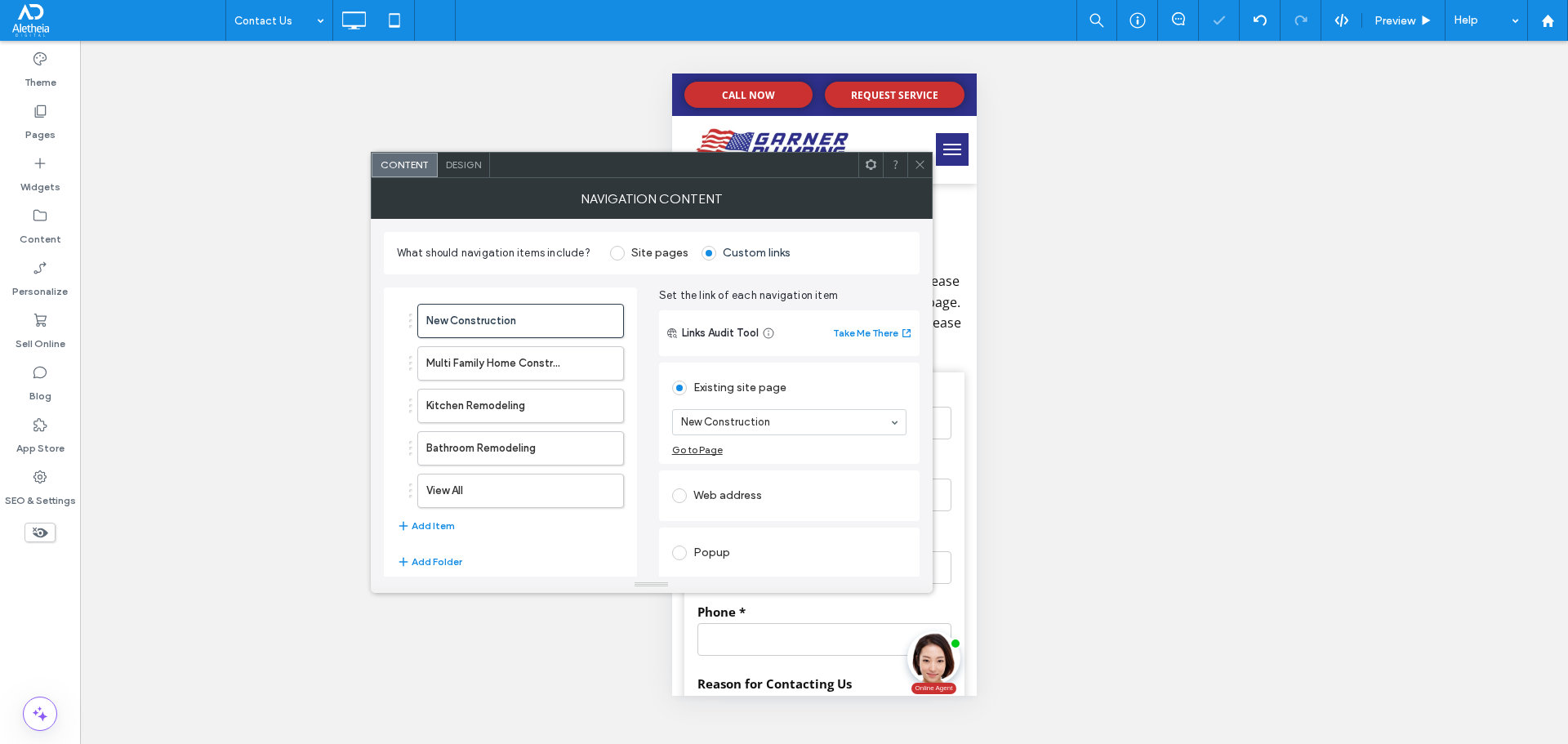 click on "Design" at bounding box center (463, 164) 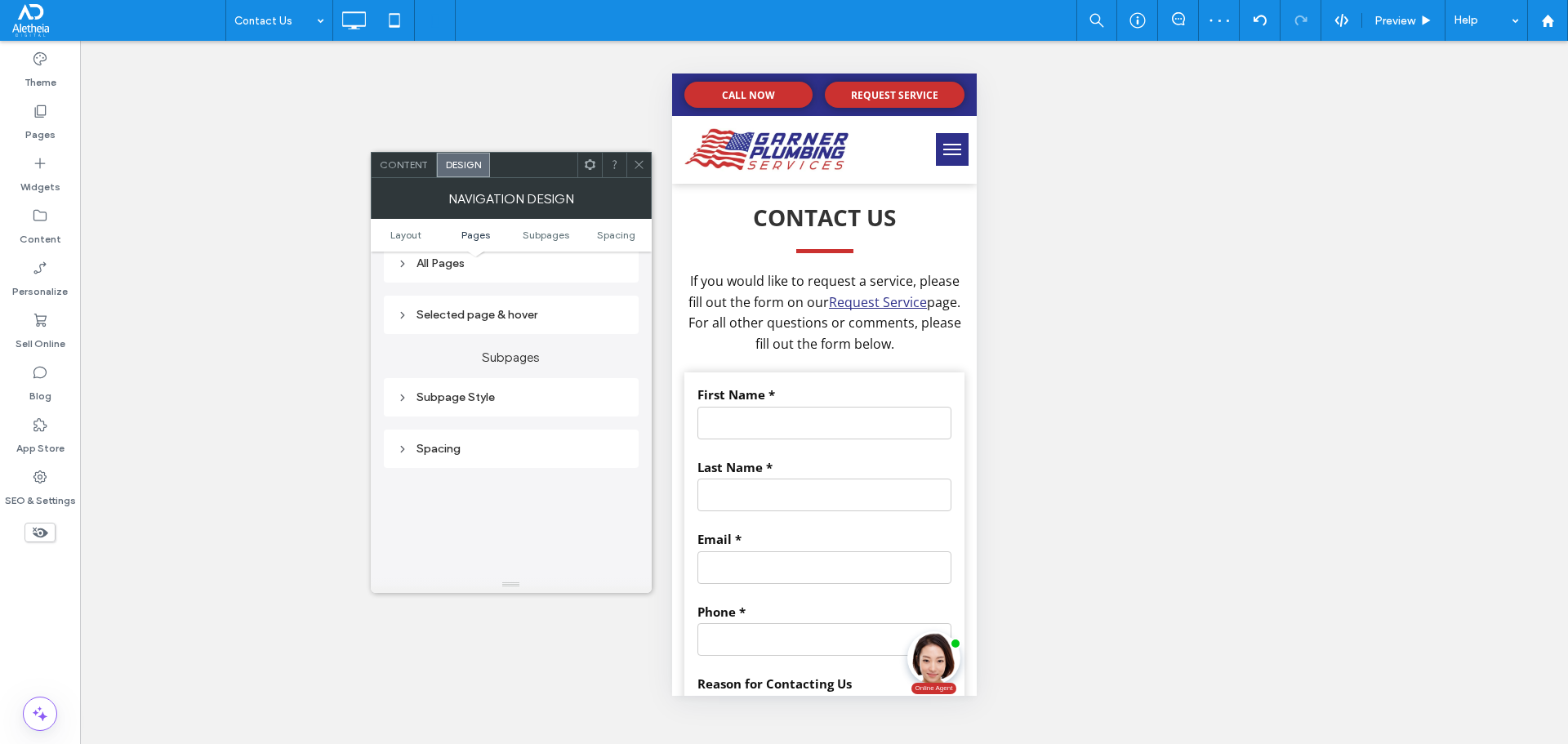 scroll, scrollTop: 327, scrollLeft: 0, axis: vertical 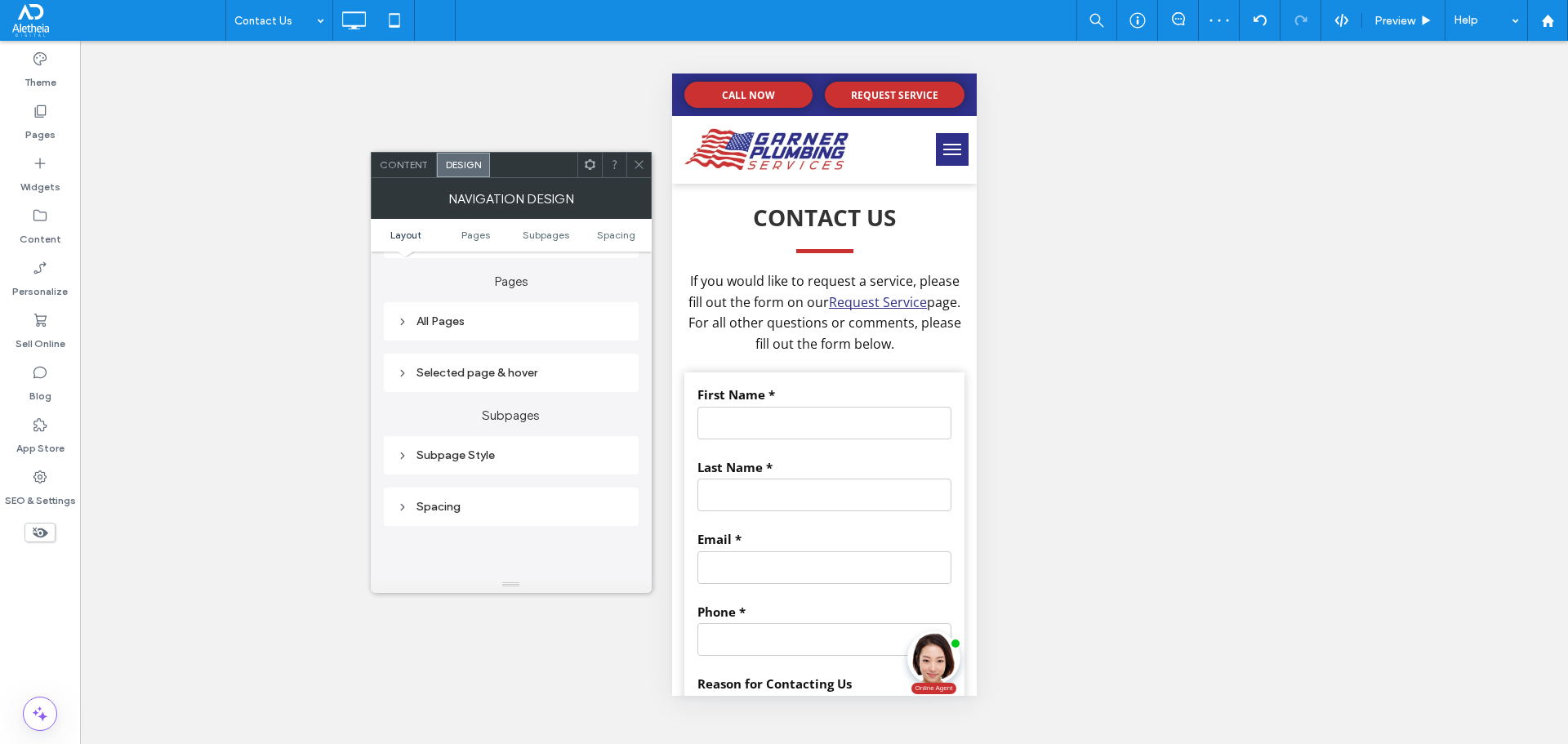 click on "All Pages" at bounding box center [511, 321] 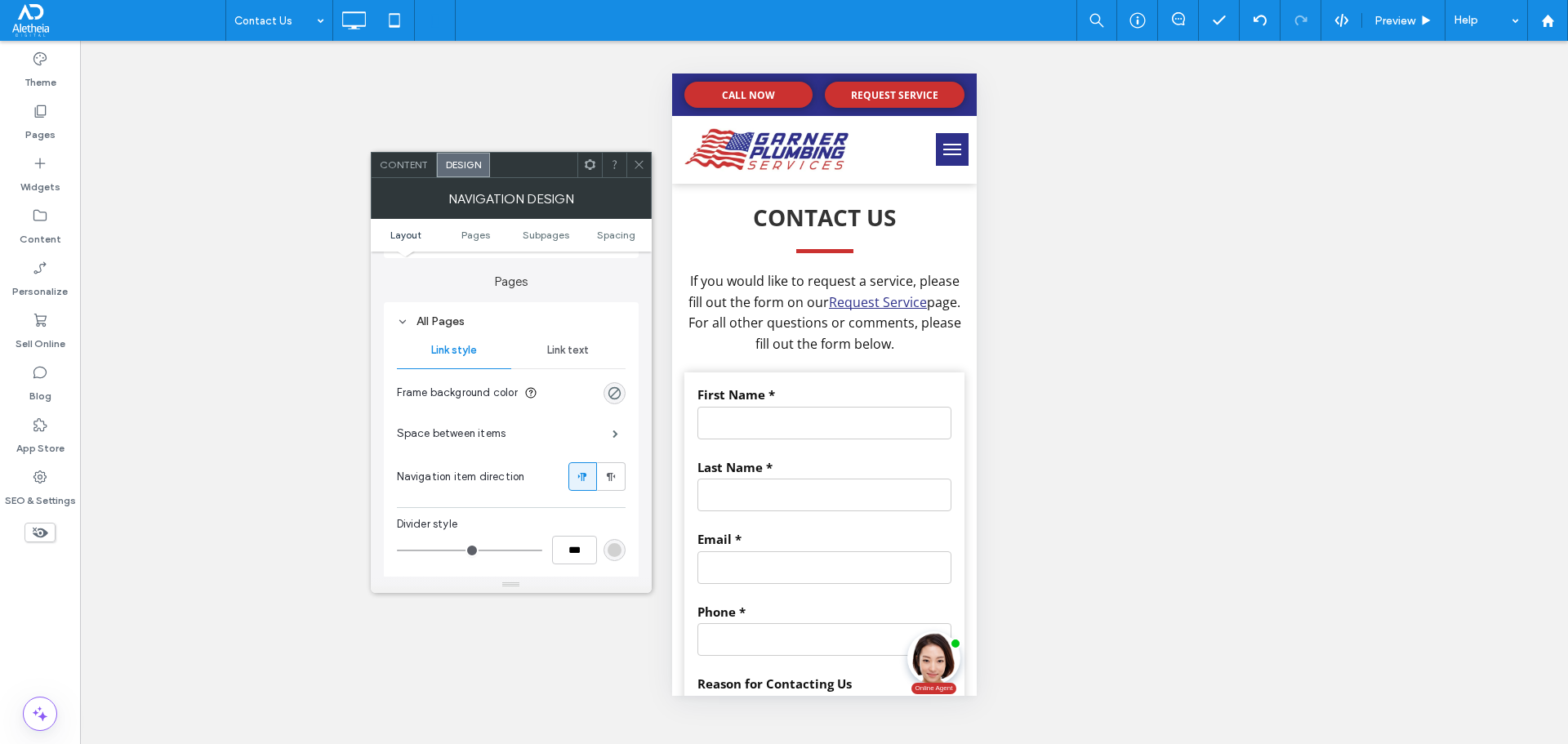 click on "Link text" at bounding box center [568, 350] 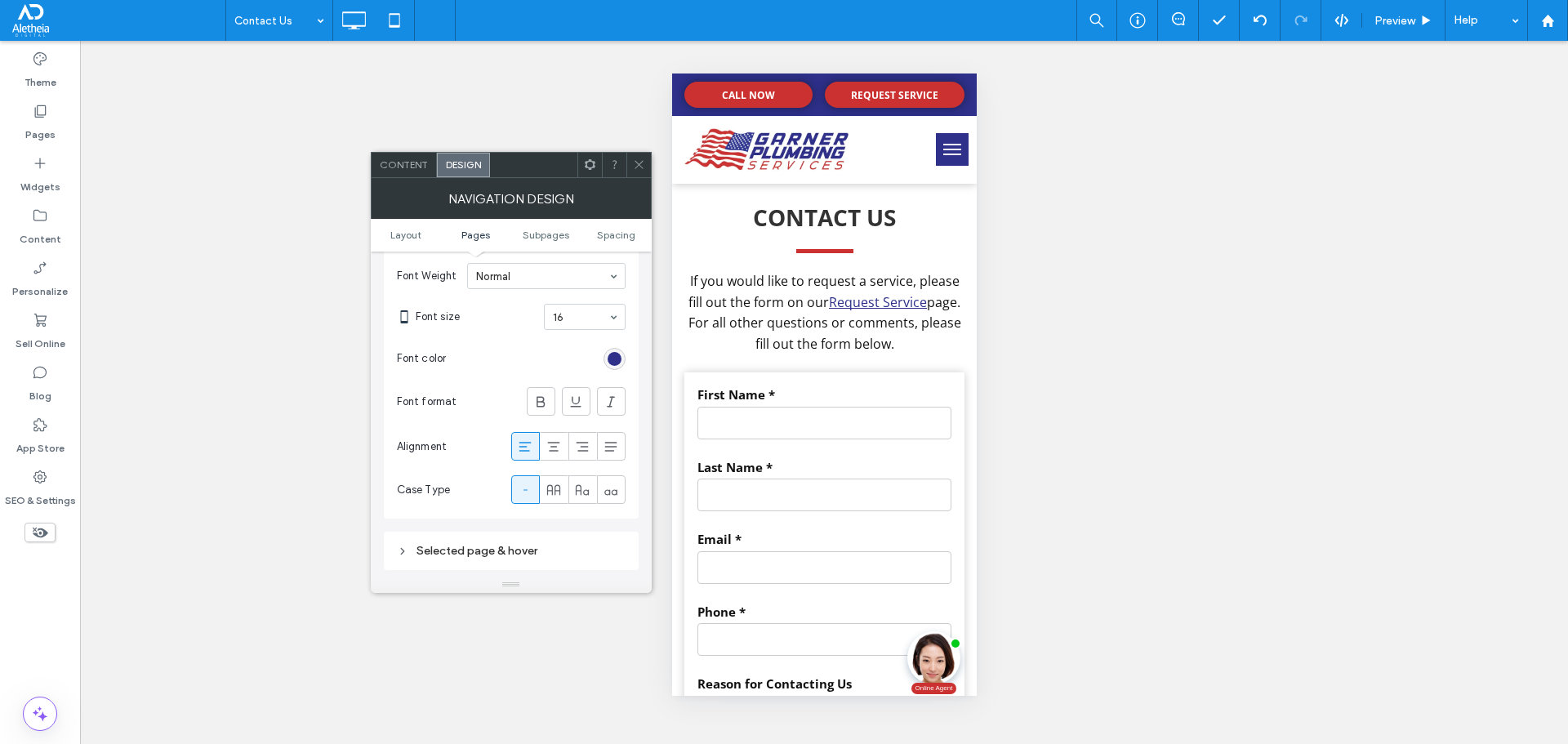 scroll, scrollTop: 490, scrollLeft: 0, axis: vertical 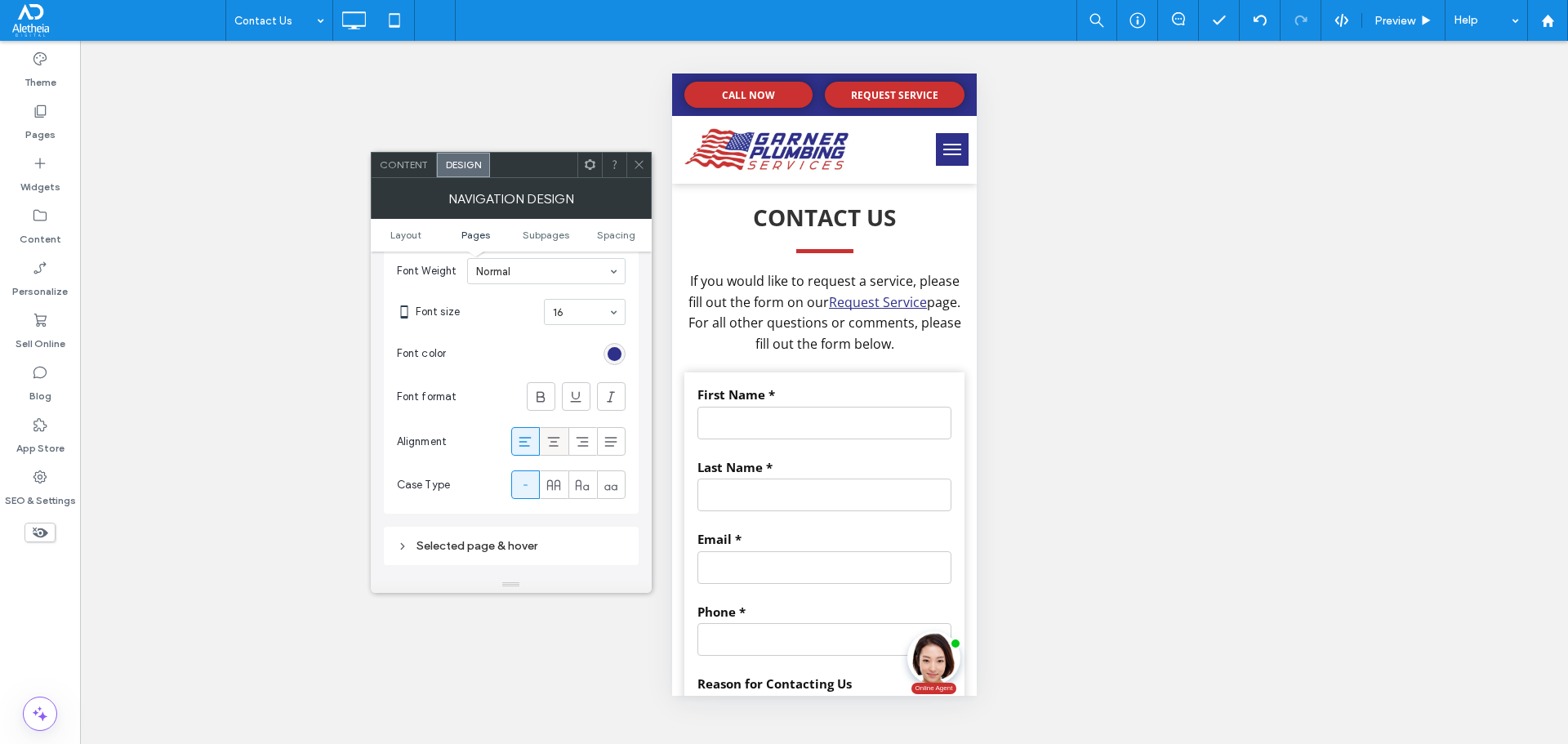 click at bounding box center (554, 441) 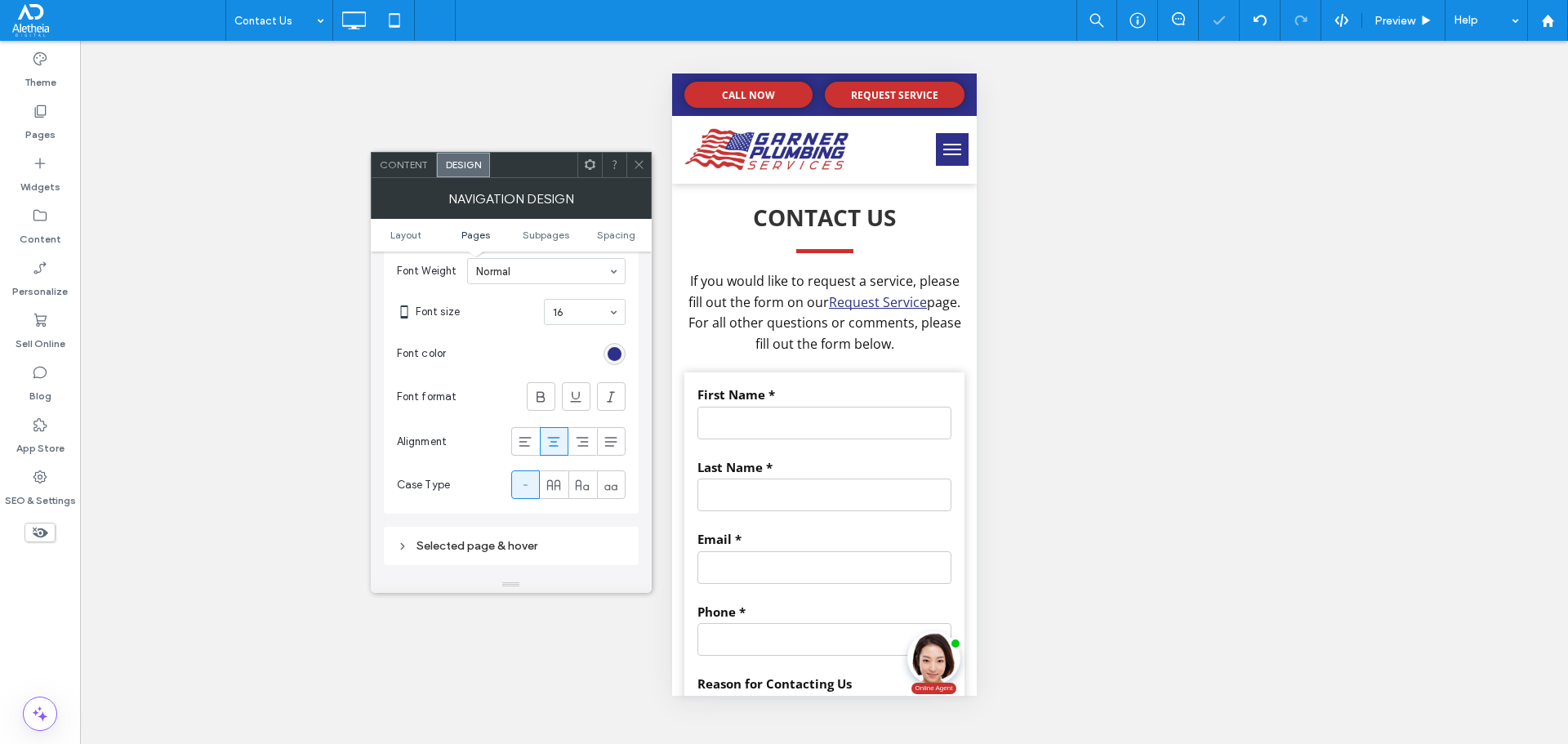 click 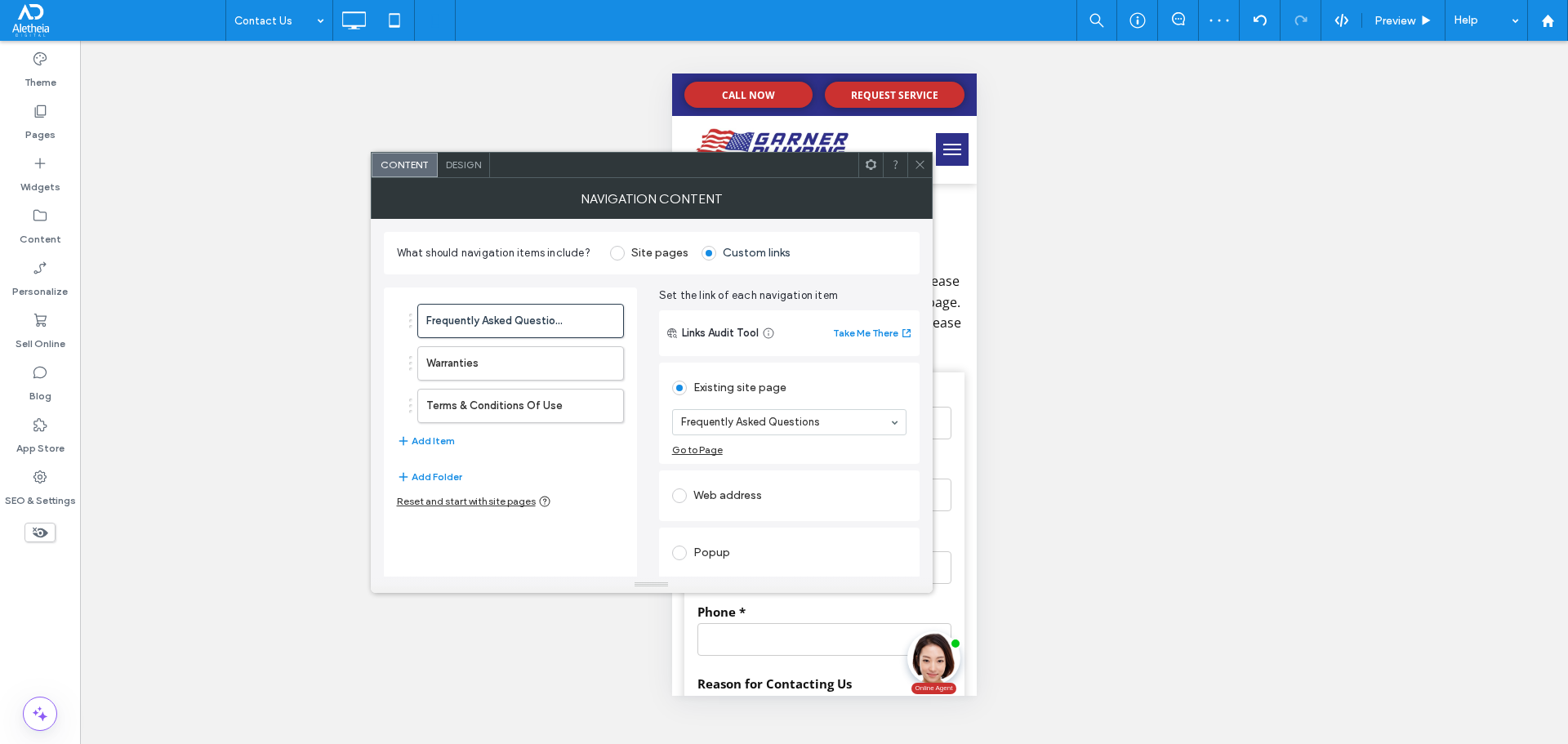 click on "Design" at bounding box center (464, 165) 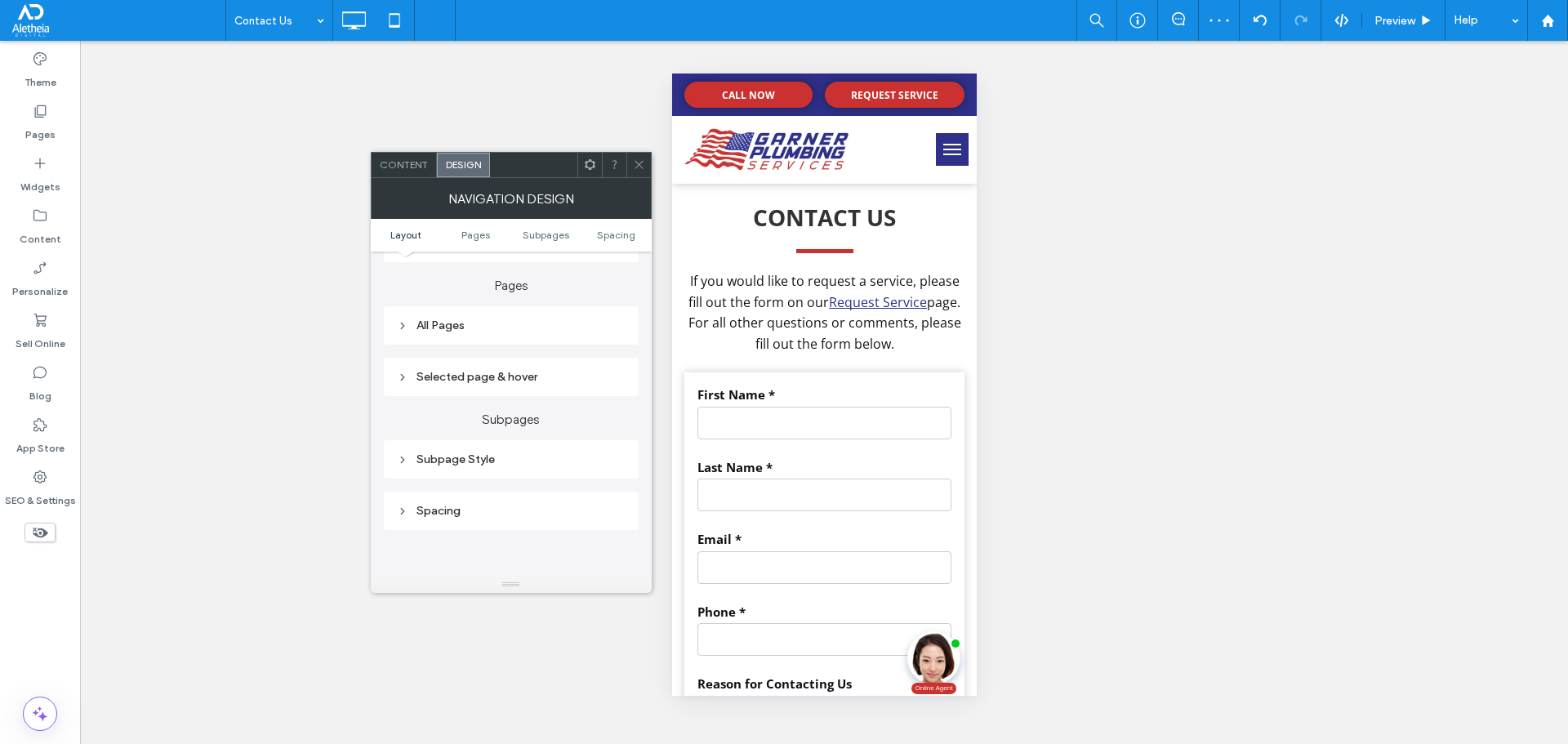 scroll, scrollTop: 327, scrollLeft: 0, axis: vertical 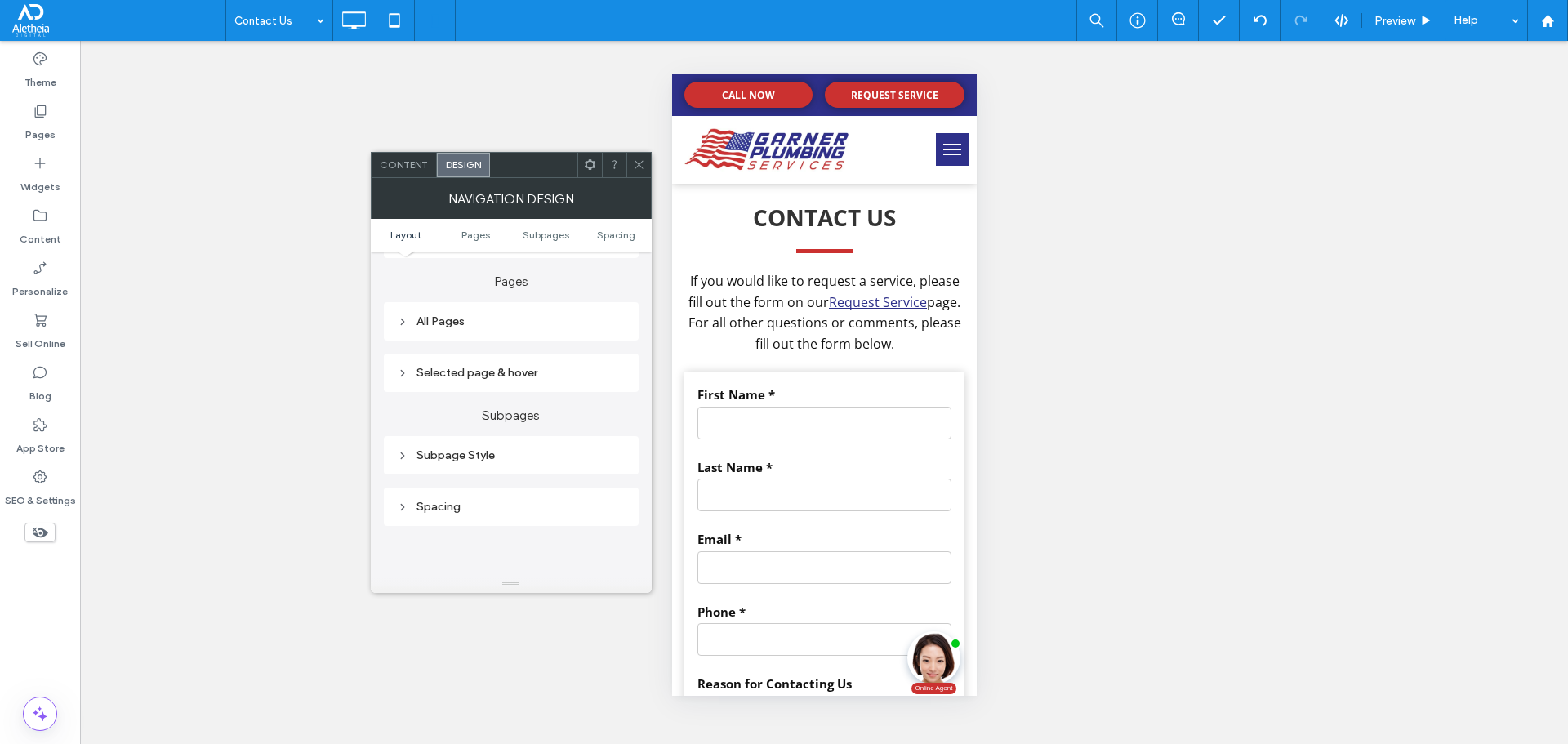 click on "All Pages" at bounding box center [511, 321] 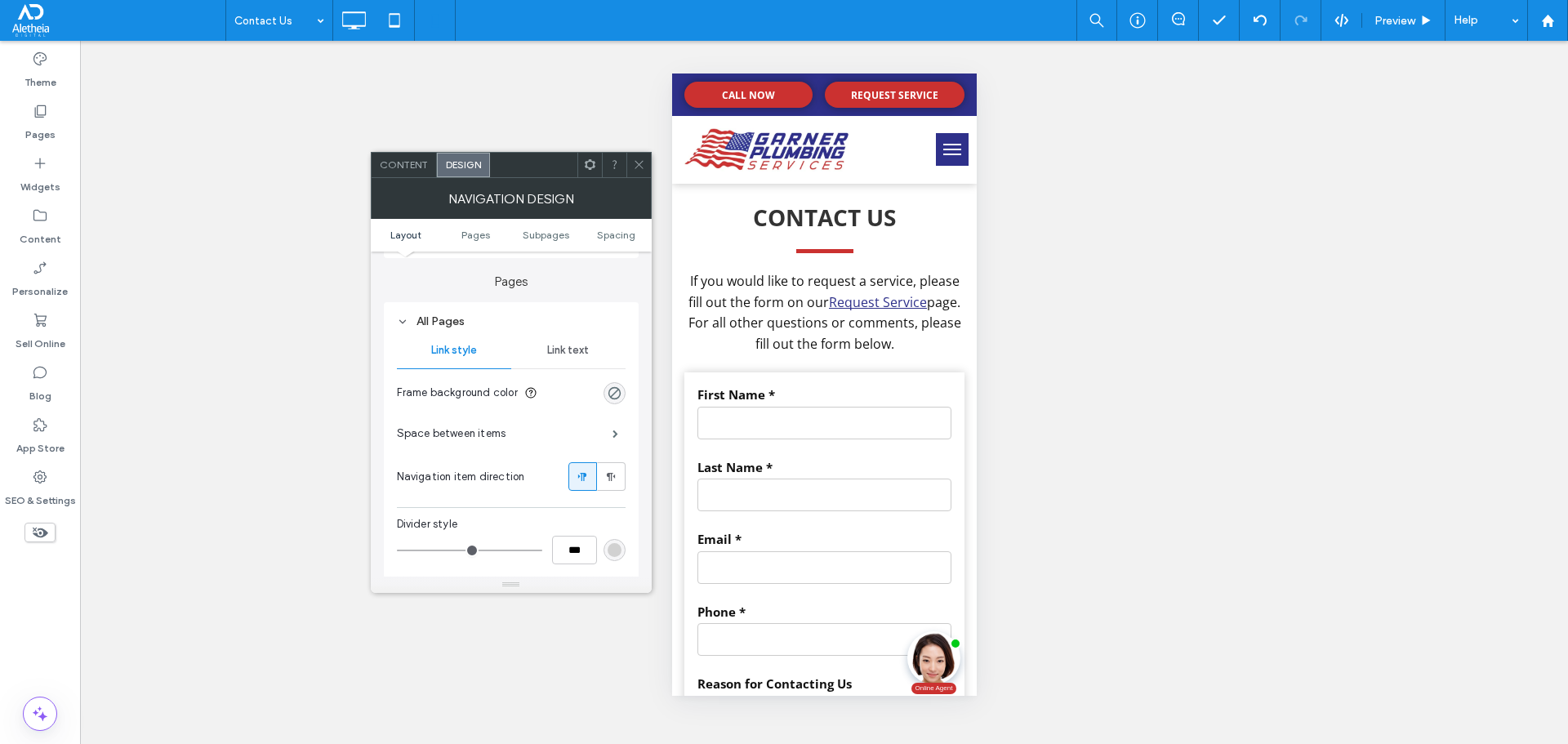 click on "Link text" at bounding box center (568, 350) 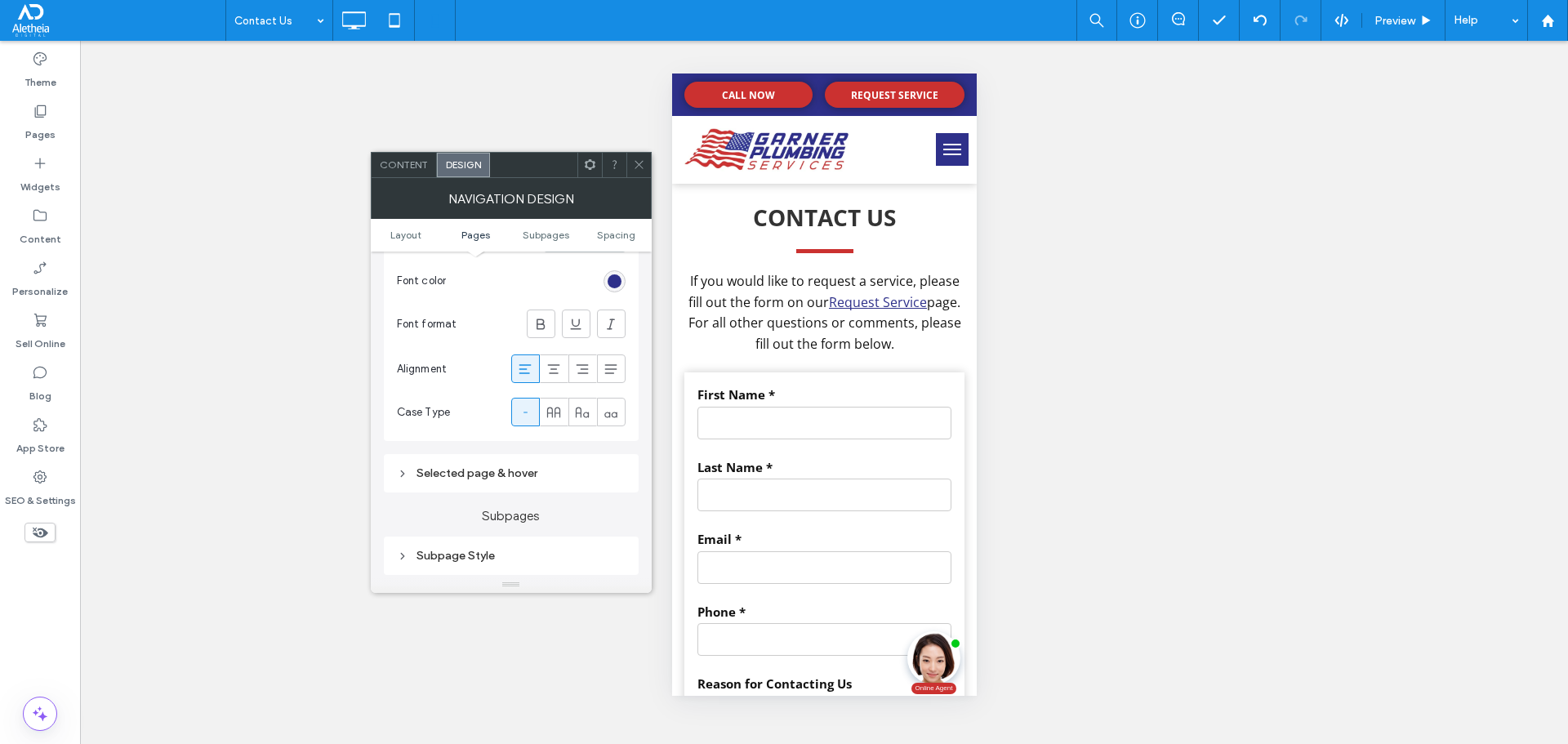 scroll, scrollTop: 572, scrollLeft: 0, axis: vertical 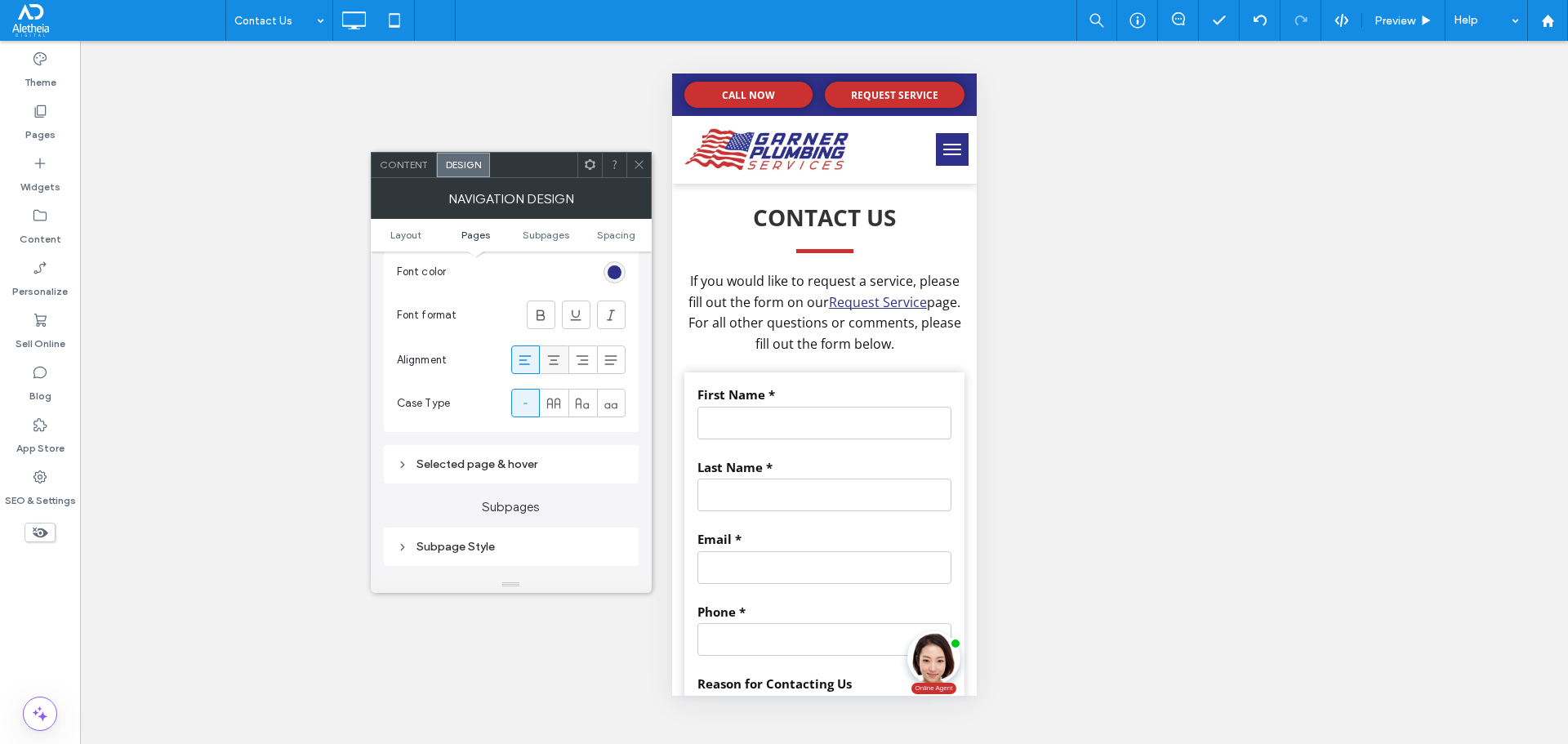 click 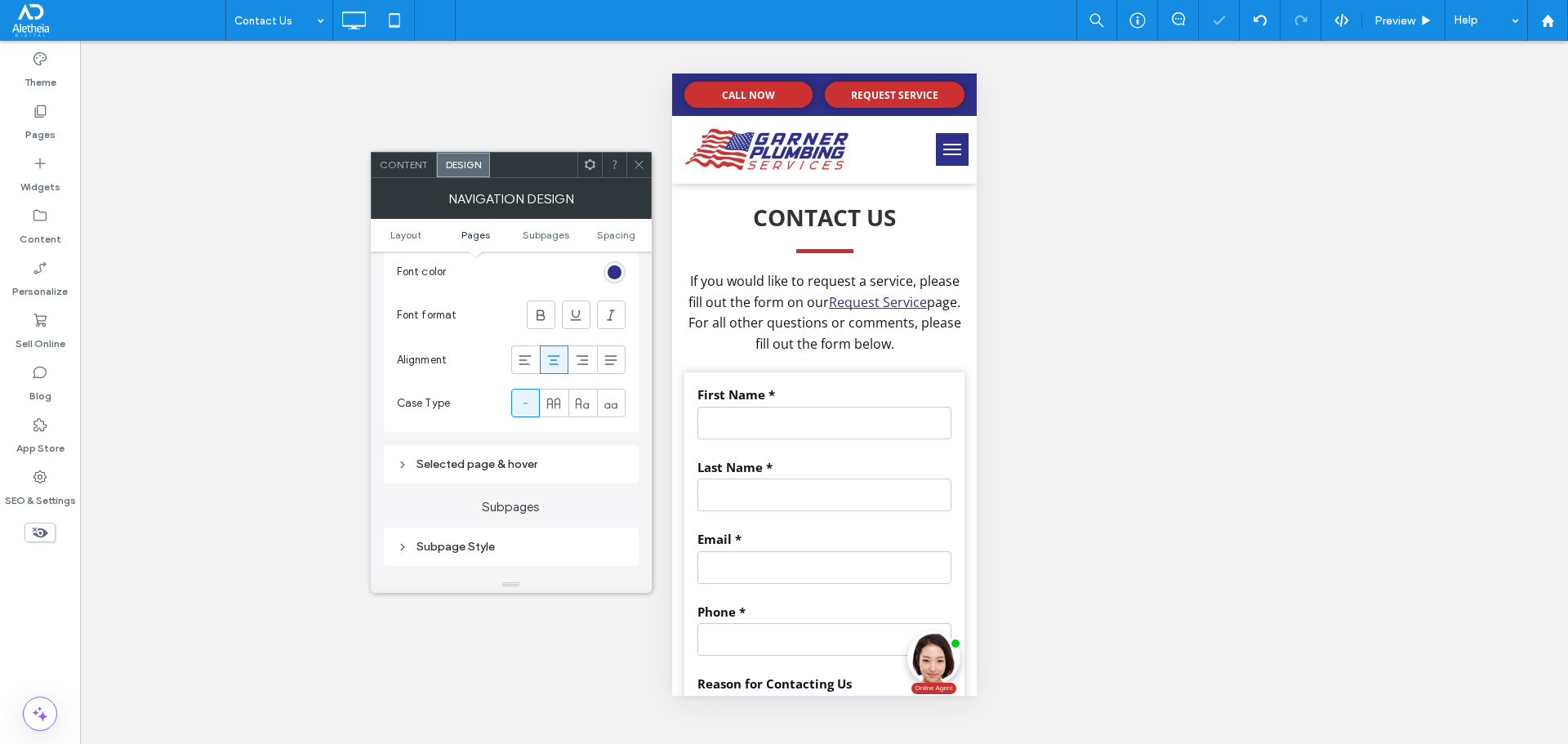 click at bounding box center [639, 165] 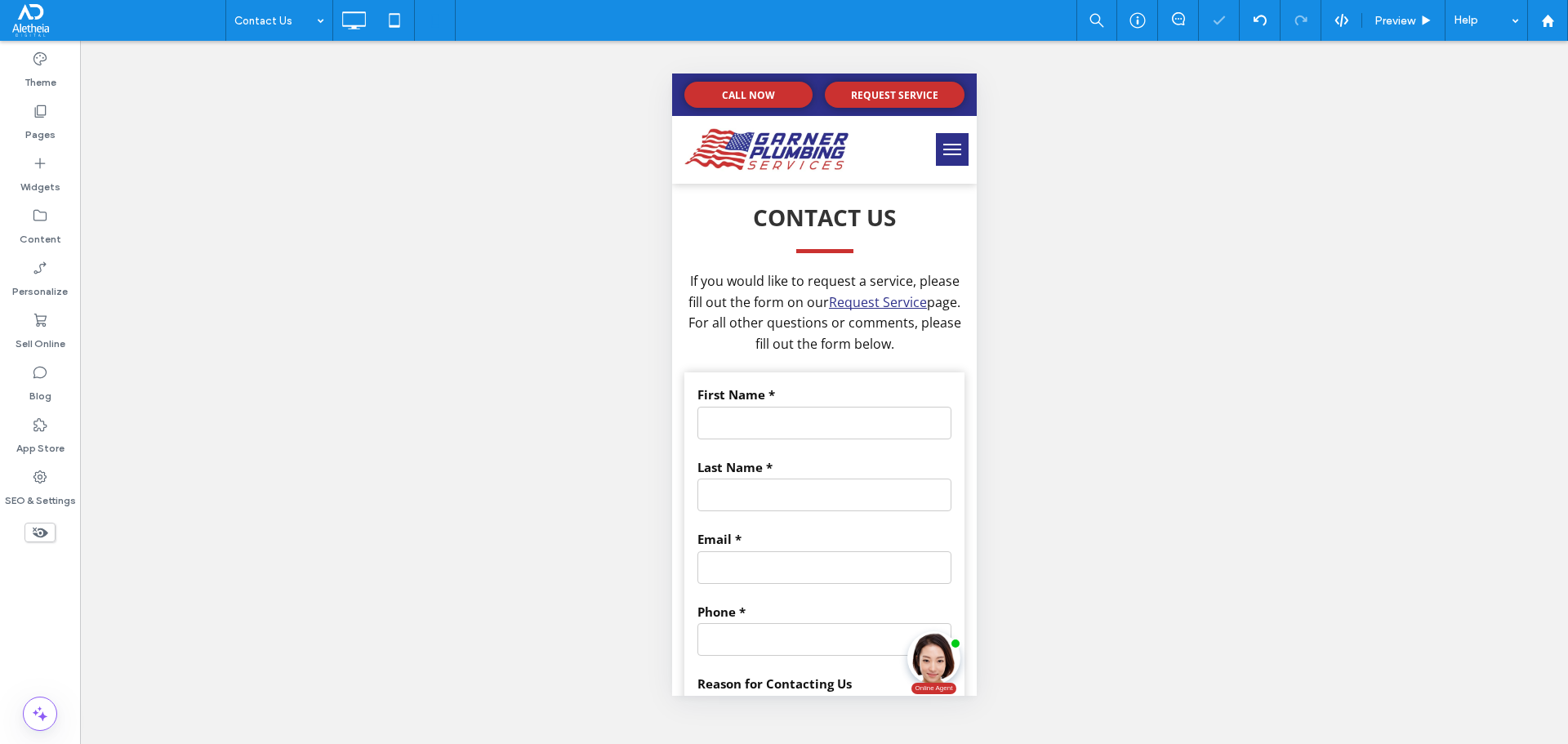 type on "*********" 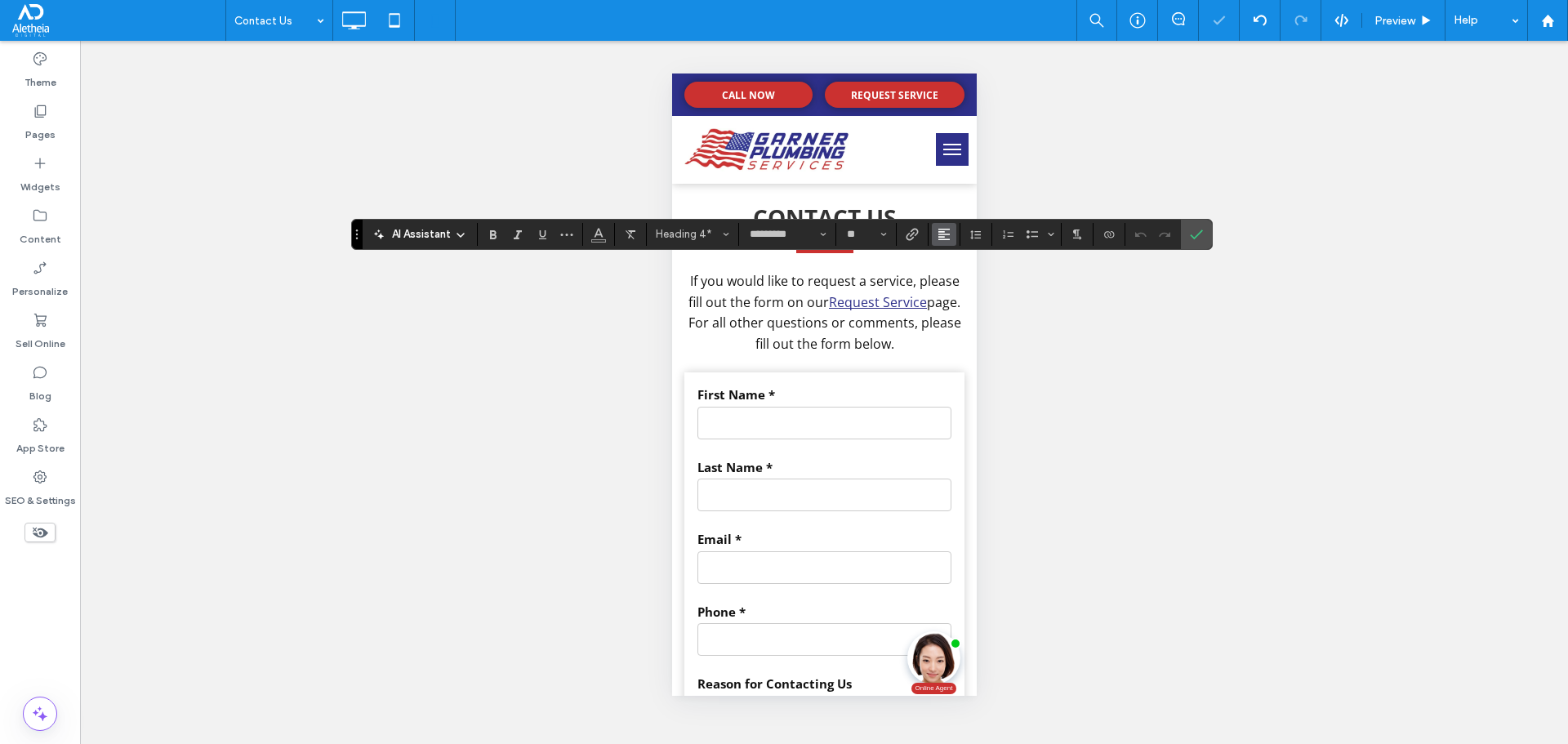 click at bounding box center [944, 234] 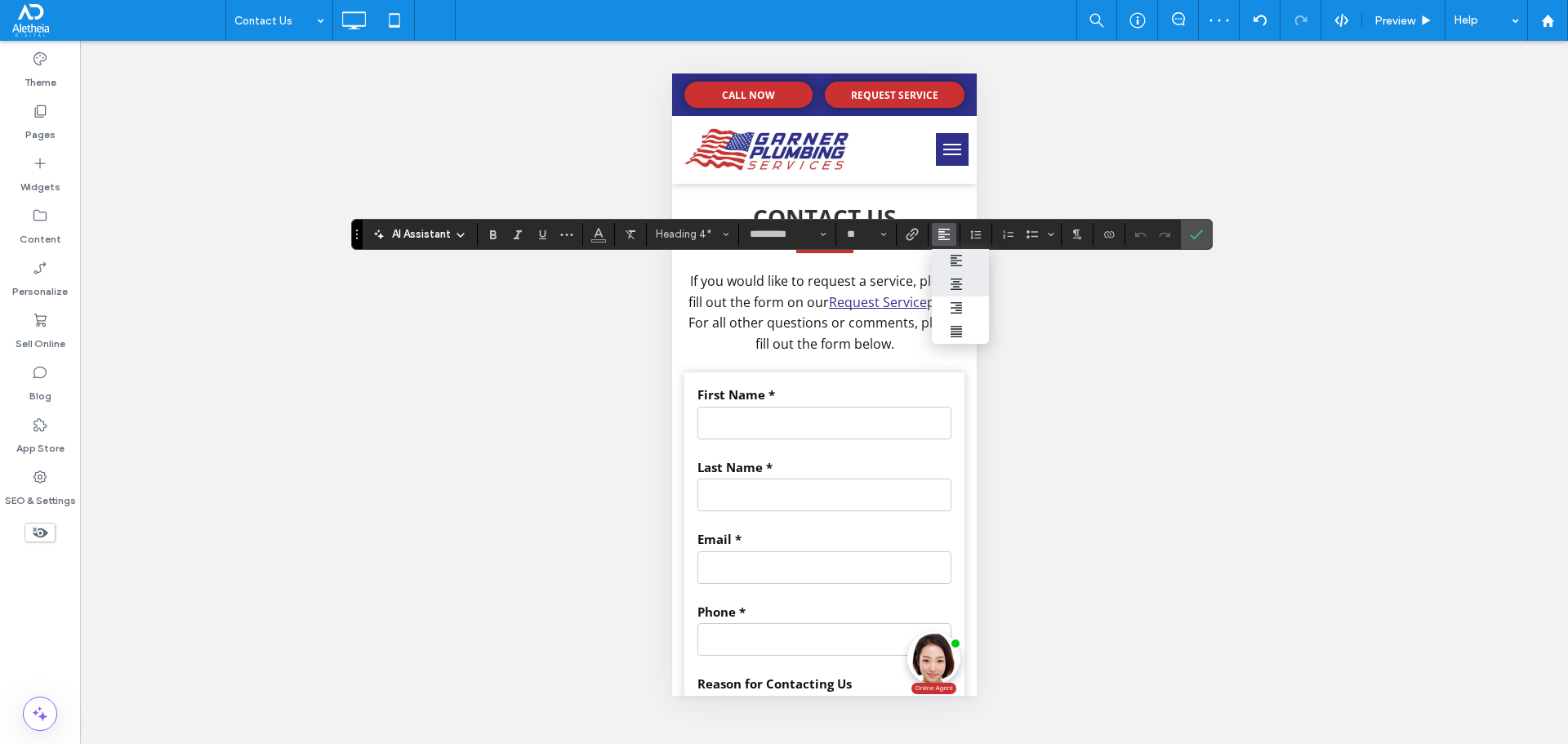click at bounding box center [960, 284] 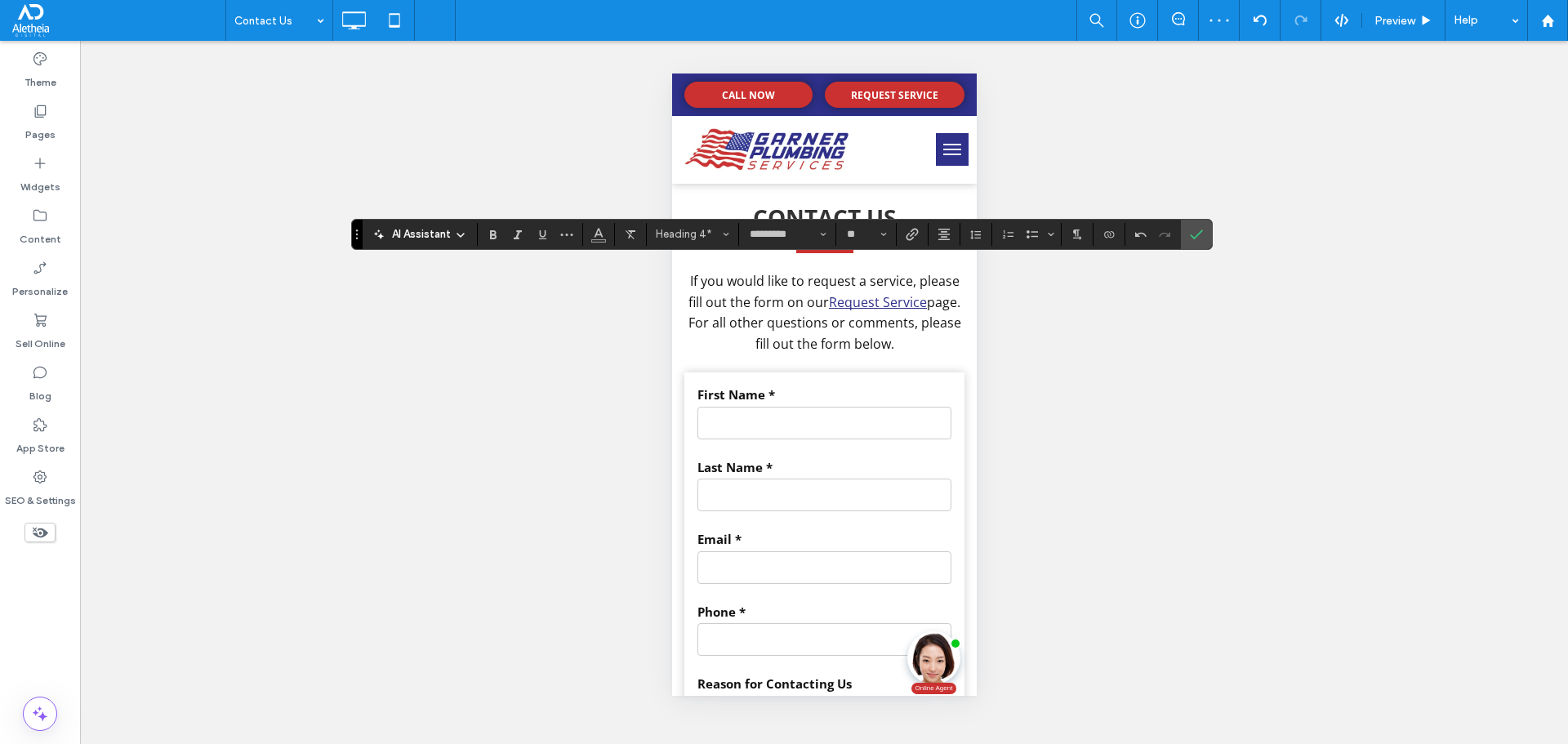 click 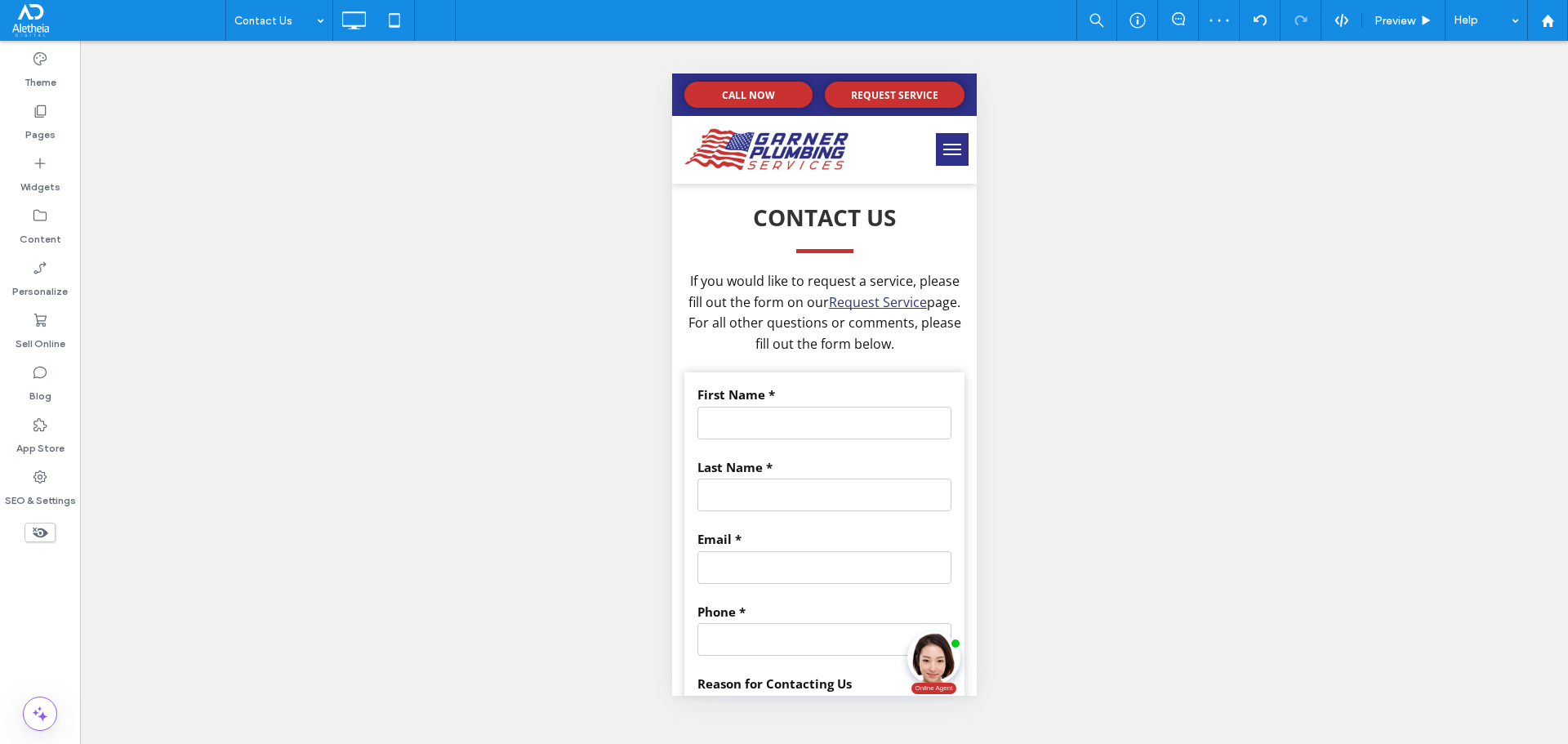 type on "*********" 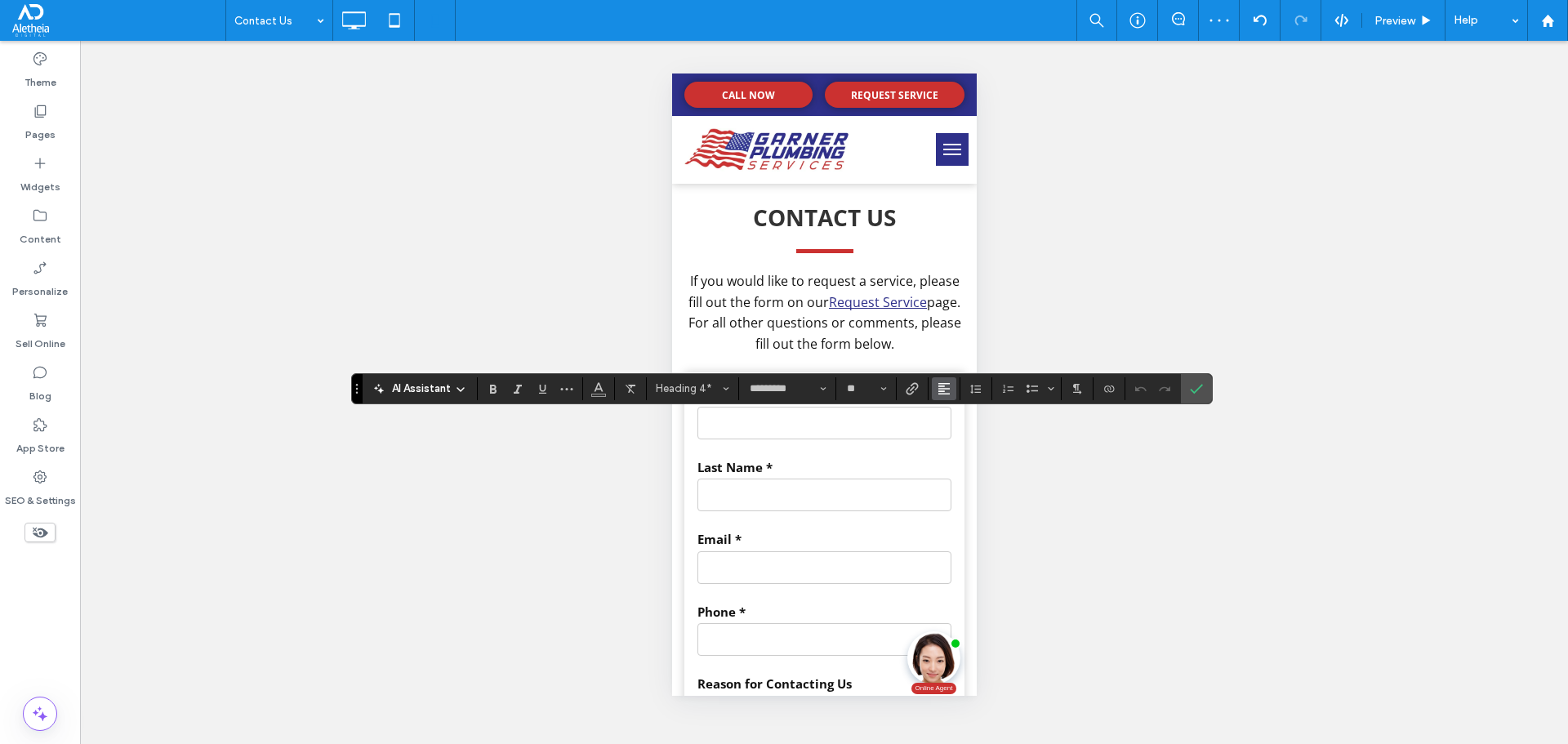 click 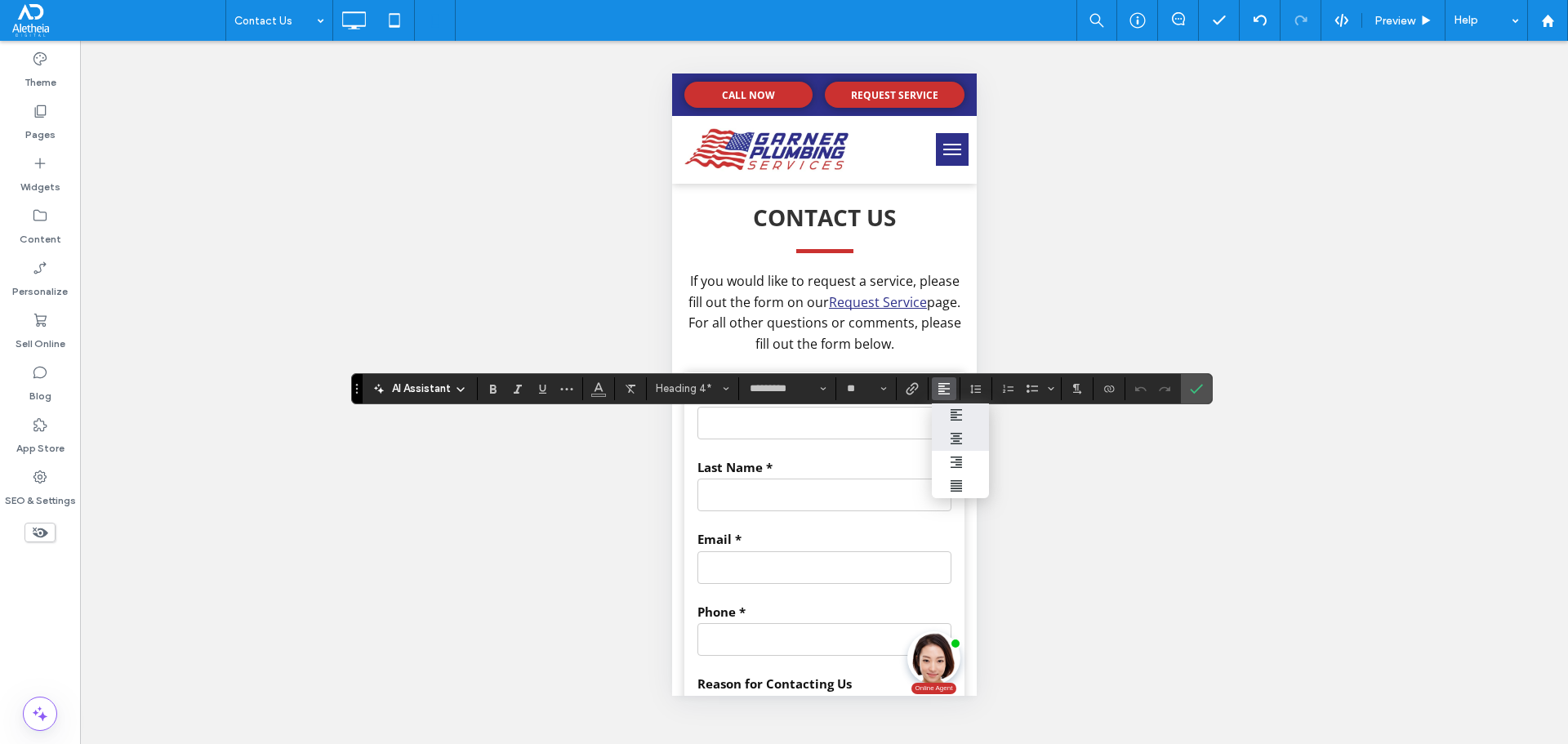 click 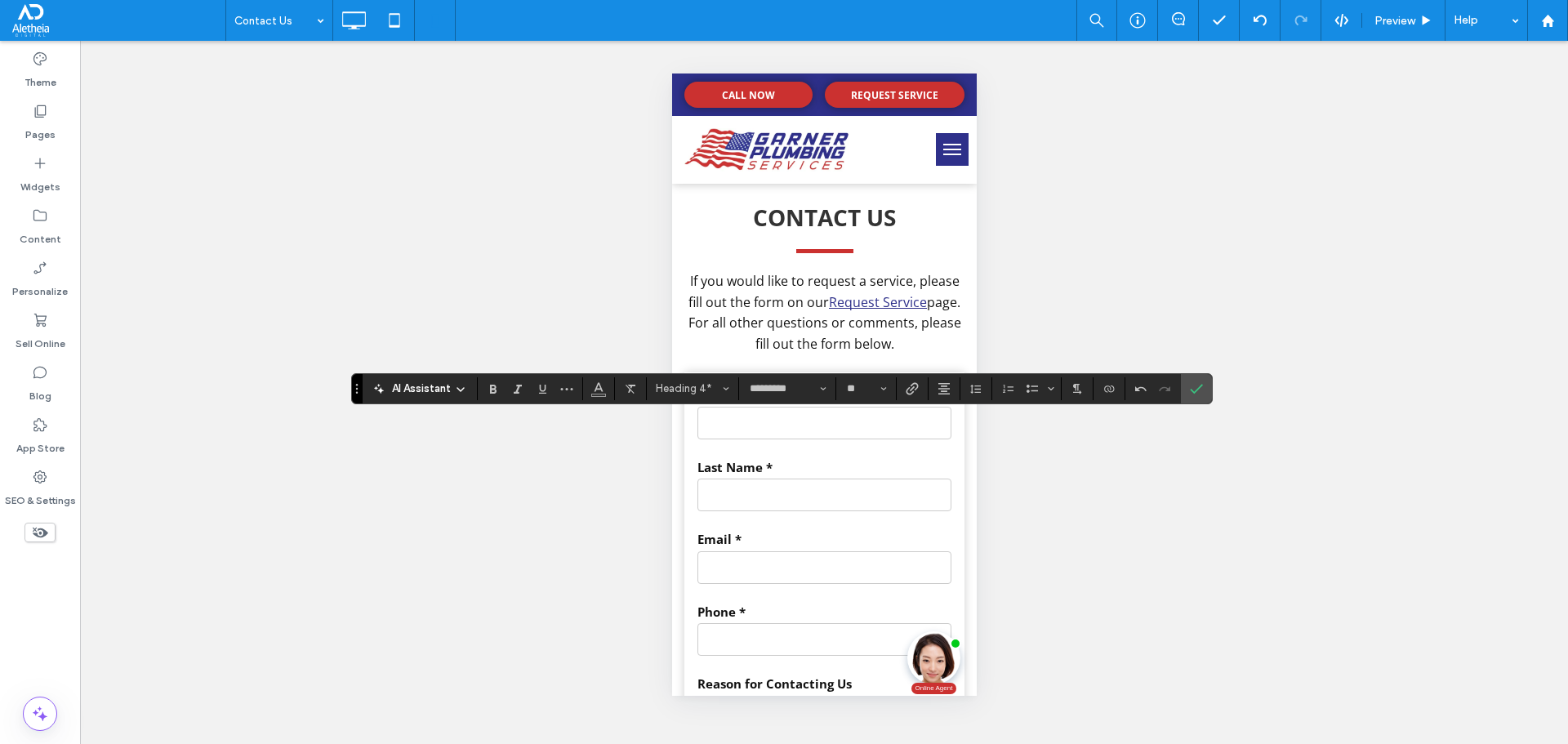 drag, startPoint x: 1199, startPoint y: 374, endPoint x: 1196, endPoint y: 384, distance: 10.440307 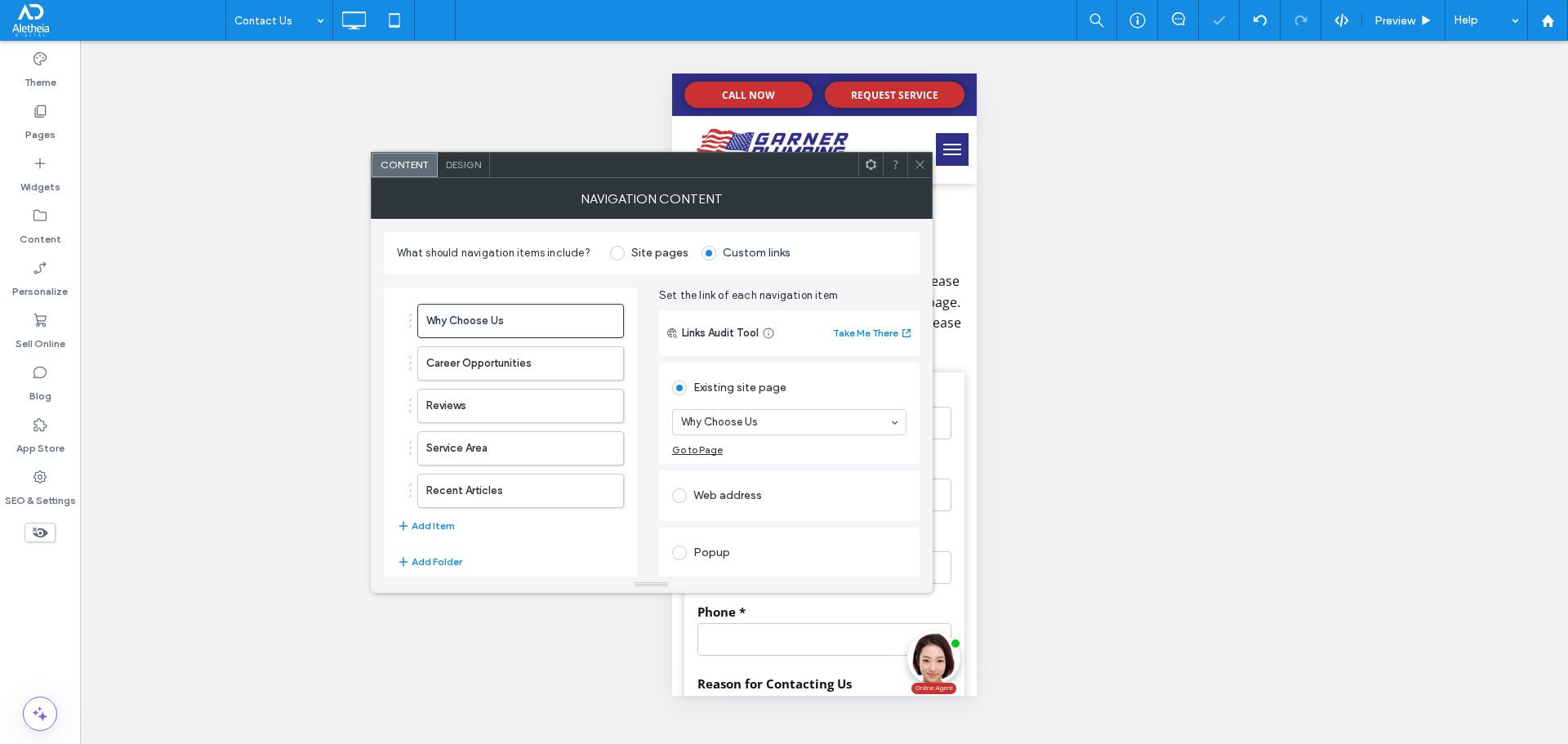 click on "Popup" at bounding box center (789, 553) 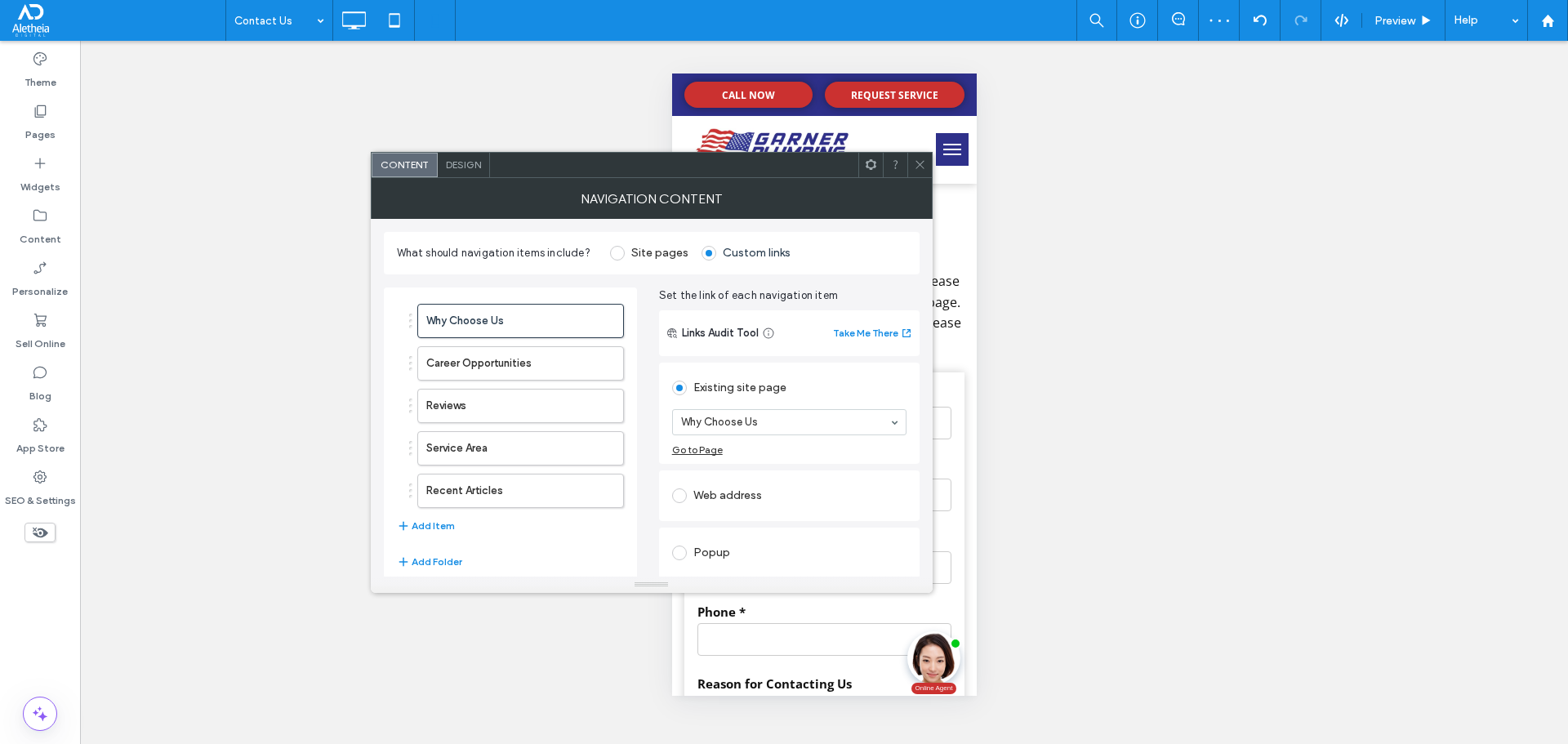 click on "Design" at bounding box center (464, 165) 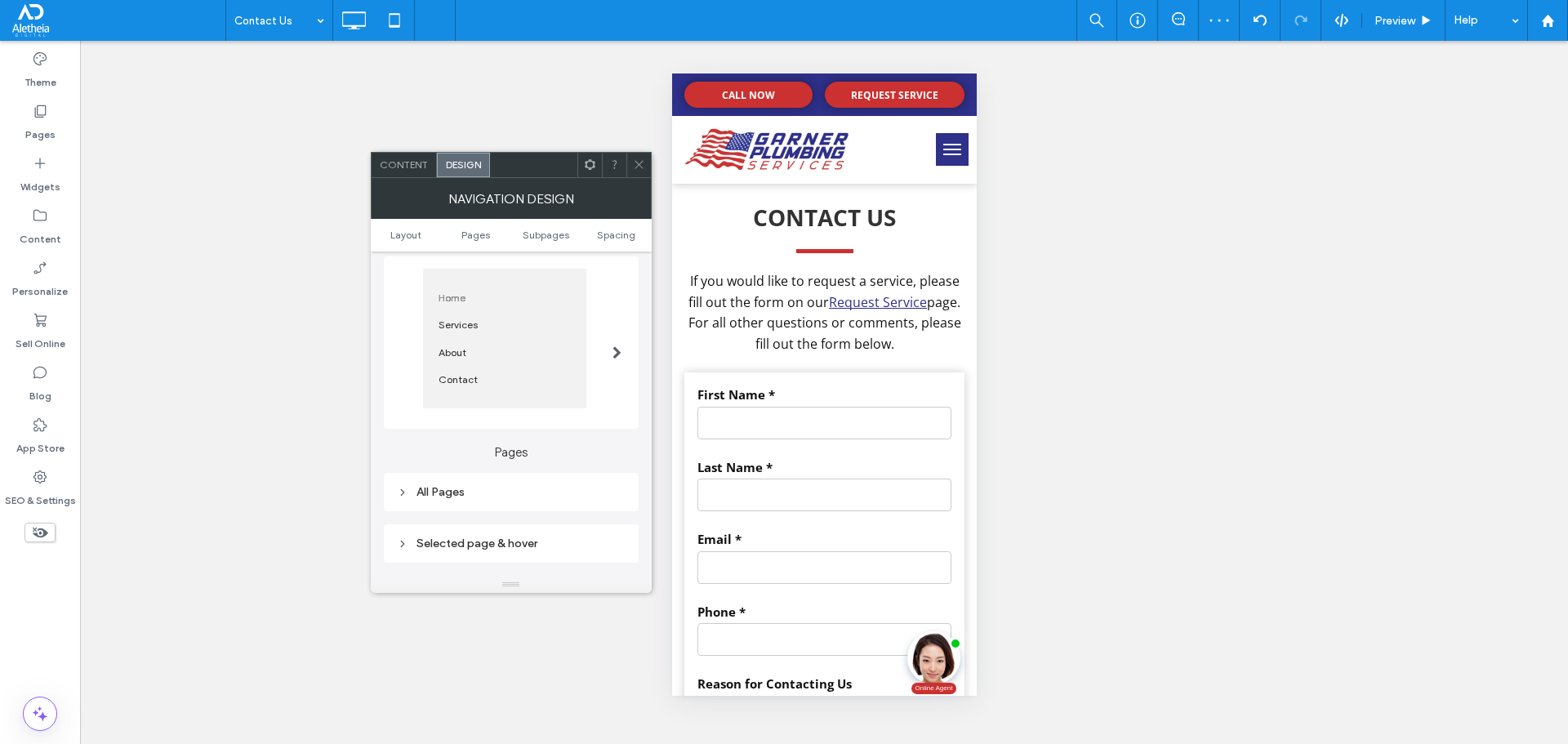 scroll, scrollTop: 327, scrollLeft: 0, axis: vertical 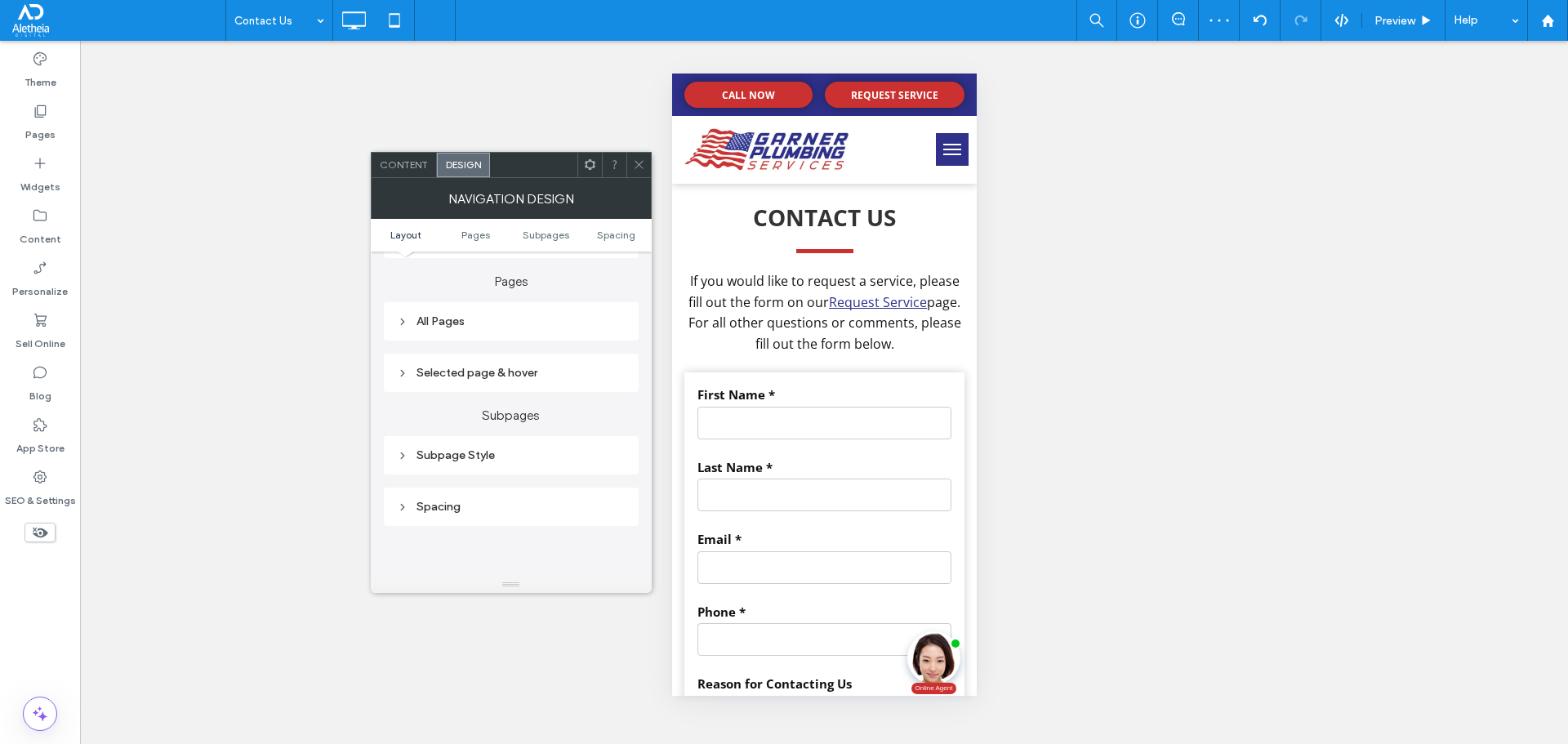 click on "All Pages" at bounding box center [511, 321] 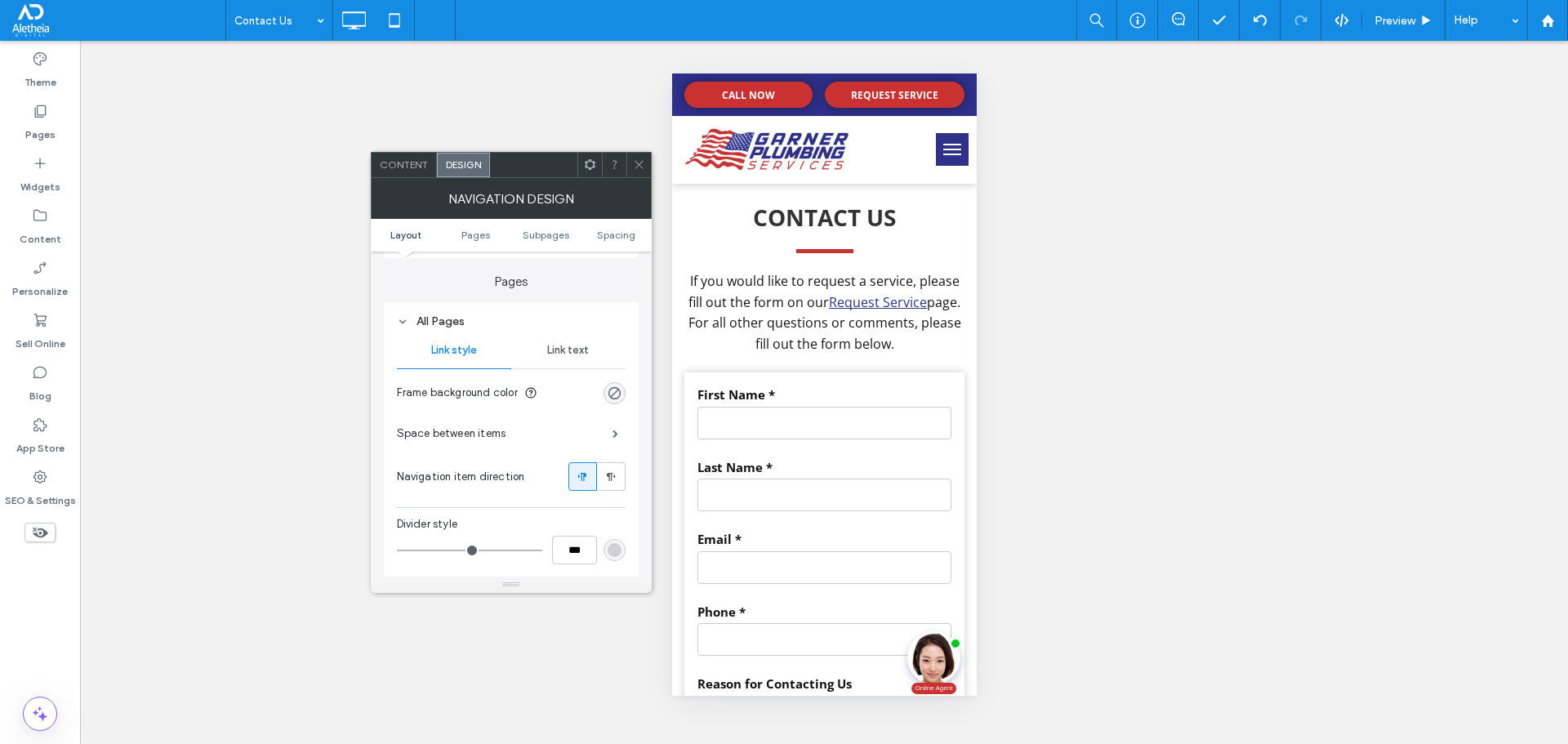 click on "Link text" at bounding box center [568, 350] 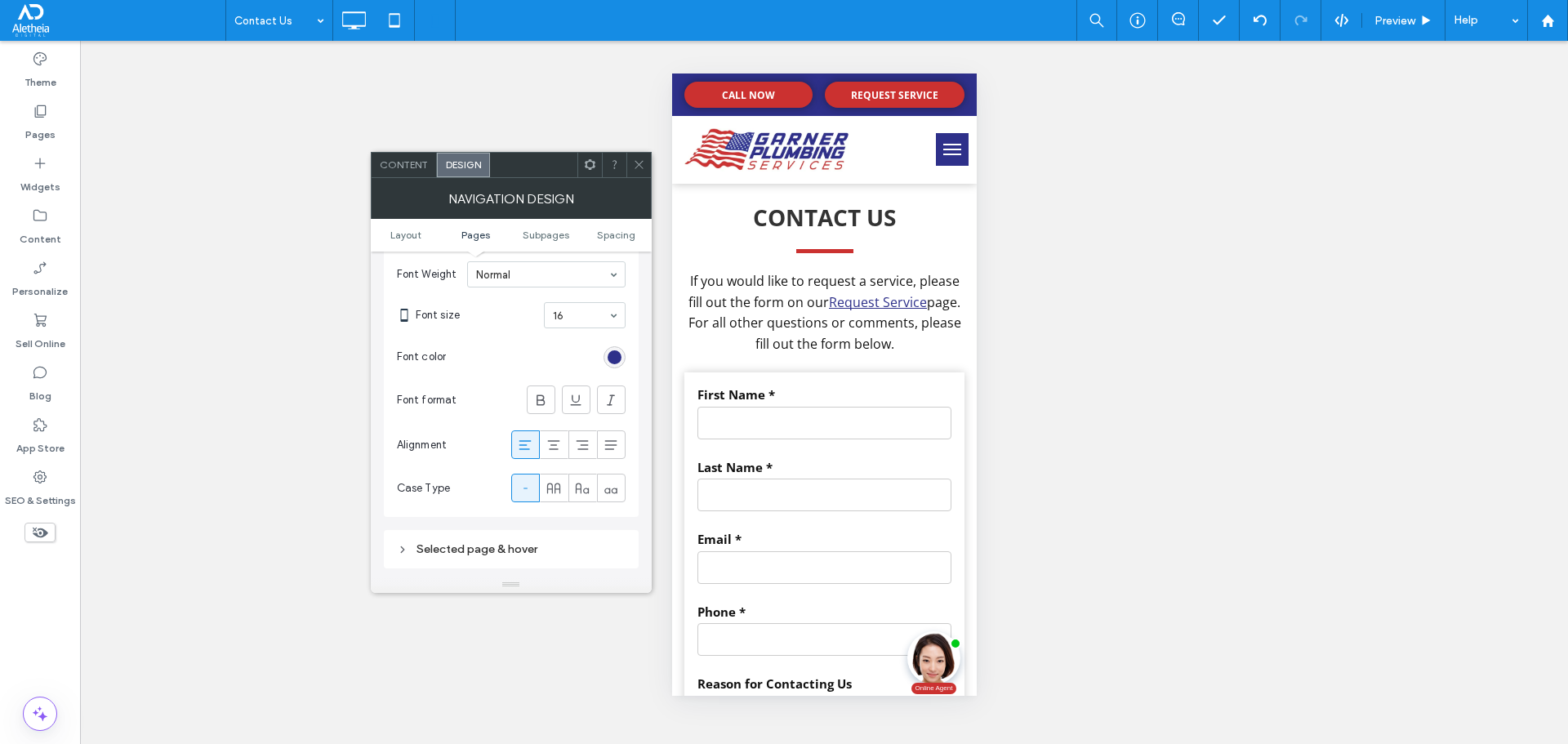 scroll, scrollTop: 490, scrollLeft: 0, axis: vertical 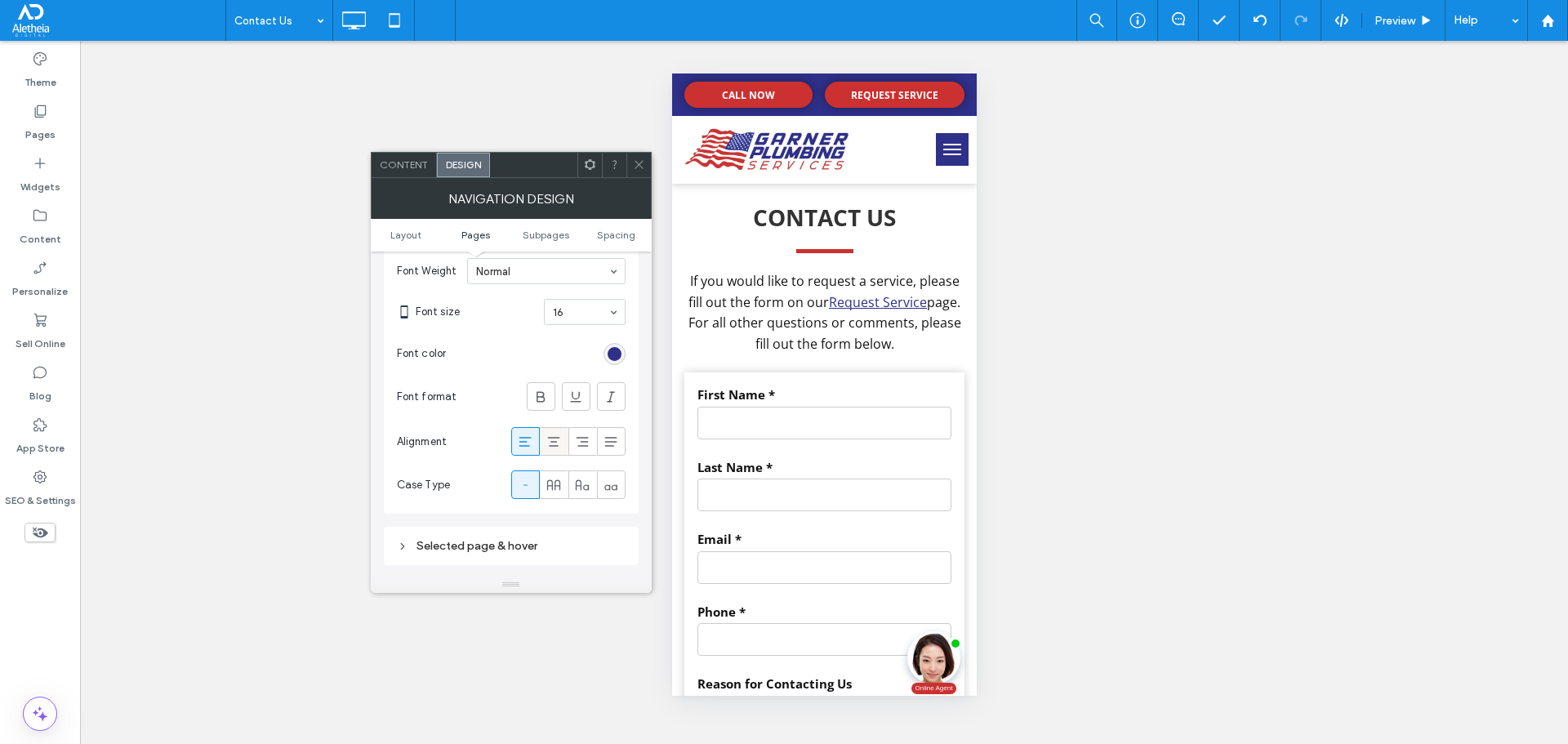 click 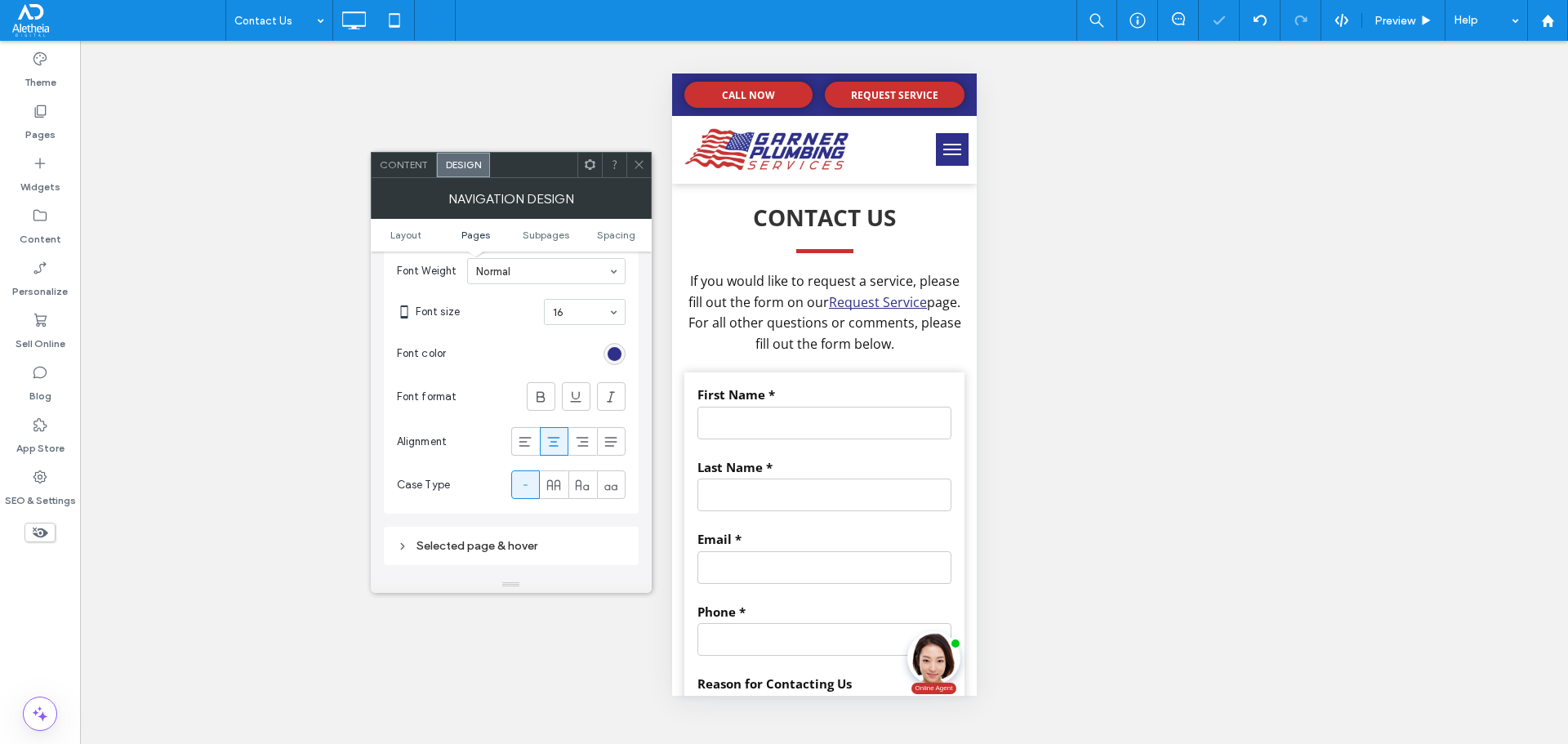 click 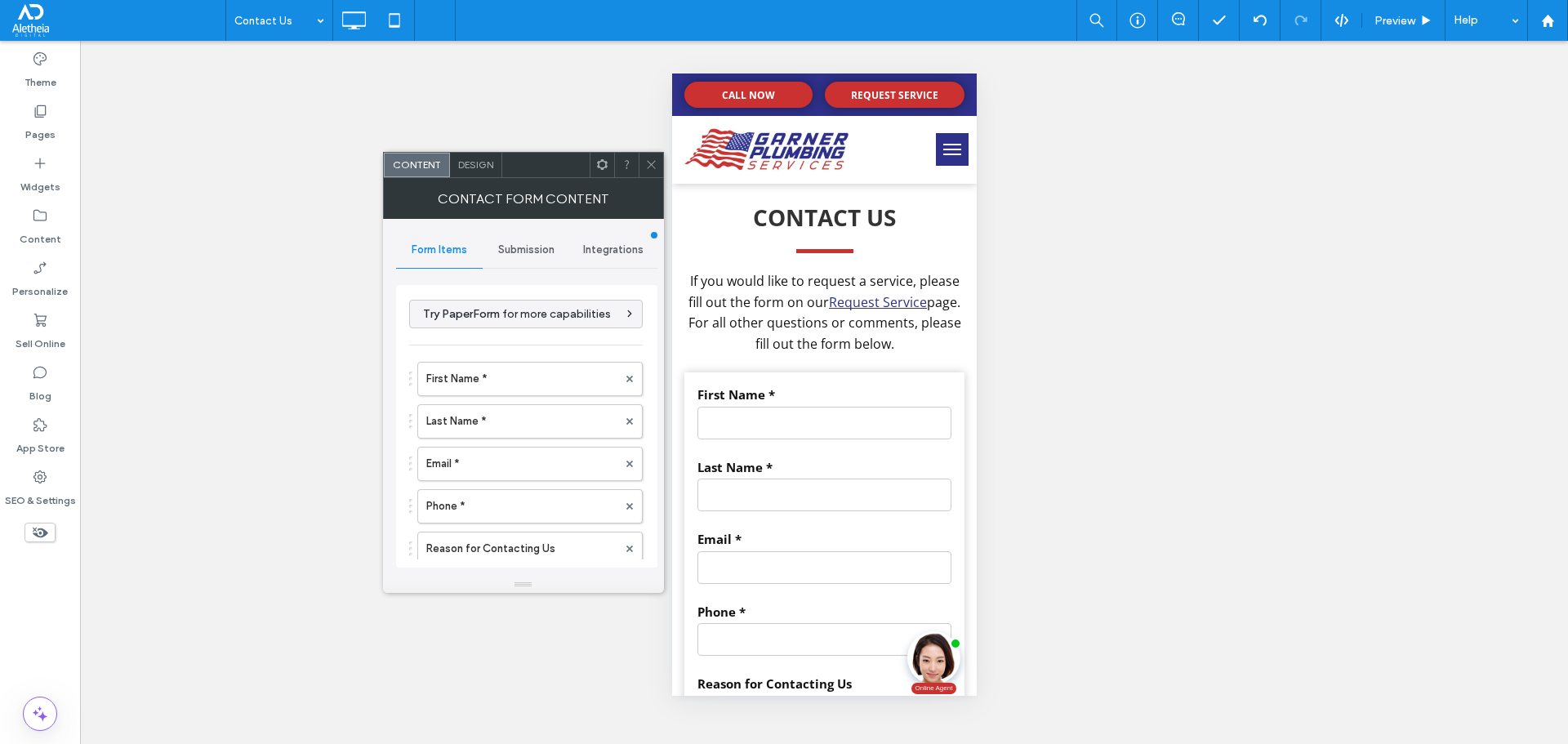 click on "**********" at bounding box center [527, 398] 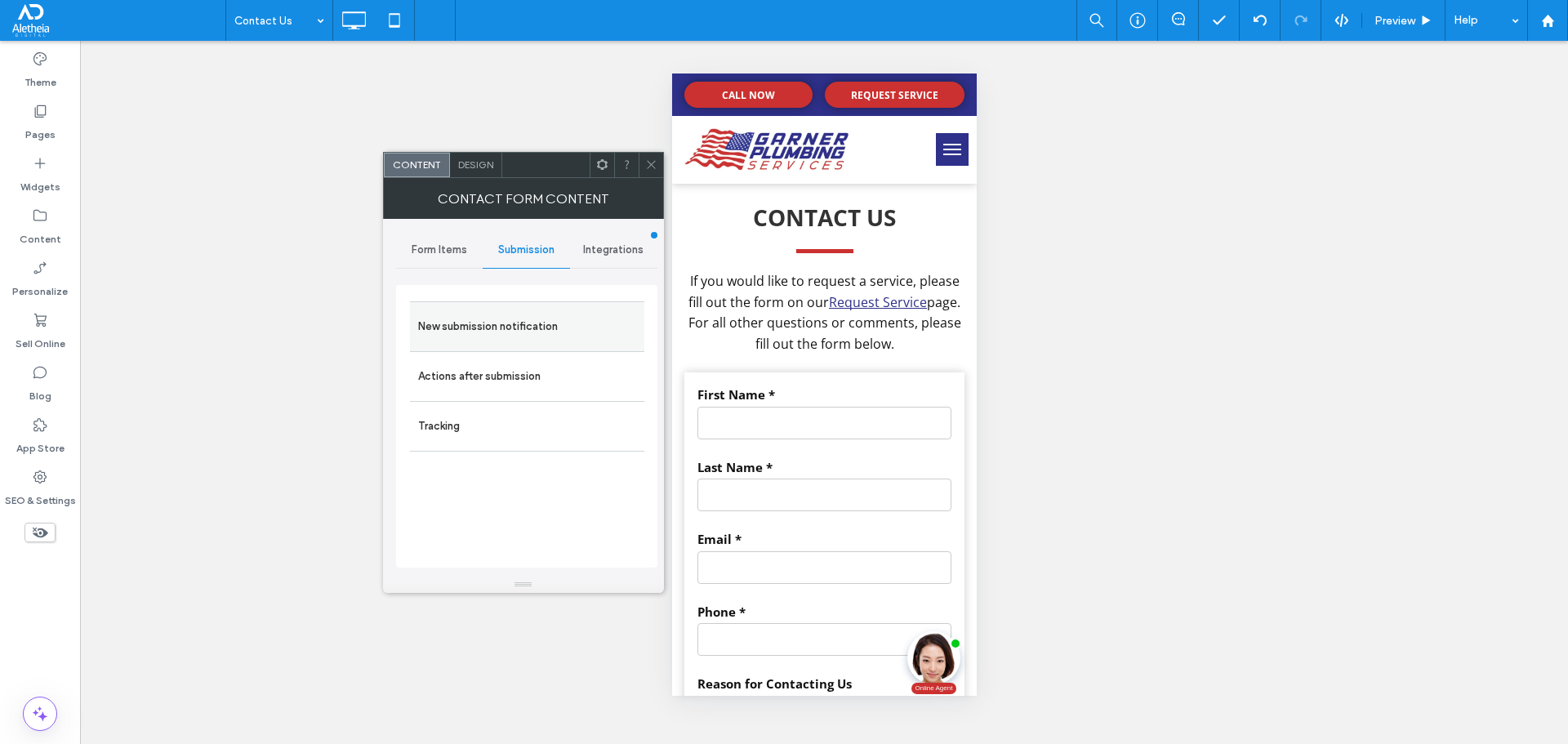 click on "New submission notification" at bounding box center [527, 327] 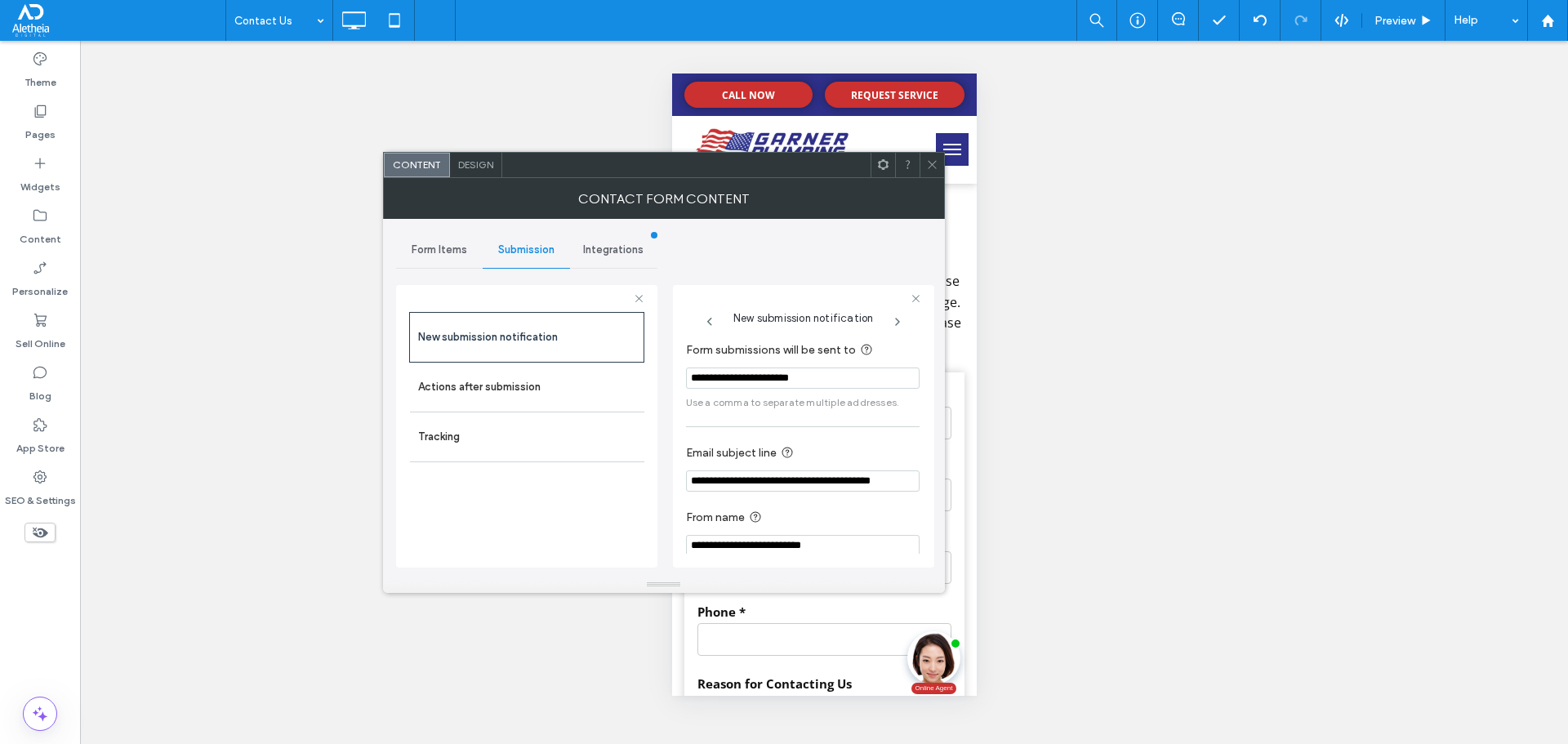 click on "**********" at bounding box center [803, 378] 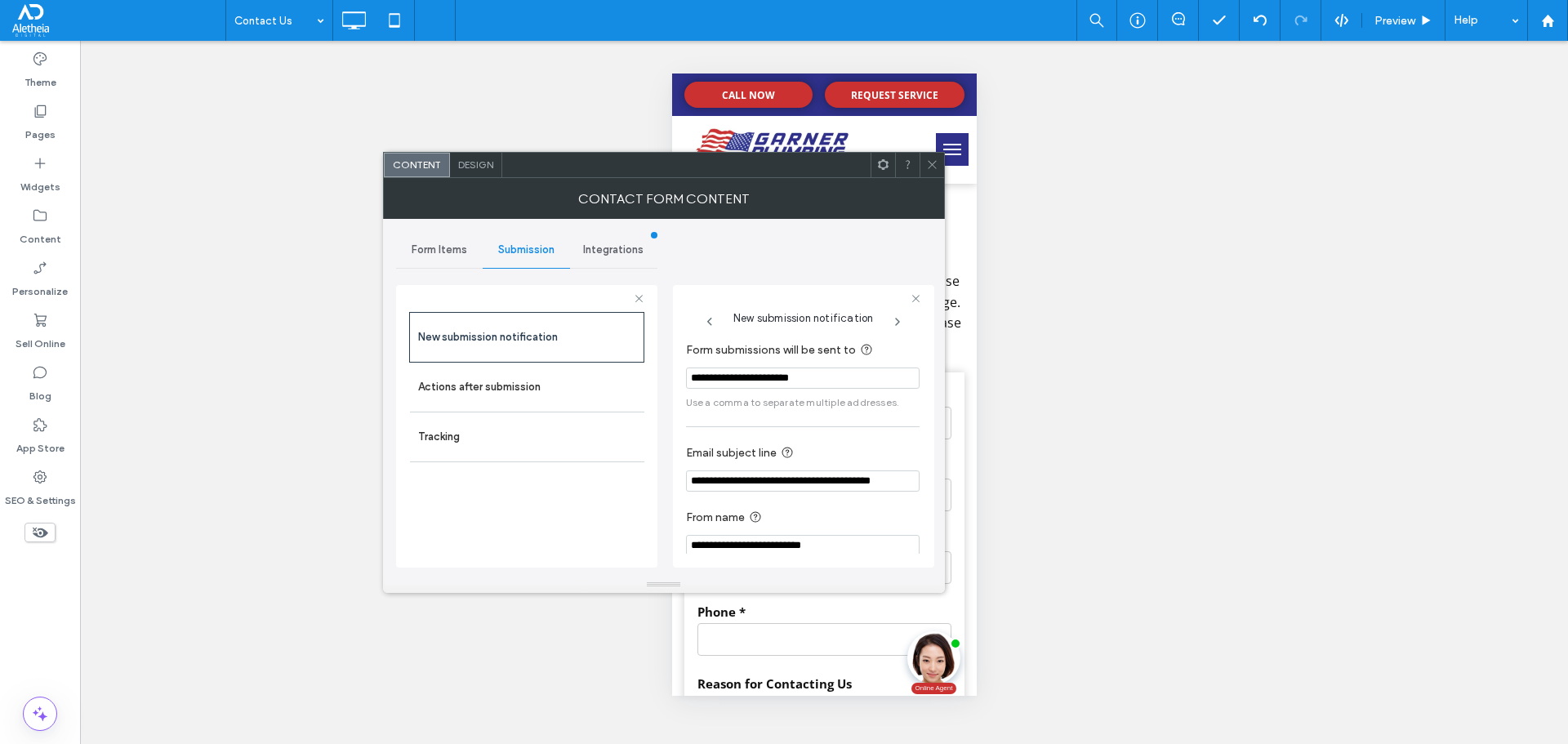 paste on "**********" 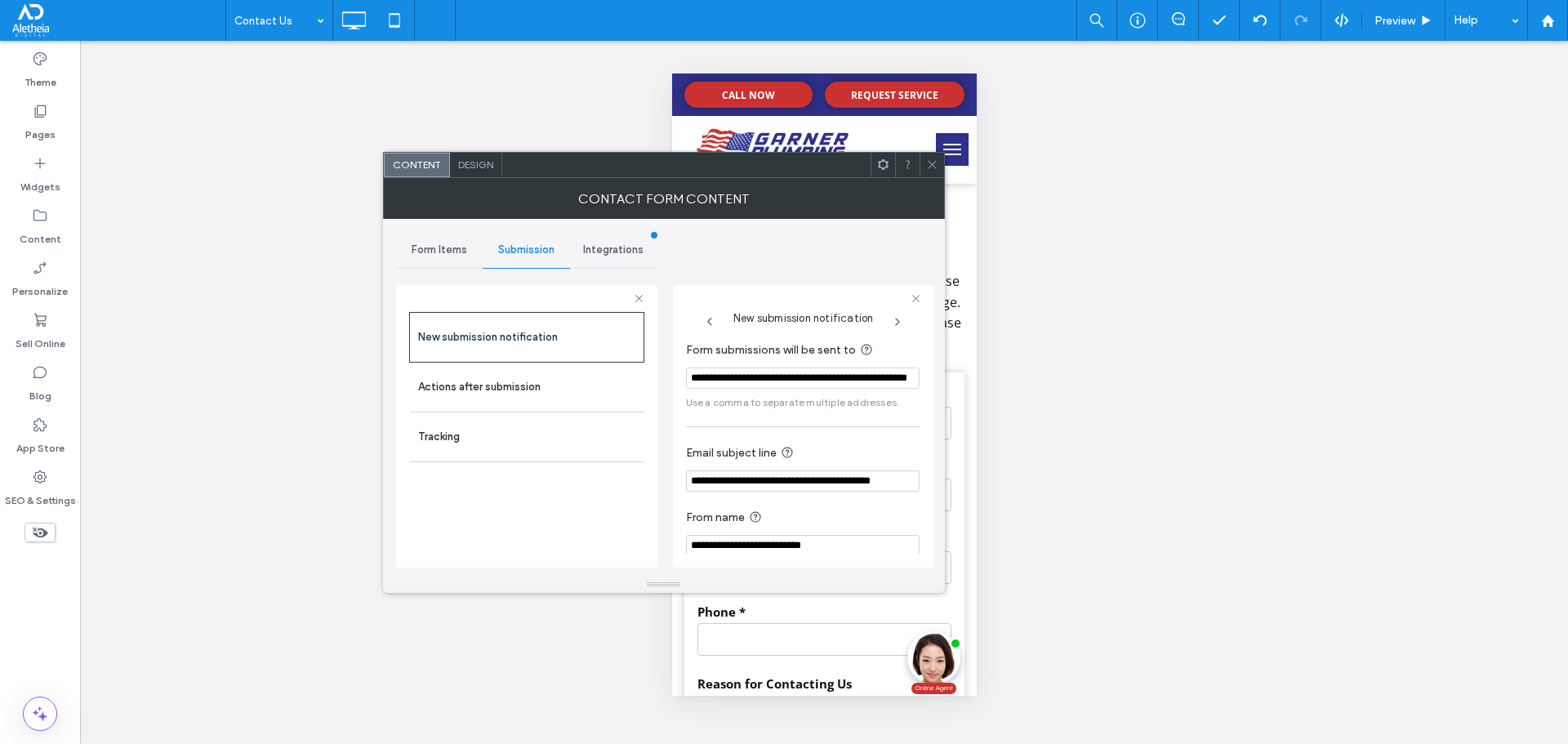 type on "**********" 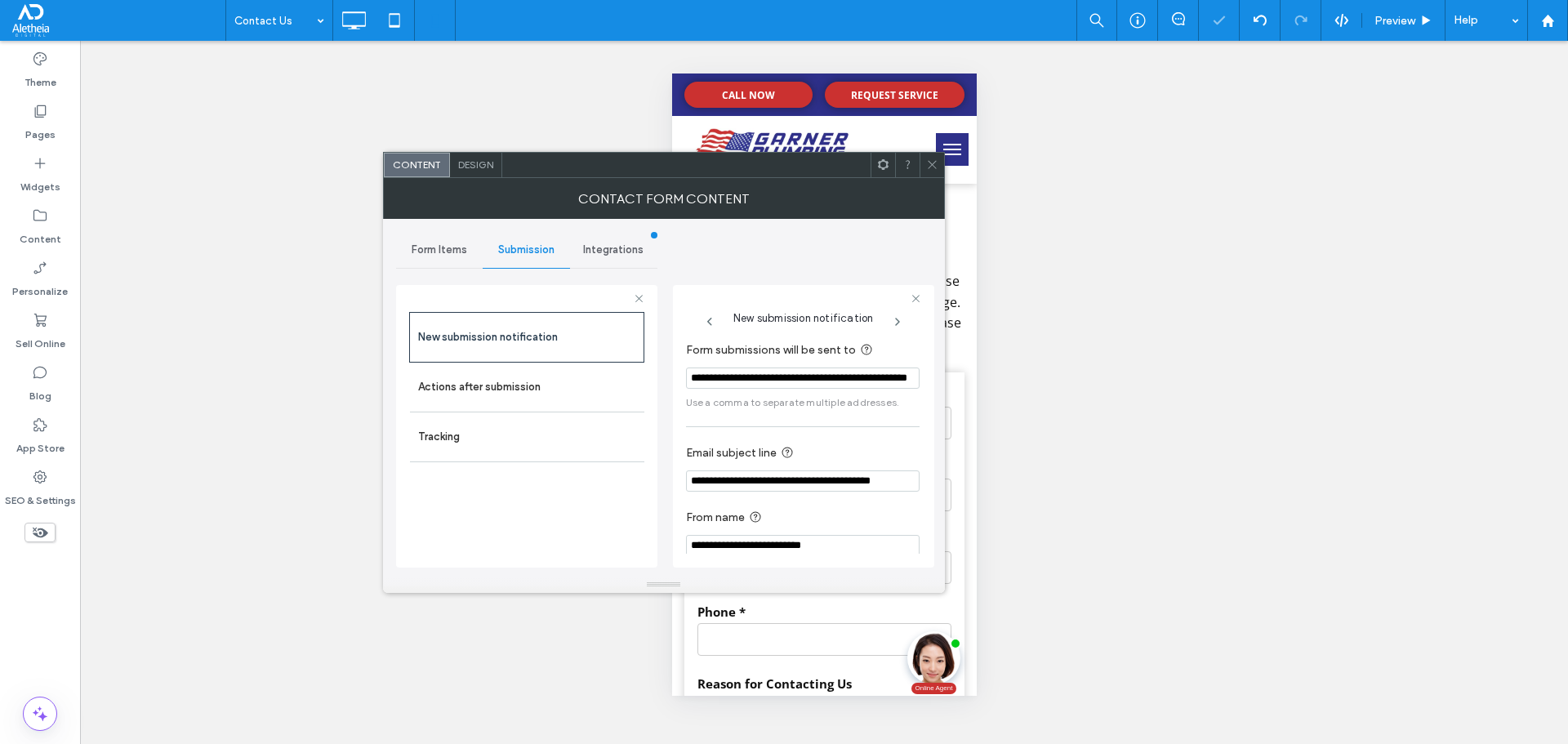 click on "**********" at bounding box center [803, 375] 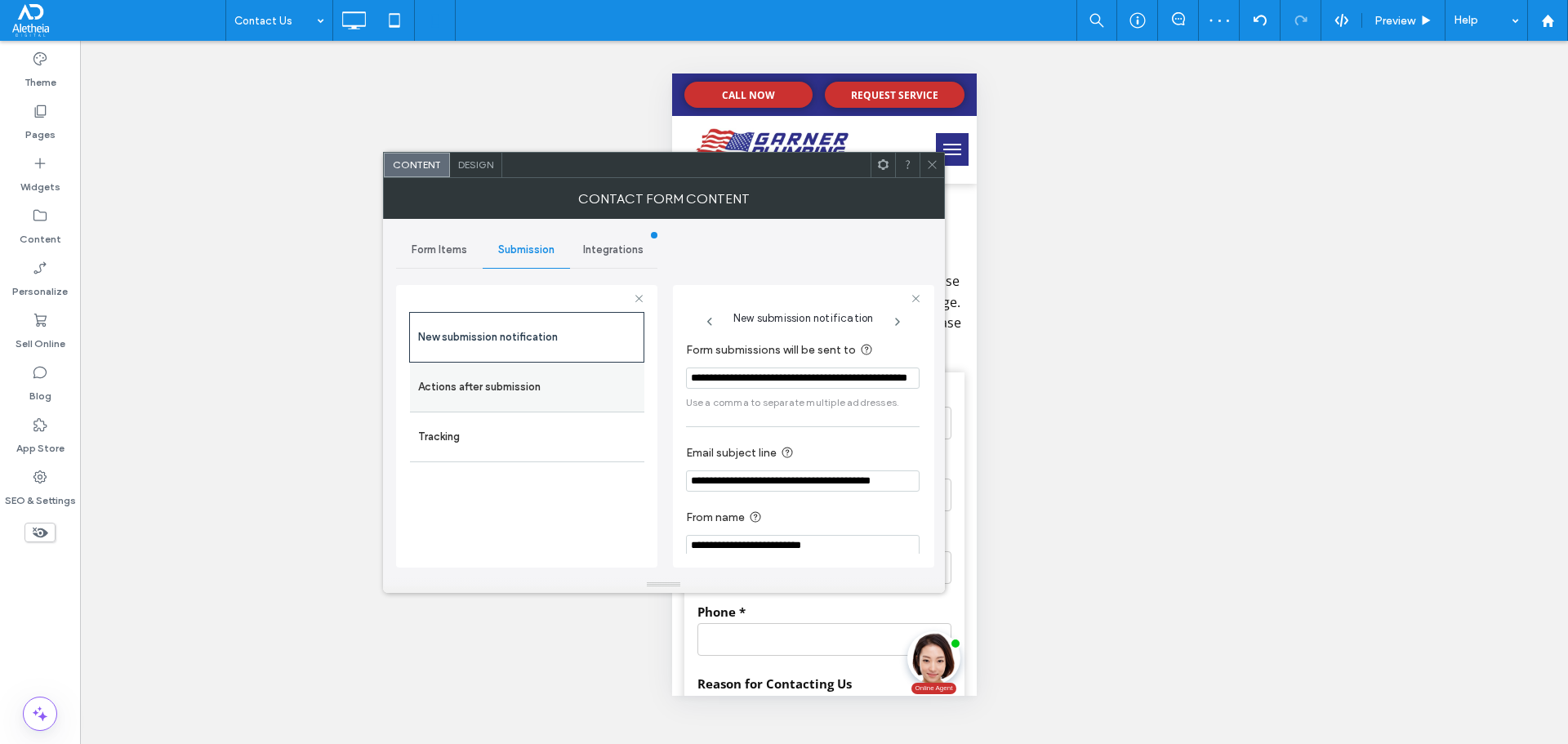 click on "Actions after submission" at bounding box center (527, 387) 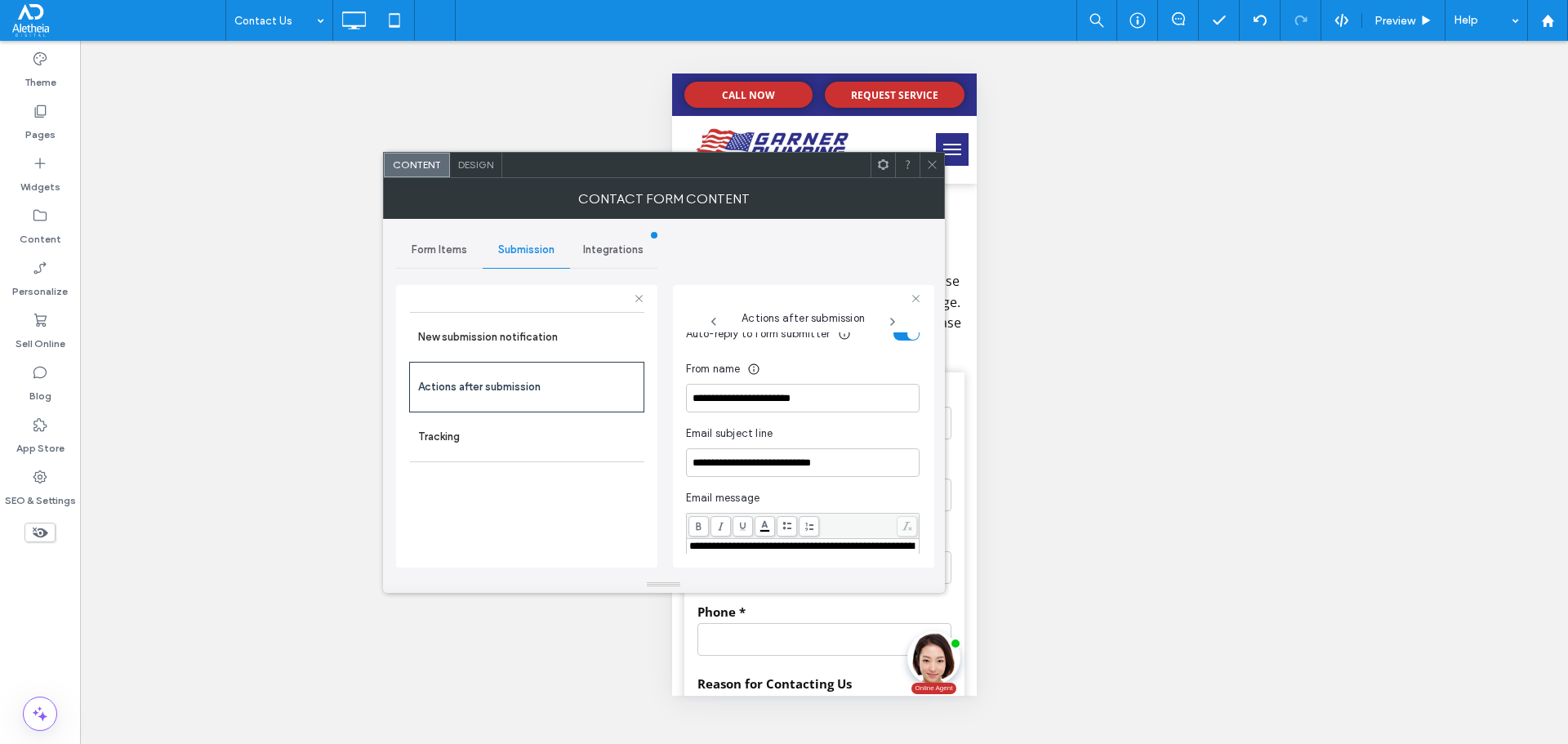 scroll, scrollTop: 490, scrollLeft: 0, axis: vertical 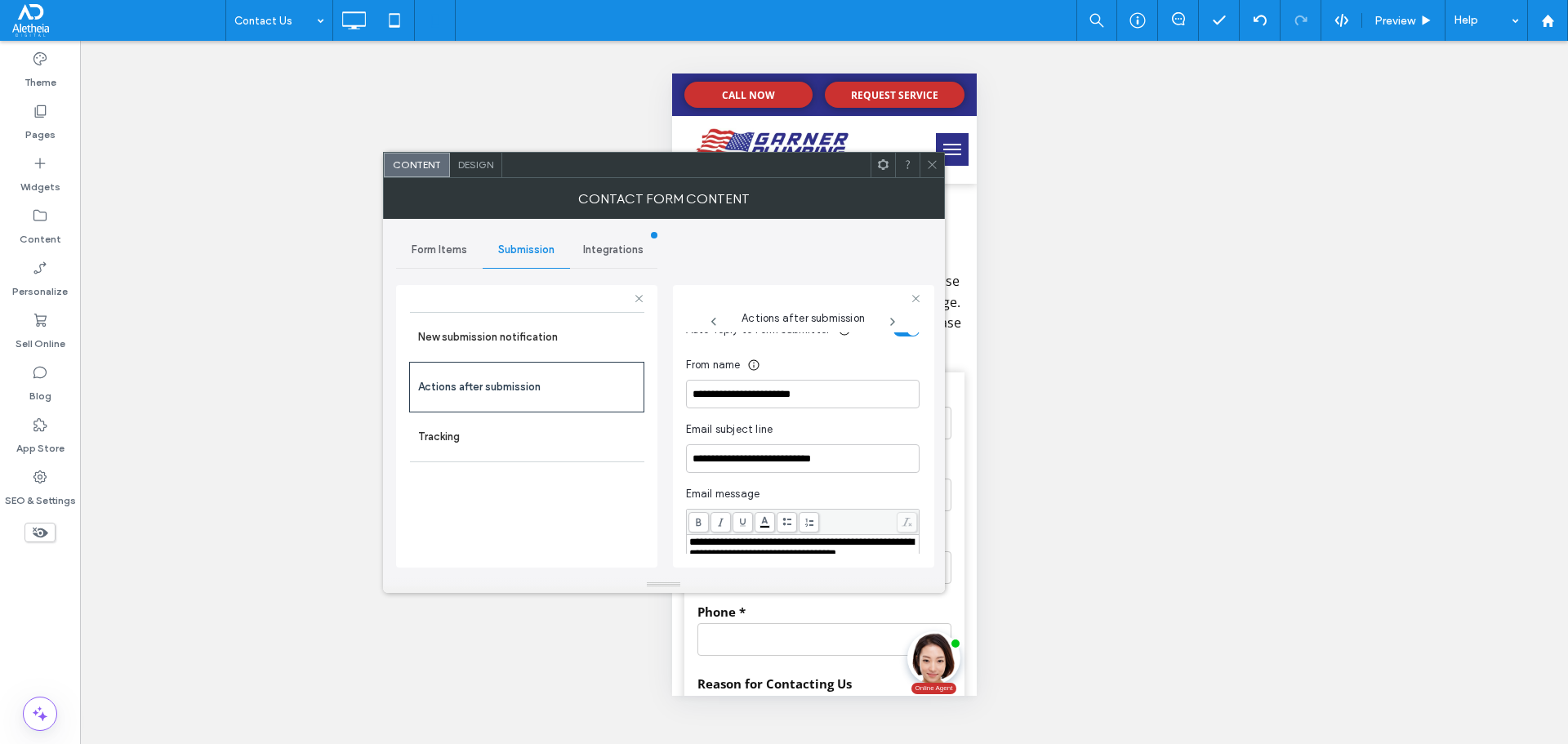 click 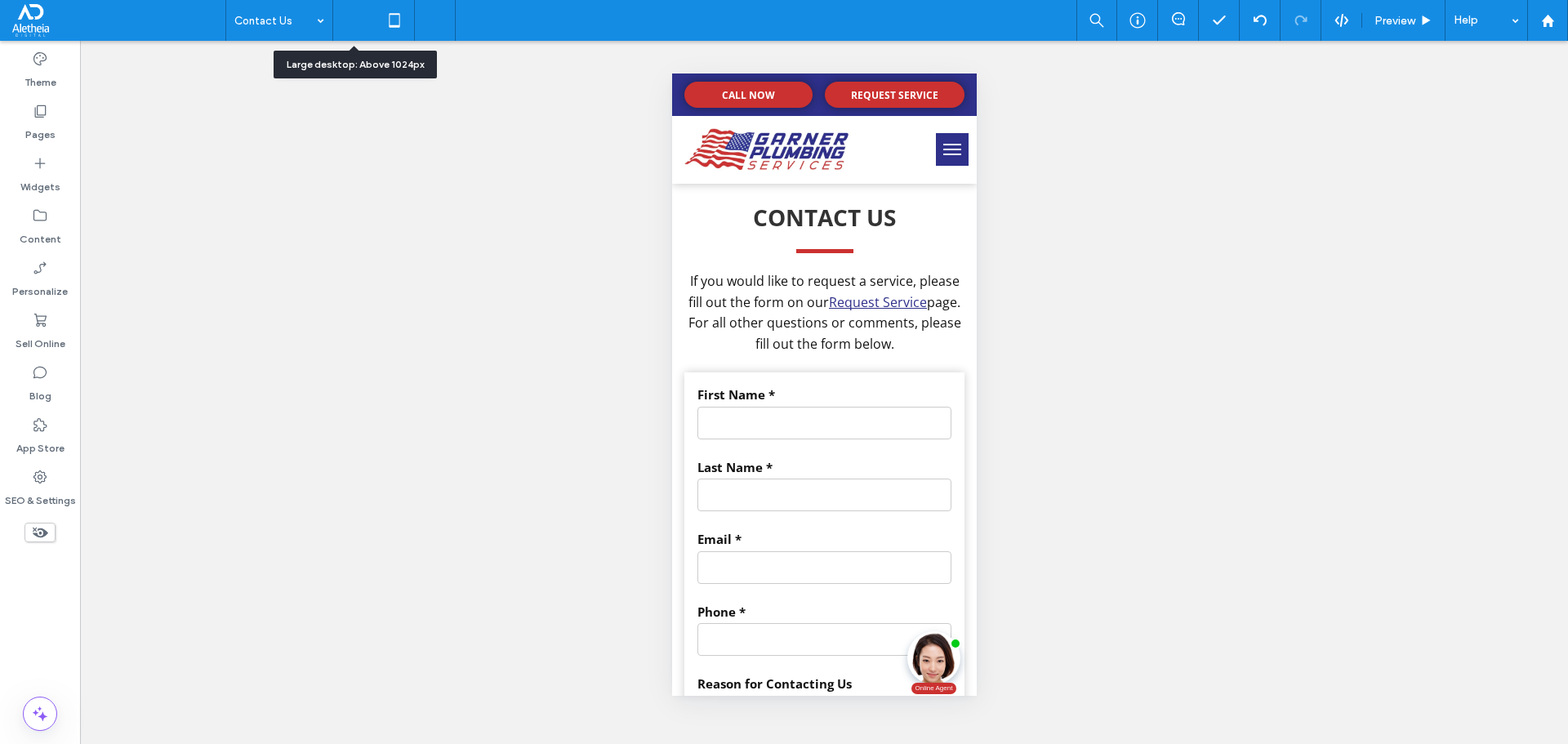click 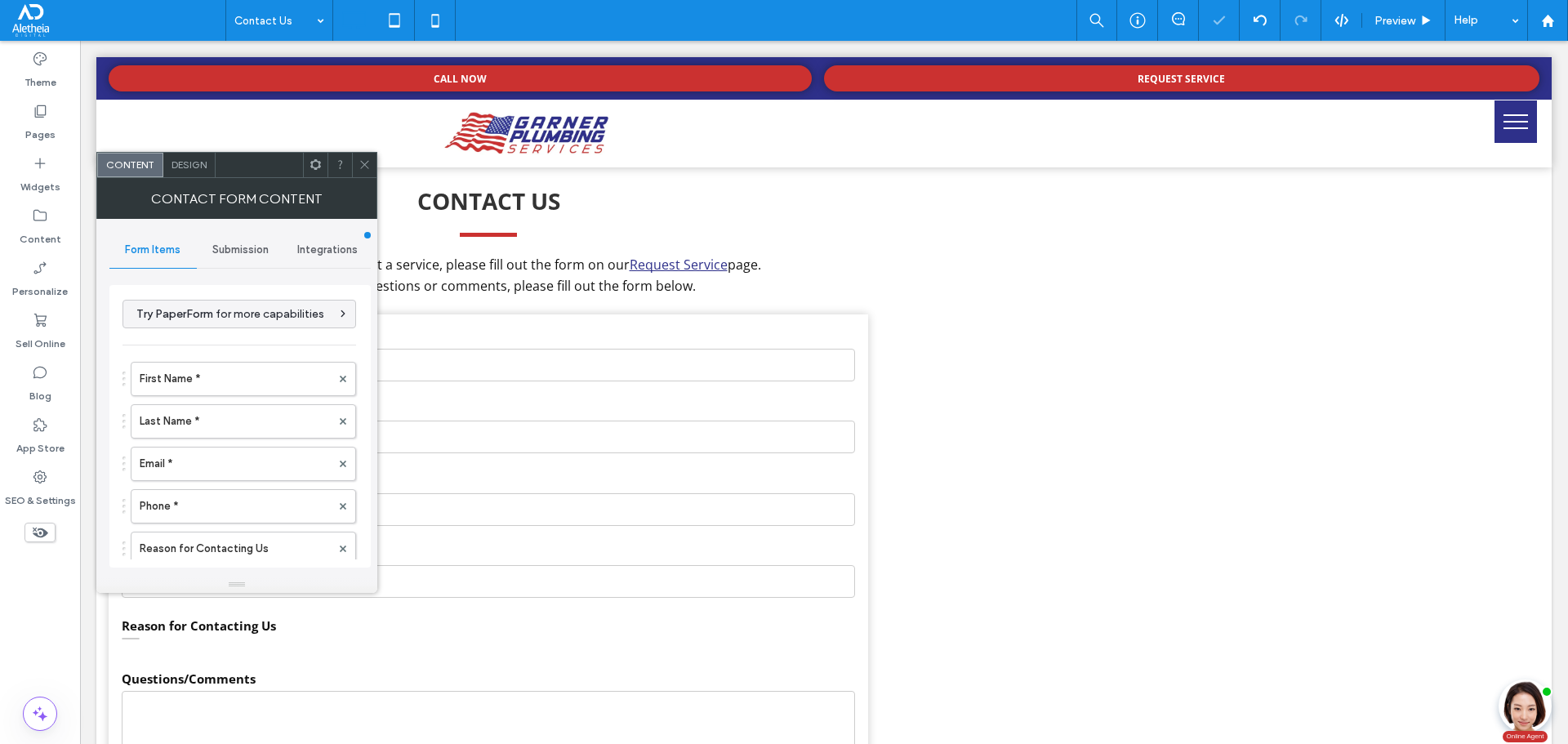 click on "Submission" at bounding box center [240, 250] 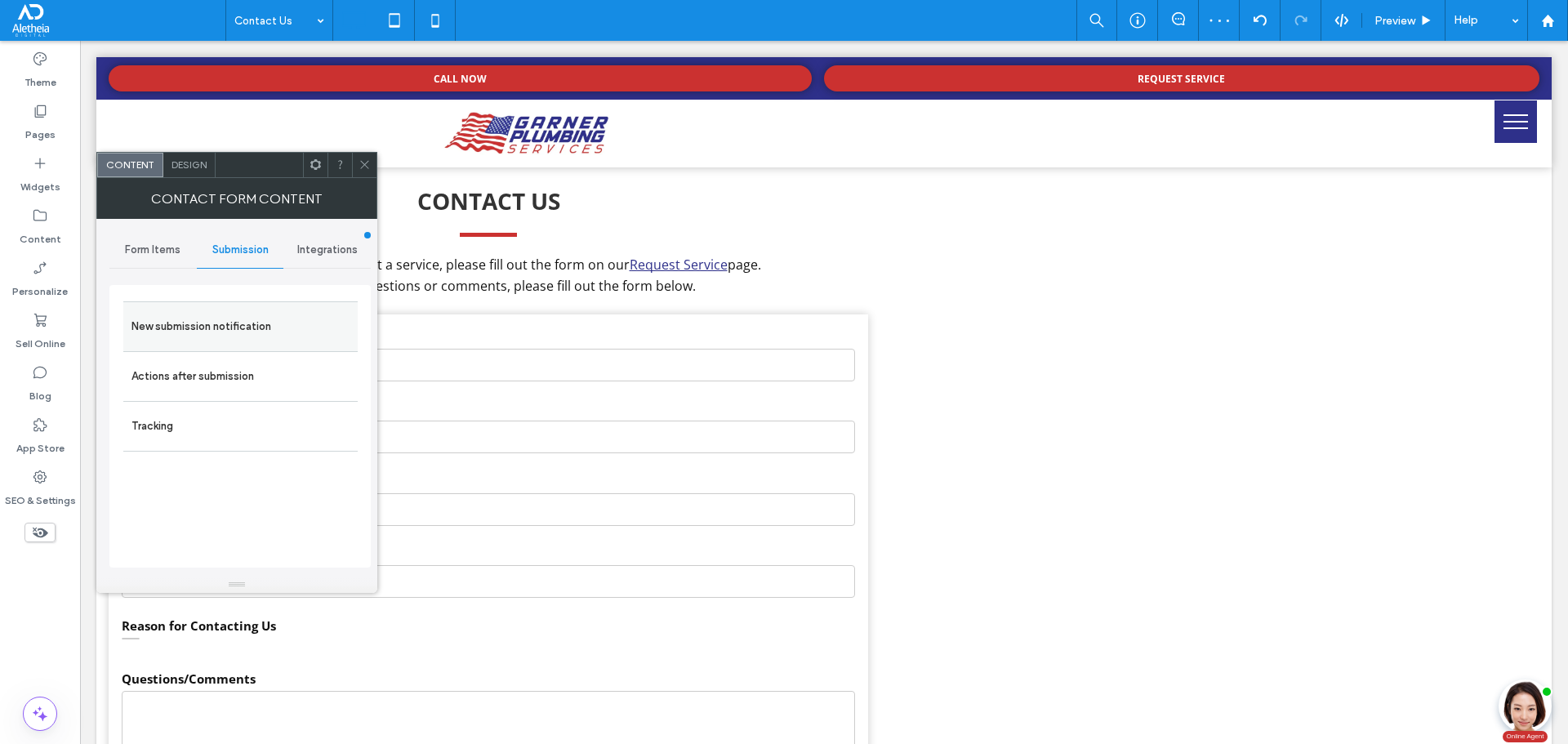 click on "New submission notification" at bounding box center [240, 327] 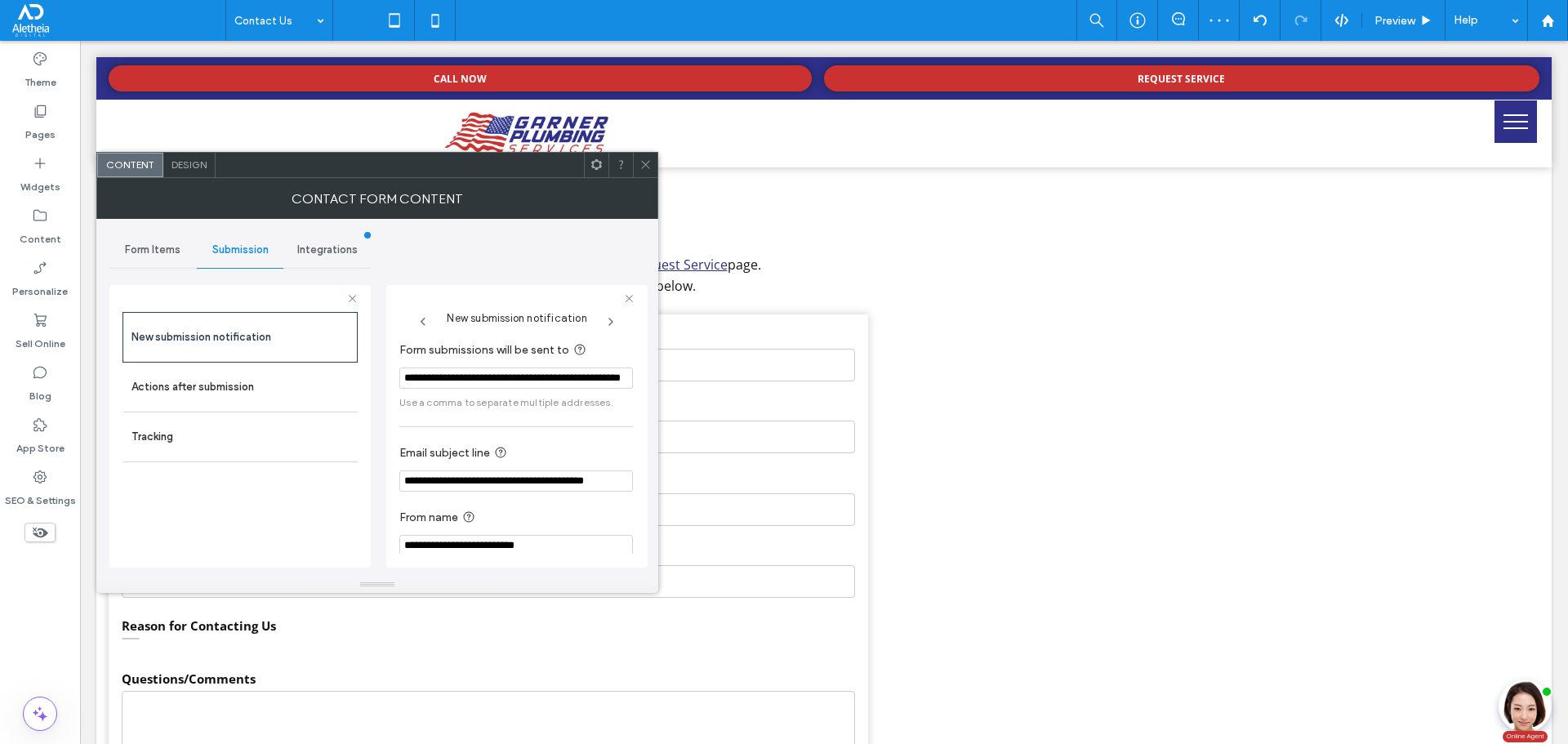 click 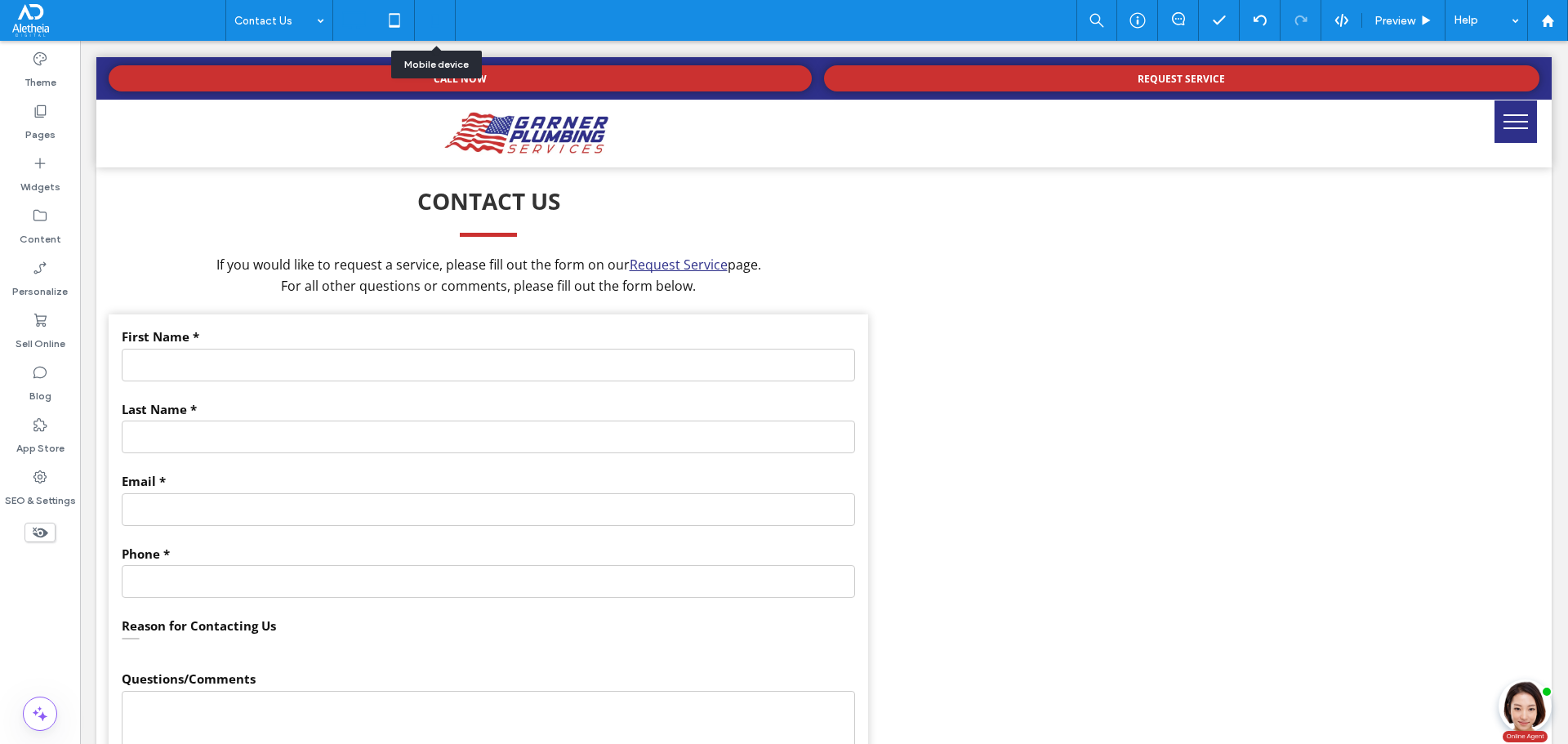 click 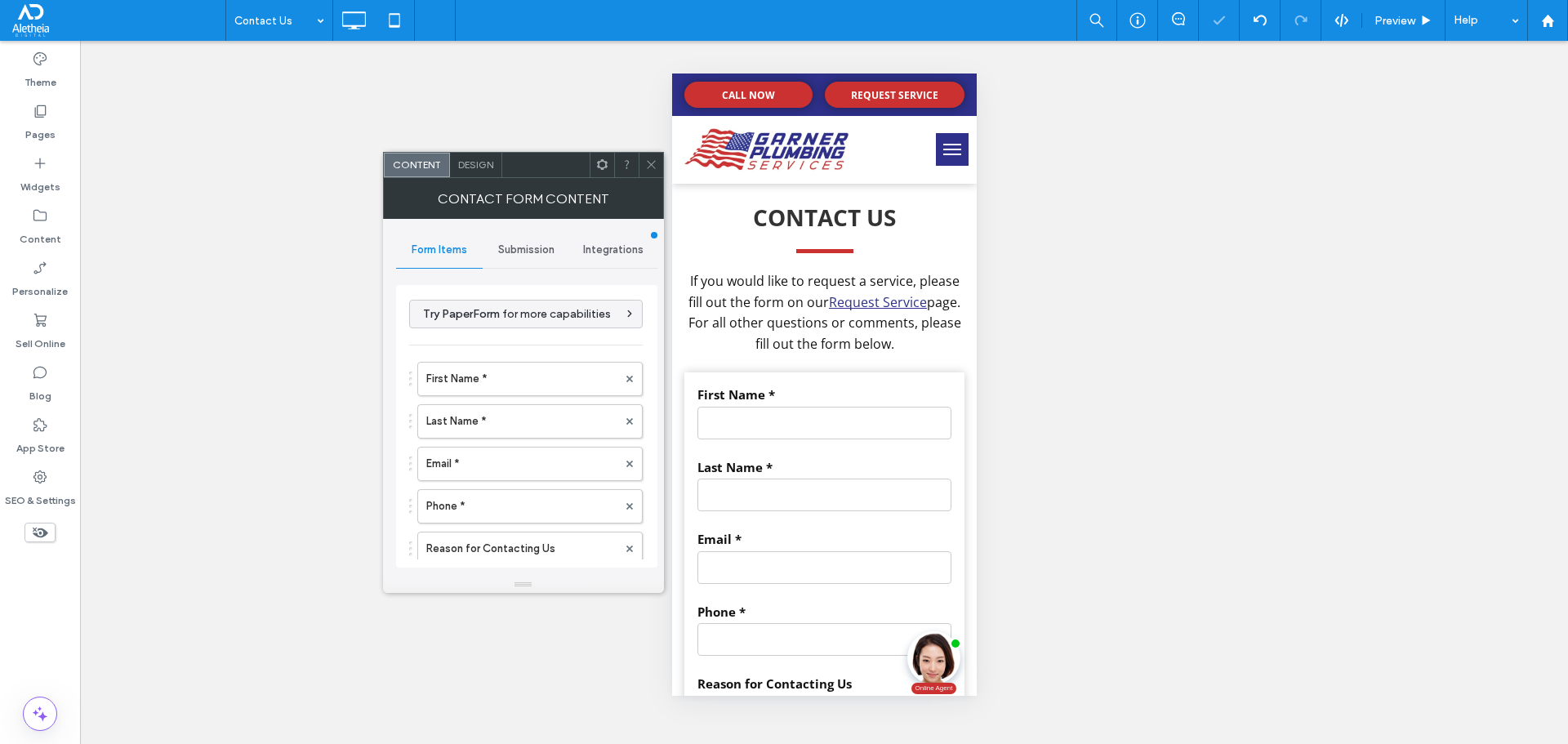 type on "**********" 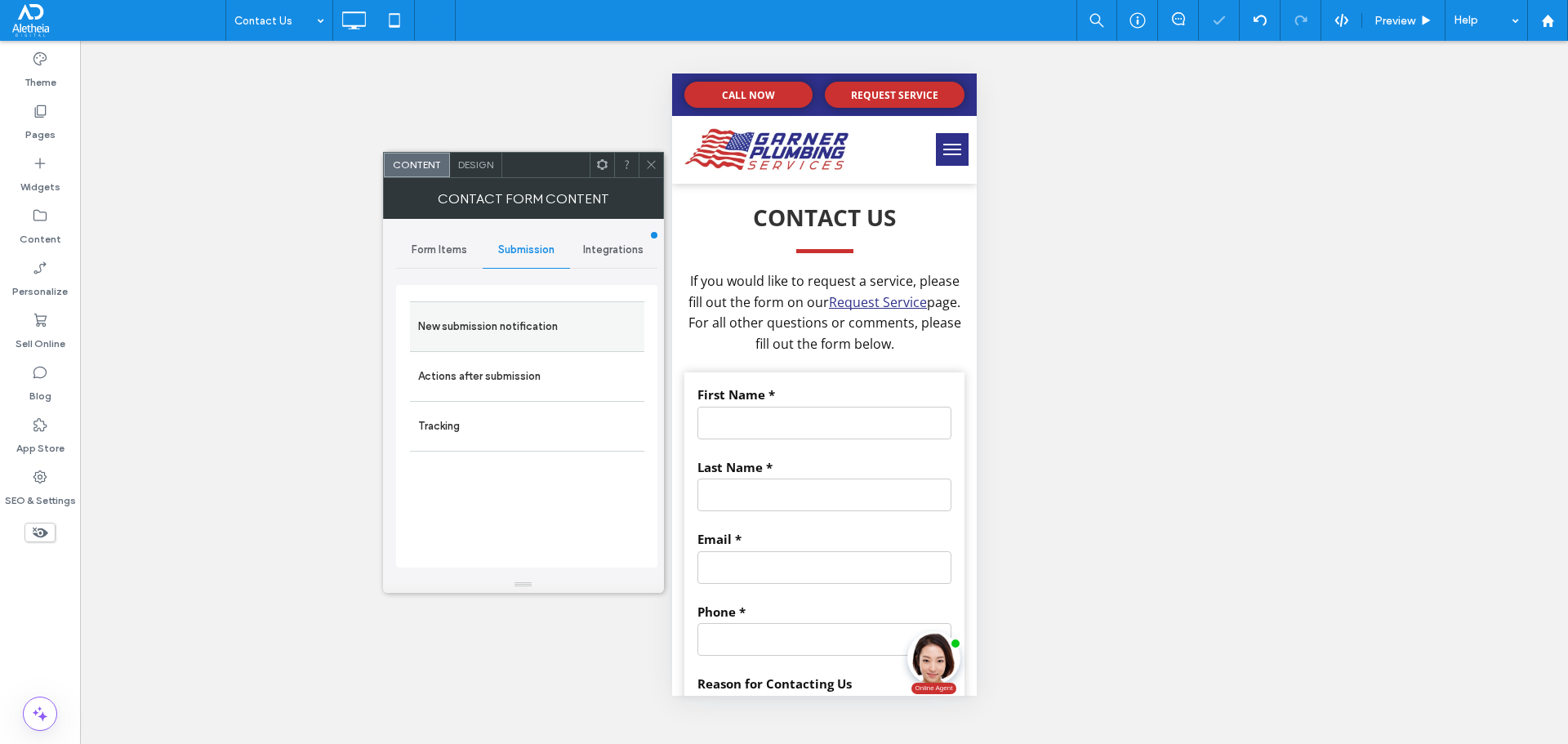click on "New submission notification" at bounding box center (527, 327) 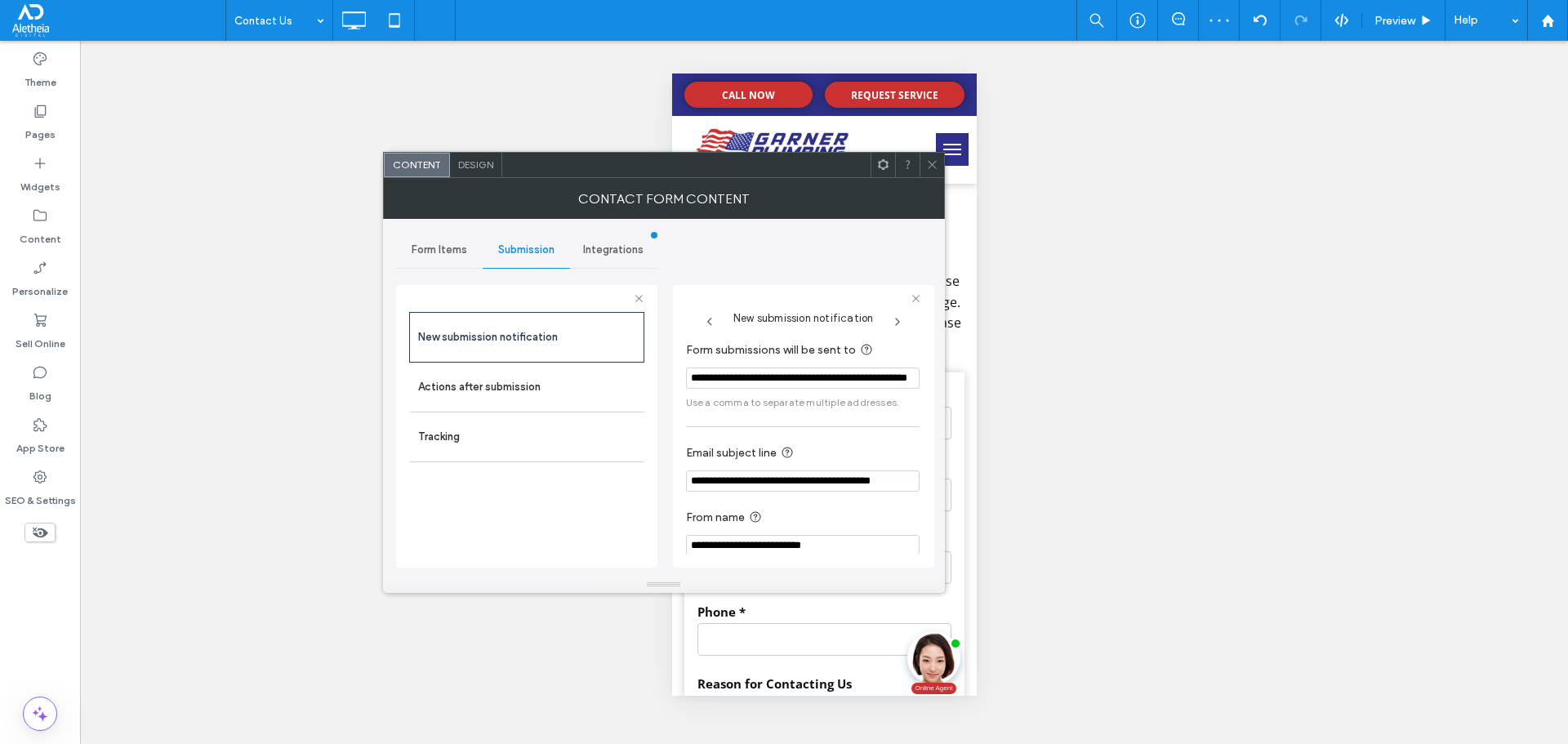 click 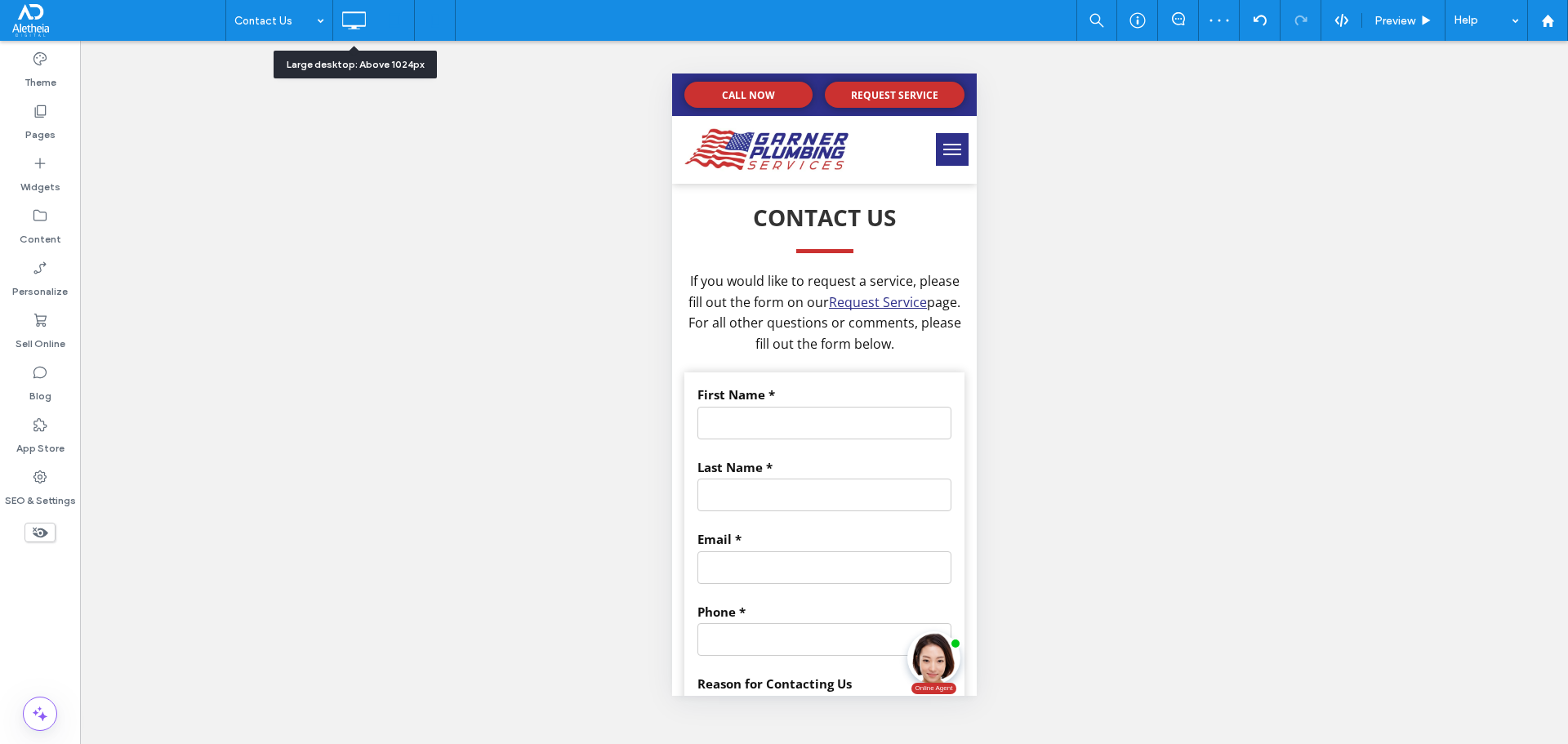 click 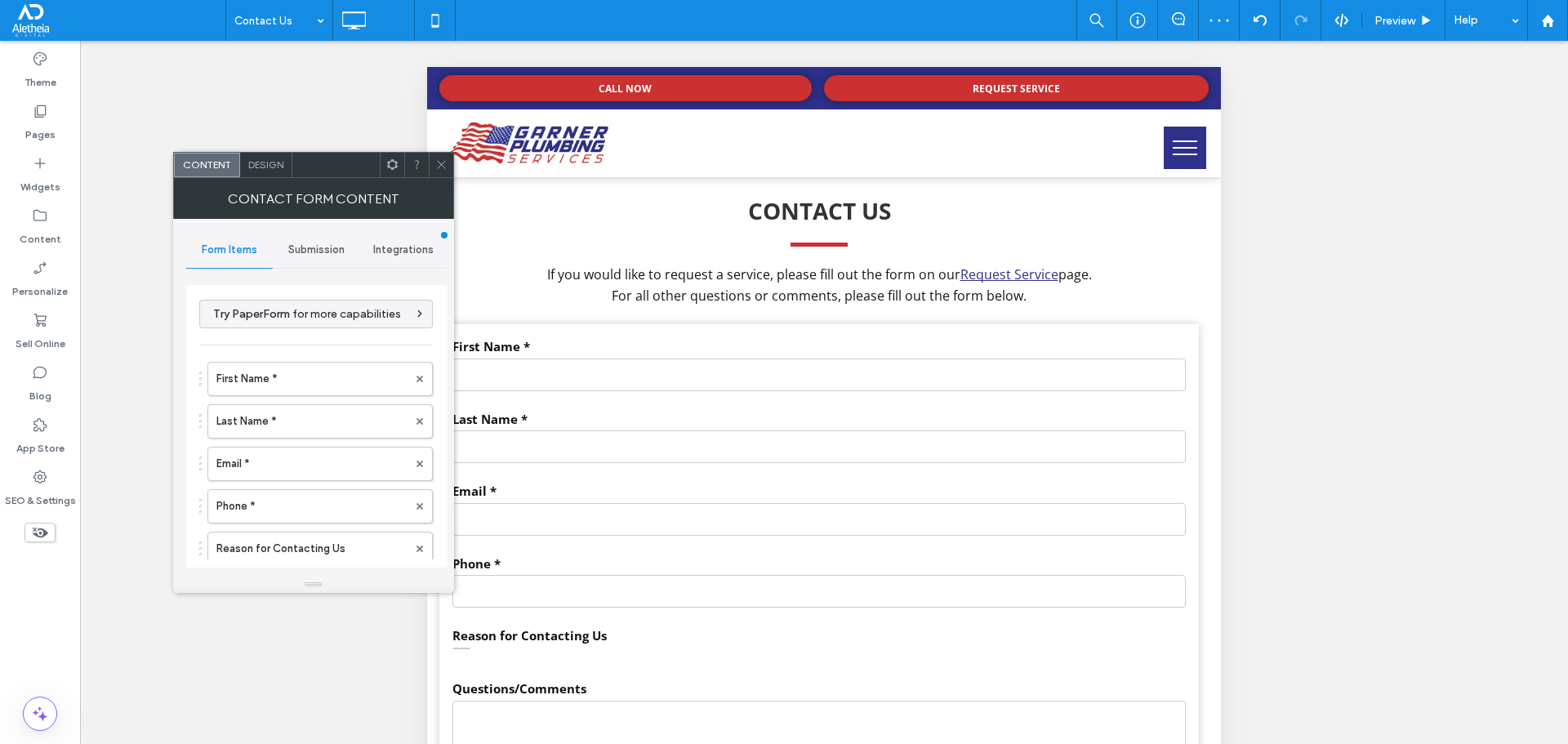 click on "Submission" at bounding box center (316, 250) 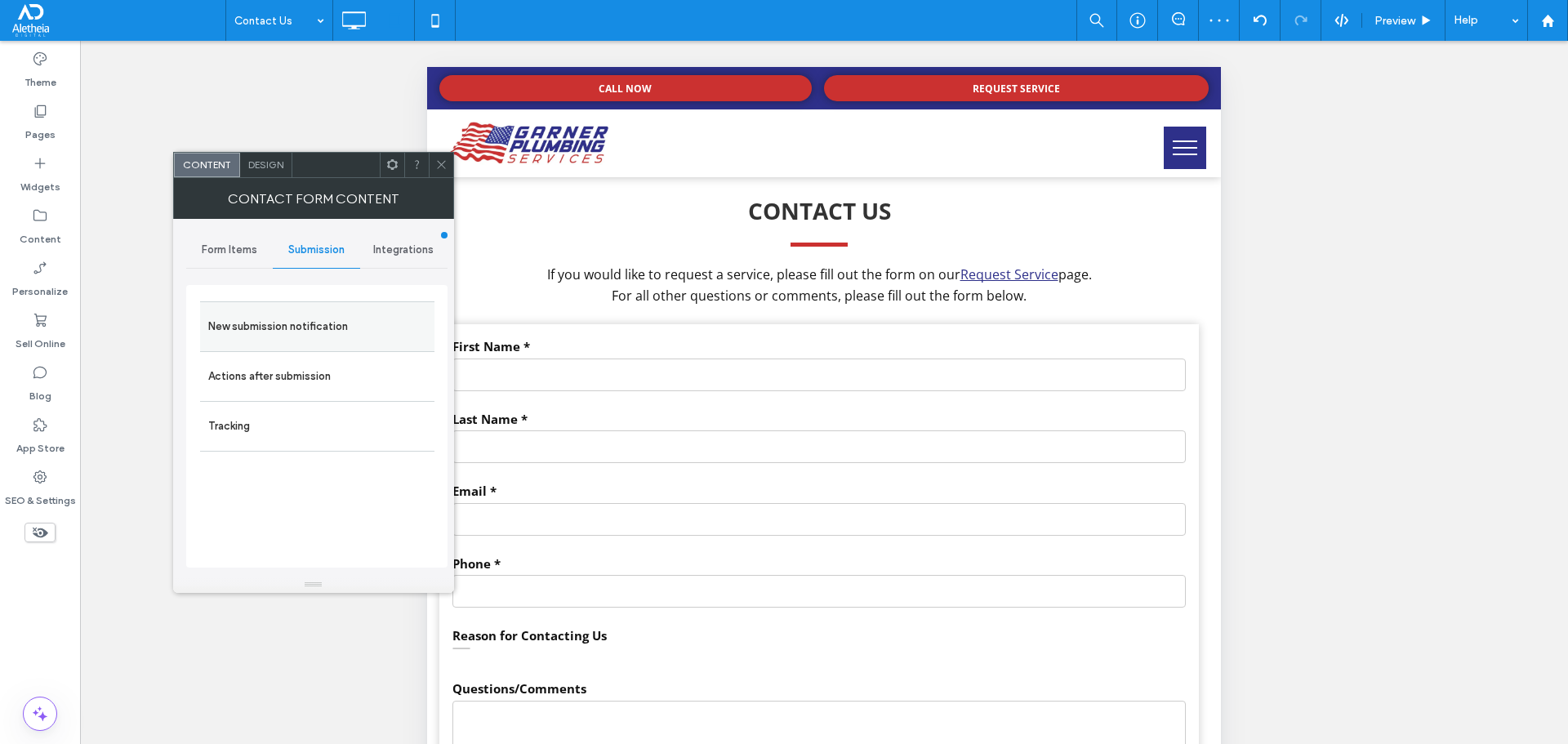 click on "New submission notification" at bounding box center (317, 327) 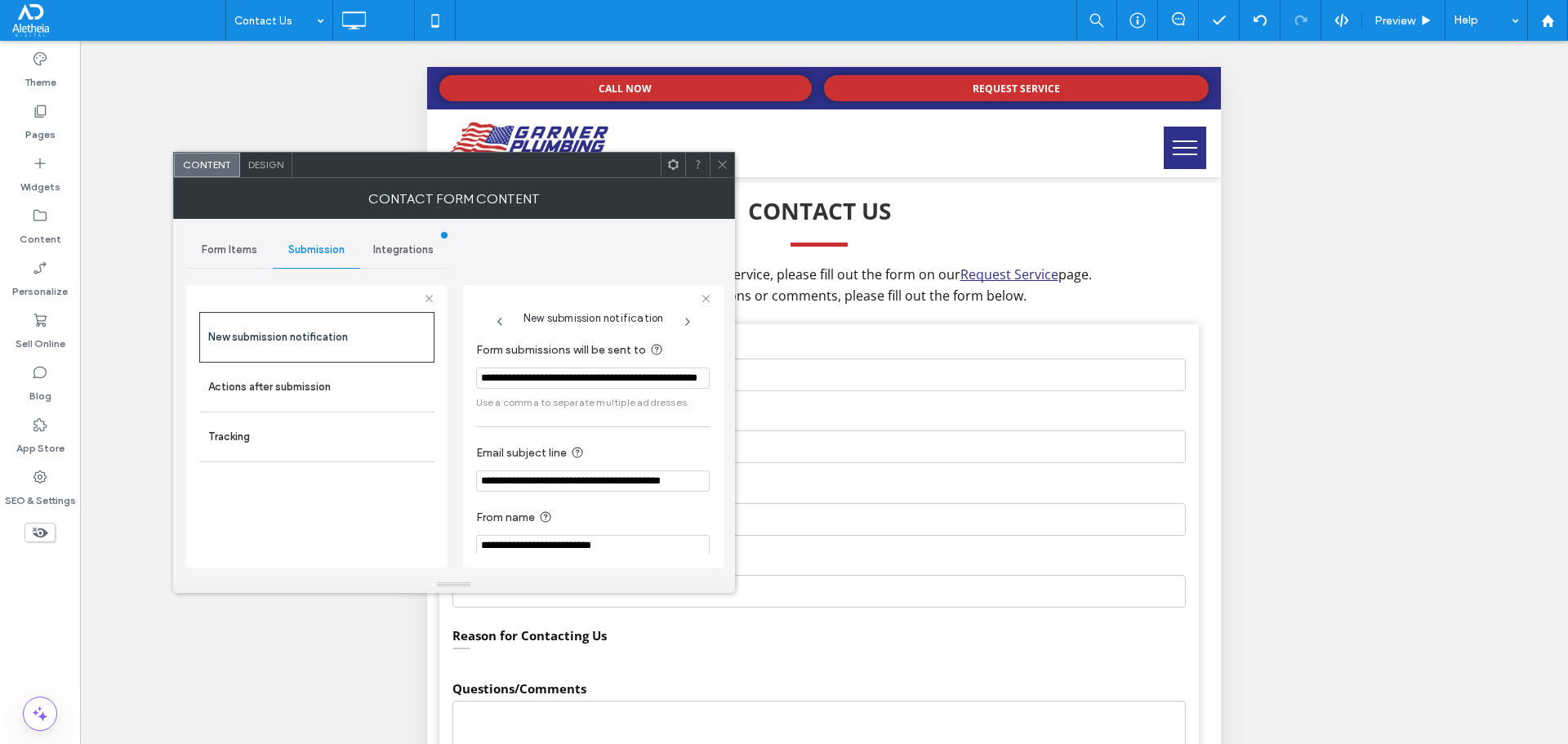 click 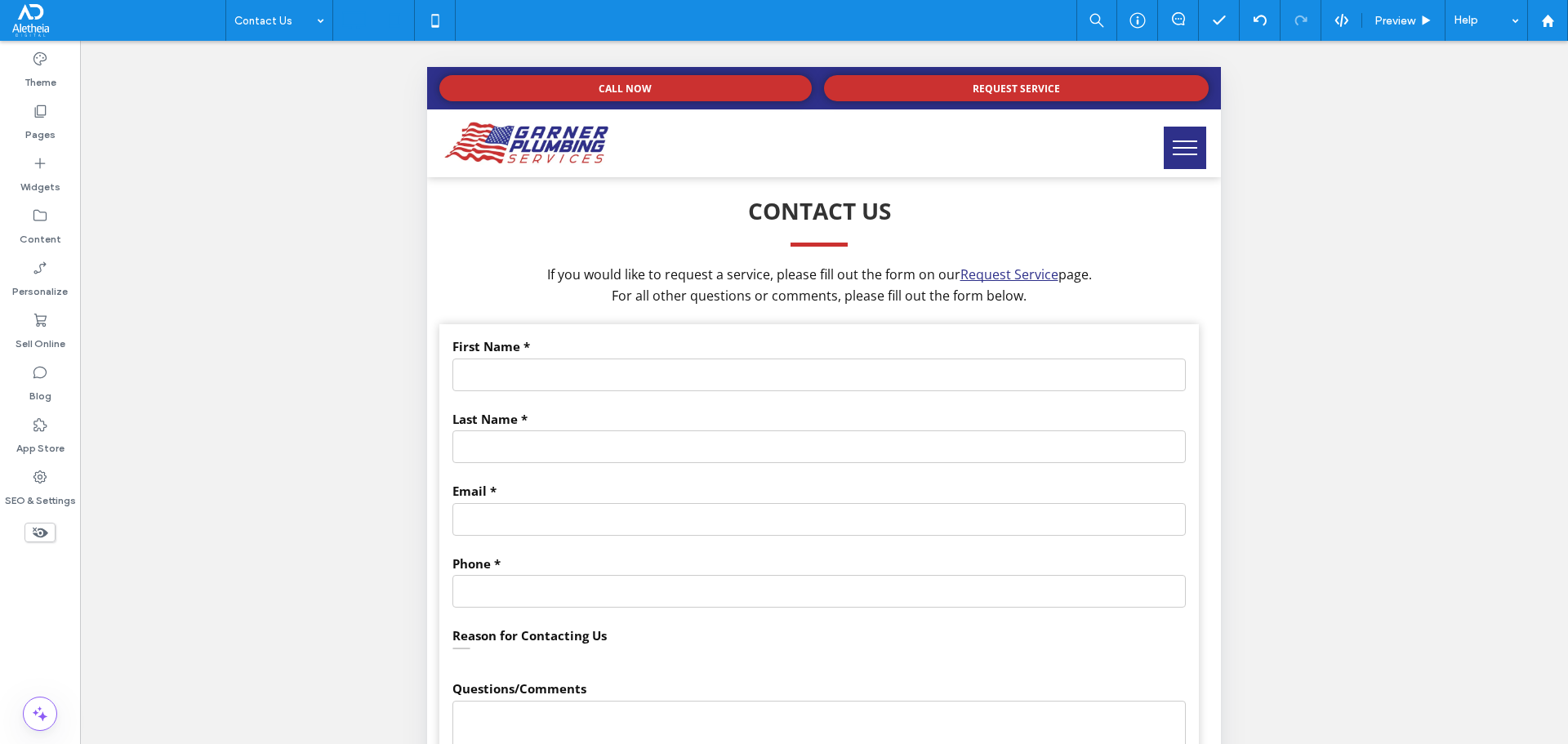 click 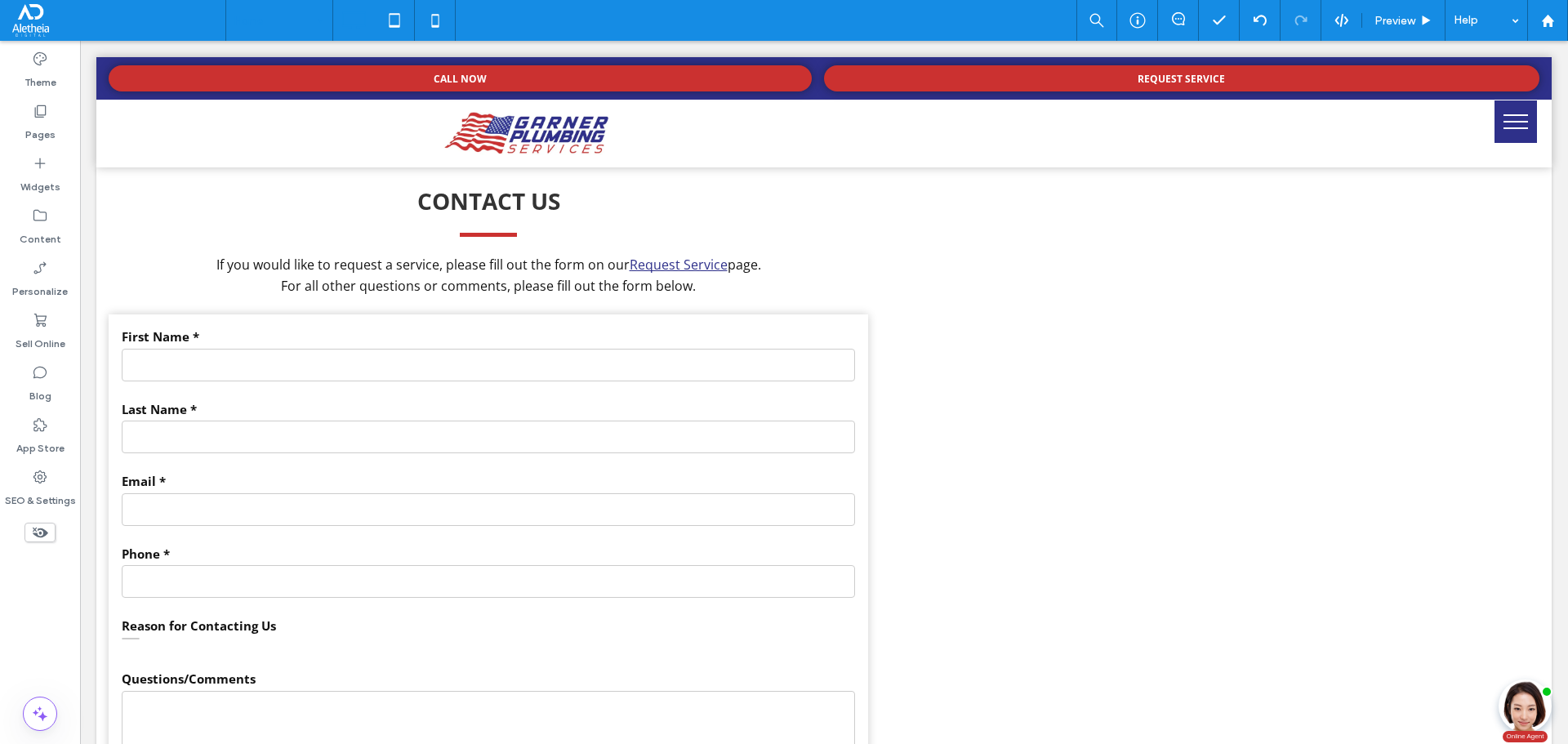 click on "Home" at bounding box center [279, 20] 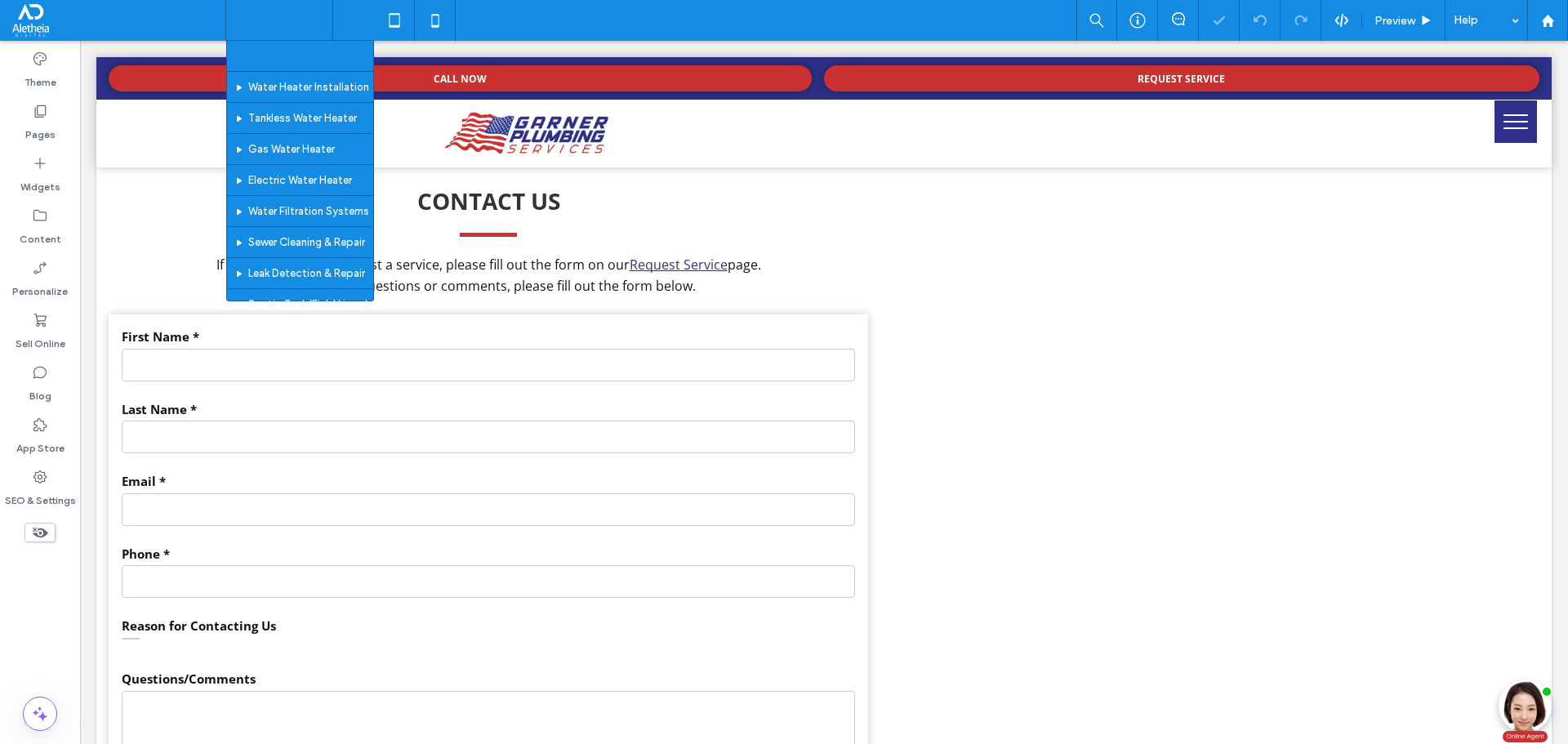 click at bounding box center (275, 20) 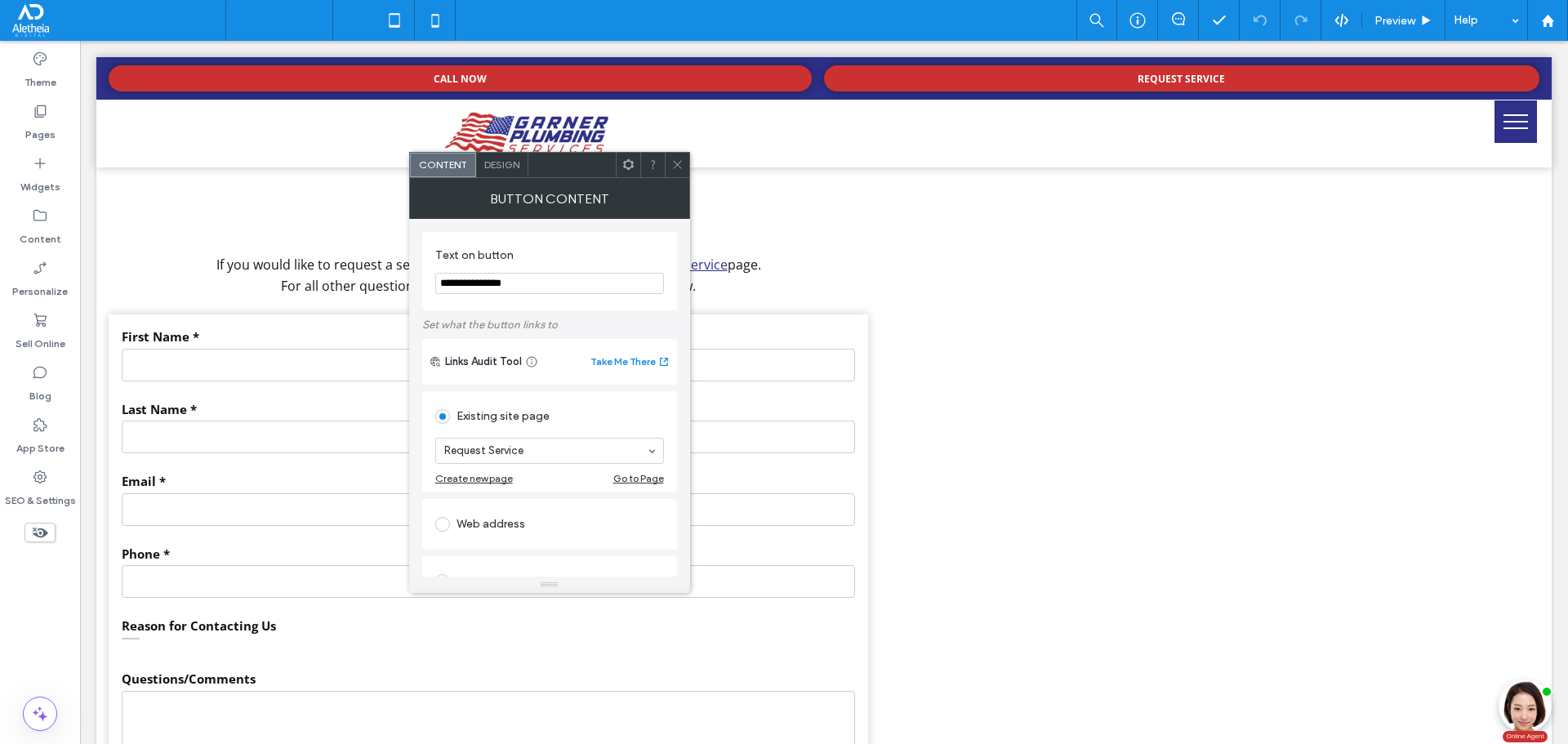 click 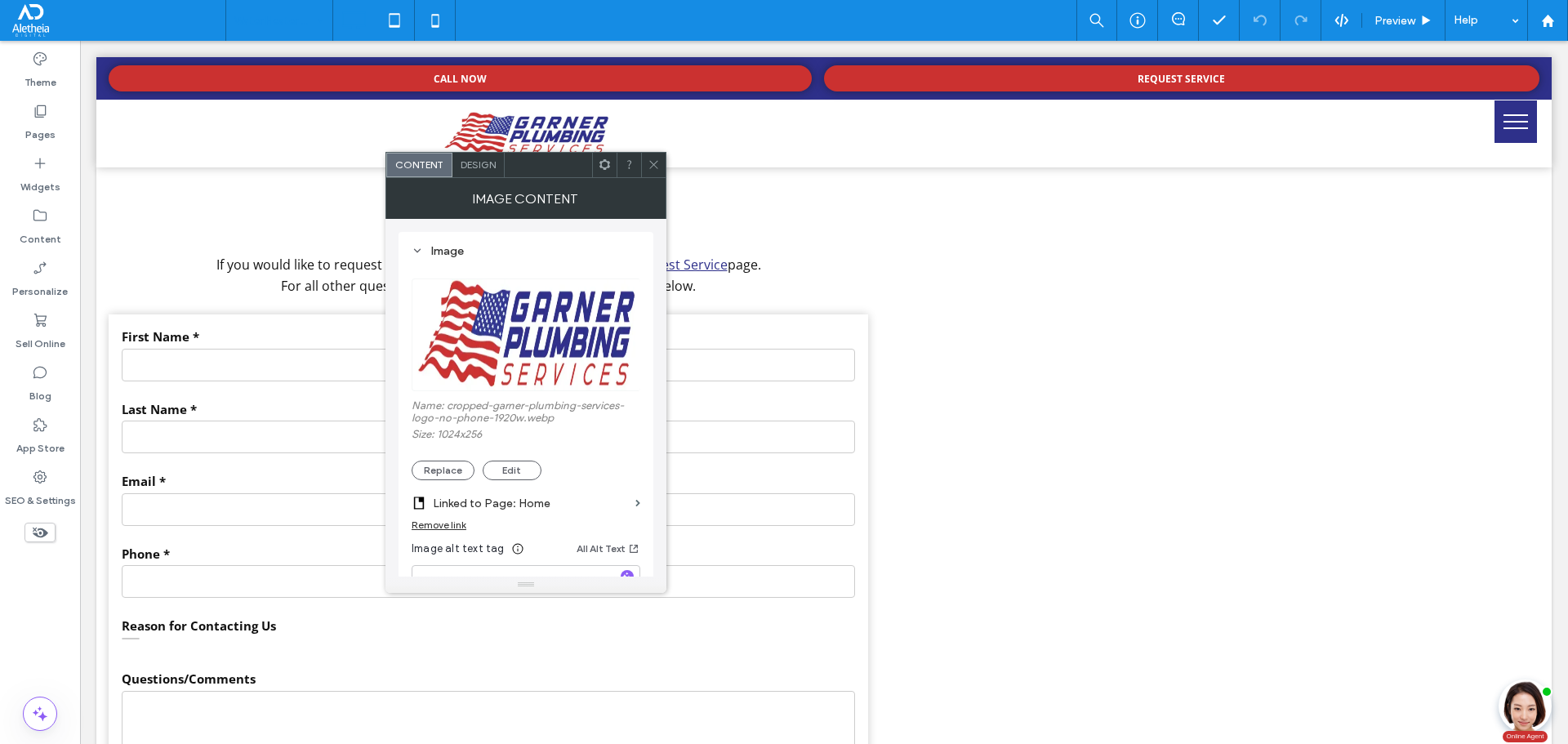 click on "Design" at bounding box center (478, 164) 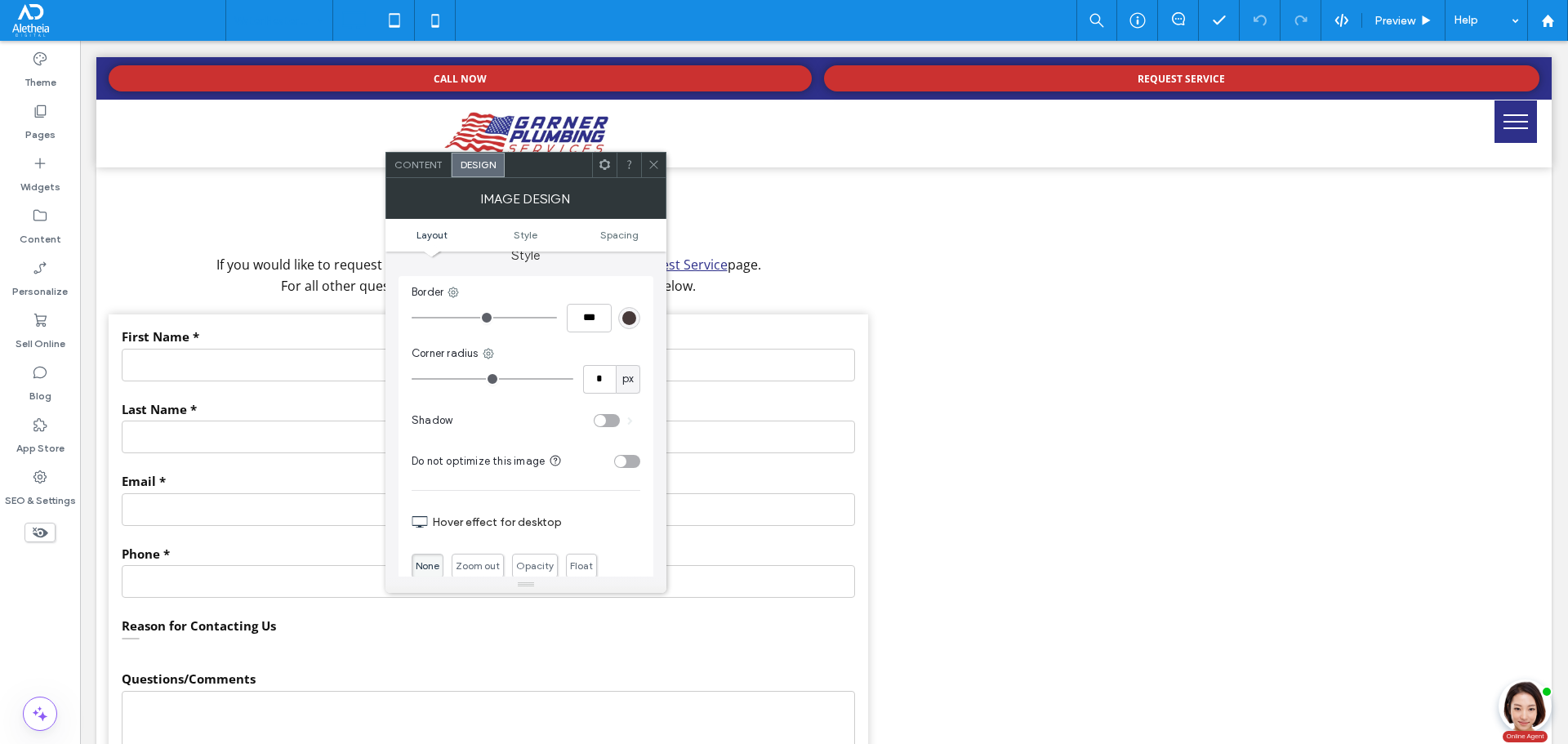 scroll, scrollTop: 327, scrollLeft: 0, axis: vertical 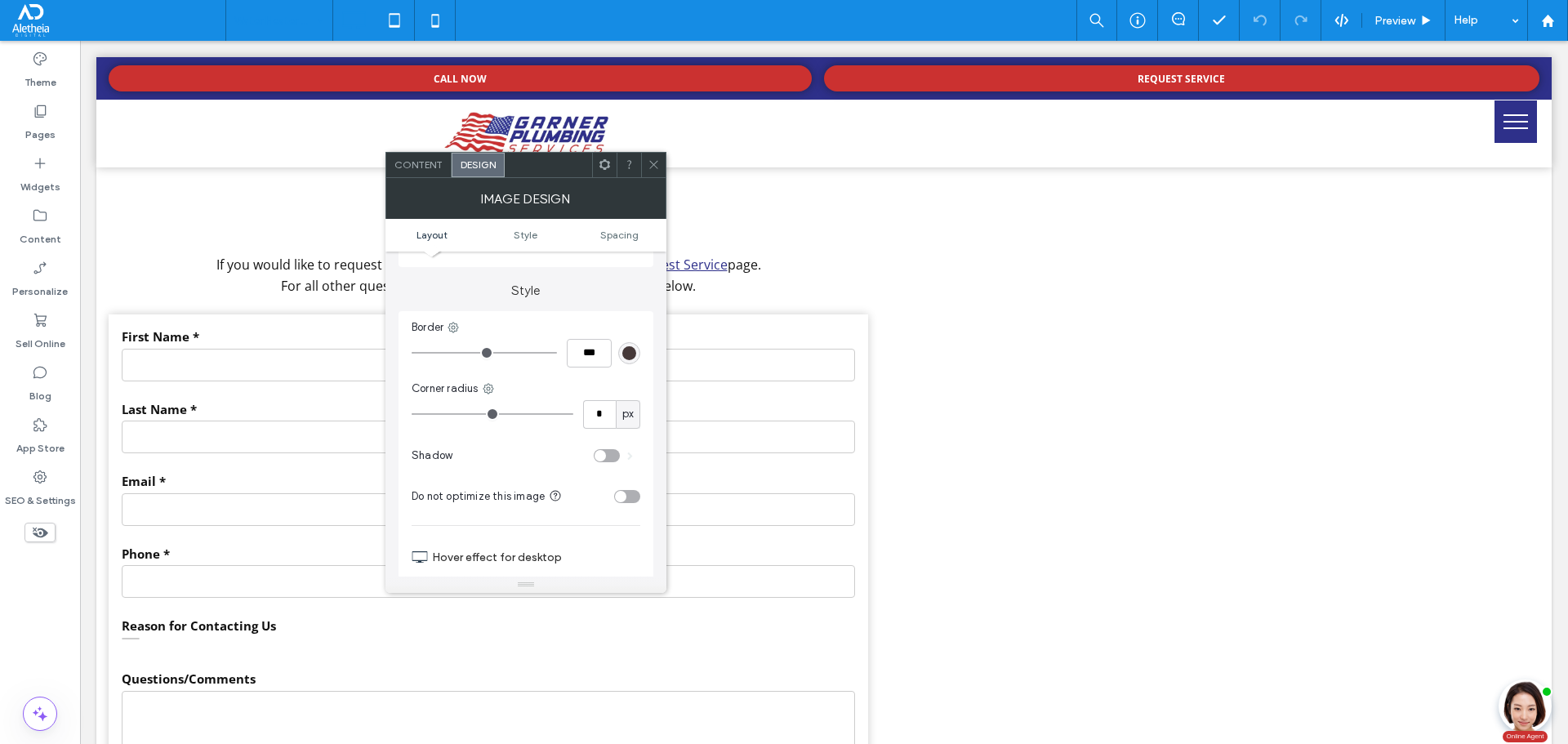 click at bounding box center [627, 497] 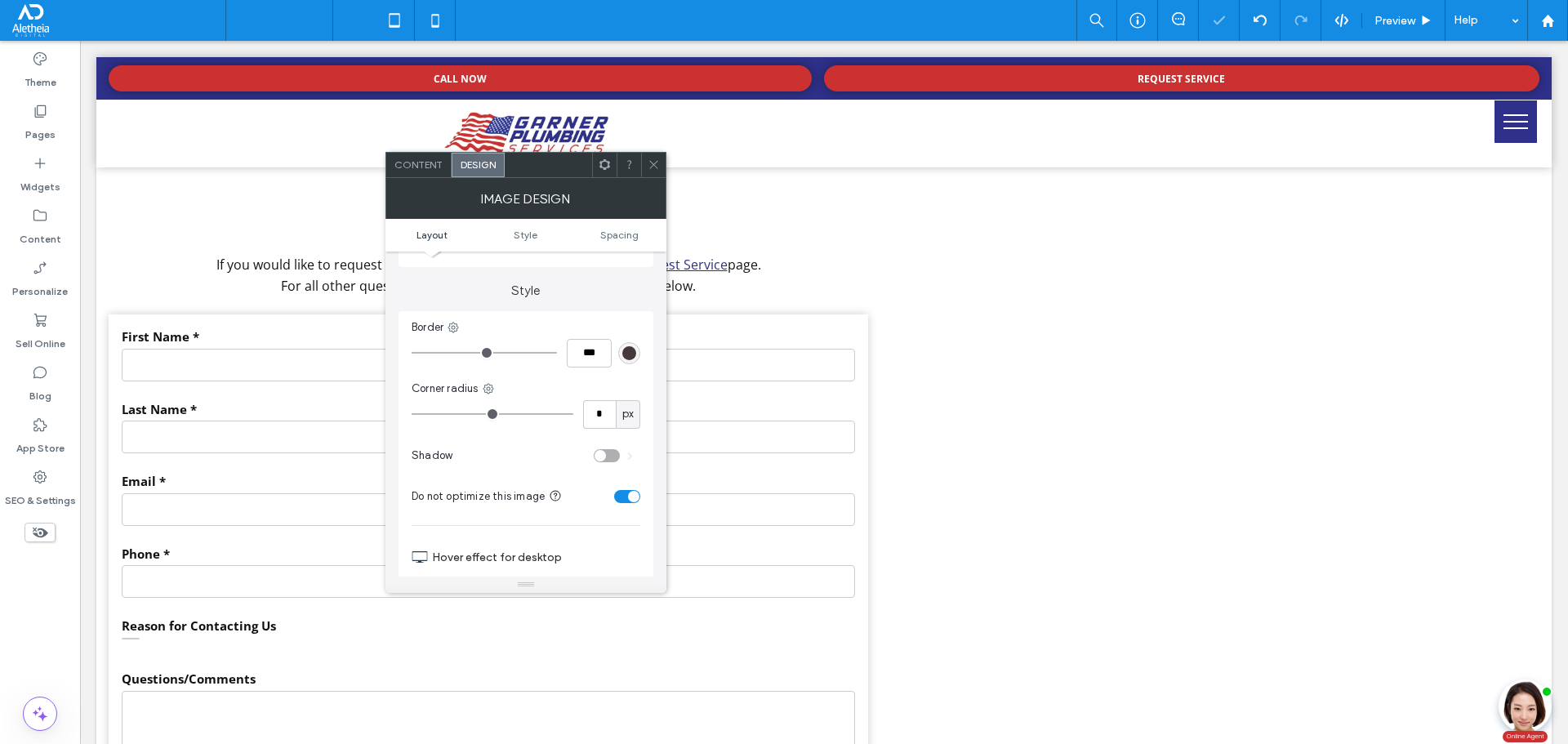 click 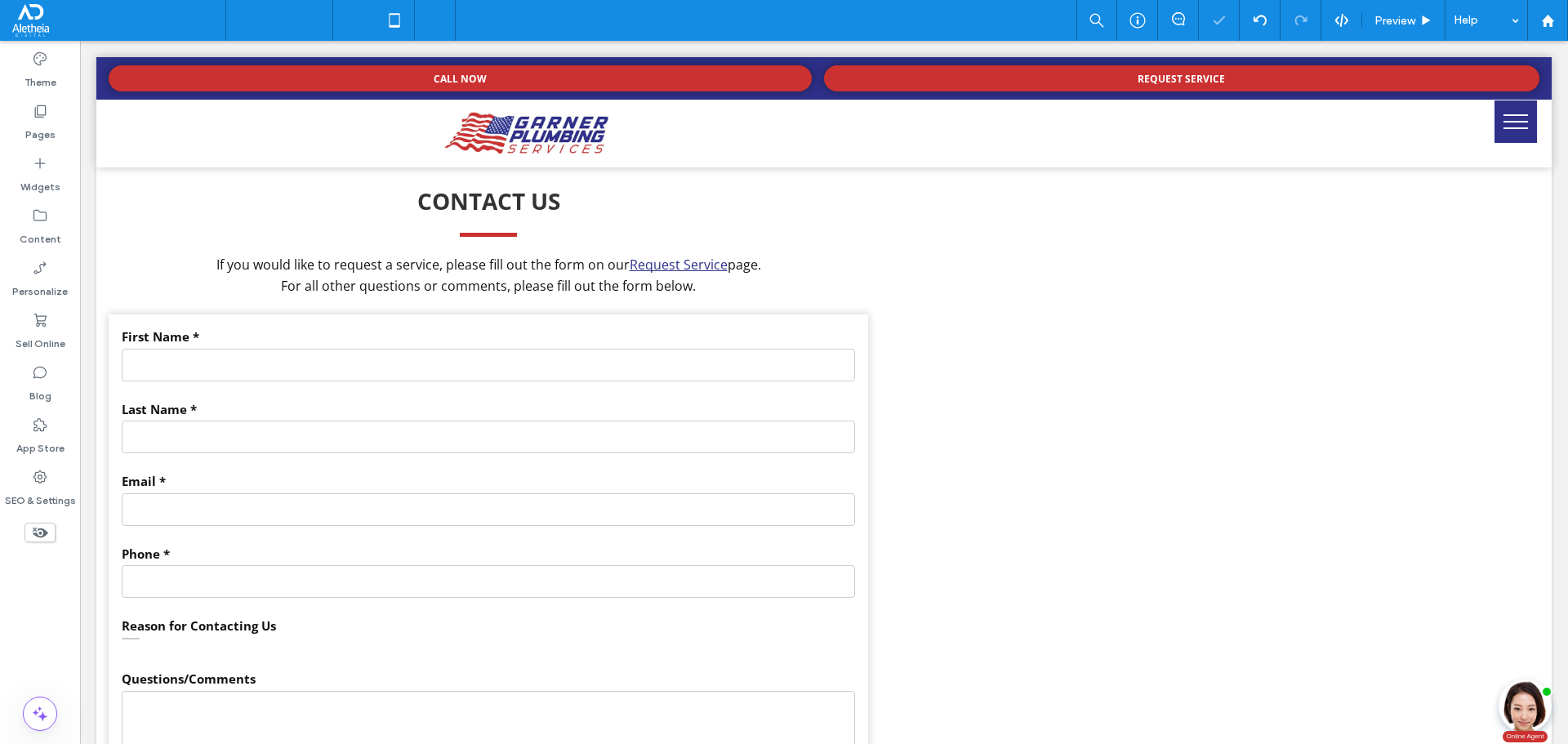 click 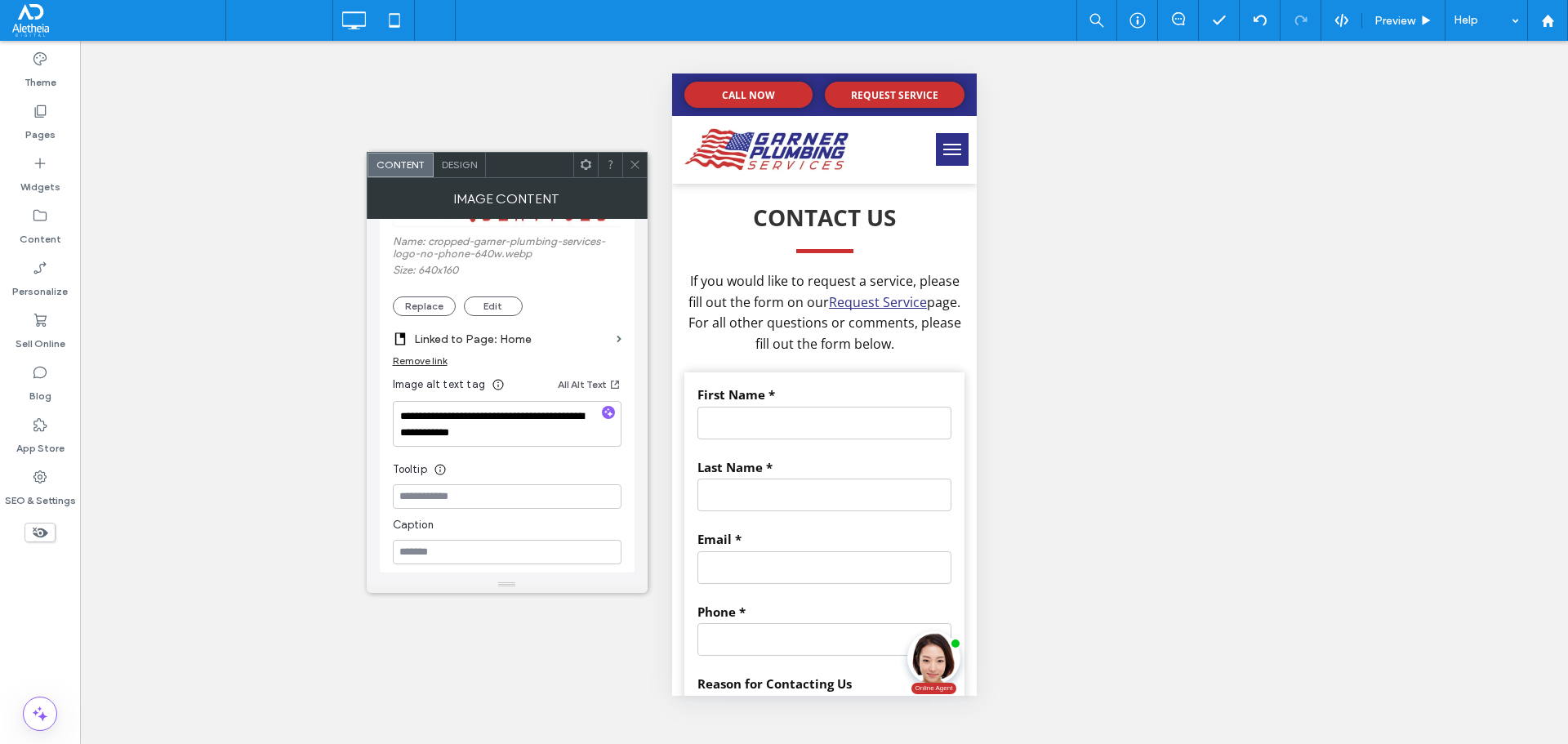 scroll, scrollTop: 332, scrollLeft: 0, axis: vertical 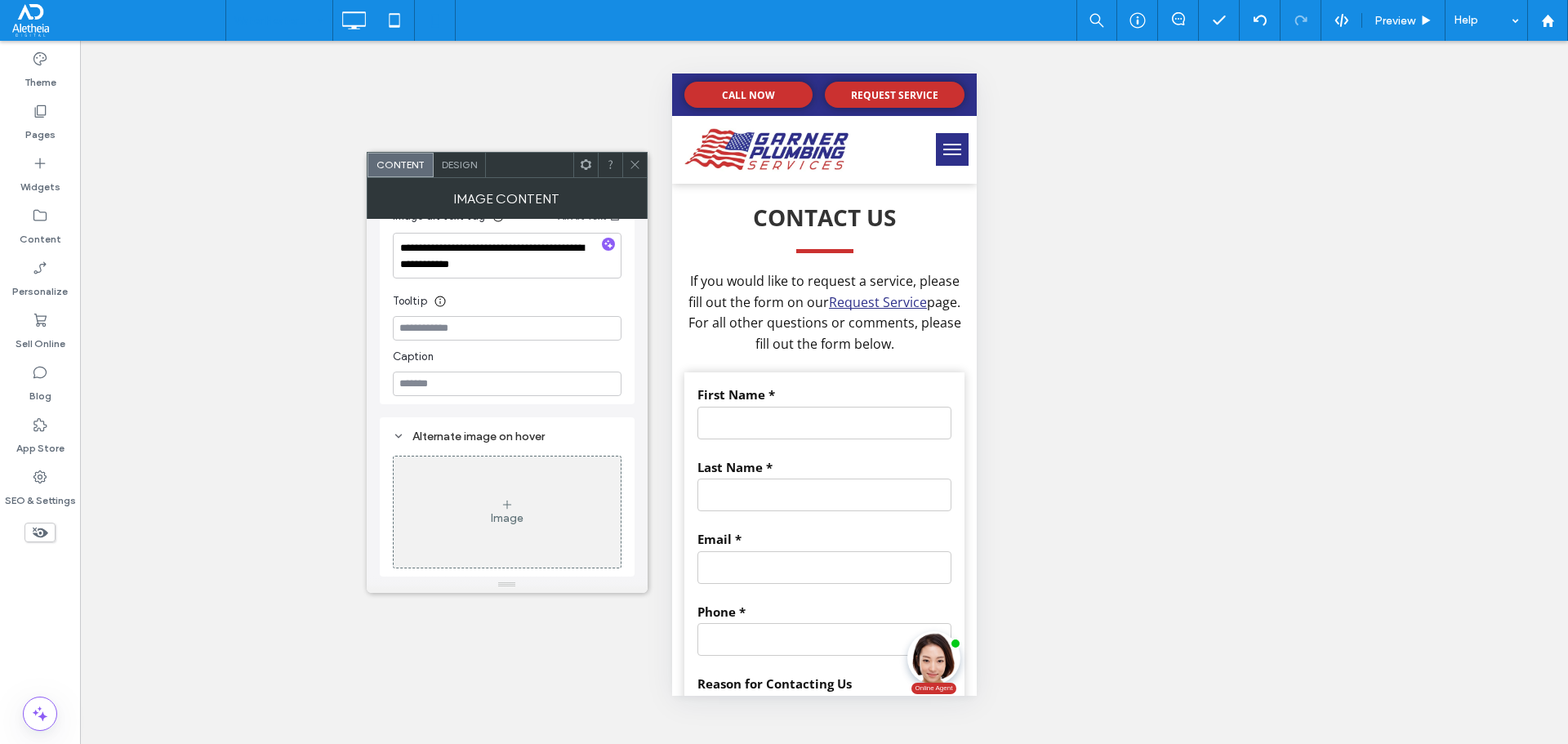 click on "Design" at bounding box center (459, 164) 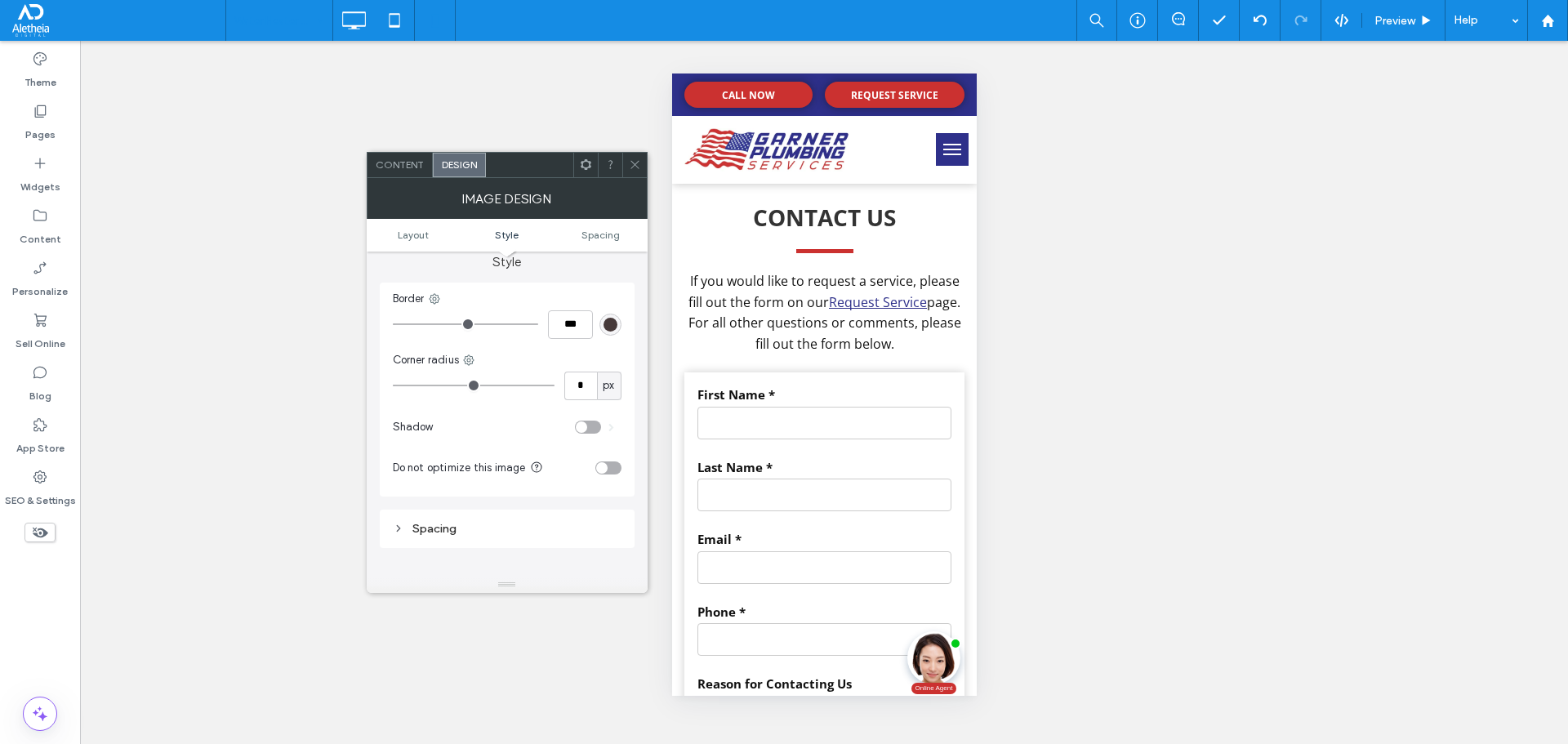scroll, scrollTop: 327, scrollLeft: 0, axis: vertical 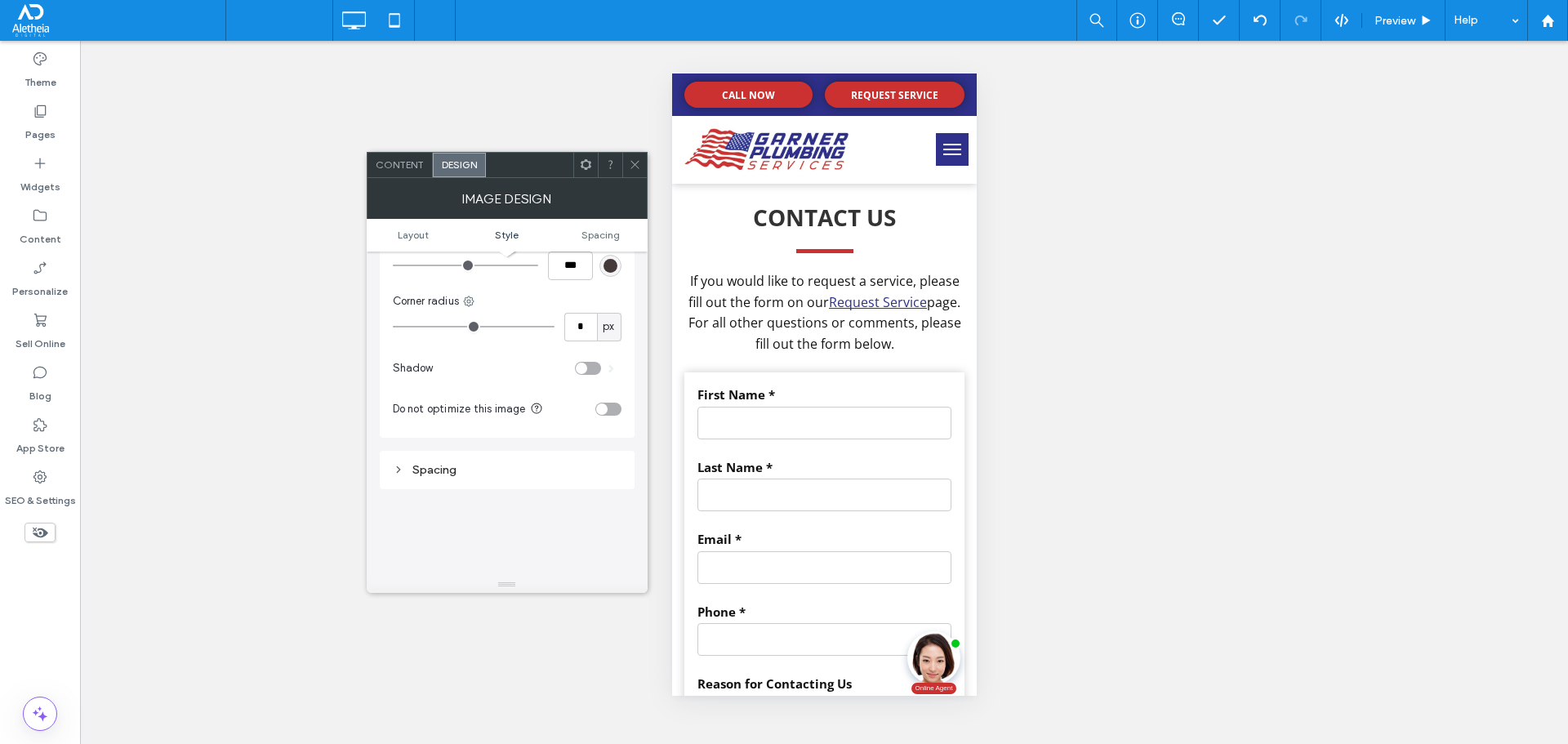 click at bounding box center (602, 409) 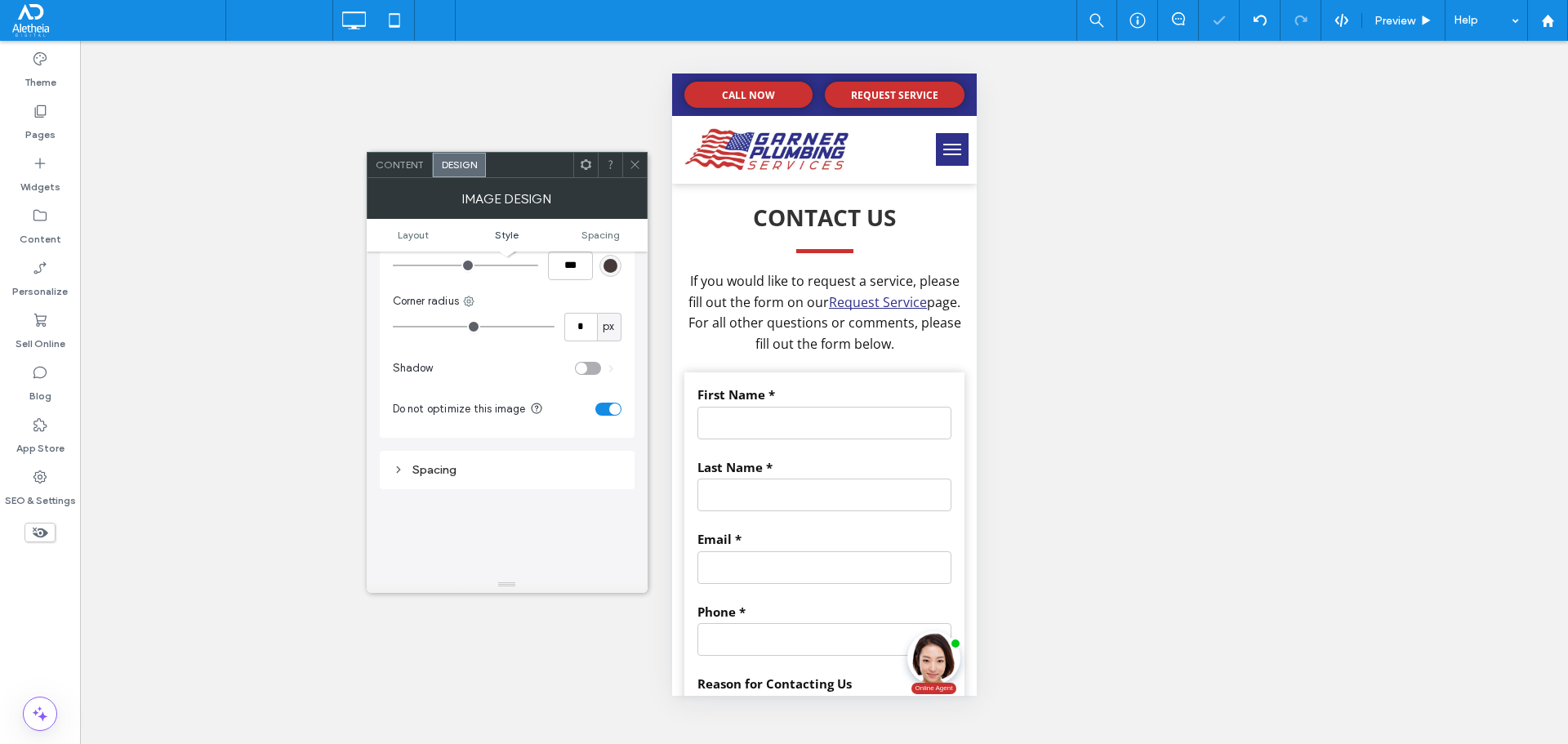 click 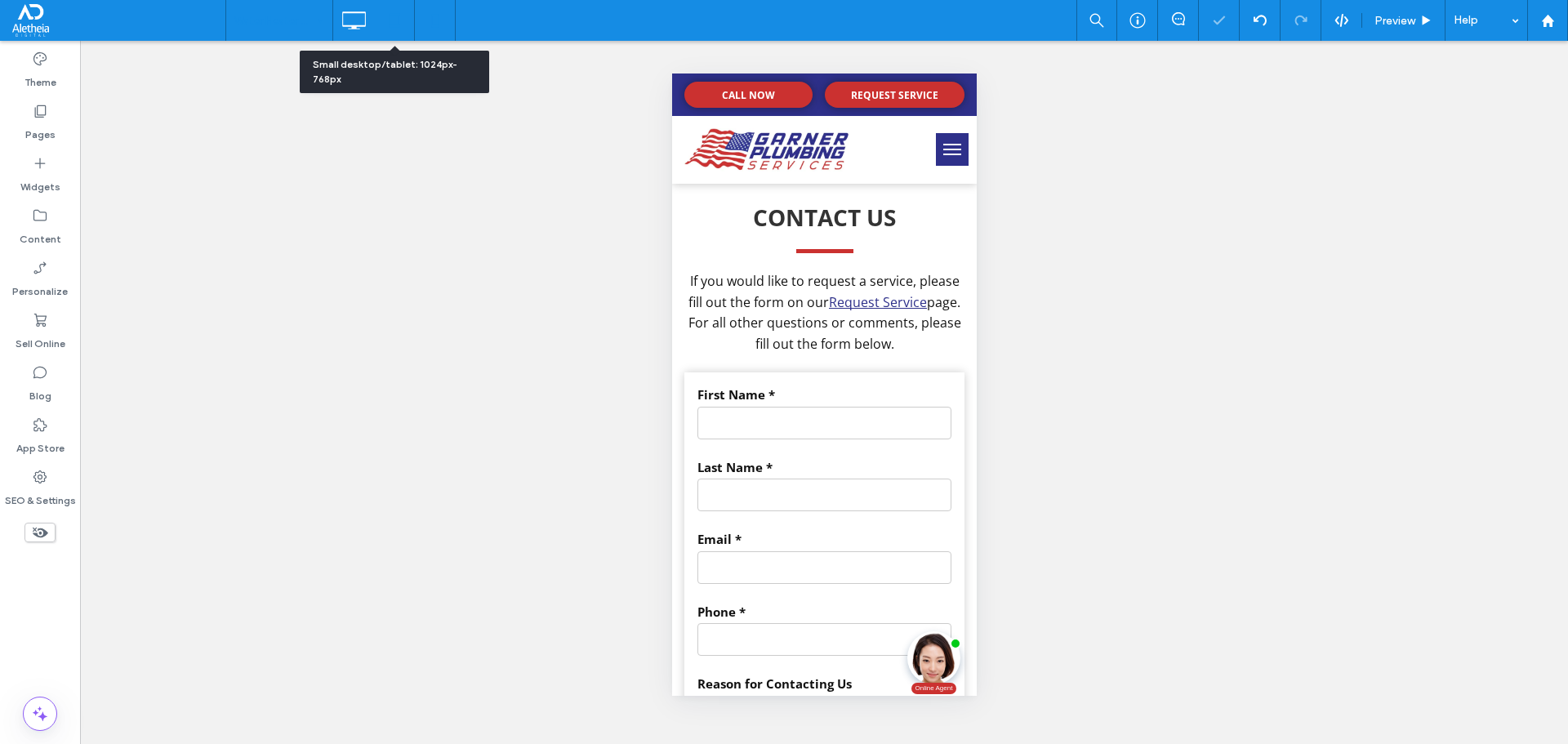 click 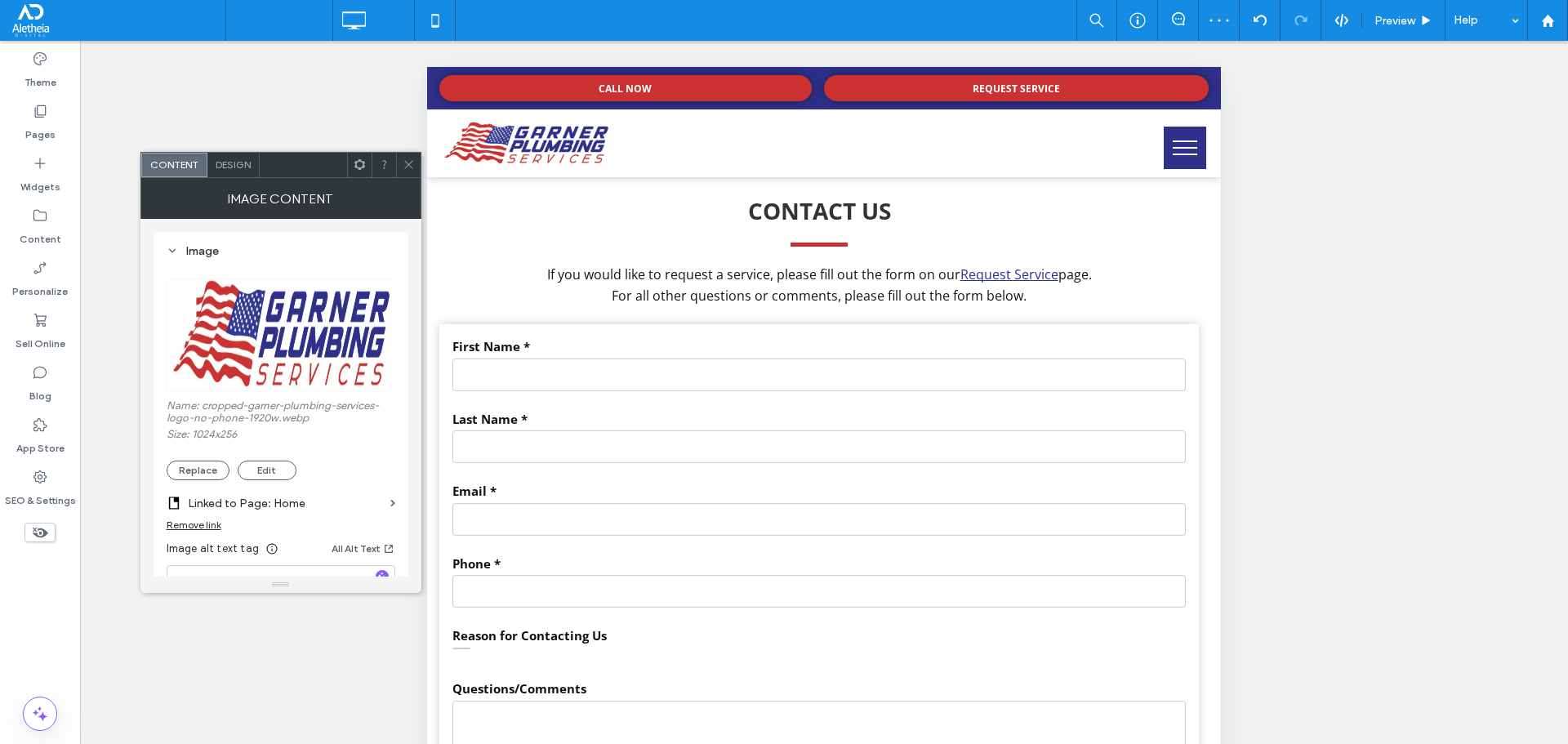 click on "Design" at bounding box center [233, 164] 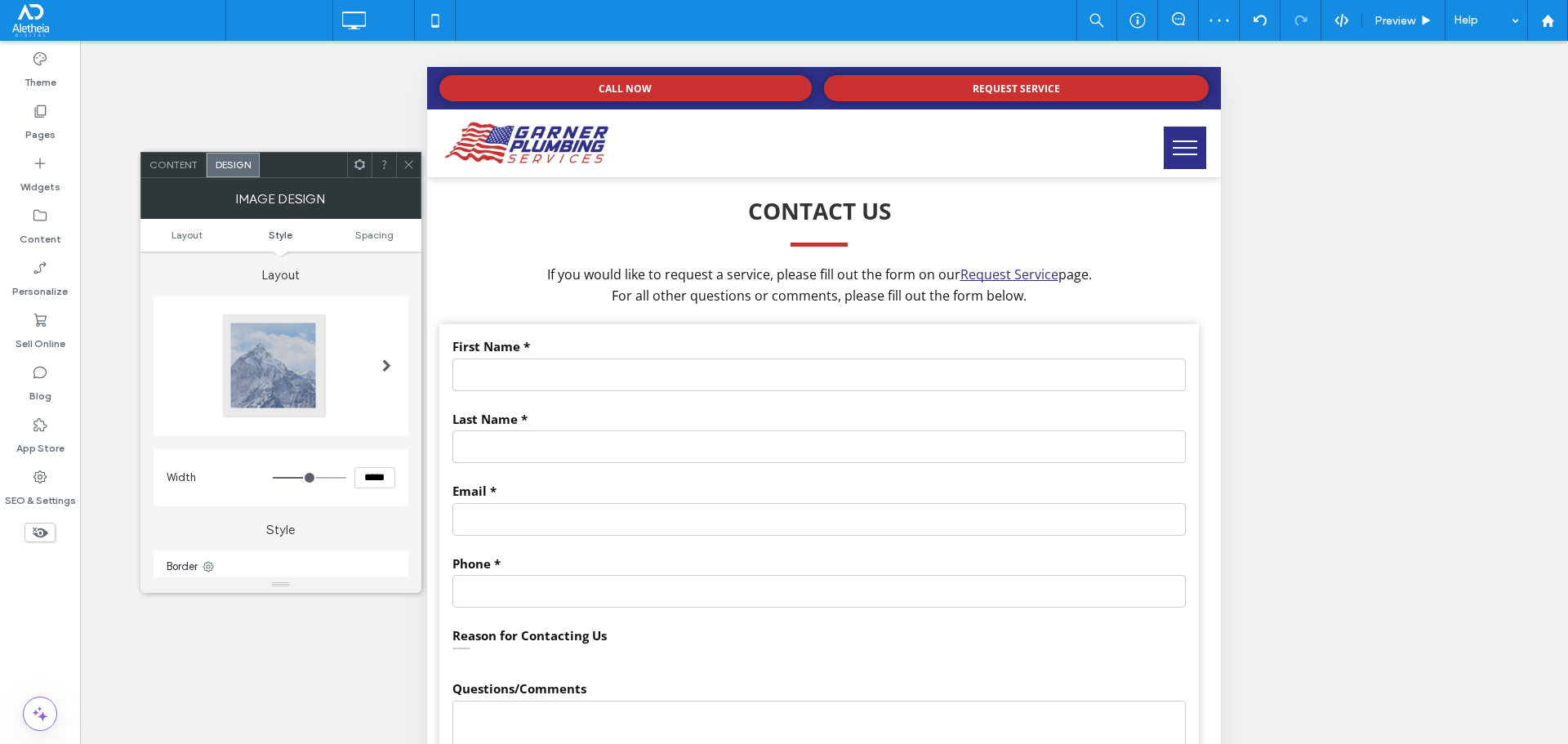 scroll, scrollTop: 408, scrollLeft: 0, axis: vertical 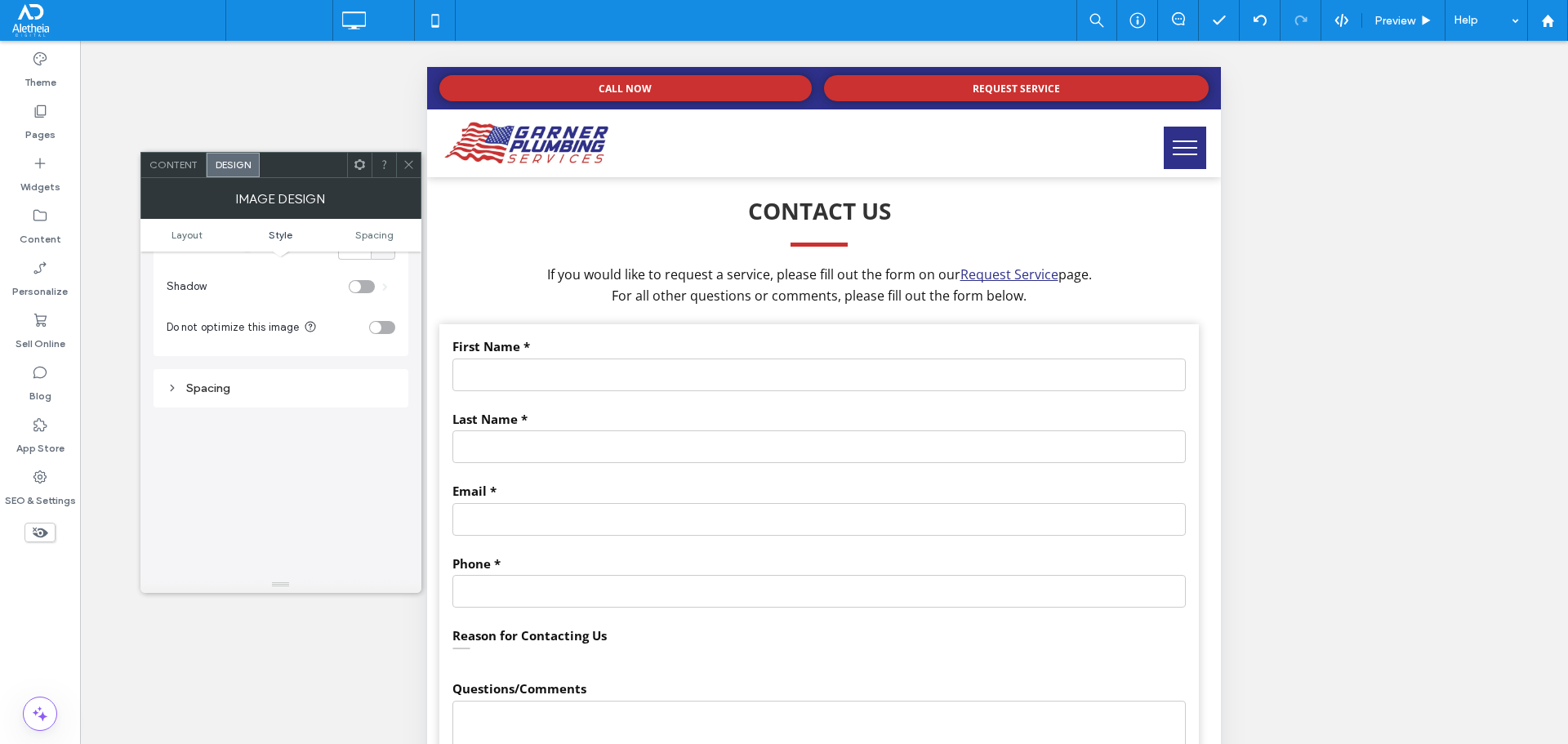 click on "Do not optimize this image" at bounding box center (281, 327) 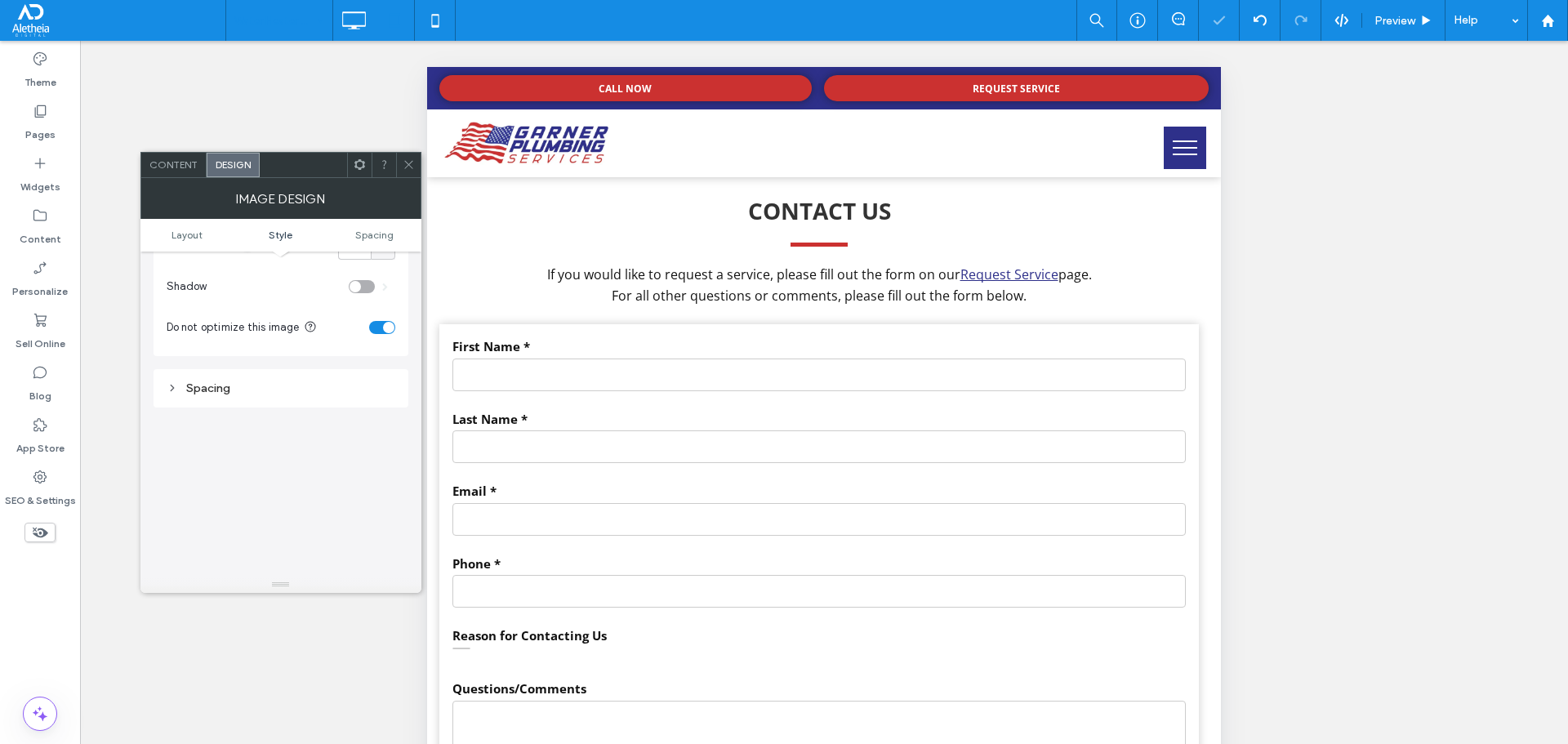 click 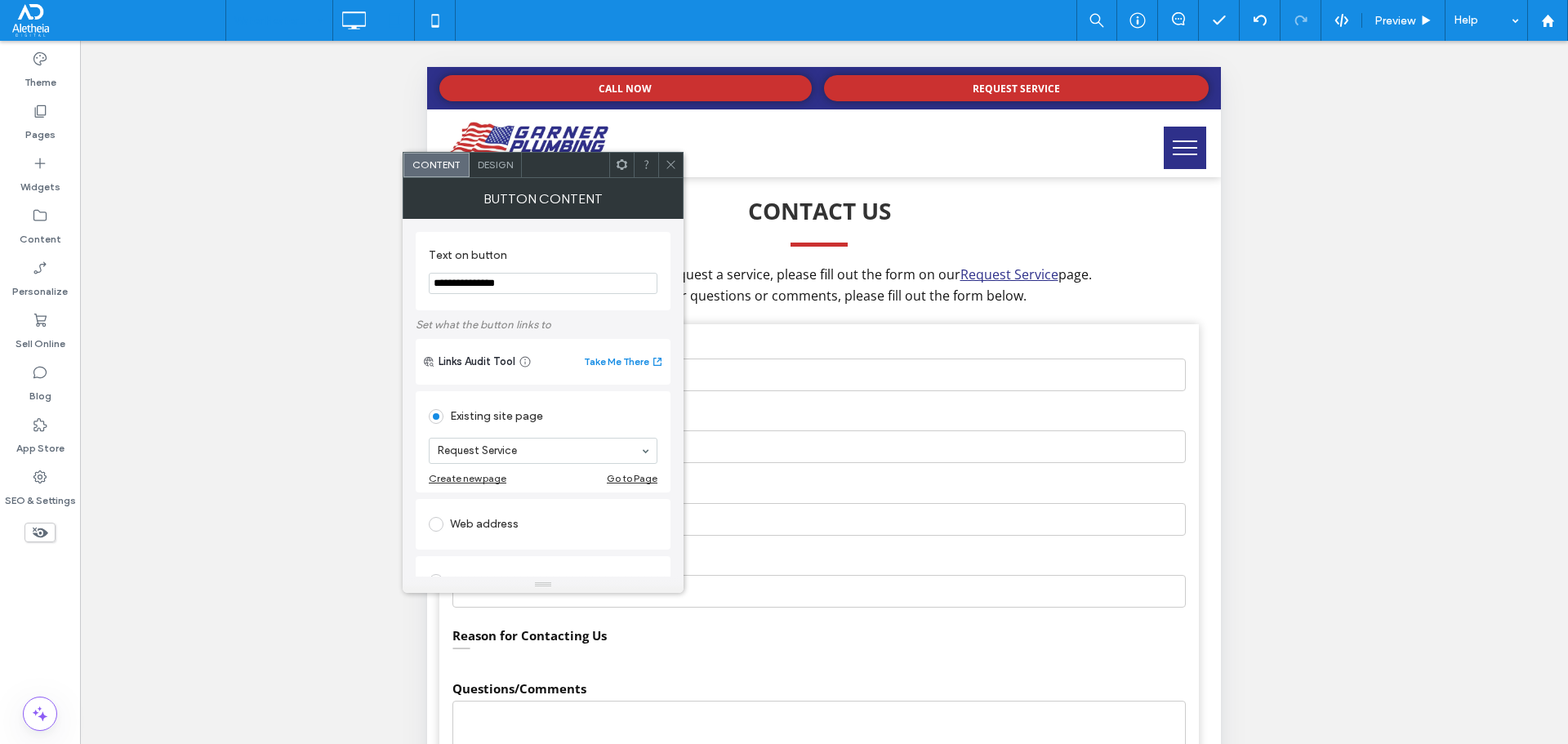 click at bounding box center (670, 165) 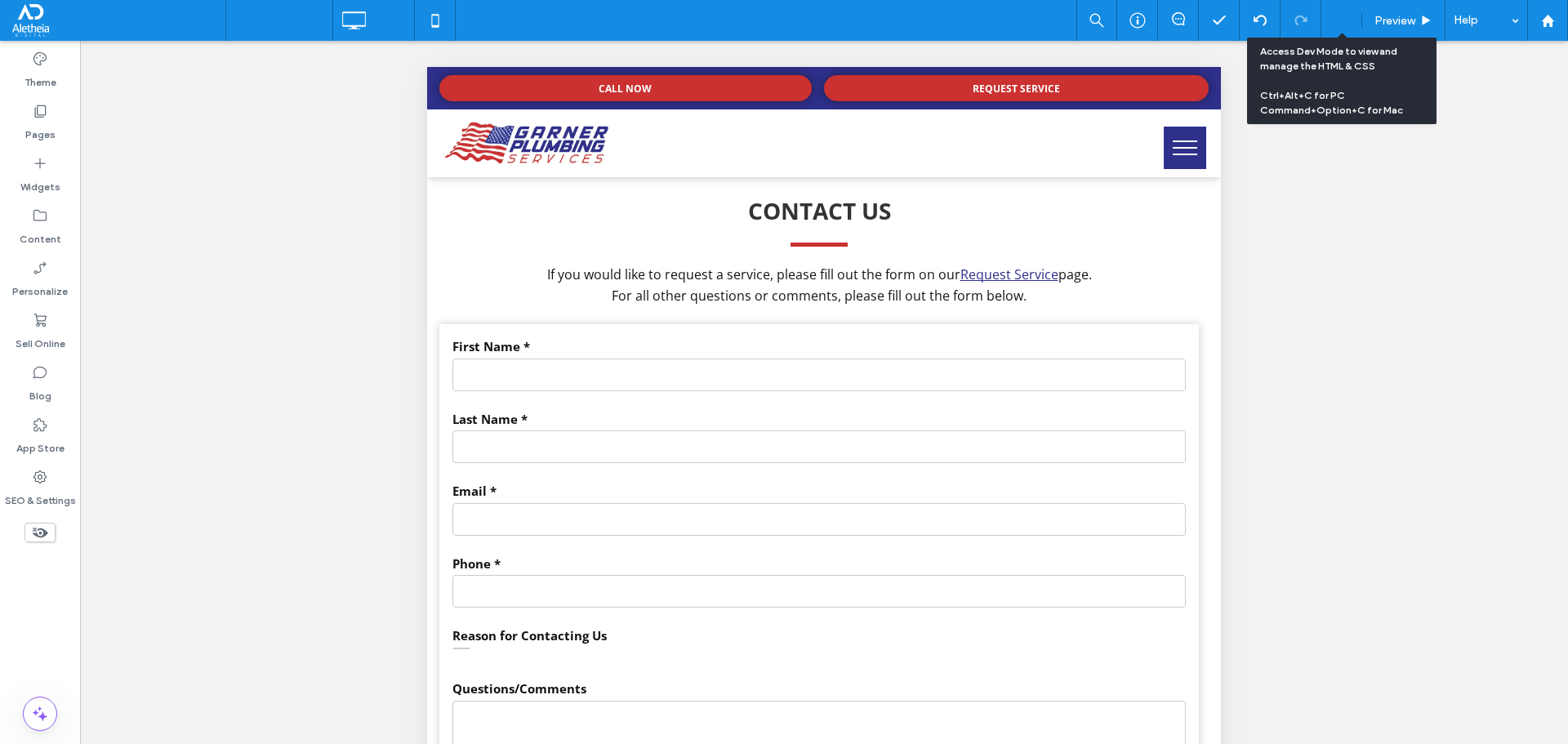 click 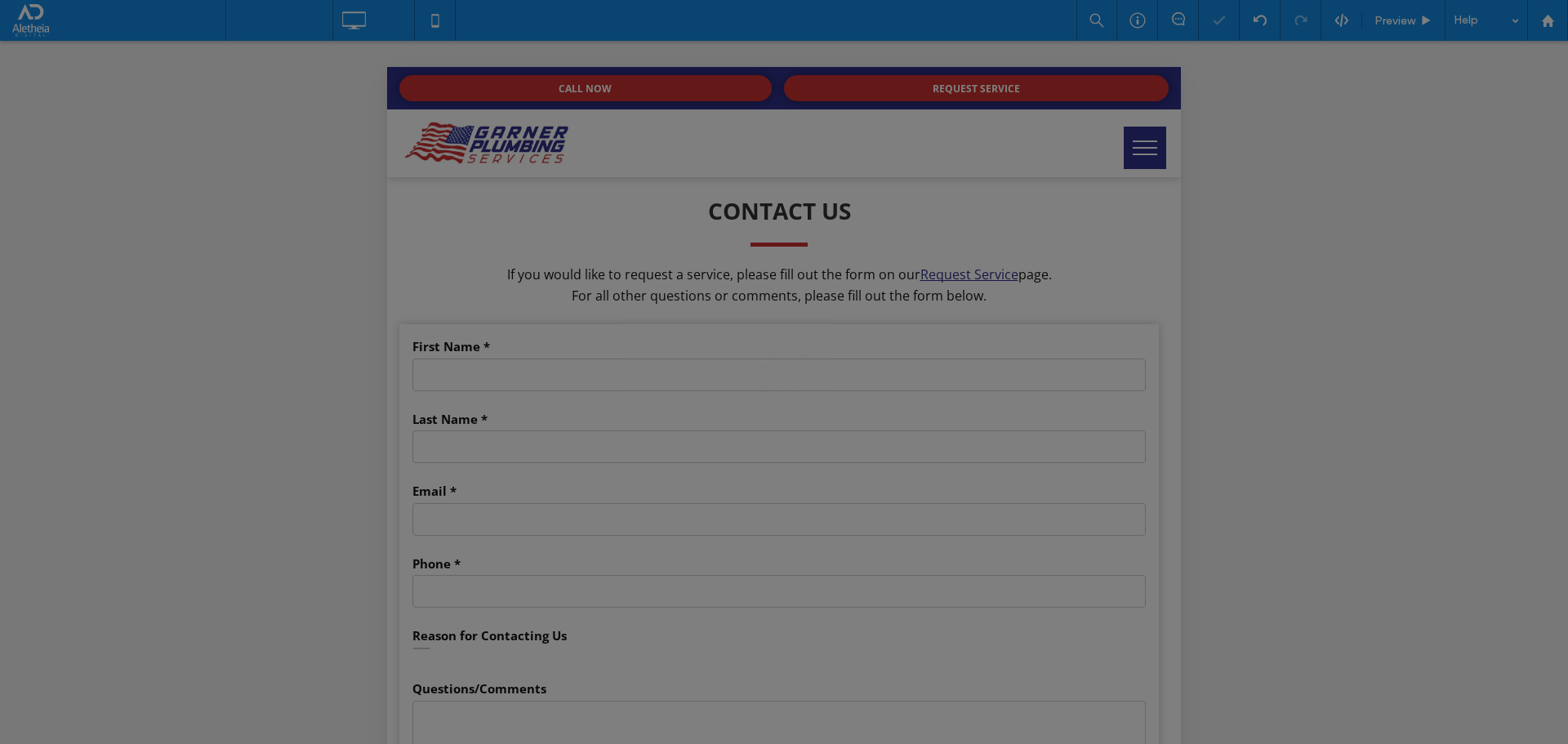 click on "Water Heater Installation & Repair Preview Help
Site Comments Team & Clients Automate new comments Instantly notify your team when someone adds or updates a comment on a site. See Zap Examples
Theme Pages Widgets Content Personalize Sell Online Blog App Store SEO & Settings
Unhide?
Yes
Unhide?
Yes
Unhide?
Yes
Unhide?
Yes
Unhide?
Yes" at bounding box center (784, 372) 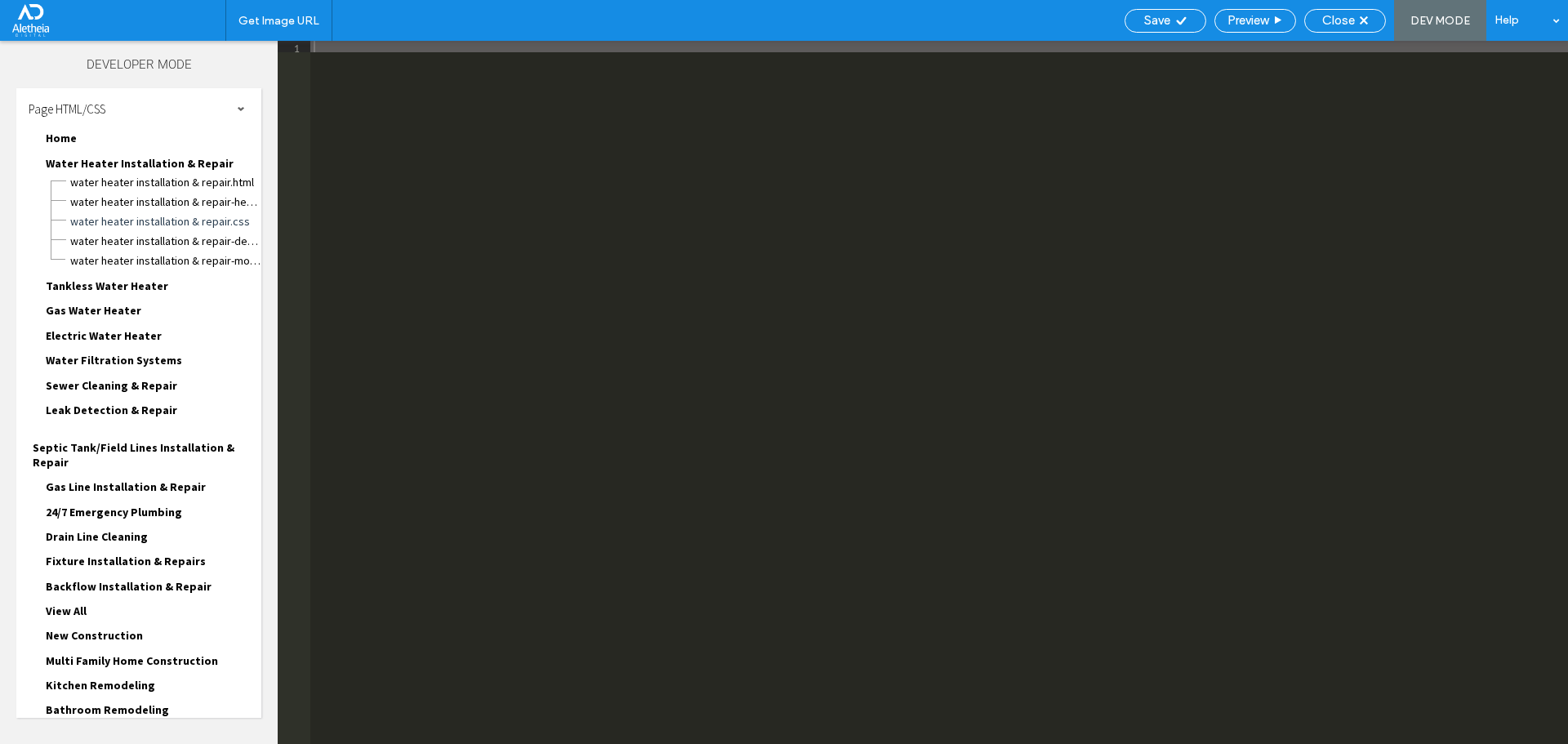 click at bounding box center [784, 372] 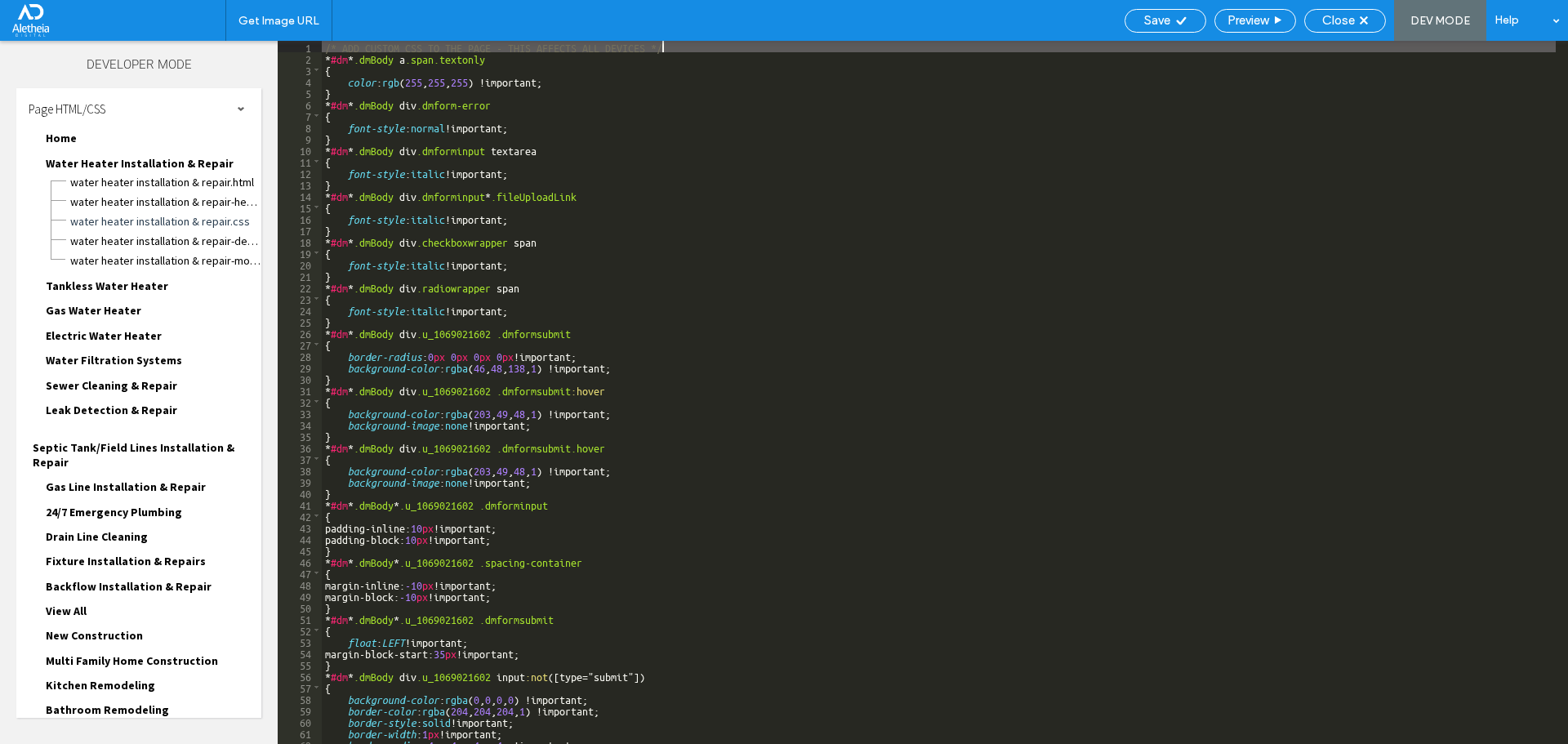 click on "Close" at bounding box center [1345, 20] 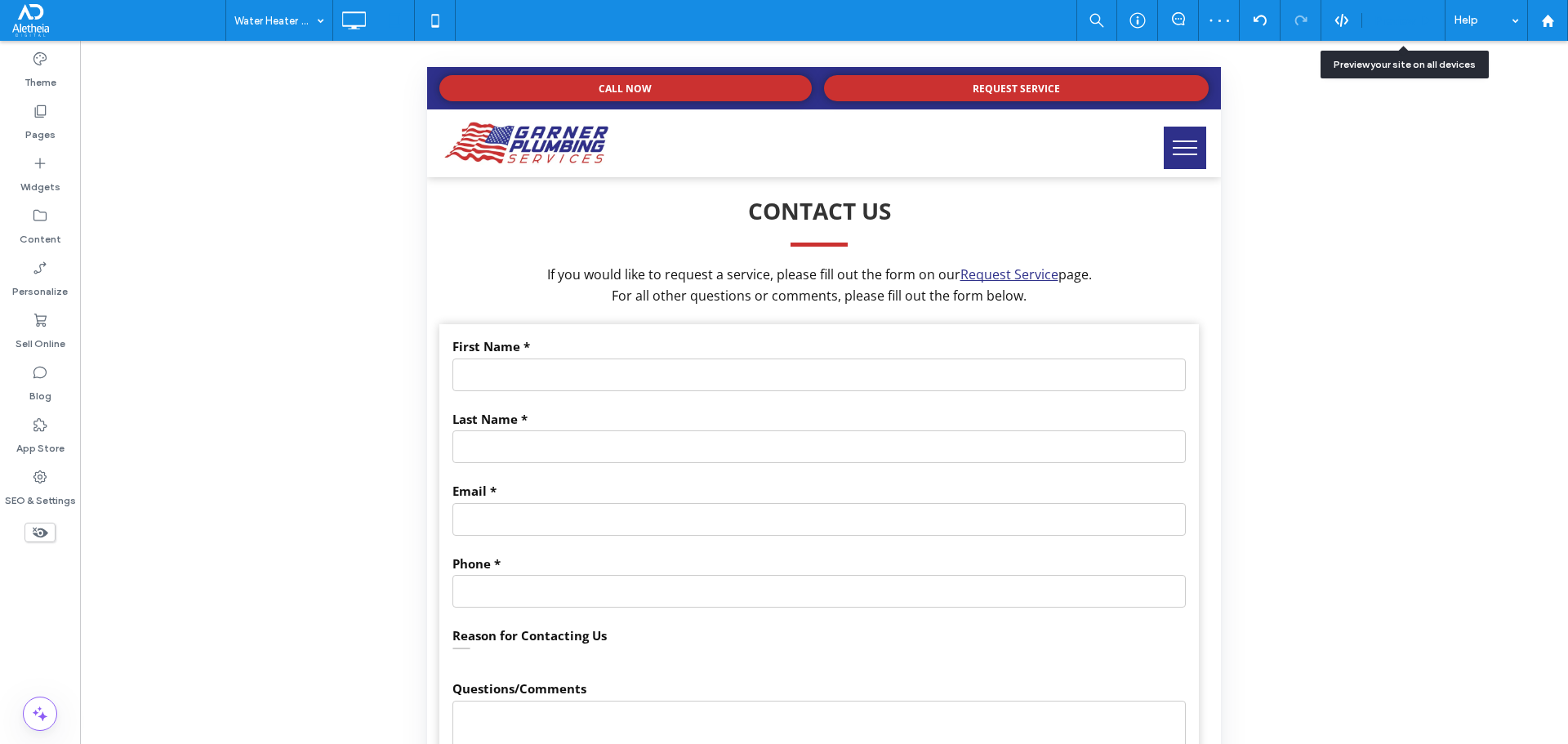 click on "Preview" at bounding box center [1395, 20] 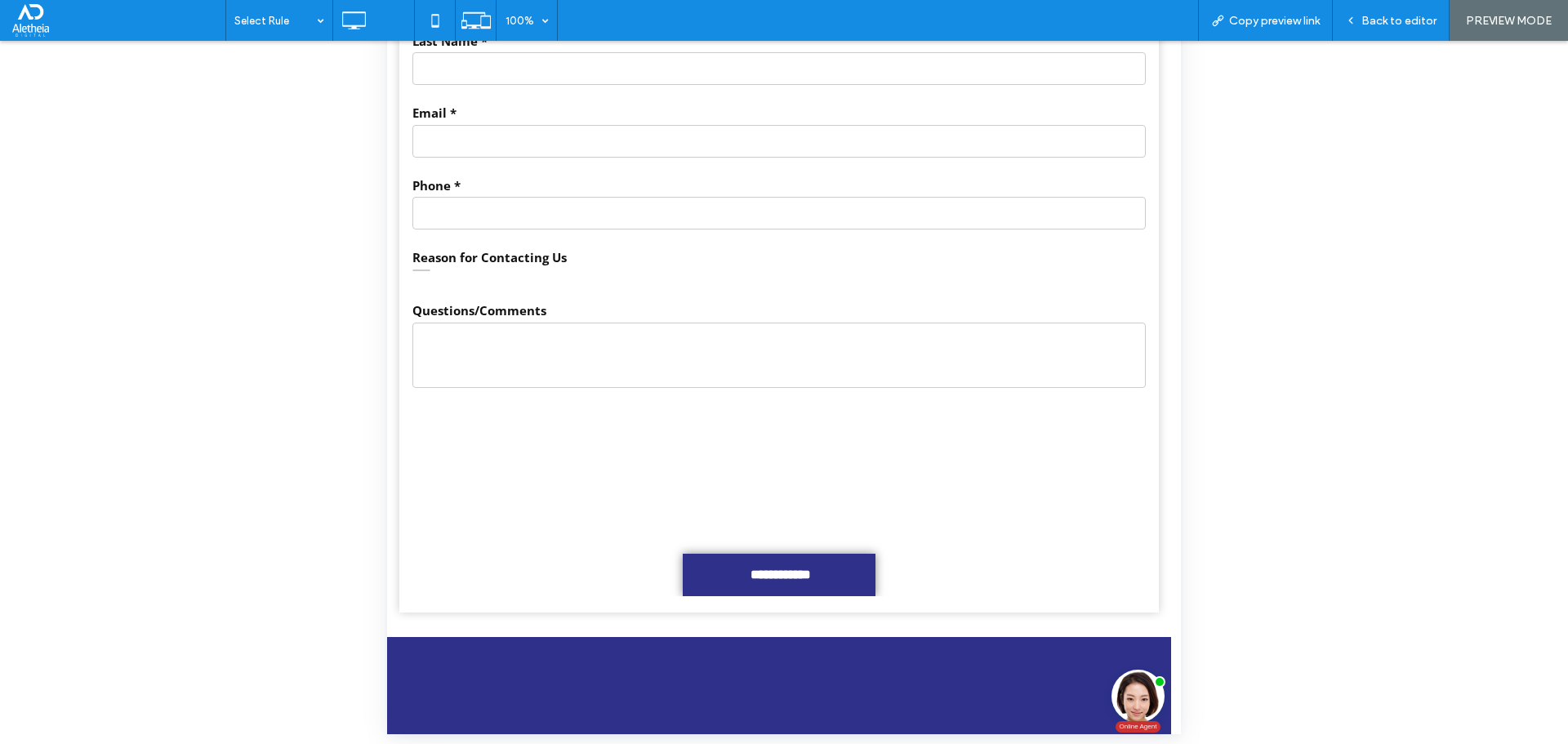 scroll, scrollTop: 394, scrollLeft: 0, axis: vertical 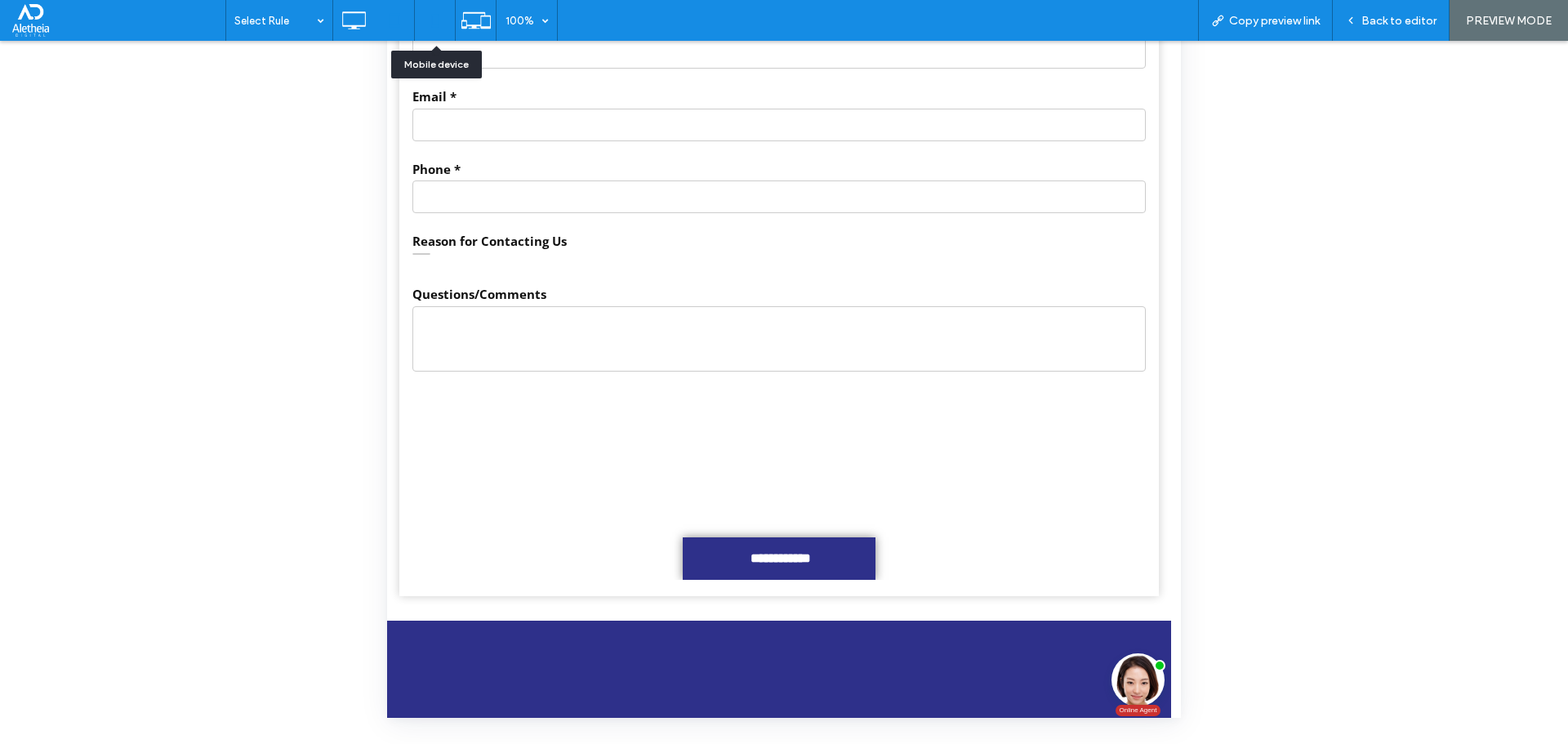 click 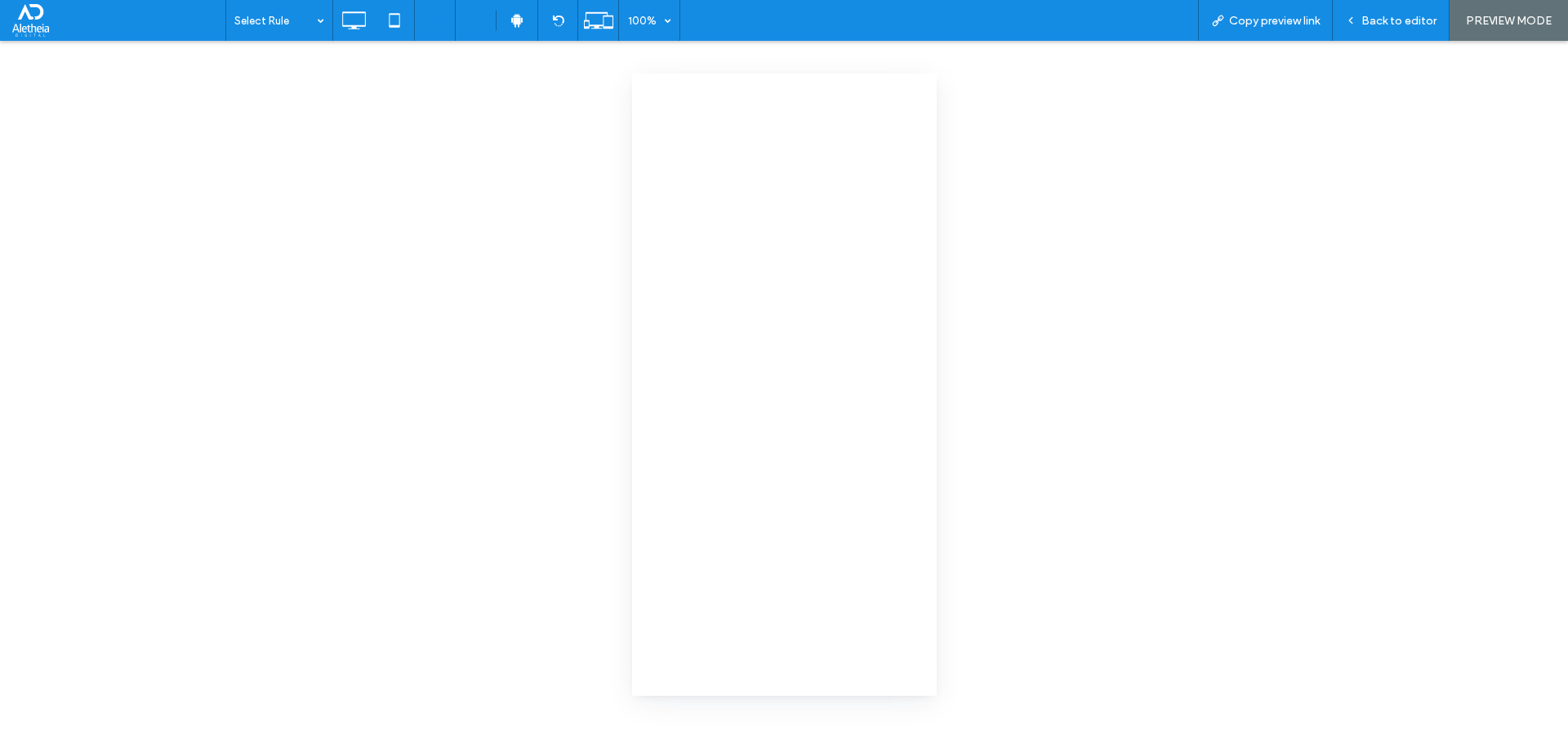 scroll, scrollTop: 0, scrollLeft: 0, axis: both 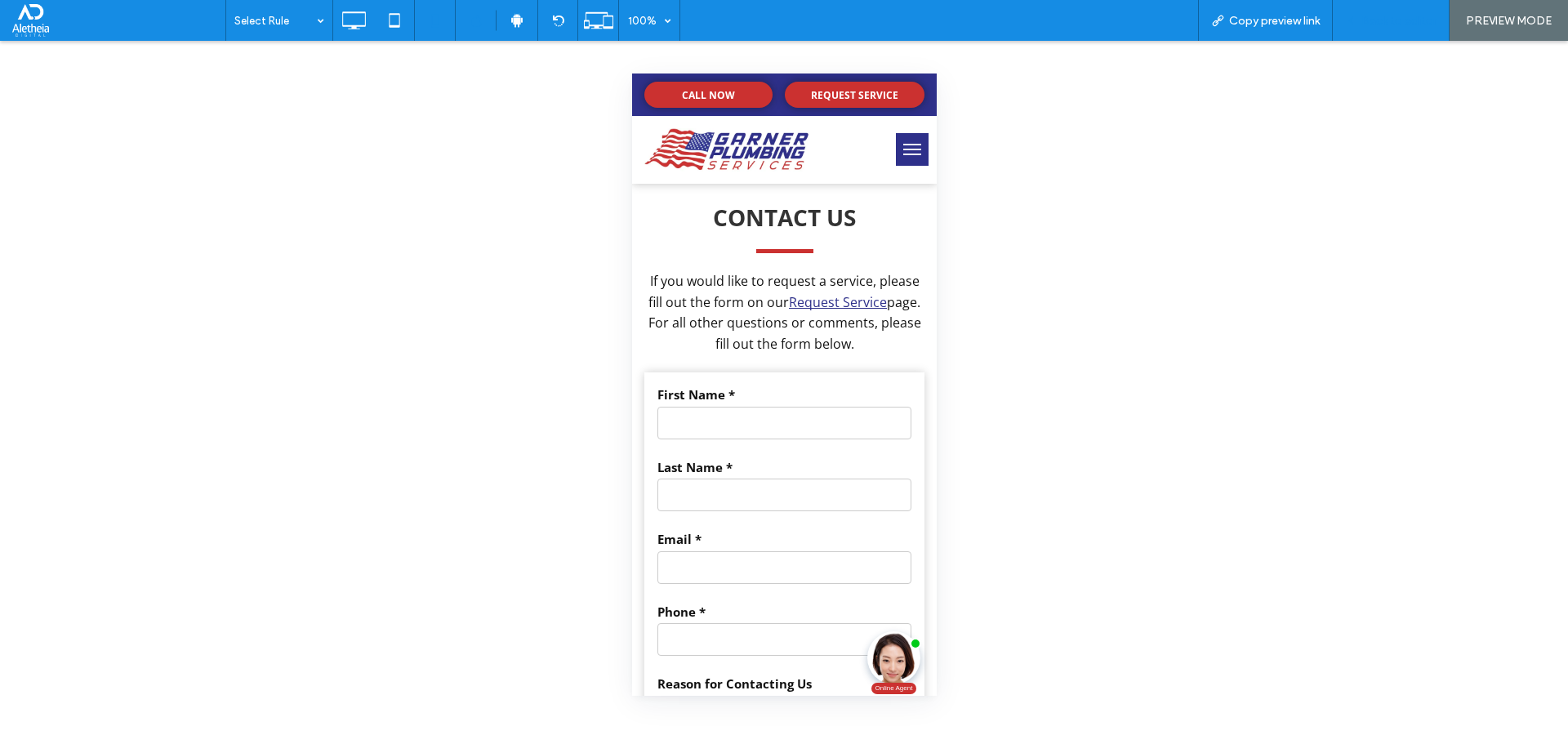 click on "Back to editor" at bounding box center (1399, 20) 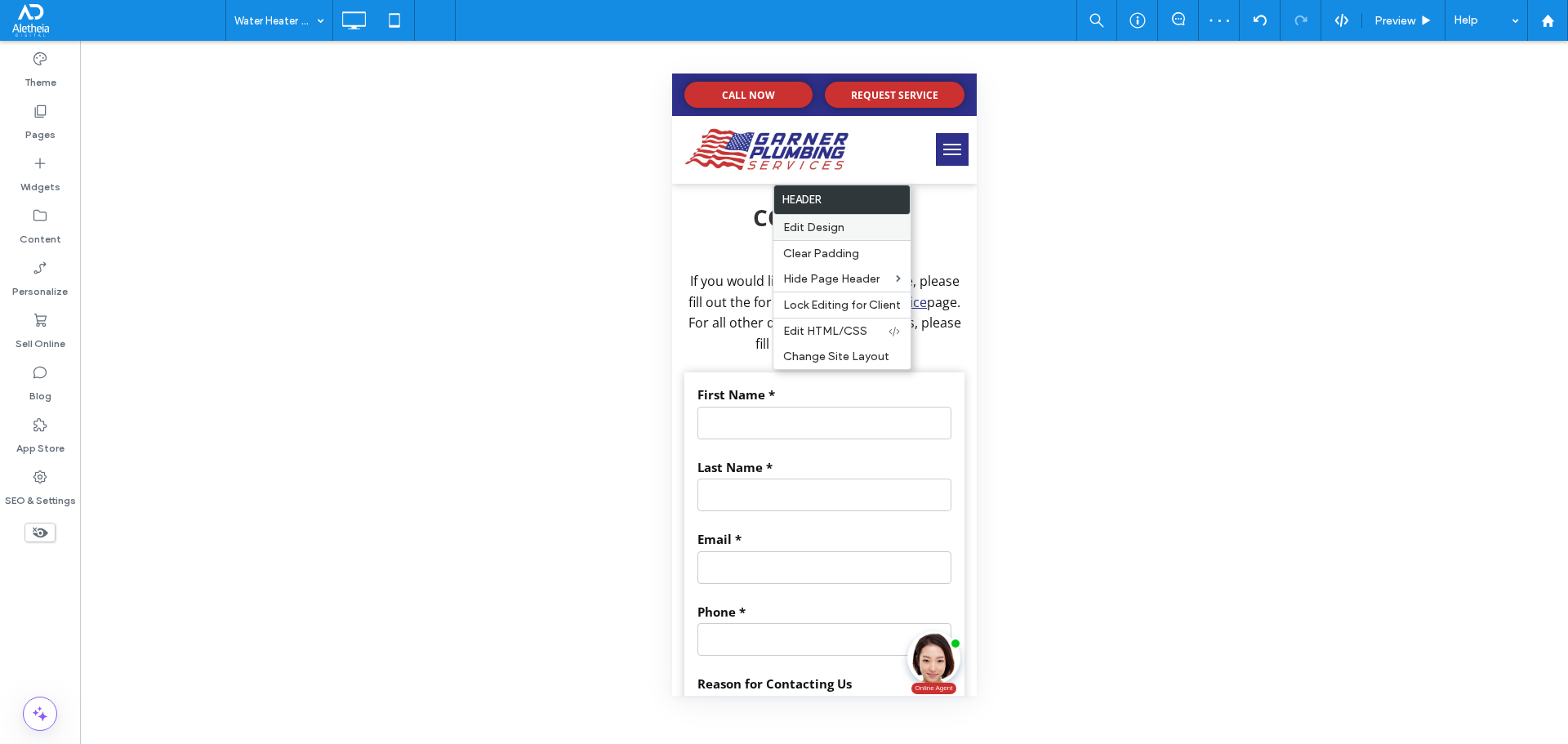 click on "Edit Design" at bounding box center [813, 227] 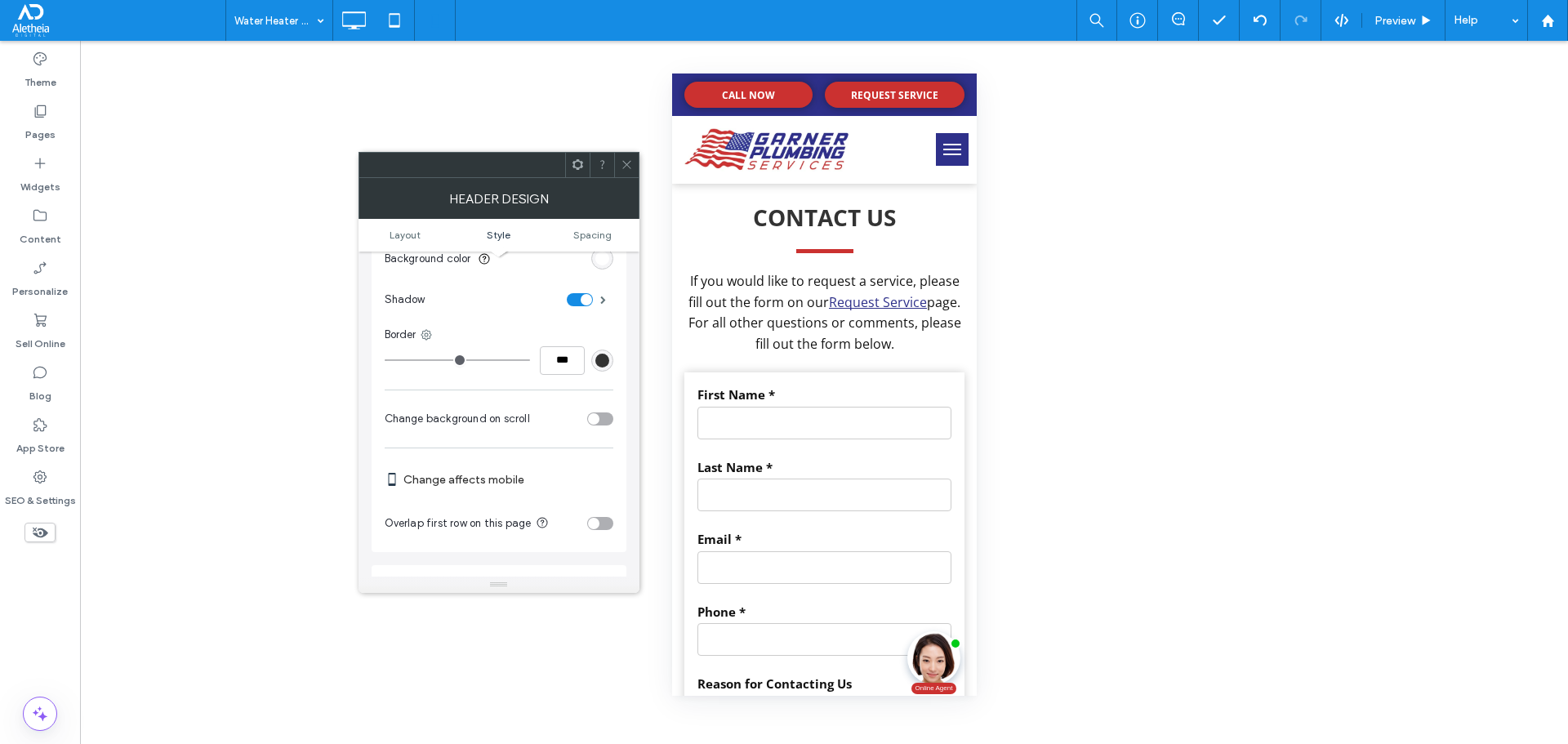 scroll, scrollTop: 490, scrollLeft: 0, axis: vertical 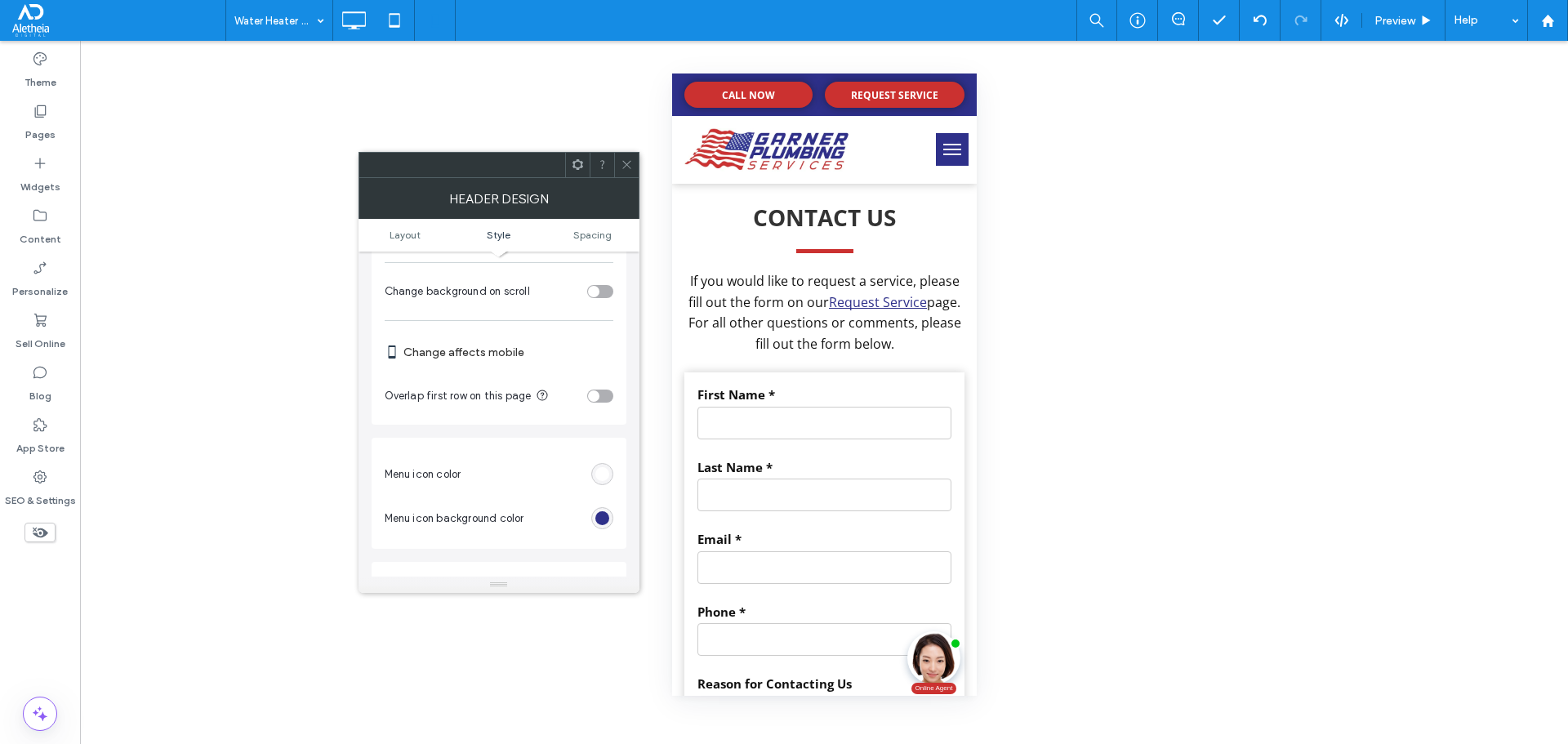 click at bounding box center (602, 474) 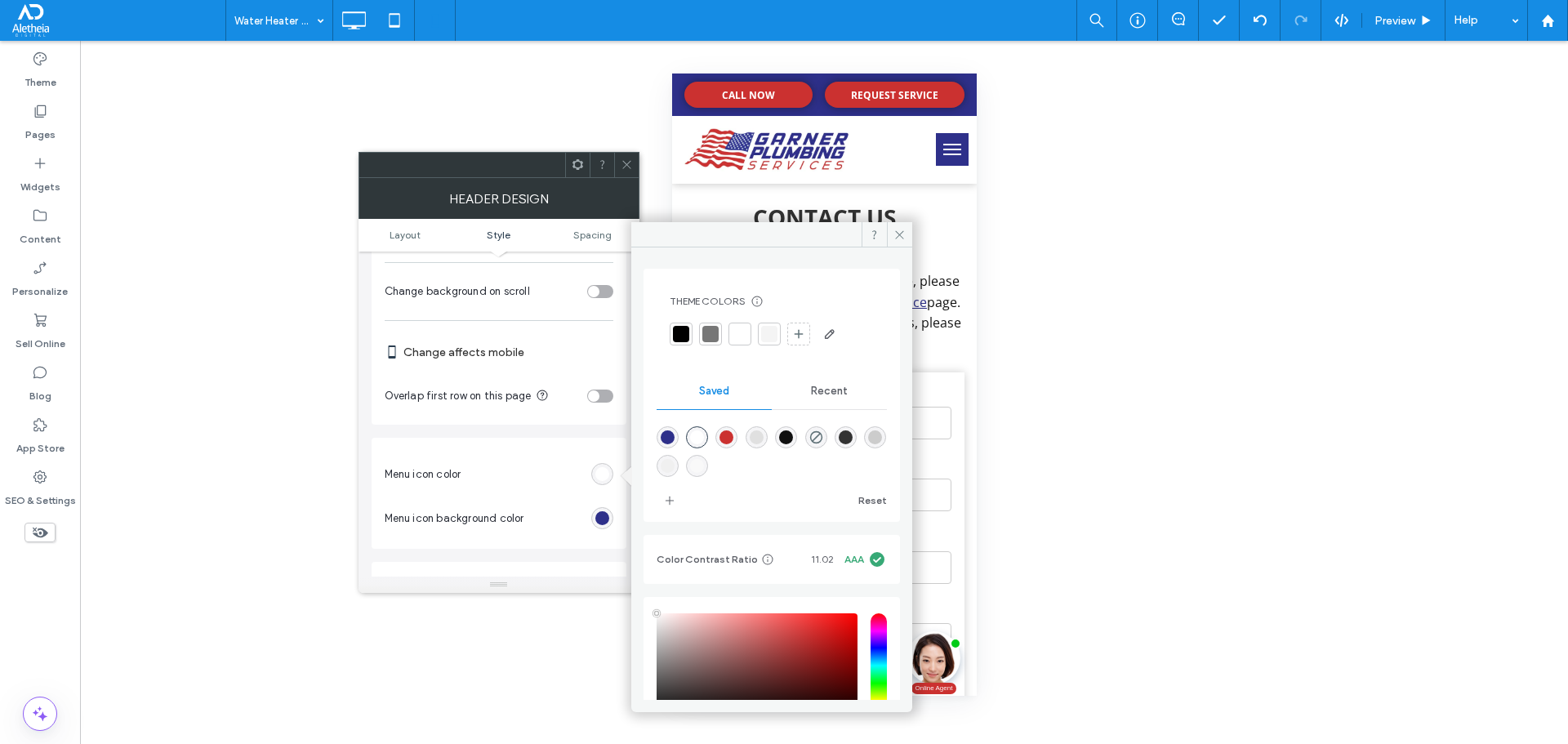 click at bounding box center (667, 437) 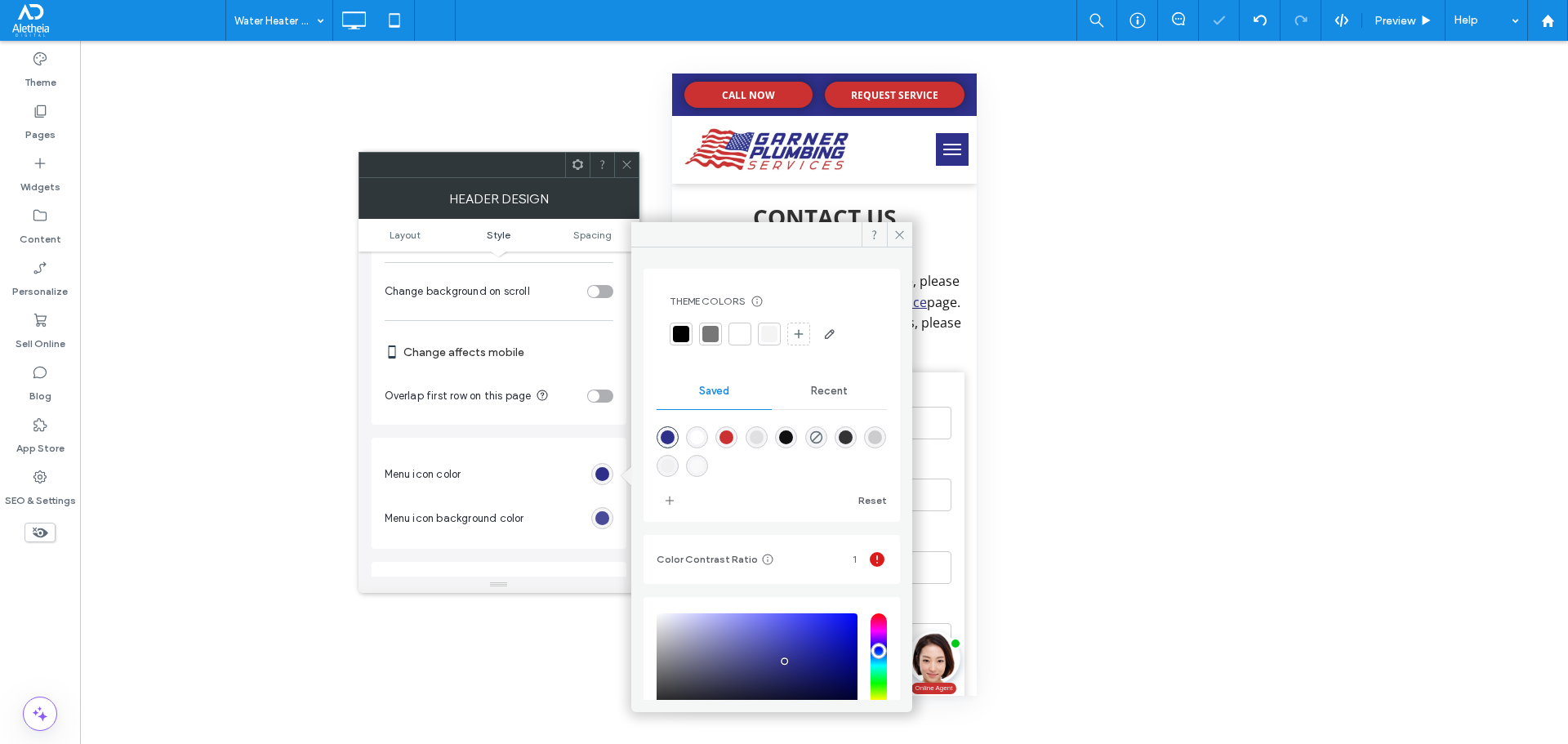 click at bounding box center [602, 518] 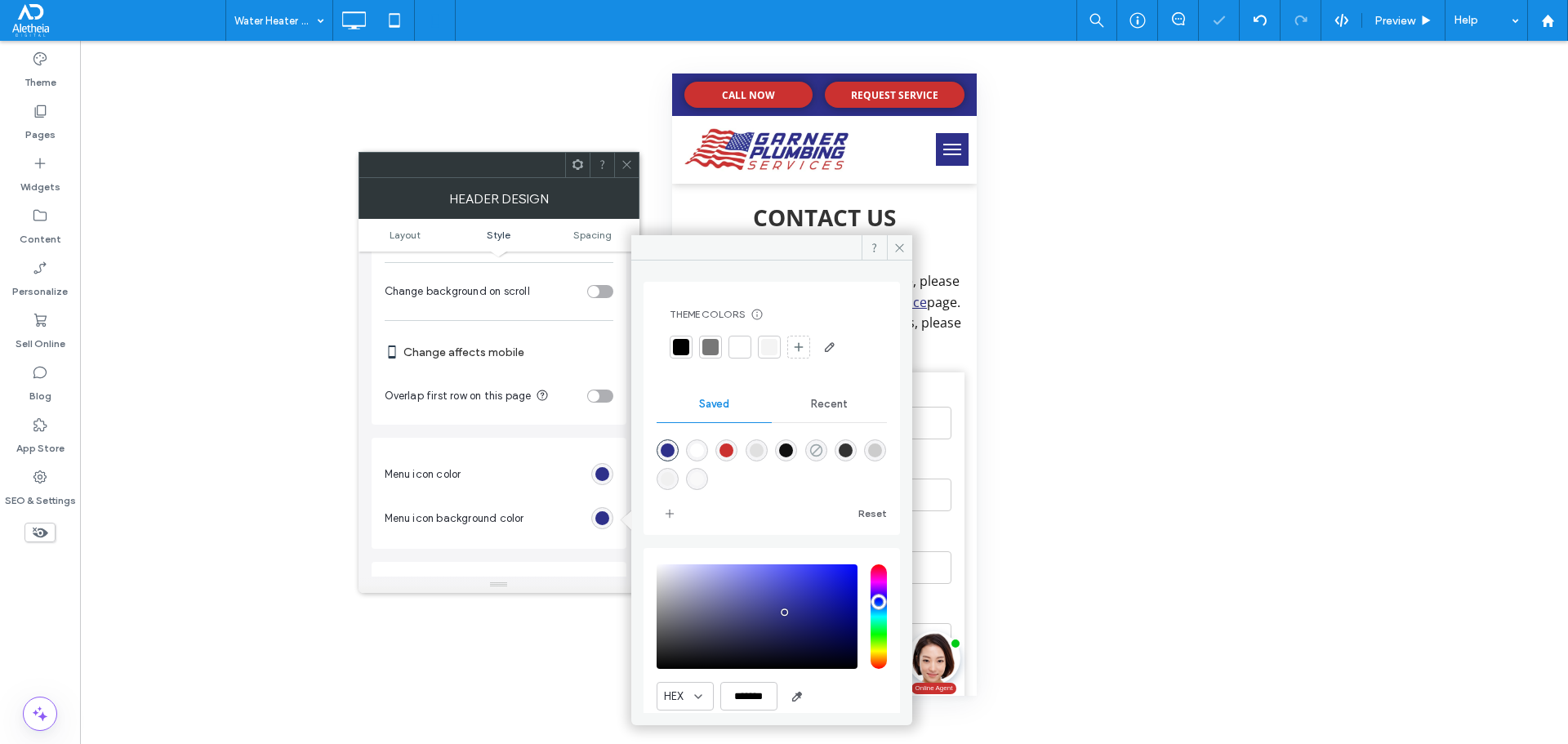 click 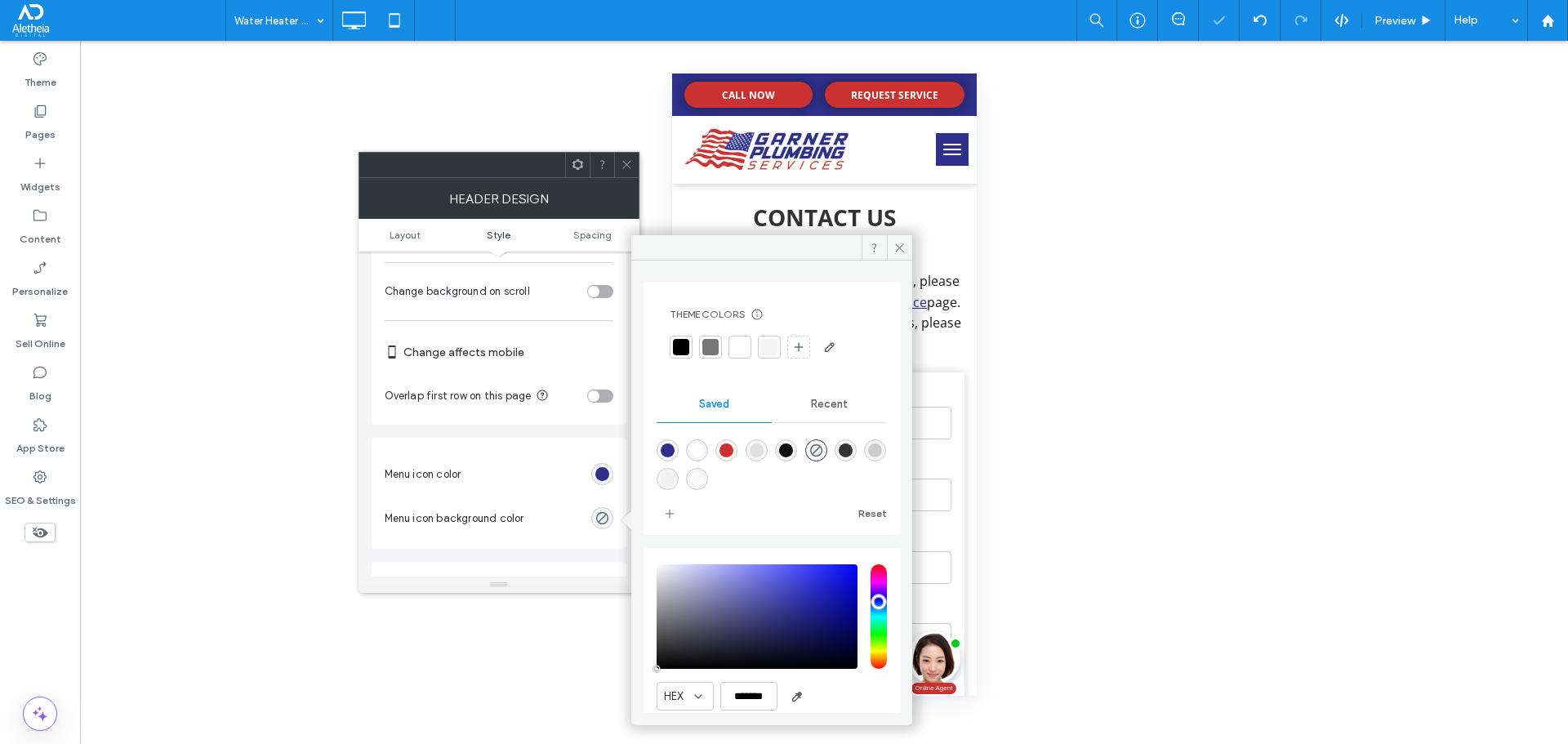 click 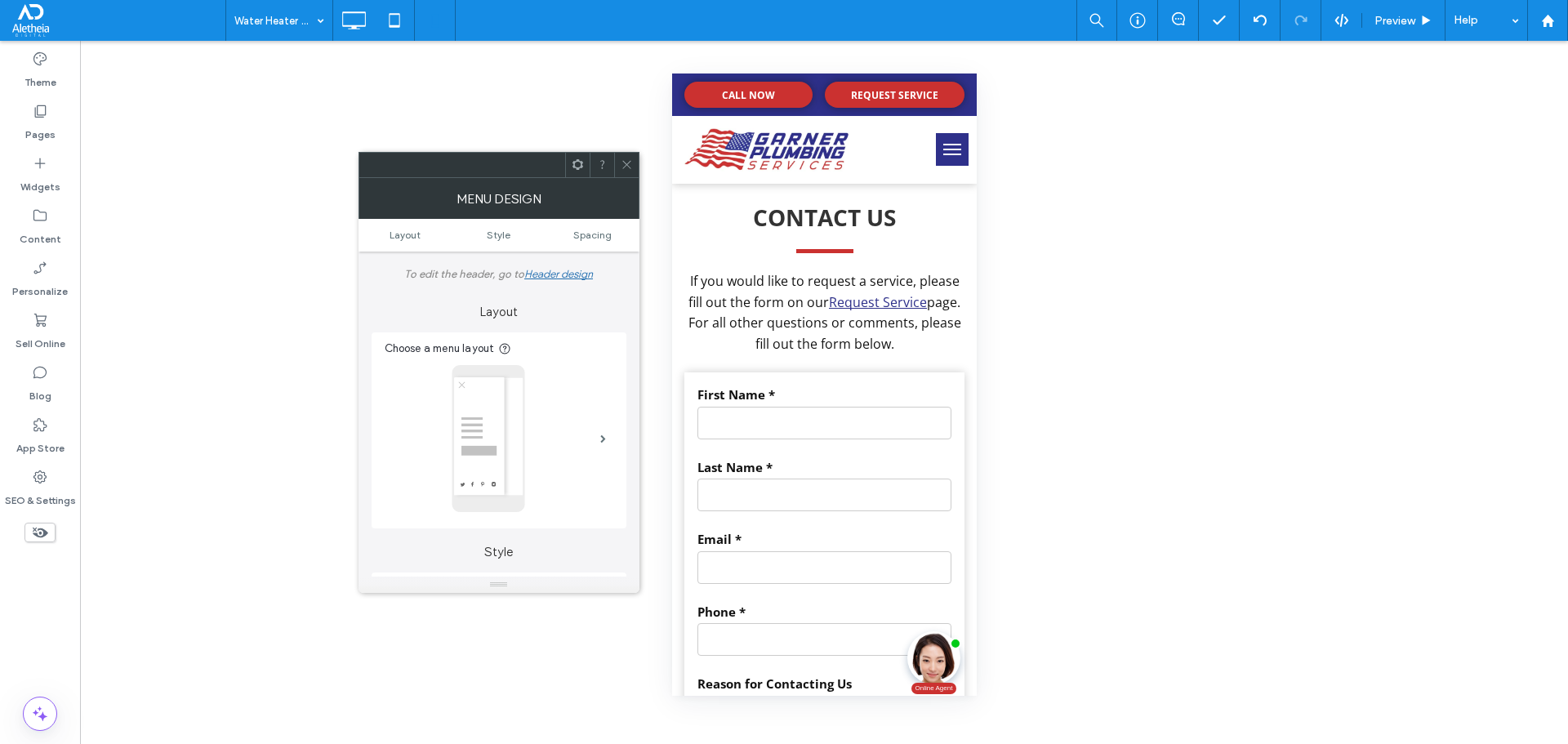 click 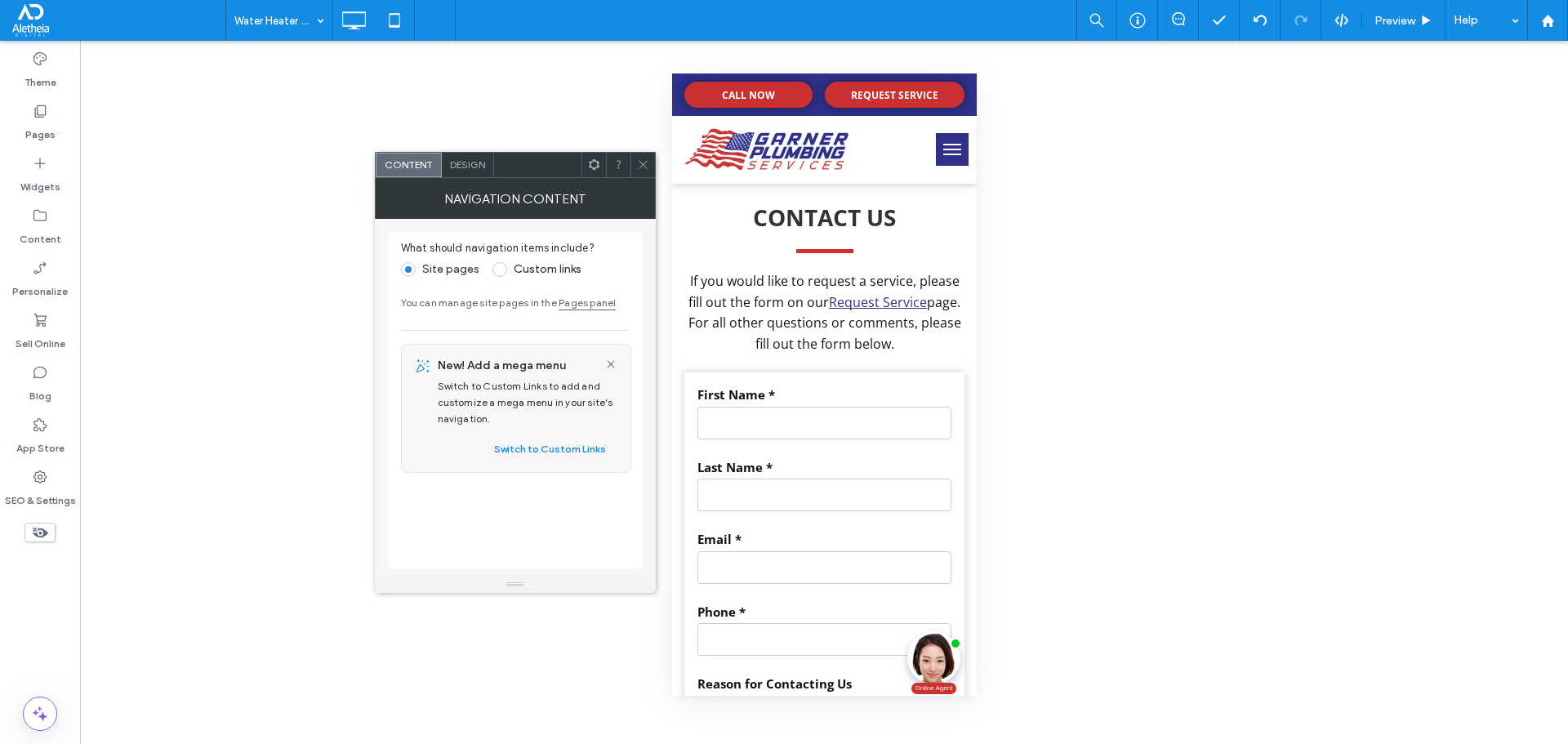 click on "Design" at bounding box center [467, 164] 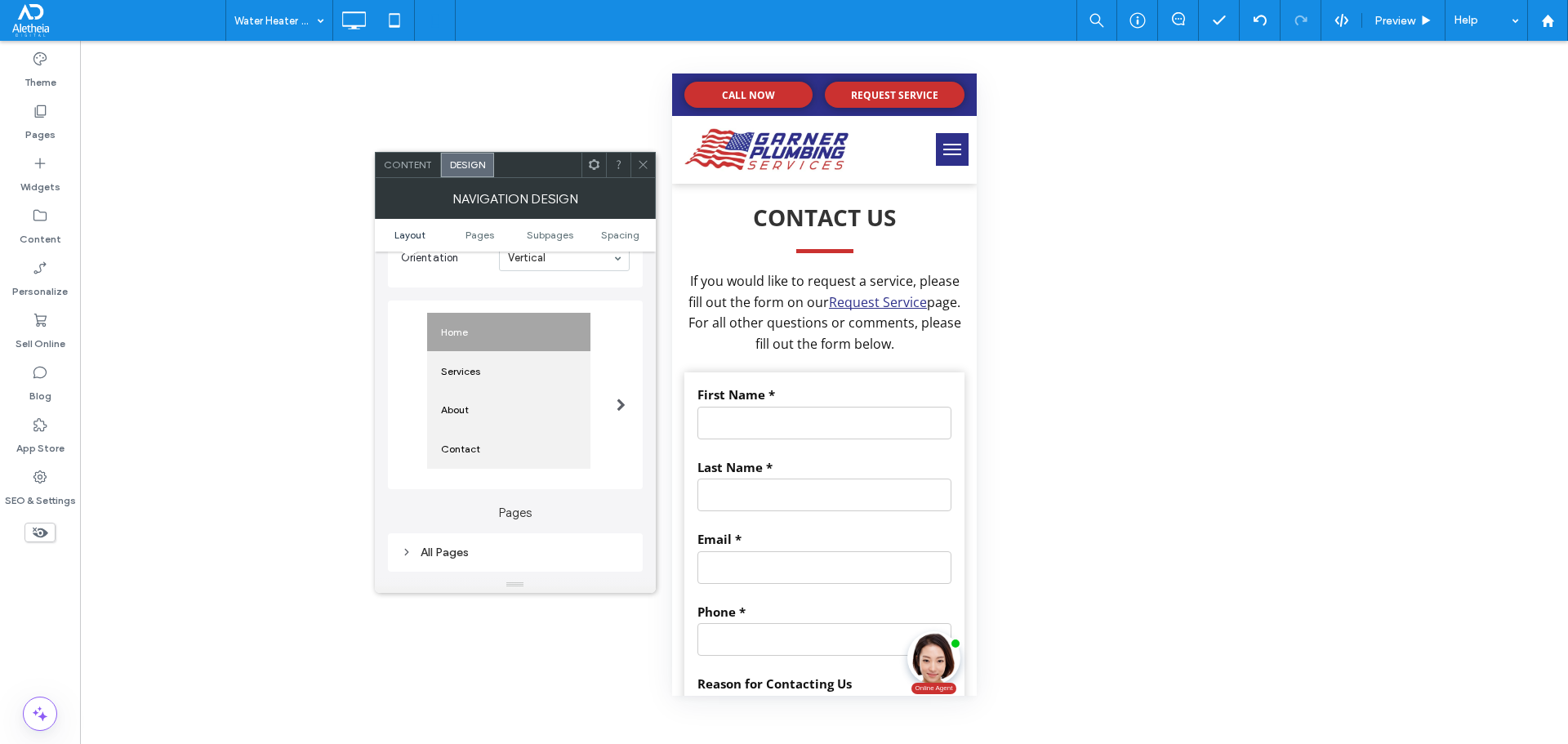 scroll, scrollTop: 327, scrollLeft: 0, axis: vertical 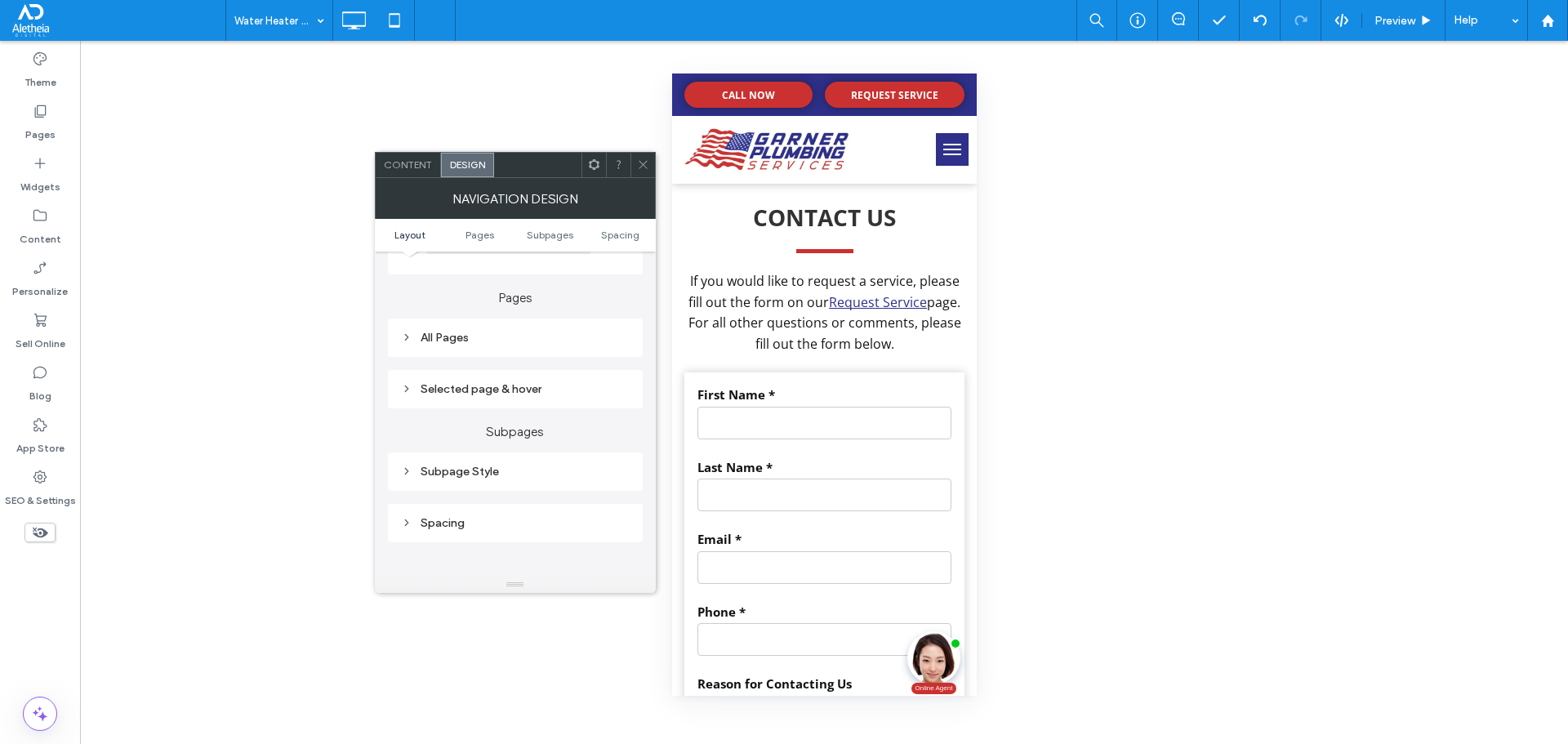 click on "All Pages" at bounding box center (515, 337) 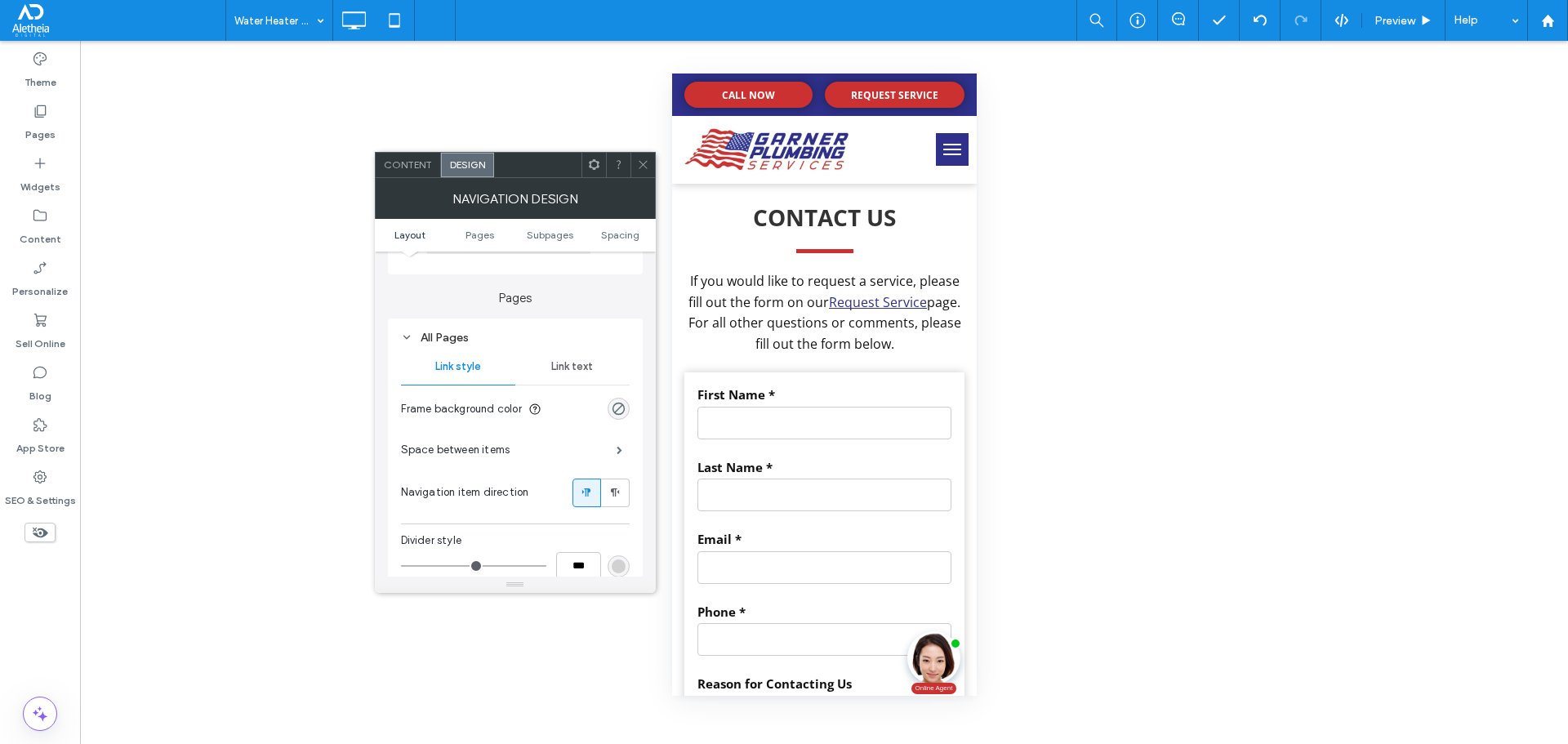 click on "Link text" at bounding box center (572, 367) 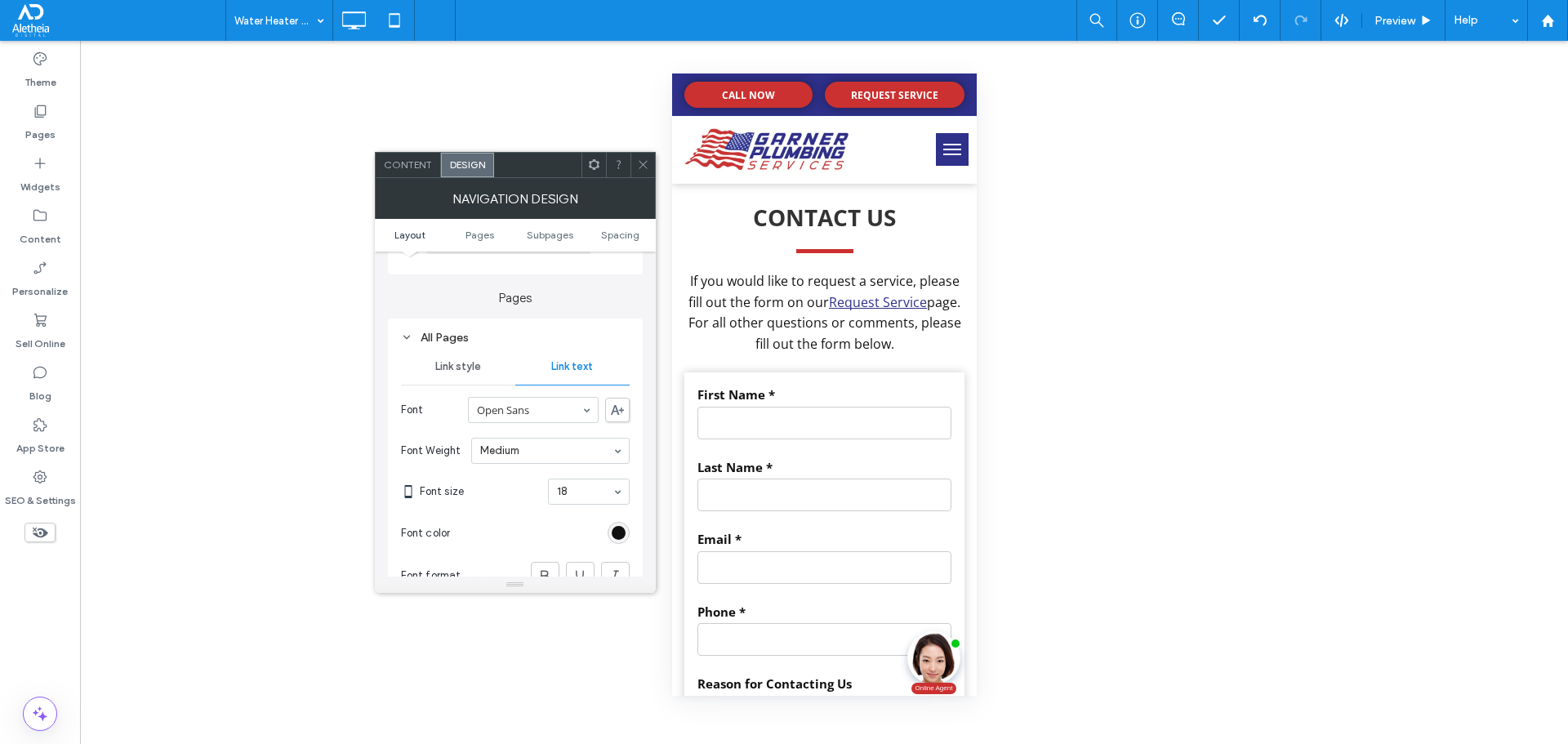 click on "Link style" at bounding box center (458, 367) 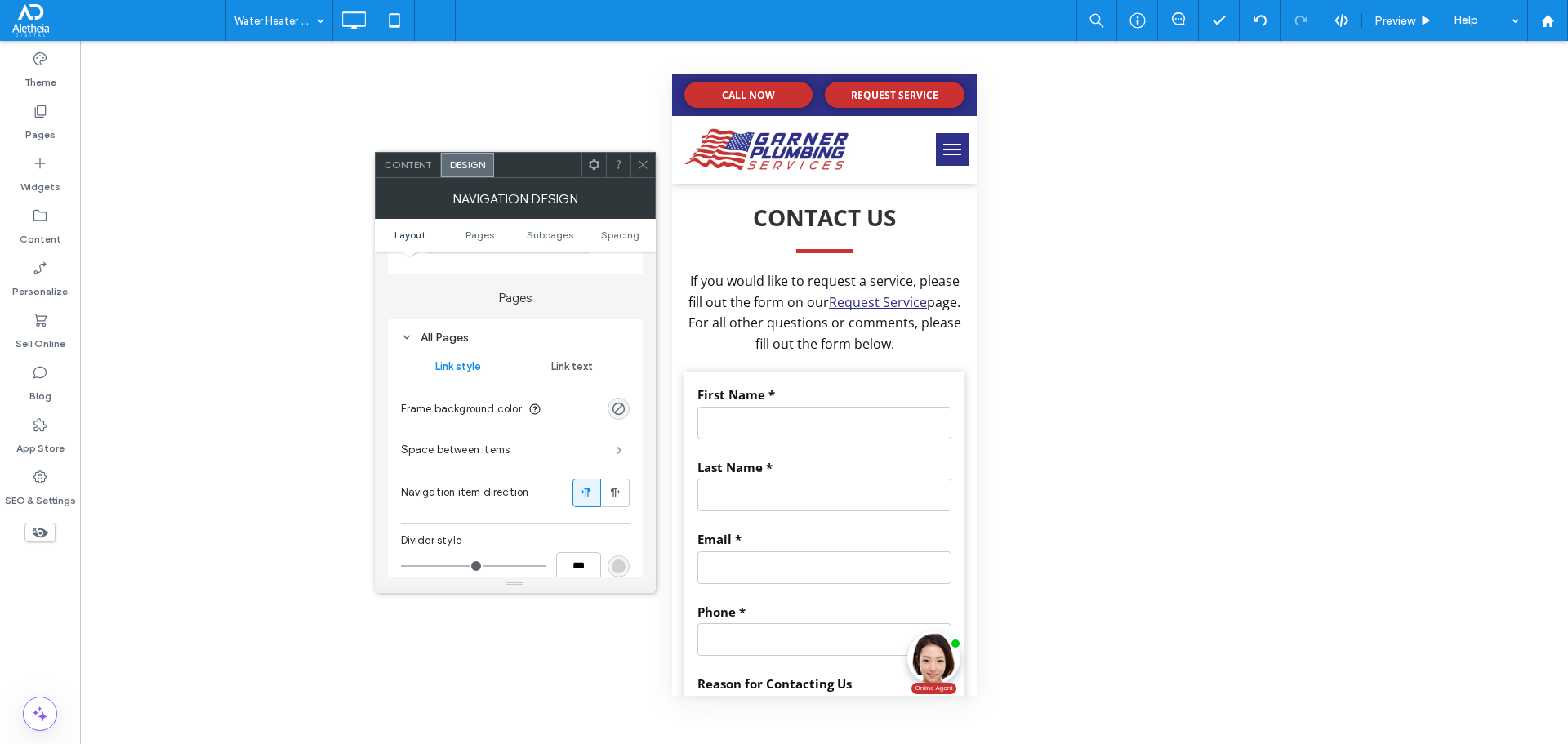 click at bounding box center (619, 450) 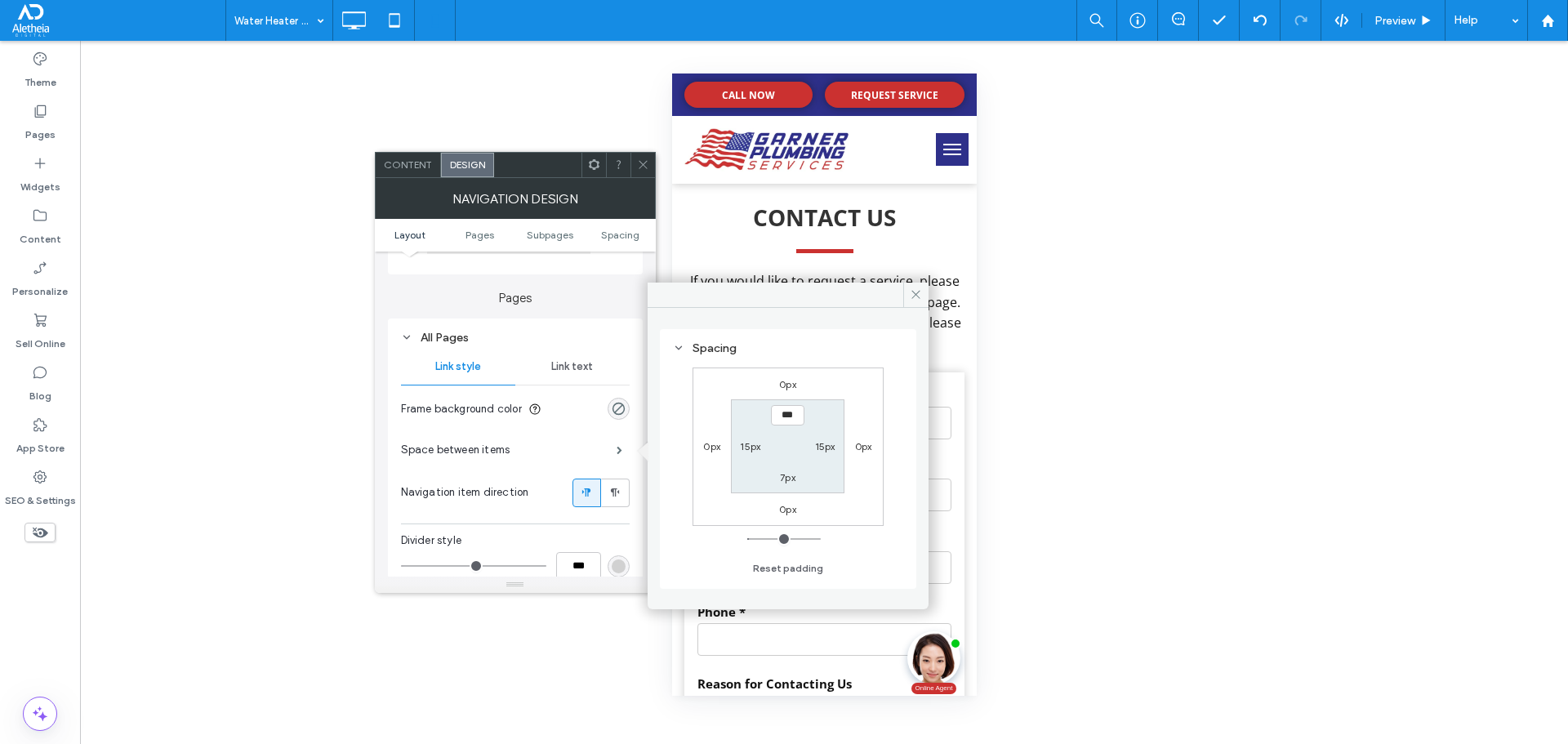 click on "Space between items" at bounding box center [456, 450] 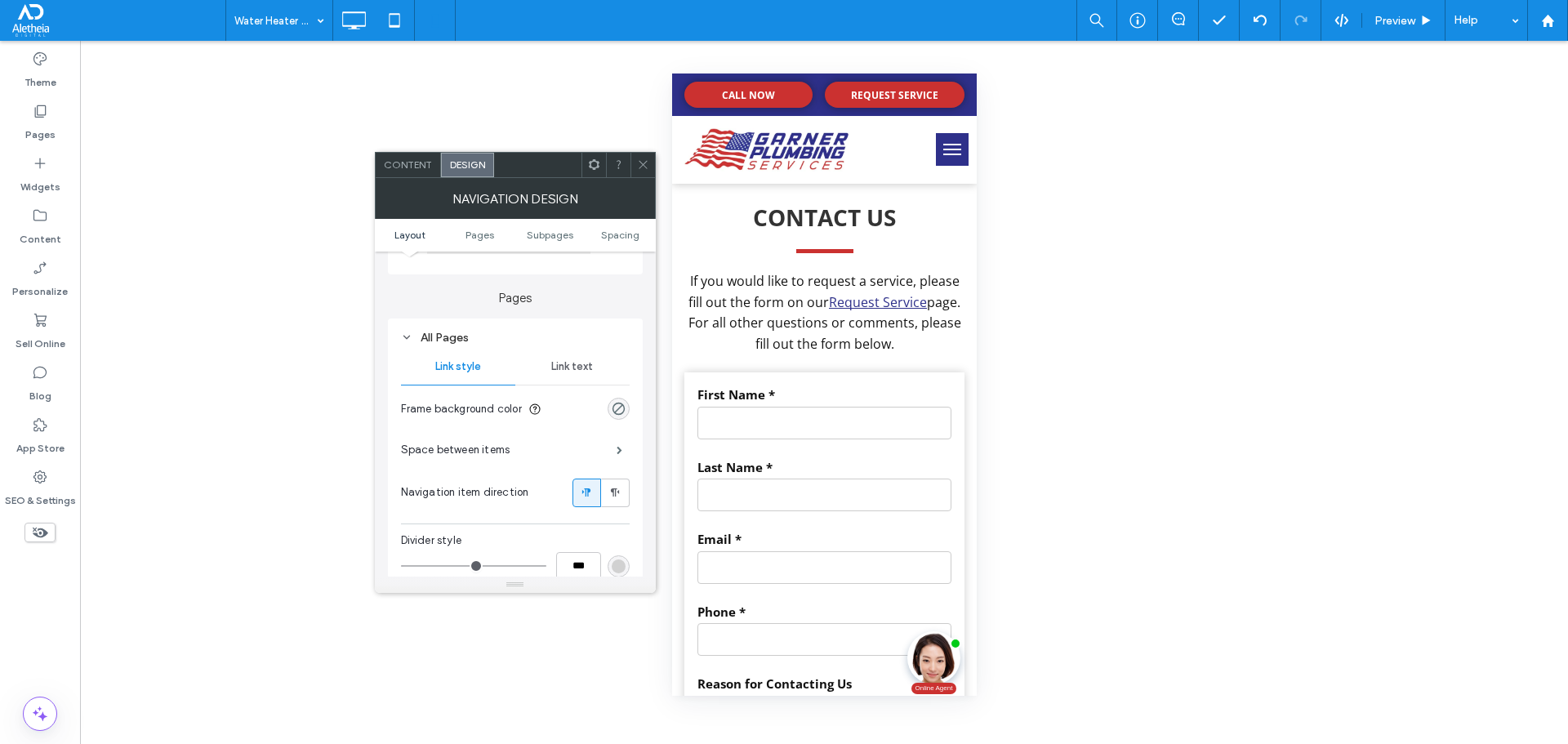 click on "Space between items" at bounding box center [456, 450] 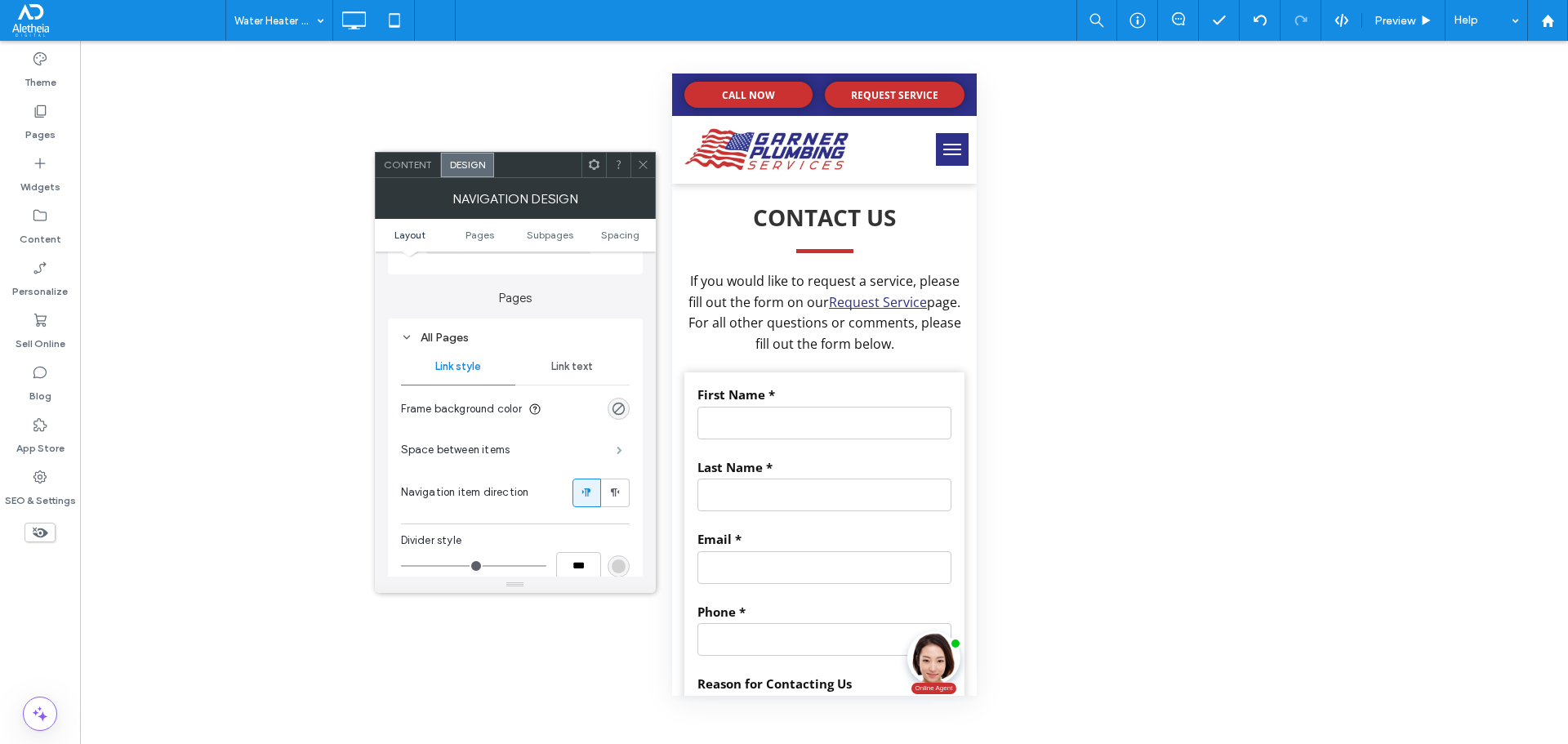 click at bounding box center (619, 450) 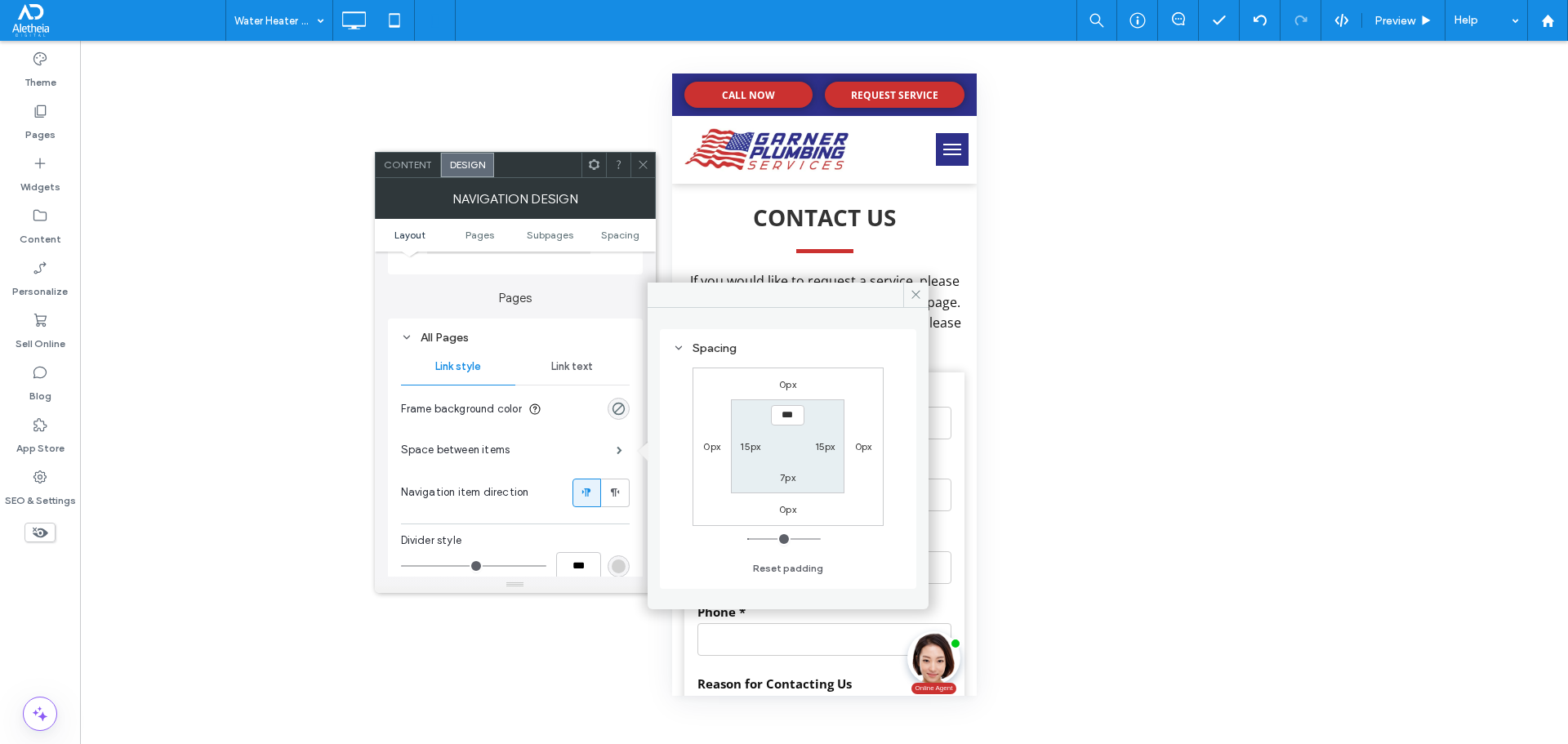 type on "**" 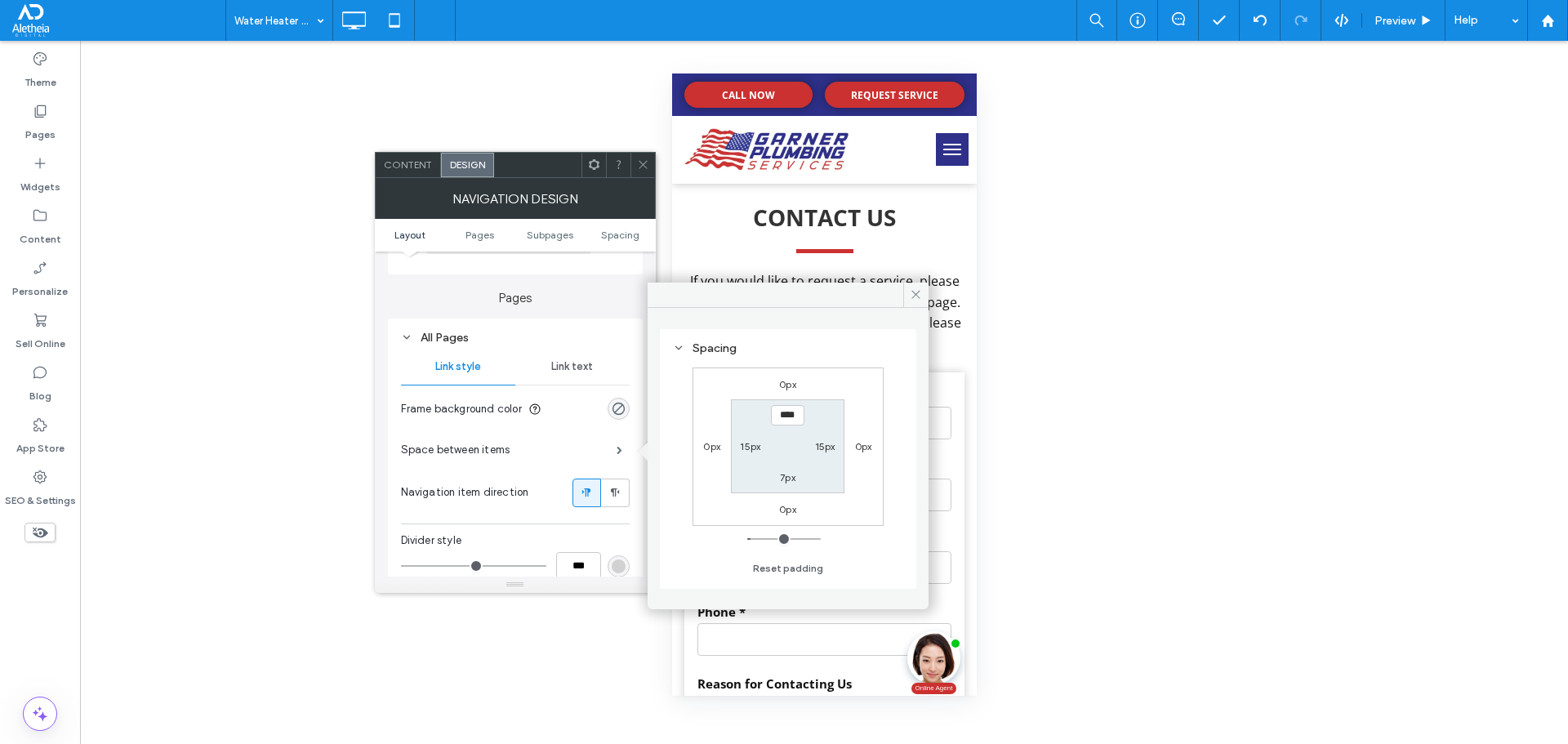 type on "**" 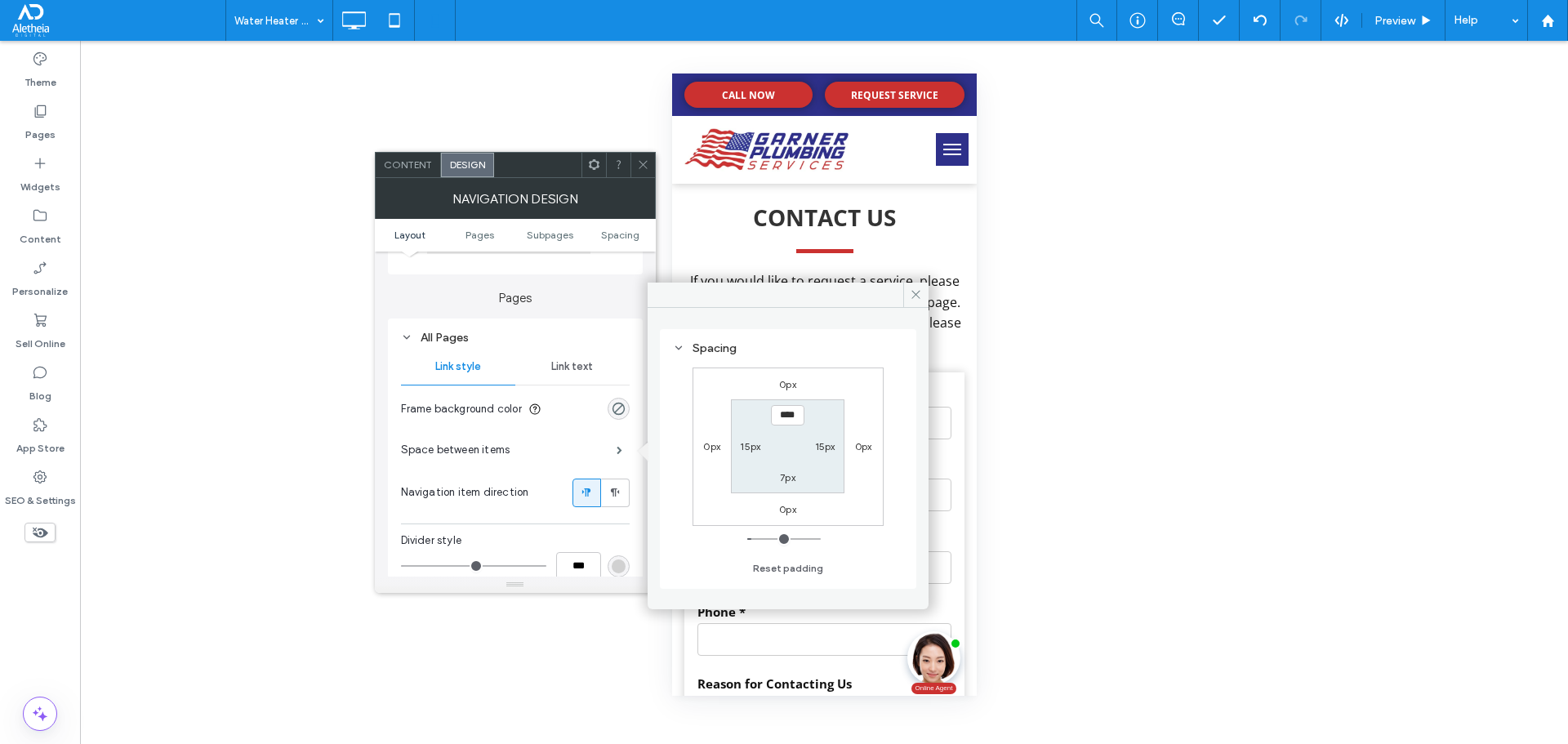 click at bounding box center [784, 539] 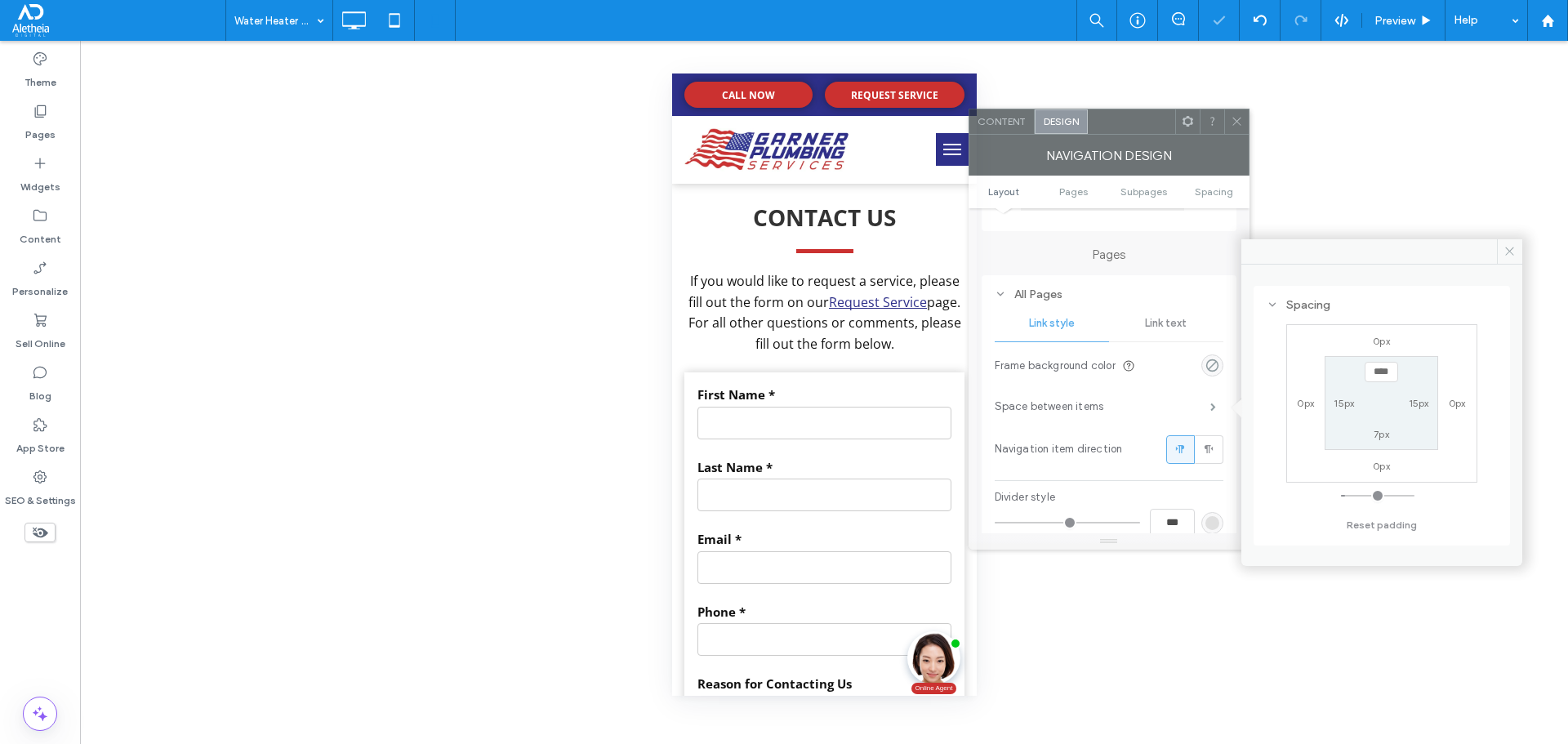 drag, startPoint x: 597, startPoint y: 156, endPoint x: 1130, endPoint y: 126, distance: 533.8436 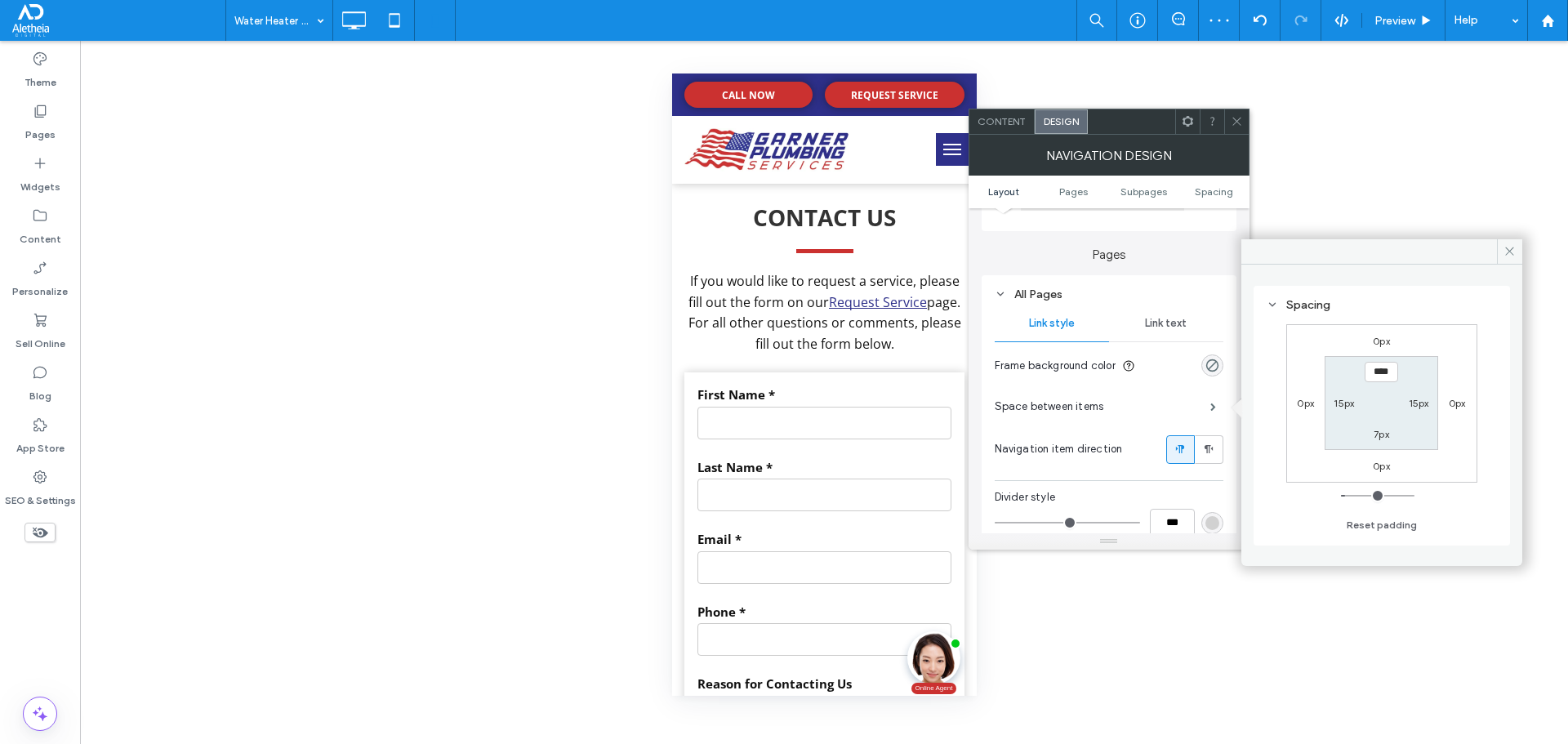 type on "**" 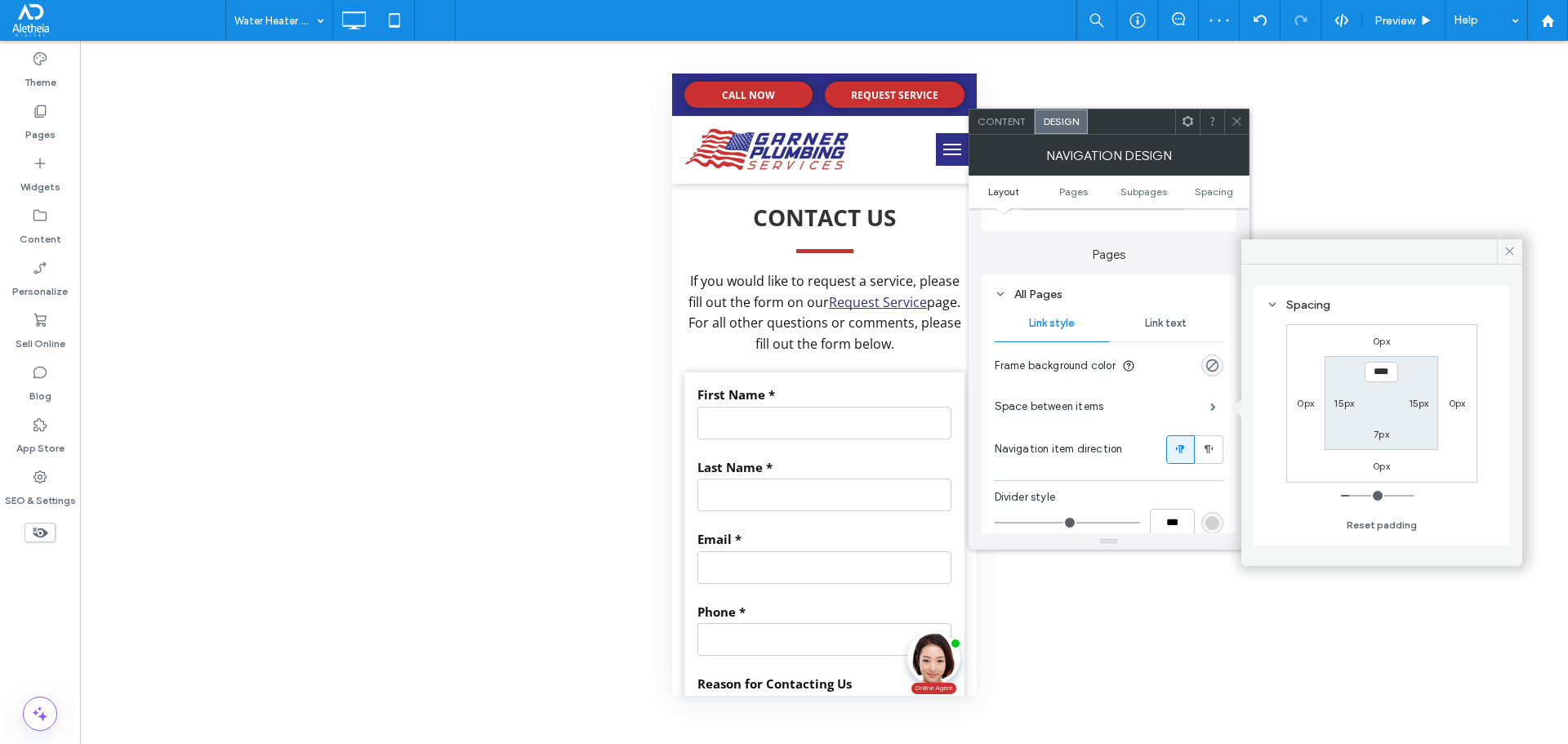 type on "**" 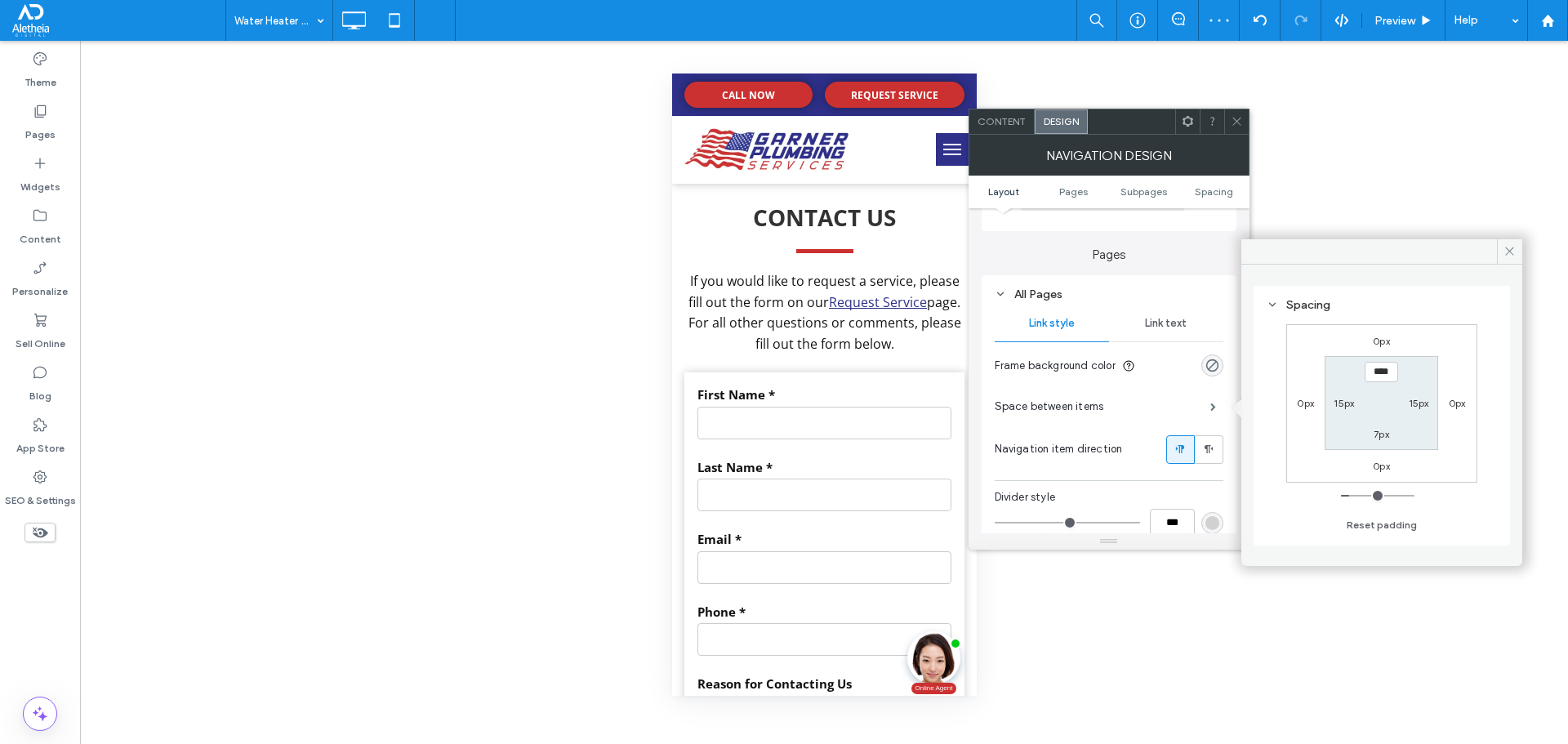 type on "****" 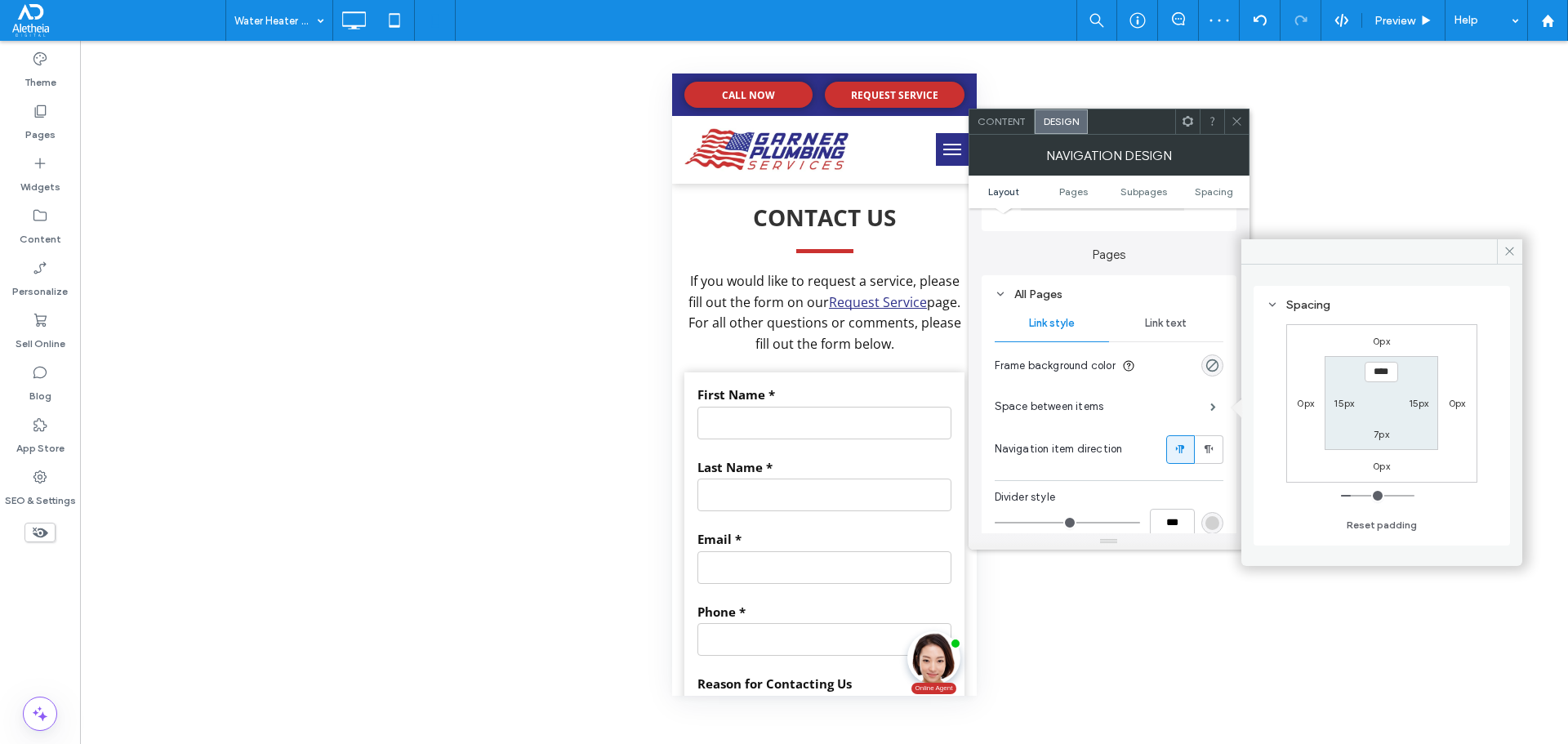 type on "**" 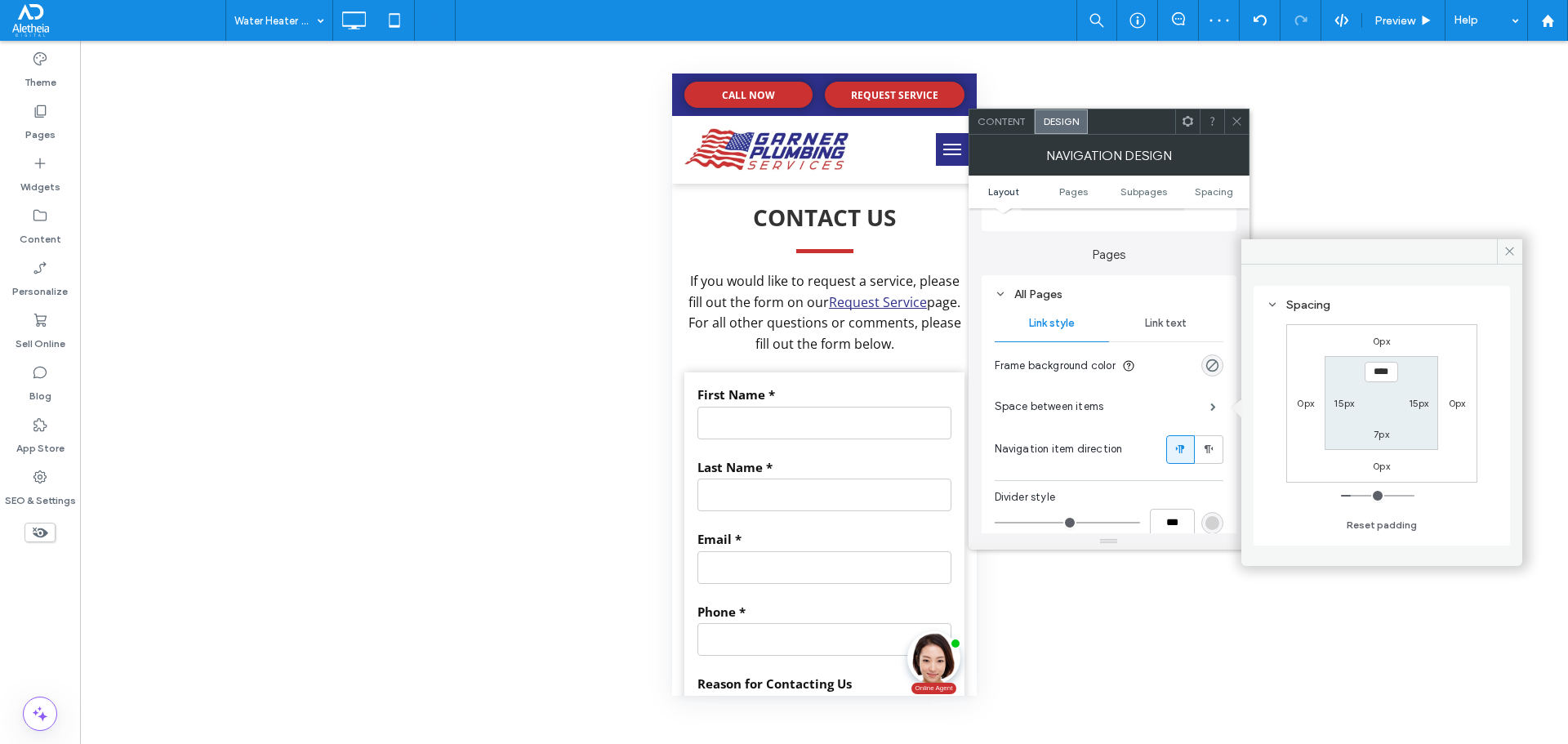 type on "****" 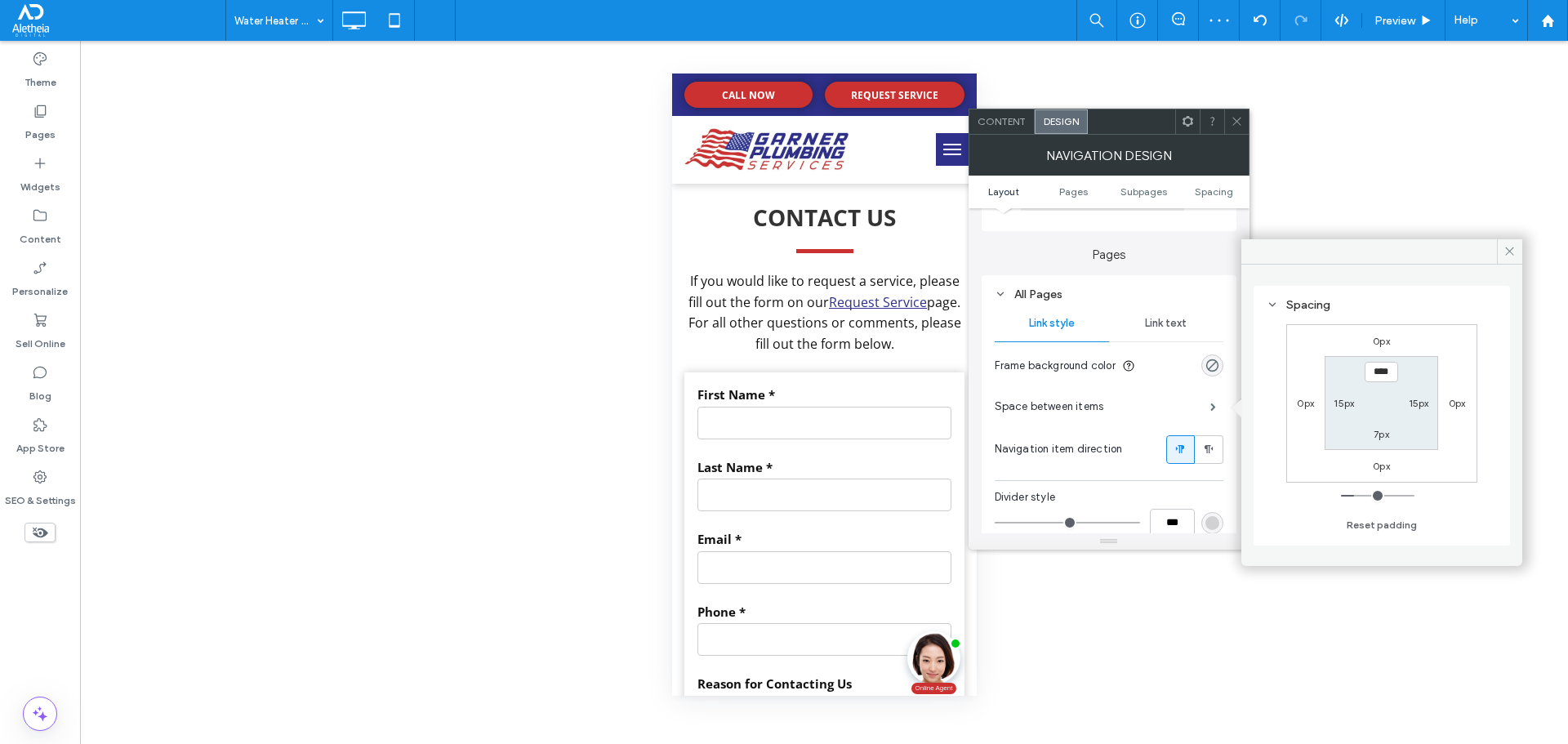 type on "**" 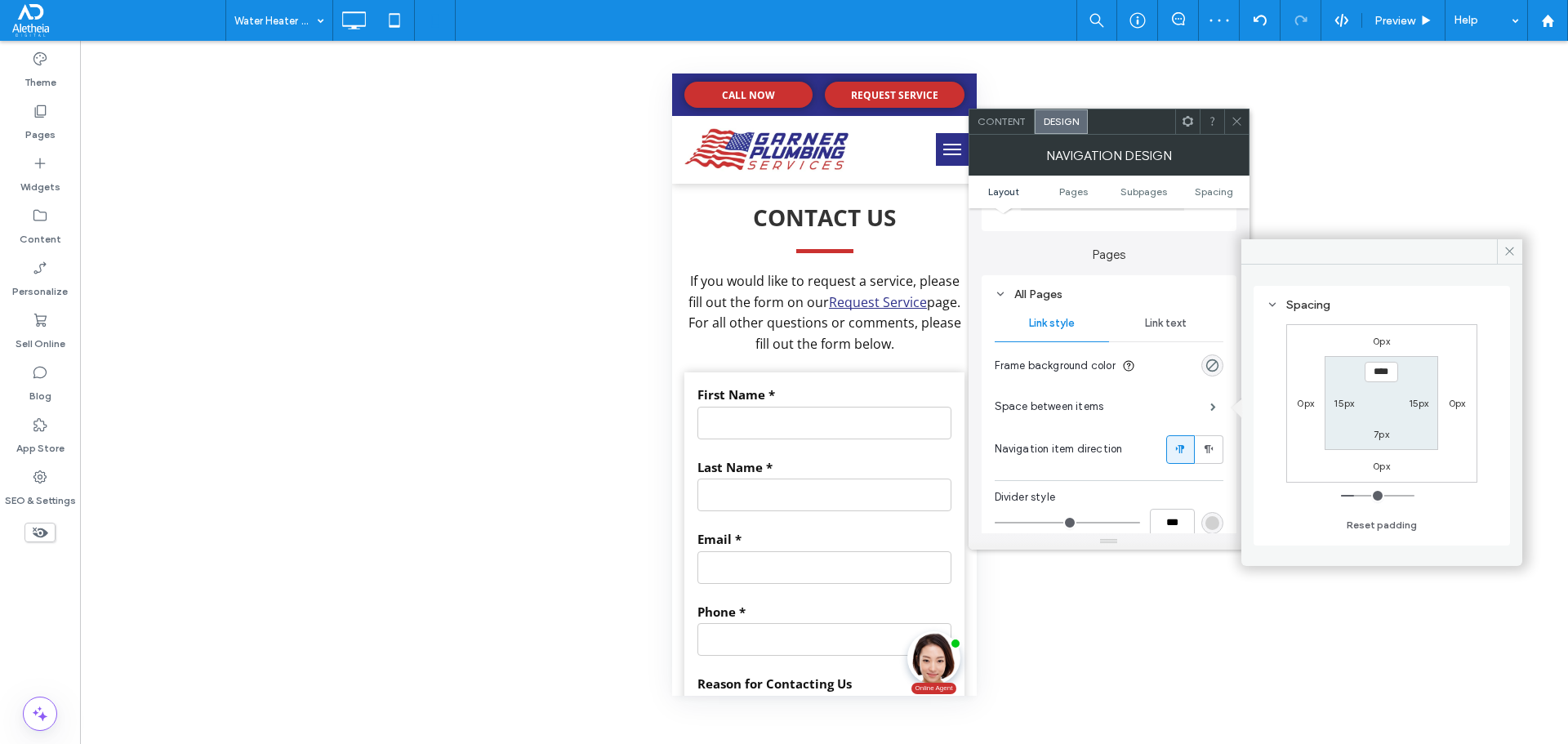 type on "****" 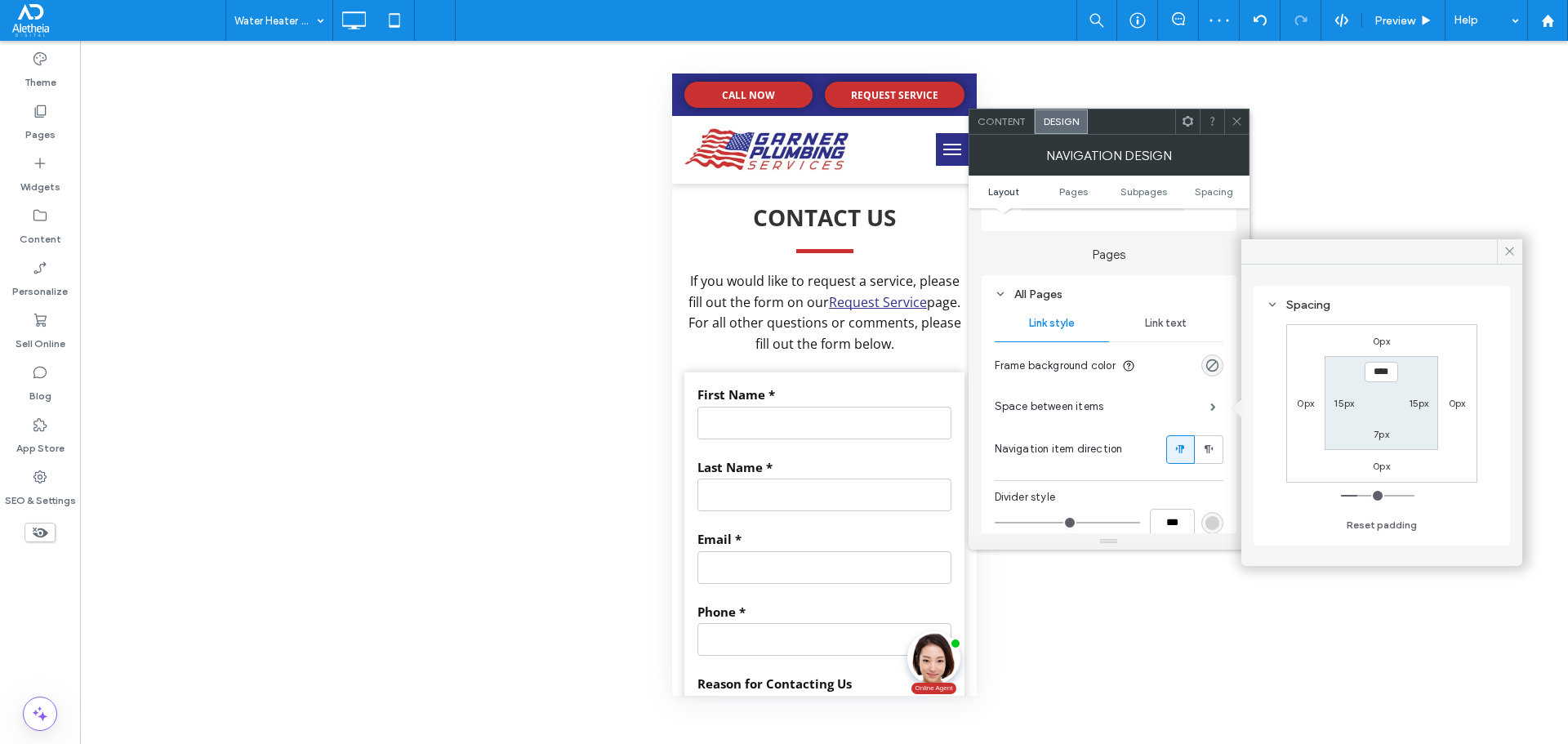 type on "**" 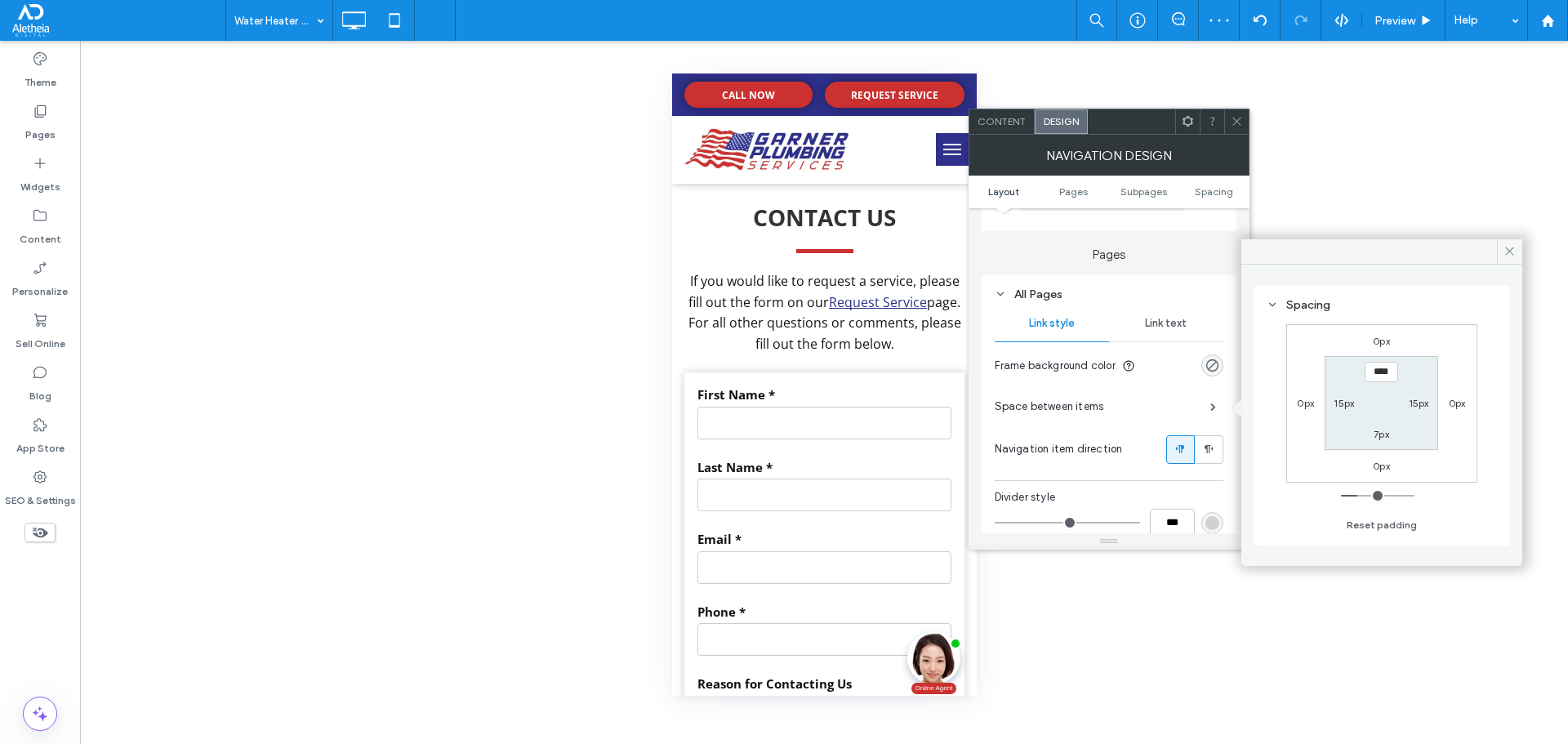 type on "****" 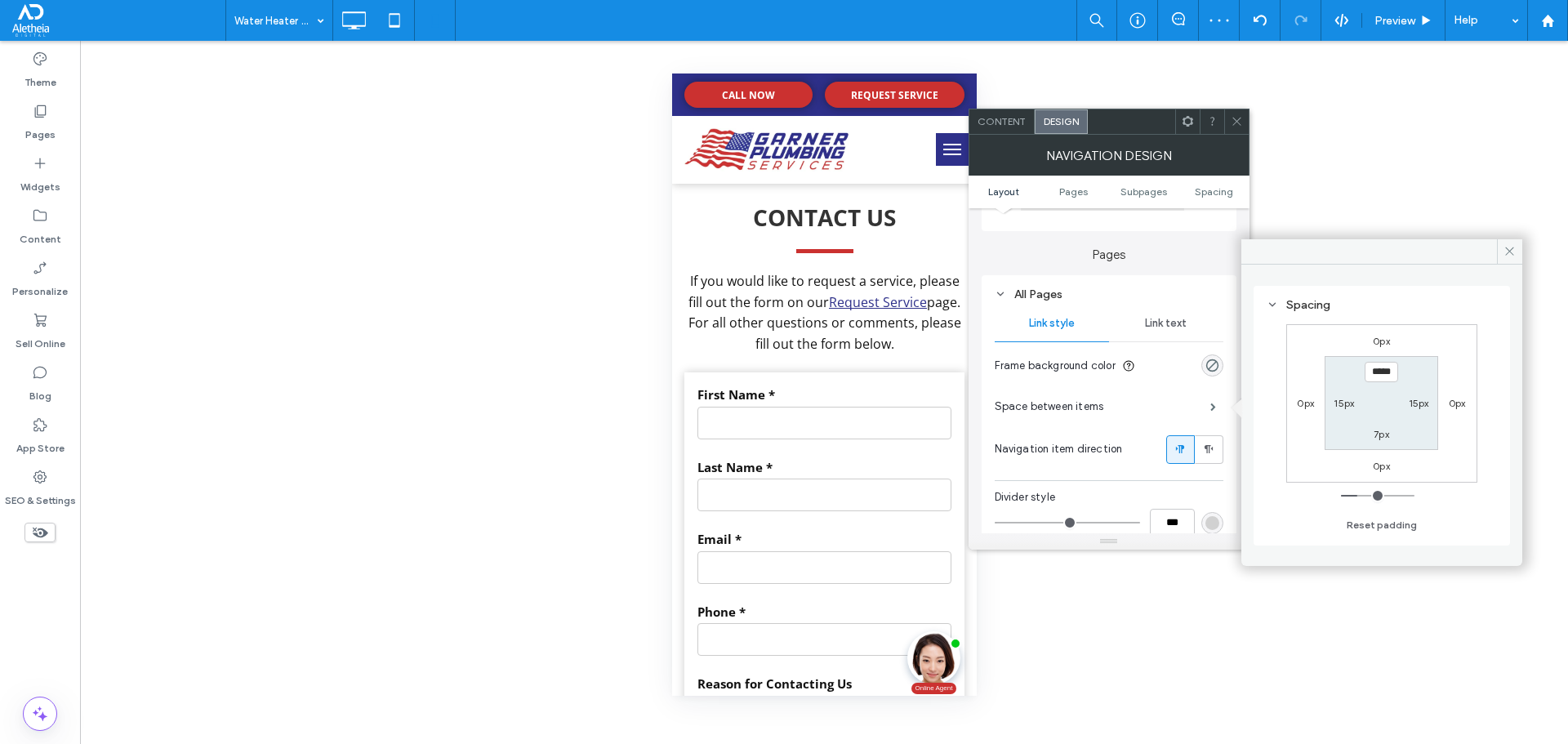 type on "***" 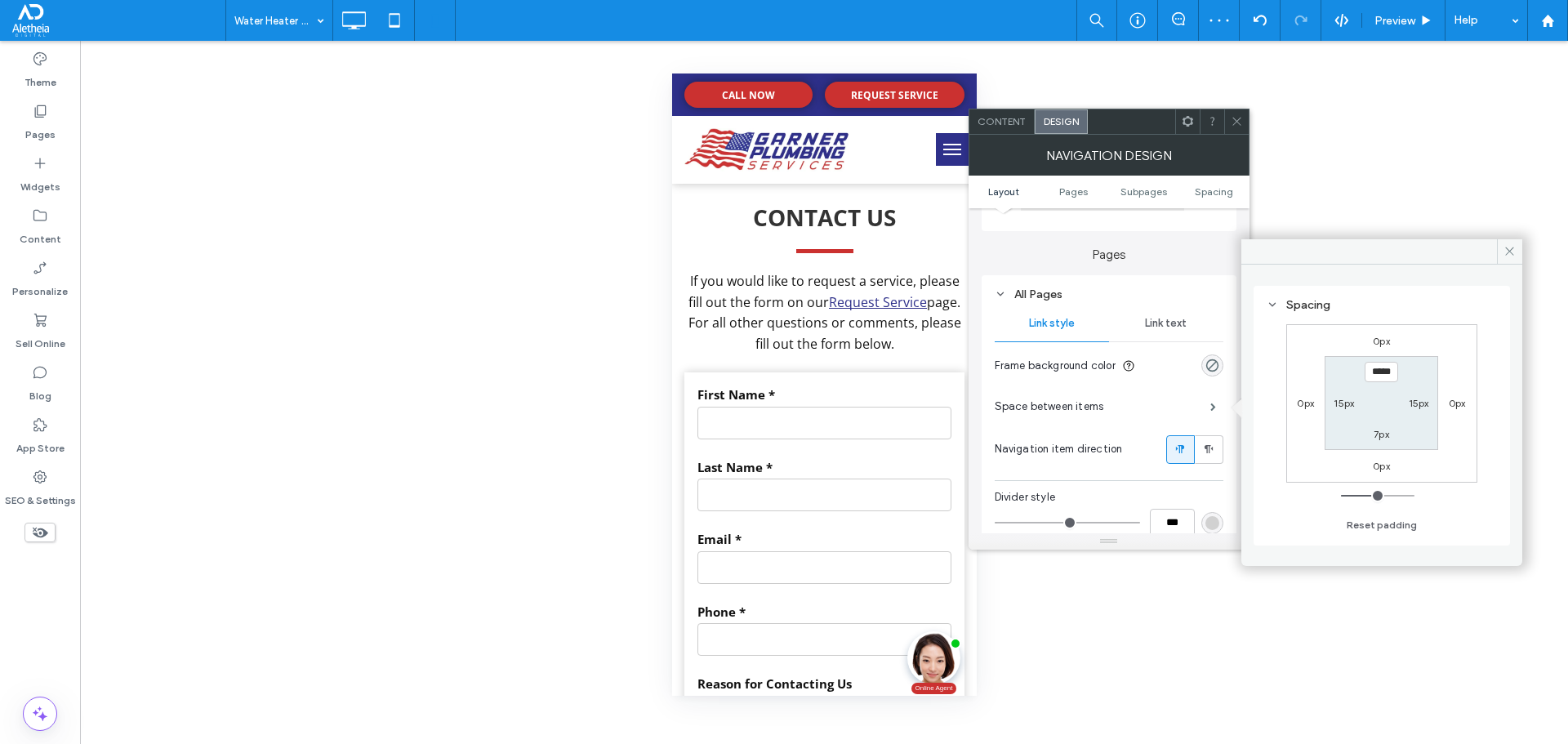 type on "***" 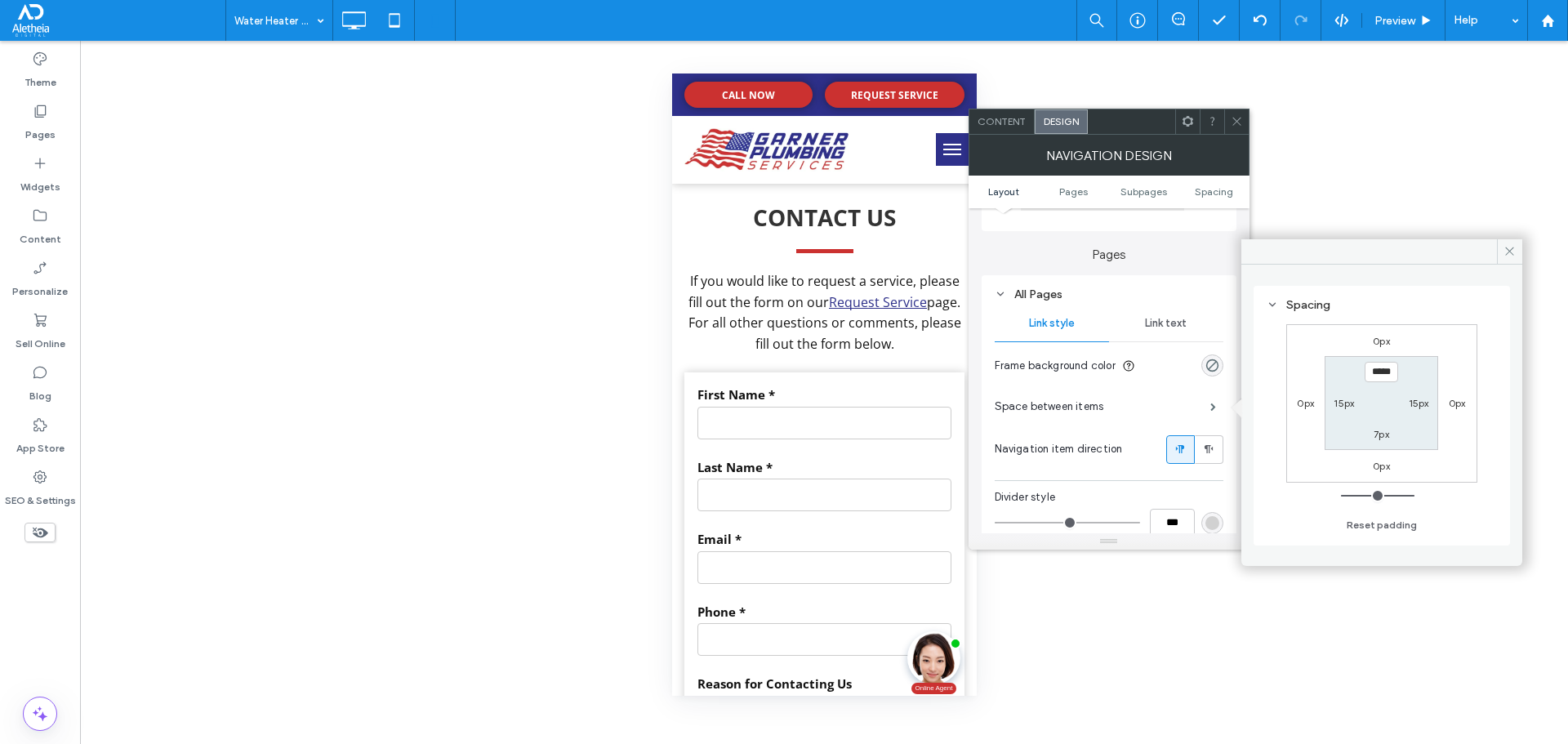 type on "***" 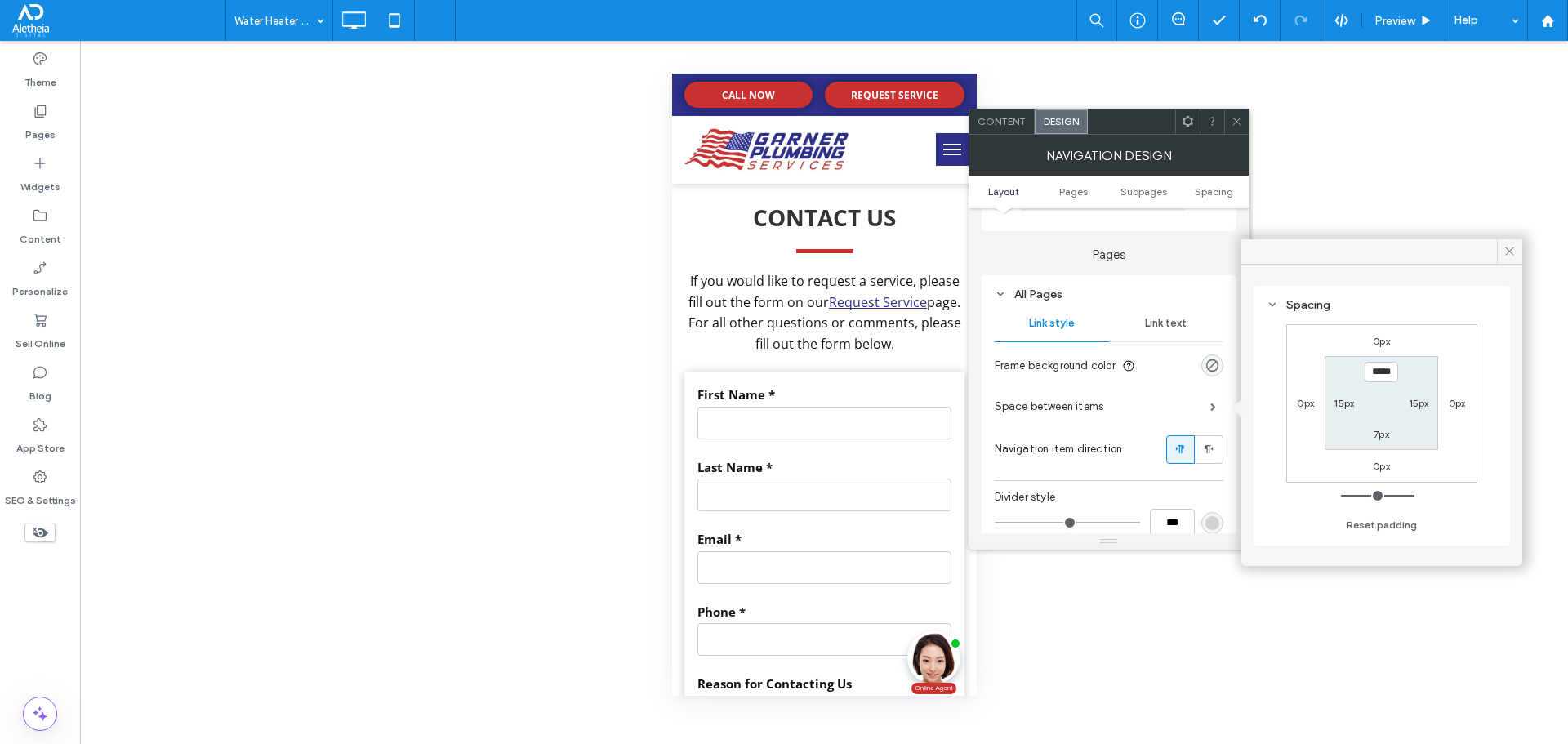 type on "***" 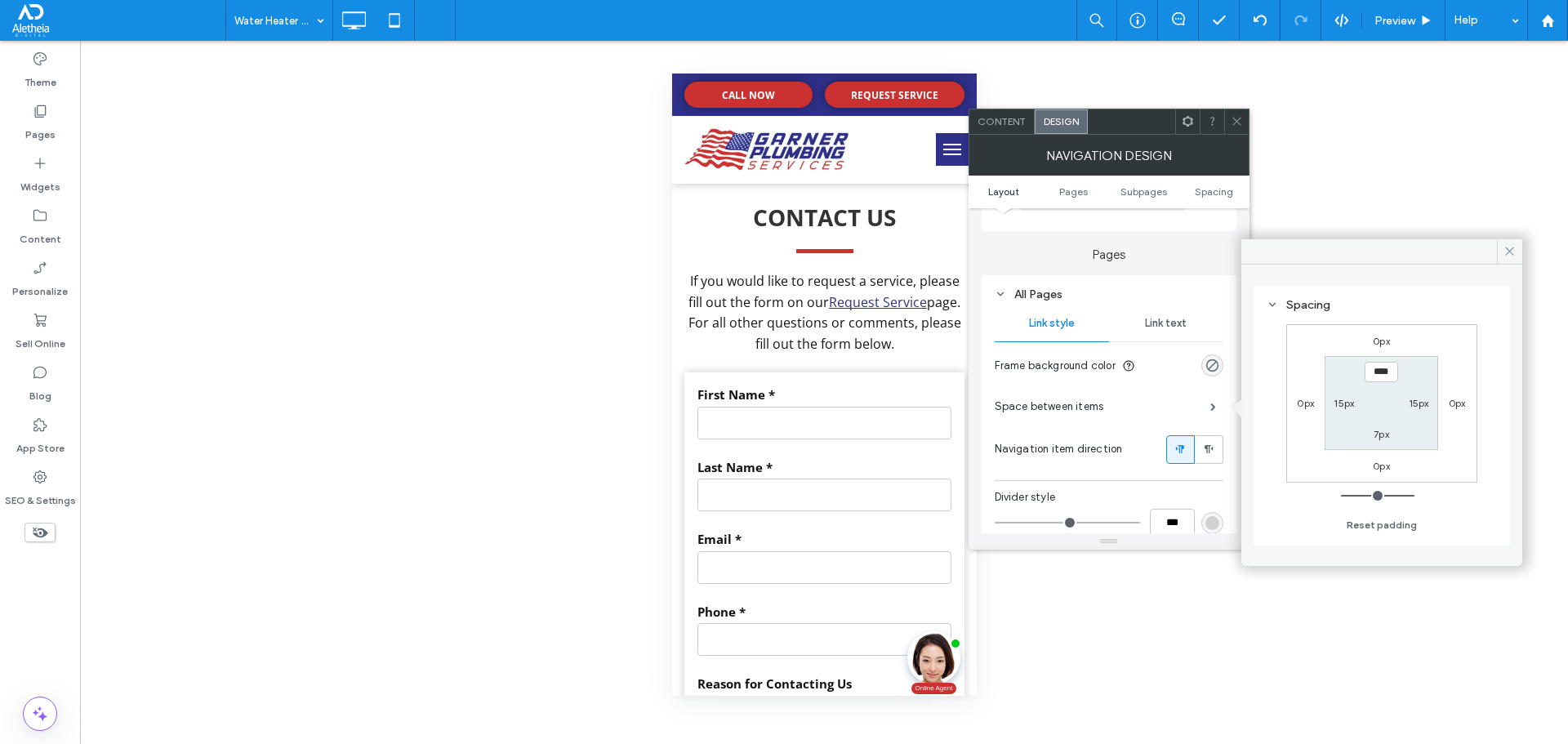 type on "**" 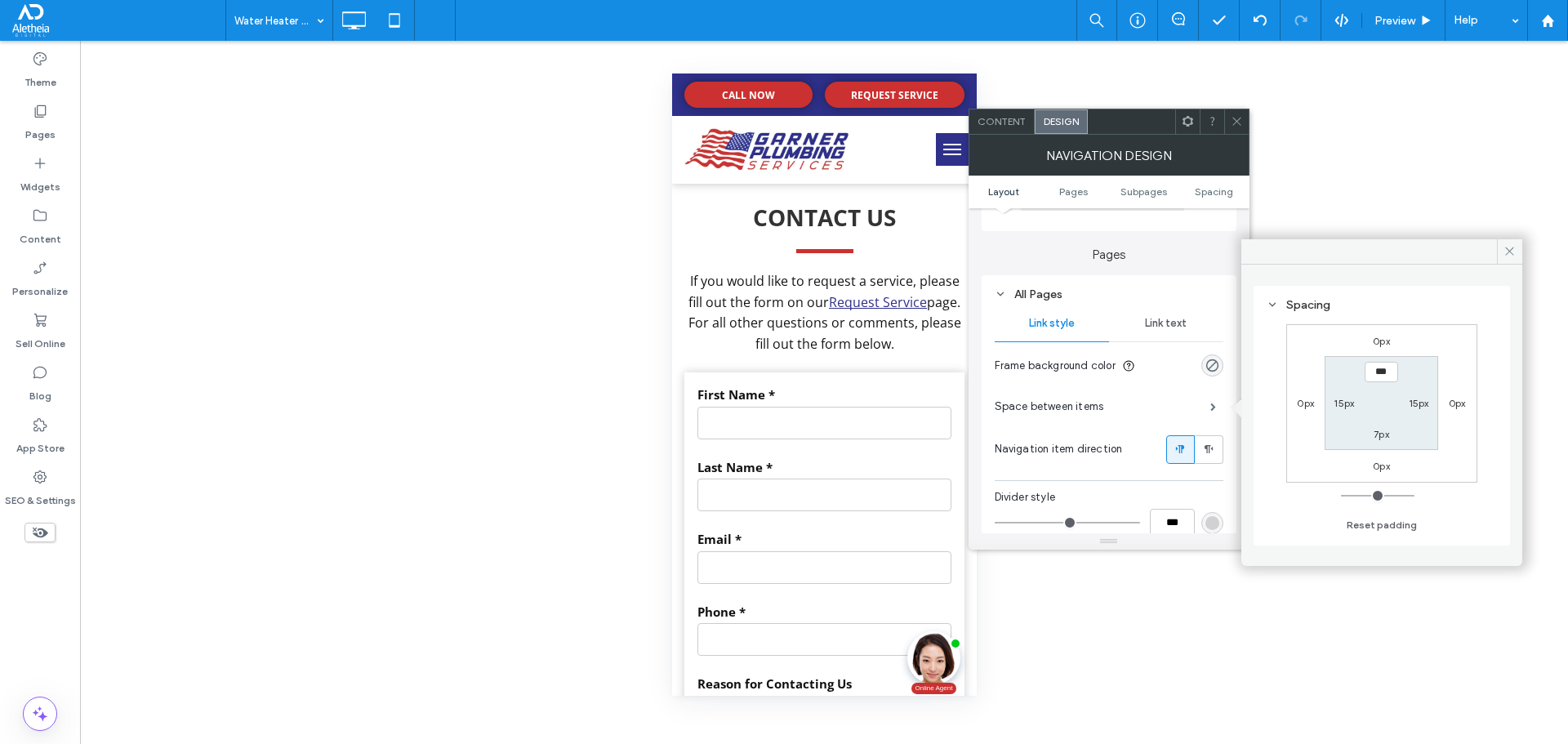 type on "*" 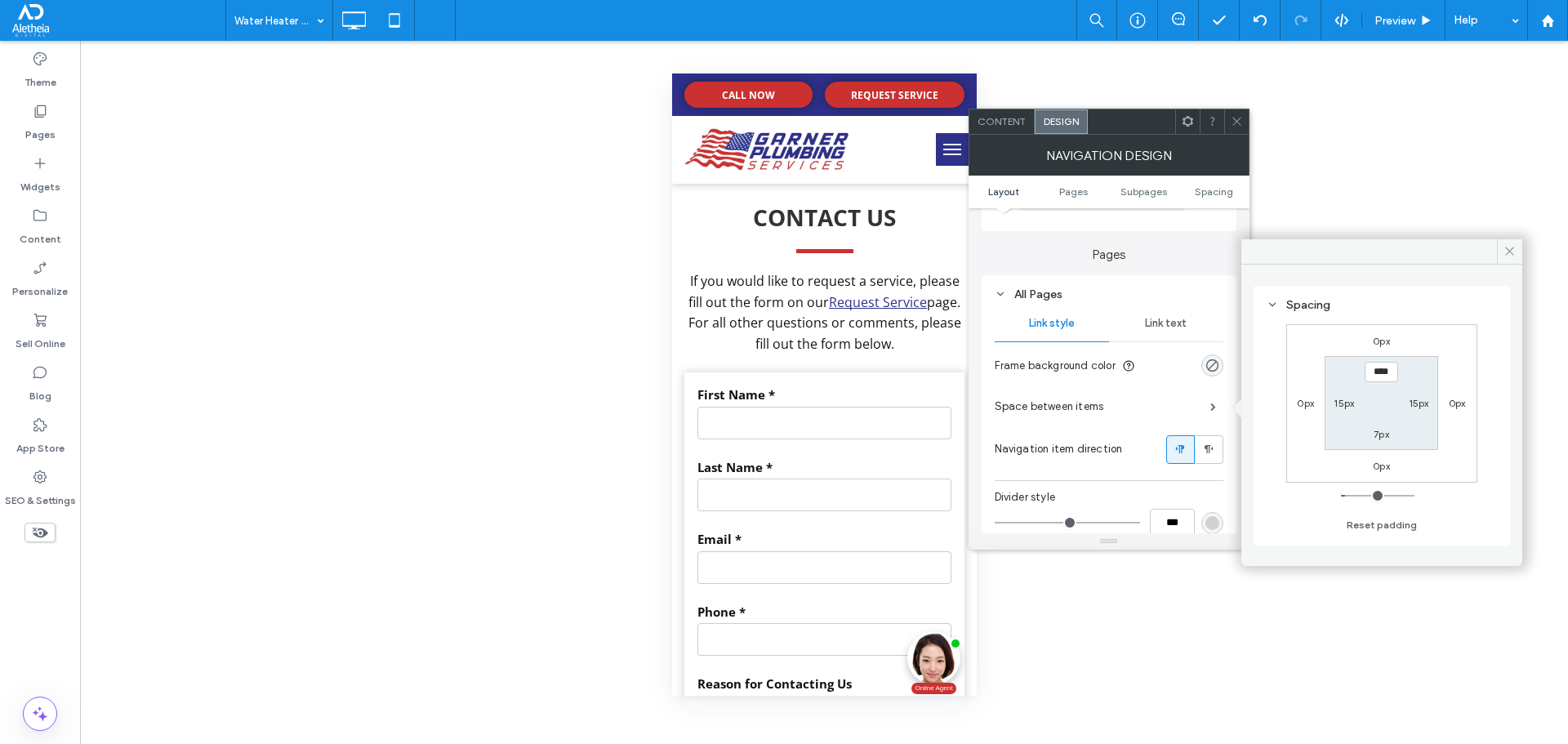type on "**" 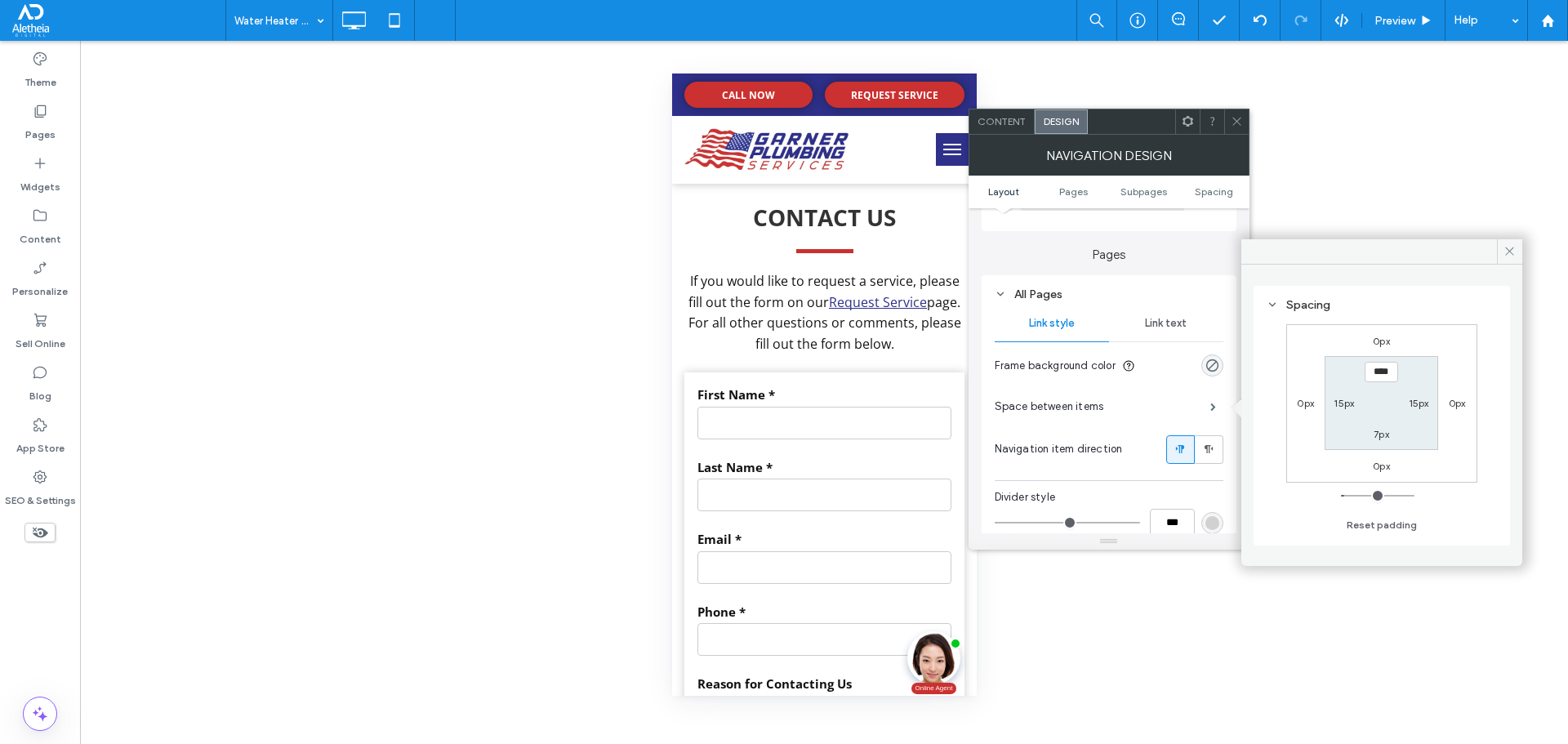 type on "**" 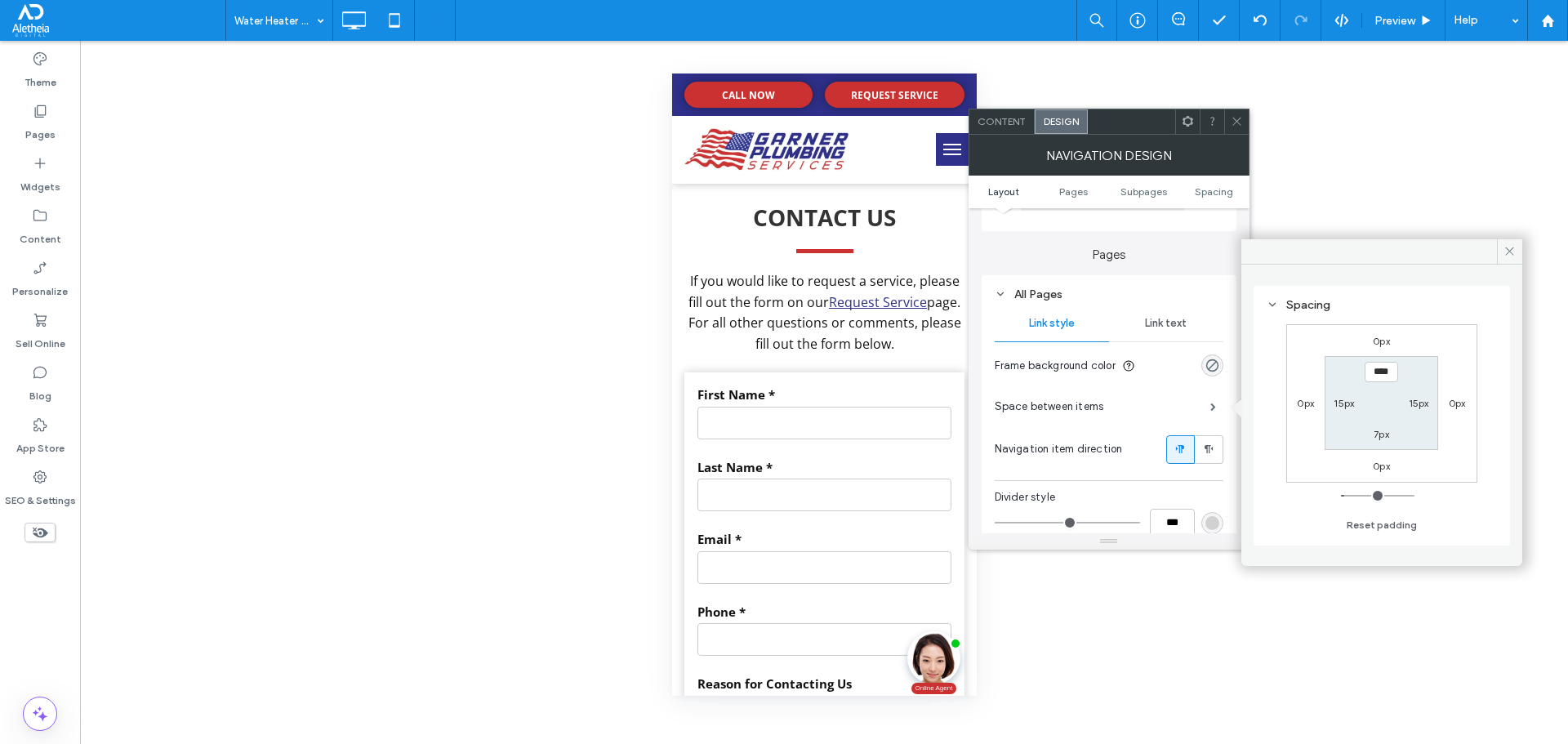 type on "****" 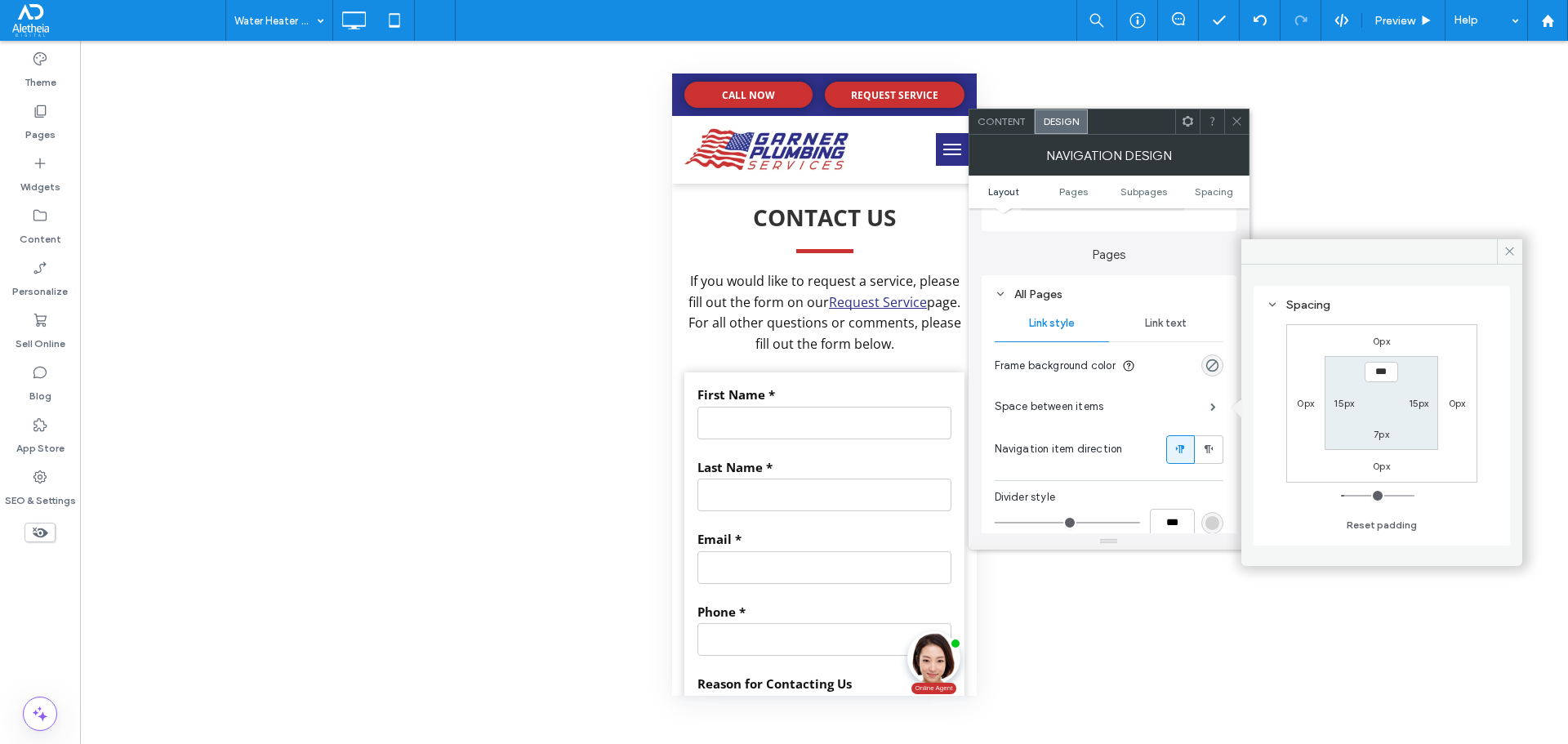 drag, startPoint x: 1352, startPoint y: 492, endPoint x: 1340, endPoint y: 479, distance: 17.691806 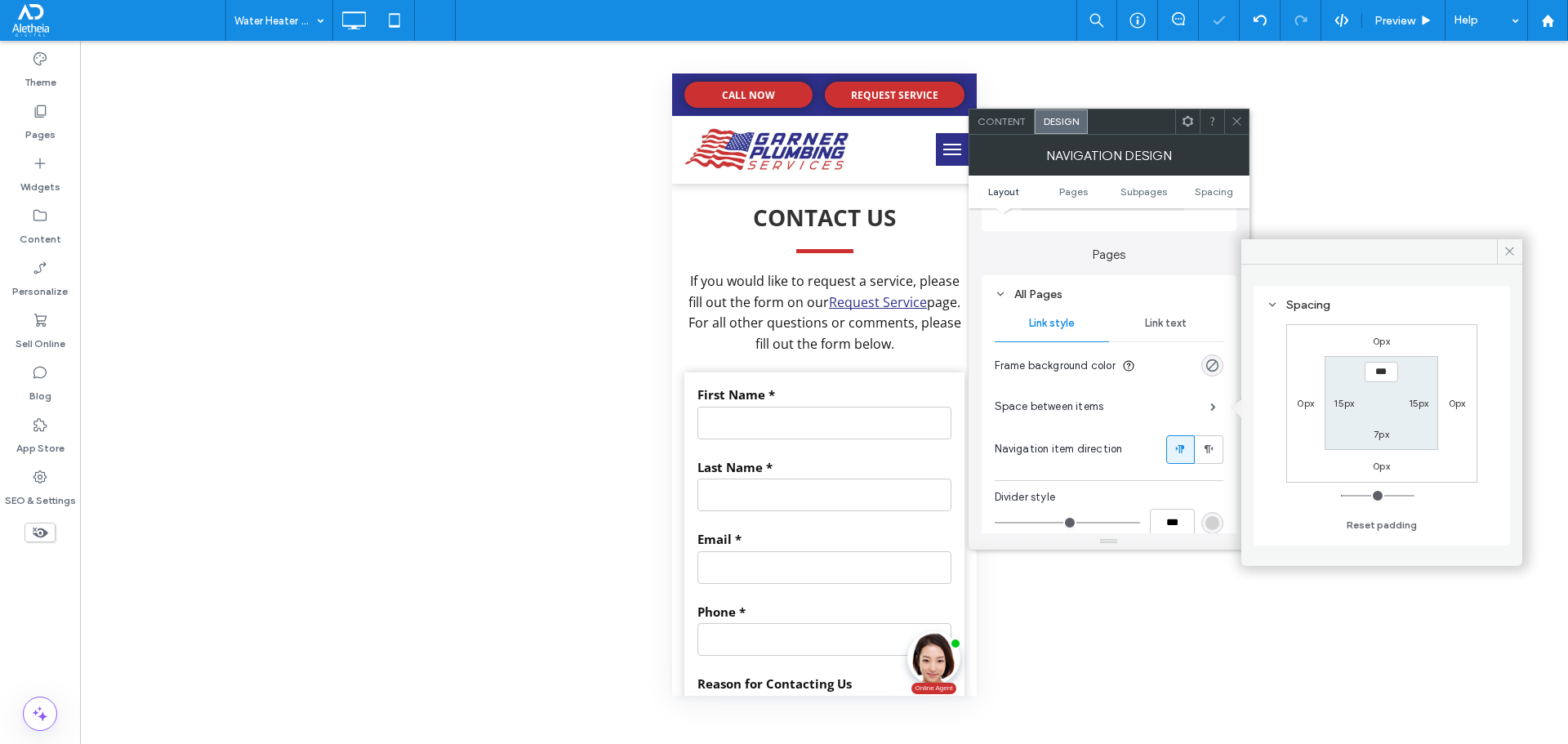 click 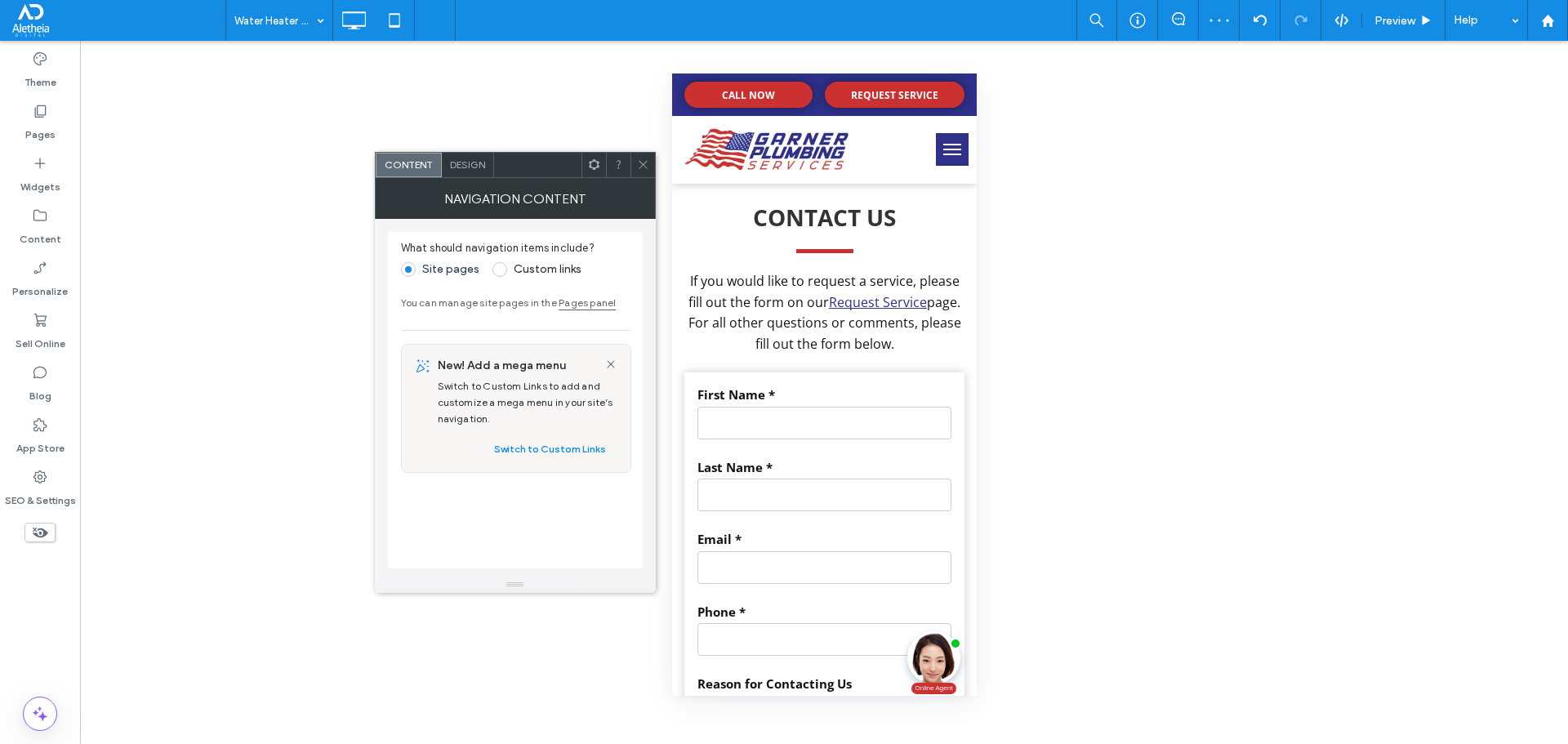 click on "Design" at bounding box center (468, 165) 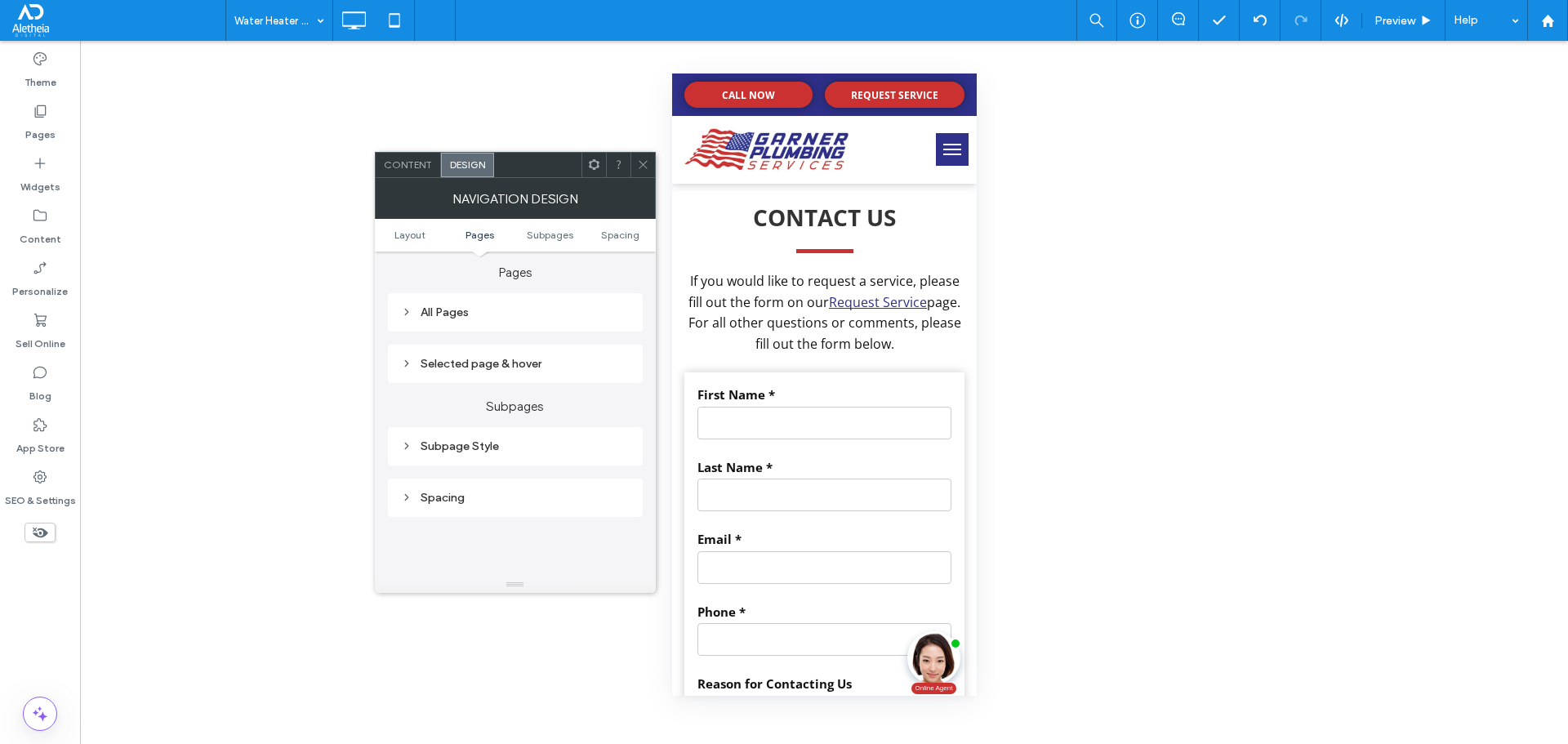 scroll, scrollTop: 408, scrollLeft: 0, axis: vertical 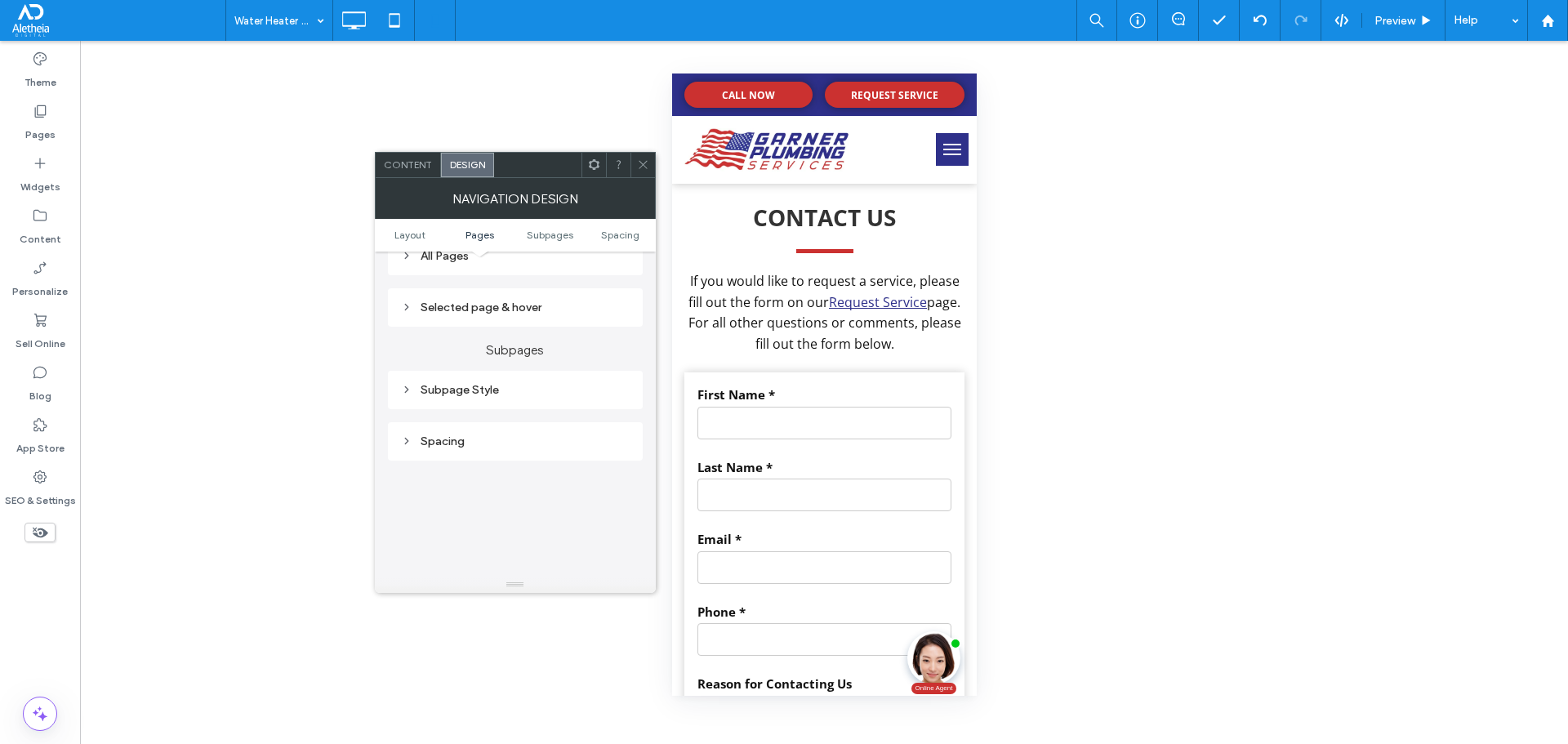 click on "Subpage Style" at bounding box center (515, 390) 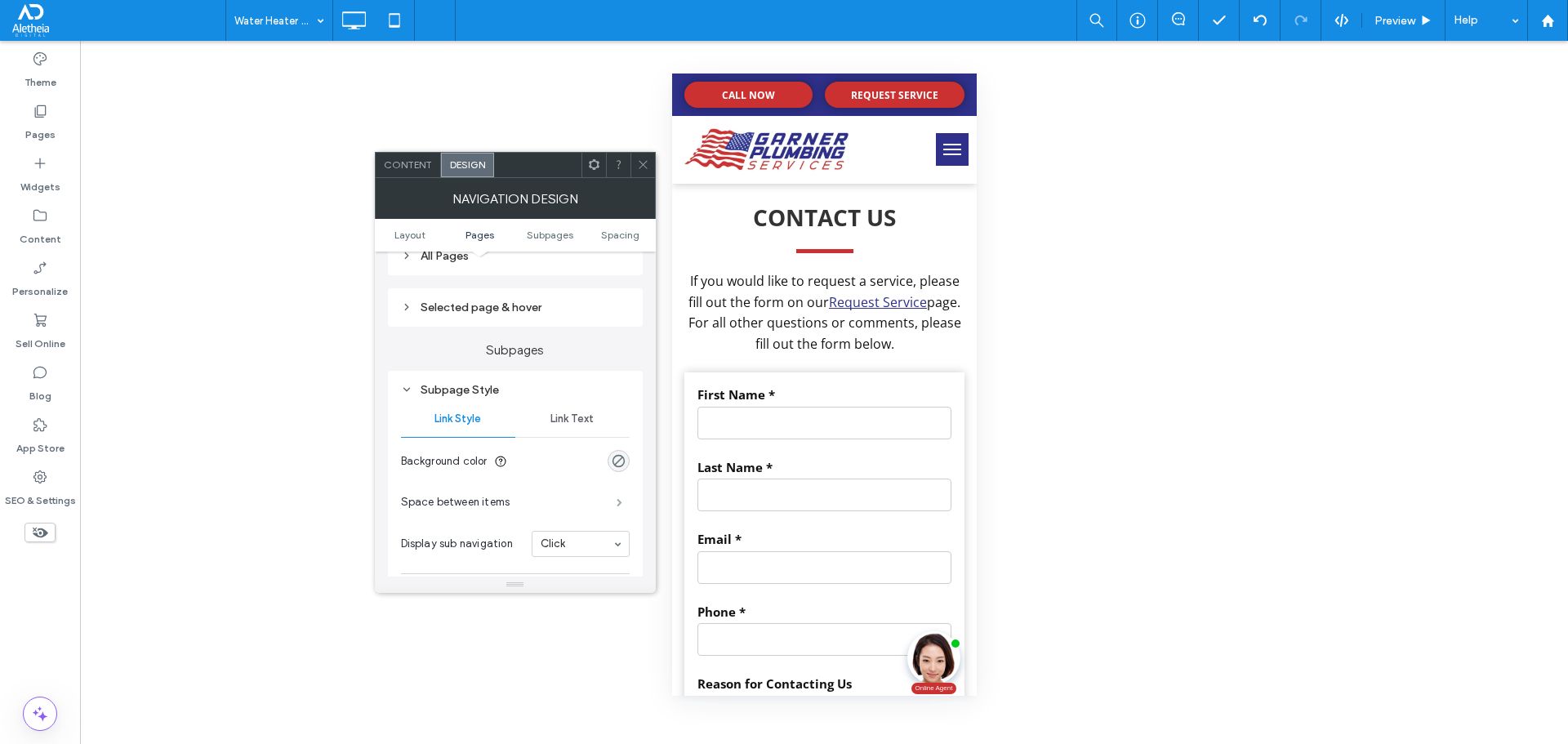 click at bounding box center [619, 502] 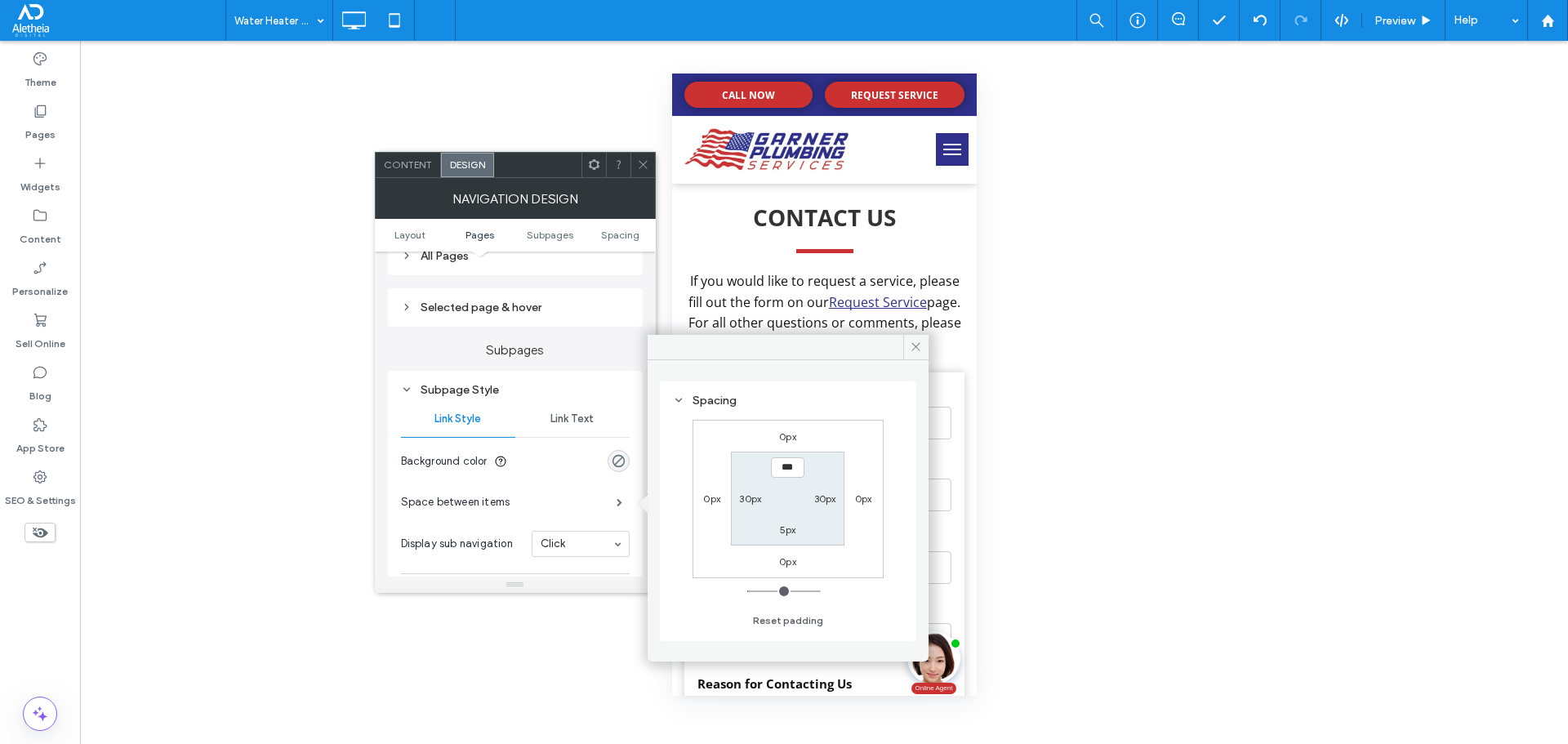 type on "*" 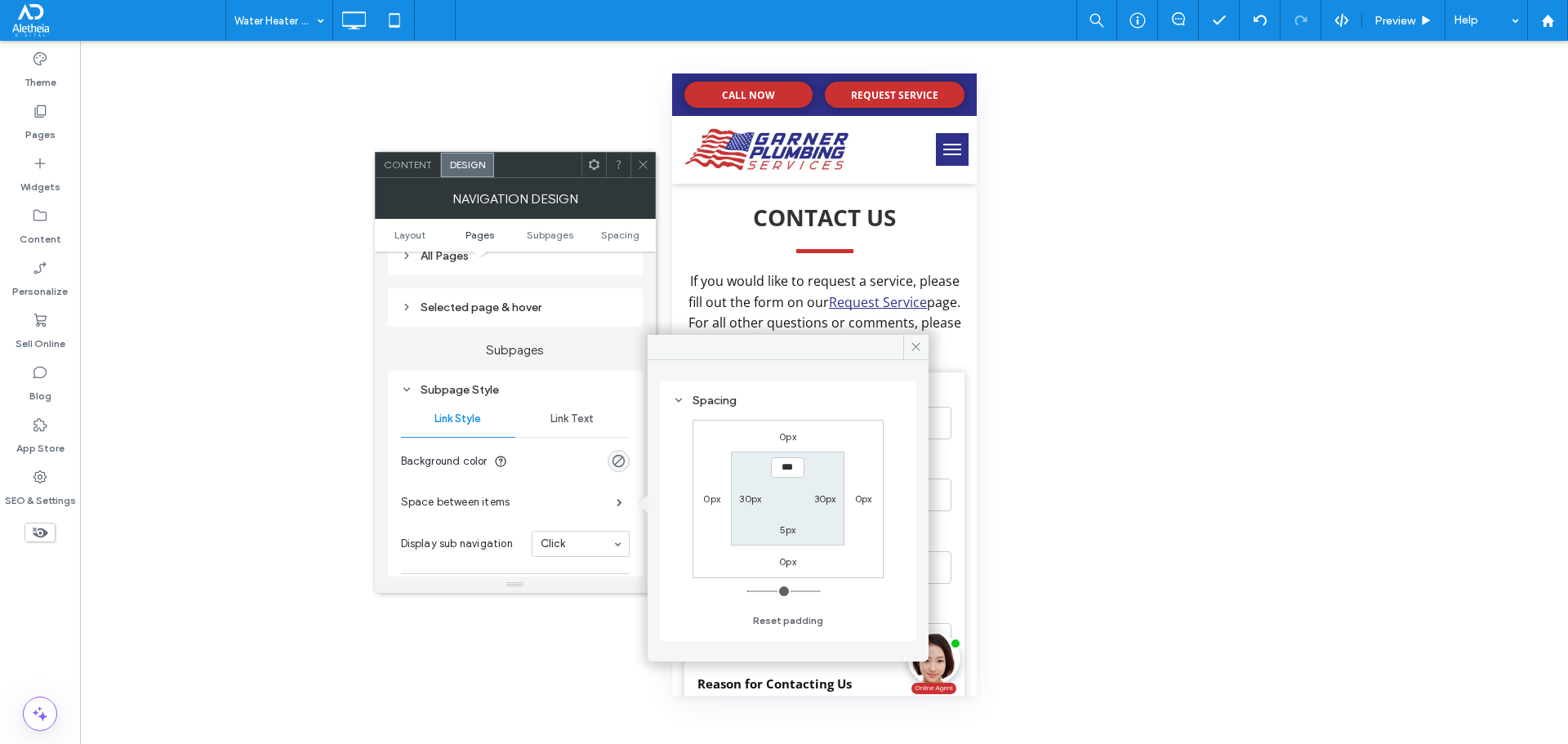 type on "*" 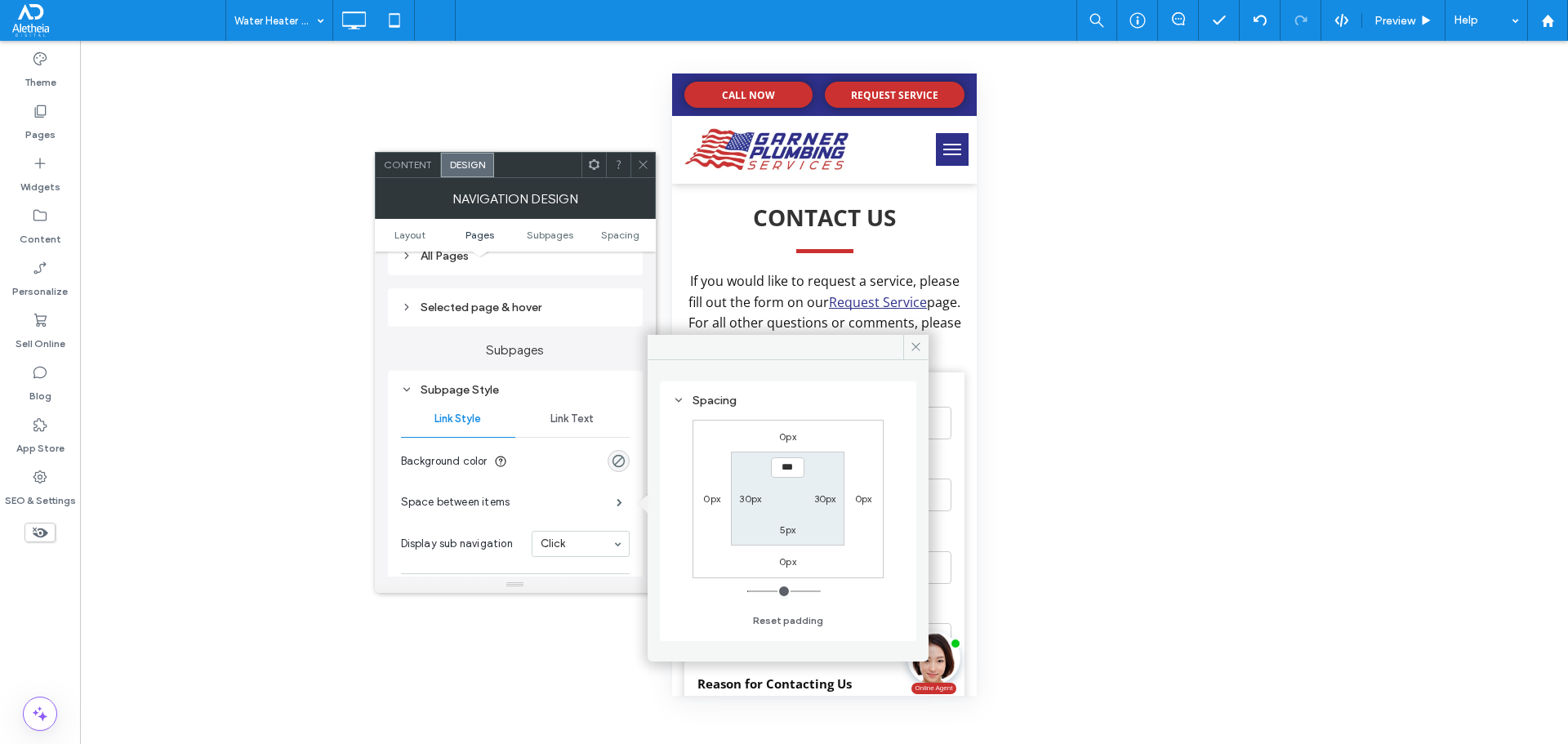 click at bounding box center (784, 591) 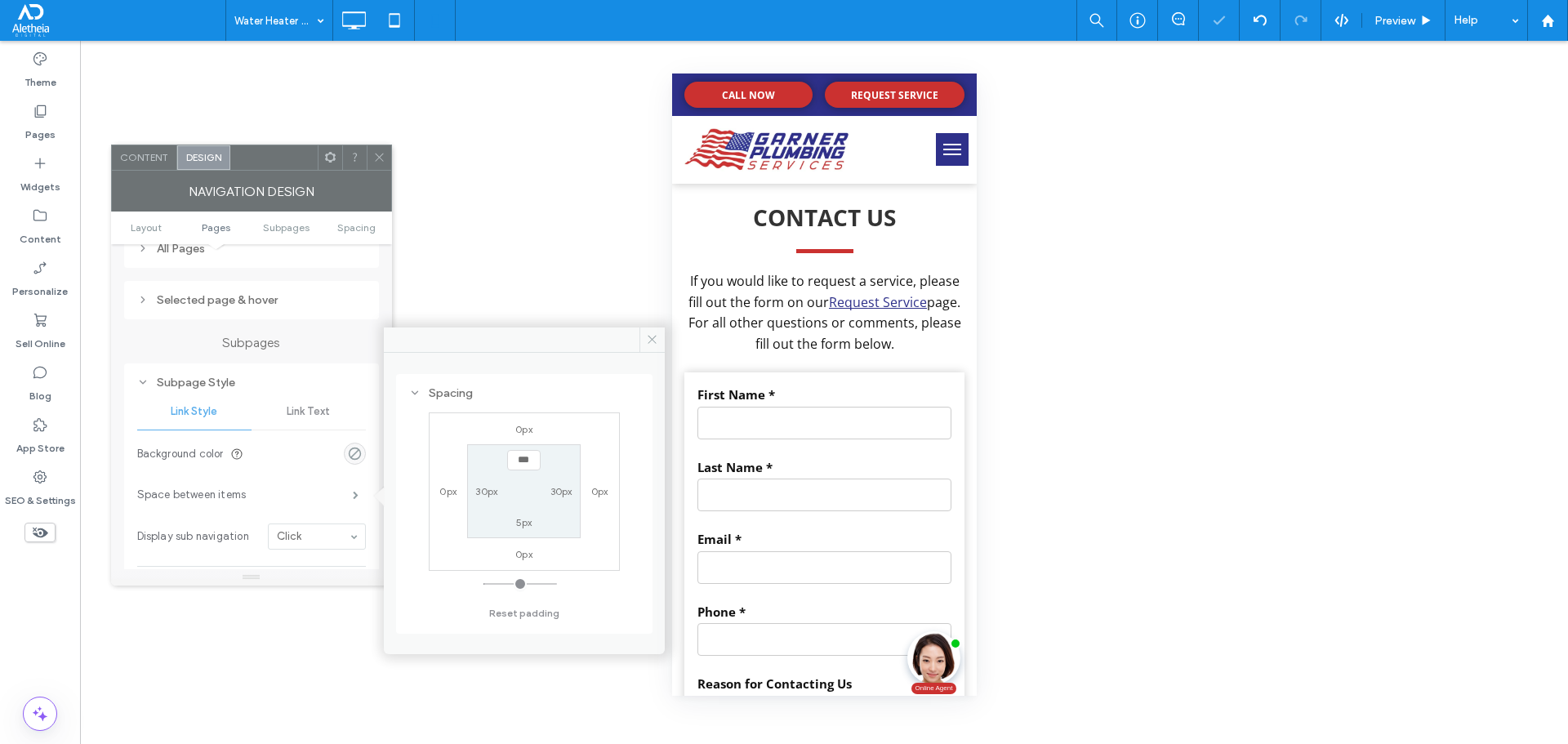 drag, startPoint x: 519, startPoint y: 172, endPoint x: 256, endPoint y: 165, distance: 263.09314 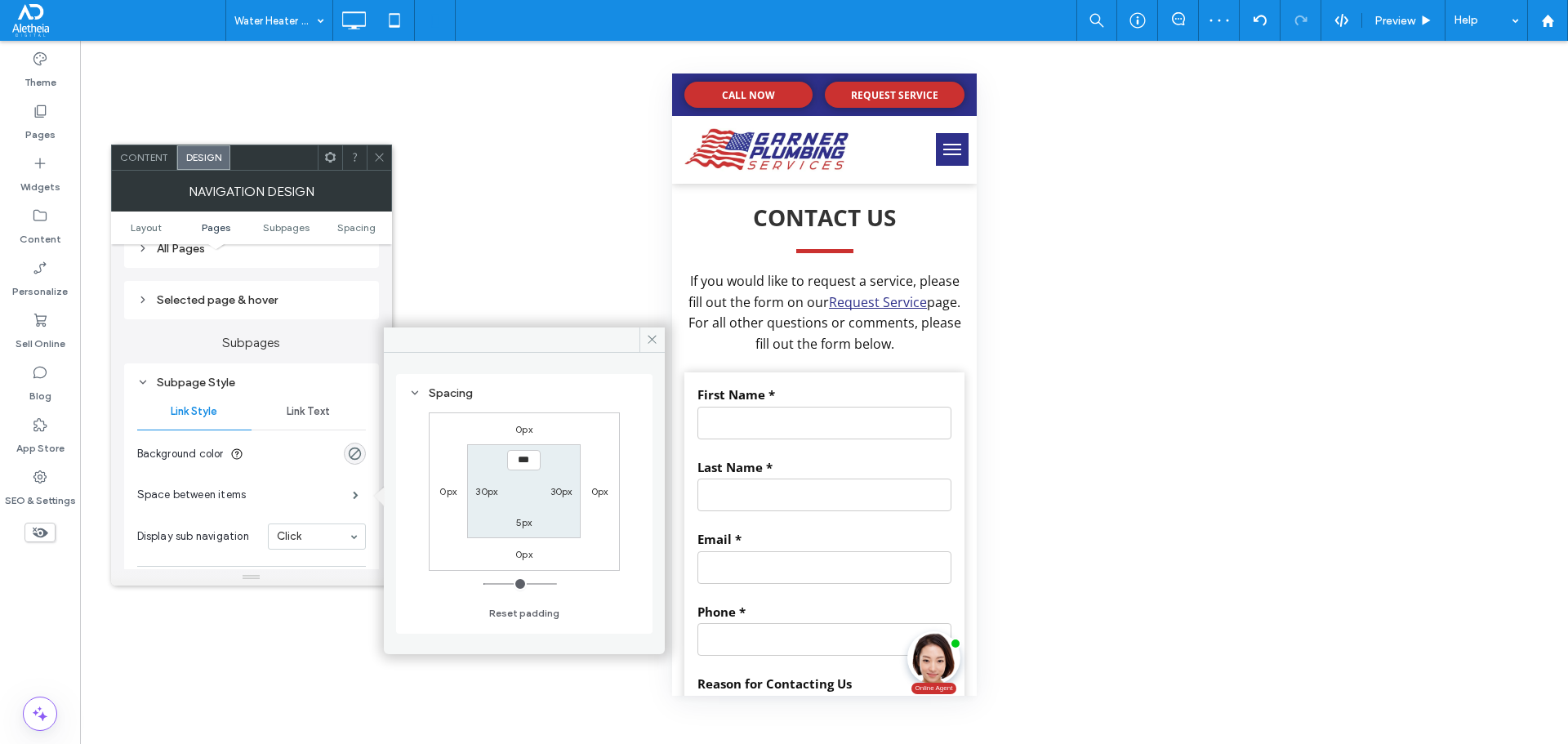 type on "**" 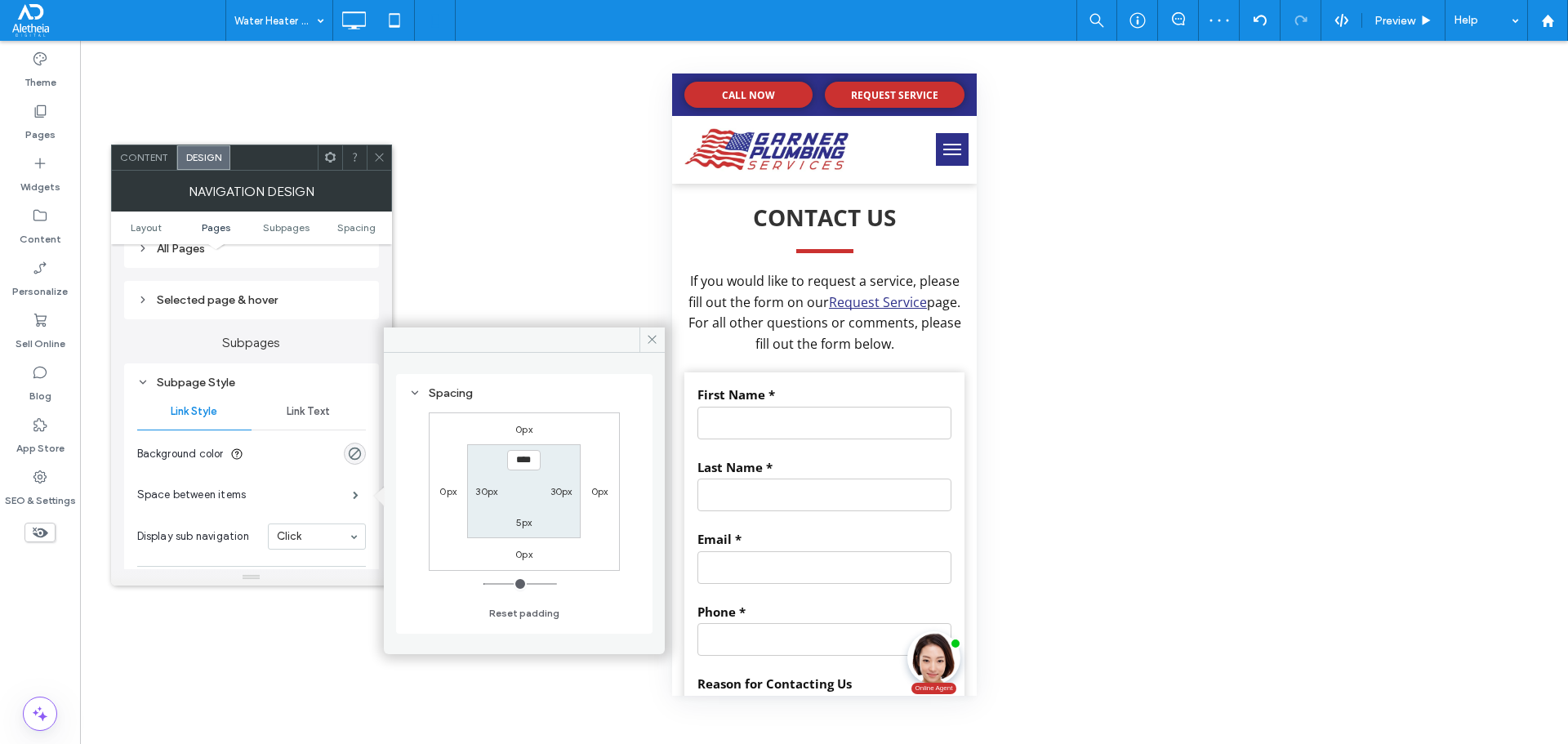 type on "**" 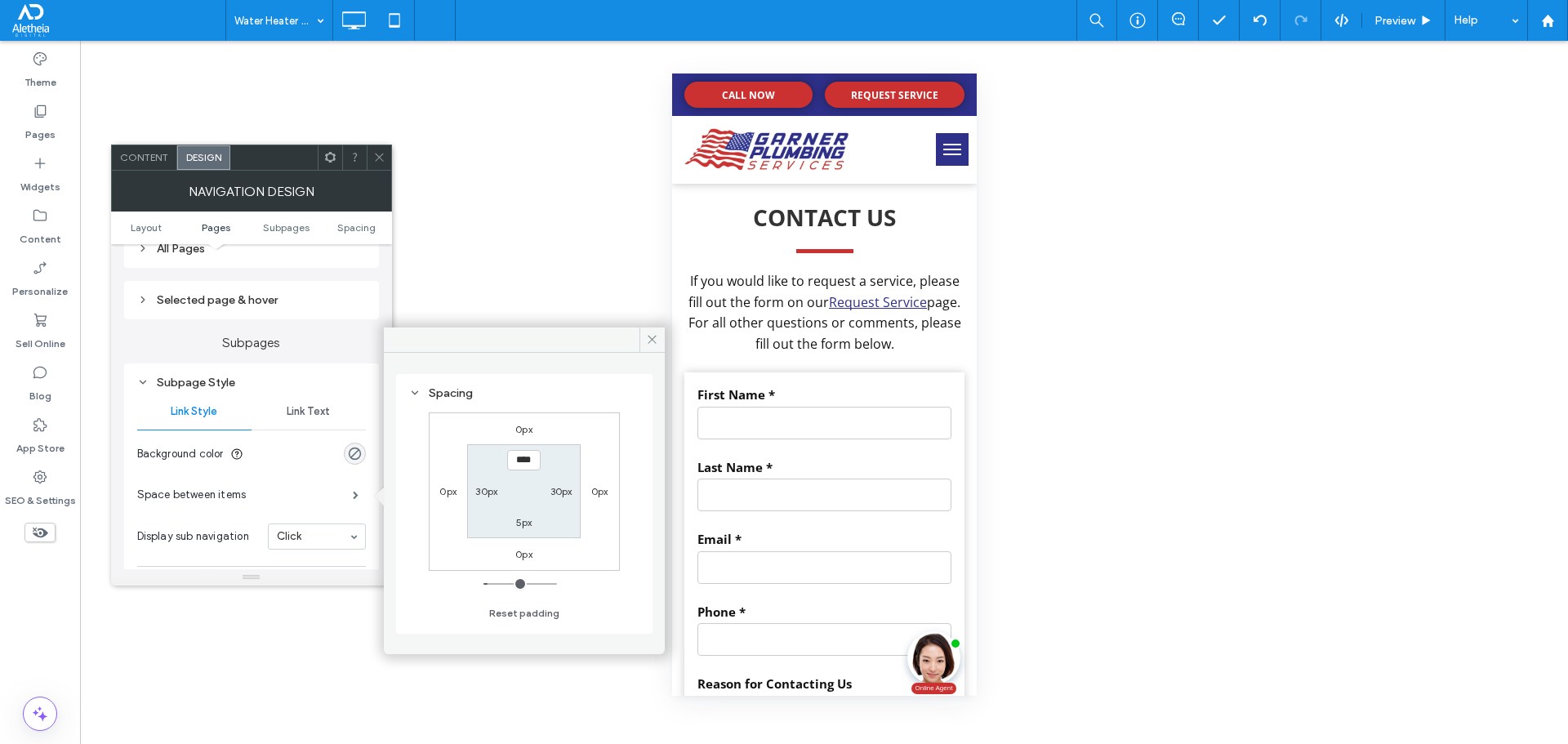 type on "**" 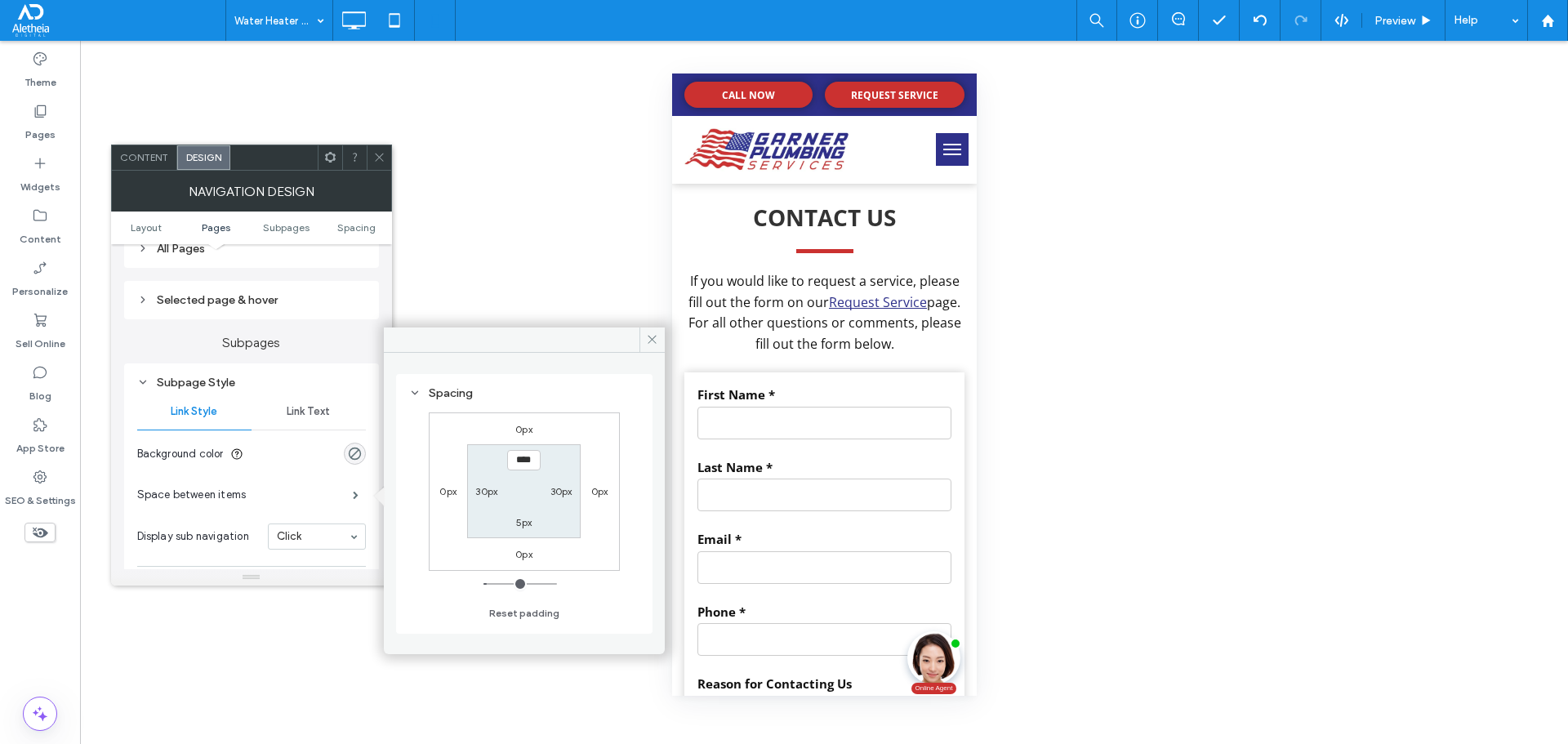 type on "**" 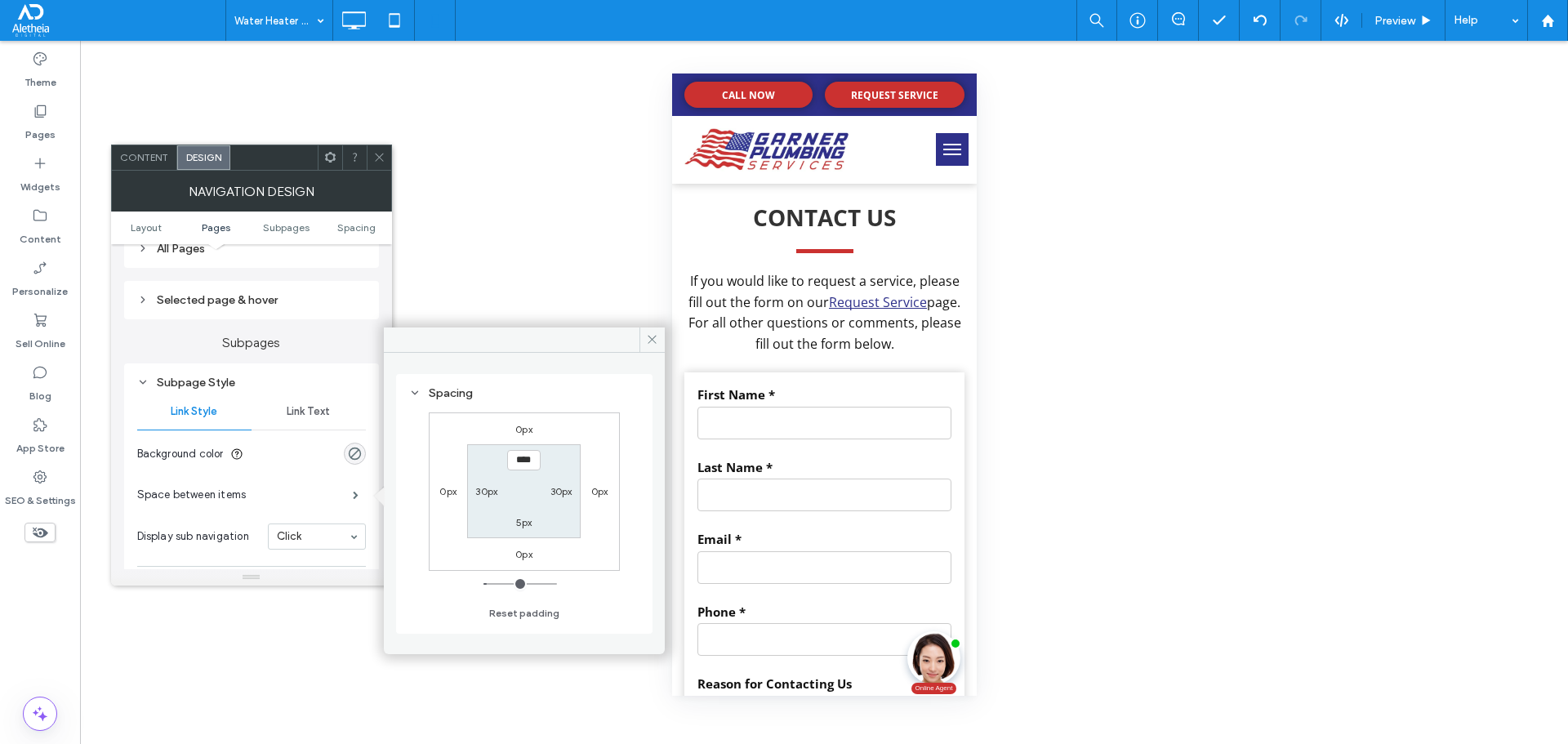 type on "****" 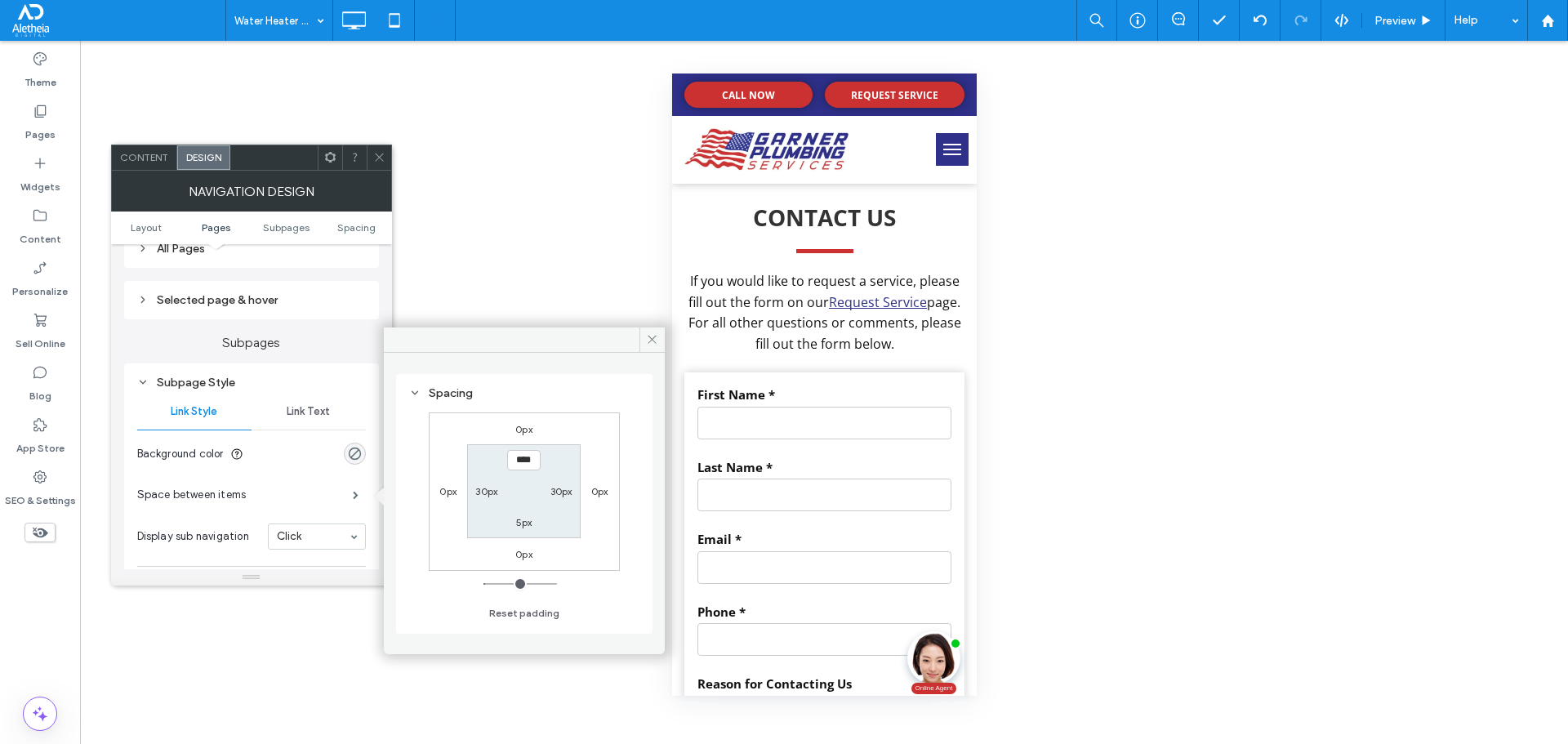 type on "**" 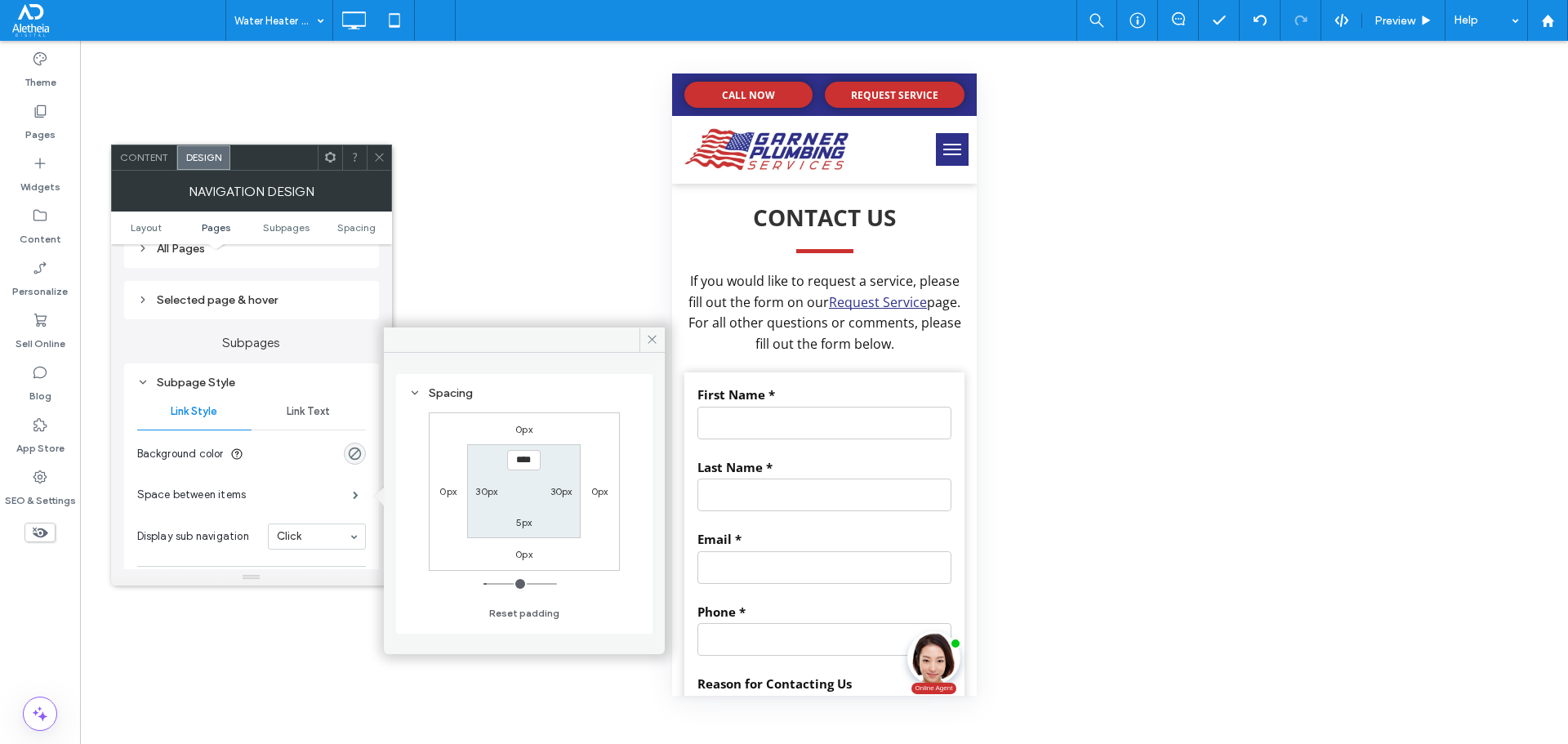 type on "****" 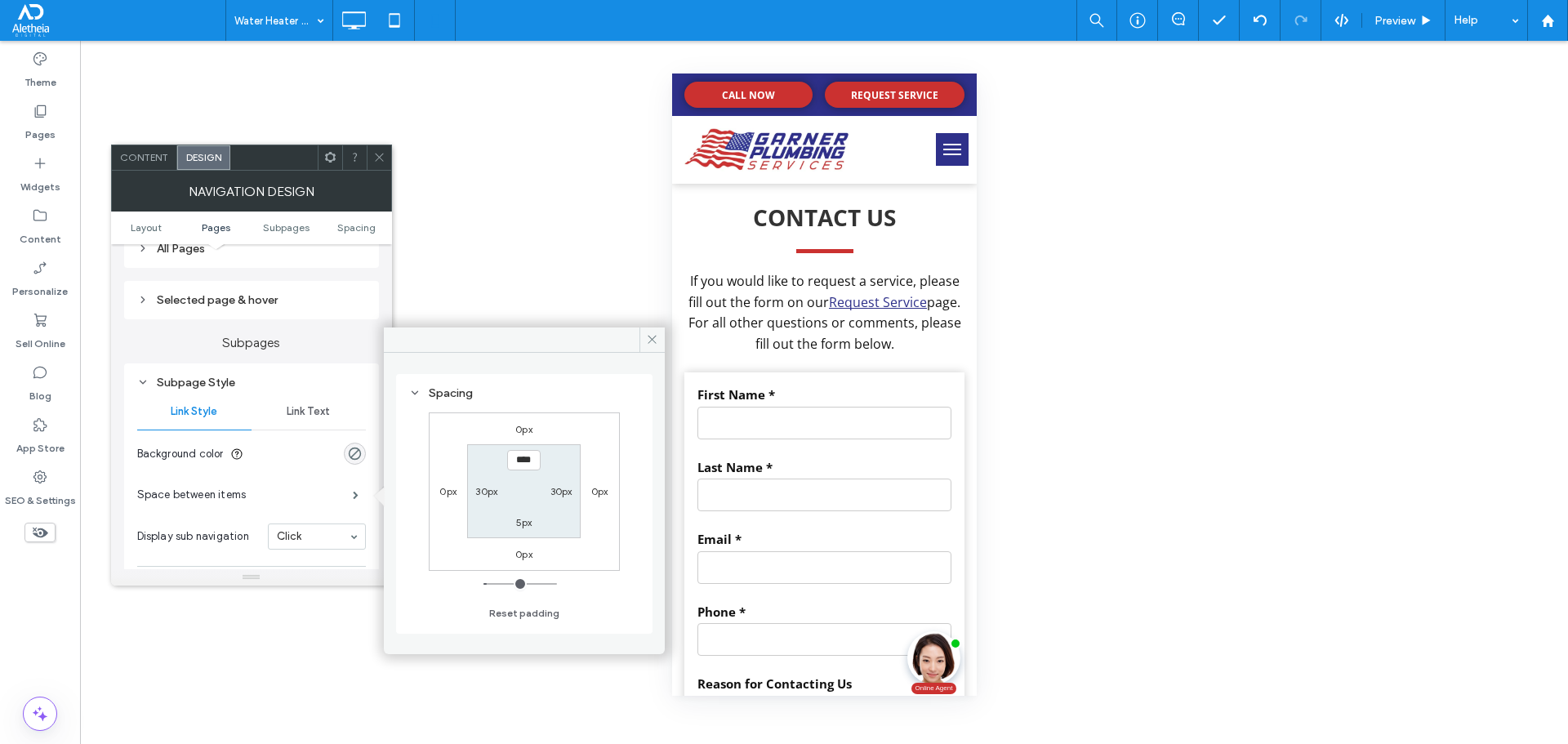 type on "****" 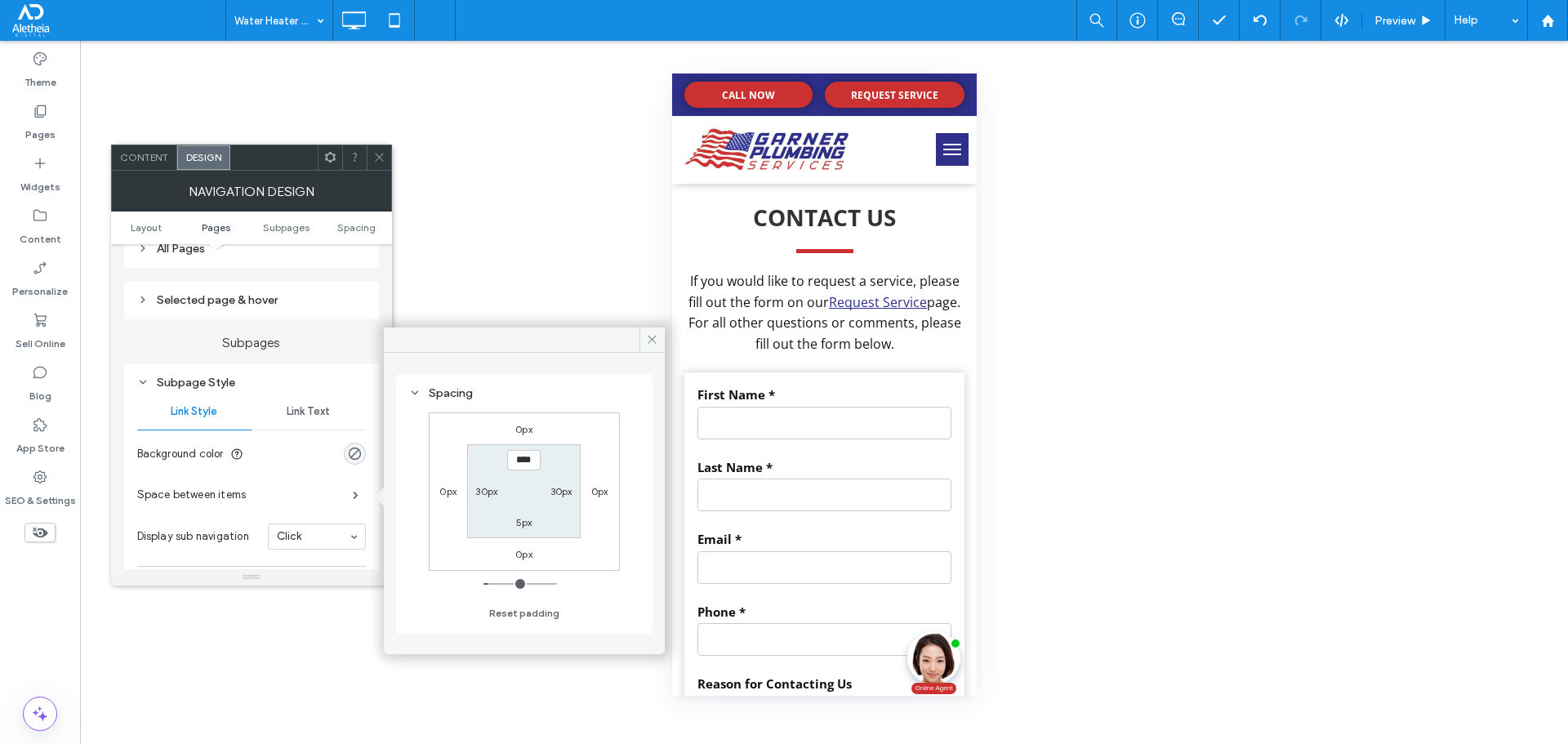 type on "**" 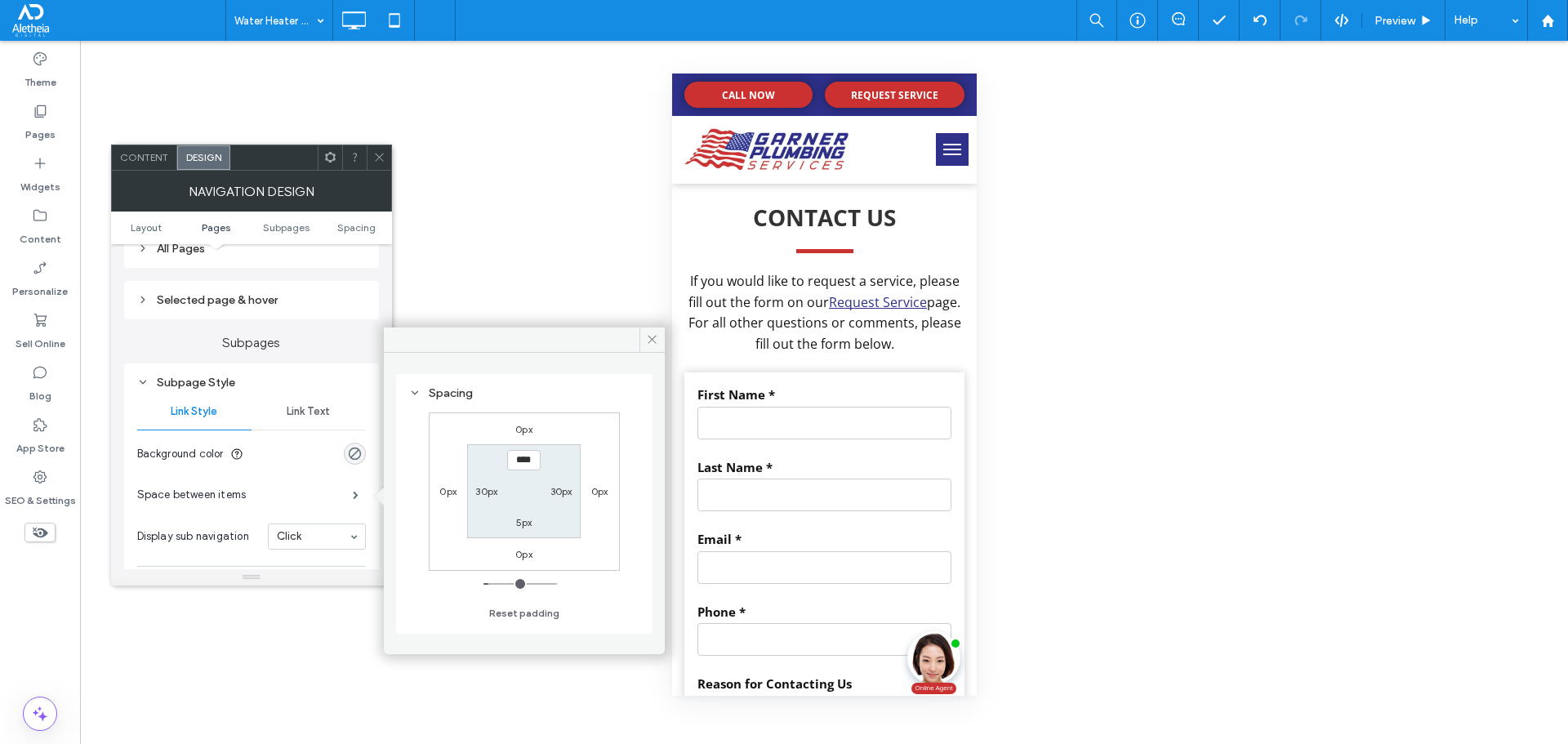 type on "****" 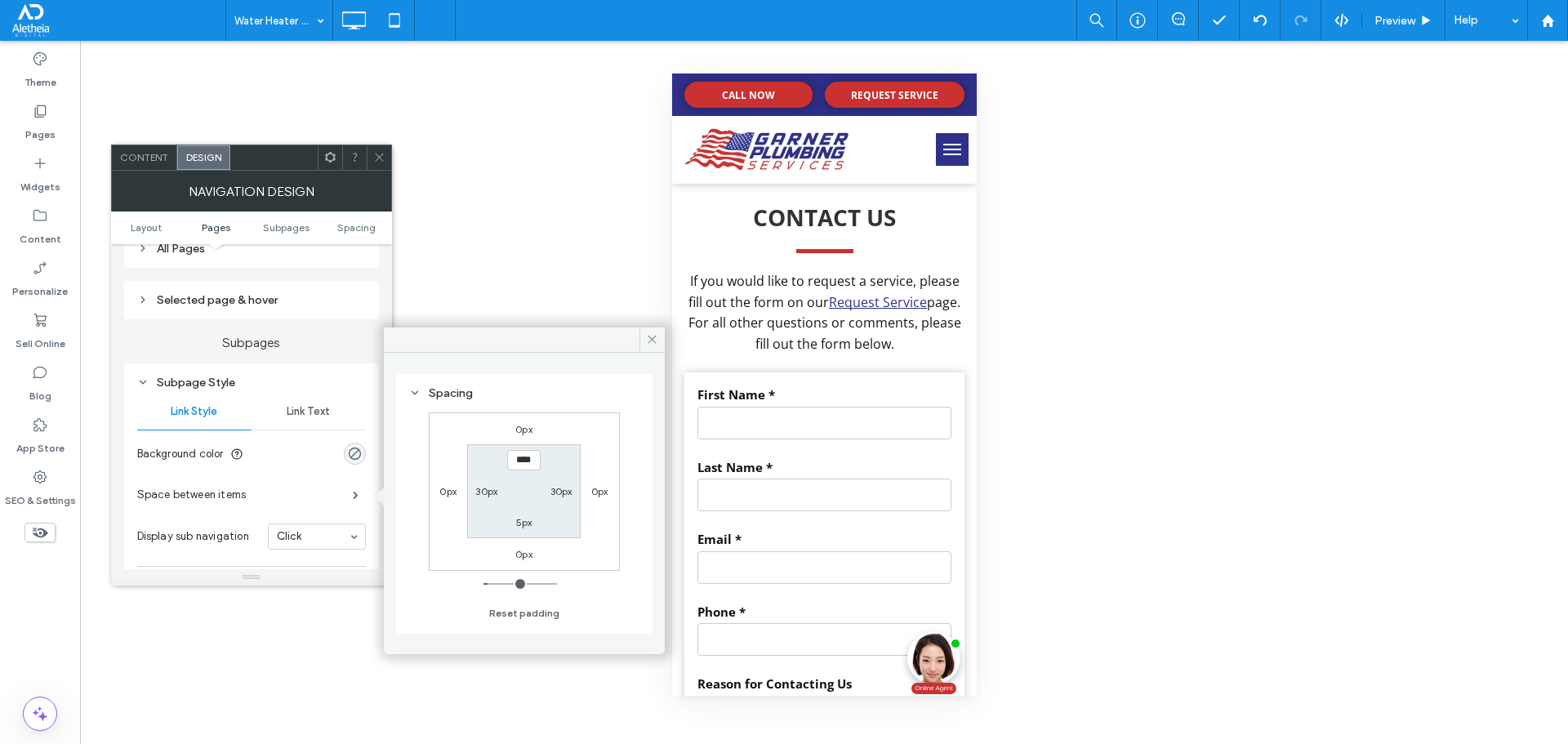 type on "**" 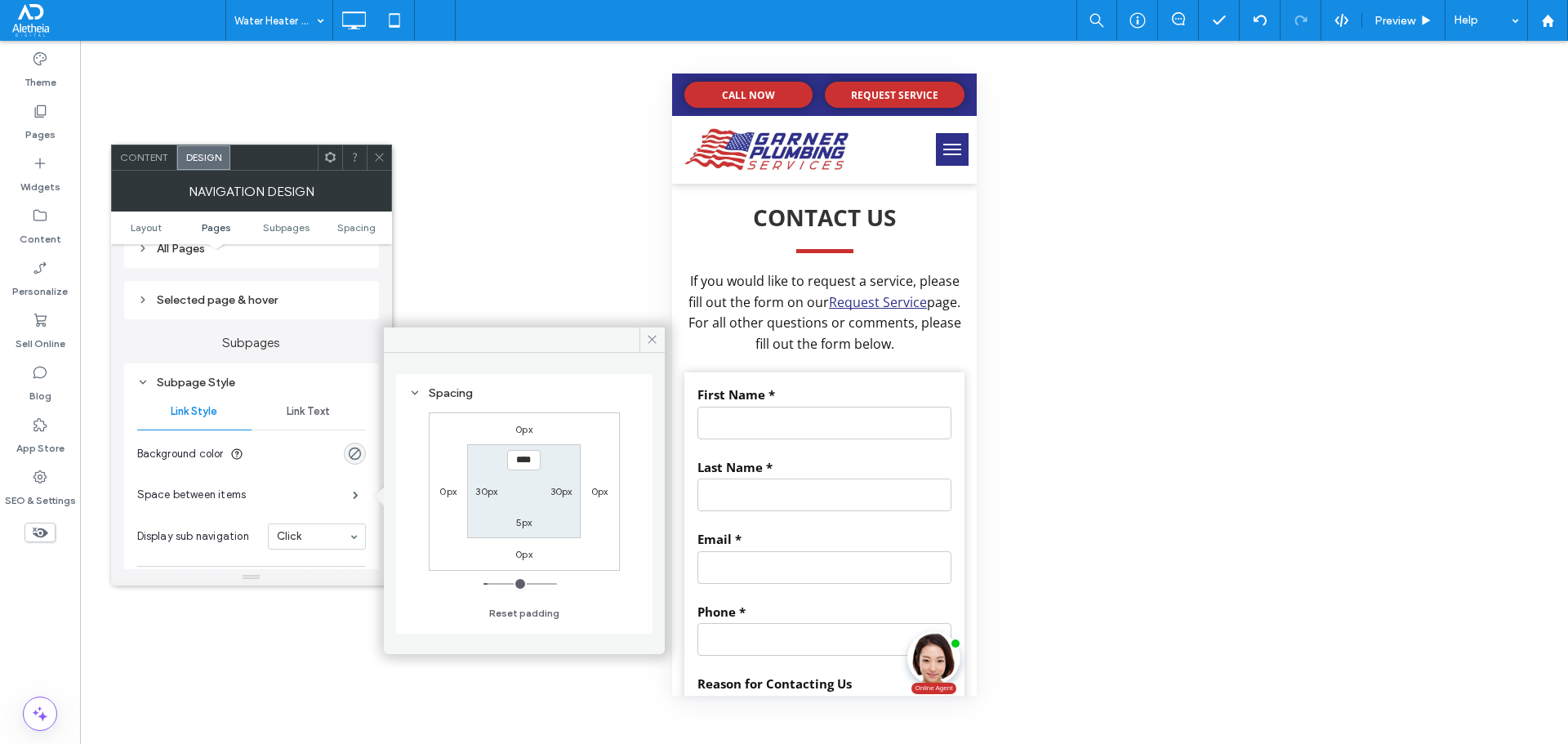 click at bounding box center [520, 584] 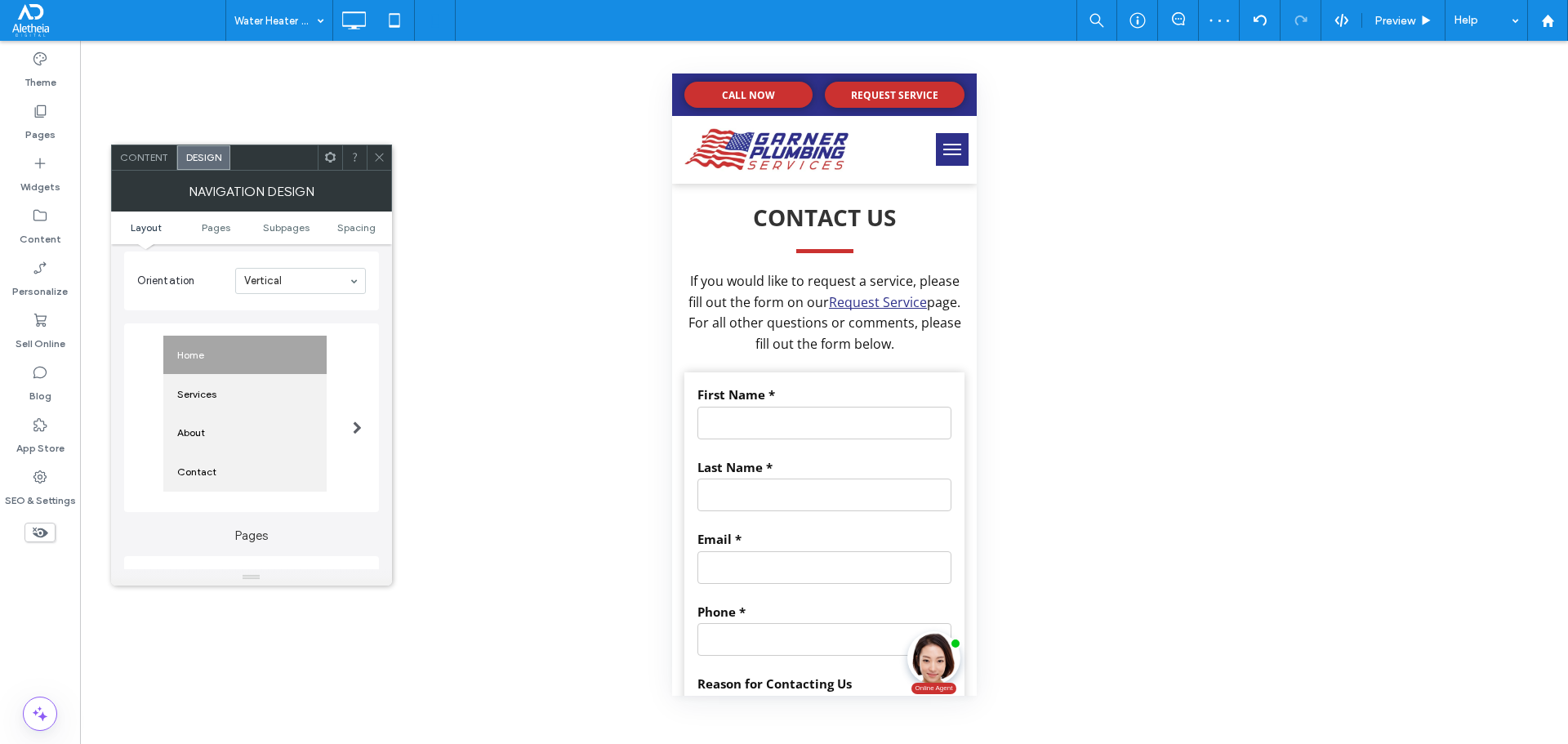 scroll, scrollTop: 245, scrollLeft: 0, axis: vertical 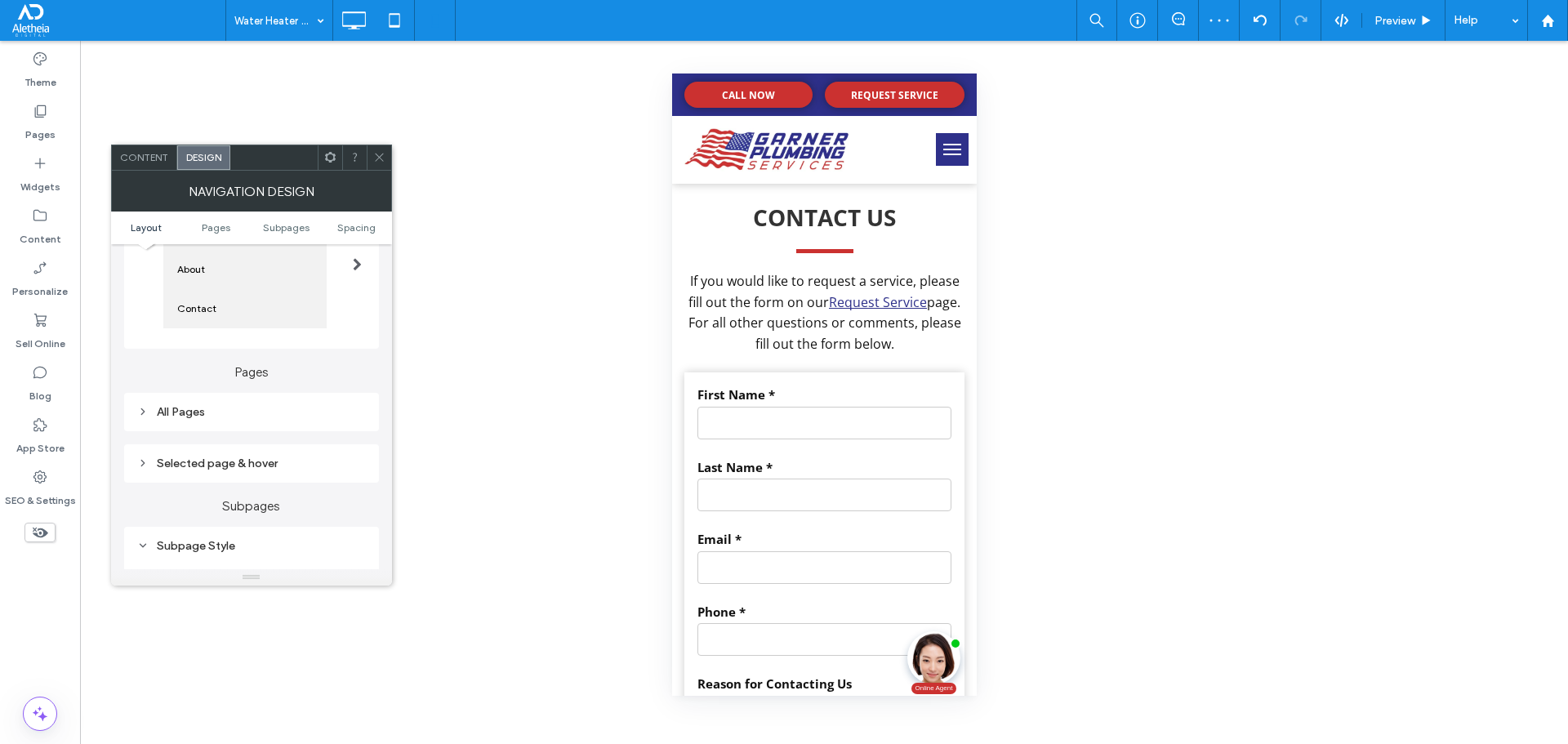 click on "All Pages" at bounding box center [252, 412] 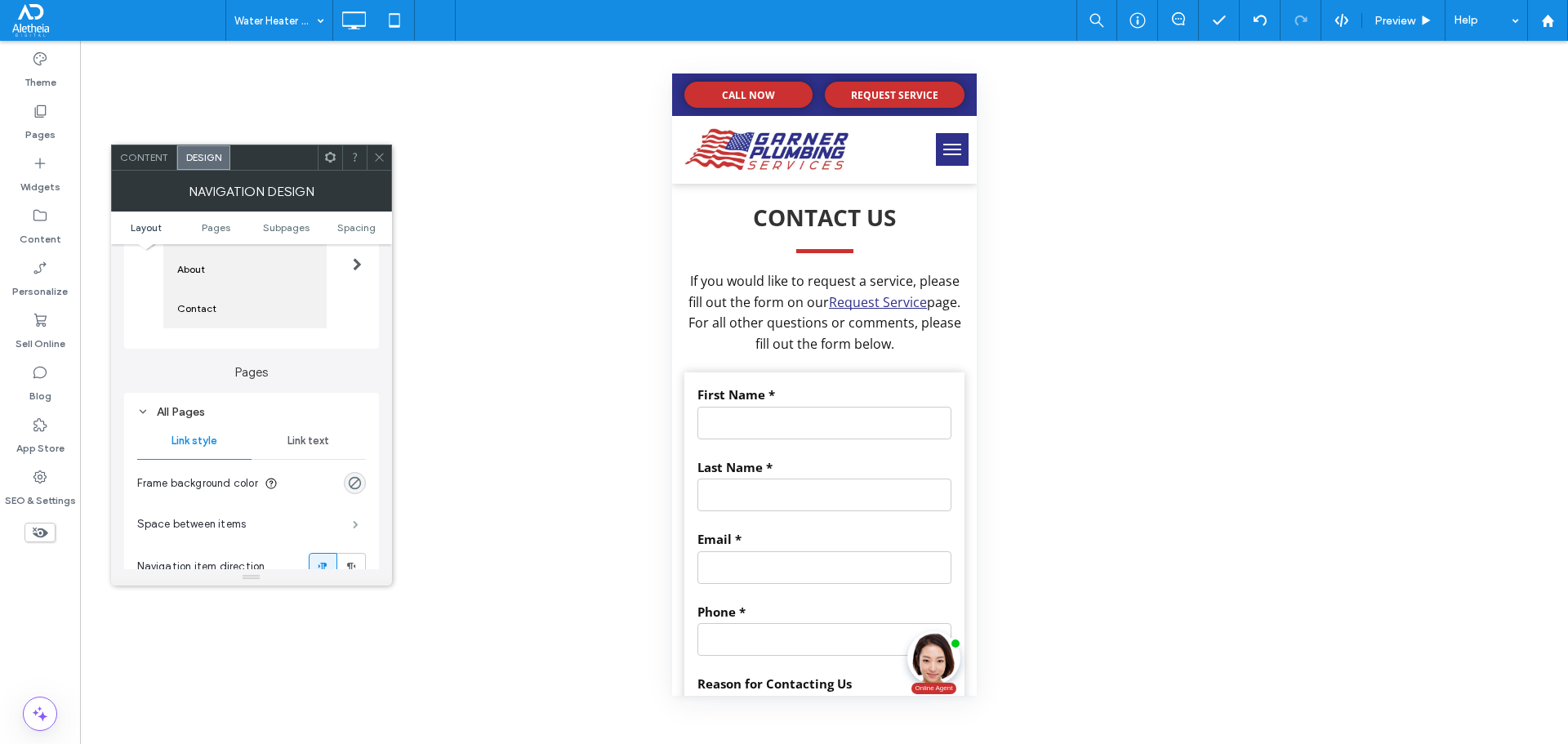click at bounding box center (355, 524) 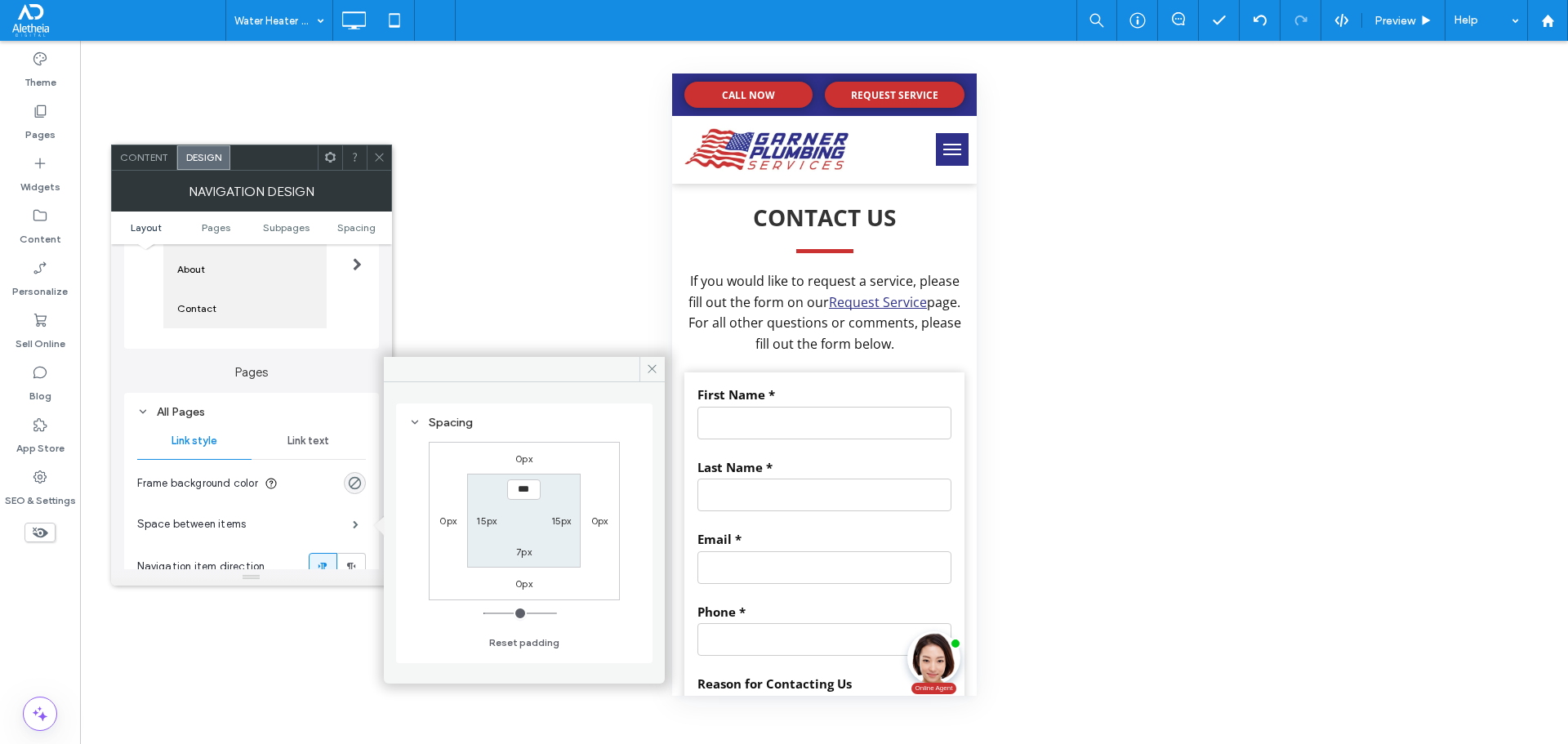 type on "**" 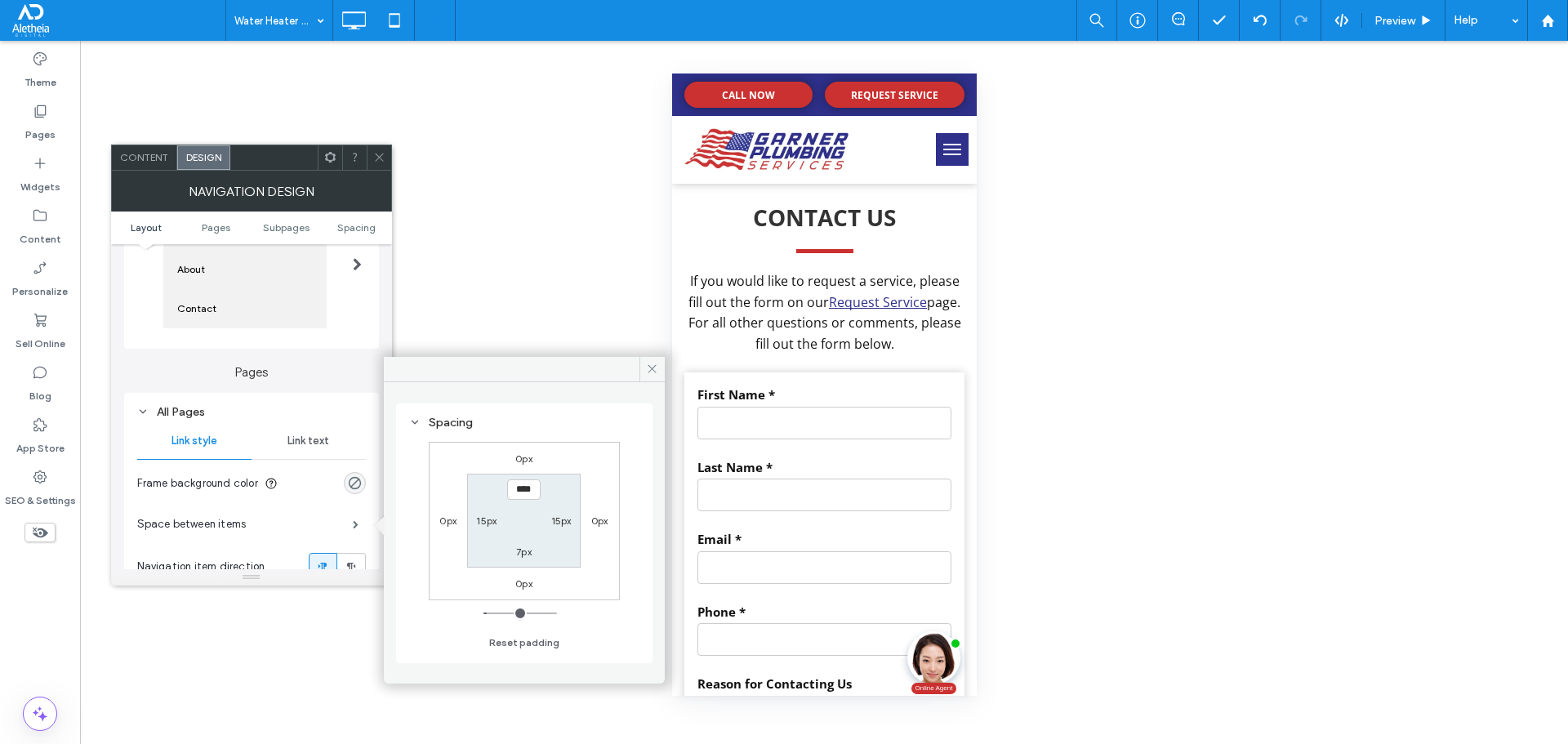 type on "**" 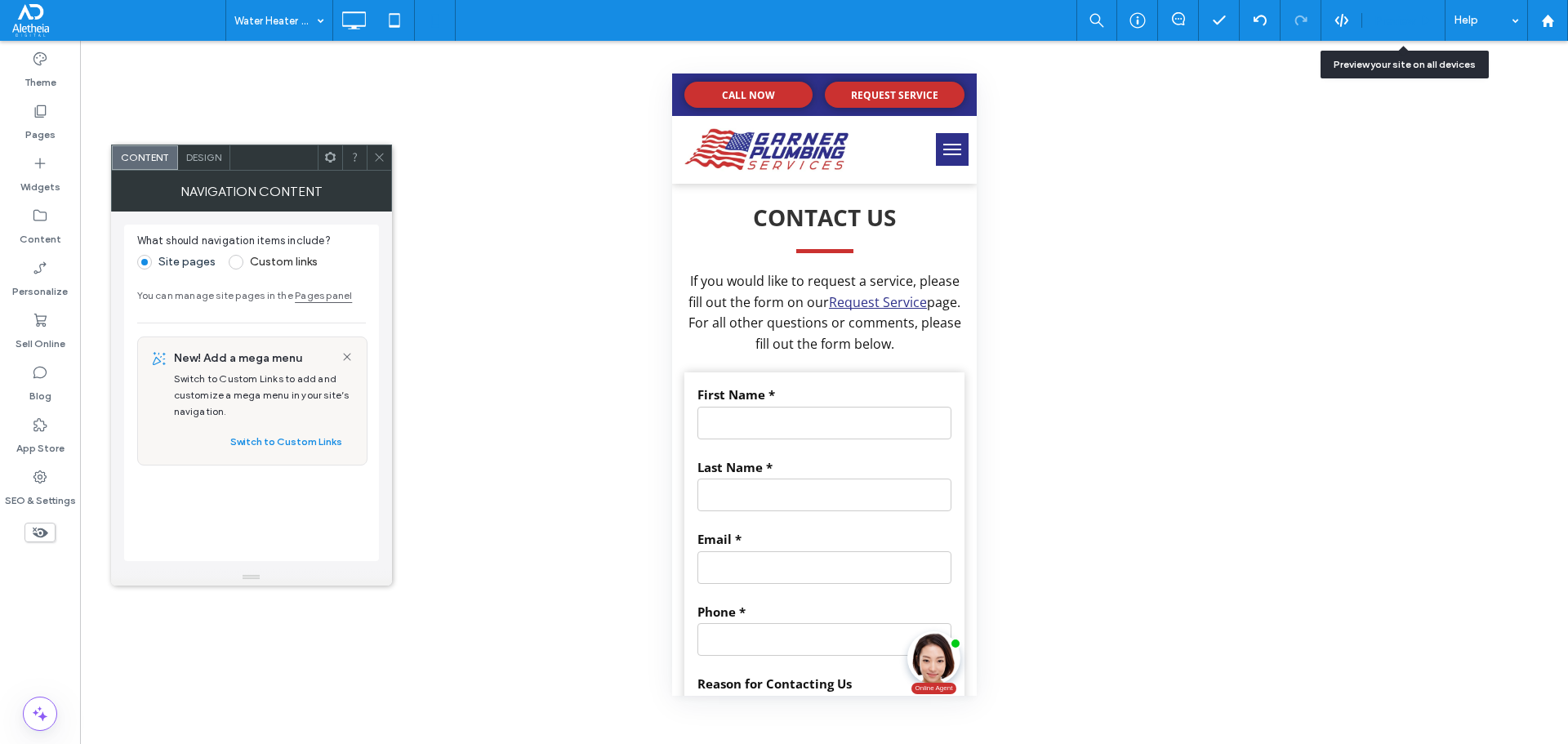 click on "Preview" at bounding box center [1404, 20] 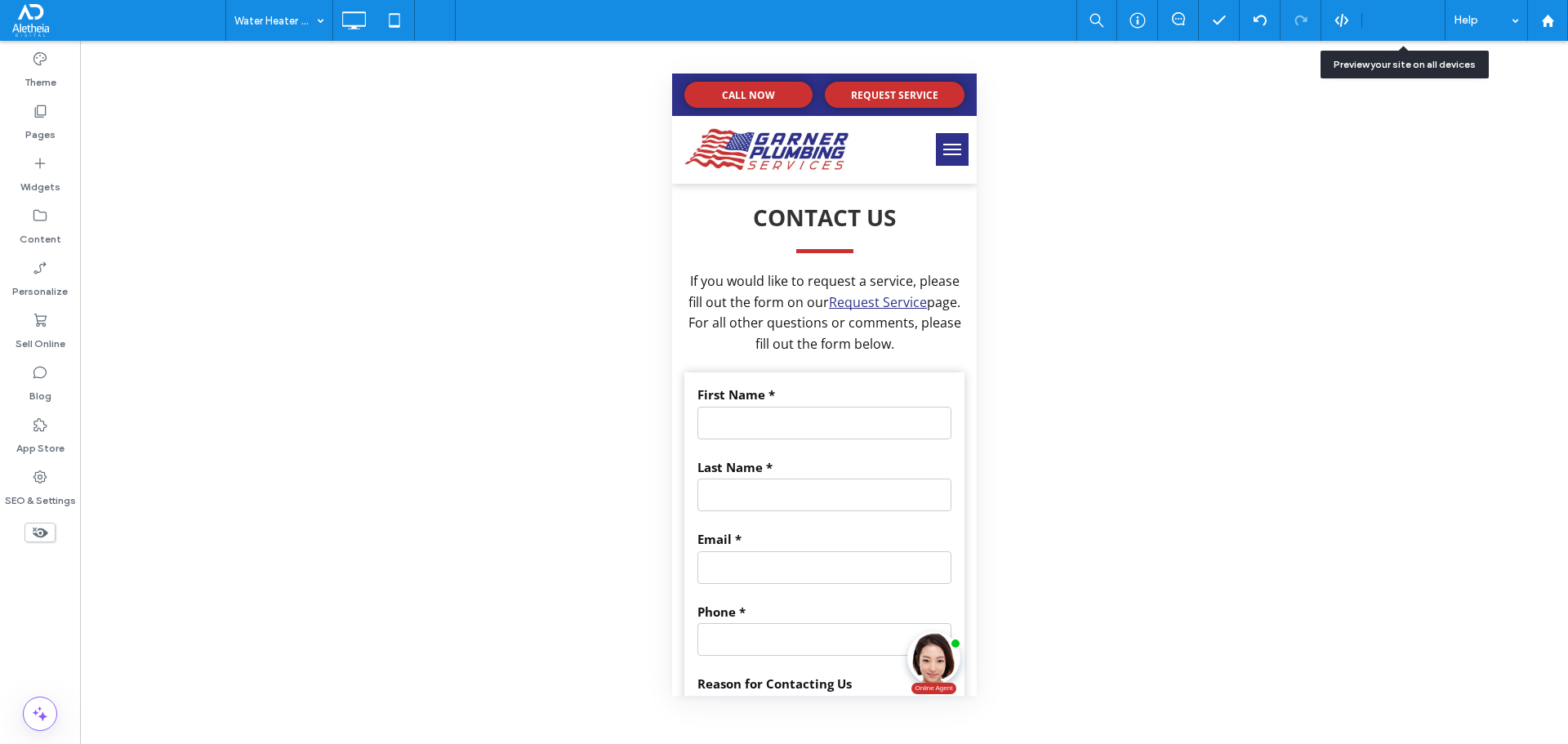 click on "Preview" at bounding box center (1395, 20) 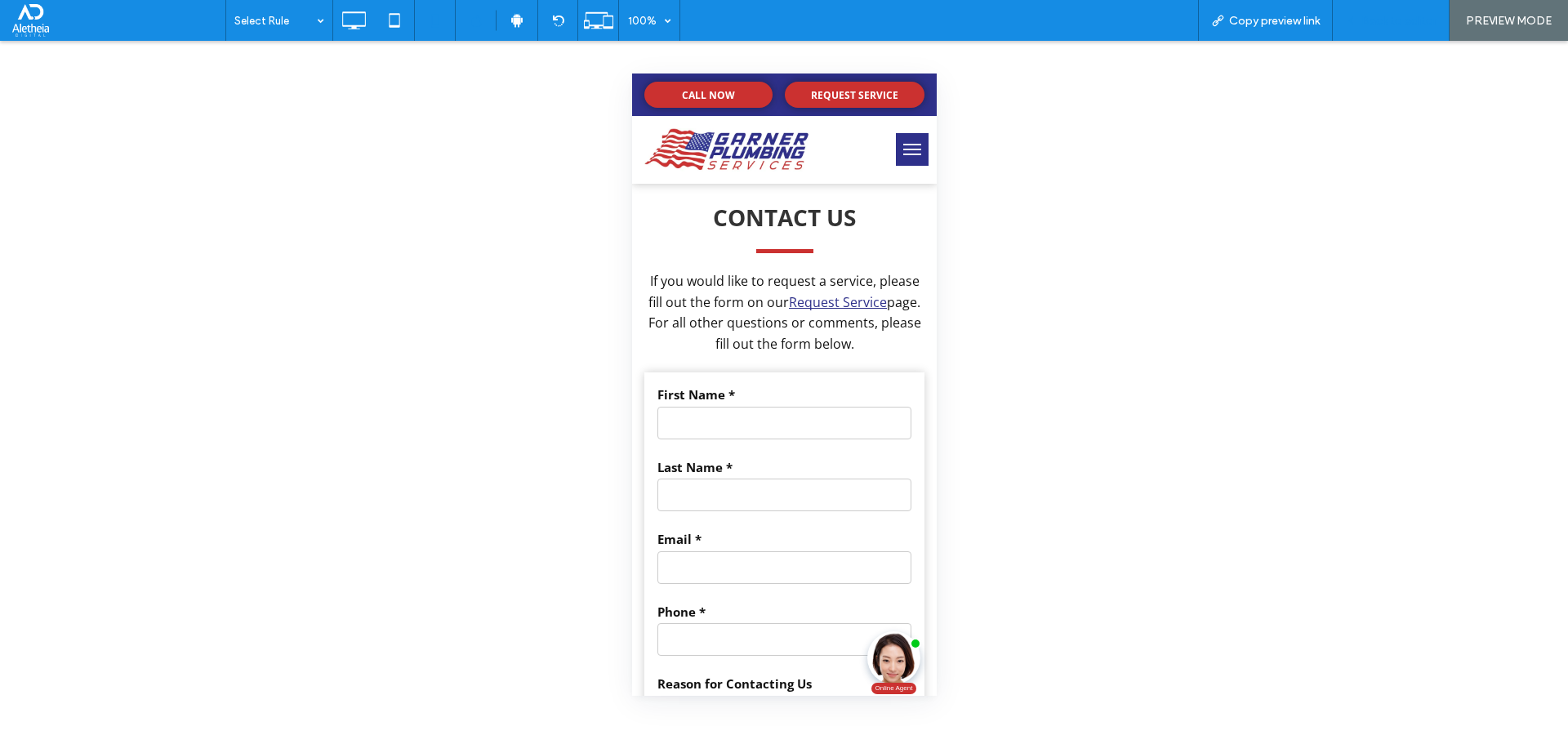 click on "Back to editor" at bounding box center (1399, 20) 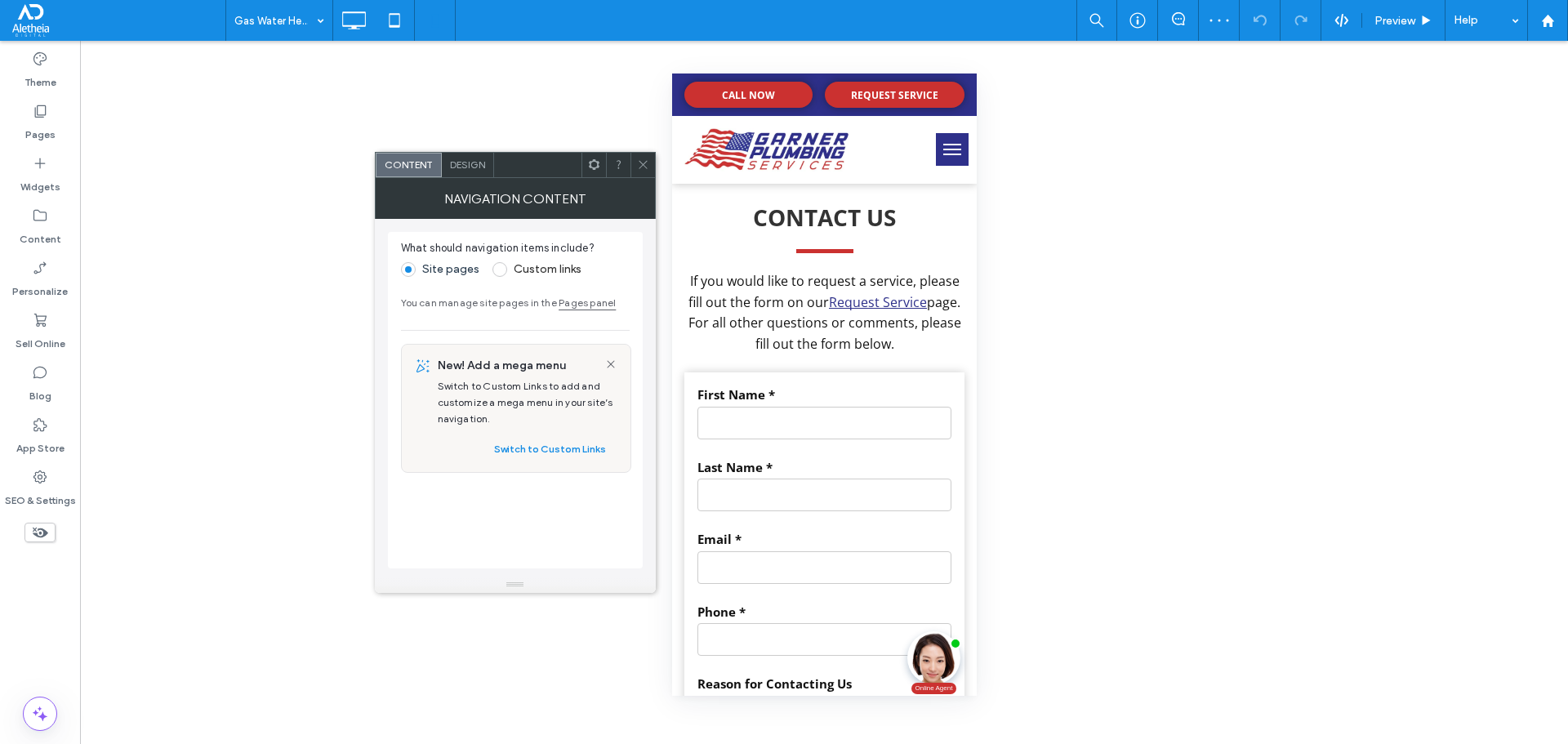 click on "Design" at bounding box center (467, 164) 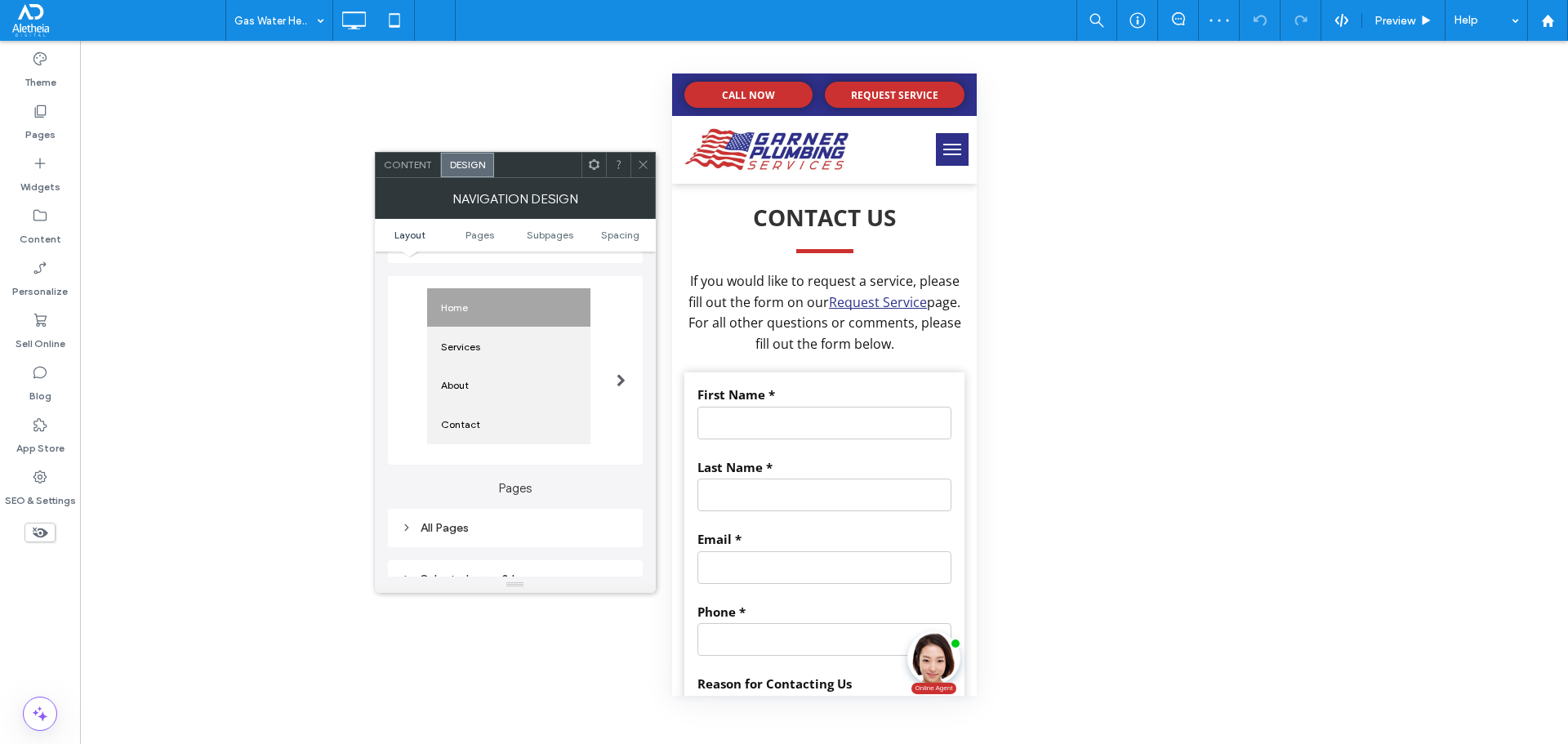 scroll, scrollTop: 327, scrollLeft: 0, axis: vertical 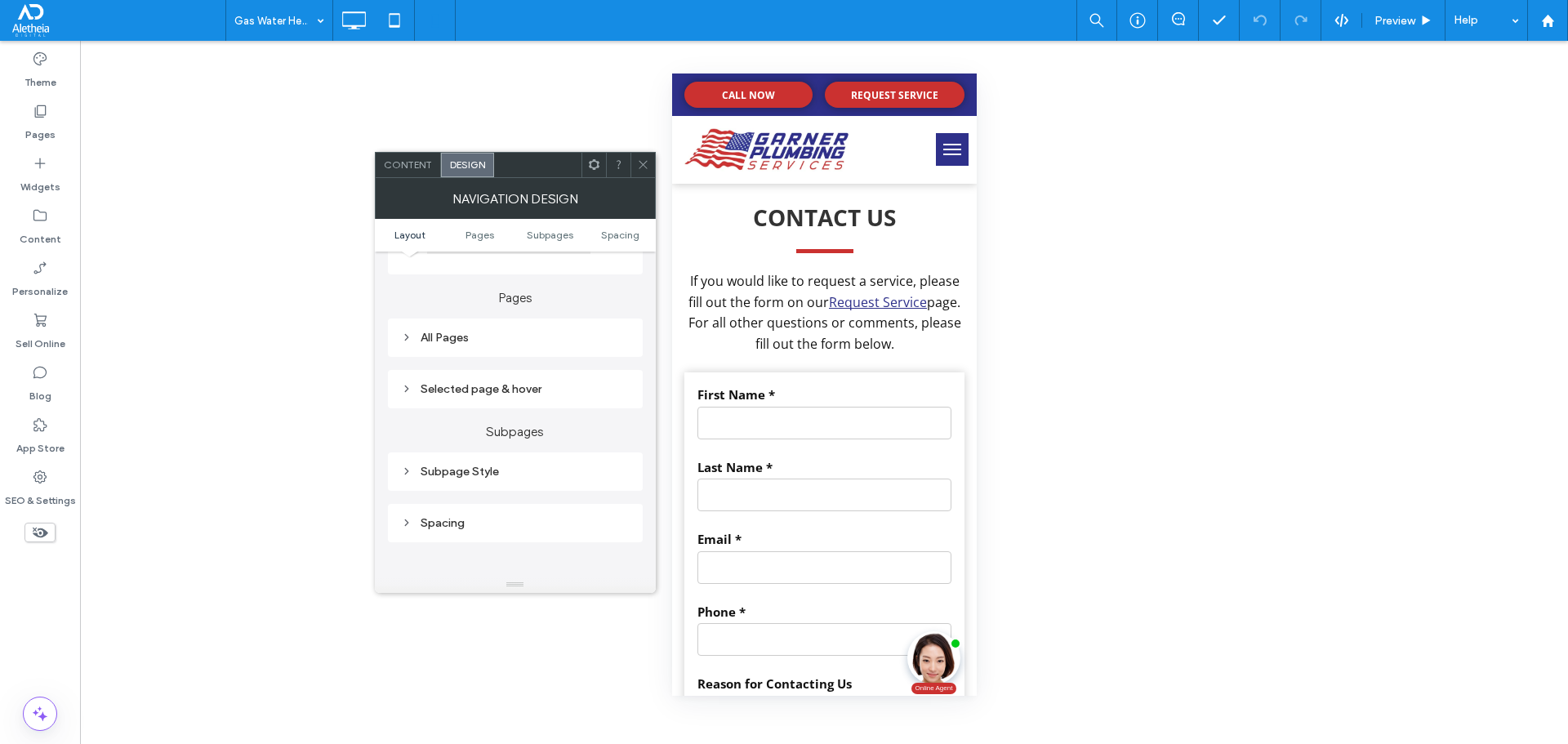 click on "Subpage Style" at bounding box center [515, 471] 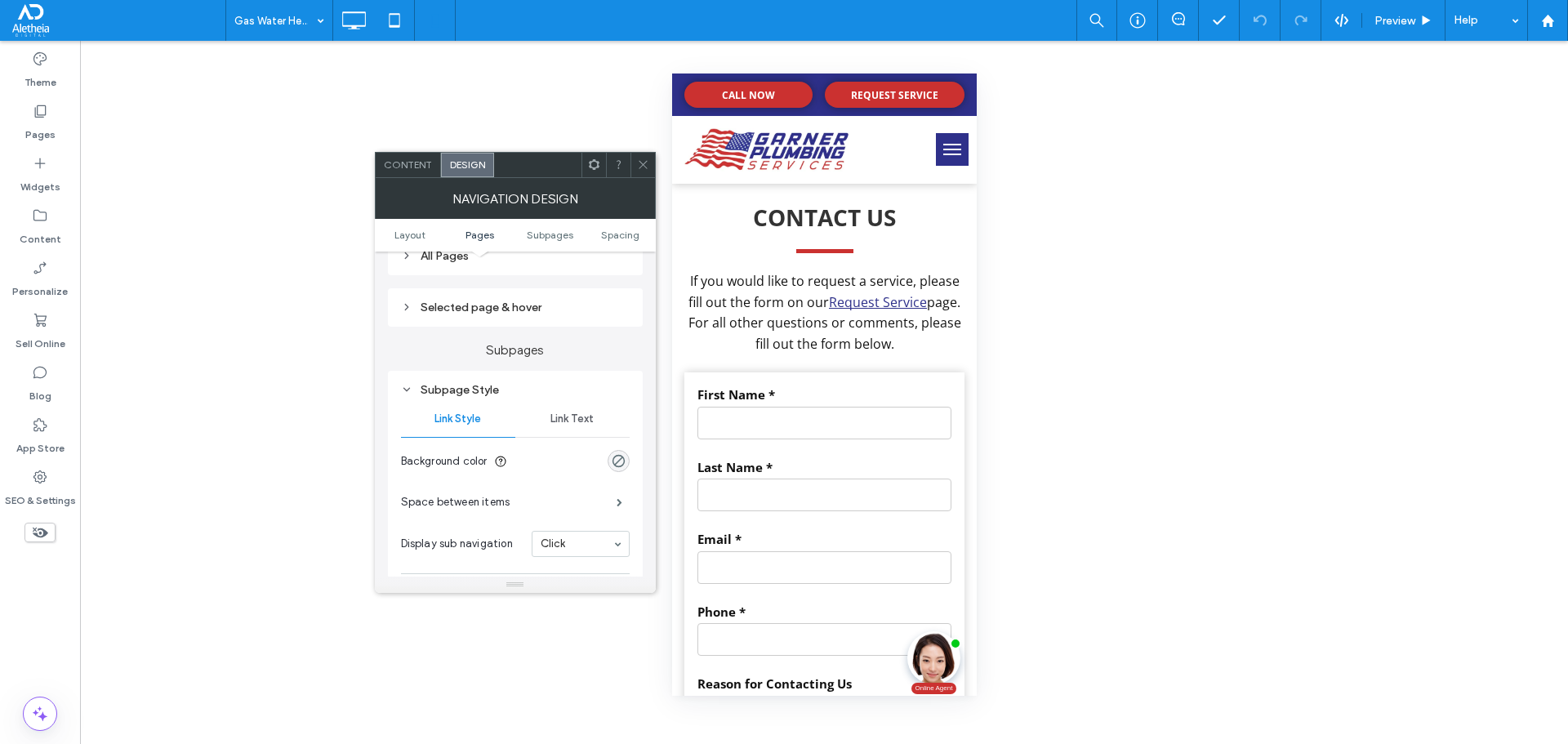 scroll, scrollTop: 327, scrollLeft: 0, axis: vertical 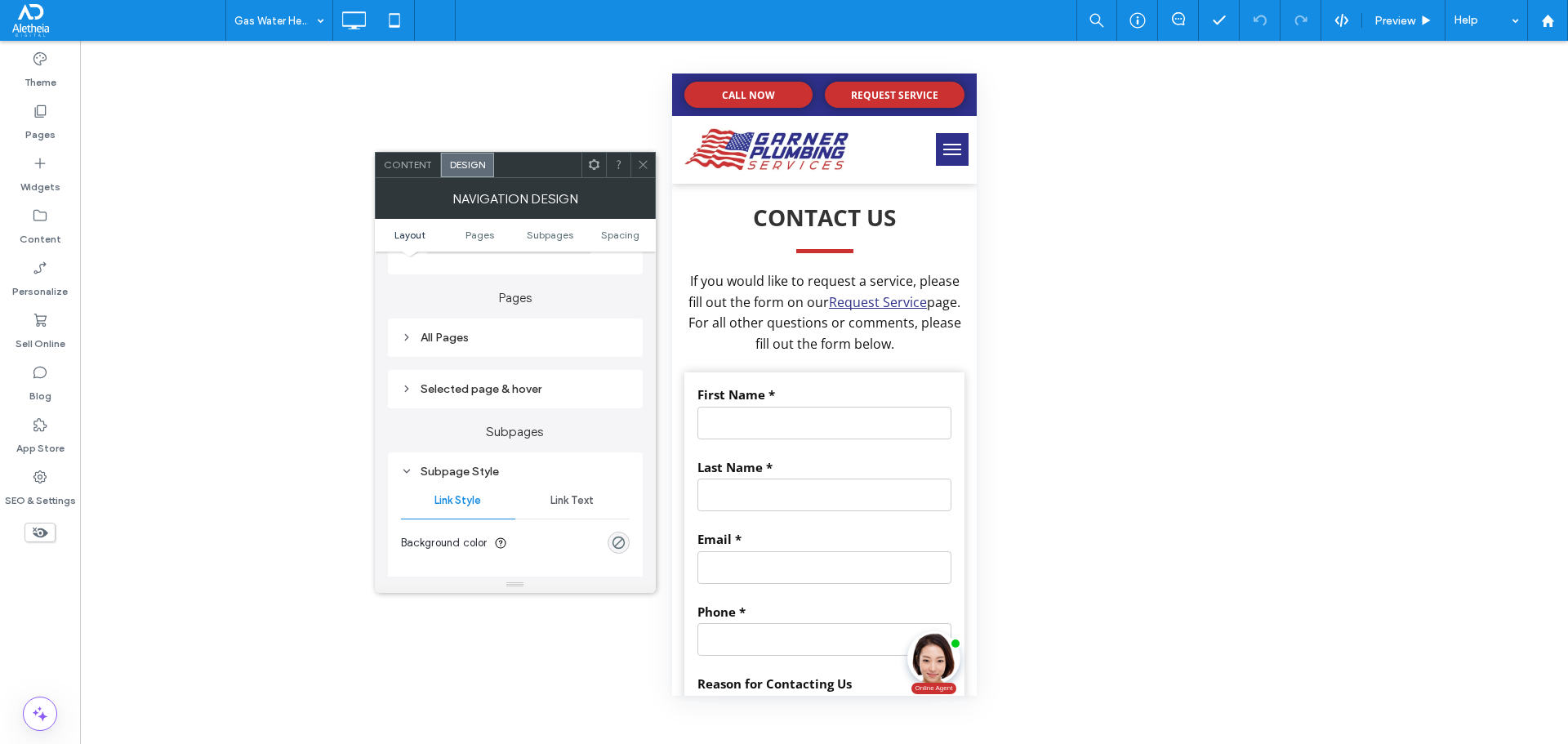 click on "All Pages" at bounding box center (515, 337) 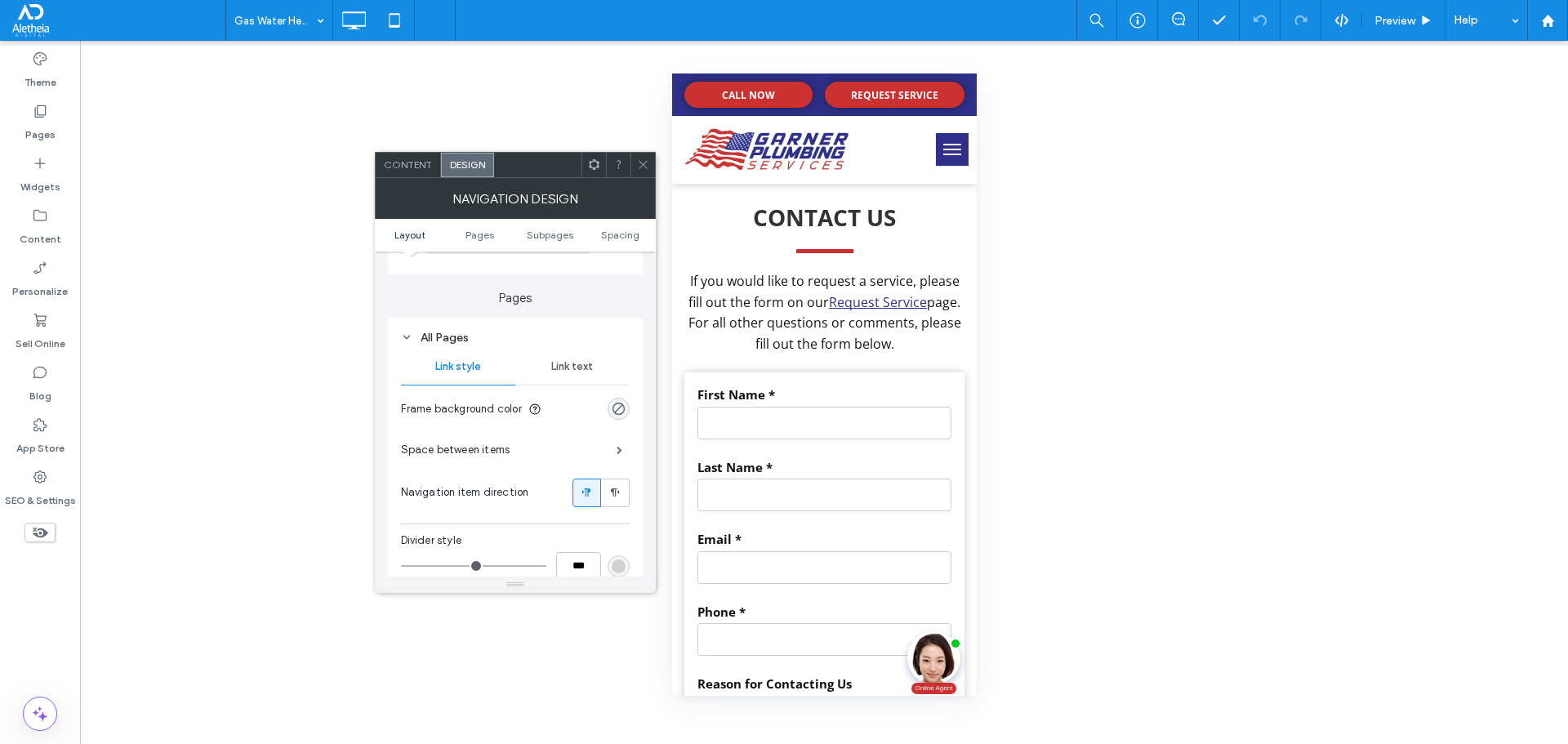 click on "Link text" at bounding box center (572, 367) 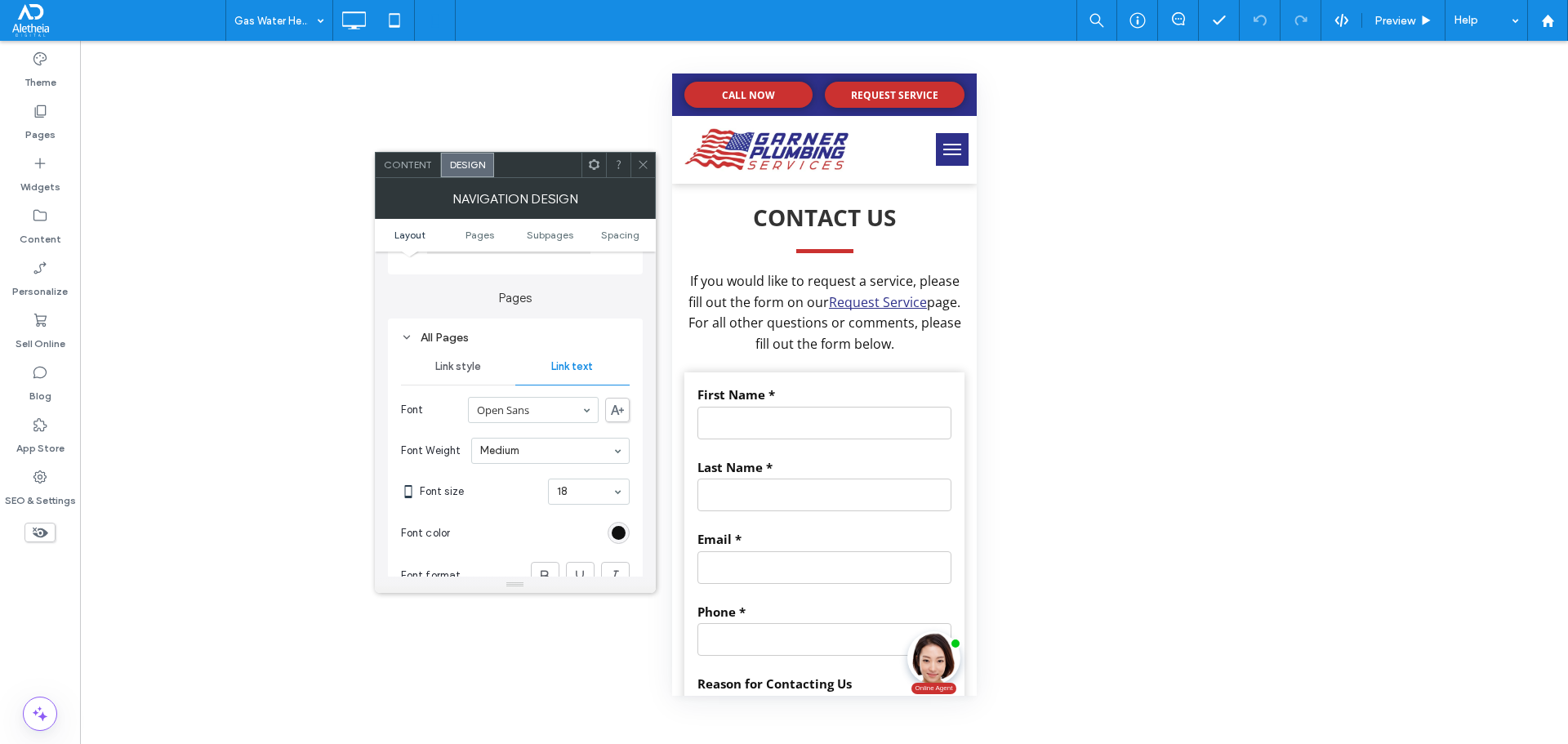 click 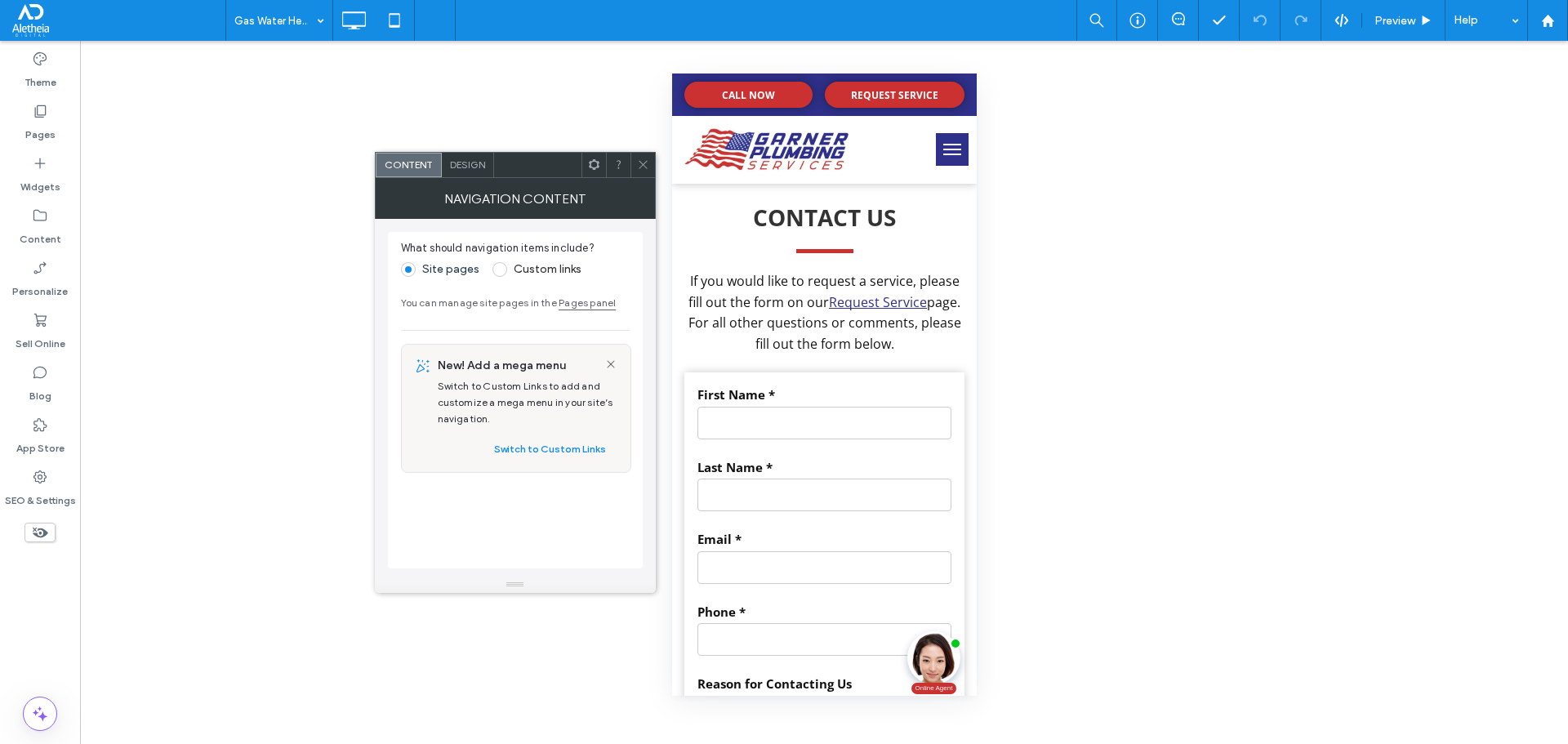 click 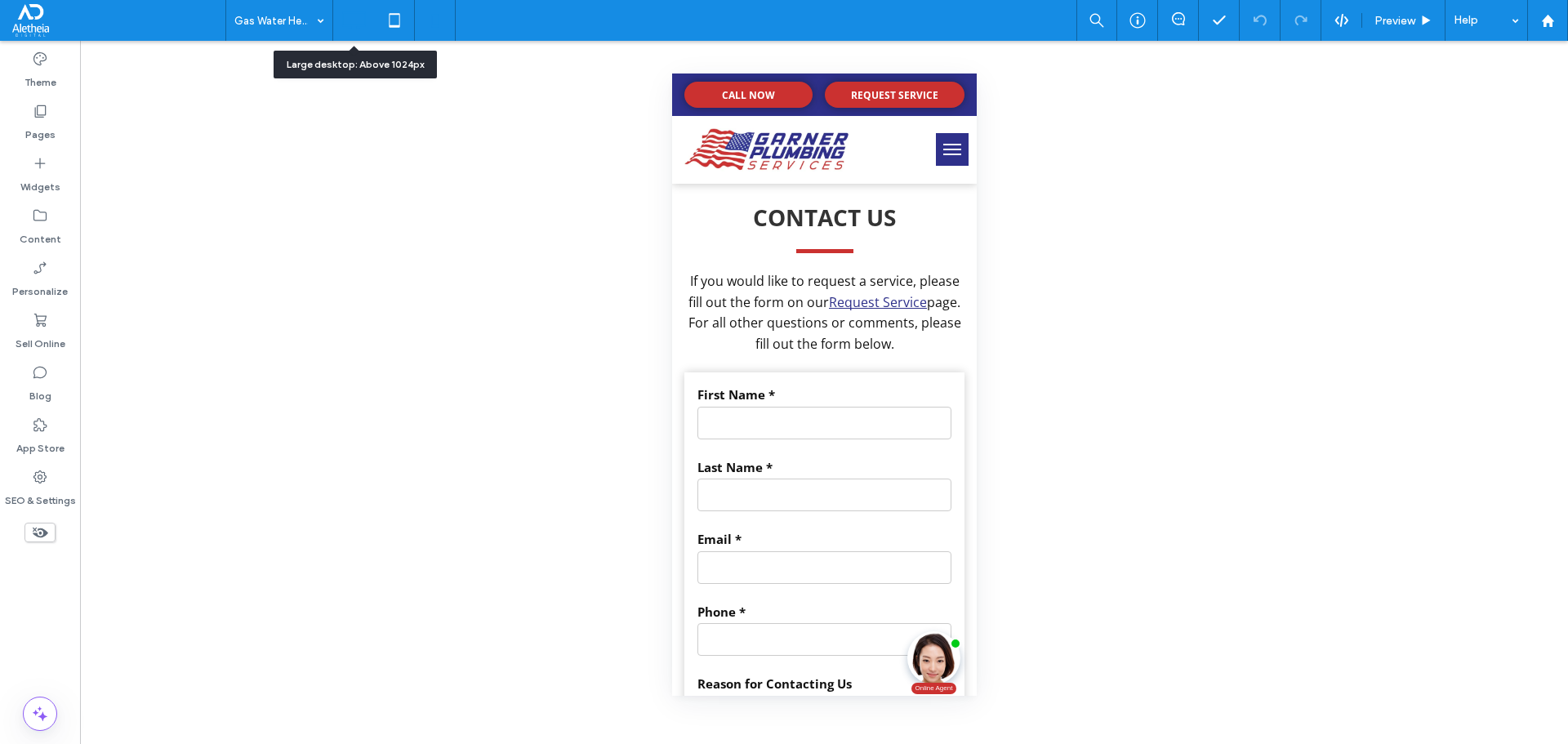 click 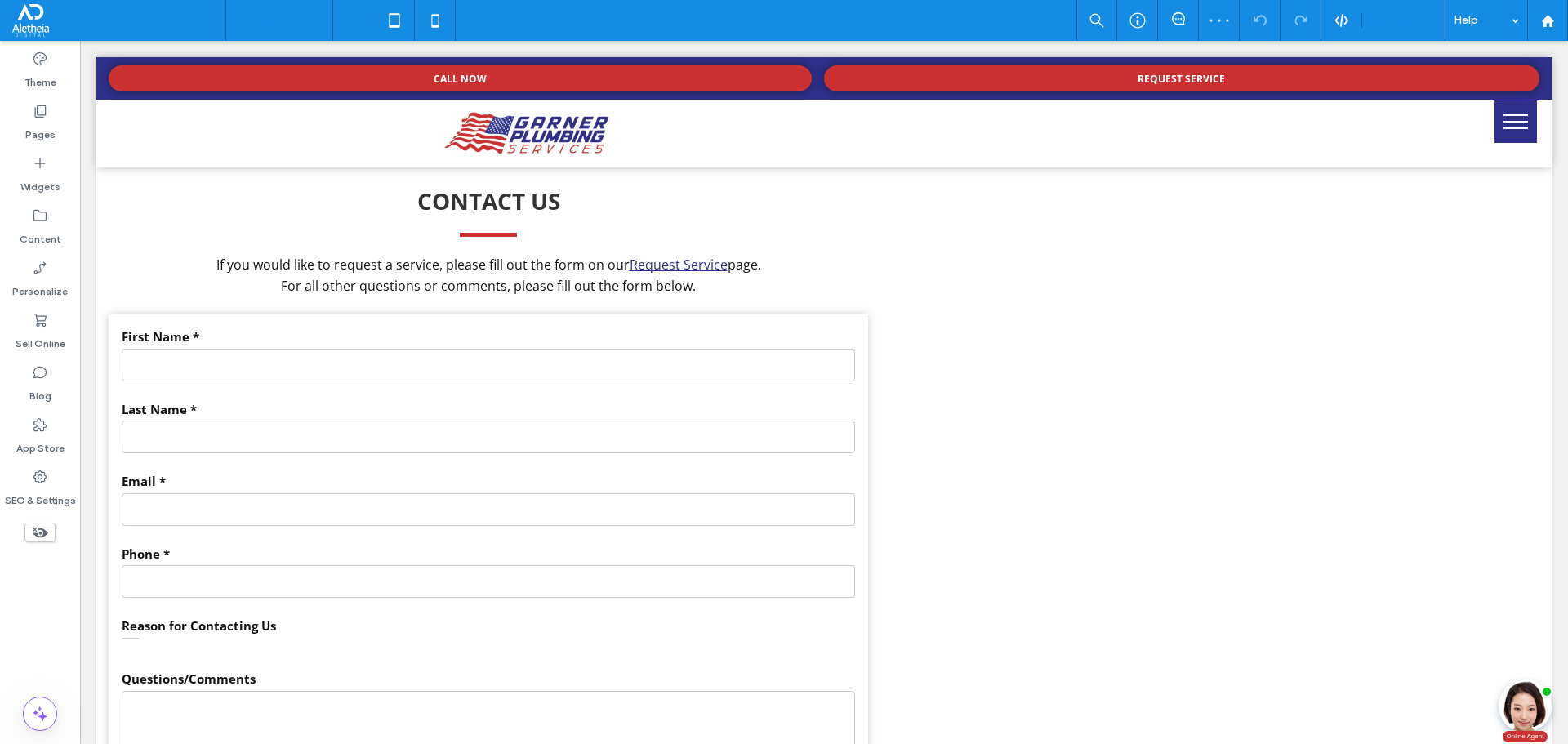 click on "Preview" at bounding box center (1395, 20) 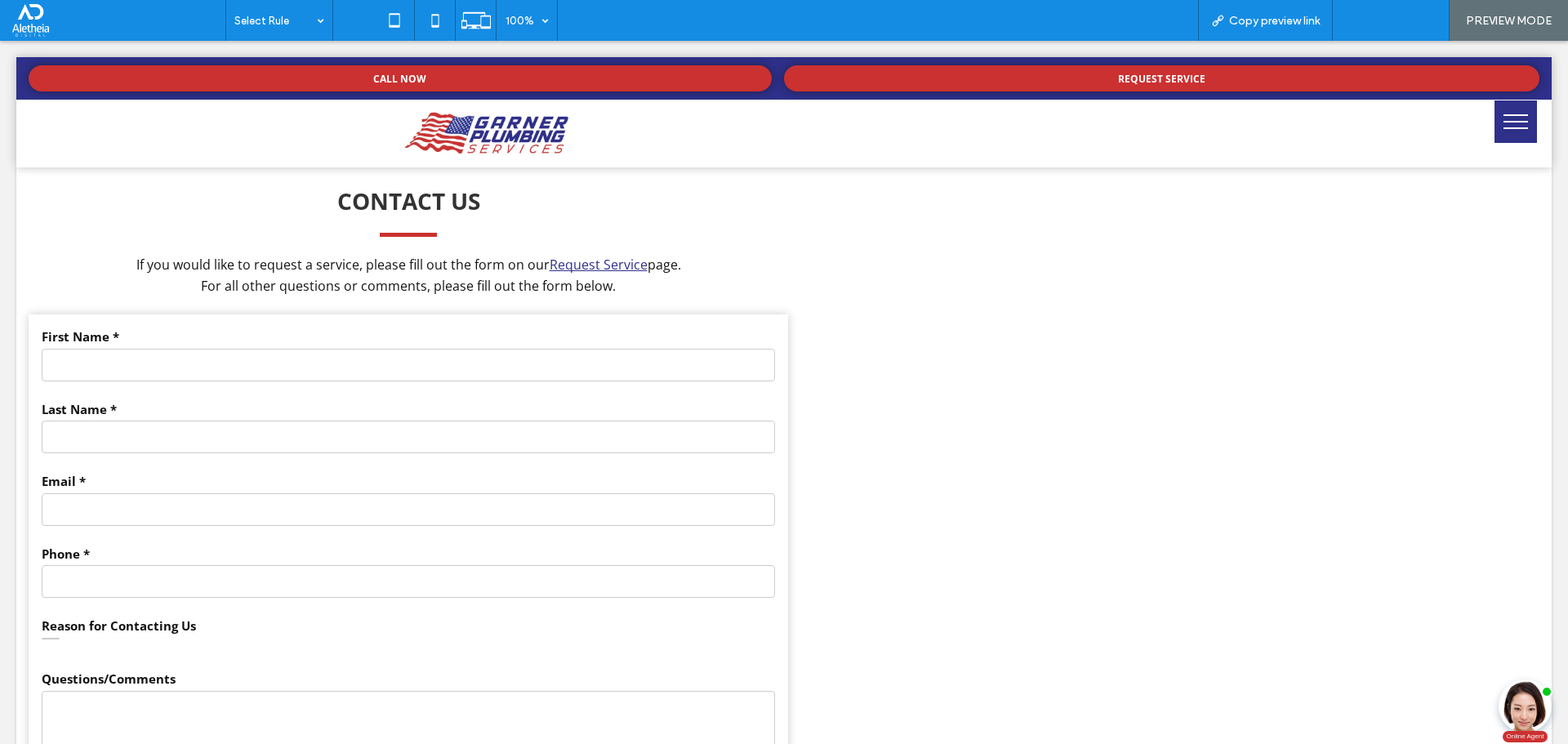 click on "Back to editor" at bounding box center (1399, 20) 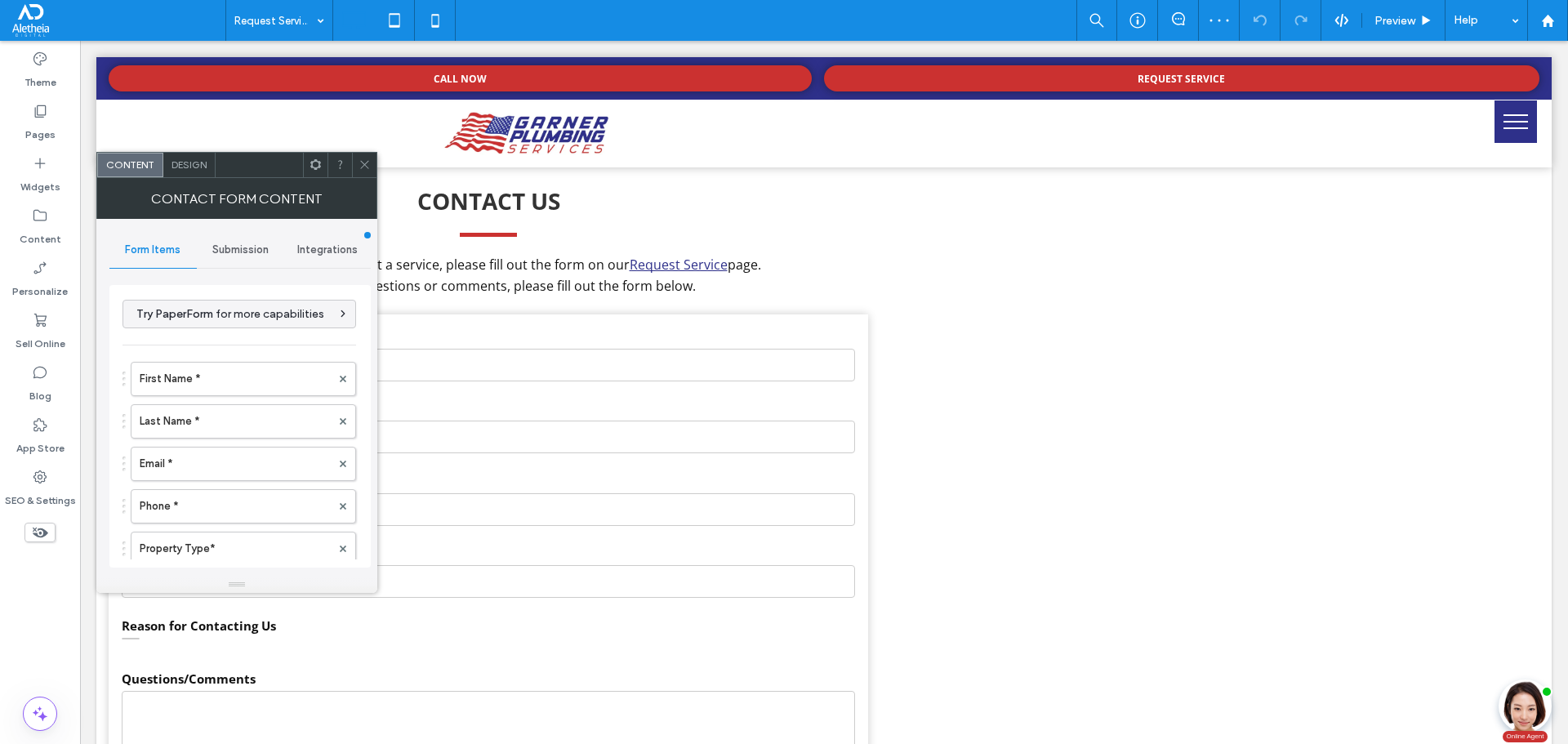 click on "Submission" at bounding box center (240, 250) 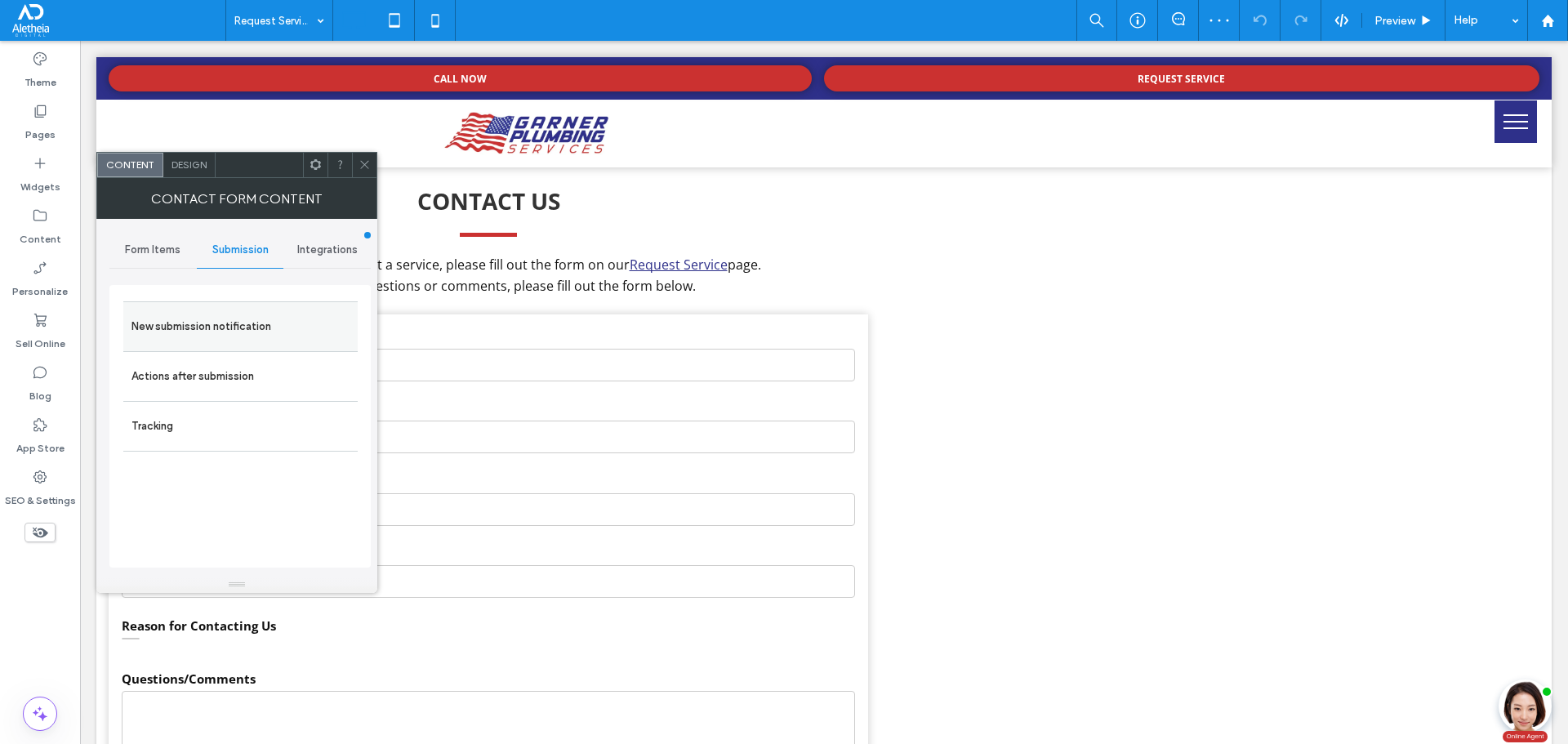 click on "New submission notification" at bounding box center [240, 327] 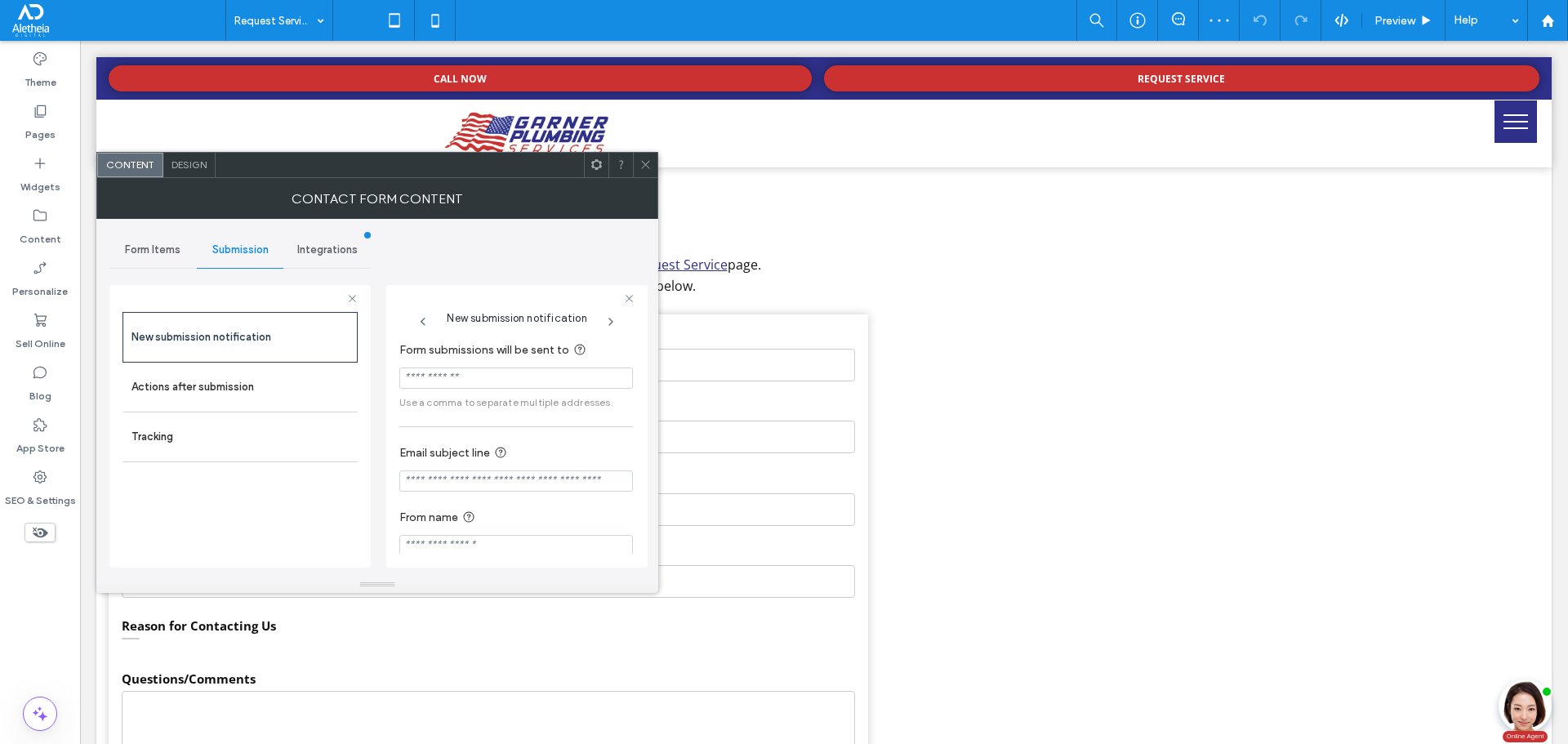 click at bounding box center (516, 378) 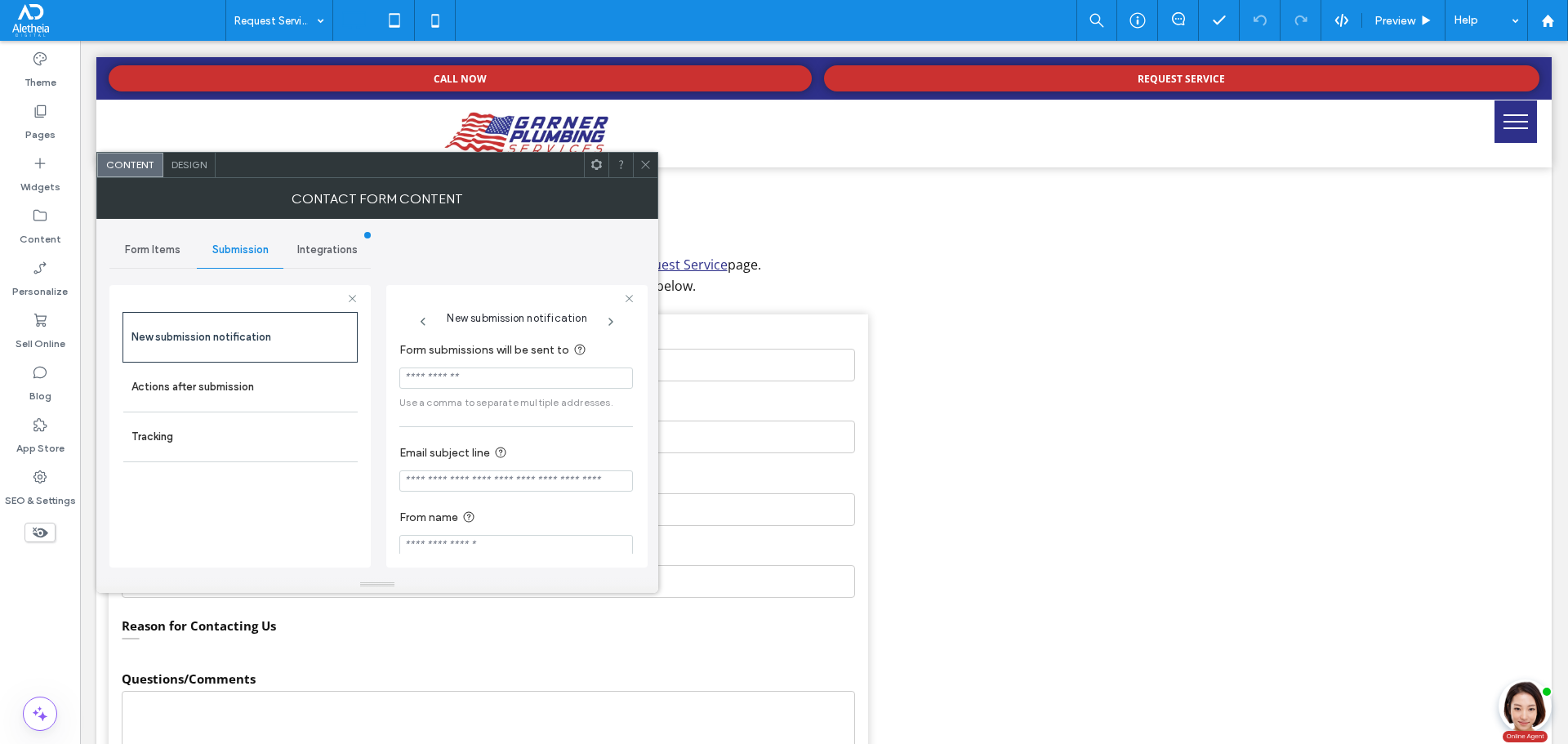 paste on "**********" 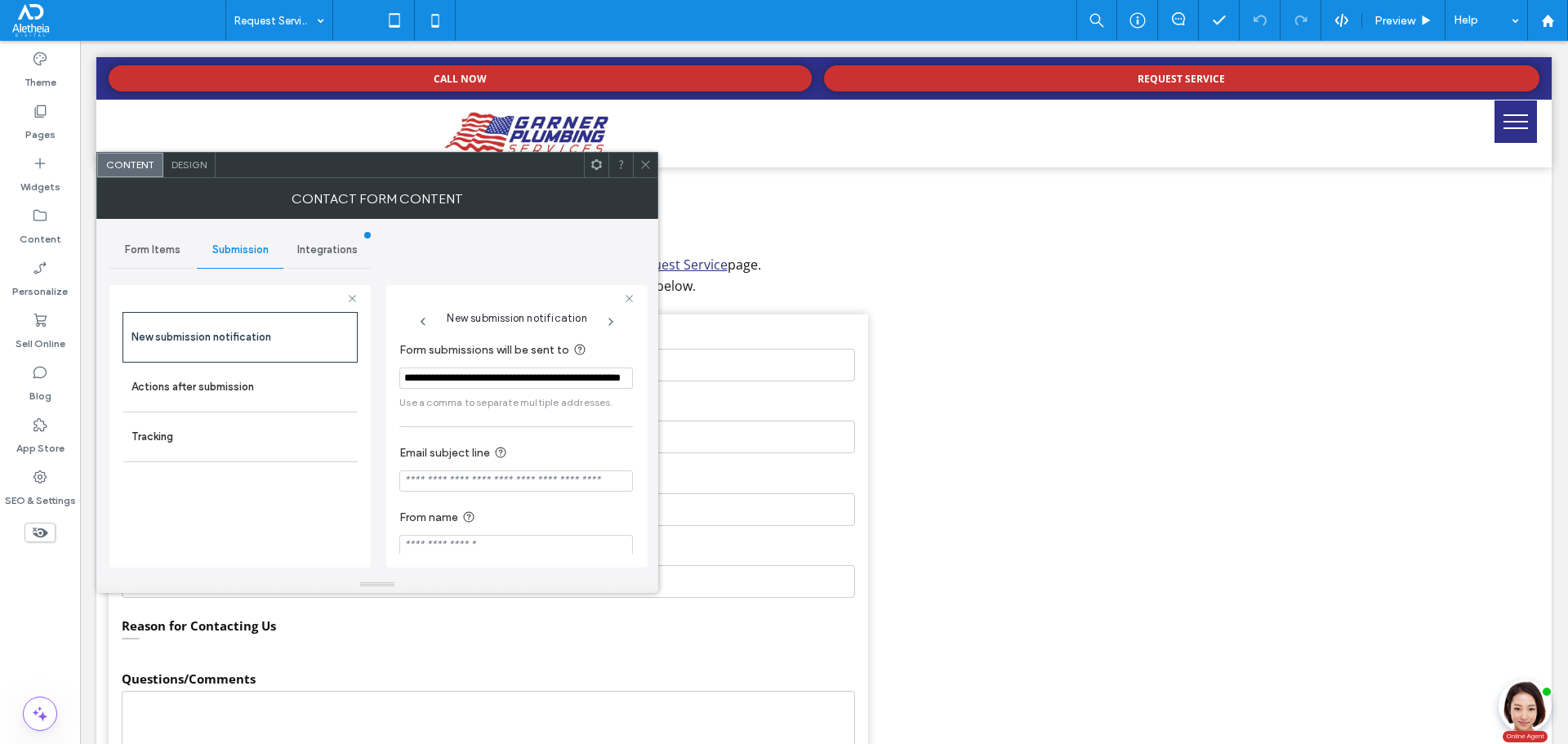 scroll, scrollTop: 0, scrollLeft: 81, axis: horizontal 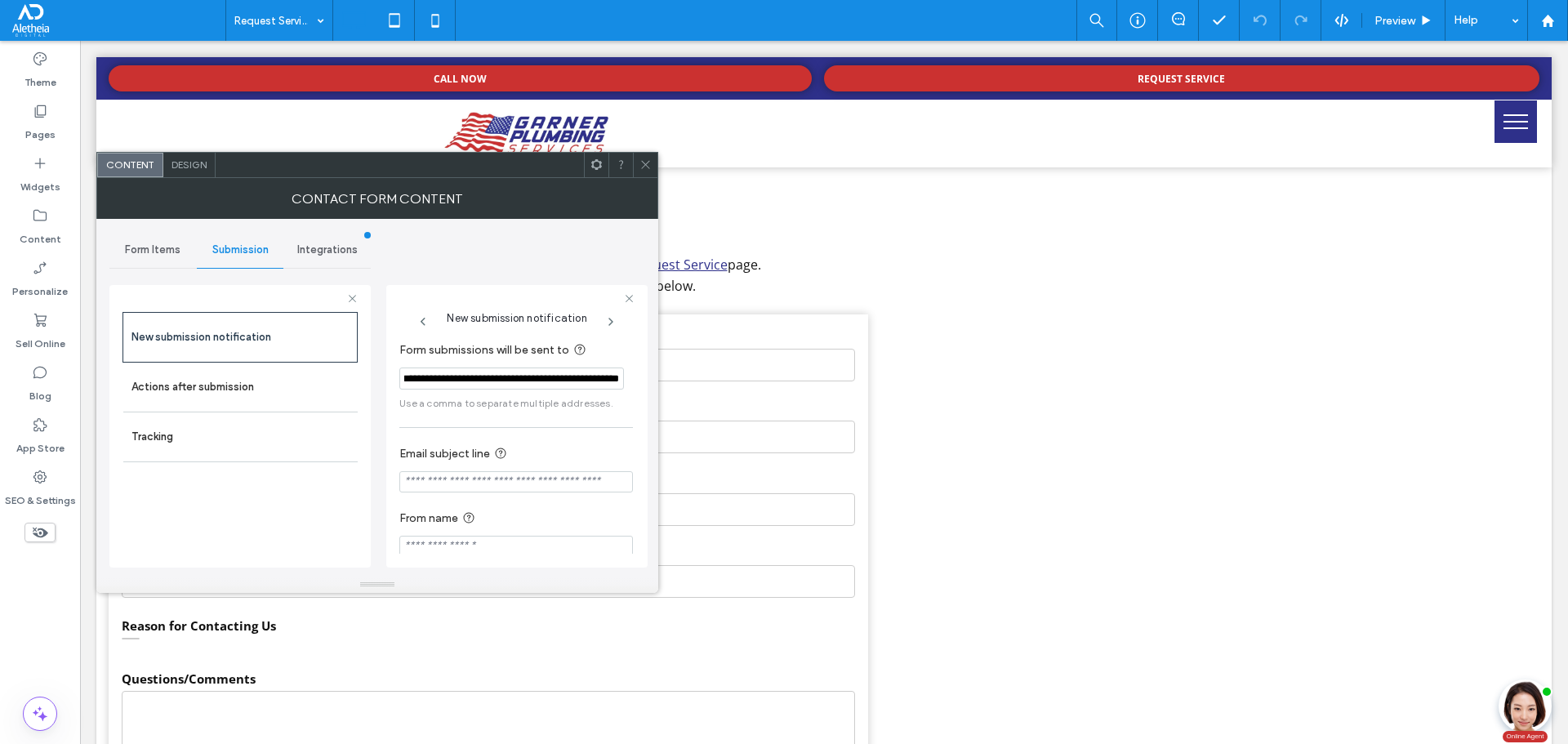 type on "**********" 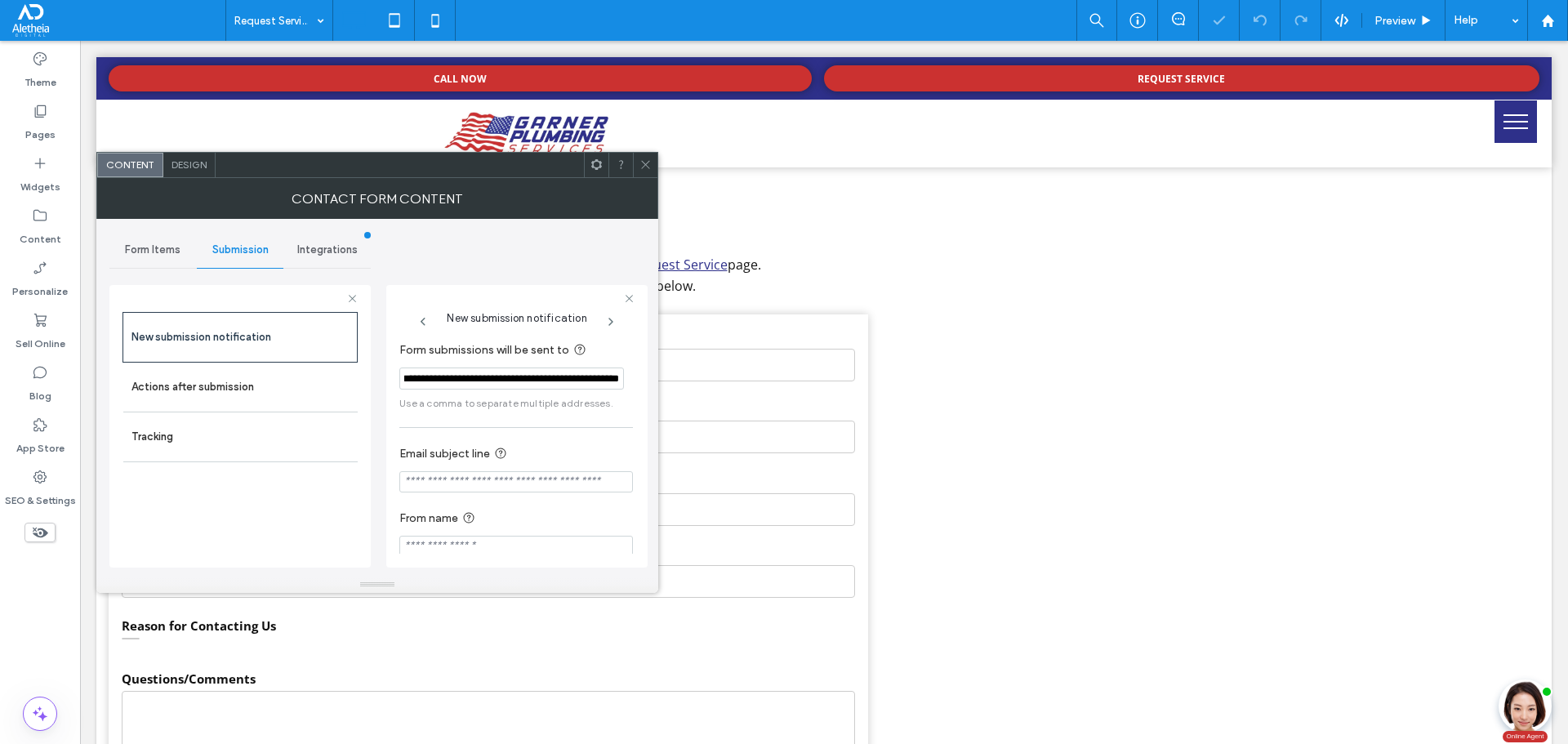 scroll, scrollTop: 0, scrollLeft: 0, axis: both 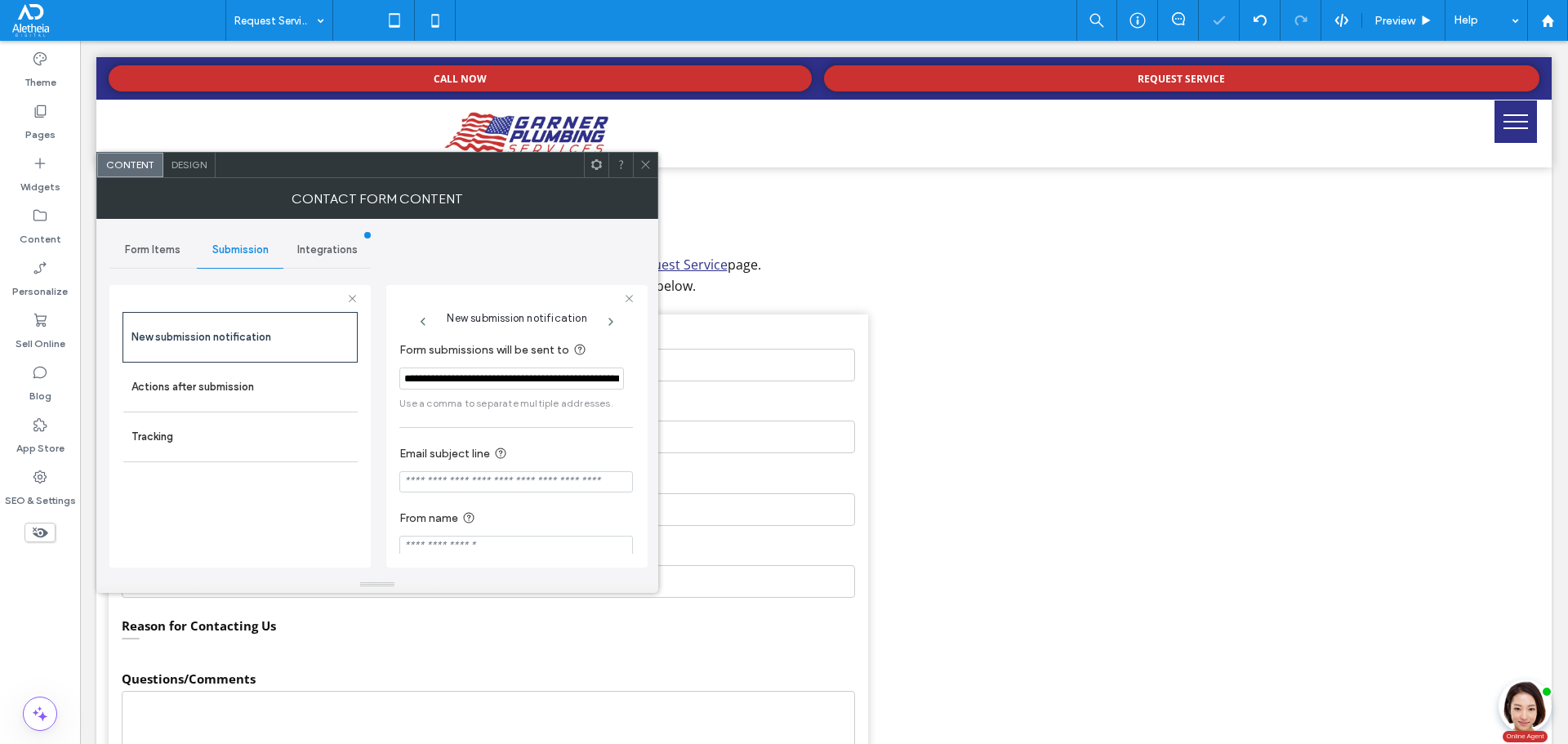 click at bounding box center (516, 482) 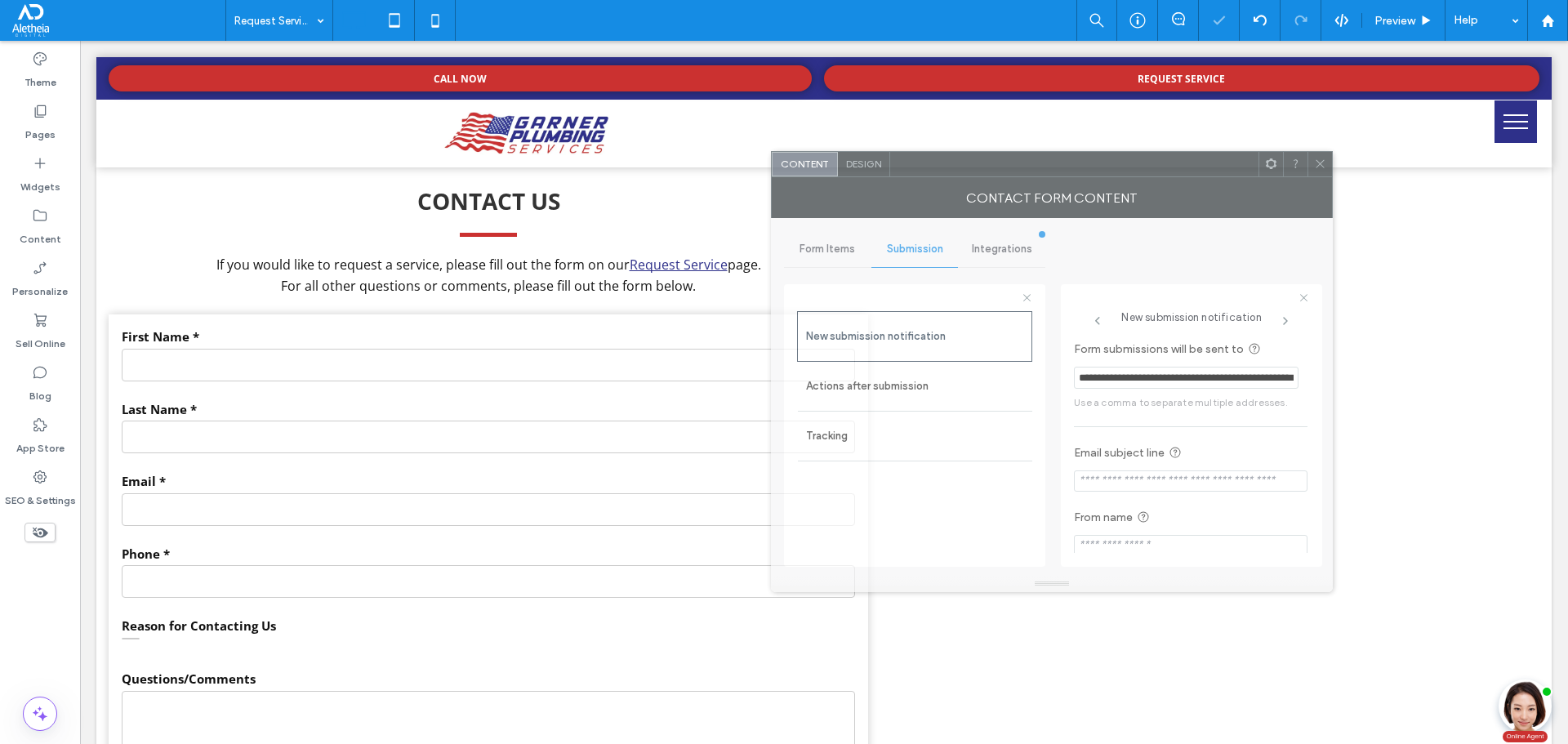 drag, startPoint x: 459, startPoint y: 169, endPoint x: 1134, endPoint y: 168, distance: 675.0007 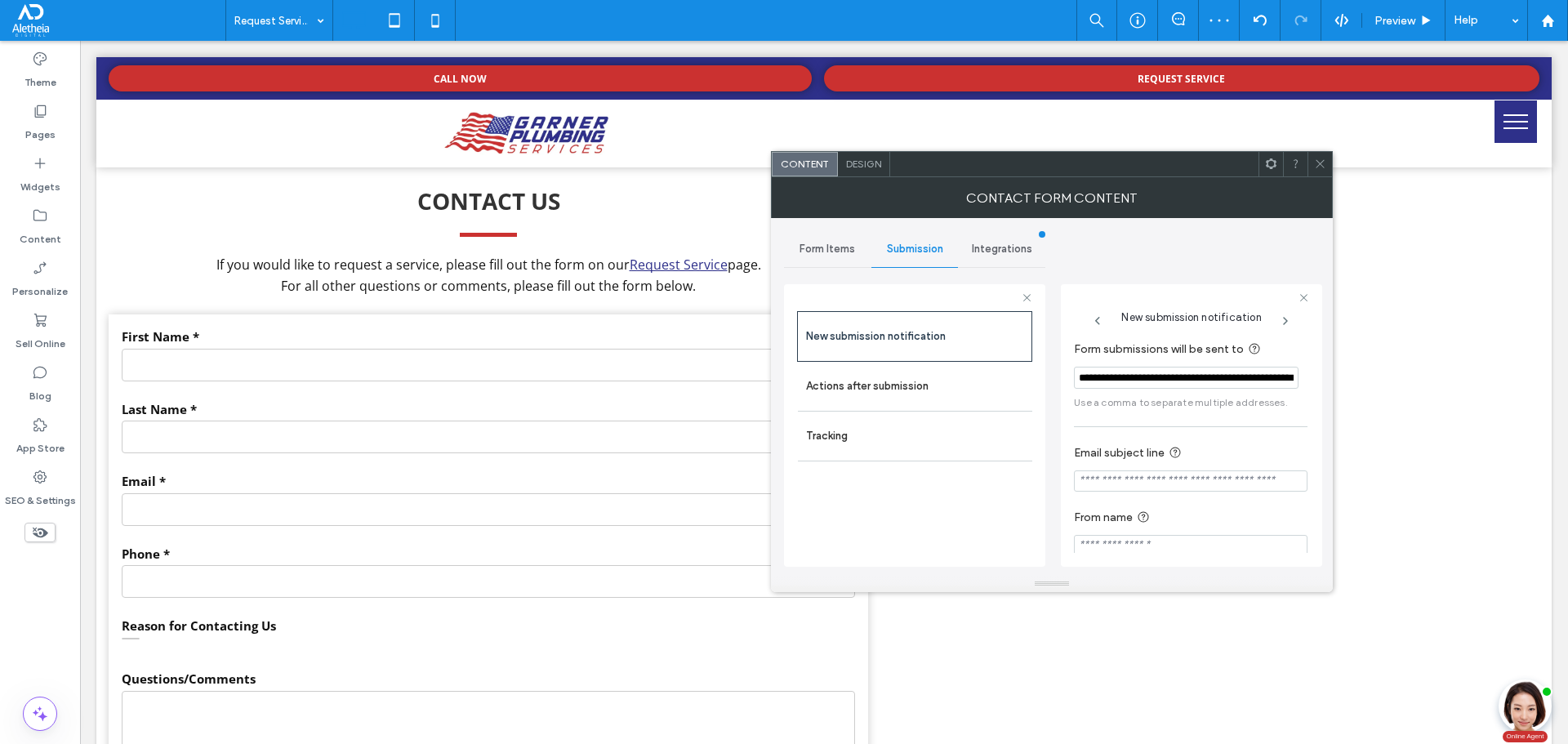 click at bounding box center [1191, 481] 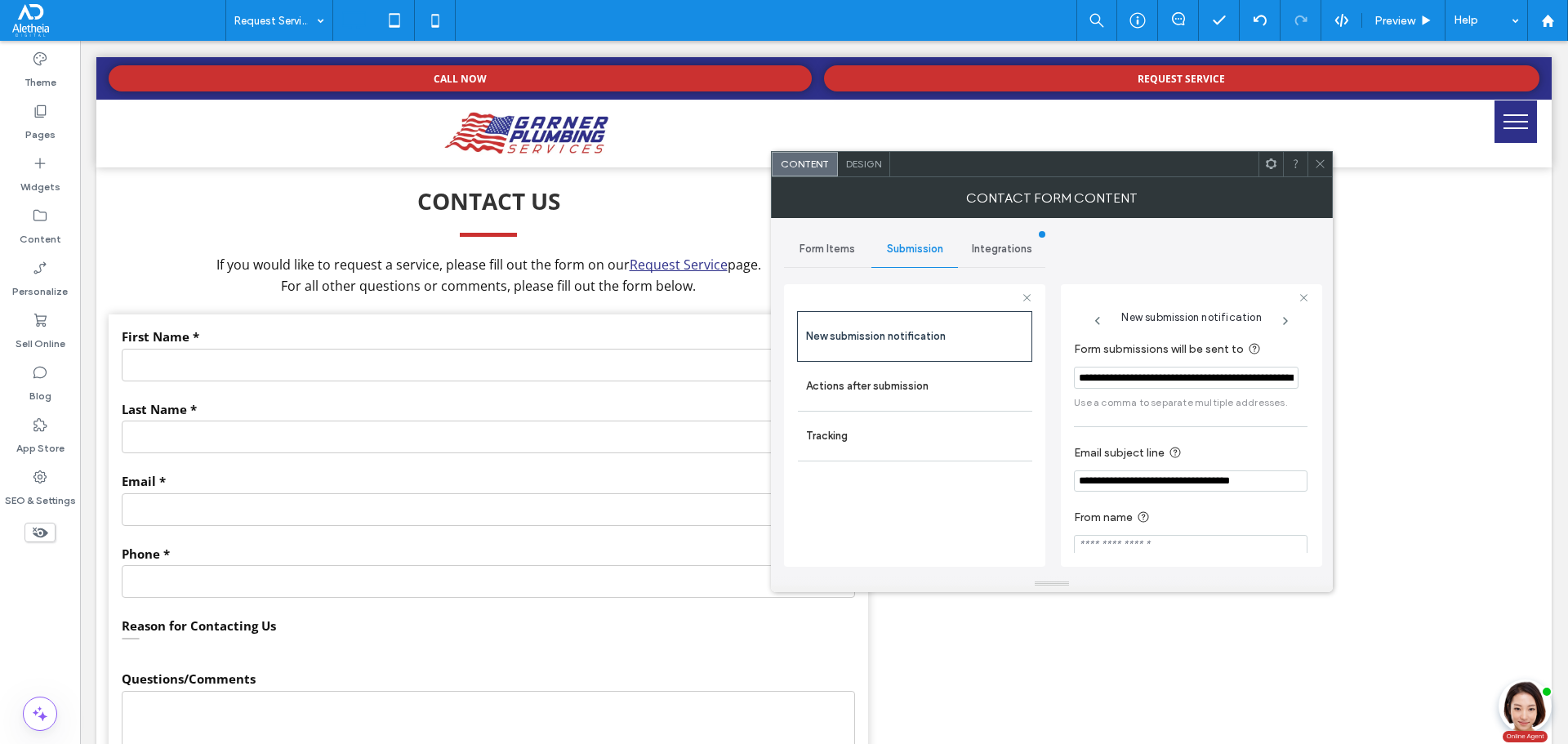 type on "**********" 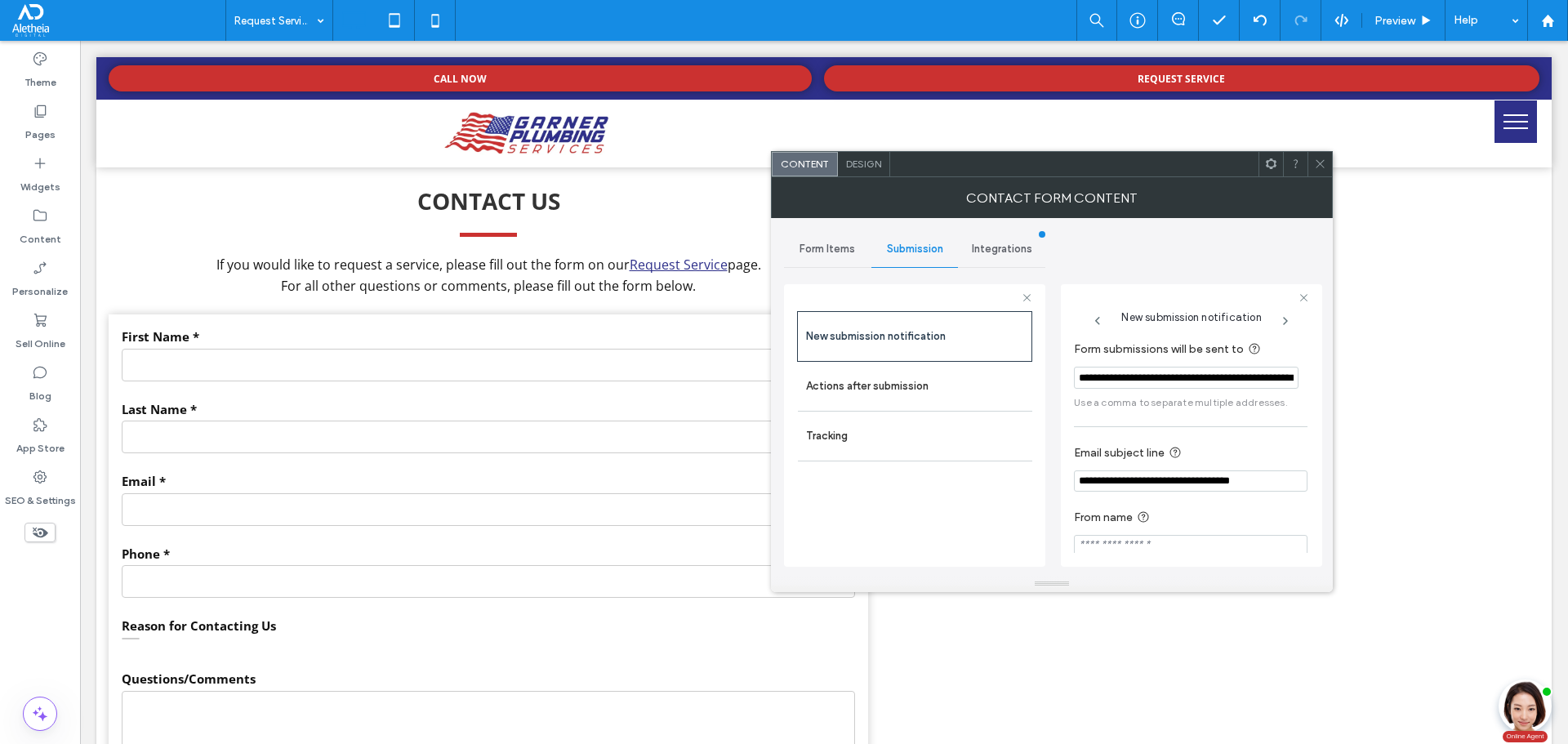 scroll, scrollTop: 6, scrollLeft: 0, axis: vertical 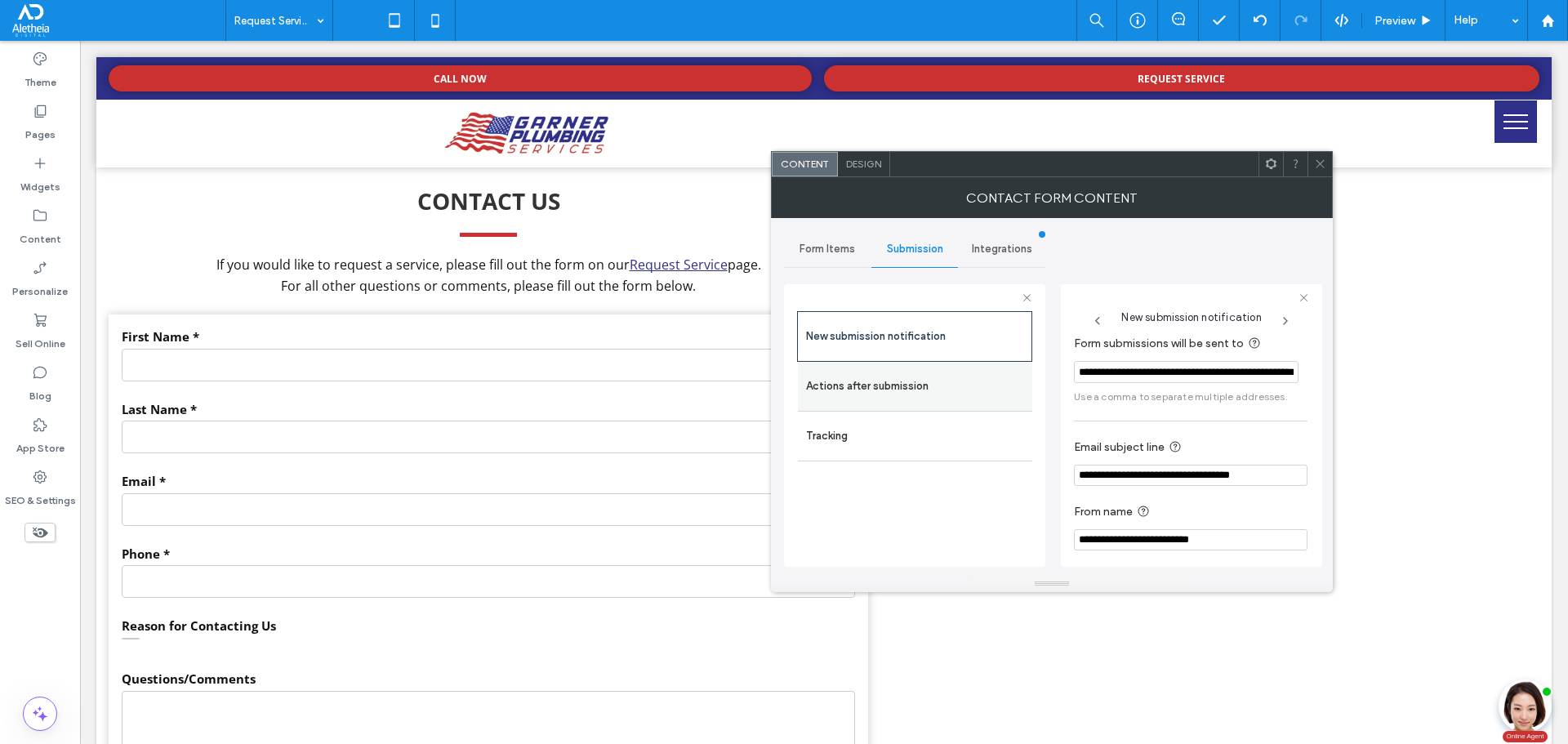 type on "**********" 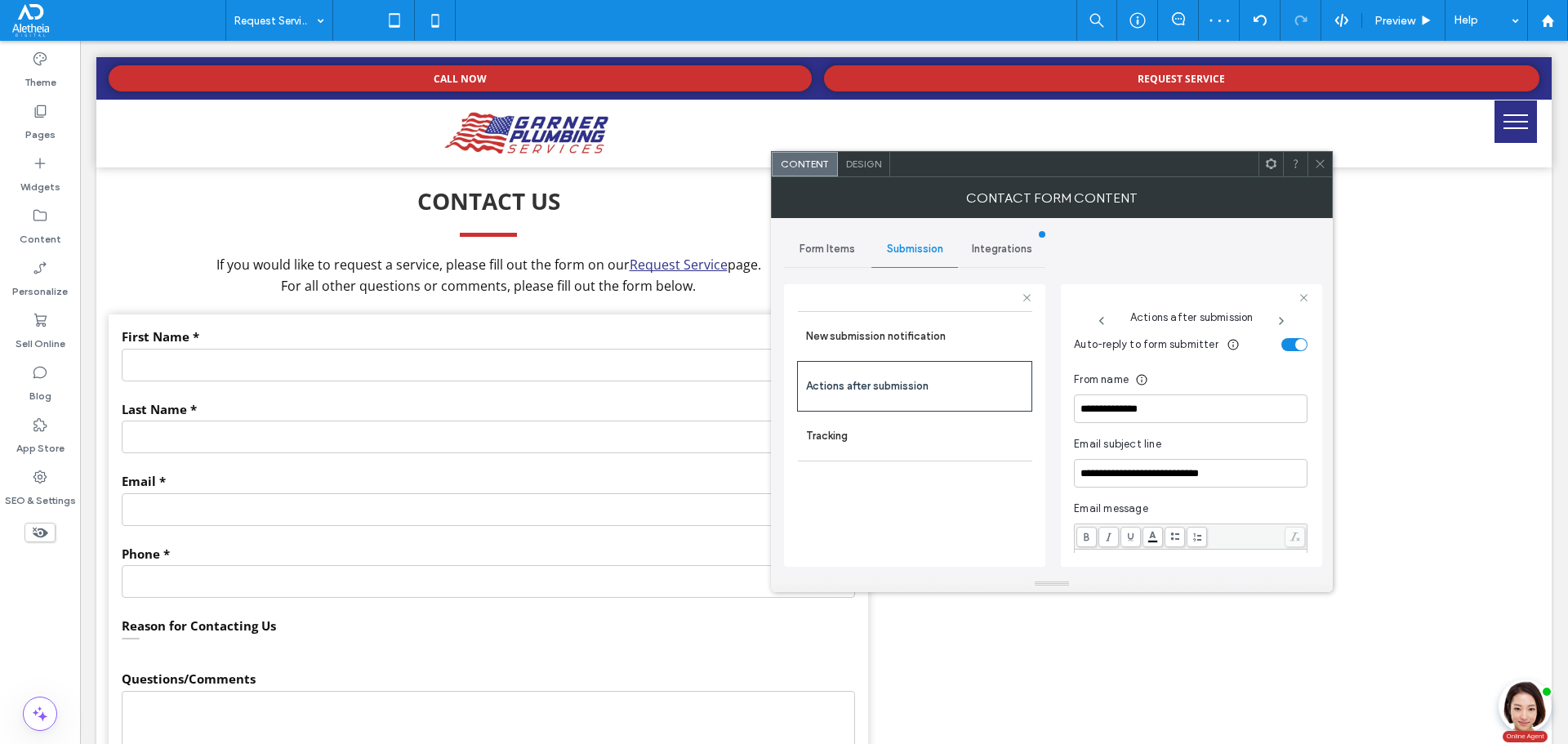 scroll, scrollTop: 496, scrollLeft: 0, axis: vertical 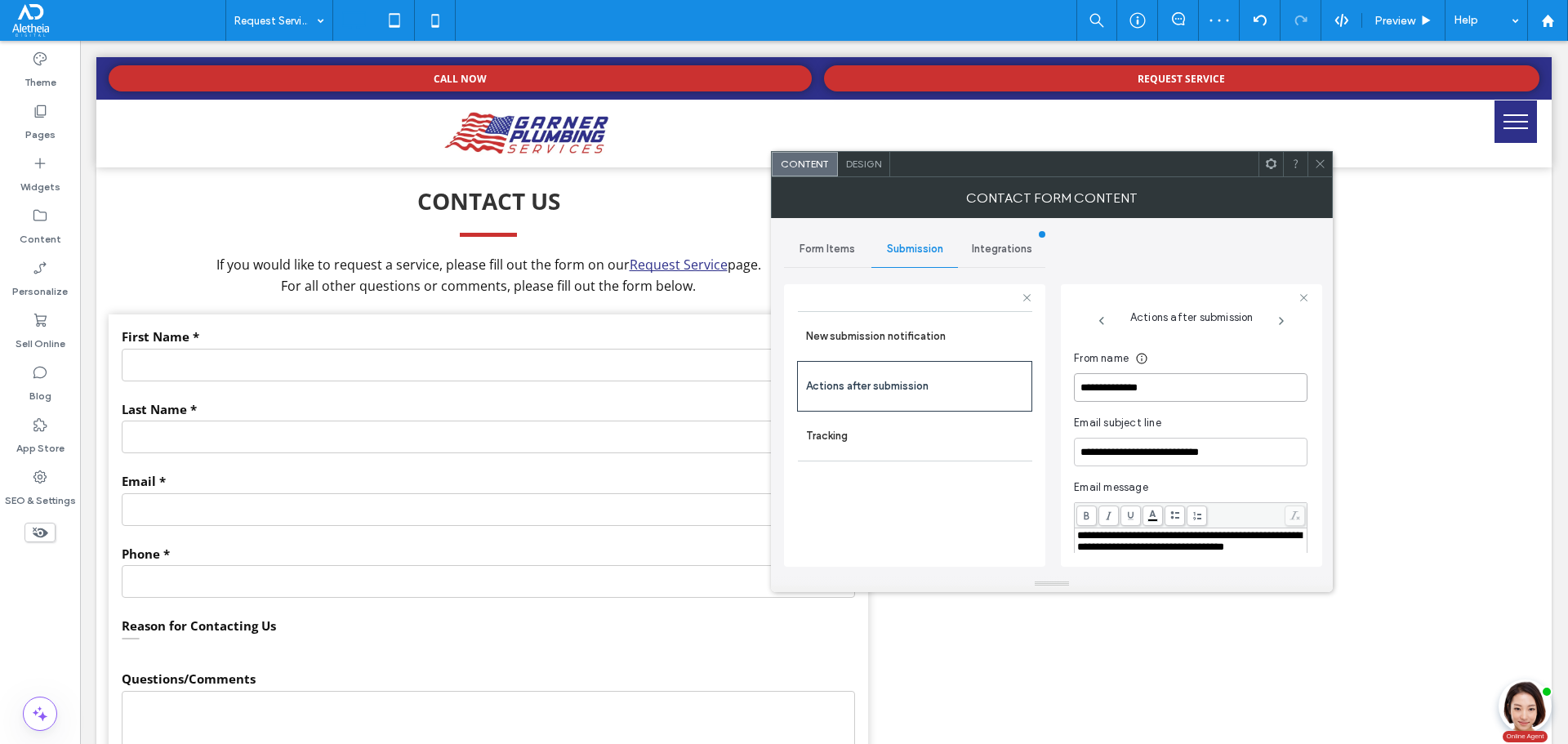 click on "**********" at bounding box center (1191, 387) 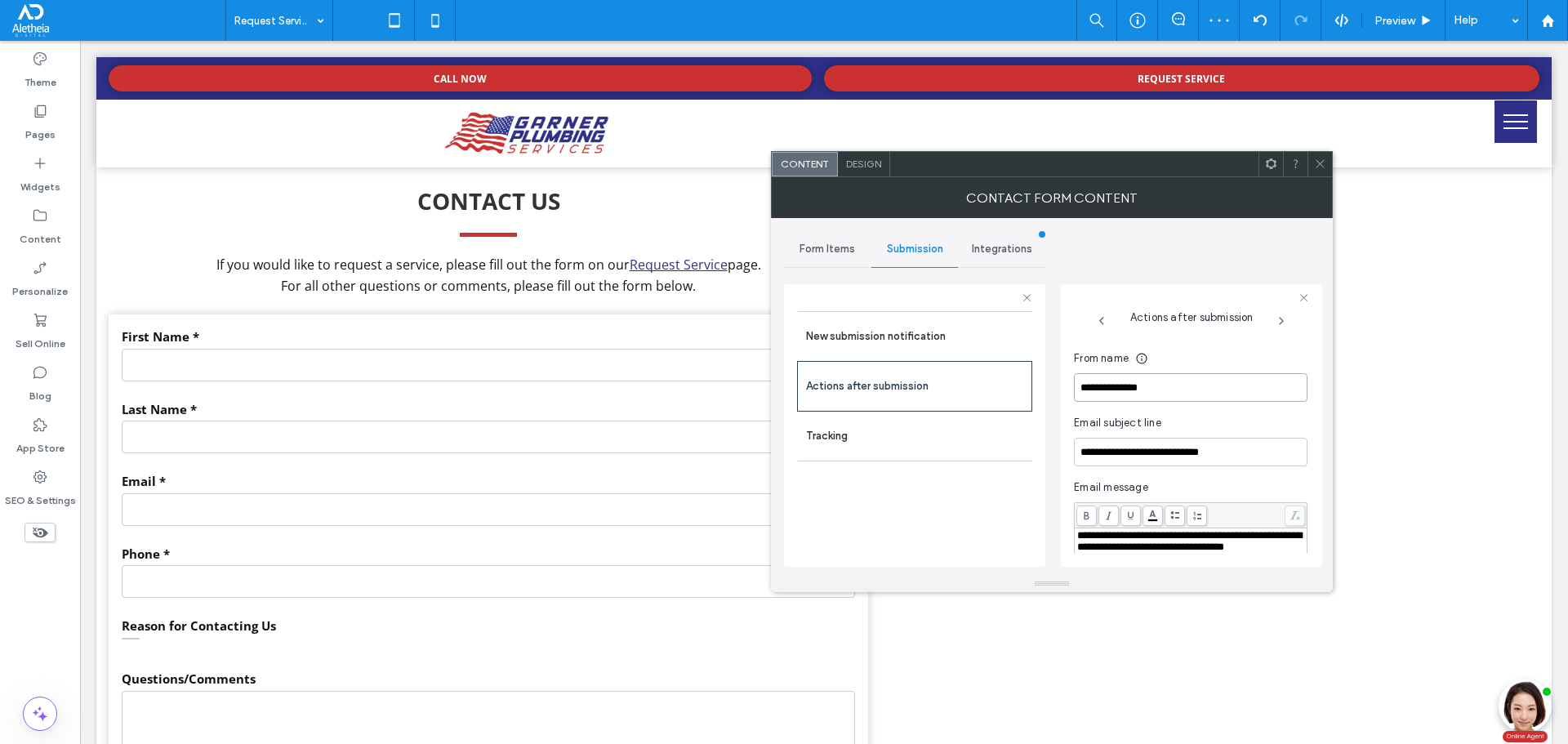 click on "**********" at bounding box center (1191, 387) 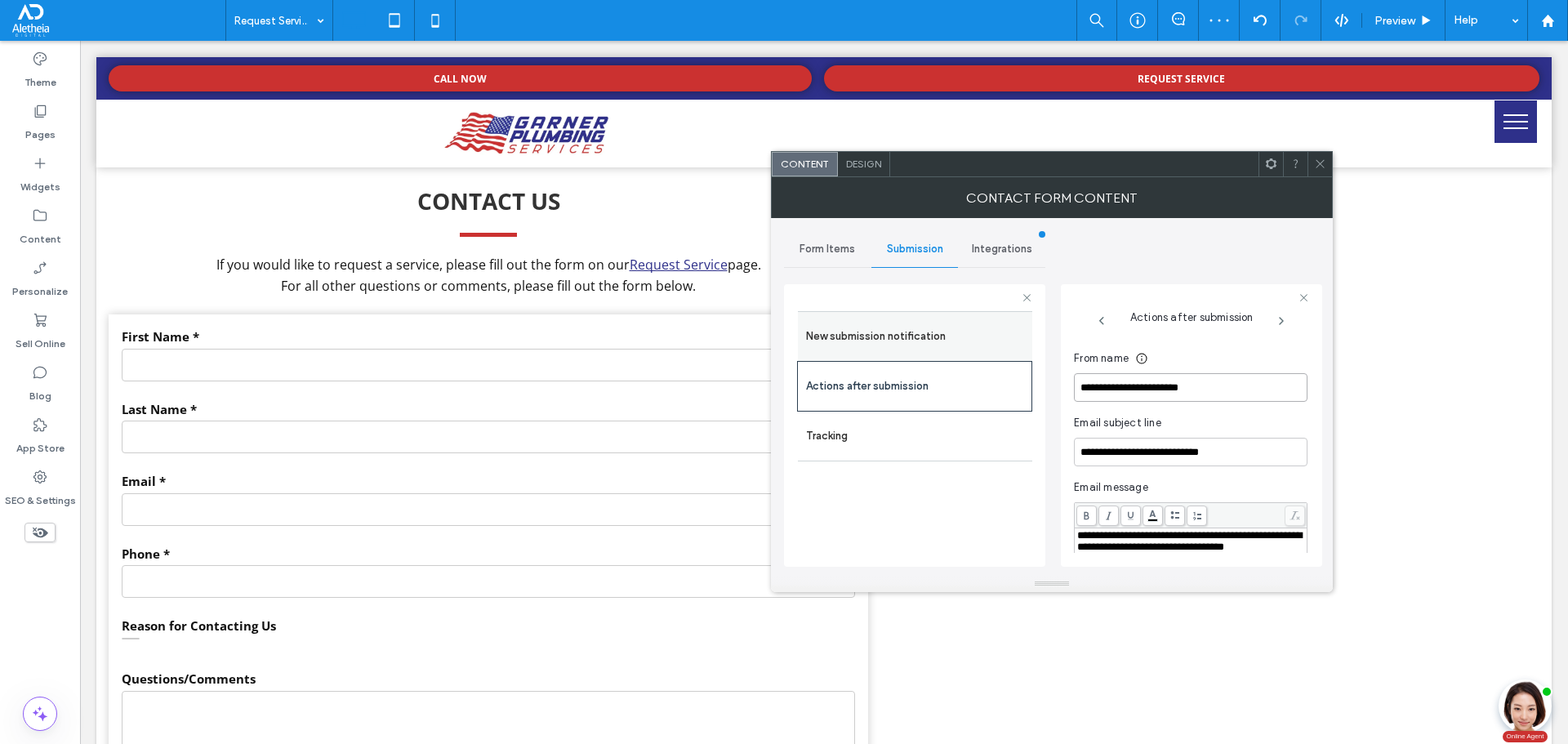 type on "**********" 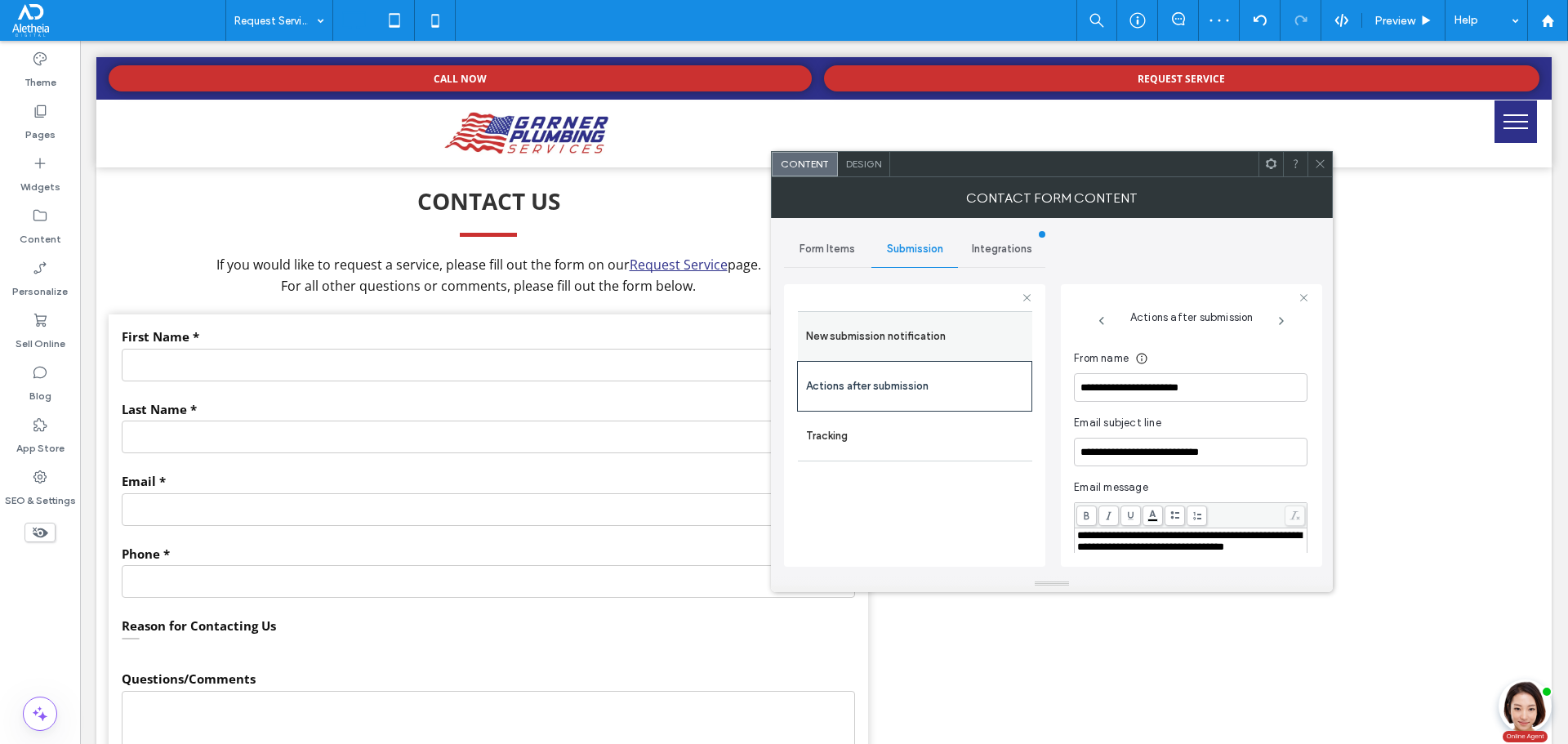 click on "New submission notification" at bounding box center (915, 336) 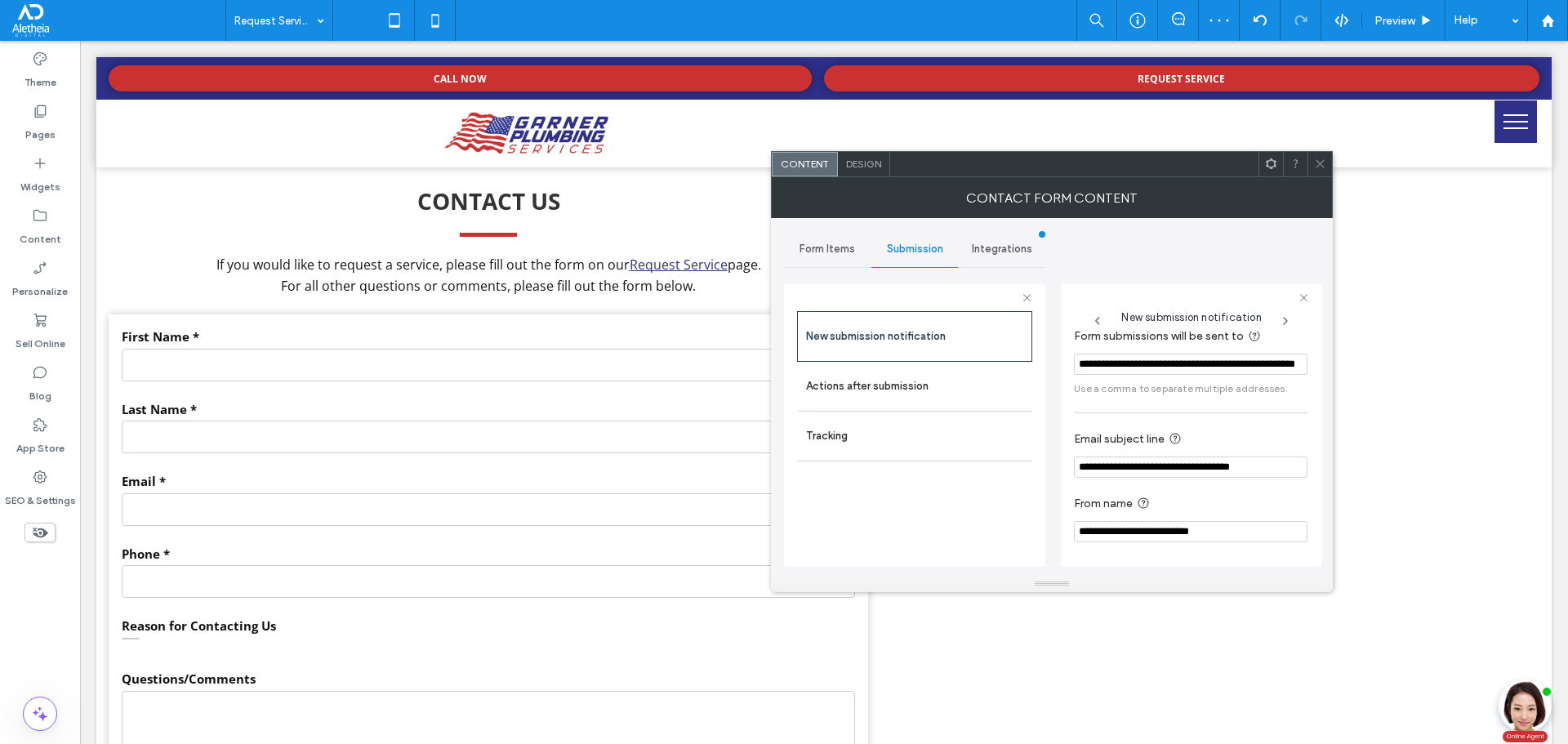 click on "**********" at bounding box center (1191, 467) 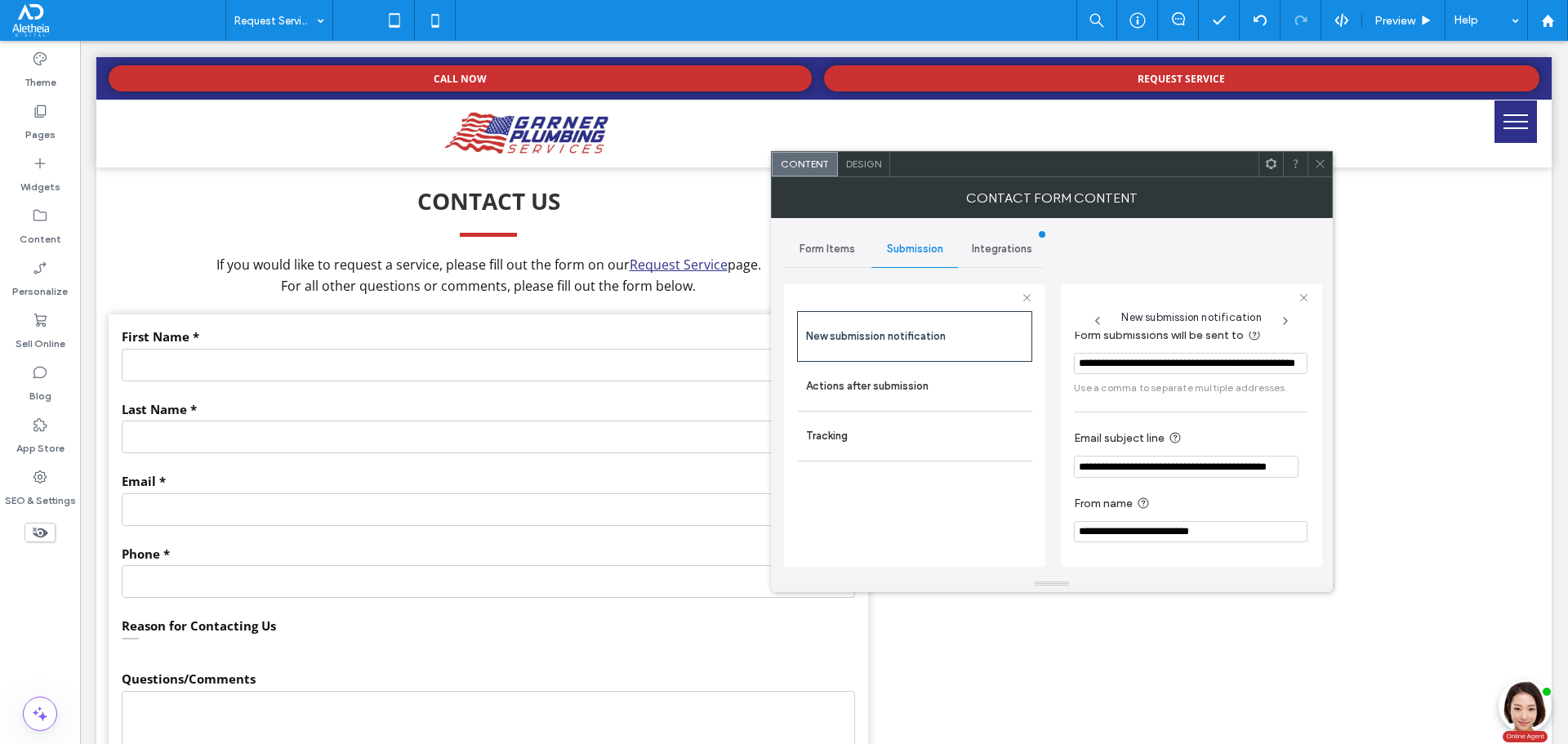 scroll, scrollTop: 0, scrollLeft: 22, axis: horizontal 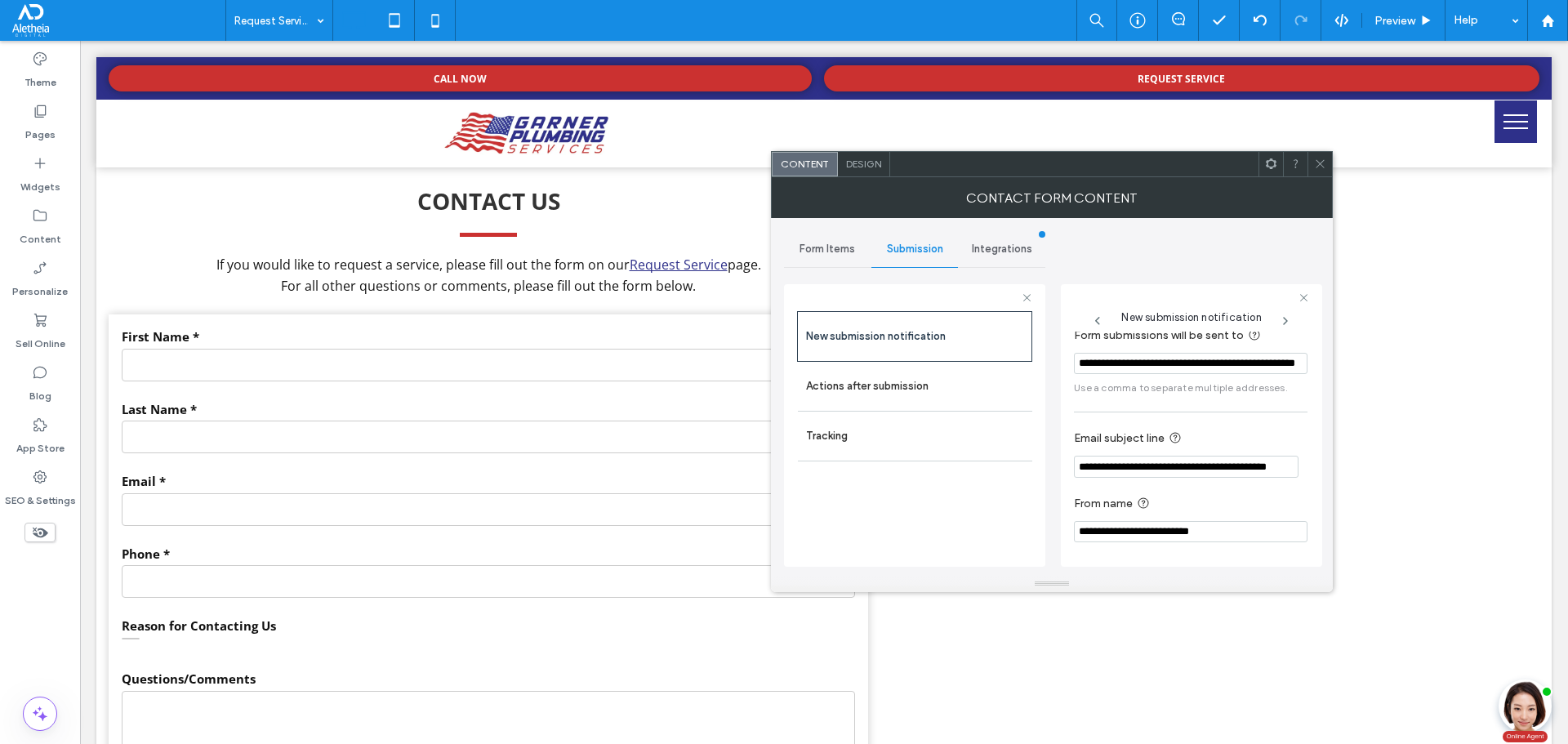 type on "**********" 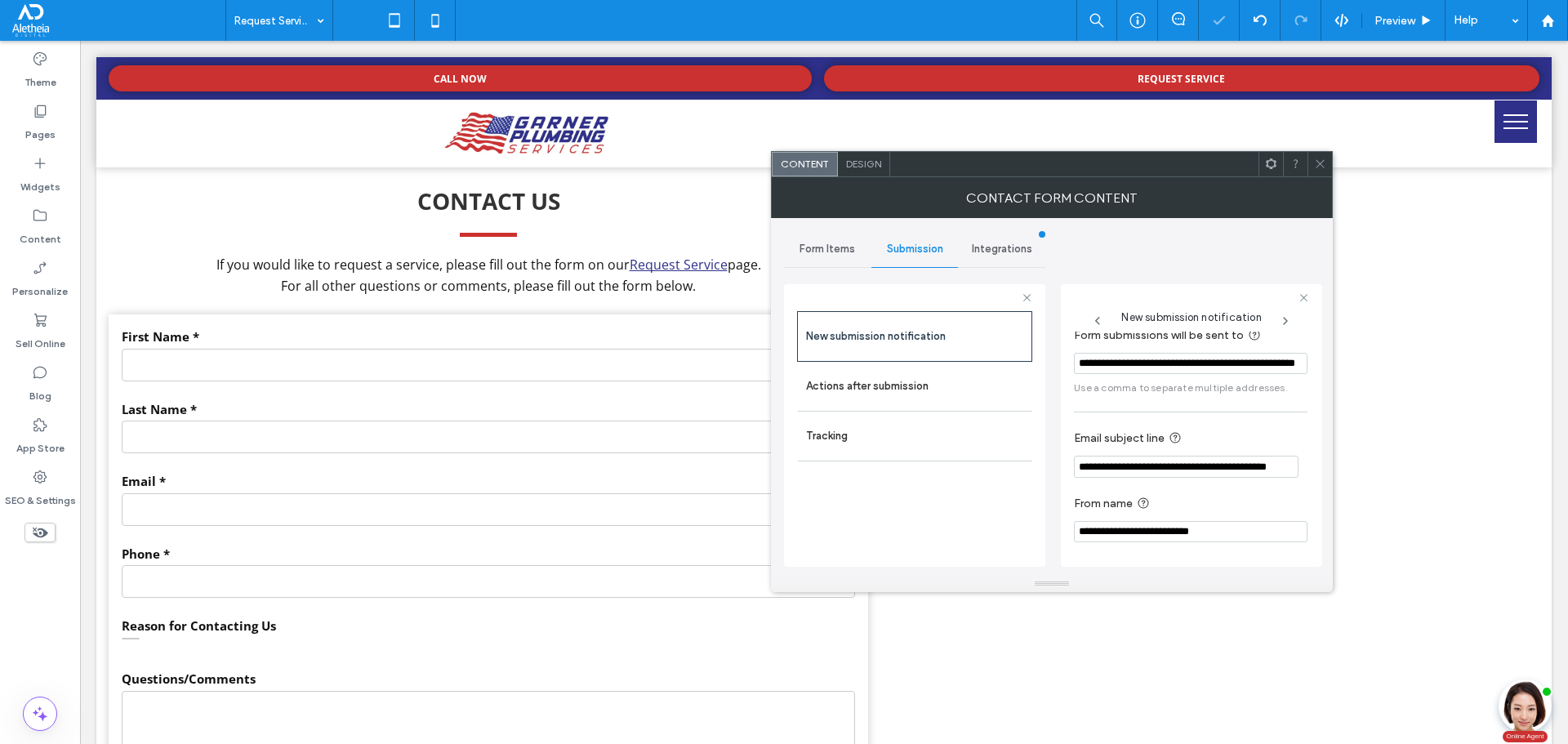 click 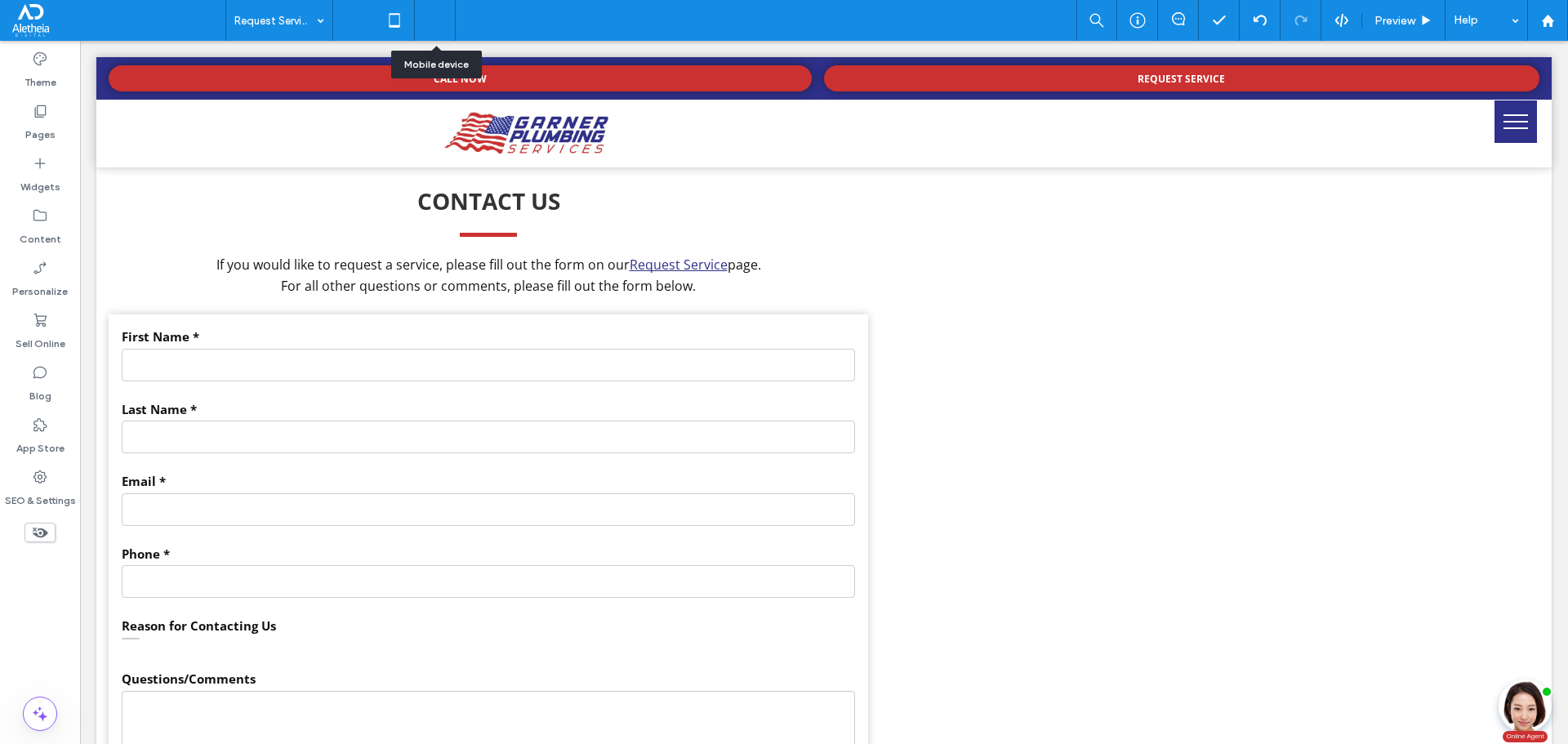 click 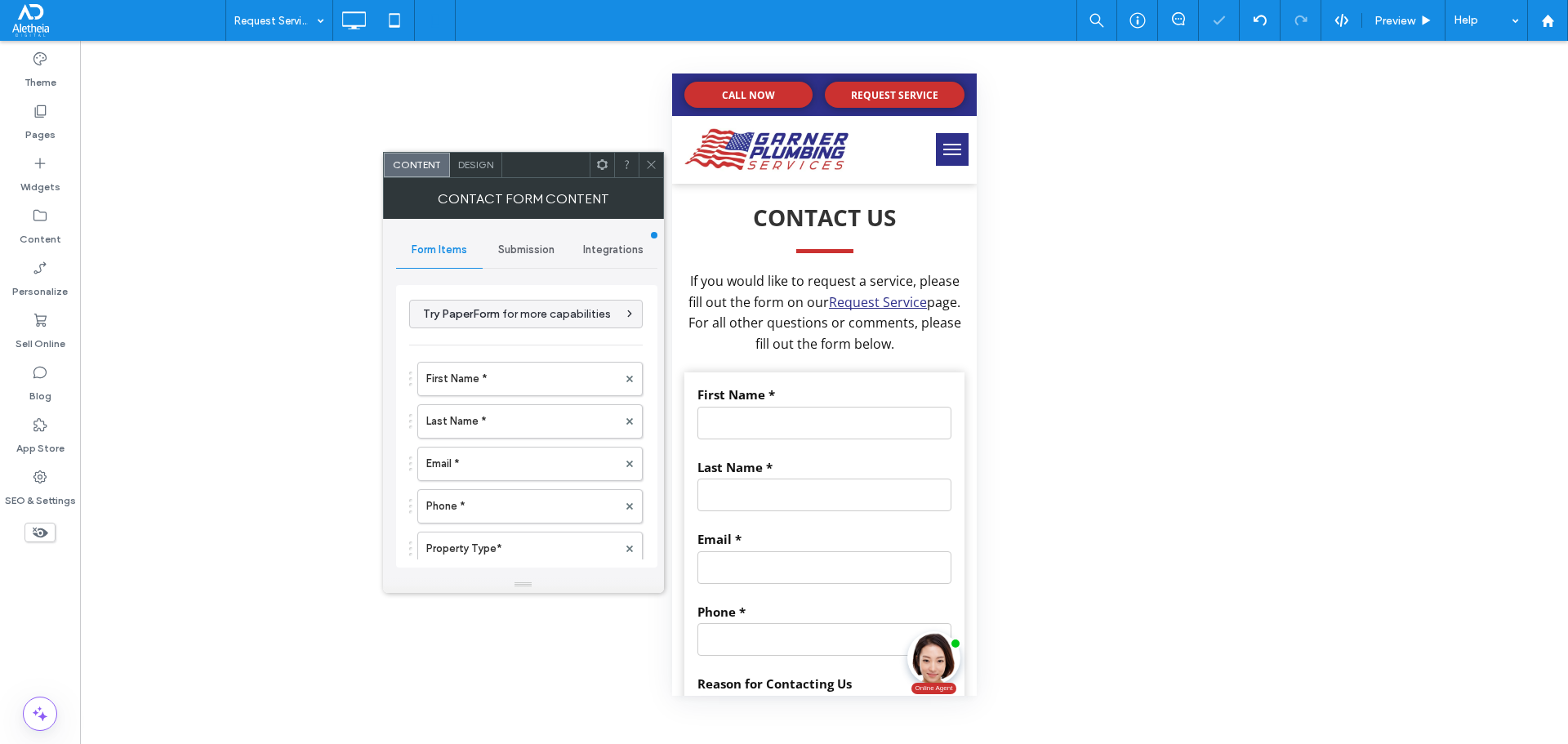 type on "**********" 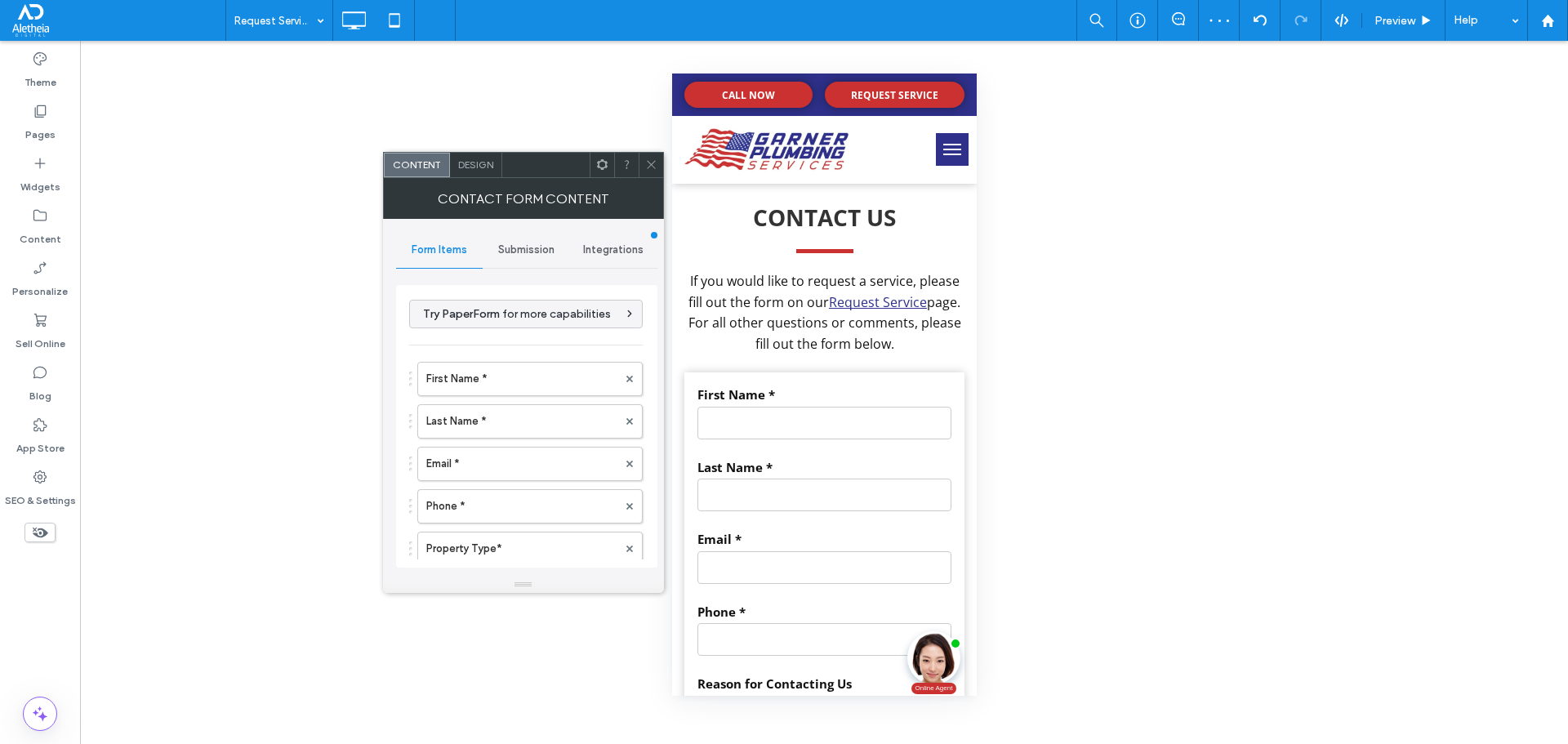 click on "Submission" at bounding box center [526, 250] 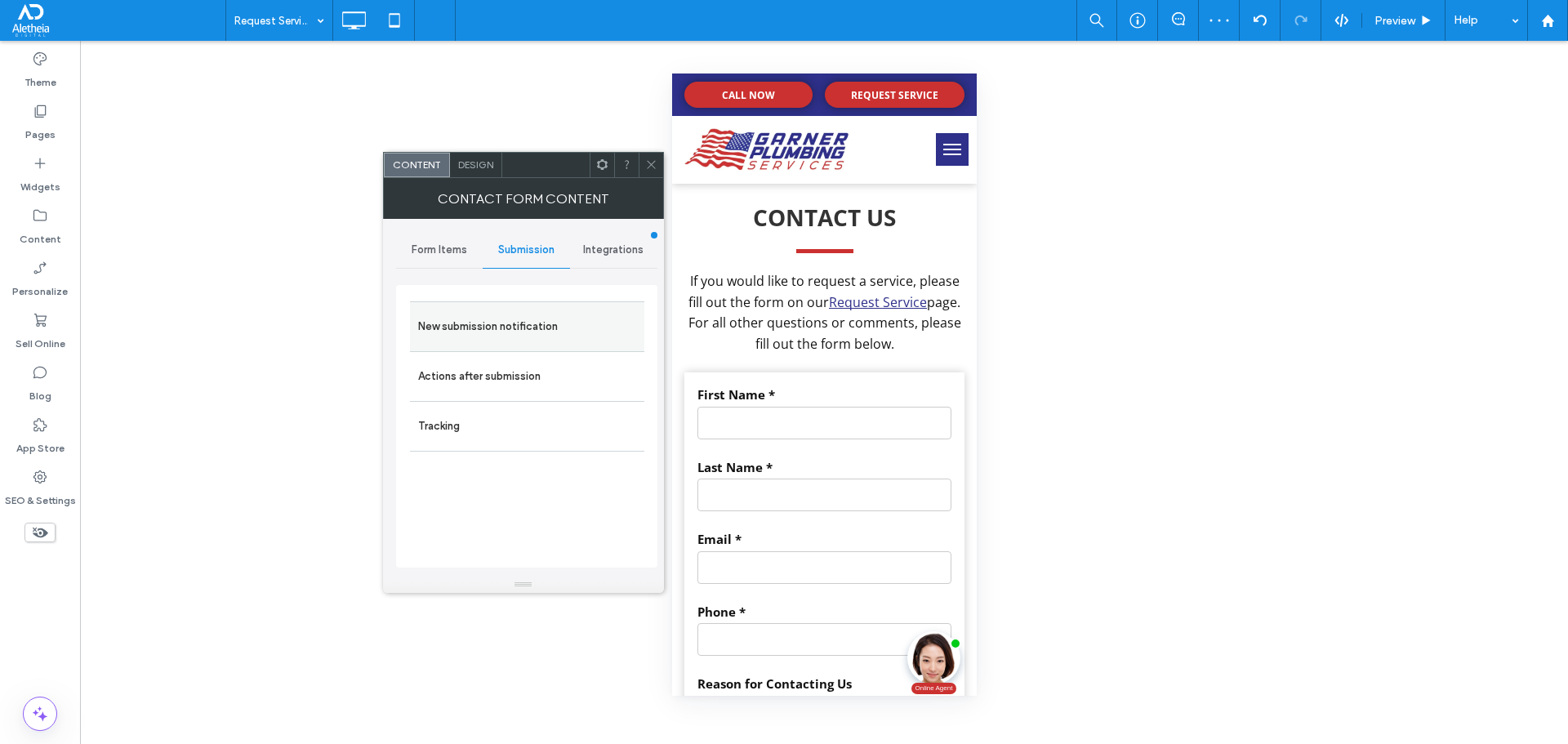 click on "New submission notification" at bounding box center [527, 327] 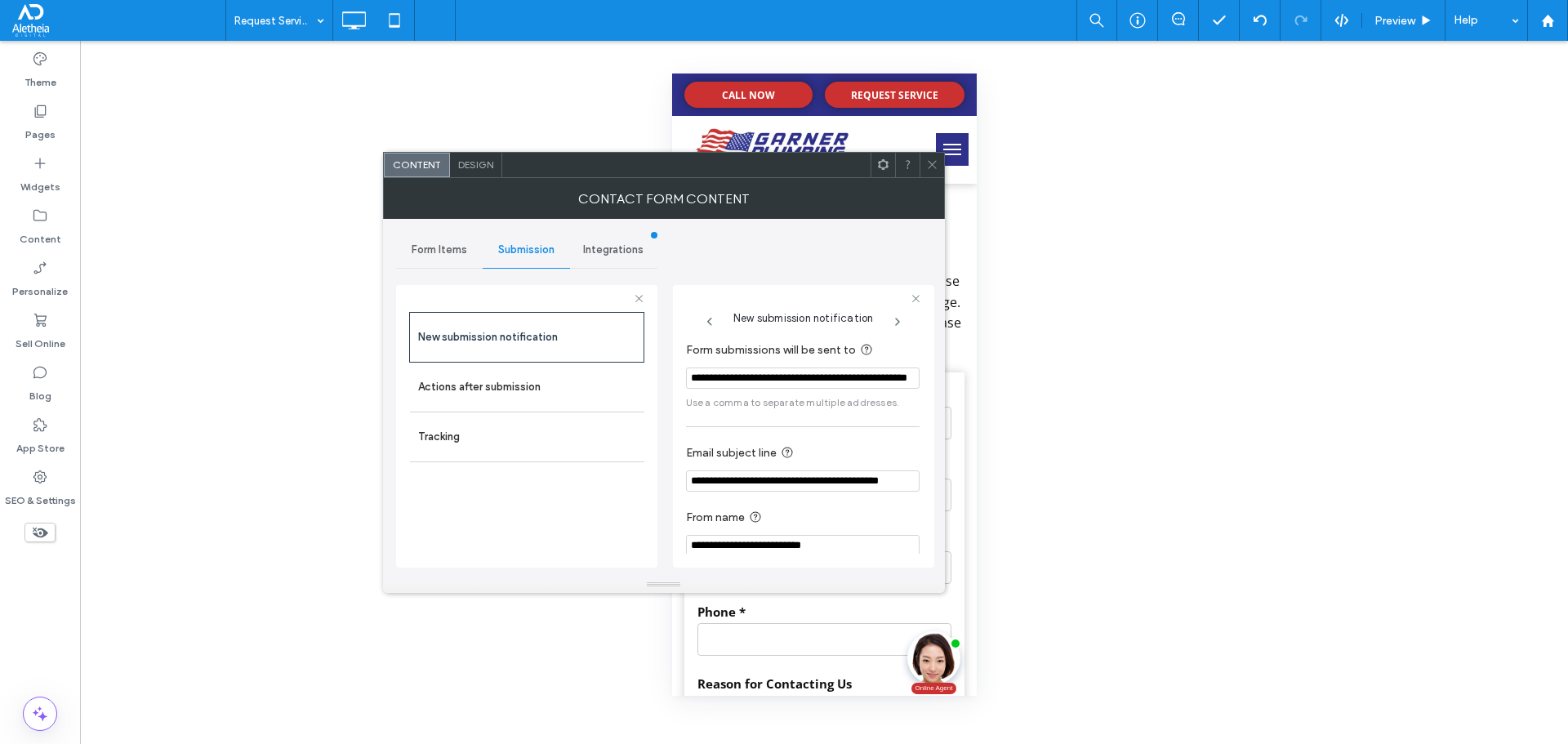 click 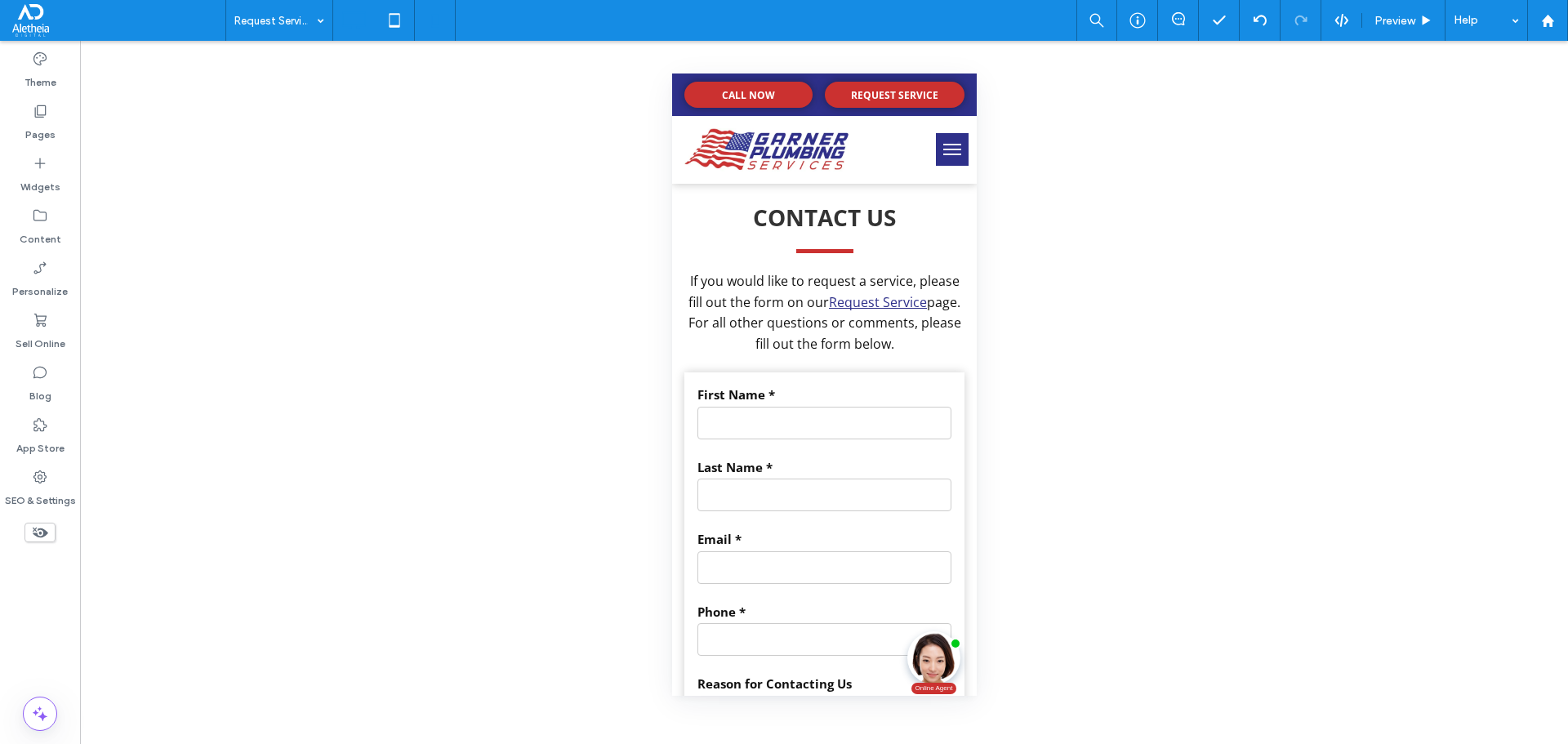click 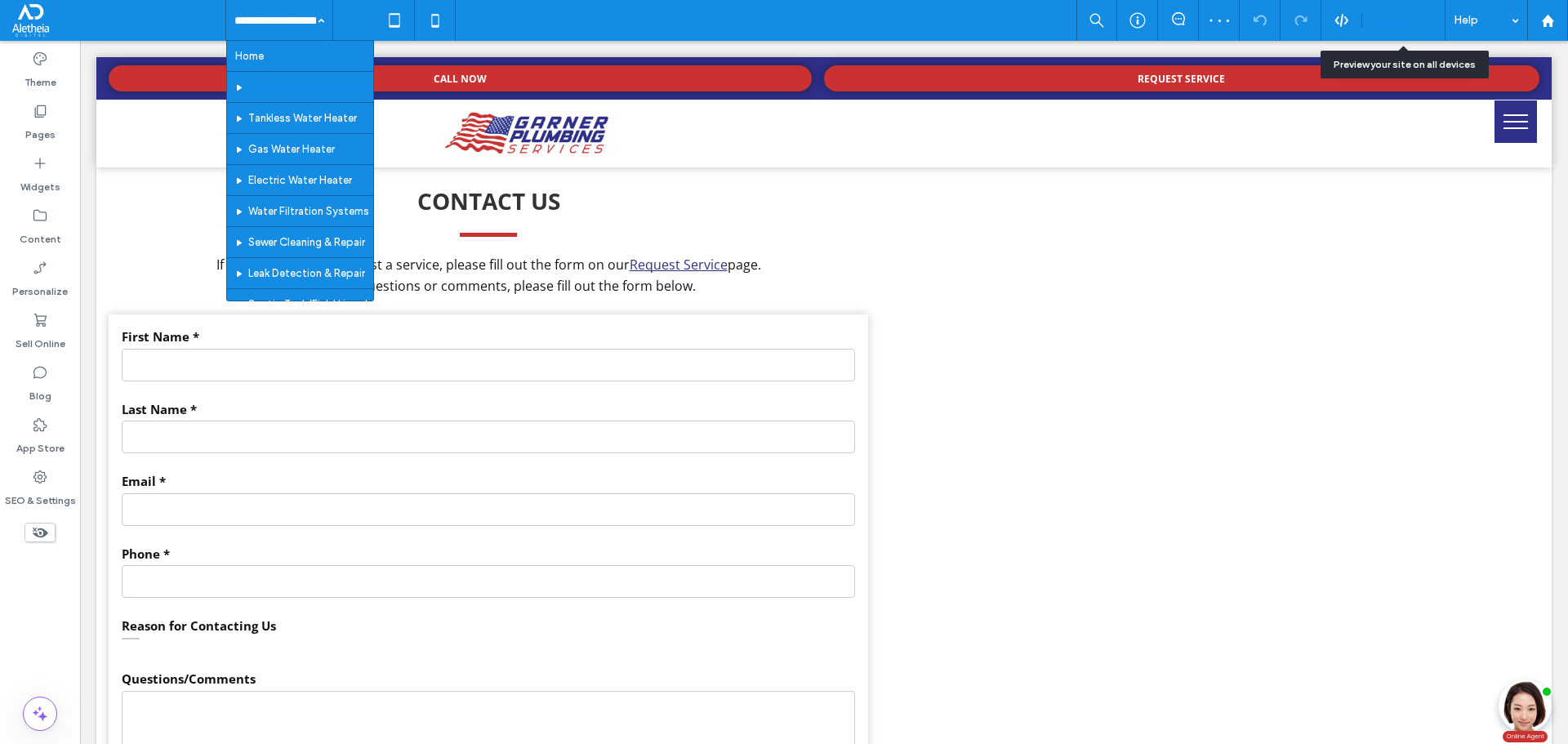 click on "Preview" at bounding box center [1404, 20] 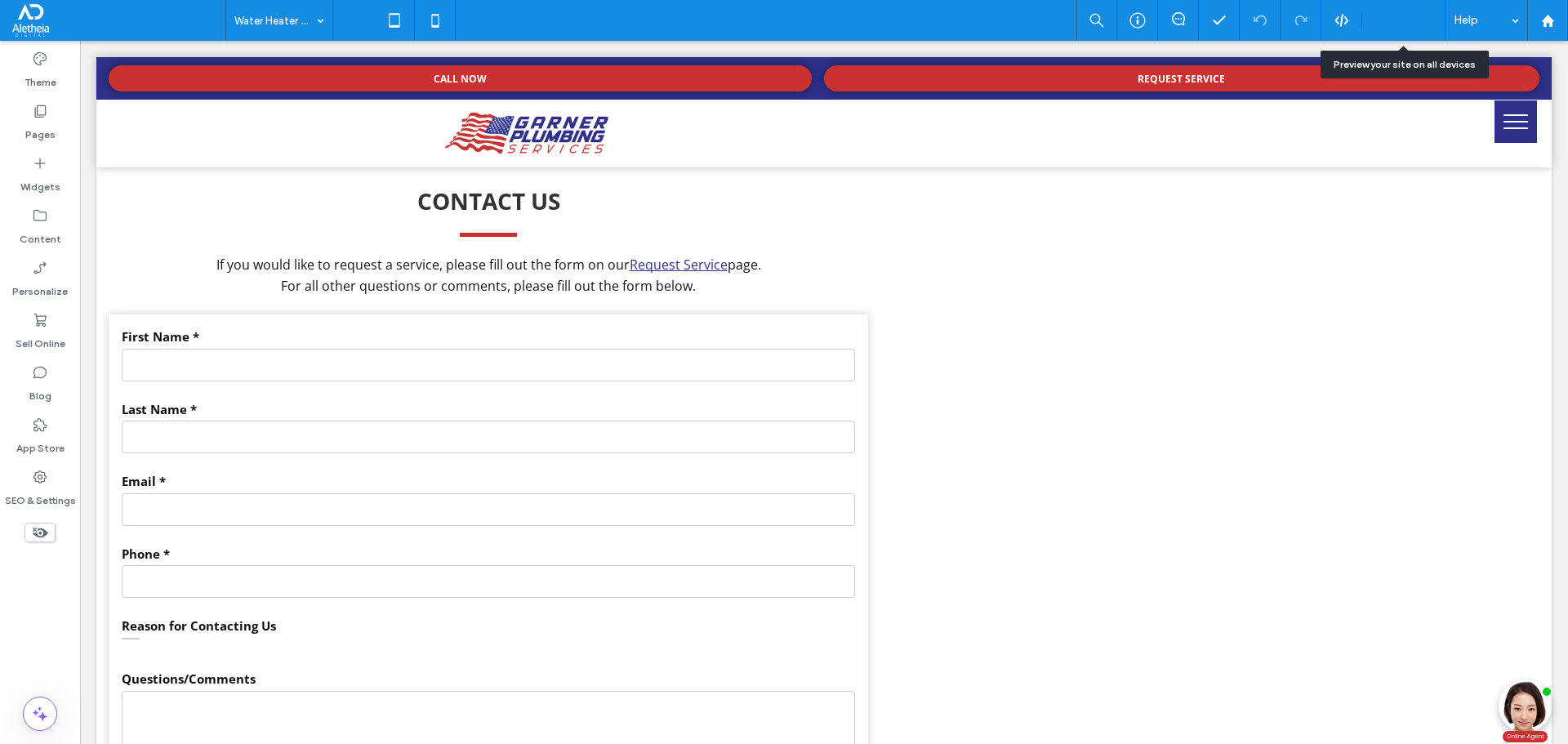 click on "Preview" at bounding box center [1395, 20] 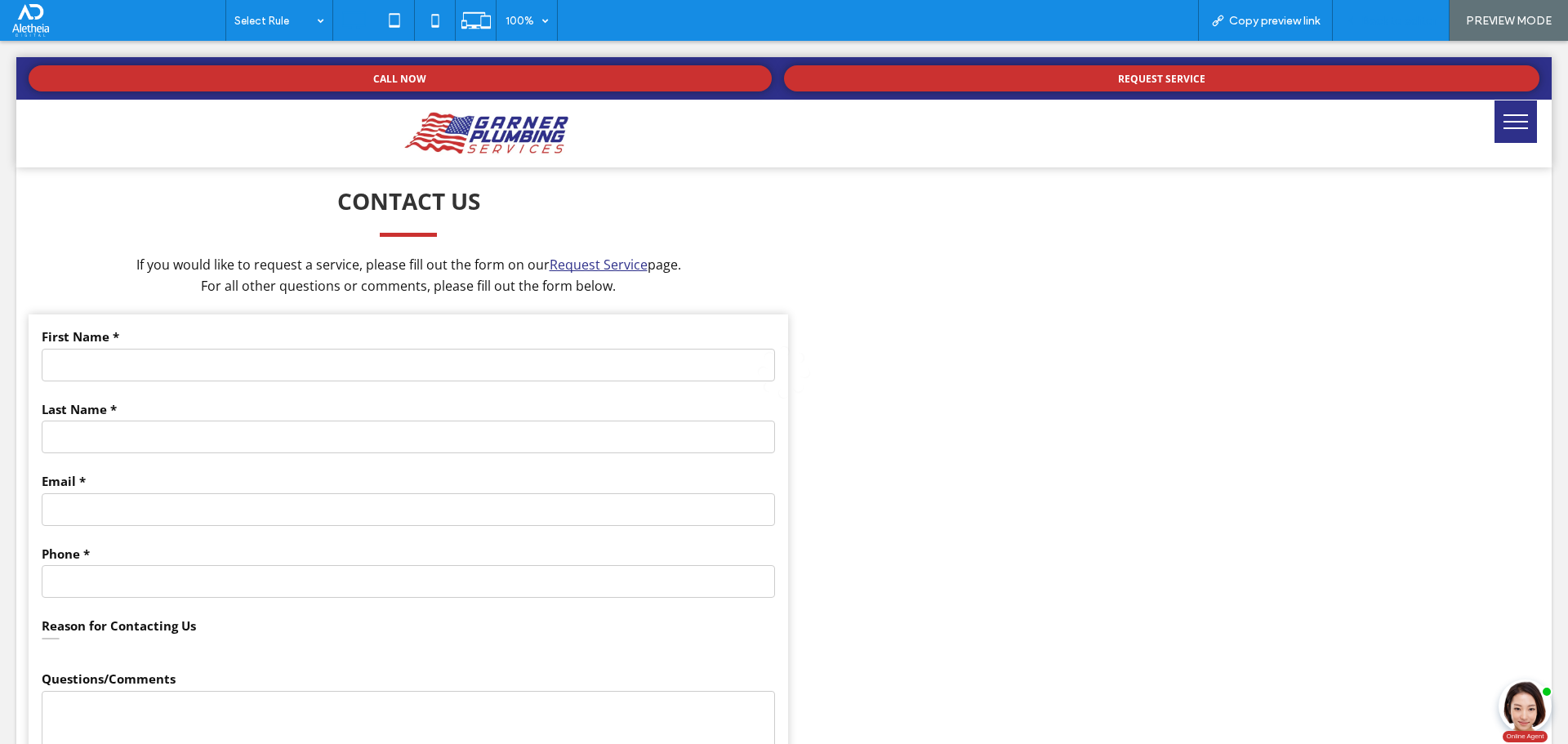 click on "Back to editor" at bounding box center [1399, 20] 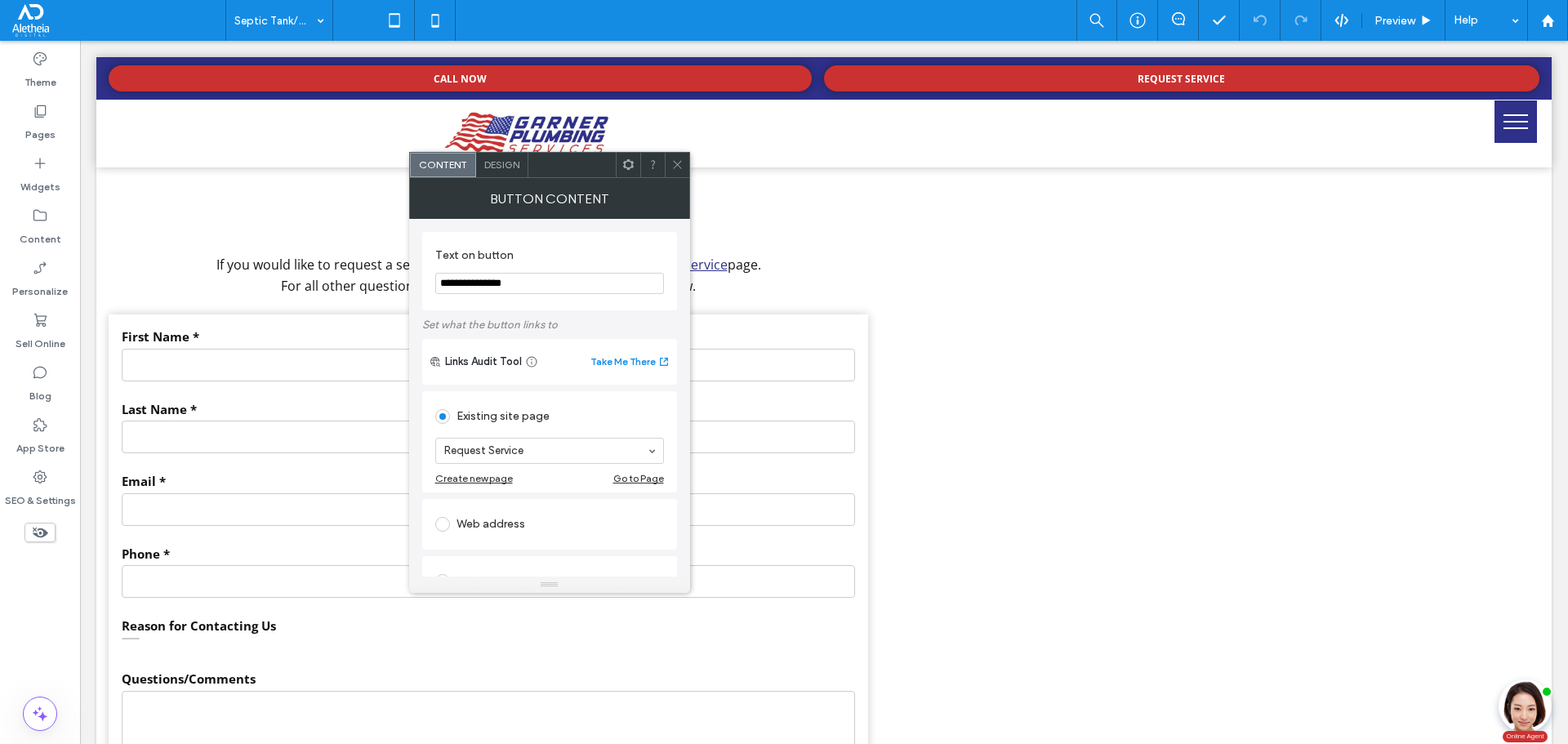 click 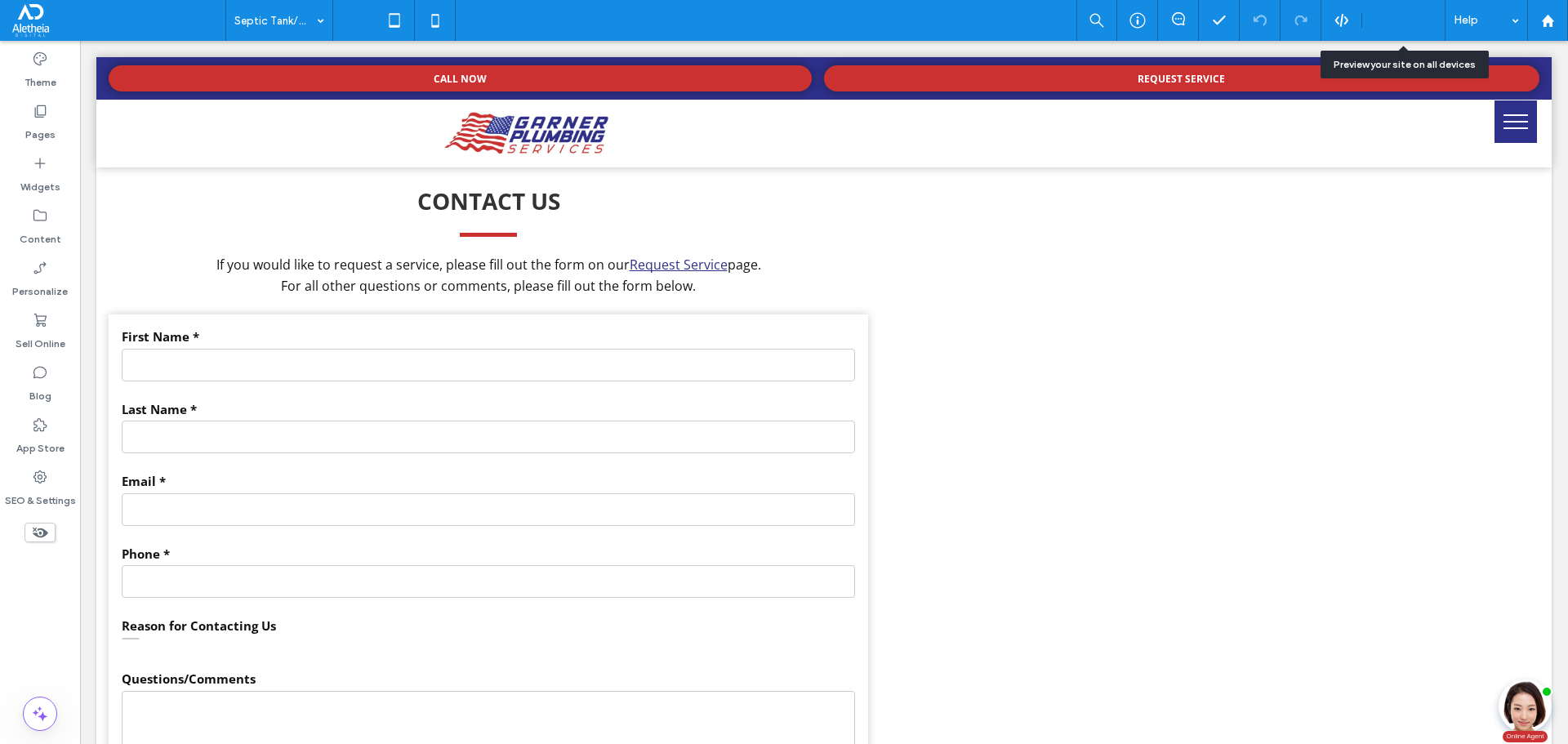 click on "Preview" at bounding box center (1395, 20) 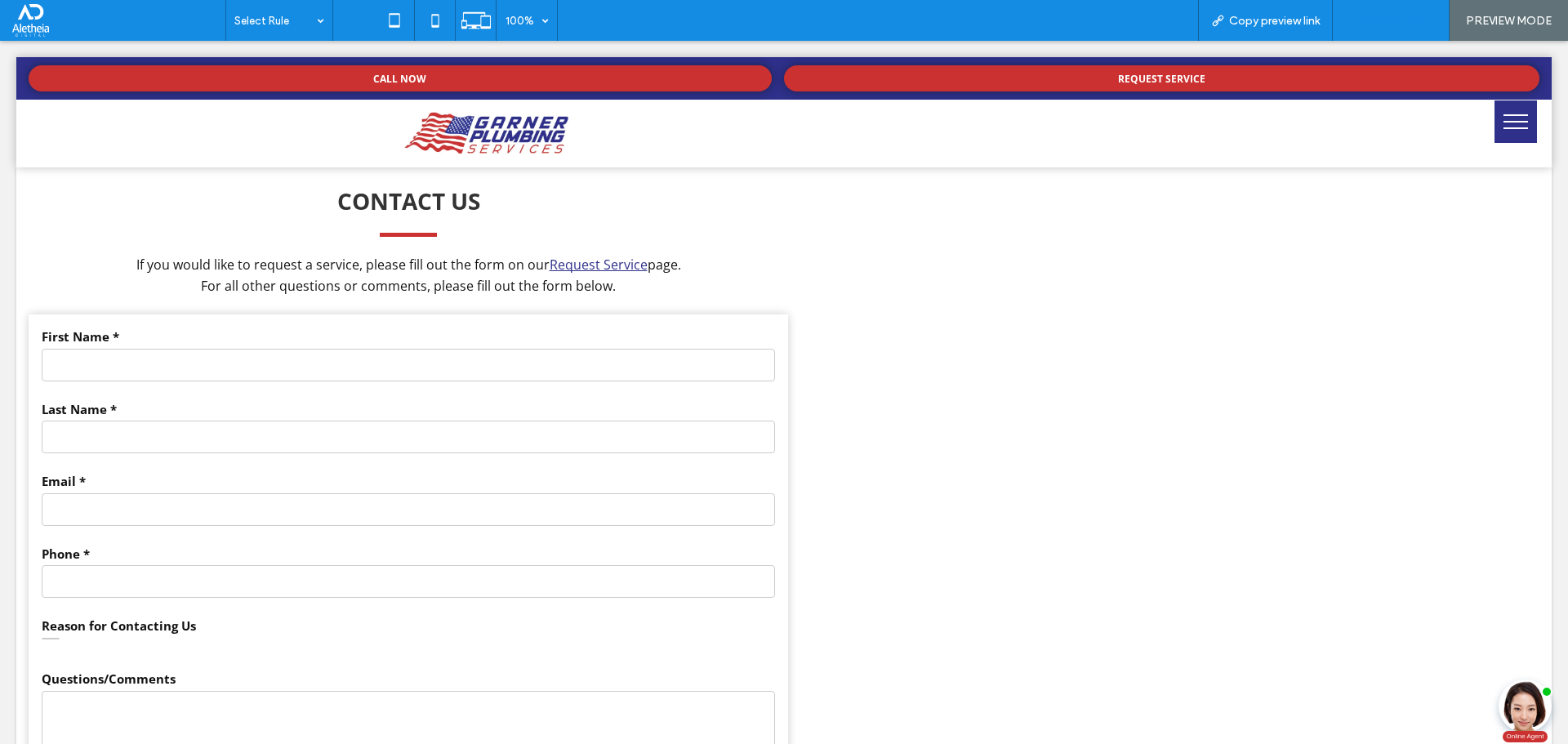 click 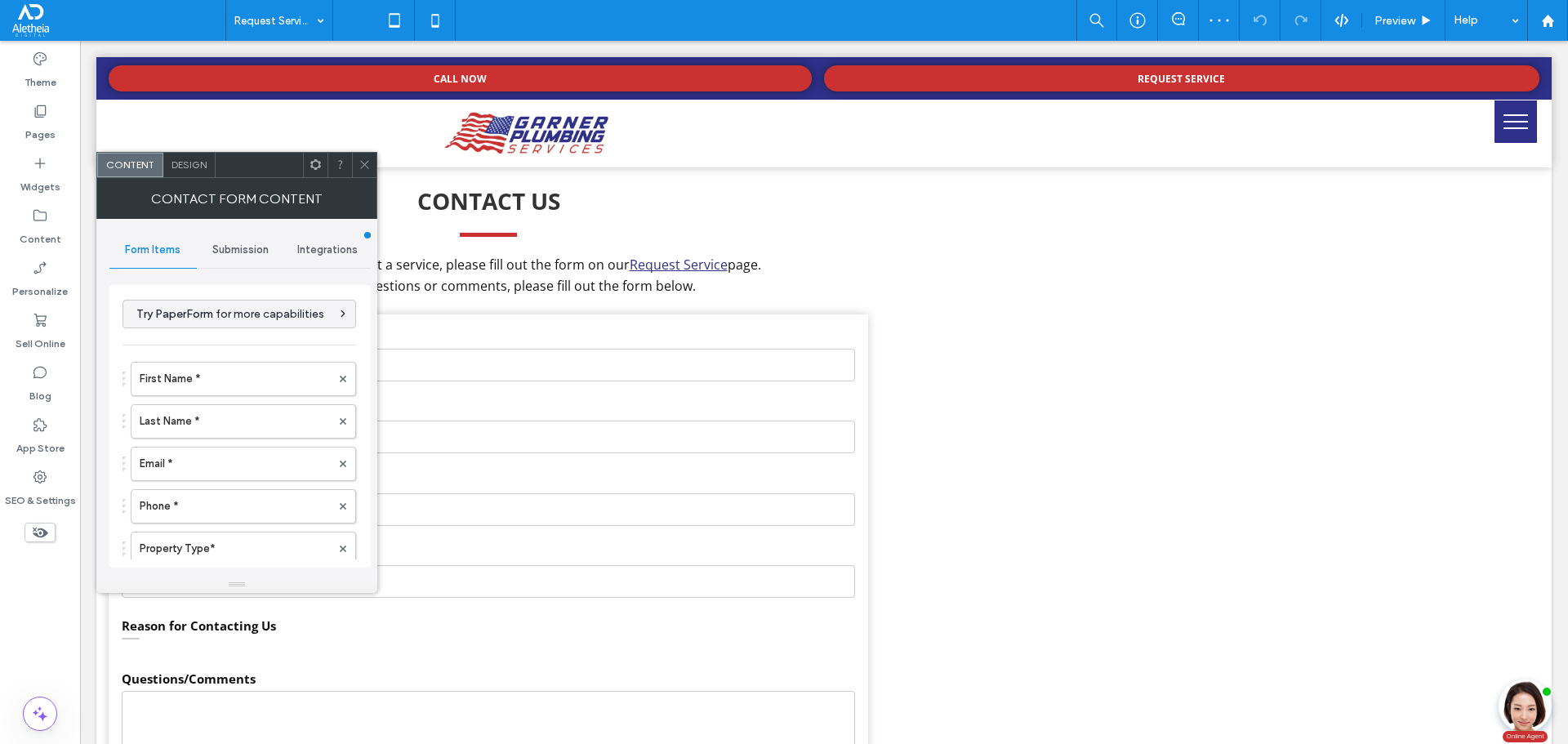 type on "**********" 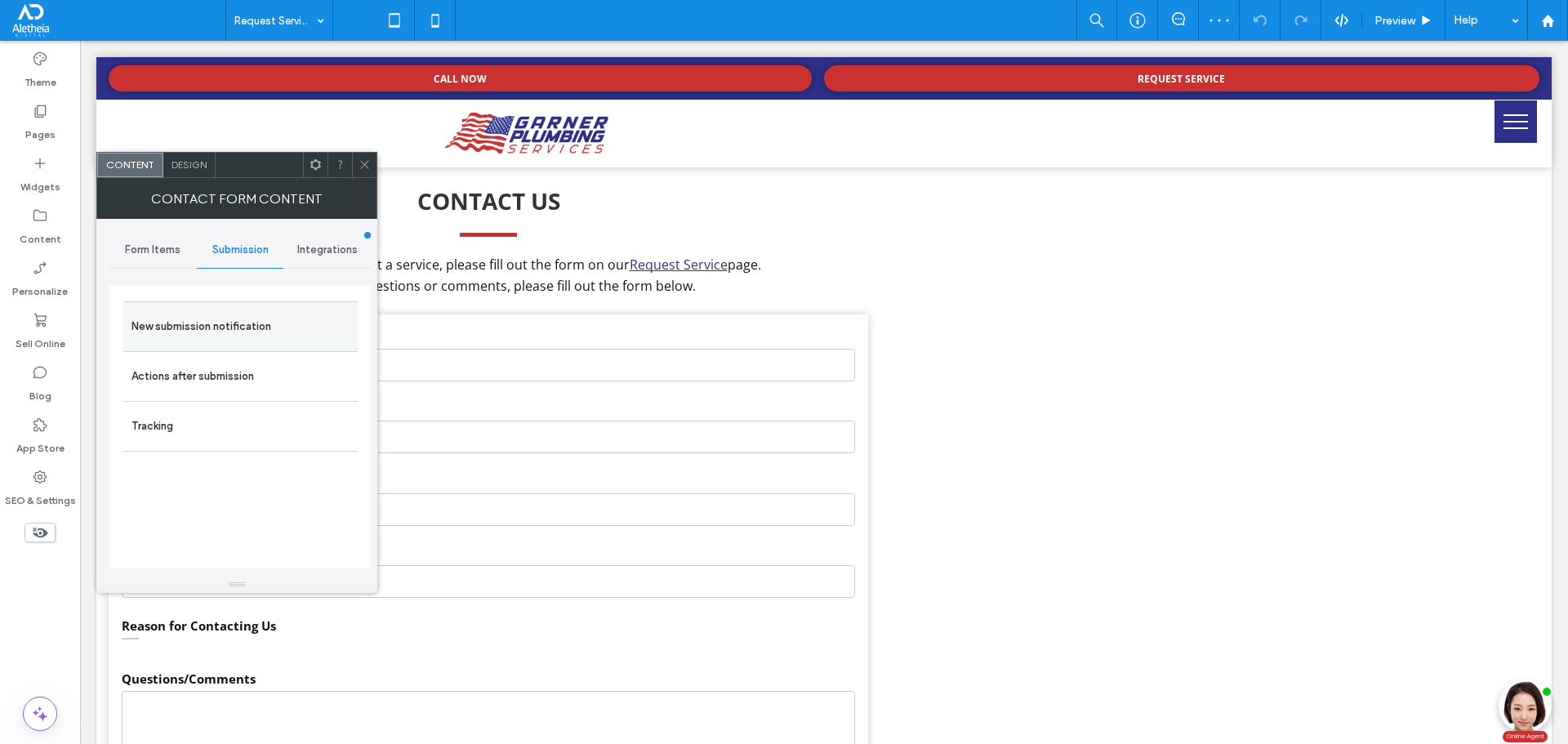 click on "New submission notification" at bounding box center [240, 327] 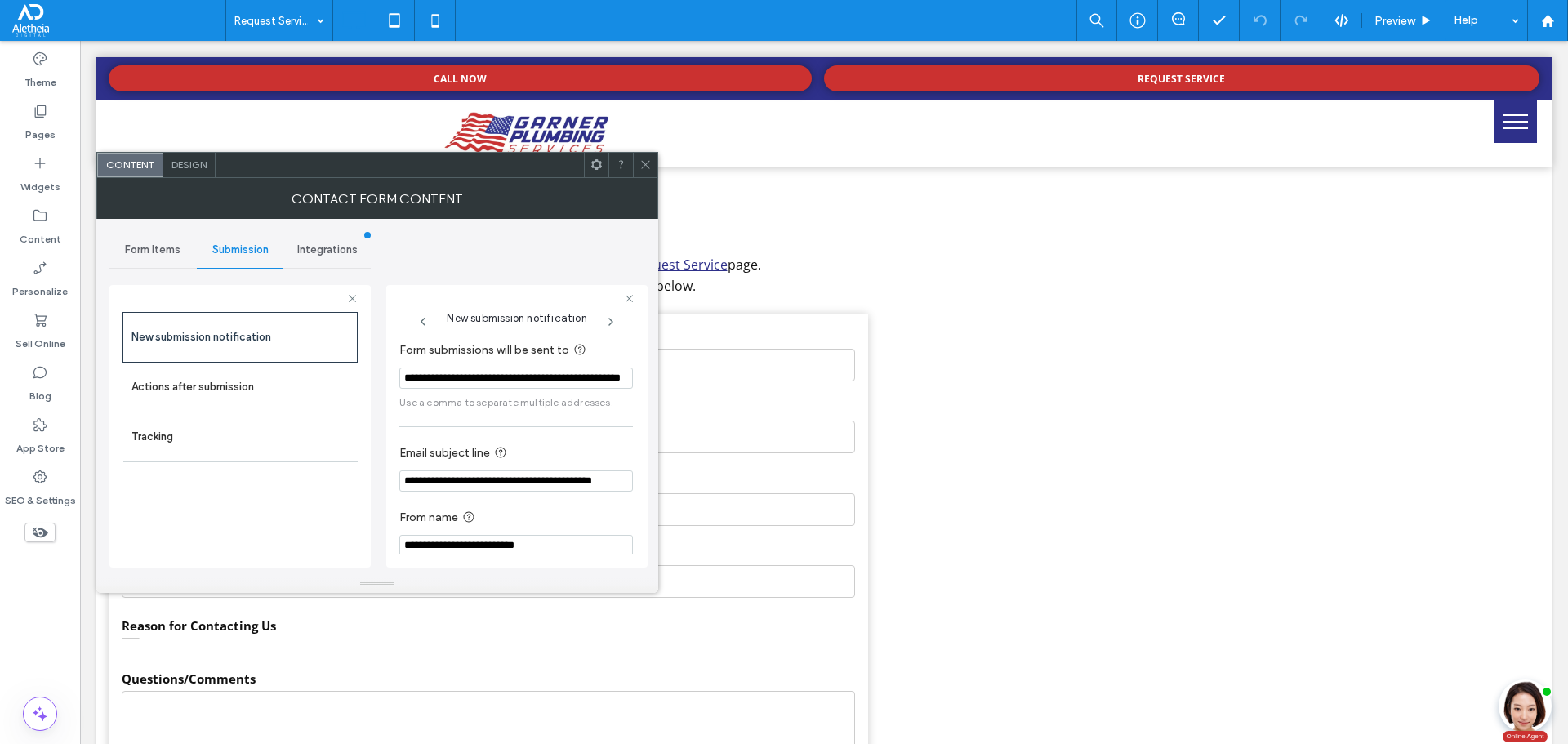 click 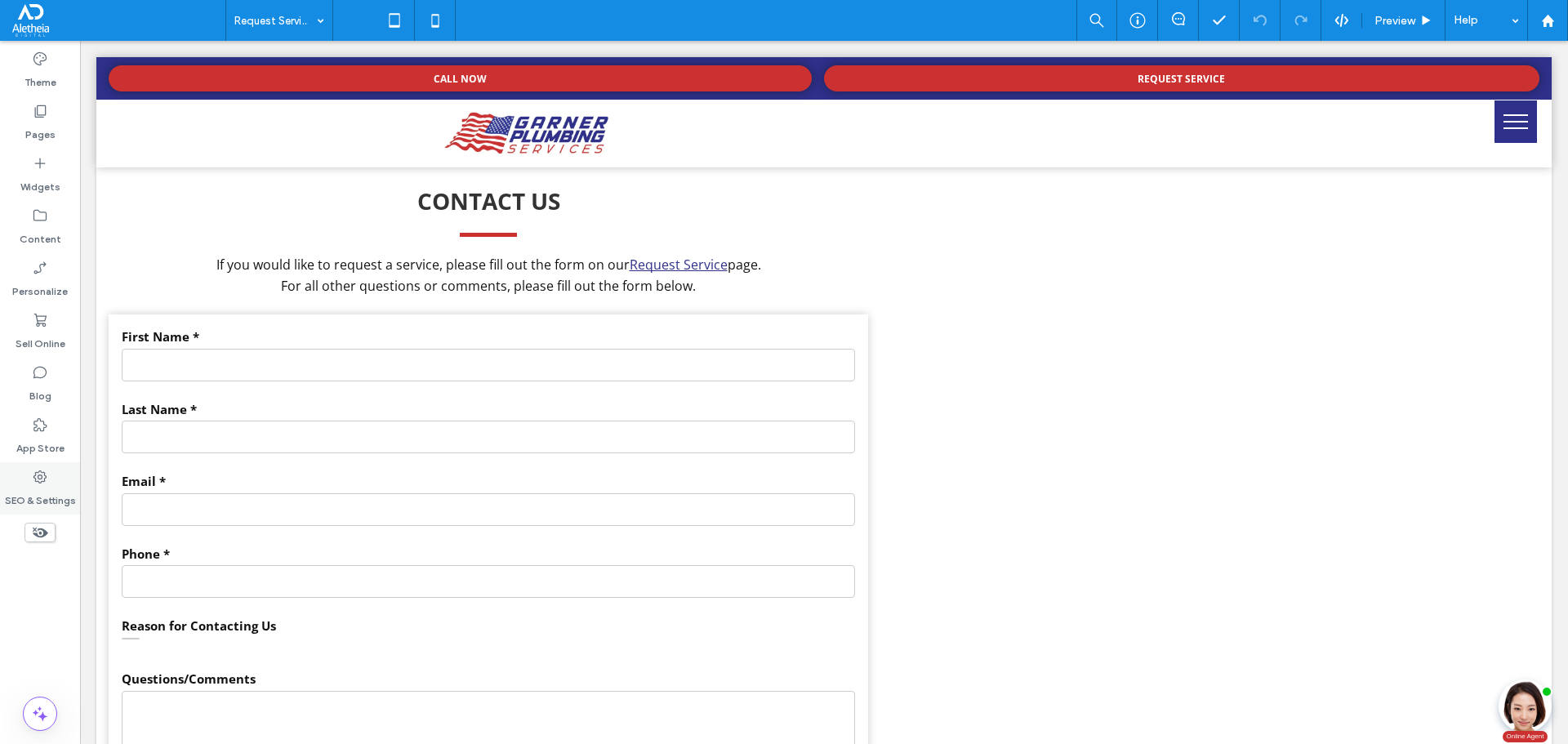 click on "SEO & Settings" at bounding box center (40, 488) 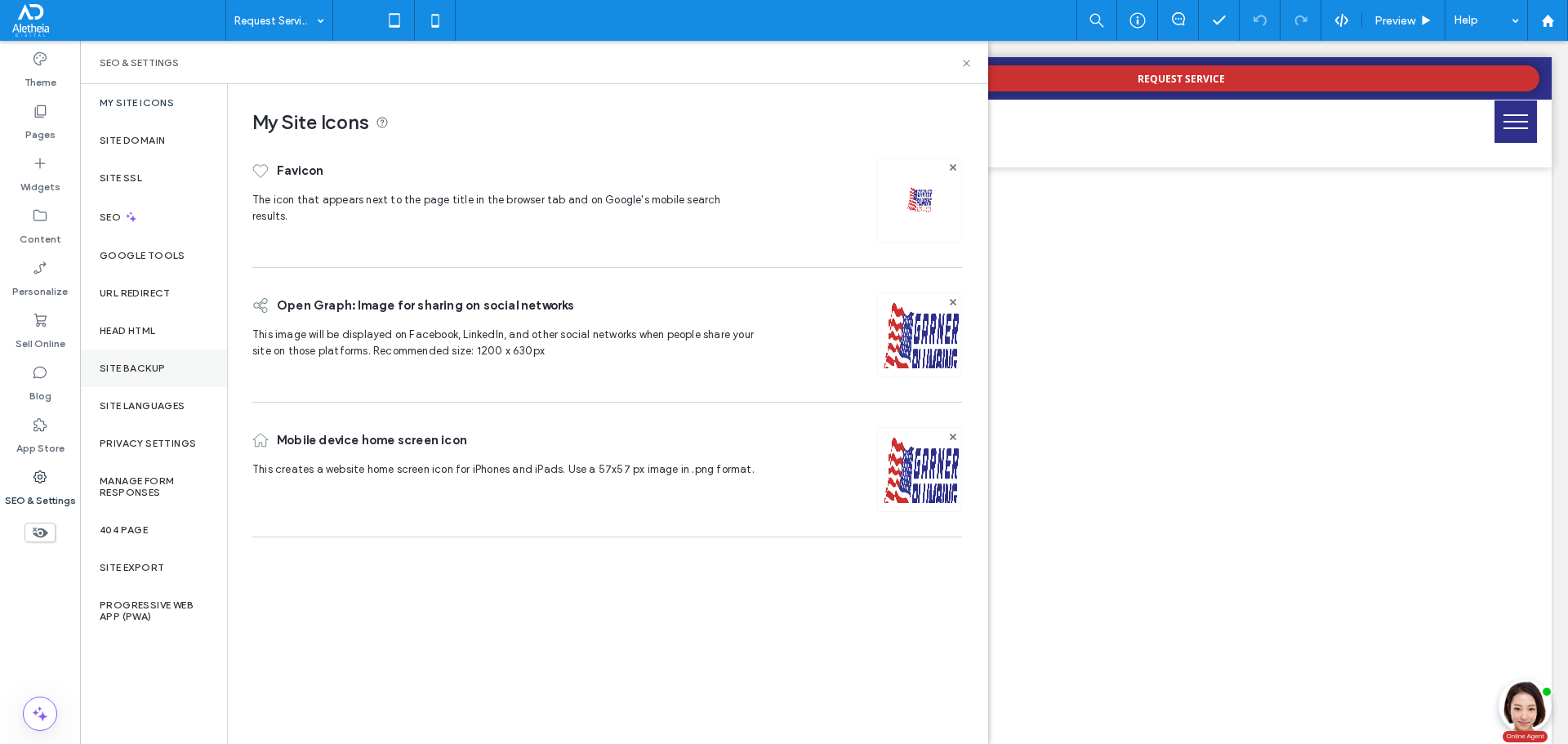 click on "Site Backup" at bounding box center (154, 368) 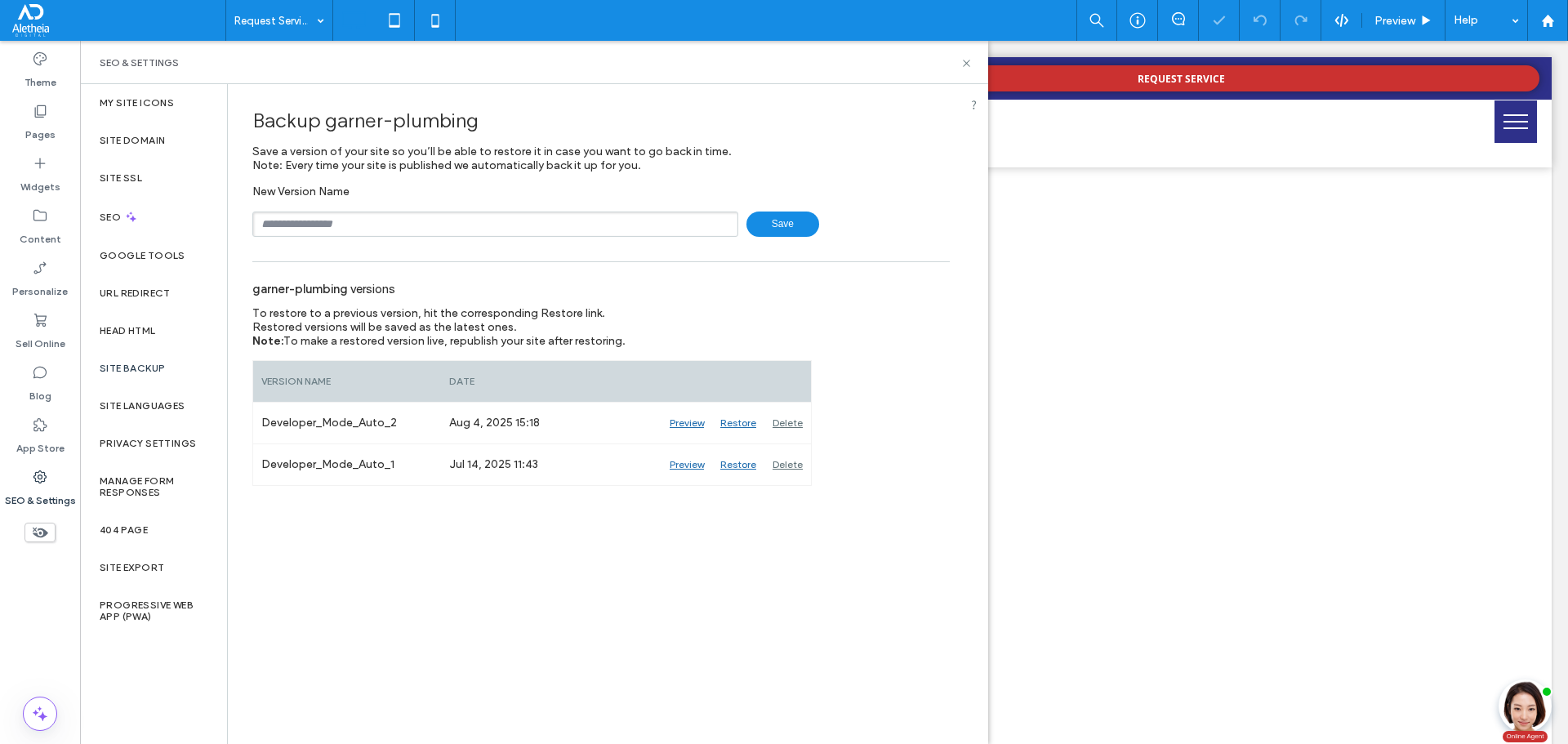 click at bounding box center (495, 224) 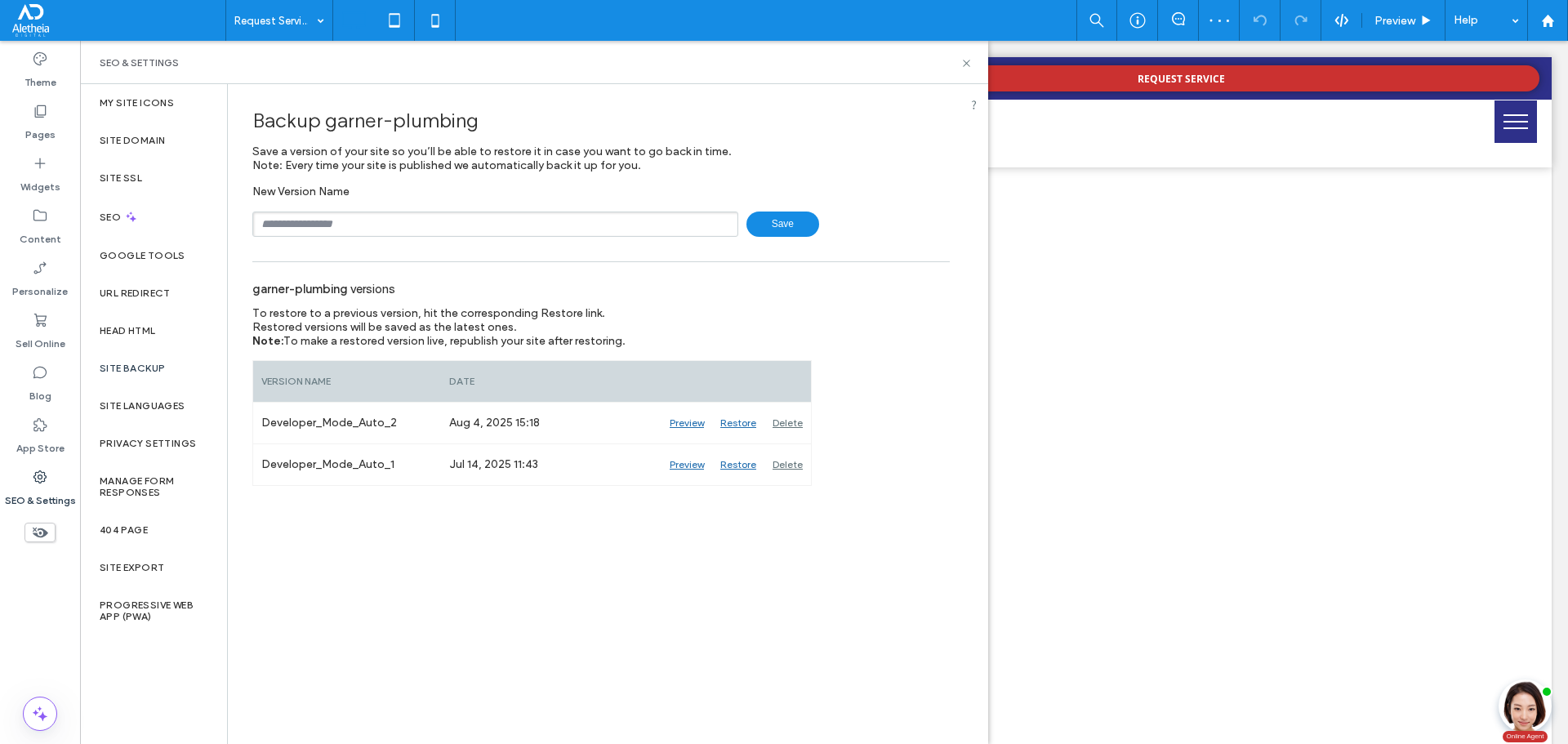 click on "Backup
garner-plumbing
Save a version of your site so you’ll be able to restore it in case you want to go back in time.
Note: Every time your site is published we automatically back it up for you.
New Version Name
Save
garner-plumbing
versions
To restore to a previous version, hit the corresponding Restore link.
Restored versions will be saved as the latest ones.
Note:  To make a restored version live, republish your site after restoring.
Version Name
Date
Preview" at bounding box center (601, 413) 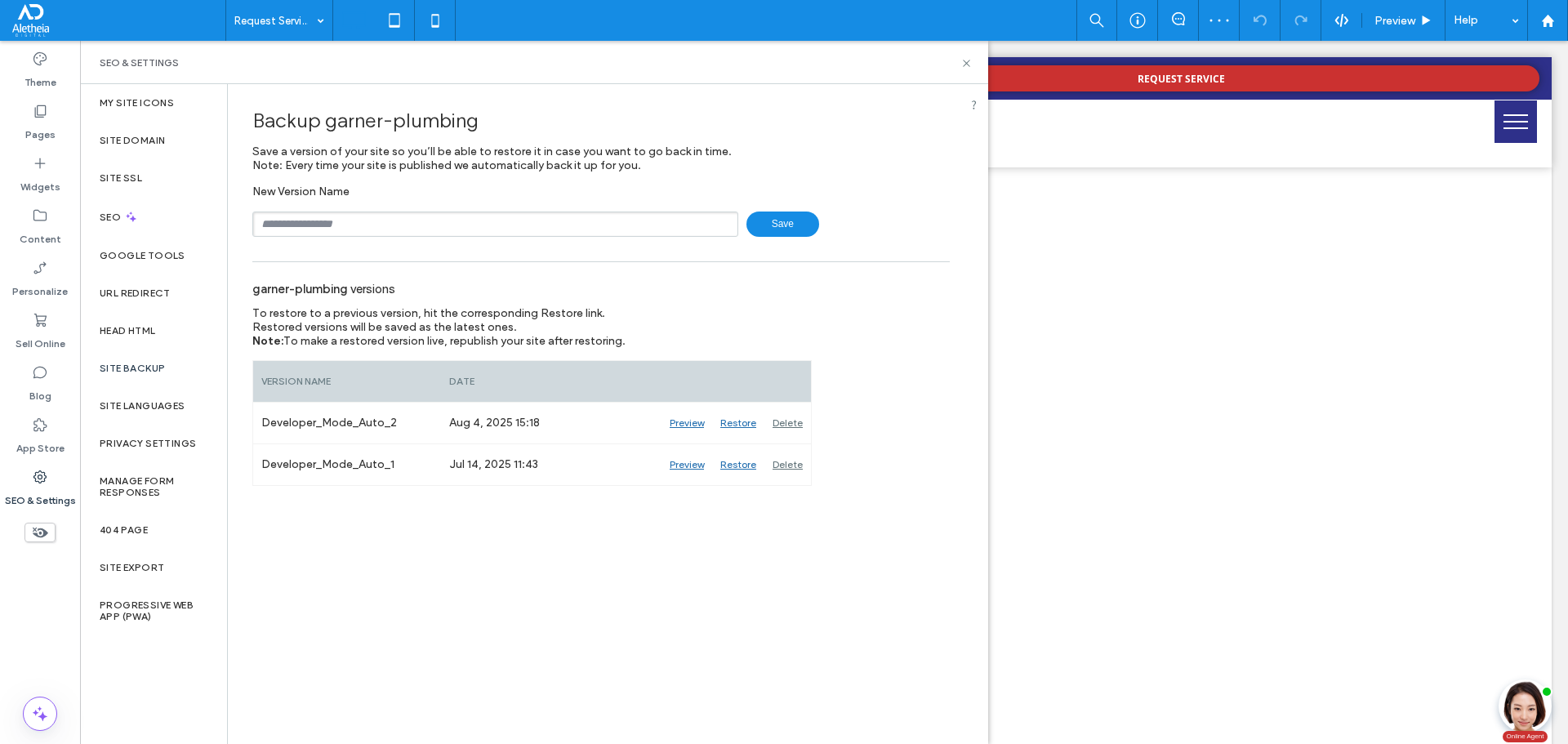 click at bounding box center [495, 224] 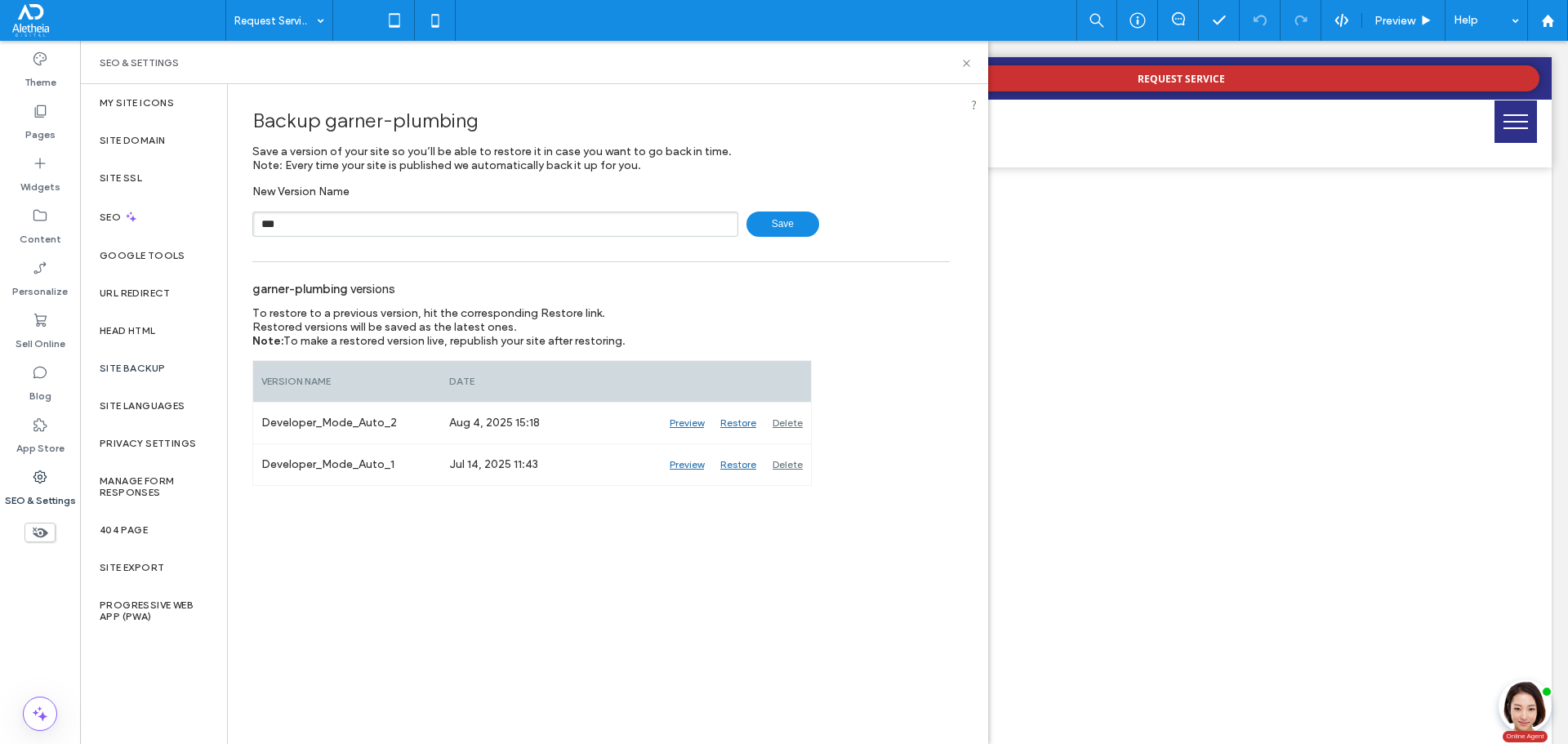 type on "***" 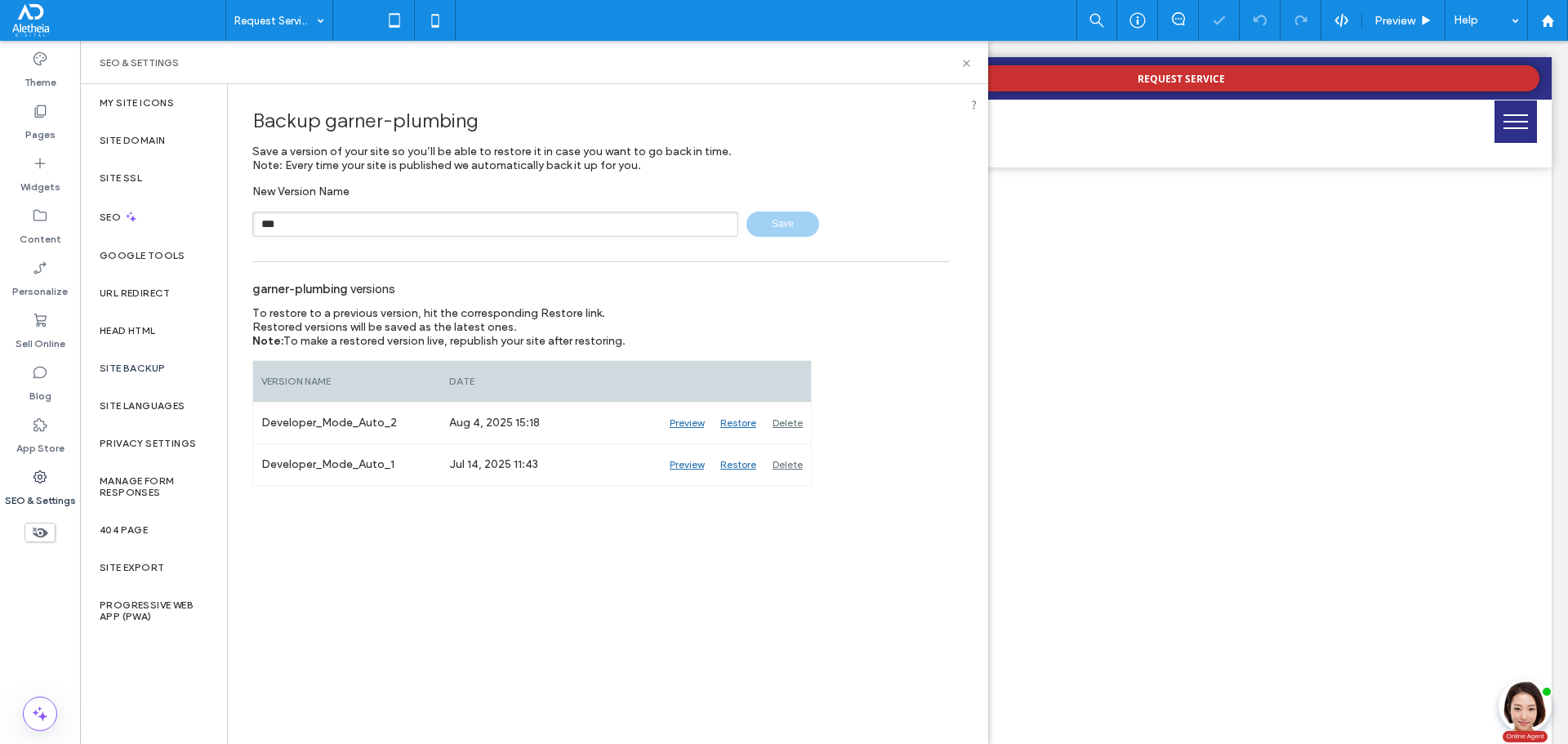 type 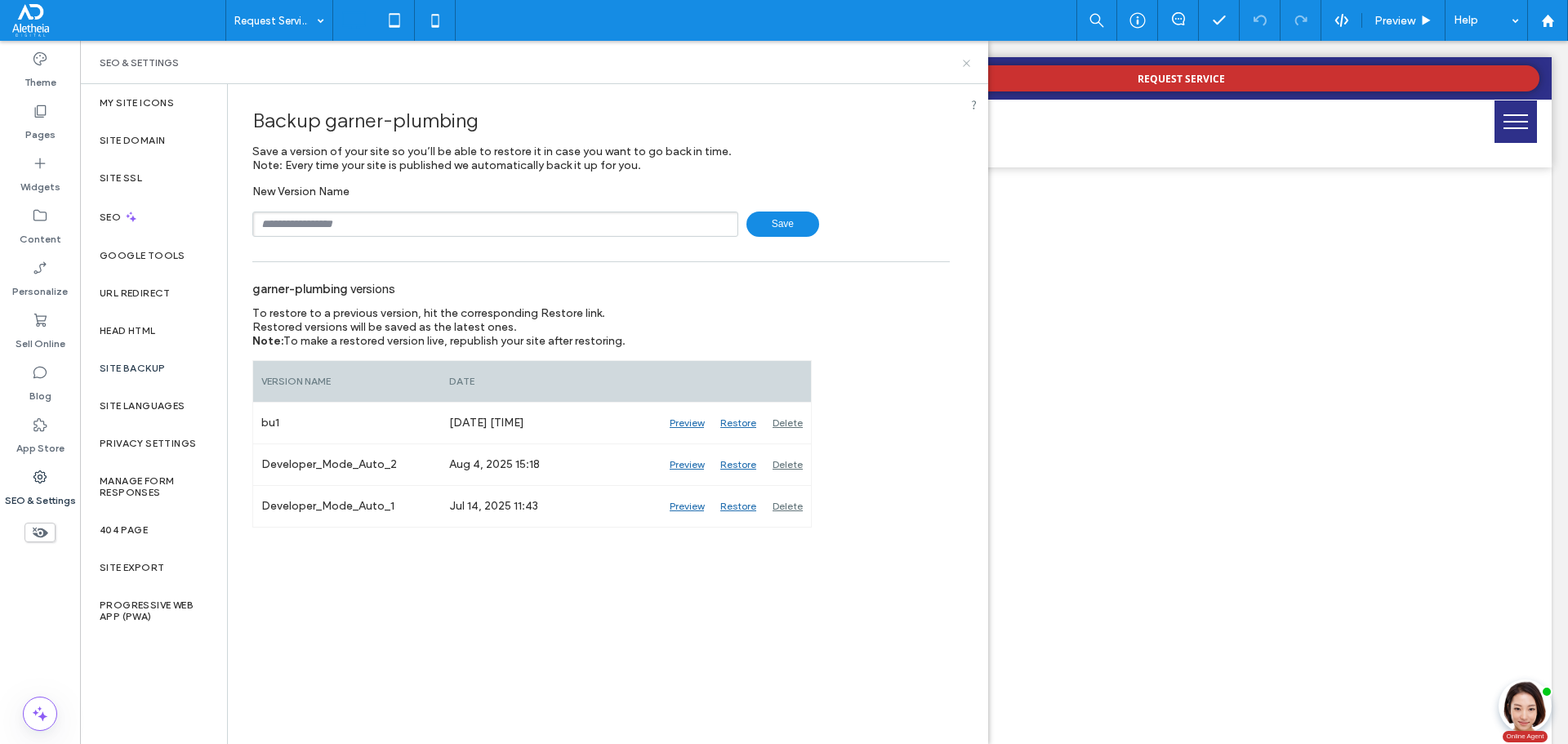 click 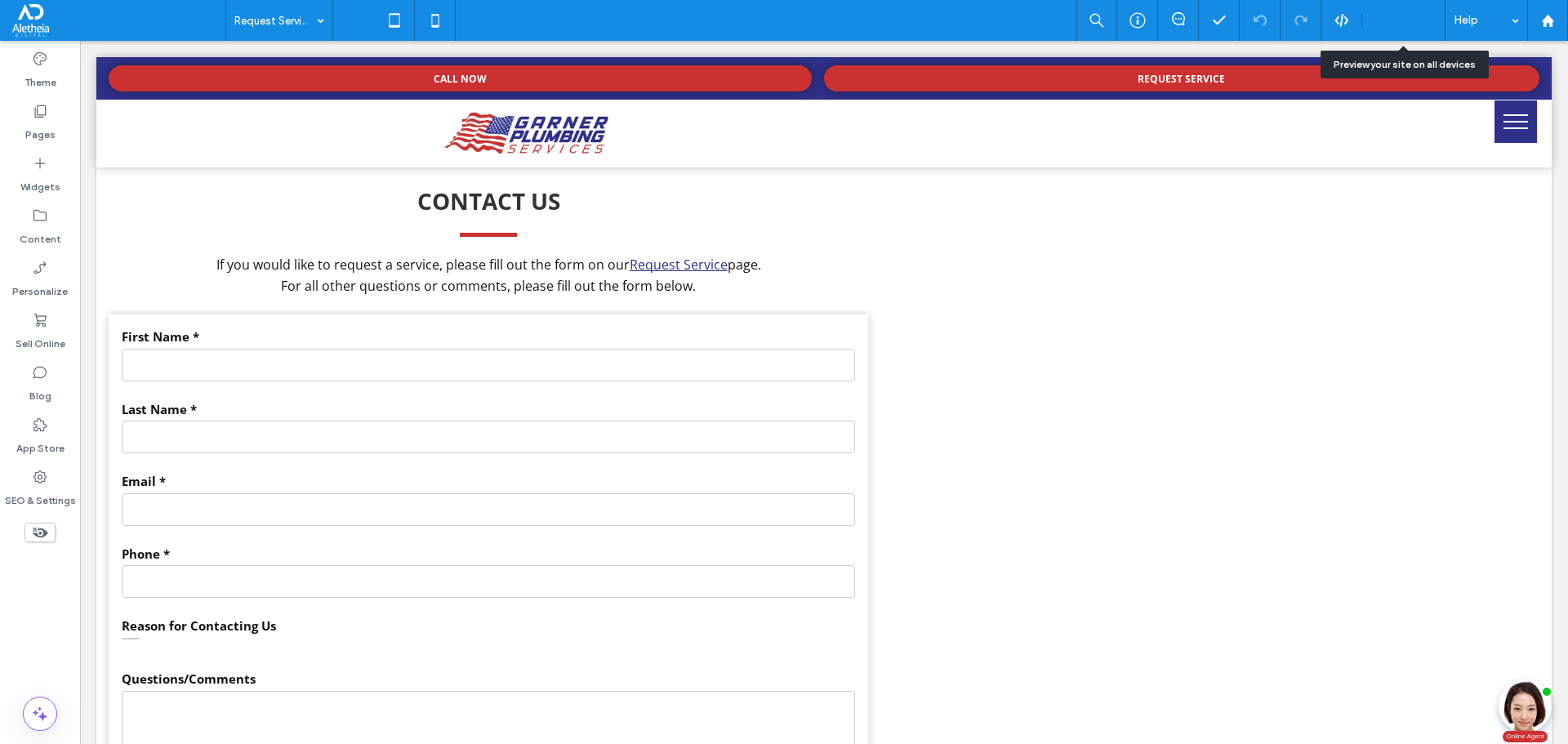 click on "Preview" at bounding box center [1395, 20] 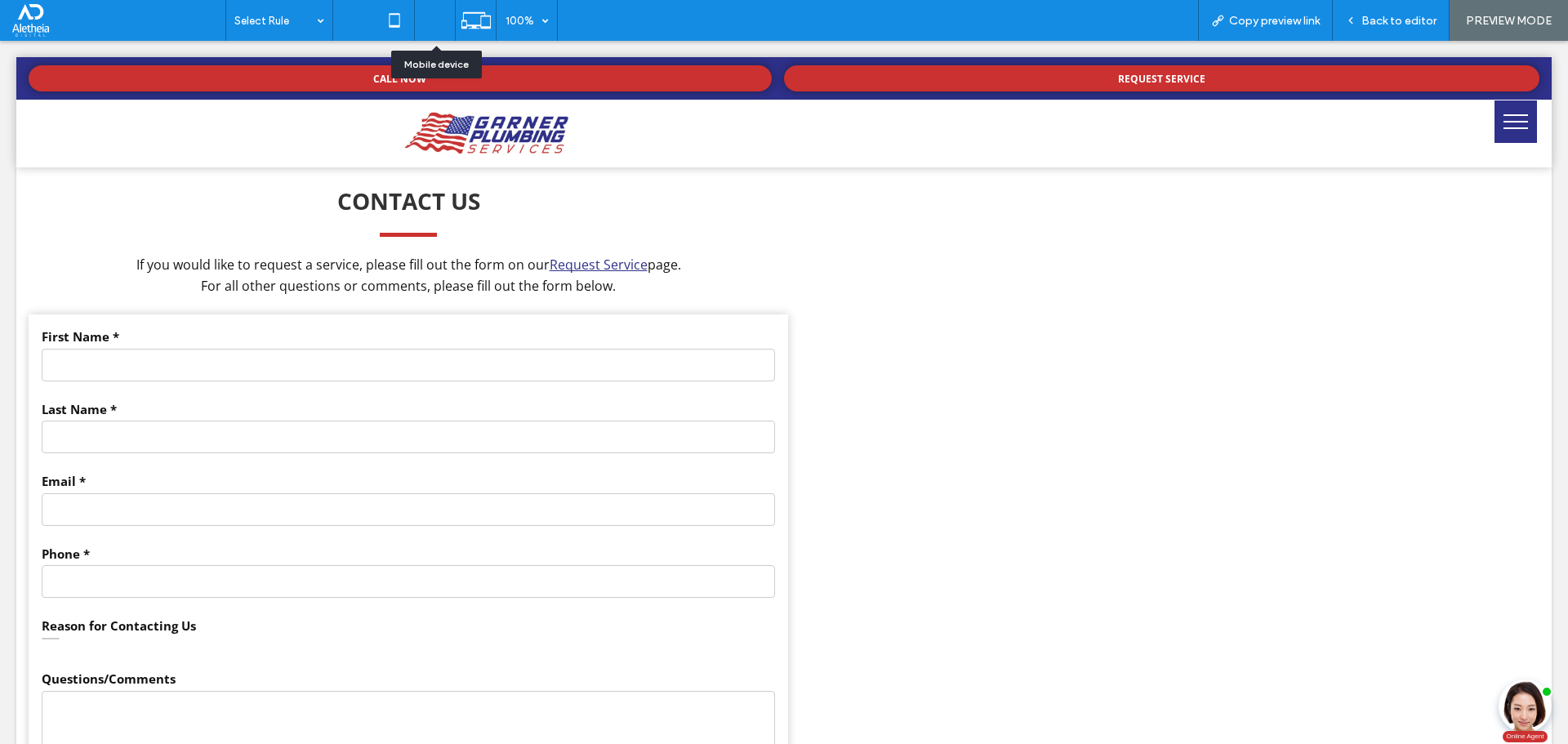 click 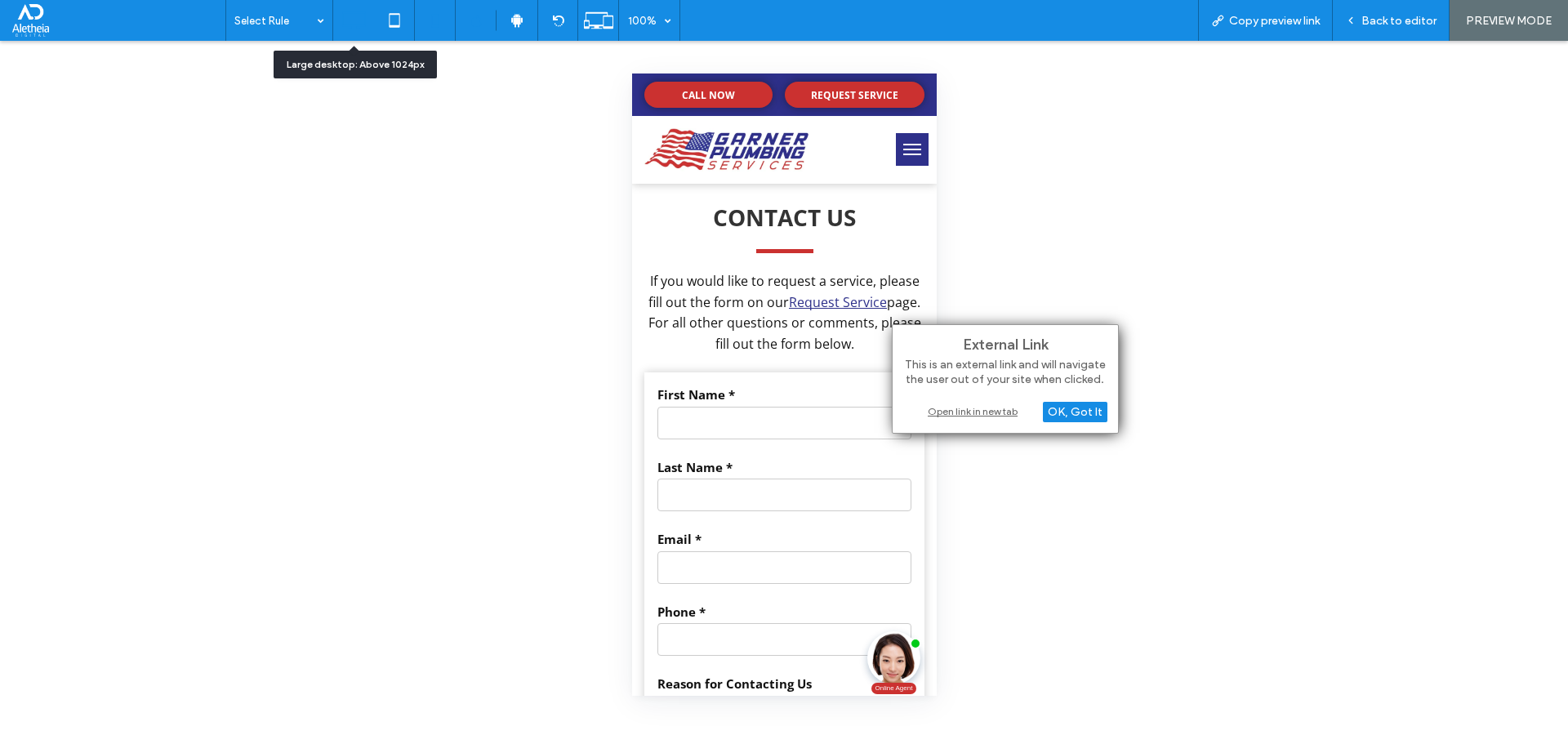 click 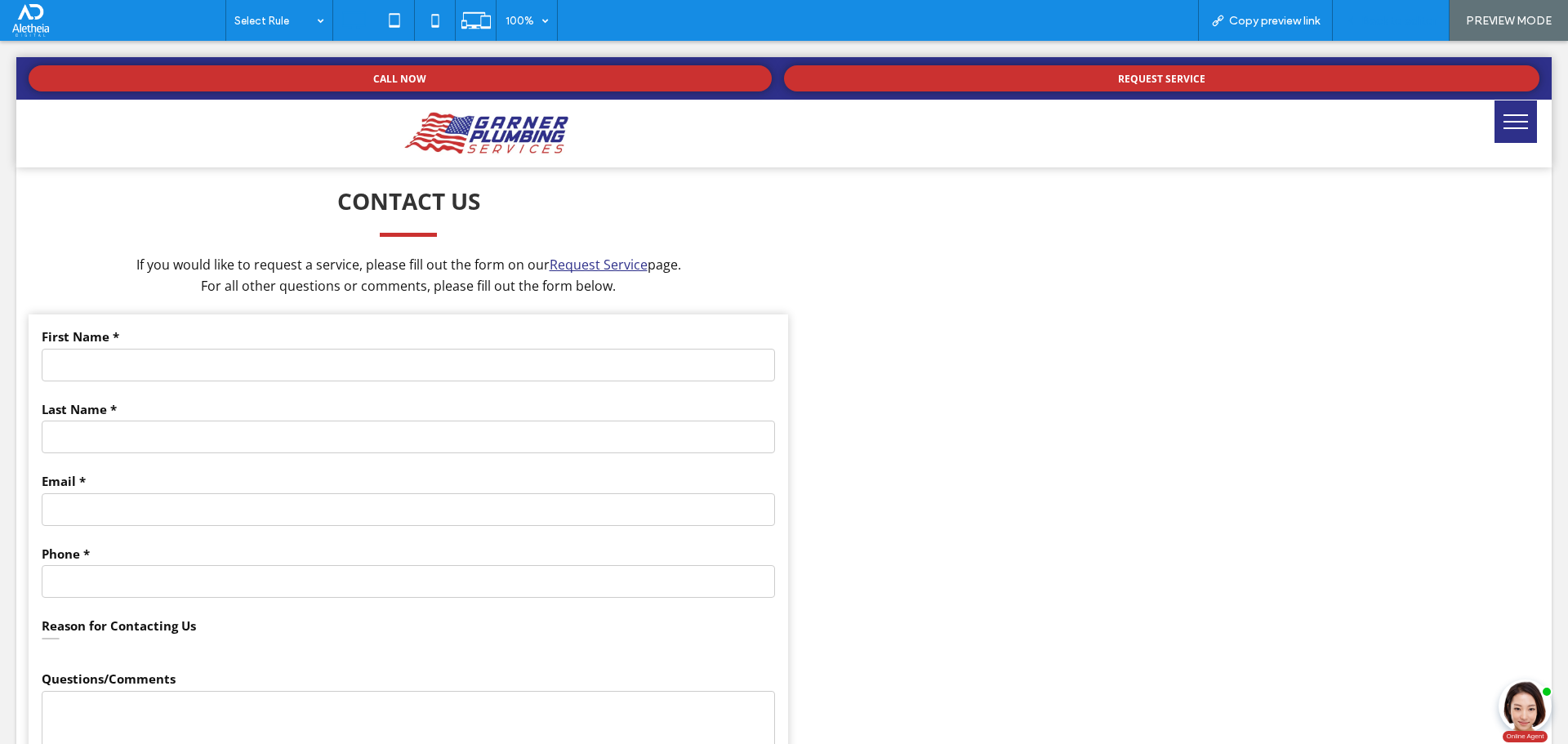 click on "Back to editor" at bounding box center (1399, 20) 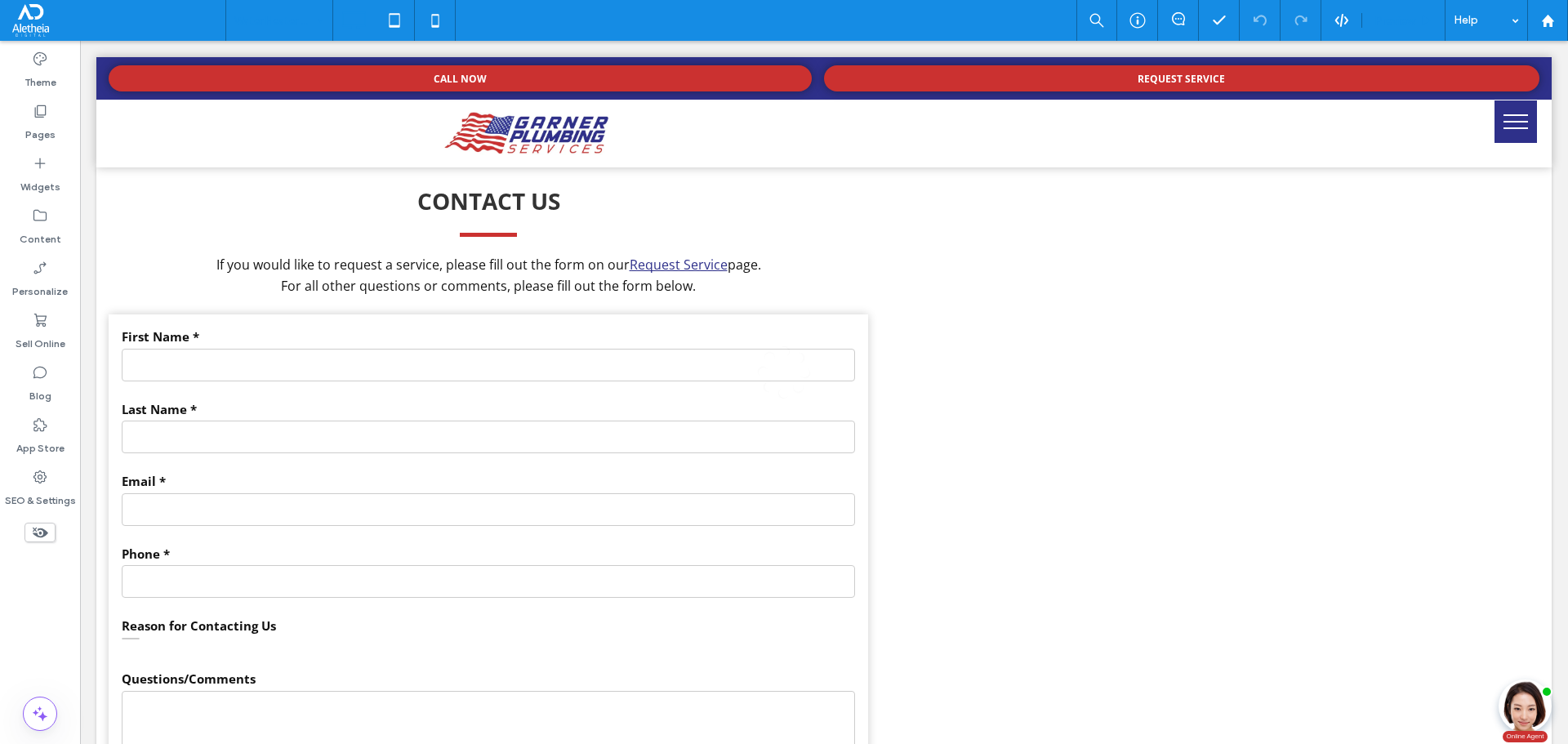click on "Preview" at bounding box center (1395, 20) 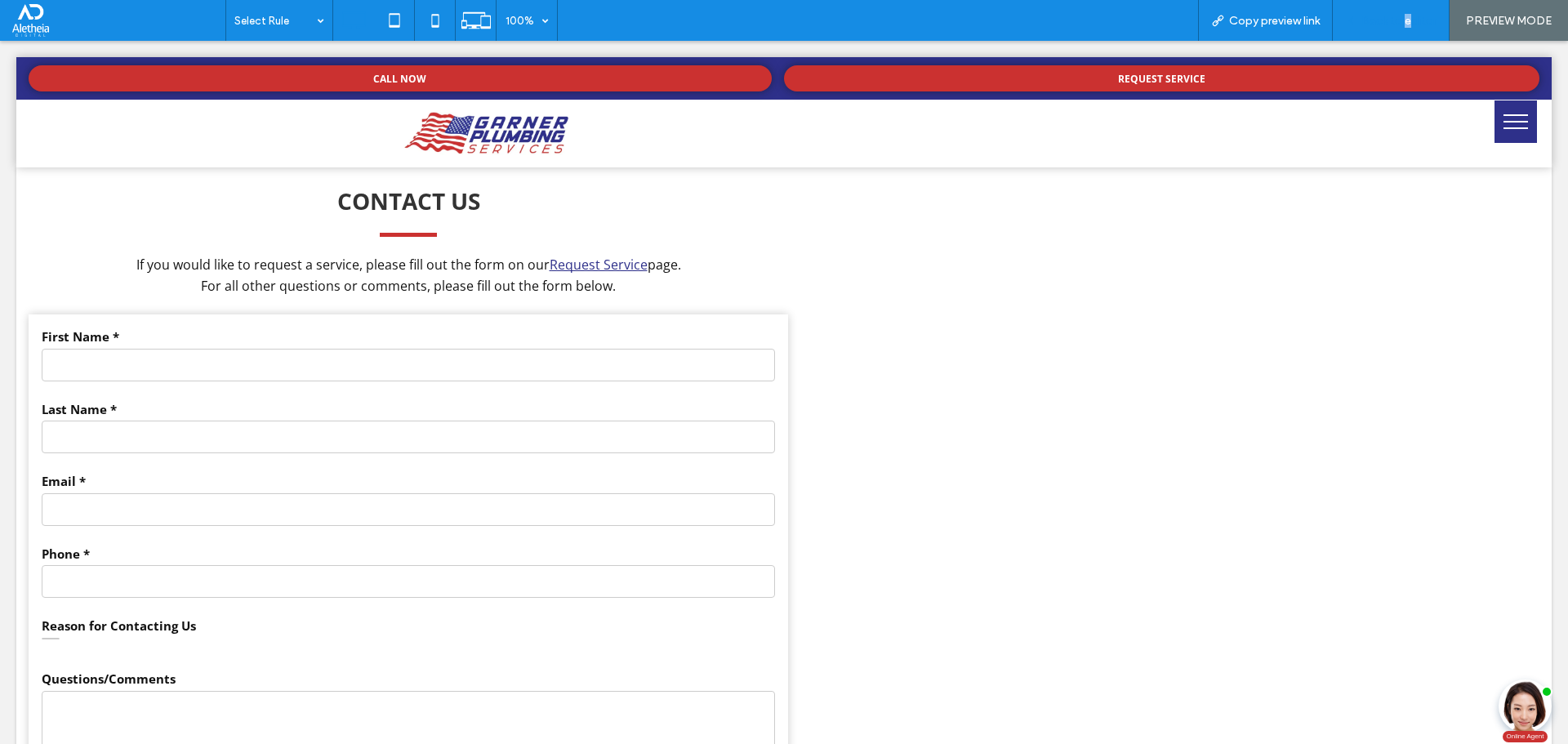 click on "Back to editor" at bounding box center (1399, 20) 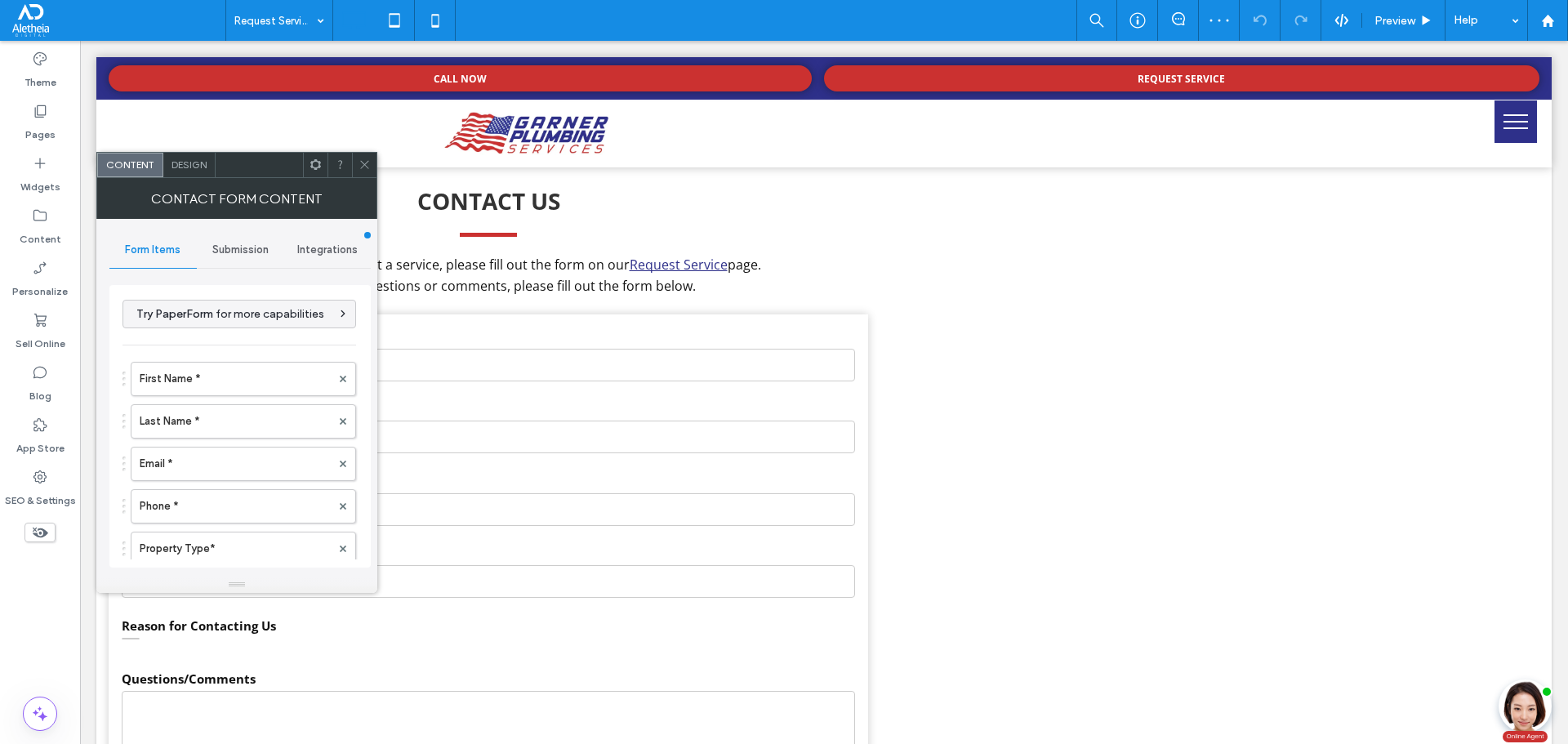 click on "Submission" at bounding box center [240, 250] 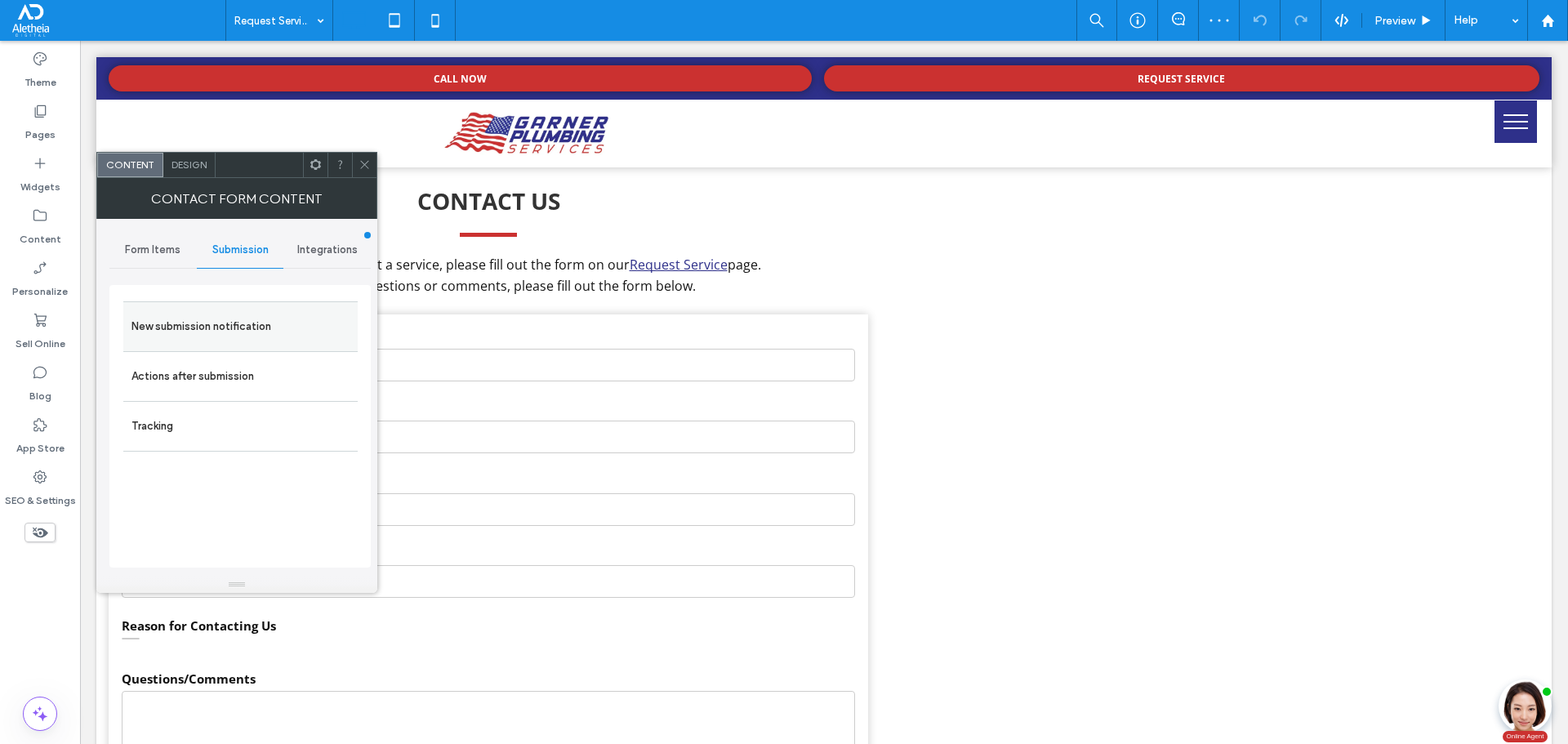 click on "New submission notification" at bounding box center (240, 327) 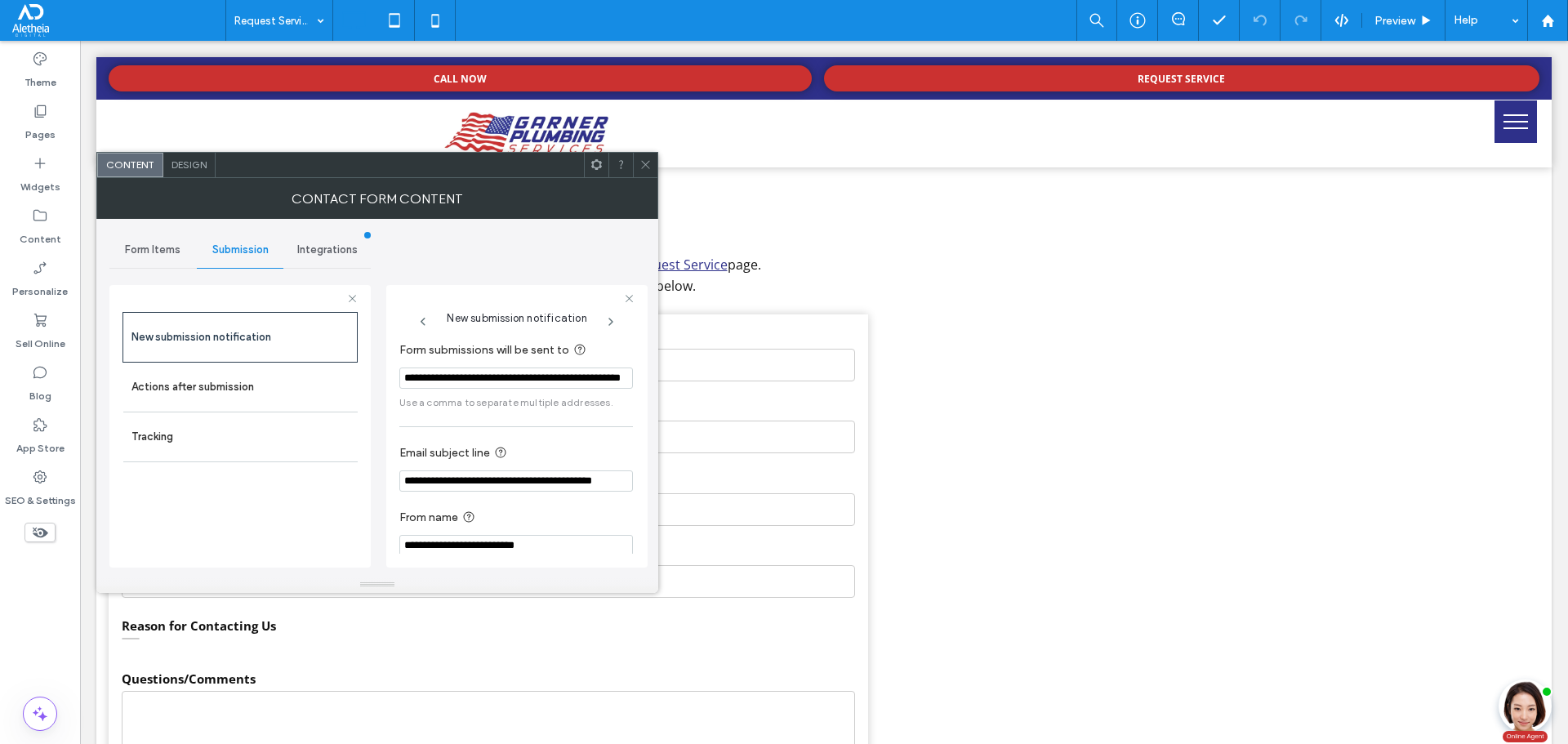 click 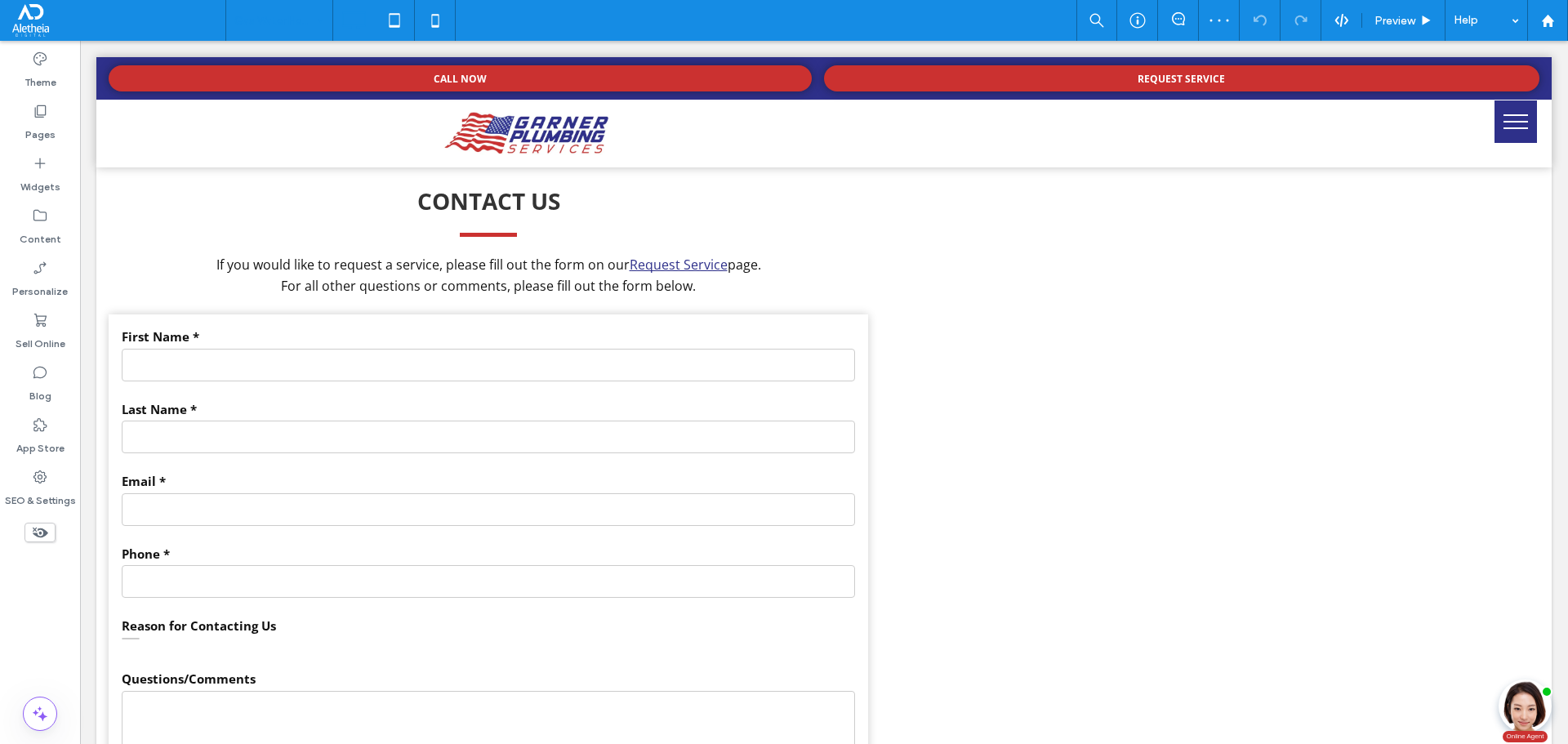 click at bounding box center (275, 20) 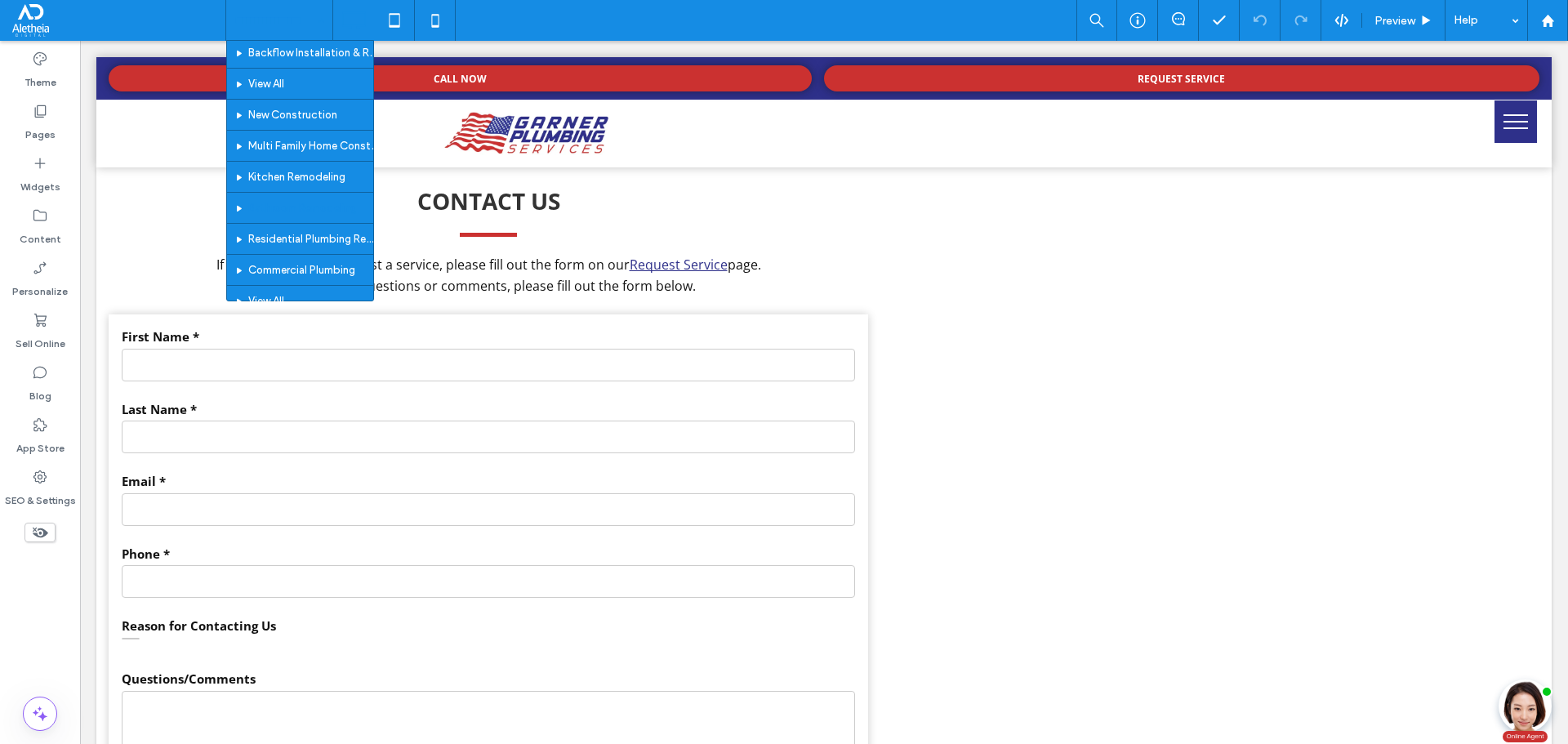 scroll, scrollTop: 408, scrollLeft: 0, axis: vertical 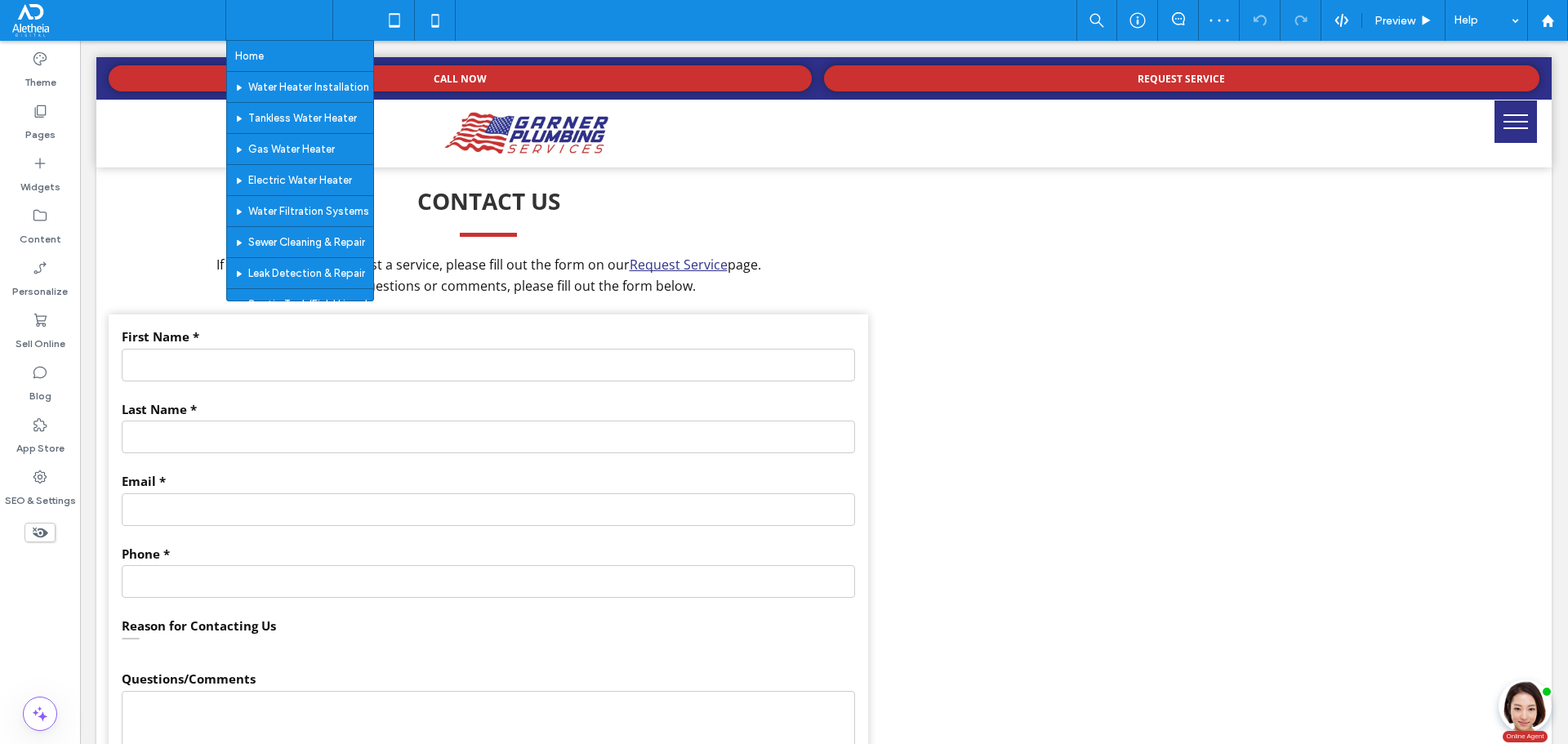 click at bounding box center (275, 20) 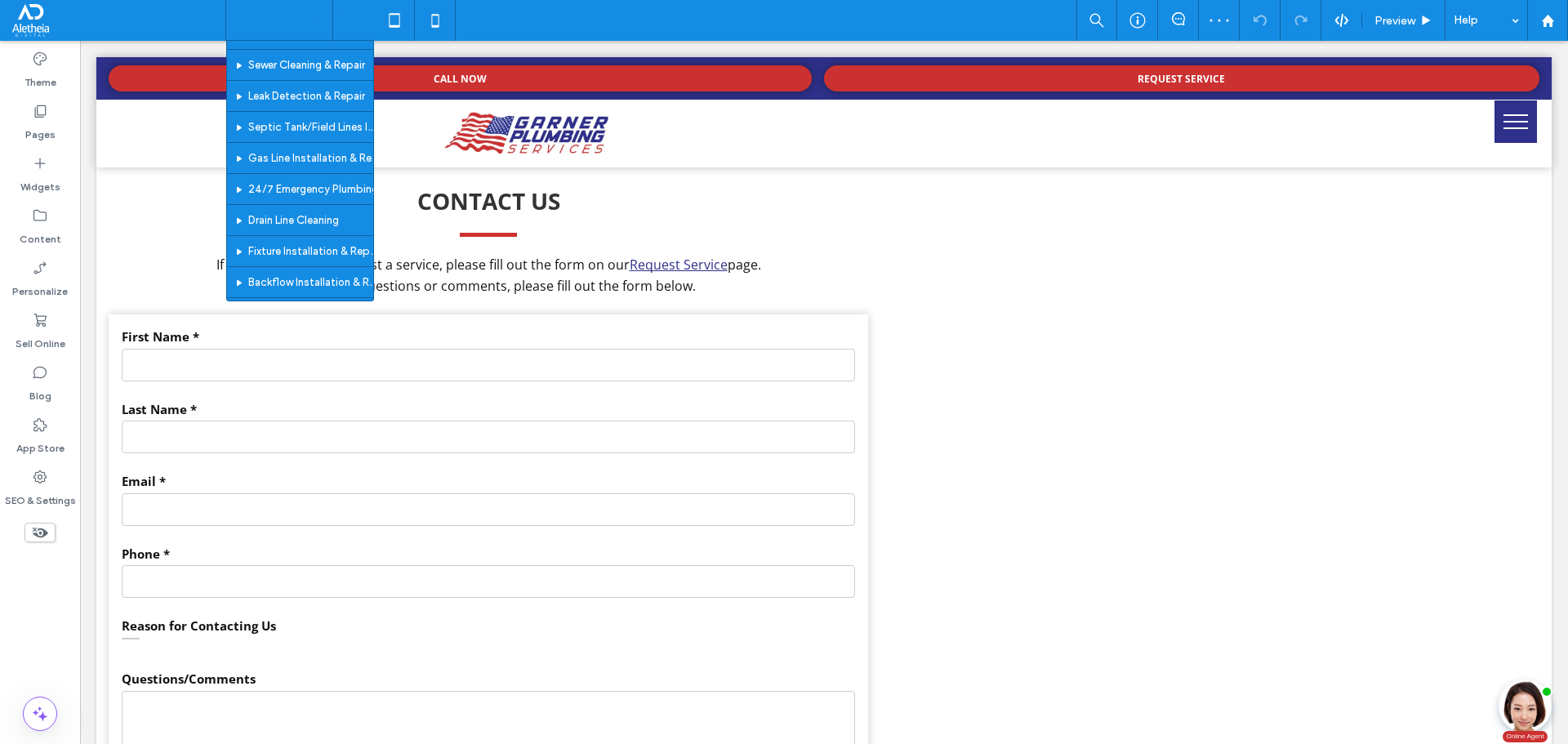 scroll, scrollTop: 408, scrollLeft: 0, axis: vertical 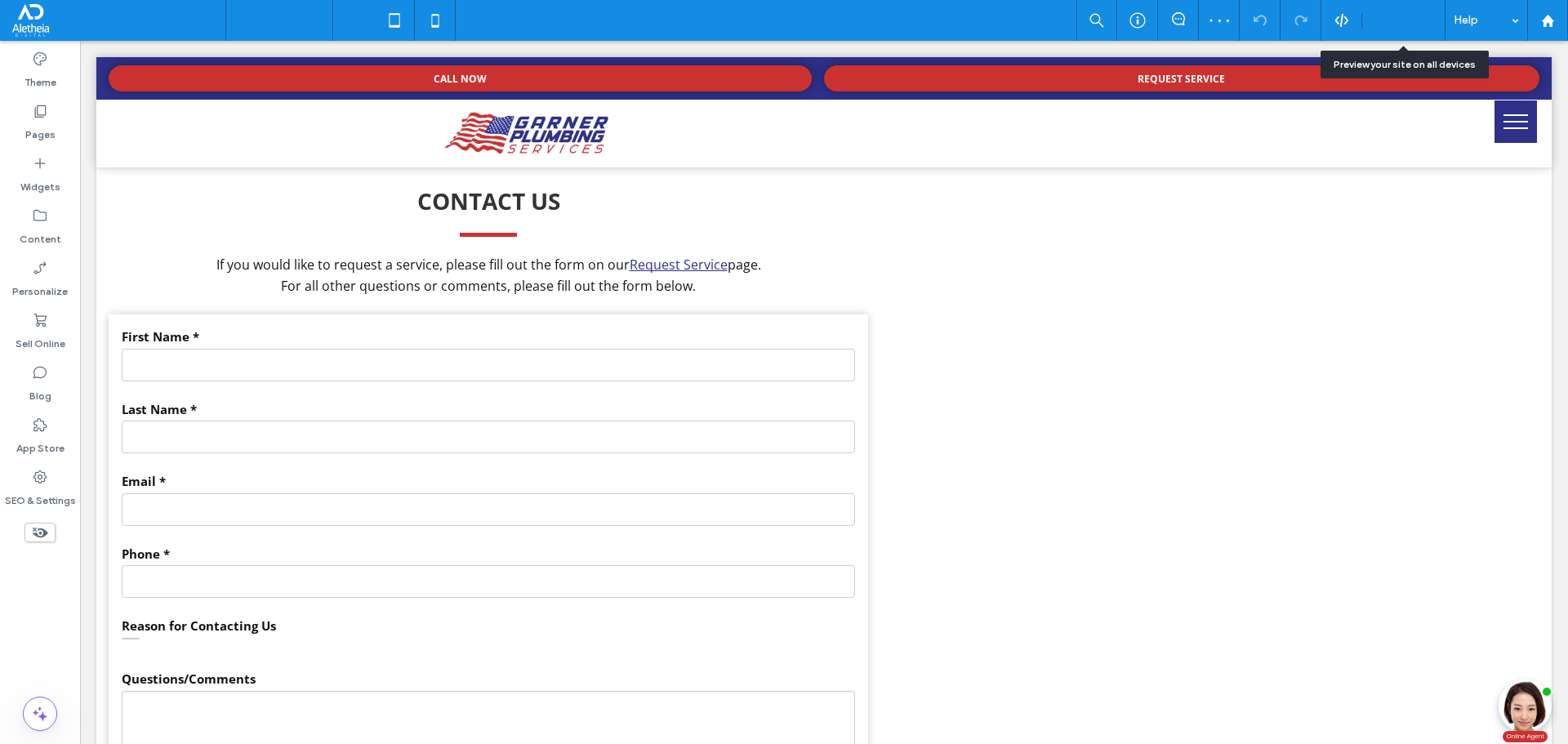 click on "Preview" at bounding box center [1395, 20] 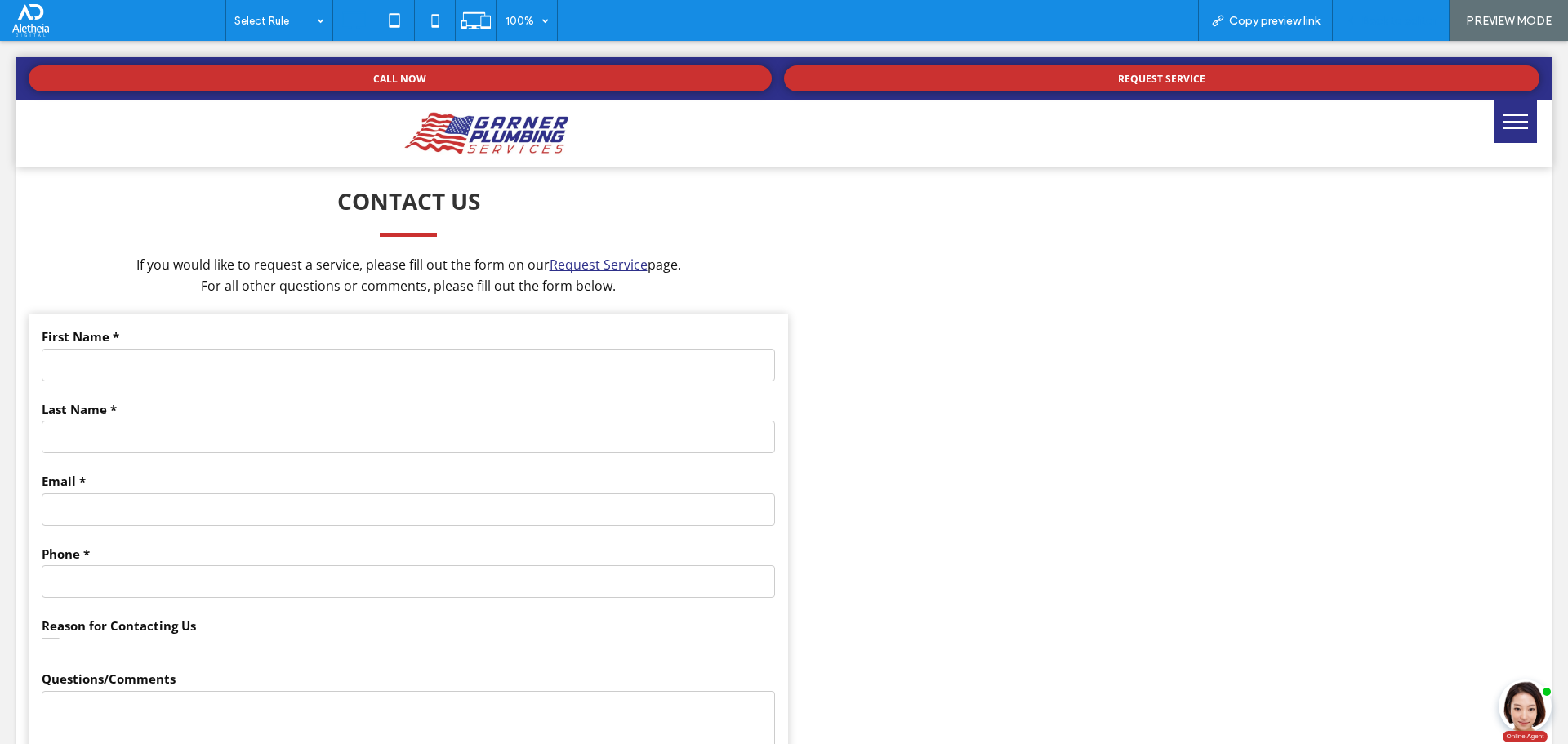 click on "Back to editor" at bounding box center [1399, 20] 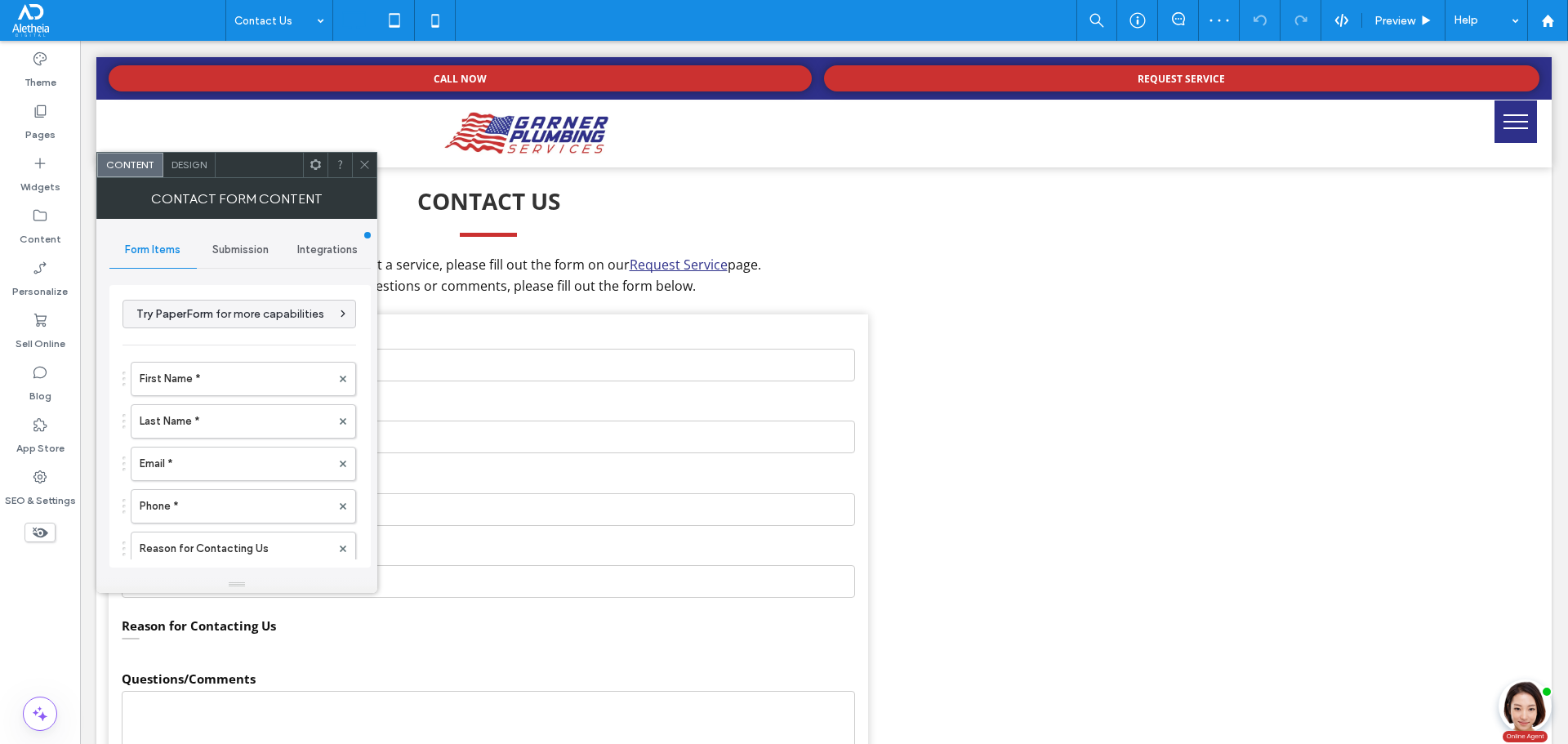 click on "Submission" at bounding box center (240, 250) 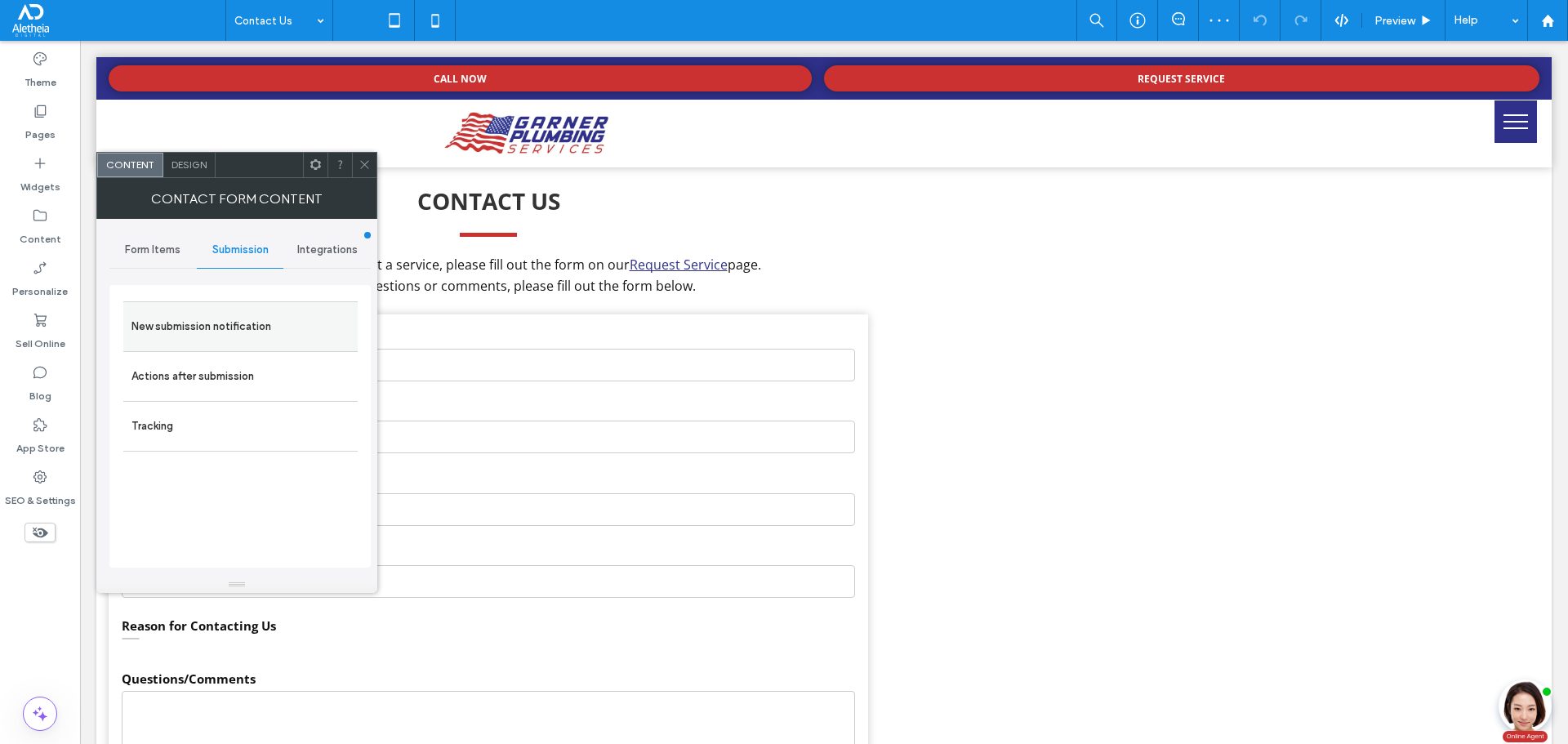 click on "New submission notification" at bounding box center (240, 327) 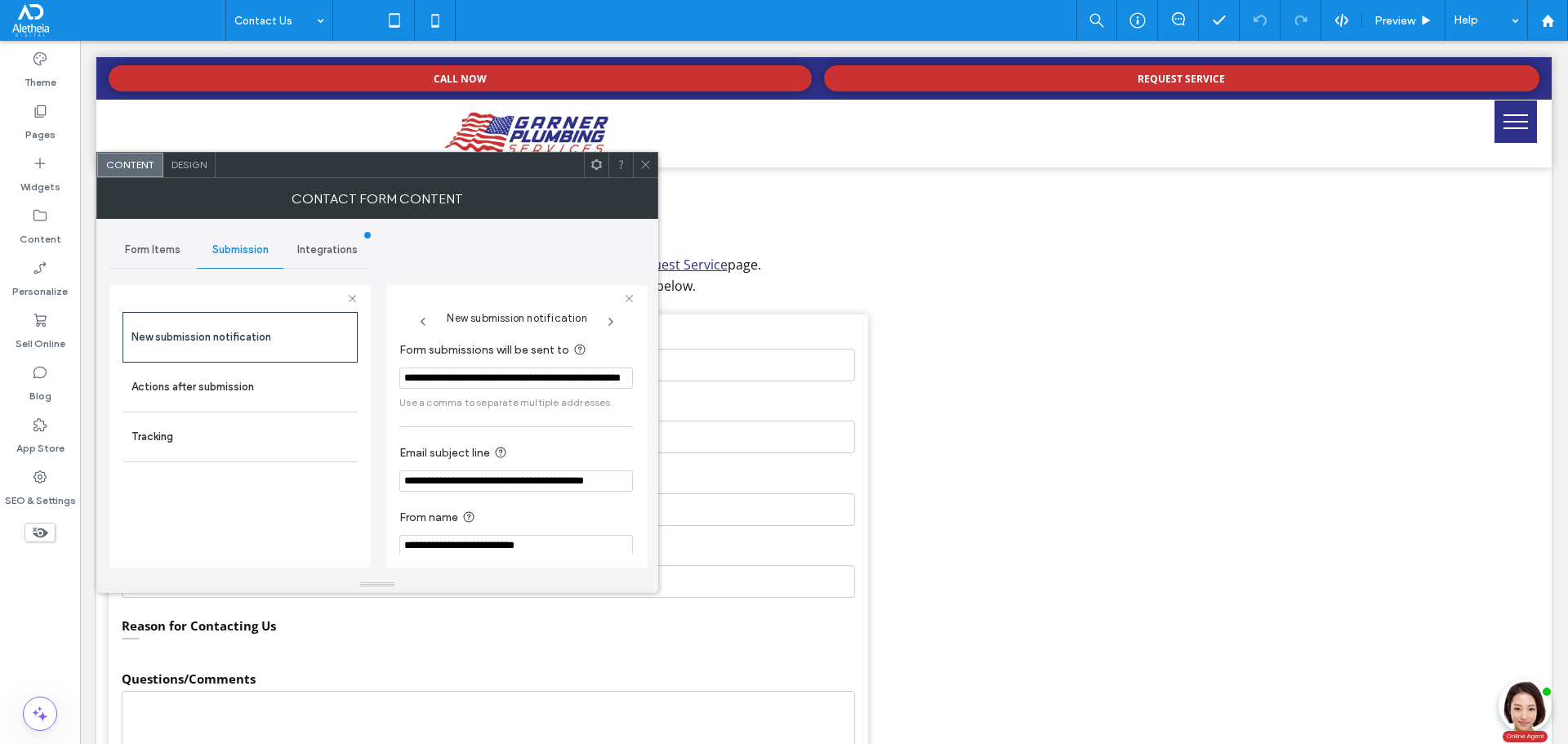 click 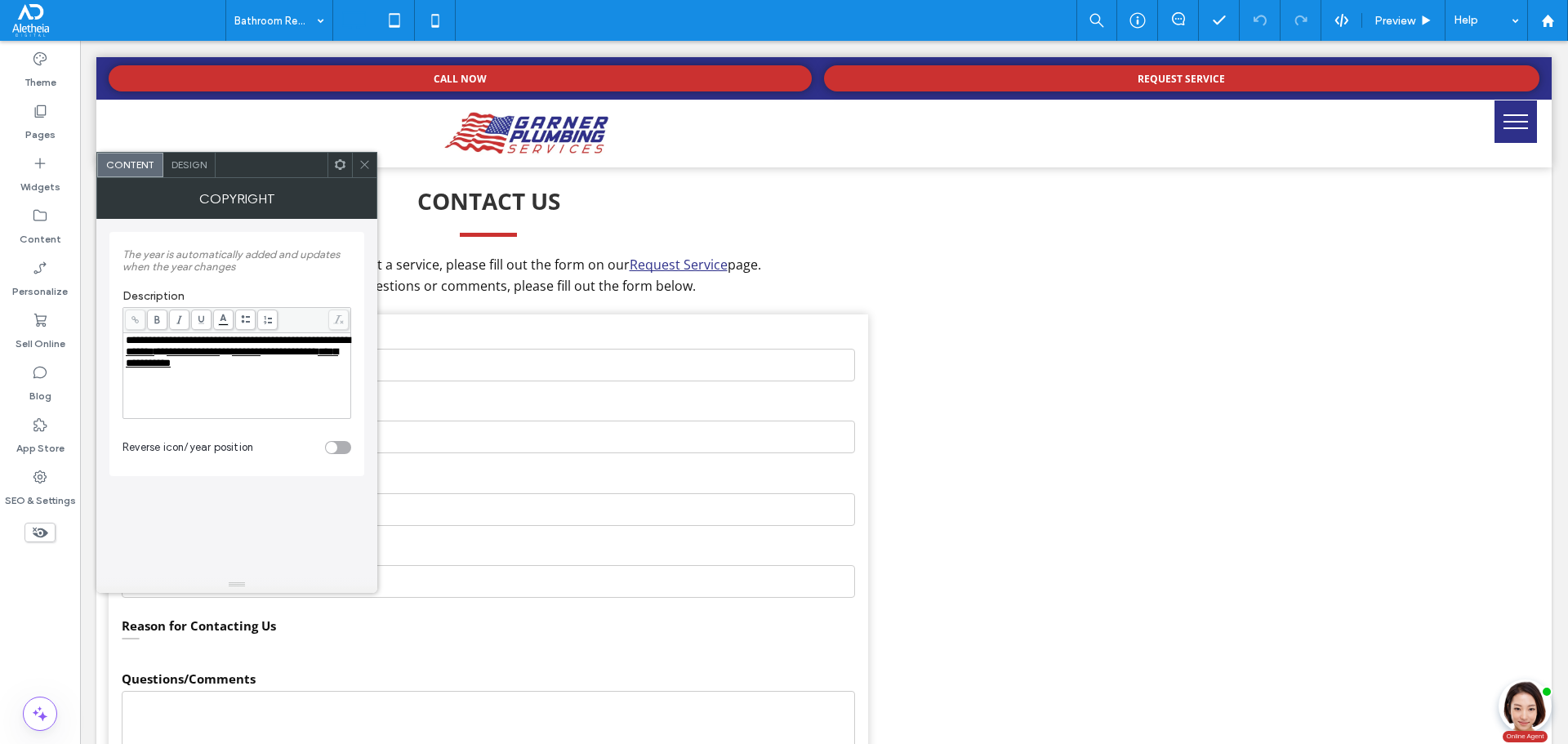 click at bounding box center [364, 165] 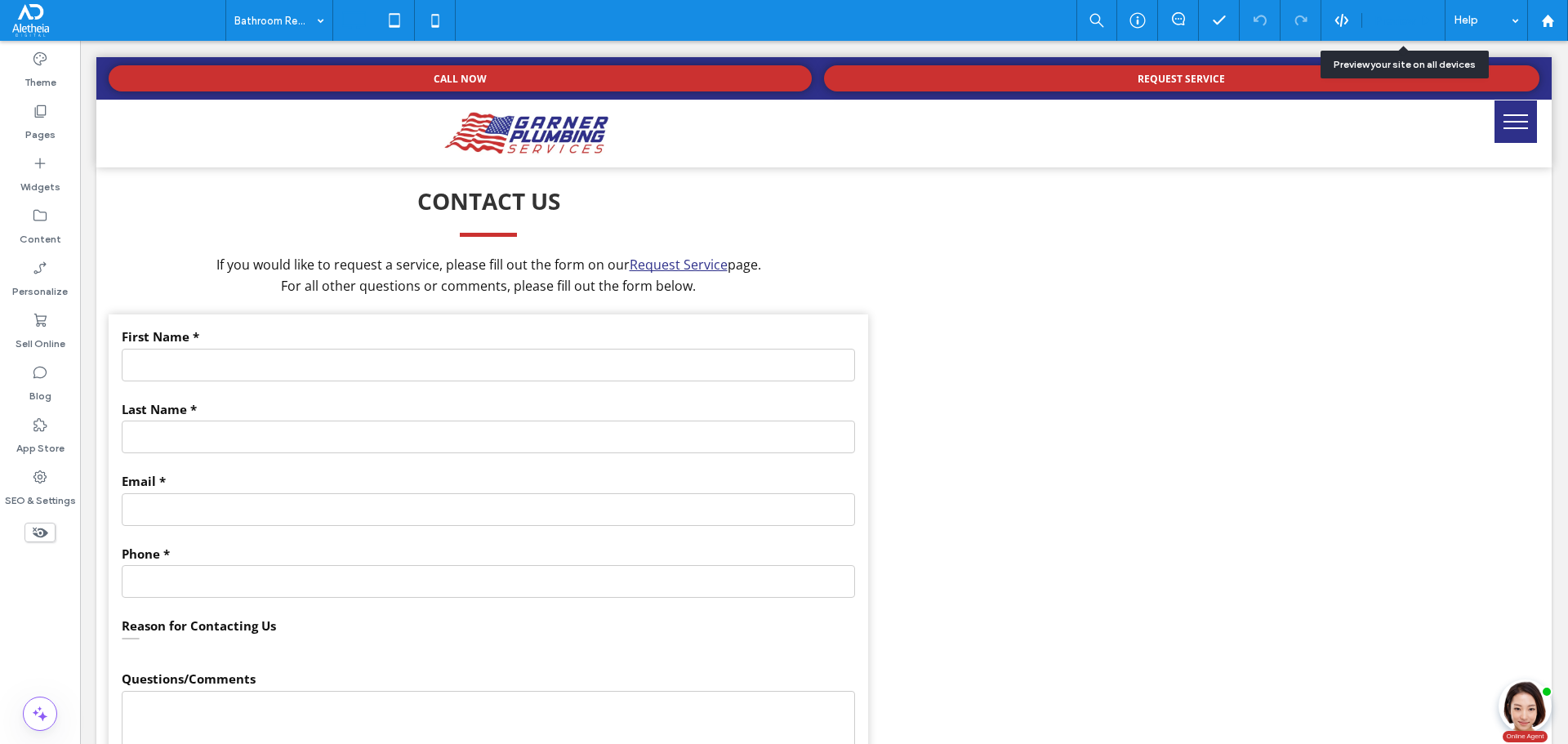 click on "Preview" at bounding box center (1395, 20) 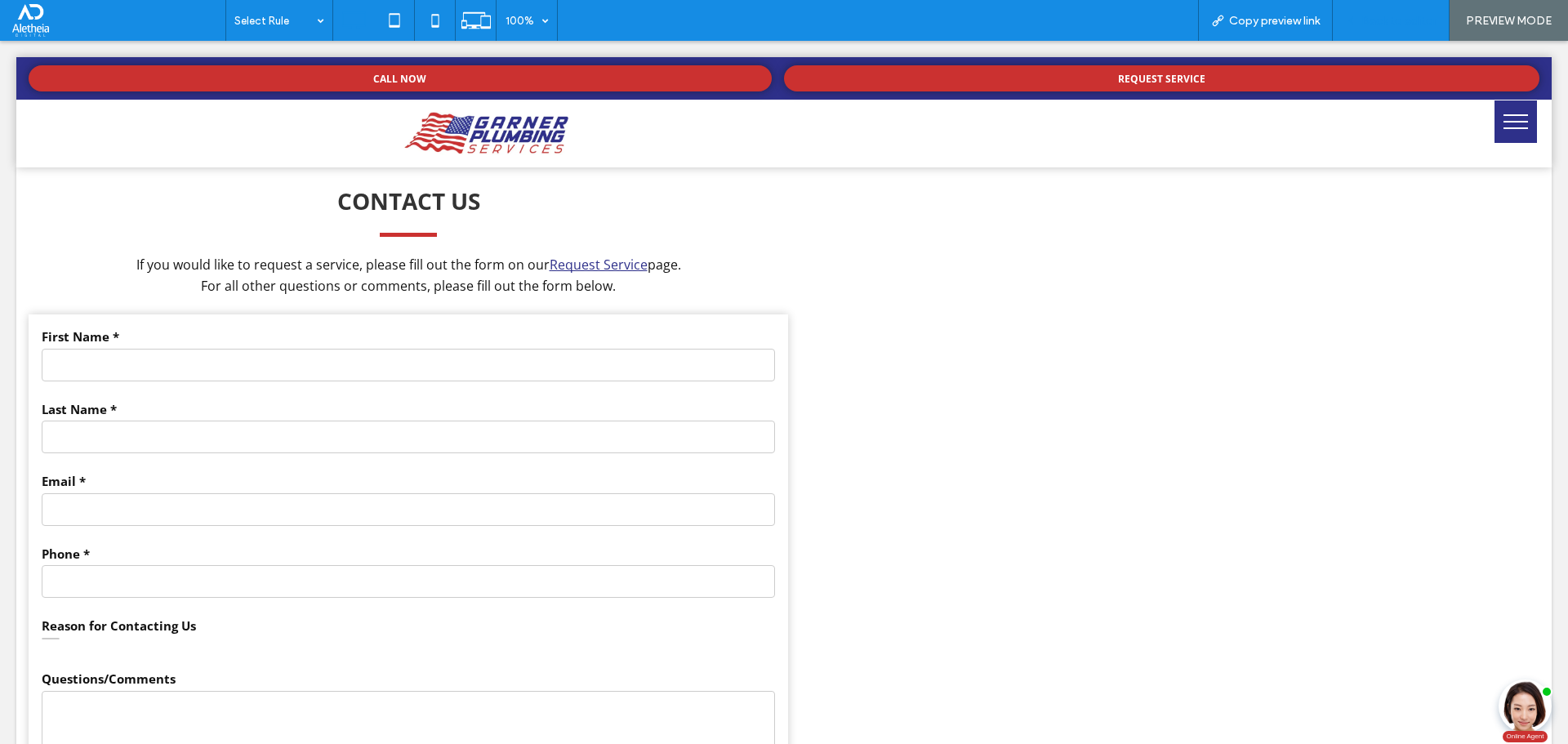 click on "Back to editor" at bounding box center [1399, 20] 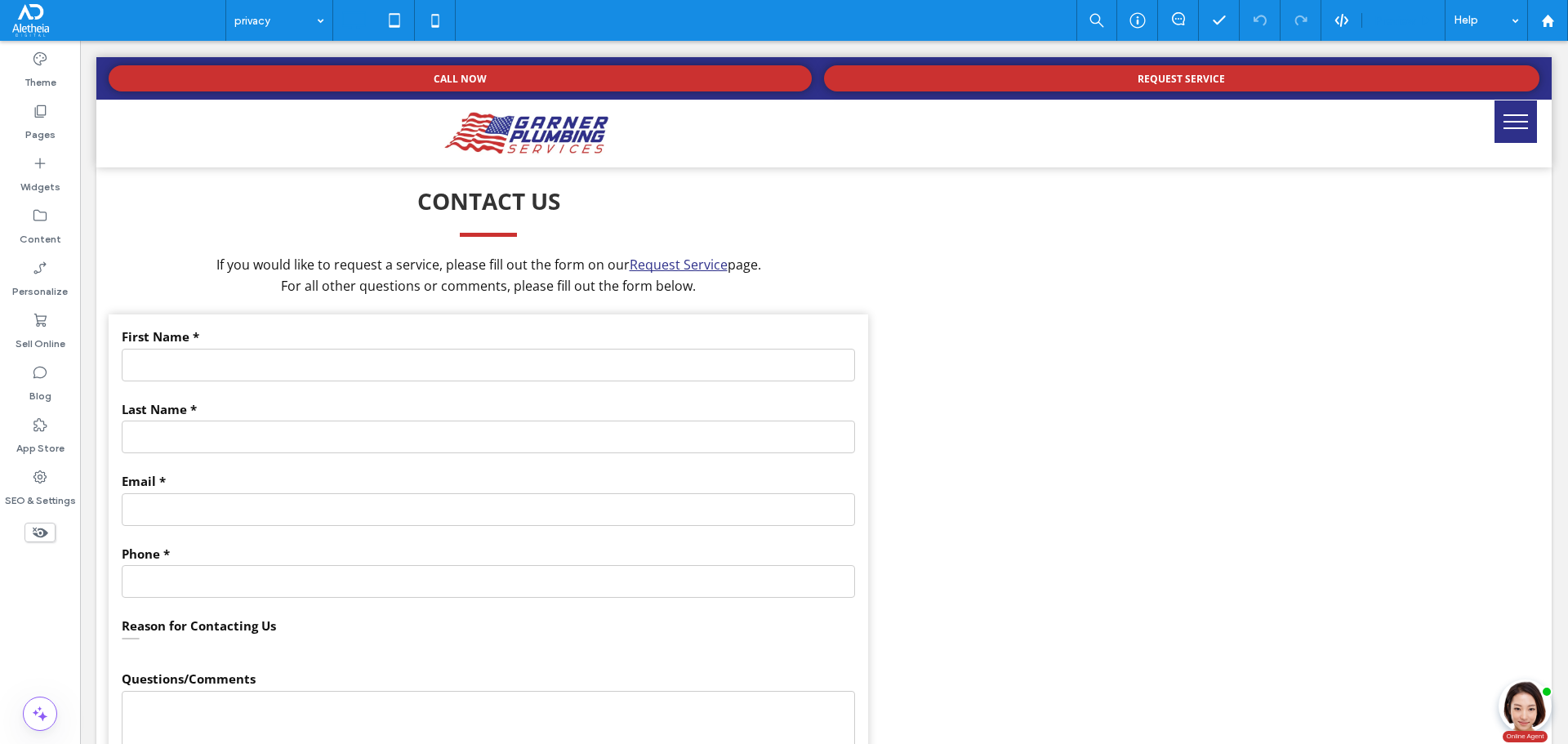type on "*********" 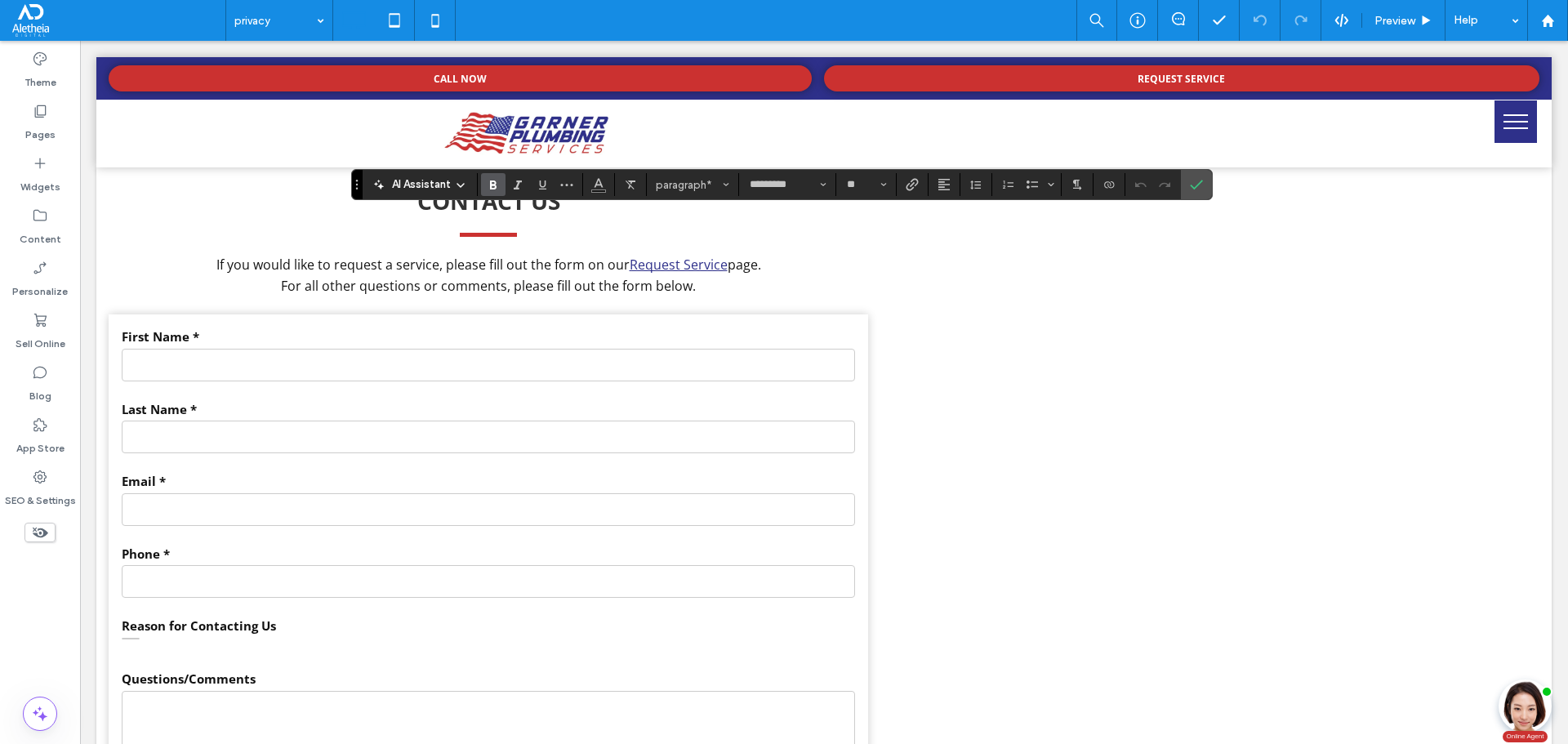 click at bounding box center [493, 185] 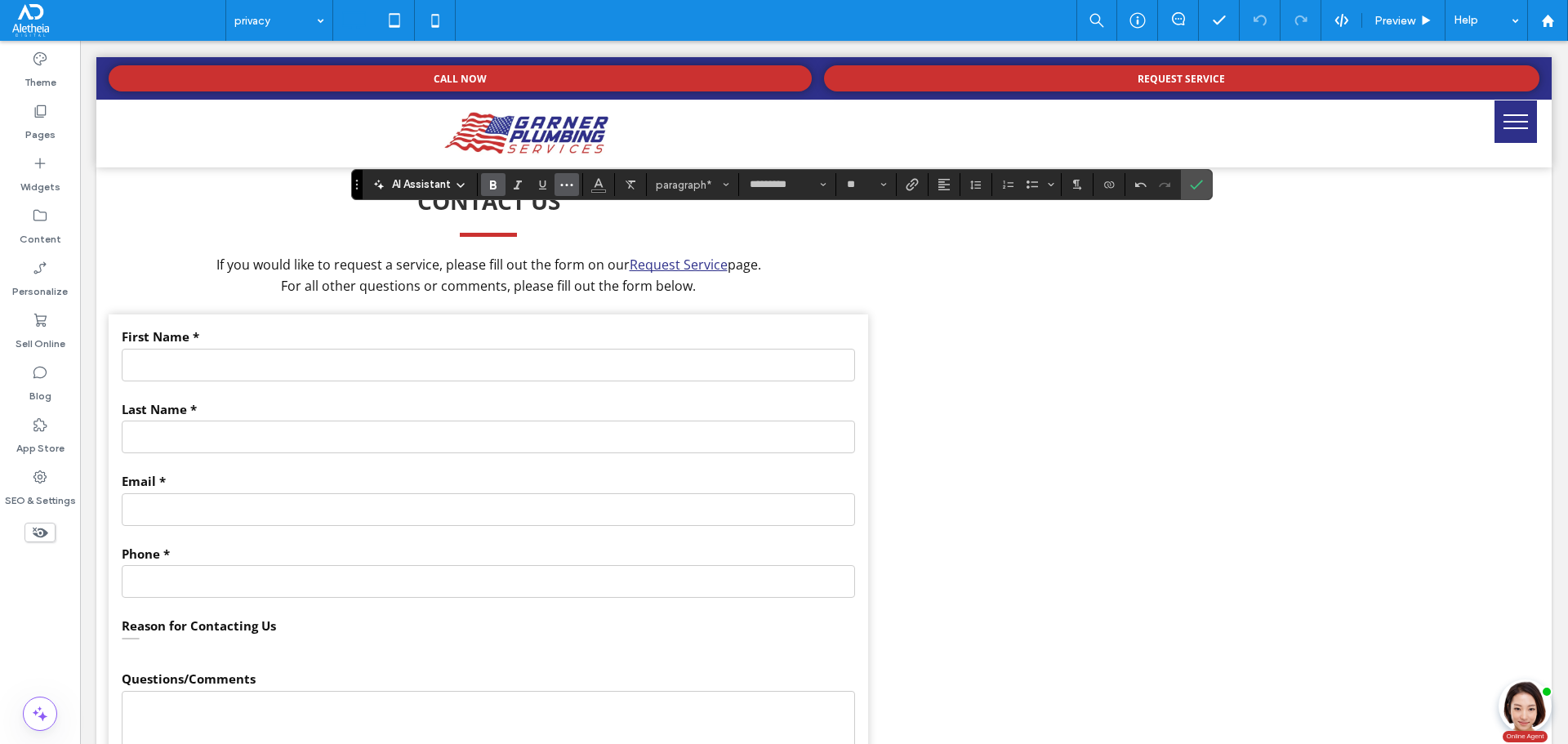 click 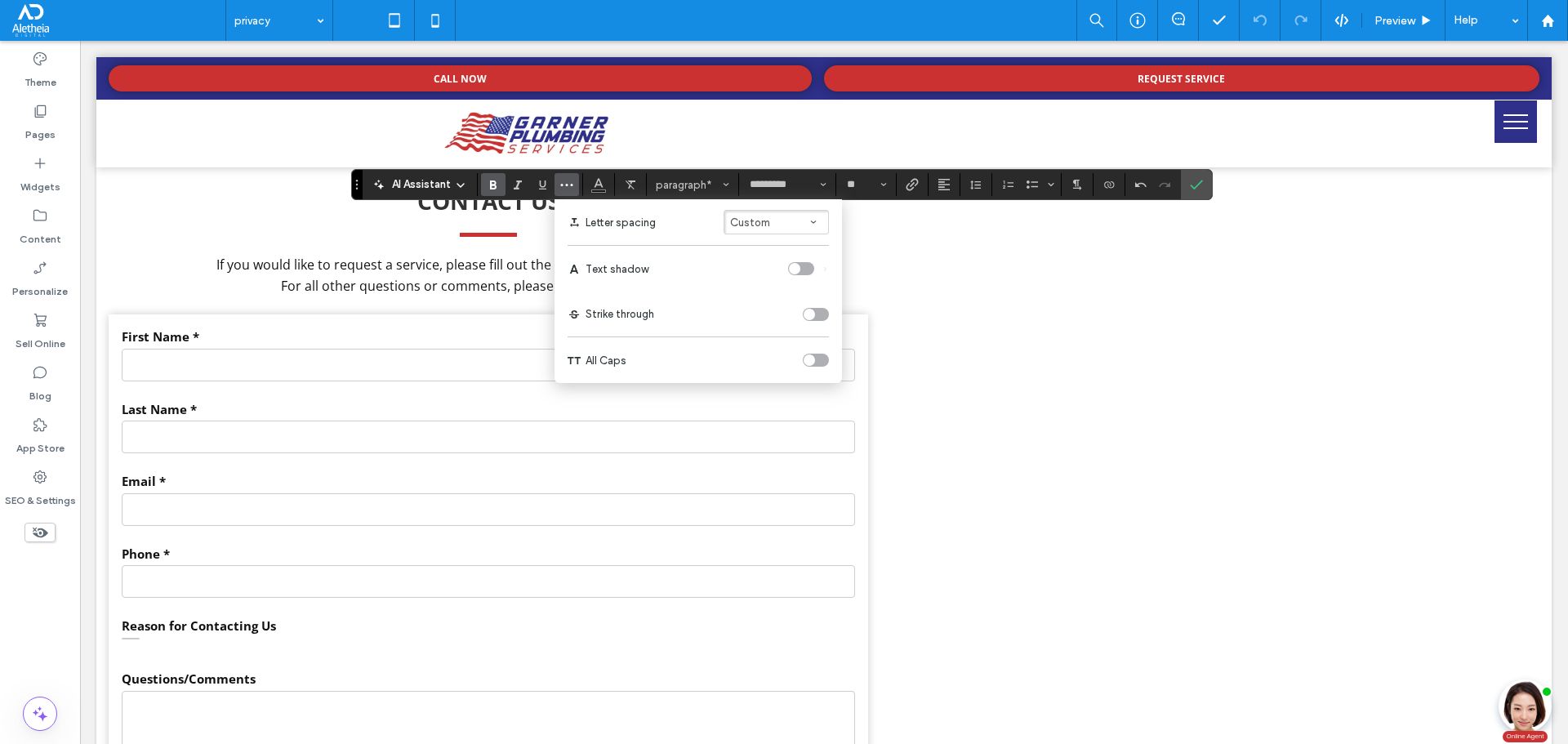 click at bounding box center (816, 360) 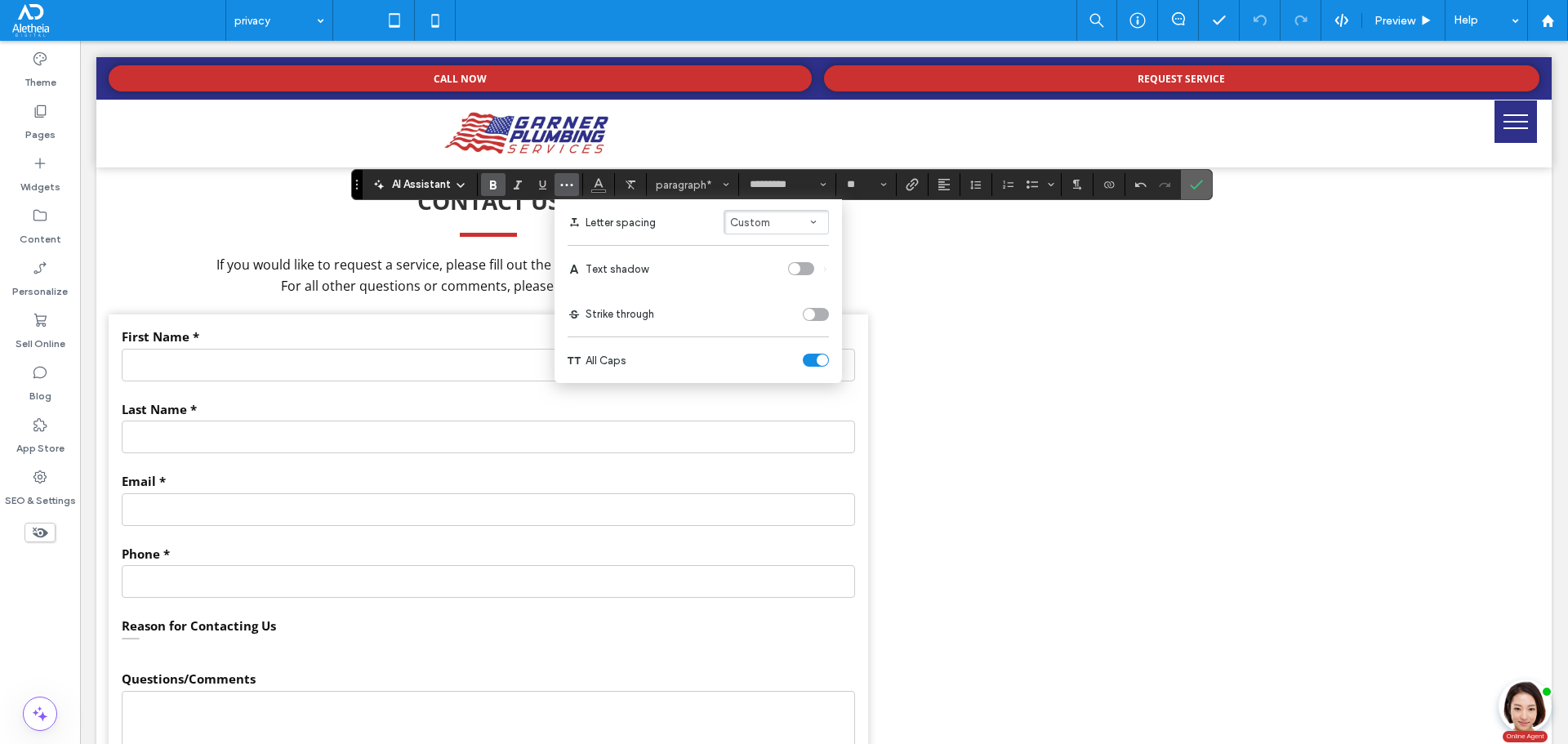 click 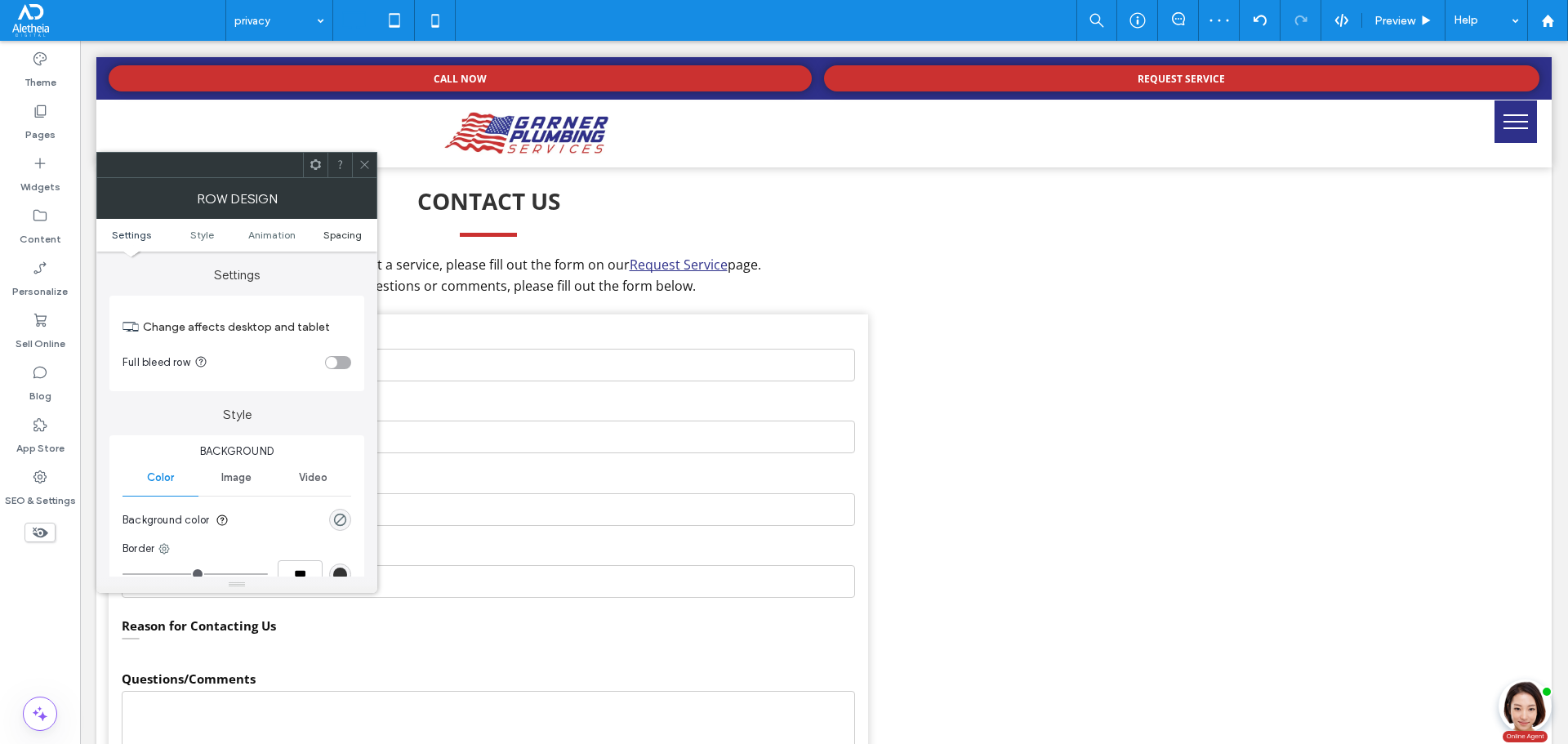 click on "Spacing" at bounding box center [342, 234] 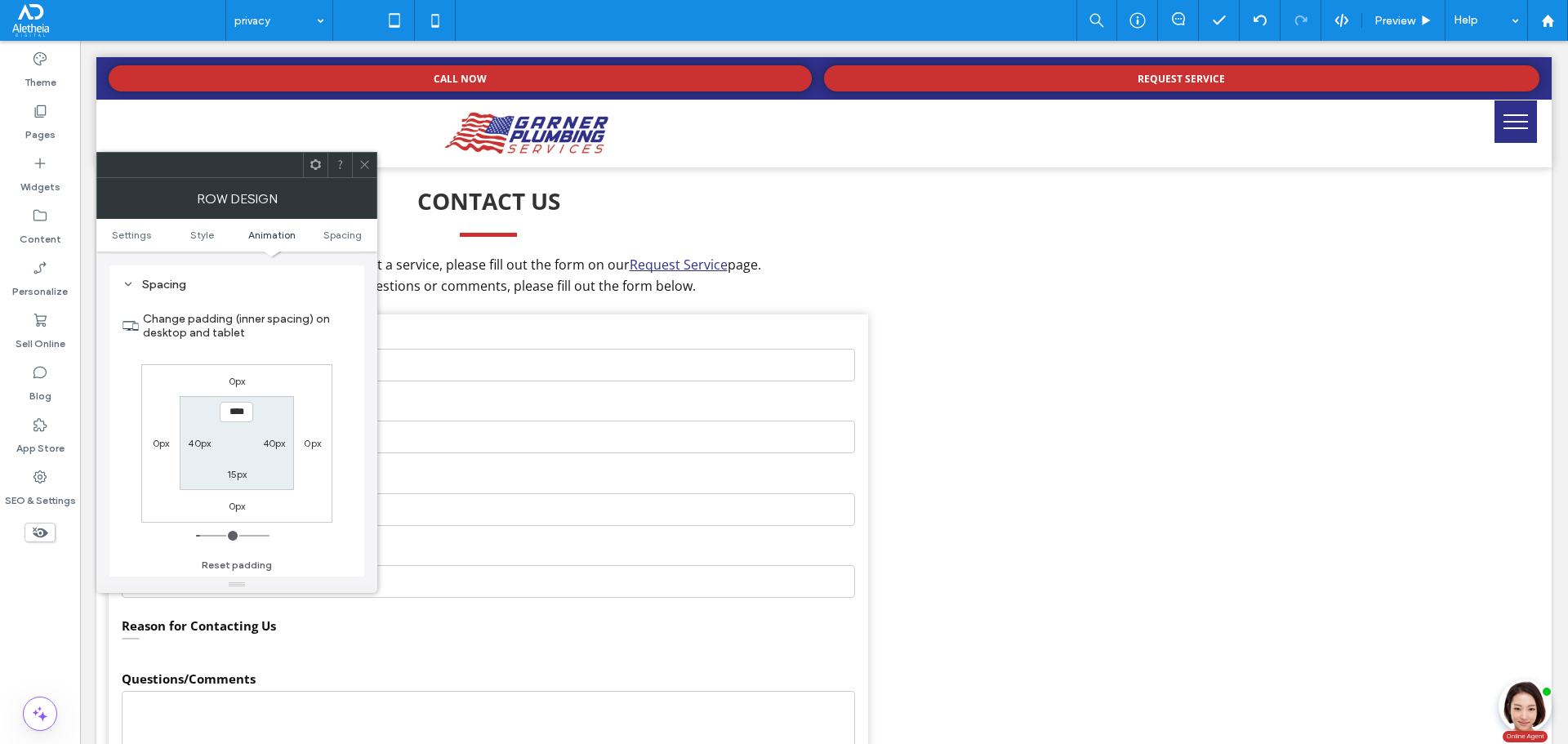 scroll, scrollTop: 461, scrollLeft: 0, axis: vertical 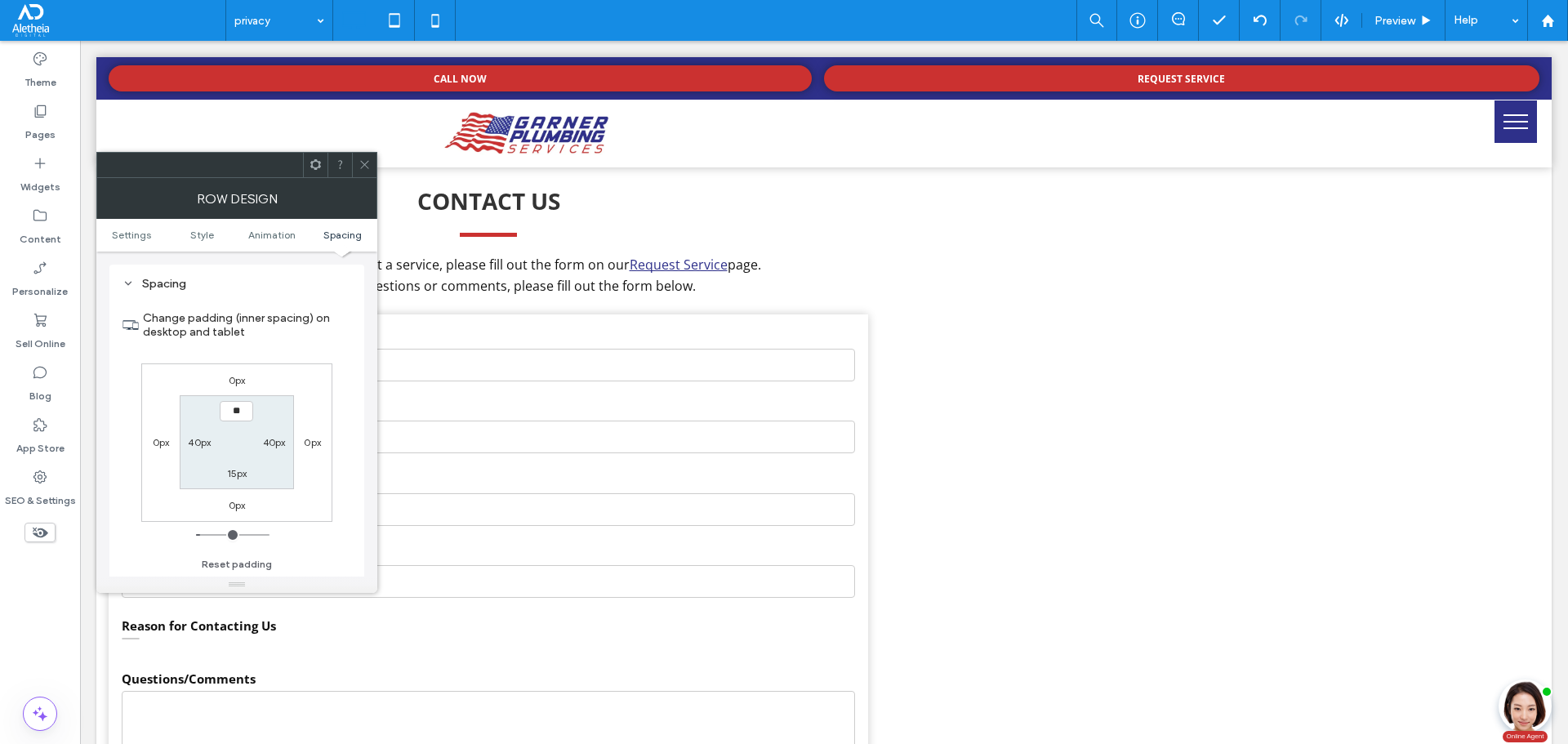 type on "****" 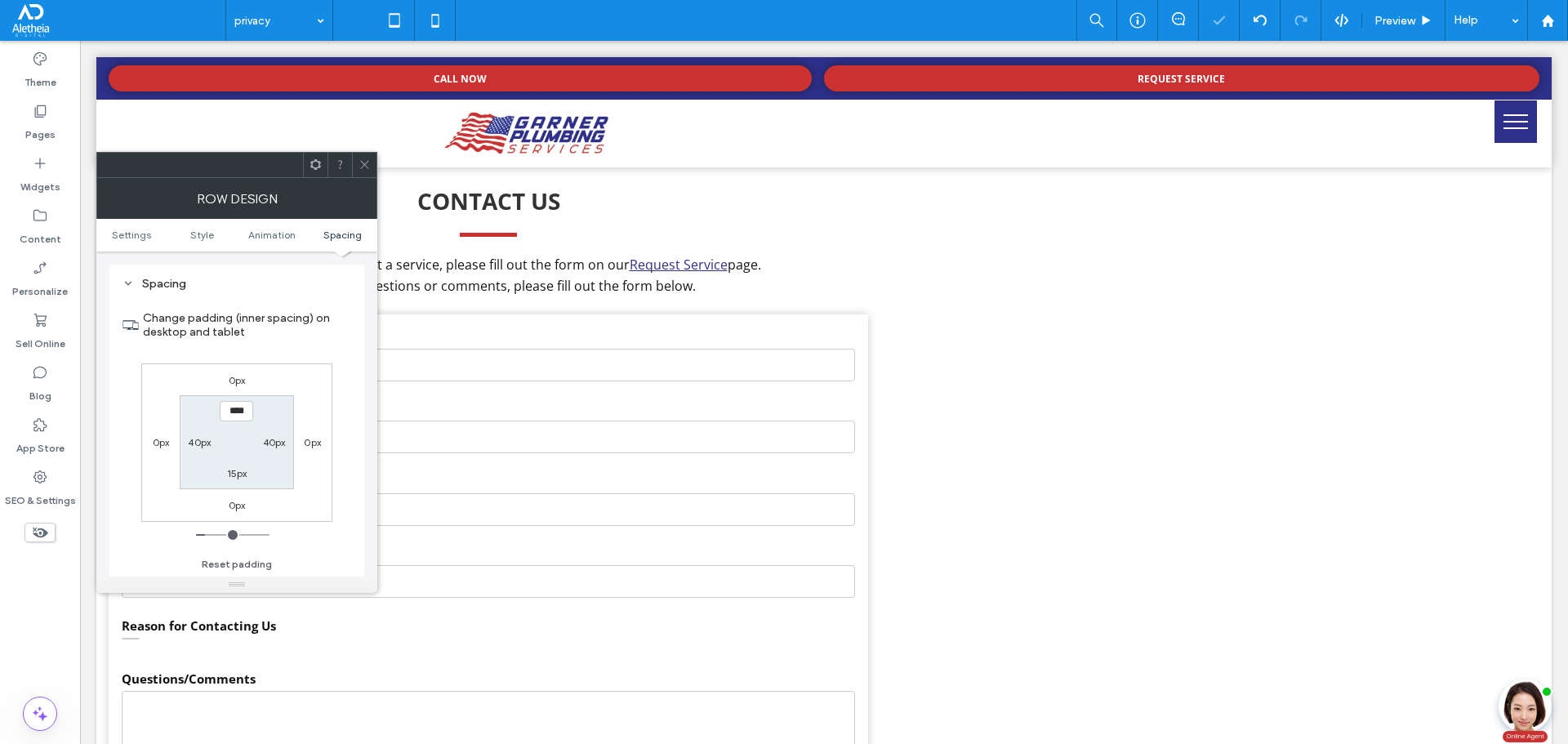 click 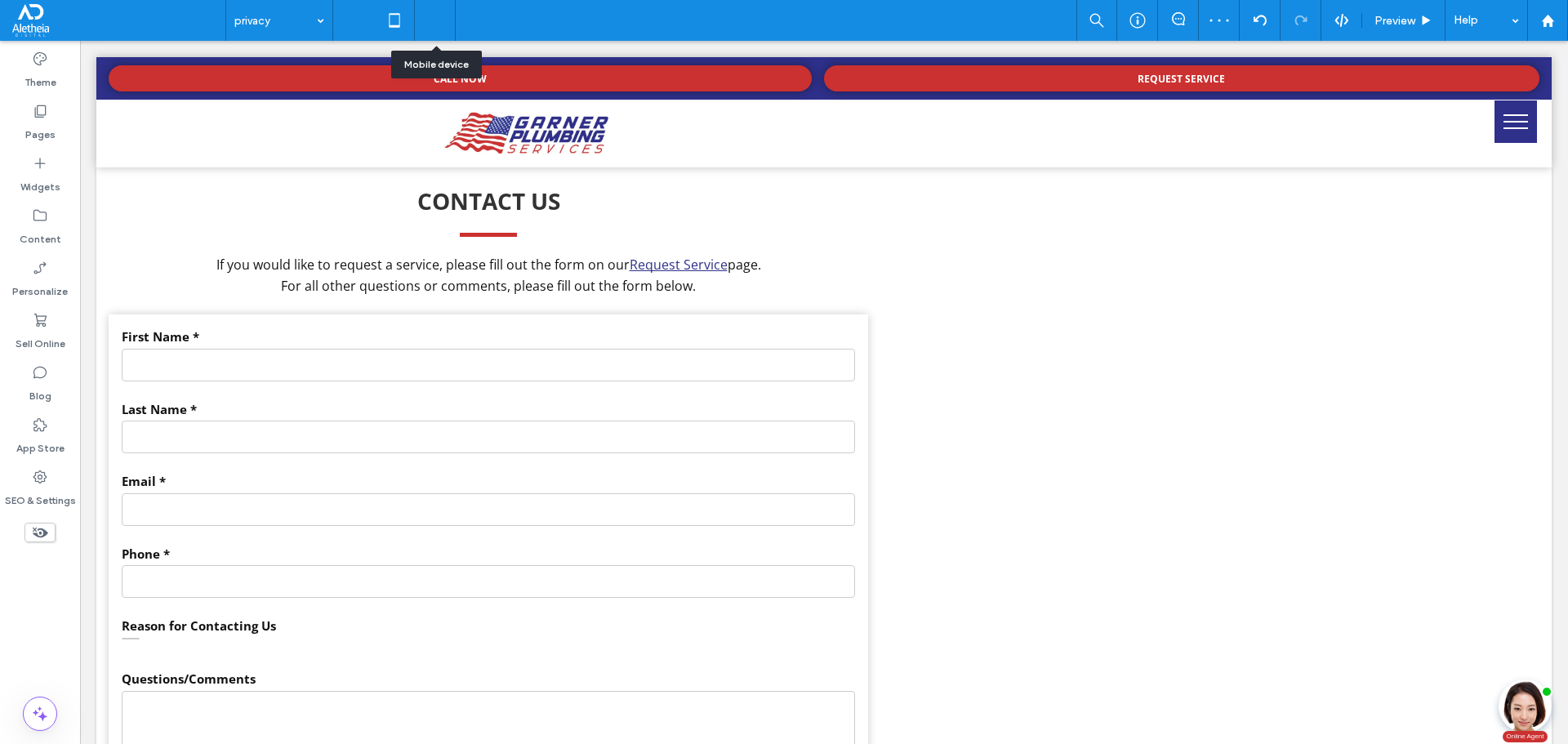 click 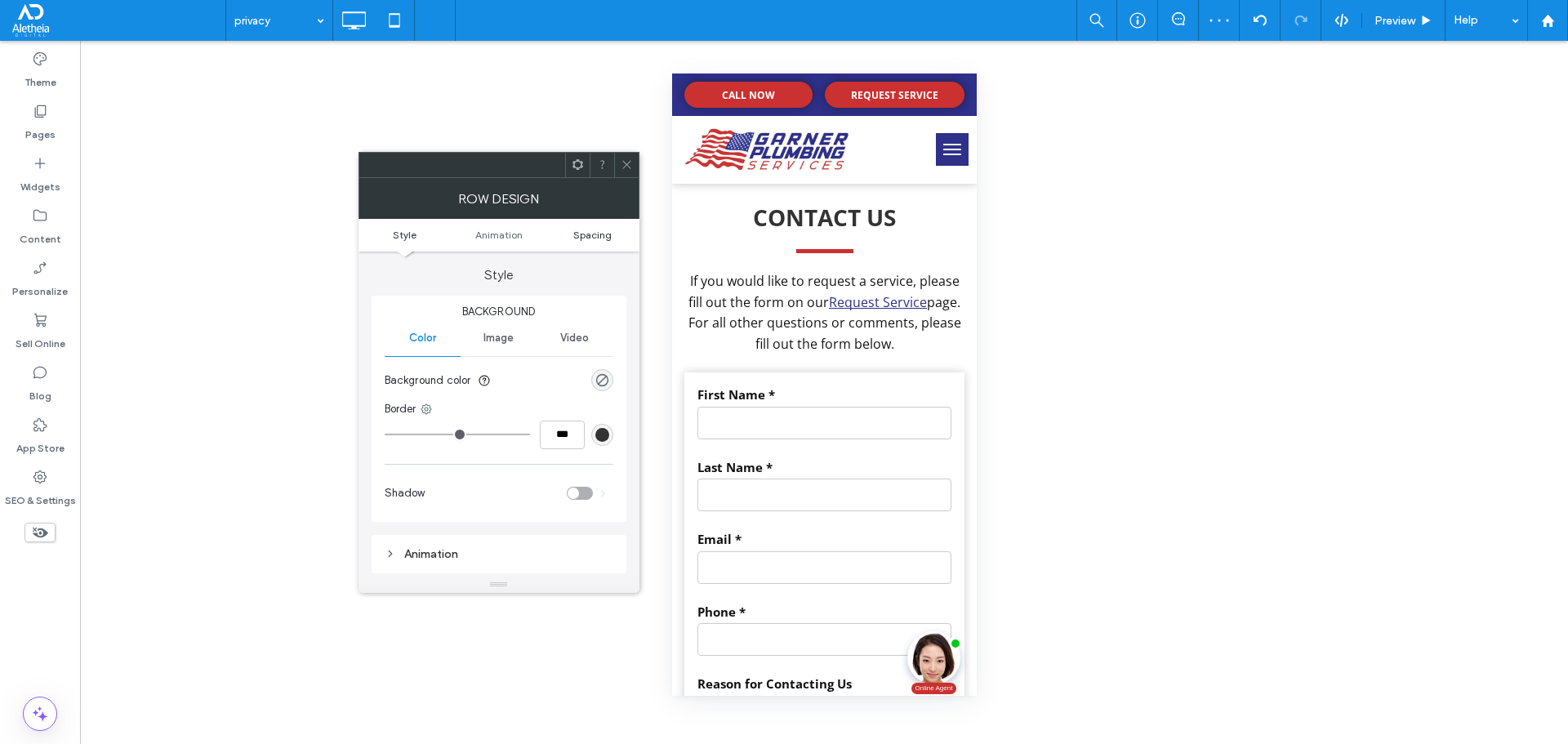 click on "Spacing" at bounding box center (592, 234) 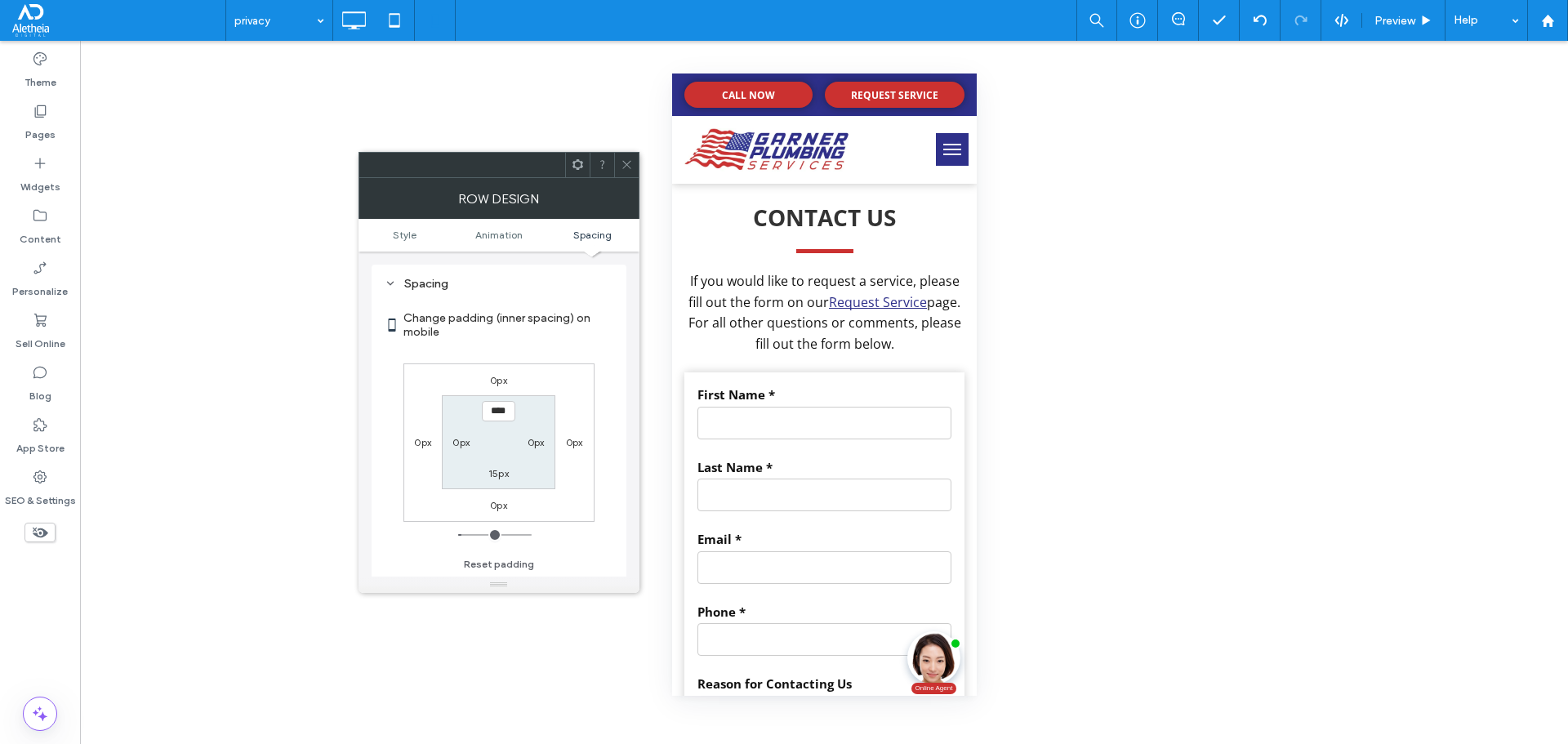 scroll, scrollTop: 322, scrollLeft: 0, axis: vertical 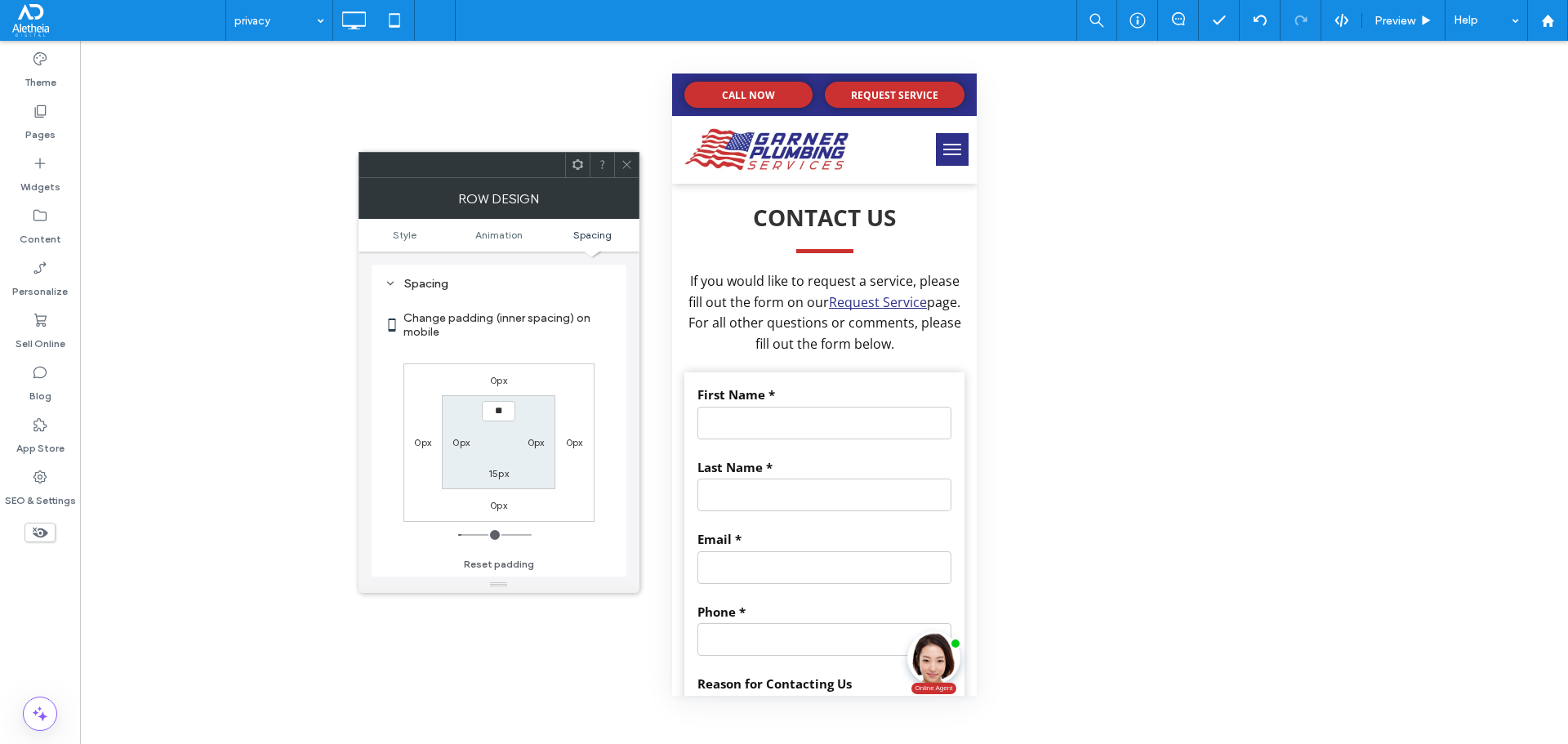type on "****" 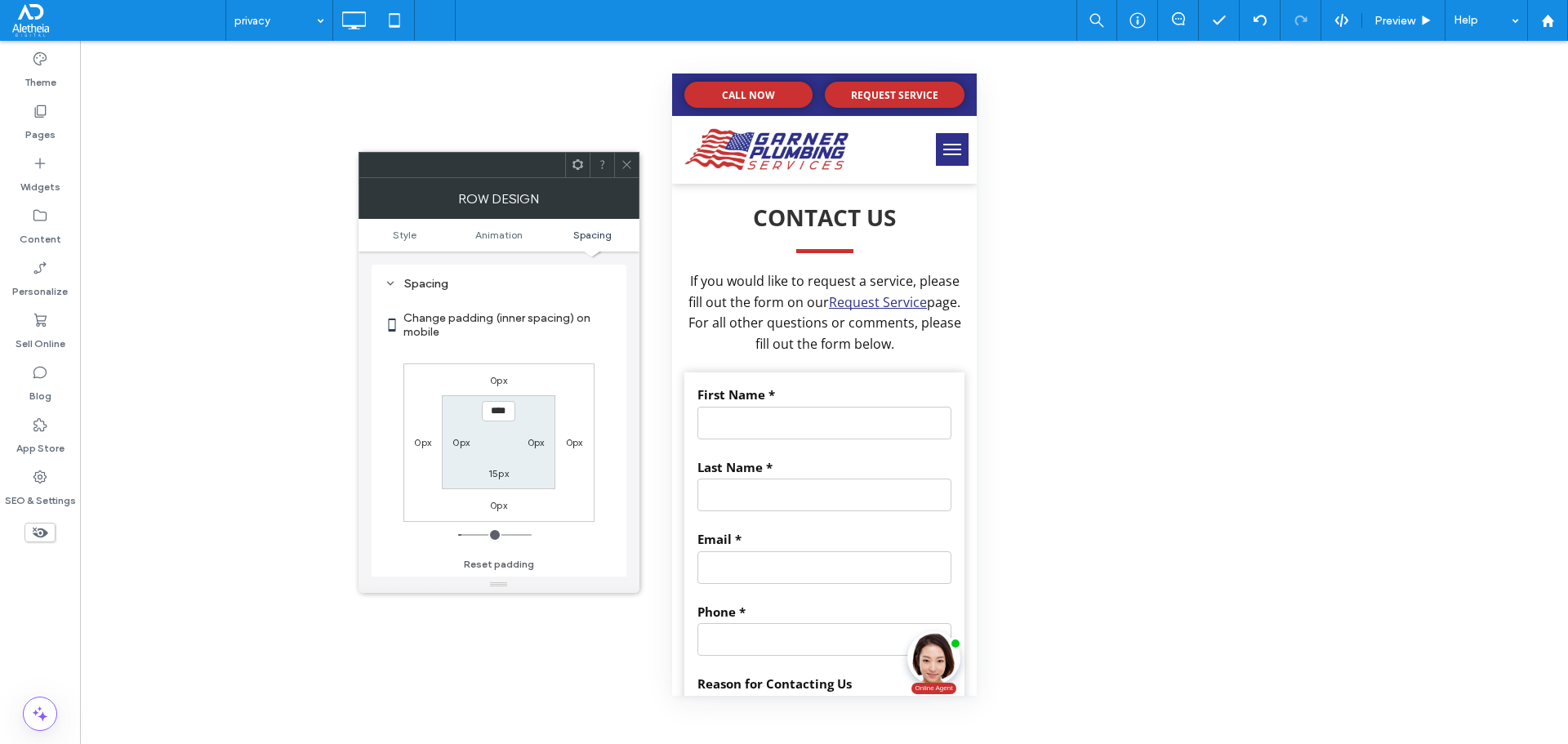 type on "**" 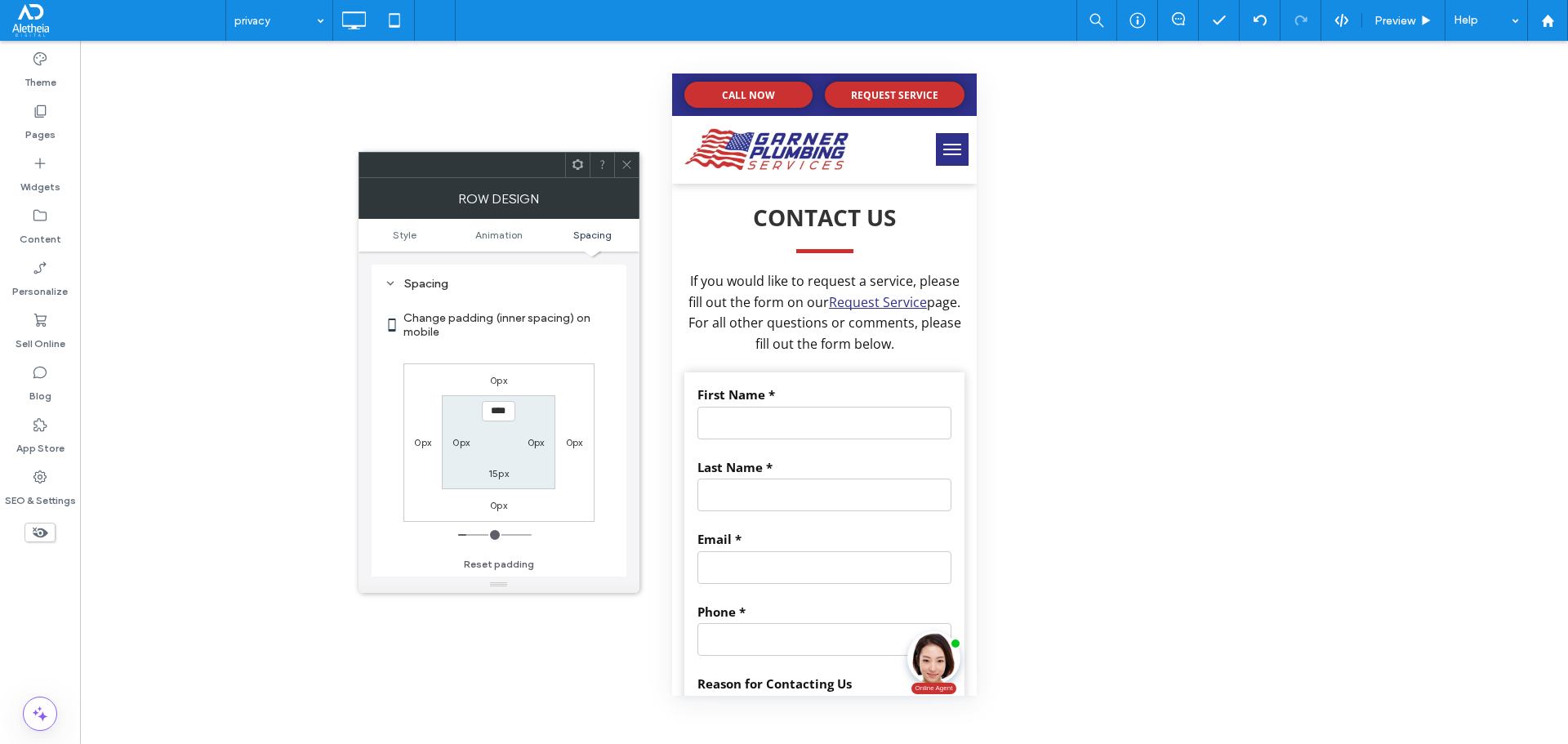 click at bounding box center [626, 165] 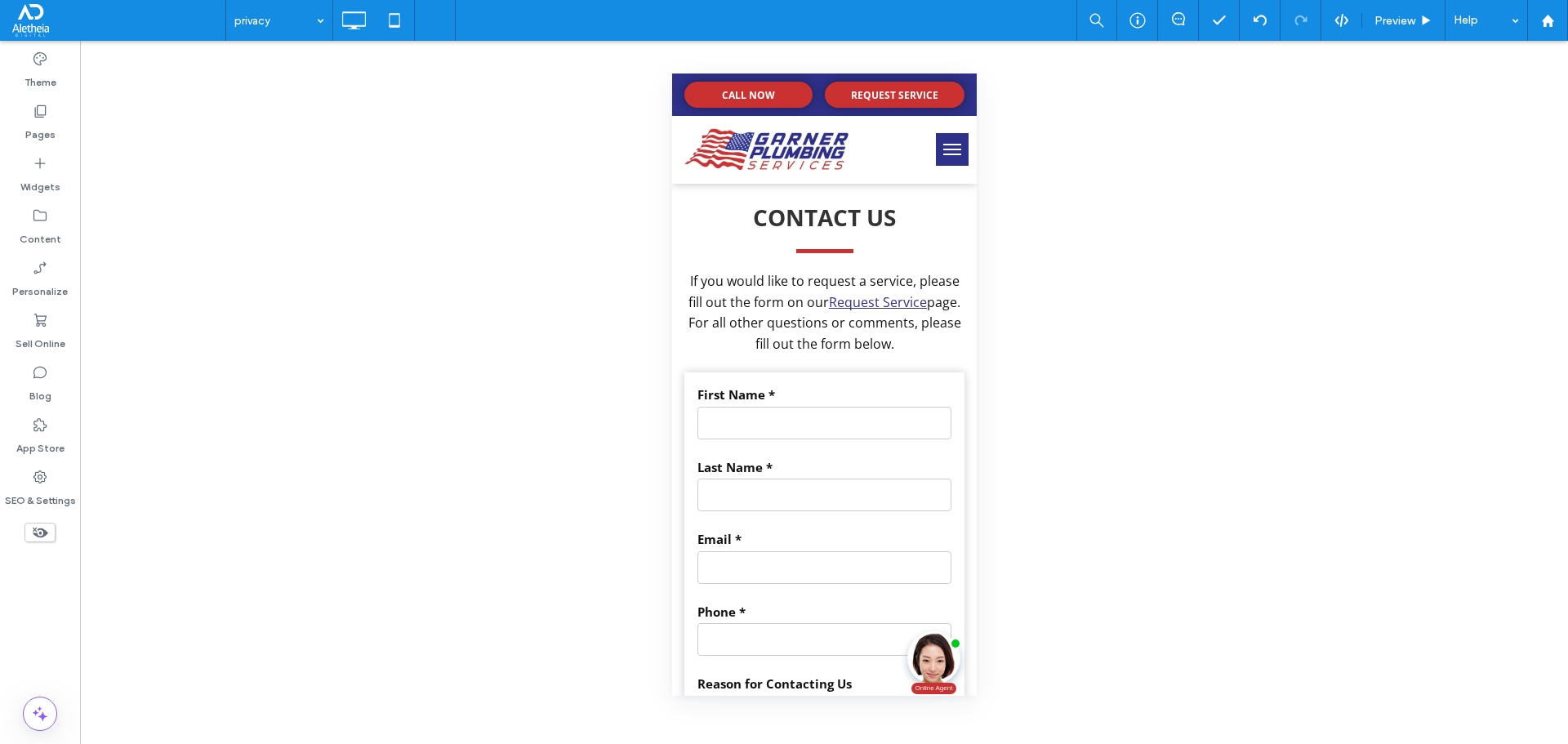 type on "*********" 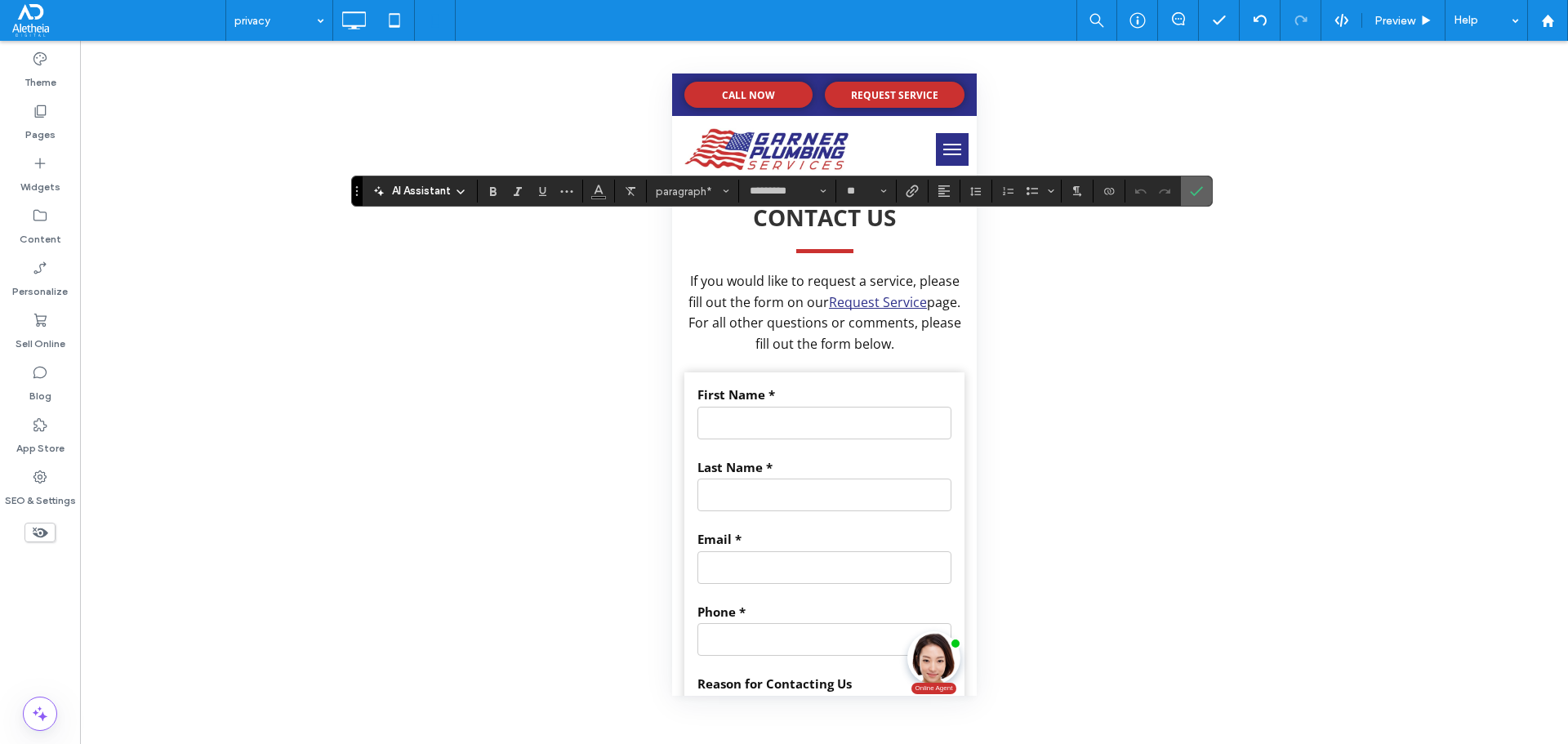 click at bounding box center [1196, 191] 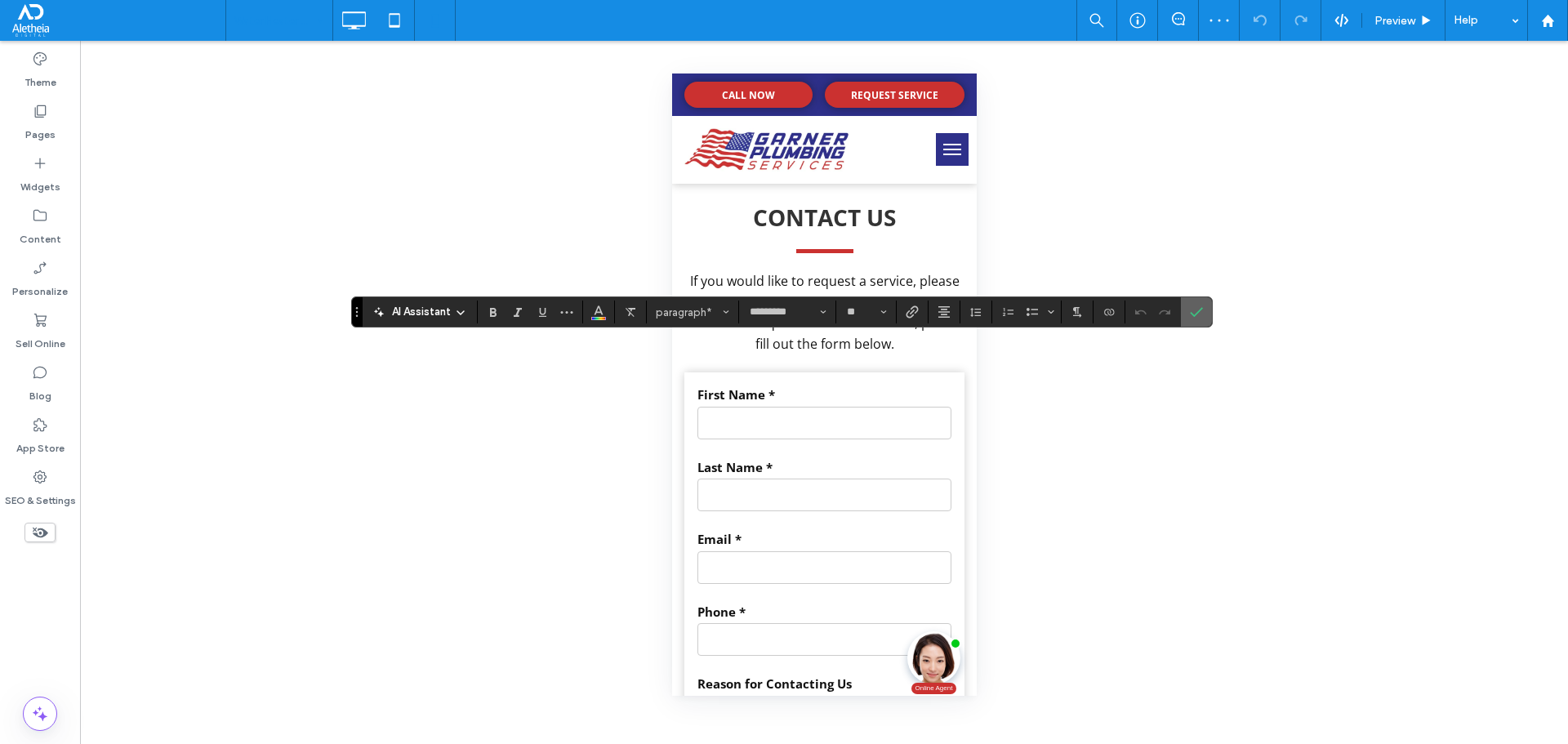 click 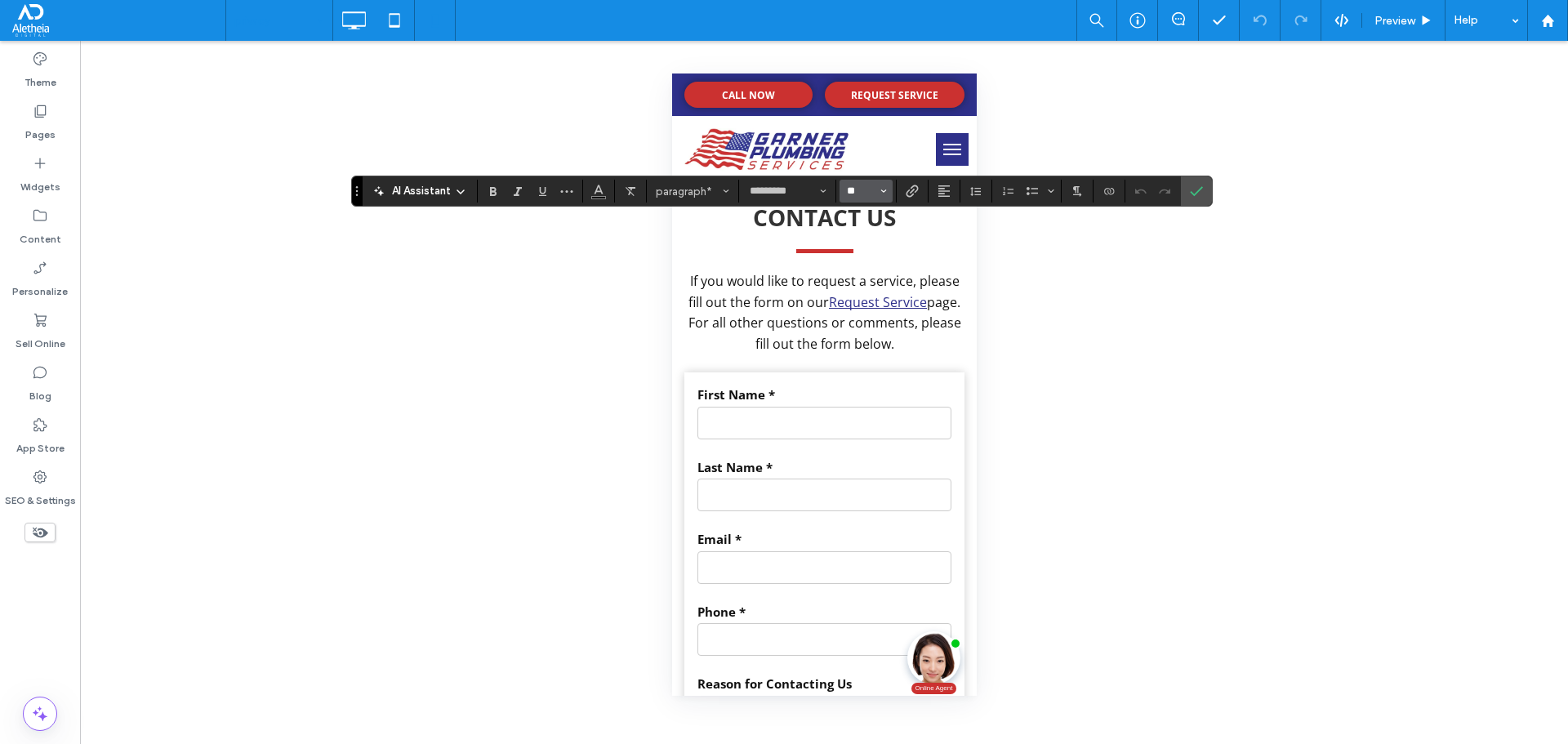 click on "**" at bounding box center [861, 191] 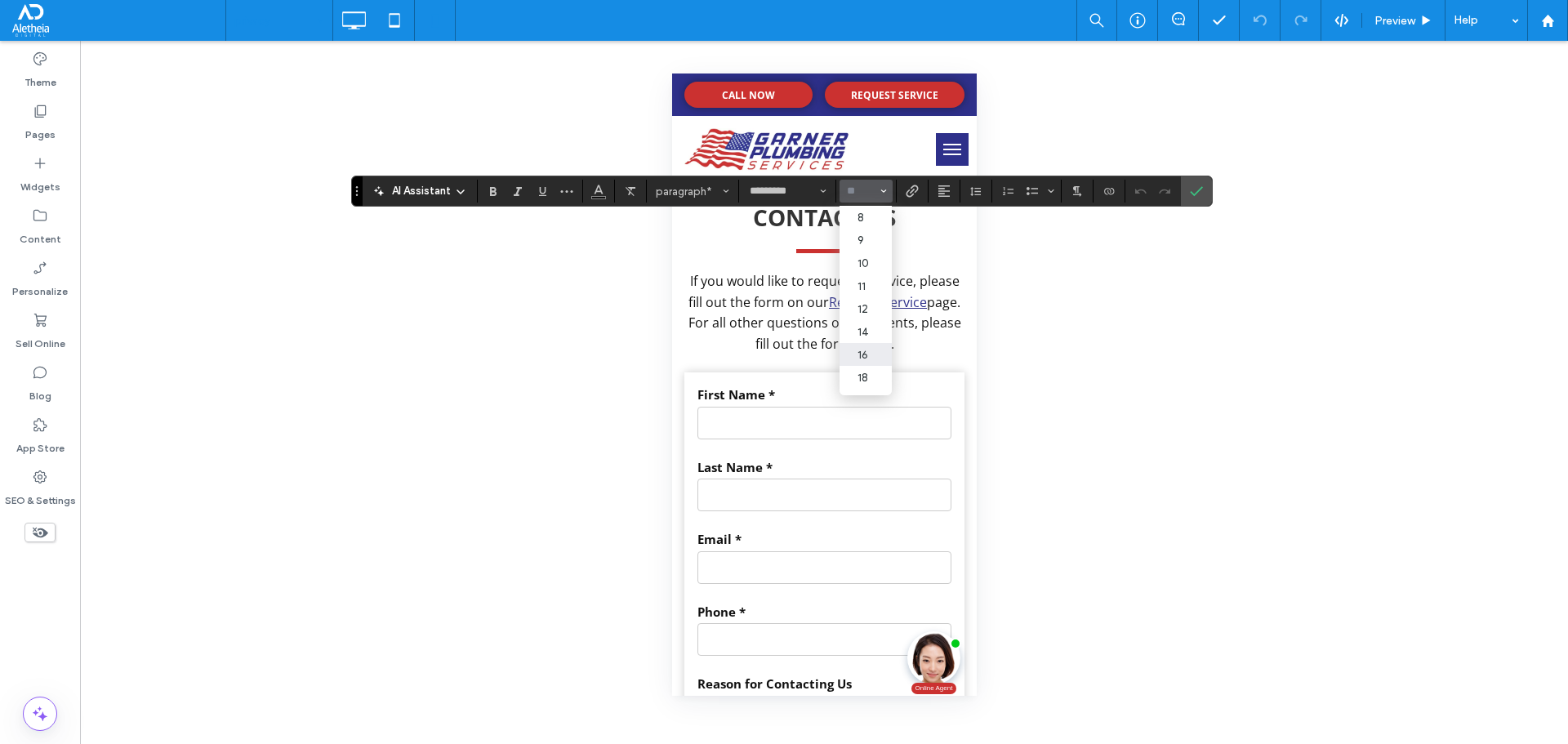 click on "16" at bounding box center [866, 354] 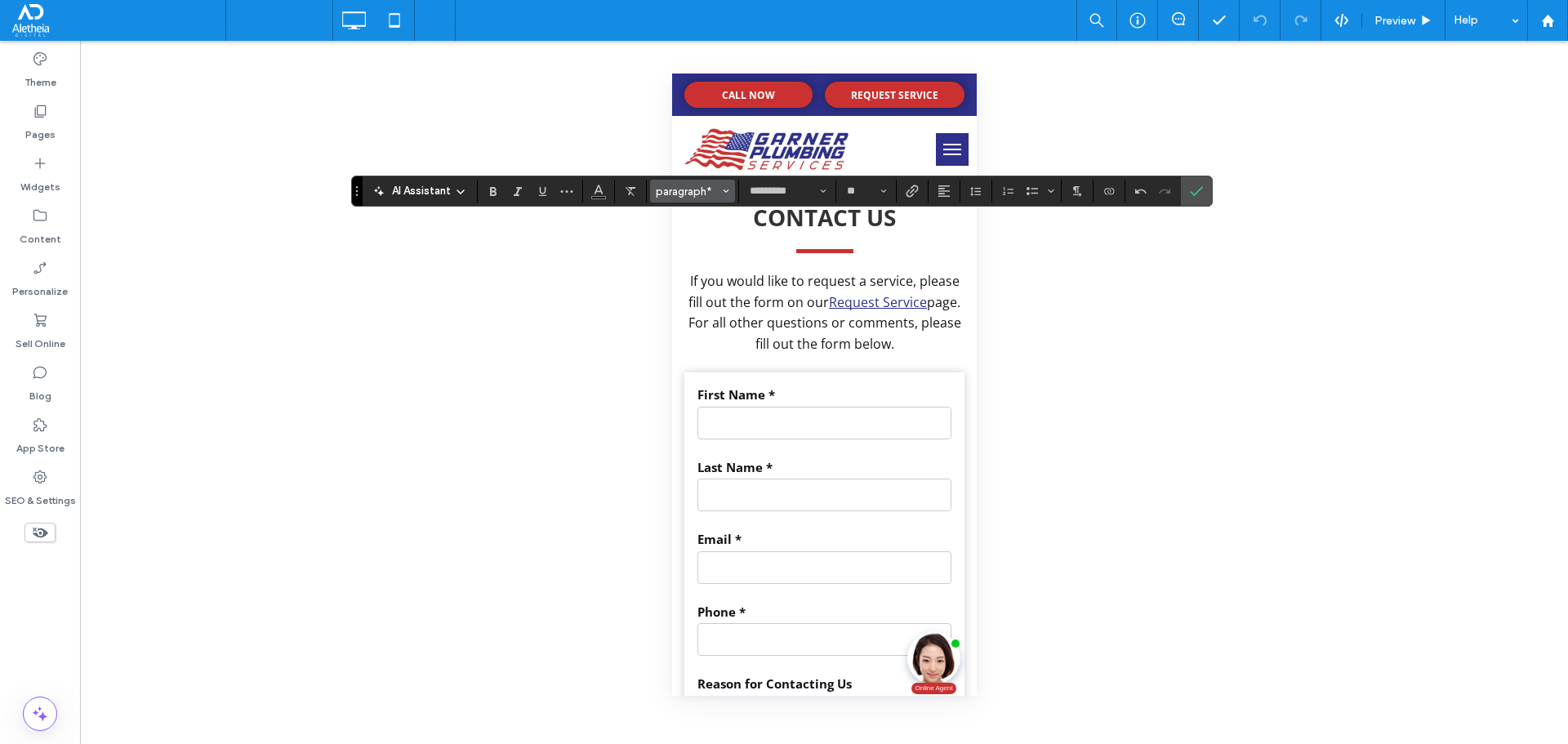 click on "paragraph*" at bounding box center [688, 191] 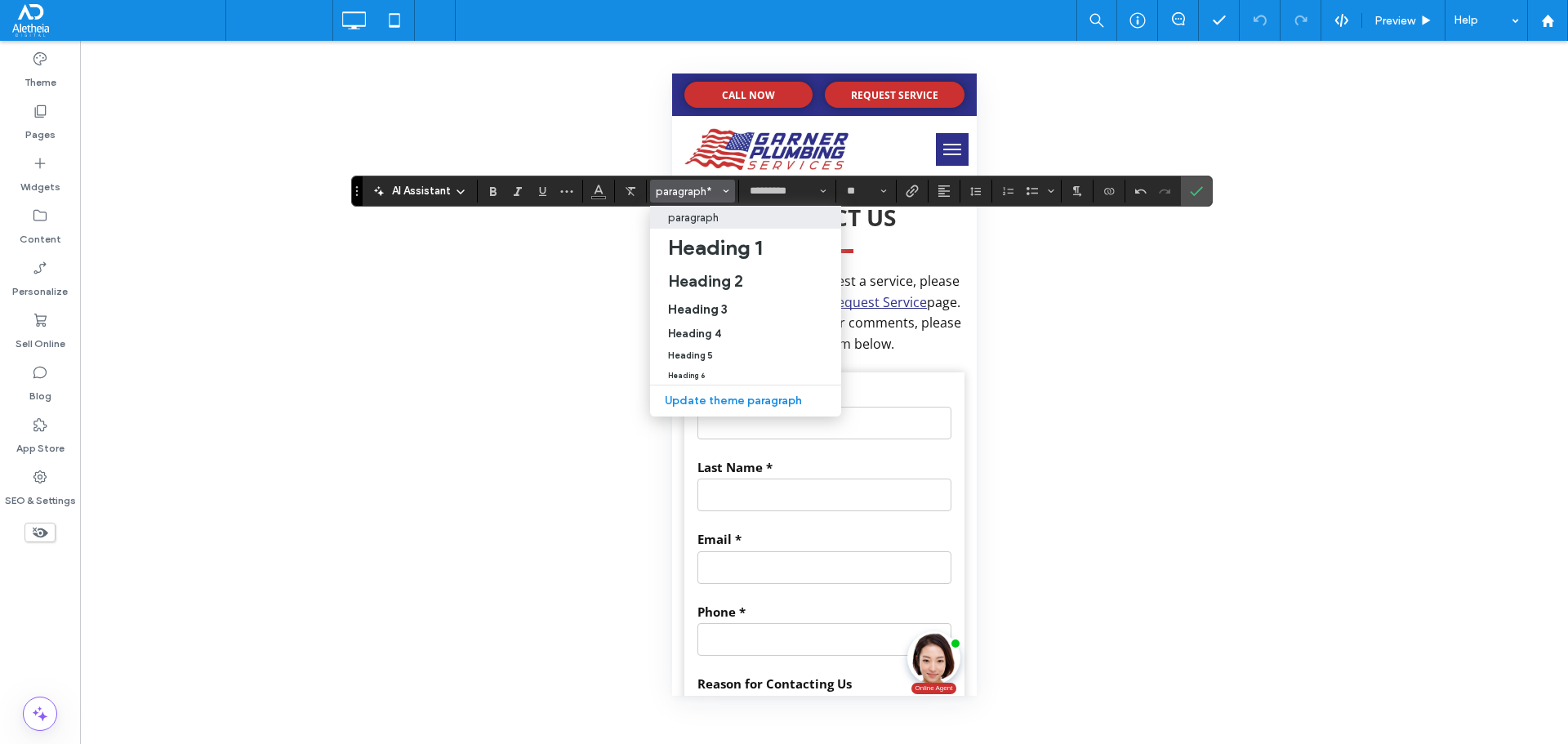 click on "paragraph" at bounding box center [693, 217] 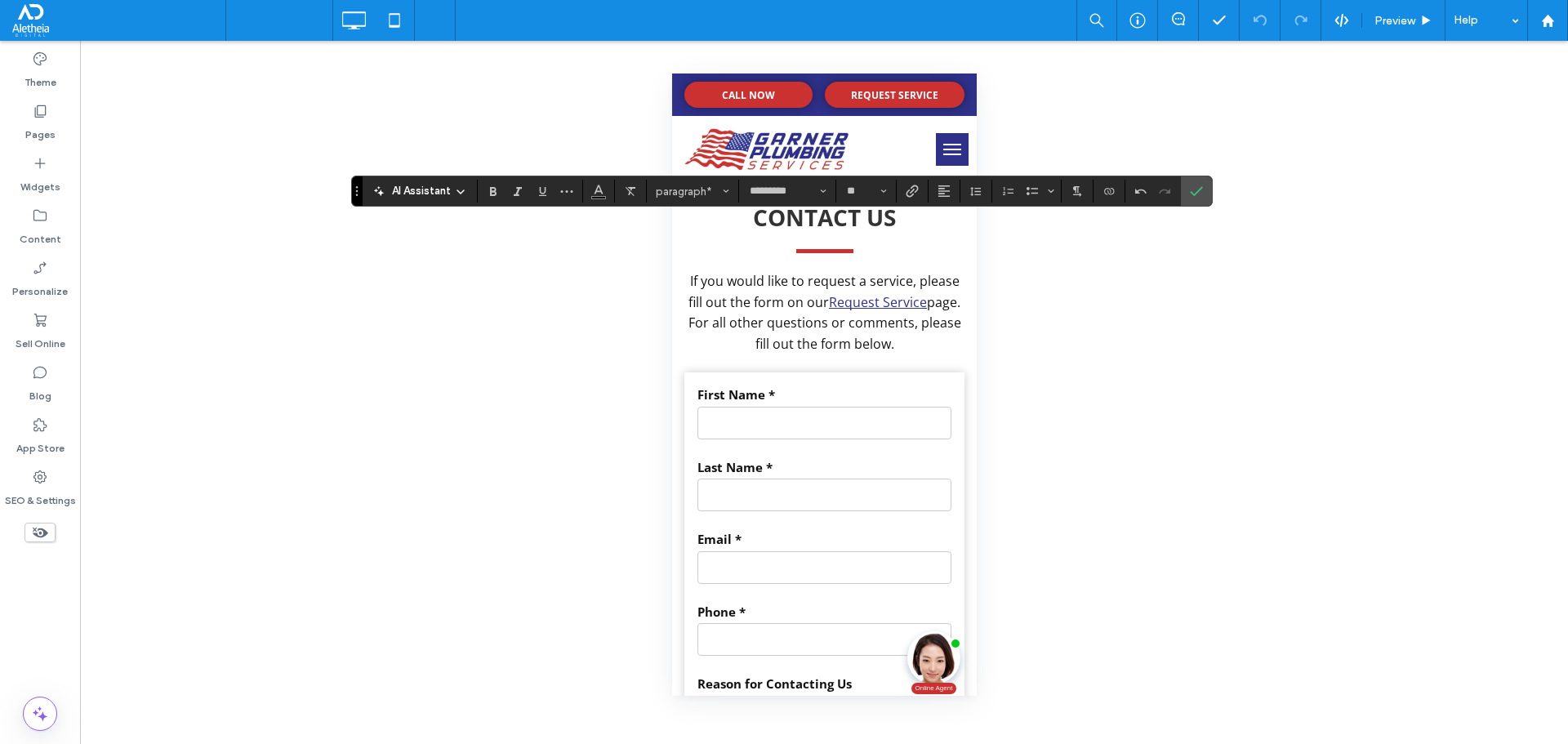 type on "**" 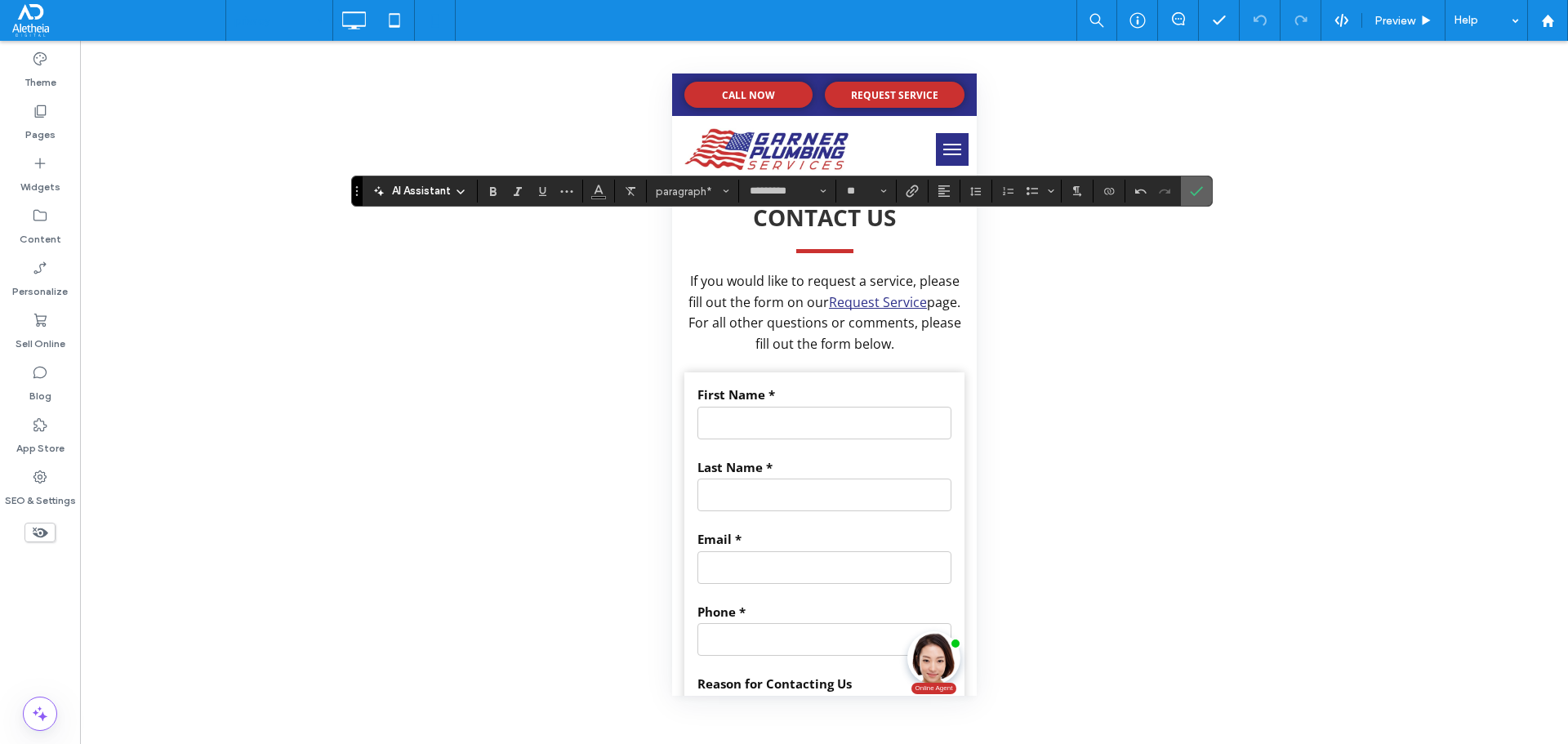 click at bounding box center (1196, 191) 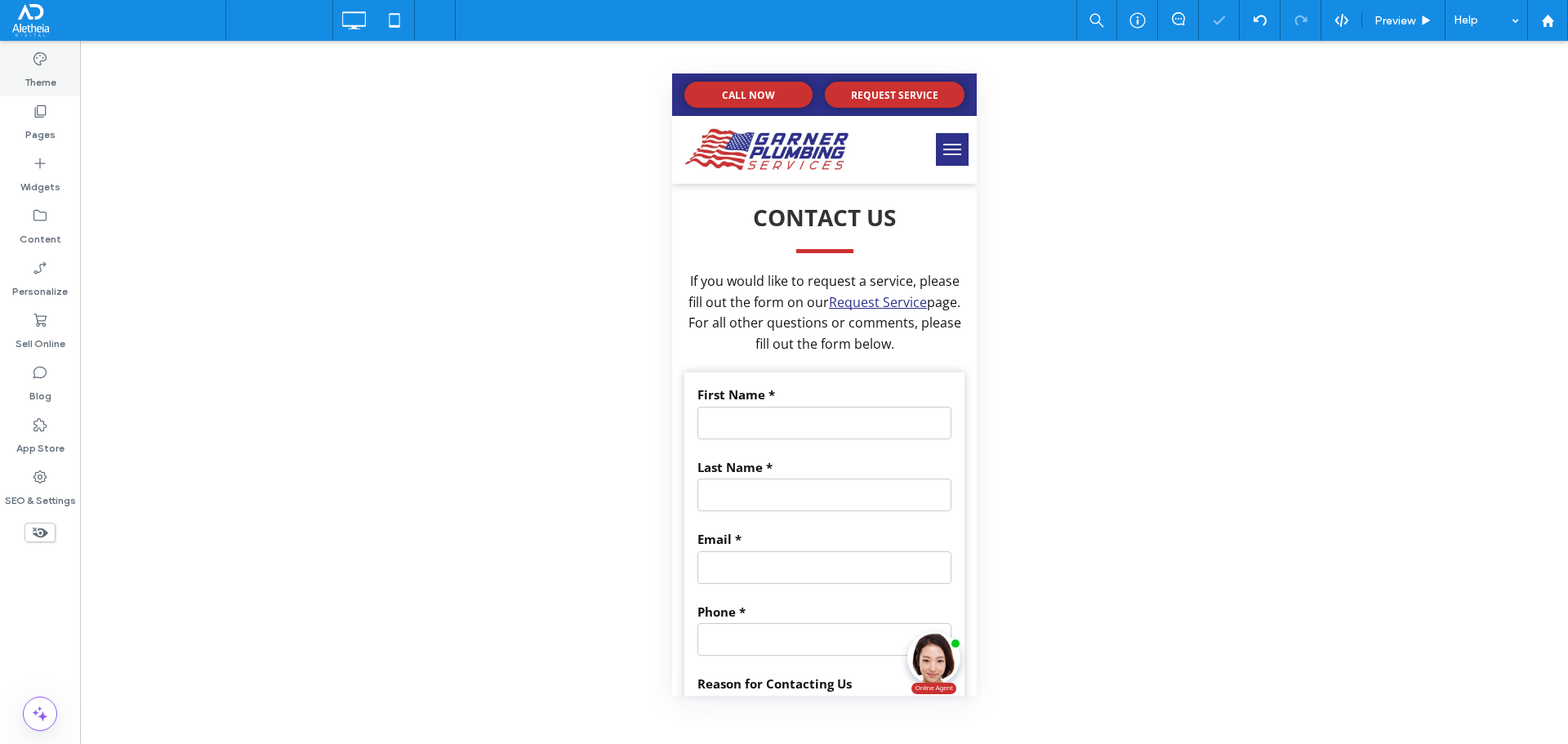 click on "Theme" at bounding box center [40, 78] 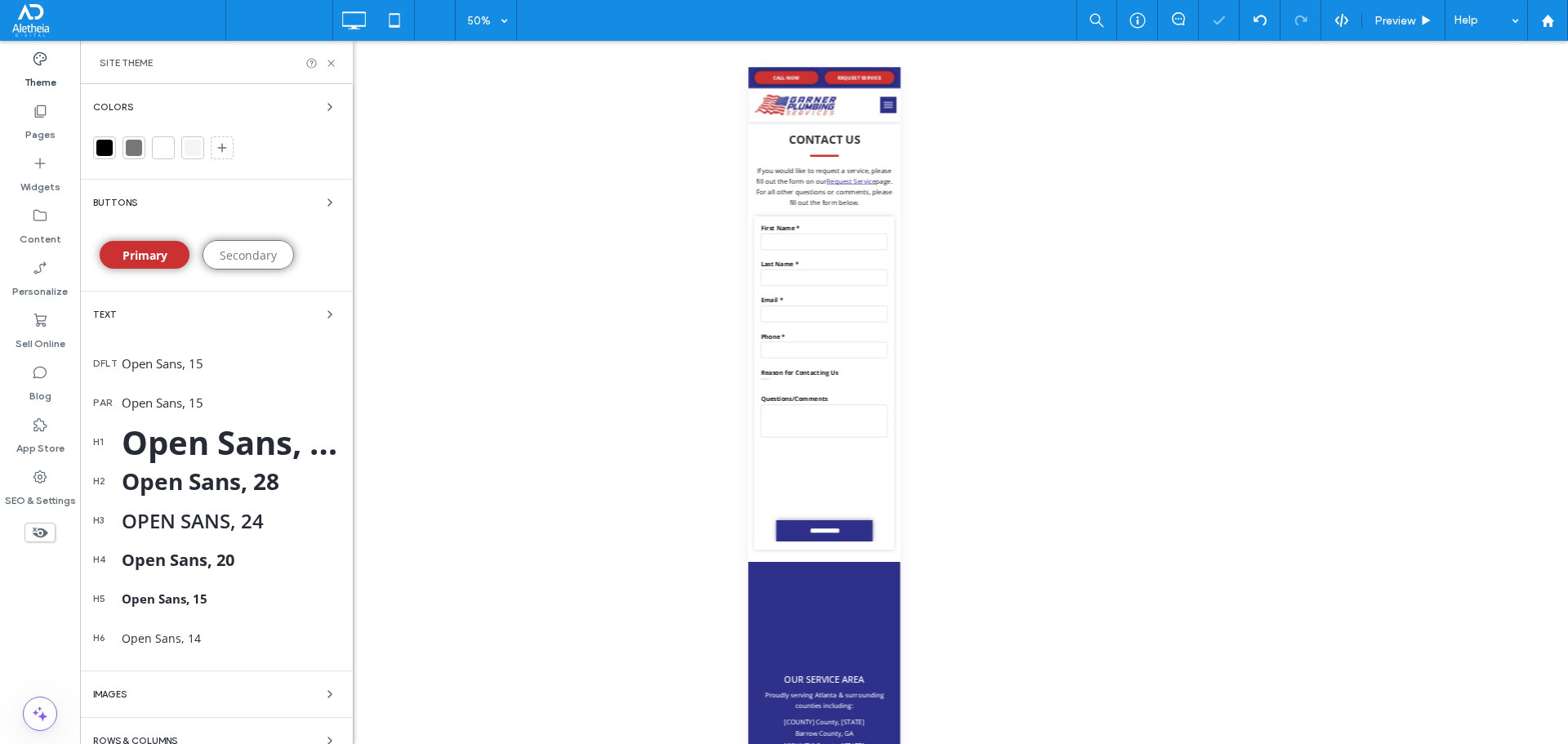 click on "Text" at bounding box center (216, 314) 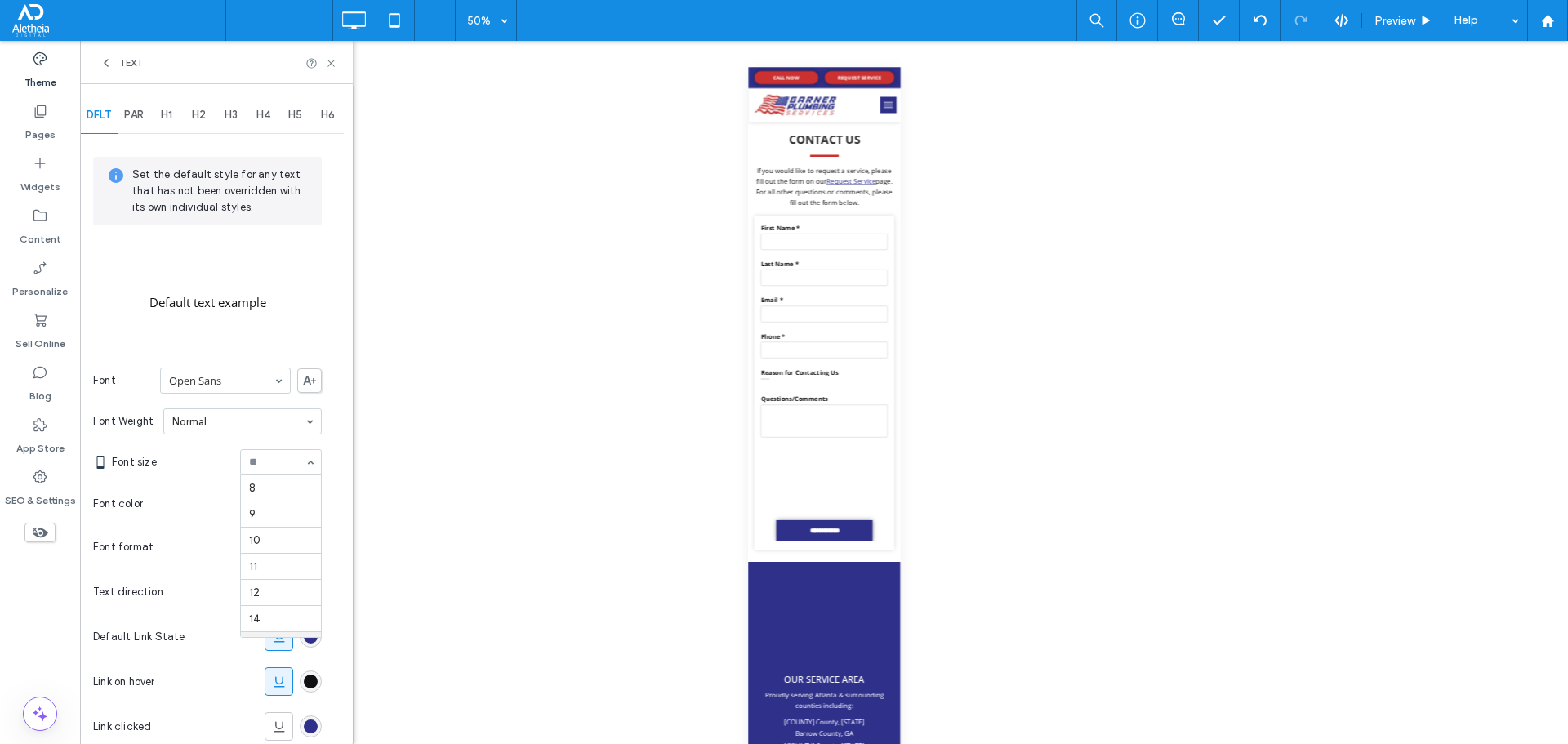 scroll, scrollTop: 157, scrollLeft: 0, axis: vertical 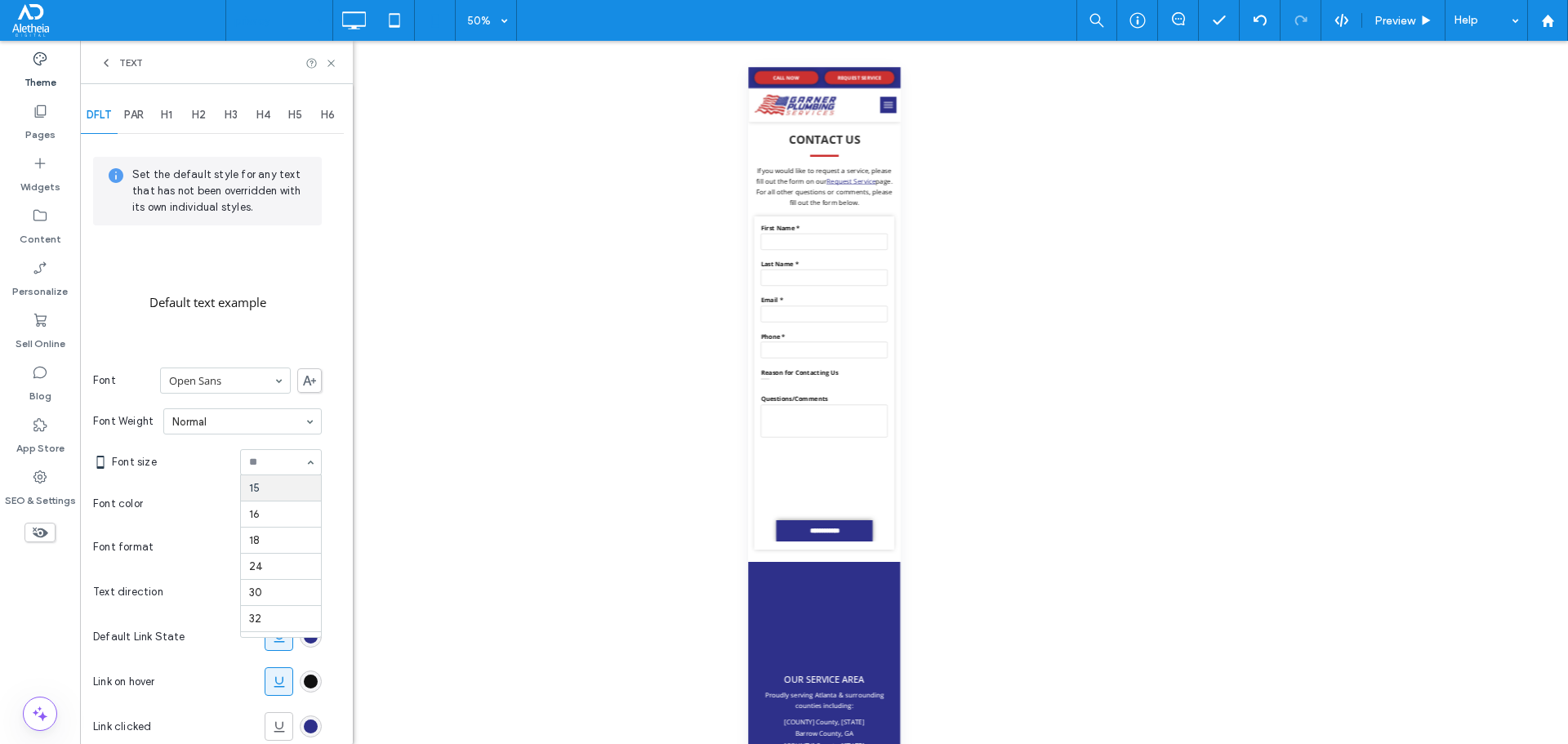 click at bounding box center [281, 501] 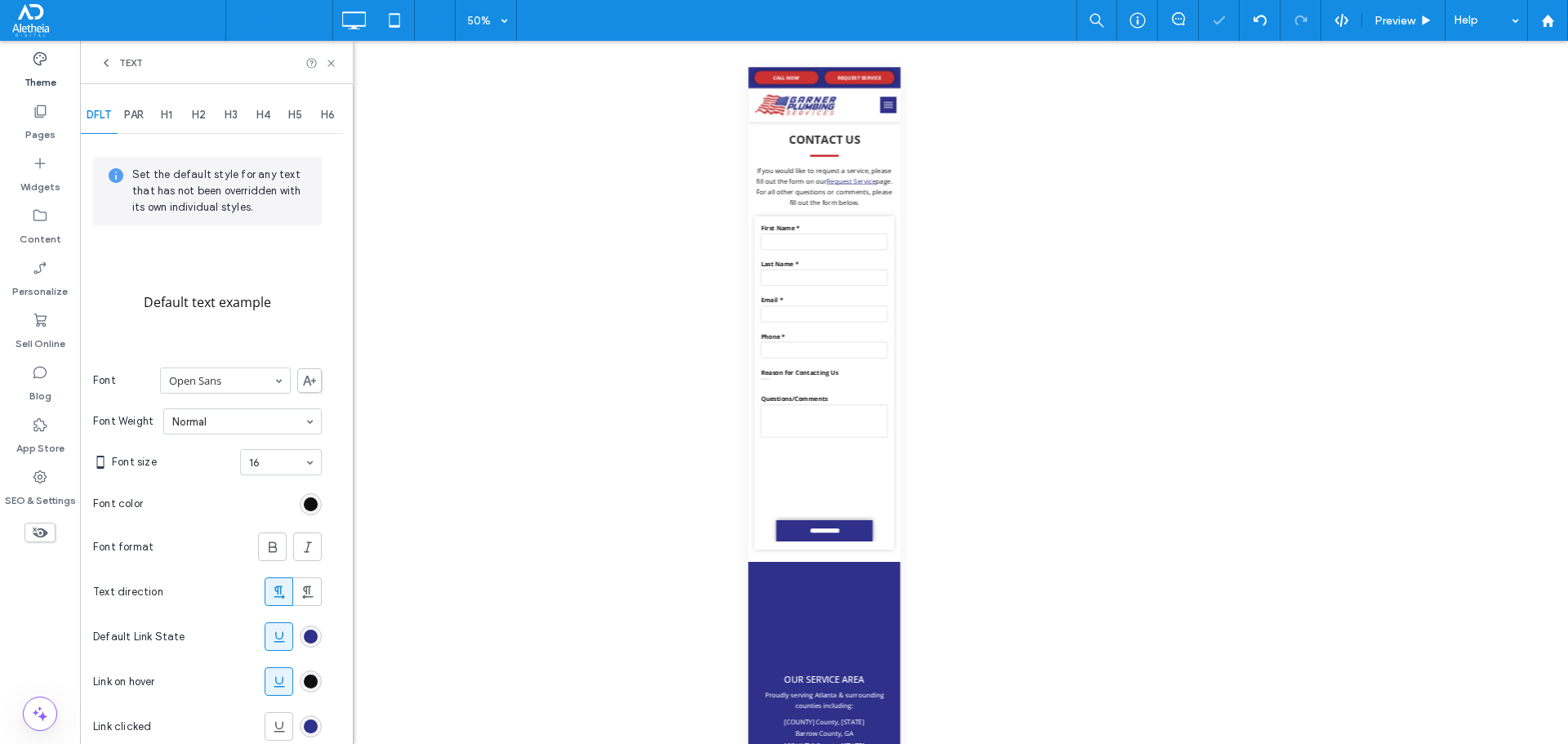 click on "PAR" at bounding box center [134, 115] 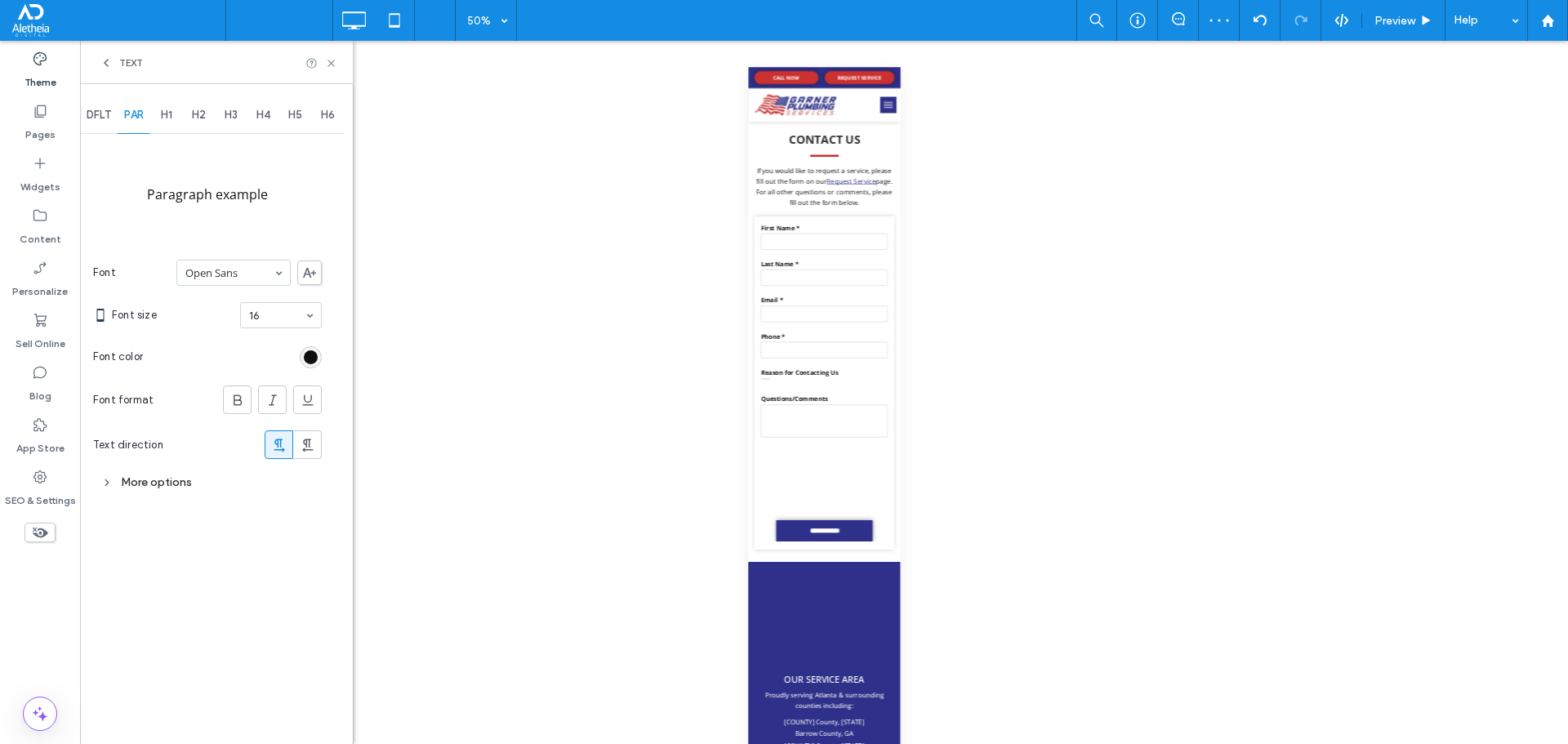 click 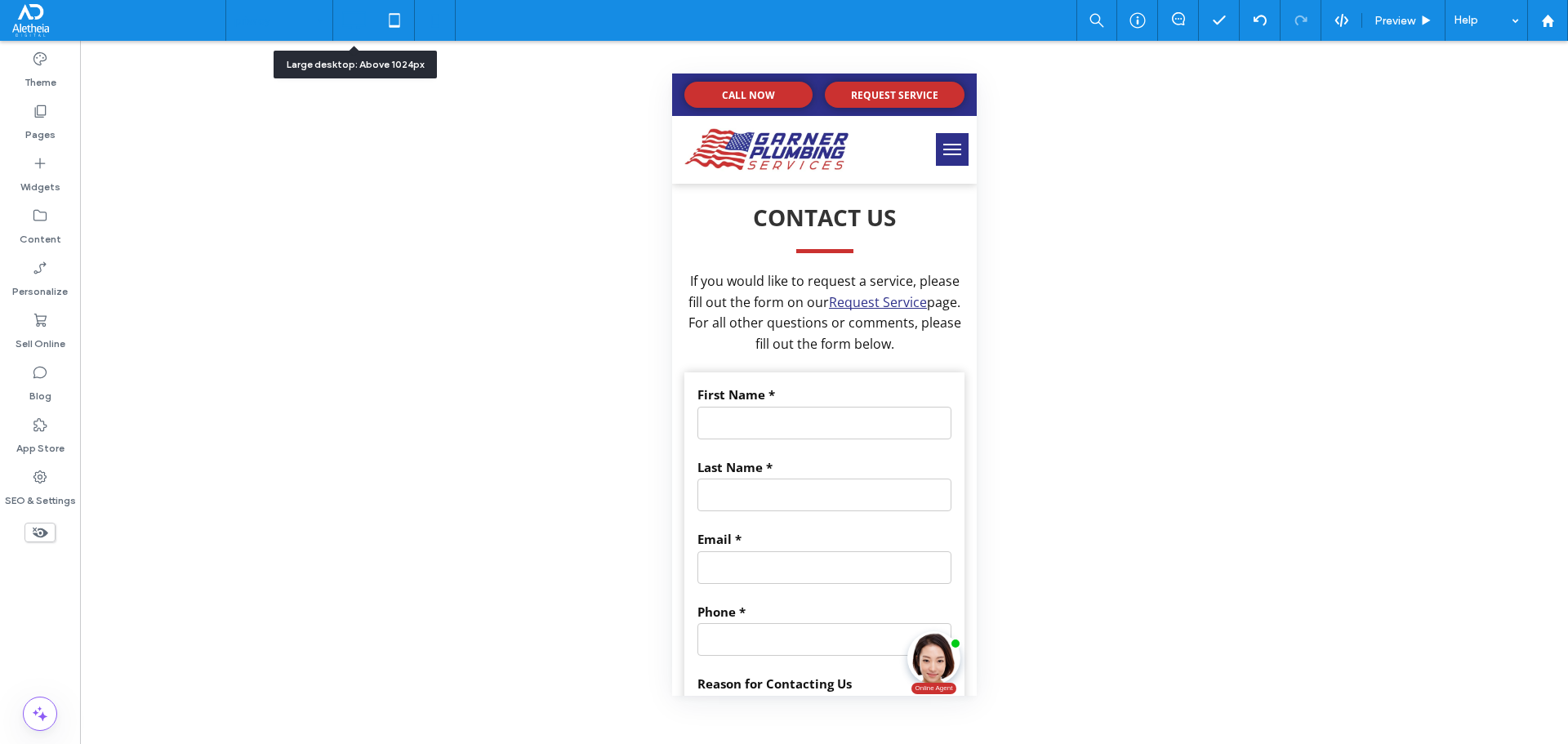 click 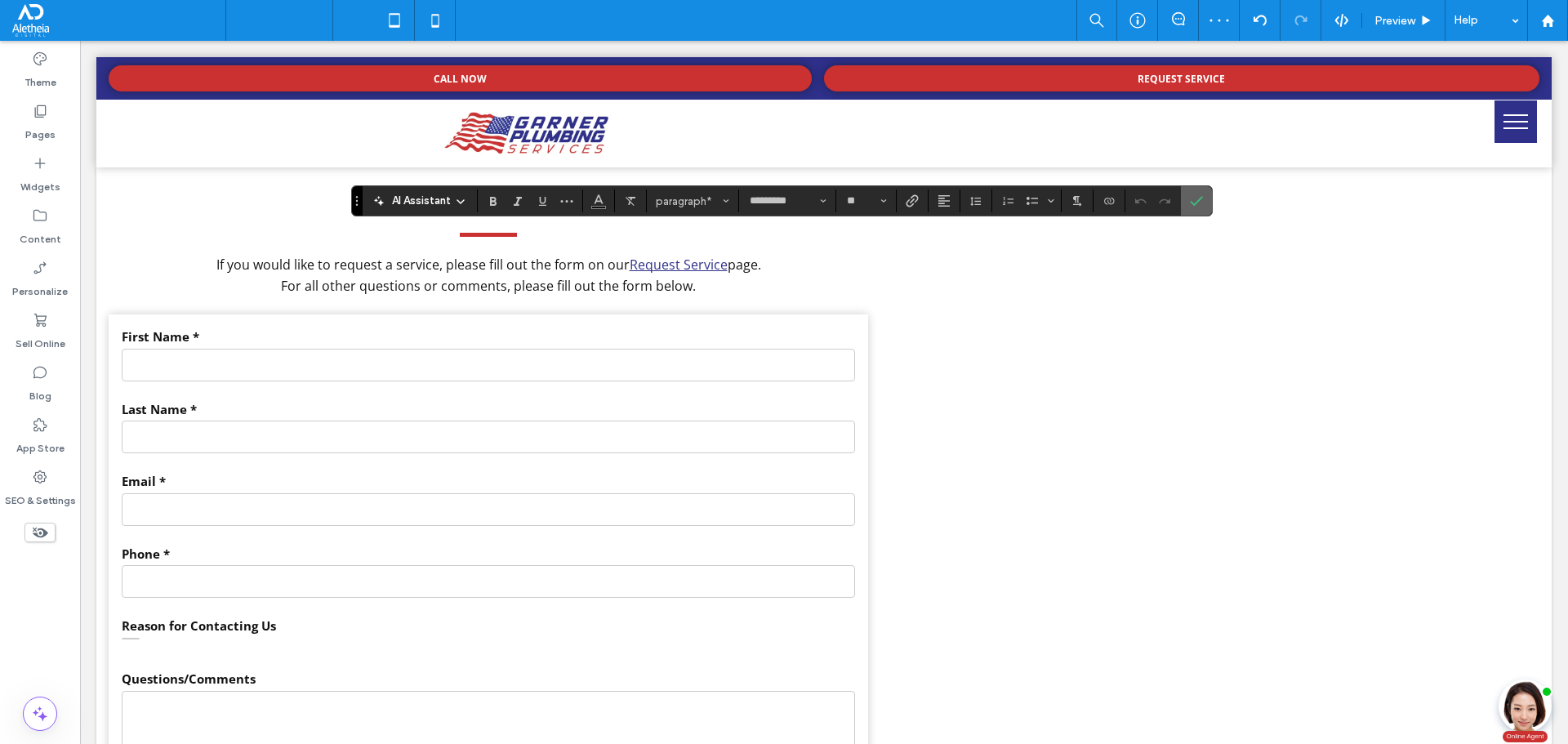 click at bounding box center [1193, 201] 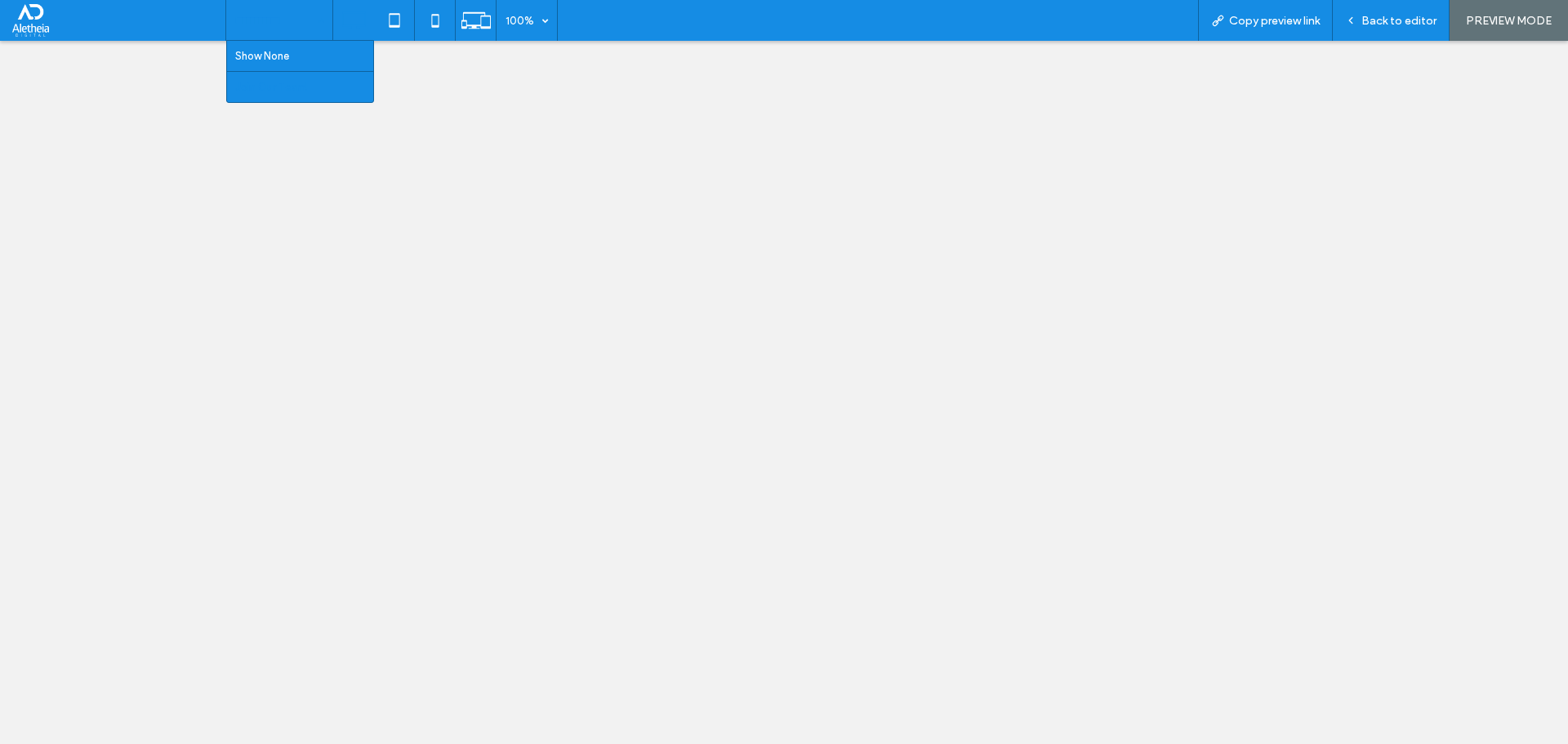 scroll, scrollTop: 0, scrollLeft: 0, axis: both 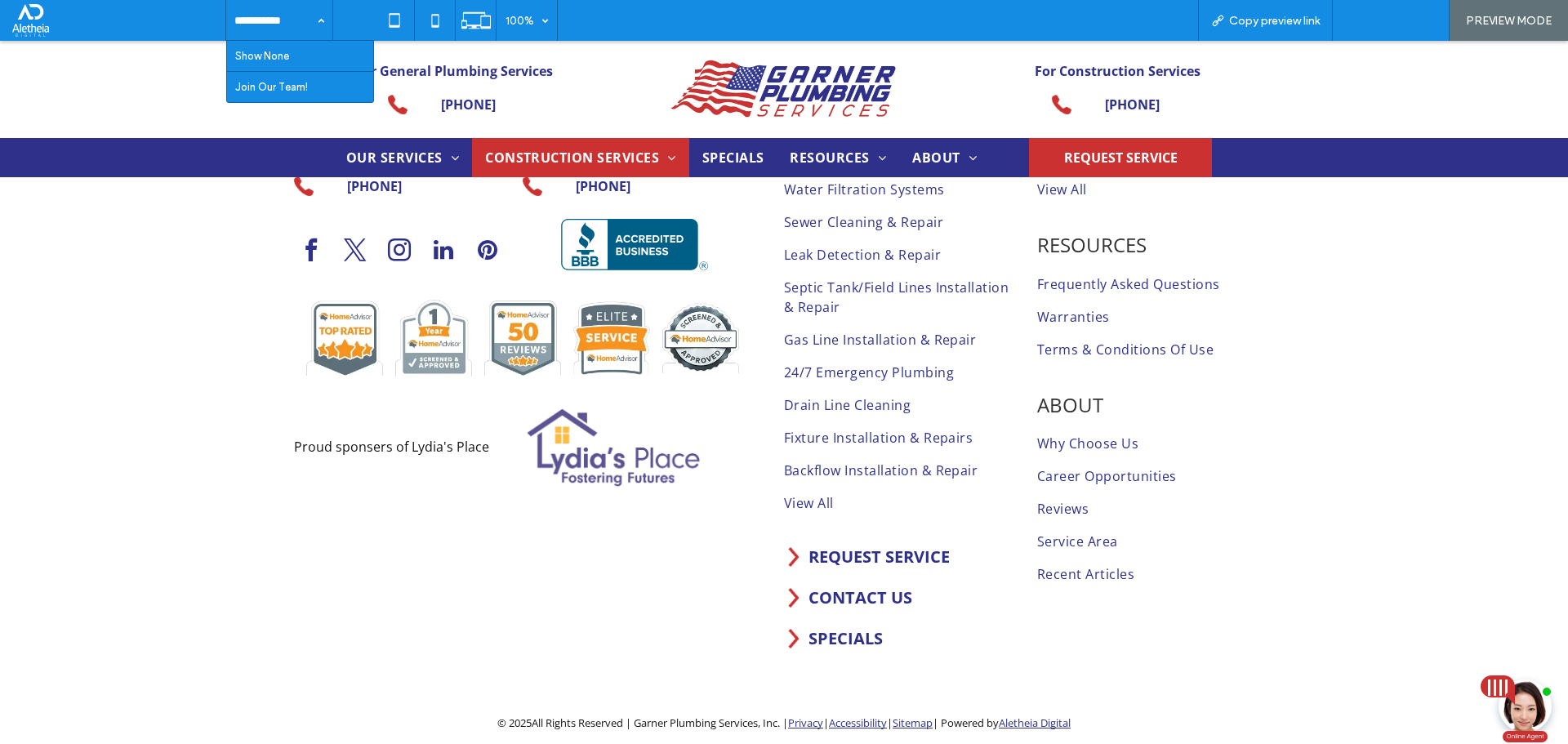click on "Back to editor" at bounding box center [1391, 20] 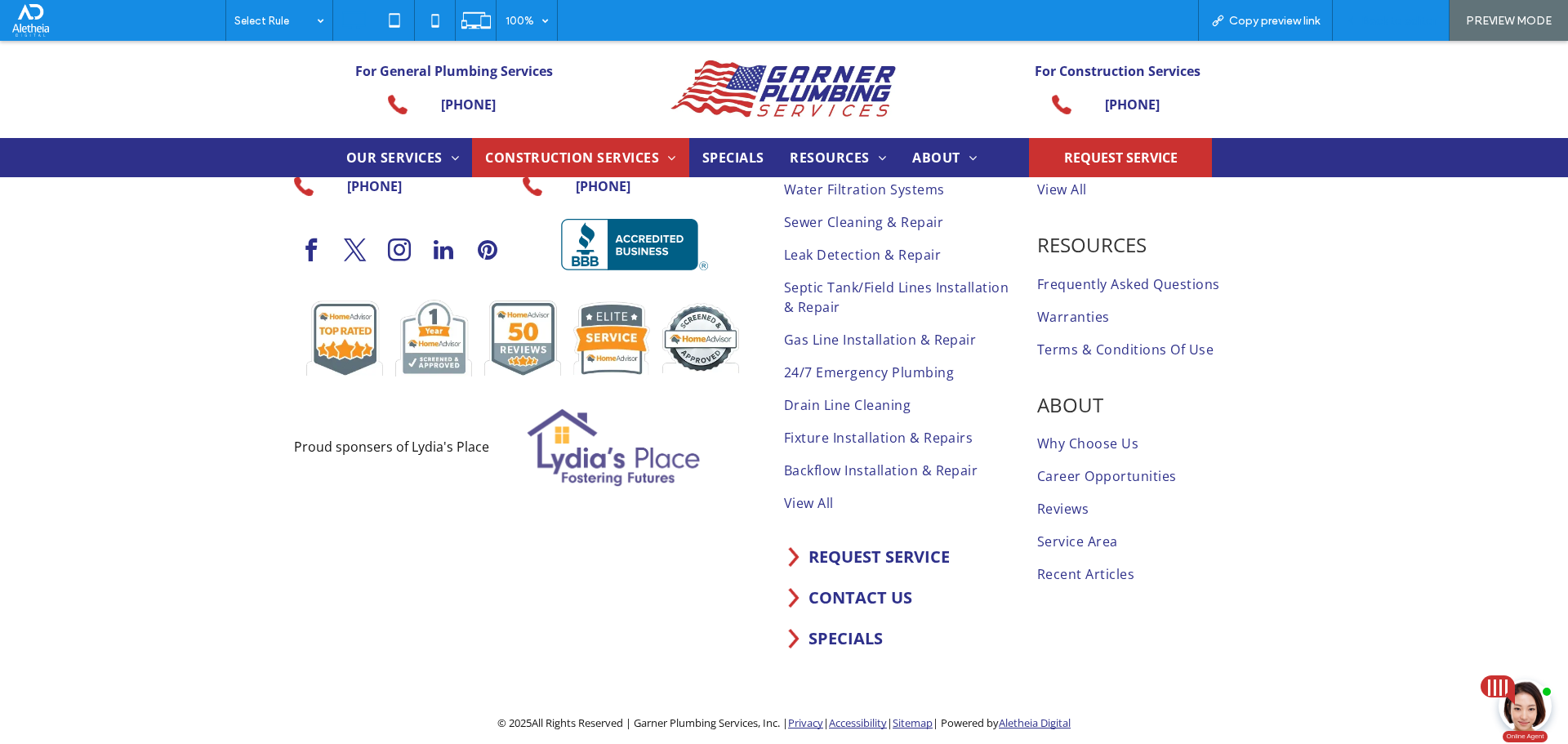 click on "Back to editor" at bounding box center [1391, 20] 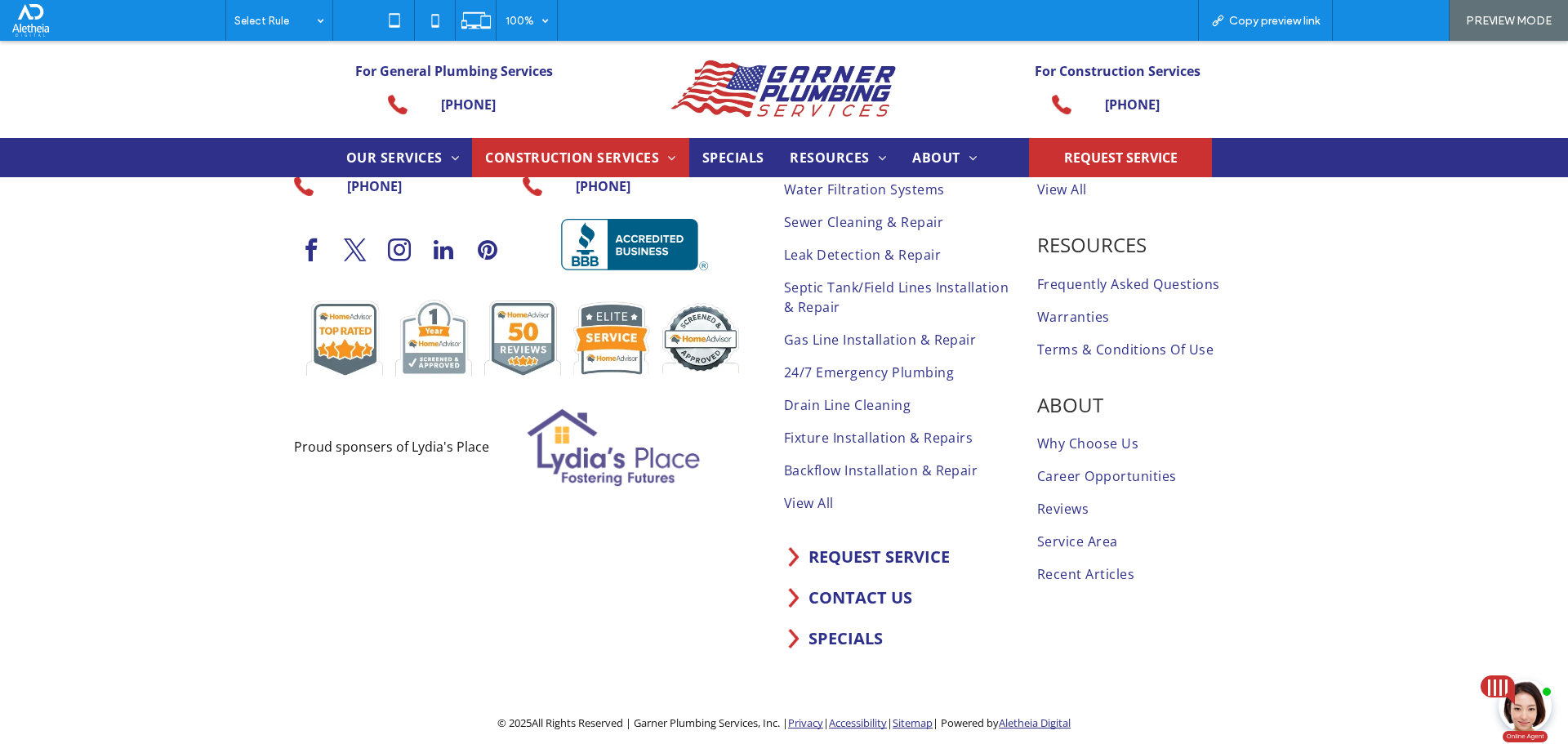 click on "Back to editor" at bounding box center [1399, 20] 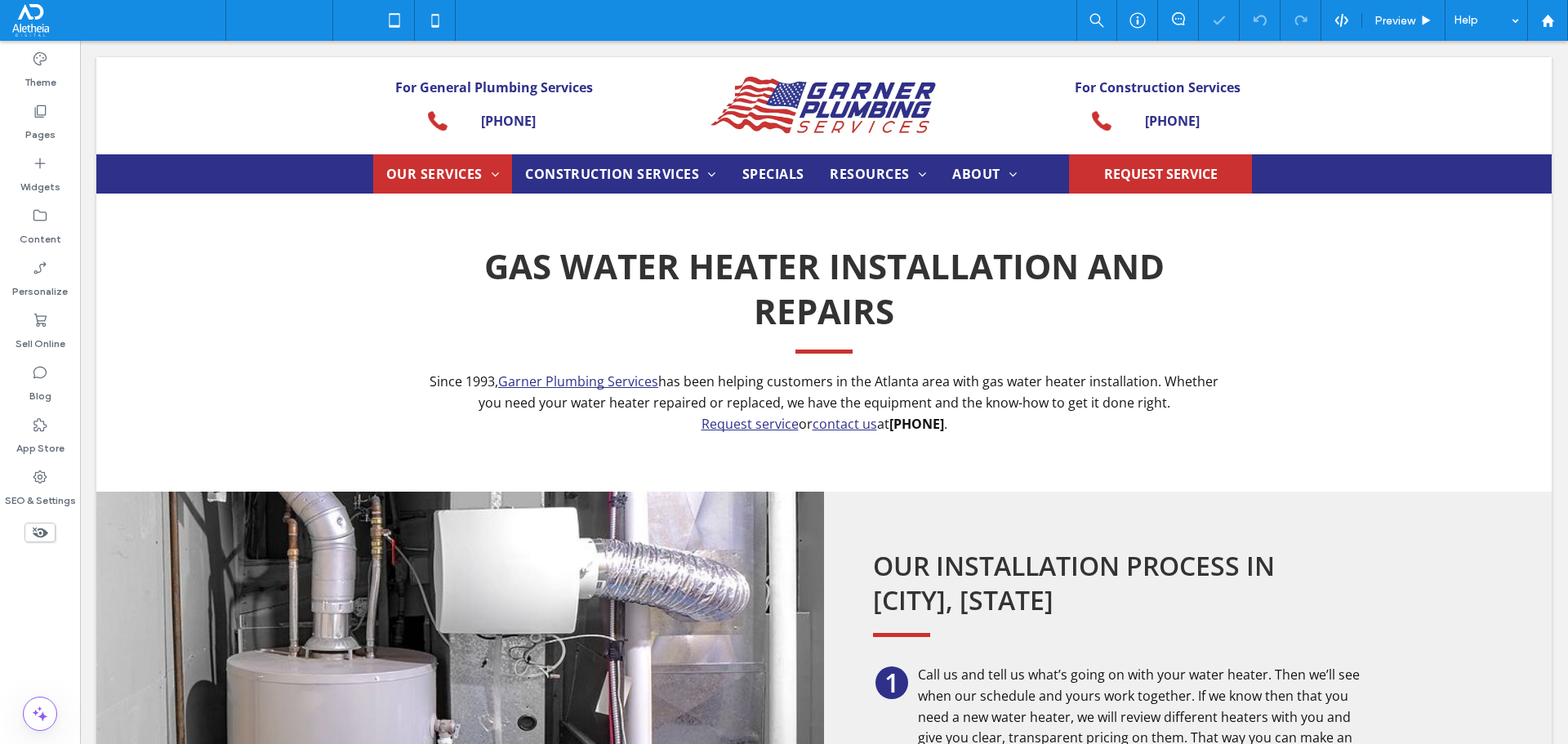 scroll, scrollTop: 0, scrollLeft: 0, axis: both 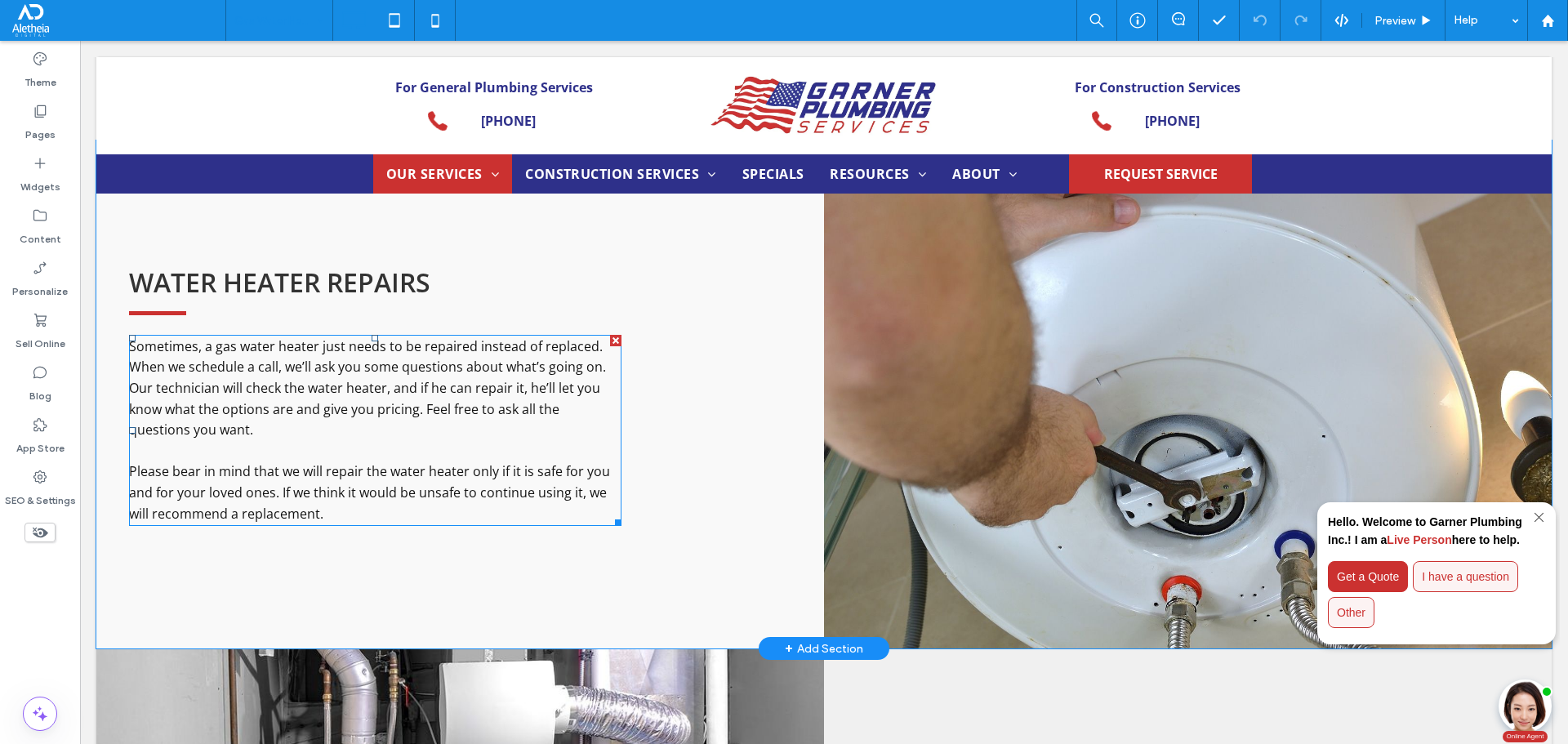 click at bounding box center [375, 452] 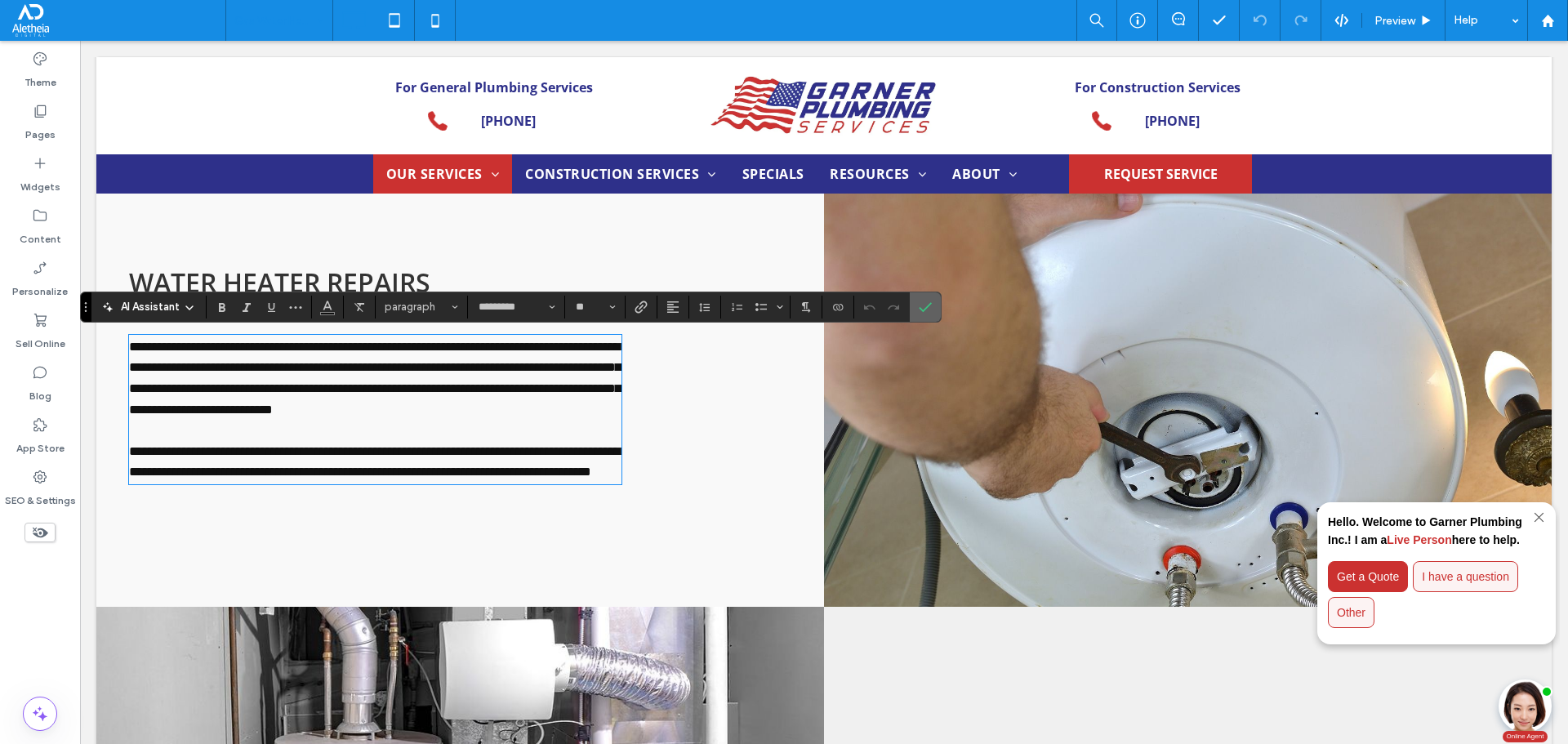 click 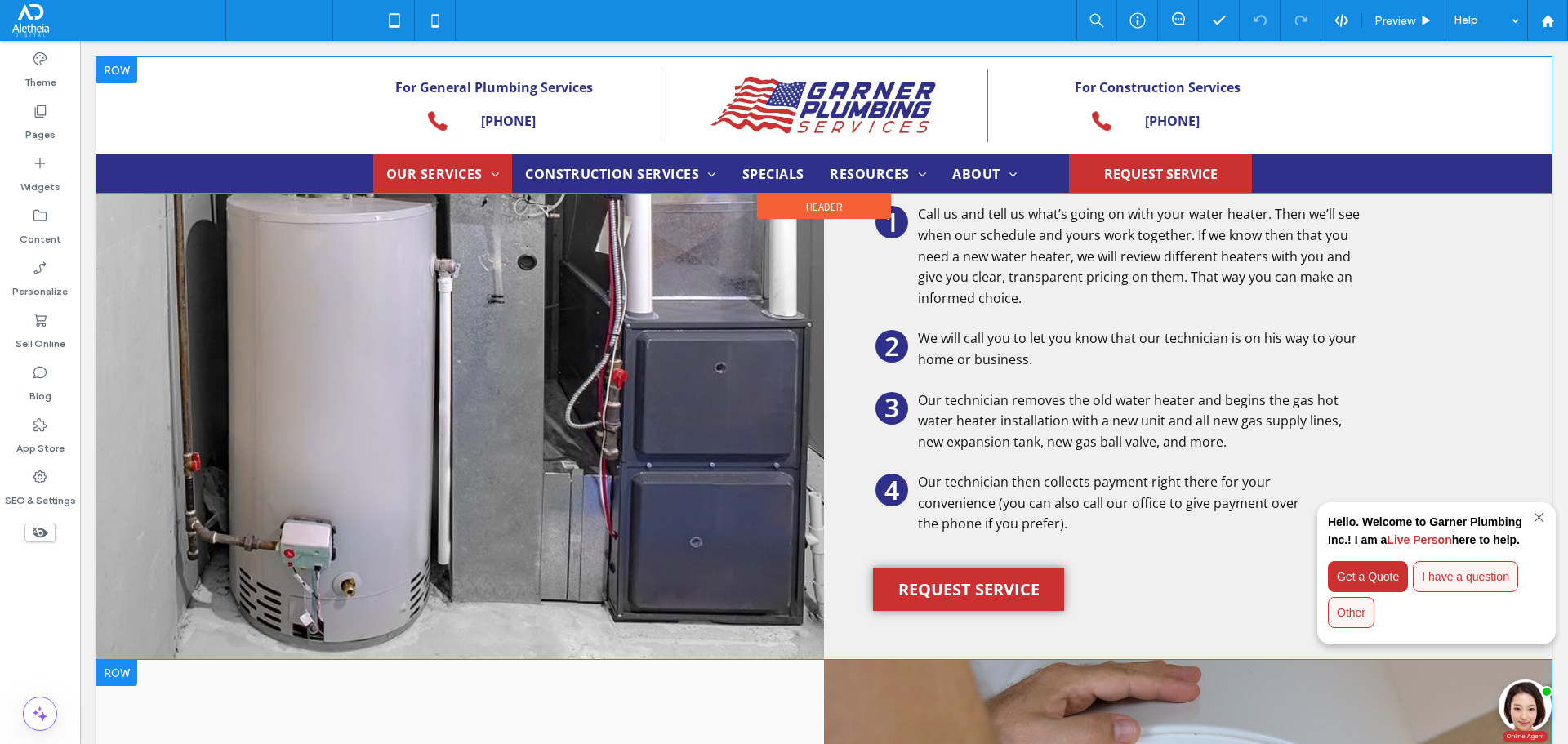 scroll, scrollTop: 163, scrollLeft: 0, axis: vertical 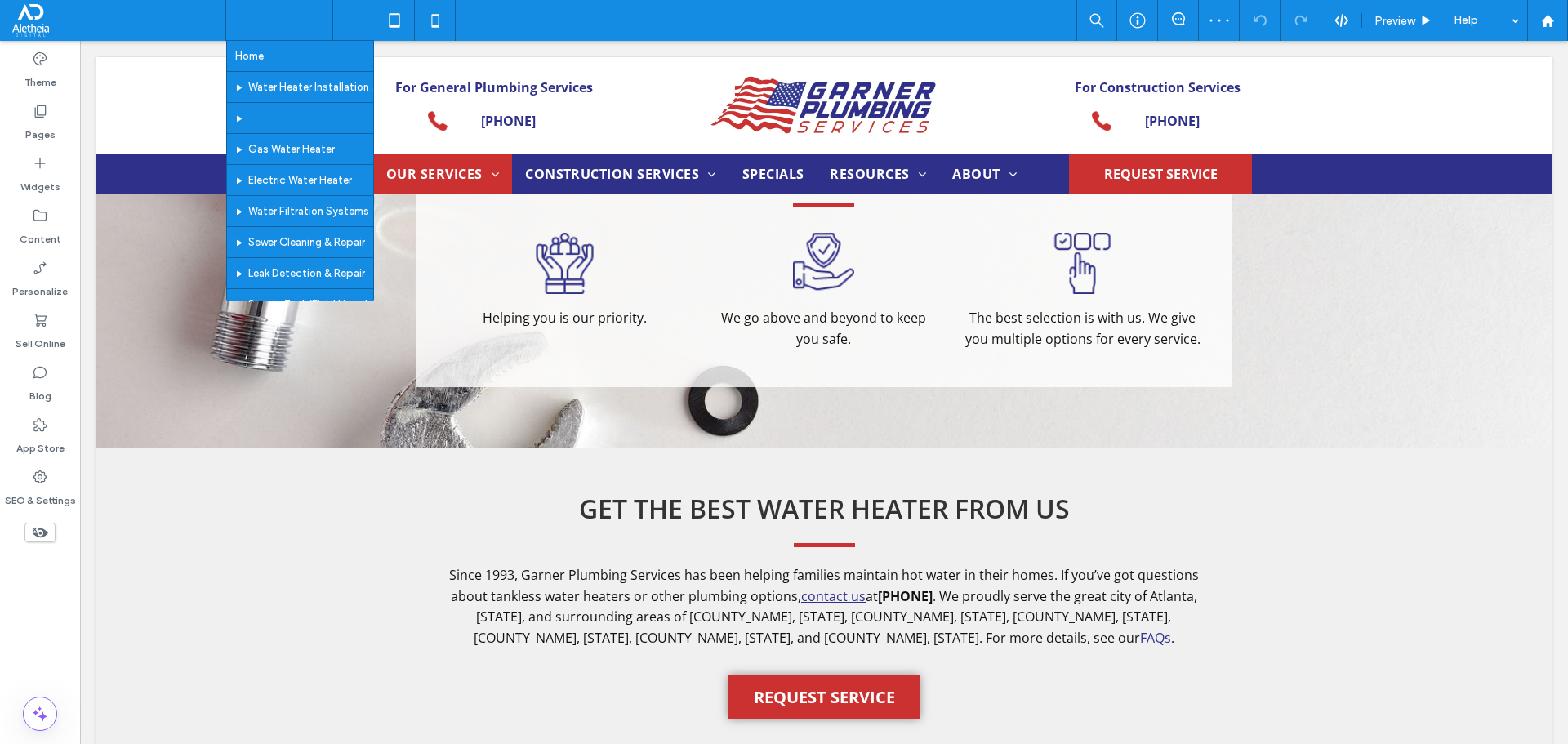click at bounding box center [275, 20] 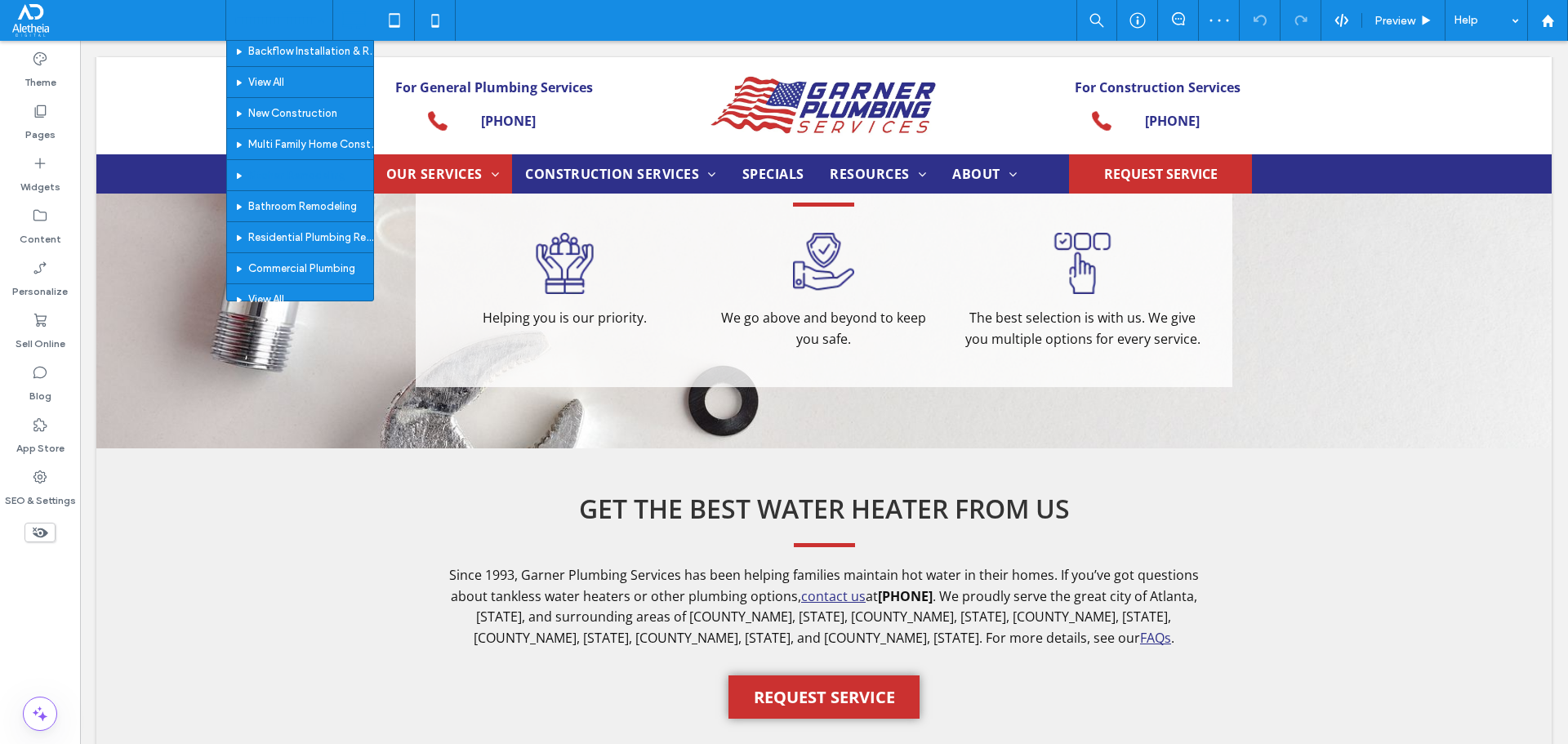 scroll, scrollTop: 0, scrollLeft: 0, axis: both 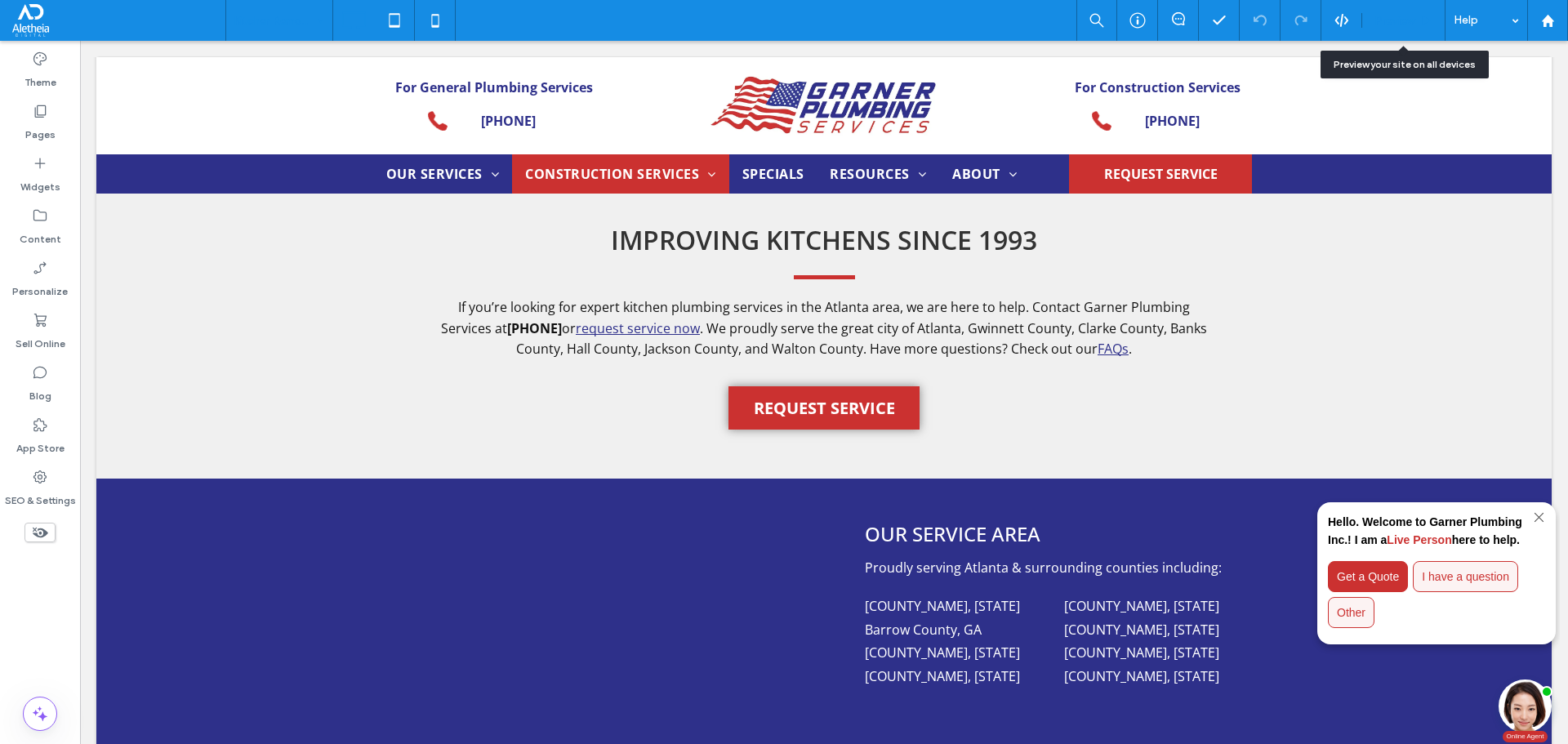 click on "Preview" at bounding box center [1395, 20] 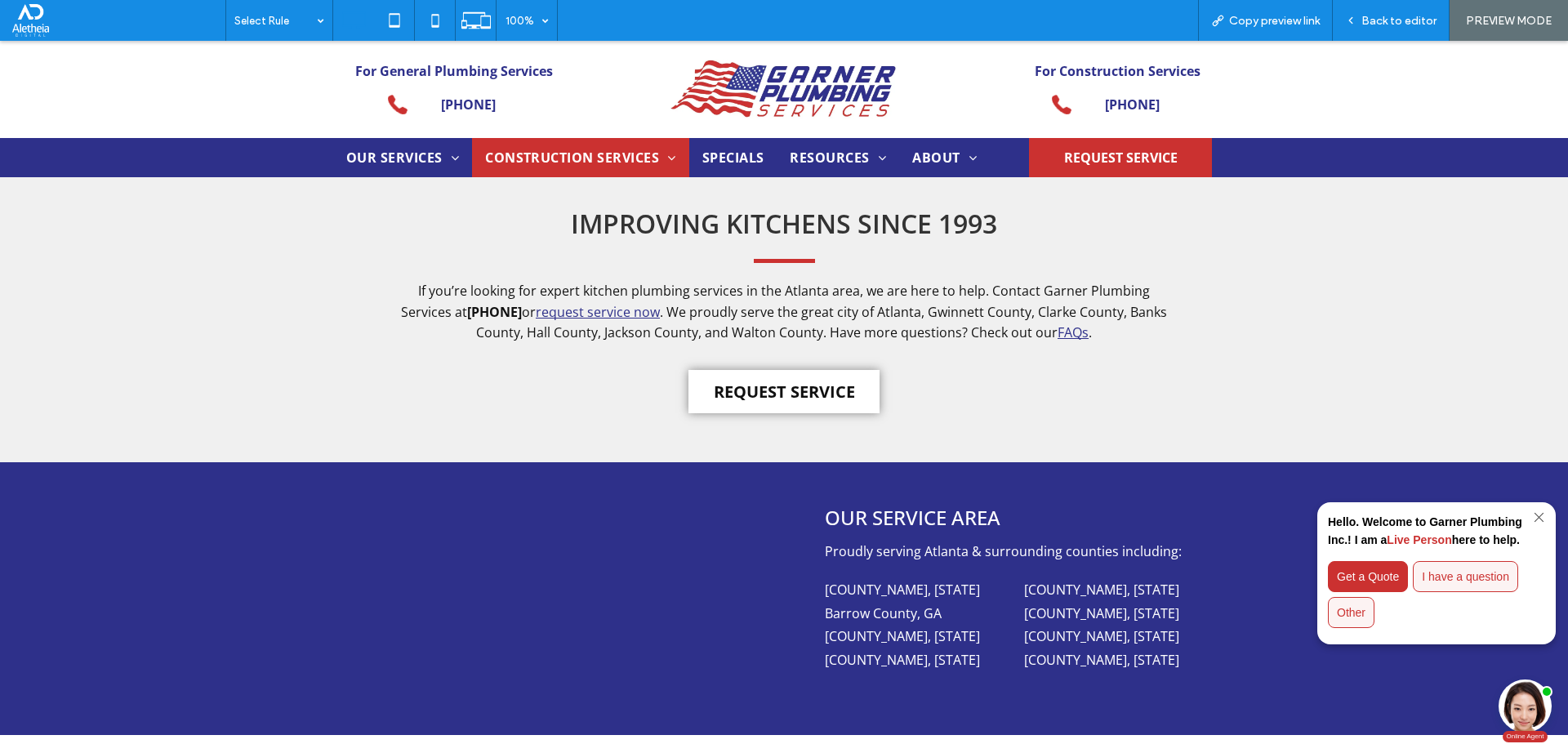 click on "REQUEST SERVICE" at bounding box center (784, 391) 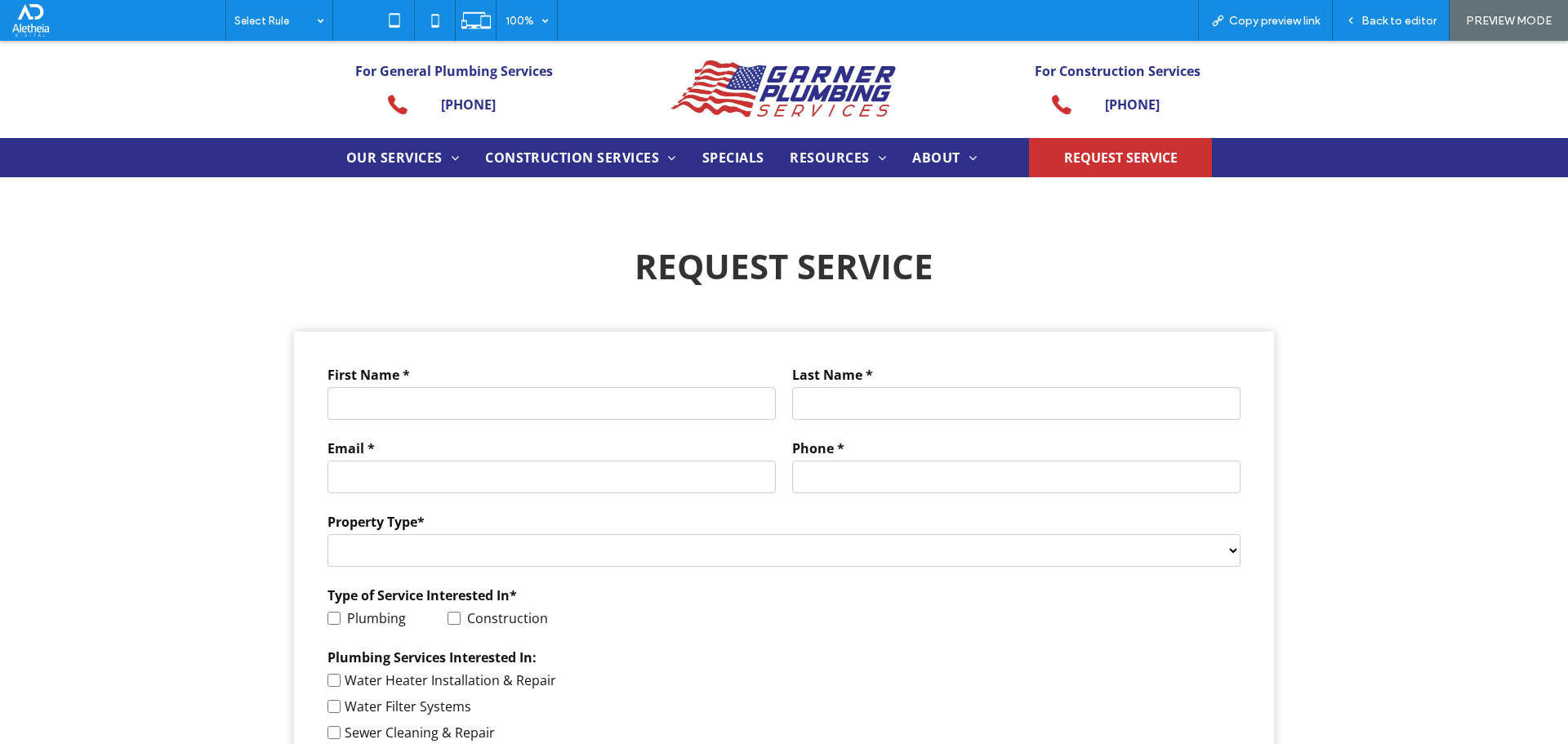 scroll, scrollTop: 0, scrollLeft: 0, axis: both 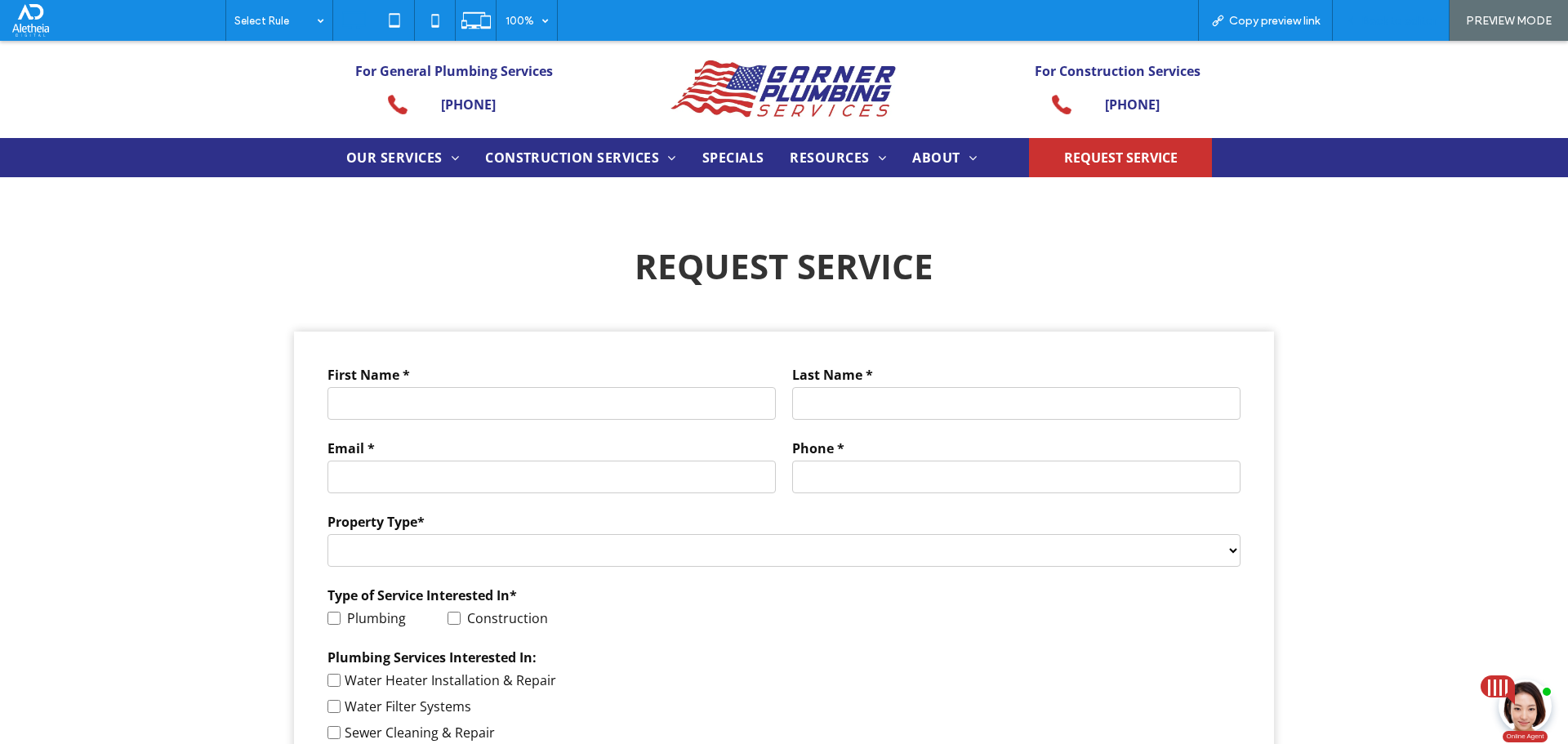 click on "Back to editor" at bounding box center [1391, 20] 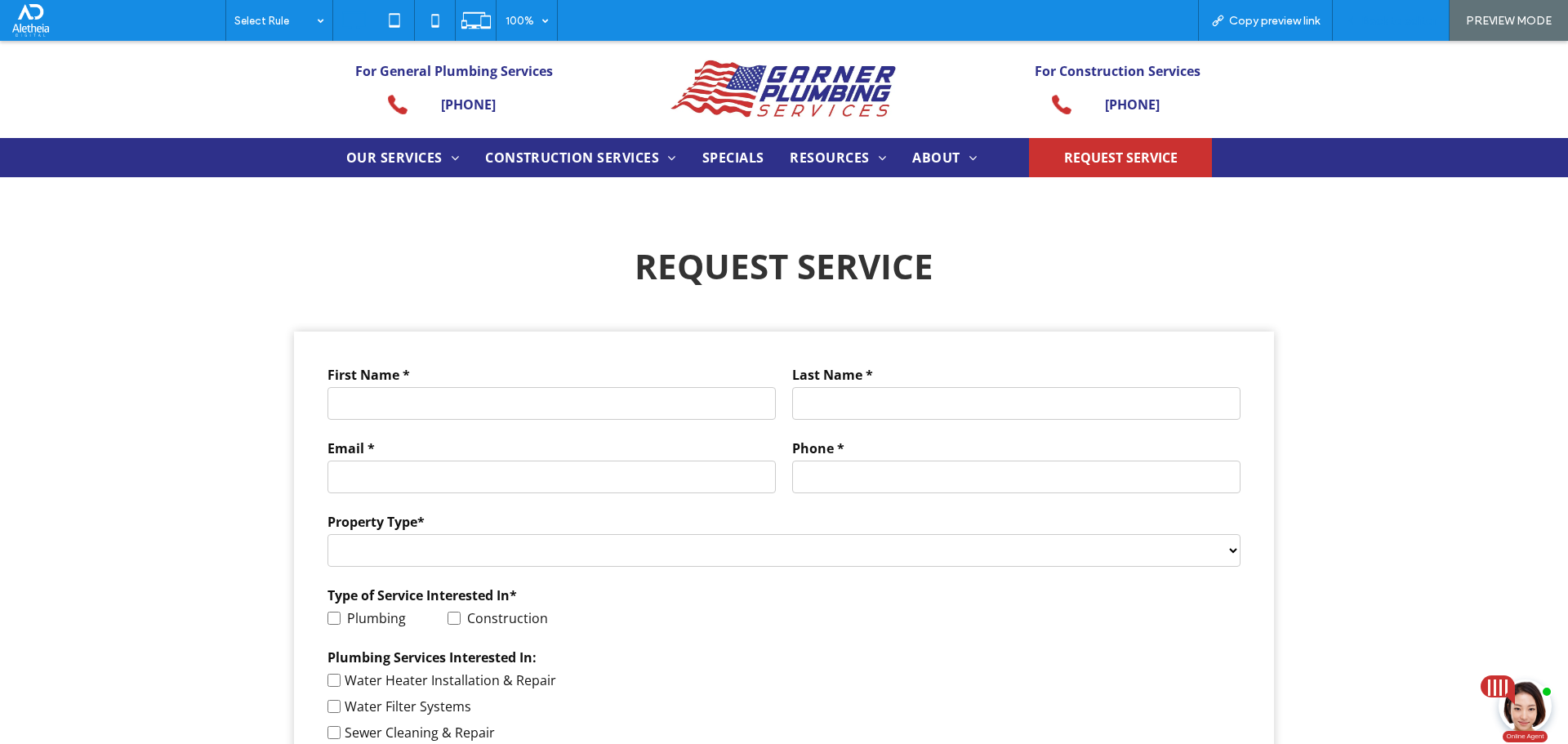 click on "Back to editor" at bounding box center [1391, 20] 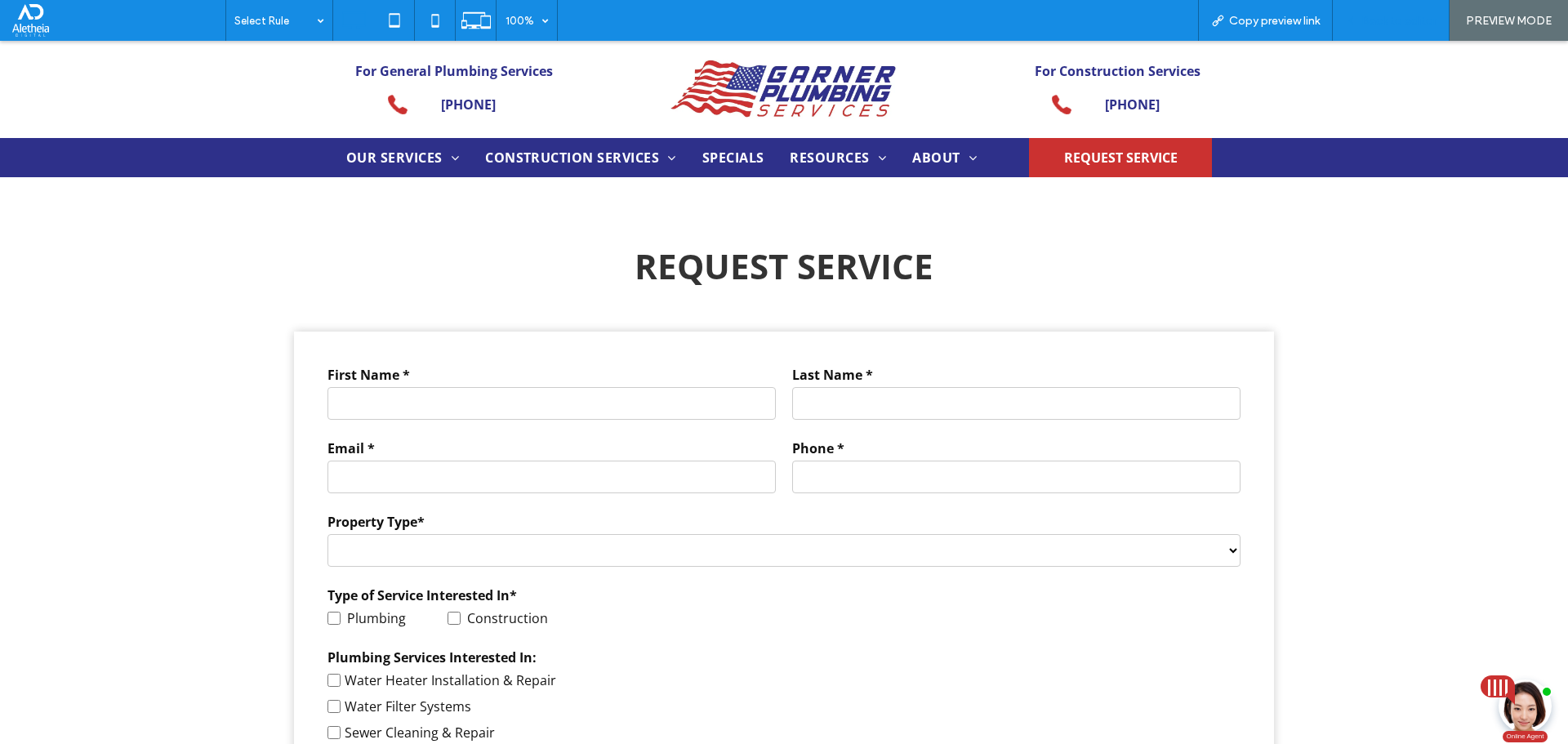 click on "Back to editor" at bounding box center (1399, 20) 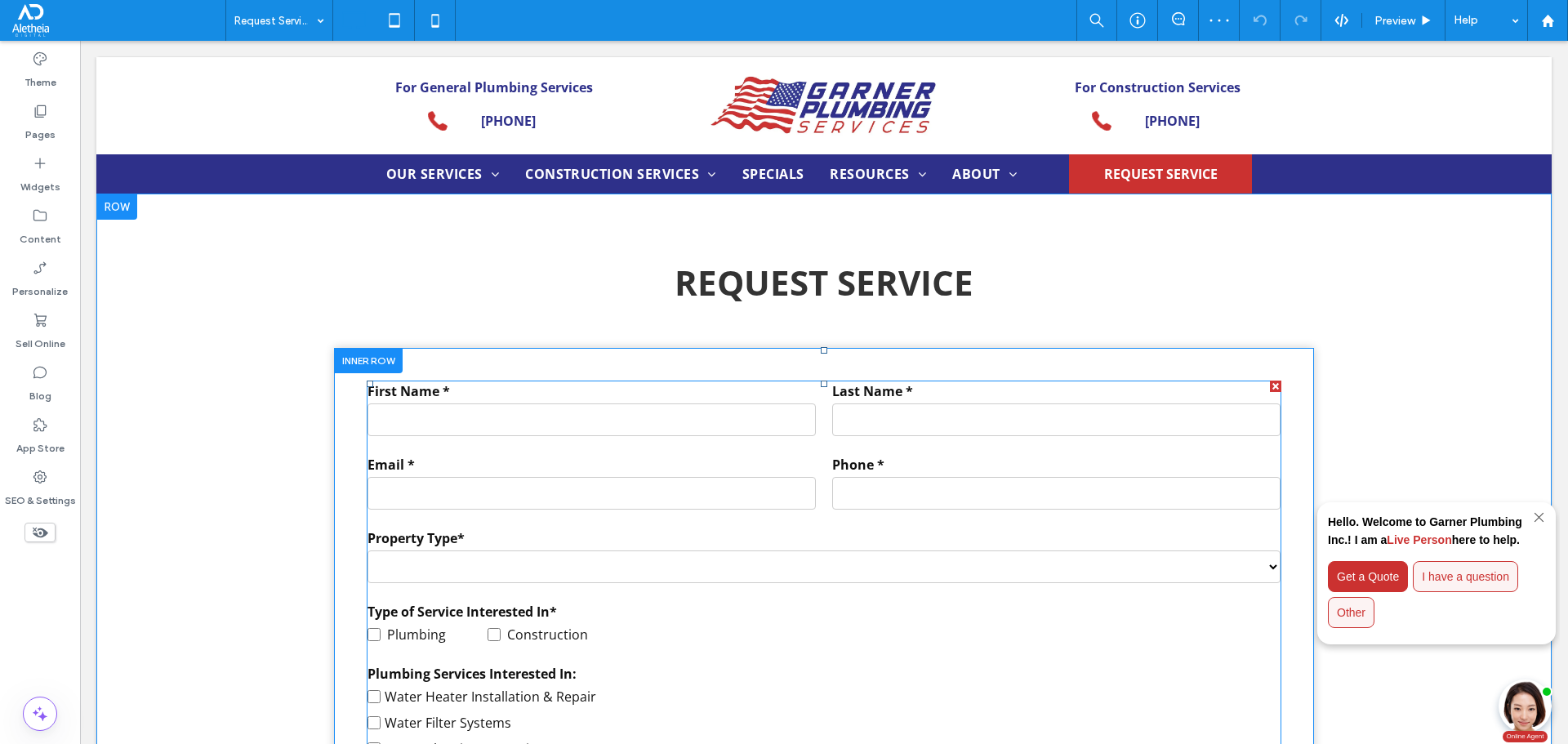 click on "Phone *" at bounding box center (1056, 483) 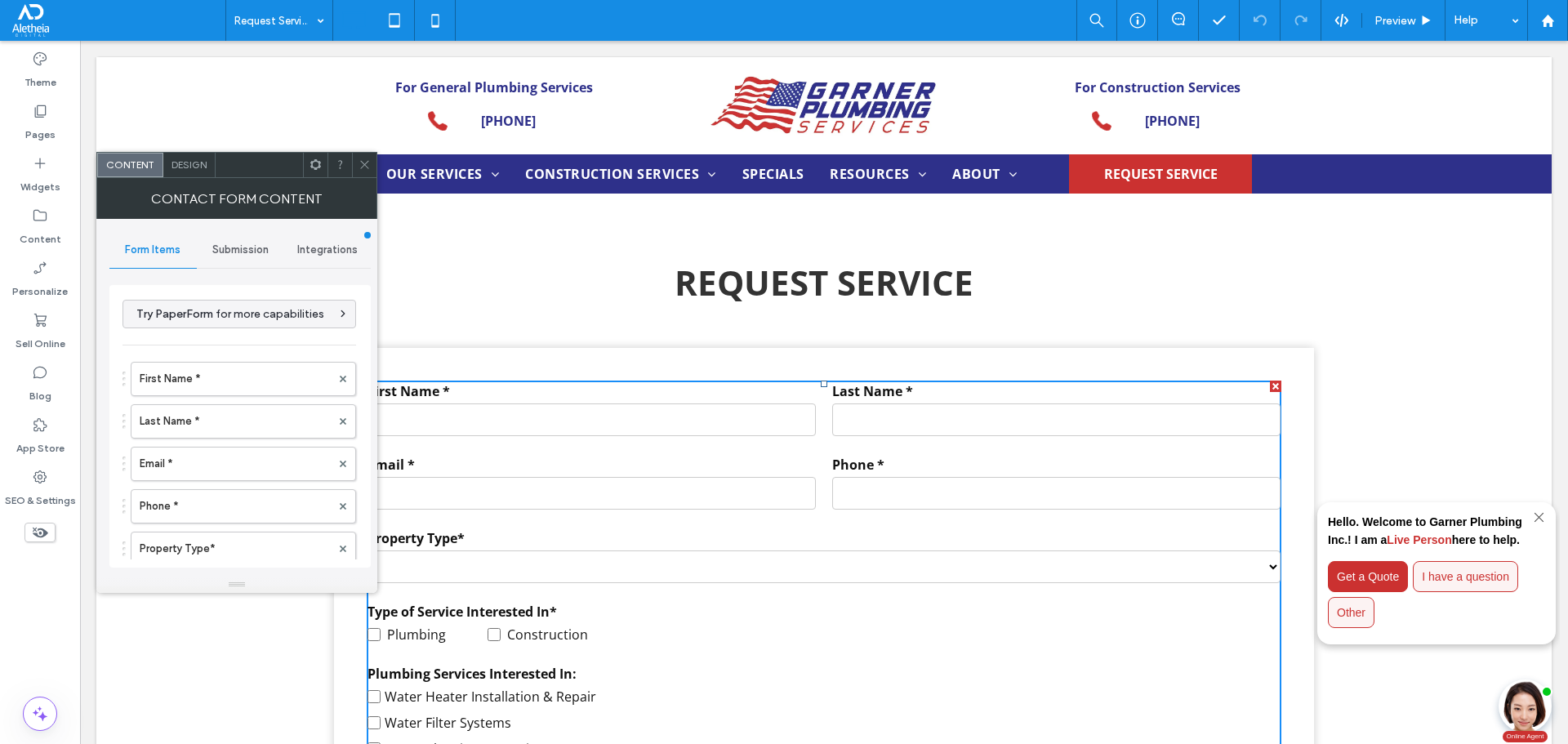 click on "Submission" at bounding box center (240, 250) 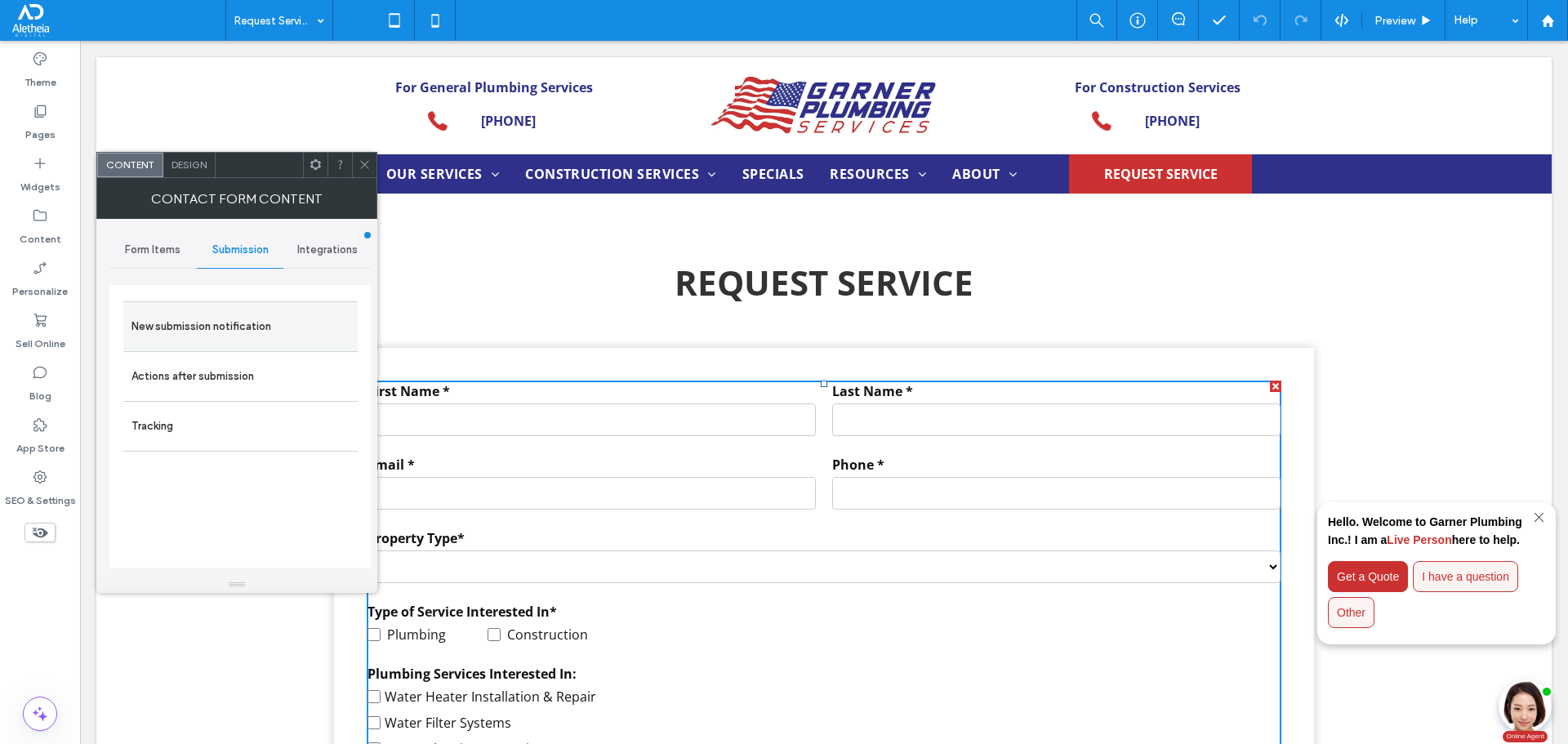 click on "New submission notification" at bounding box center (240, 327) 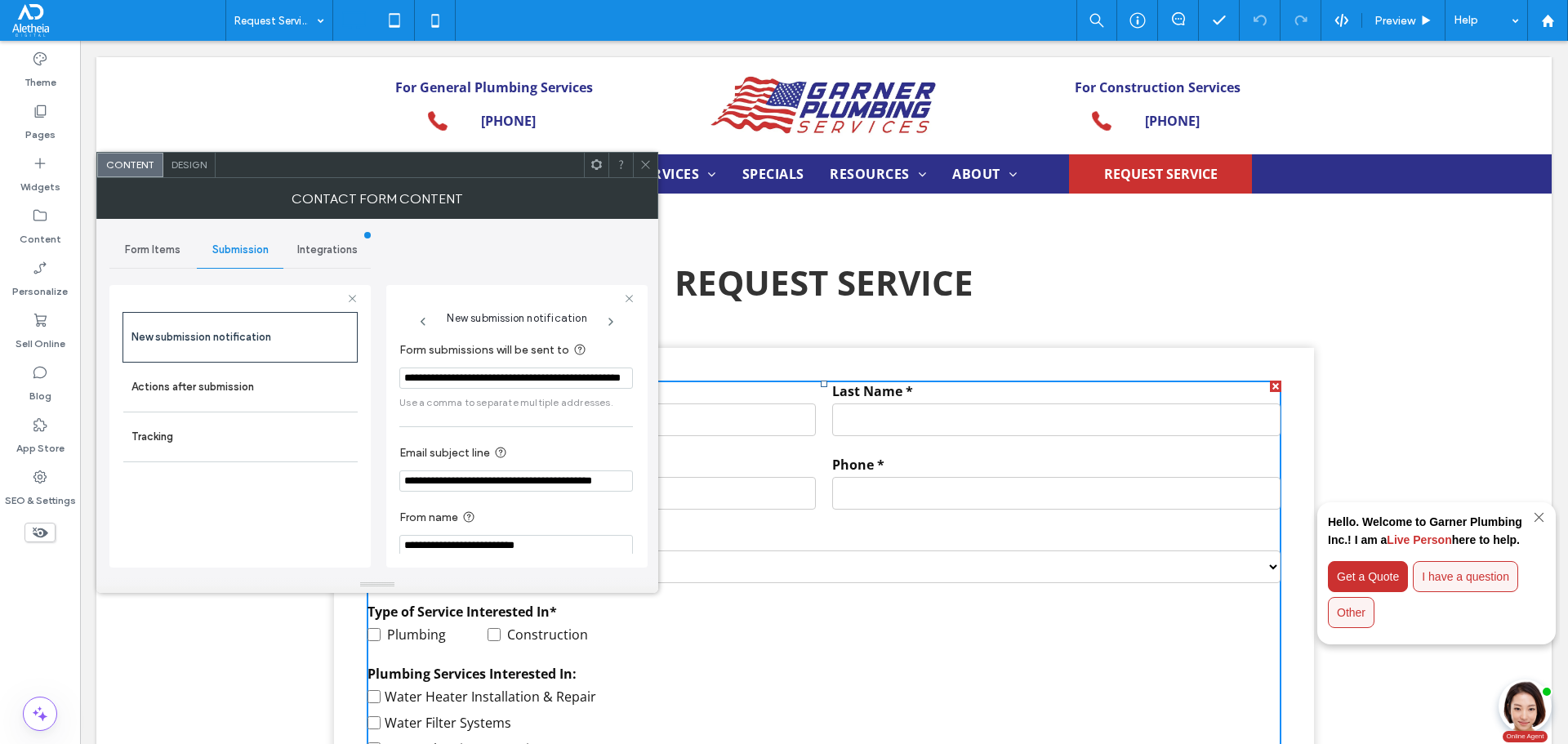 click 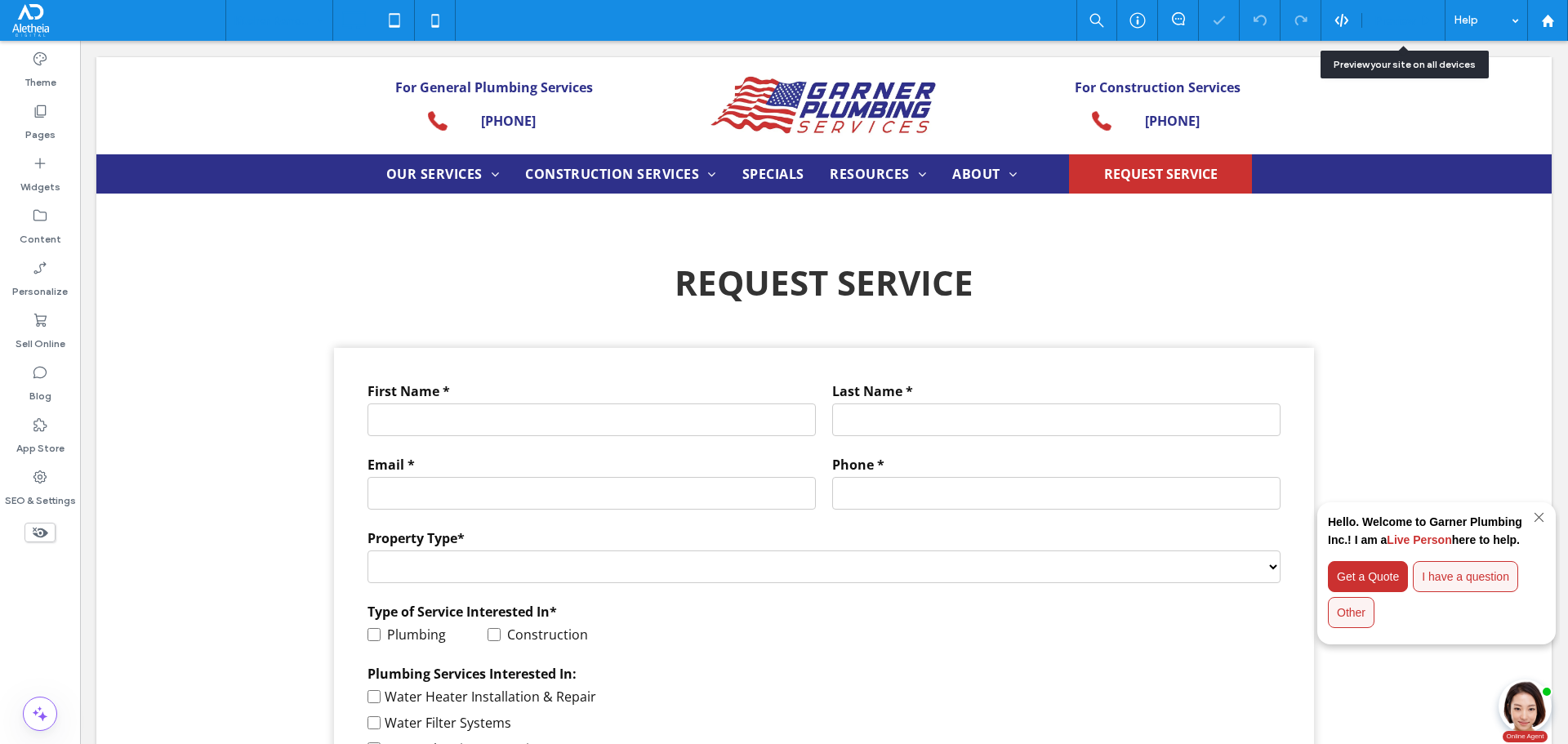 click on "Preview" at bounding box center (1395, 20) 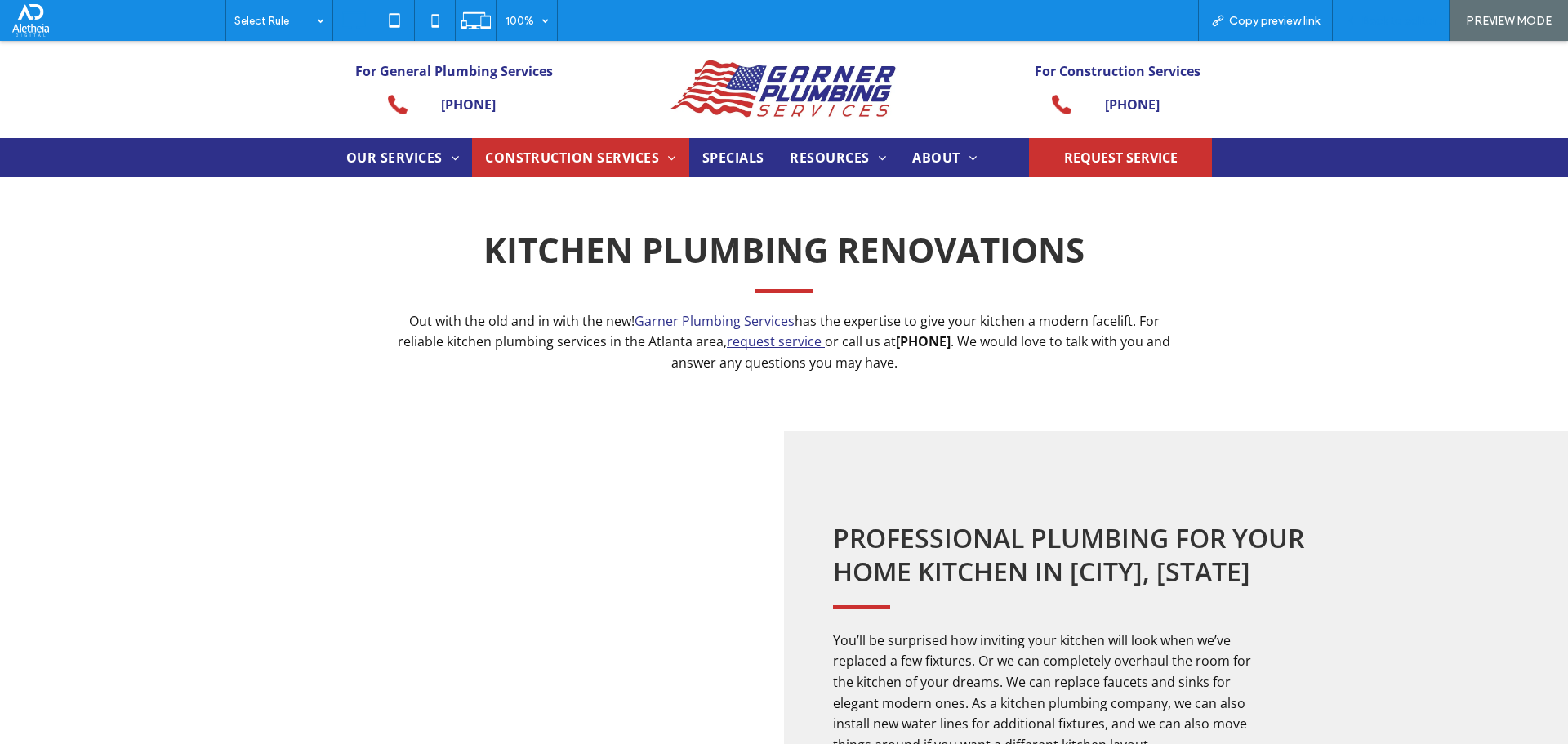 scroll, scrollTop: 1895, scrollLeft: 0, axis: vertical 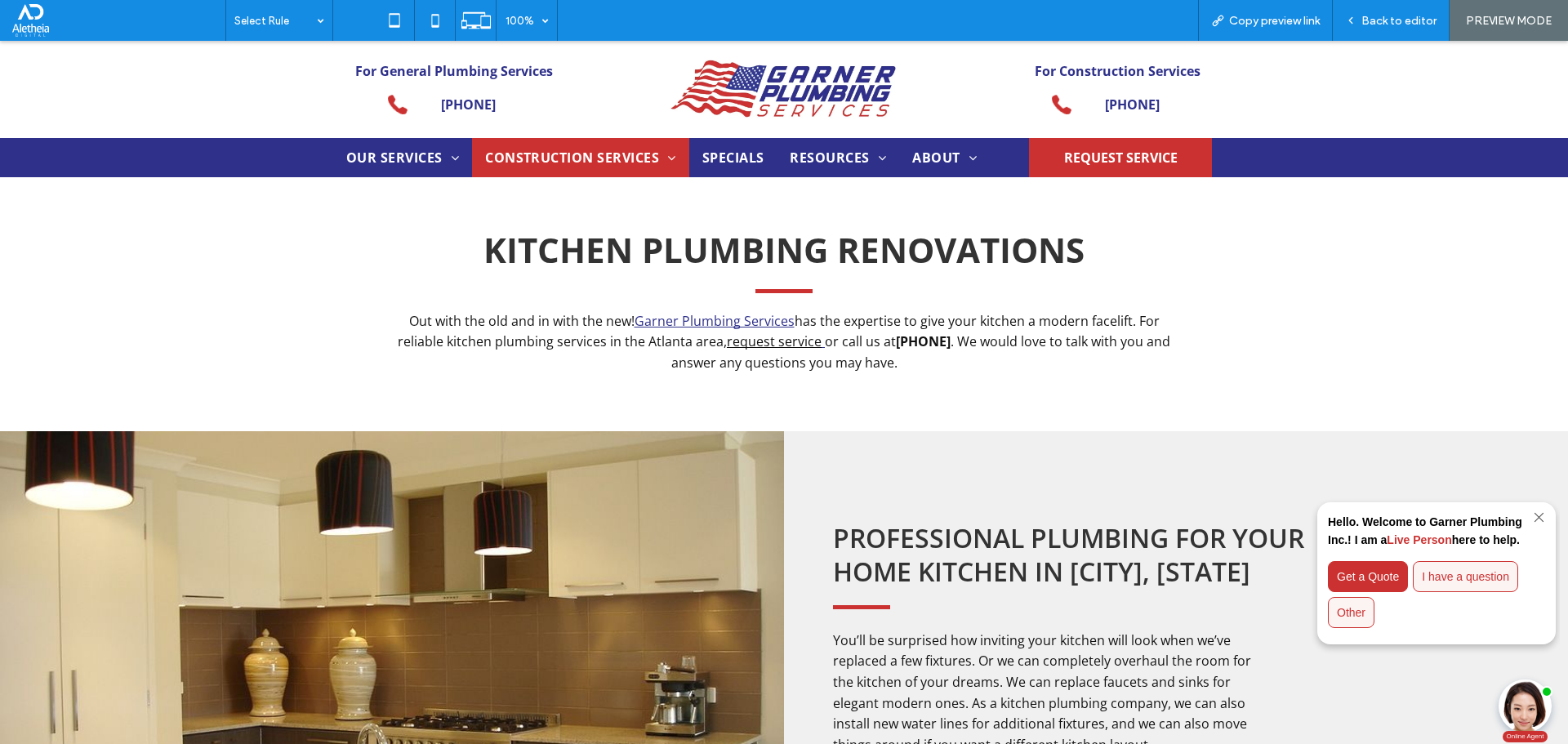 click on "request service" at bounding box center [774, 341] 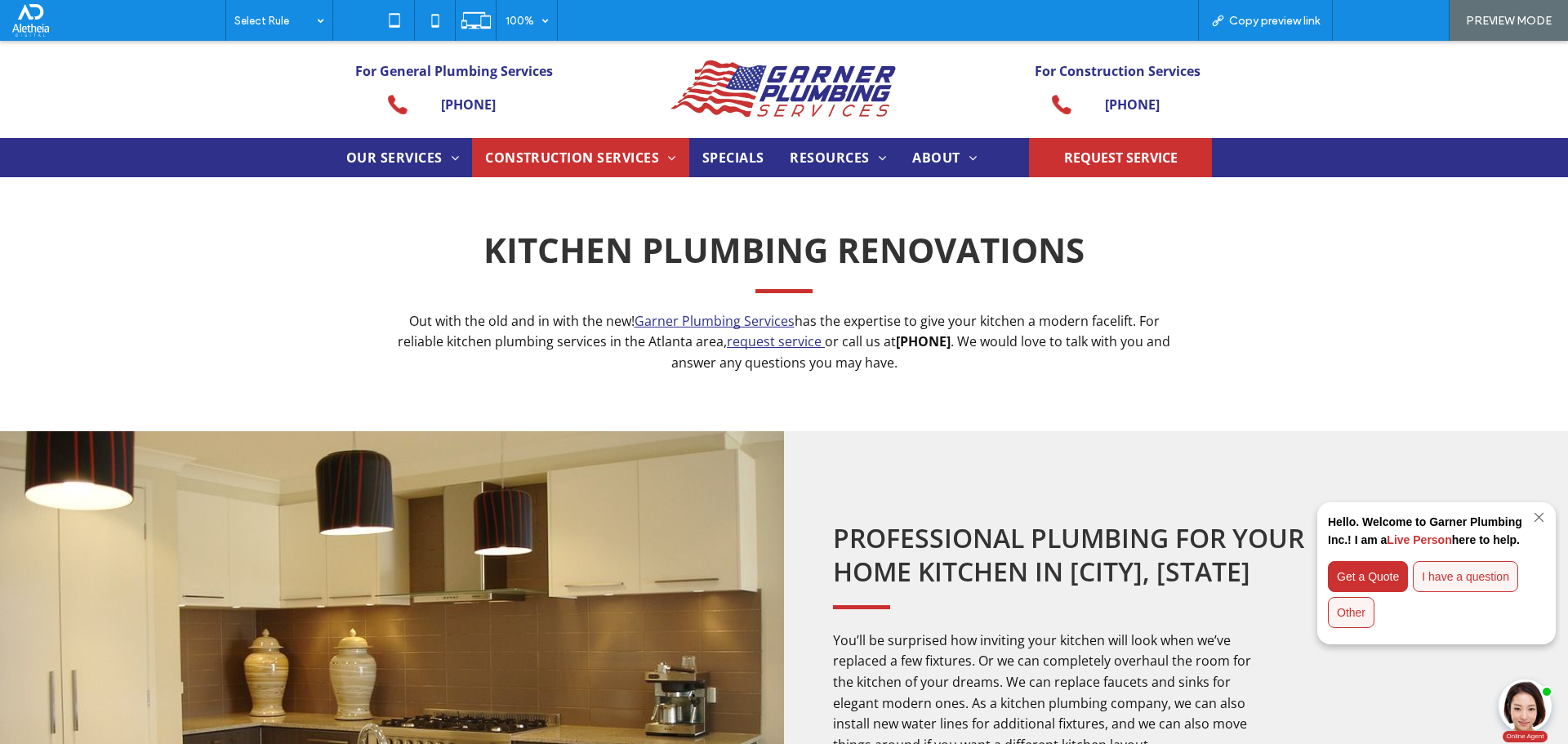 click on "Back to editor" at bounding box center [1399, 20] 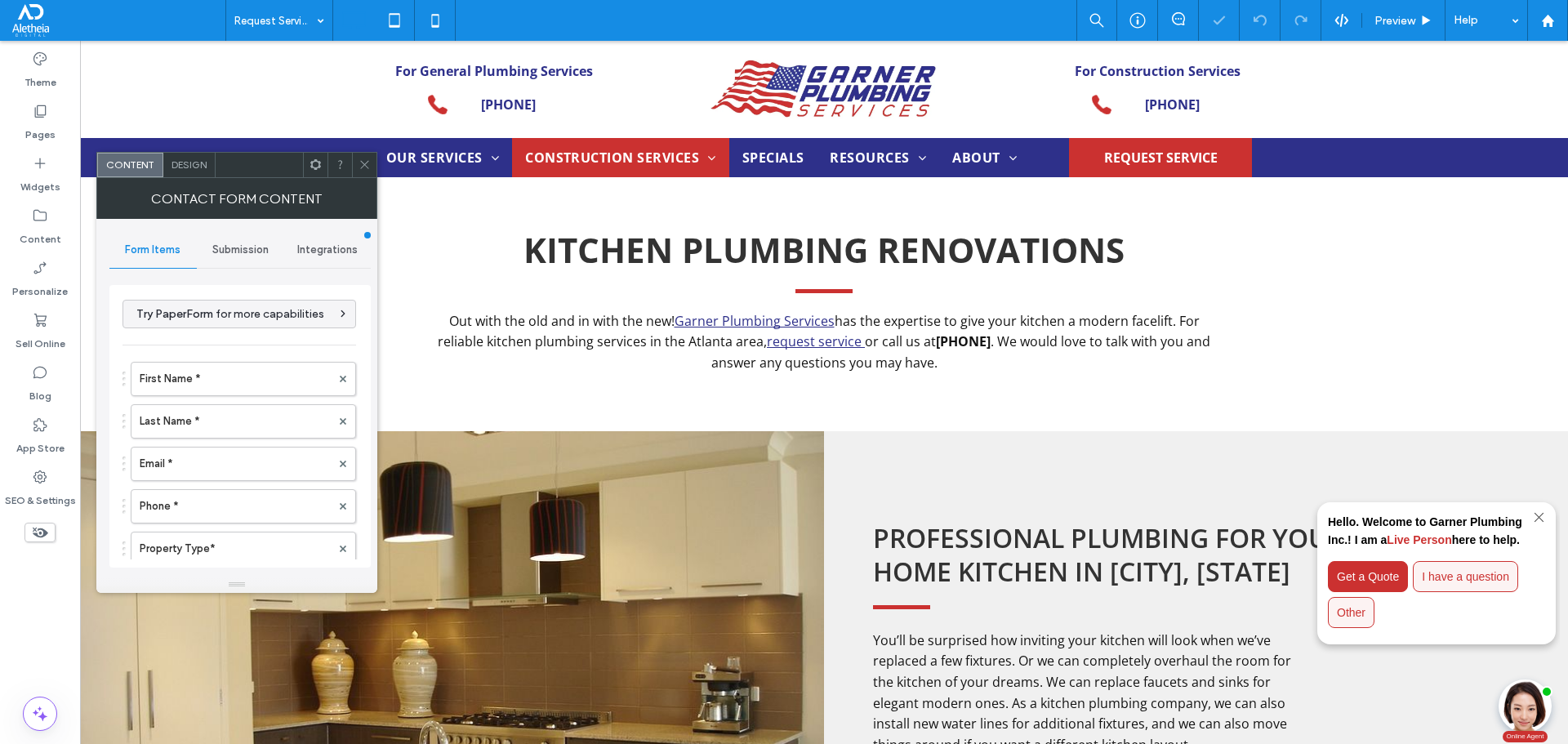 type on "**********" 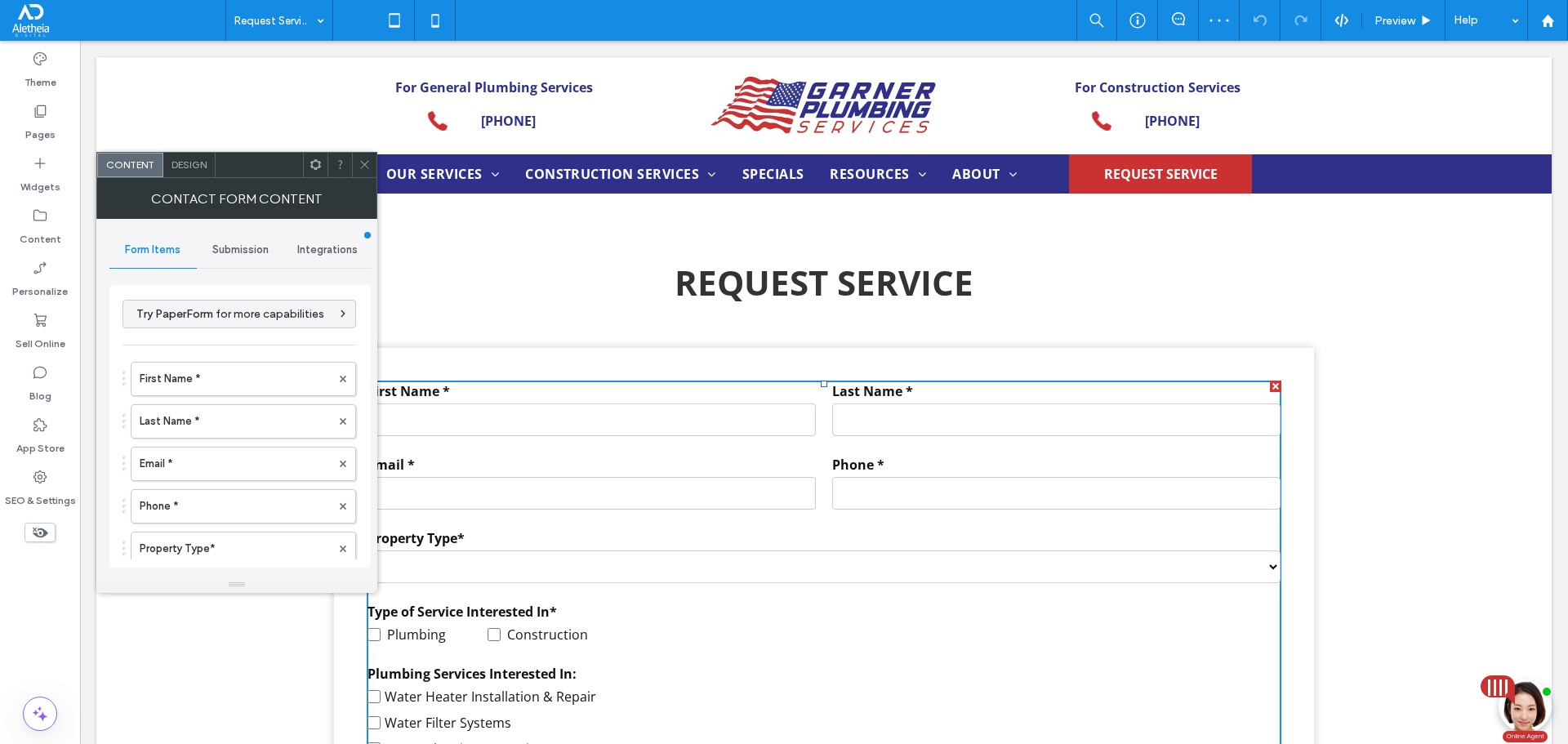 click on "Submission" at bounding box center [240, 250] 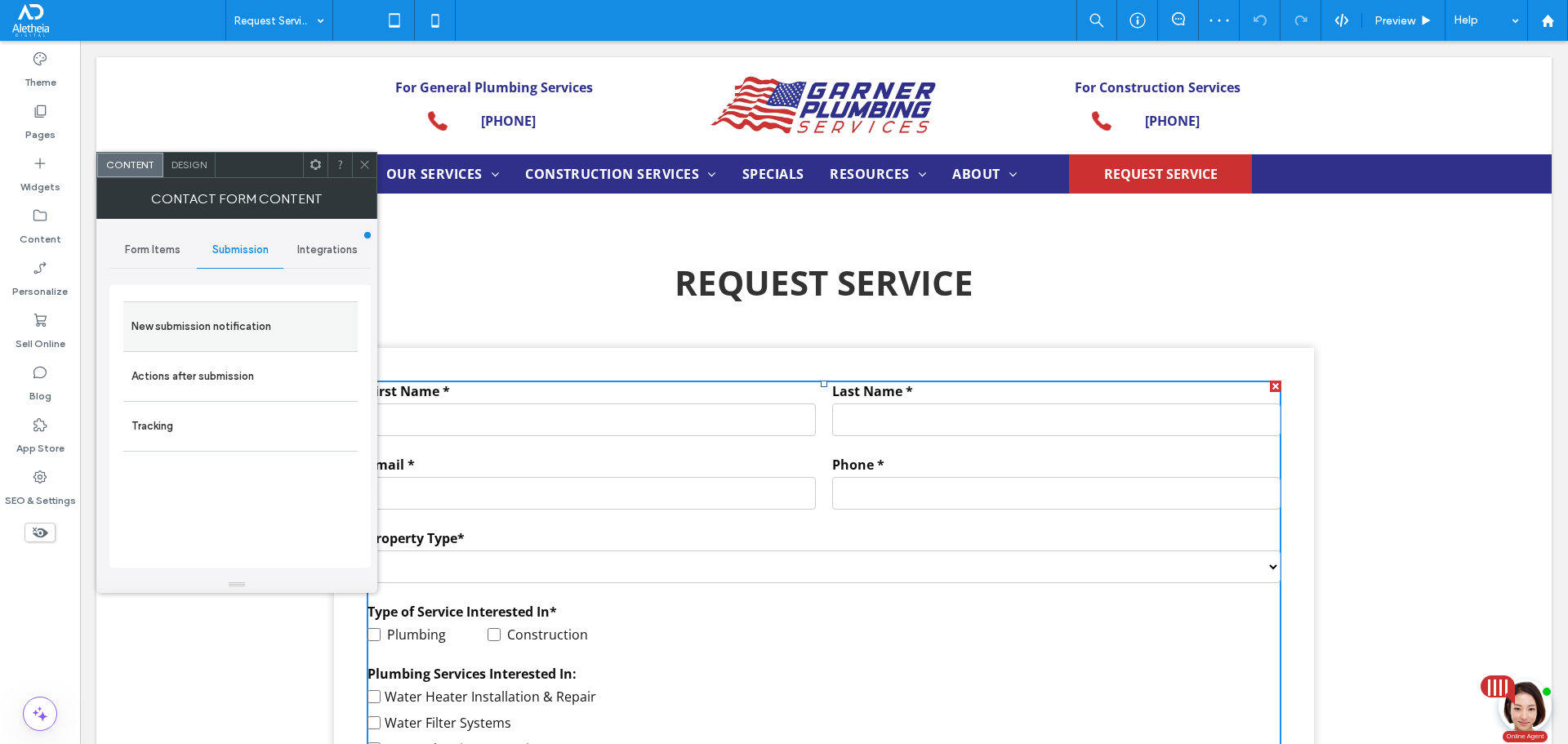 click on "New submission notification" at bounding box center [240, 327] 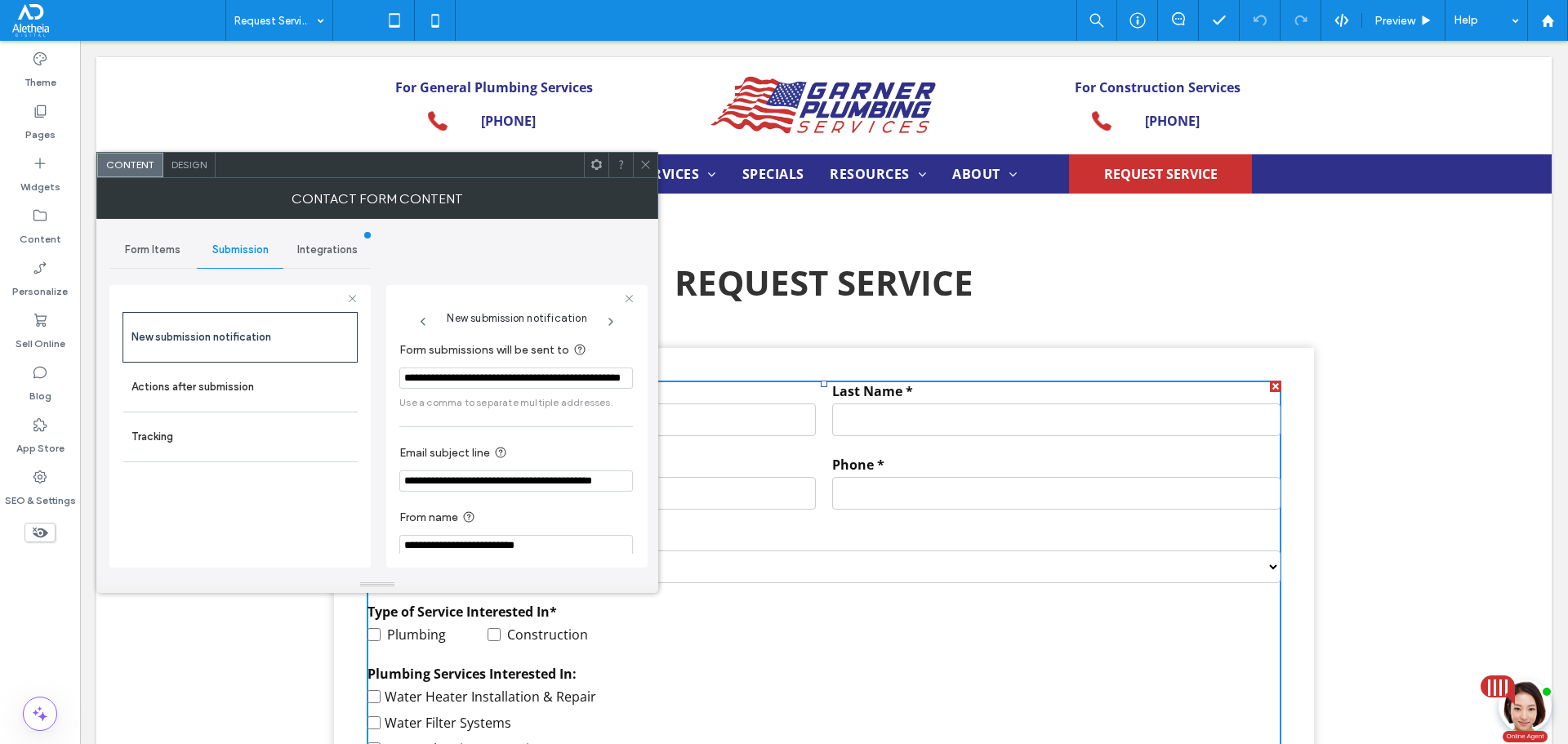click 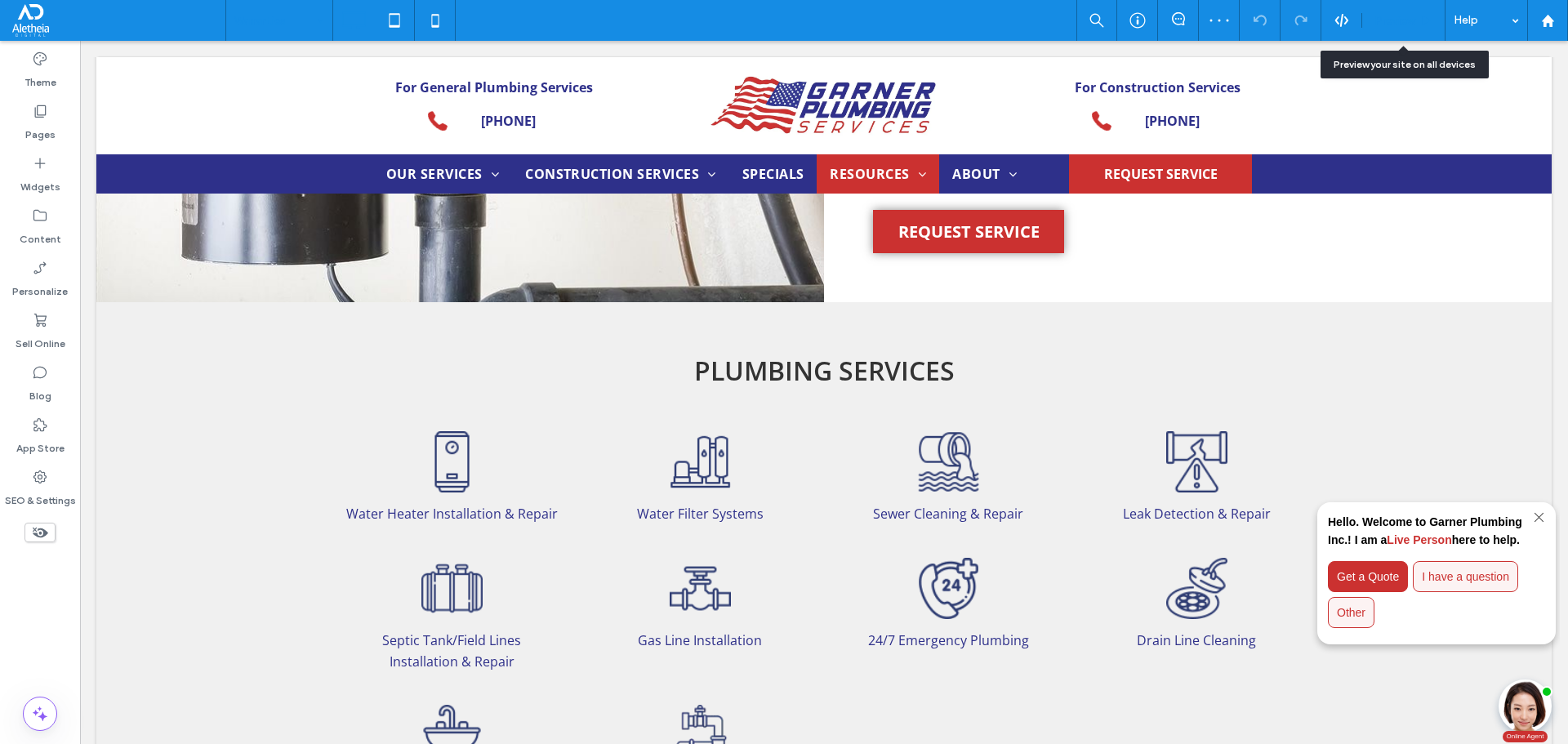 click on "Preview" at bounding box center (1404, 20) 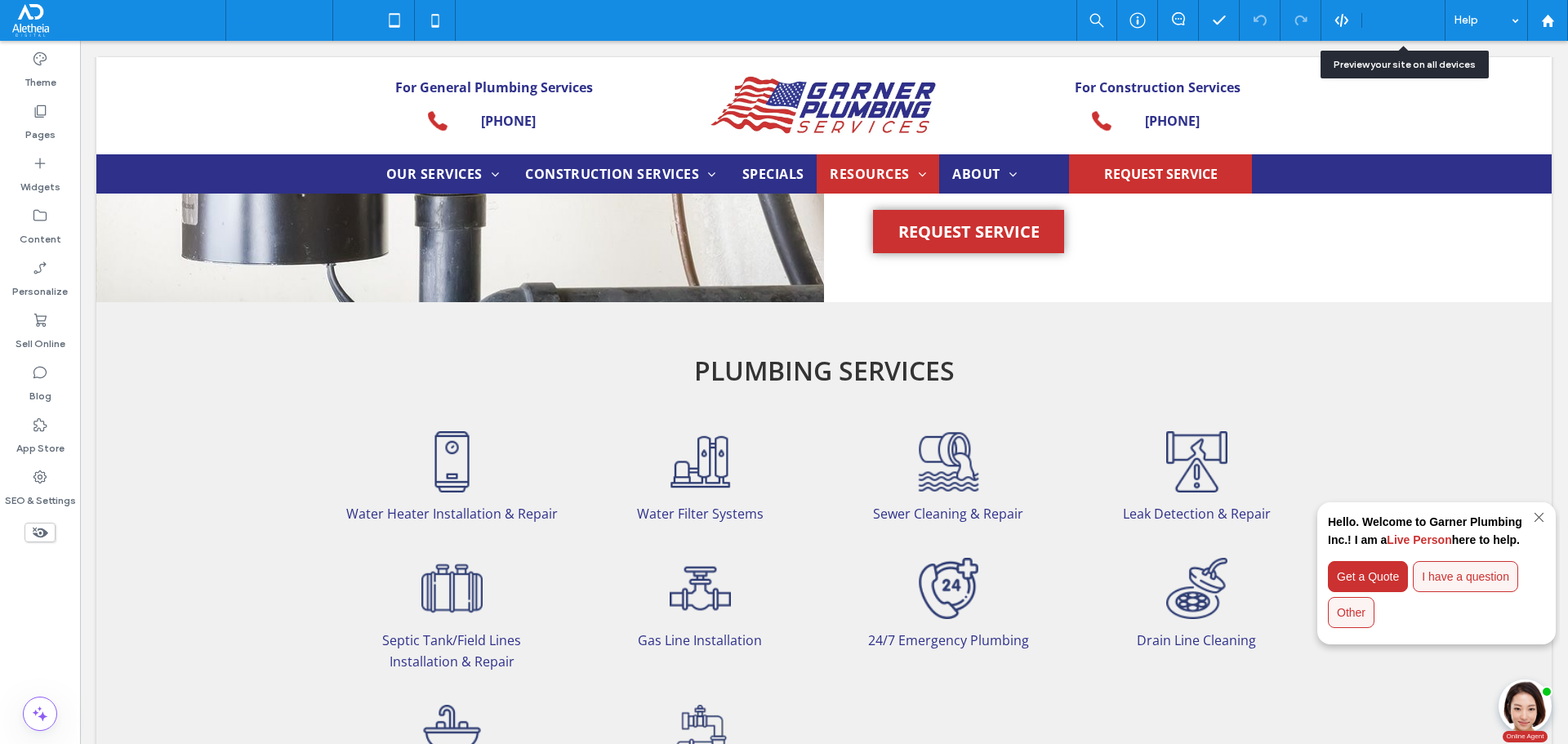 click on "Preview" at bounding box center [1395, 20] 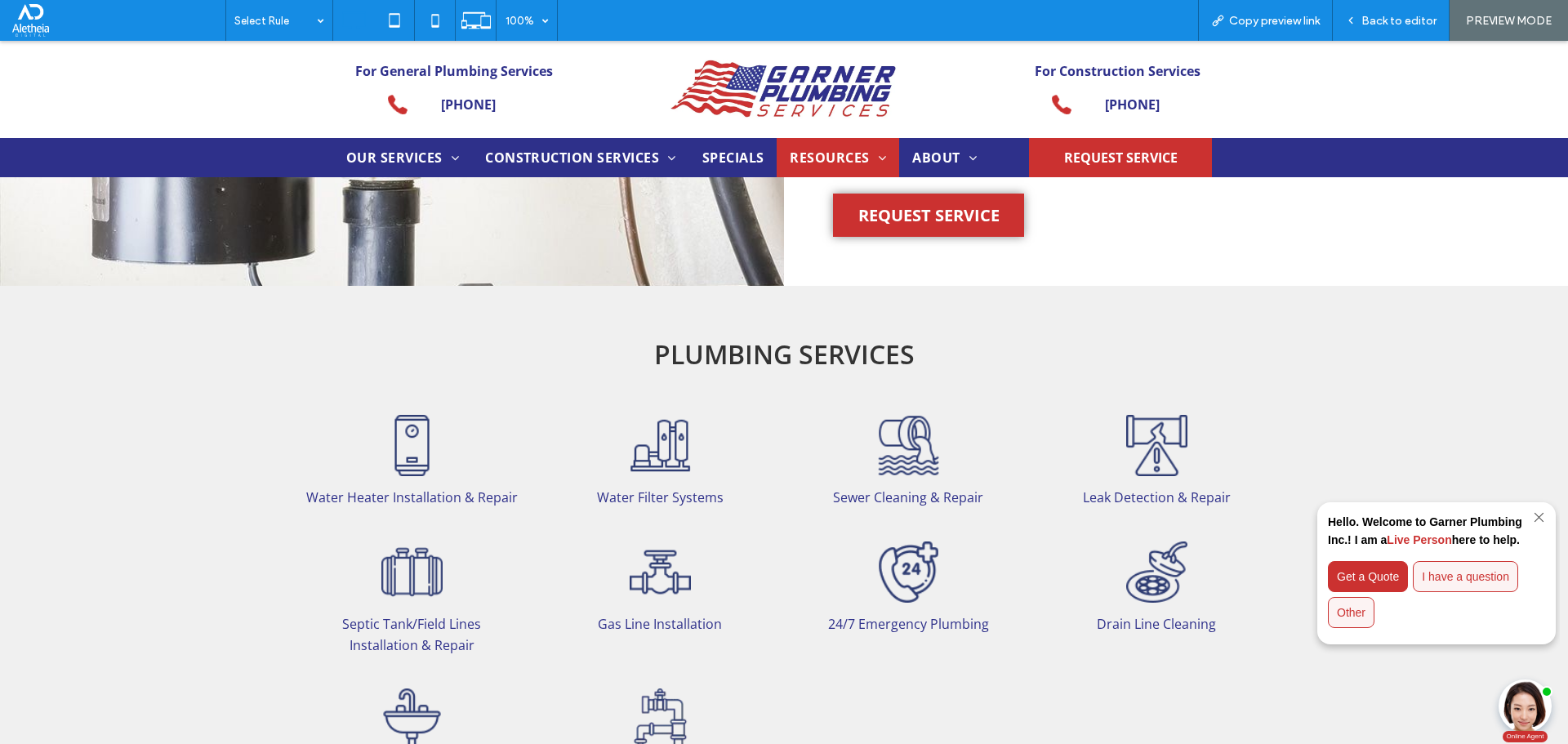 drag, startPoint x: 917, startPoint y: 456, endPoint x: 915, endPoint y: 497, distance: 41.04875 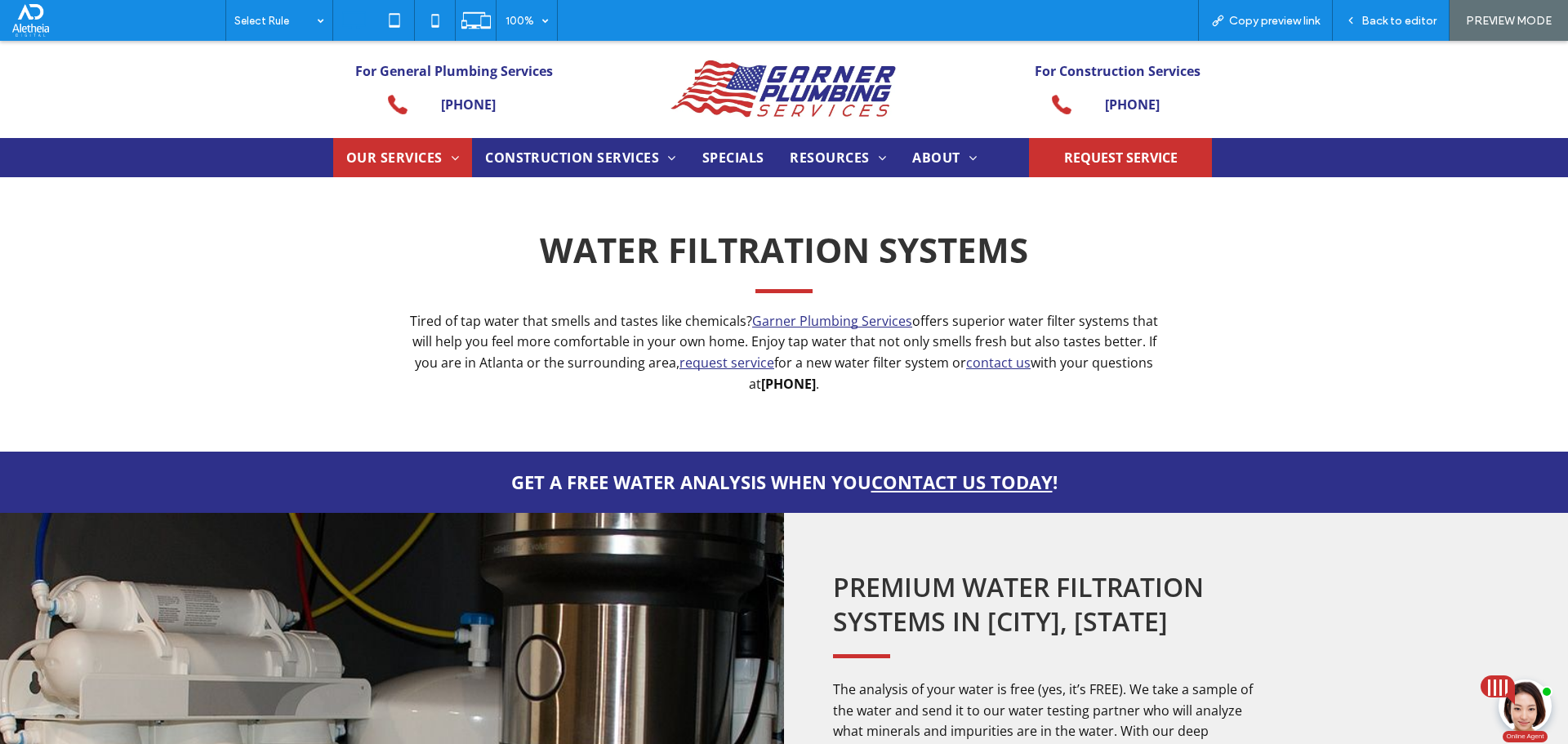 click at bounding box center (783, 89) 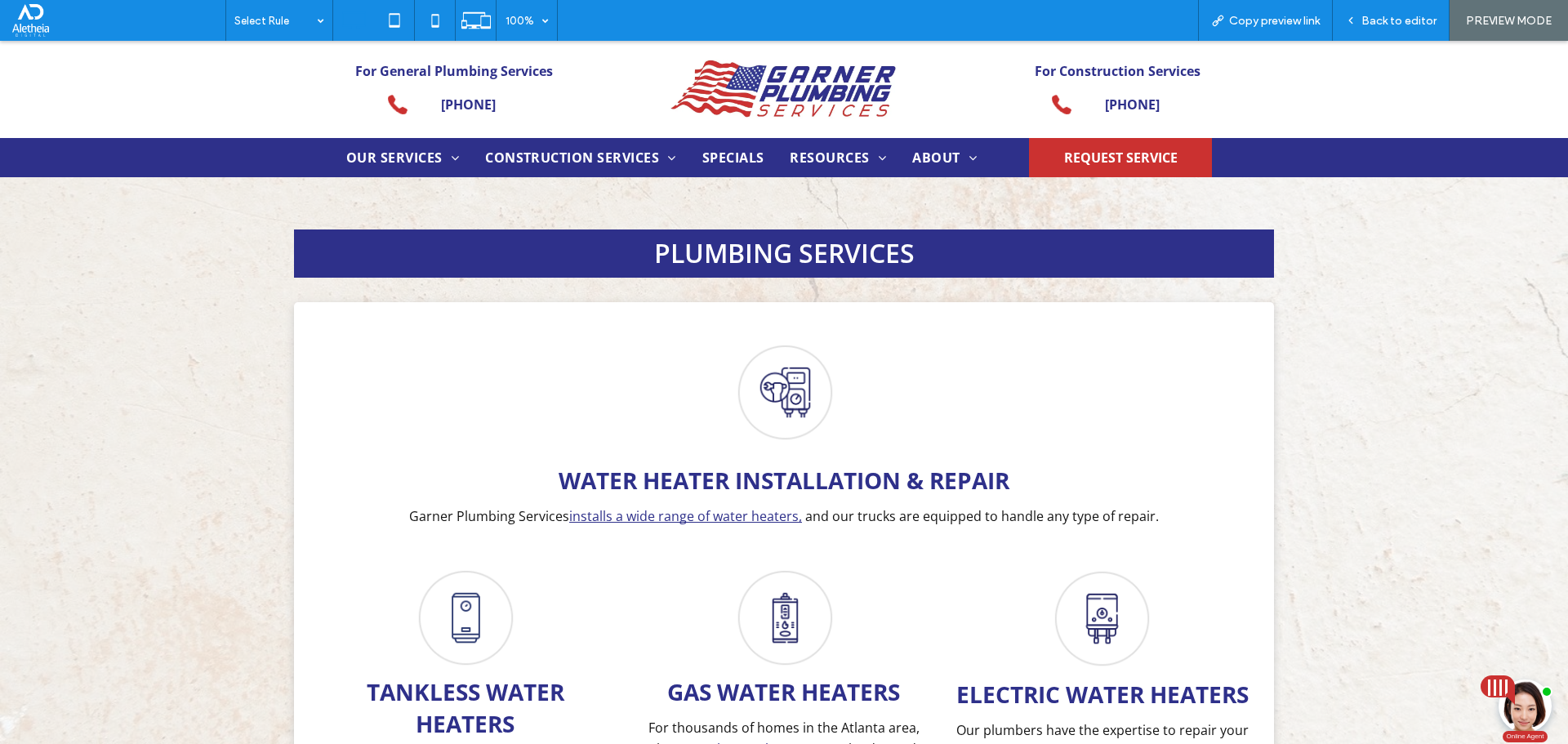 click at bounding box center [784, 393] 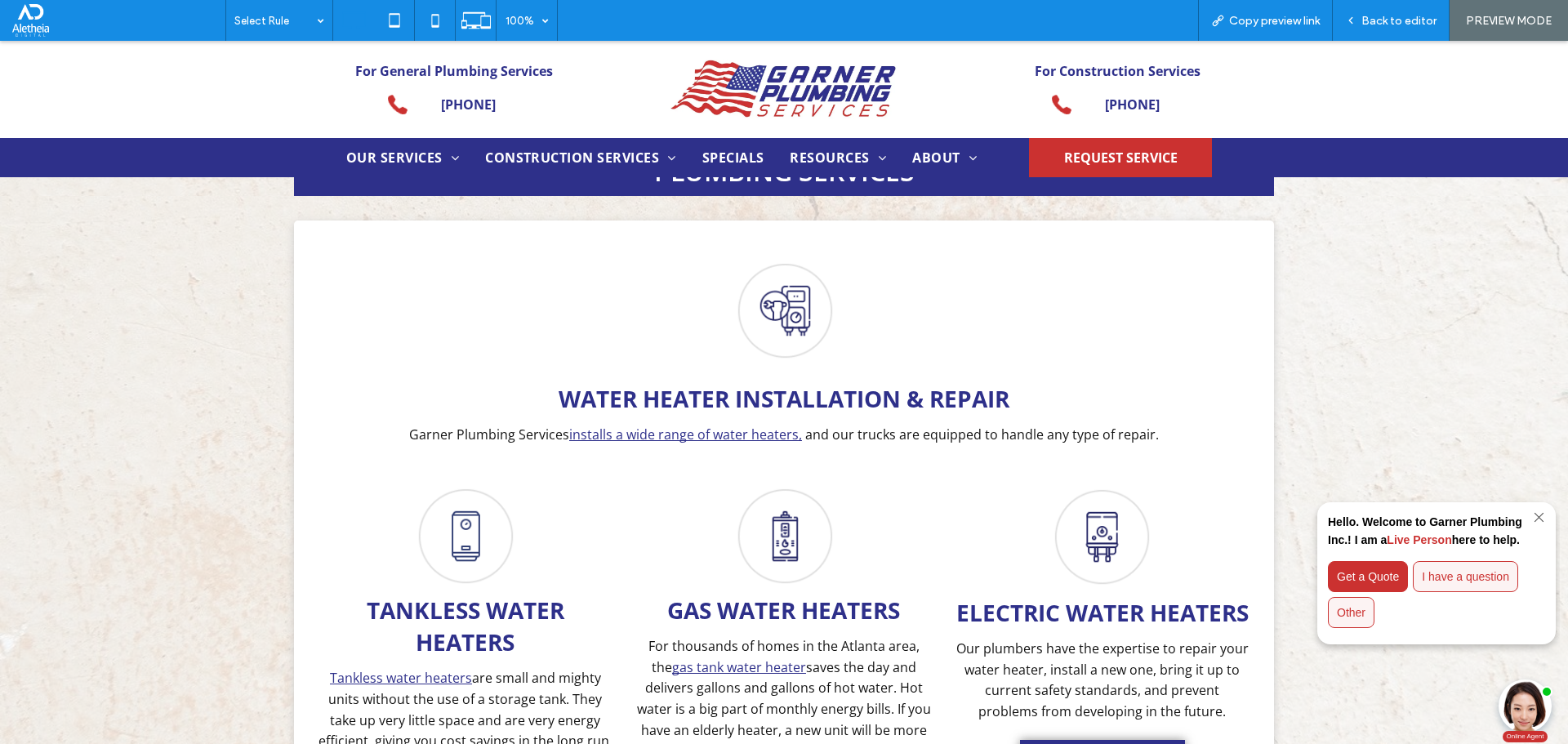 click at bounding box center (784, 311) 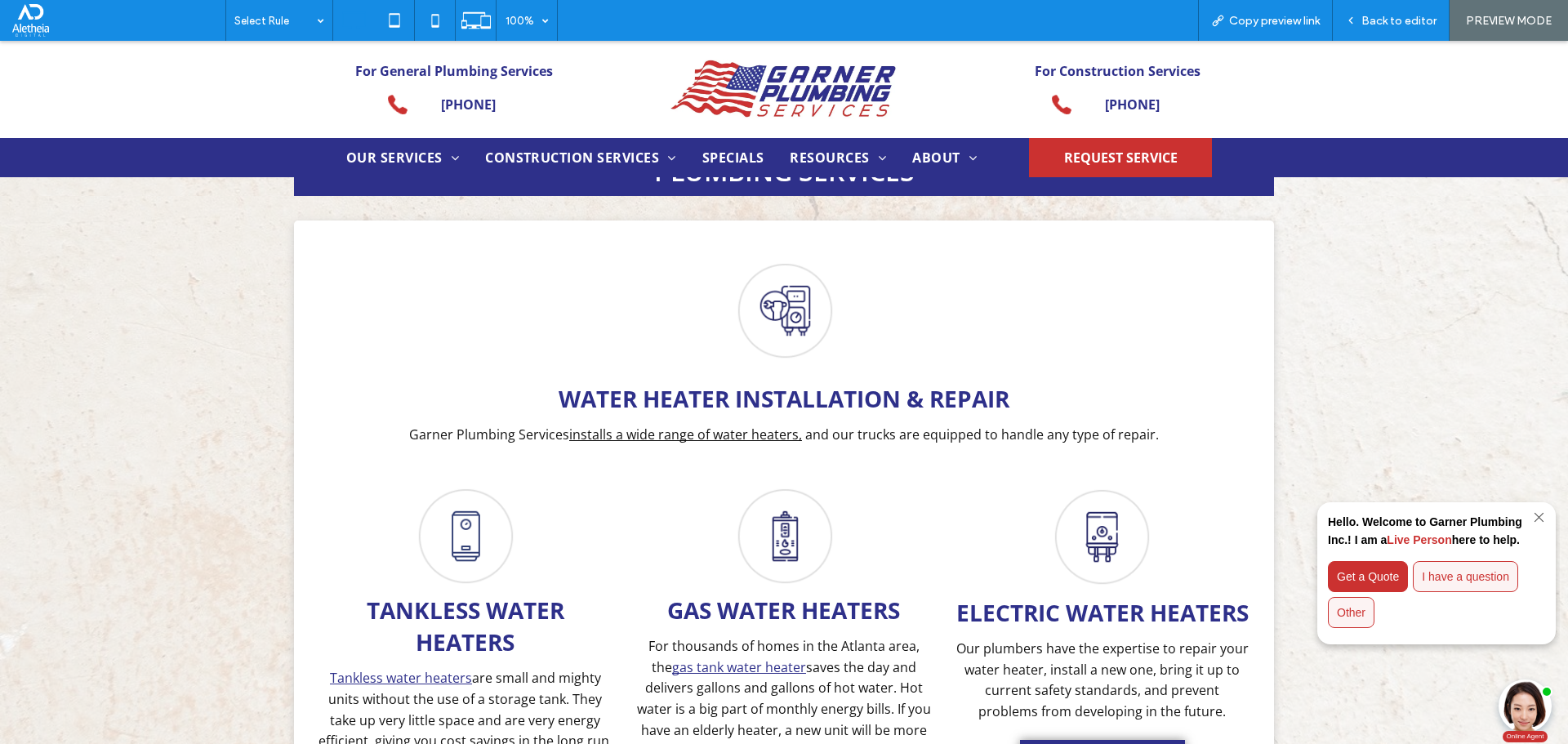 click on "installs a wide range of water heaters," at bounding box center [685, 434] 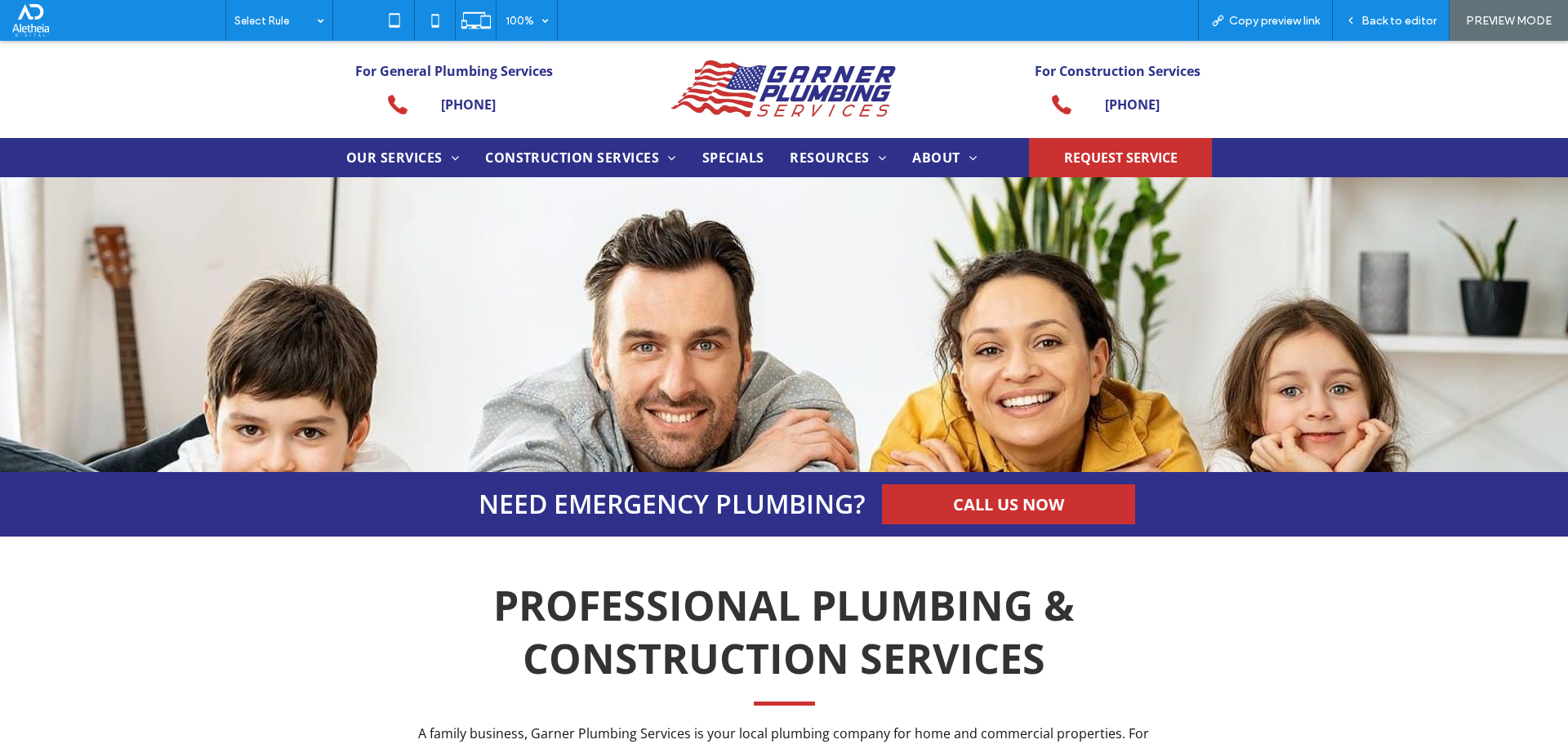 click at bounding box center [783, 1272] 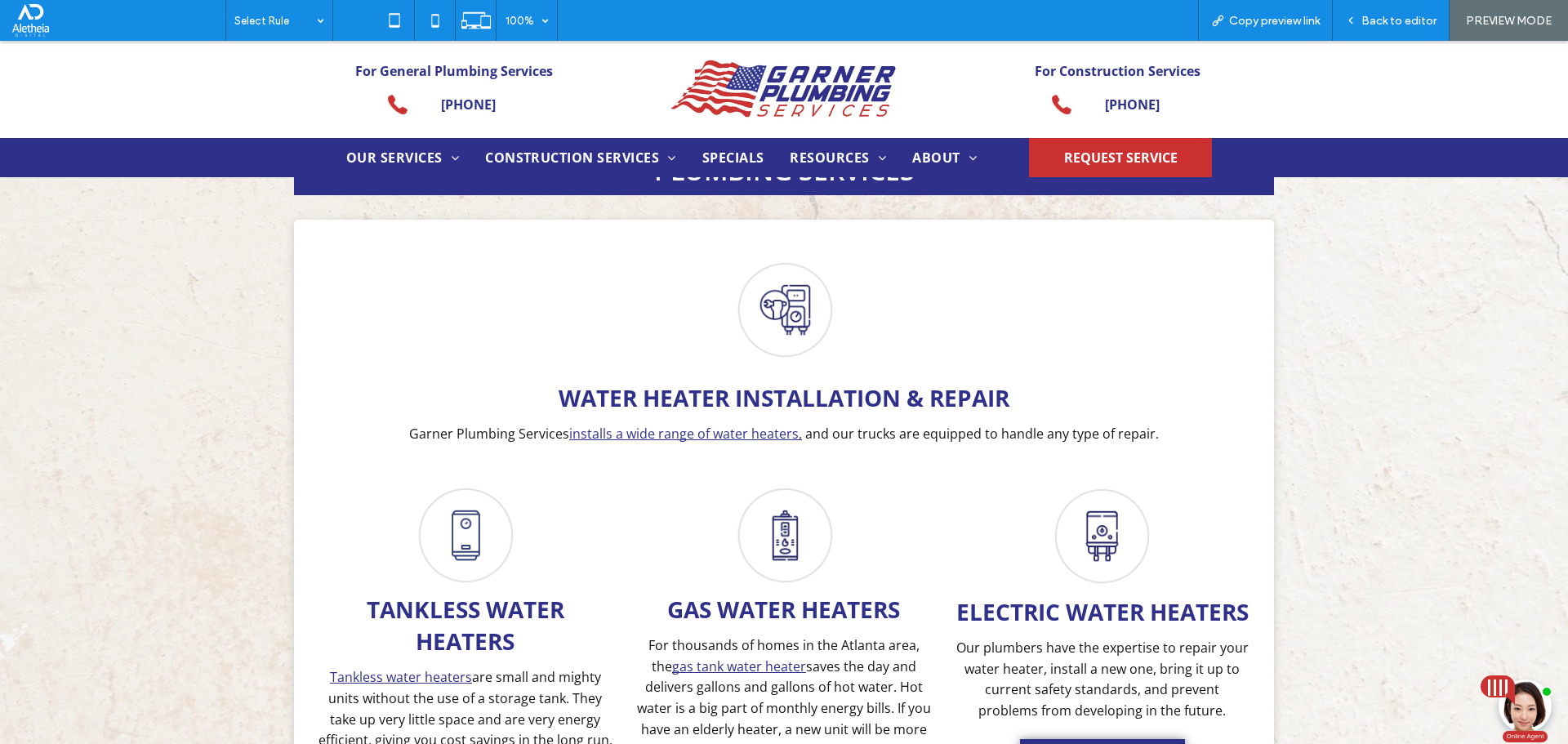 click at bounding box center [783, 536] 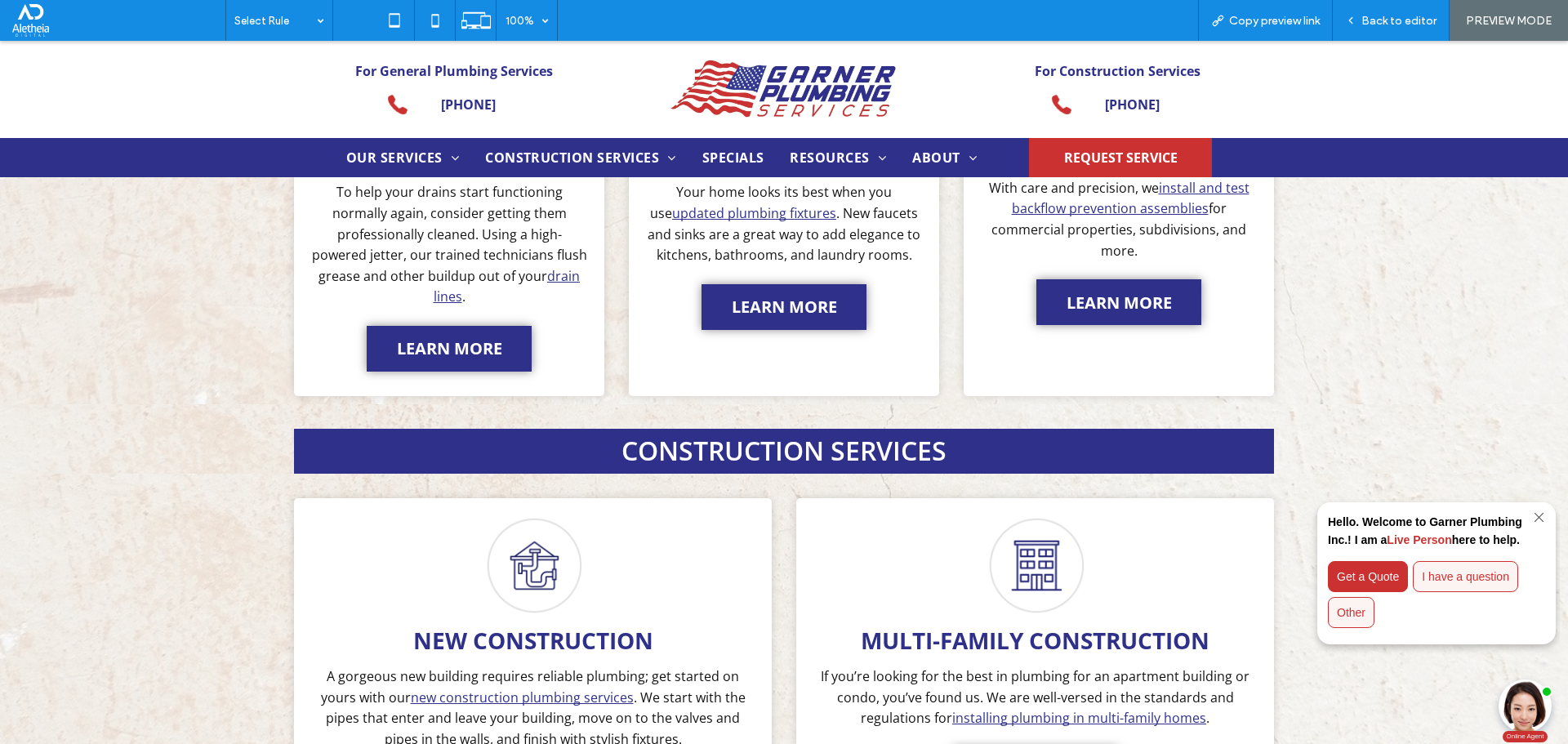 click on "Drain Line Cleaning
To help your drains start functioning normally again, consider getting them professionally cleaned. Using a high-powered jetter, our trained technicians flush grease and other buildup out of your  drain lines .
LEARN MORE
Click To Paste" at bounding box center (449, 189) 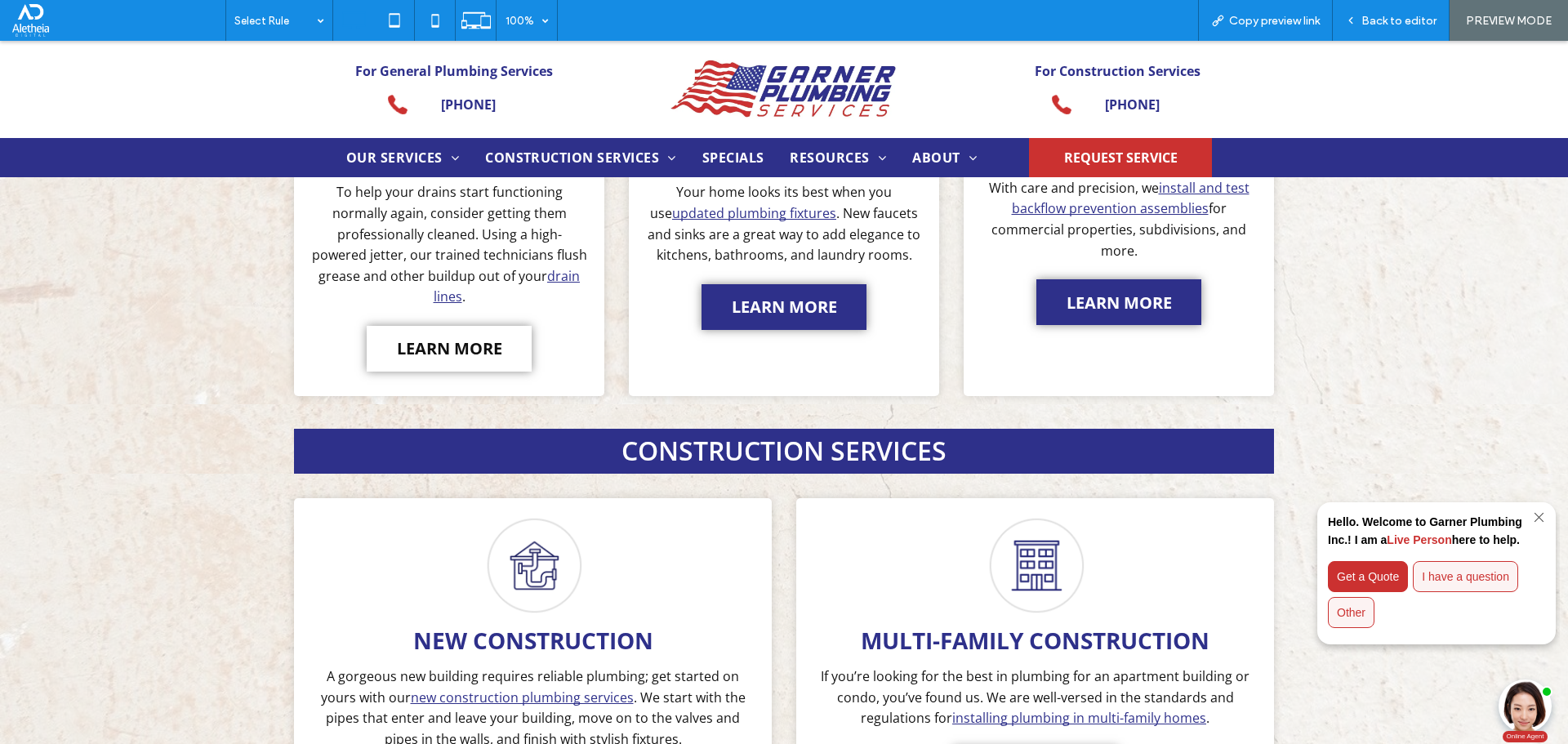 click on "LEARN MORE" at bounding box center [449, 348] 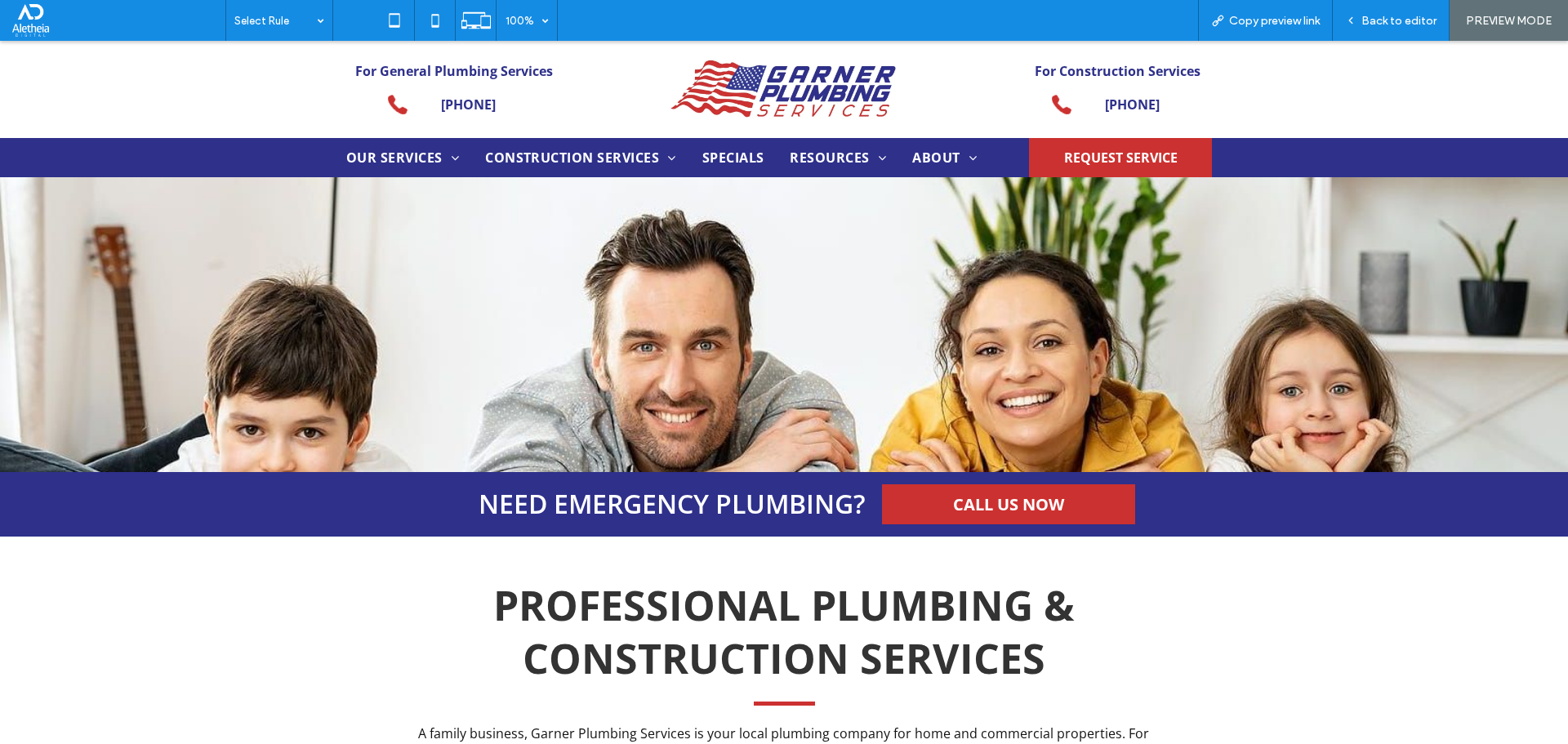click on "LEARN MORE" at bounding box center [784, 2840] 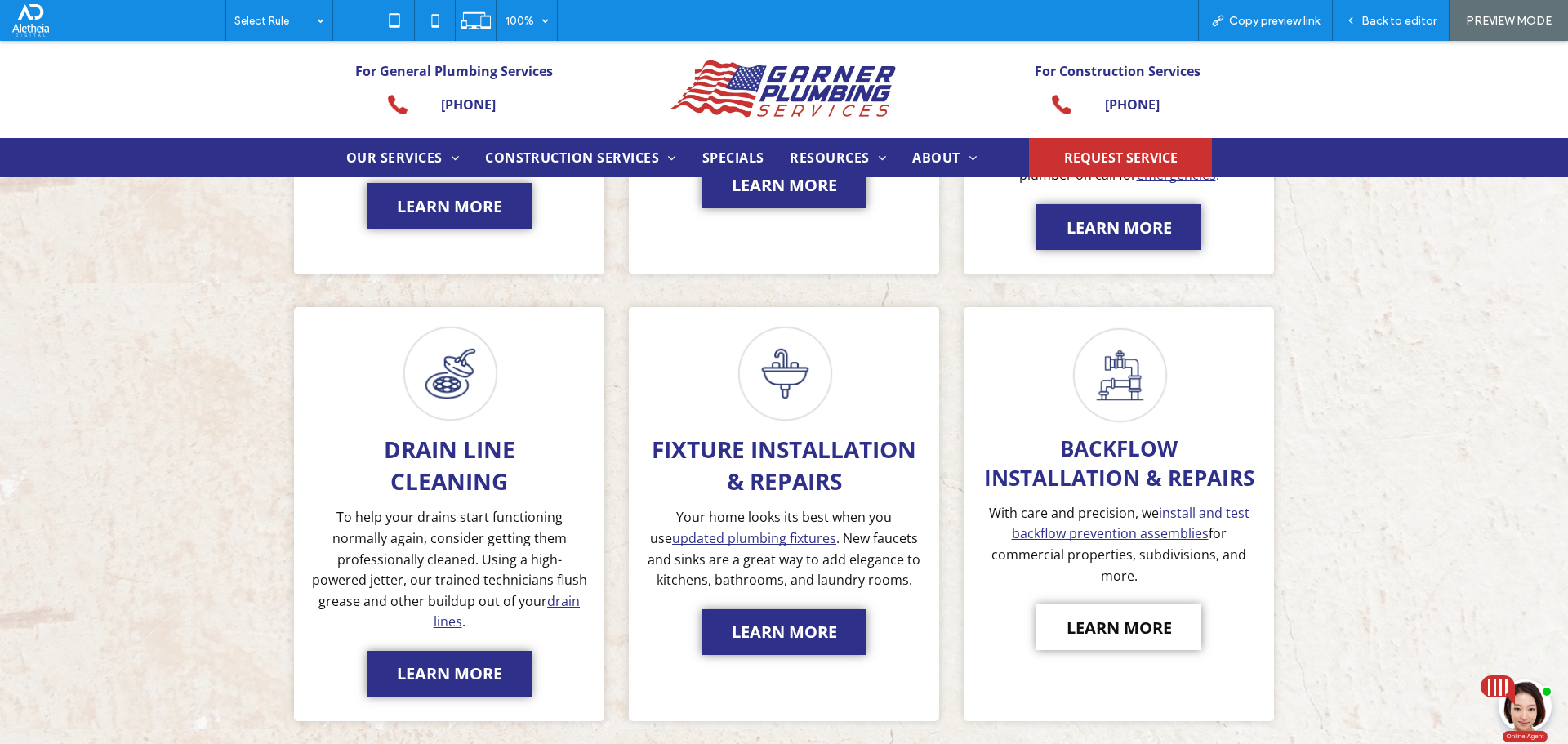 click on "LEARN MORE" at bounding box center (1119, 627) 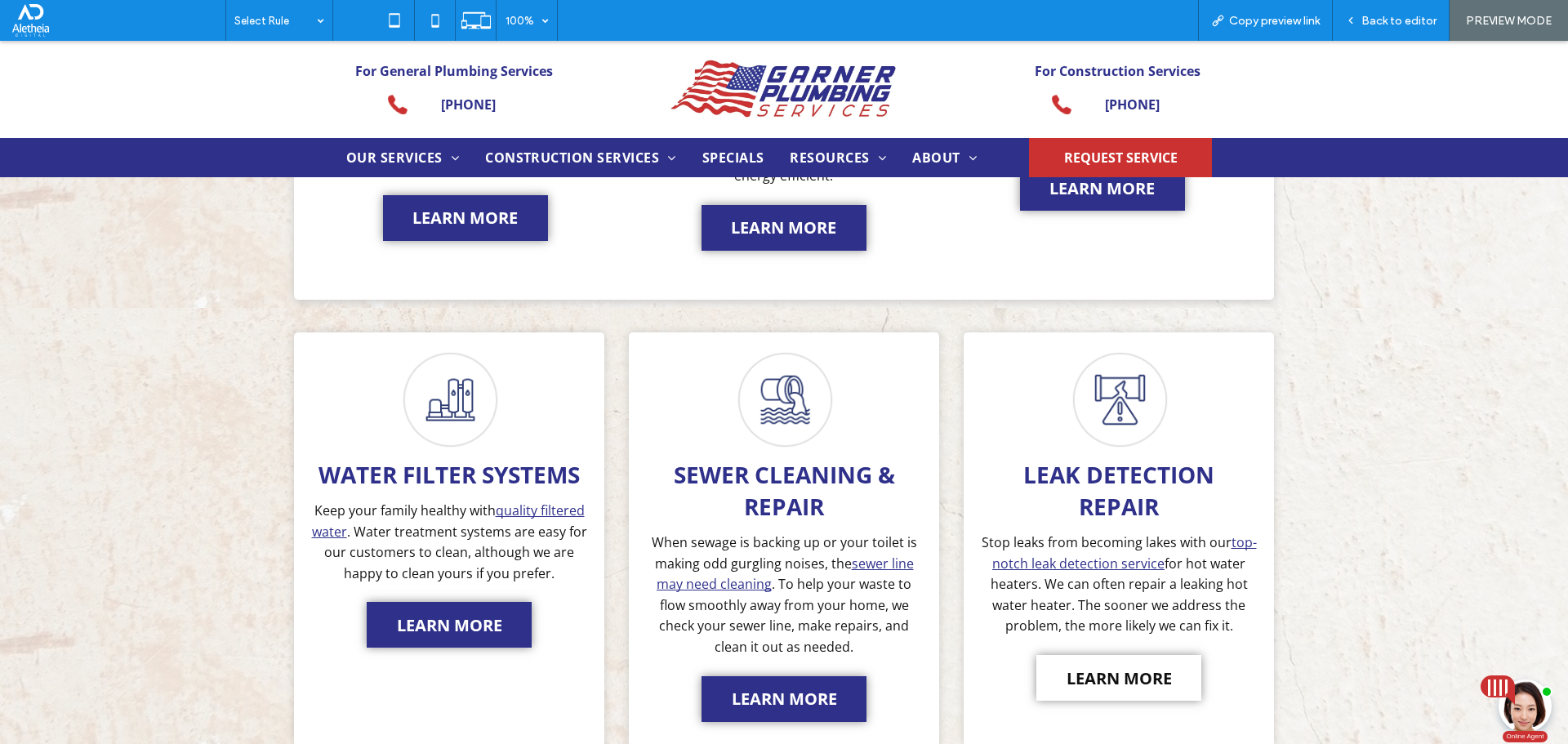click on "LEARN MORE" at bounding box center (1119, 678) 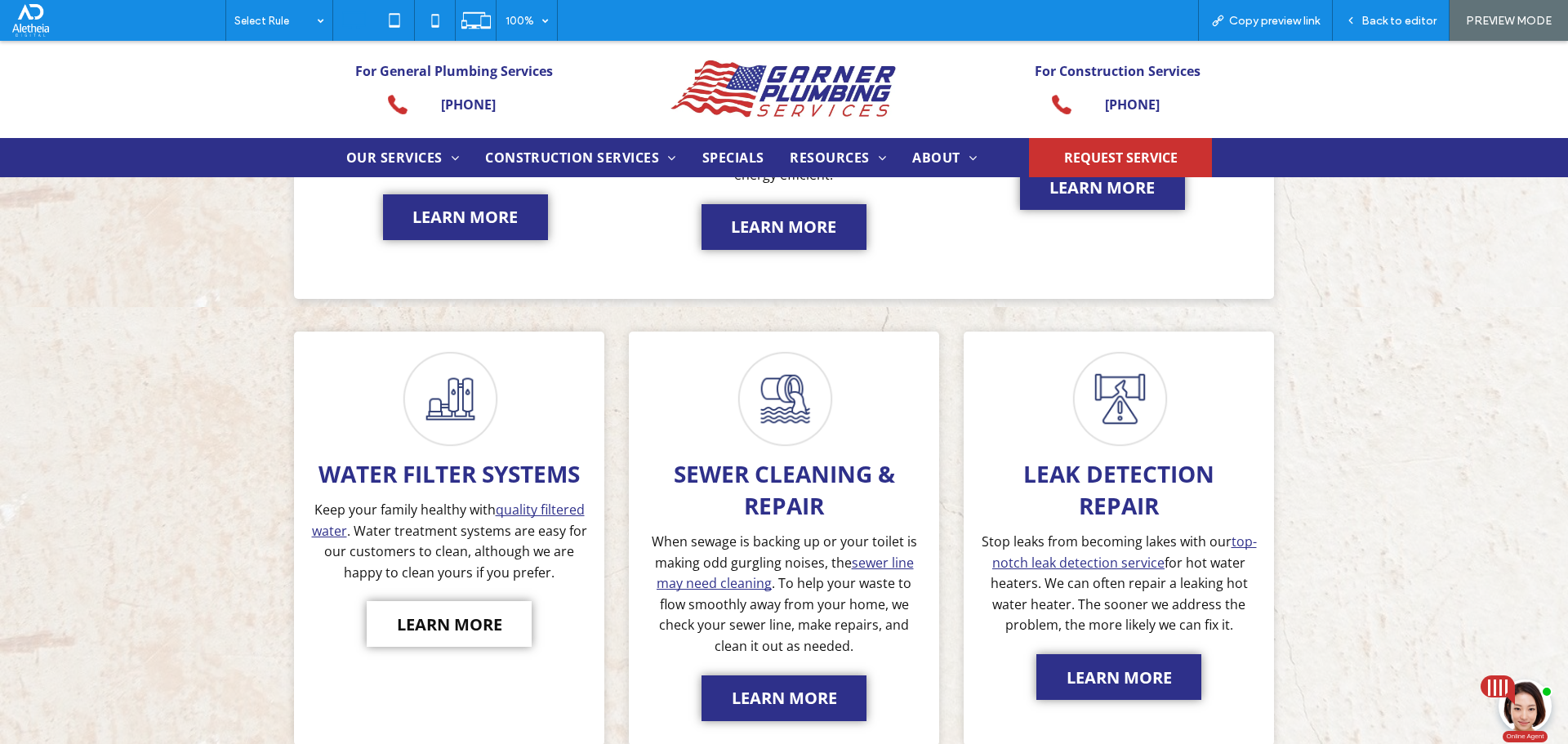 click on "LEARN MORE" at bounding box center (449, 624) 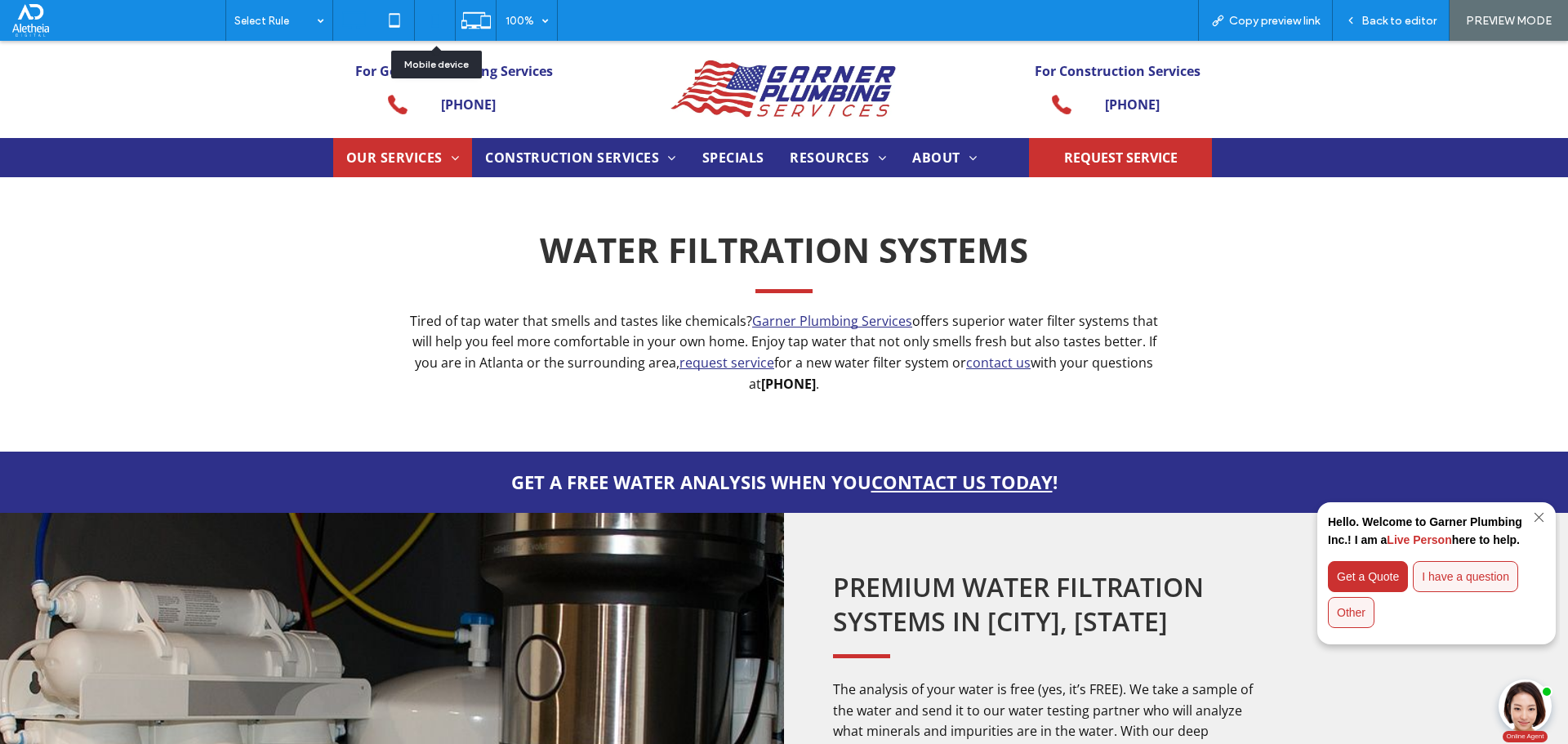 click 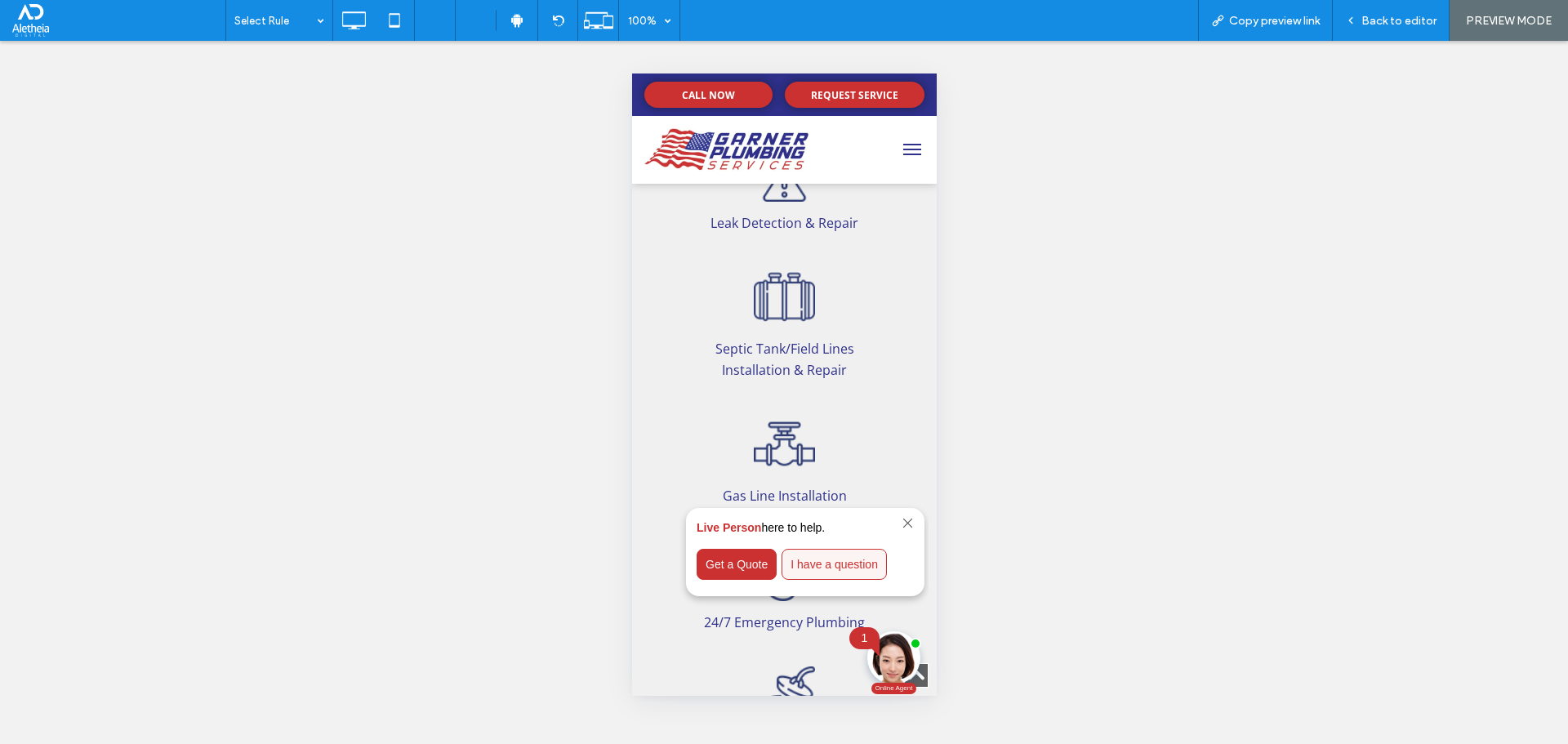 click at bounding box center (783, 296) 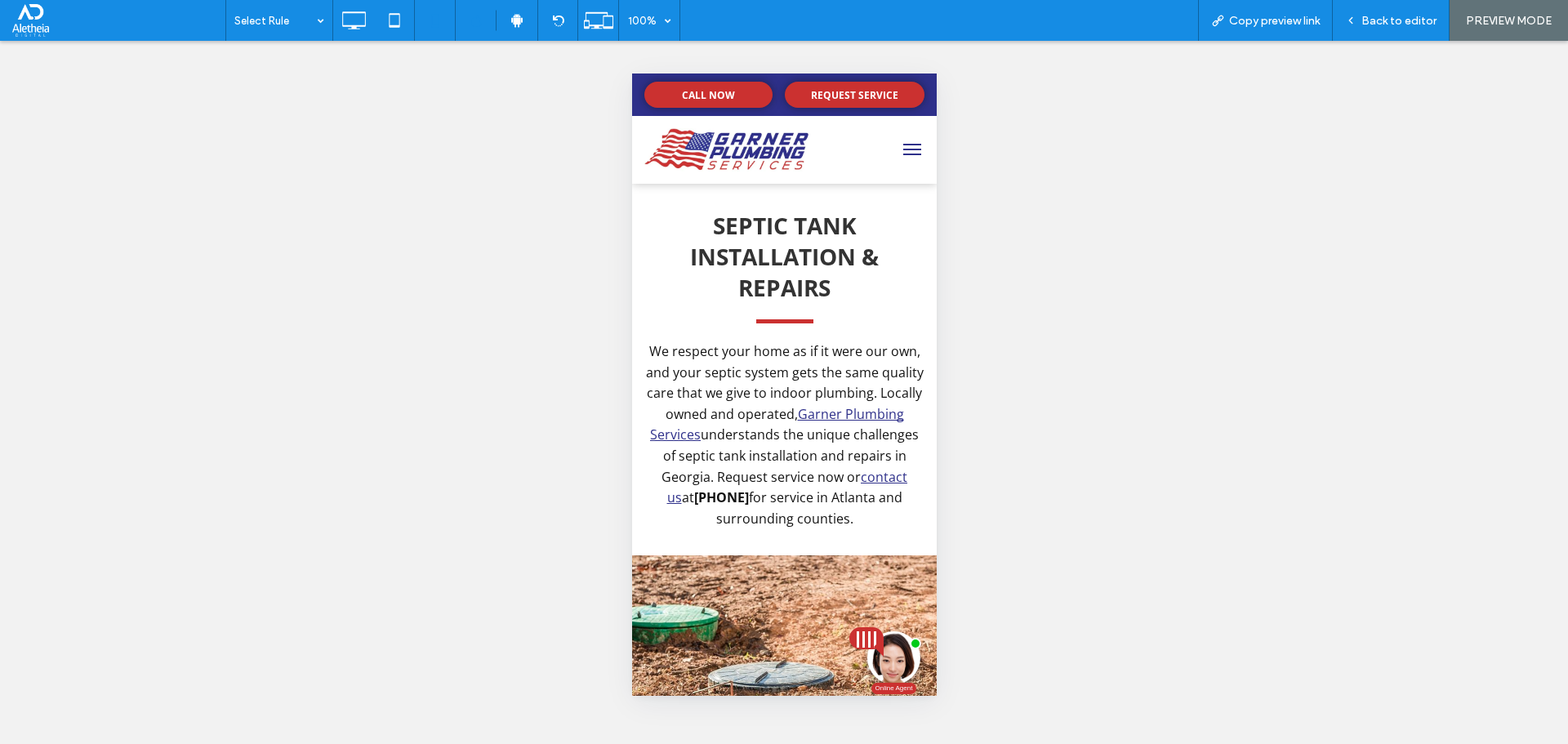 click at bounding box center (726, 149) 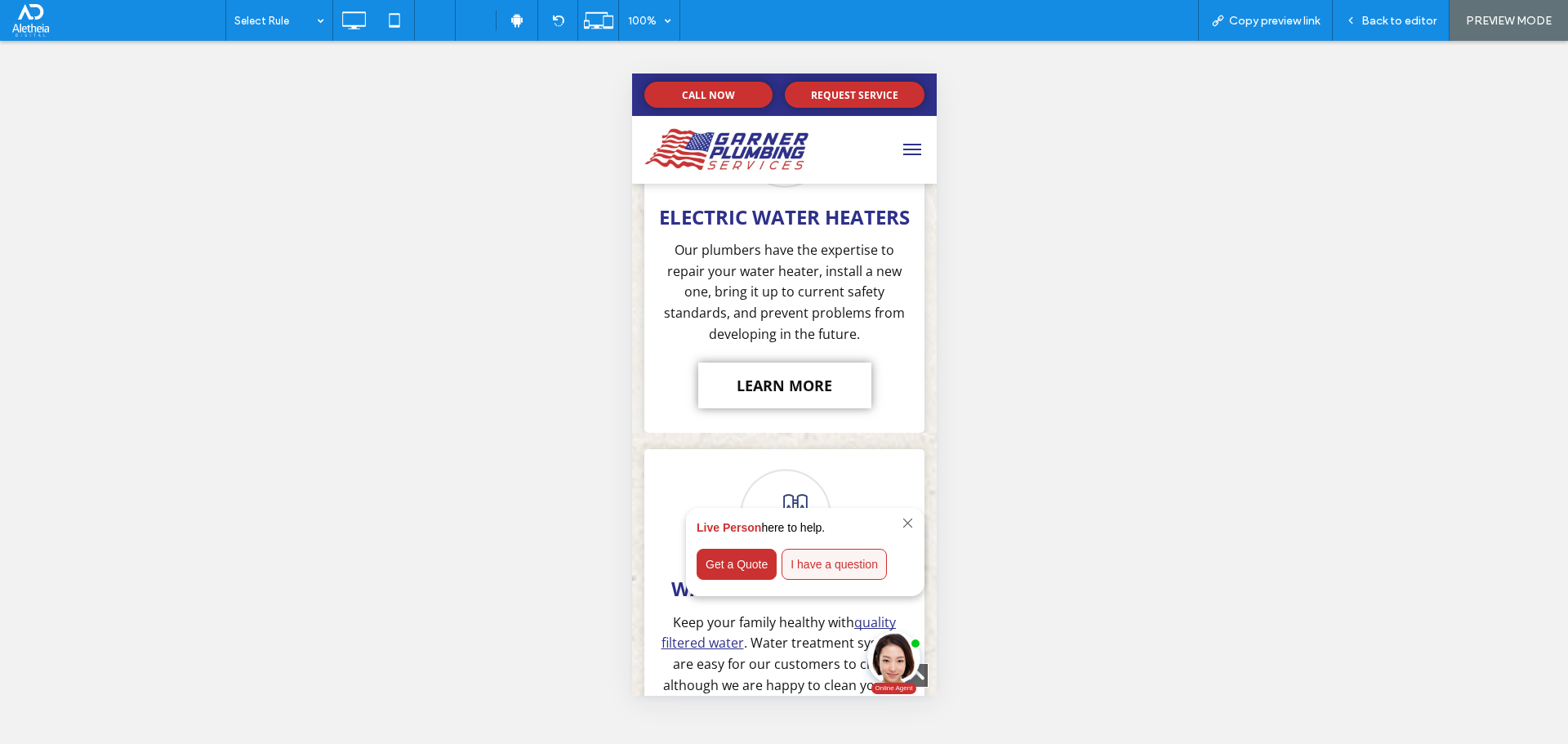 click on "LEARN MORE" at bounding box center [783, 385] 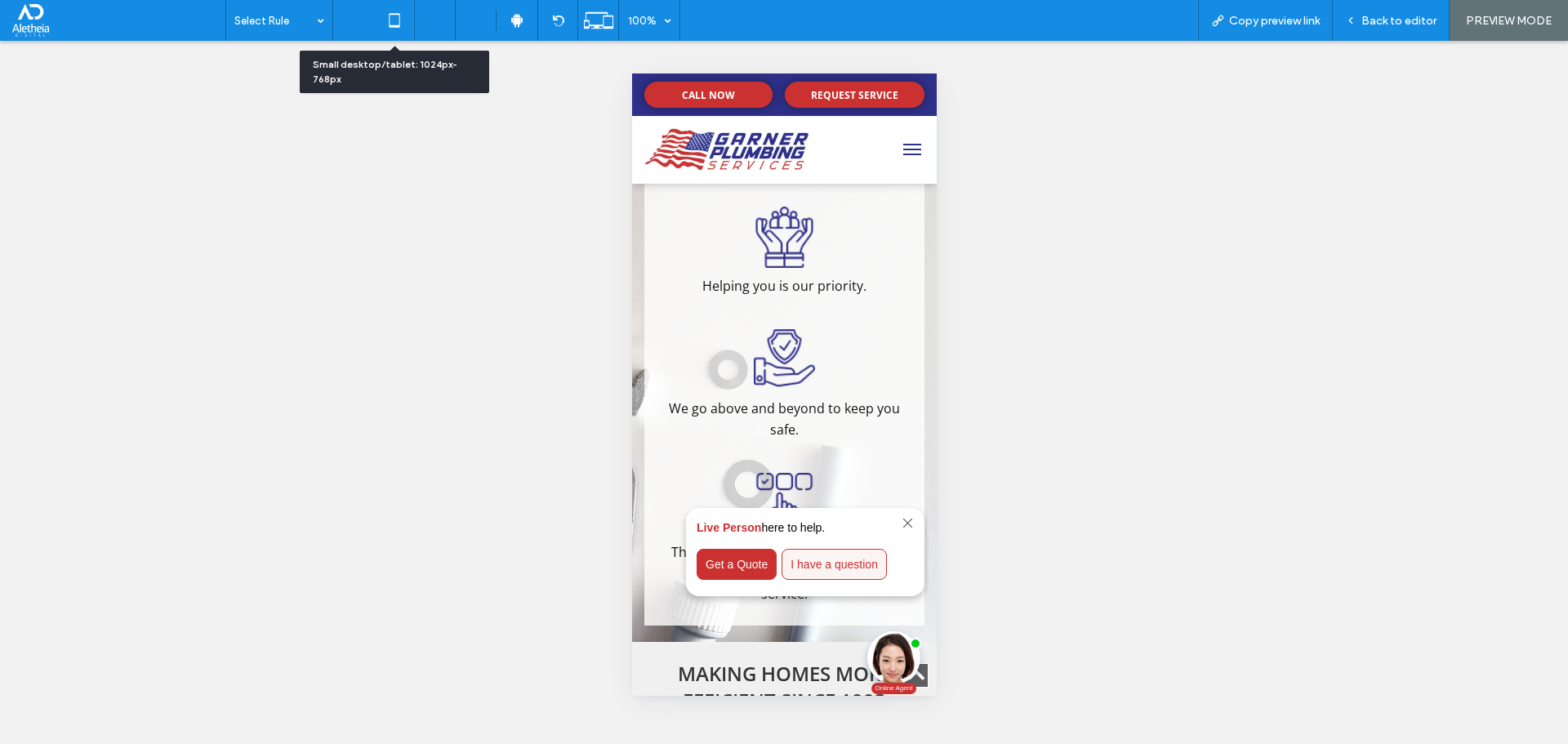 click 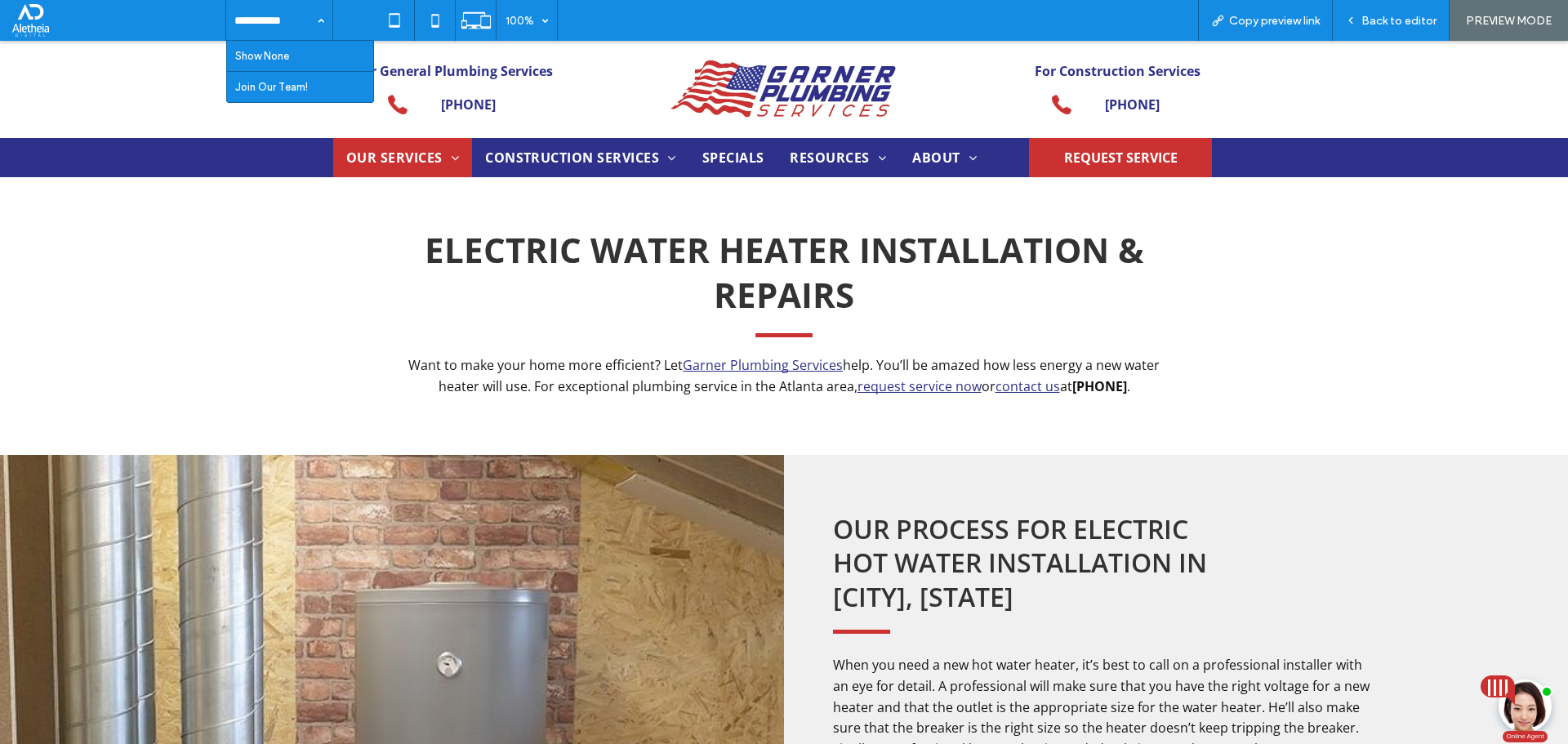 click on "Show None Join Our Team! 100% Copy preview link Back to editor PREVIEW MODE" at bounding box center [897, 20] 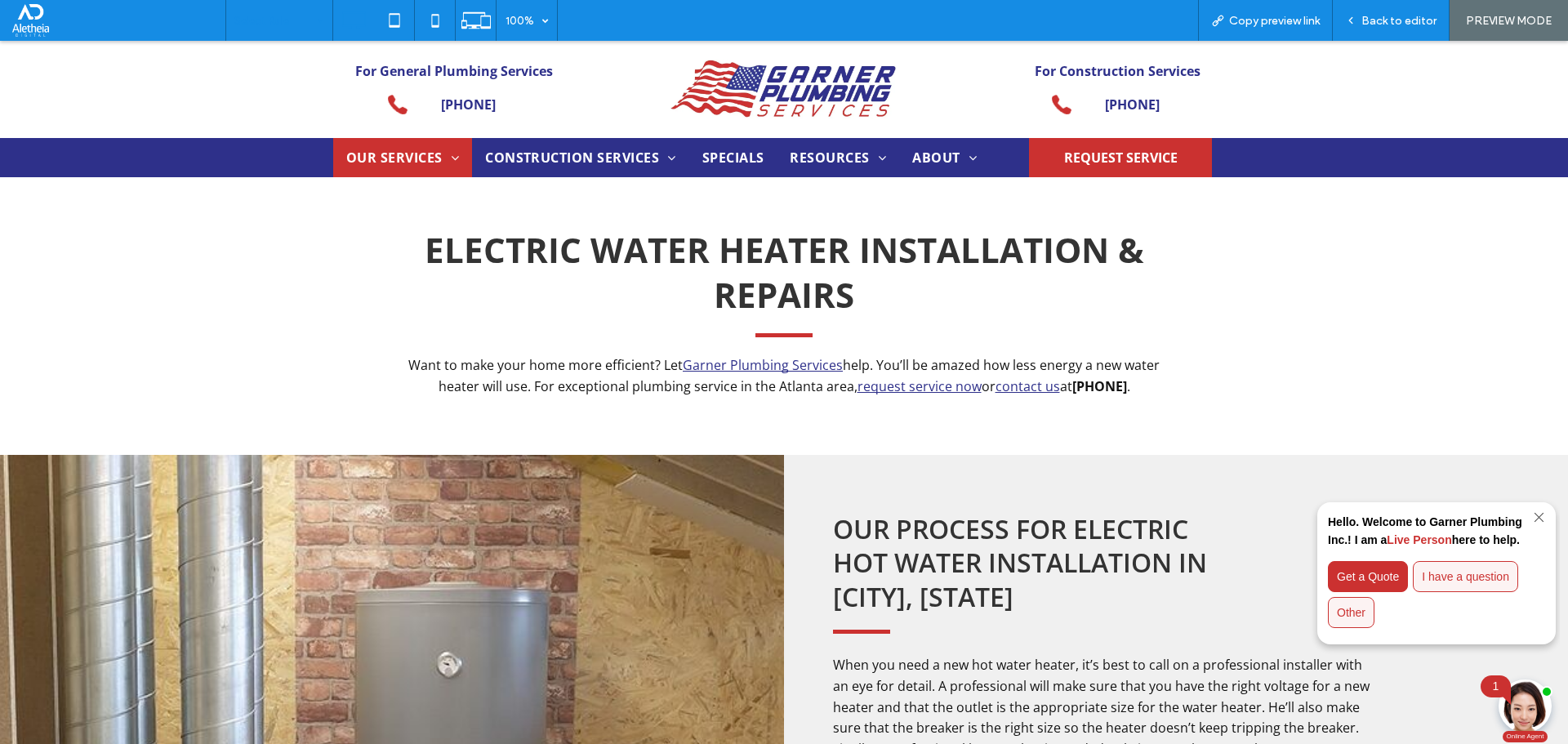 click on "Select Rule 100% Copy preview link Back to editor PREVIEW MODE" at bounding box center (897, 20) 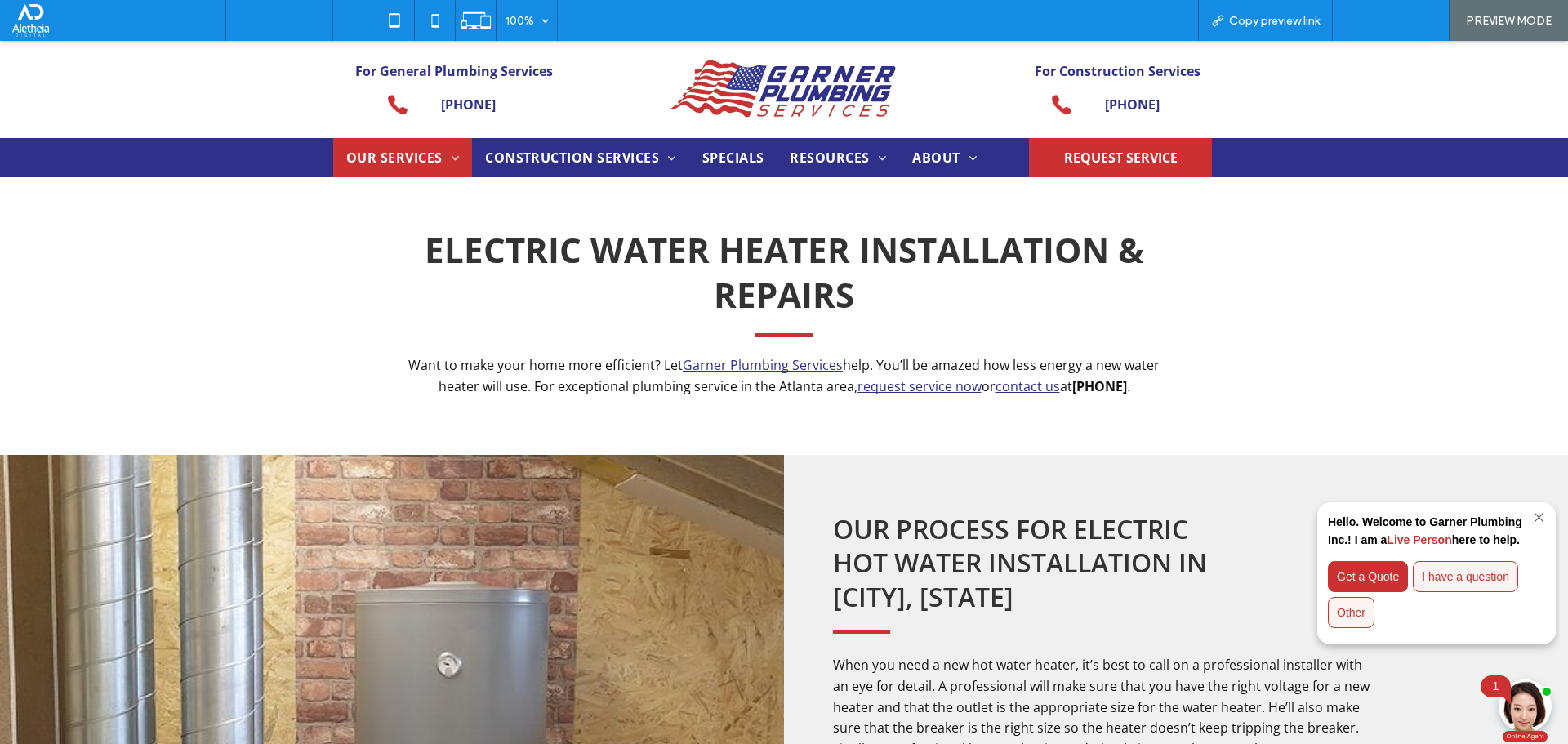 click on "Back to editor" at bounding box center (1399, 20) 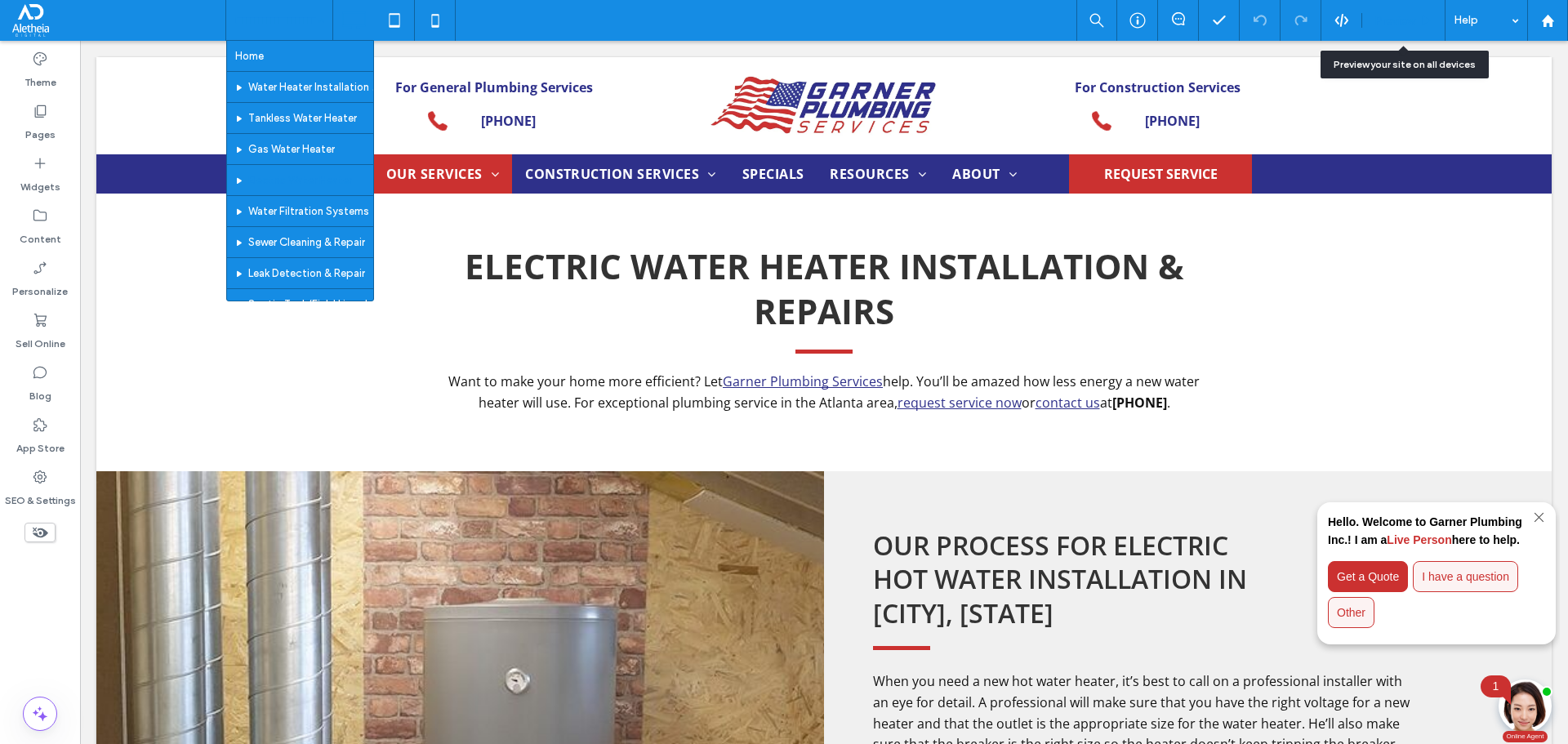 click on "Preview" at bounding box center (1395, 20) 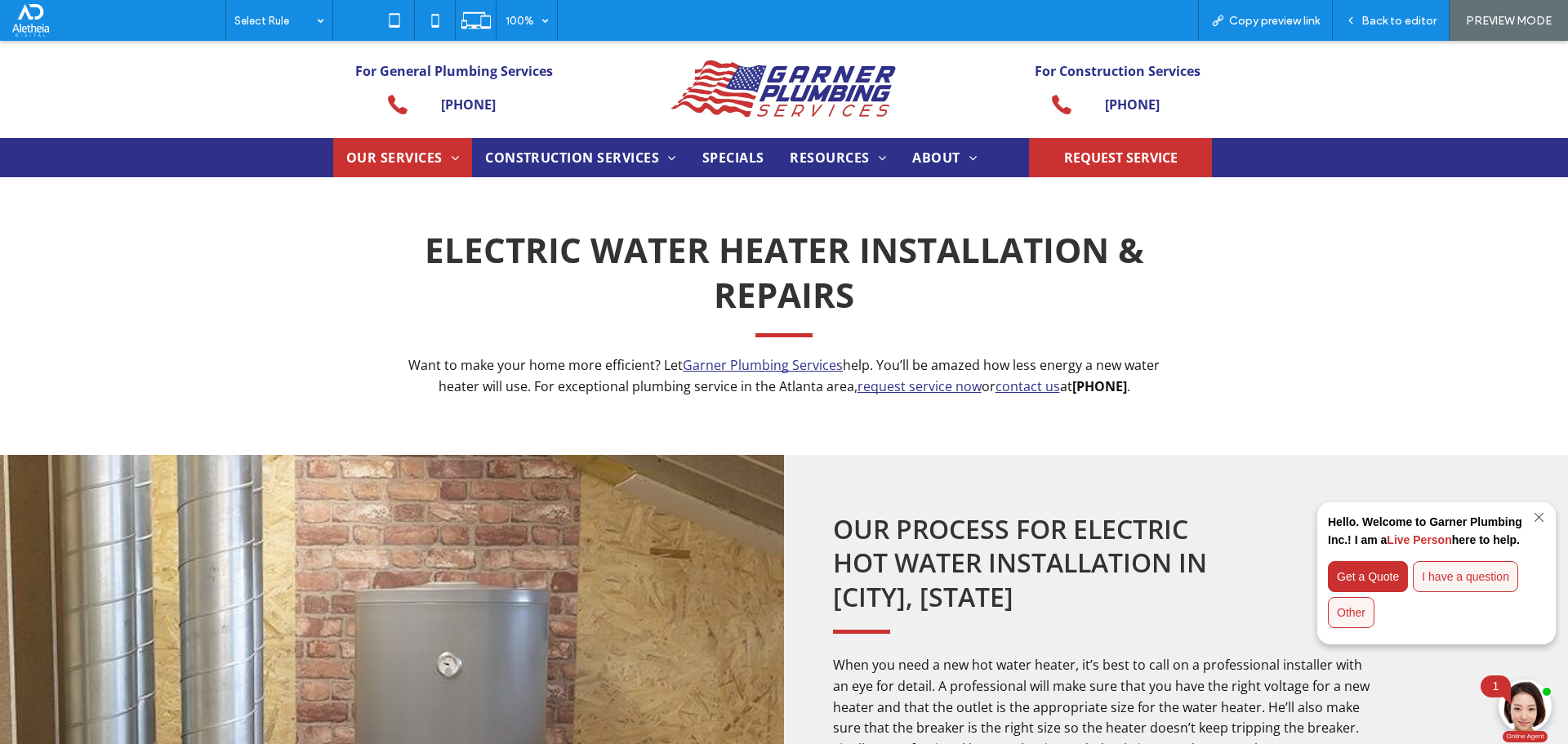 click at bounding box center (783, 89) 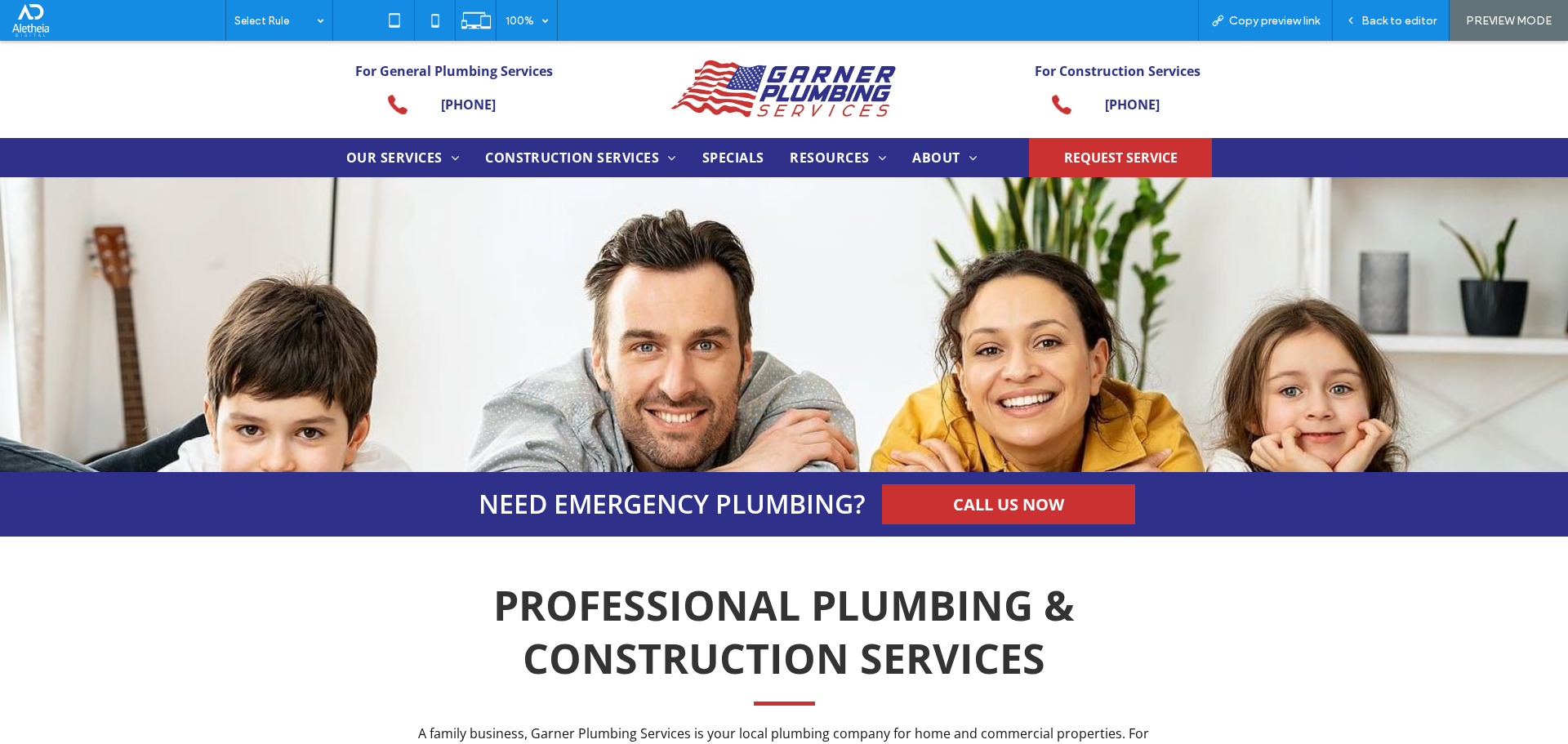 scroll, scrollTop: 818, scrollLeft: 0, axis: vertical 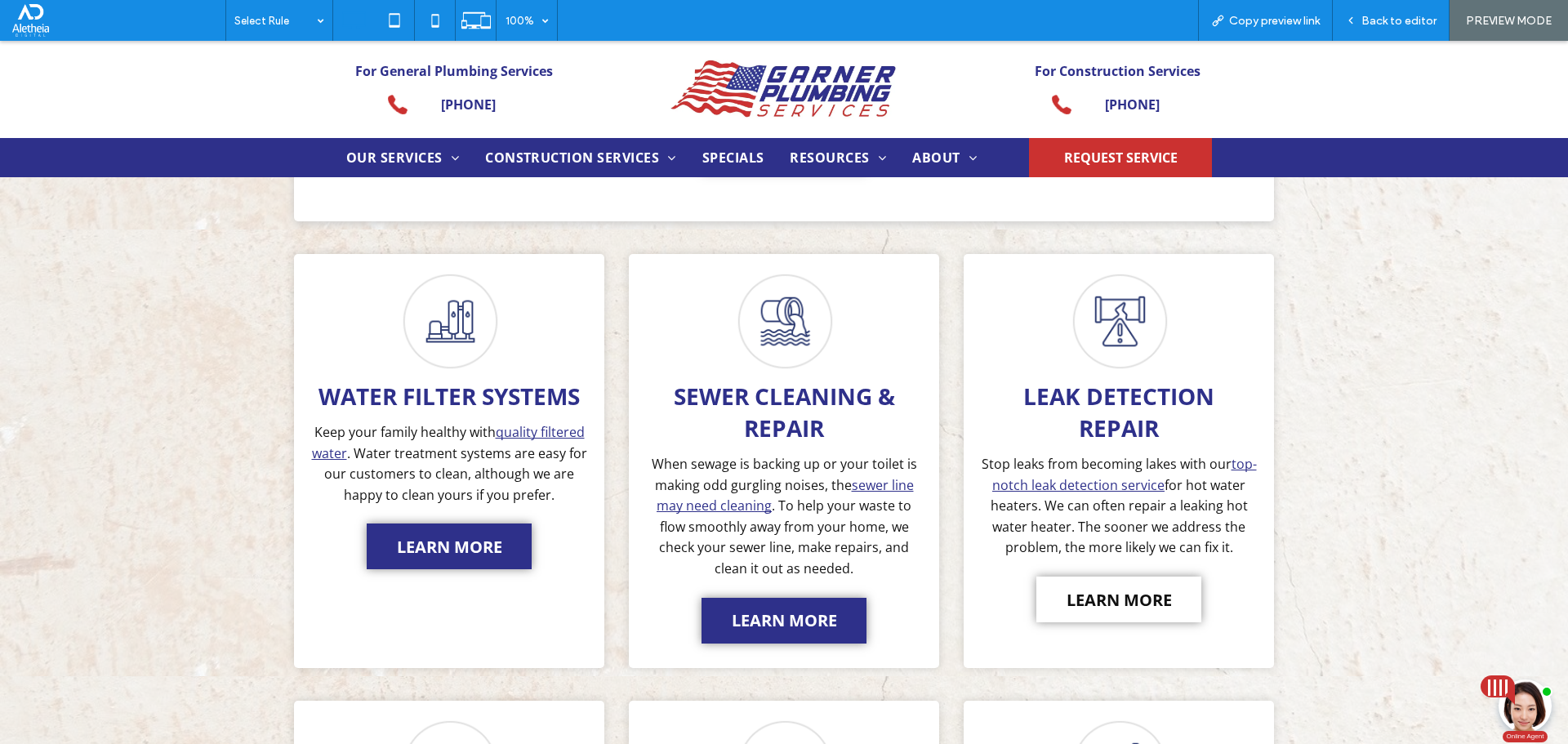 click on "LEARN MORE" at bounding box center [1119, 599] 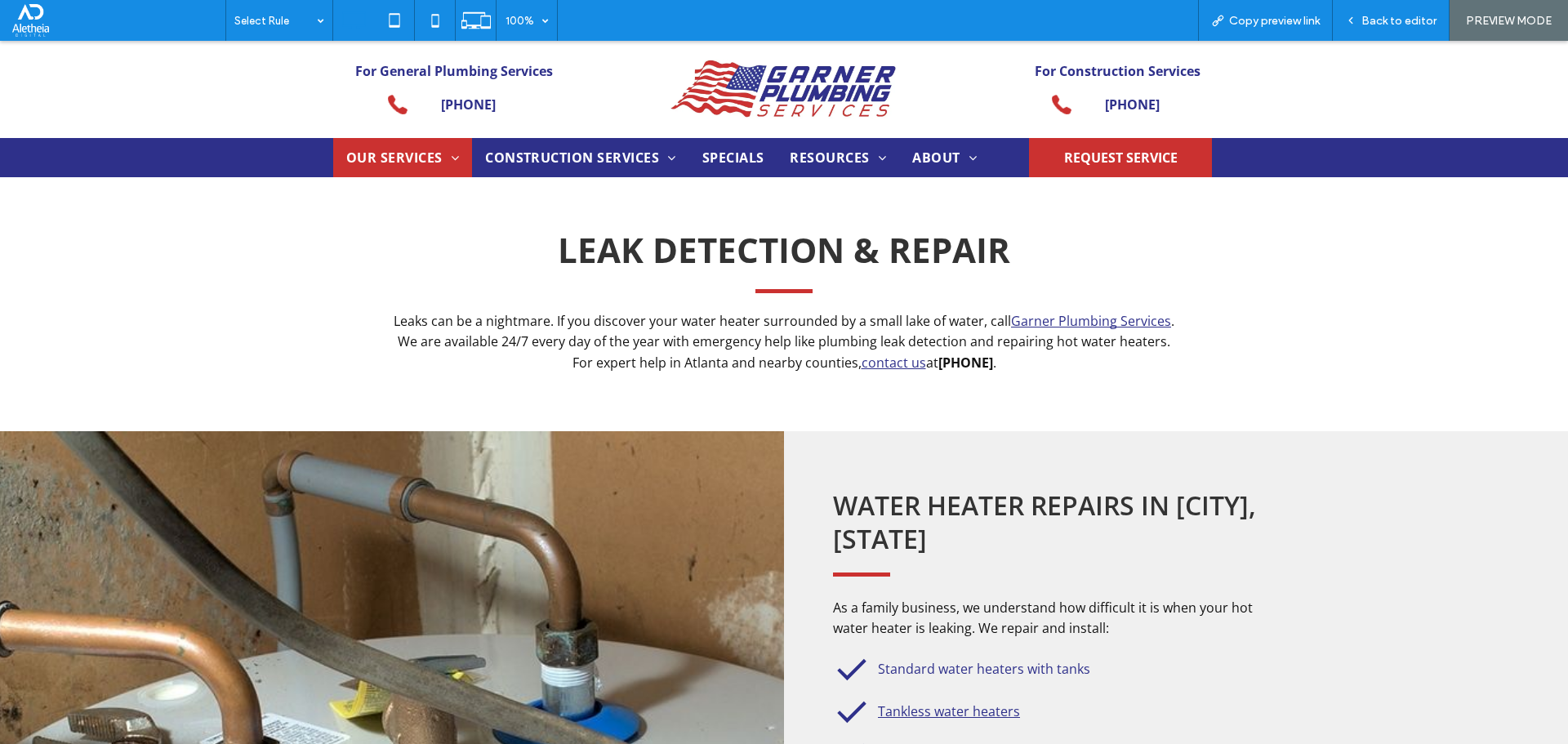 scroll, scrollTop: 243, scrollLeft: 0, axis: vertical 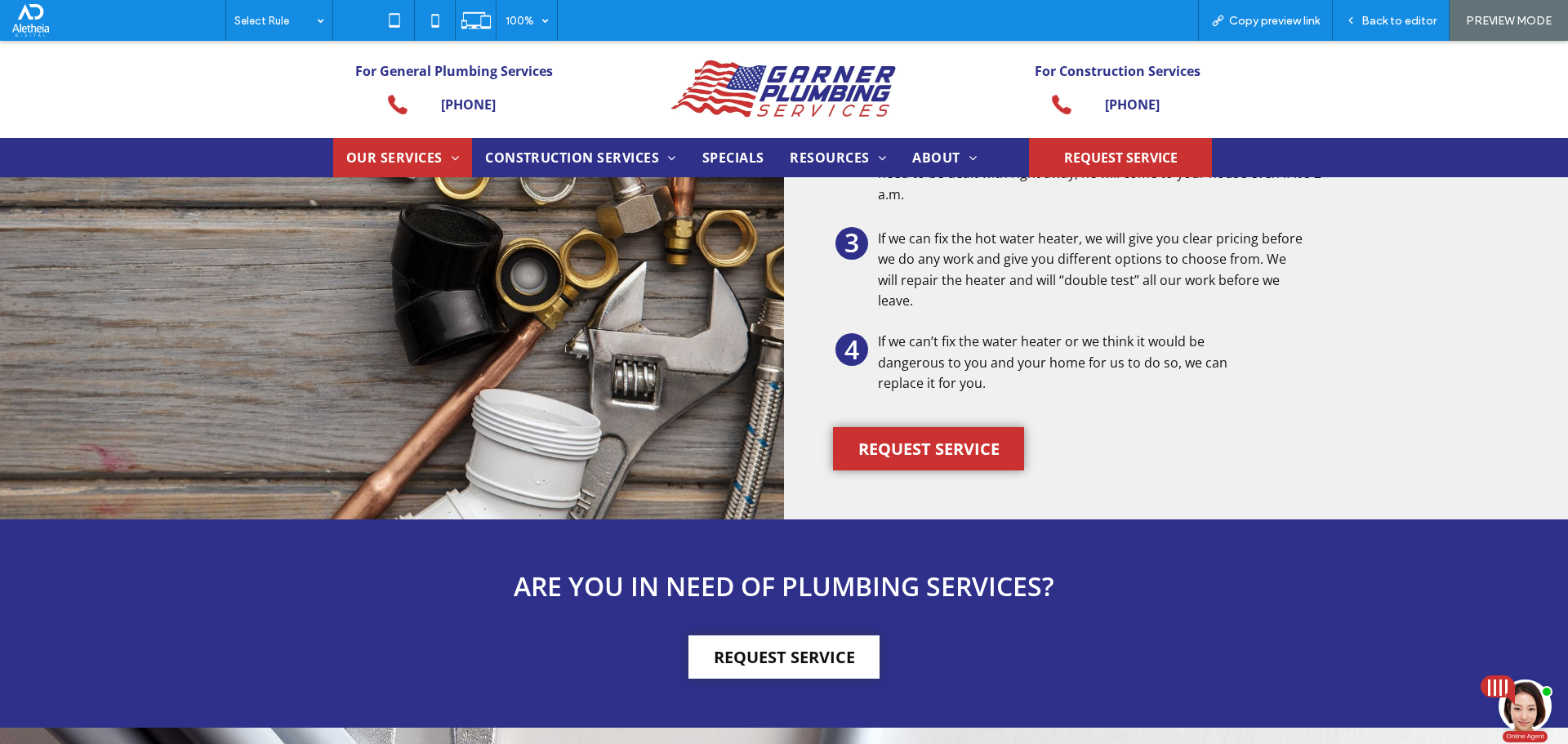 click on "REQUEST SERVICE" at bounding box center [784, 657] 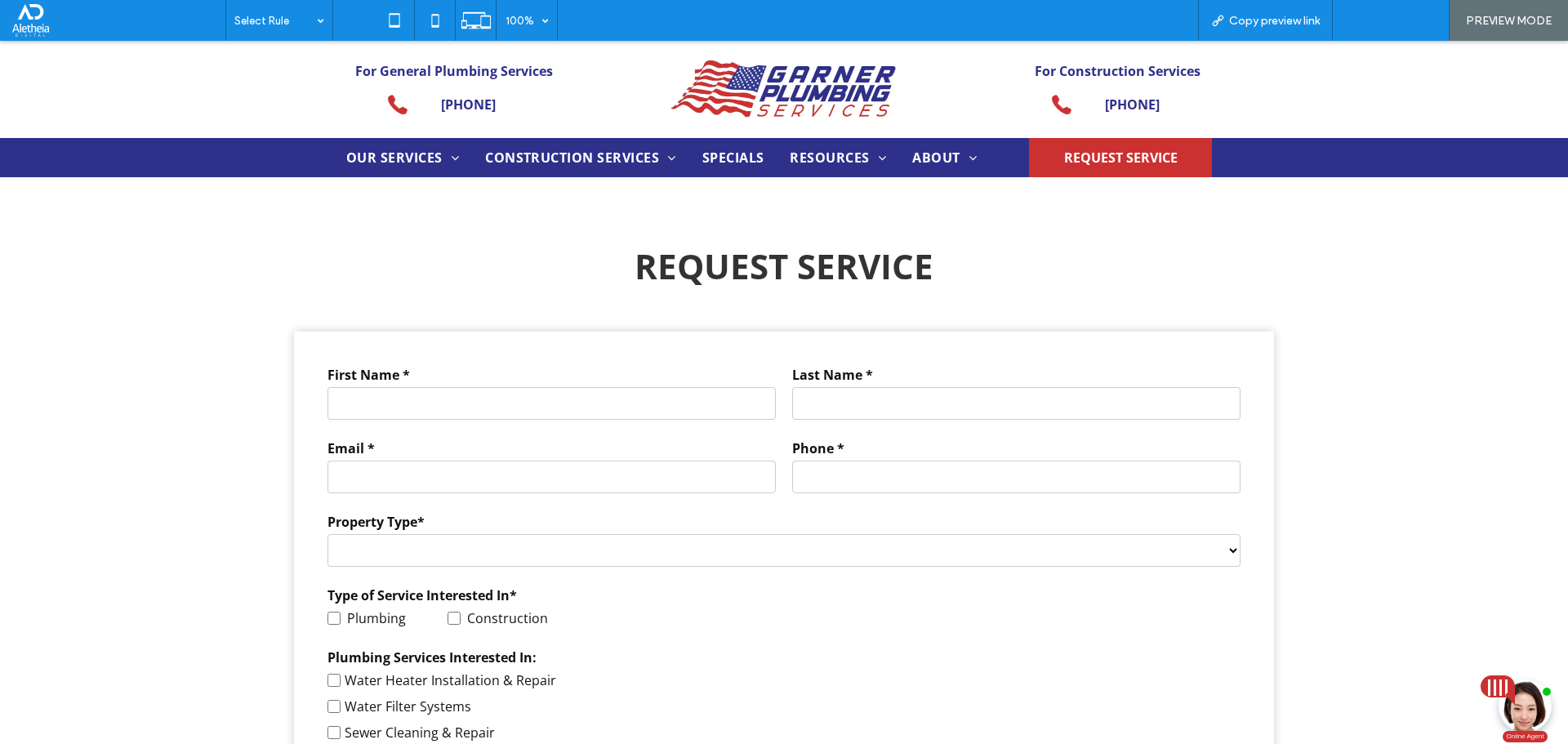 click on "Back to editor" at bounding box center [1399, 20] 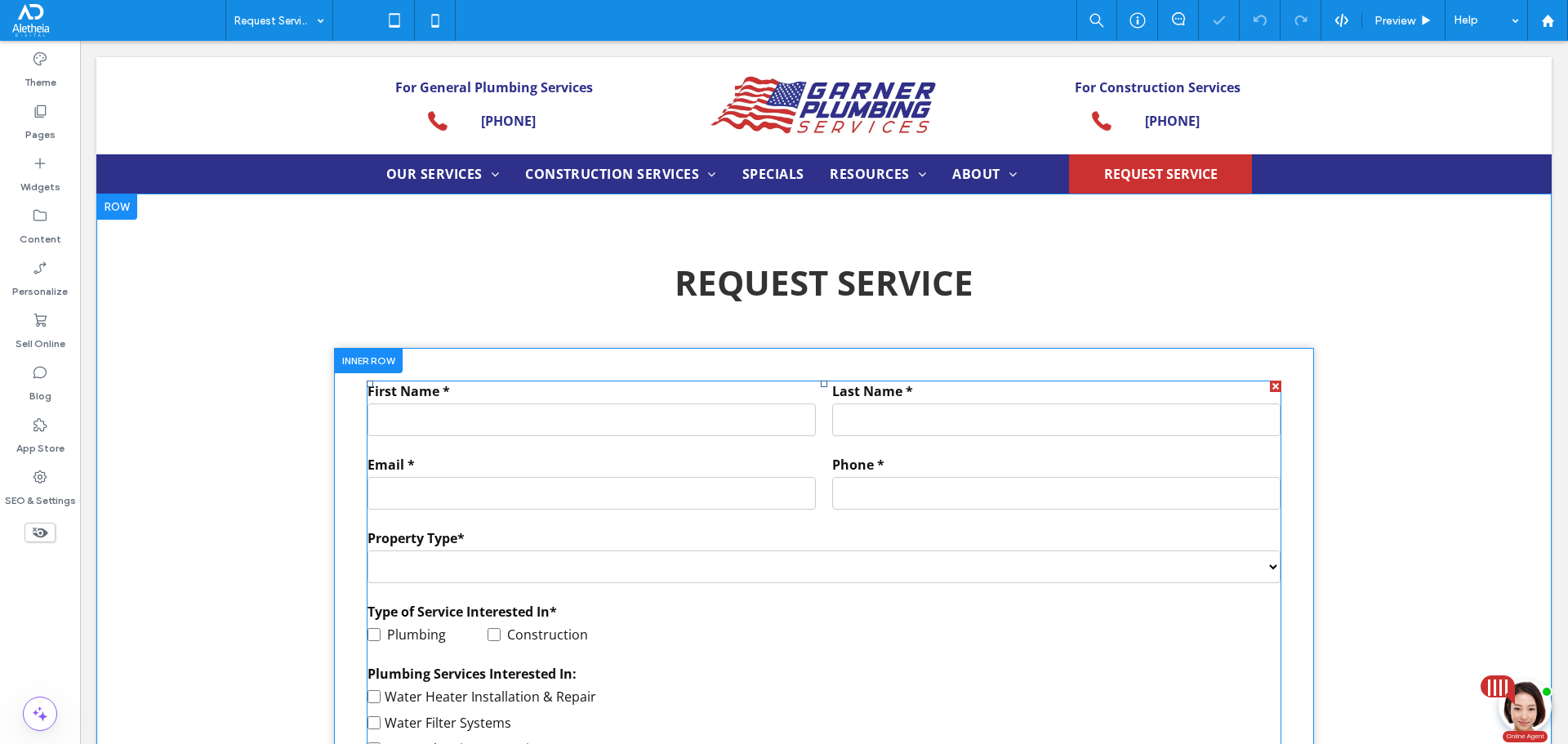 click at bounding box center (1056, 493) 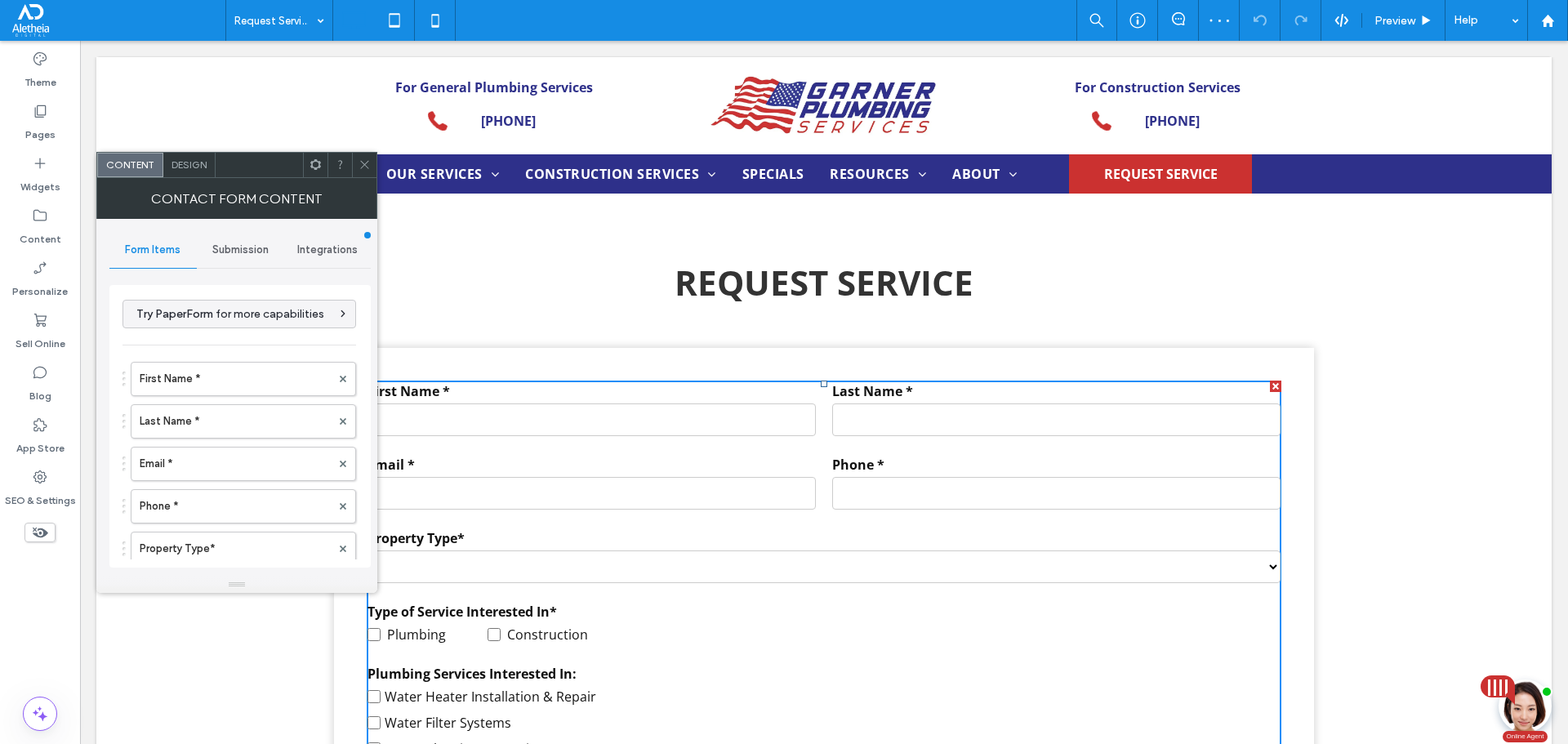 click on "Submission" at bounding box center (240, 250) 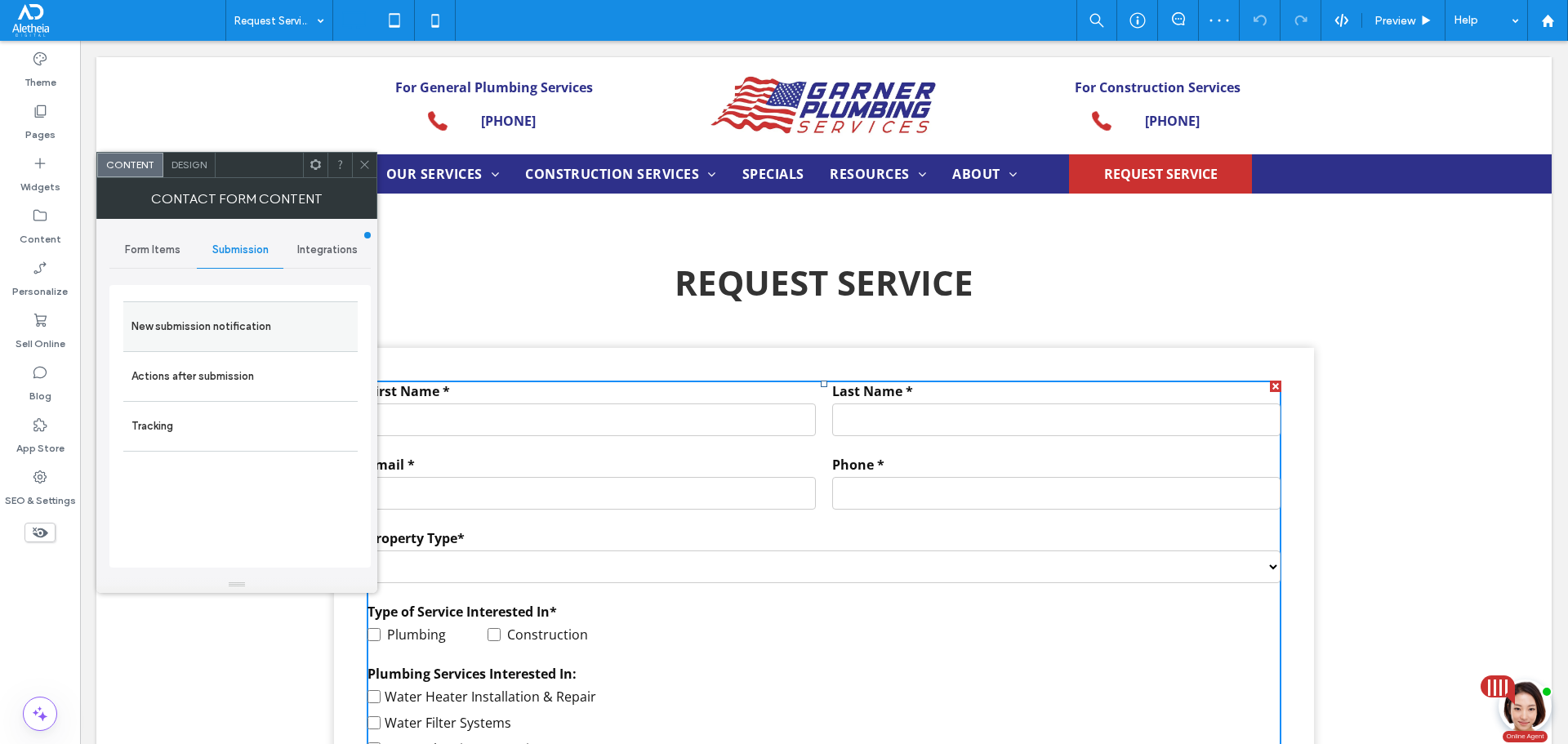 click on "New submission notification" at bounding box center (240, 327) 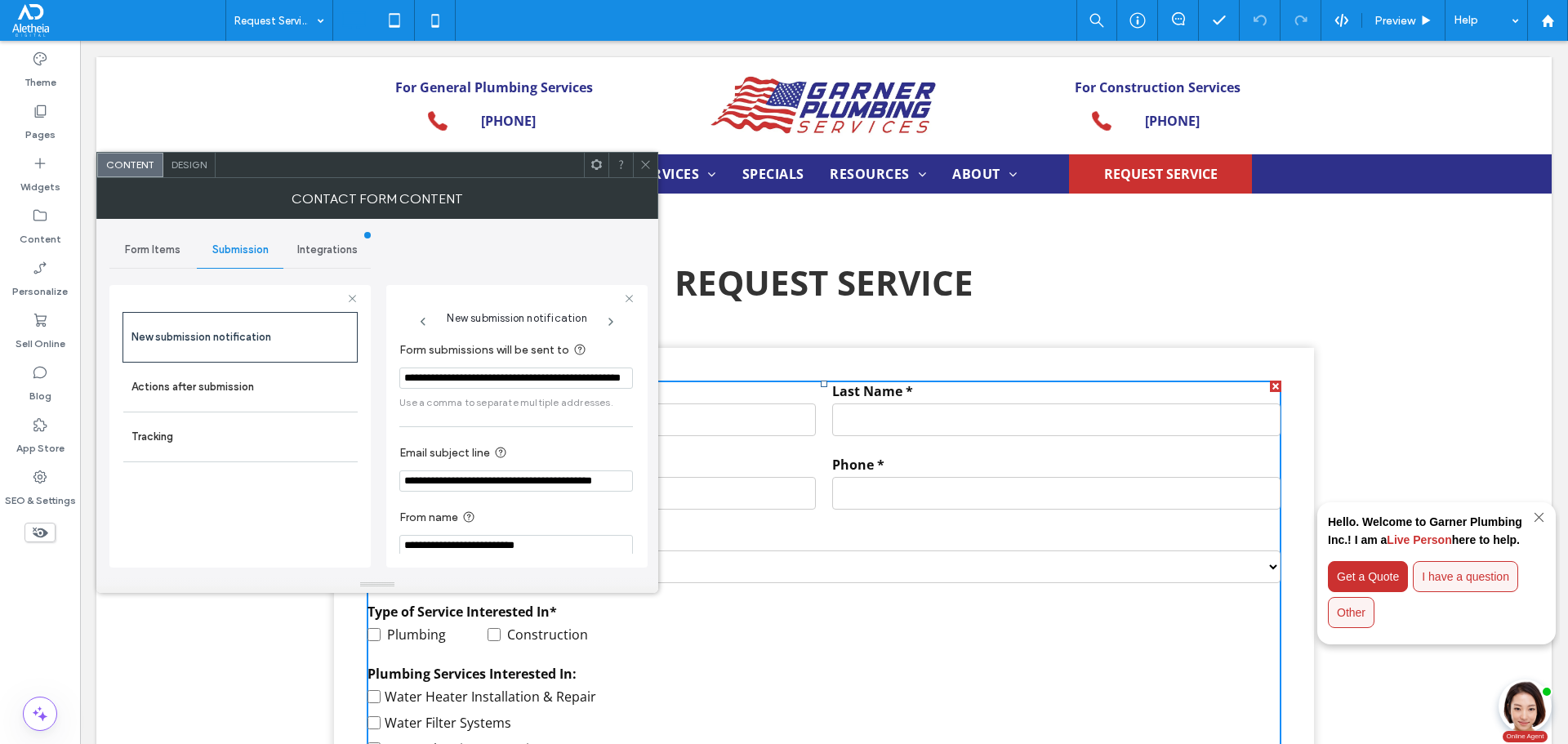 click 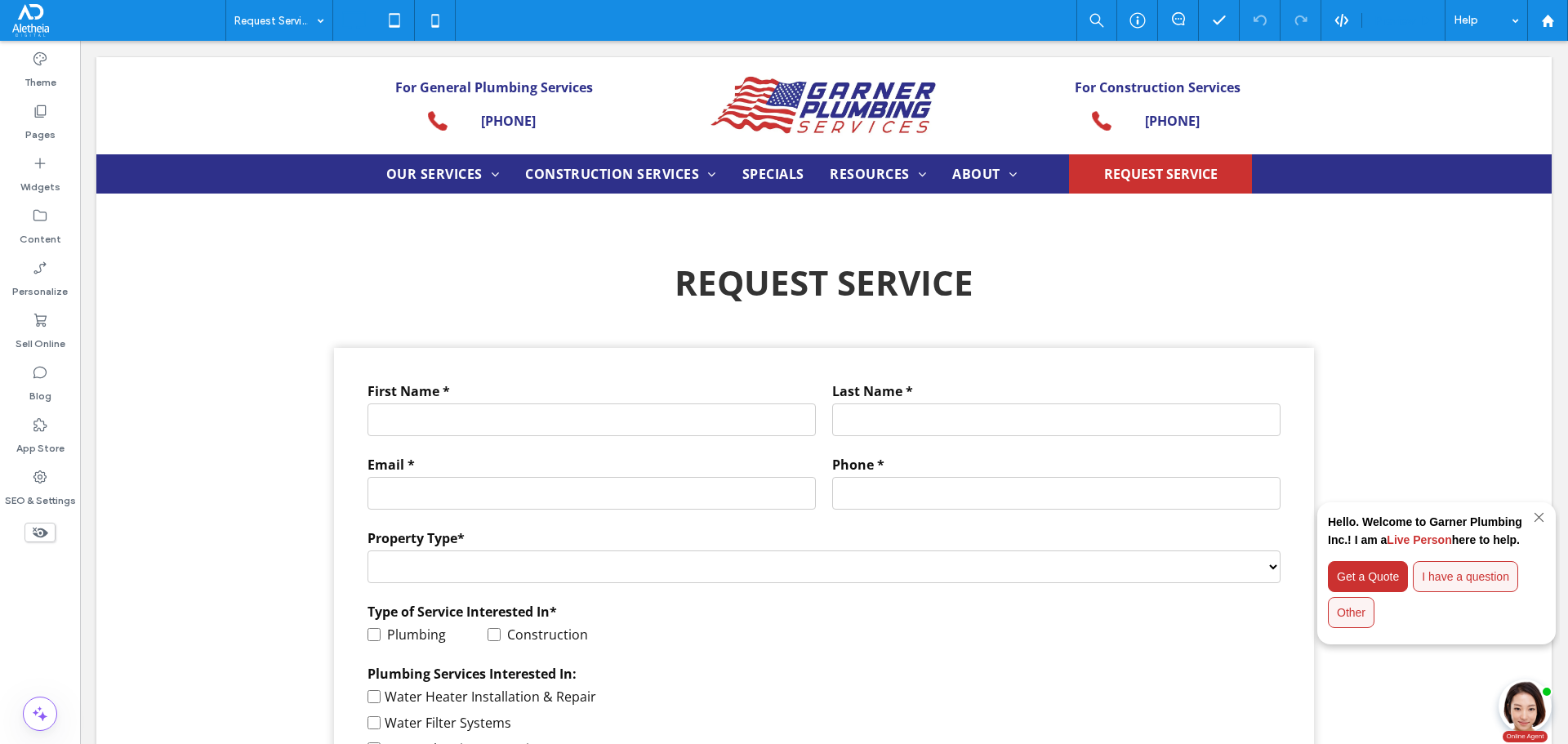 click 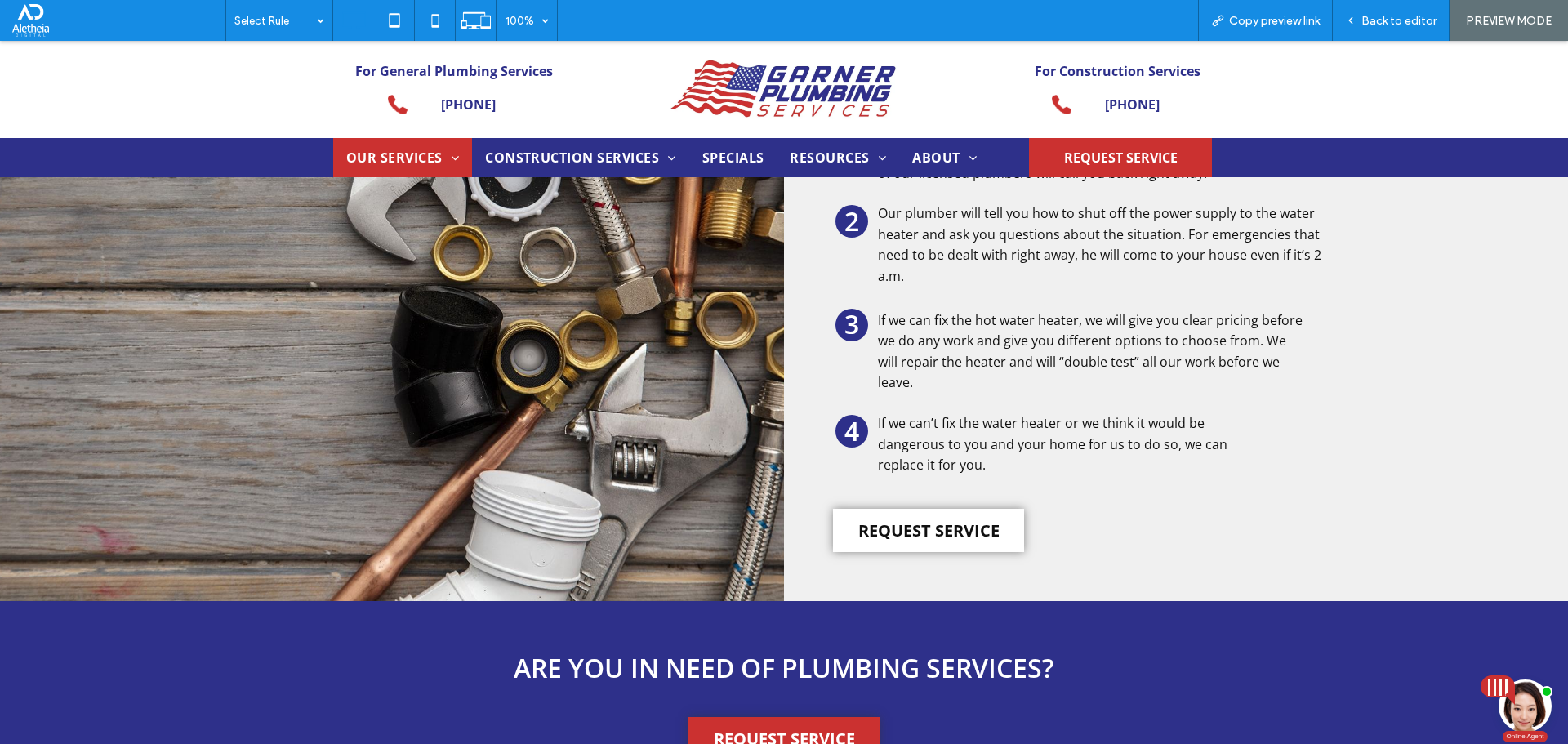 drag, startPoint x: 930, startPoint y: 515, endPoint x: 927, endPoint y: 556, distance: 41.10961 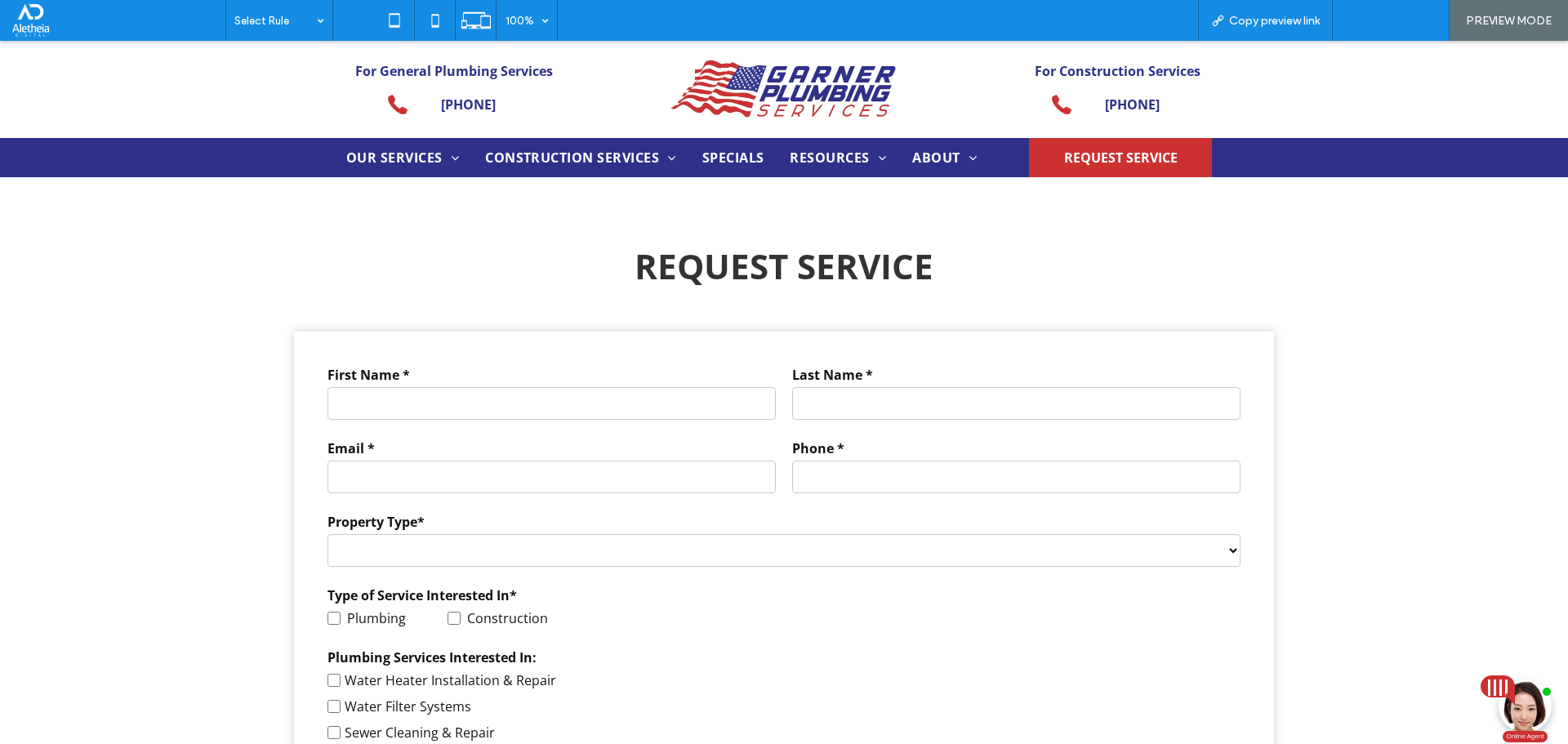 click on "Back to editor" at bounding box center [1399, 20] 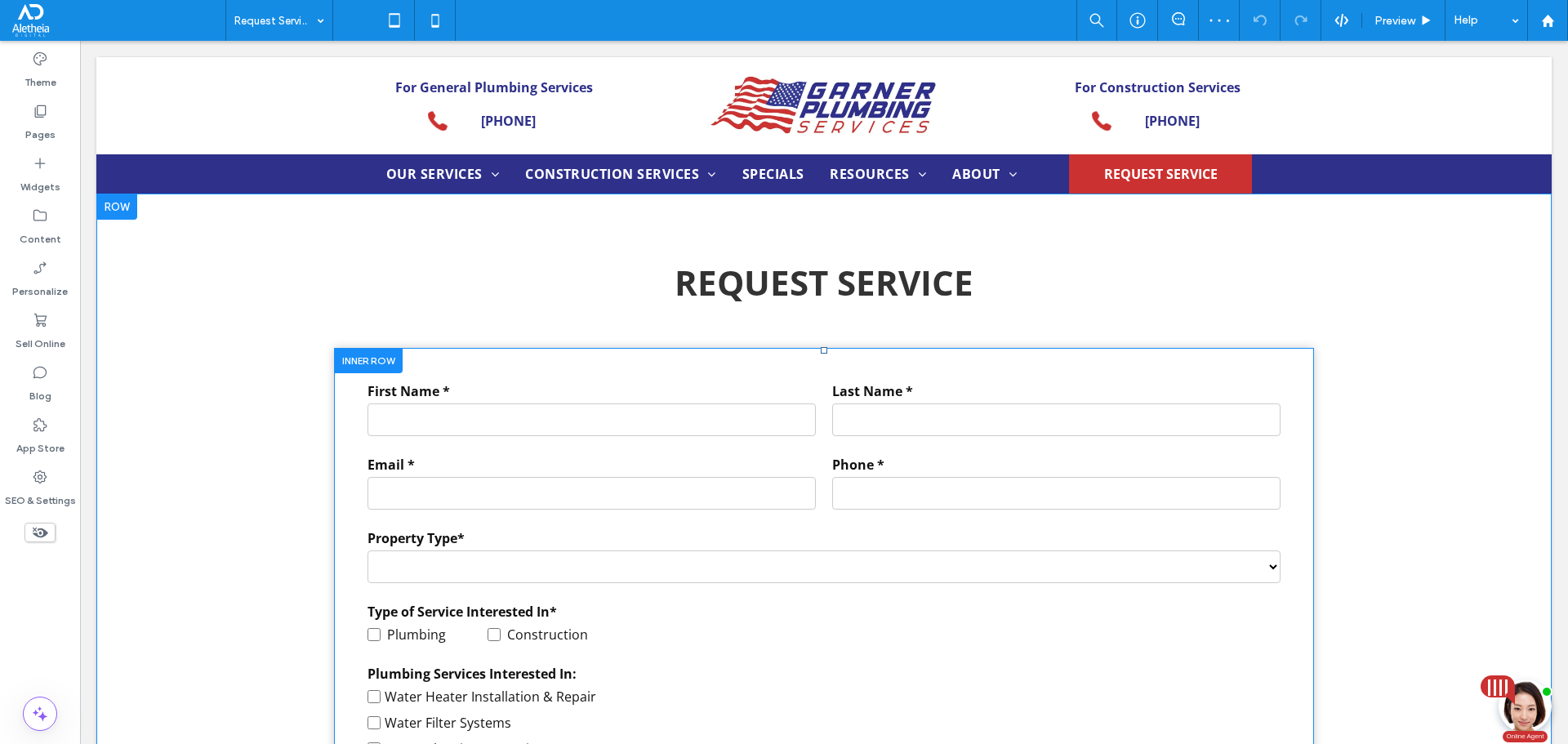 click at bounding box center (1056, 493) 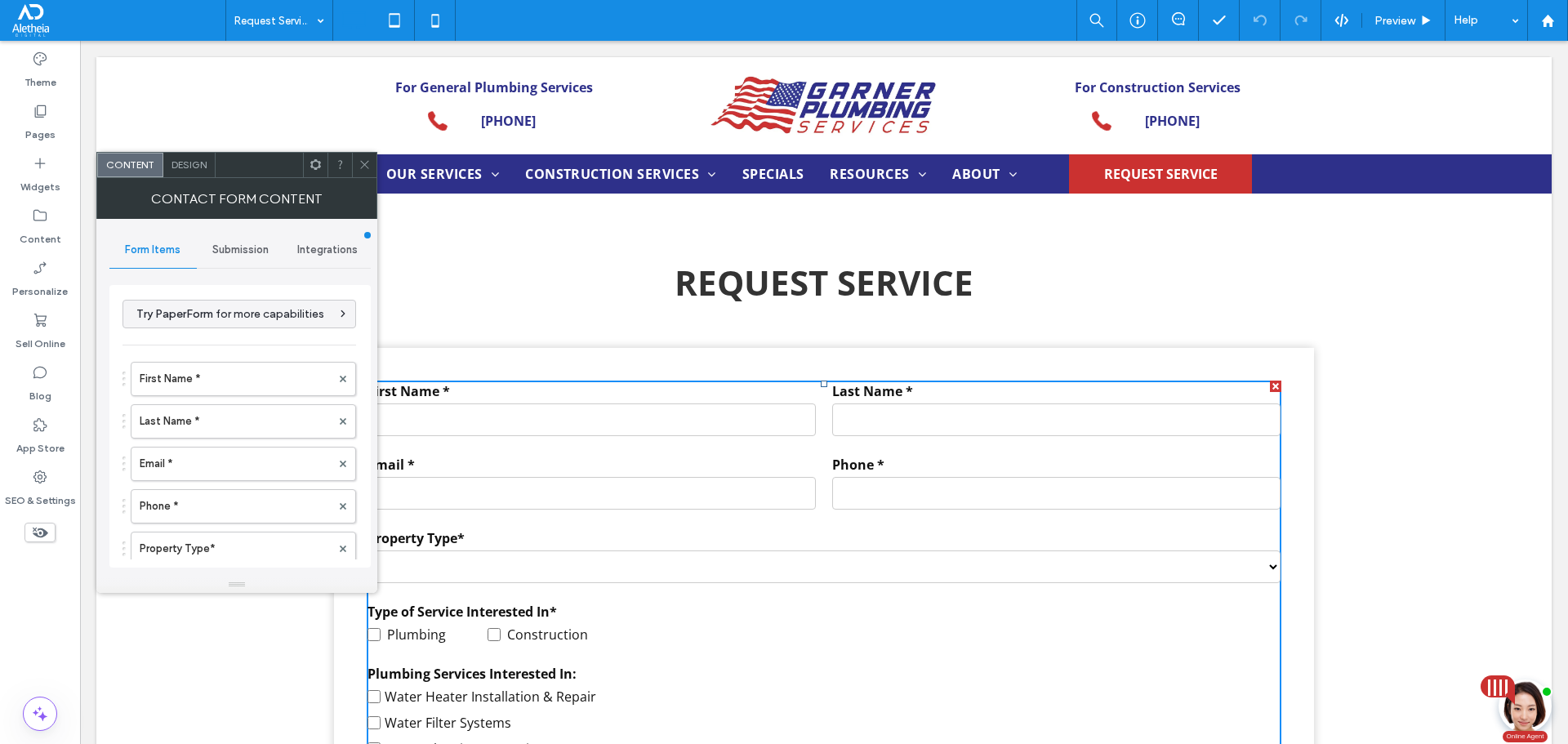 click on "Submission" at bounding box center [240, 250] 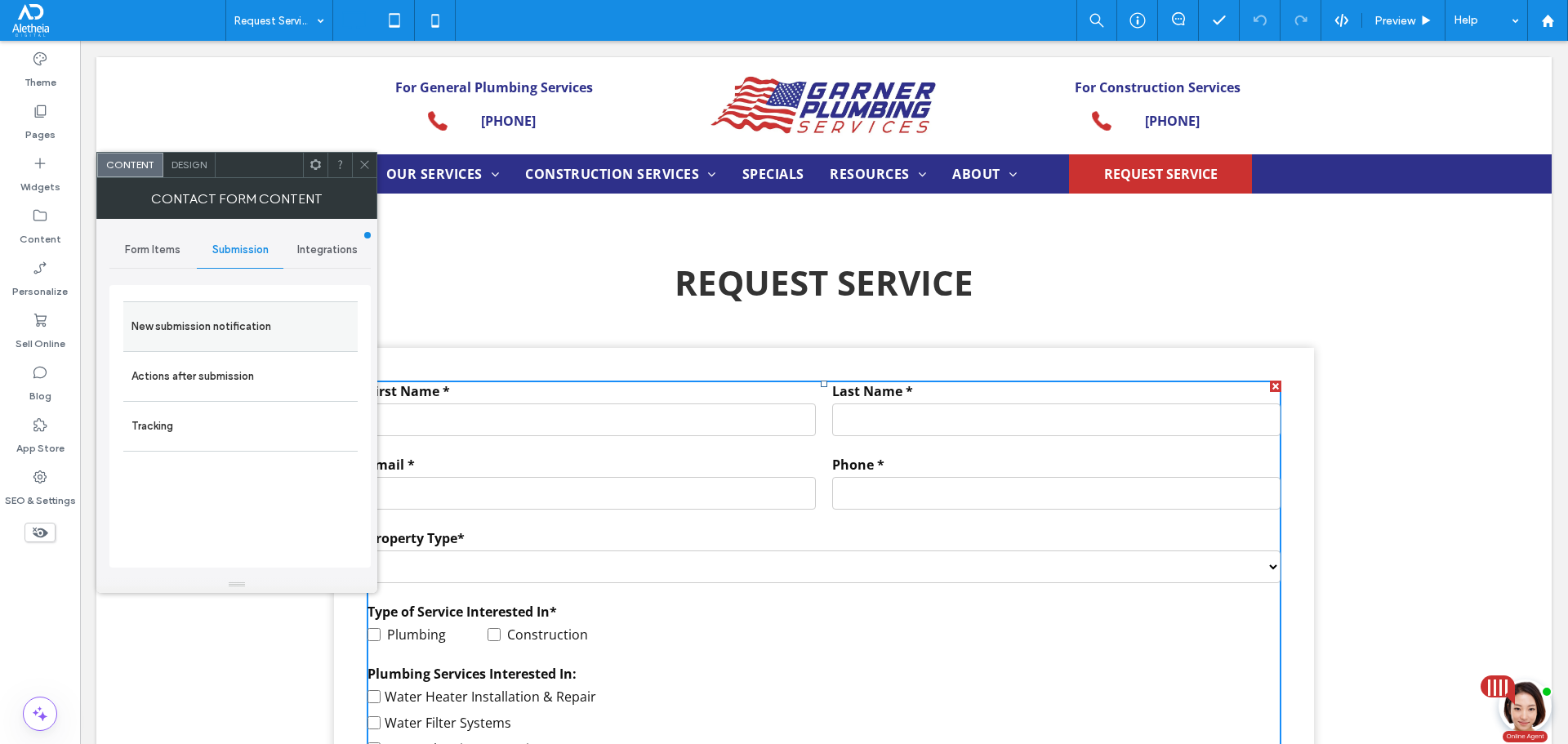 click on "New submission notification" at bounding box center [240, 327] 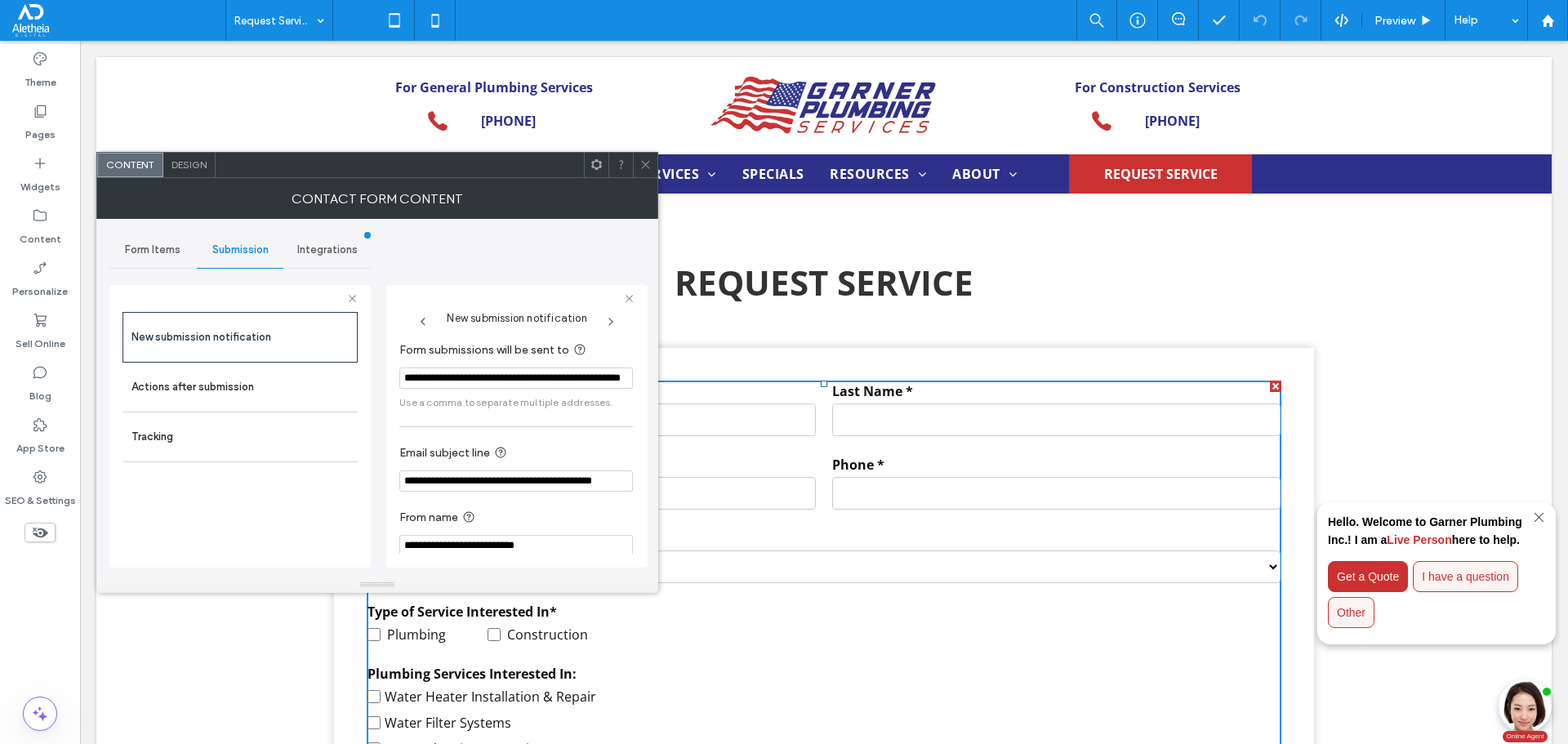click 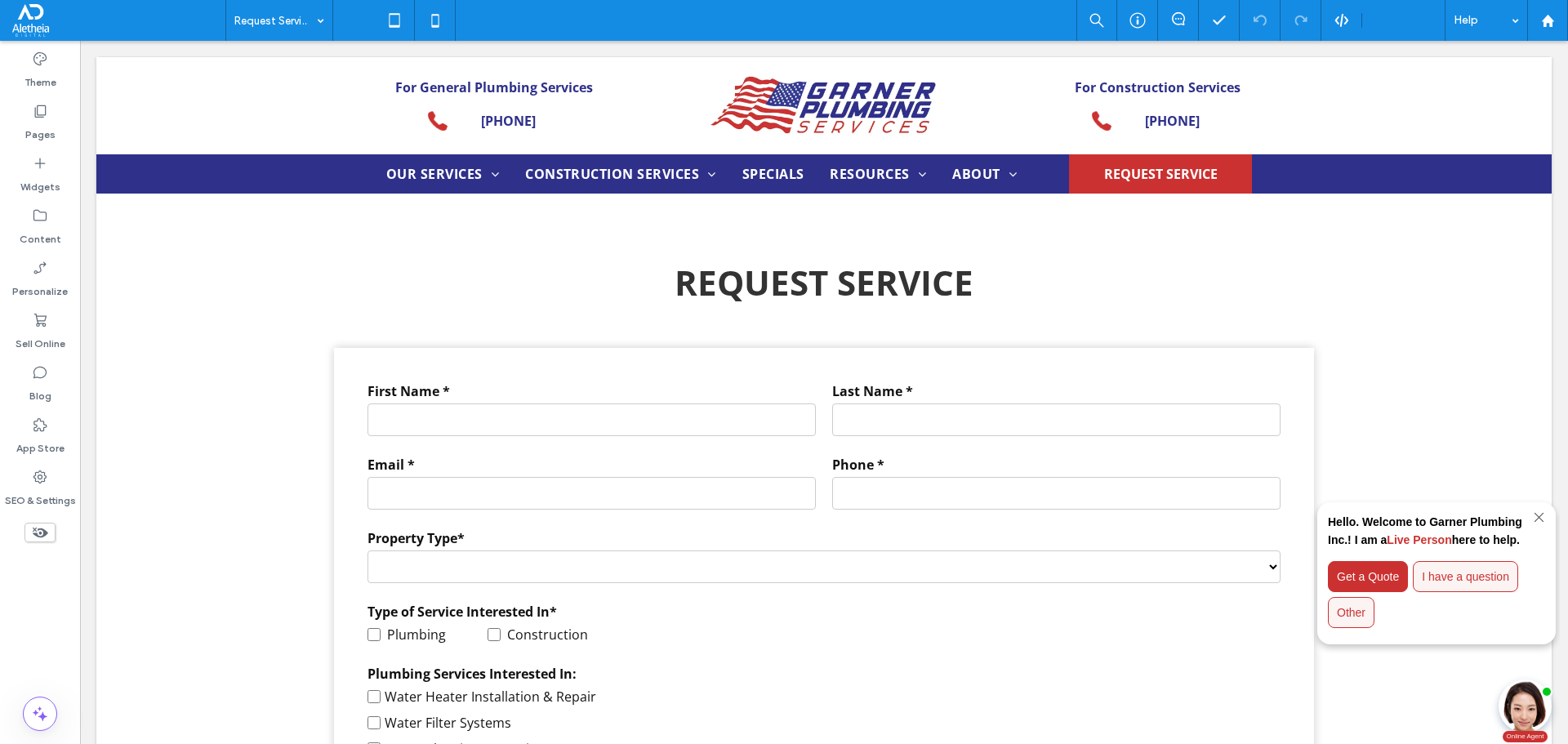 click on "Preview" at bounding box center (1395, 20) 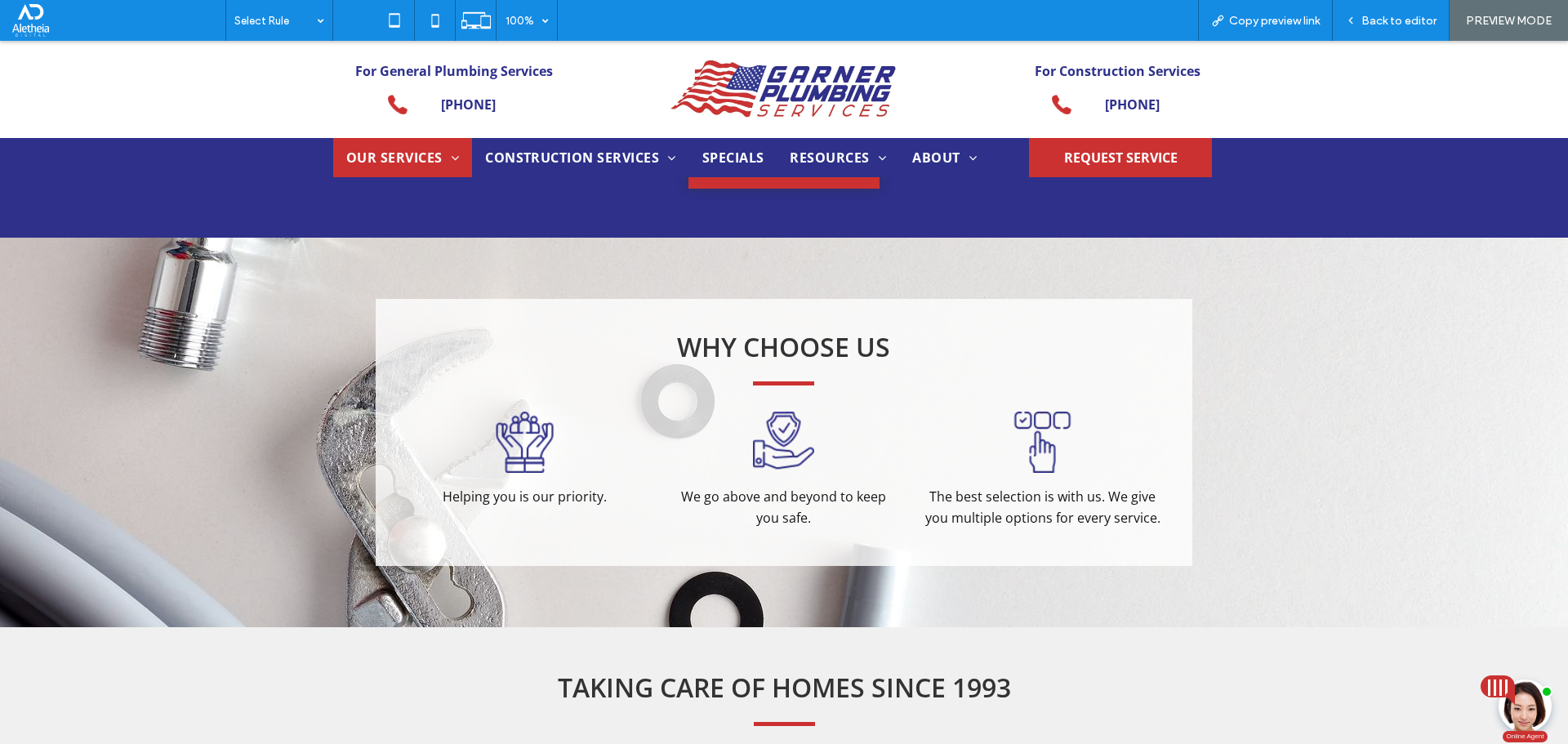 click on "Why Choose Us
Helping you is our priority.
Click To Paste
We go above and beyond to keep you safe.
Click To Paste
The best selection is with us. We give you multiple options for every service.
Click To Paste
Click To Paste" at bounding box center [784, 432] 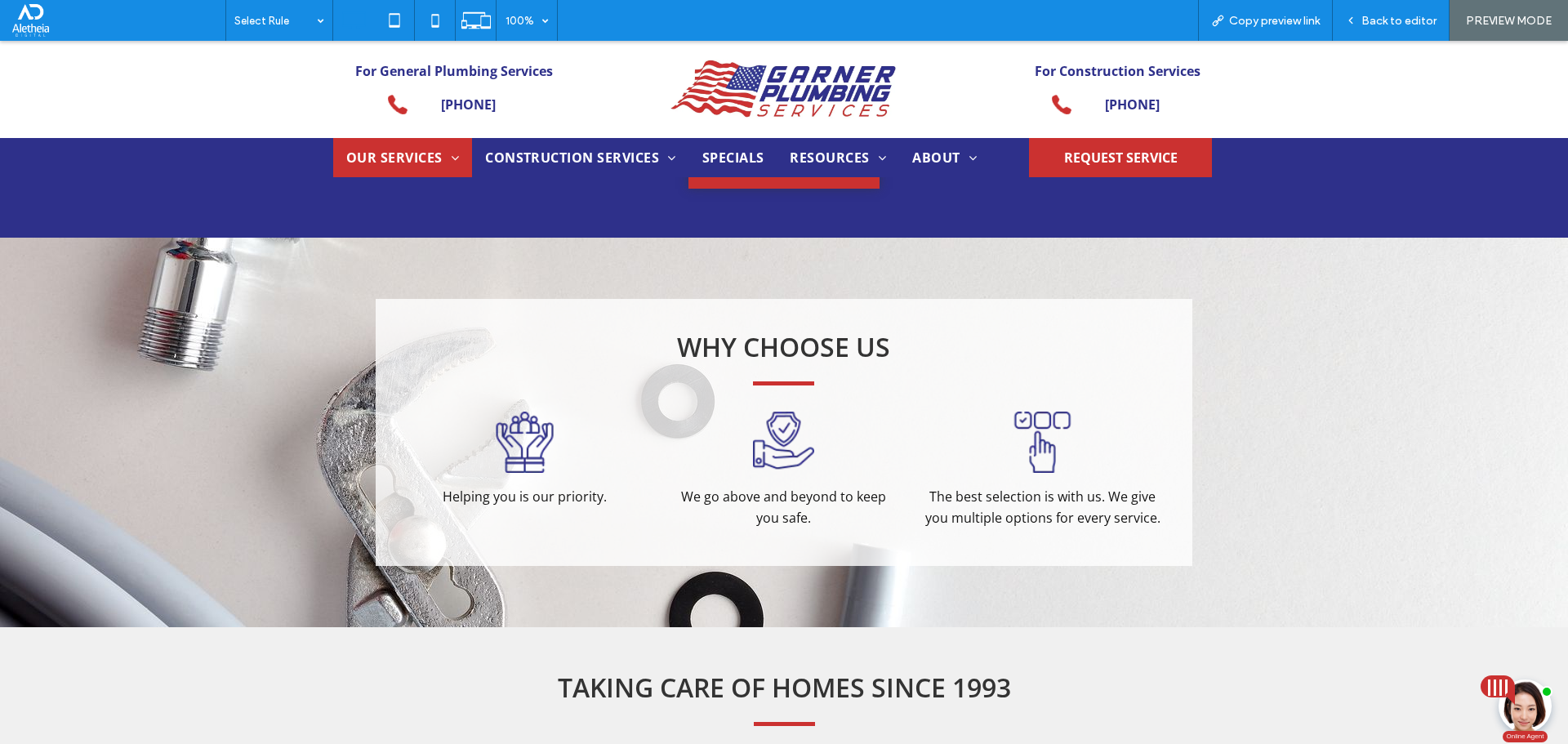click at bounding box center (783, 442) 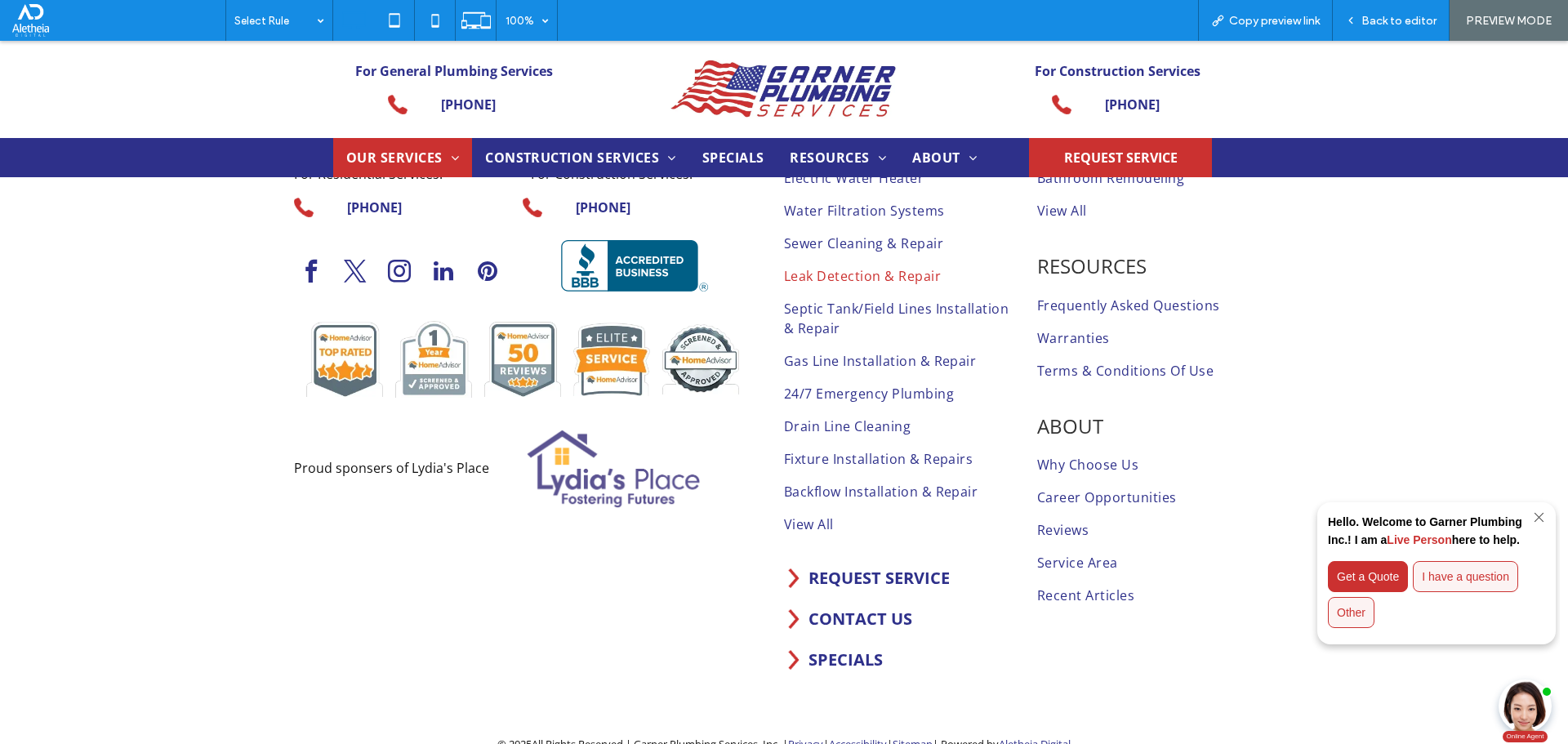 click at bounding box center (523, 359) 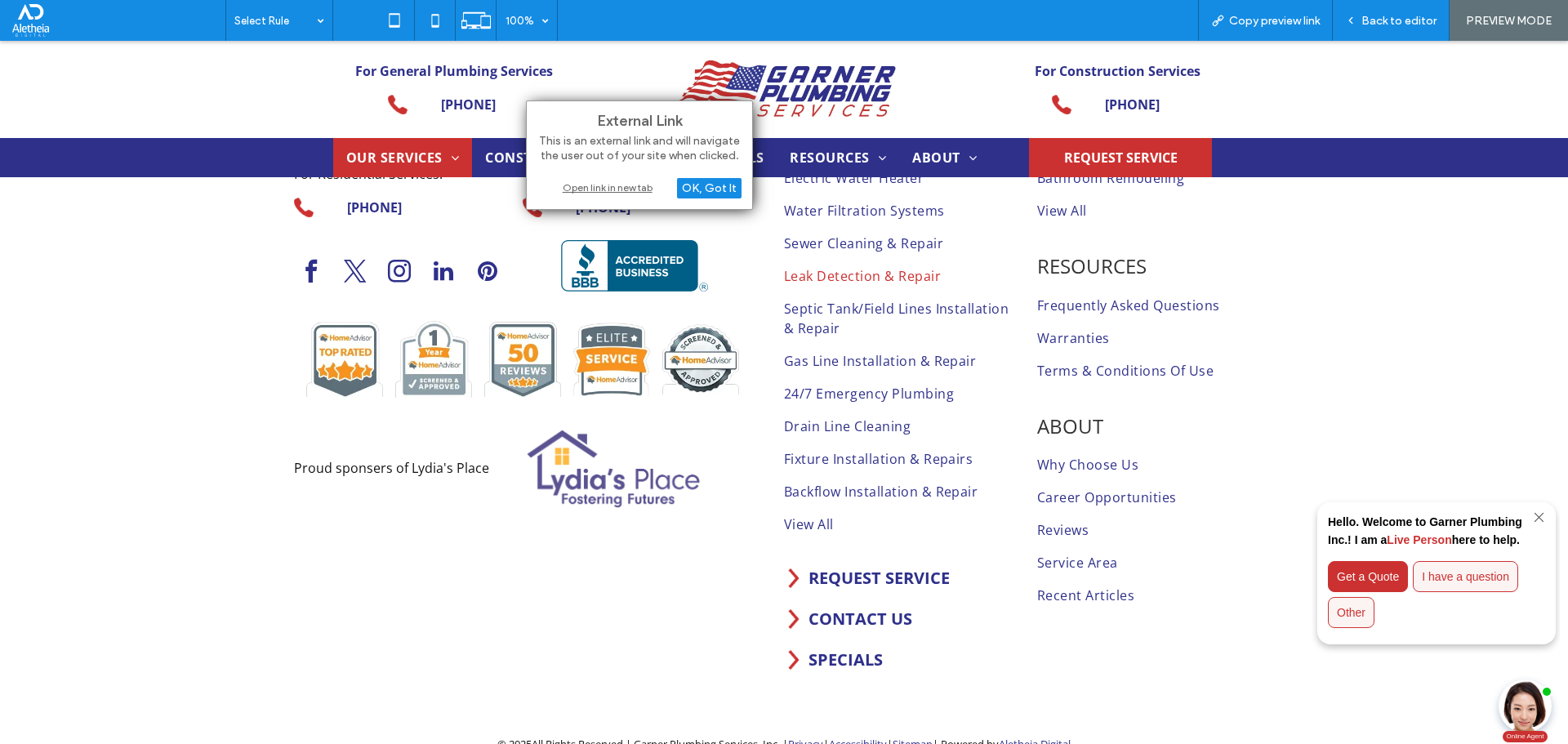 click at bounding box center [613, 469] 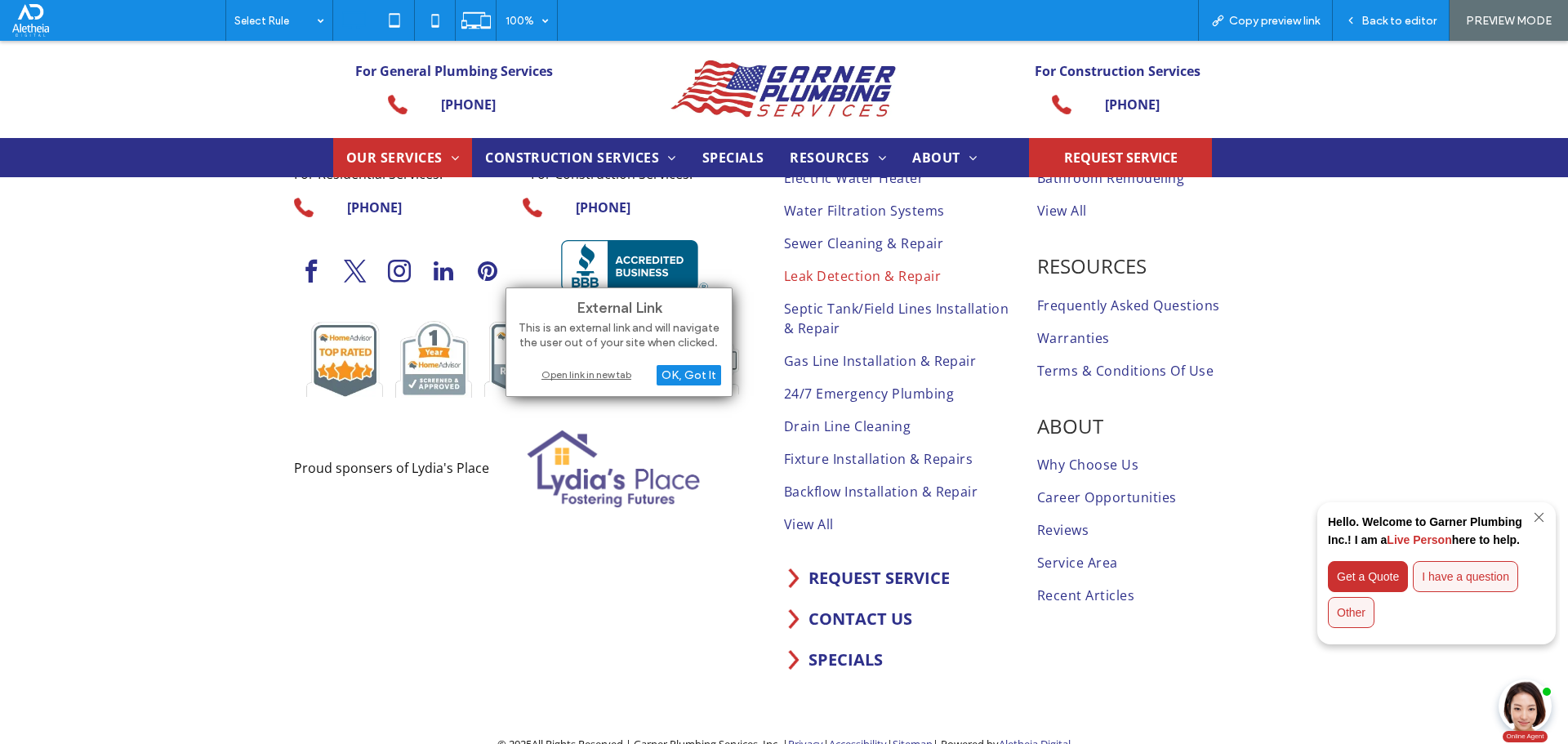 click on "External Link This is an external link and will navigate the user out of your site when clicked. OK, Got It Open link in new tab" at bounding box center [619, 342] 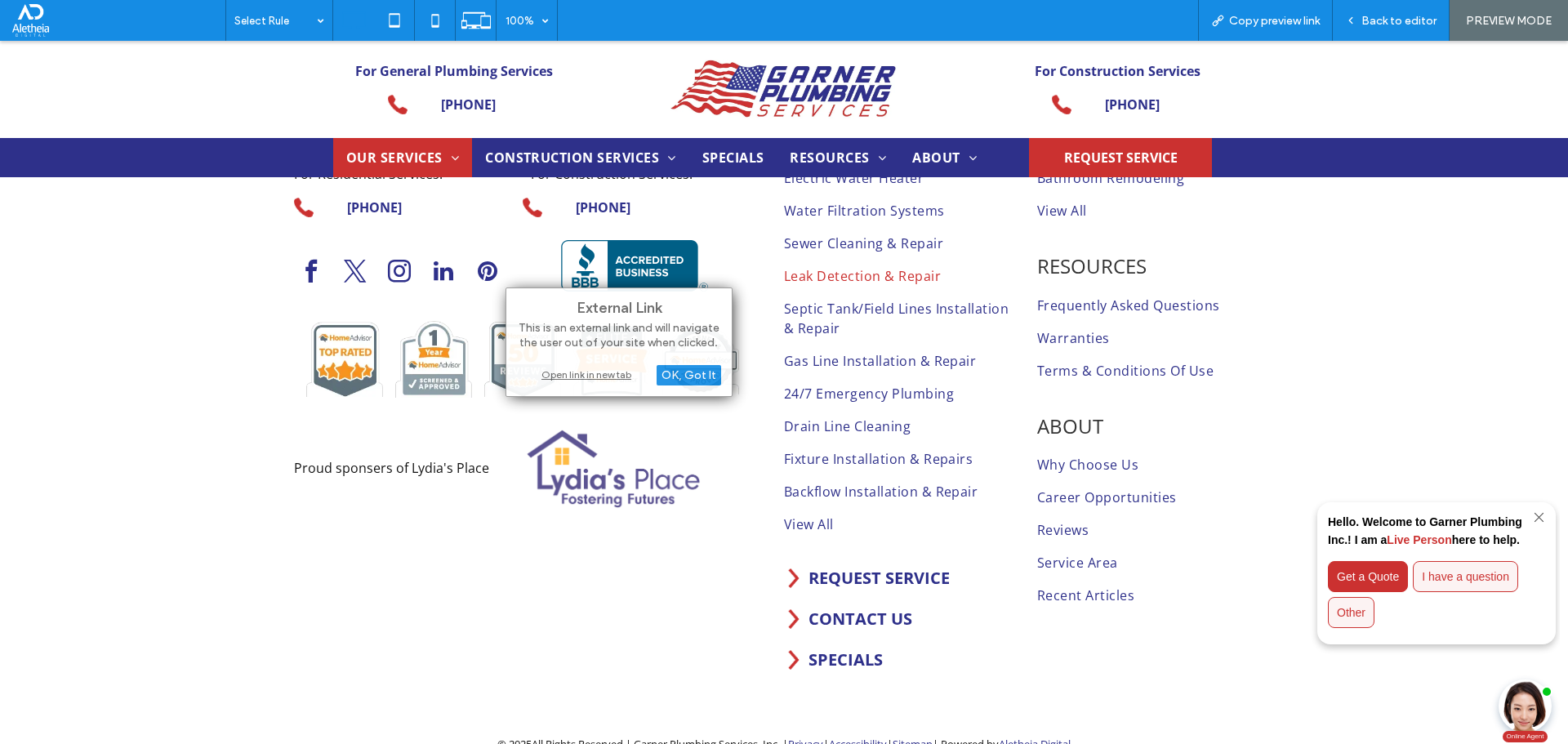 click on "Open link in new tab" at bounding box center [619, 374] 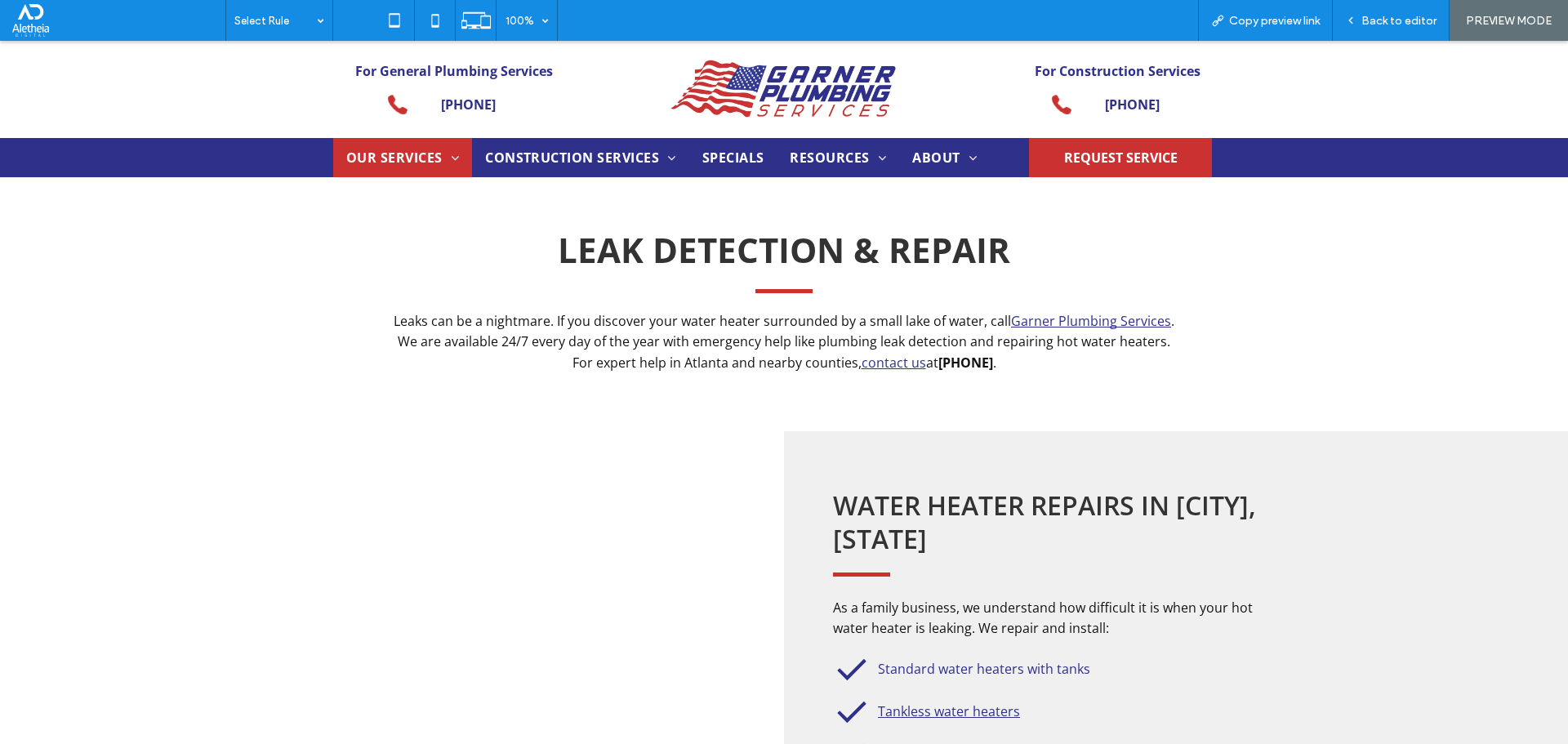 scroll, scrollTop: 3335, scrollLeft: 0, axis: vertical 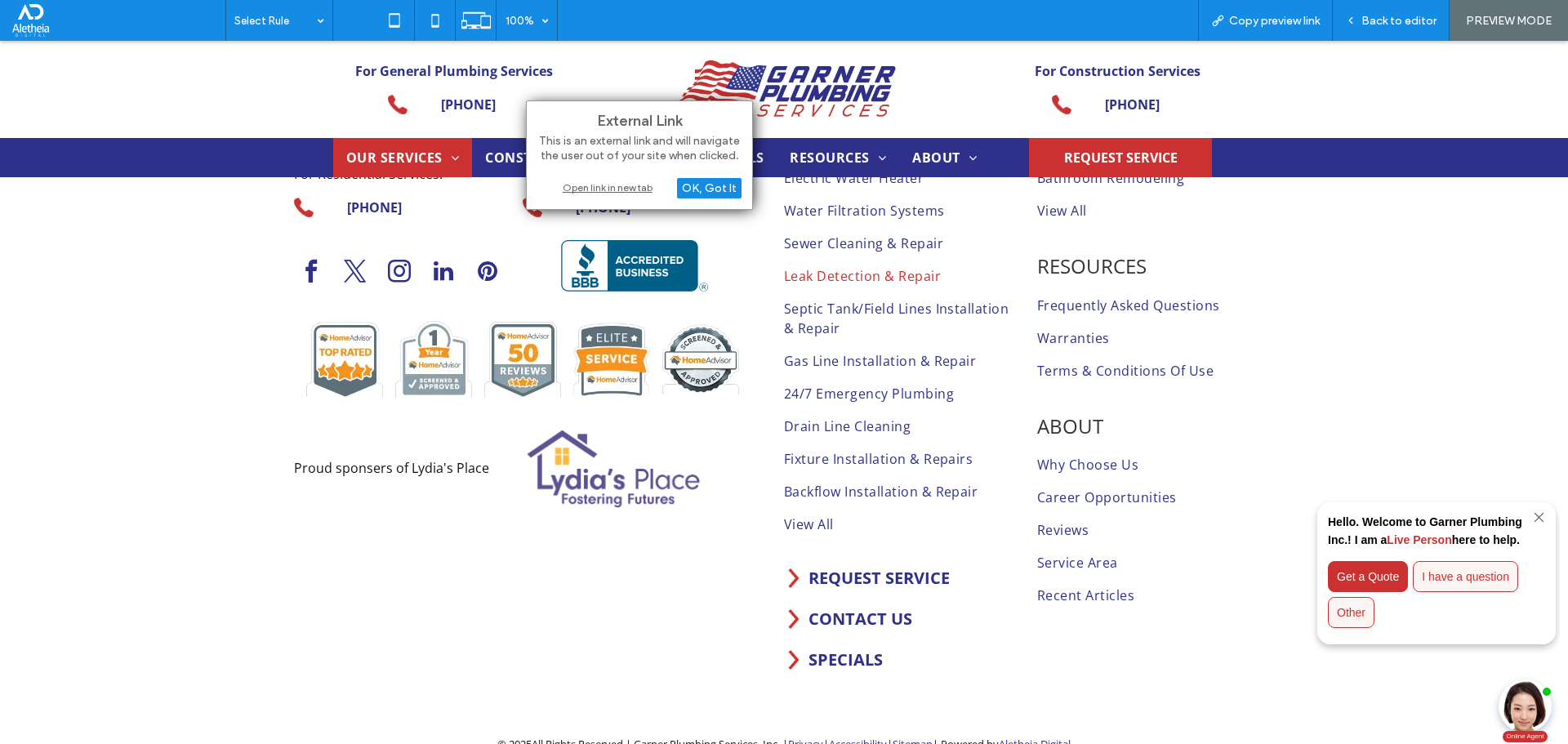 click on "Open link in new tab" at bounding box center (639, 187) 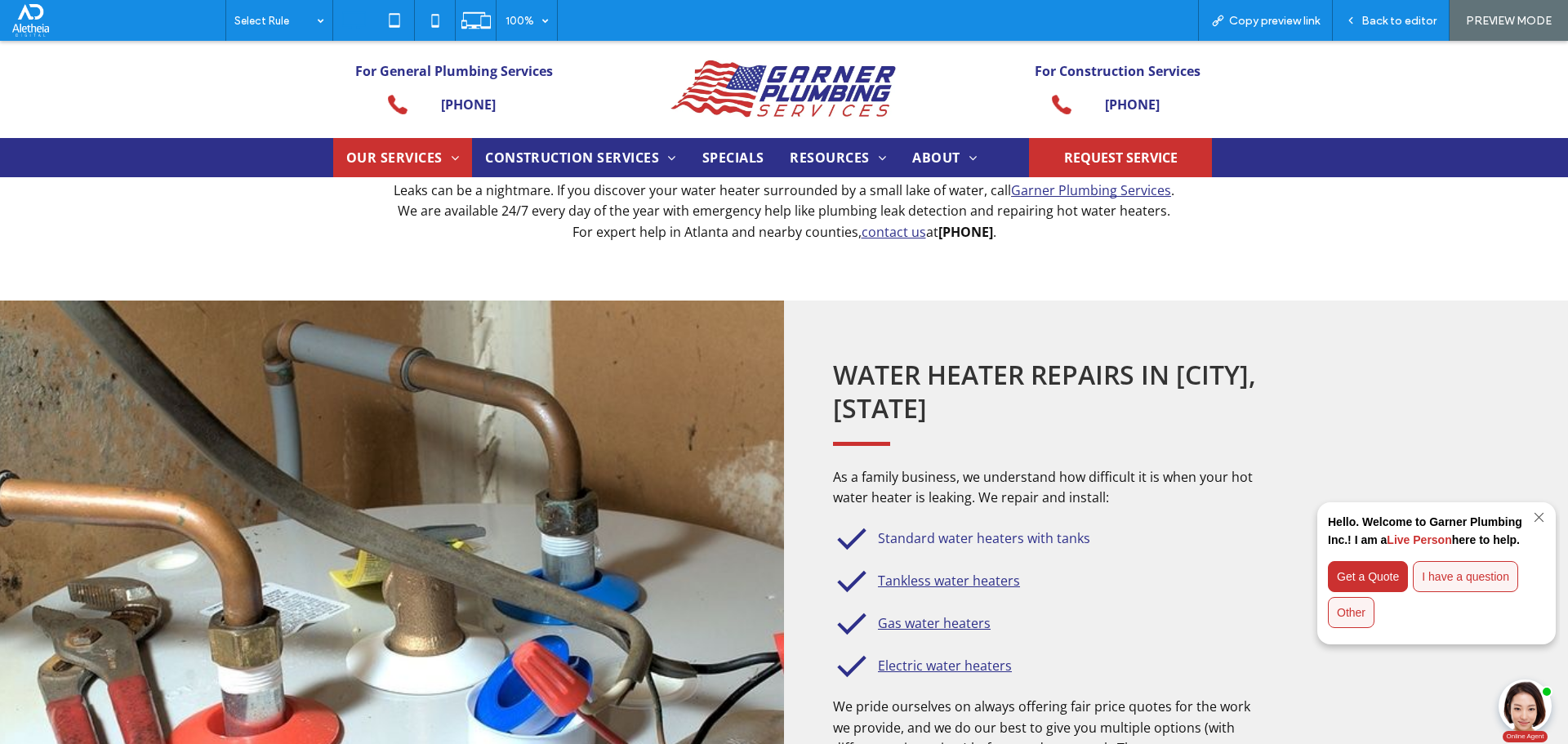 scroll, scrollTop: 0, scrollLeft: 0, axis: both 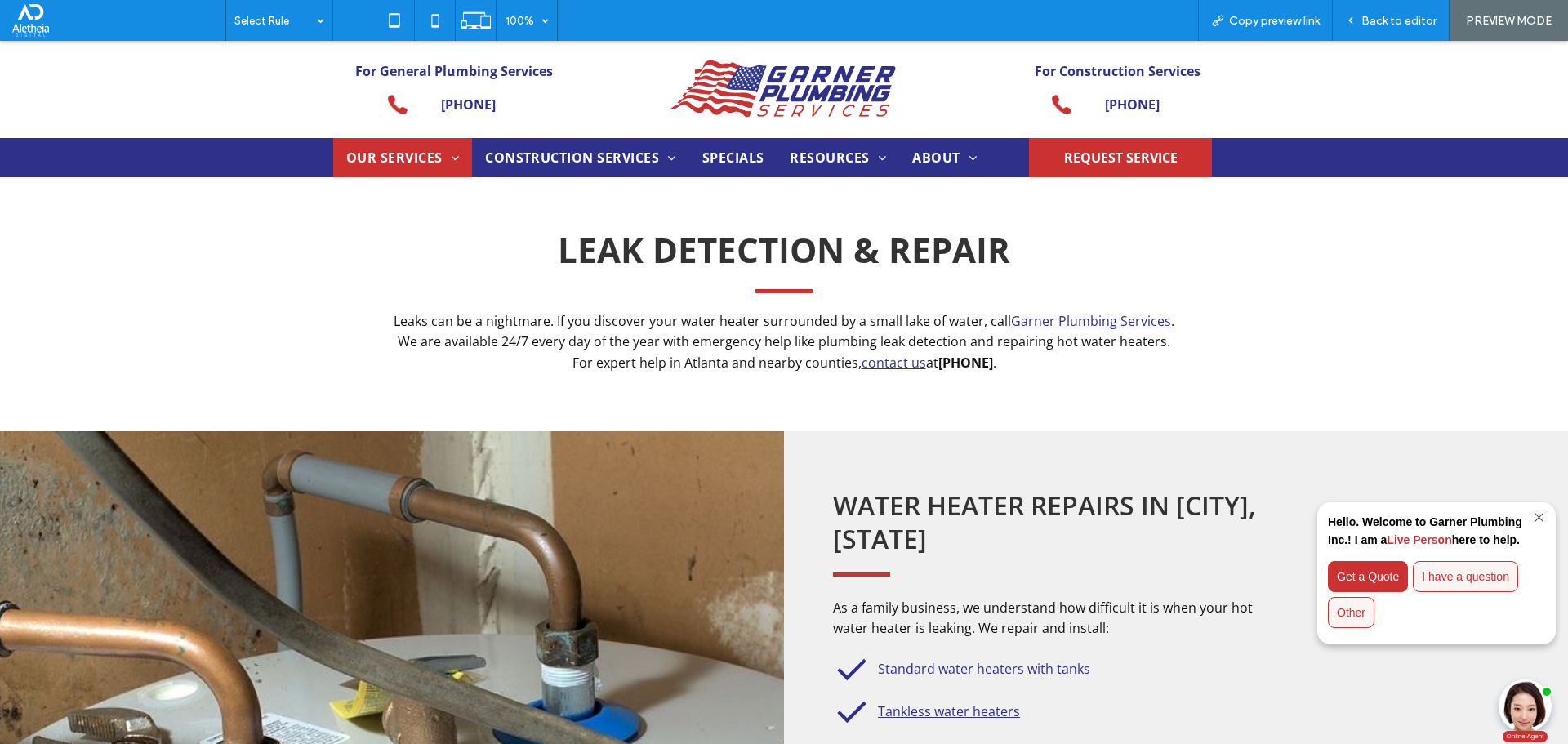 click at bounding box center [783, 89] 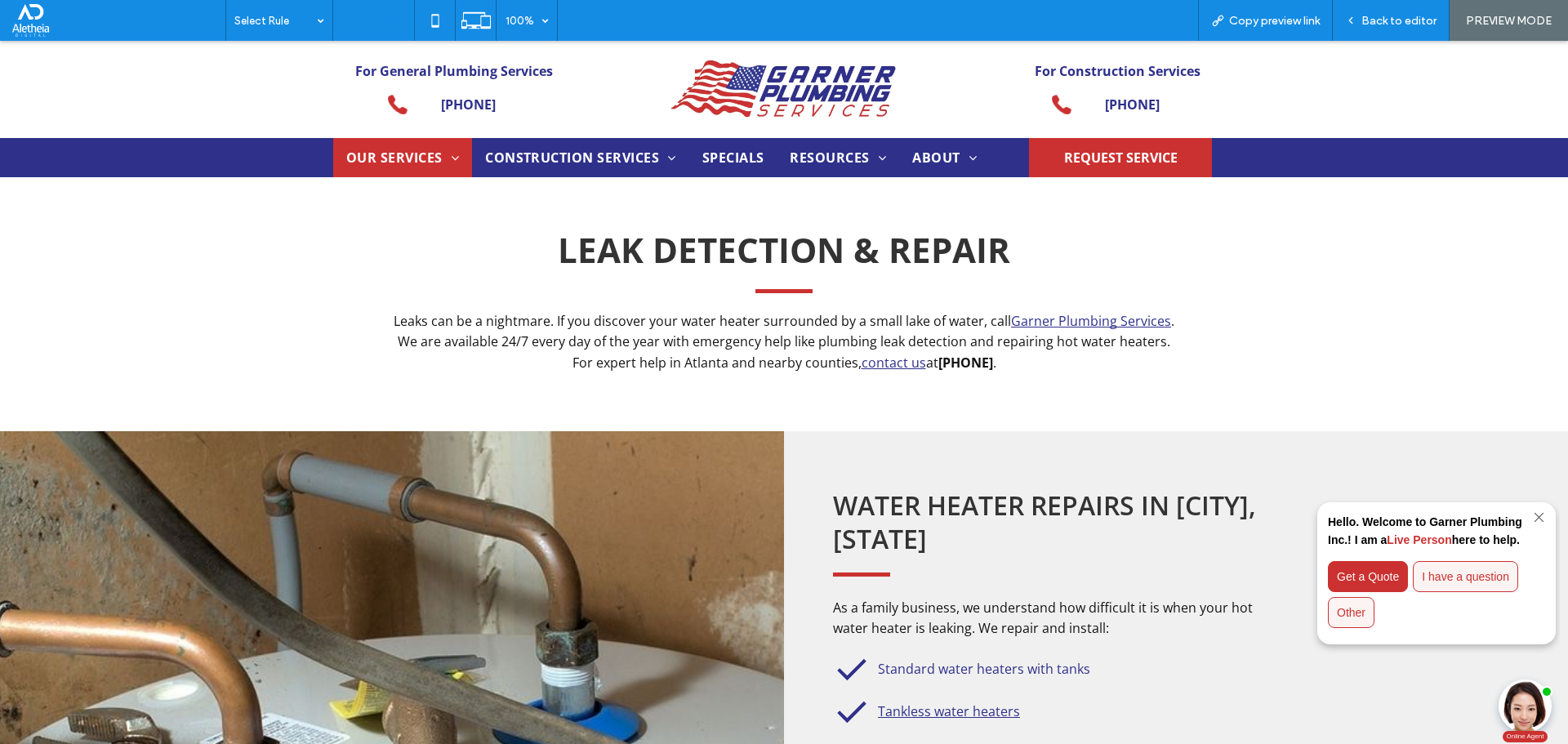 click 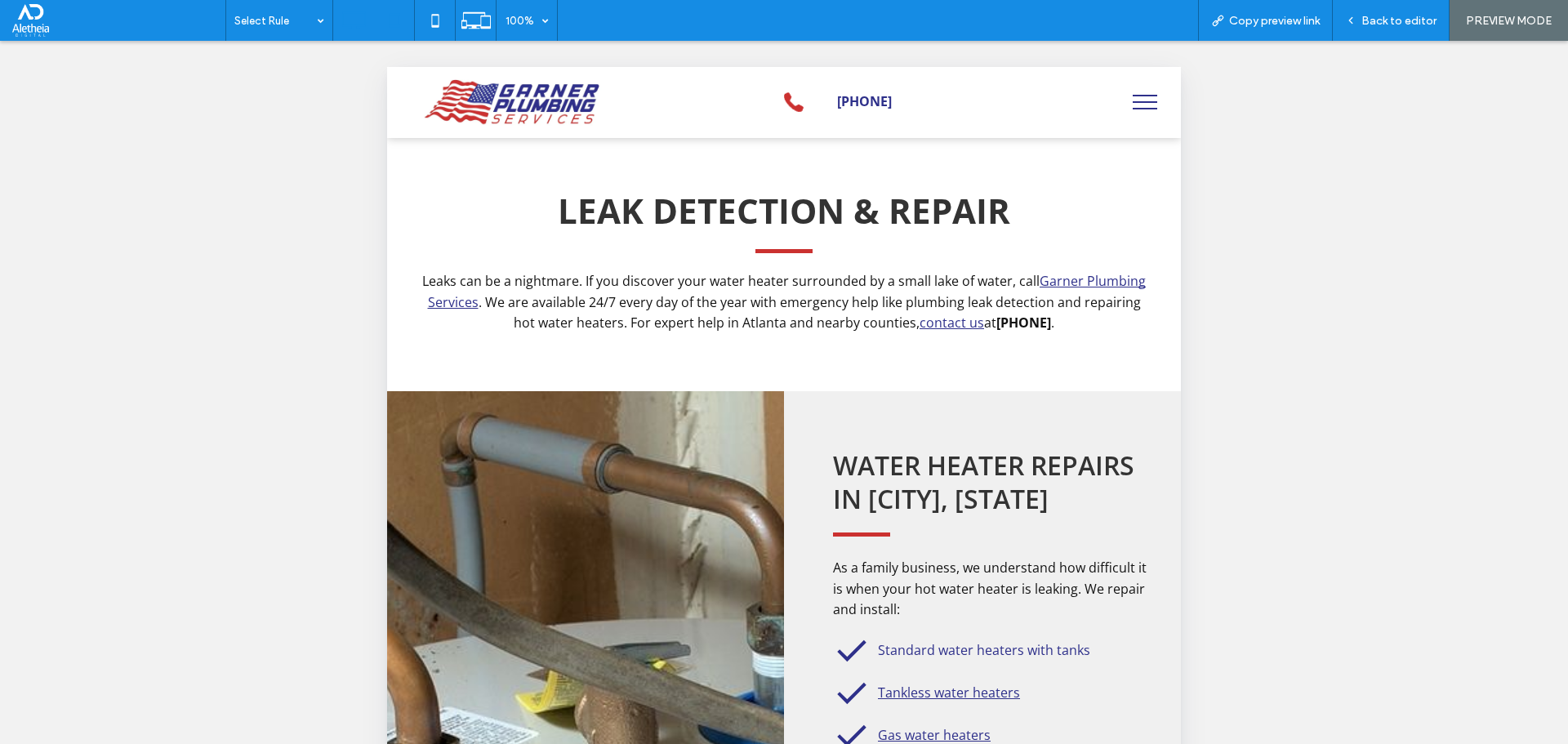 click 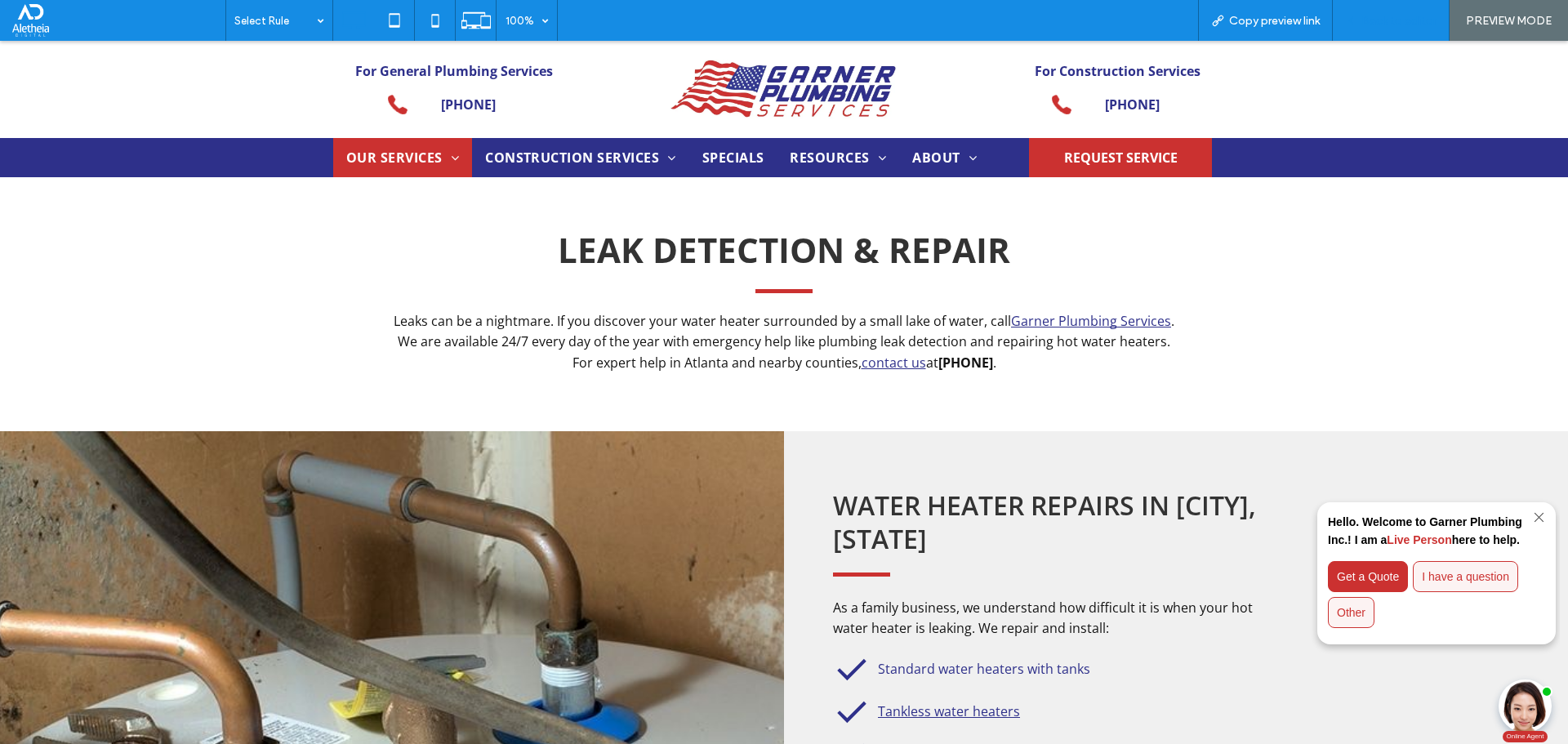 click on "Back to editor" at bounding box center (1391, 20) 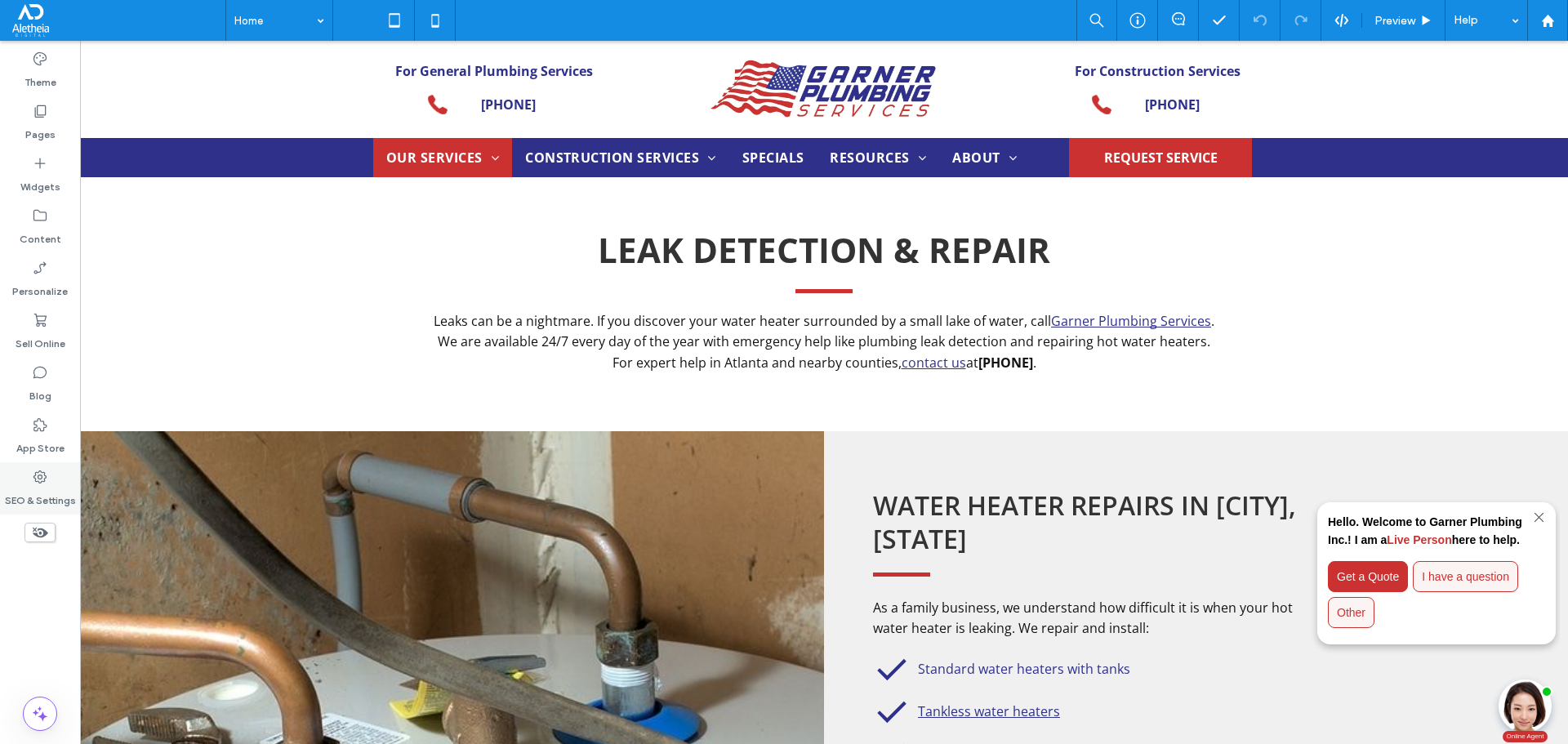 click 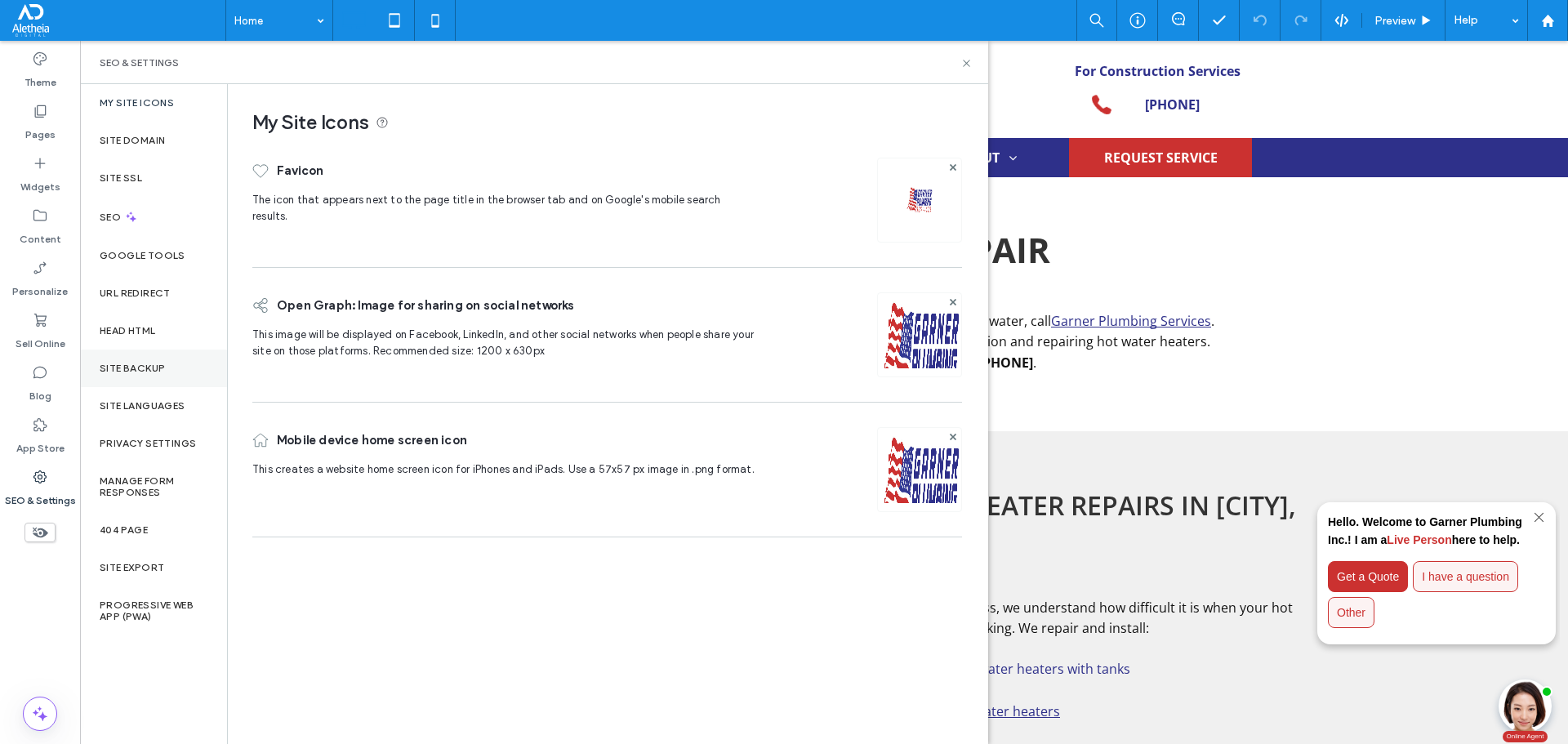 click on "Site Backup" at bounding box center [132, 368] 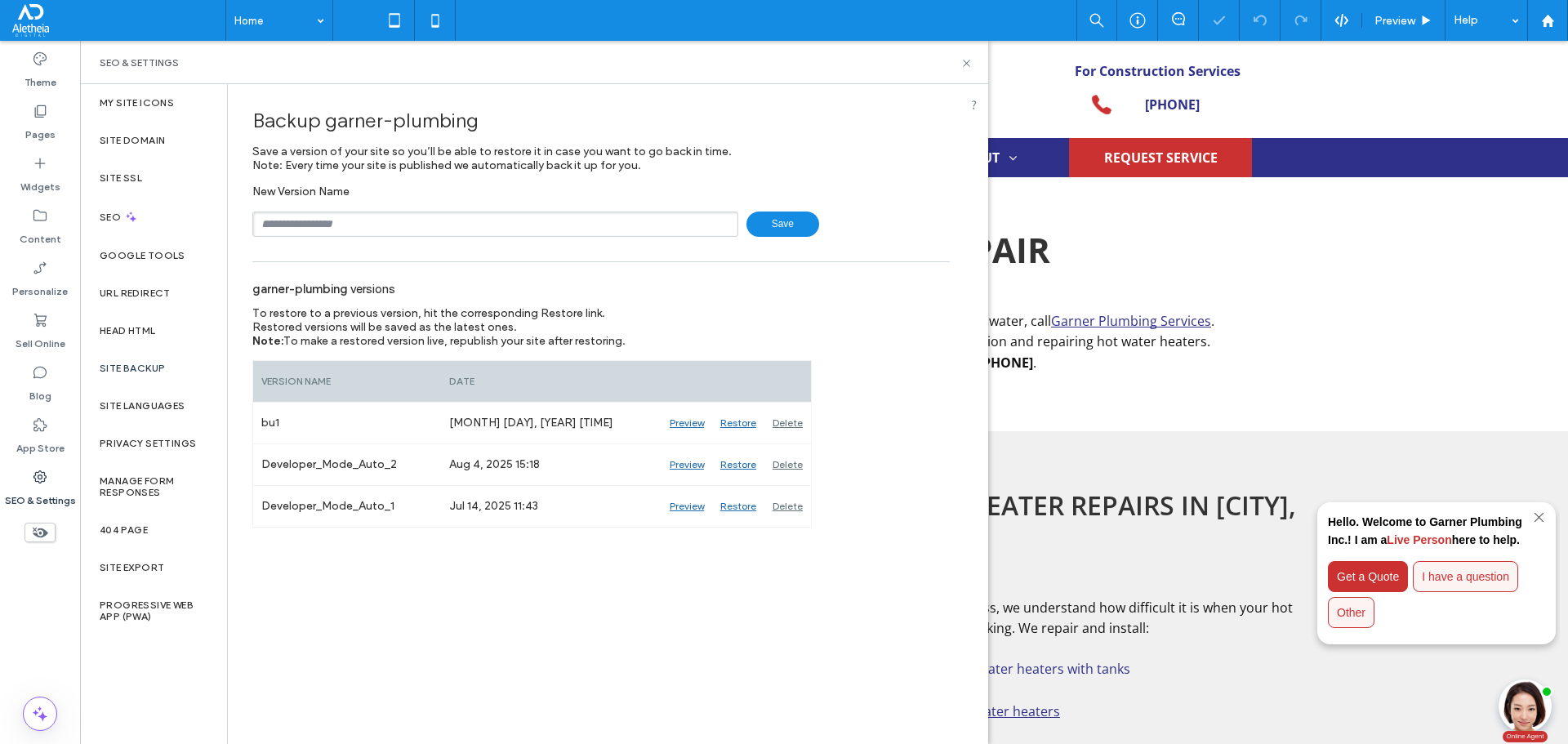 click at bounding box center (495, 224) 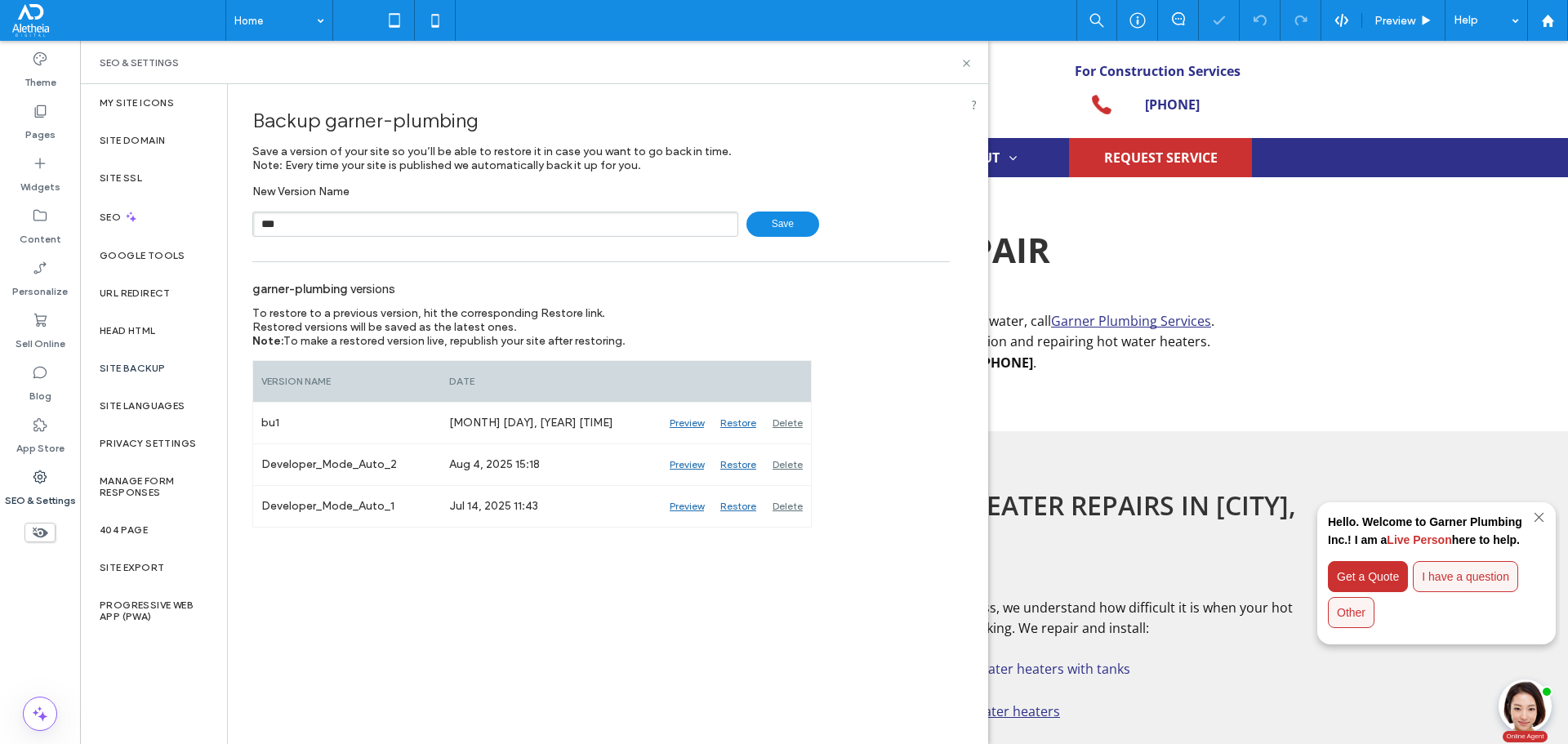 type on "***" 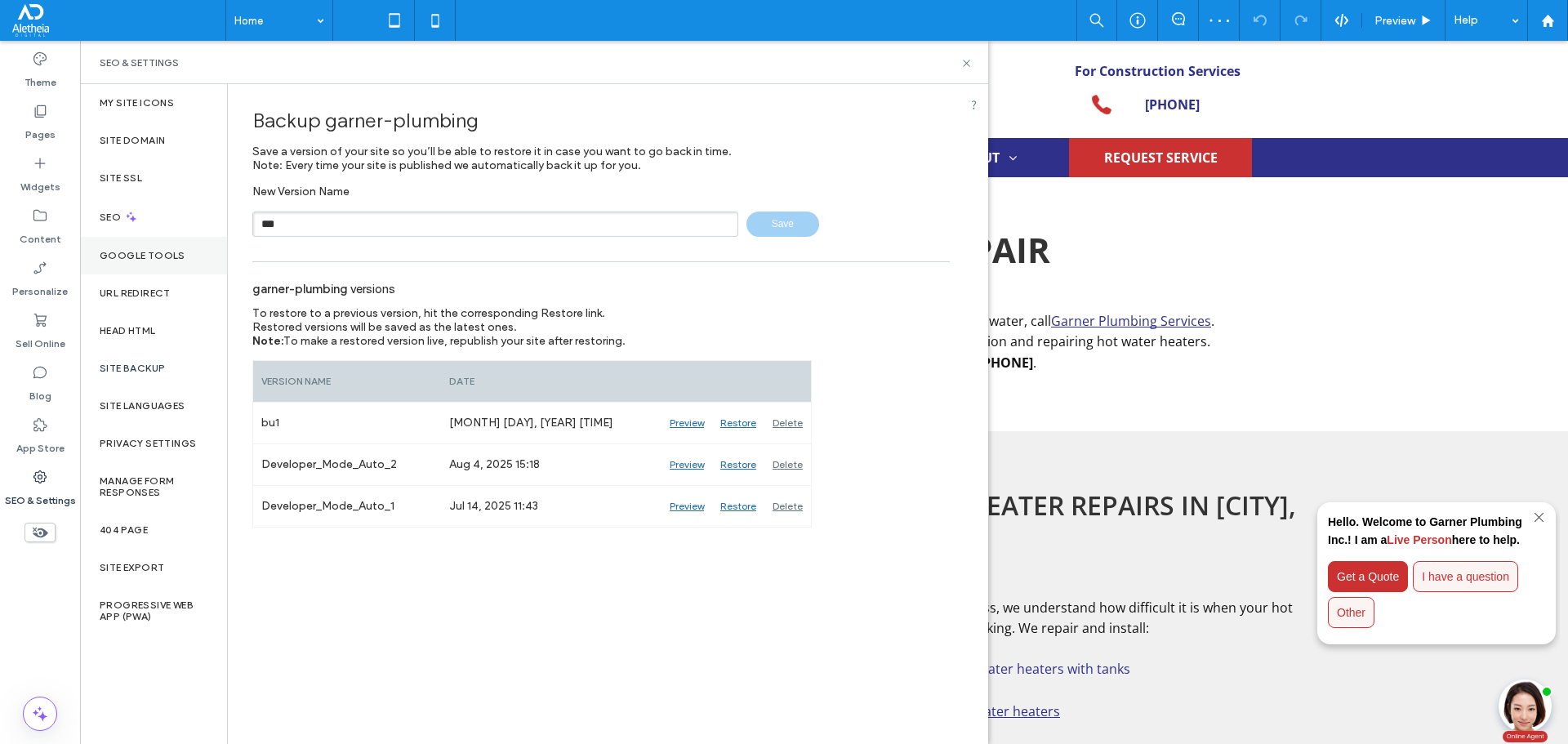 type 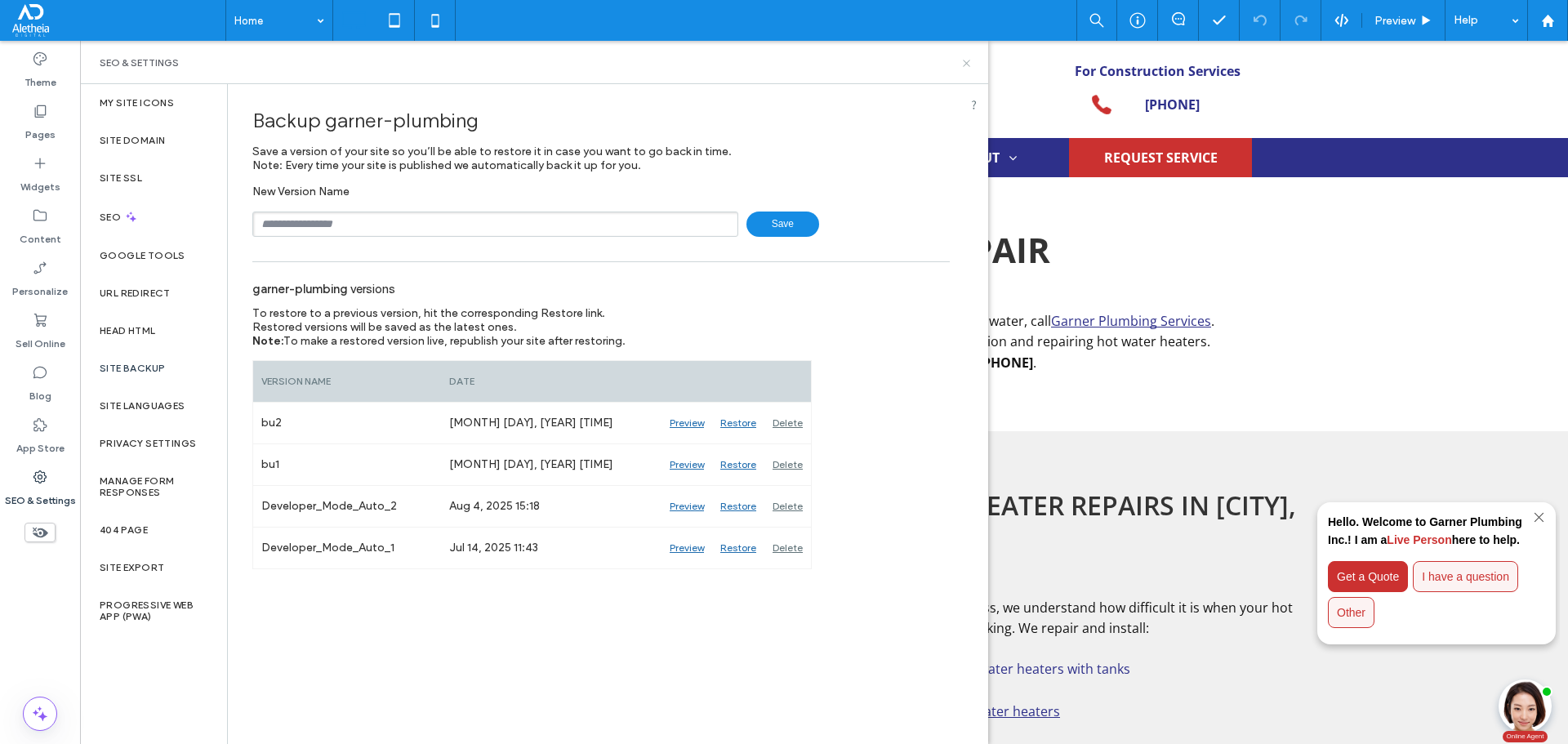 click 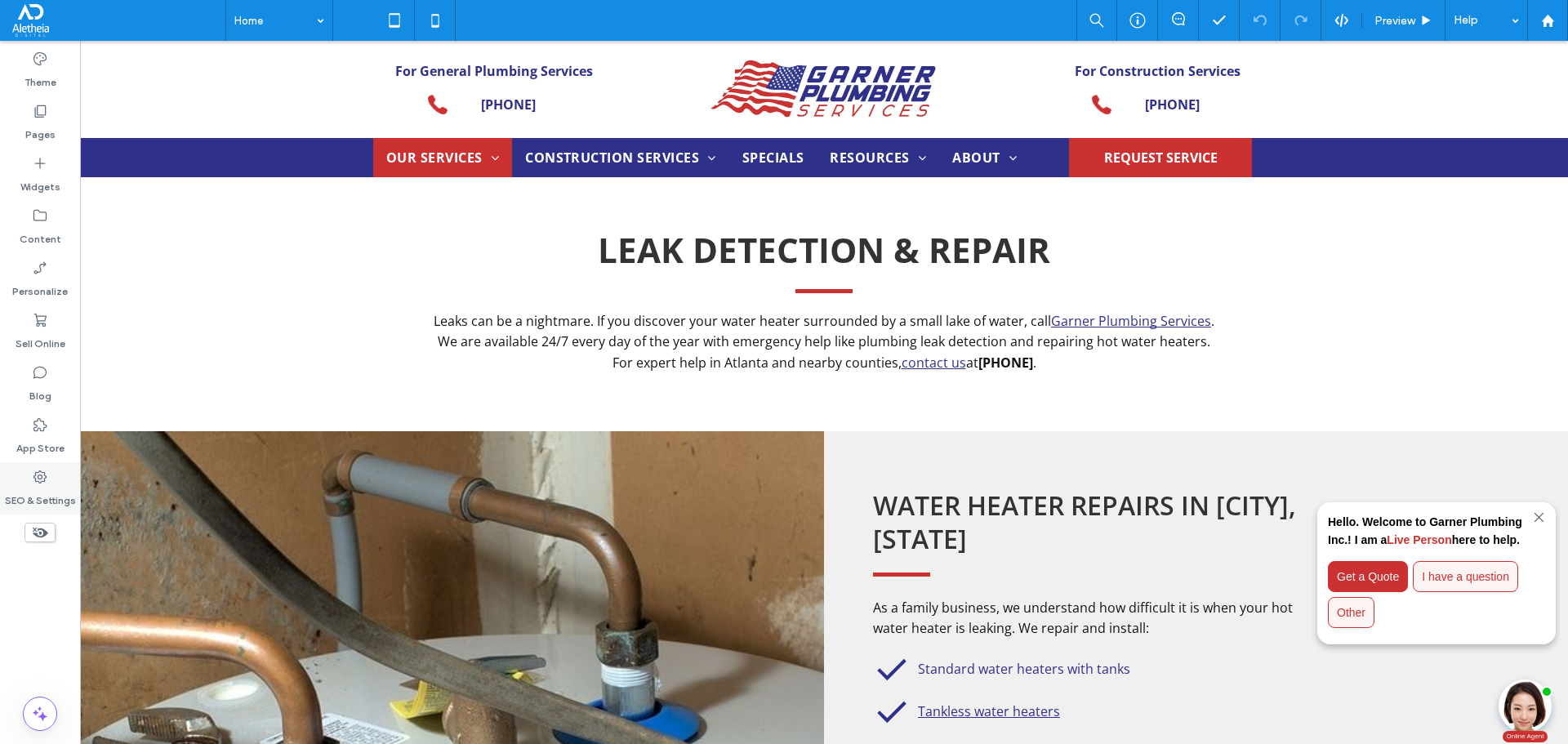 click 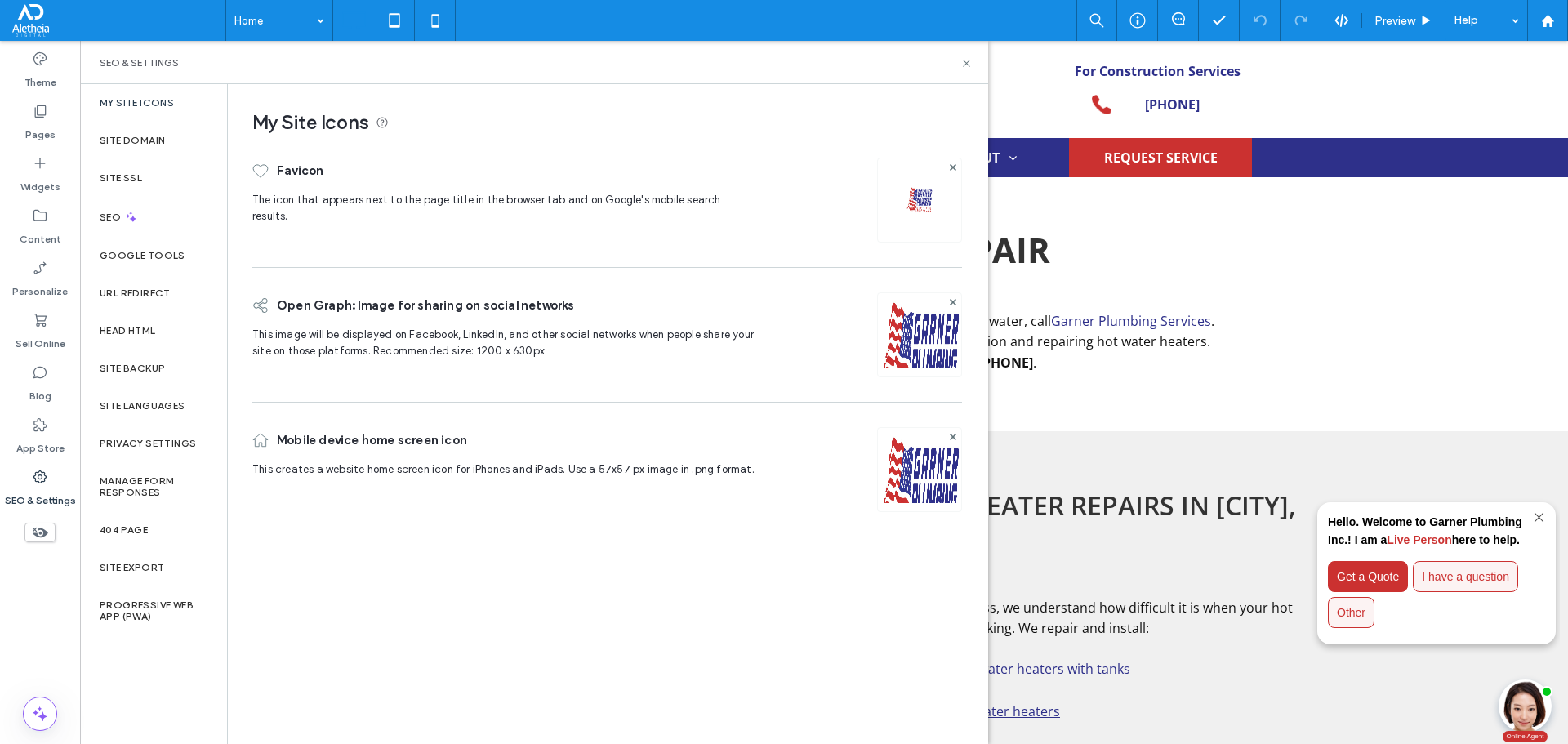 click on "My Site Icons" at bounding box center (154, 103) 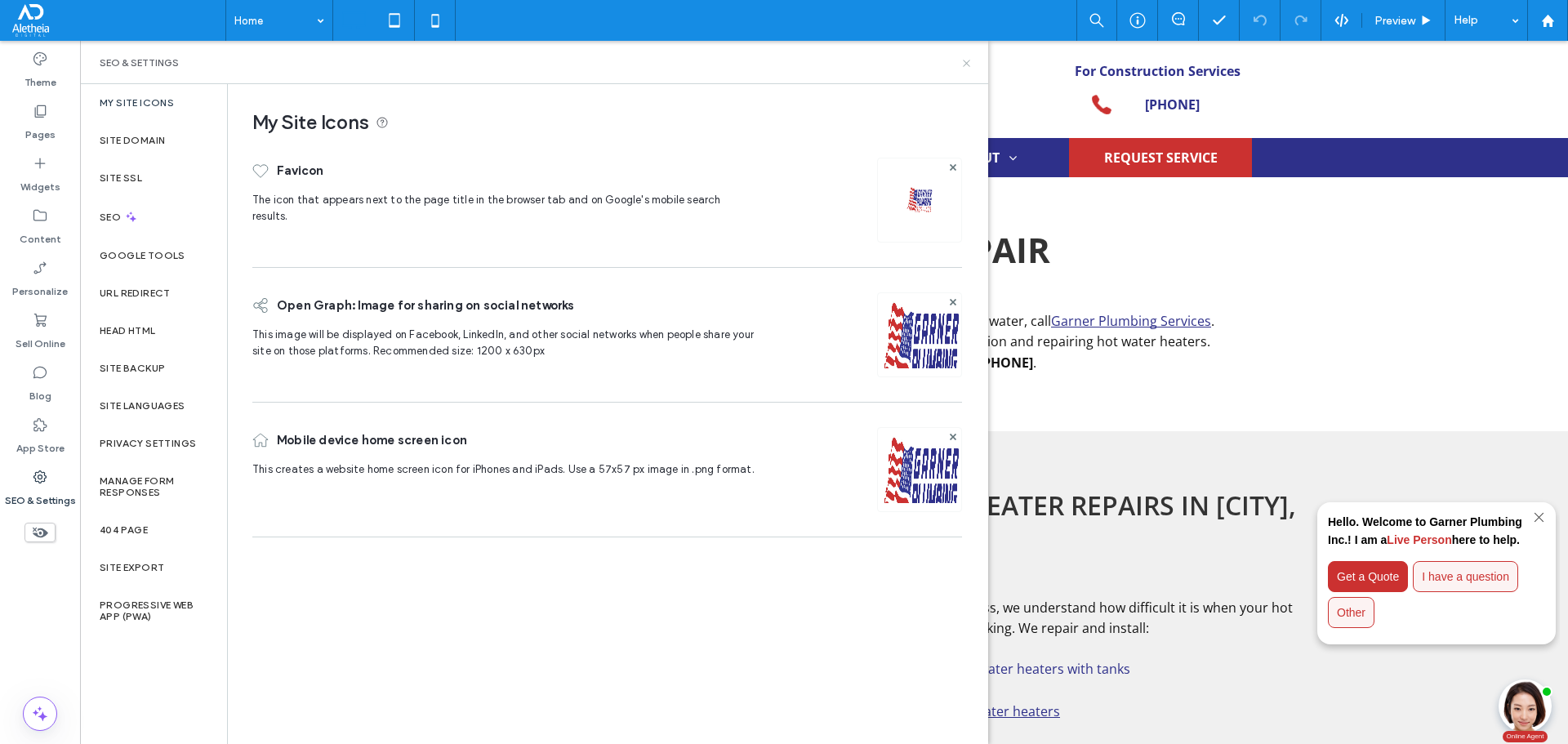 click 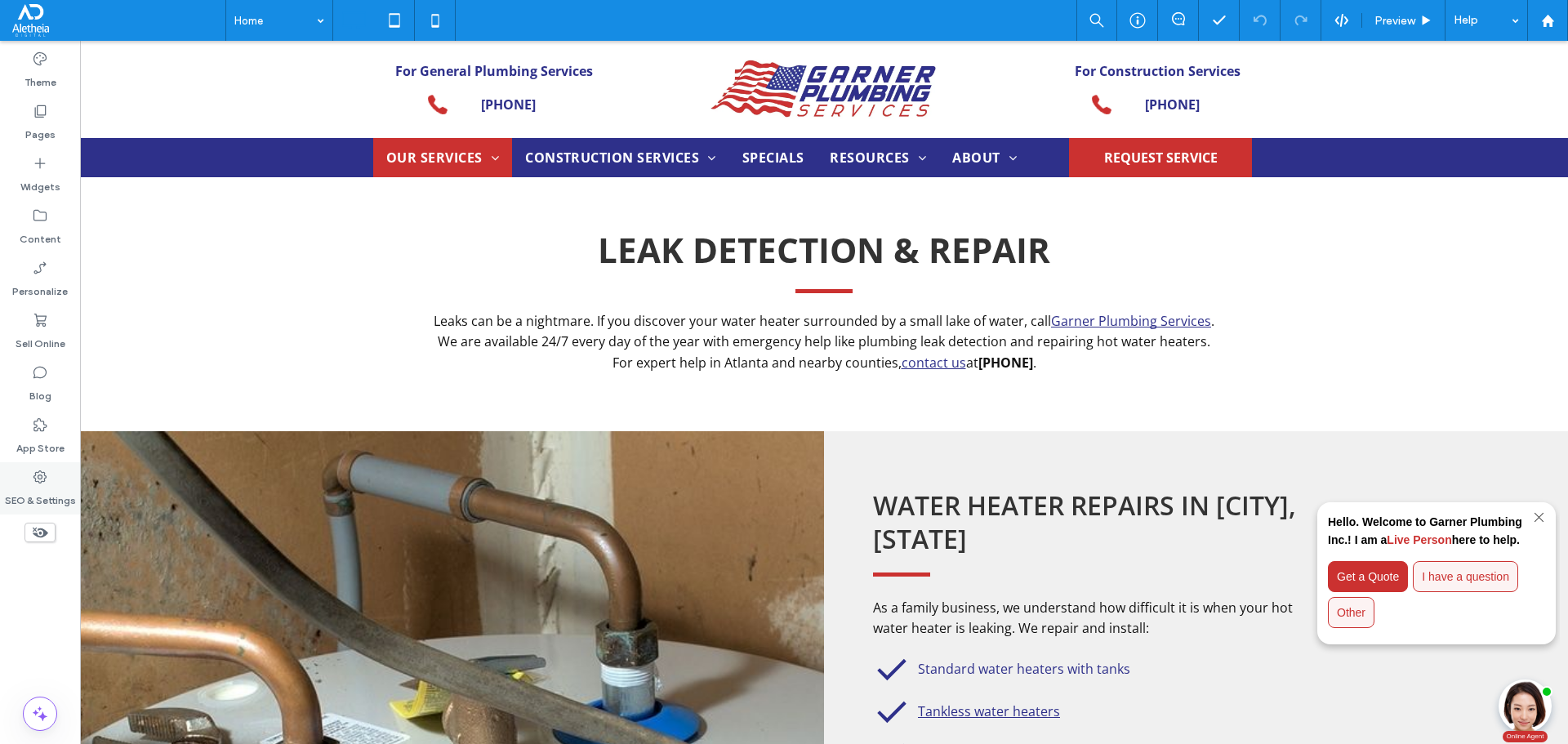 click on "App Store" at bounding box center (40, 436) 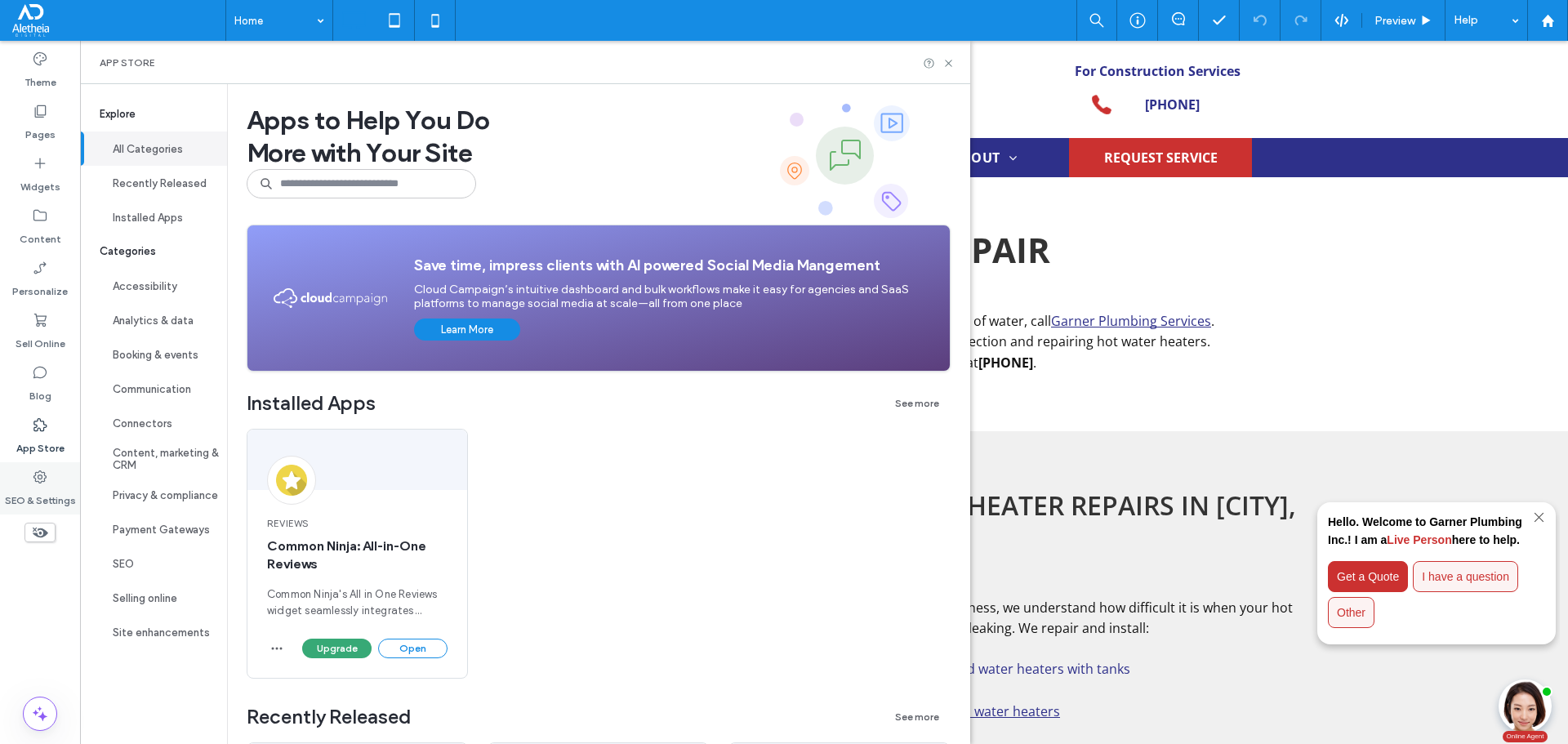 click 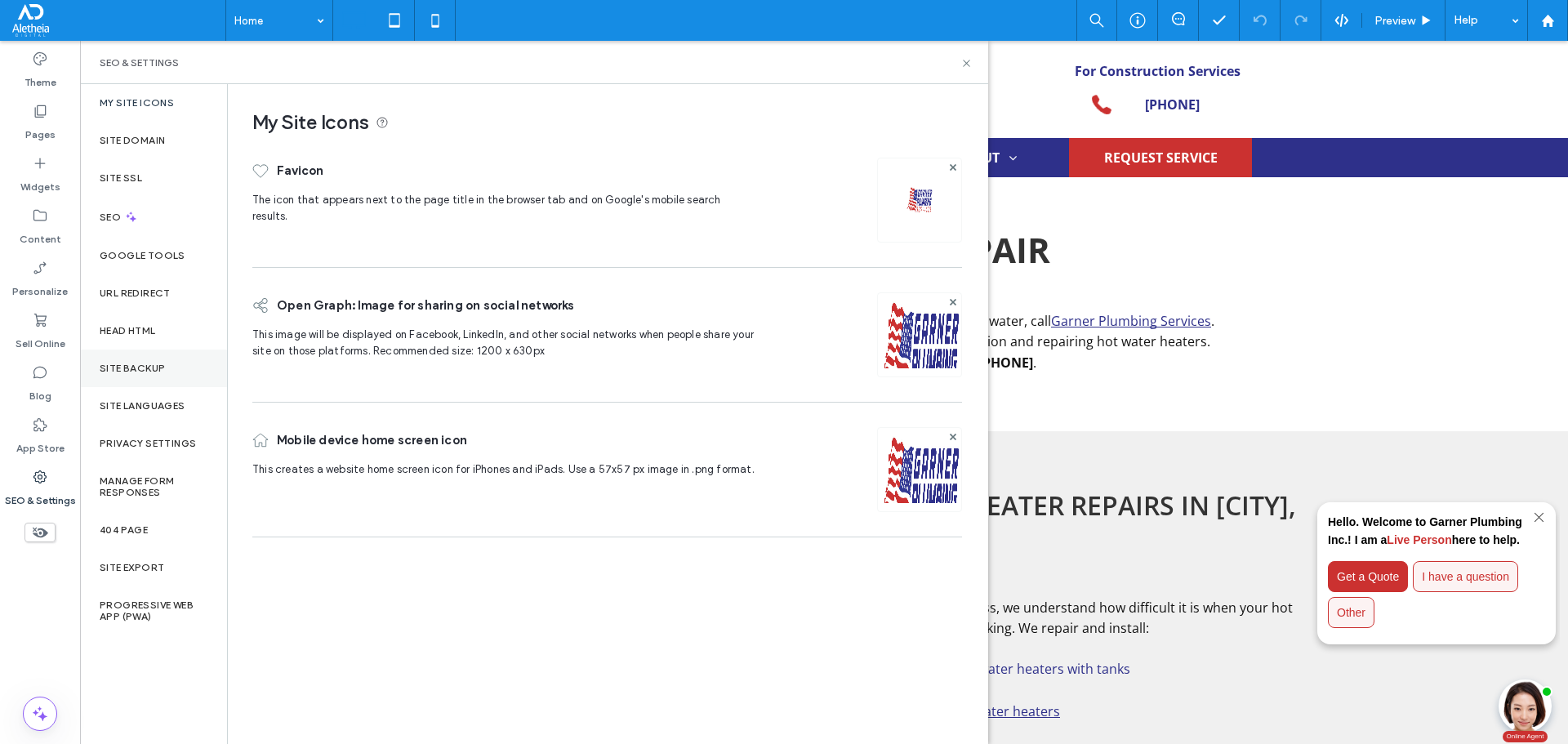 click on "Site Backup" at bounding box center [132, 368] 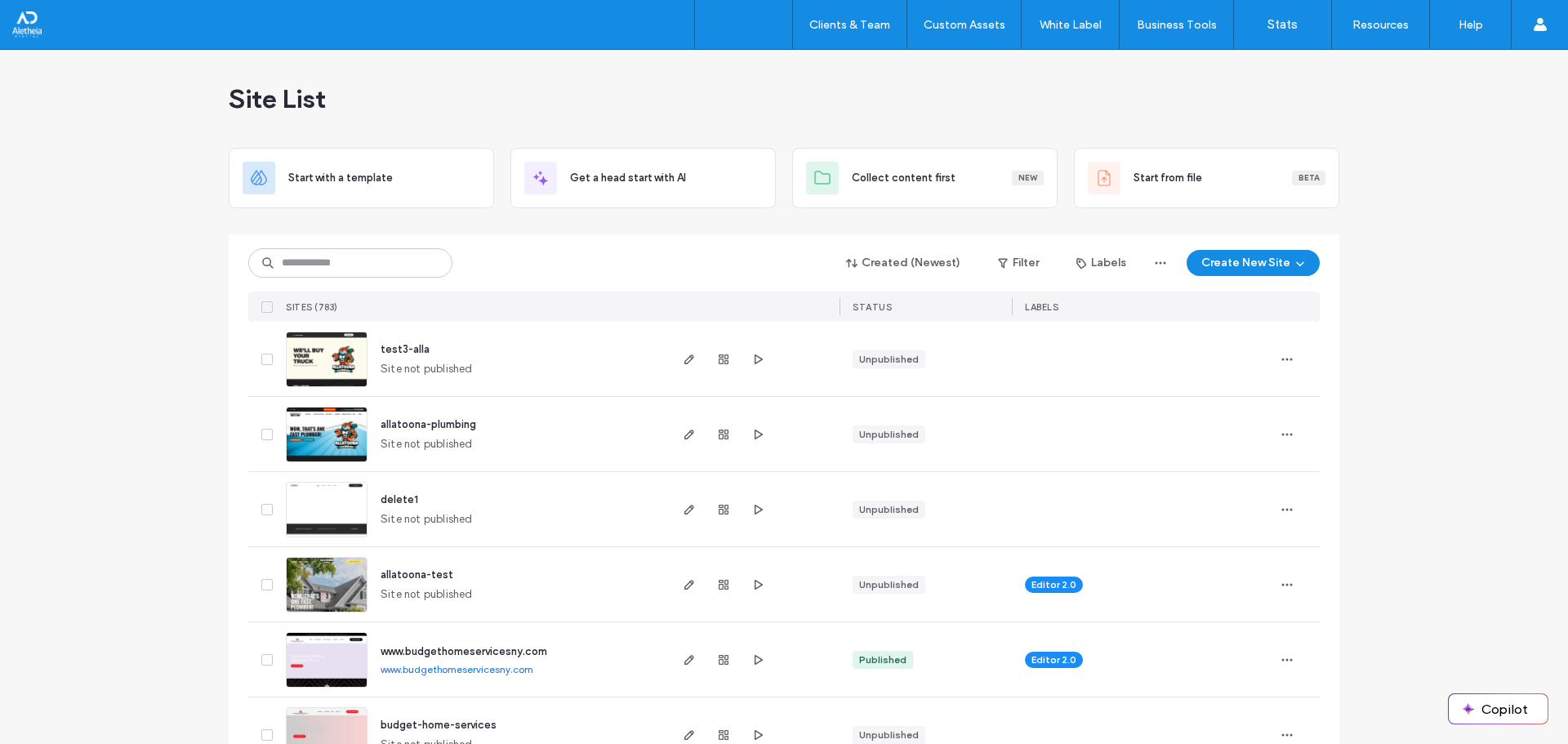 scroll, scrollTop: 0, scrollLeft: 0, axis: both 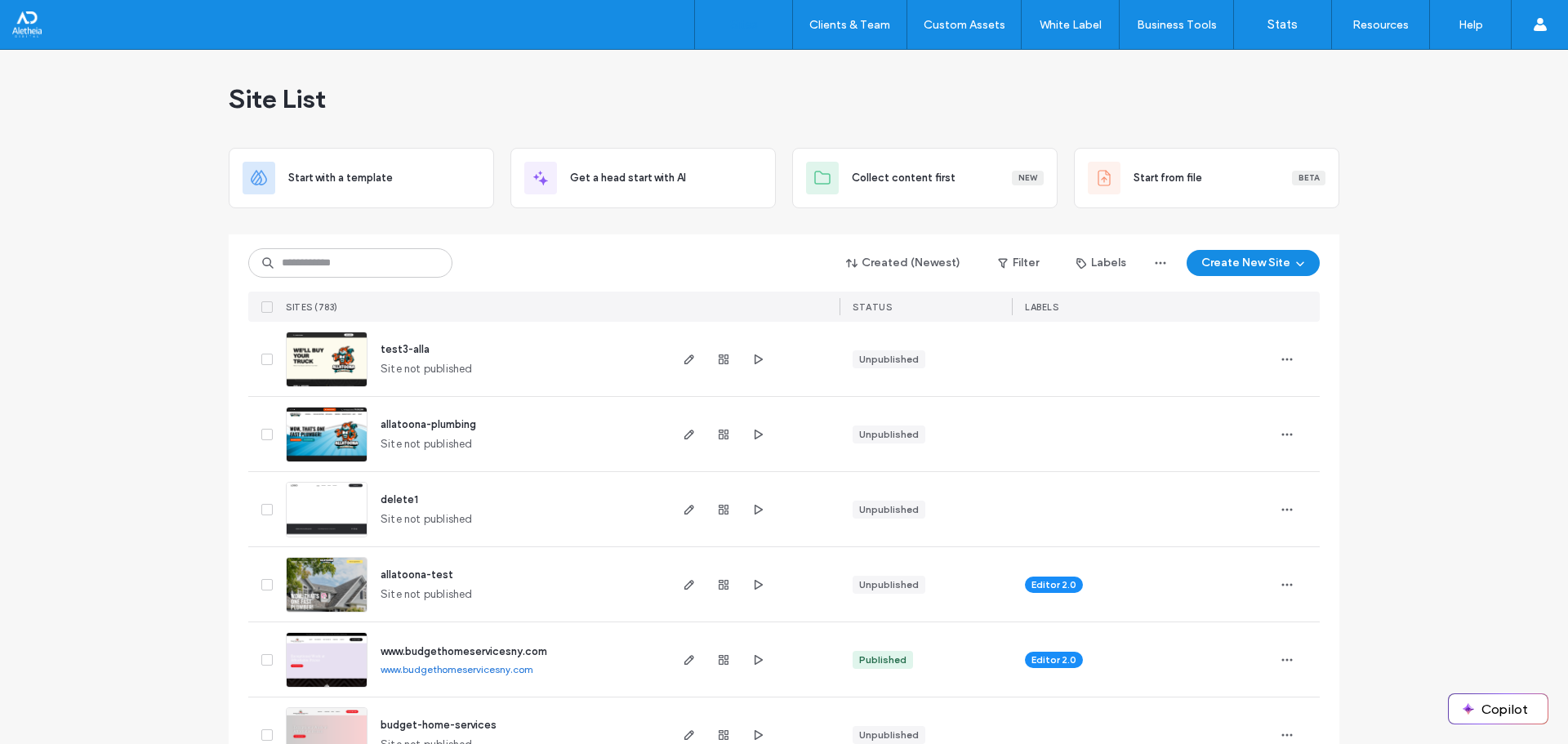 click on "allatoona-plumbing" at bounding box center [428, 424] 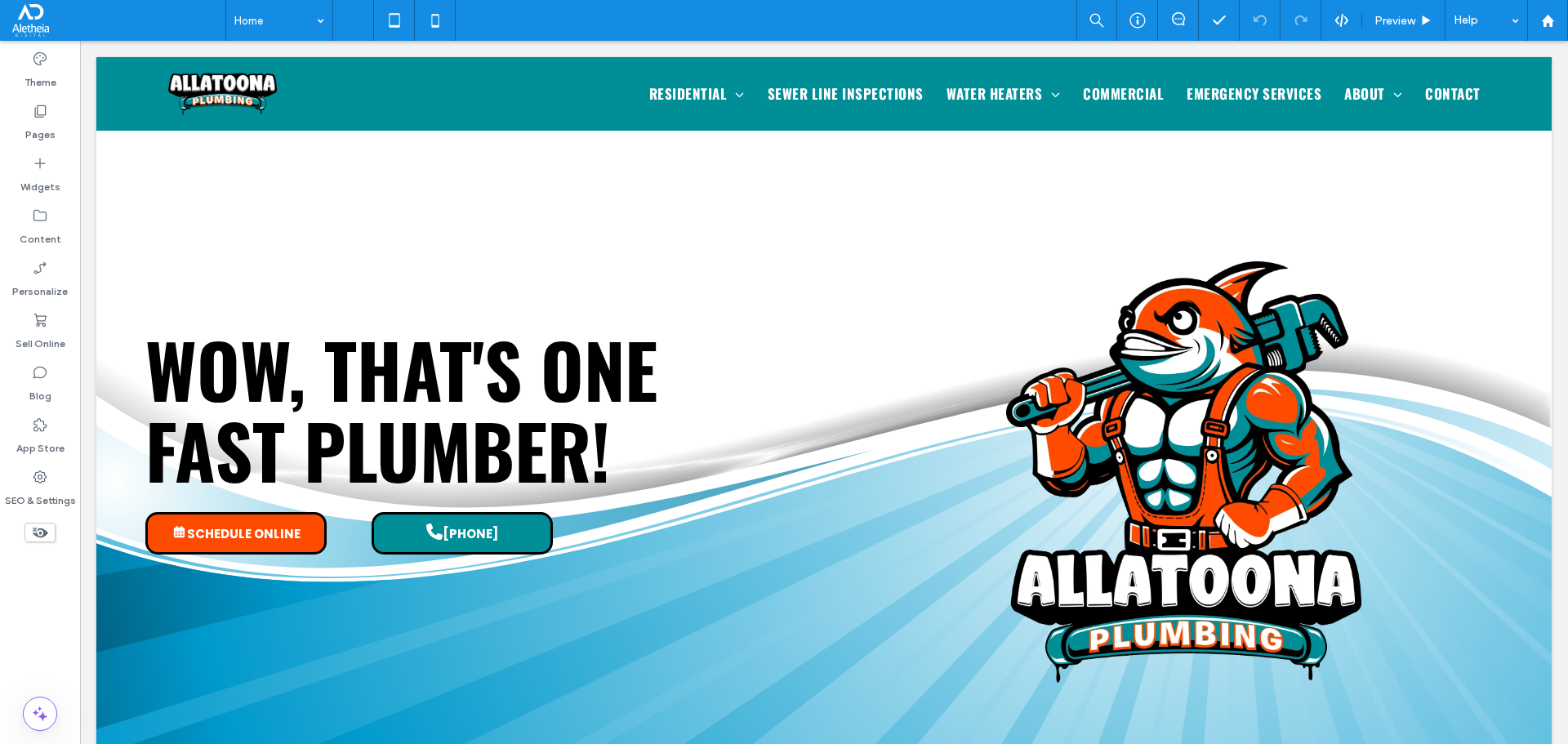 scroll, scrollTop: 650, scrollLeft: 0, axis: vertical 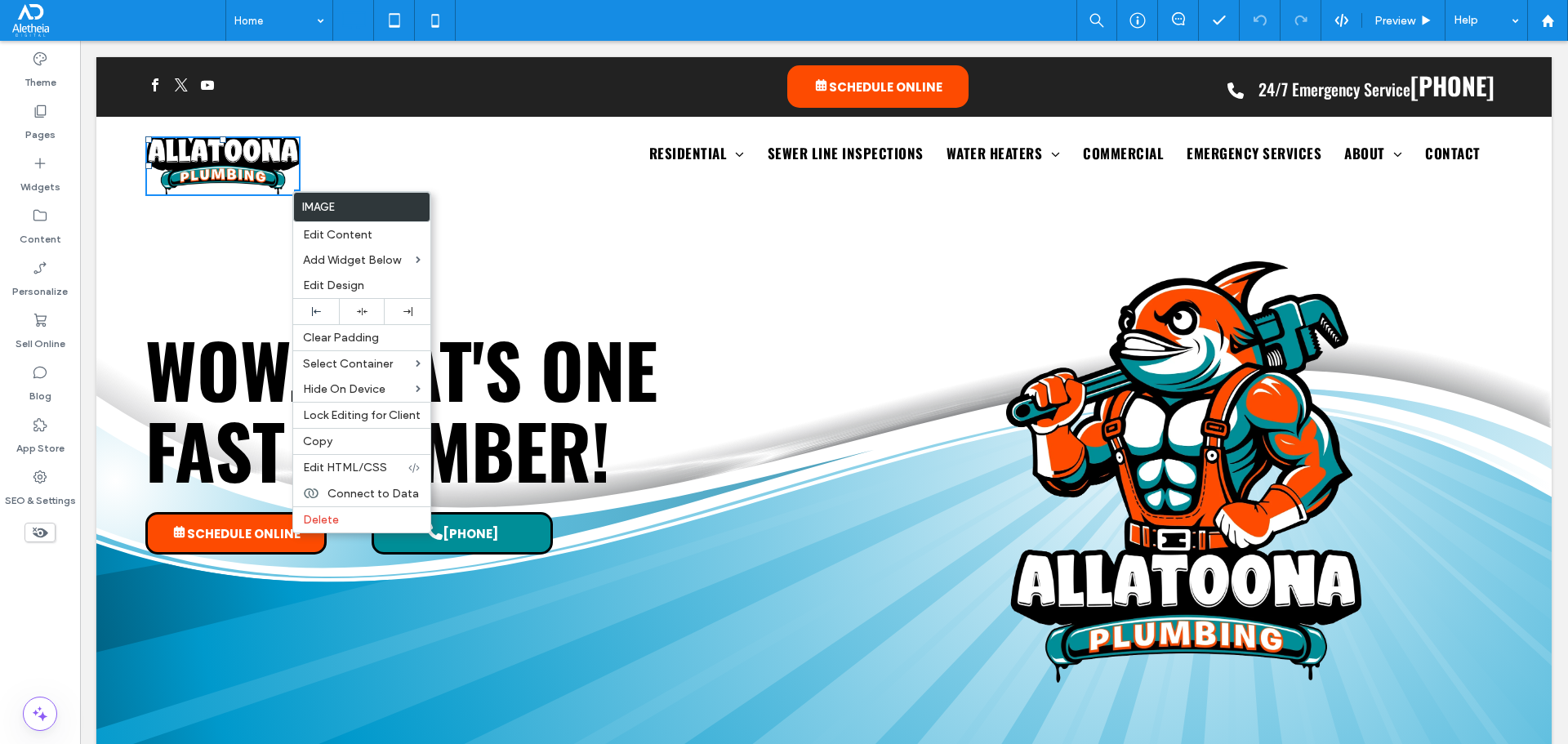 click on "WOW, THAT'S ONE FAST PLUMBER!" at bounding box center (480, 409) 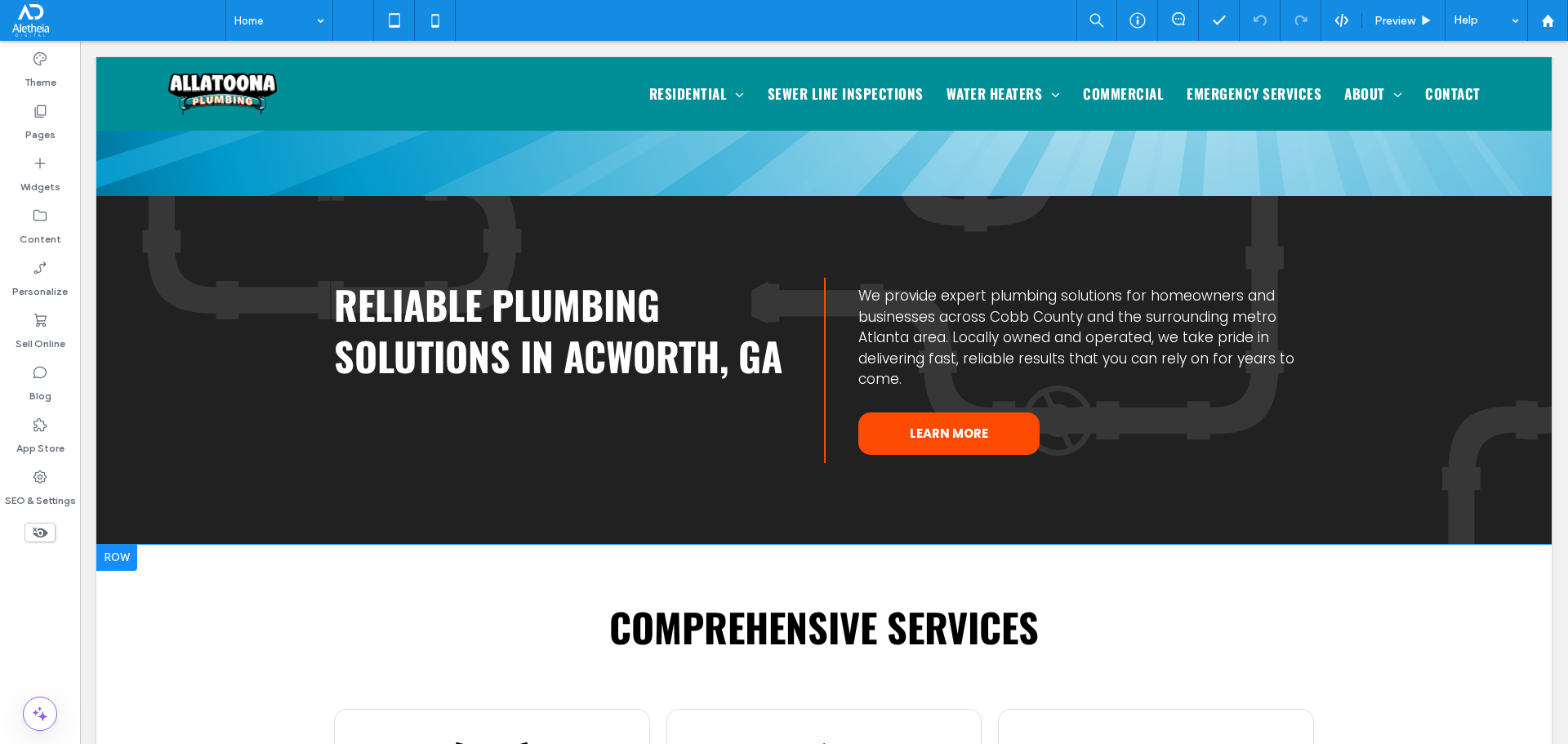 scroll, scrollTop: 653, scrollLeft: 0, axis: vertical 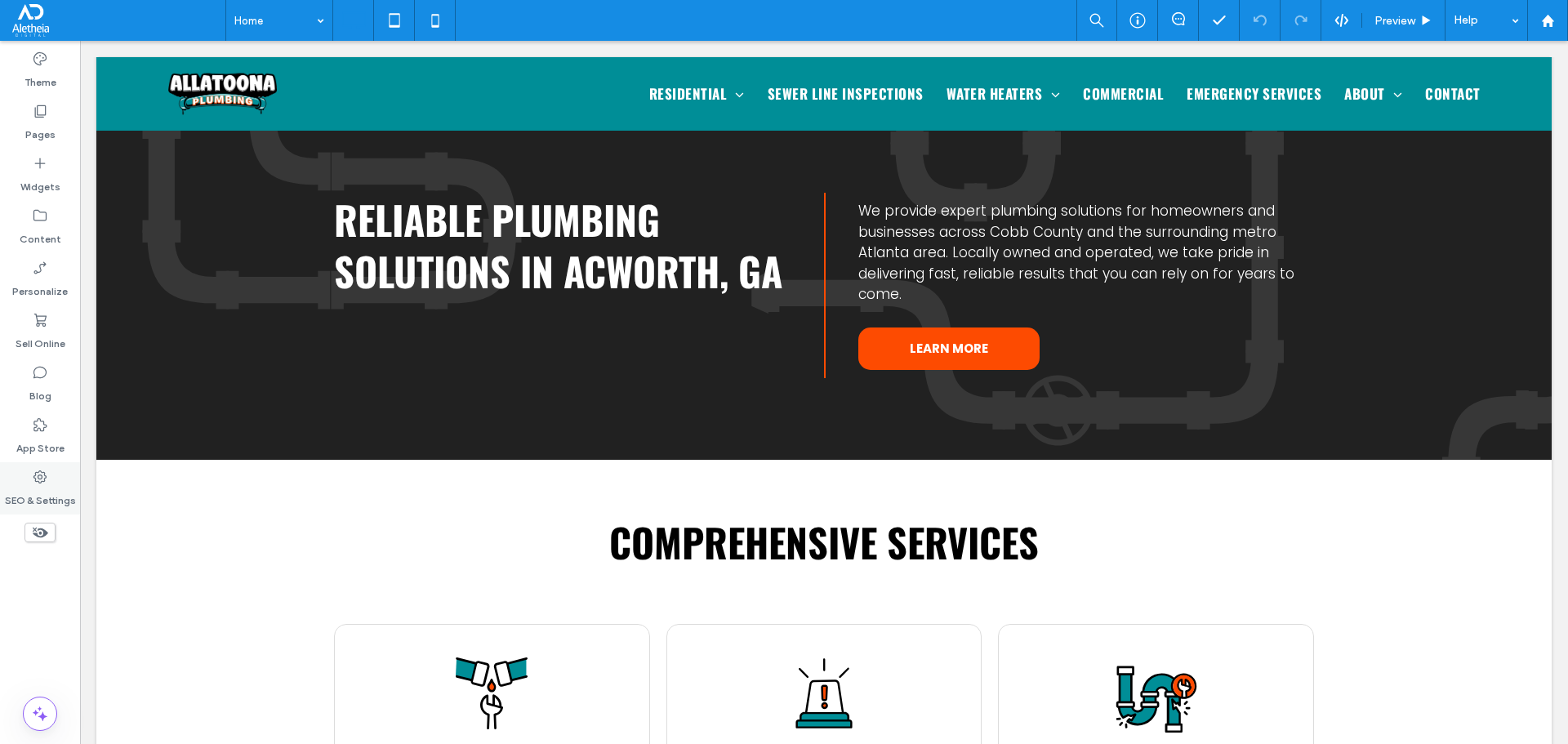click on "SEO & Settings" at bounding box center (40, 497) 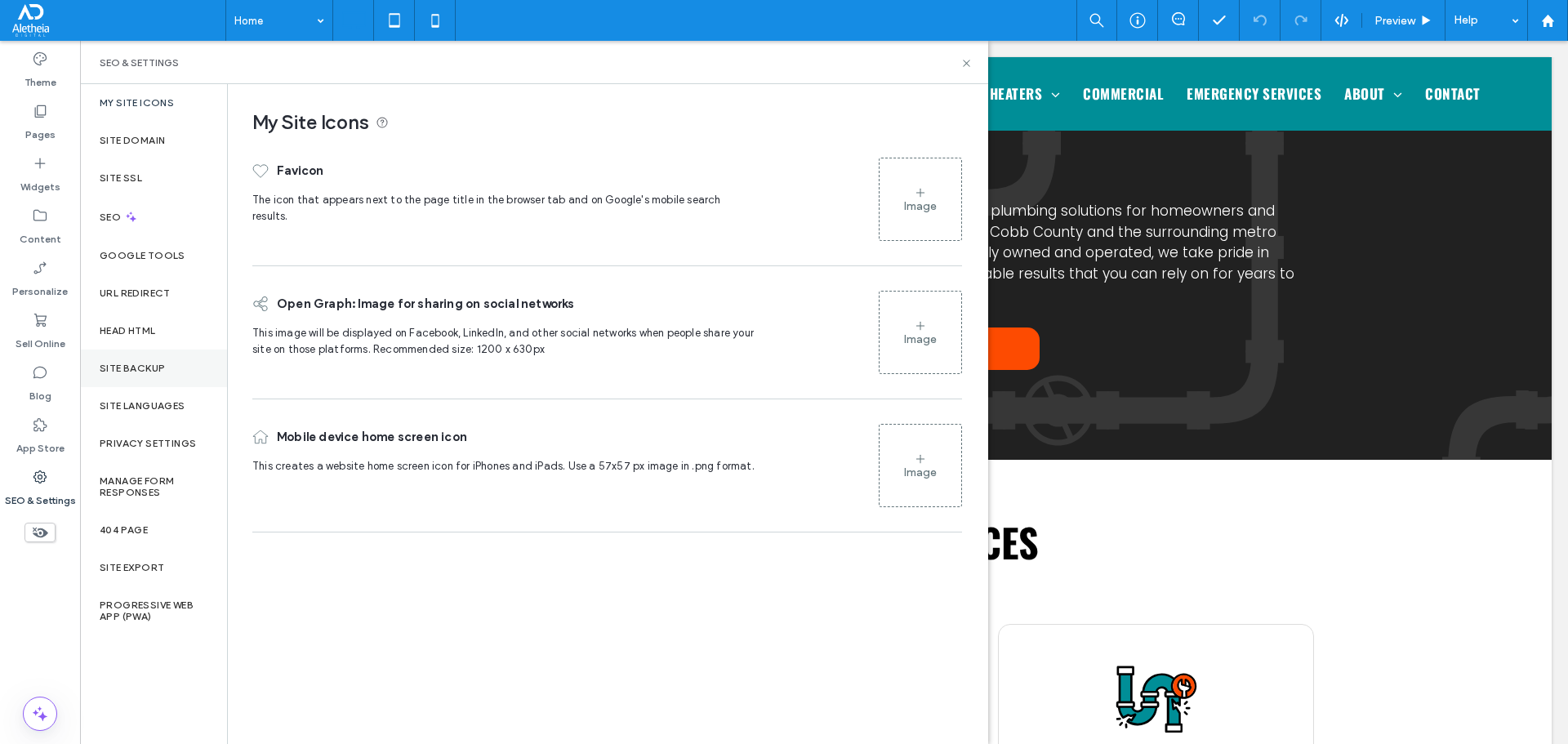 click on "Site Backup" at bounding box center [154, 368] 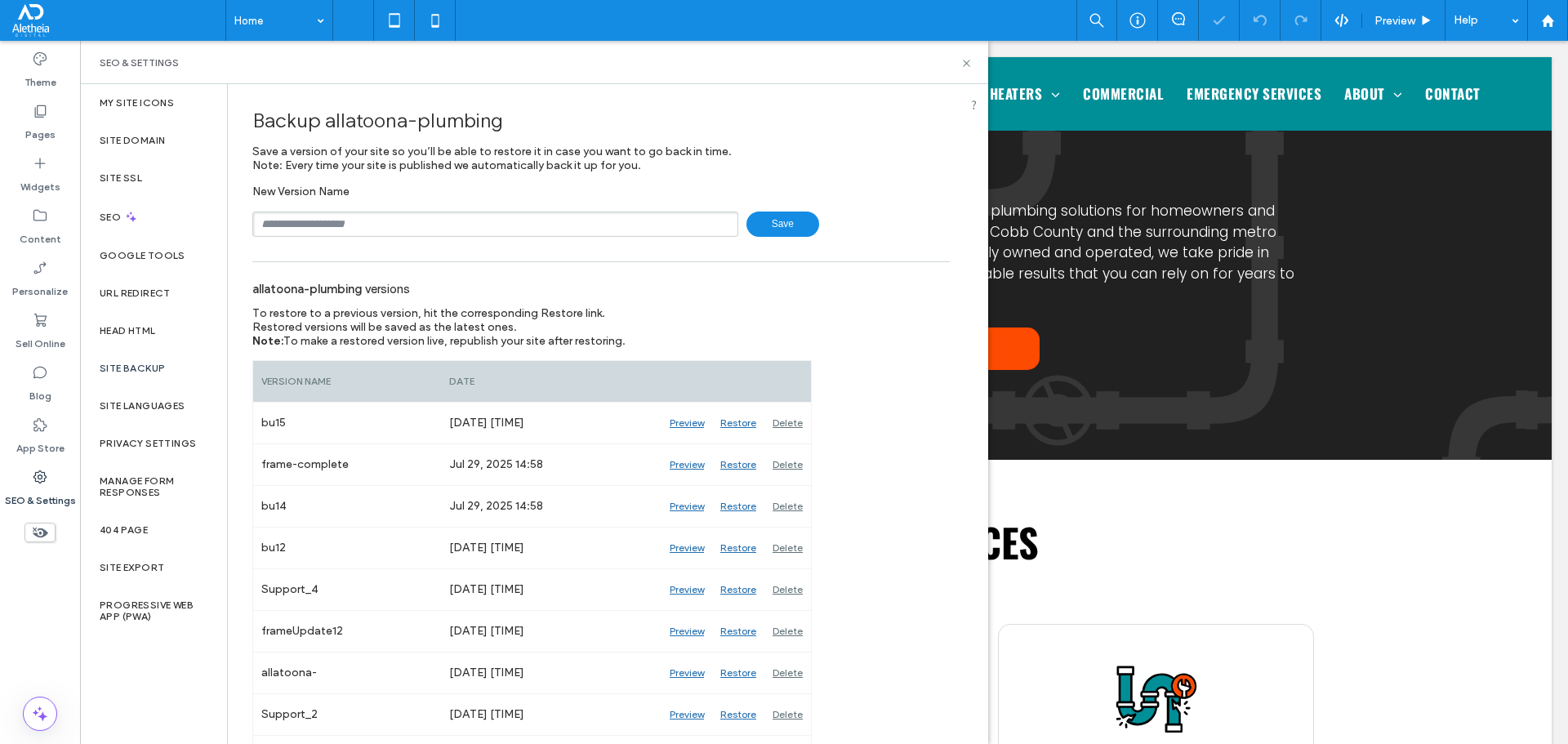click at bounding box center (495, 224) 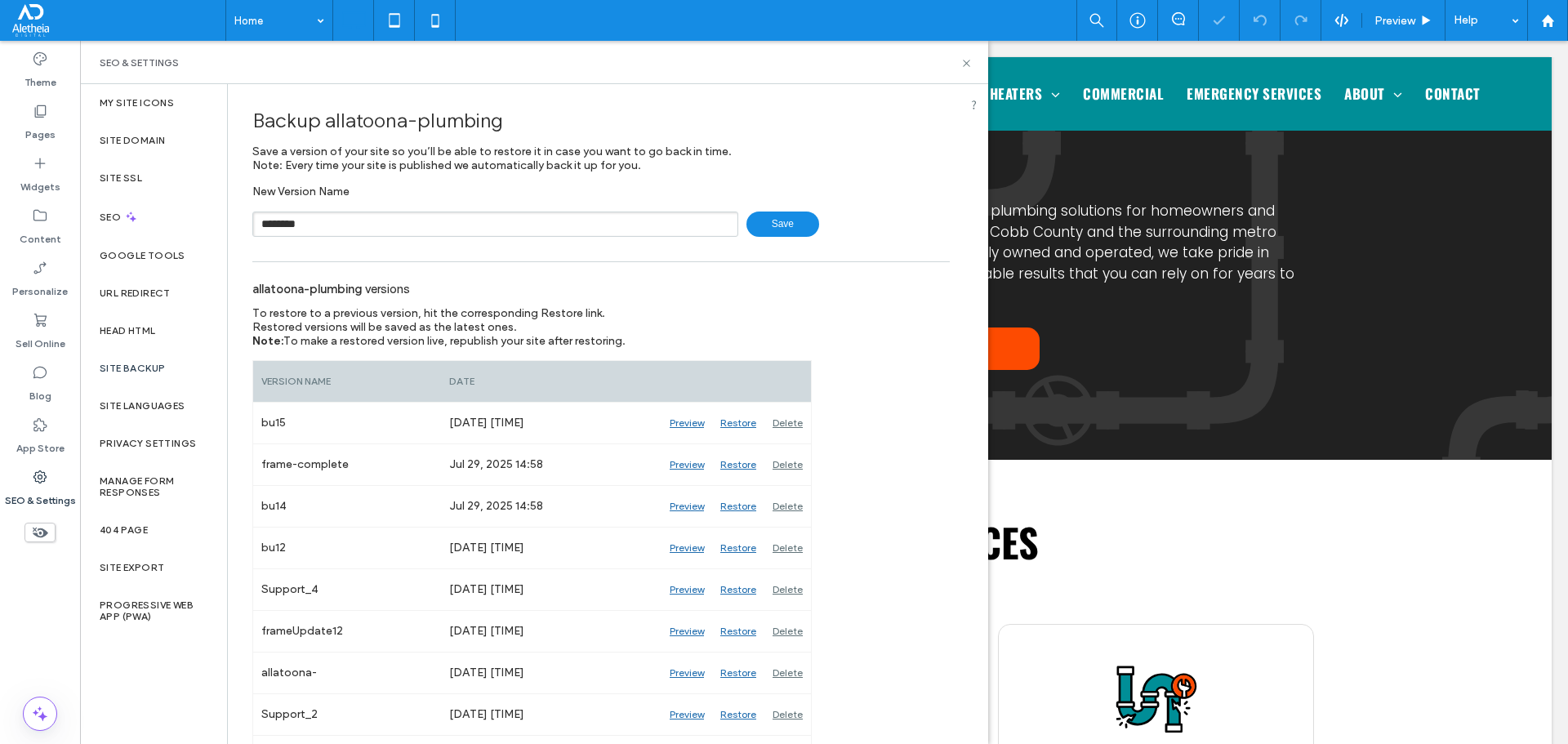 type on "********" 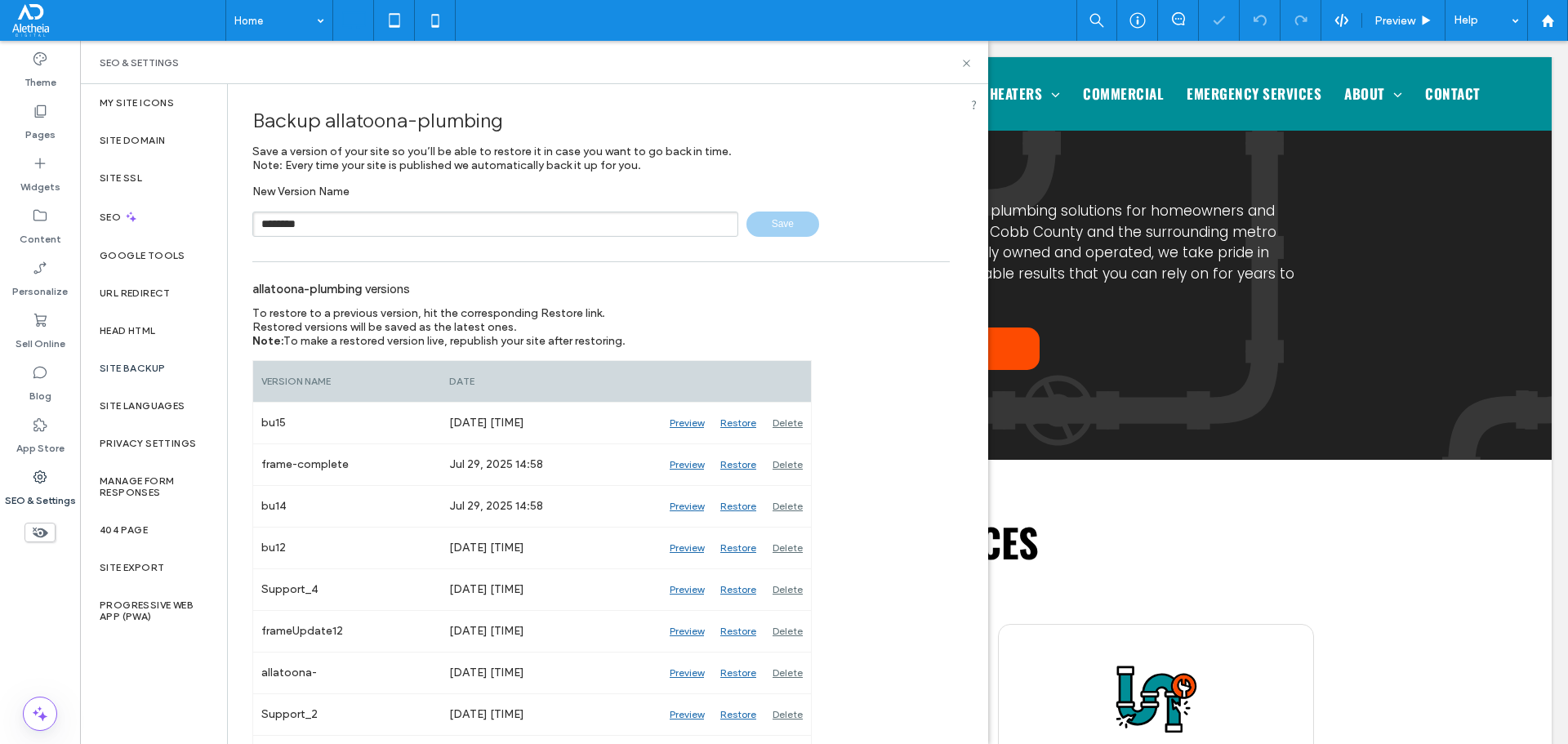 type 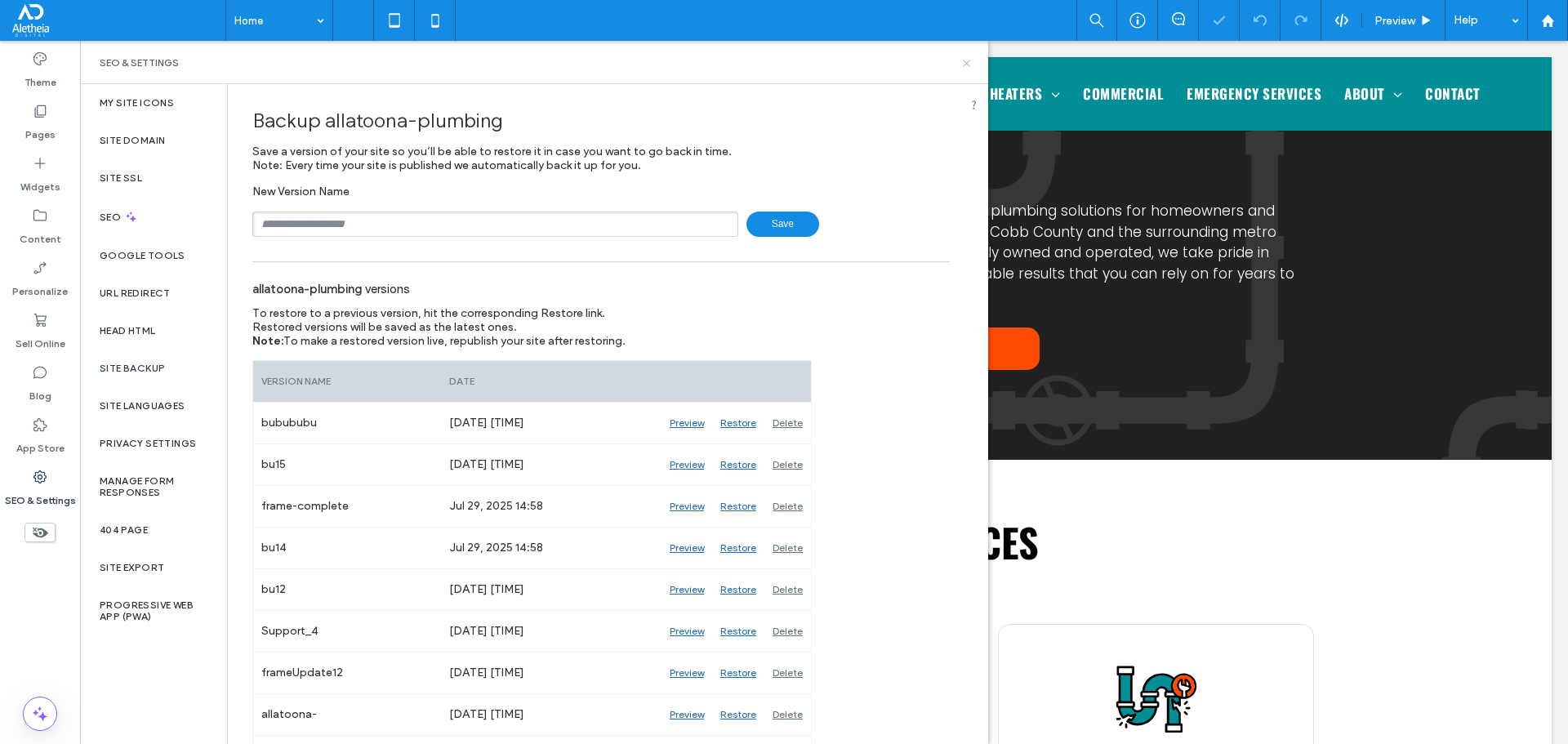 click 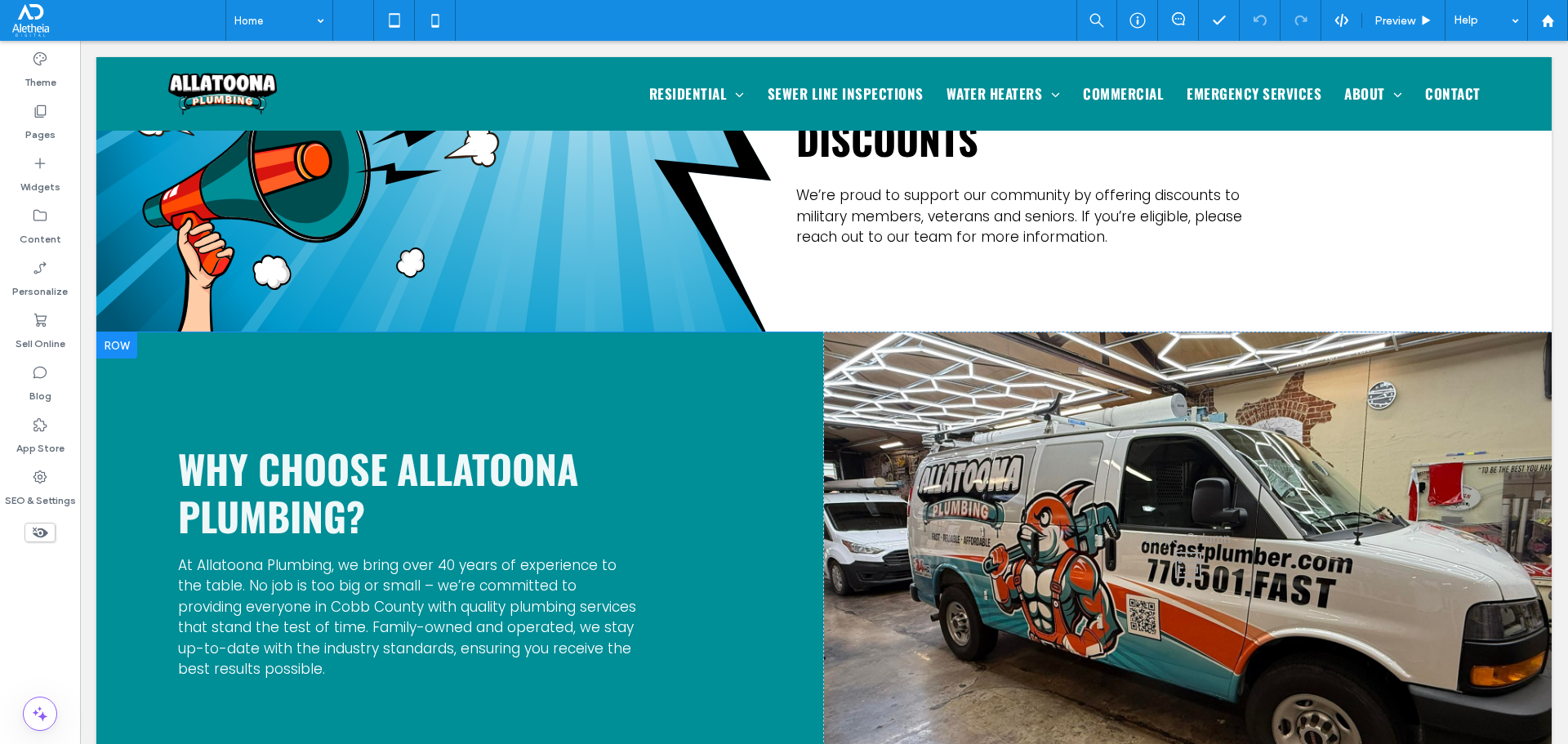 scroll, scrollTop: 2450, scrollLeft: 0, axis: vertical 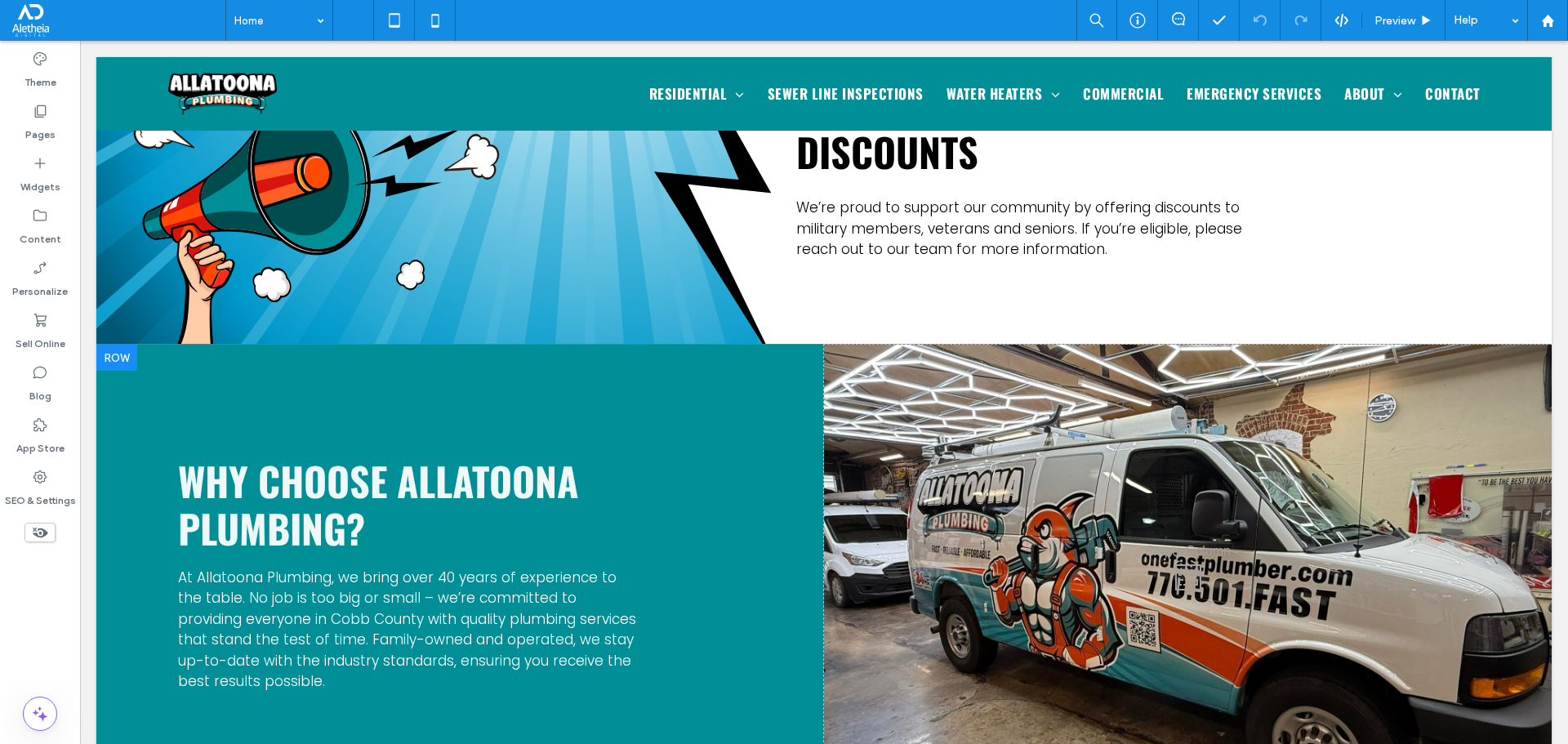 click on "Why choose Allatoona Plumbing?
At Allatoona Plumbing, we bring over 40 years of experience to the table. No job is too big or small – we’re committed to providing everyone in Cobb County with quality plumbing services that stand the test of time. Family-owned and operated, we stay up-to-date with the industry standards, ensuring you receive the best results possible. Click To Paste" at bounding box center (460, 573) 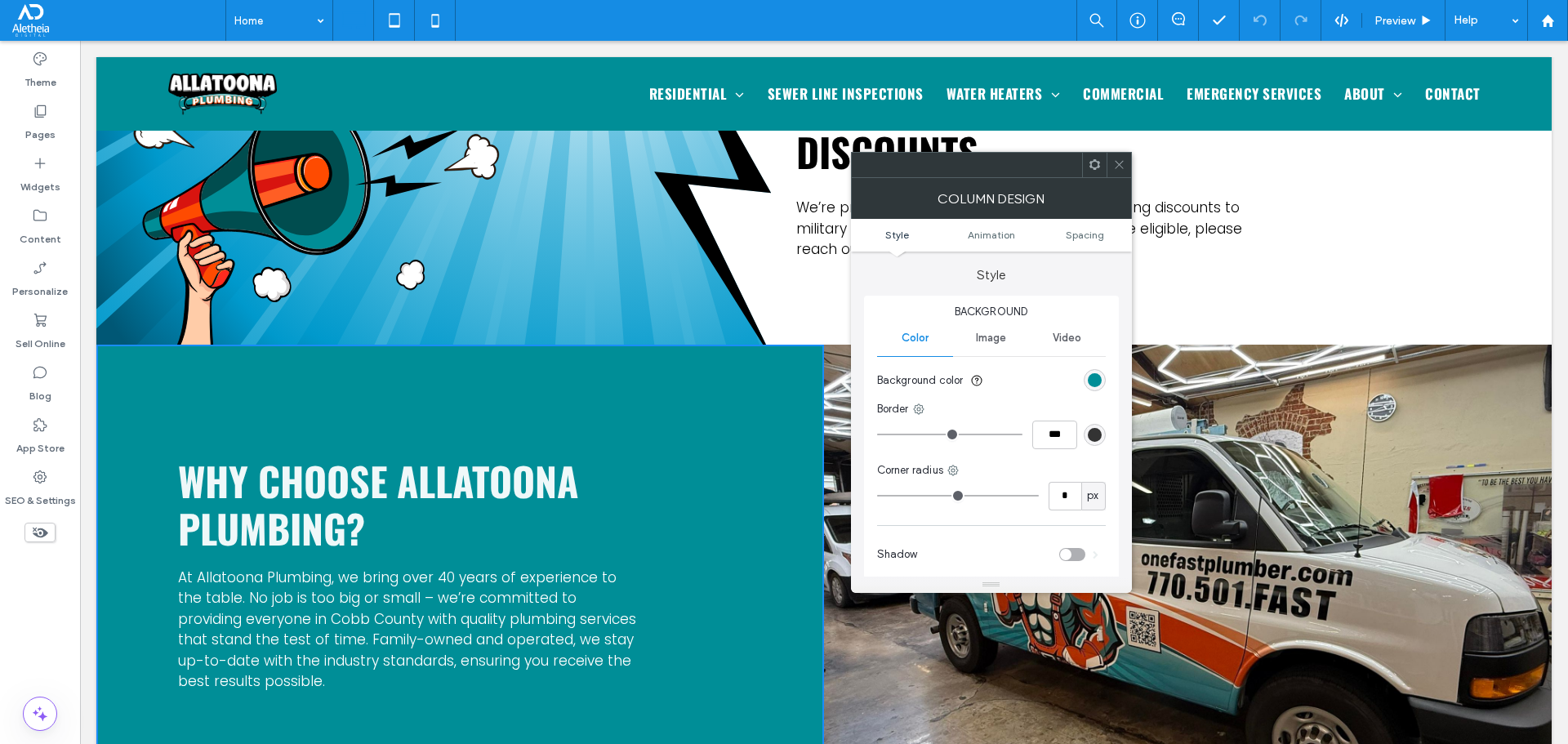 click at bounding box center (1094, 380) 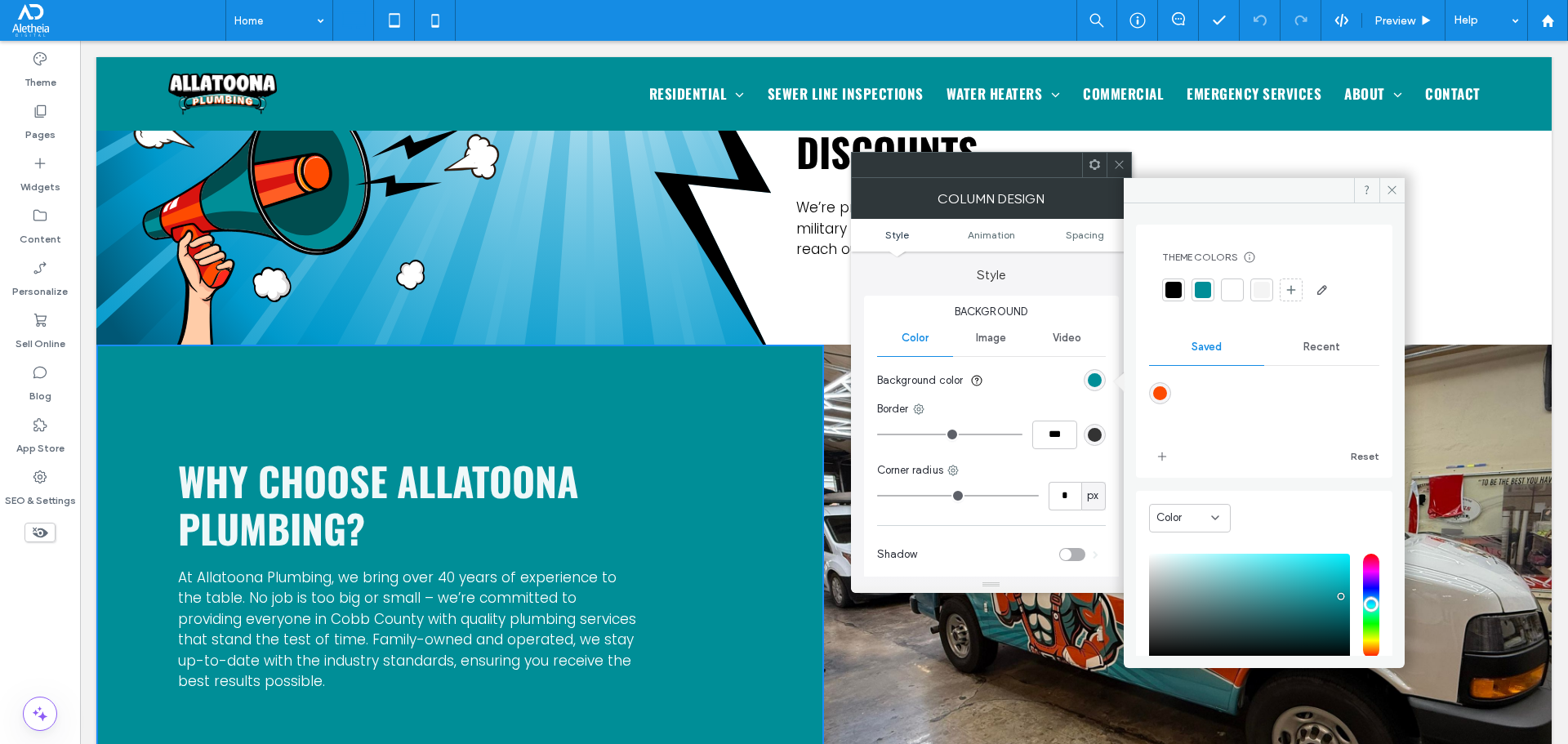 click at bounding box center (1160, 393) 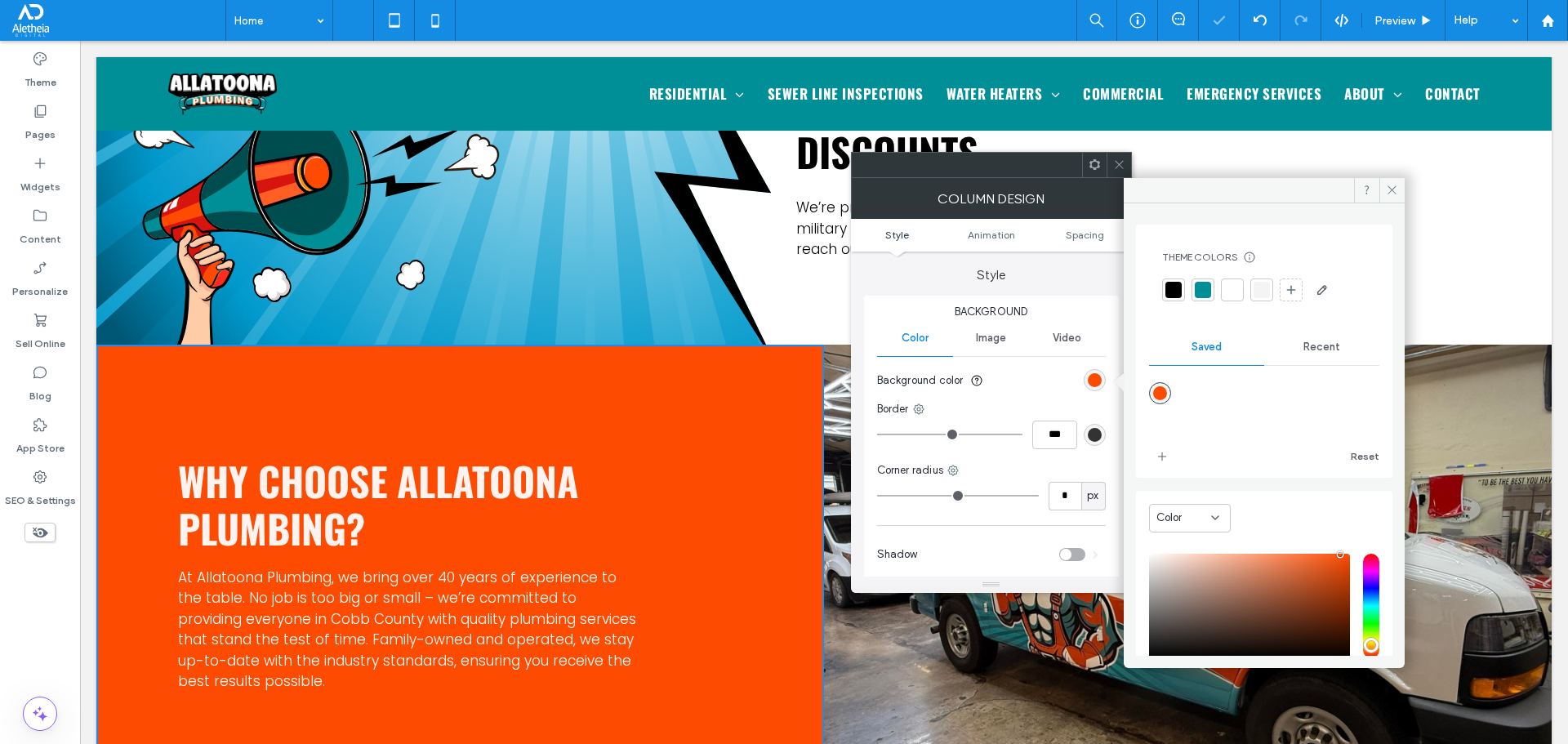 click 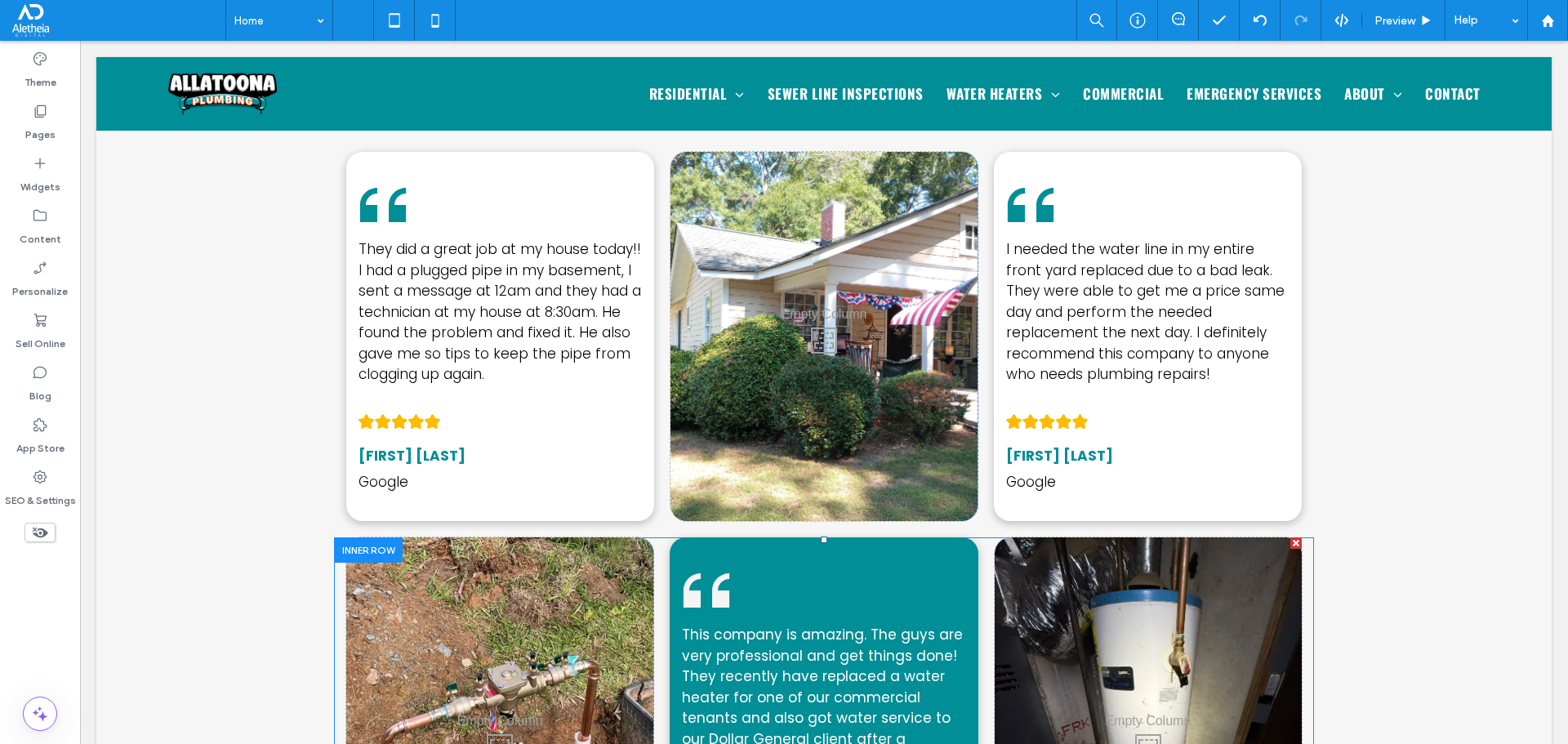 scroll, scrollTop: 3348, scrollLeft: 0, axis: vertical 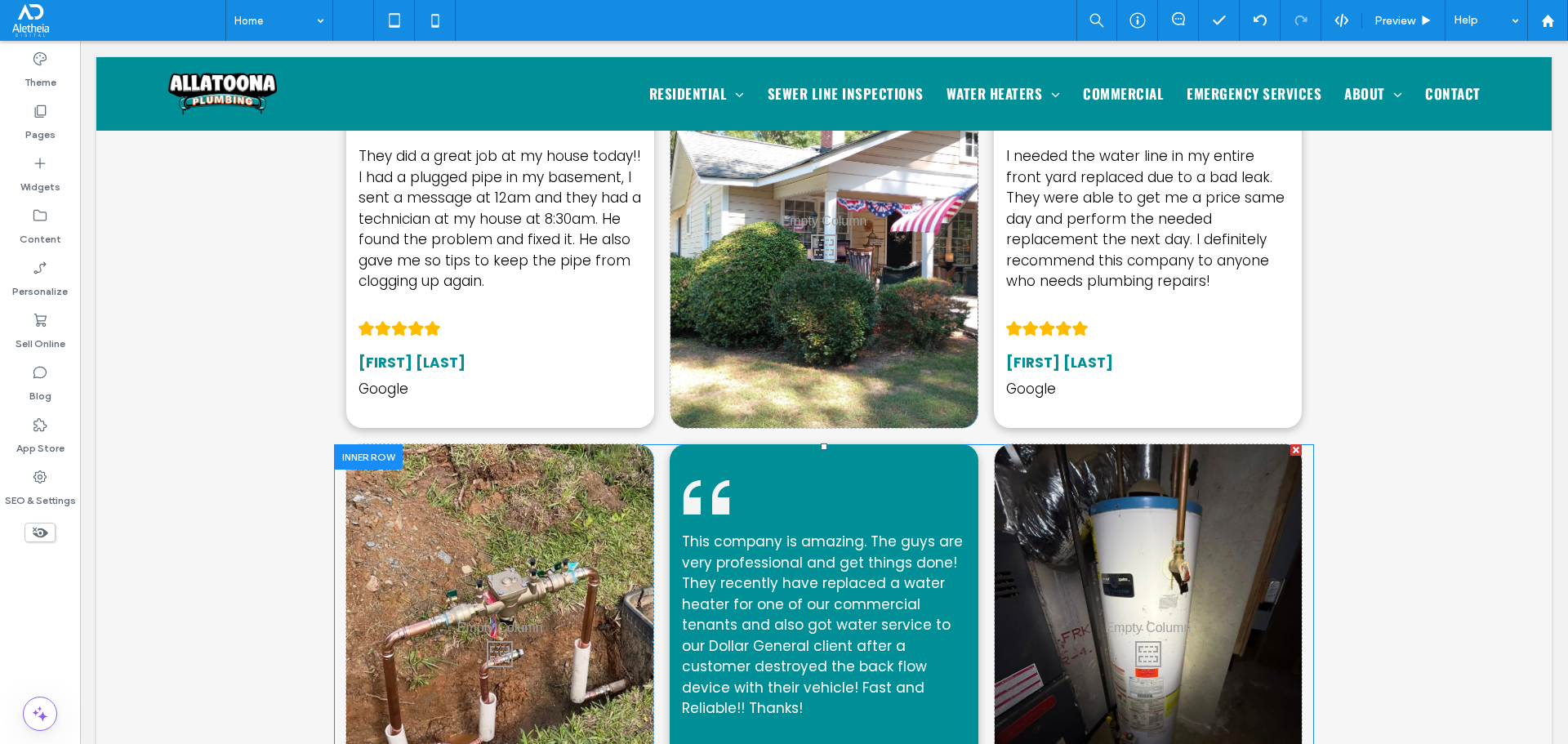 click on "This company is amazing. The guys are very professional and get things done! They recently have replaced a water heater for one of our commercial tenants and also got water service to our Dollar General client after a customer destroyed the back flow device with their vehicle! Fast and Reliable!! Thanks!
Sherri Campbell
Google
Click To Paste" at bounding box center [823, 649] 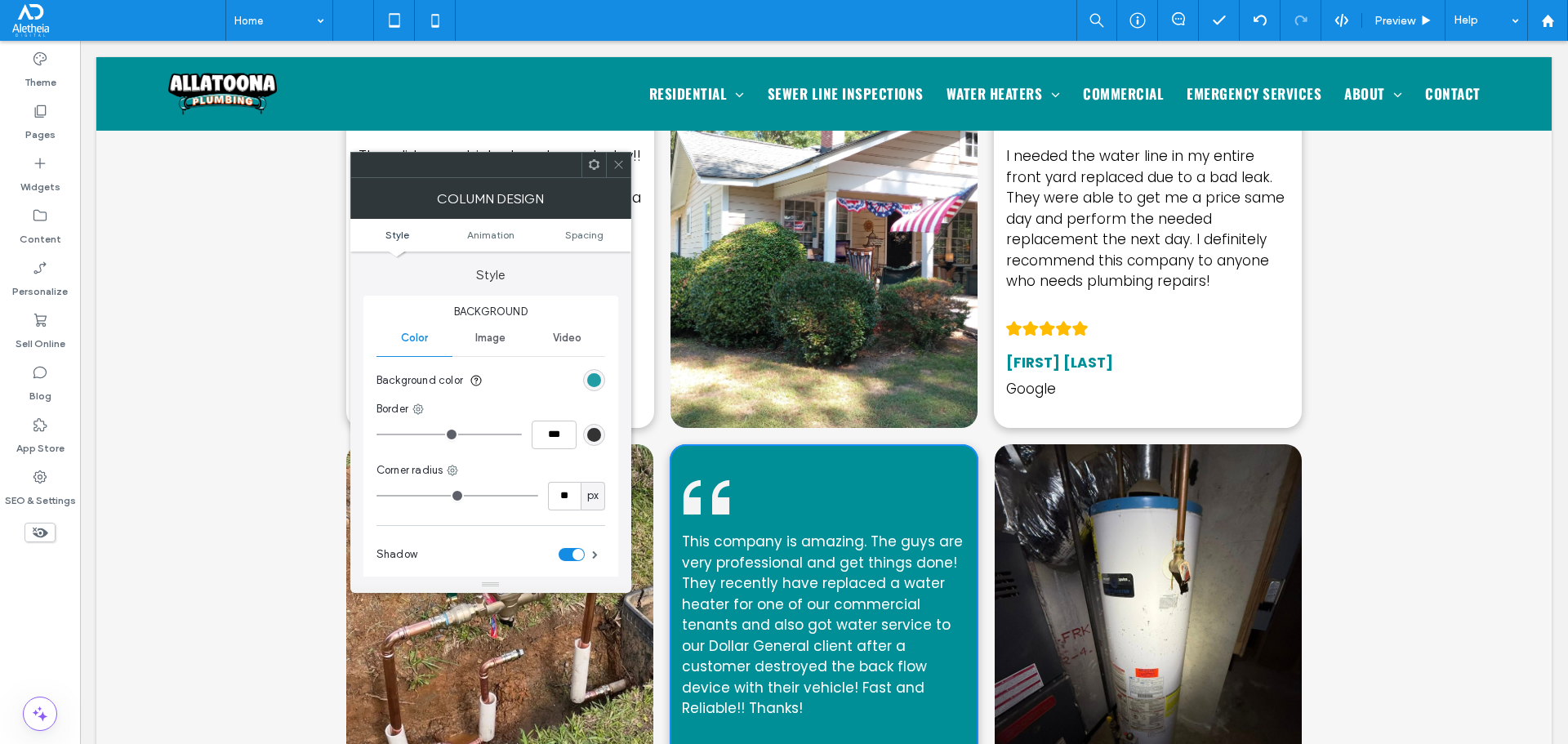 click at bounding box center (594, 380) 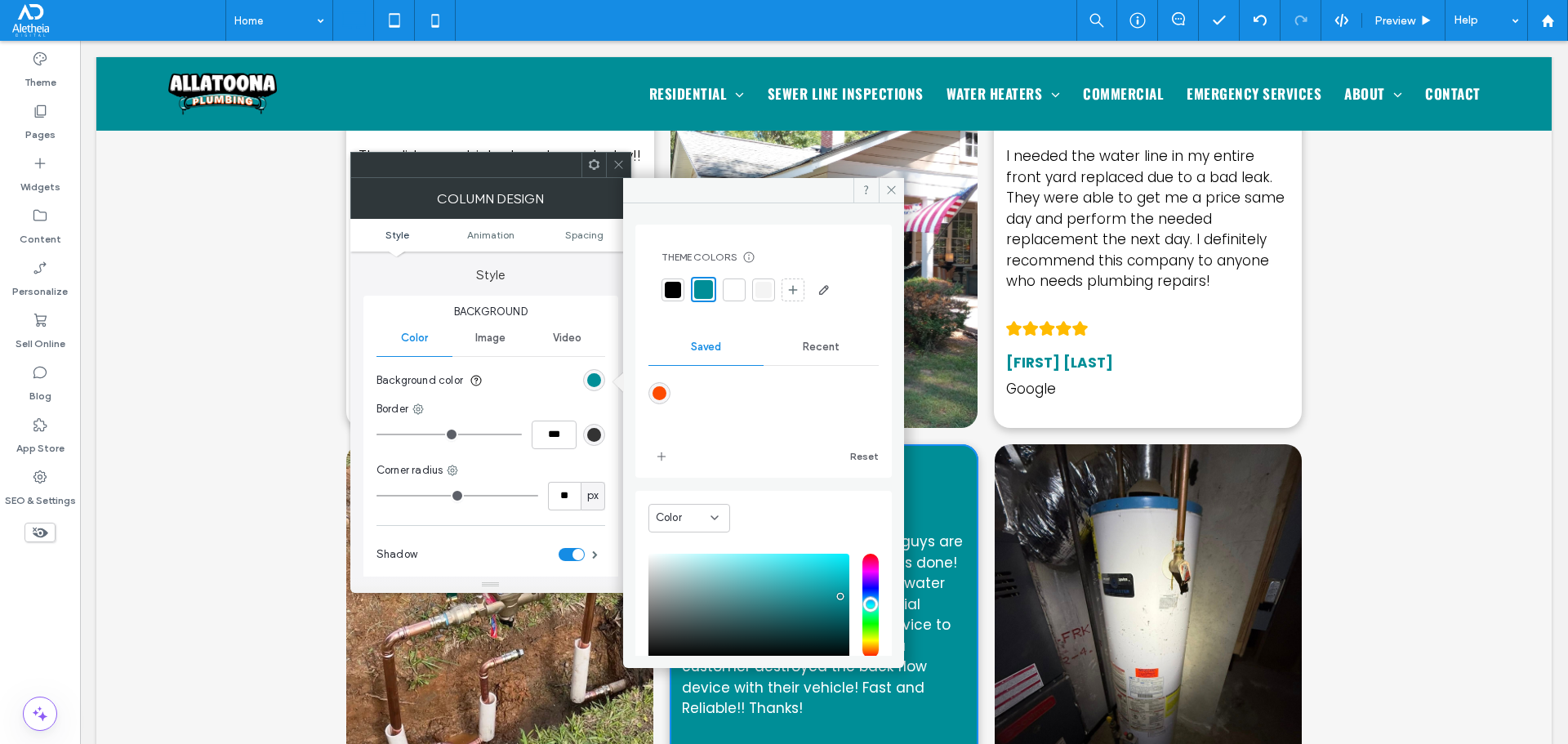 click at bounding box center (659, 393) 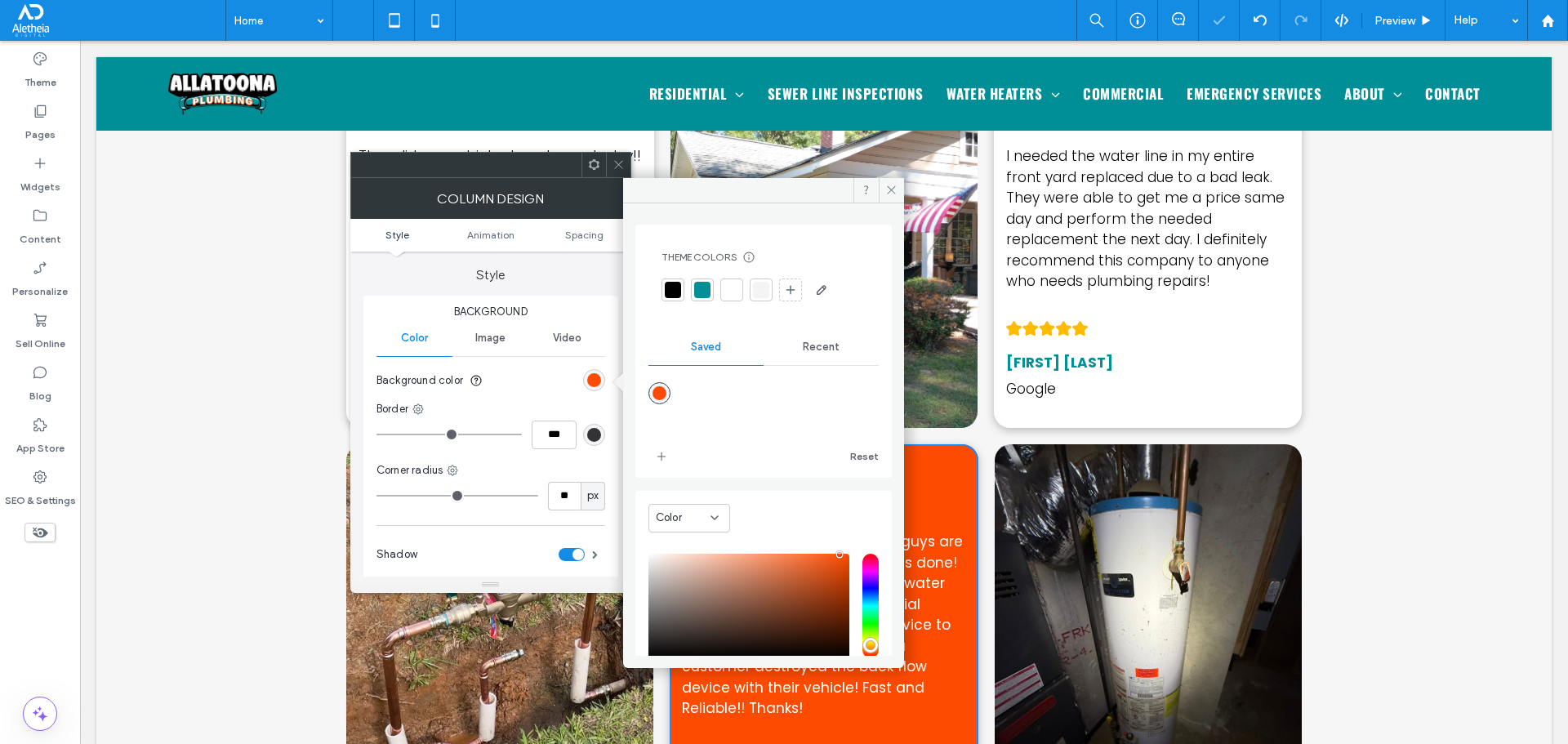 click 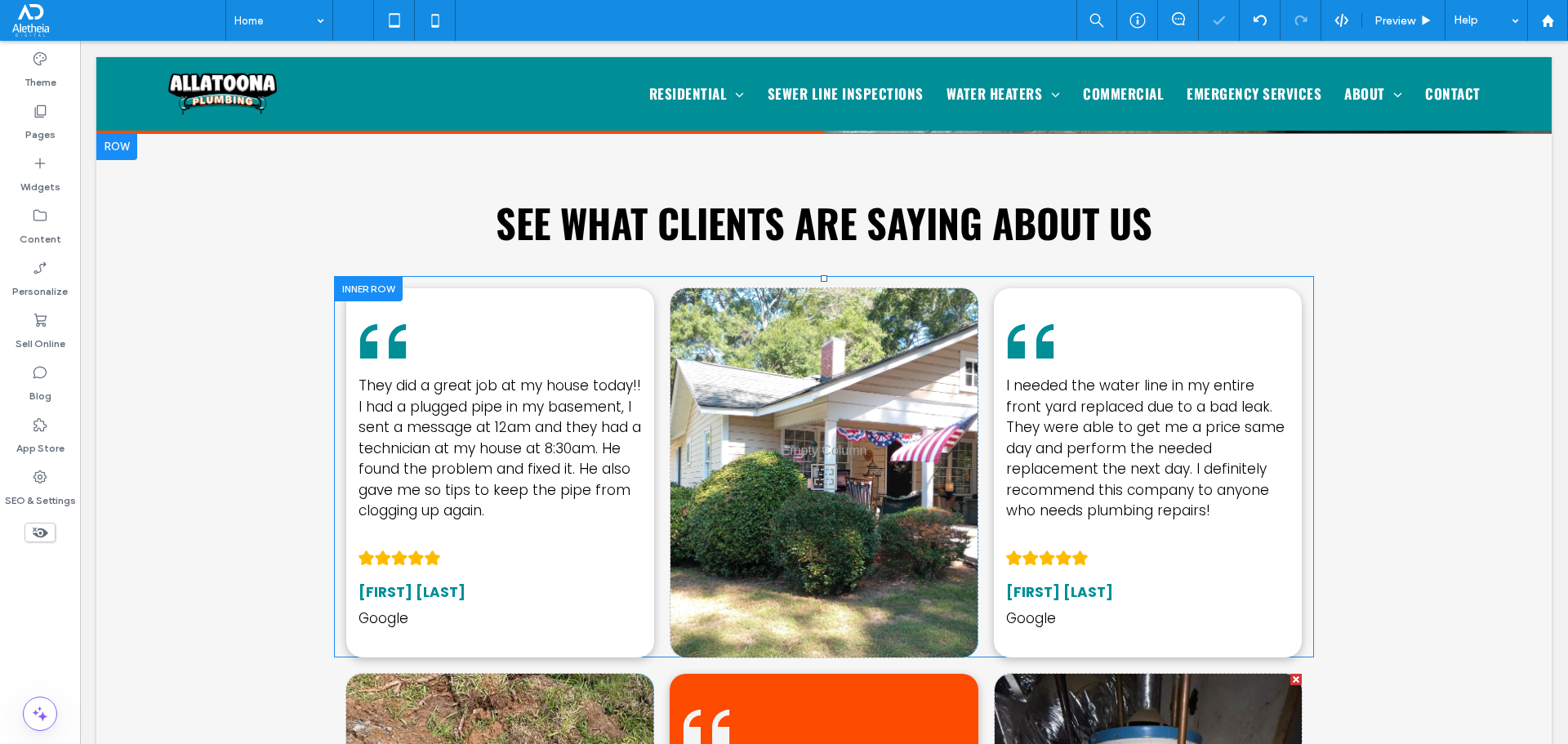 scroll, scrollTop: 3103, scrollLeft: 0, axis: vertical 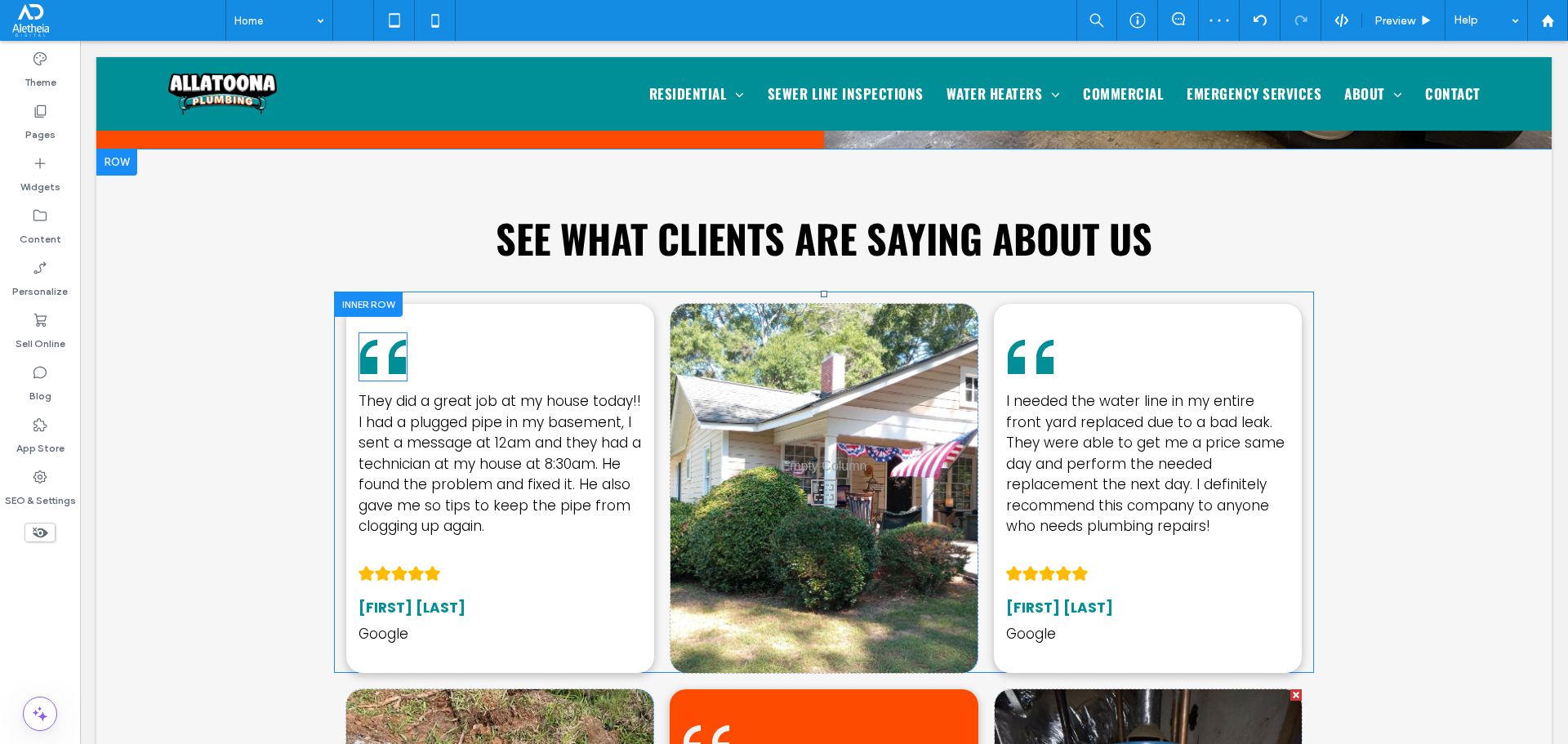 click 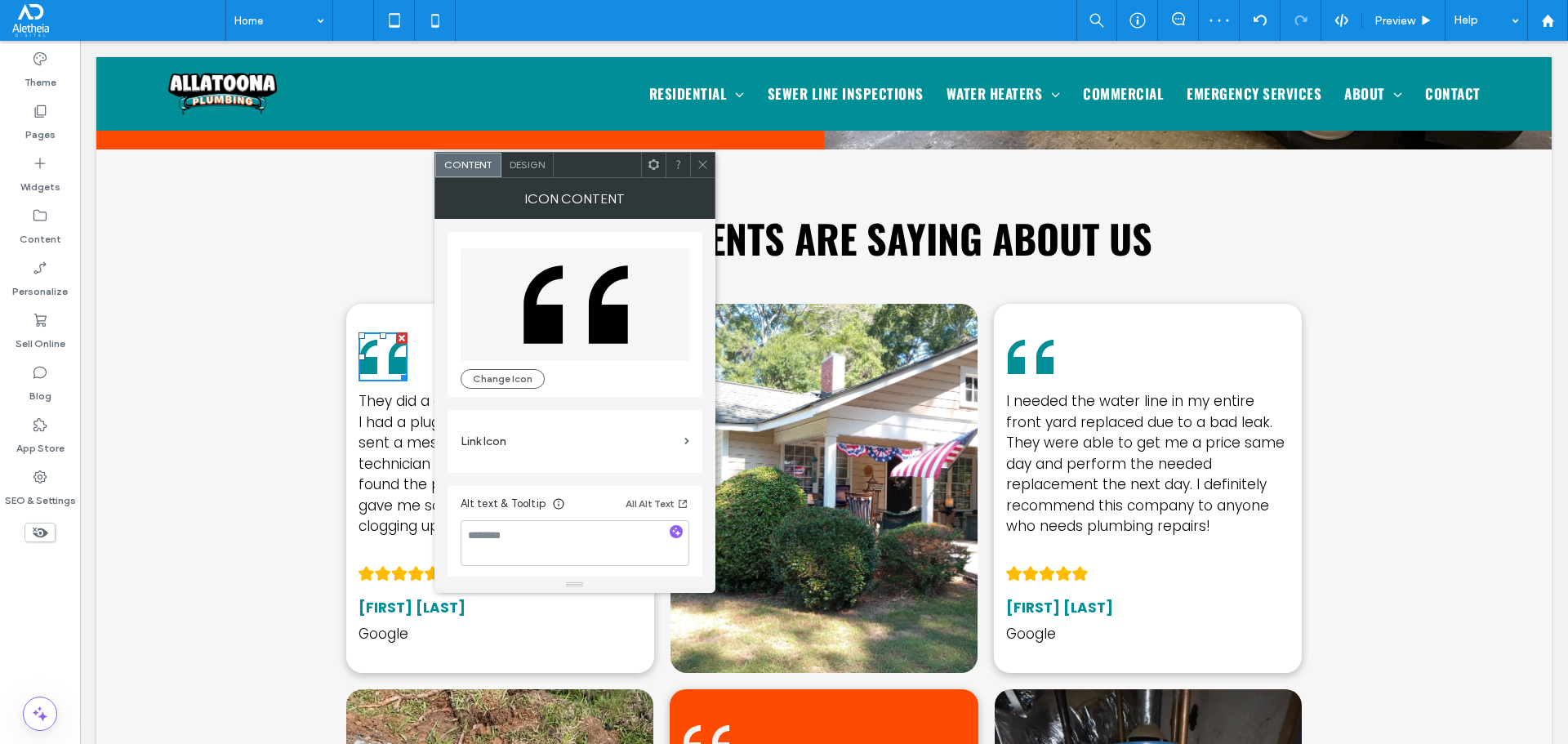 click 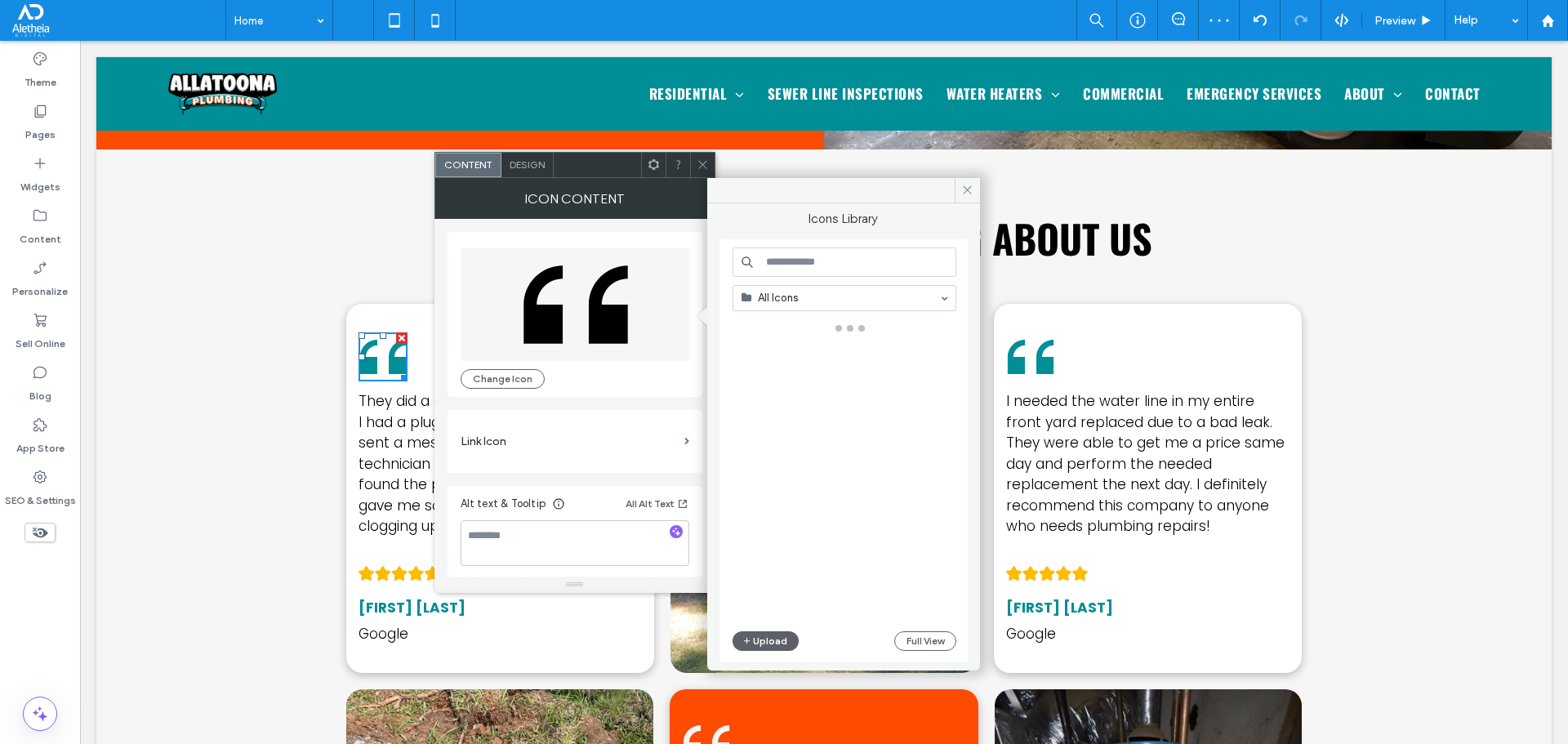 click on "Icon Content" at bounding box center (575, 198) 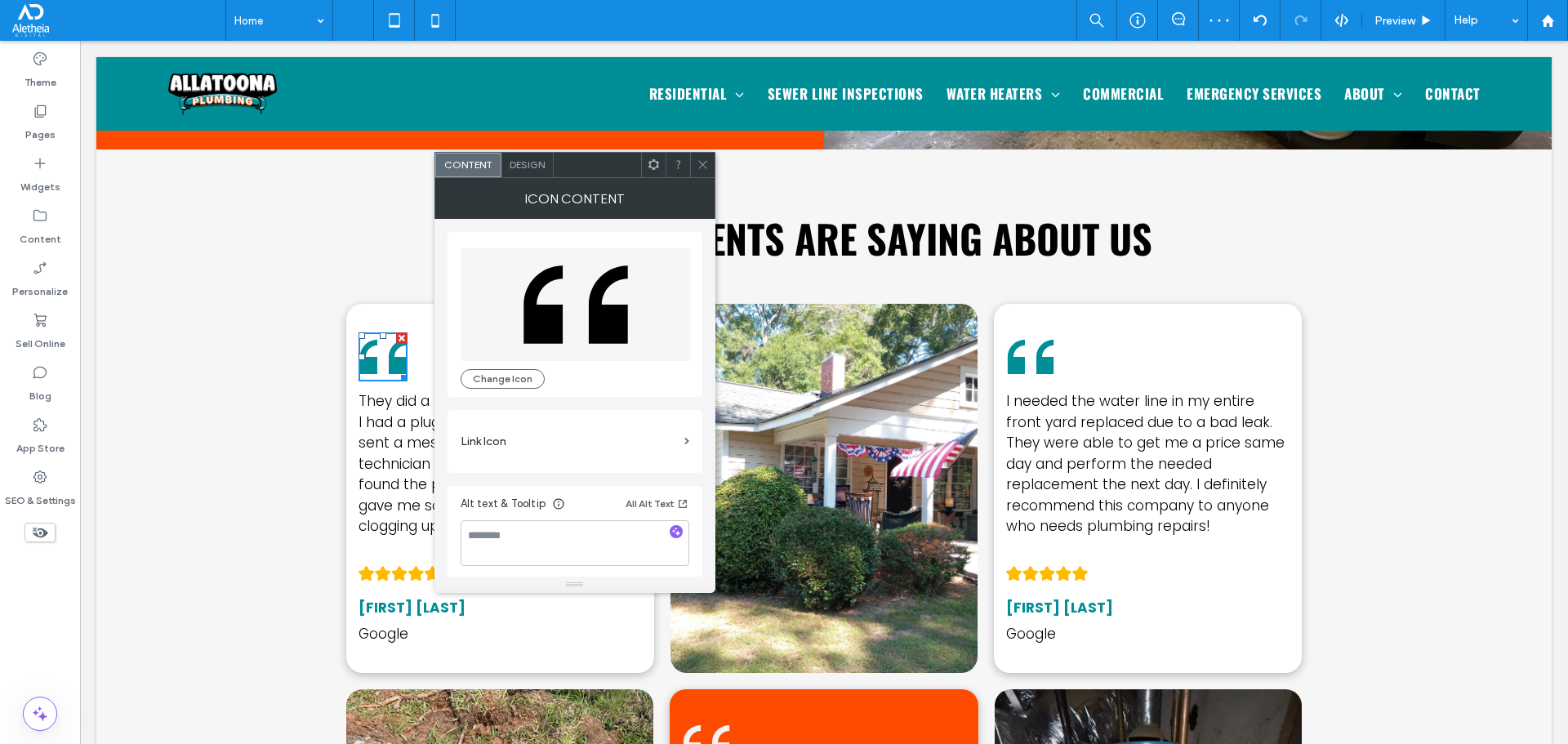 click on "Design" at bounding box center (527, 164) 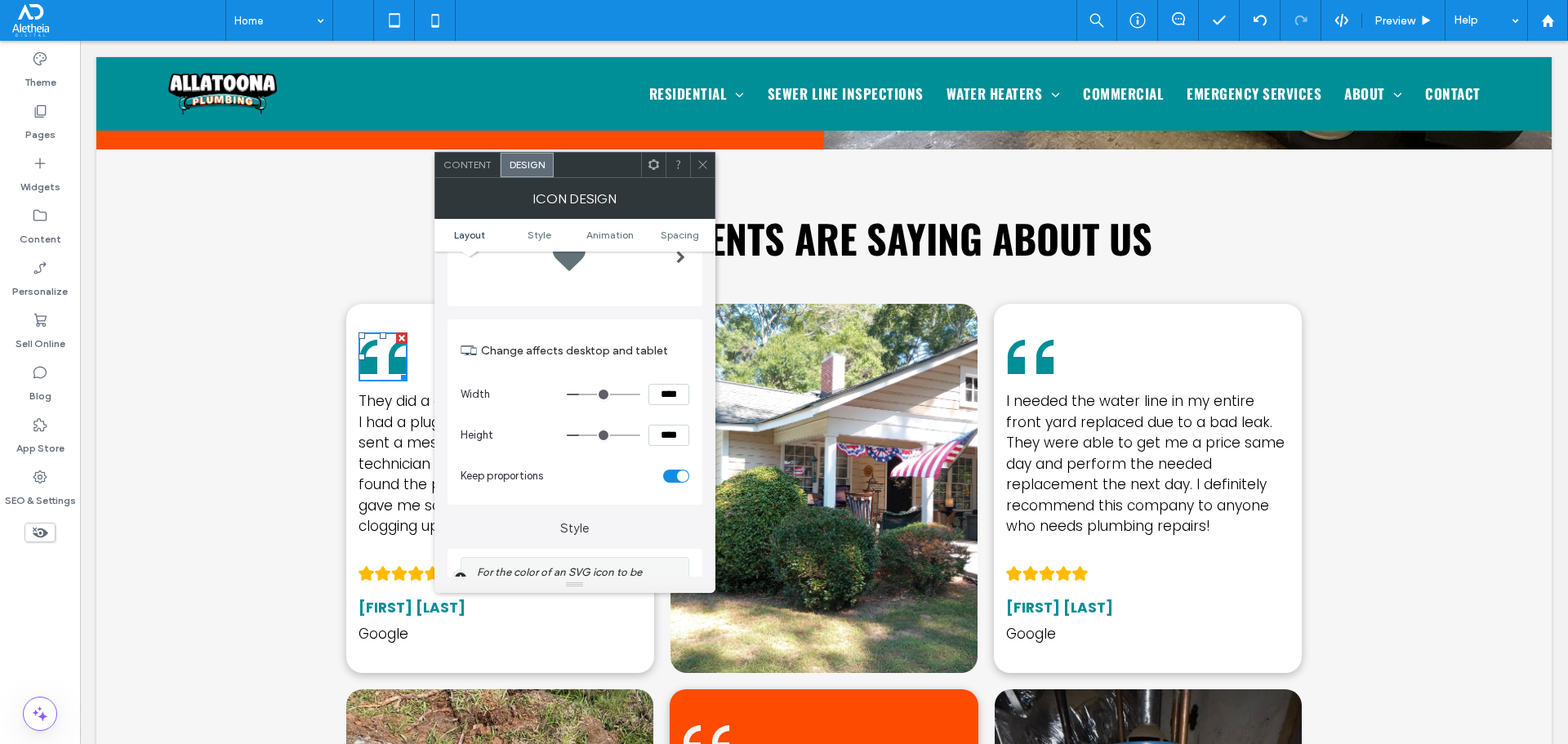 scroll, scrollTop: 245, scrollLeft: 0, axis: vertical 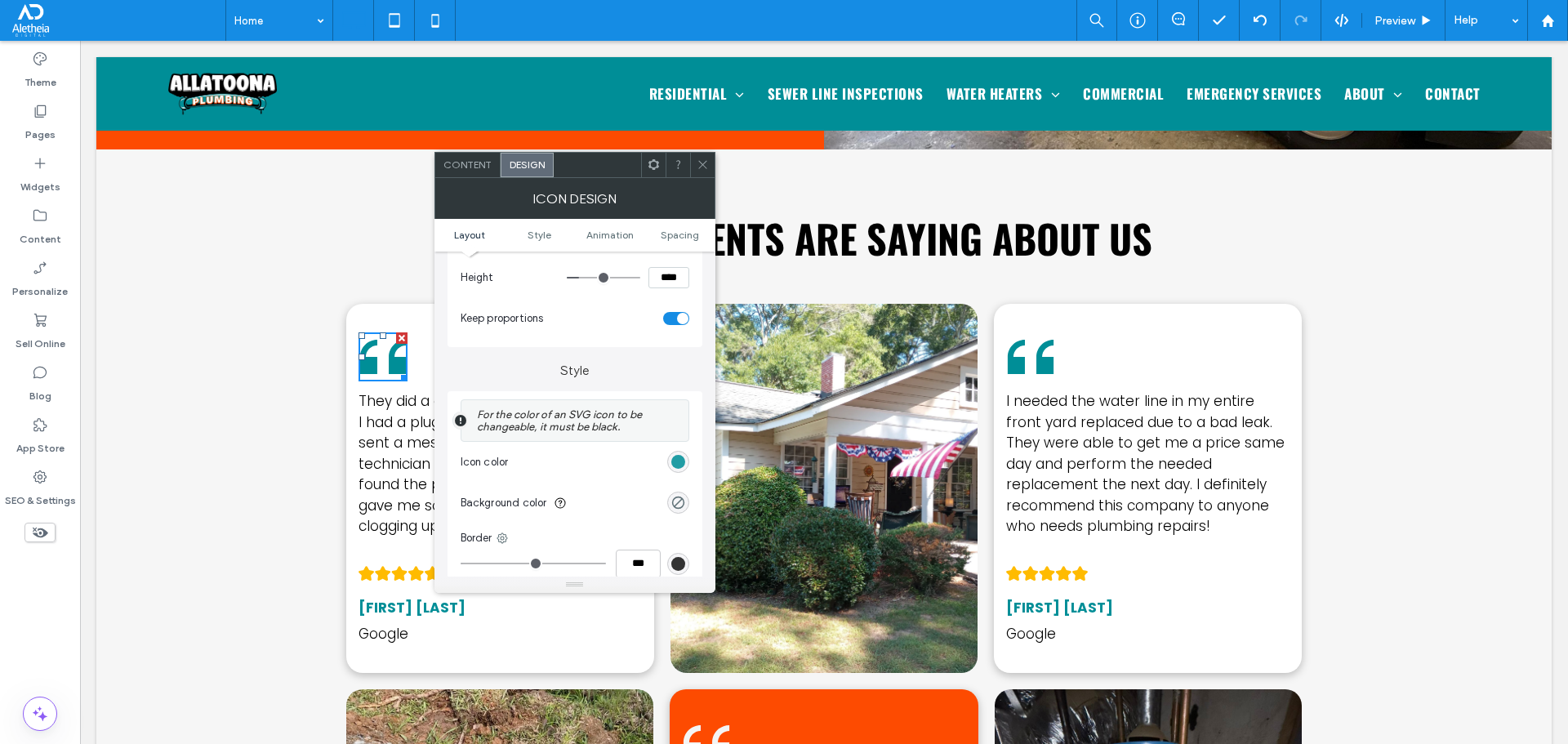 click at bounding box center (678, 461) 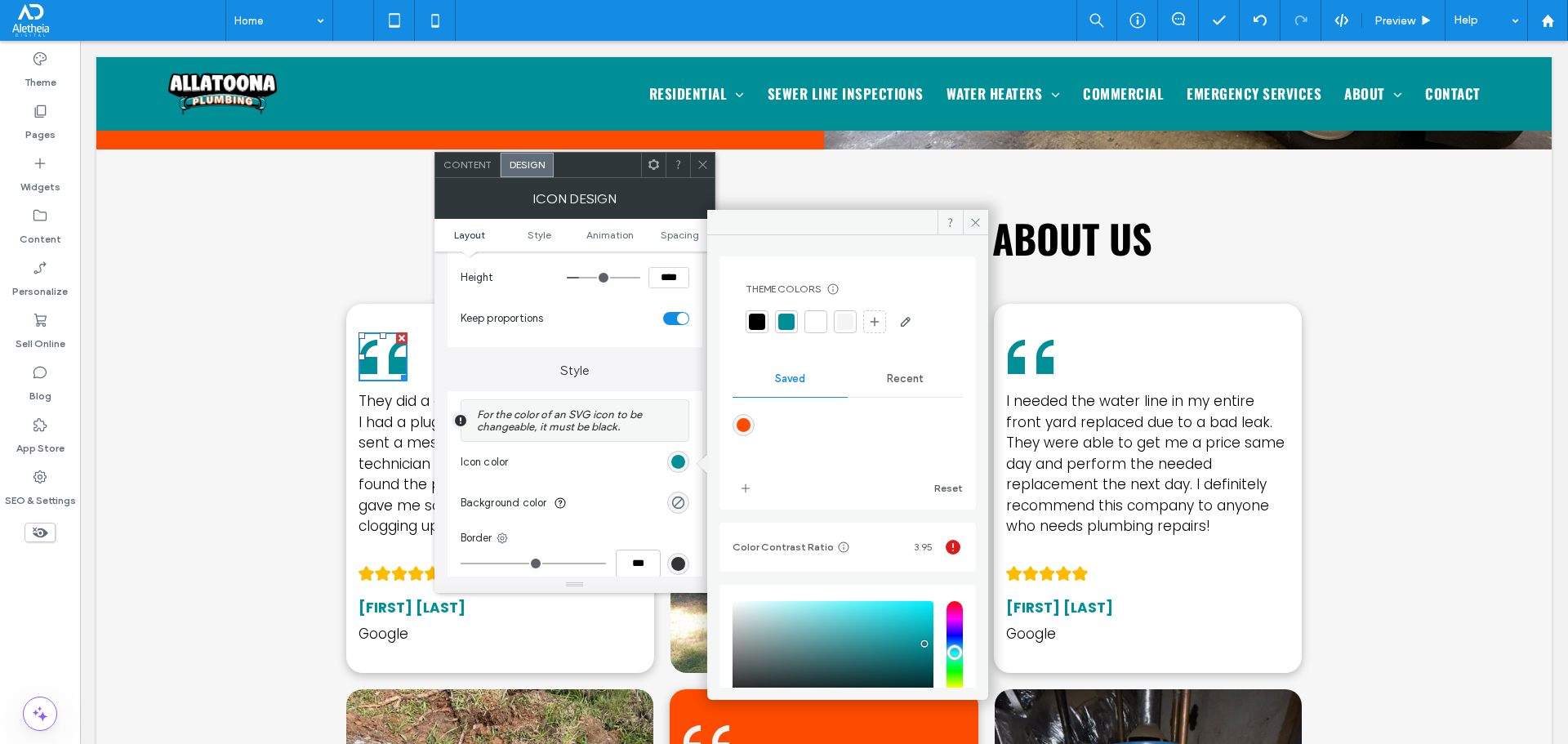 click at bounding box center [743, 425] 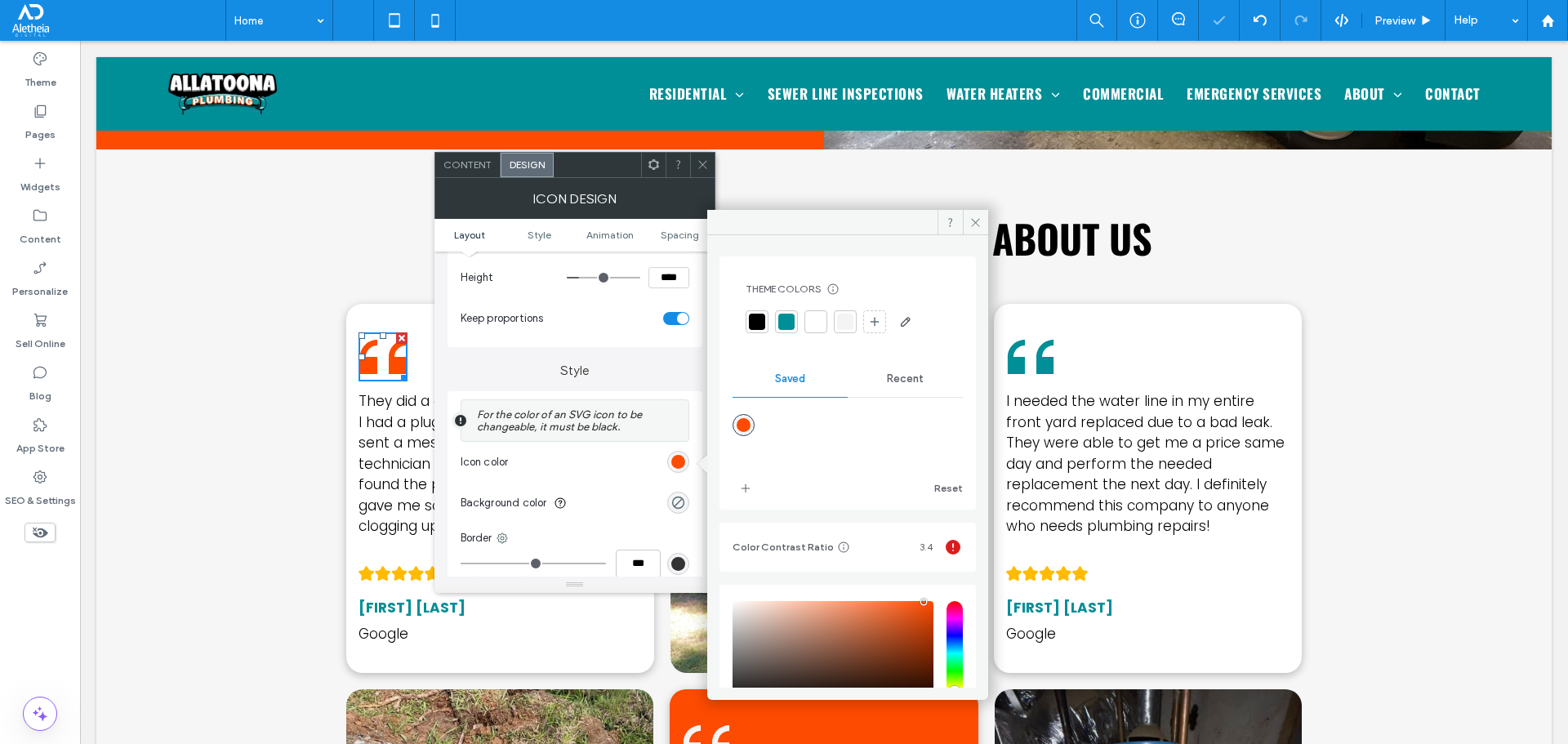 click 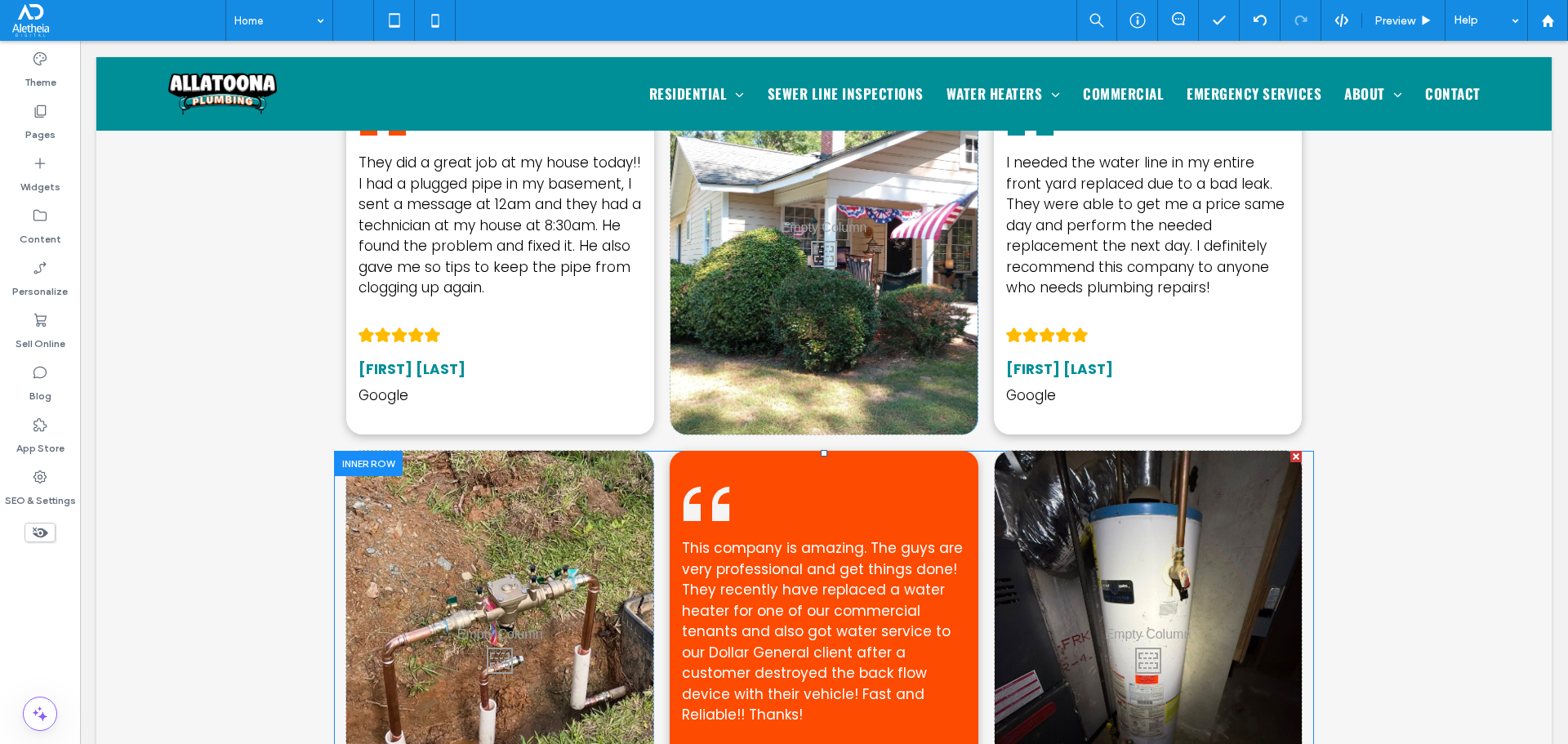 scroll, scrollTop: 2934, scrollLeft: 0, axis: vertical 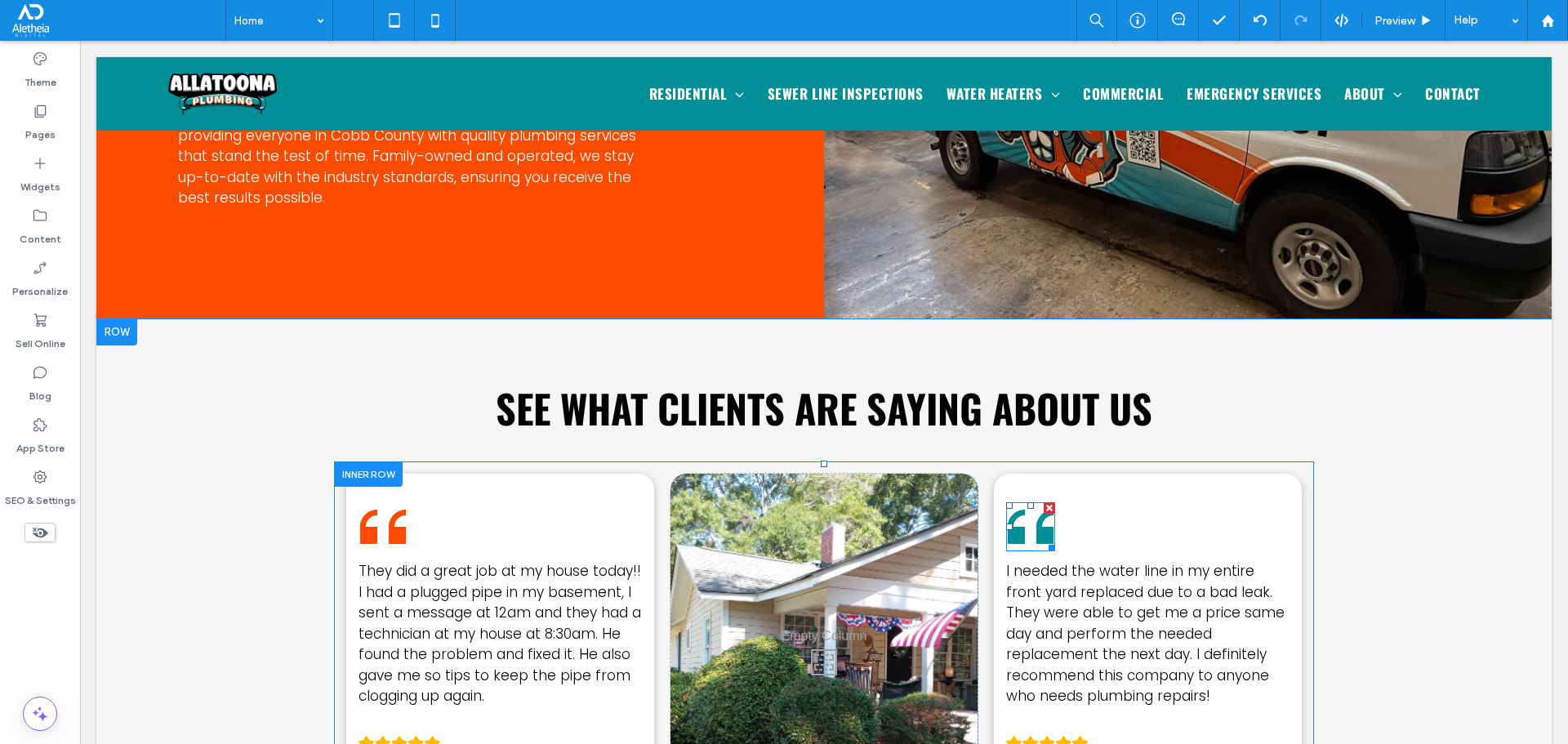 click 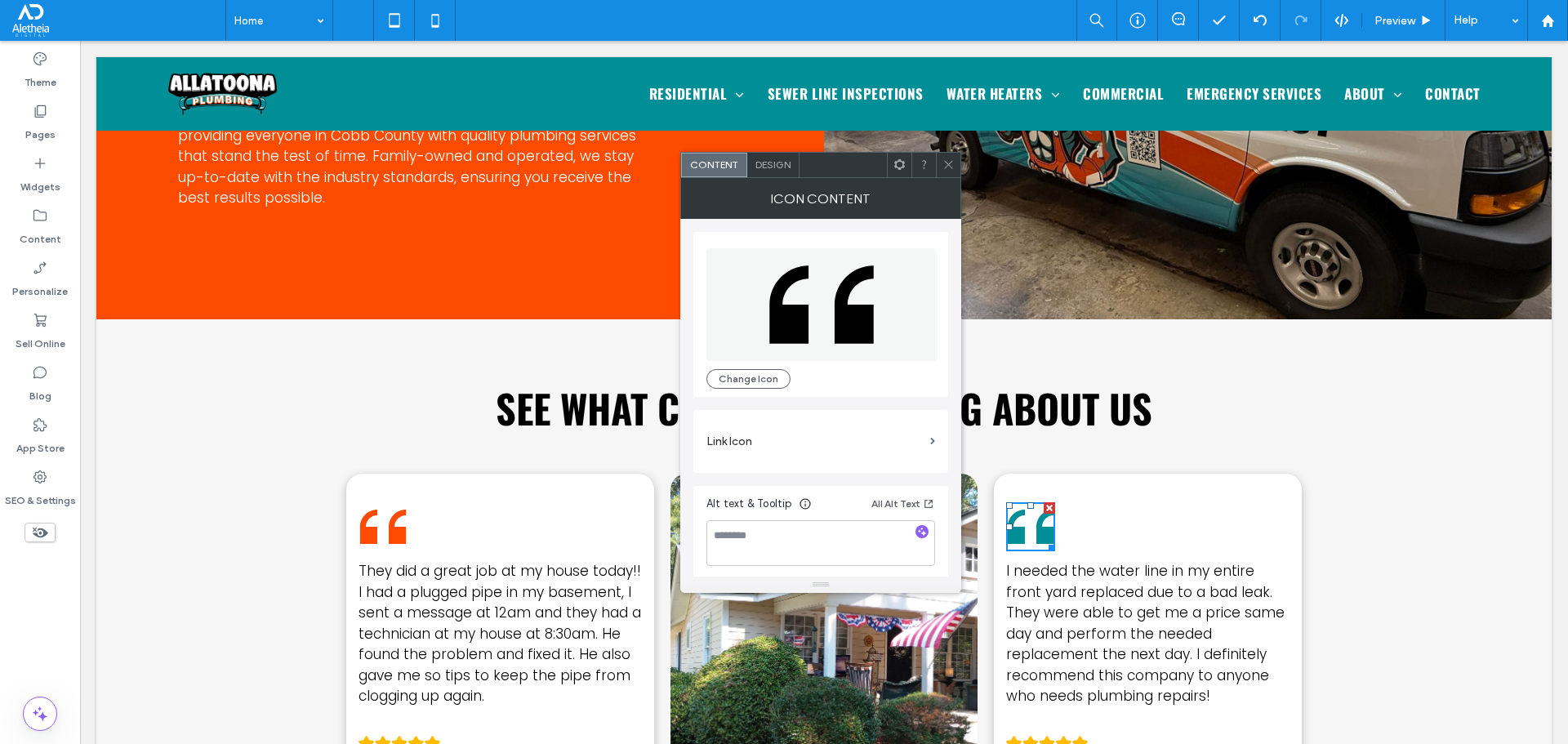 click on "Design" at bounding box center (773, 164) 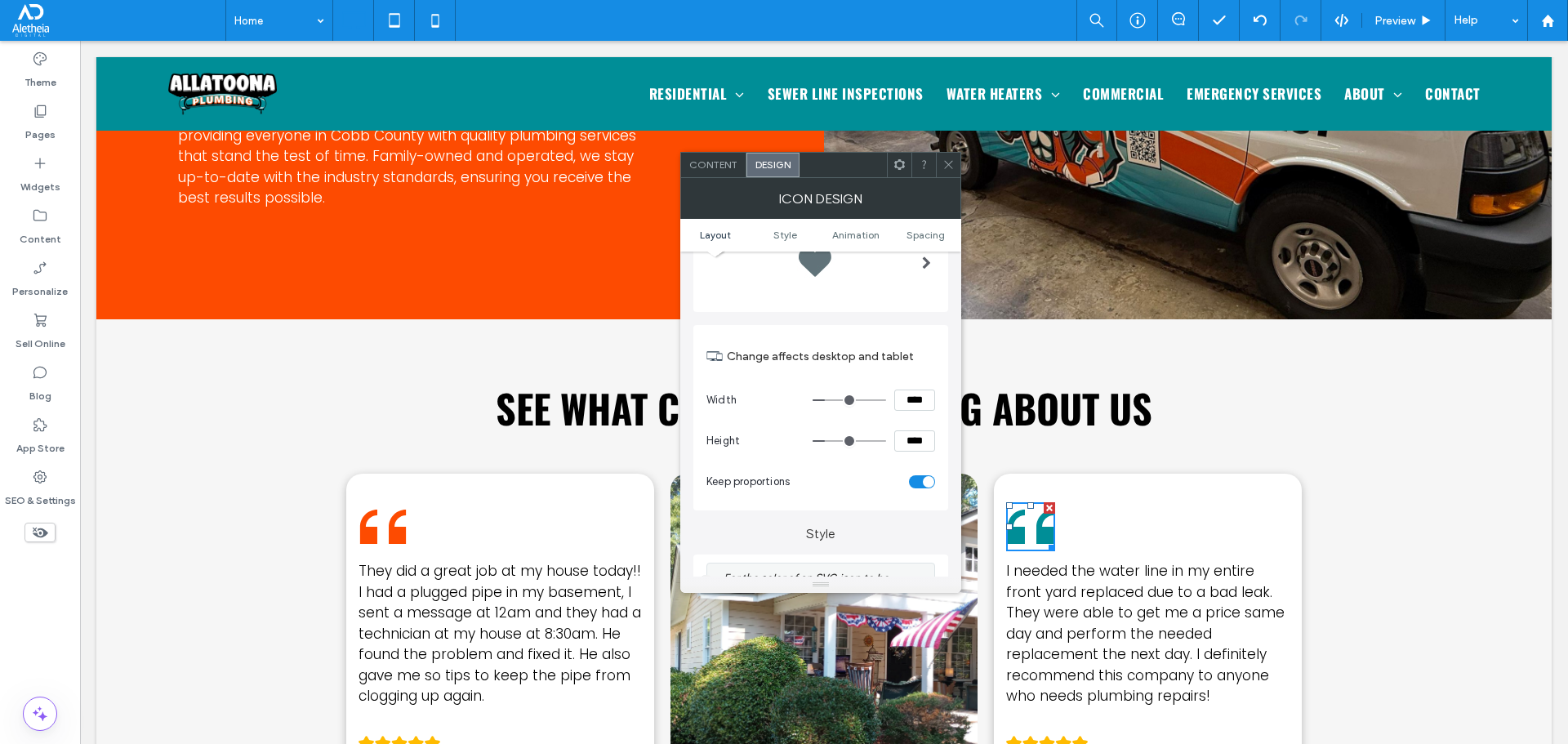 scroll, scrollTop: 245, scrollLeft: 0, axis: vertical 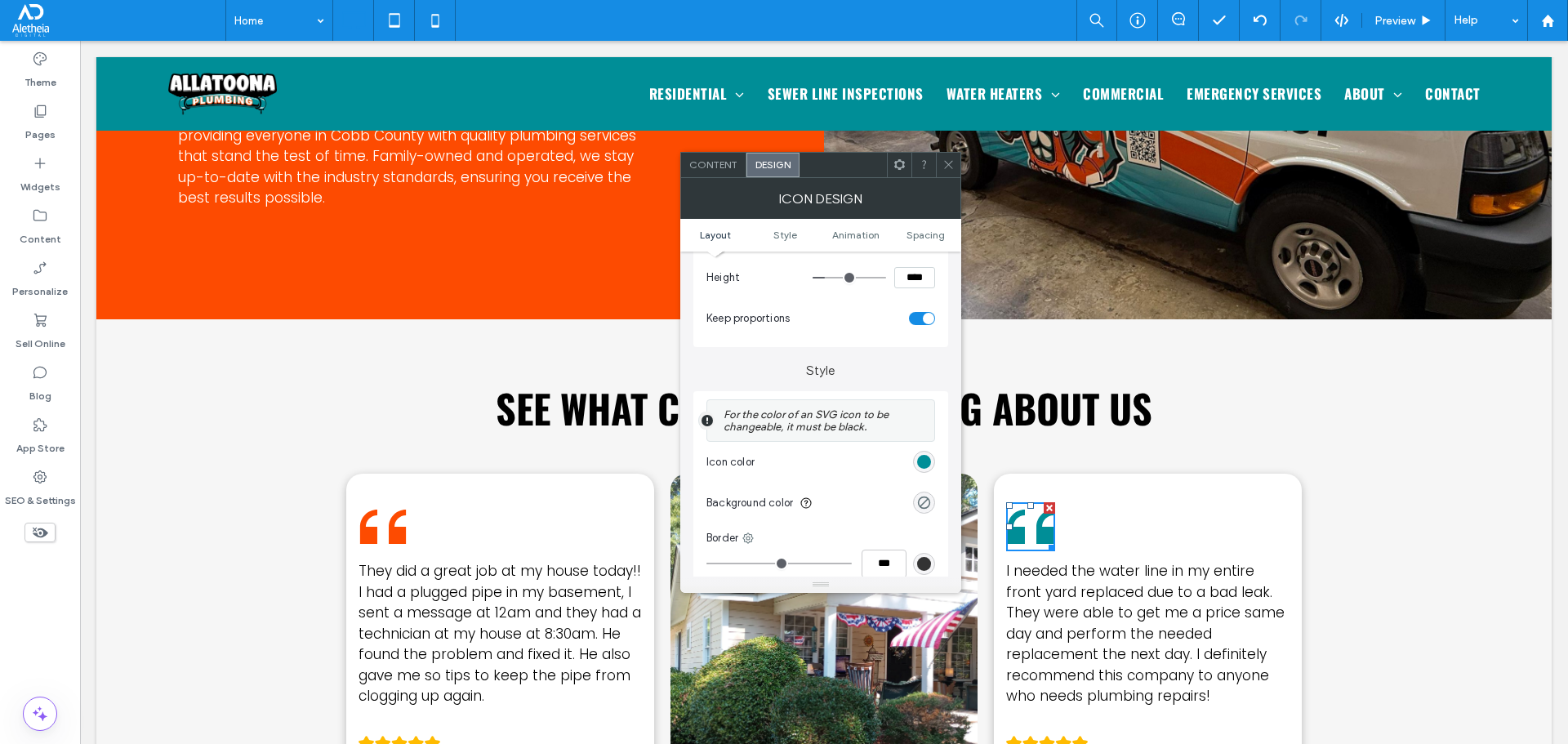 click on "Icon color" at bounding box center (821, 462) 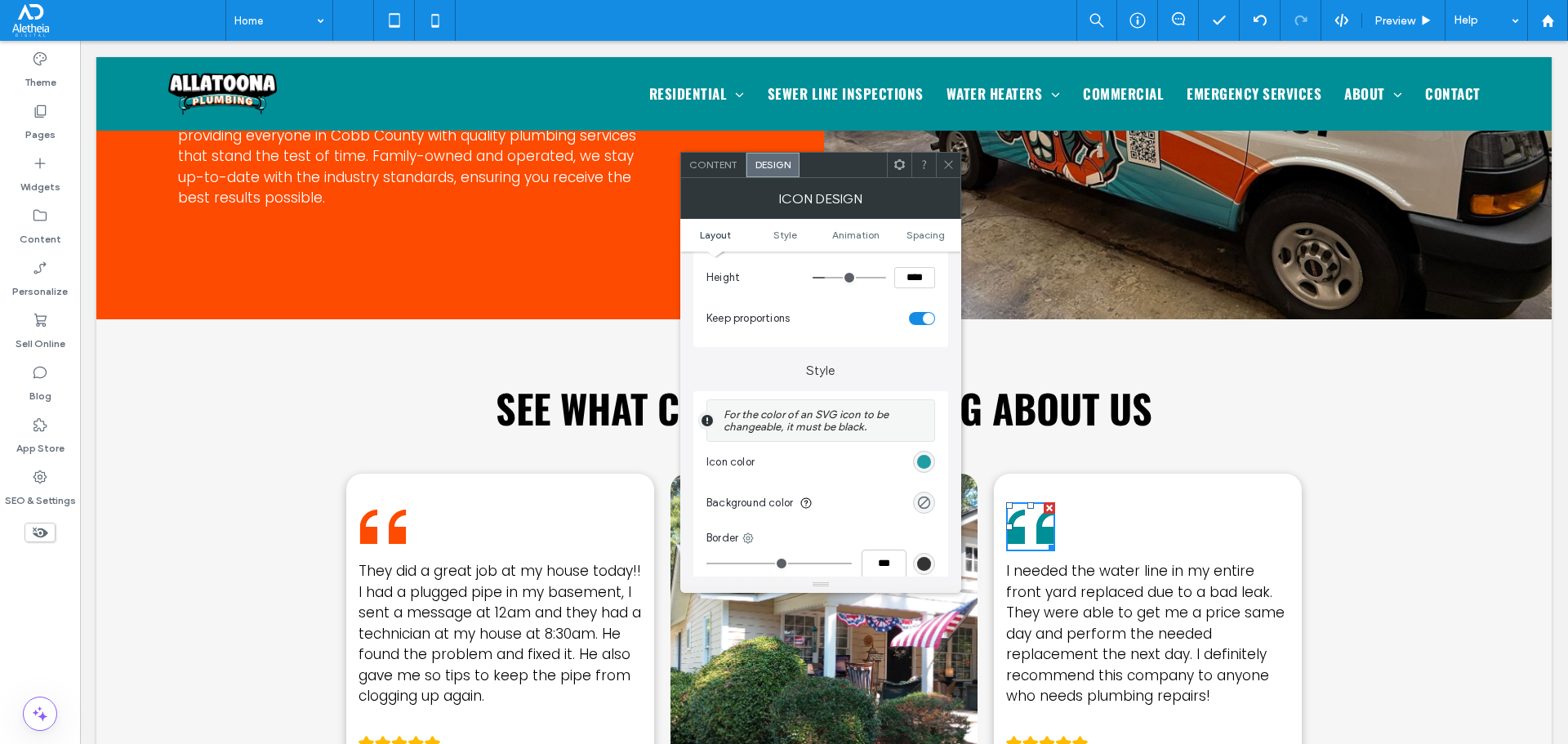 click at bounding box center (924, 461) 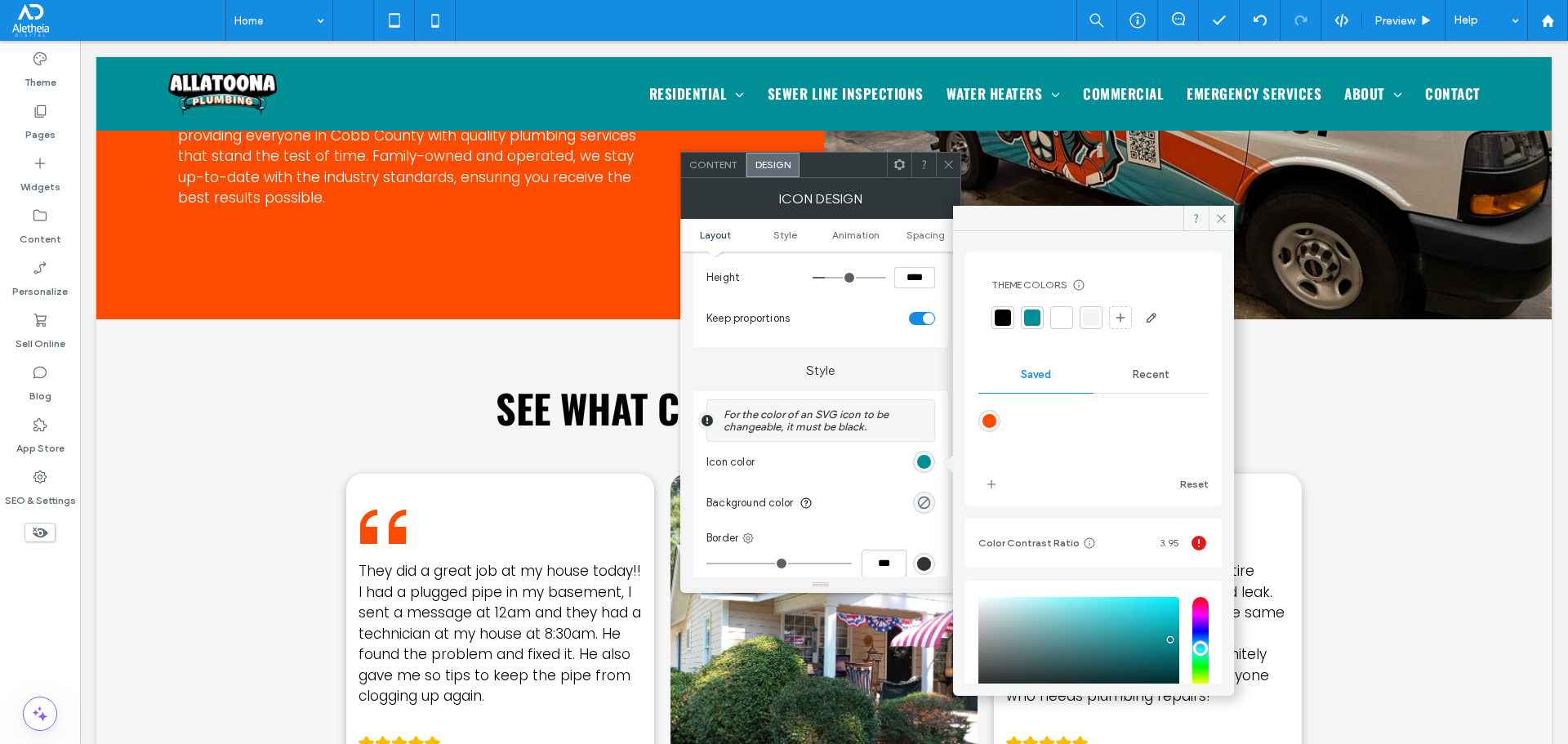 click at bounding box center [989, 421] 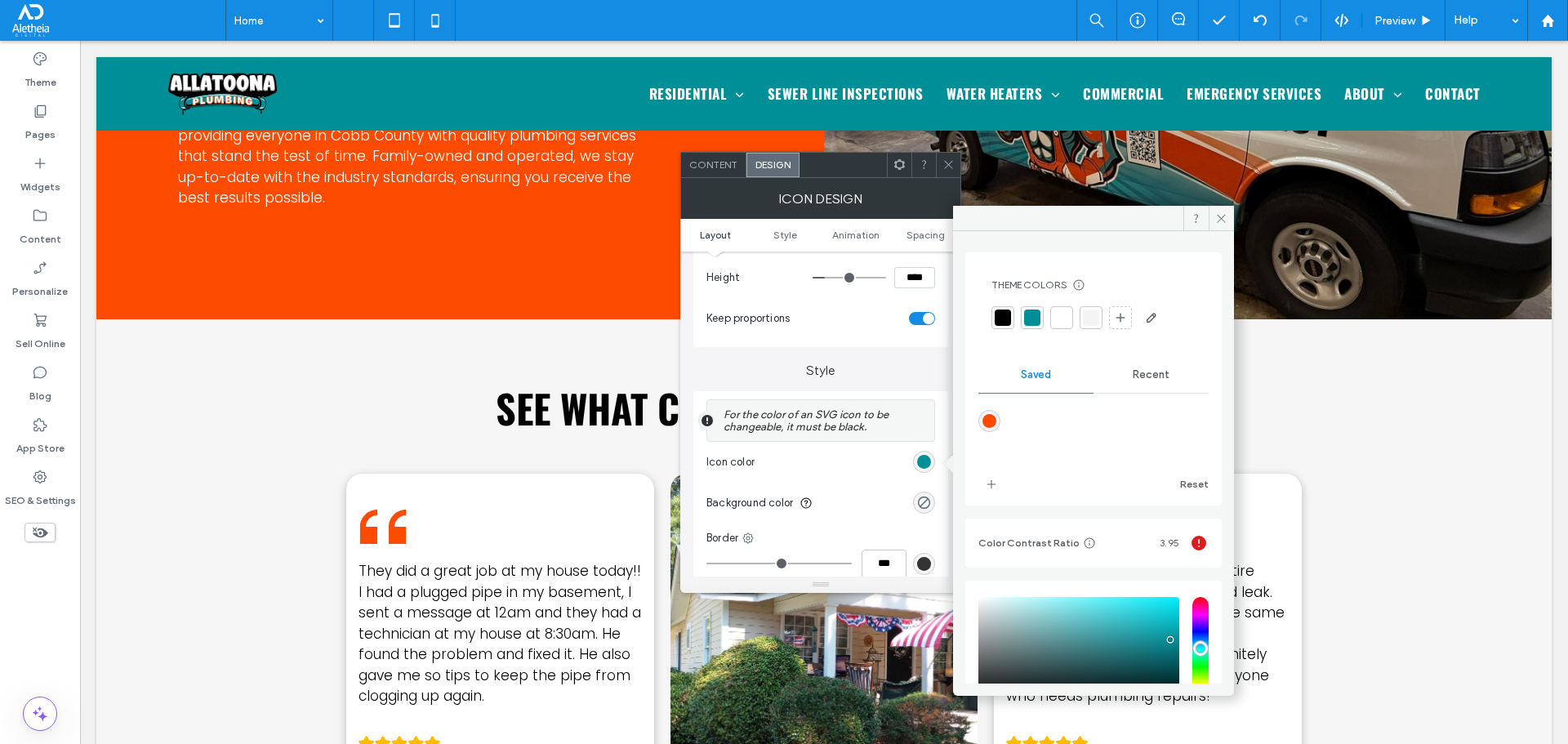 type on "*******" 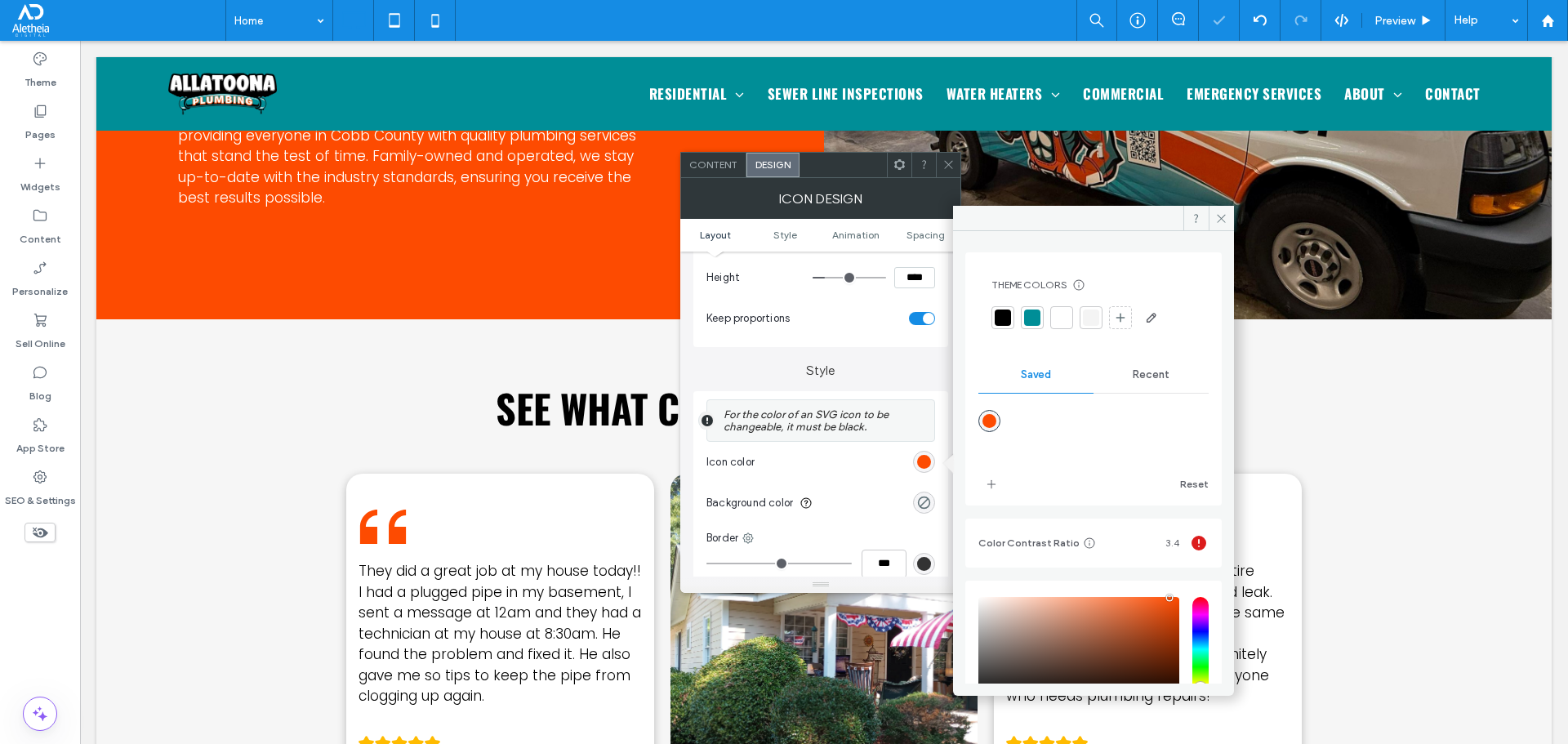 click at bounding box center [948, 165] 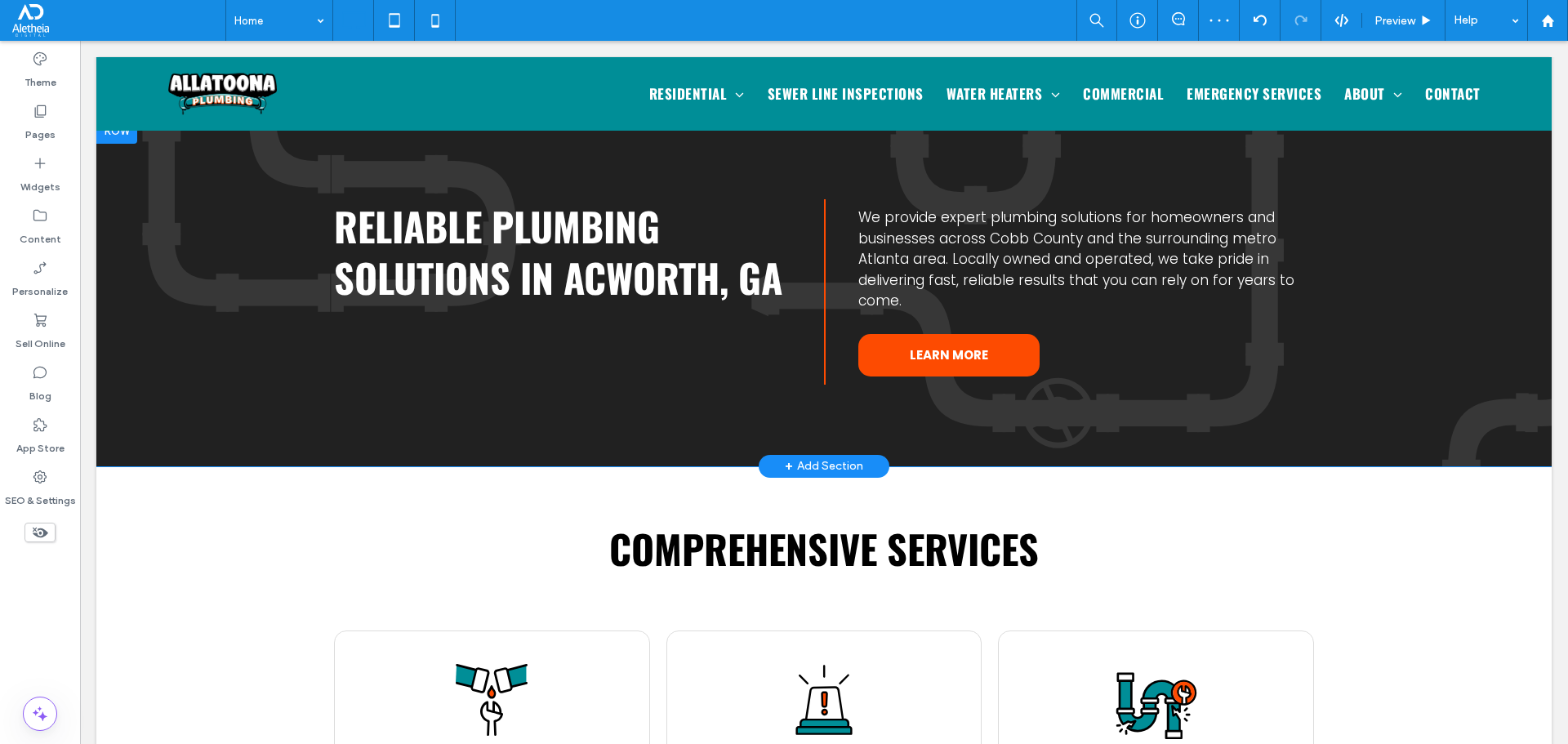 scroll, scrollTop: 75, scrollLeft: 0, axis: vertical 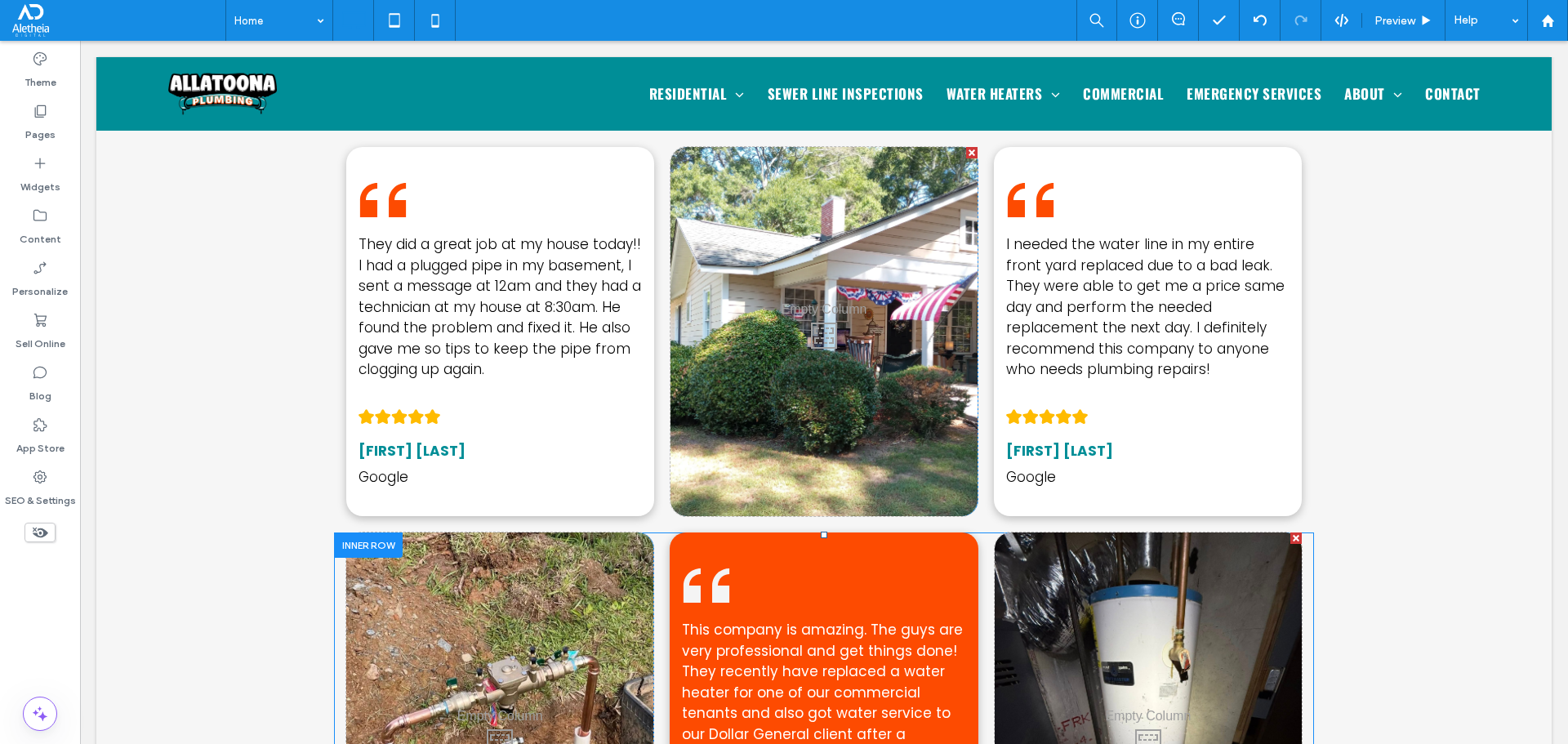 click on "This company is amazing. The guys are very professional and get things done! They recently have replaced a water heater for one of our commercial tenants and also got water service to our Dollar General client after a customer destroyed the back flow device with their vehicle! Fast and Reliable!! Thanks!
Sherri Campbell
Google
Click To Paste" at bounding box center [823, 737] 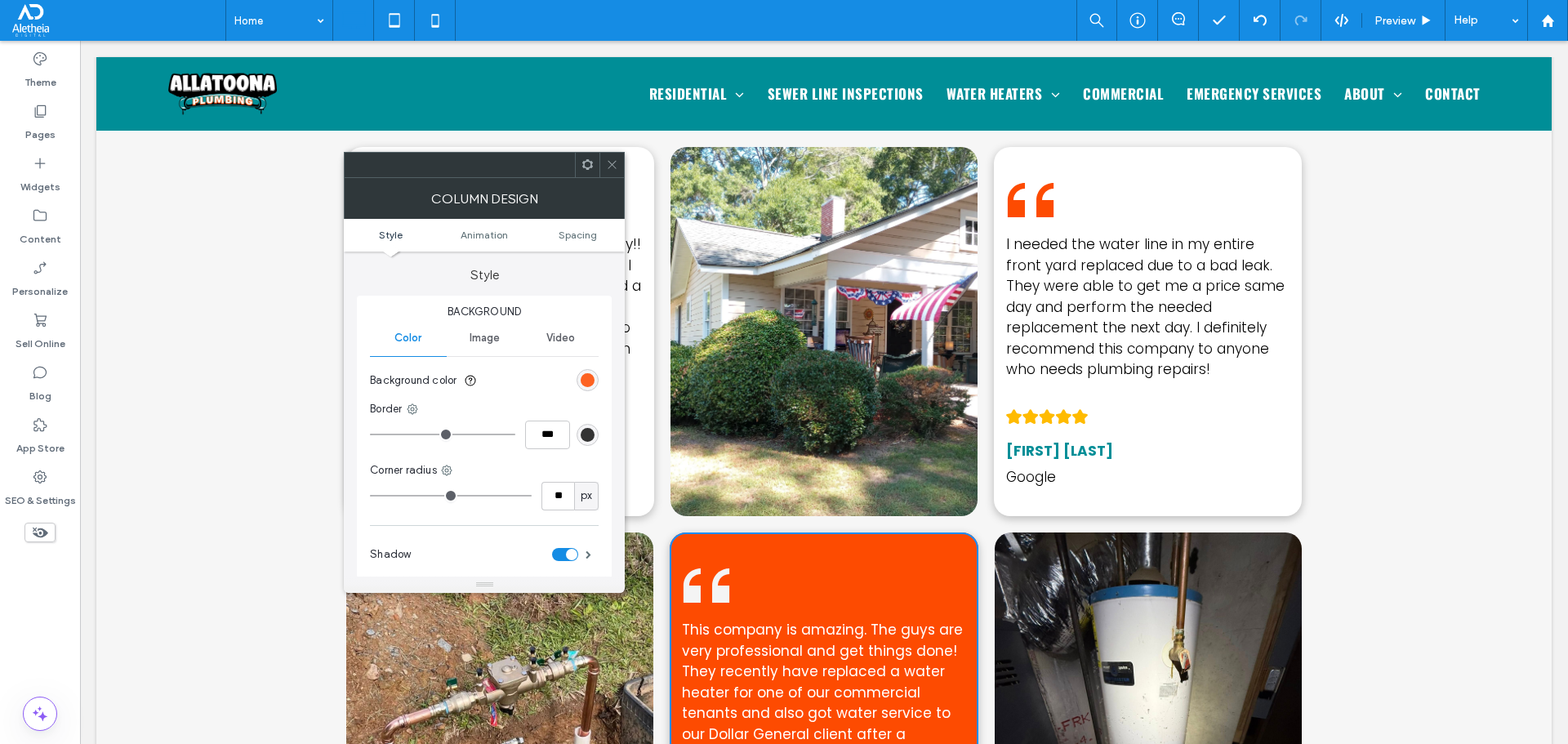 click at bounding box center (587, 380) 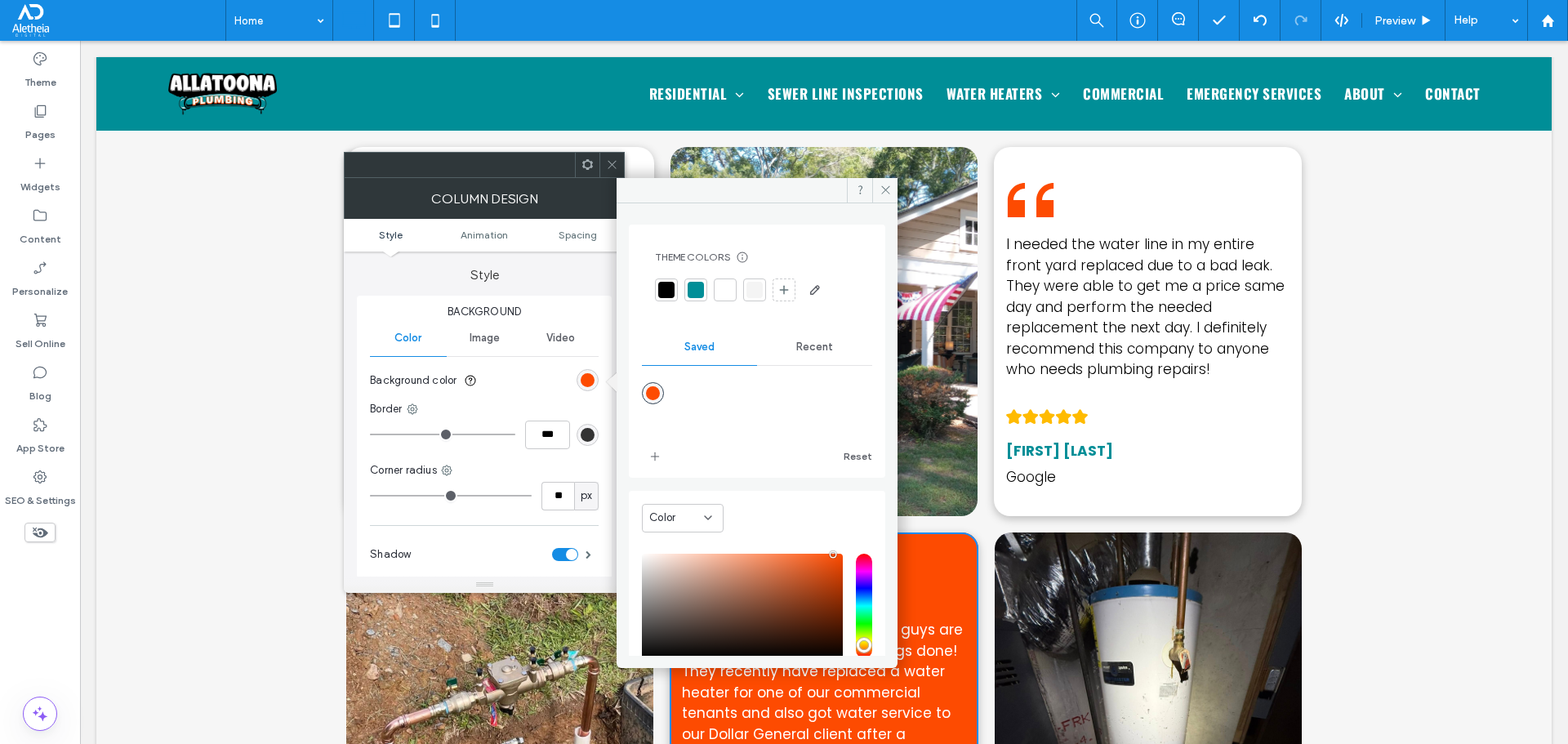 click at bounding box center [757, 290] 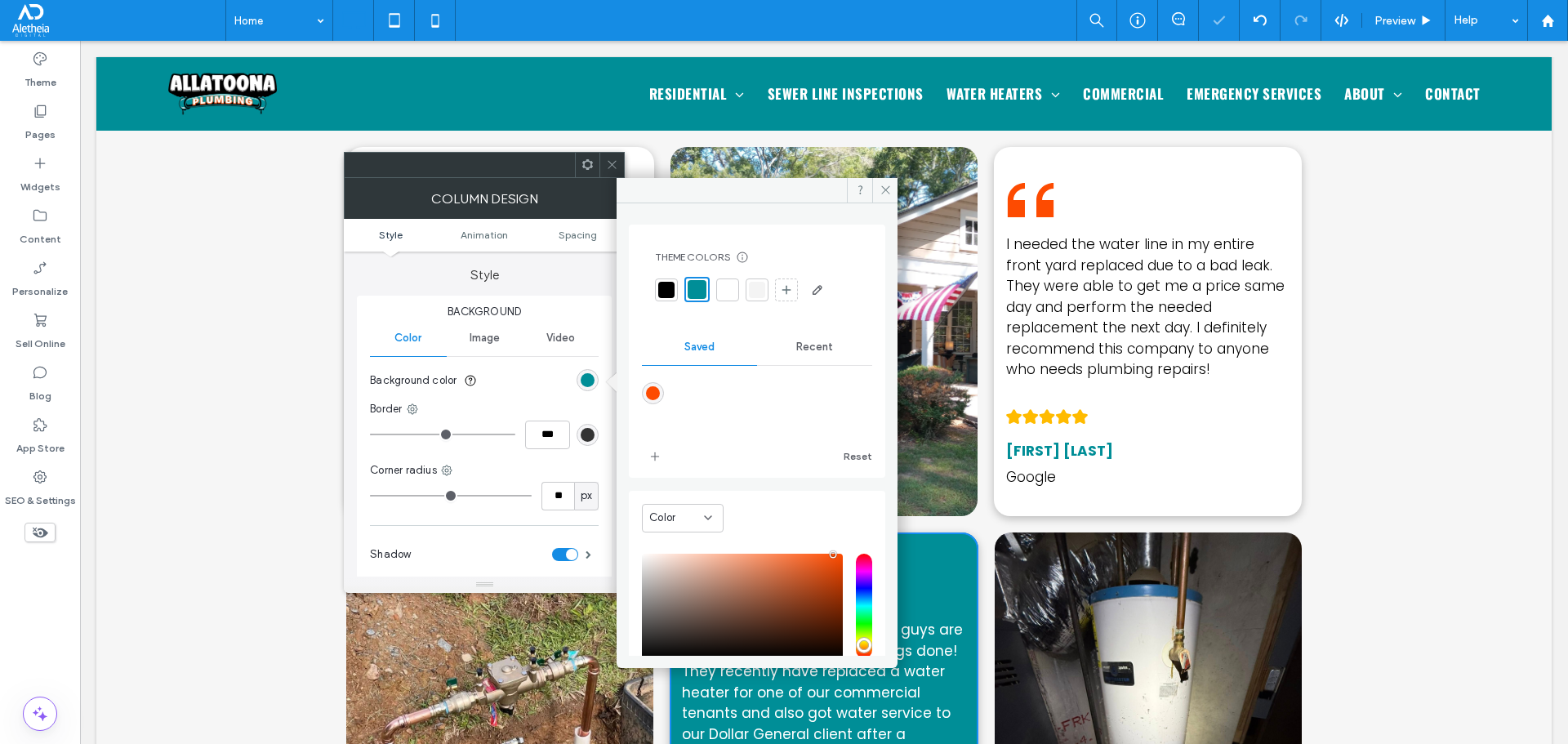 click 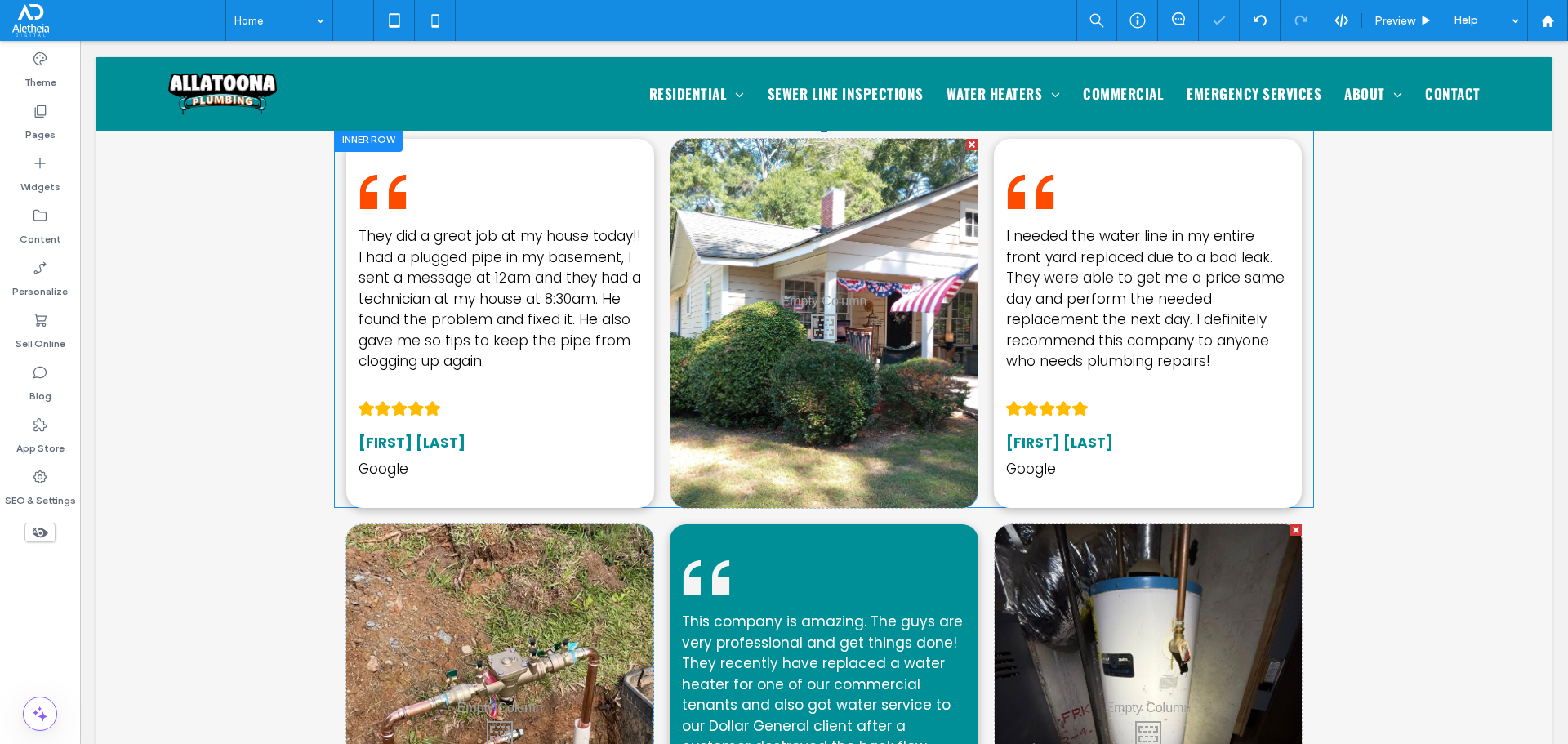 scroll, scrollTop: 11, scrollLeft: 0, axis: vertical 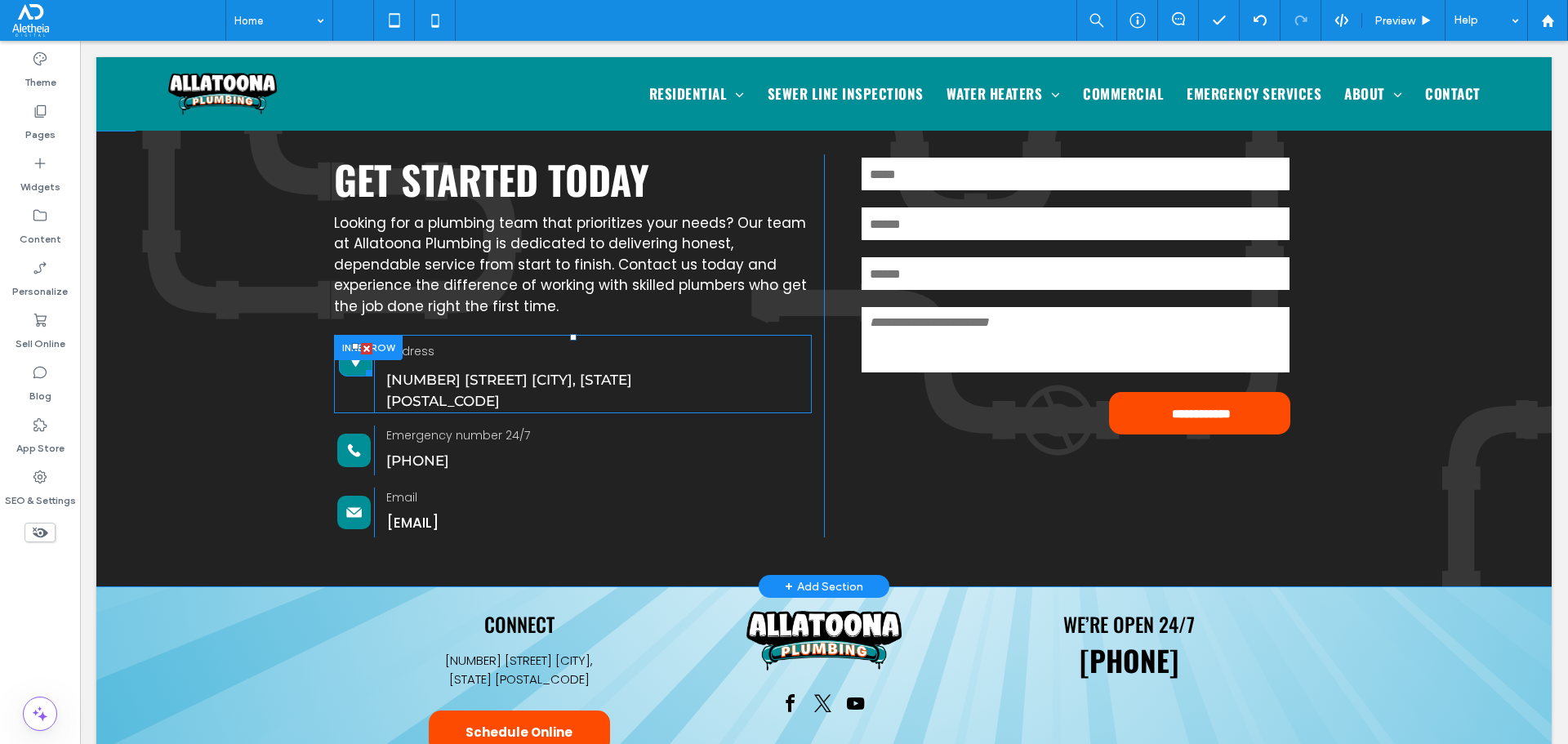 click on "A black map pin with a circle in the middle on a white background." 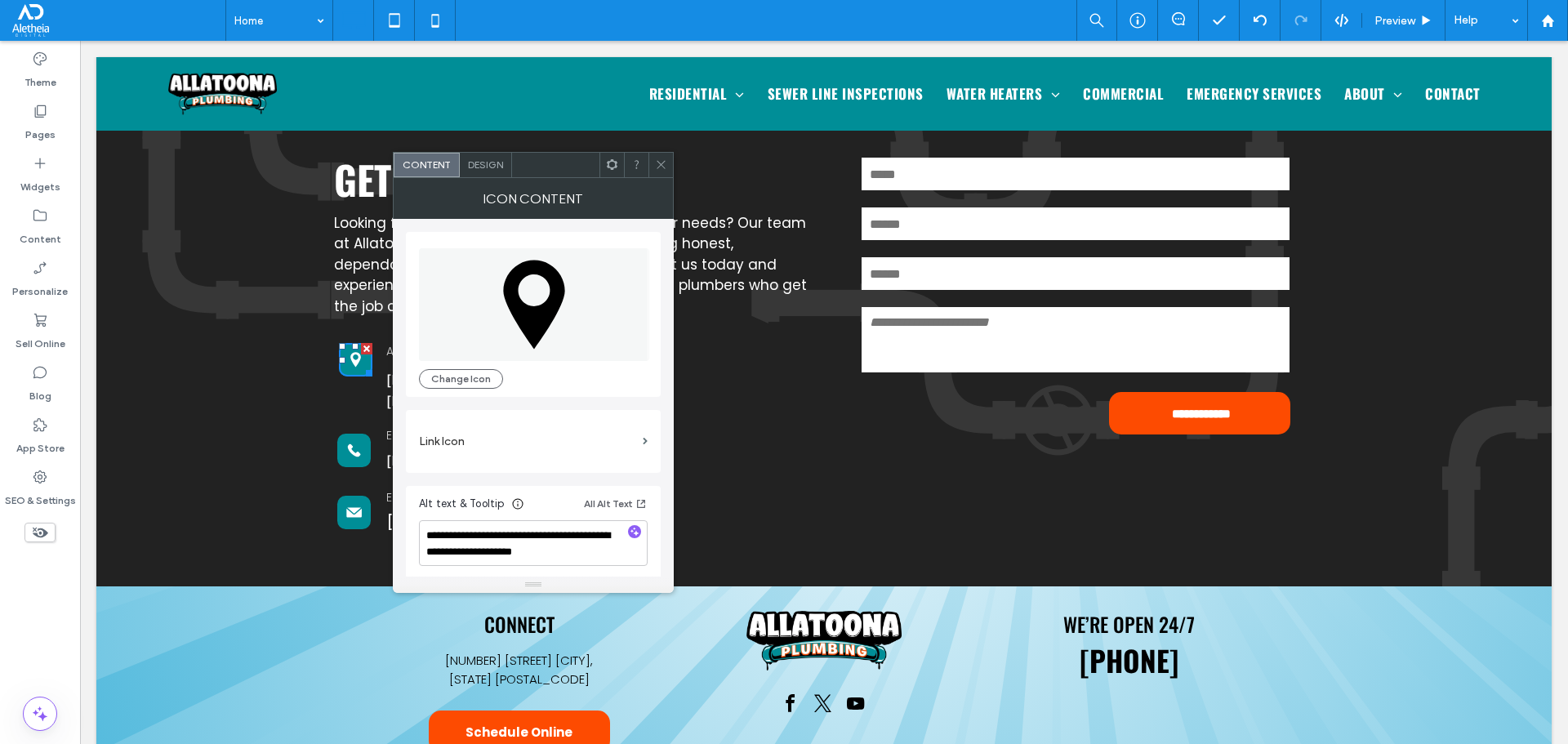 click on "Design" at bounding box center (486, 165) 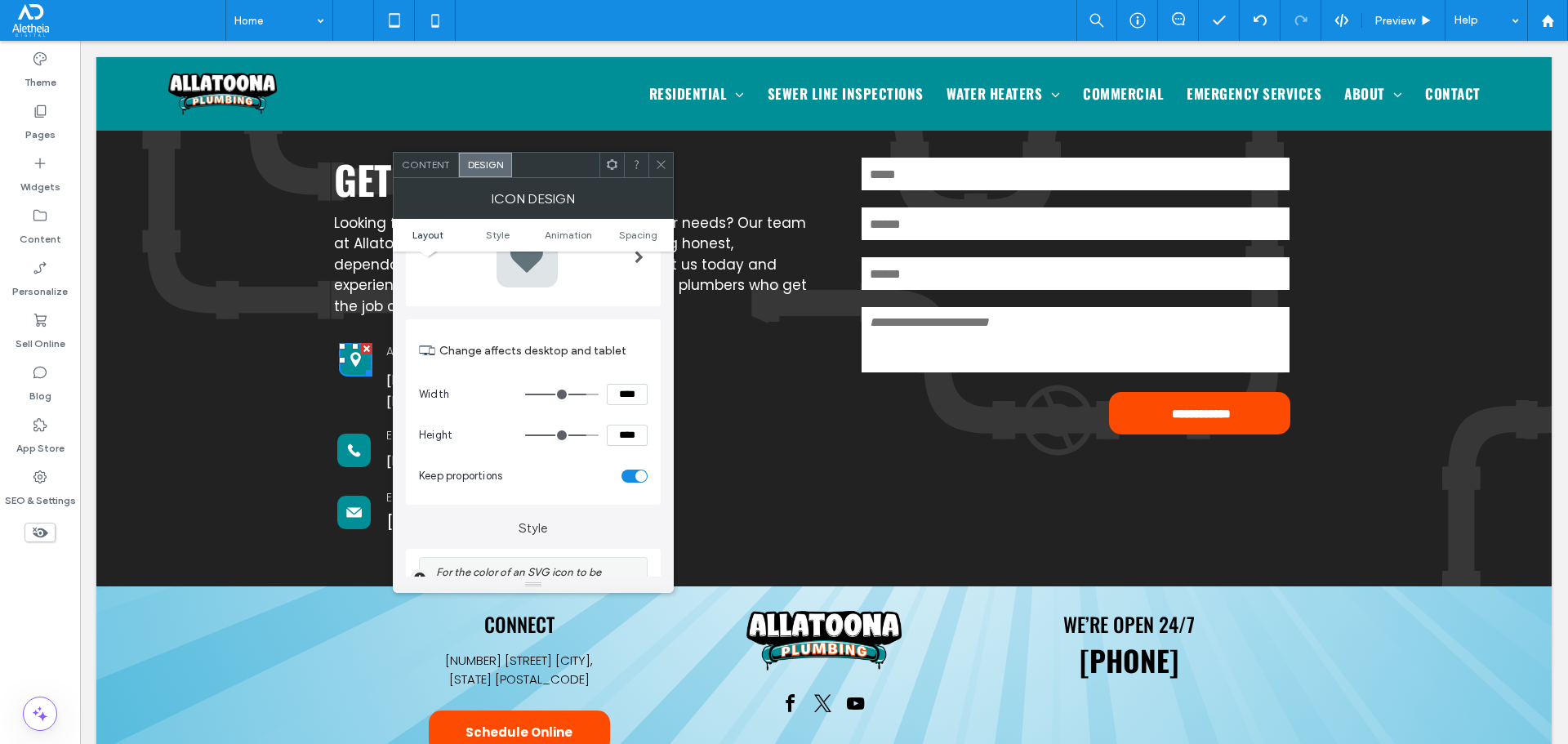 scroll, scrollTop: 327, scrollLeft: 0, axis: vertical 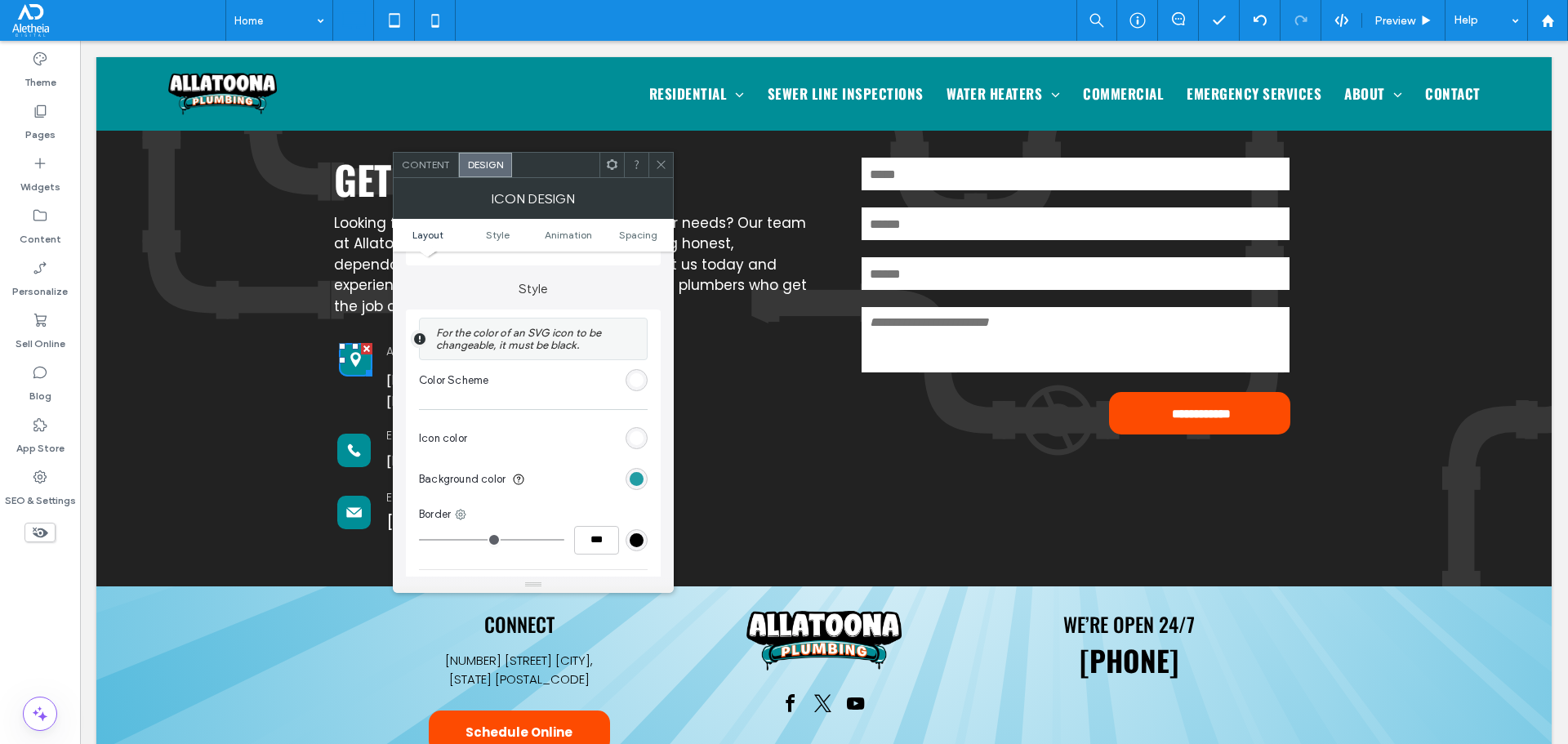 click at bounding box center (636, 479) 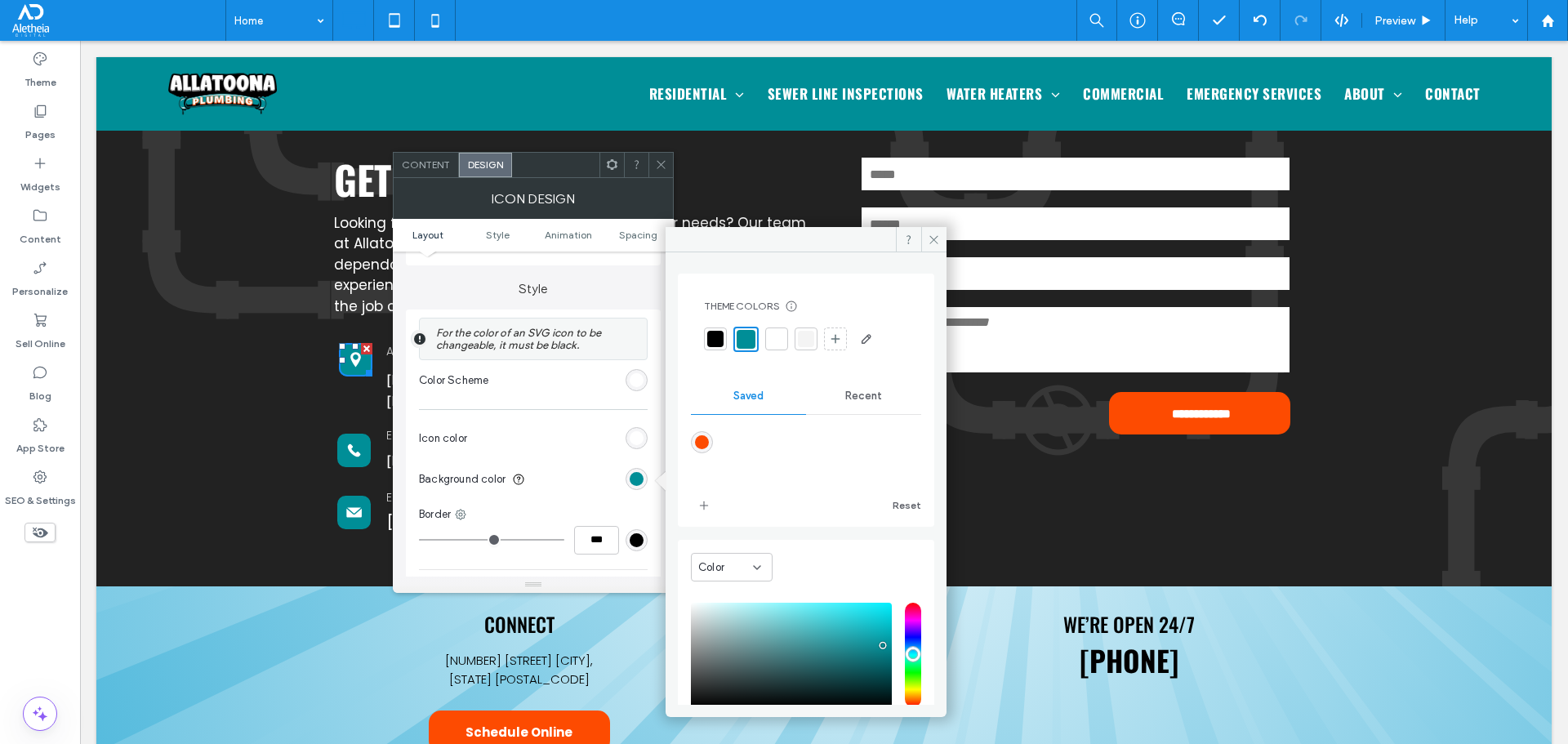 click at bounding box center [702, 442] 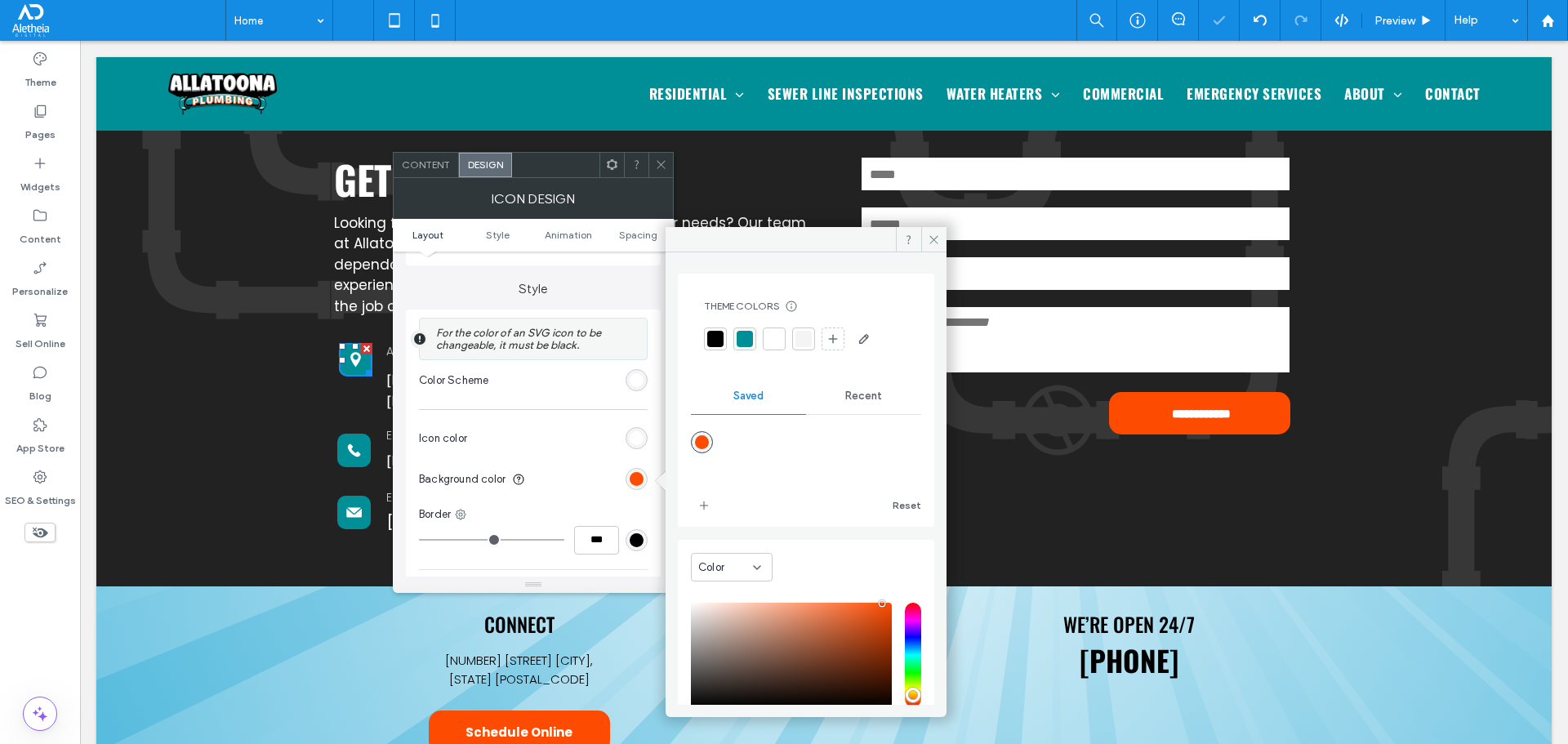 type on "*******" 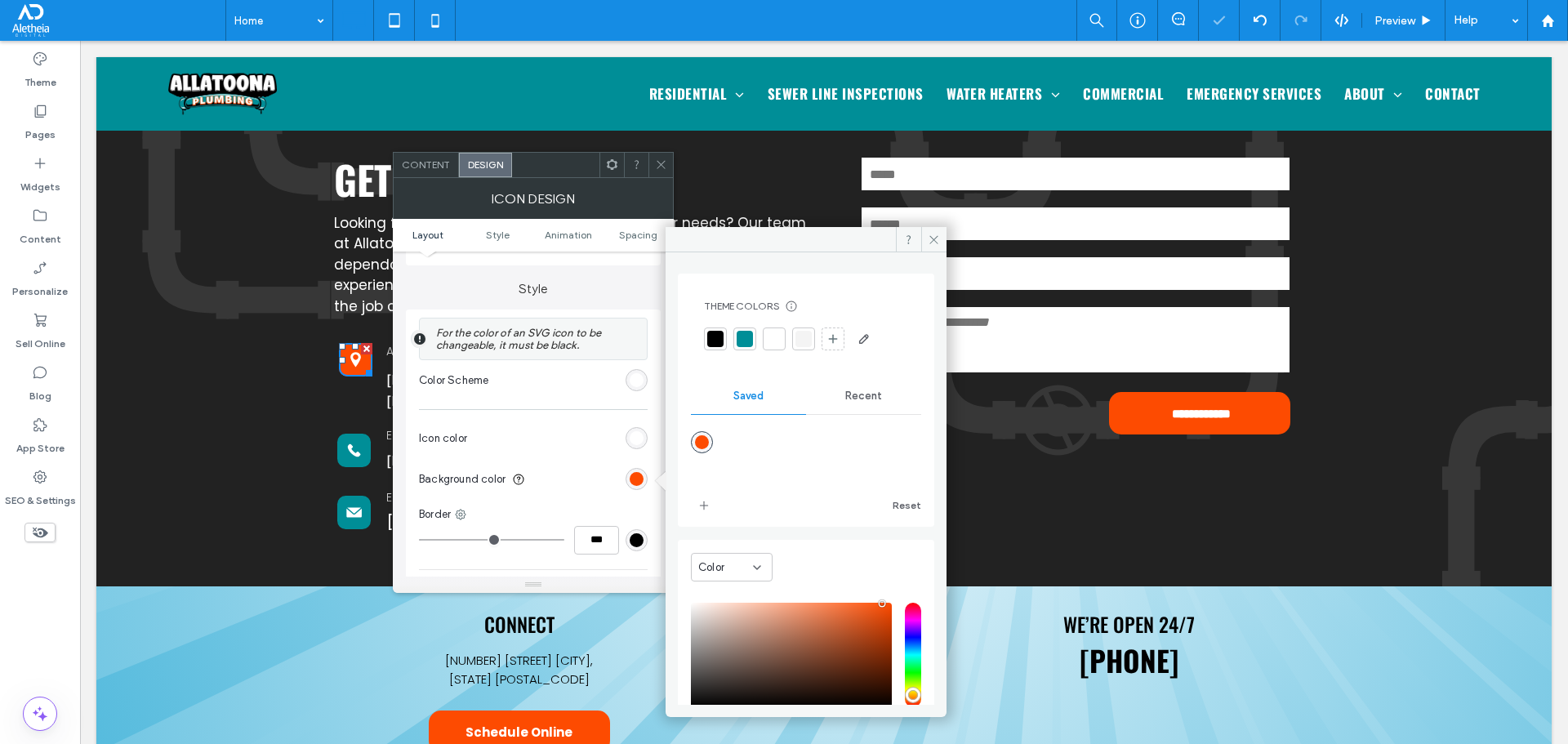 click 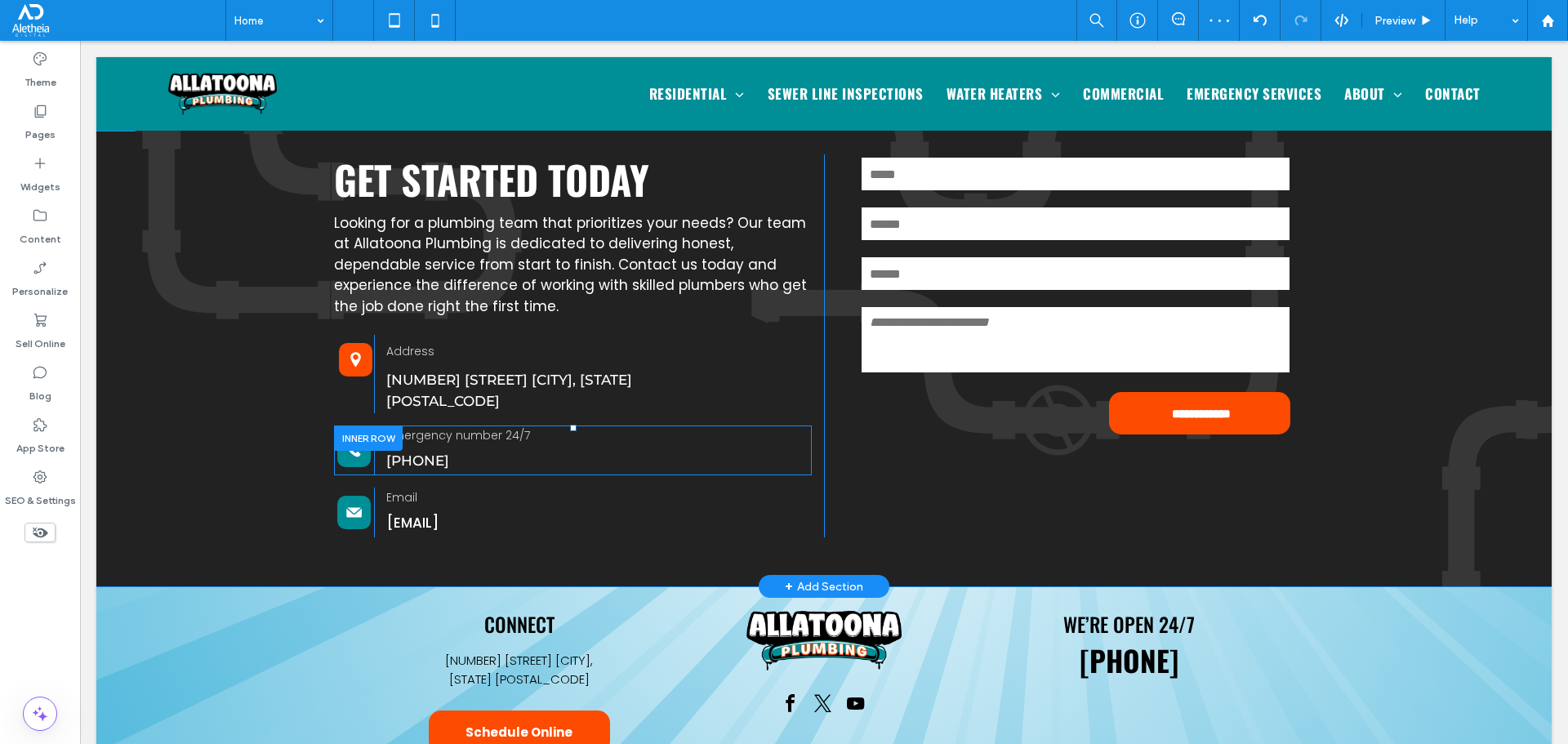 click at bounding box center [368, 438] 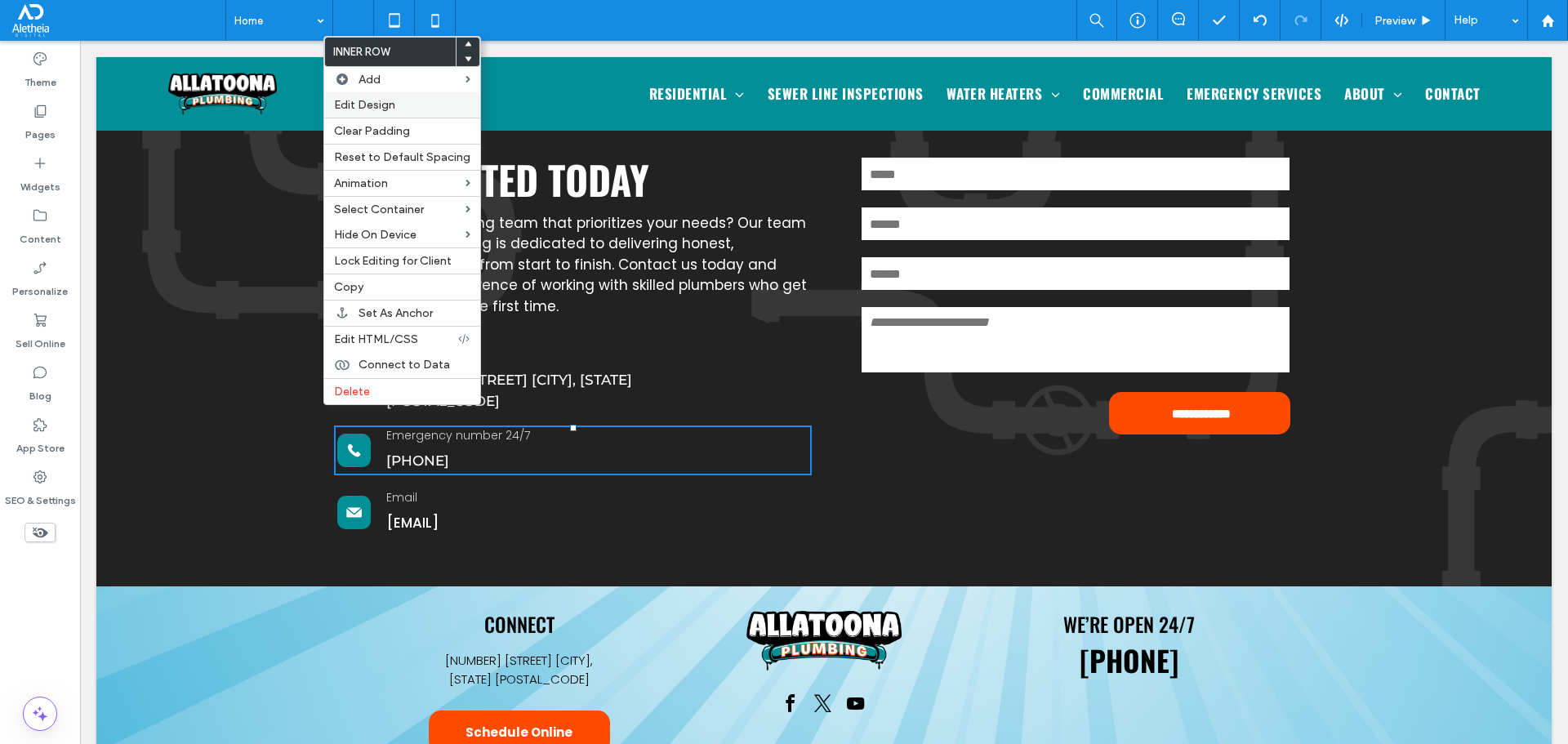 click on "Edit Design" at bounding box center [364, 105] 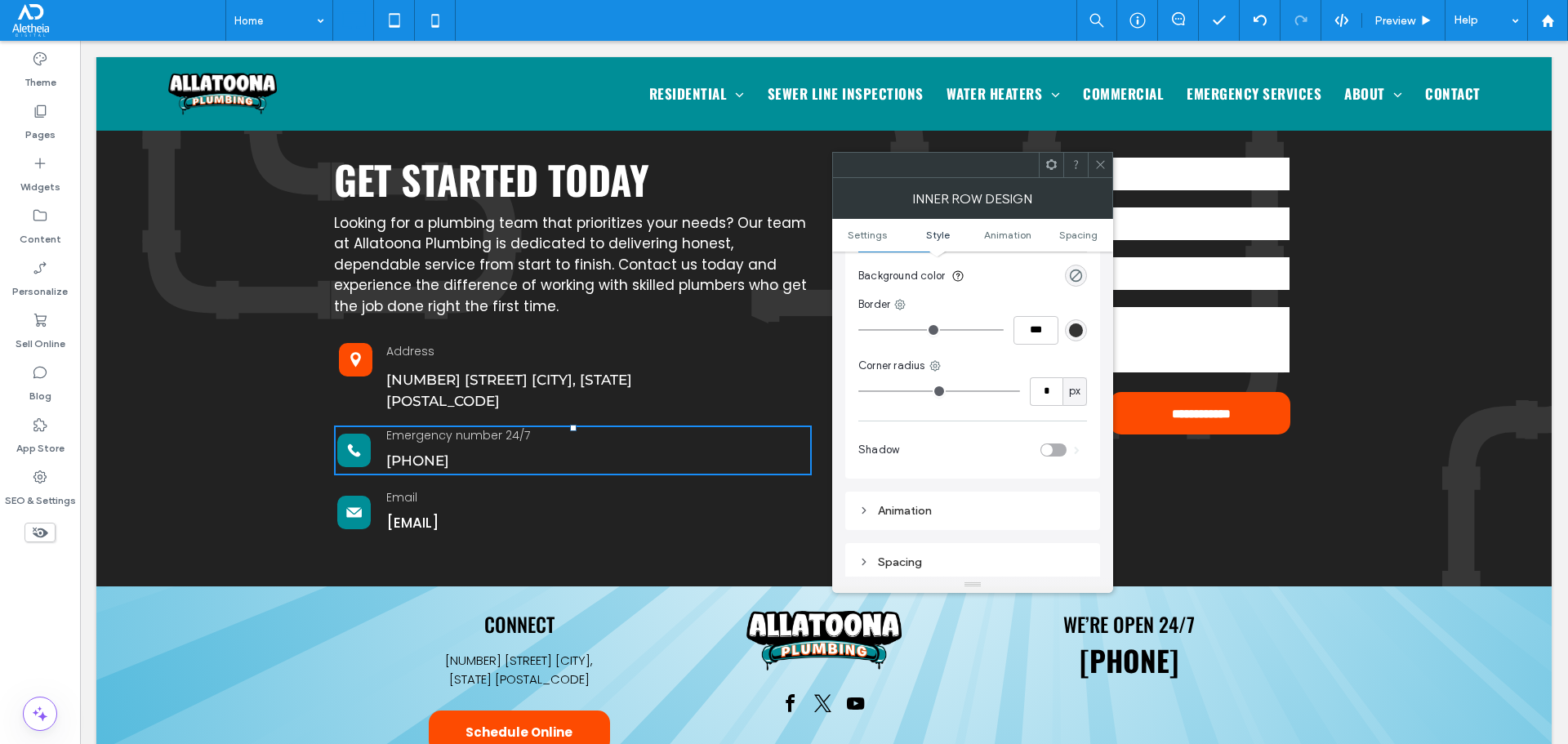 scroll, scrollTop: 245, scrollLeft: 0, axis: vertical 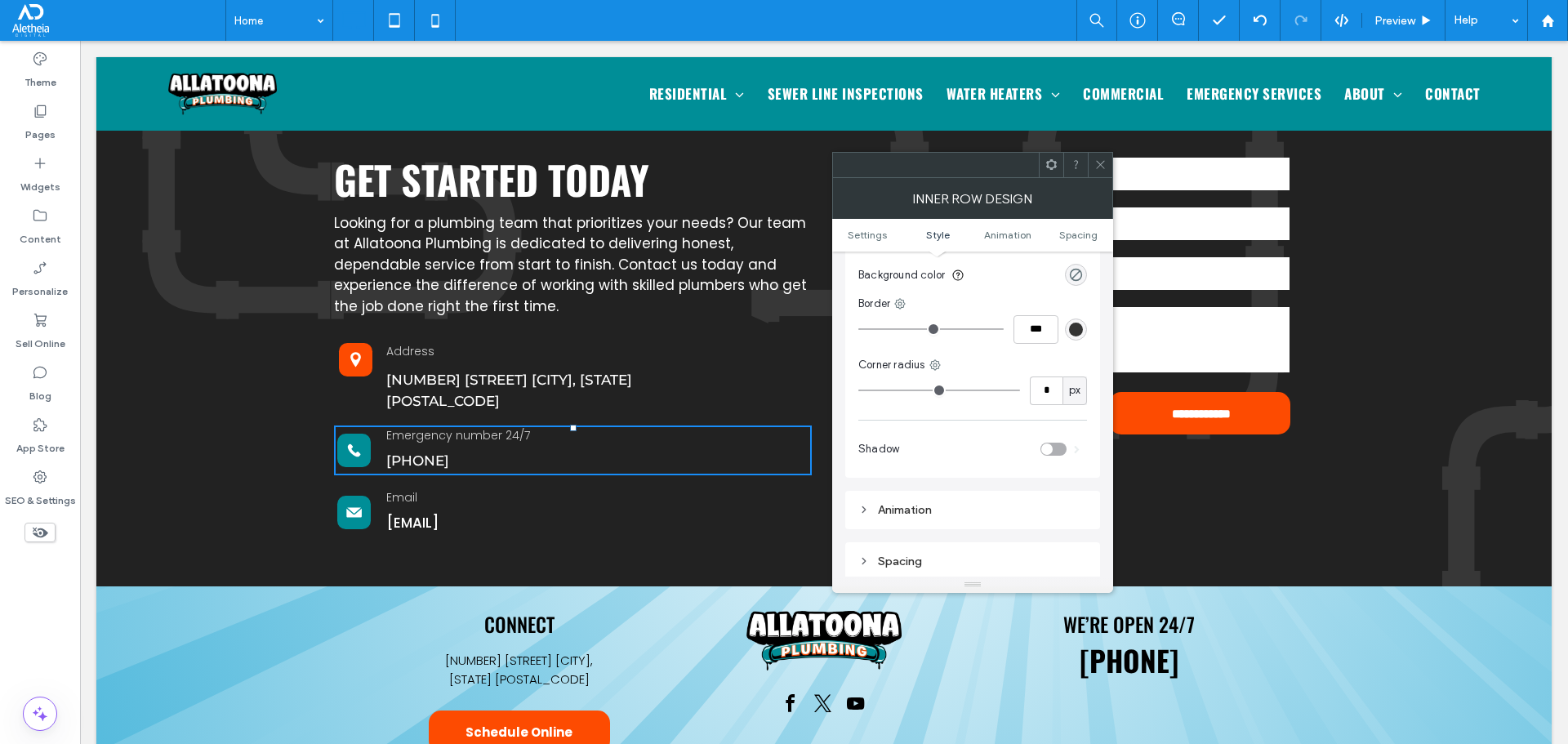 click at bounding box center [1100, 165] 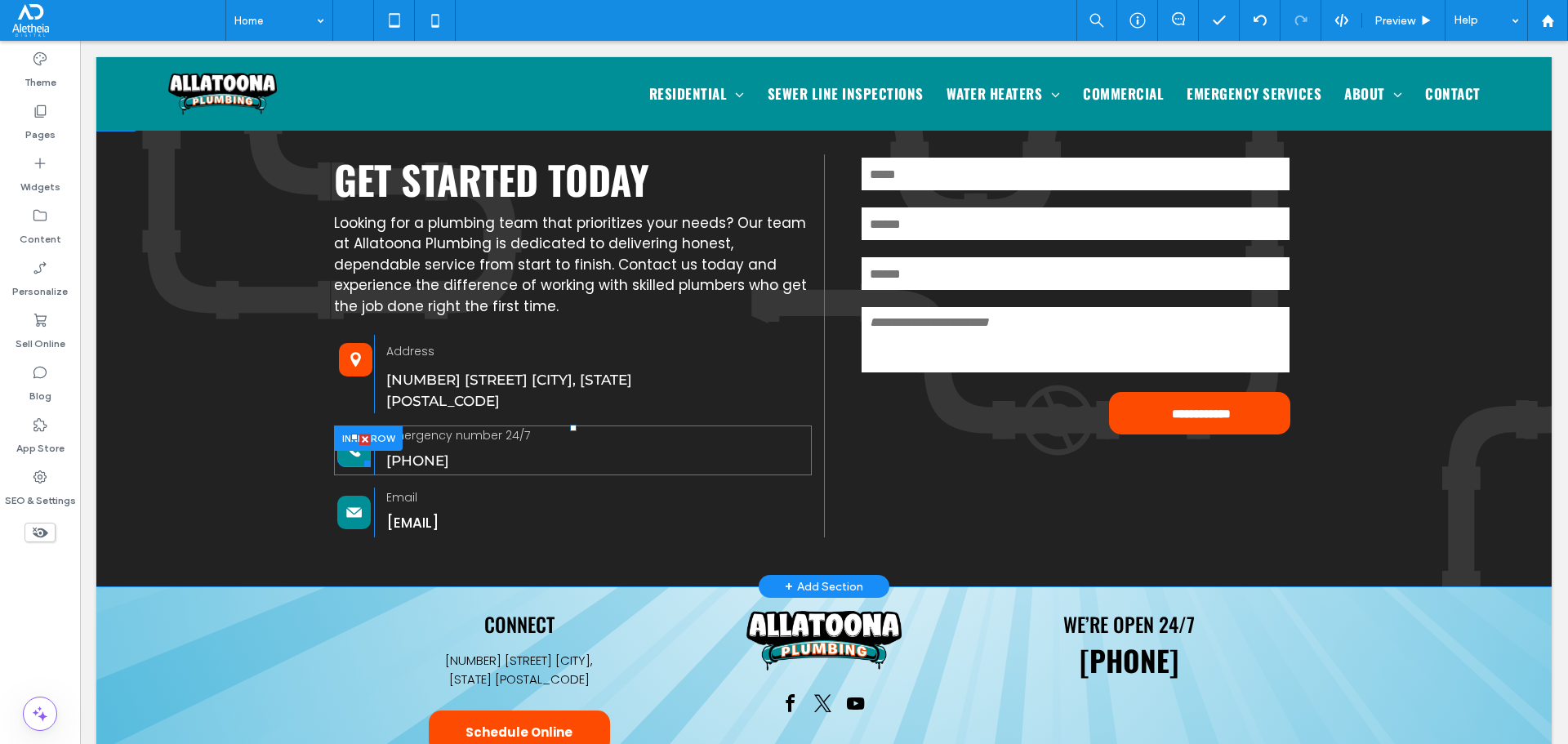 click on "A black silhouette of a telephone on a white background." 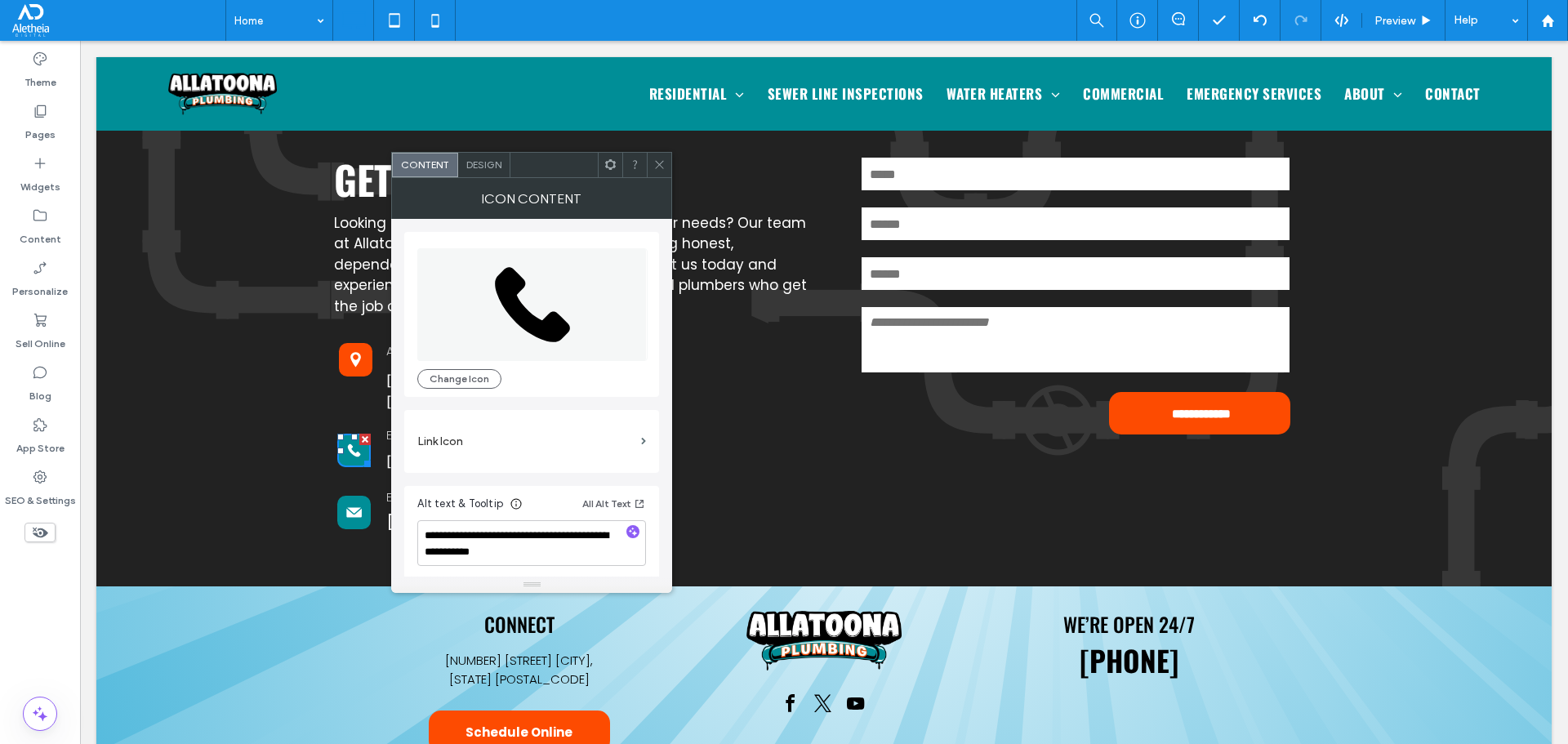 click on "Design" at bounding box center (483, 164) 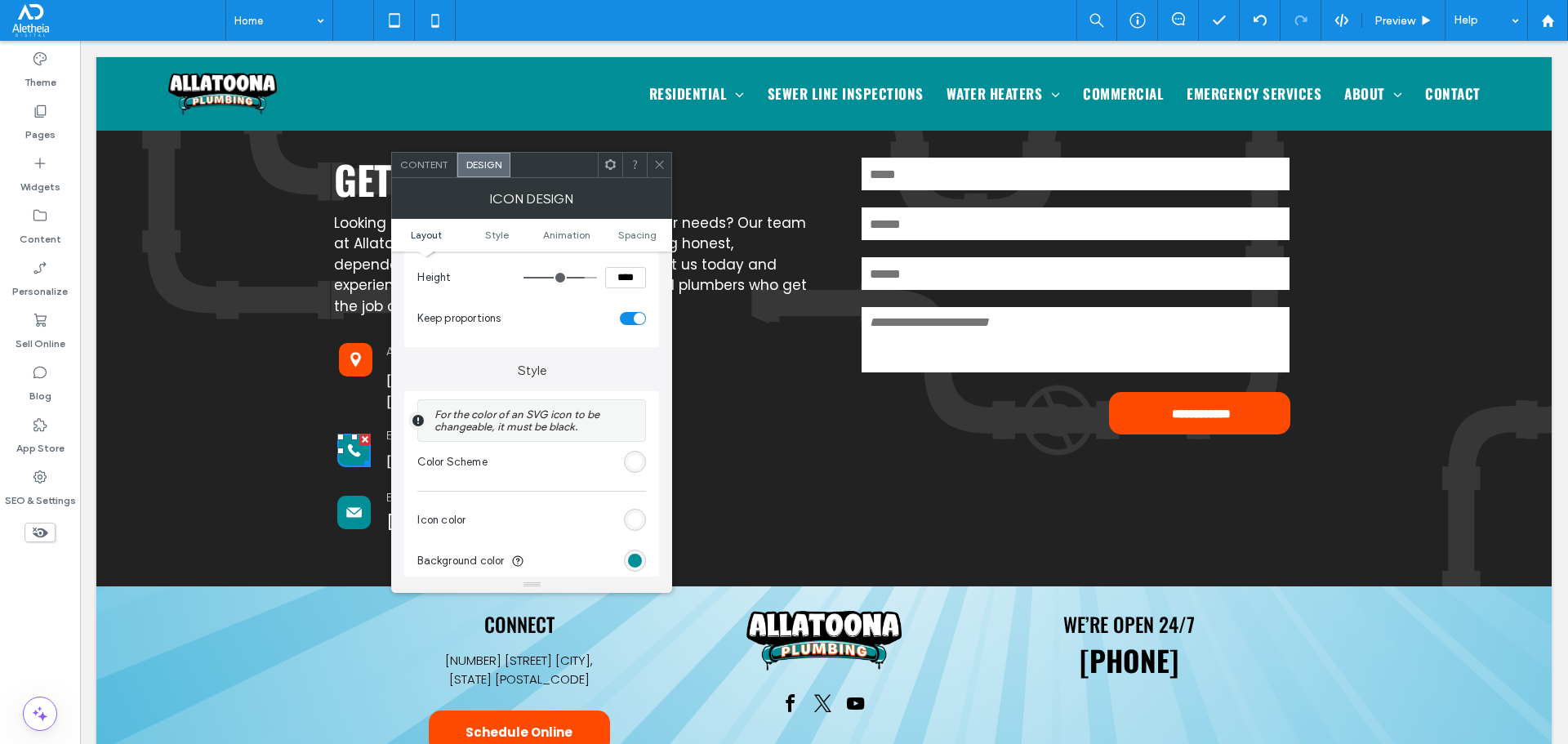 scroll, scrollTop: 327, scrollLeft: 0, axis: vertical 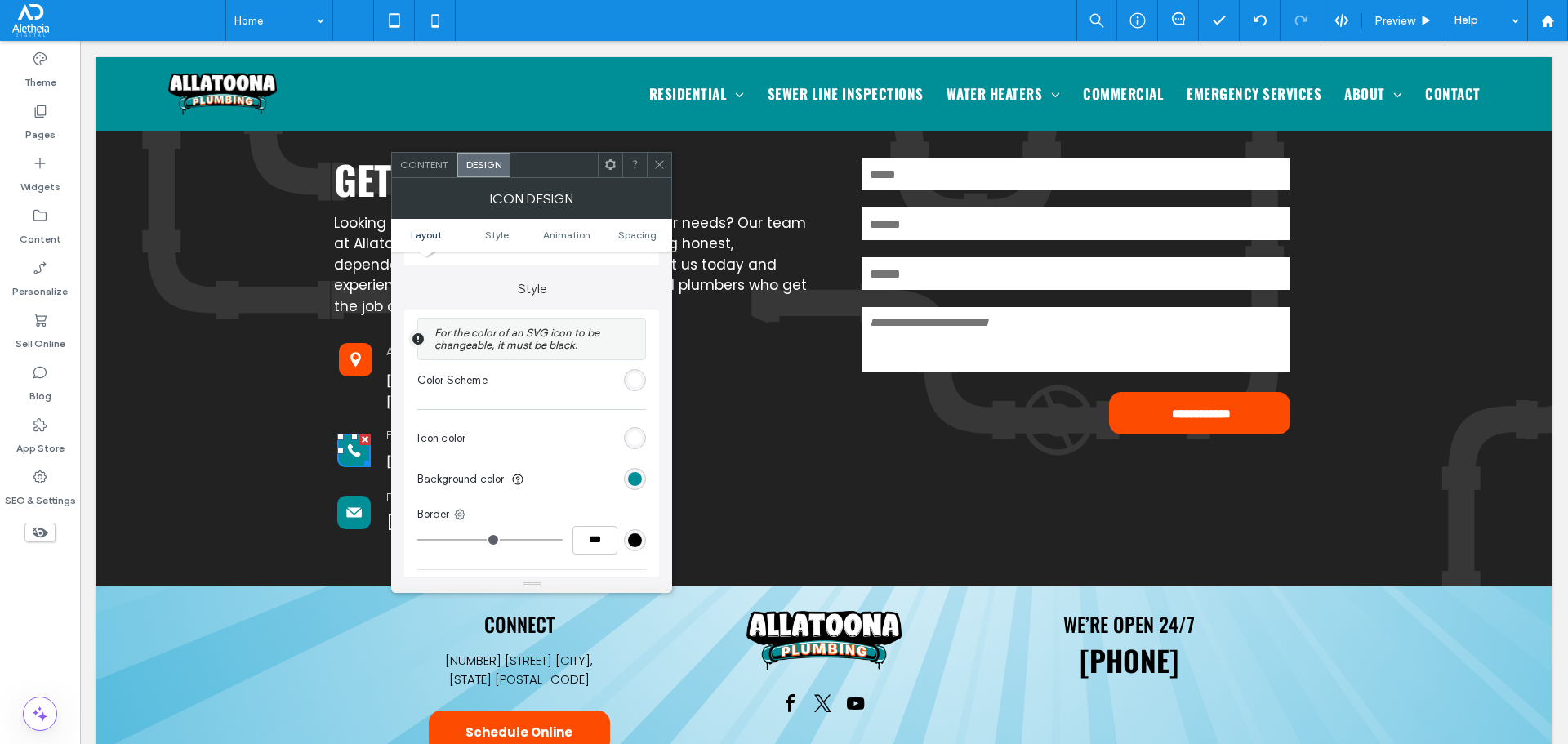 click at bounding box center (635, 438) 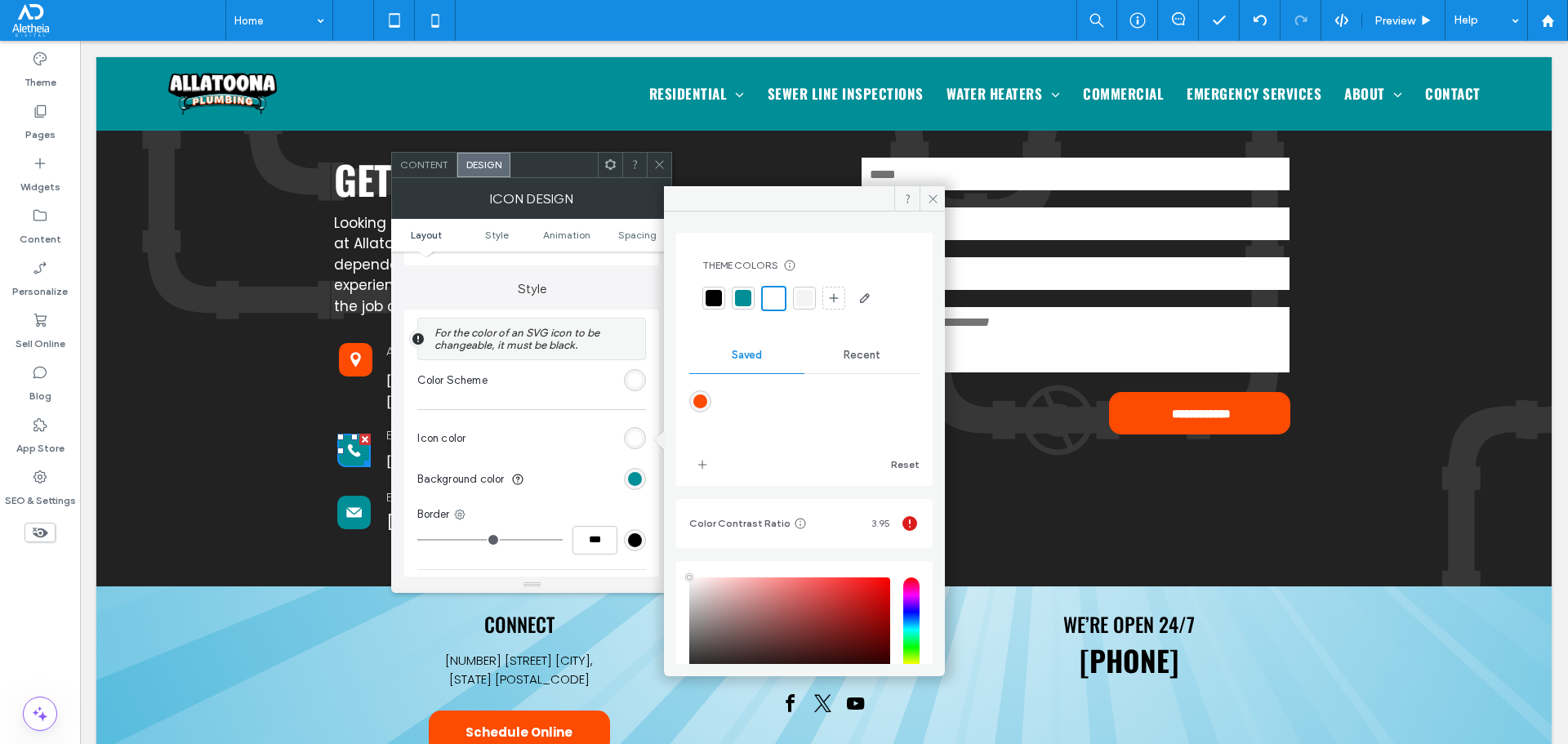 click on "Background color" at bounding box center (532, 479) 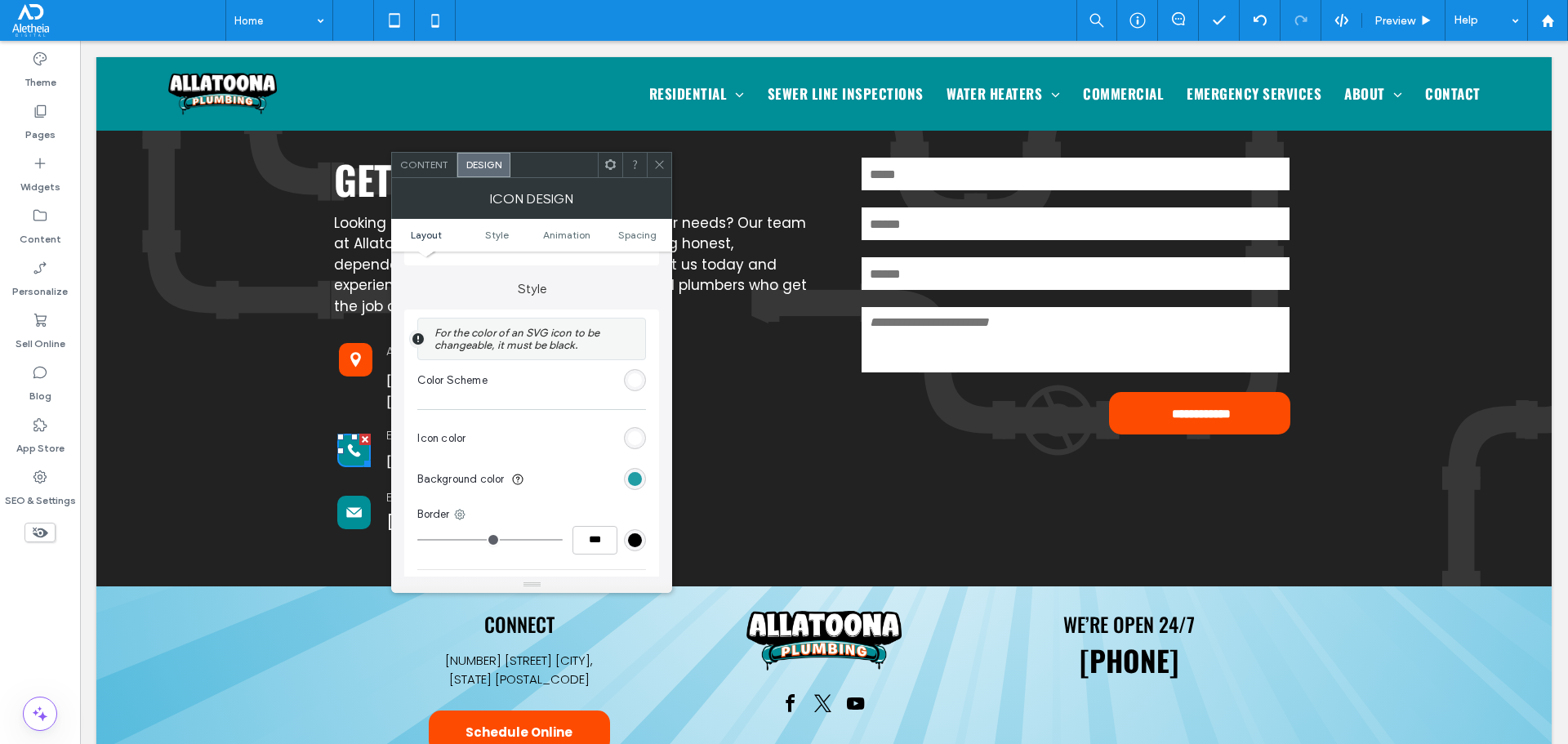 click at bounding box center [635, 479] 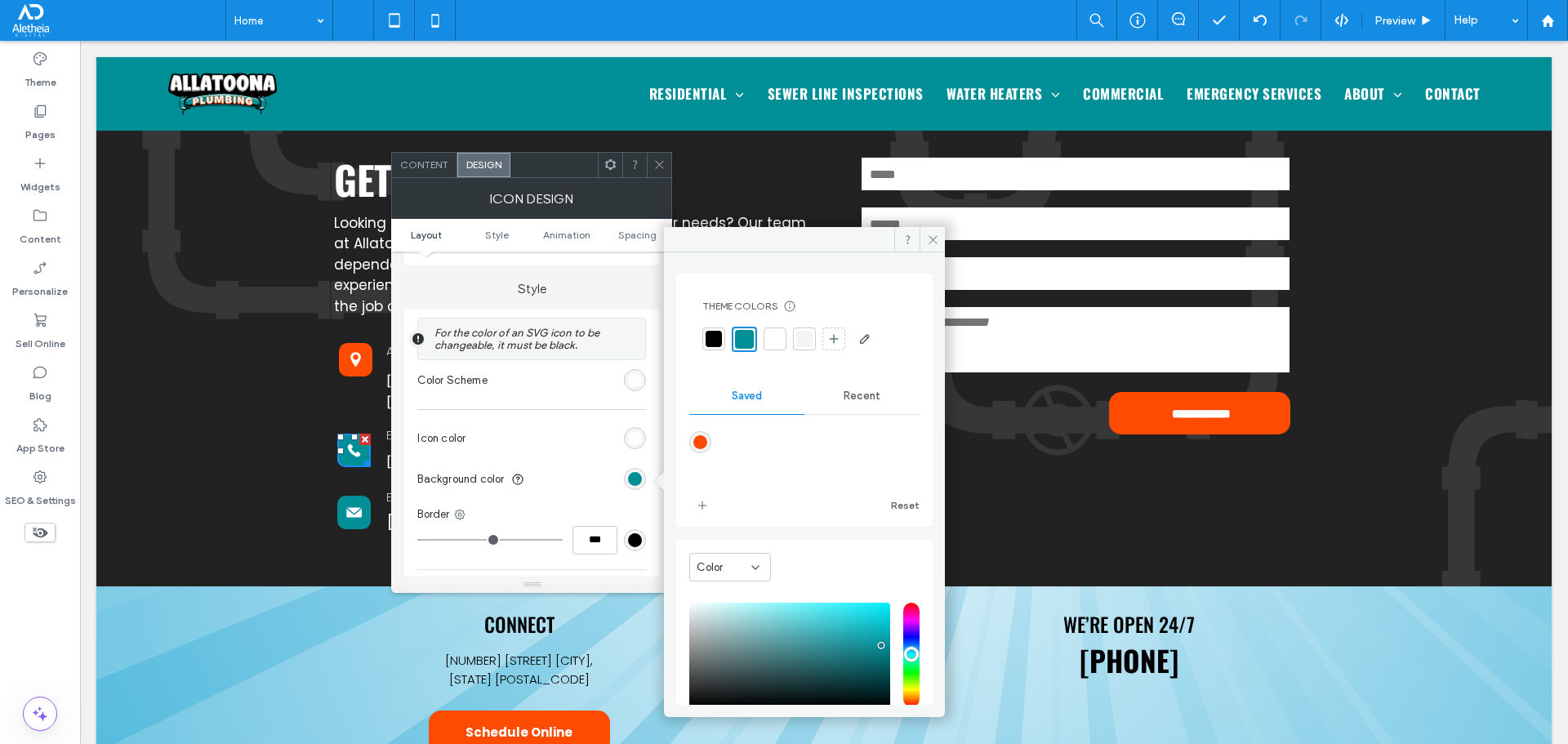 click at bounding box center (700, 442) 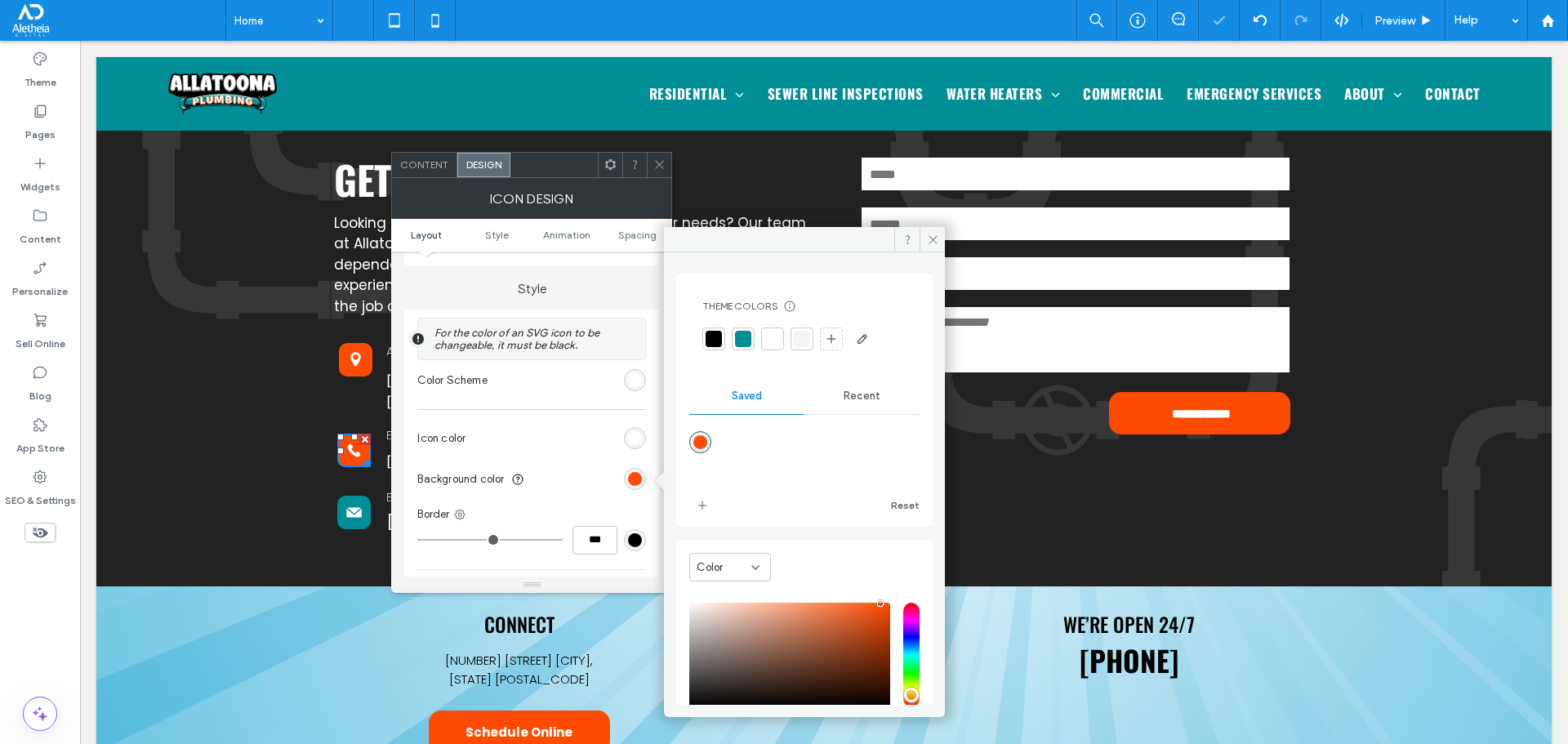 click 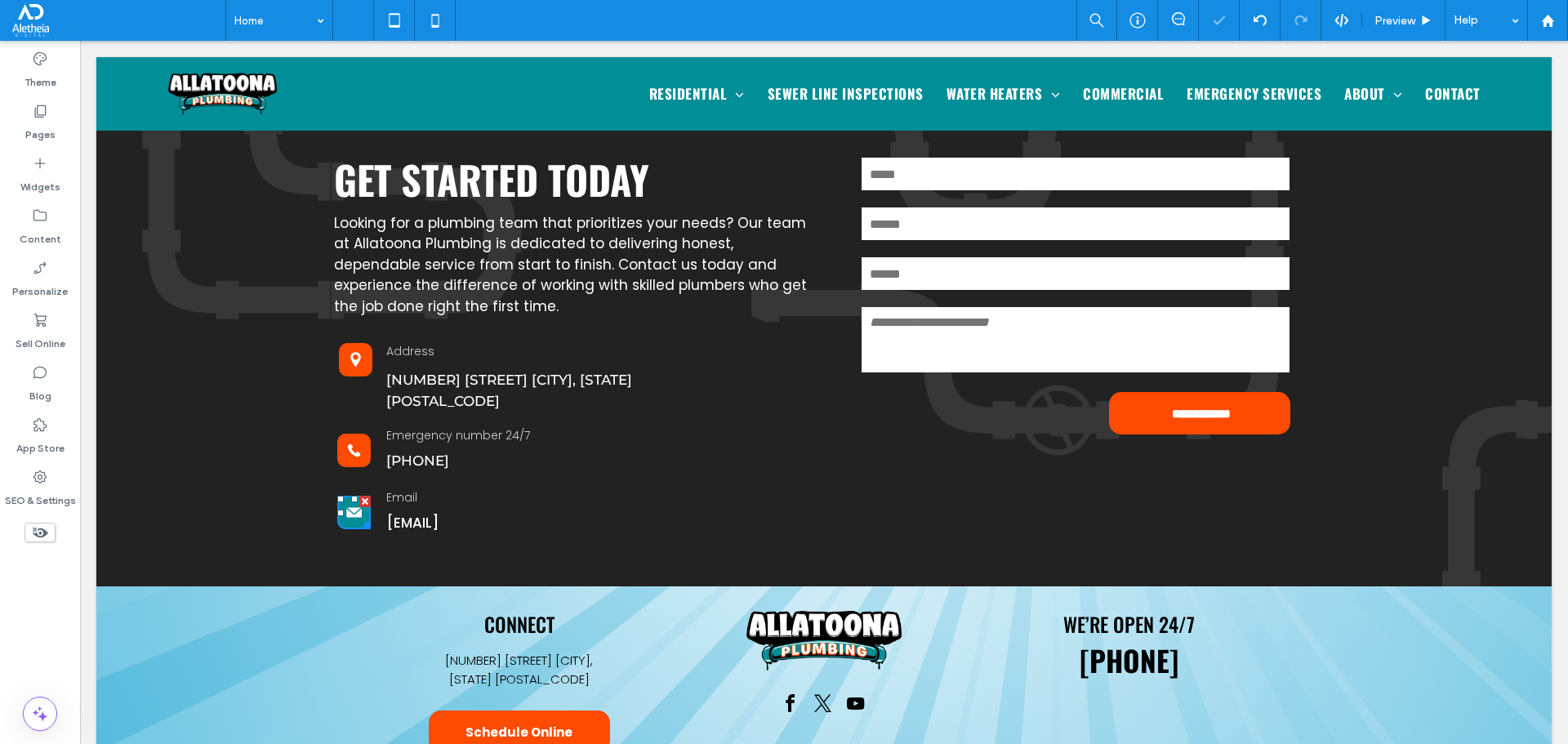click 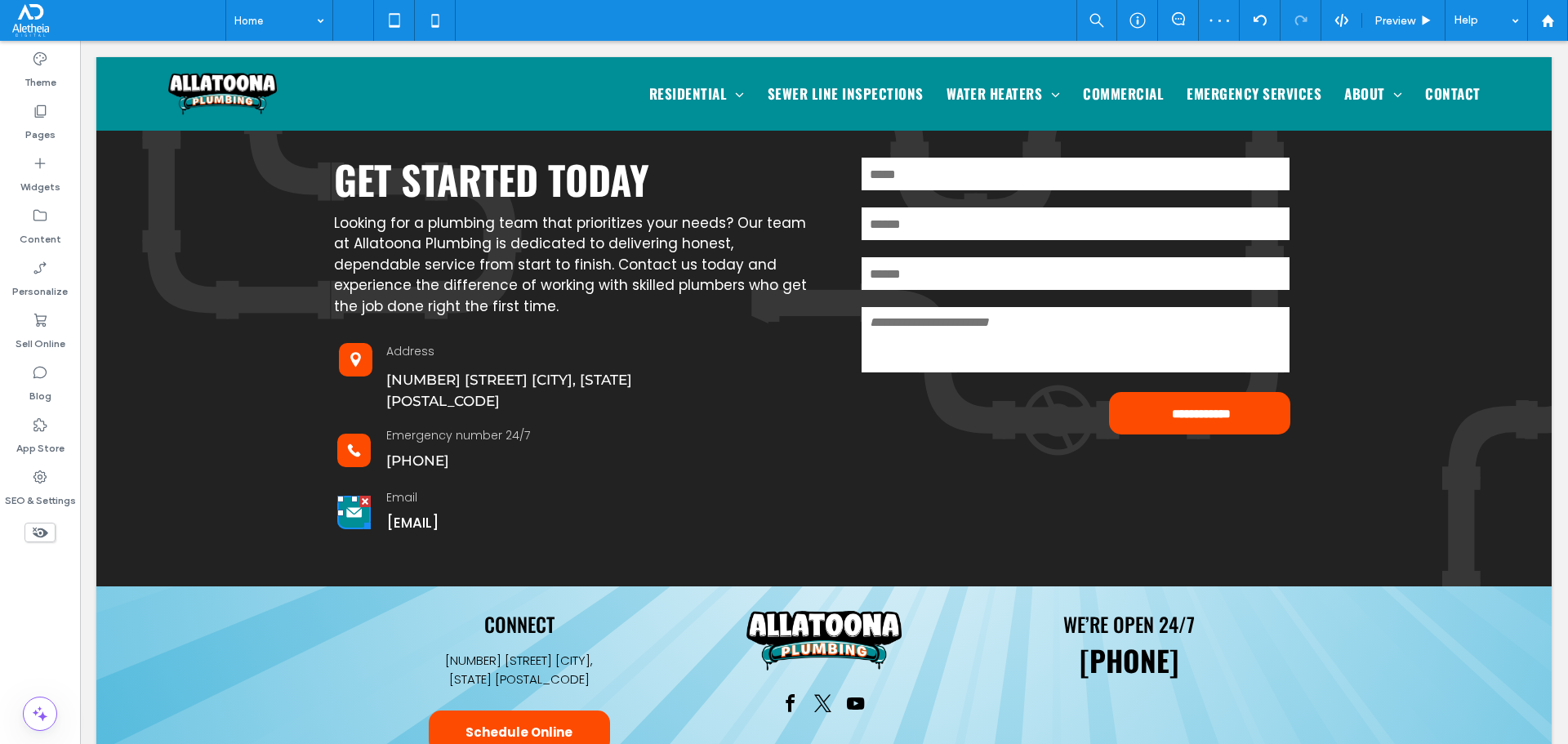 click 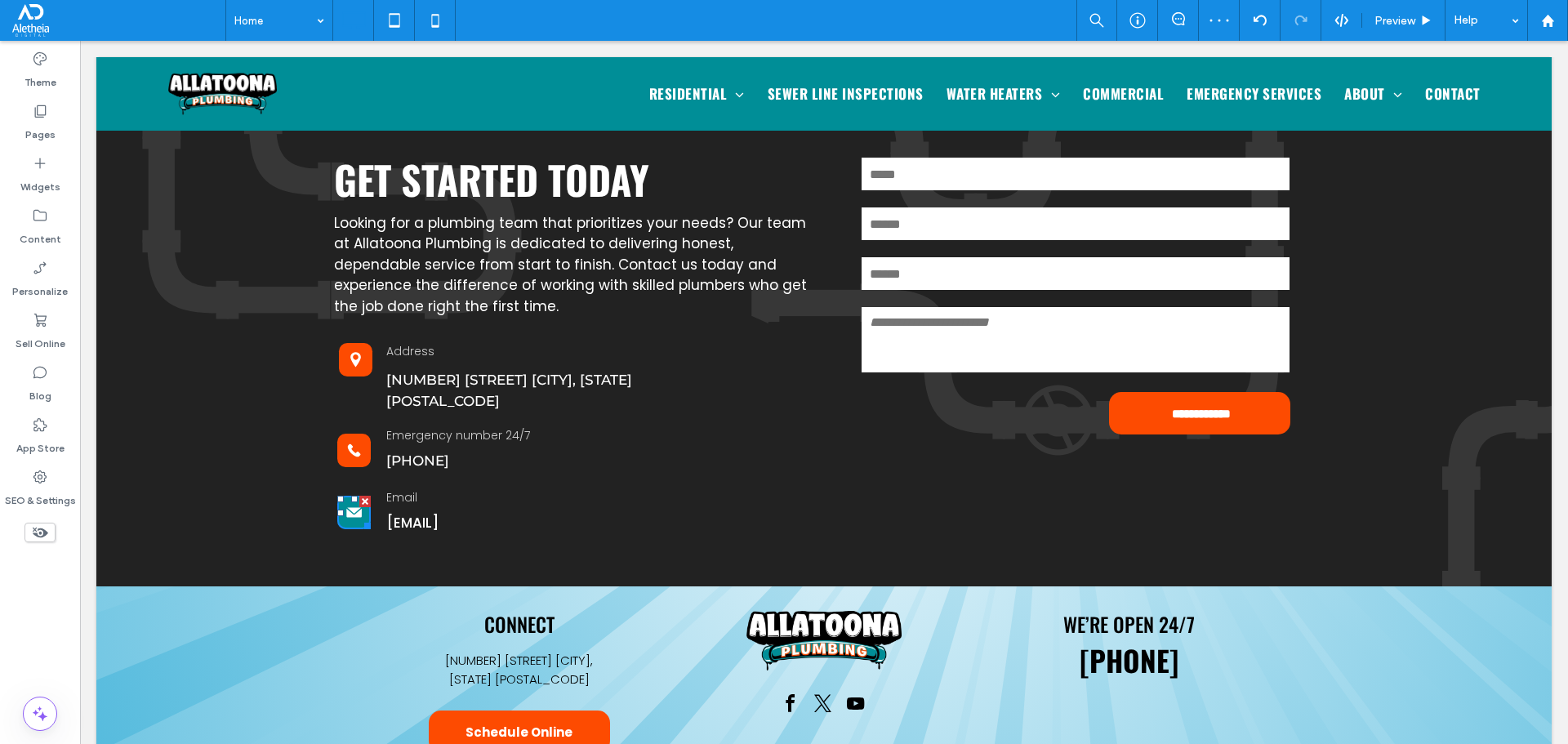 click 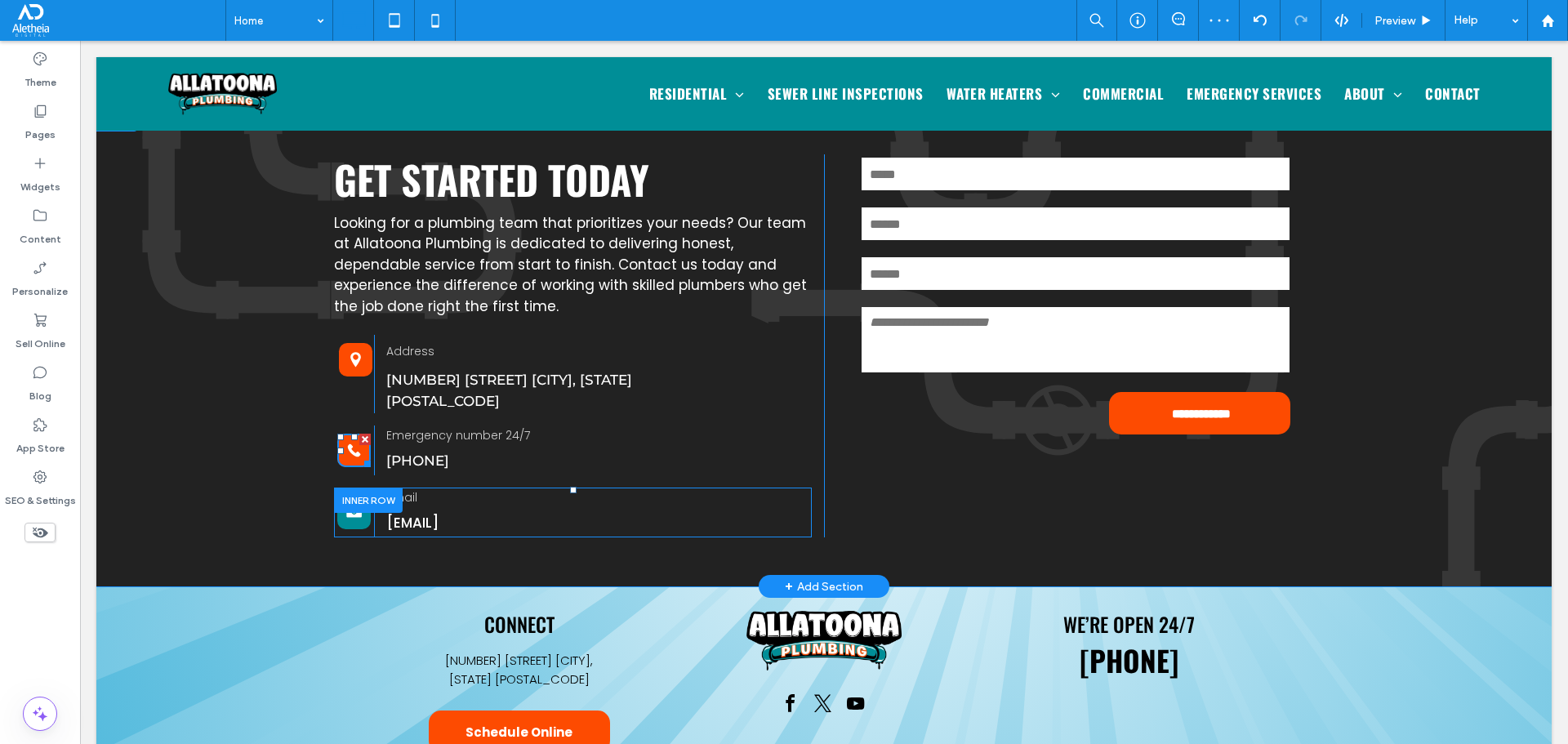 click at bounding box center (368, 500) 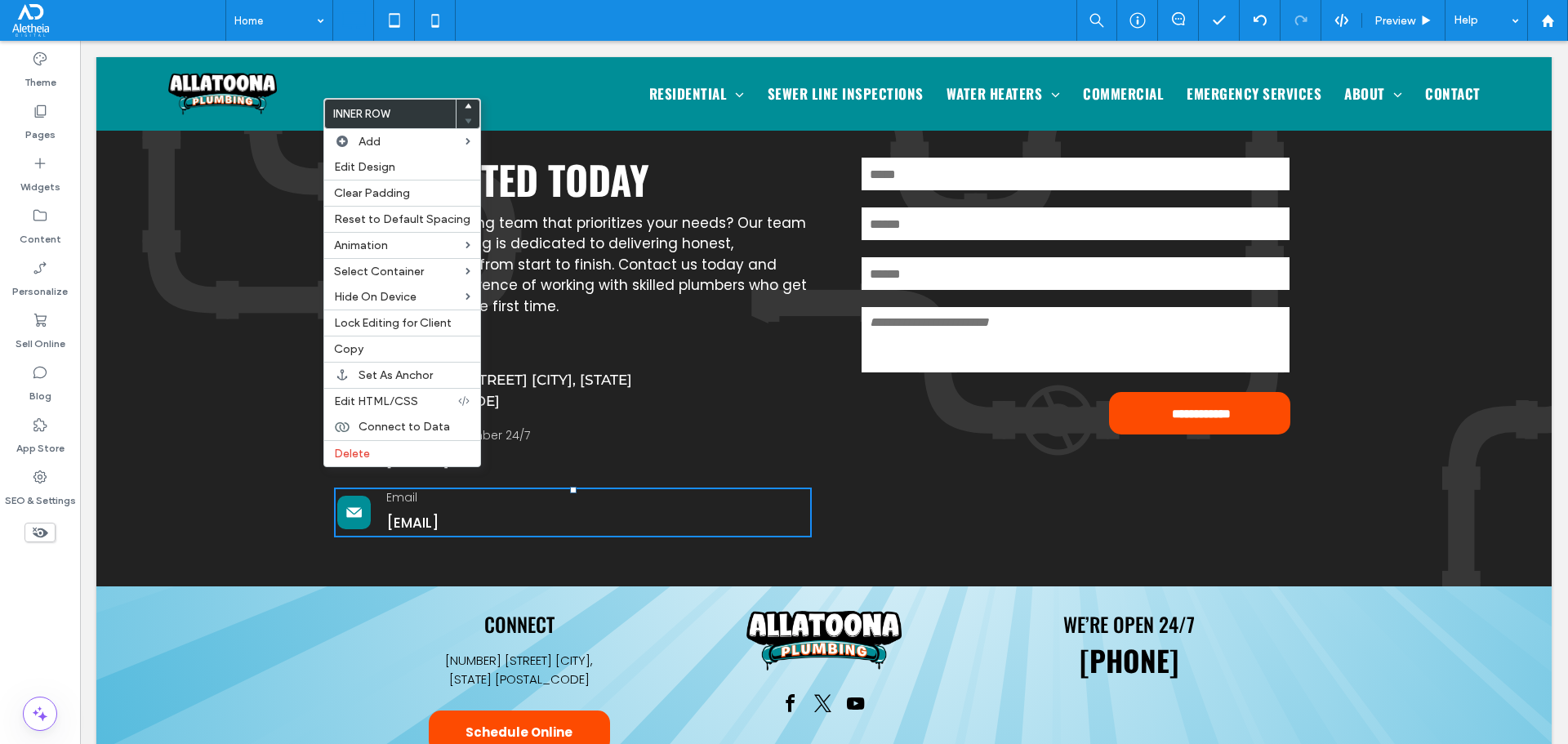 click 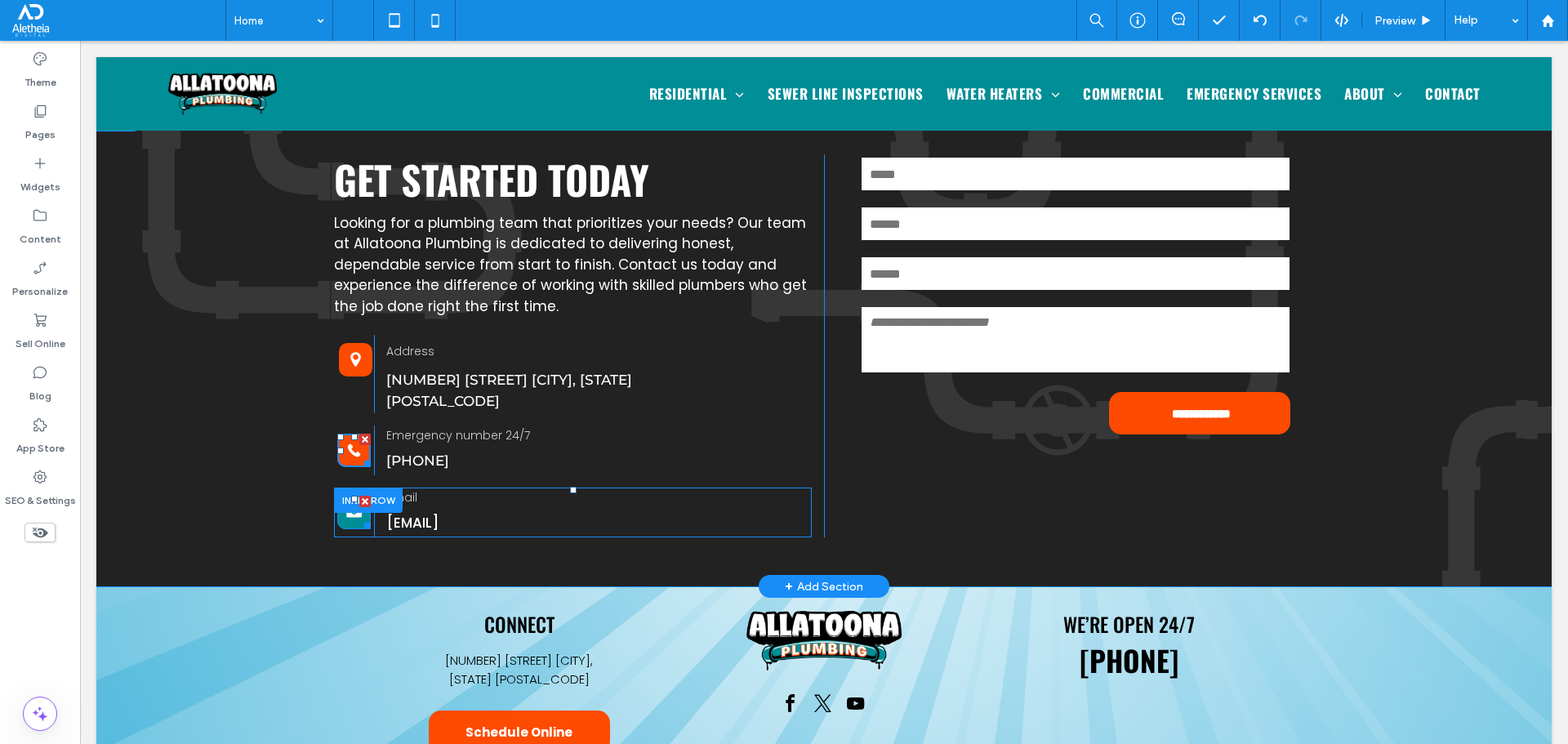 click 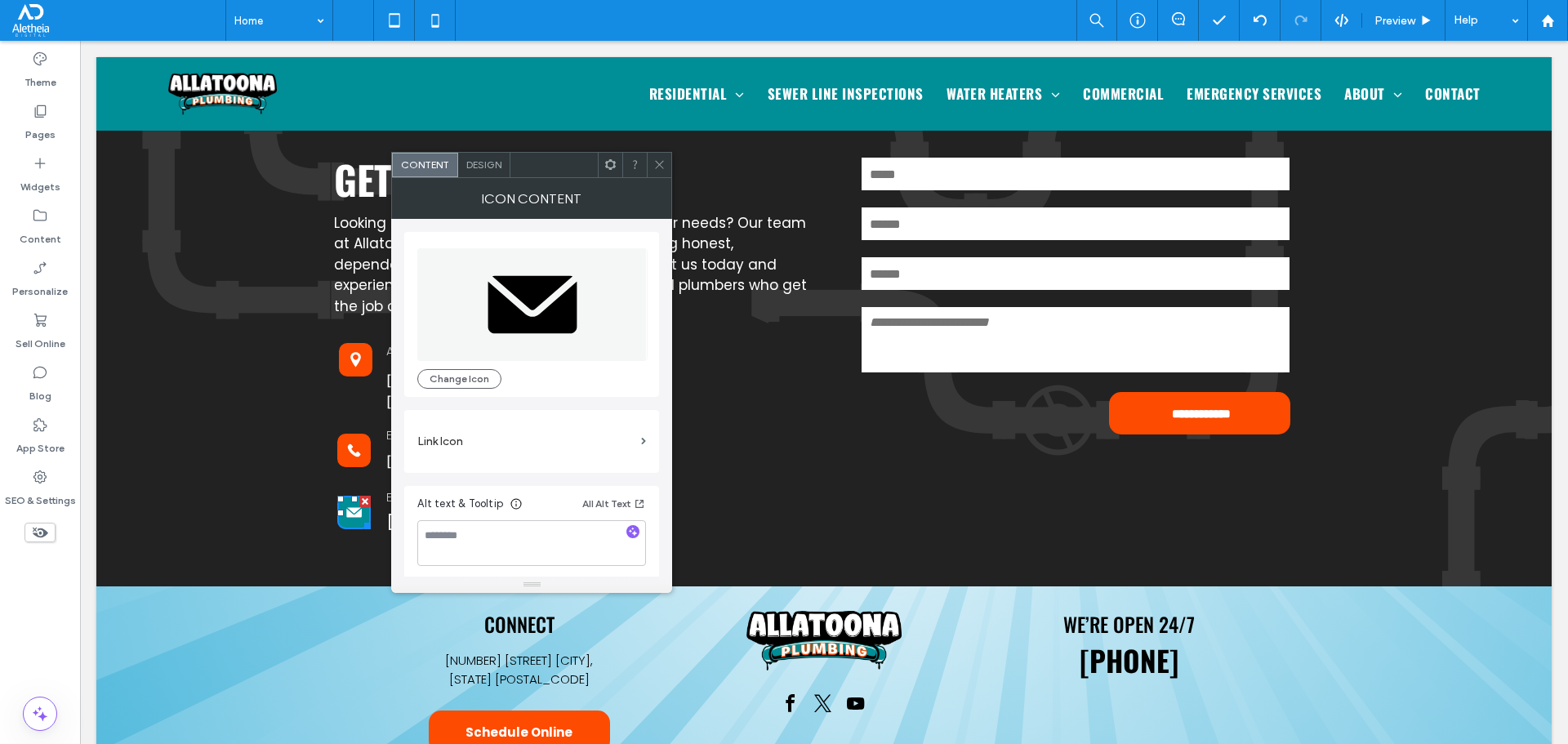 click on "Design" at bounding box center (483, 164) 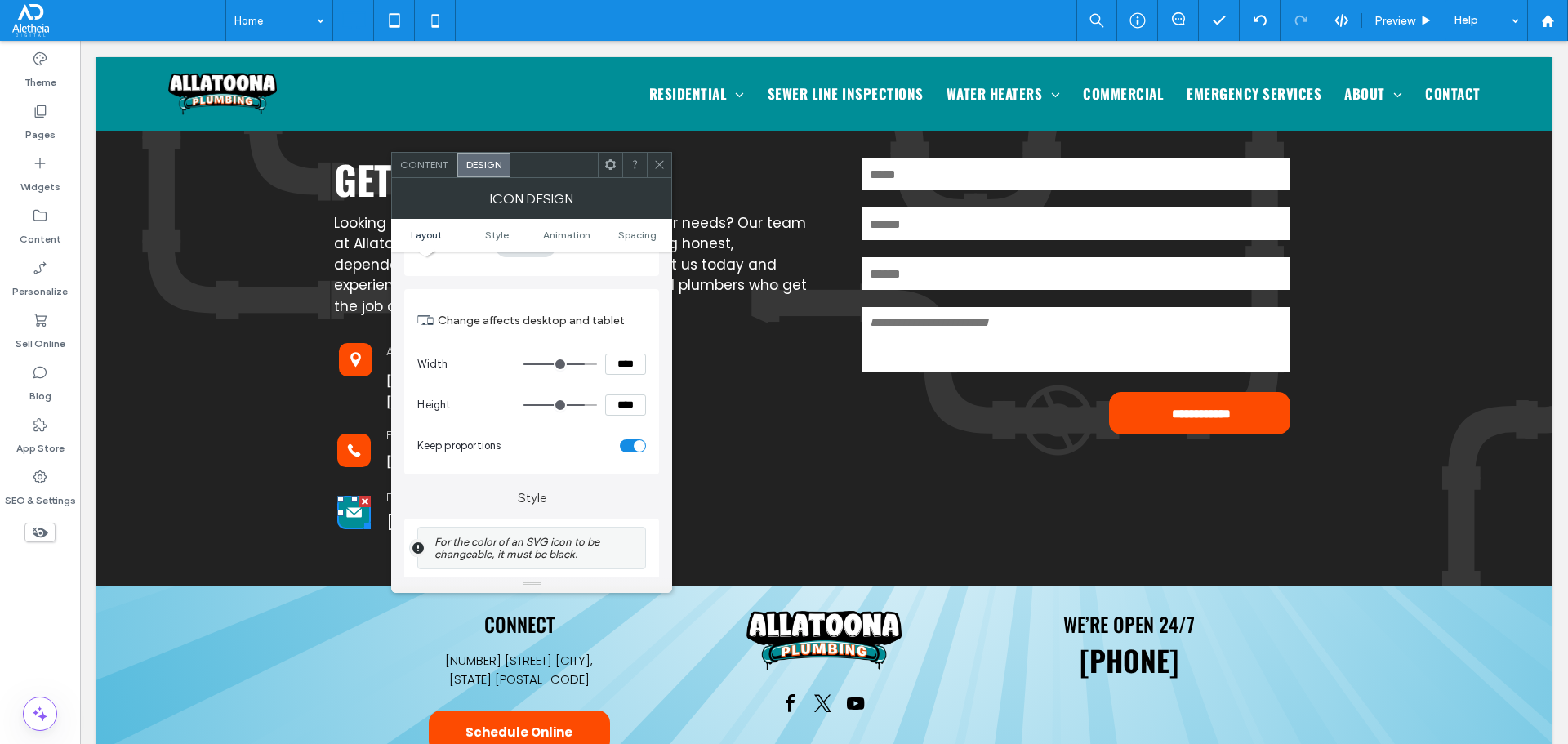 scroll, scrollTop: 327, scrollLeft: 0, axis: vertical 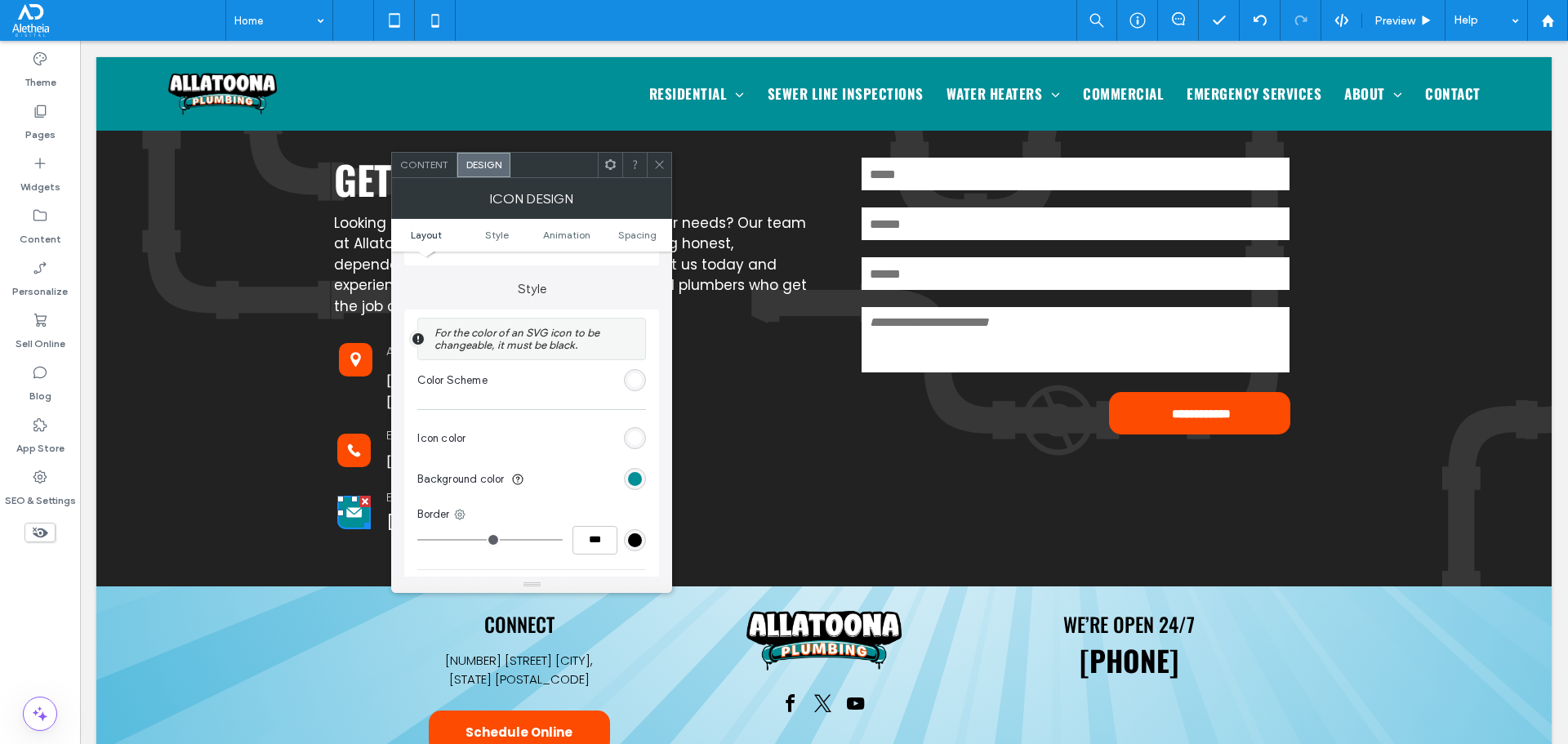 click at bounding box center (635, 479) 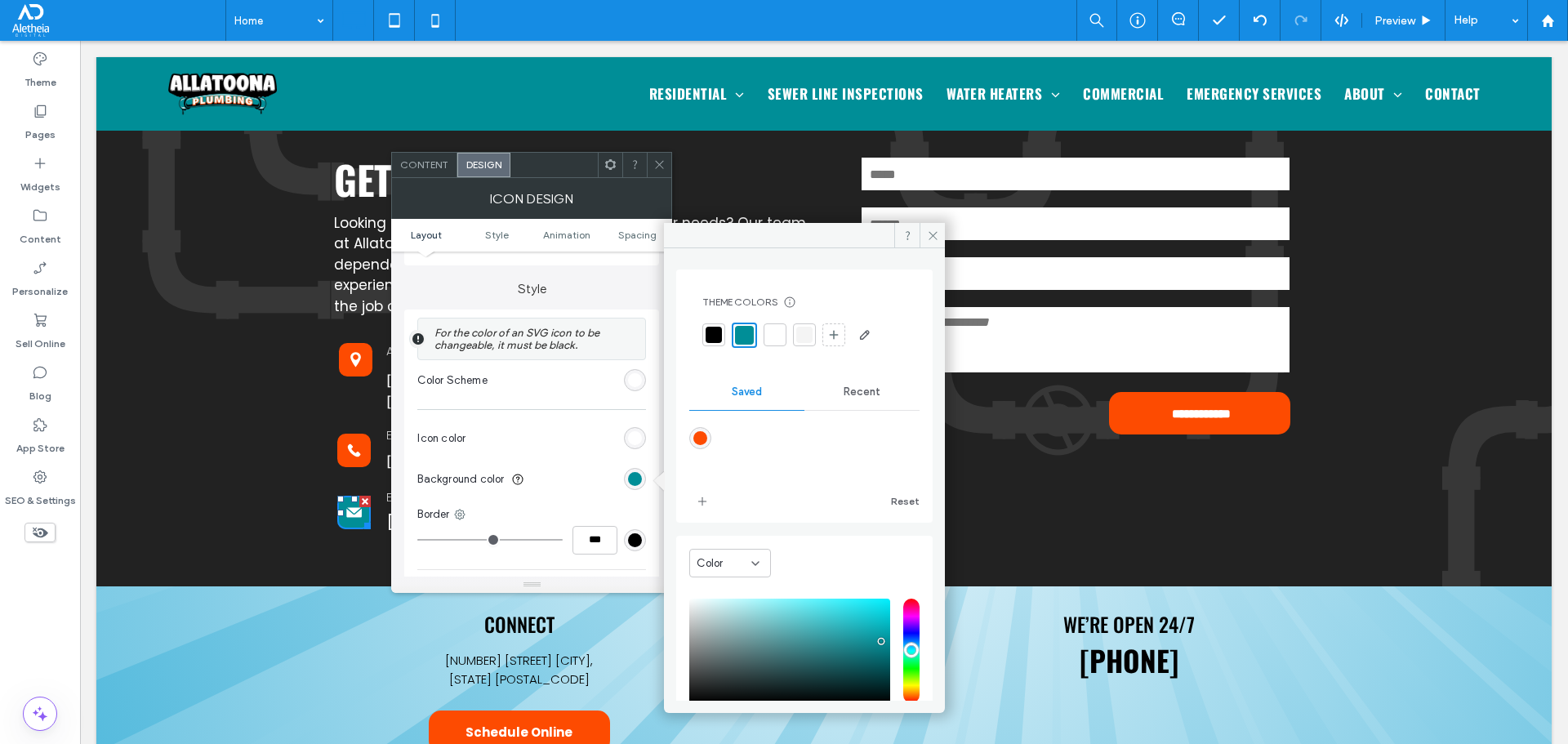 click at bounding box center (700, 438) 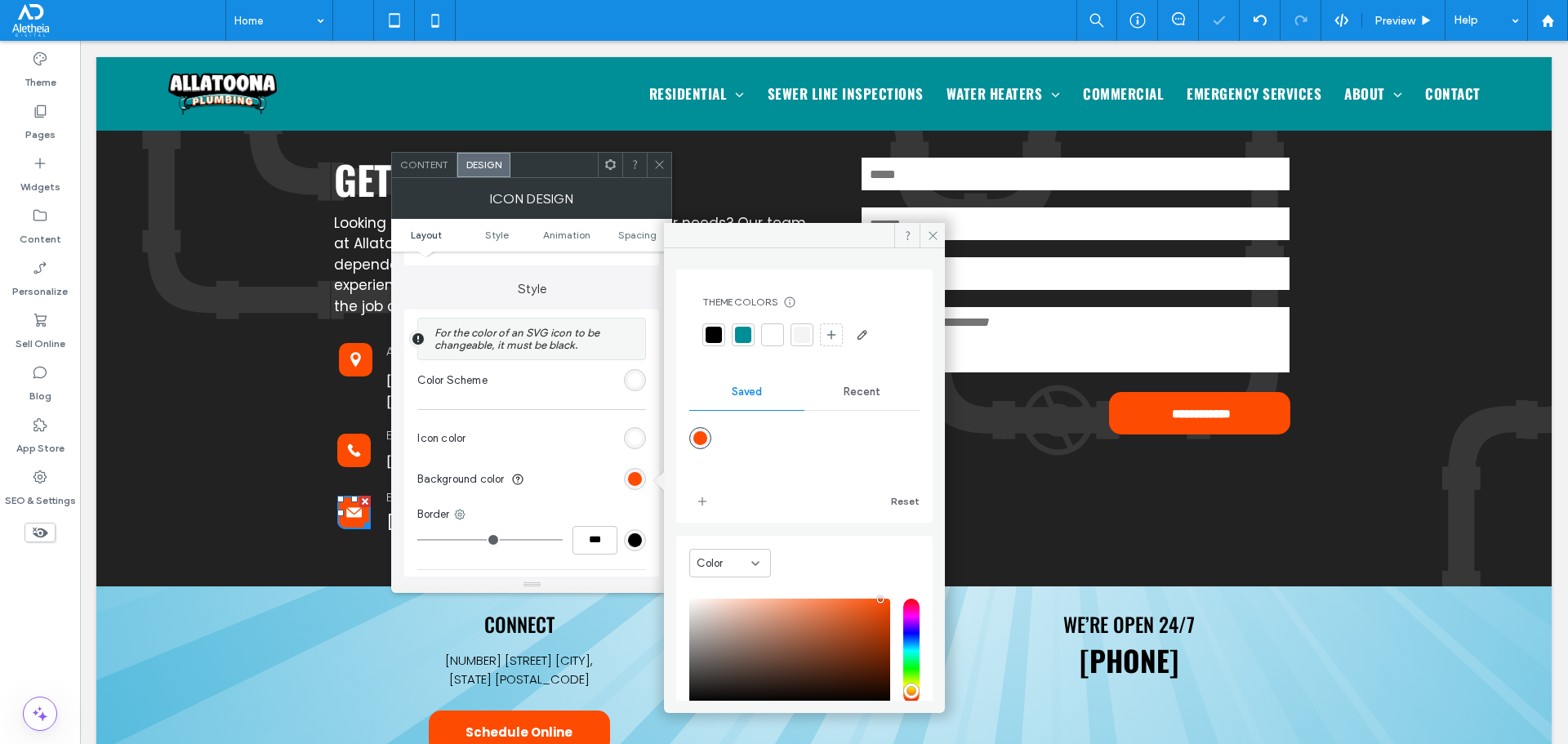 click 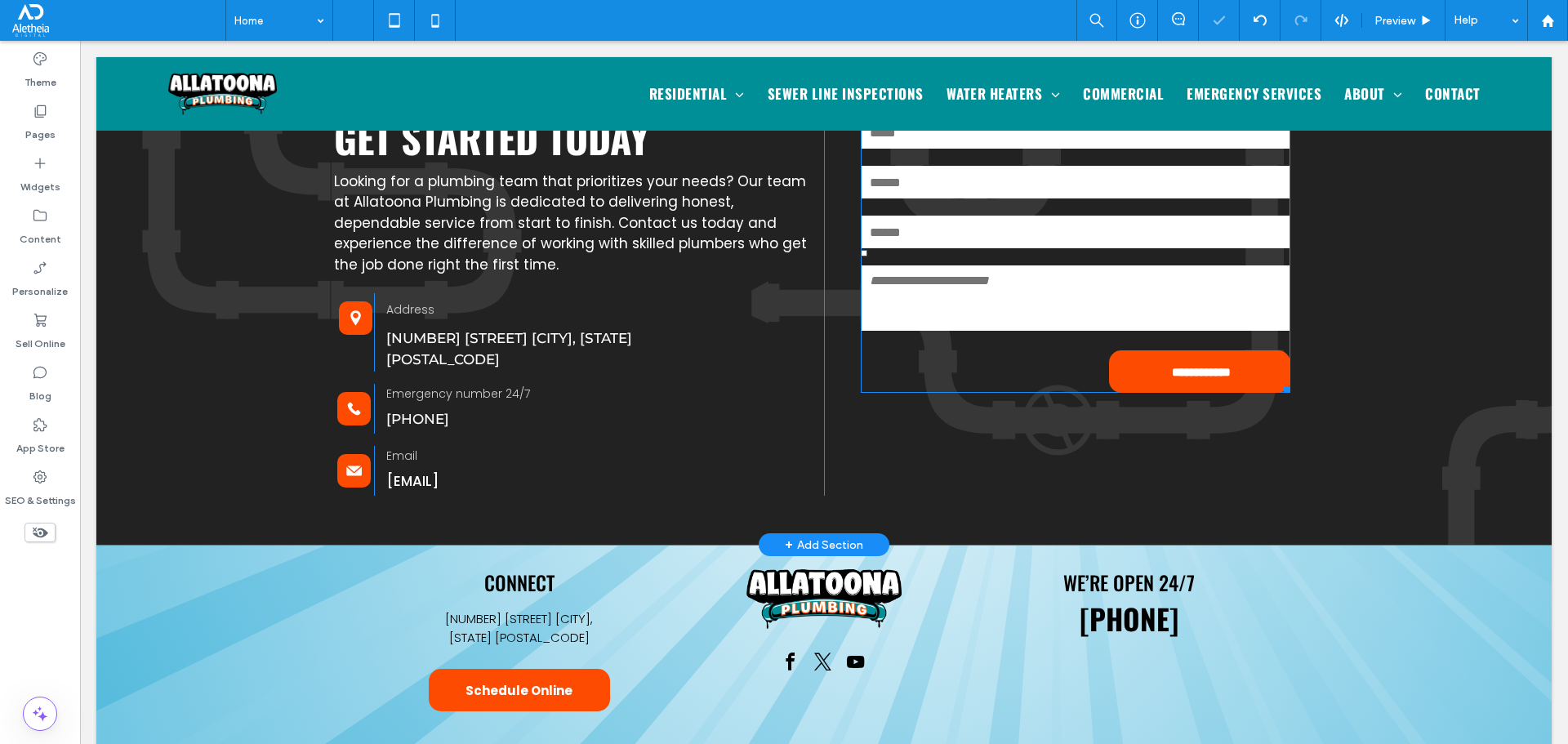 scroll, scrollTop: 4322, scrollLeft: 0, axis: vertical 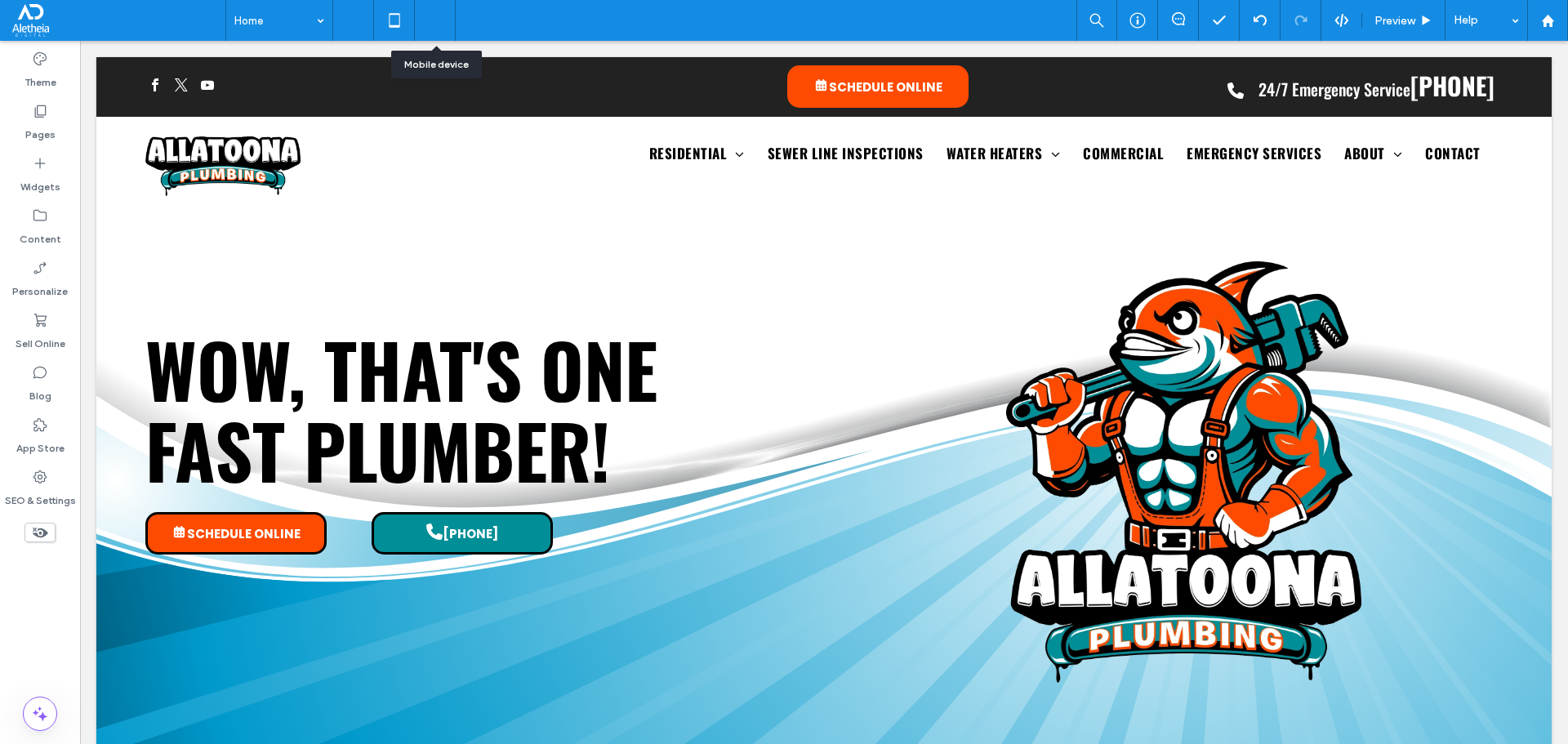 click 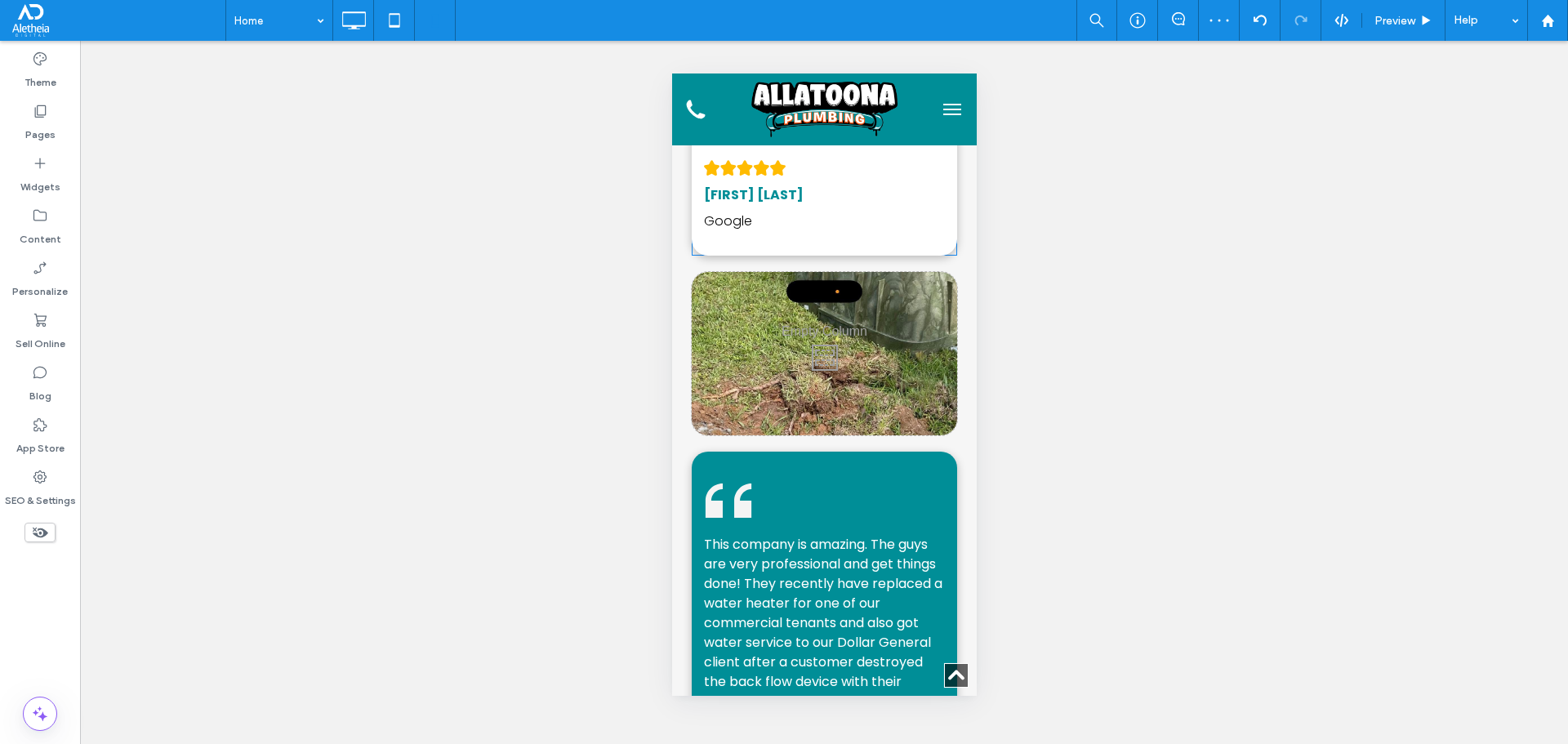scroll, scrollTop: 5063, scrollLeft: 0, axis: vertical 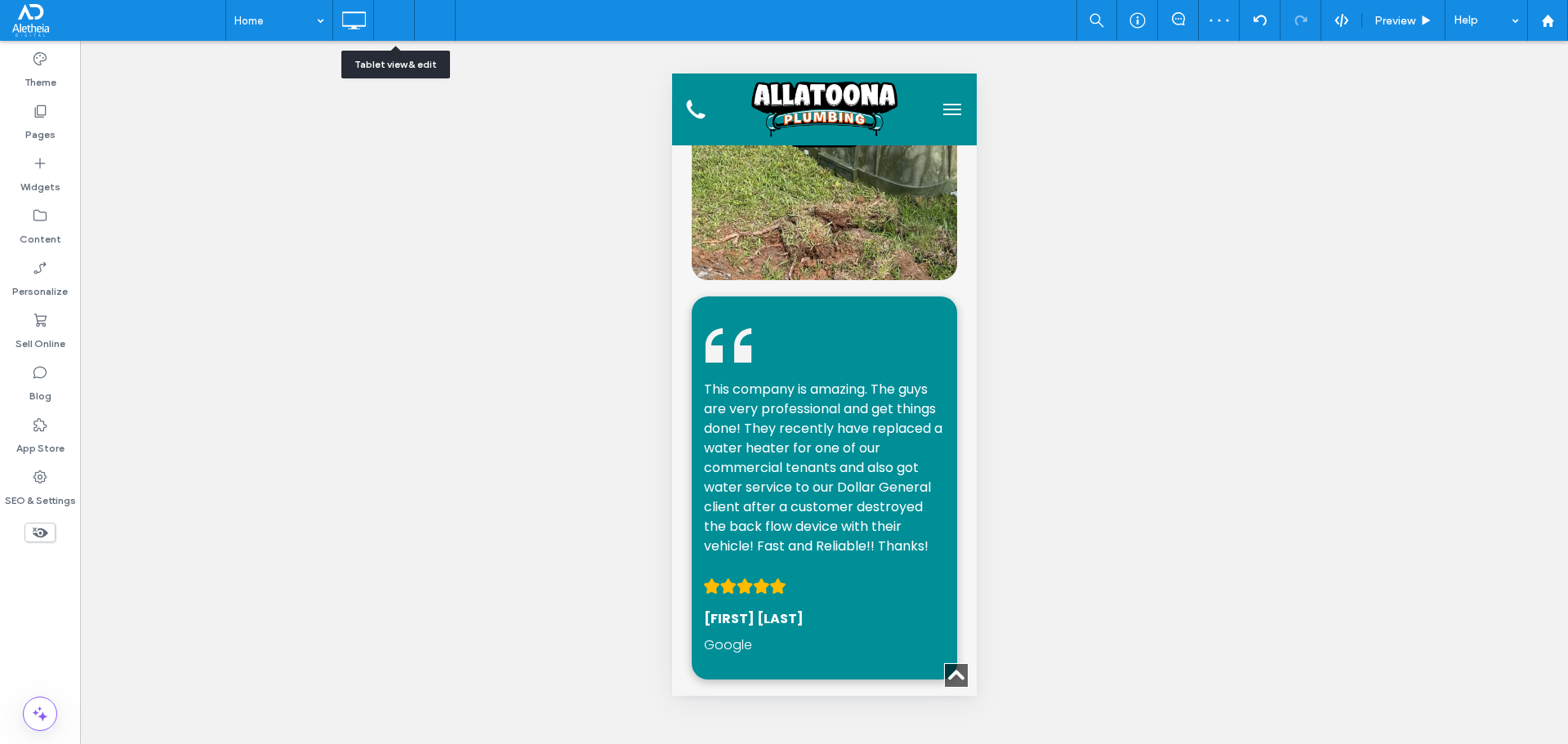 click 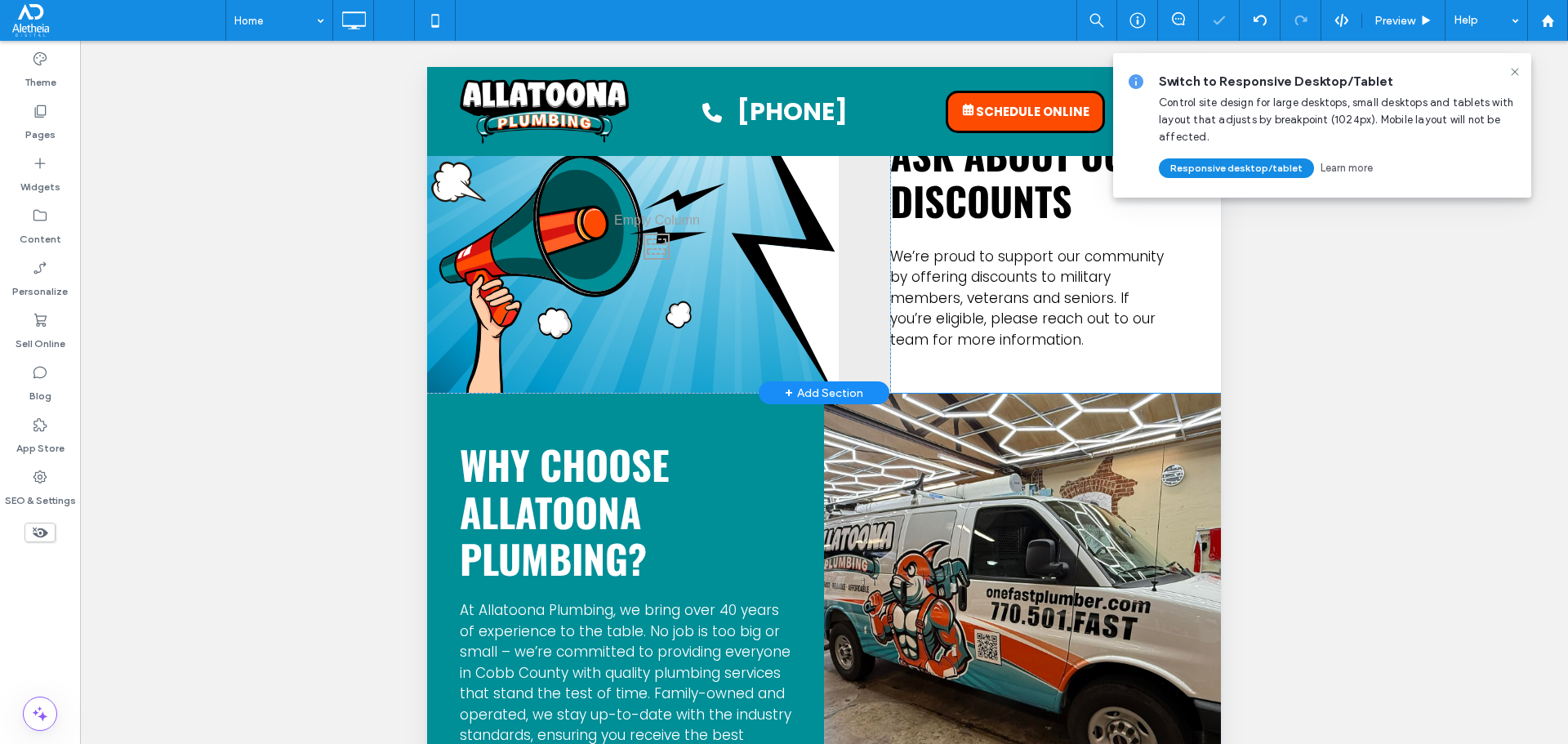 scroll, scrollTop: 2368, scrollLeft: 0, axis: vertical 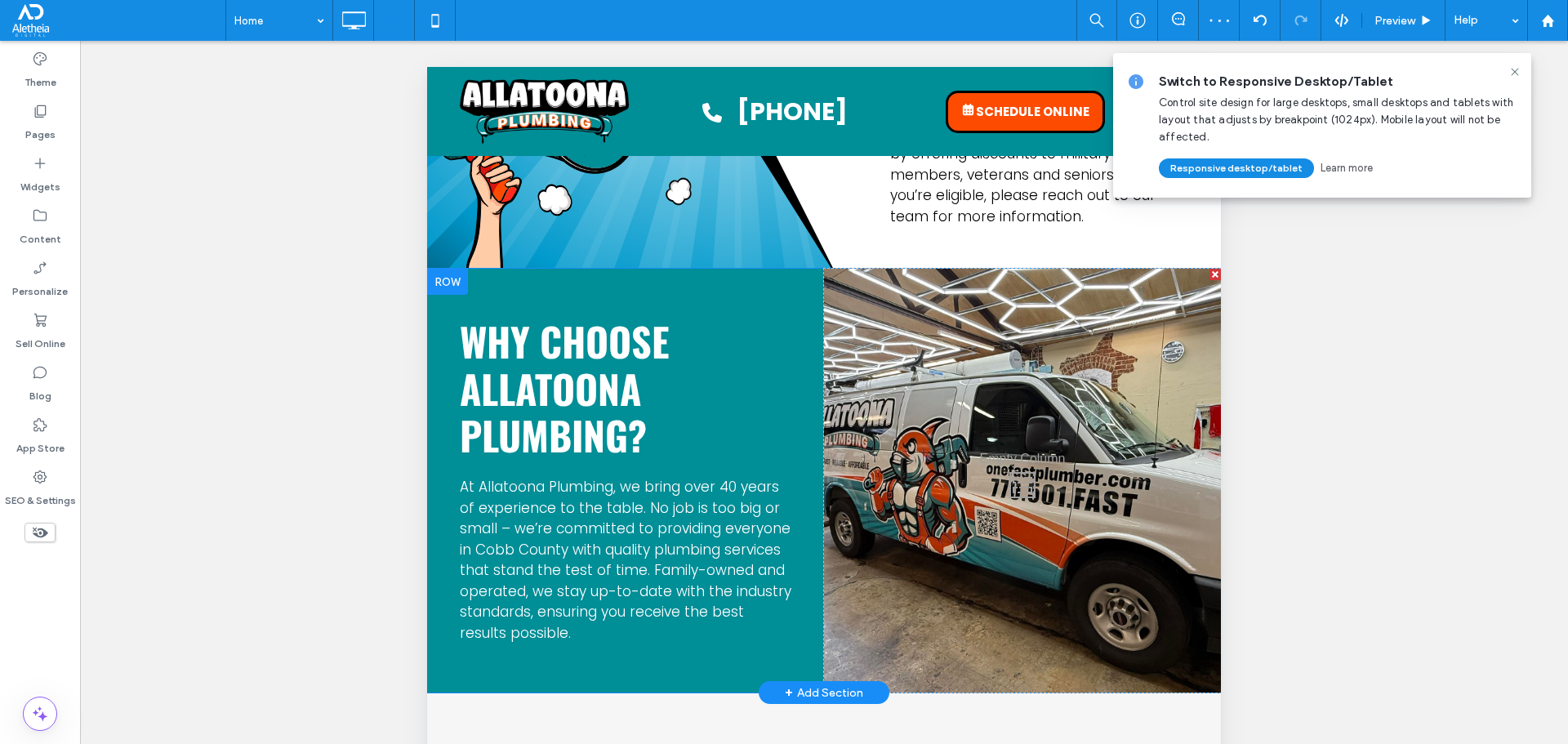 click on "Why choose Allatoona Plumbing?
At Allatoona Plumbing, we bring over 40 years of experience to the table. No job is too big or small – we’re committed to providing everyone in Cobb County with quality plumbing services that stand the test of time. Family-owned and operated, we stay up-to-date with the industry standards, ensuring you receive the best results possible. Click To Paste" at bounding box center (626, 480) 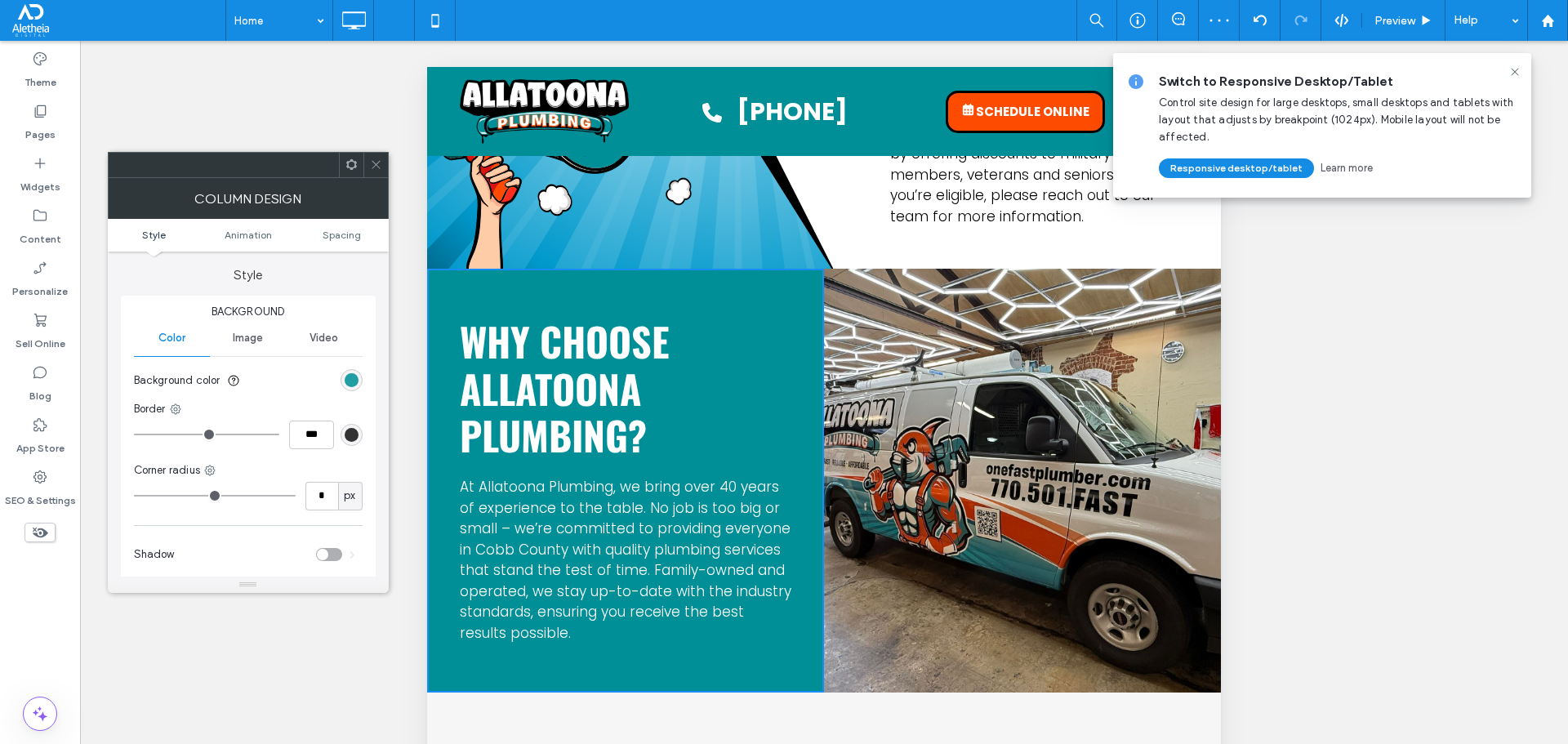 click at bounding box center [351, 380] 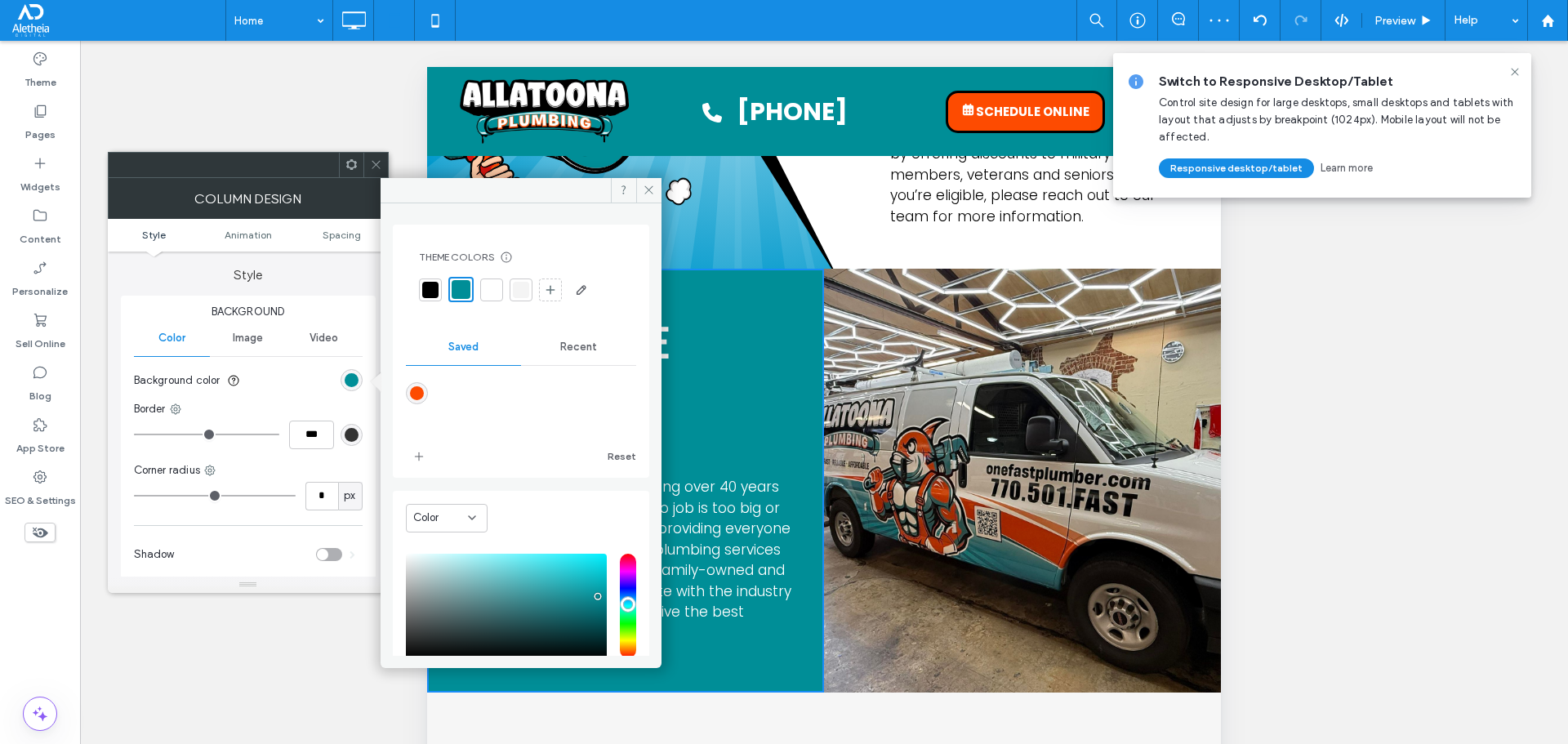 click at bounding box center (416, 393) 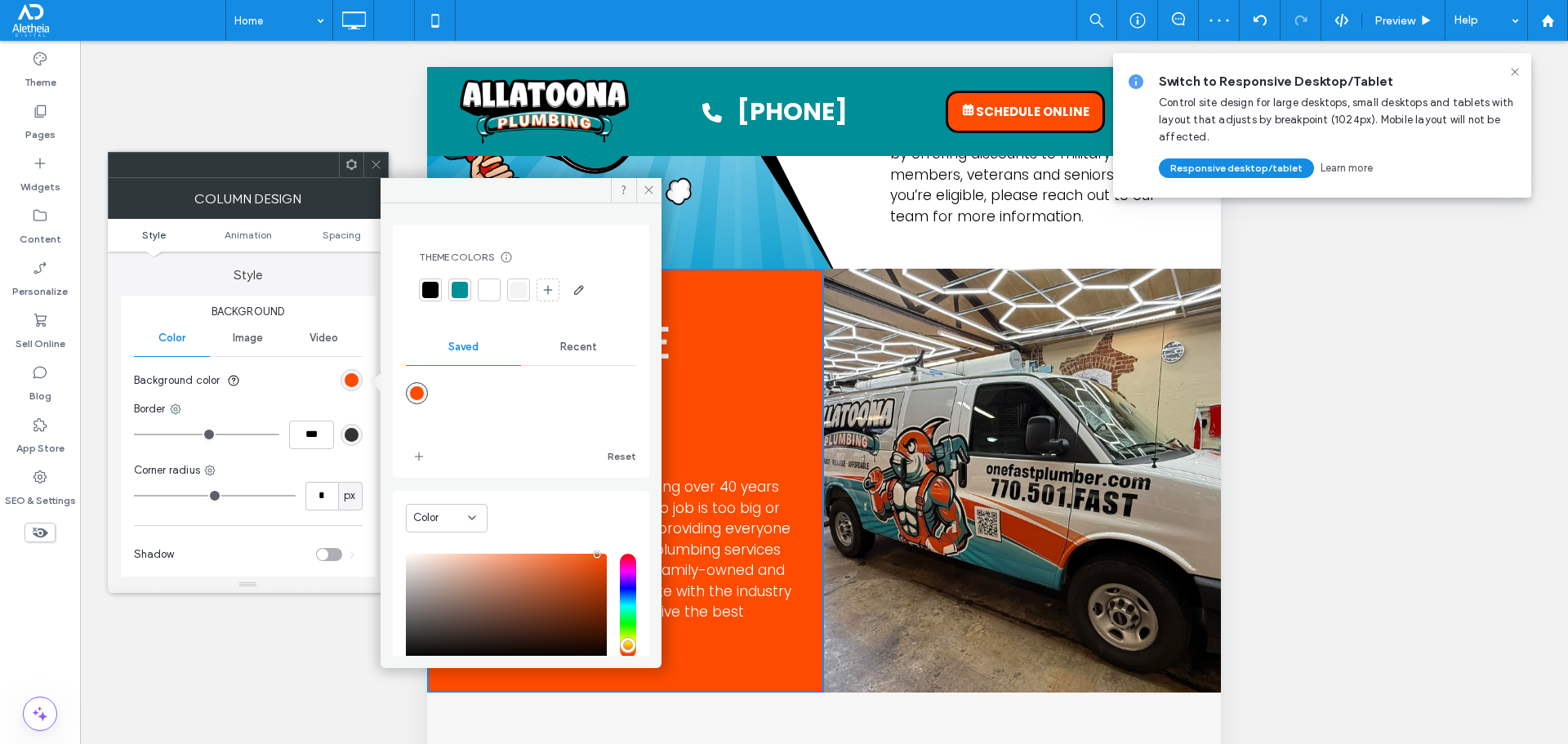 click at bounding box center [376, 165] 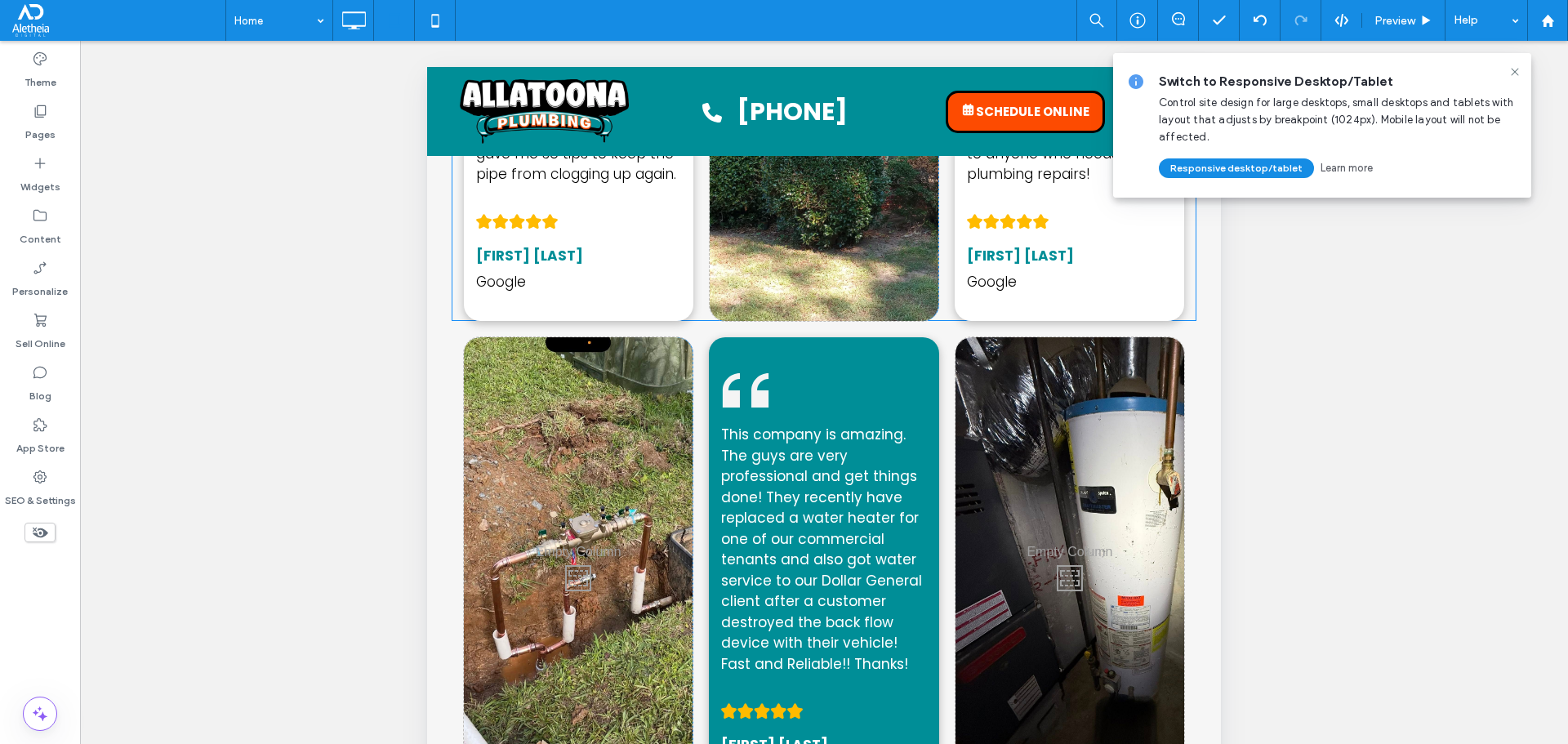 scroll, scrollTop: 3512, scrollLeft: 0, axis: vertical 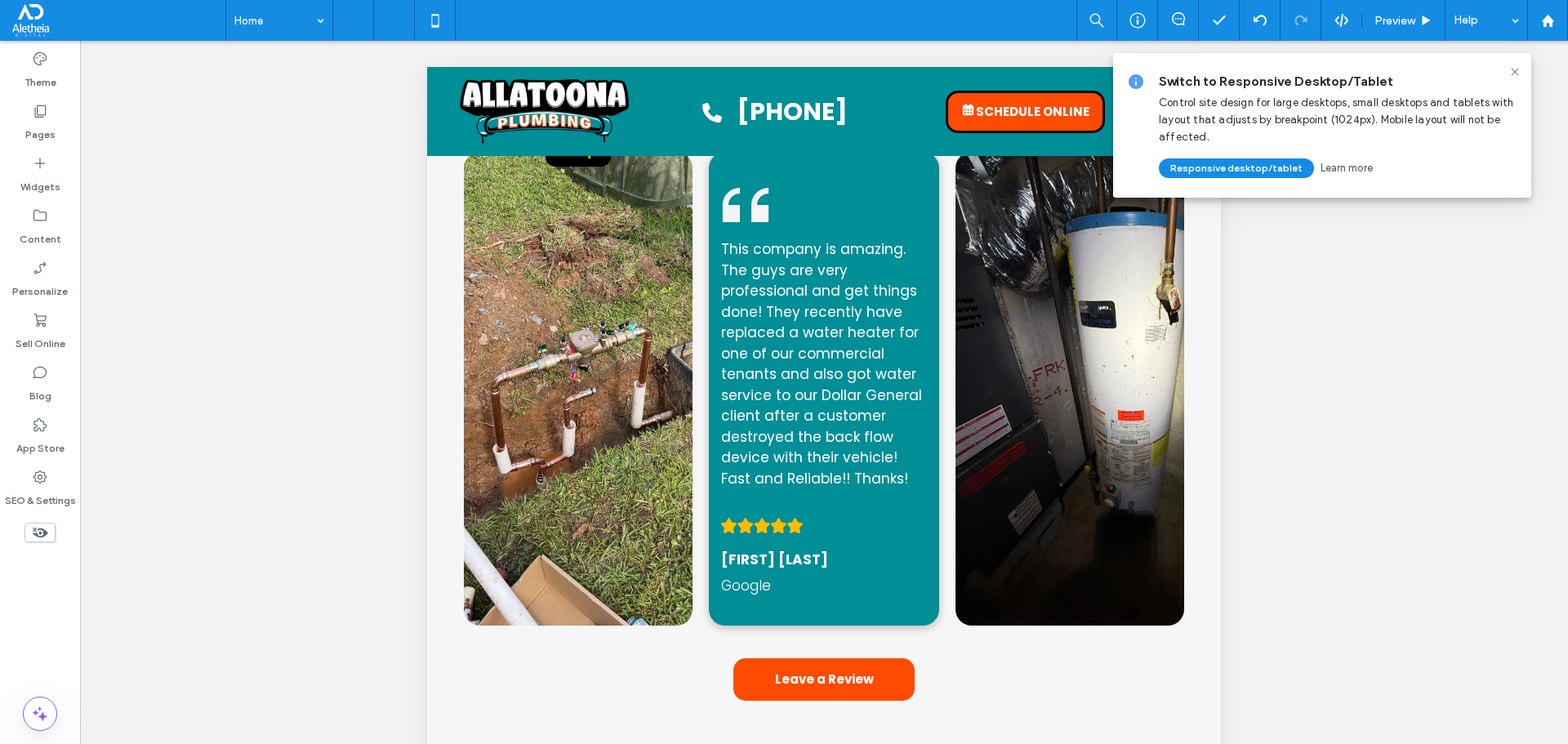 click 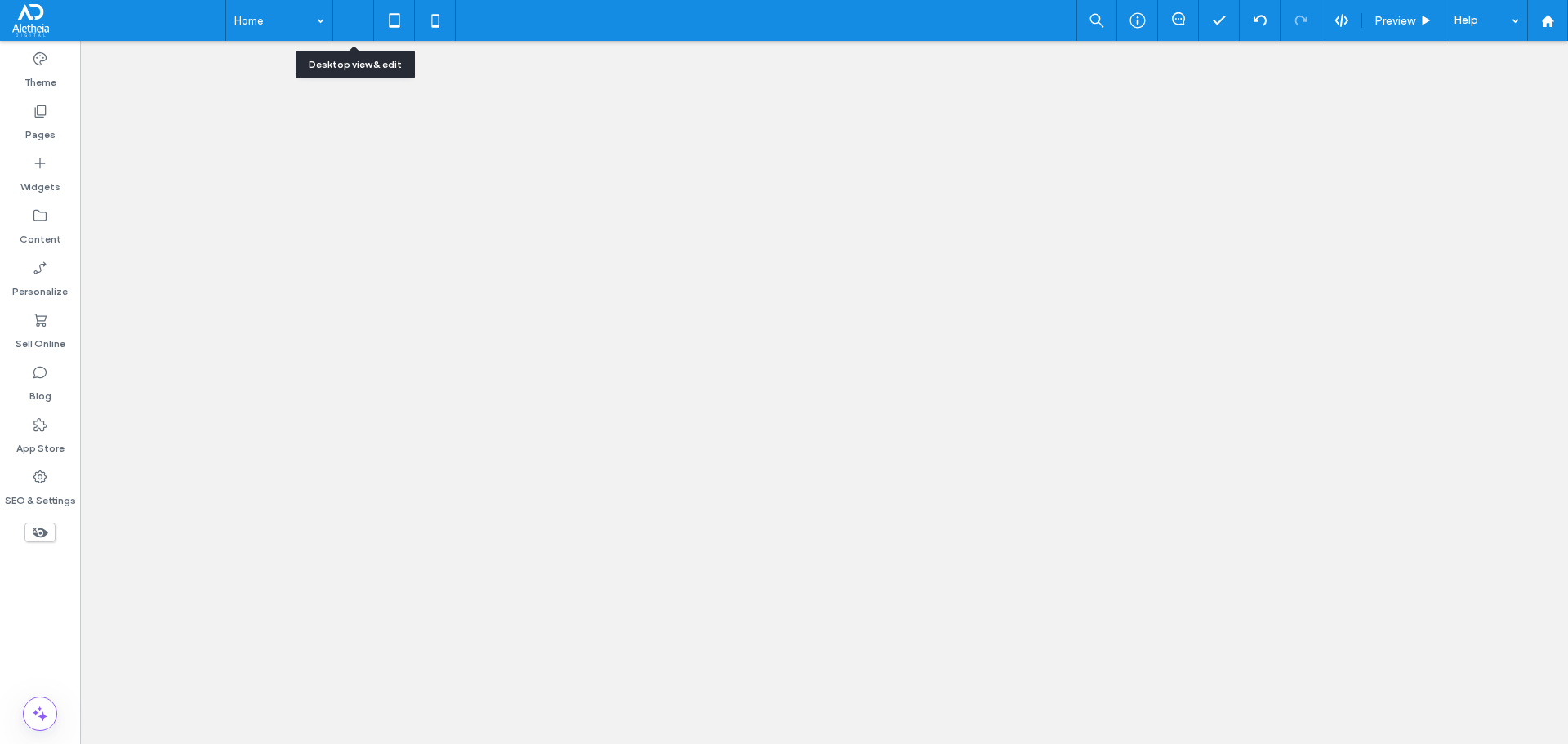 scroll, scrollTop: 0, scrollLeft: 0, axis: both 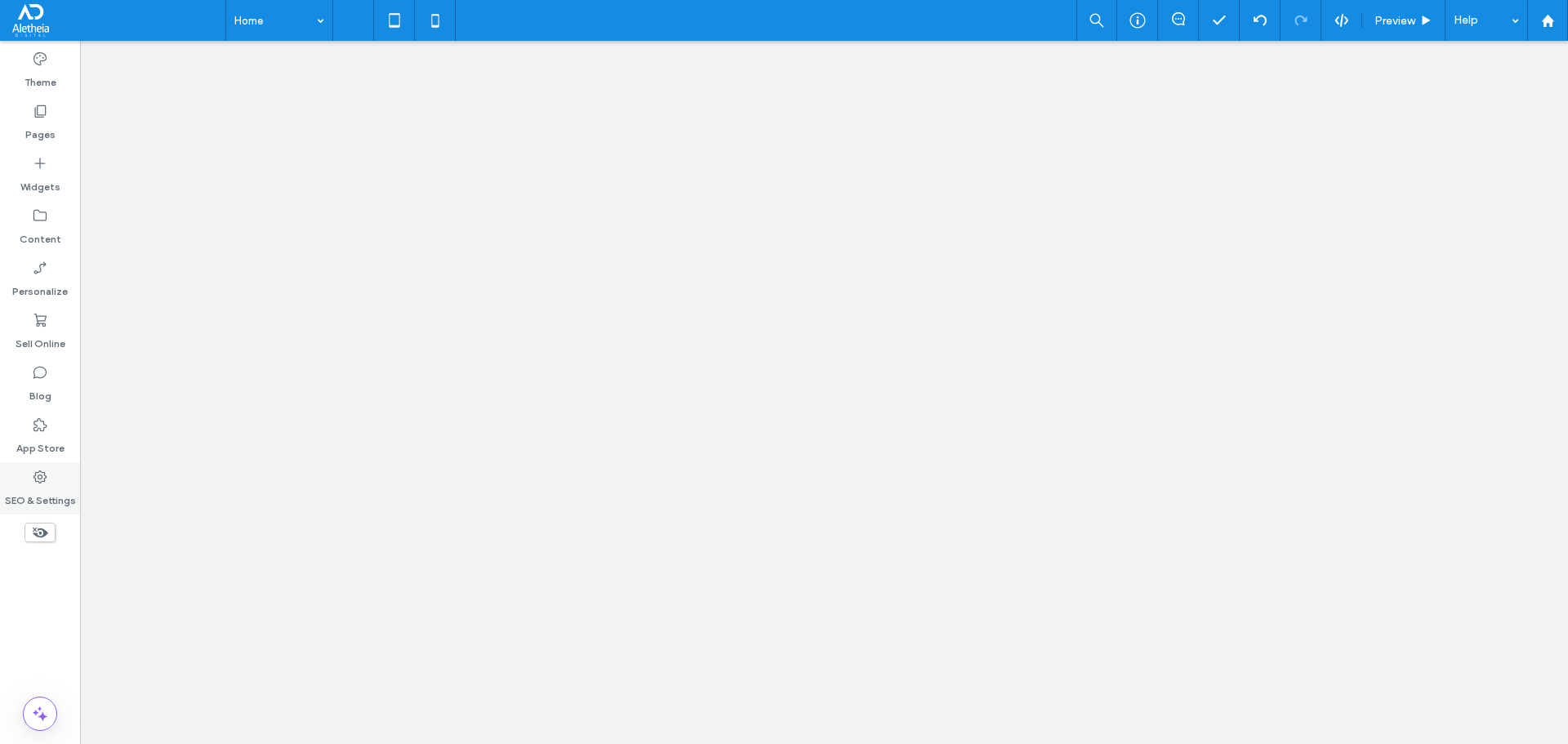 click on "SEO & Settings" at bounding box center (40, 497) 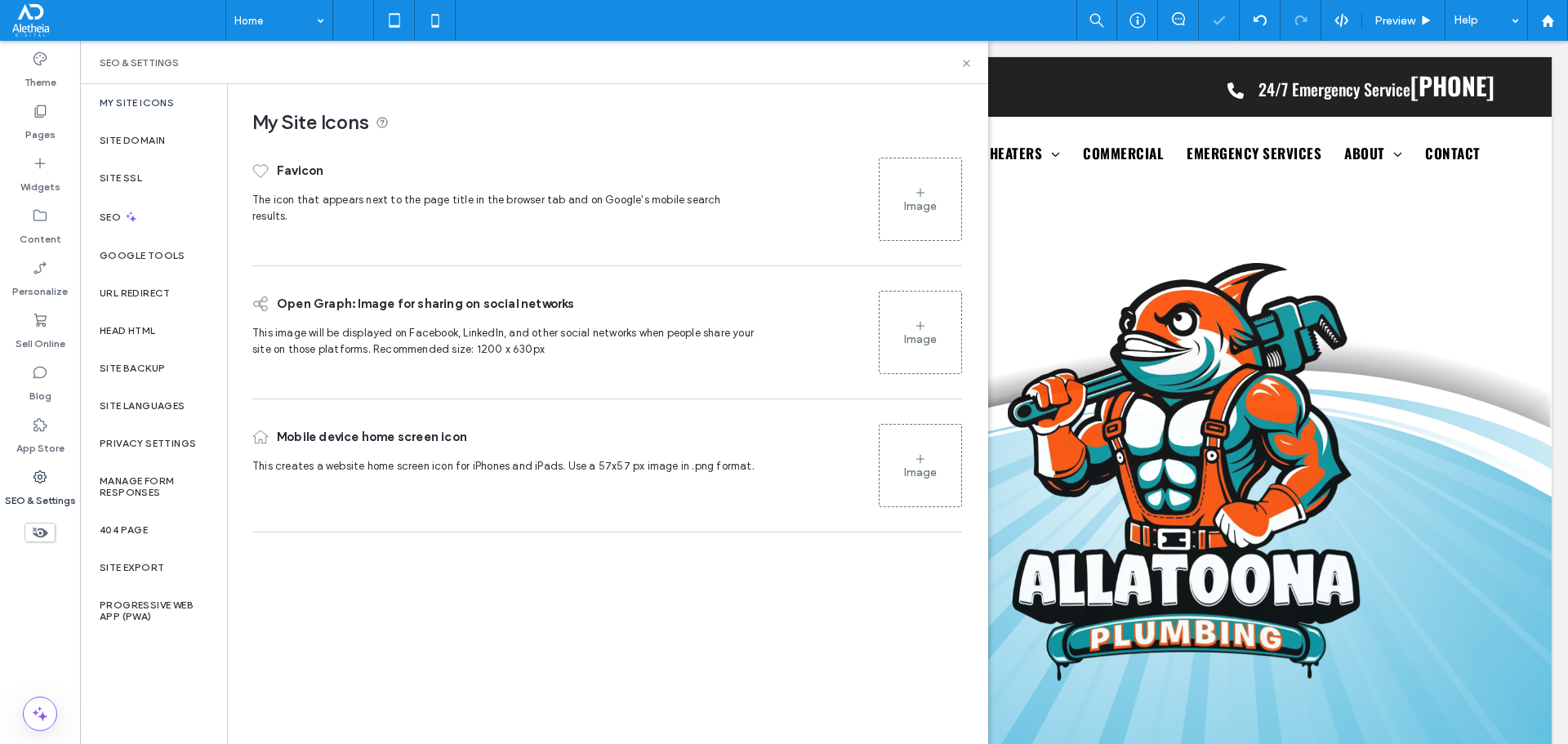 scroll, scrollTop: 0, scrollLeft: 0, axis: both 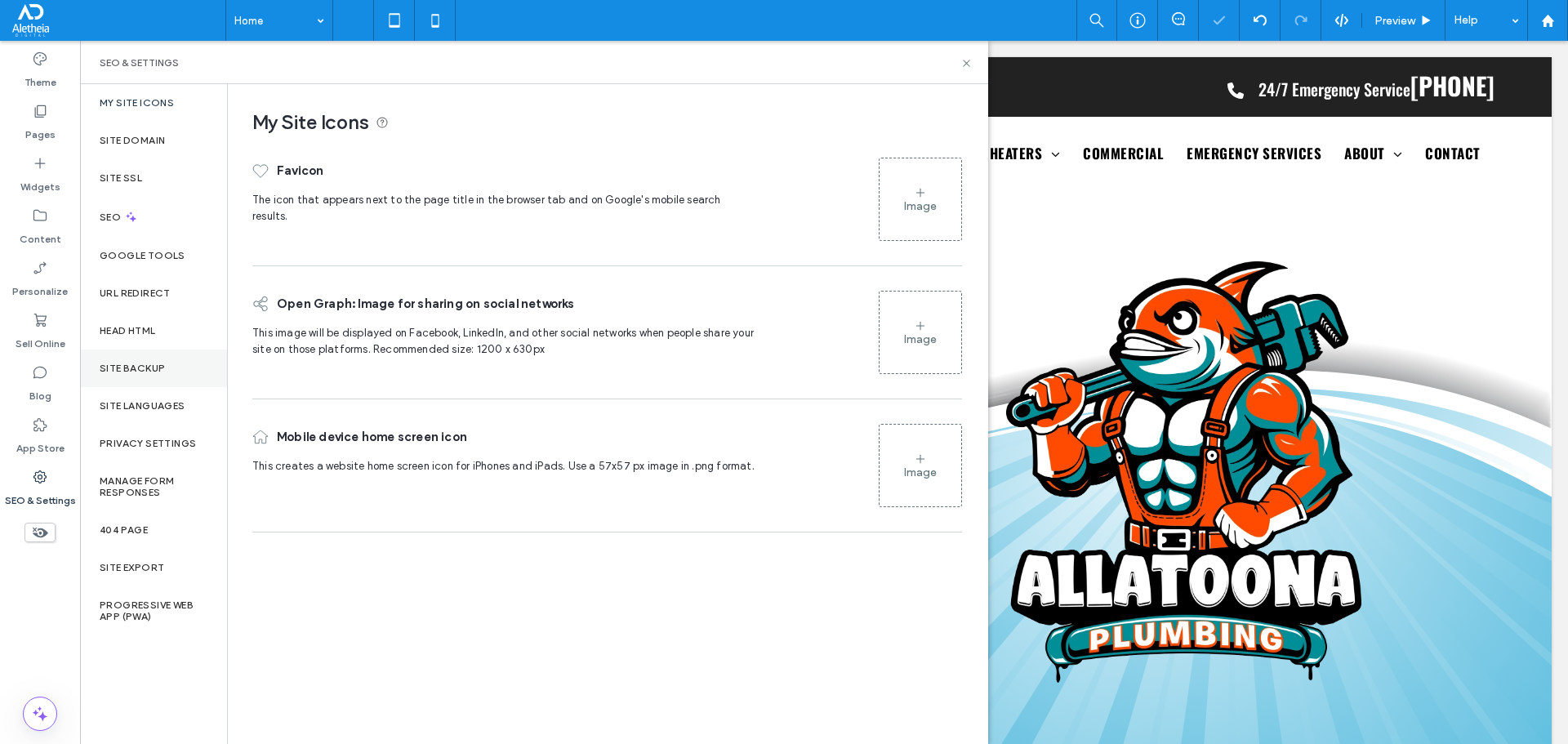 click on "Site Backup" at bounding box center (132, 368) 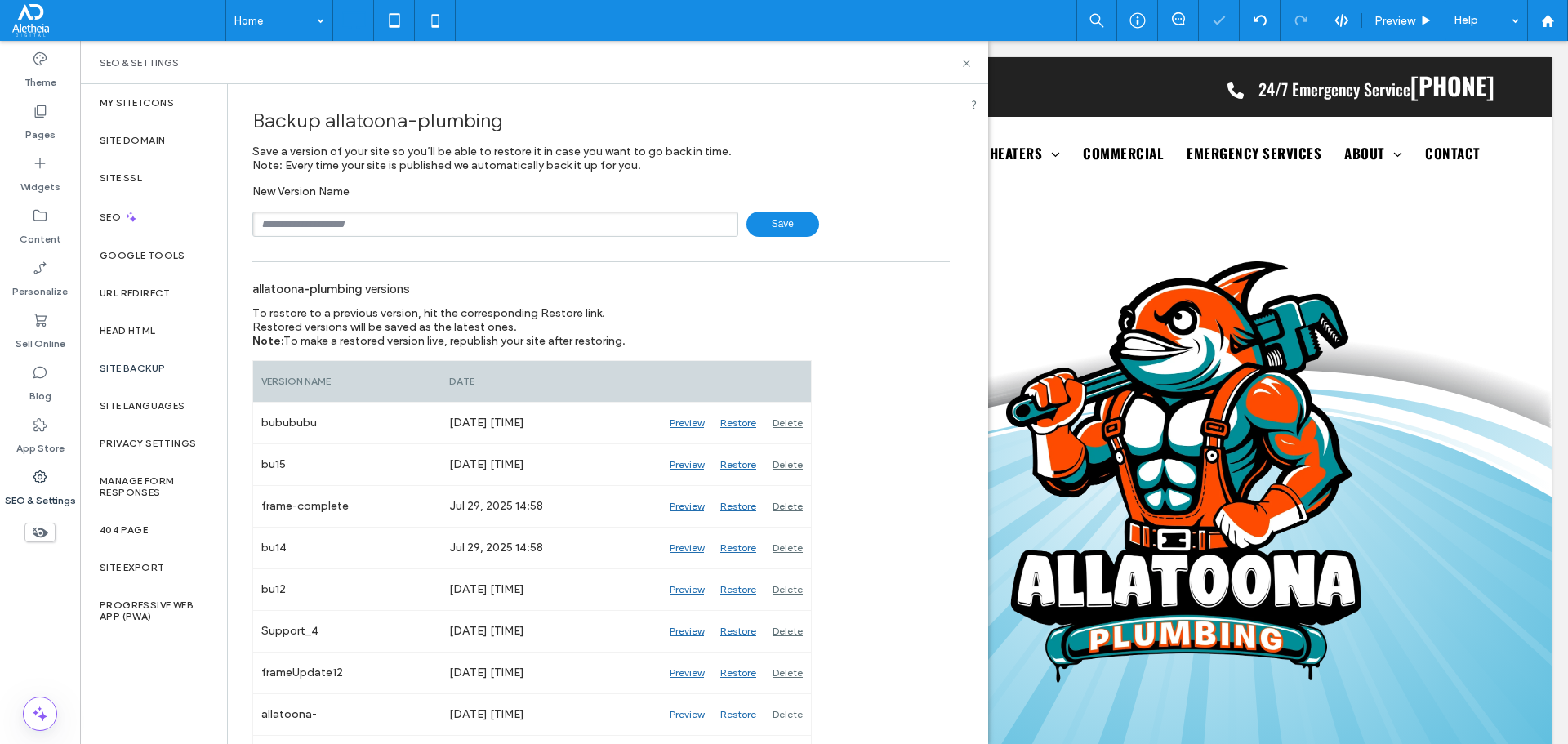 click at bounding box center [495, 224] 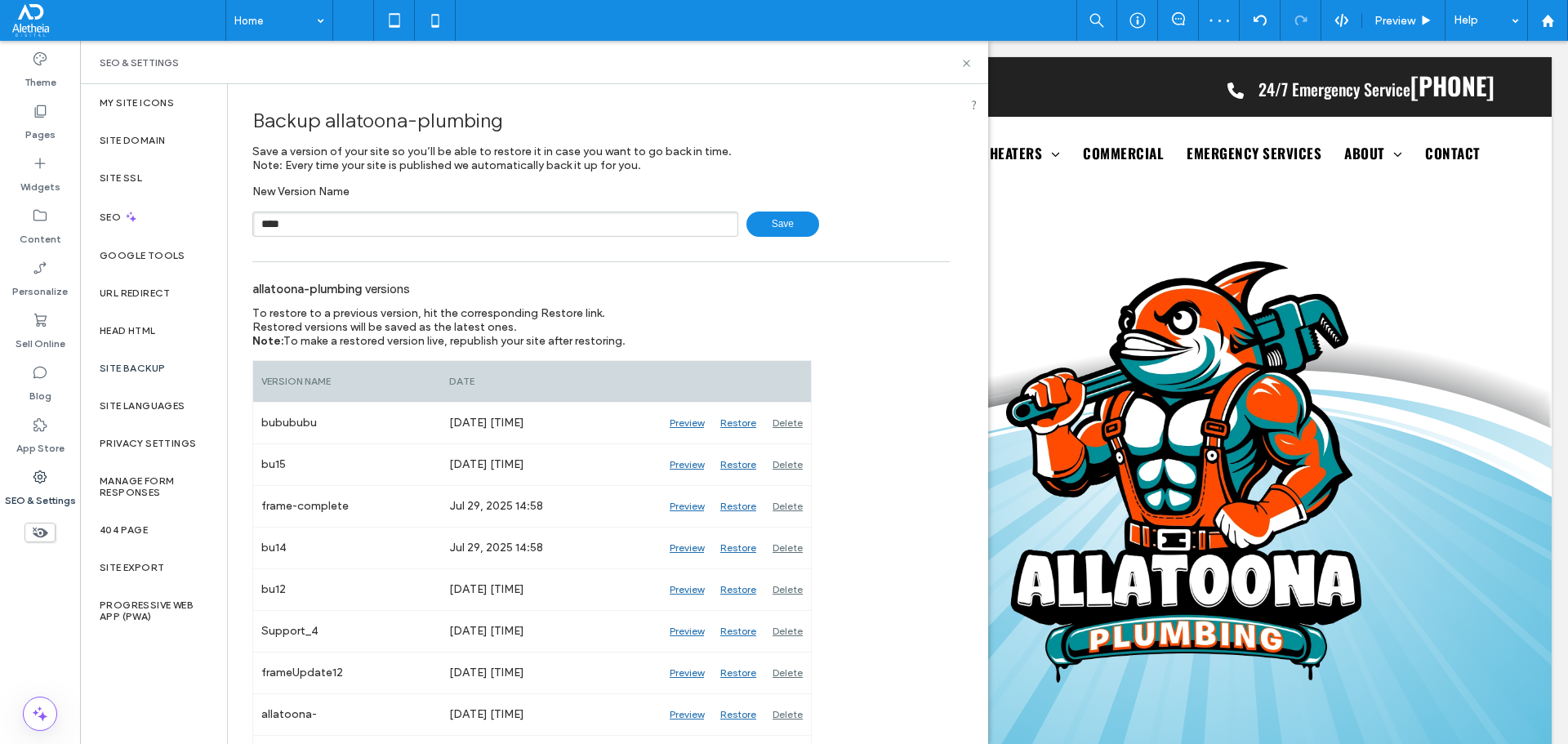 type on "****" 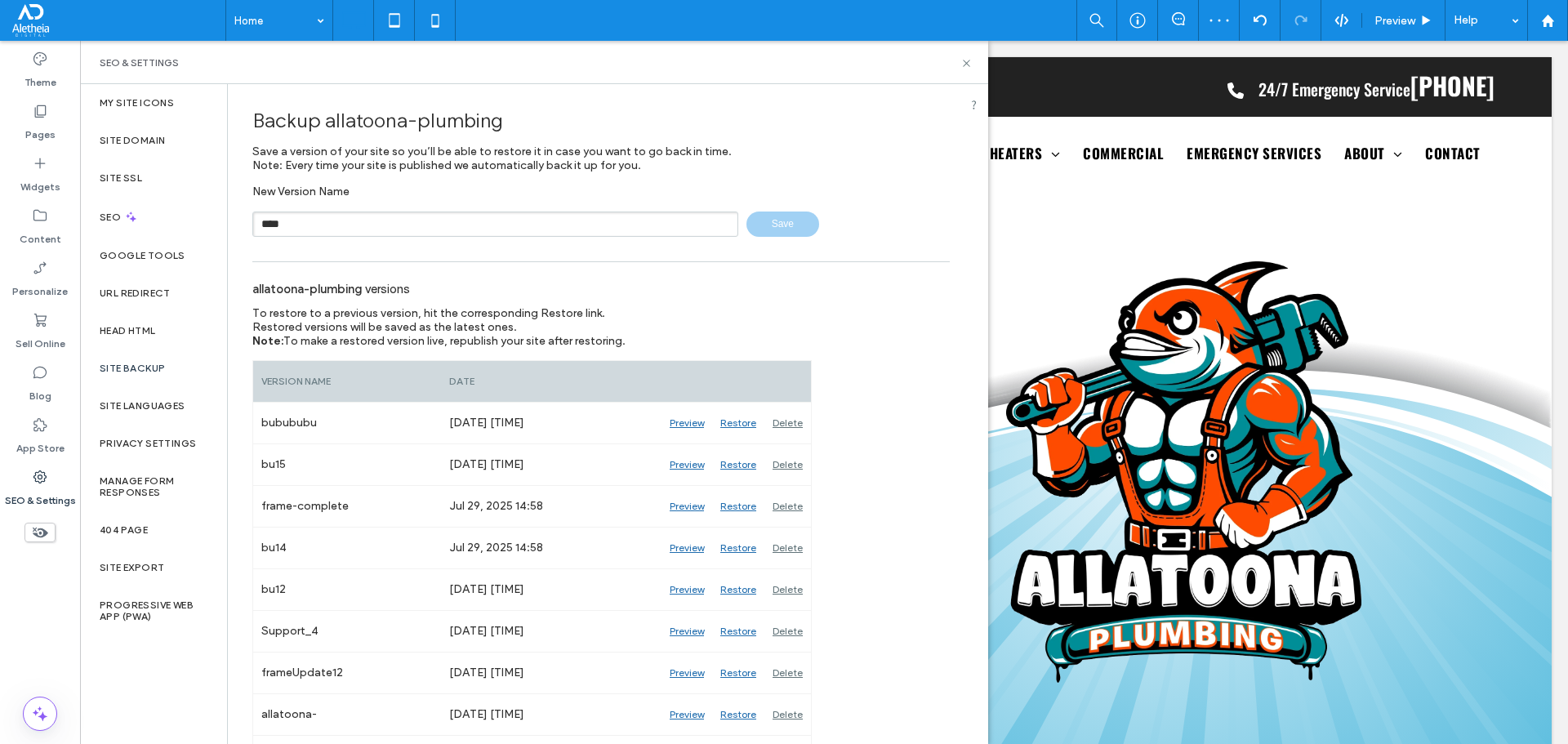 type 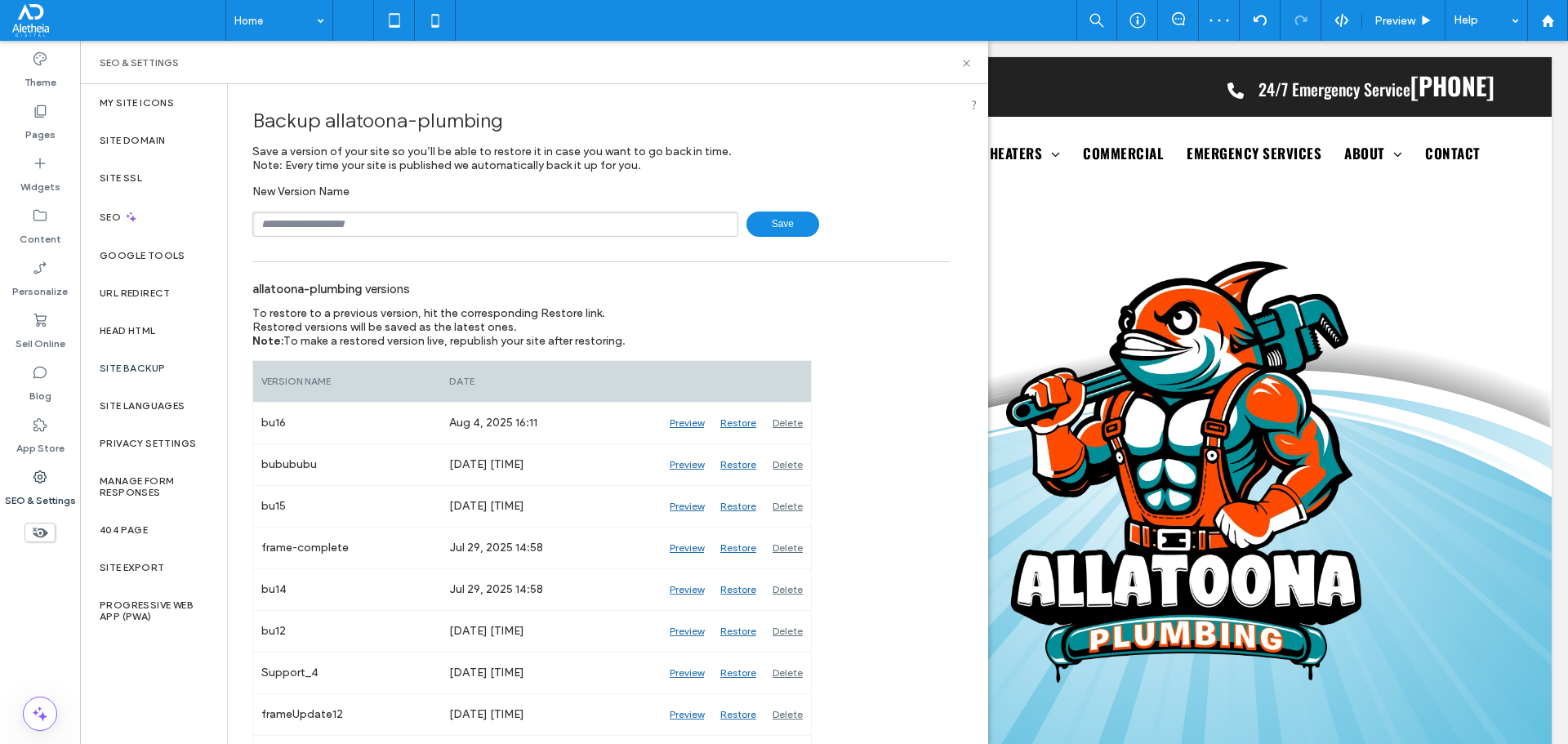 click on "SEO & Settings" at bounding box center [534, 62] 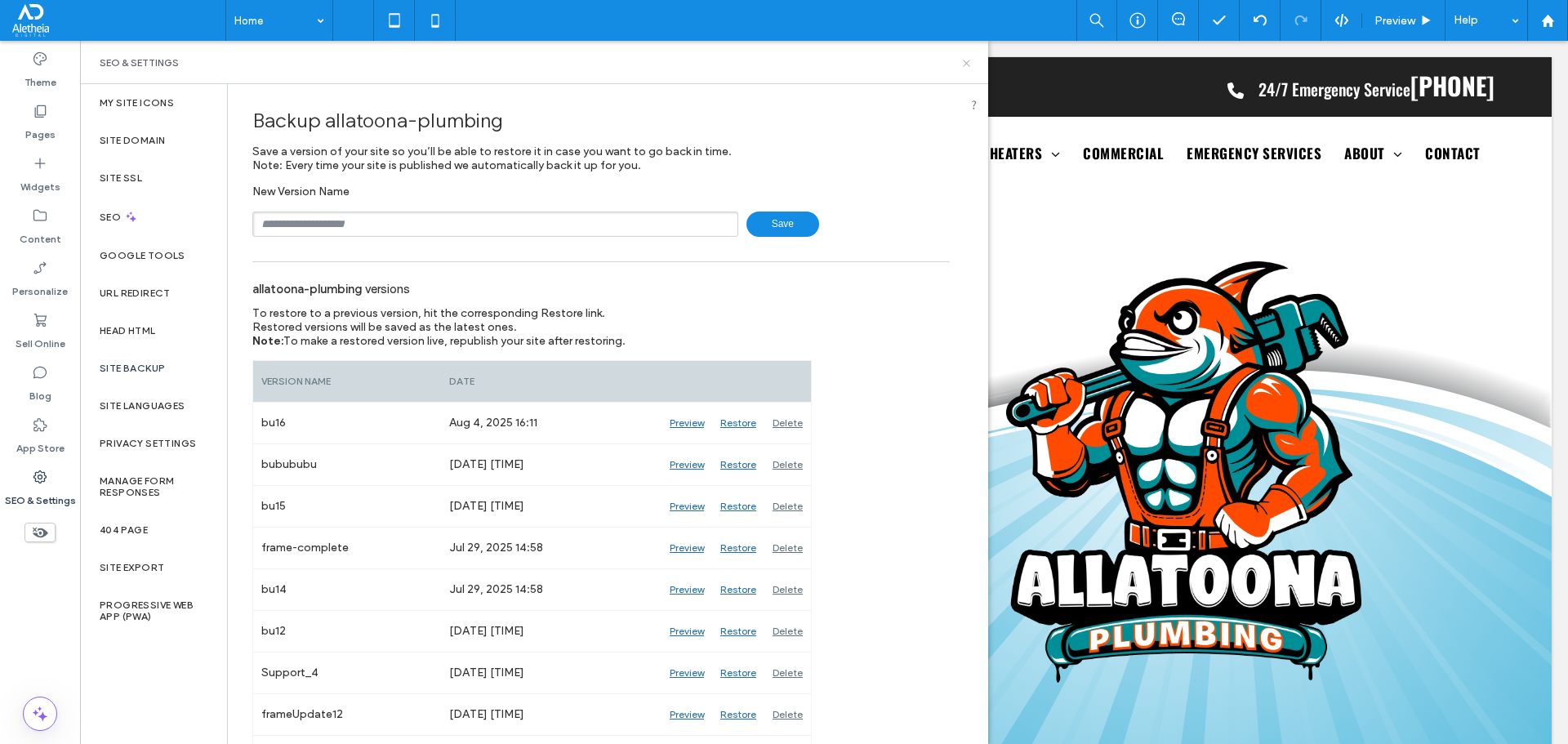 click 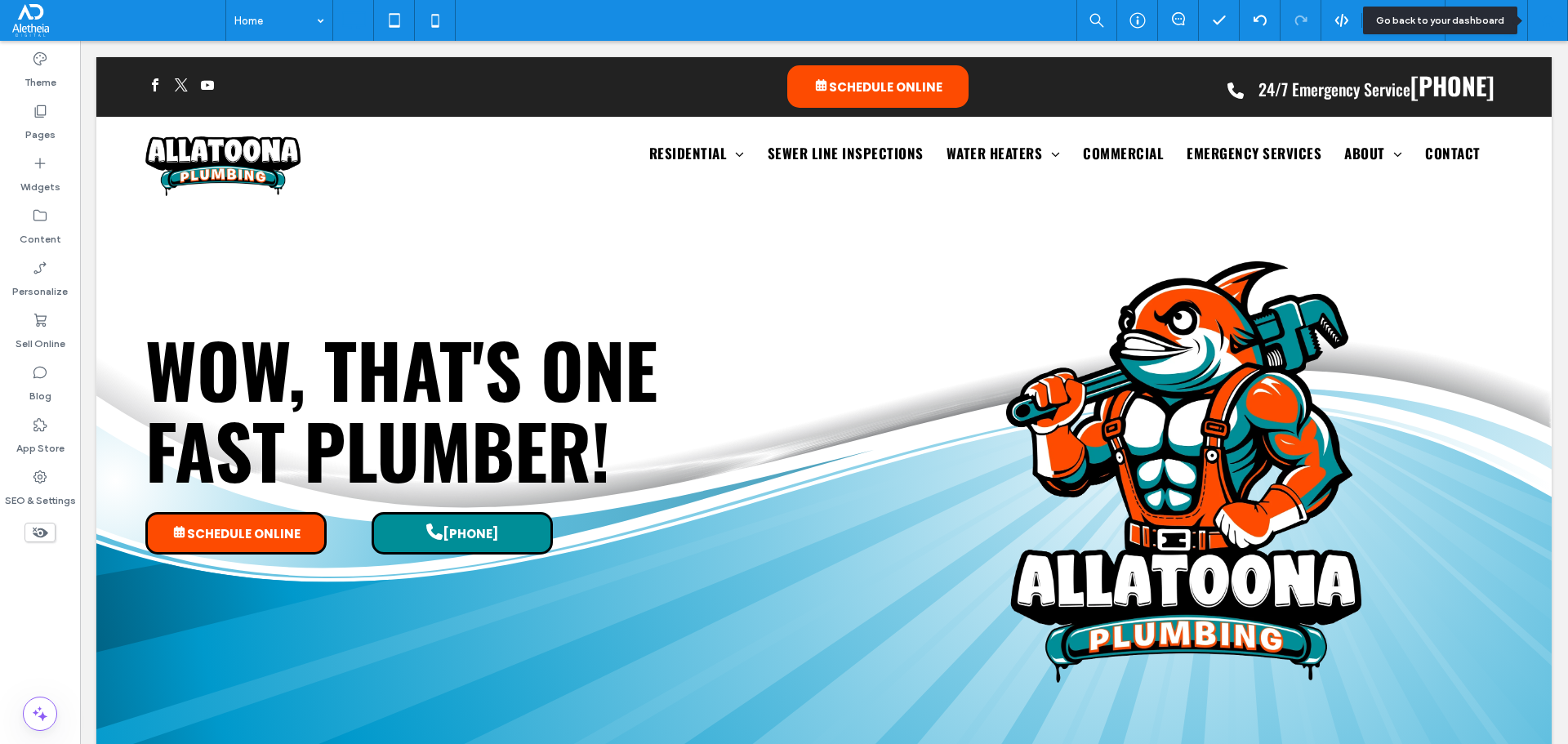 click 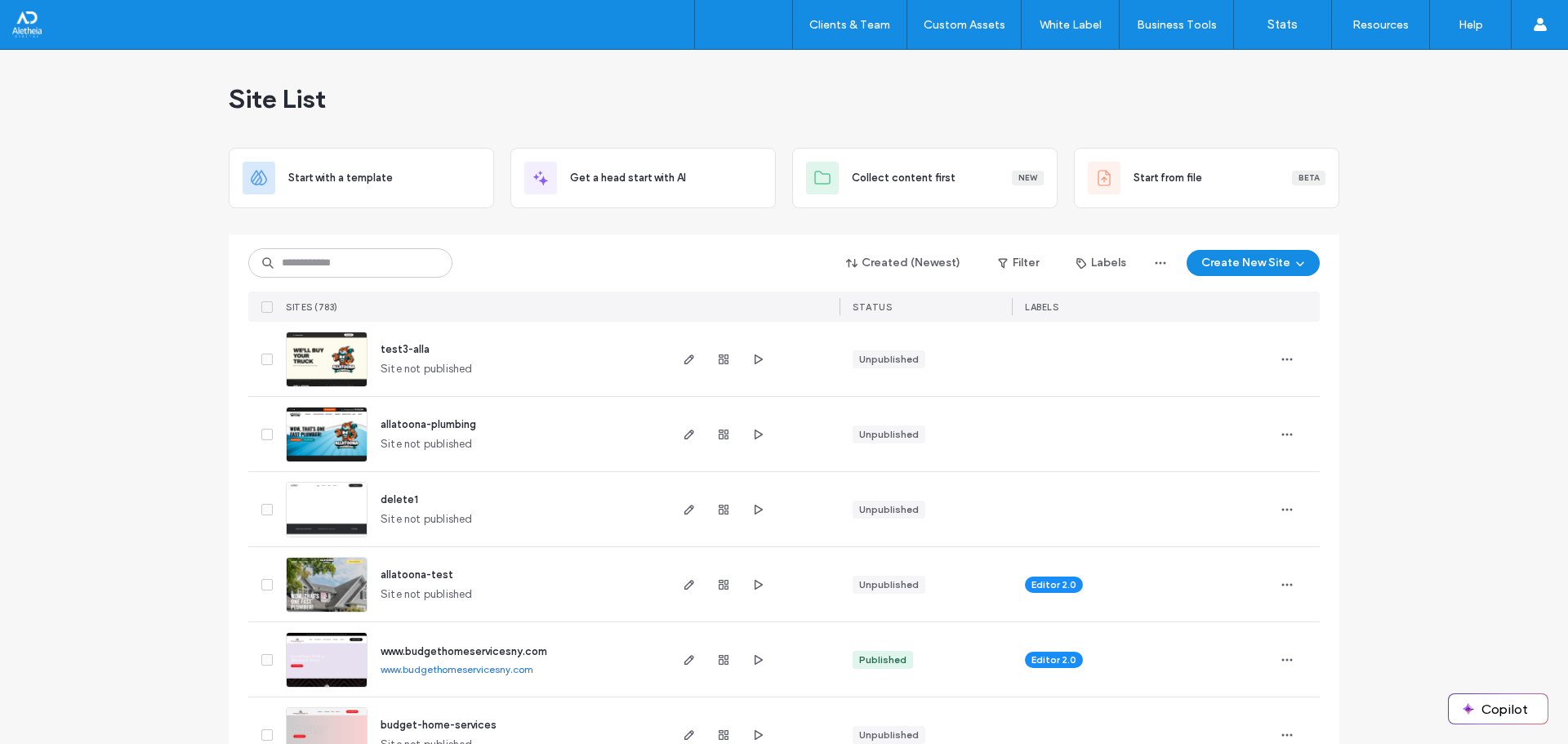 scroll, scrollTop: 0, scrollLeft: 0, axis: both 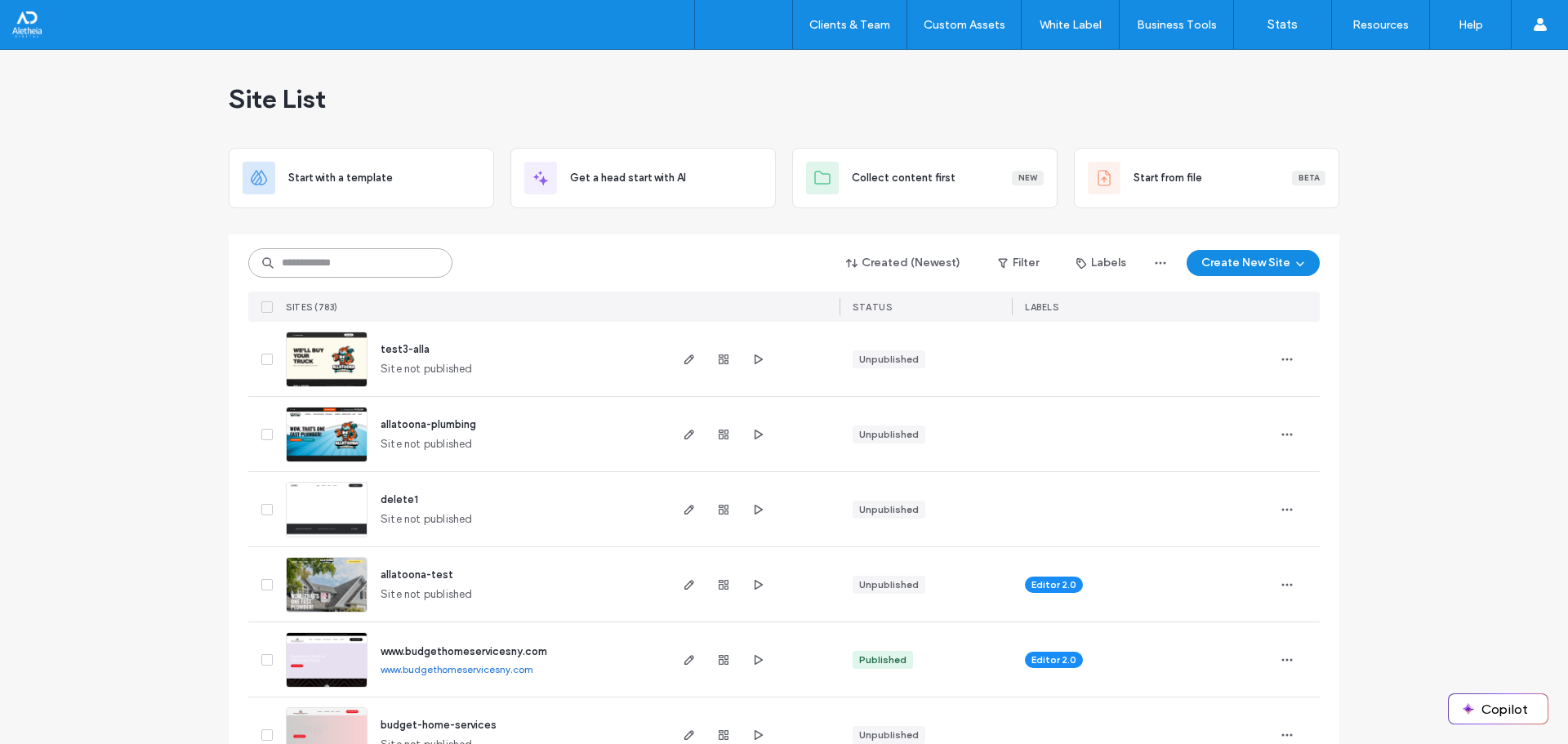 click at bounding box center [350, 263] 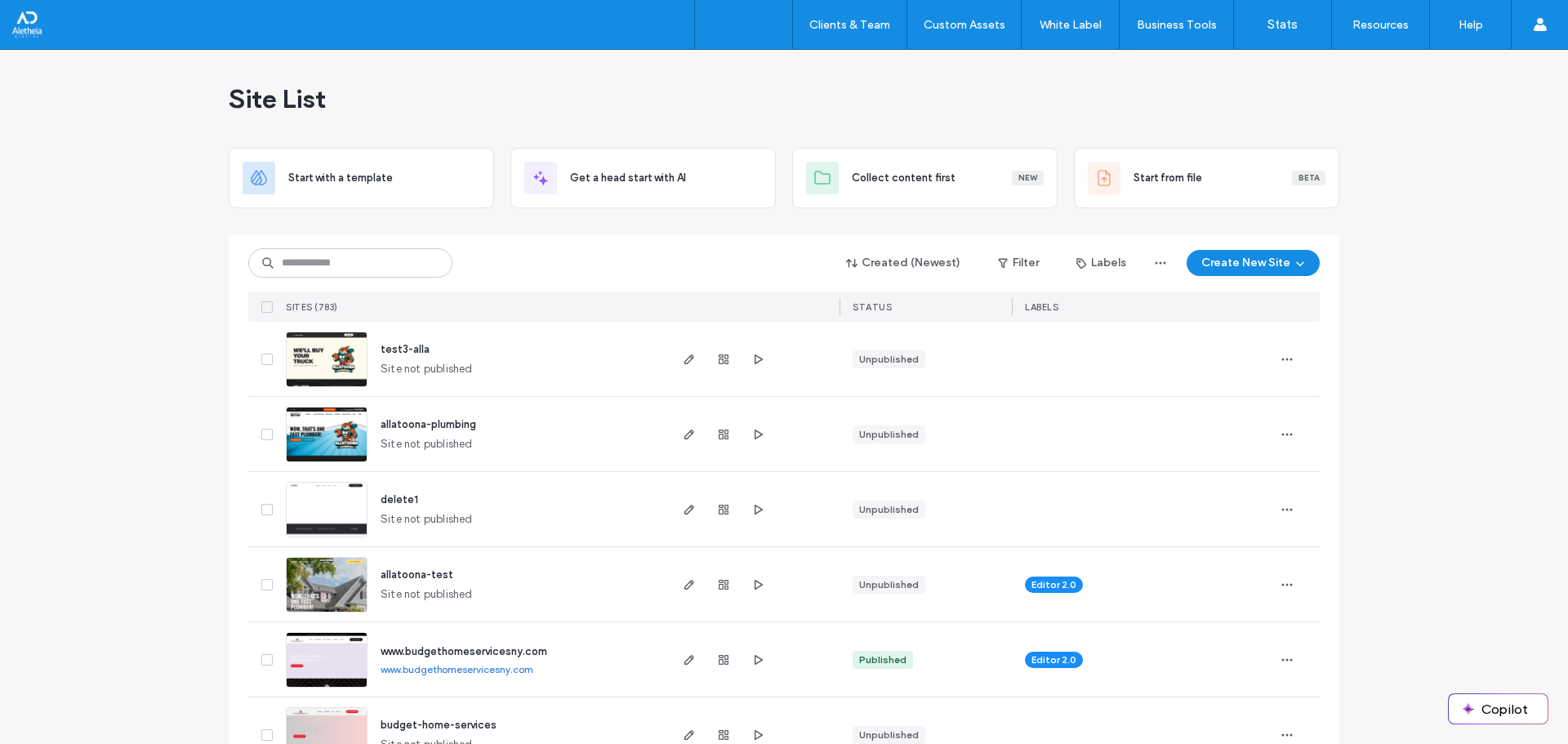 click on "Created (Newest) Filter Labels Create New Site SITES (783) STATUS LABELS" at bounding box center (784, 278) 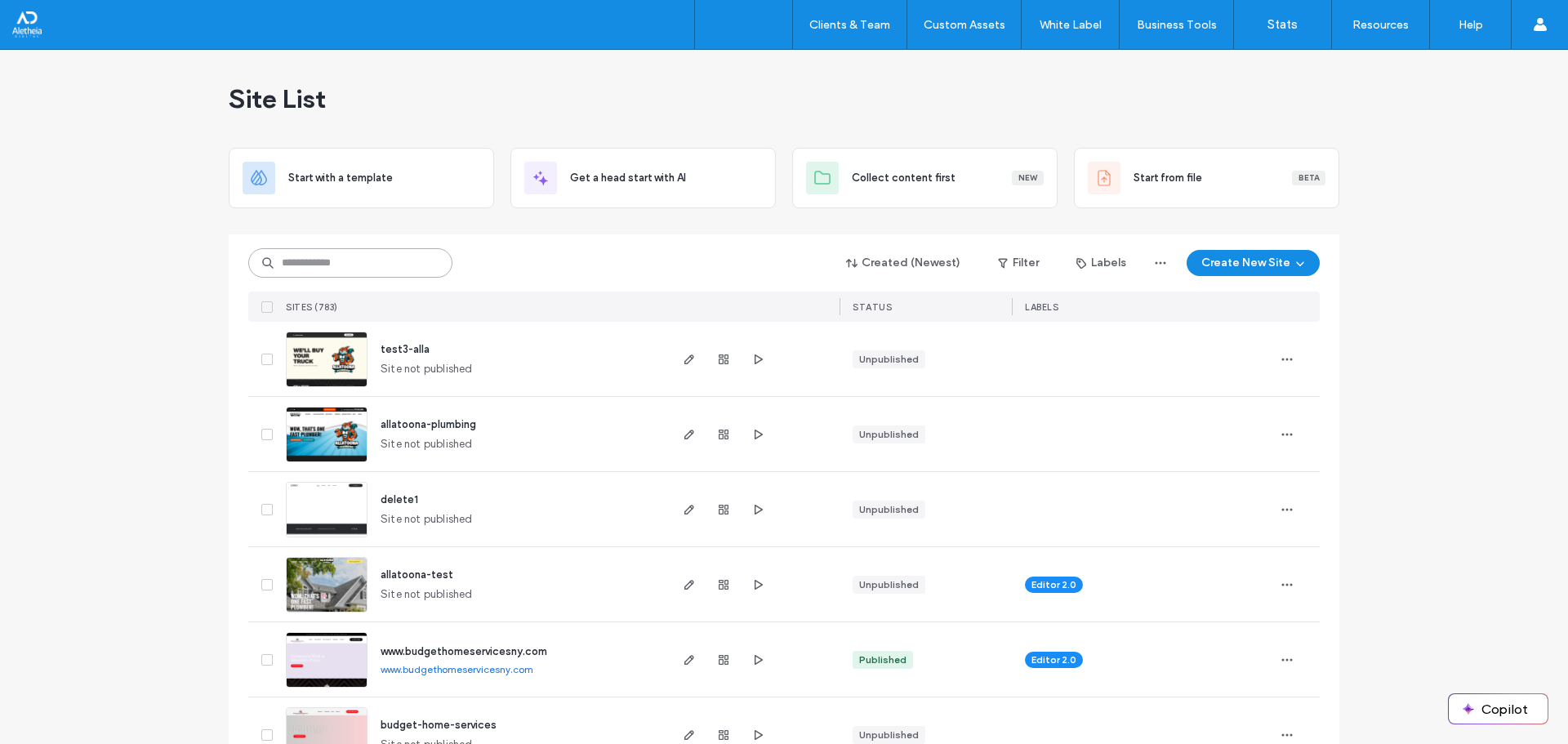 click at bounding box center (350, 263) 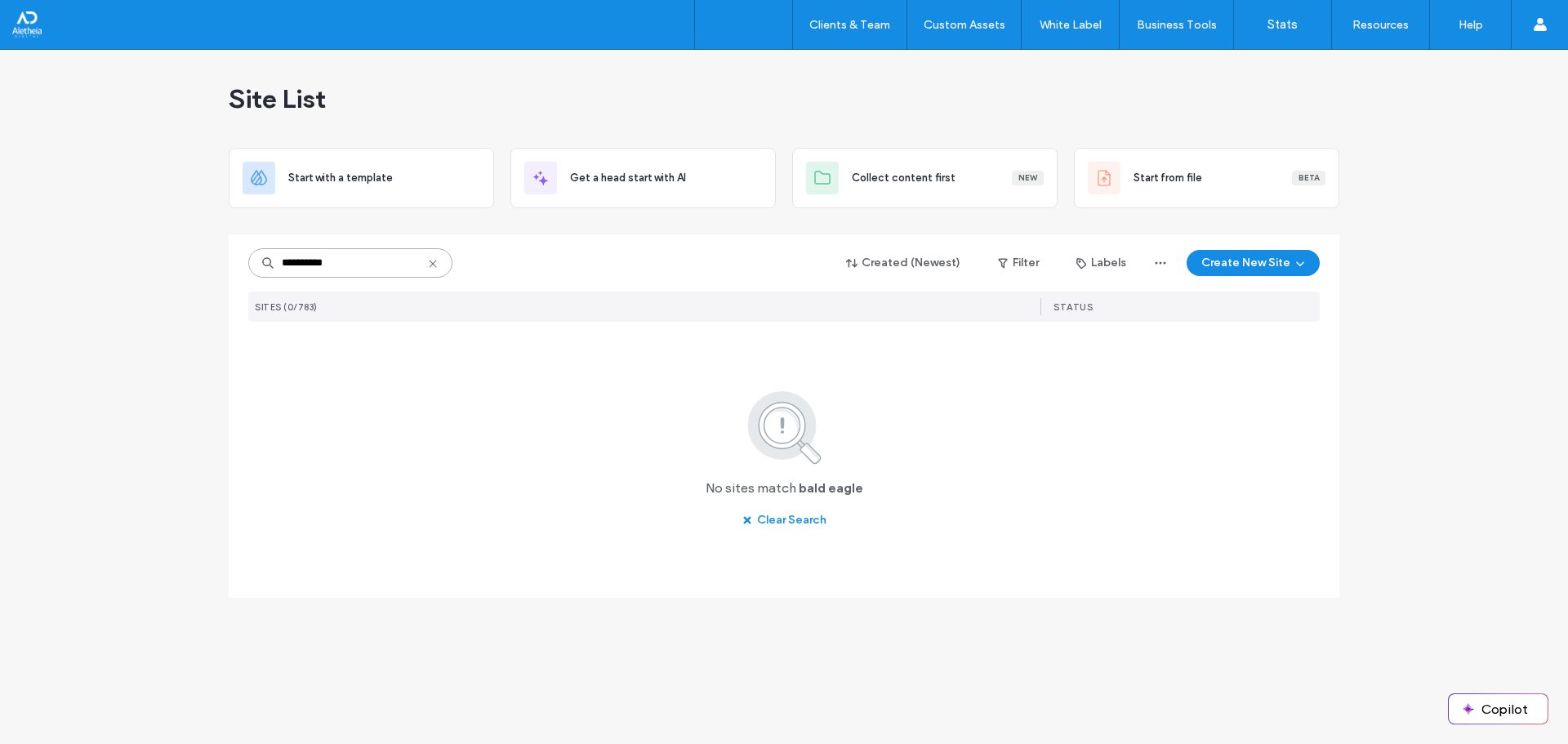 drag, startPoint x: 347, startPoint y: 269, endPoint x: 302, endPoint y: 275, distance: 45.398238 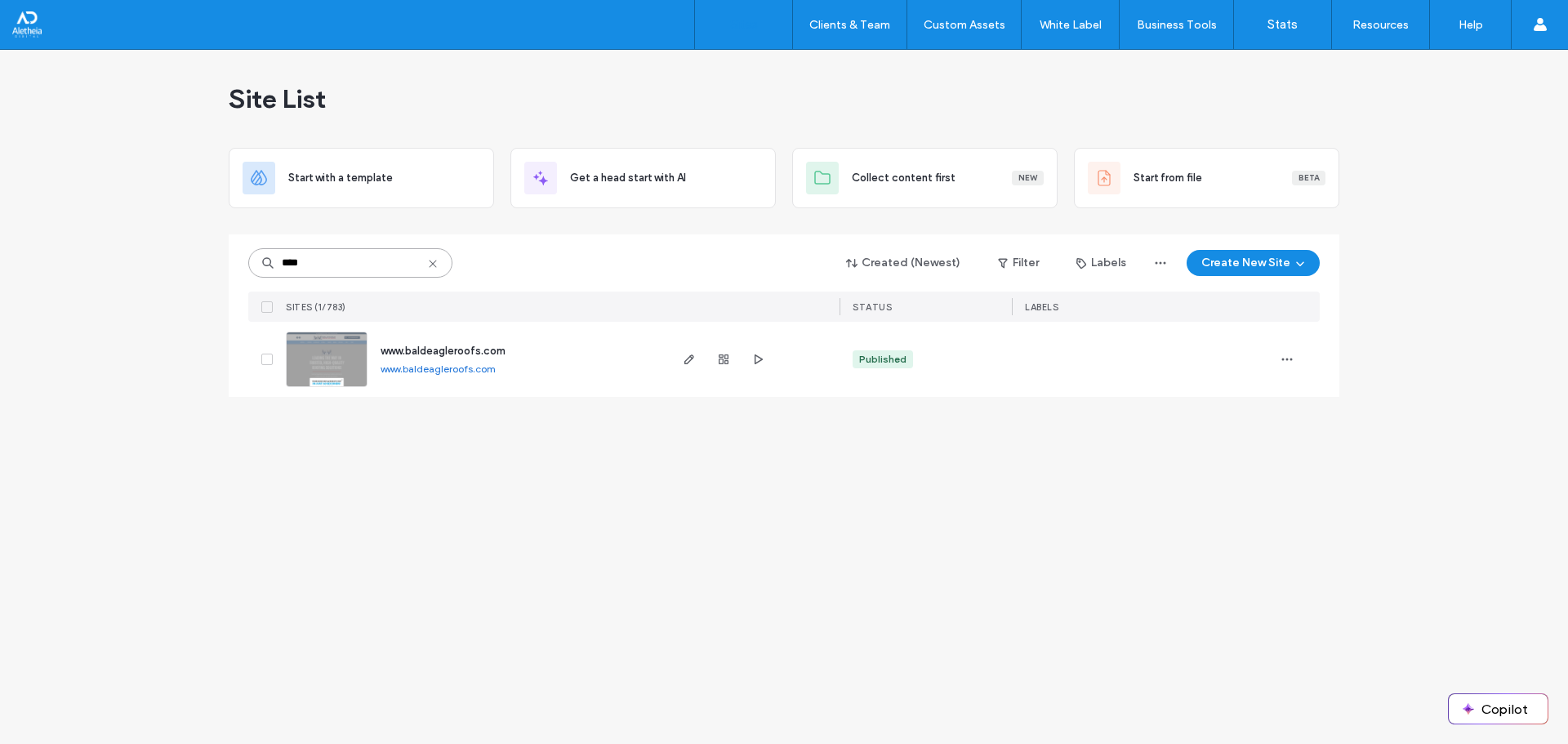 type on "****" 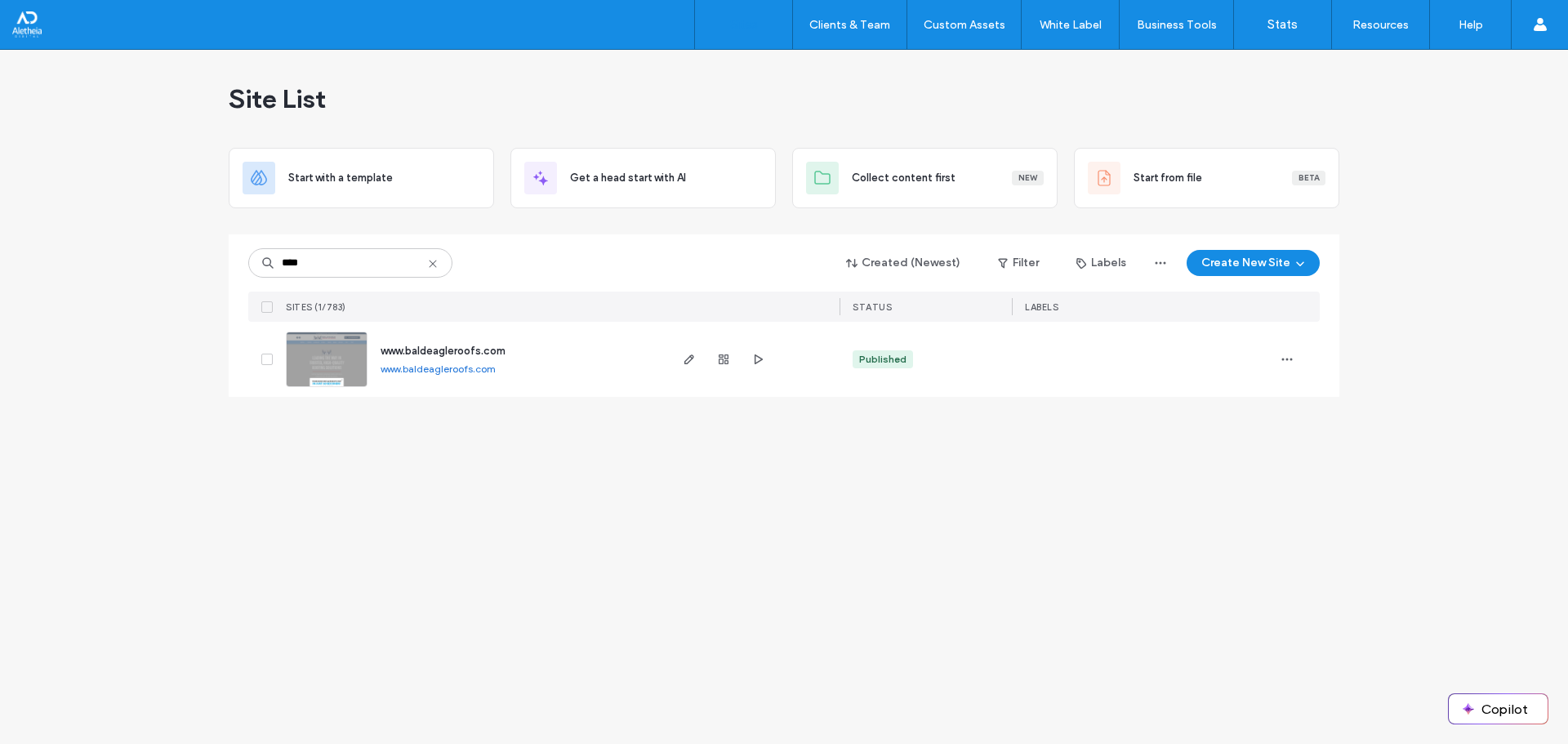 click on "www.baldeagleroofs.com" at bounding box center [443, 350] 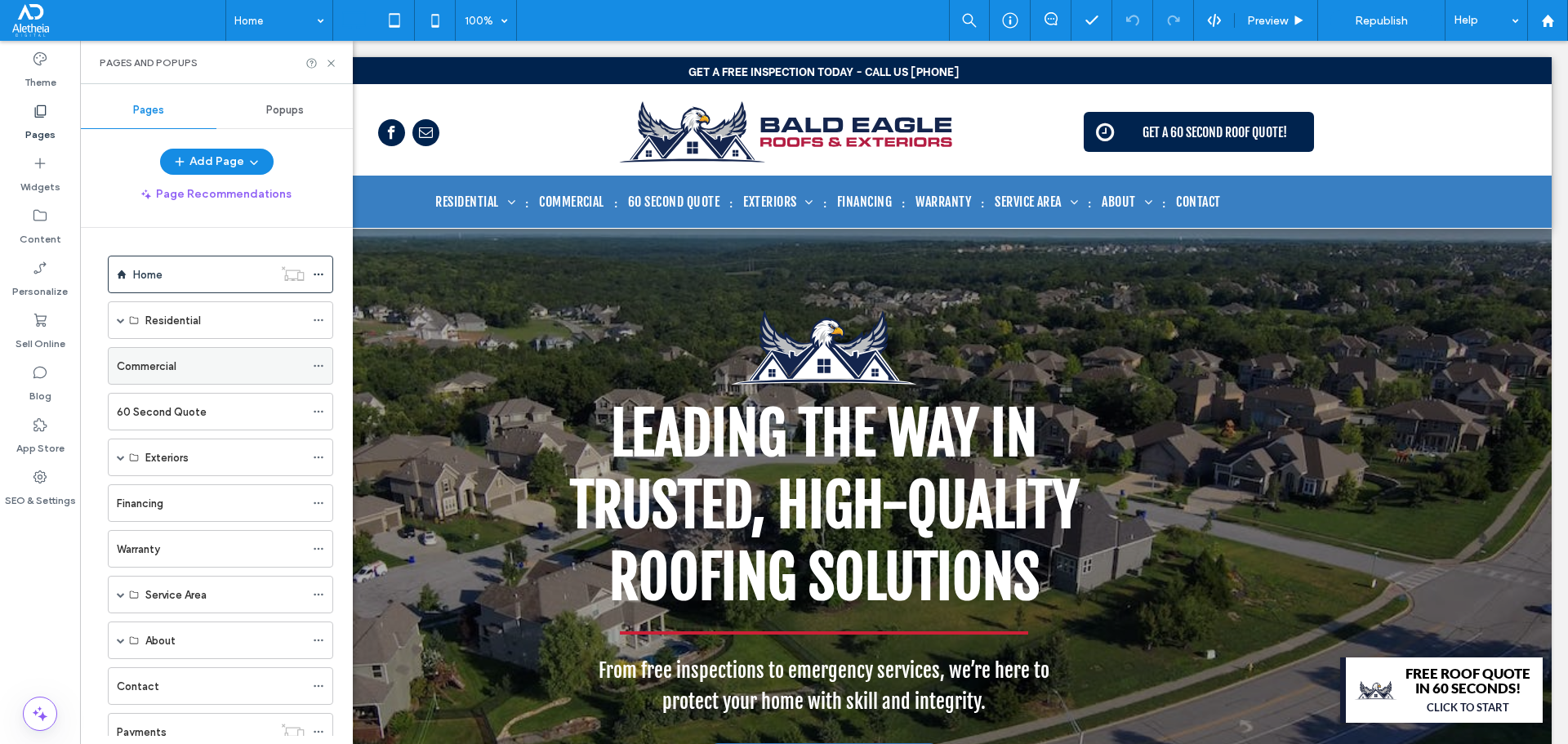 scroll, scrollTop: 0, scrollLeft: 0, axis: both 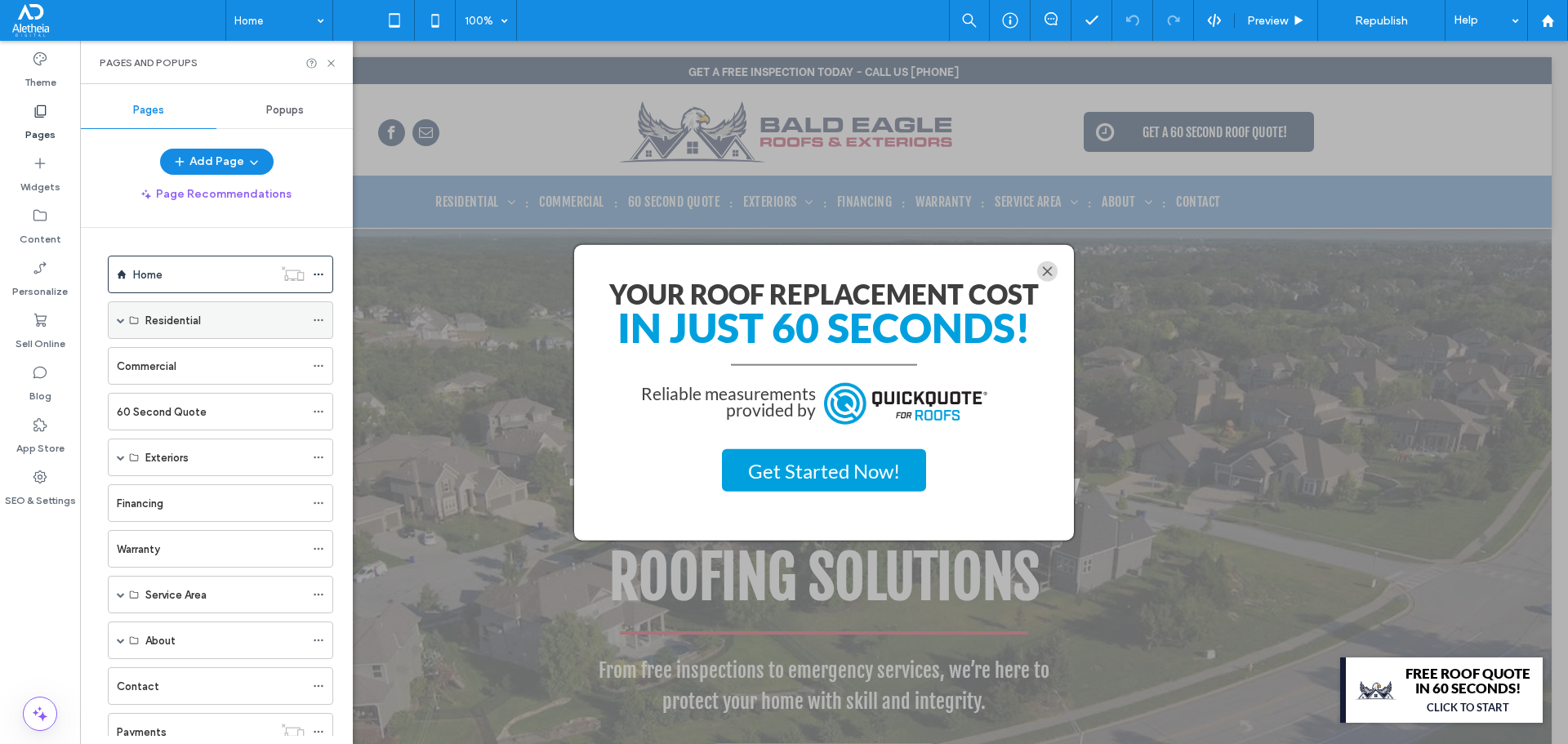 click at bounding box center (121, 320) 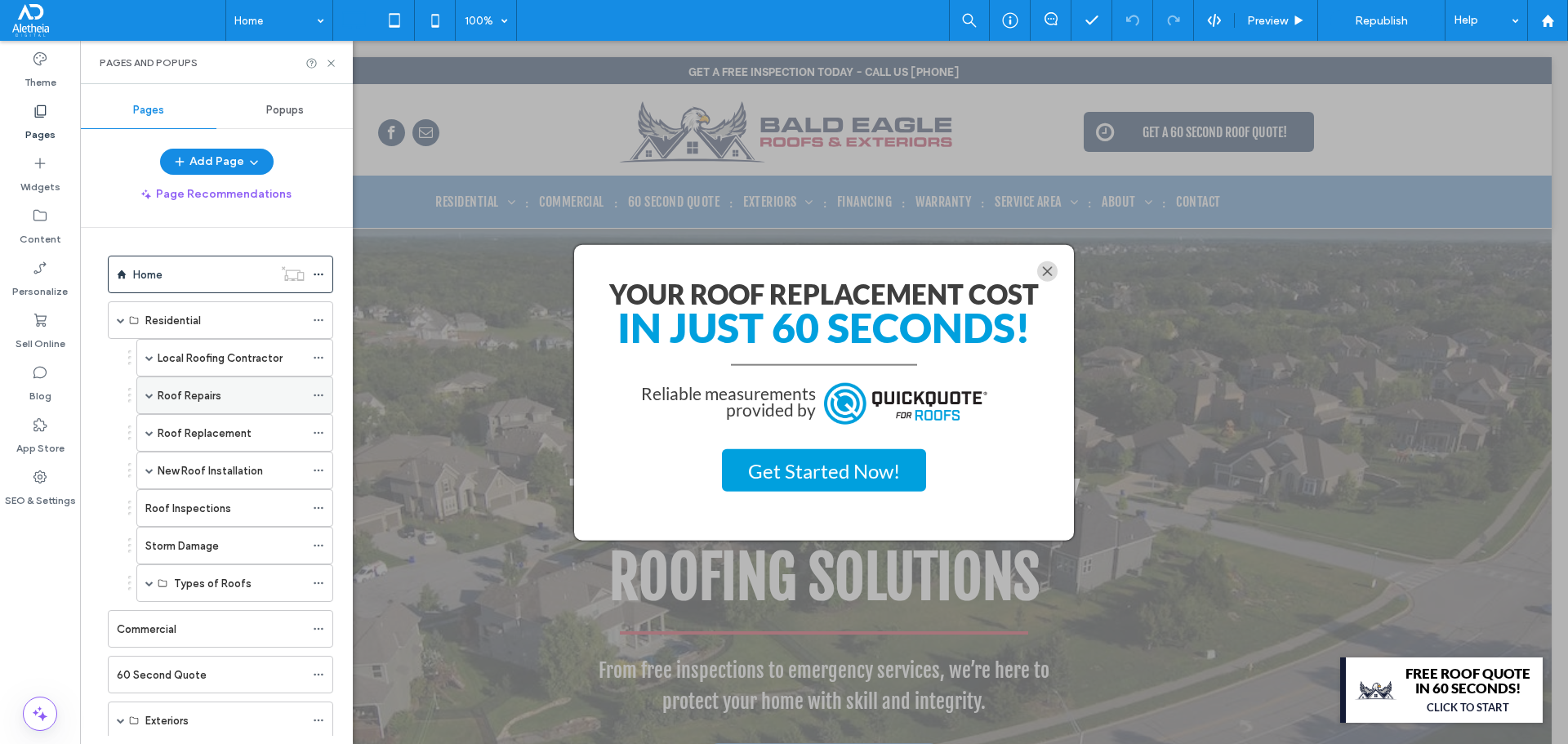 click at bounding box center (149, 395) 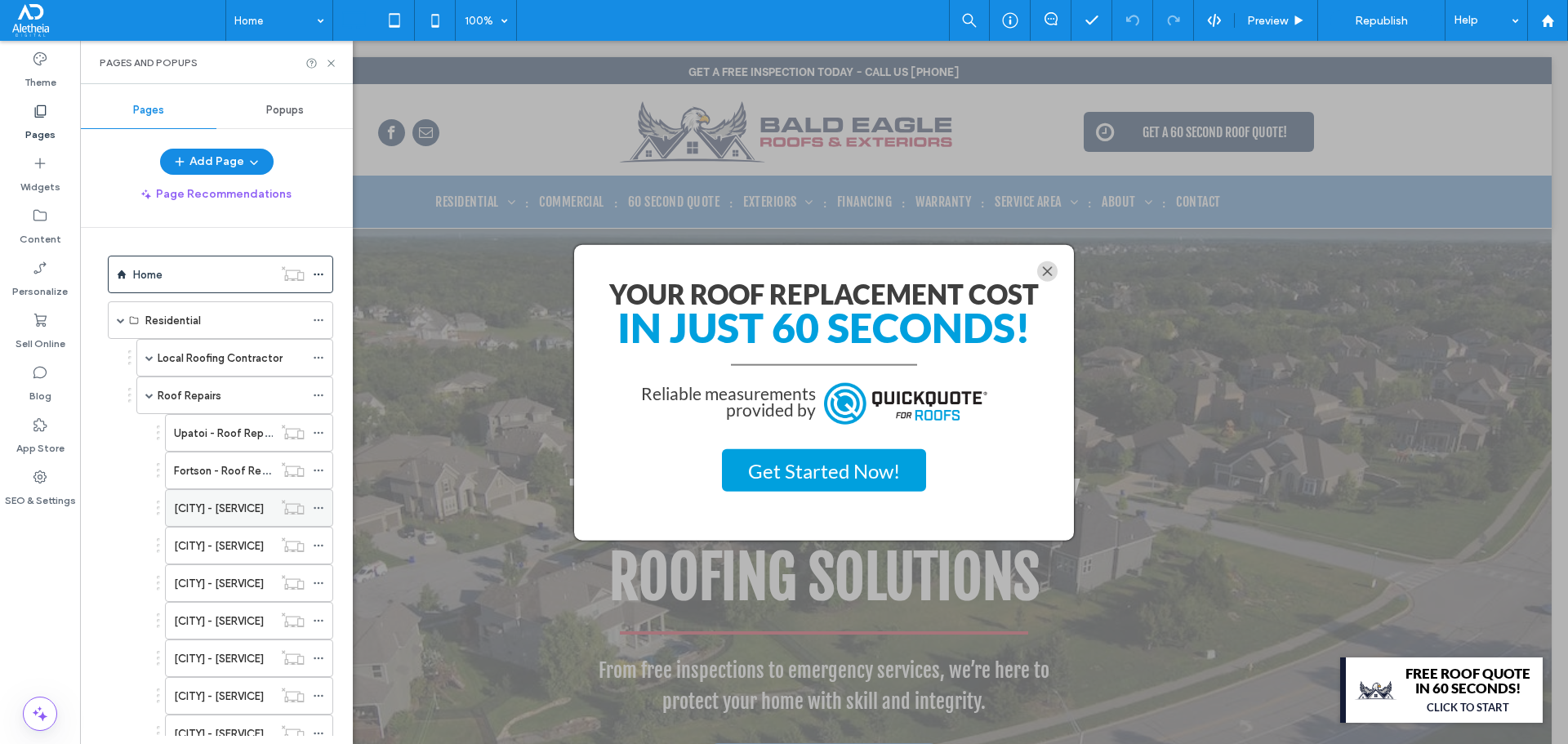 click 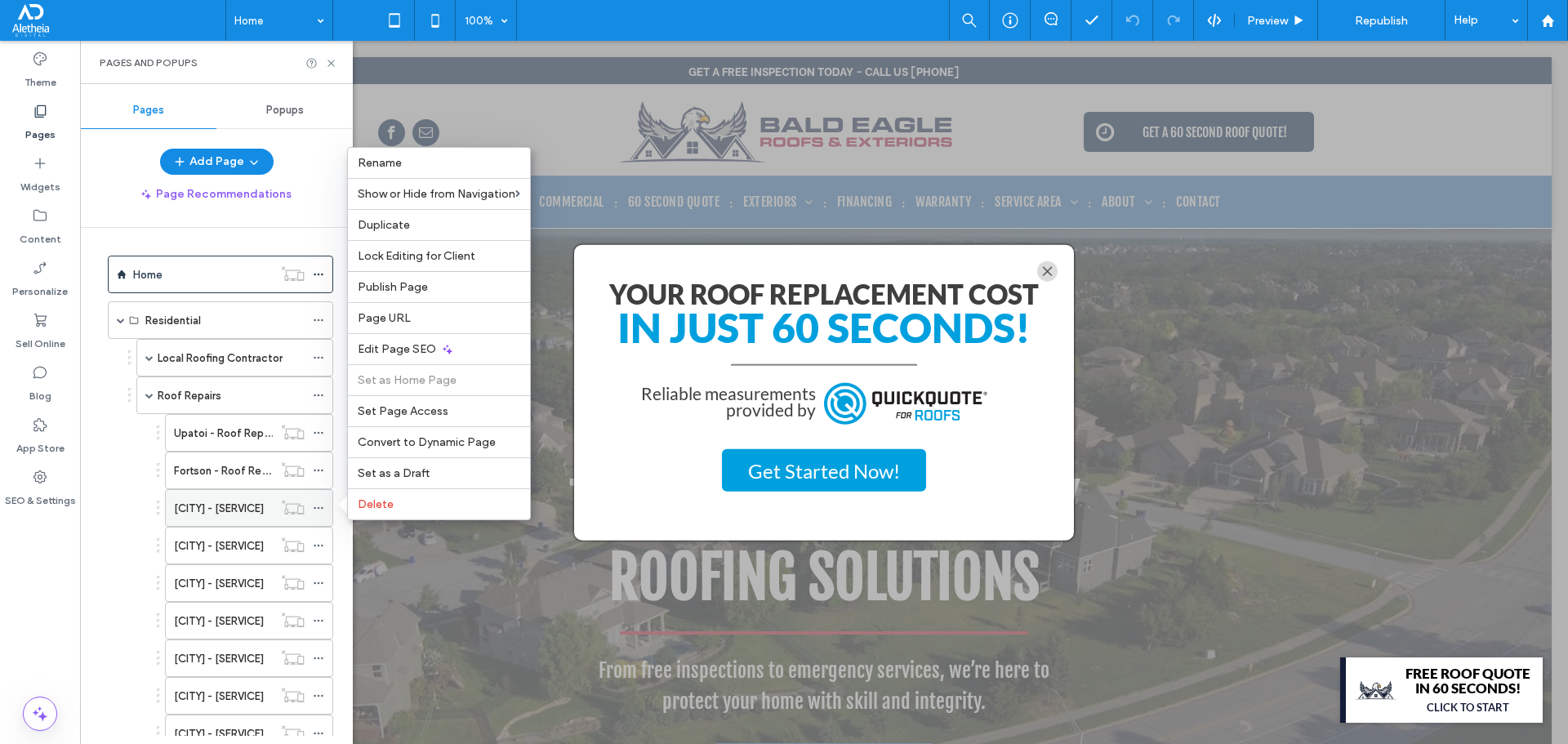 click on "[CITY] - [SERVICE]" at bounding box center [219, 508] 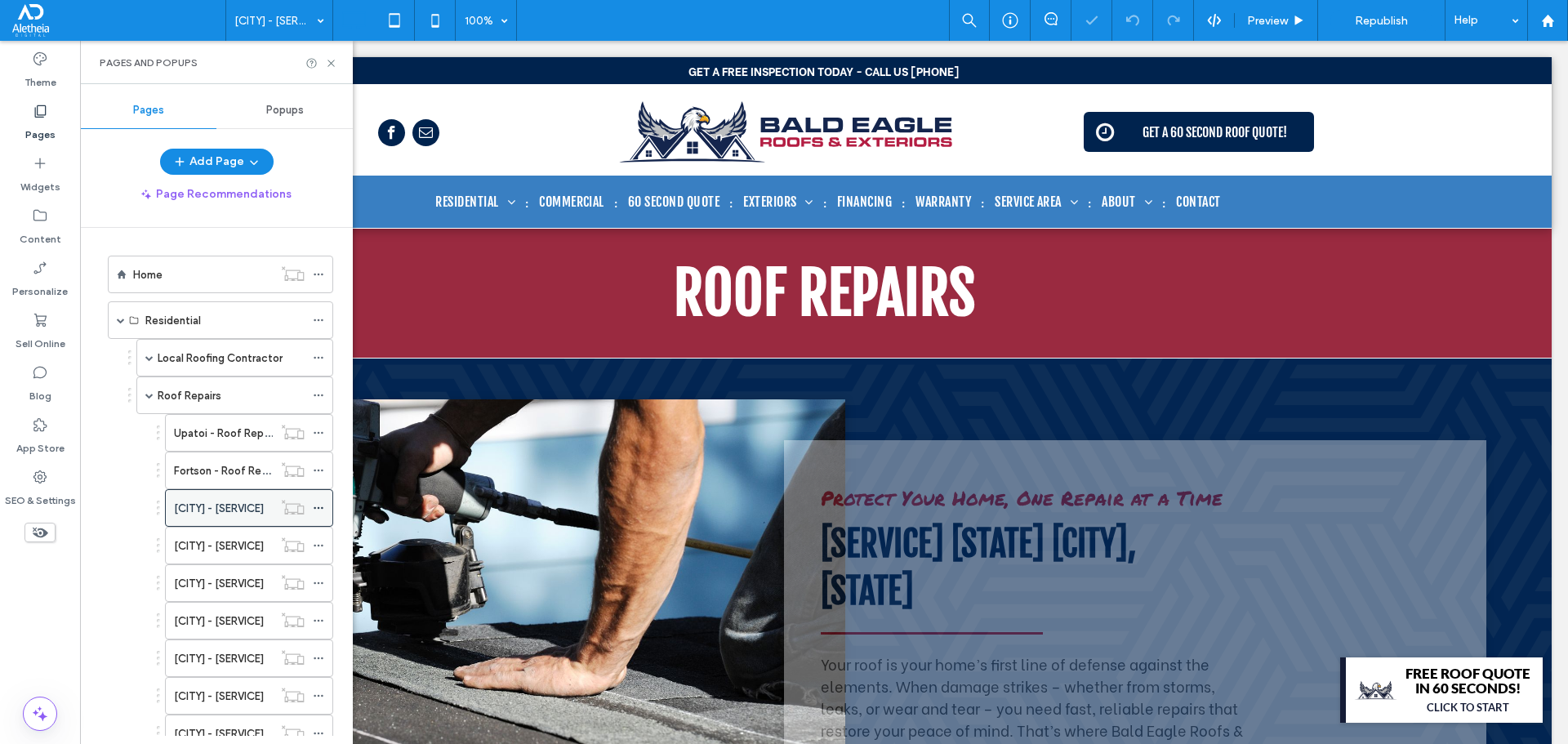 scroll, scrollTop: 0, scrollLeft: 0, axis: both 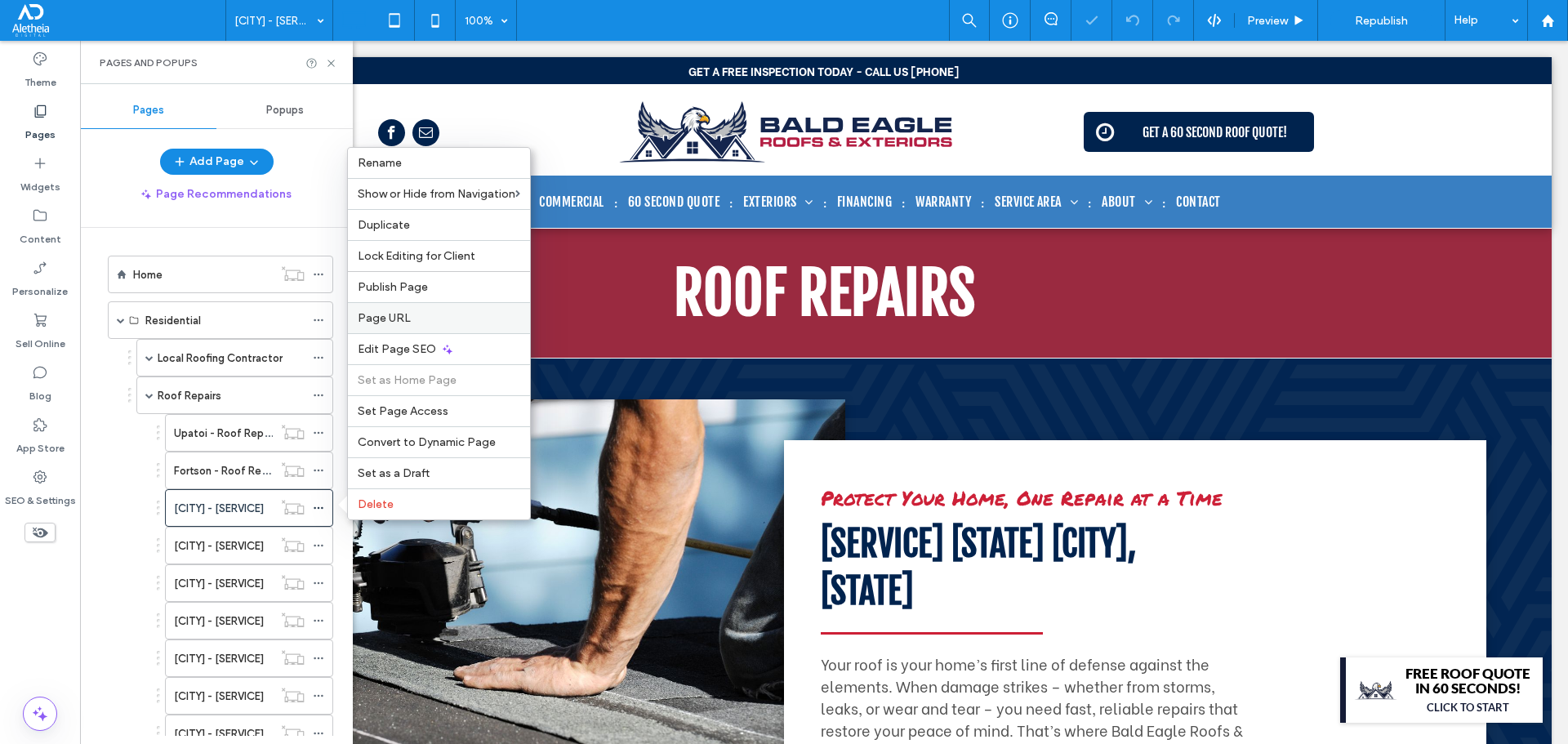 click on "Page URL" at bounding box center (439, 318) 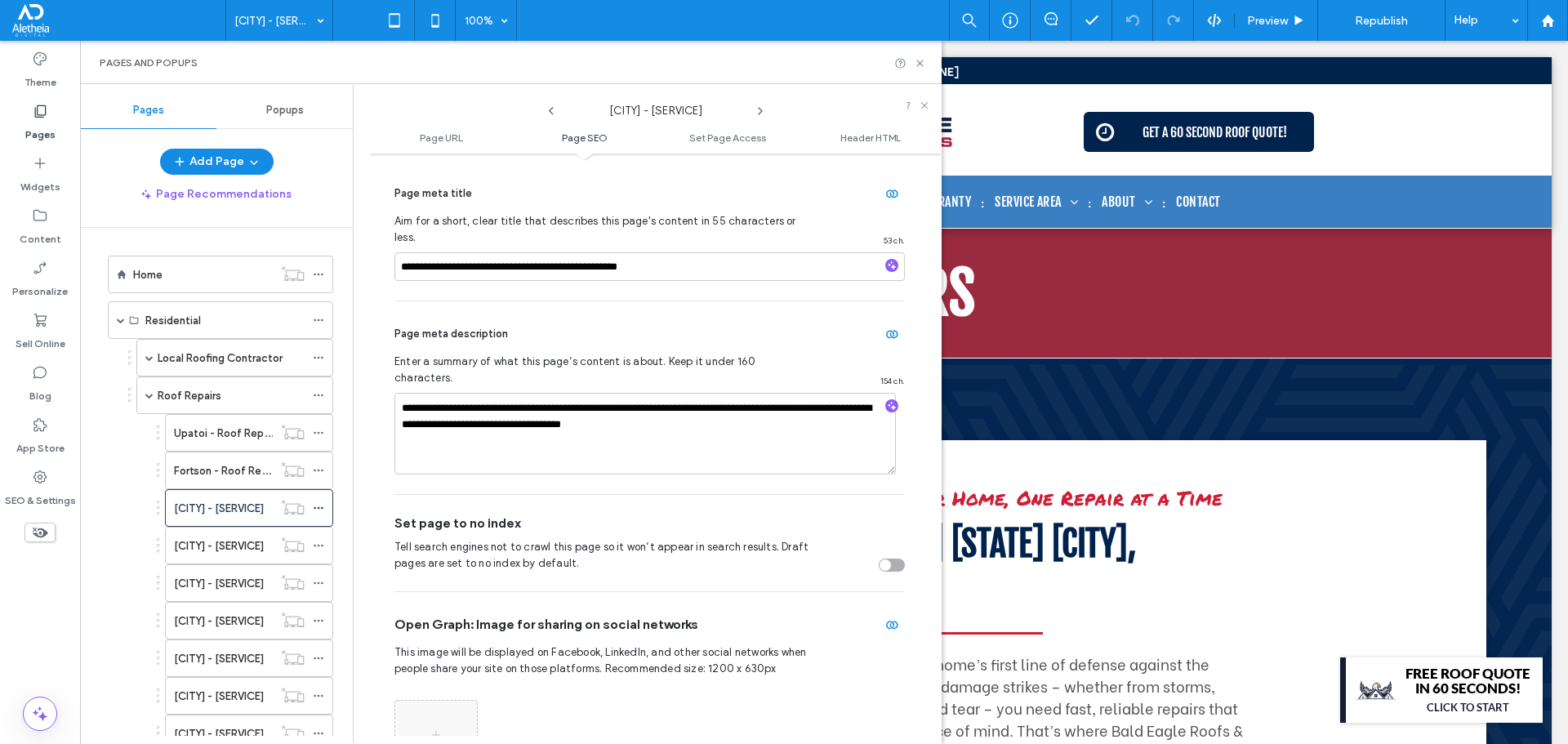 scroll, scrollTop: 662, scrollLeft: 0, axis: vertical 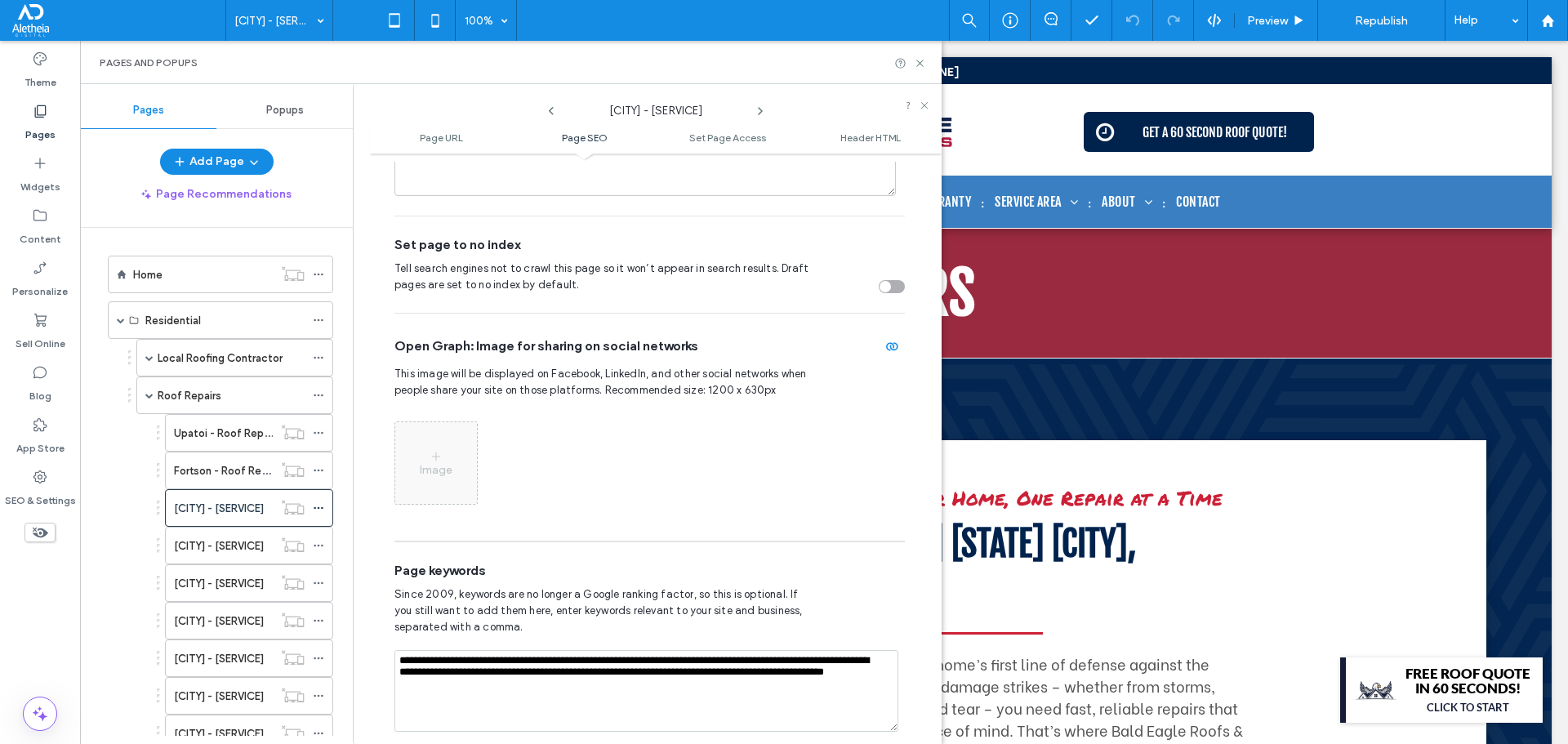click on "Pages and Popups" at bounding box center (510, 62) 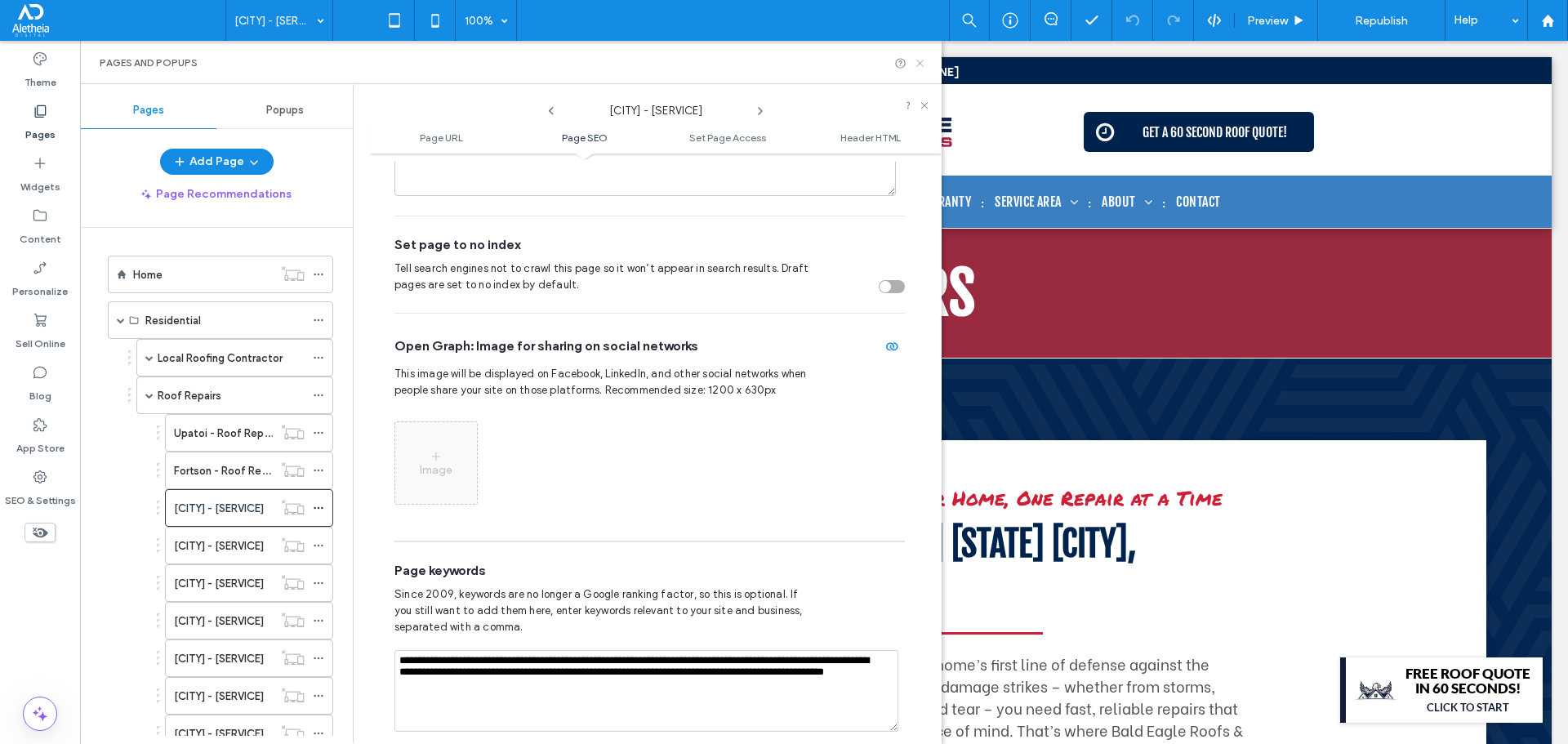 drag, startPoint x: 918, startPoint y: 63, endPoint x: 837, endPoint y: 22, distance: 90.785461 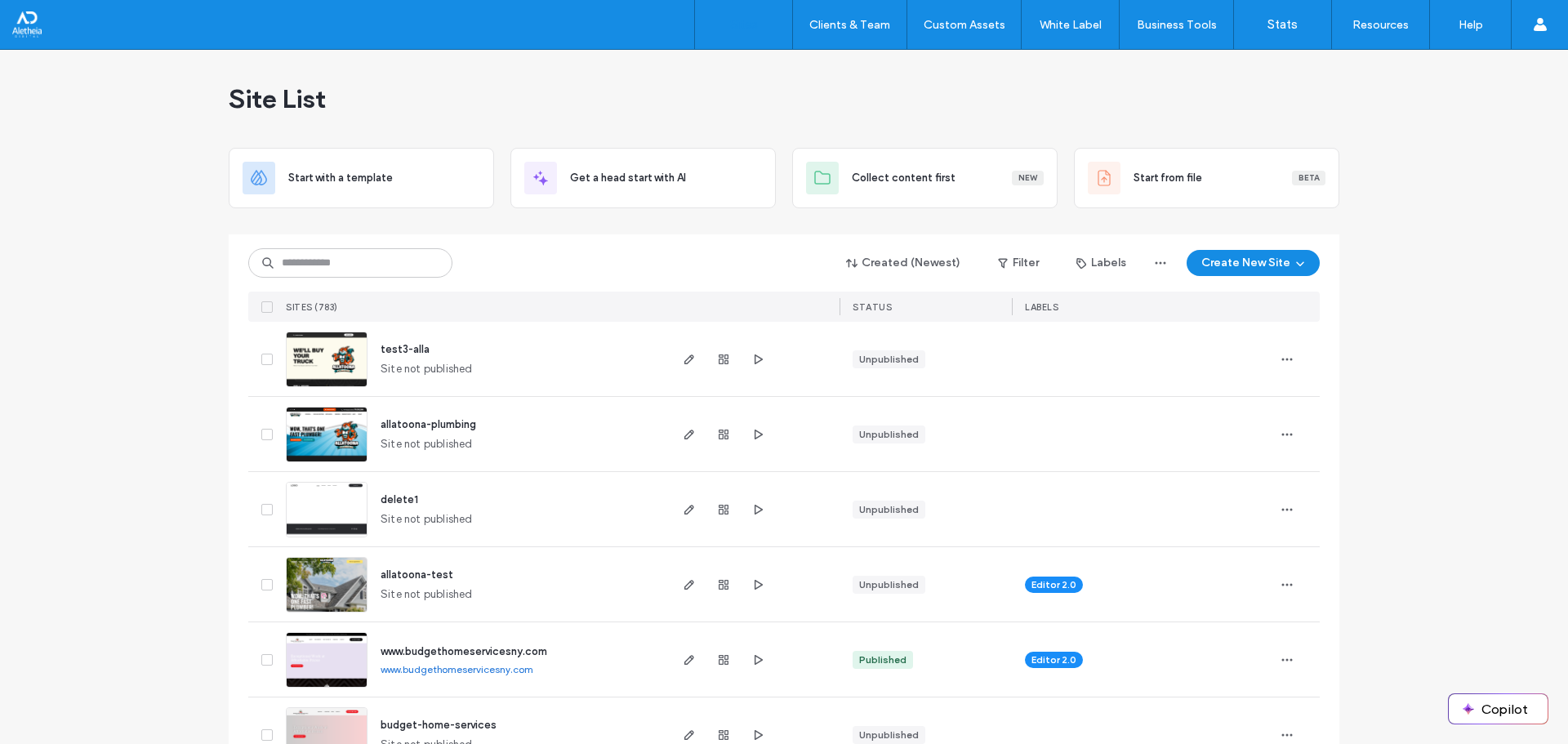 scroll, scrollTop: 0, scrollLeft: 0, axis: both 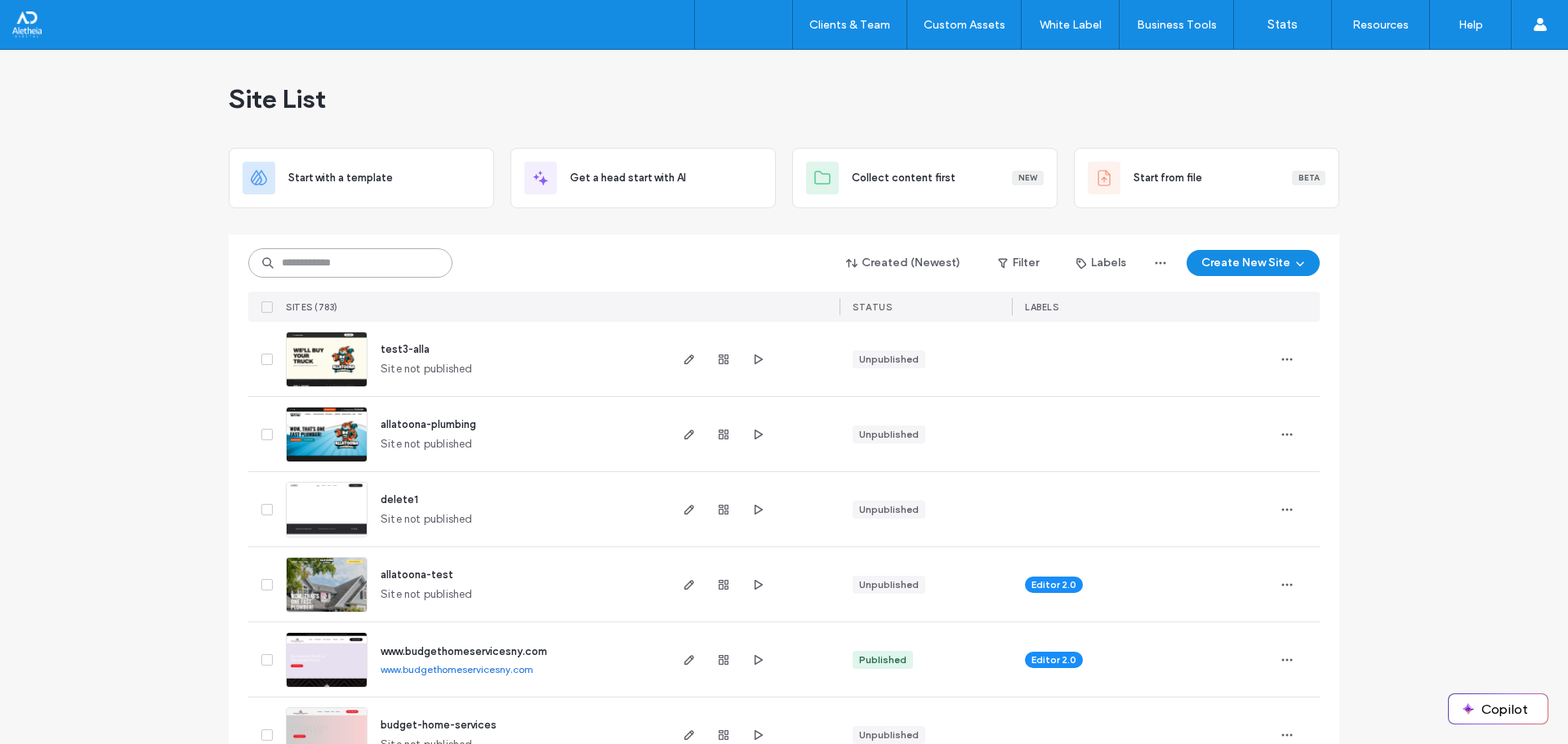 click at bounding box center [350, 263] 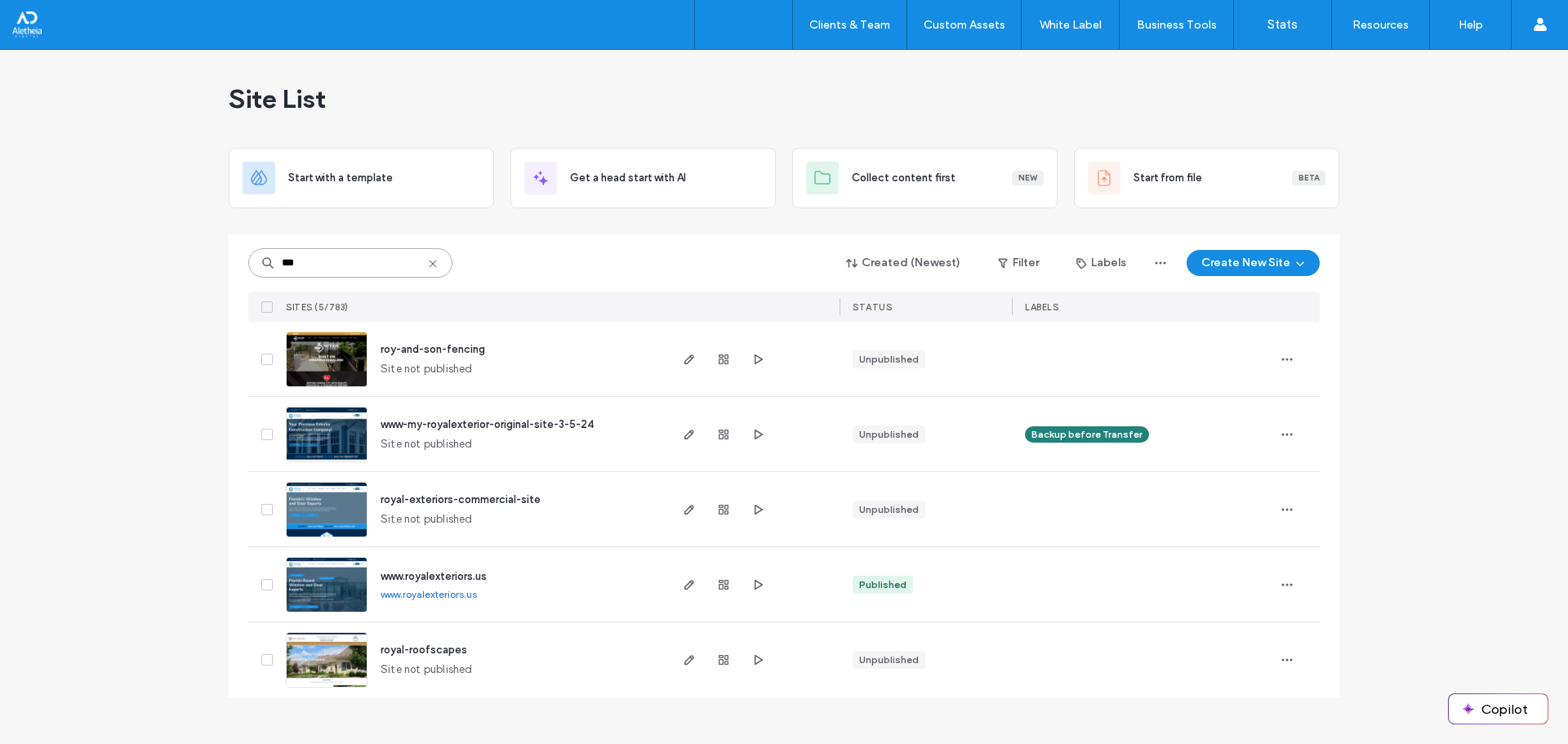 type on "***" 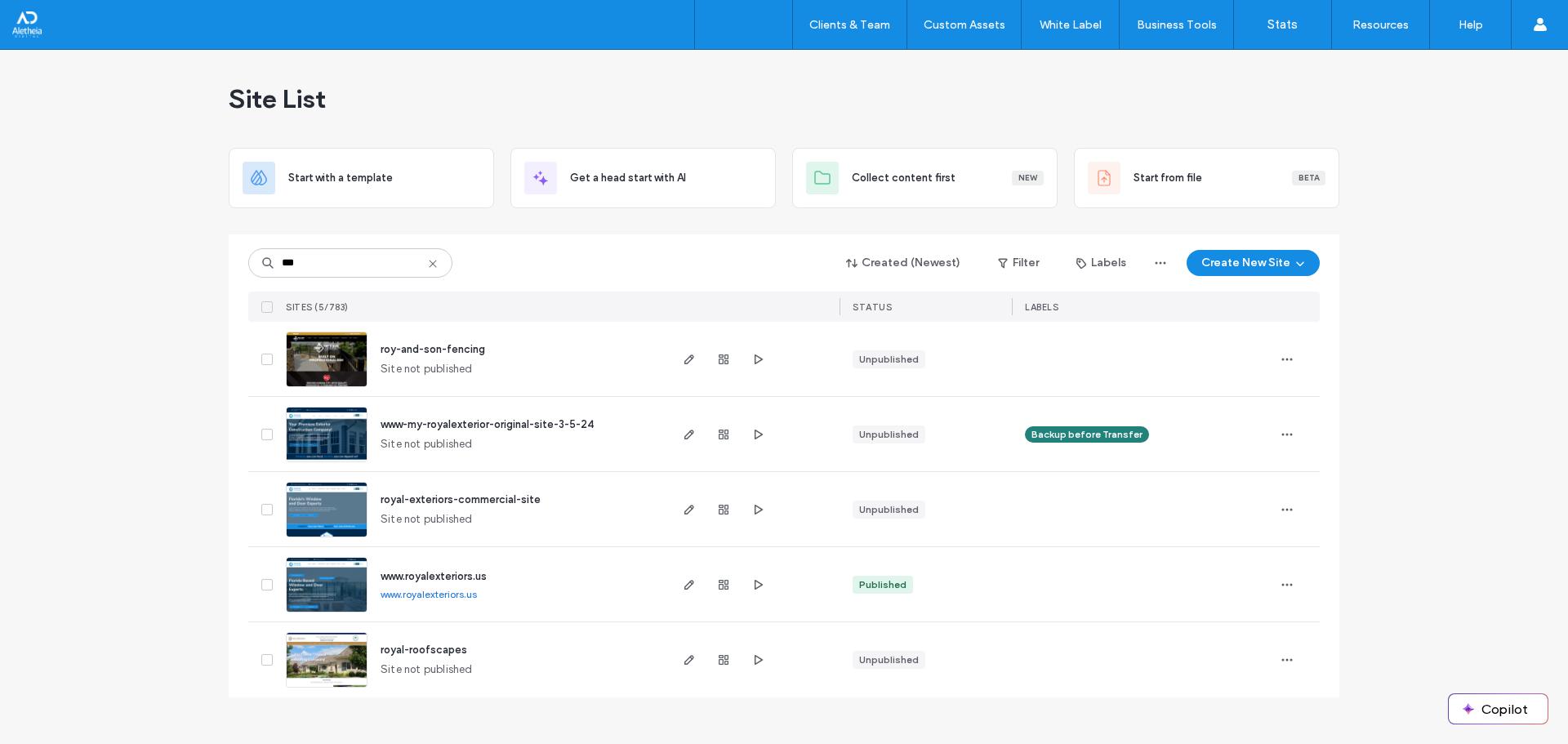 click on "roy-and-son-fencing" at bounding box center (433, 349) 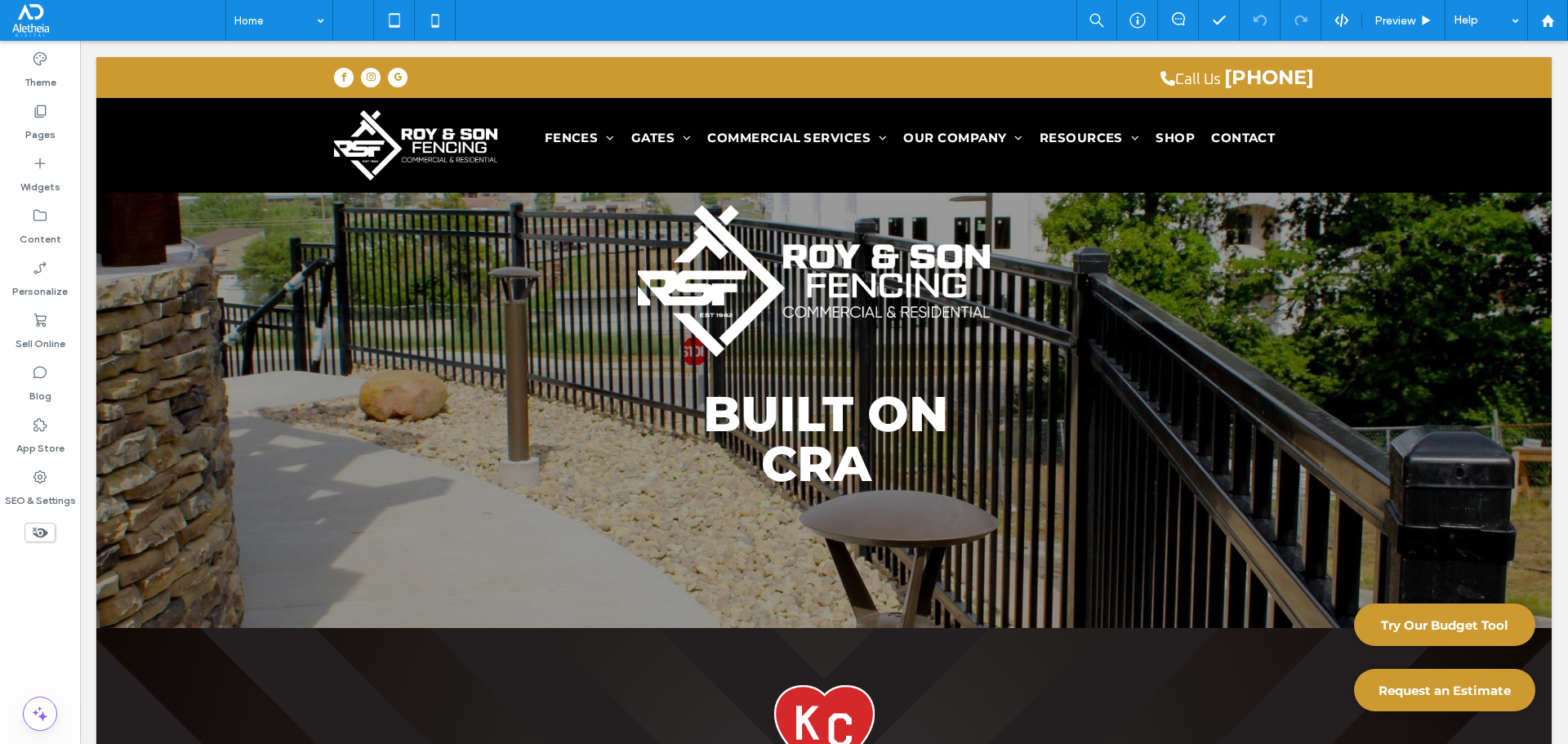 scroll, scrollTop: 0, scrollLeft: 0, axis: both 